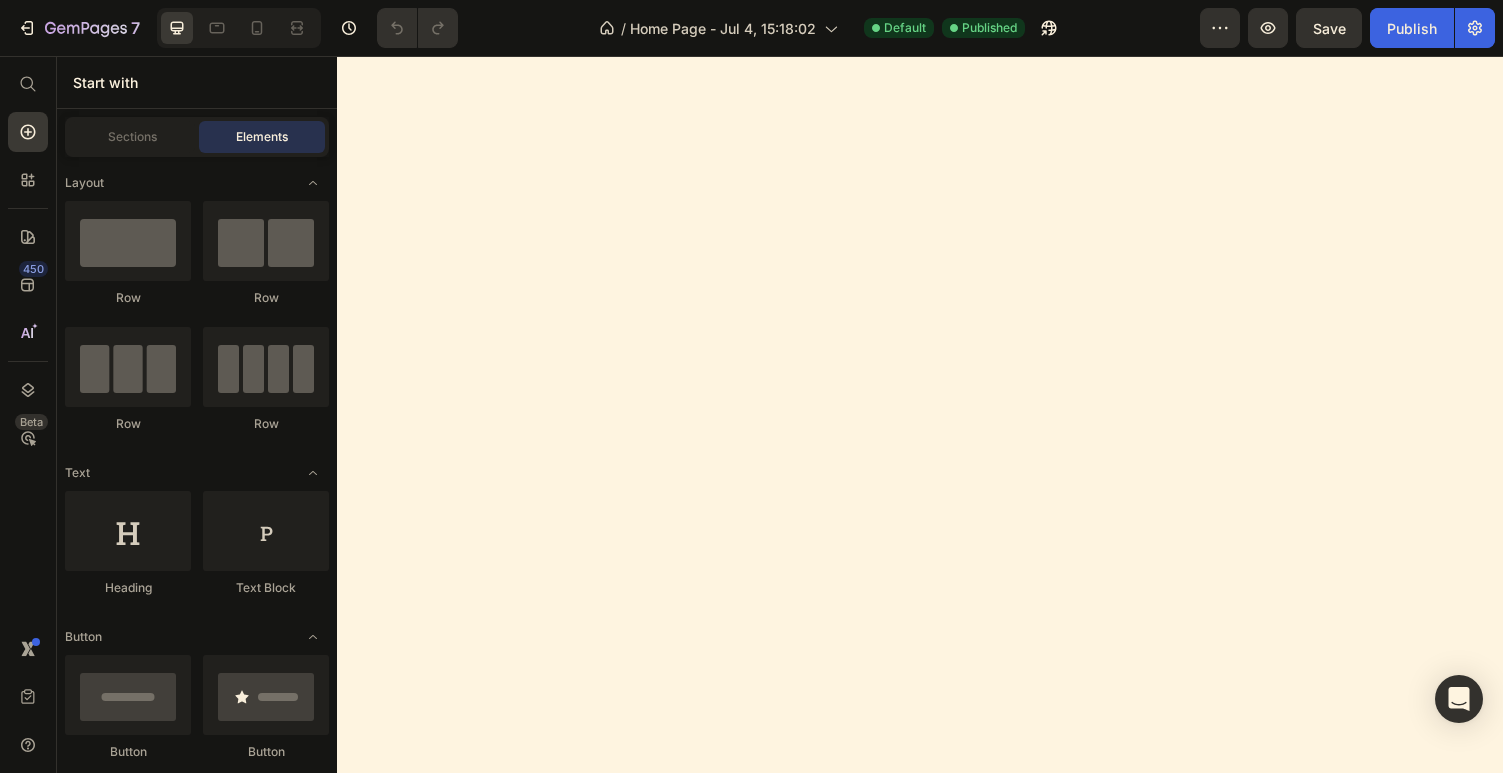scroll, scrollTop: 0, scrollLeft: 0, axis: both 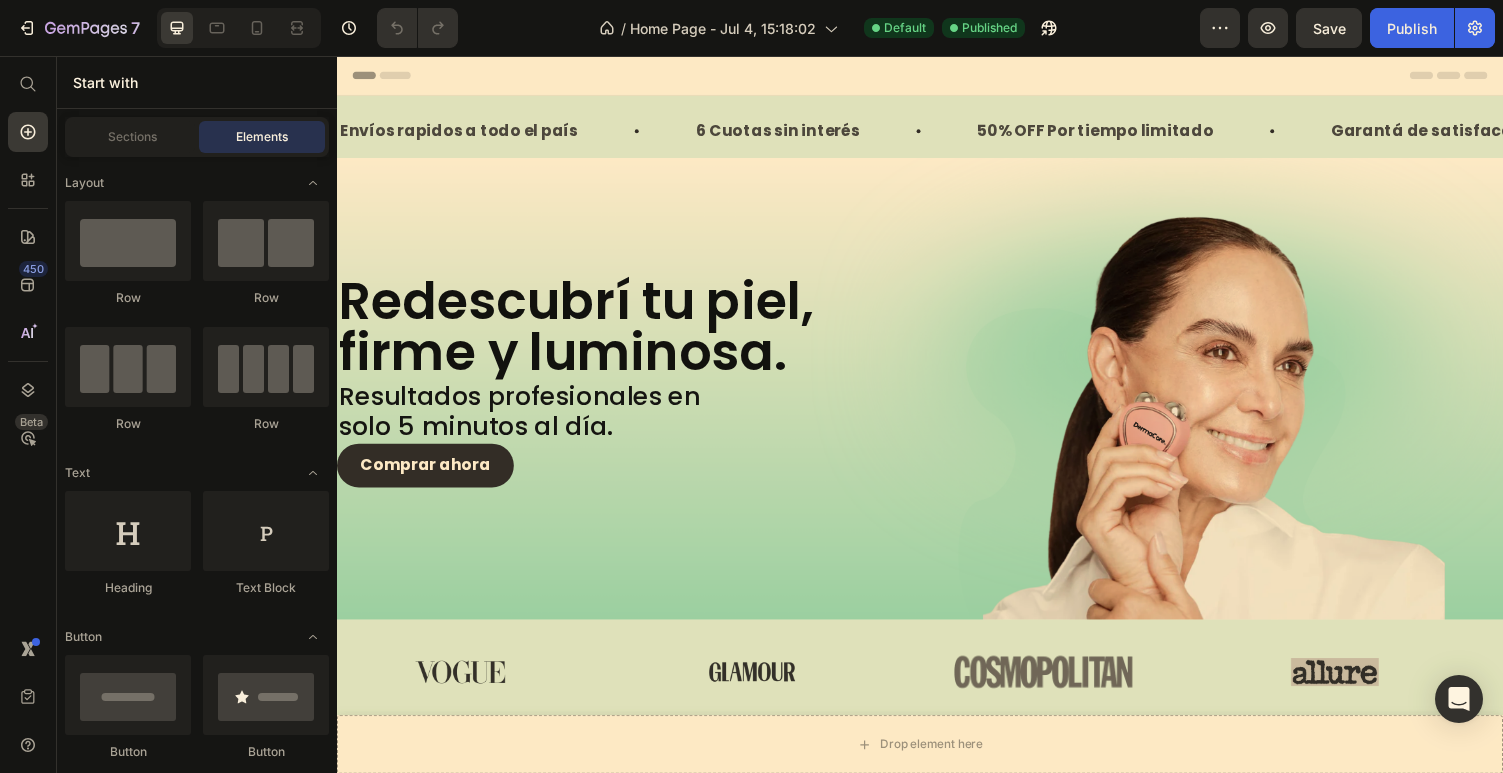 click on "Header" at bounding box center [937, 76] 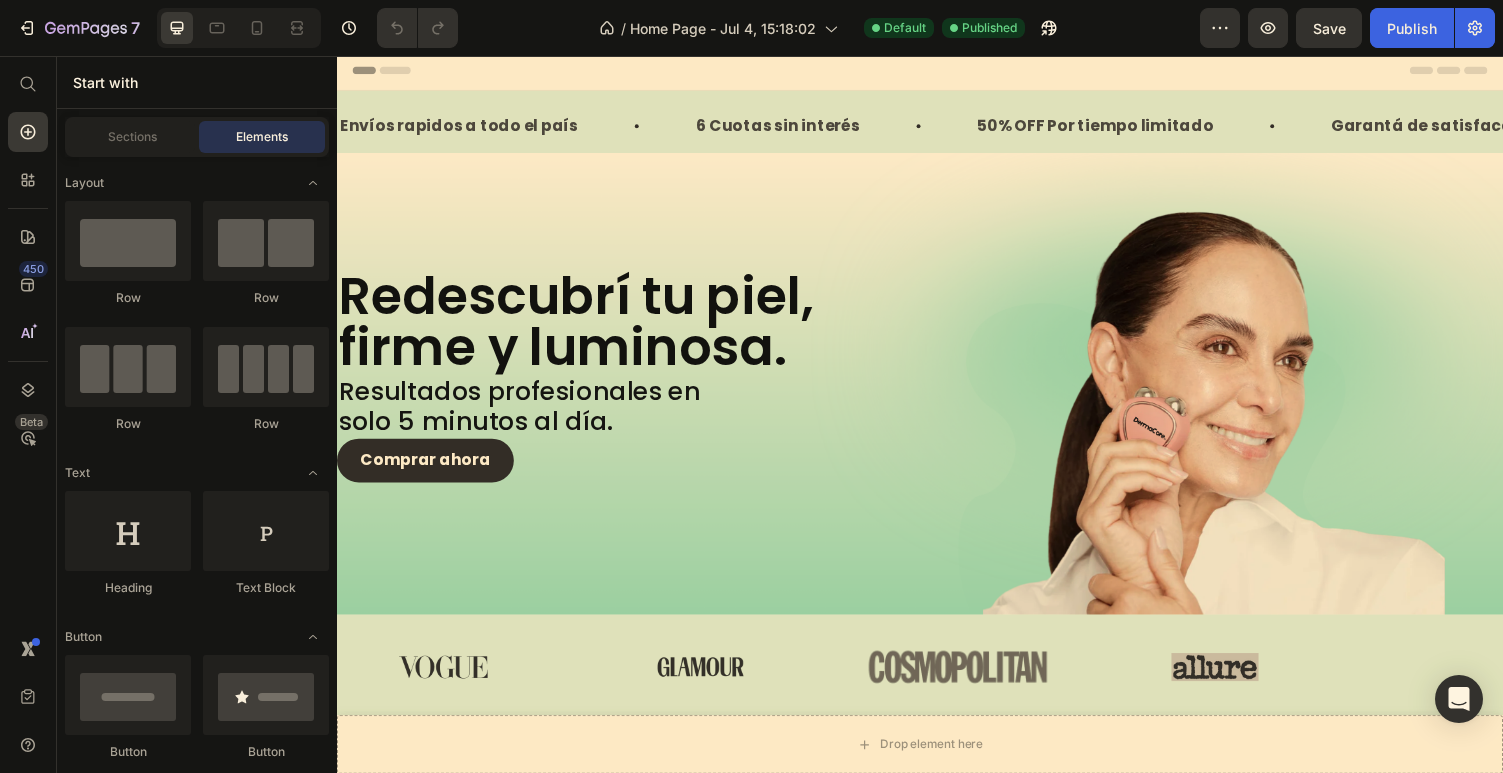 scroll, scrollTop: 0, scrollLeft: 0, axis: both 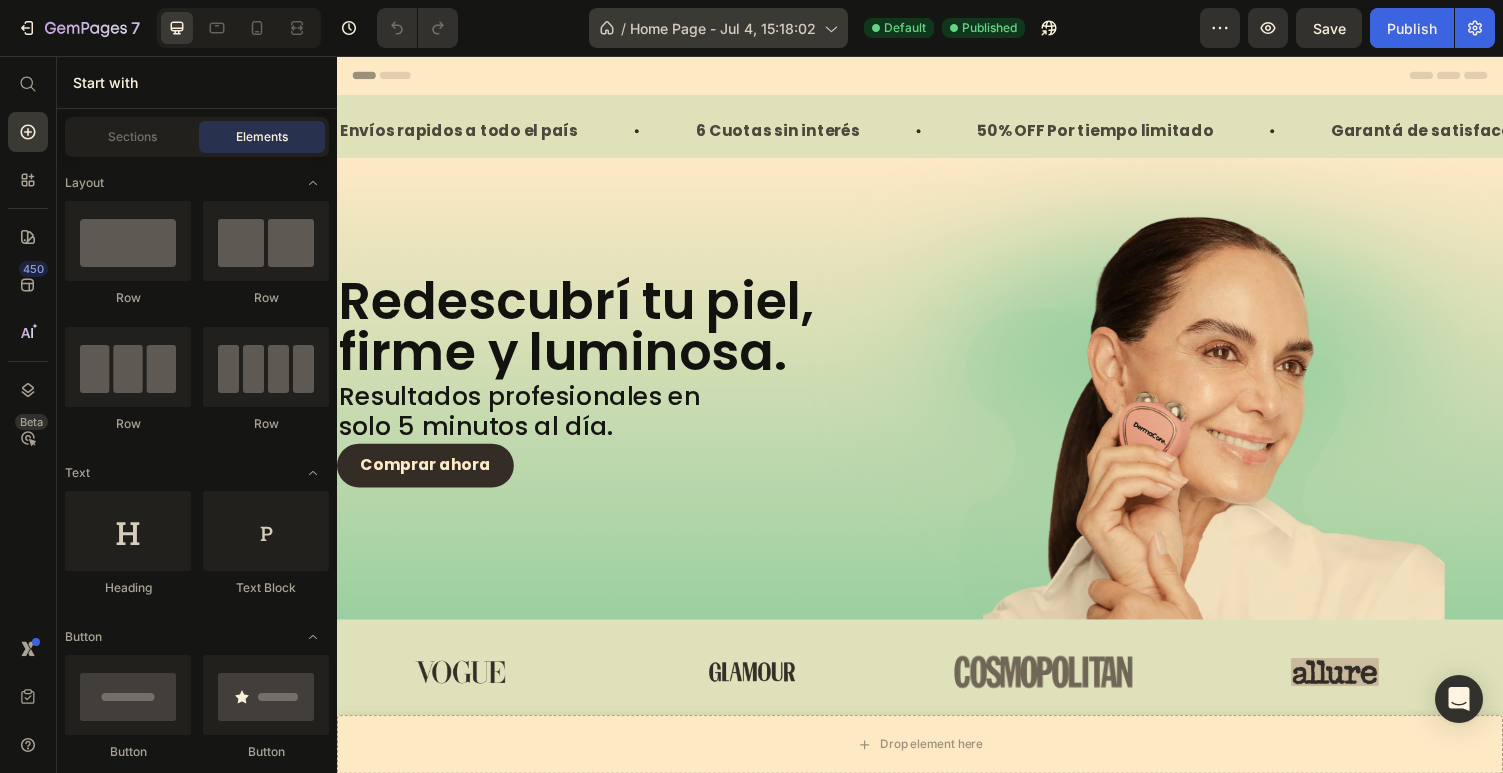 click on "Home Page - Jul 4, [DATE]" at bounding box center [723, 28] 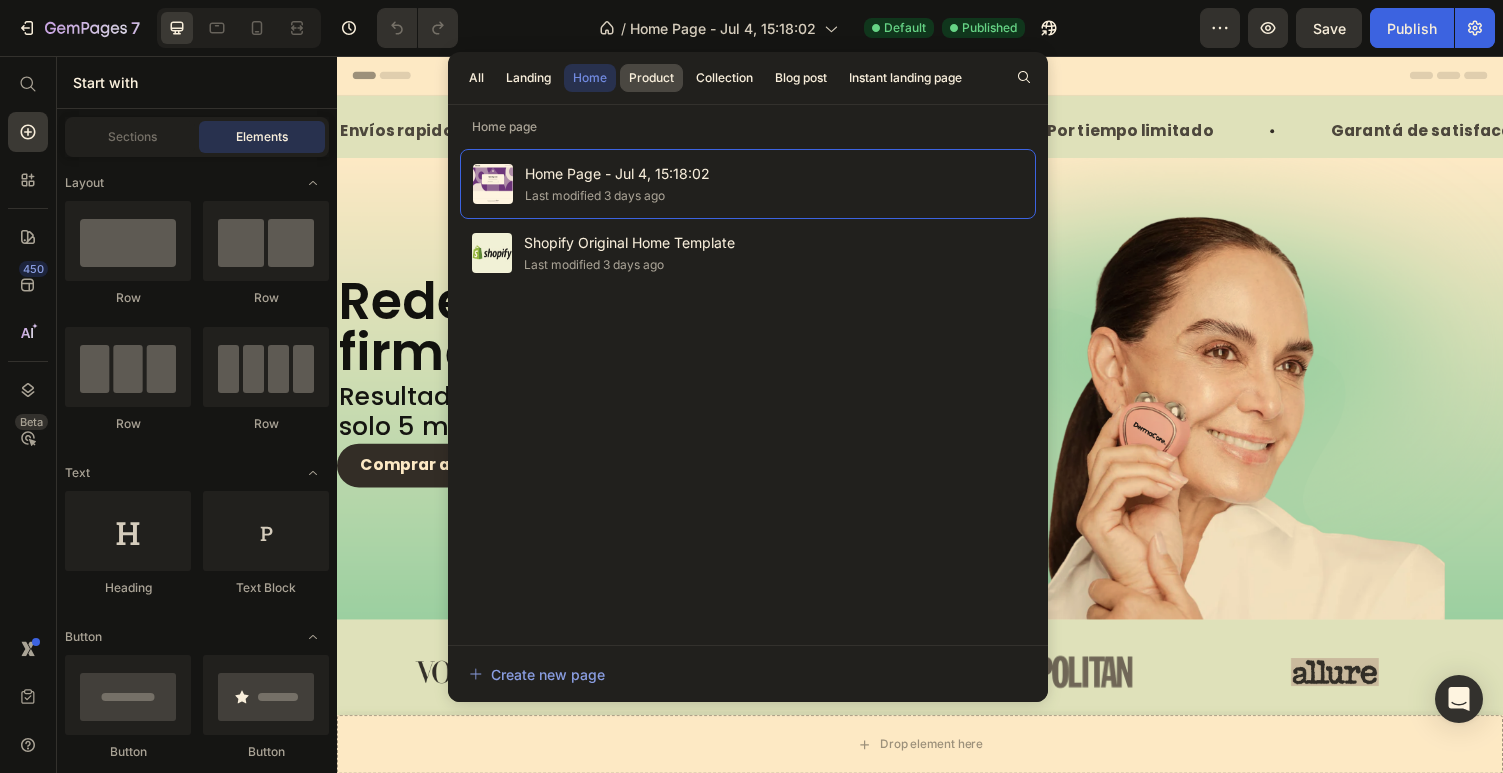 click on "Product" at bounding box center (651, 78) 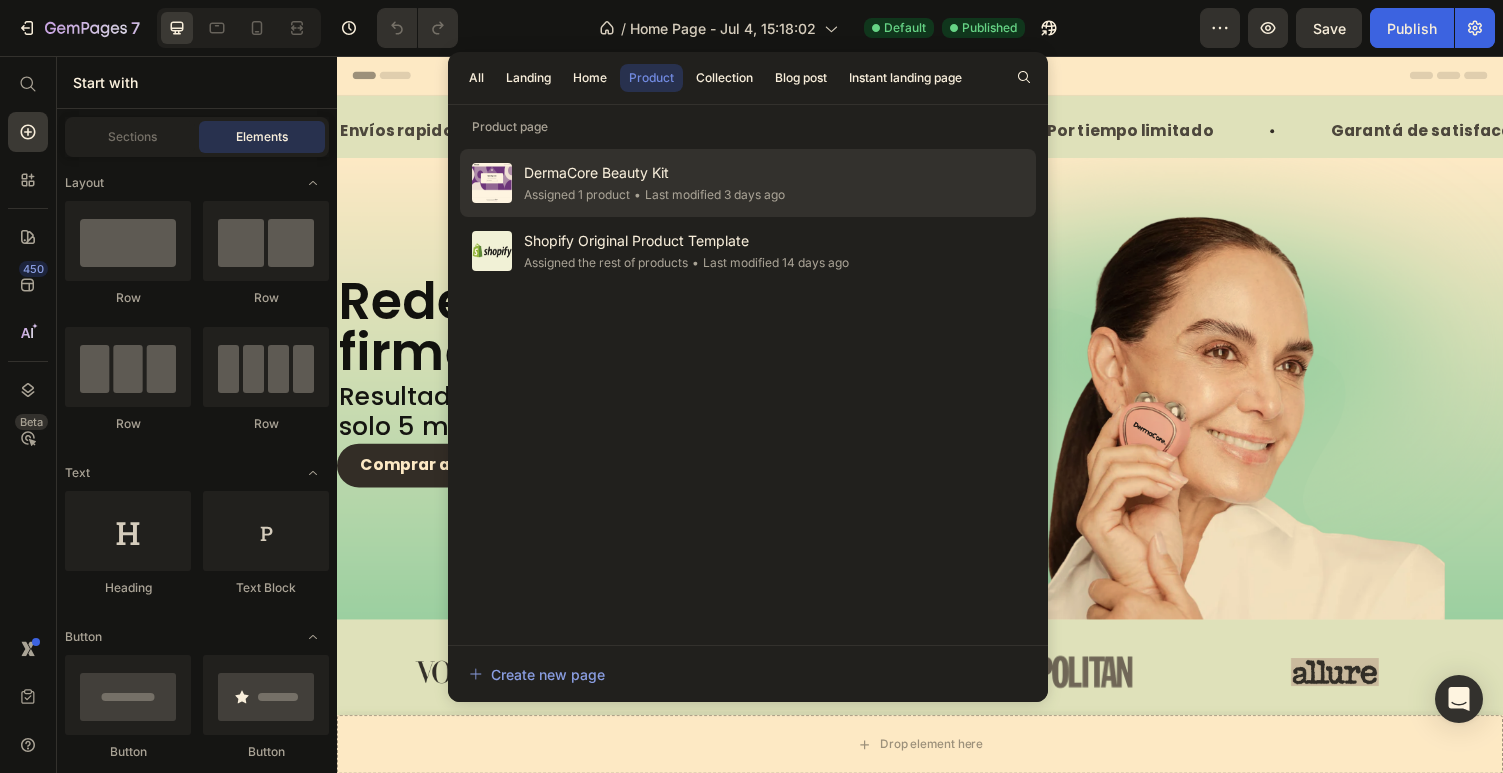 click on "• Last modified 3 days ago" 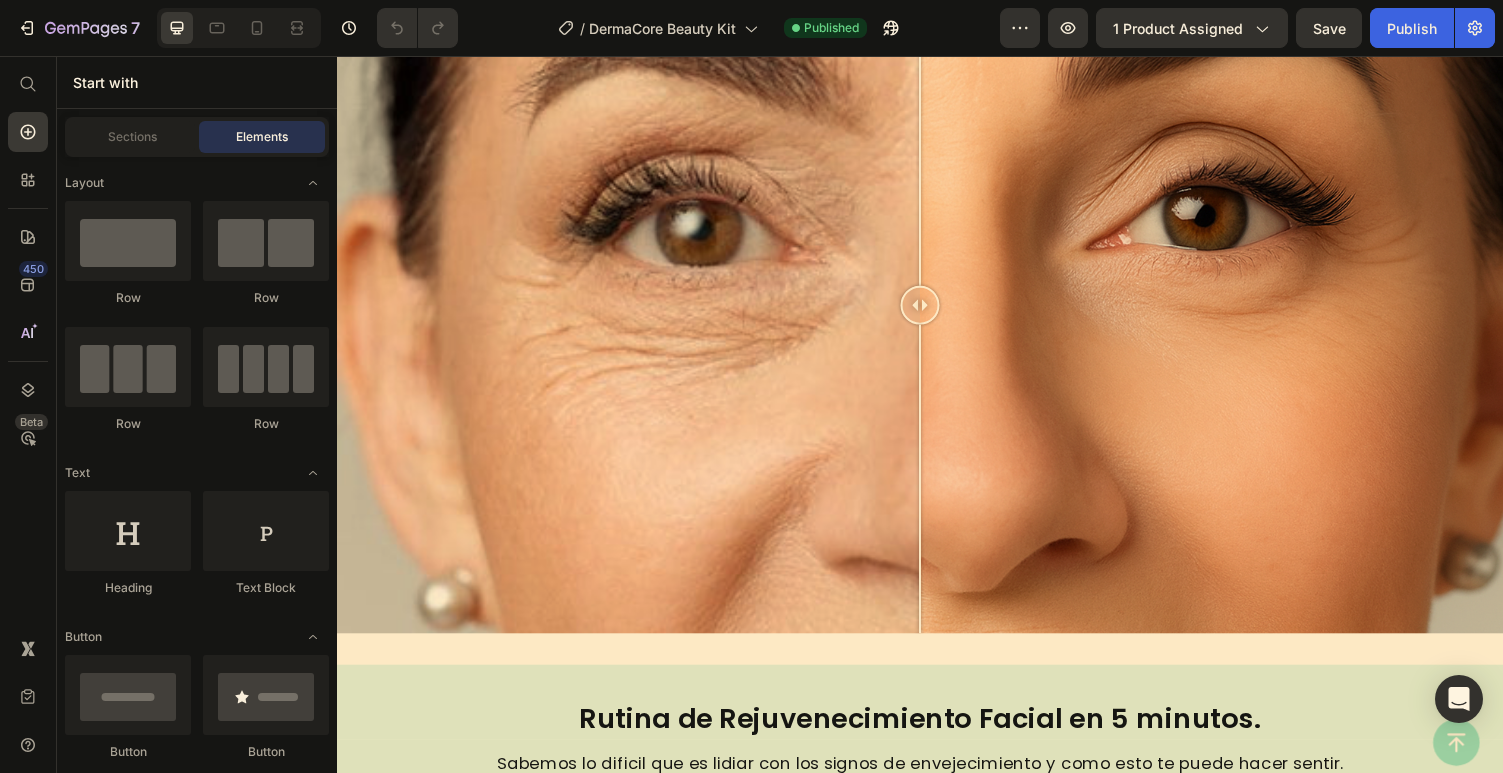 scroll, scrollTop: 1297, scrollLeft: 0, axis: vertical 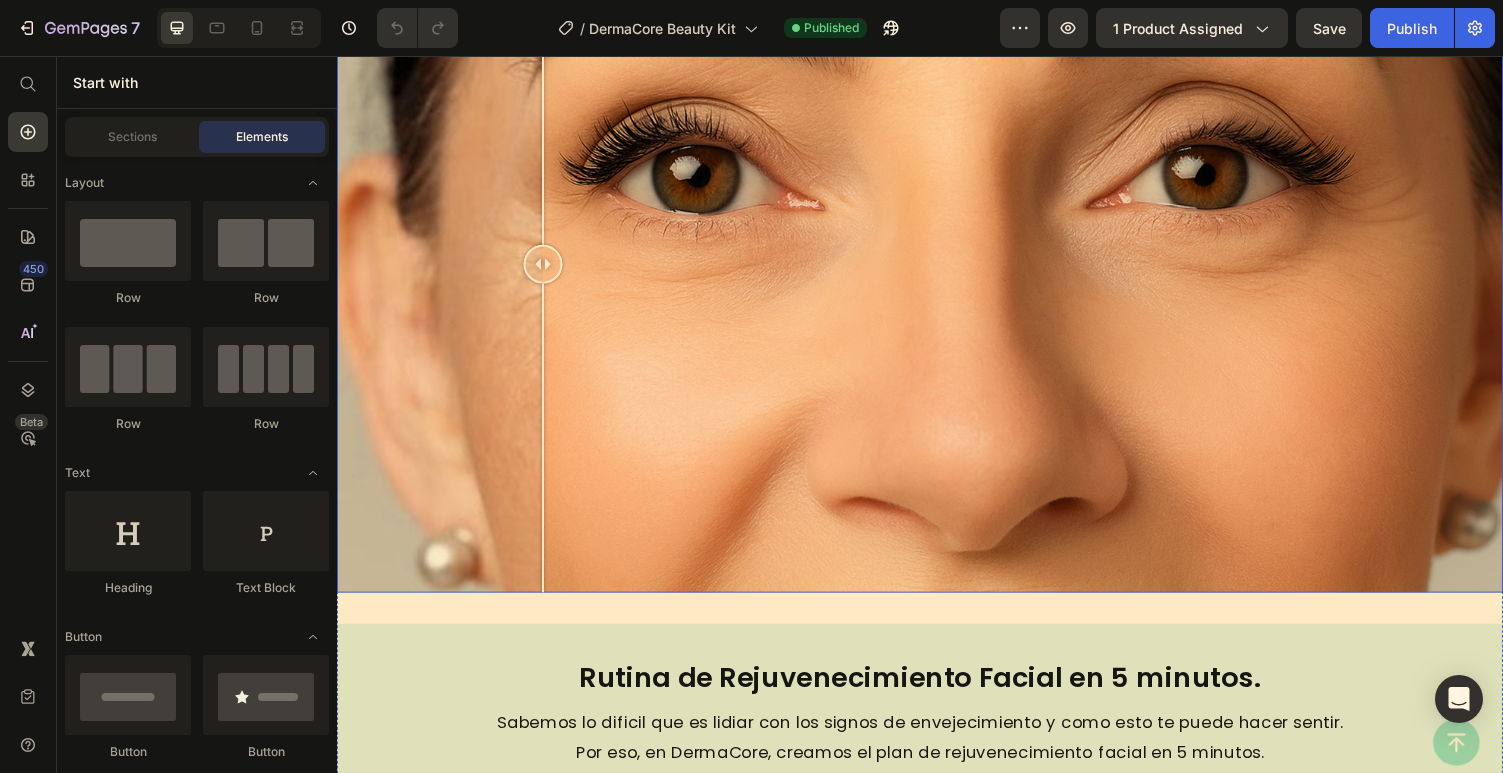 drag, startPoint x: 934, startPoint y: 264, endPoint x: 553, endPoint y: 334, distance: 387.37708 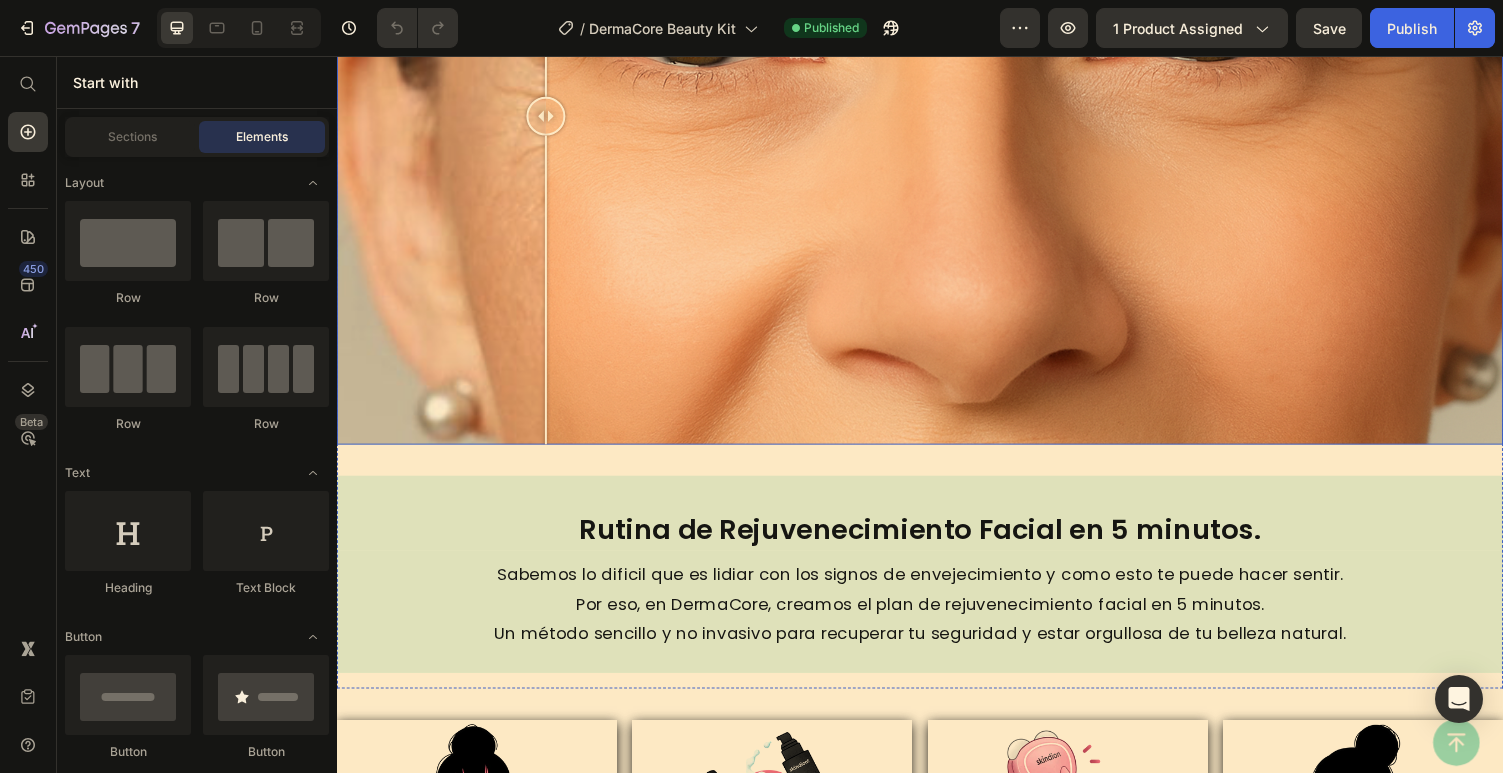 scroll, scrollTop: 0, scrollLeft: 0, axis: both 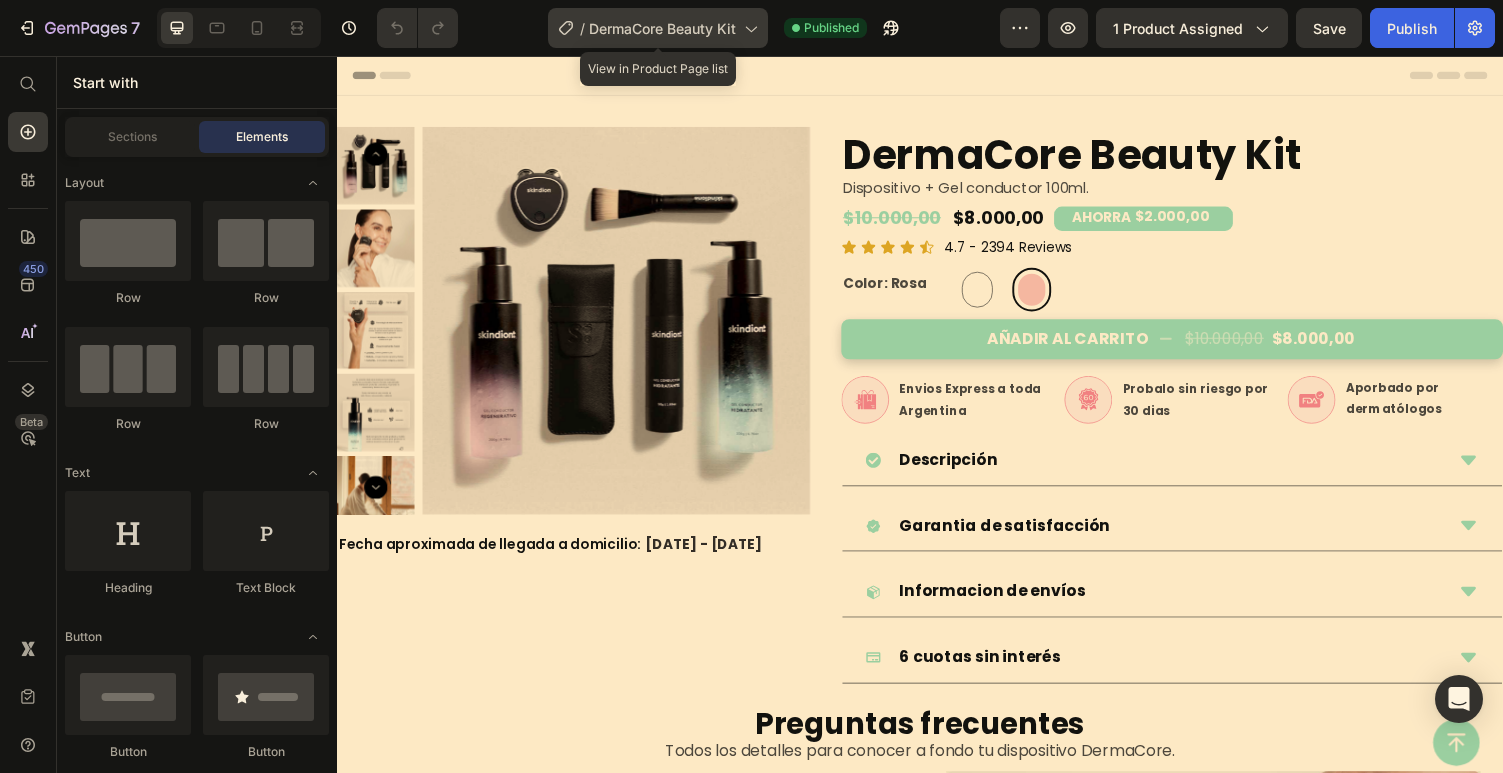 click 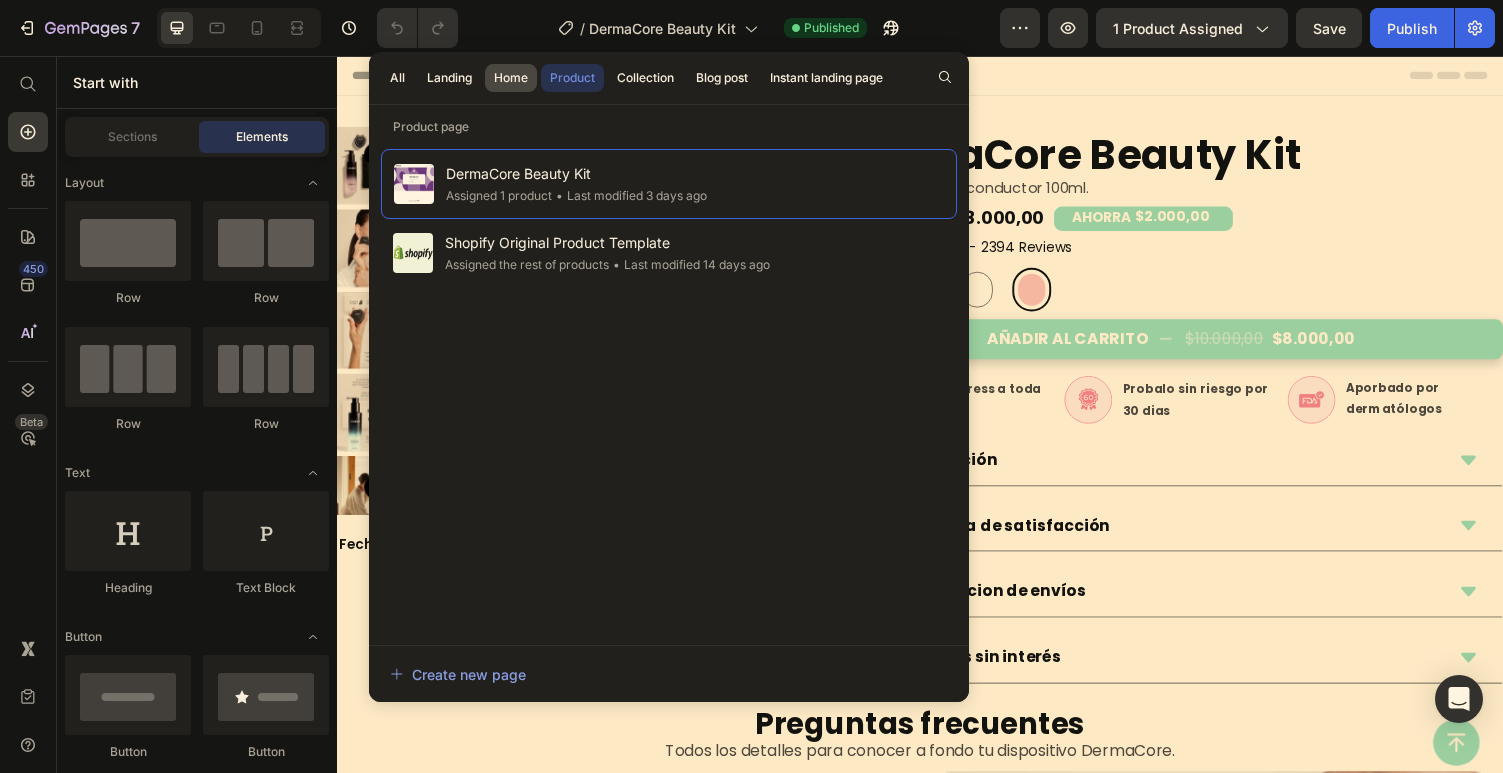 click on "Home" at bounding box center [511, 78] 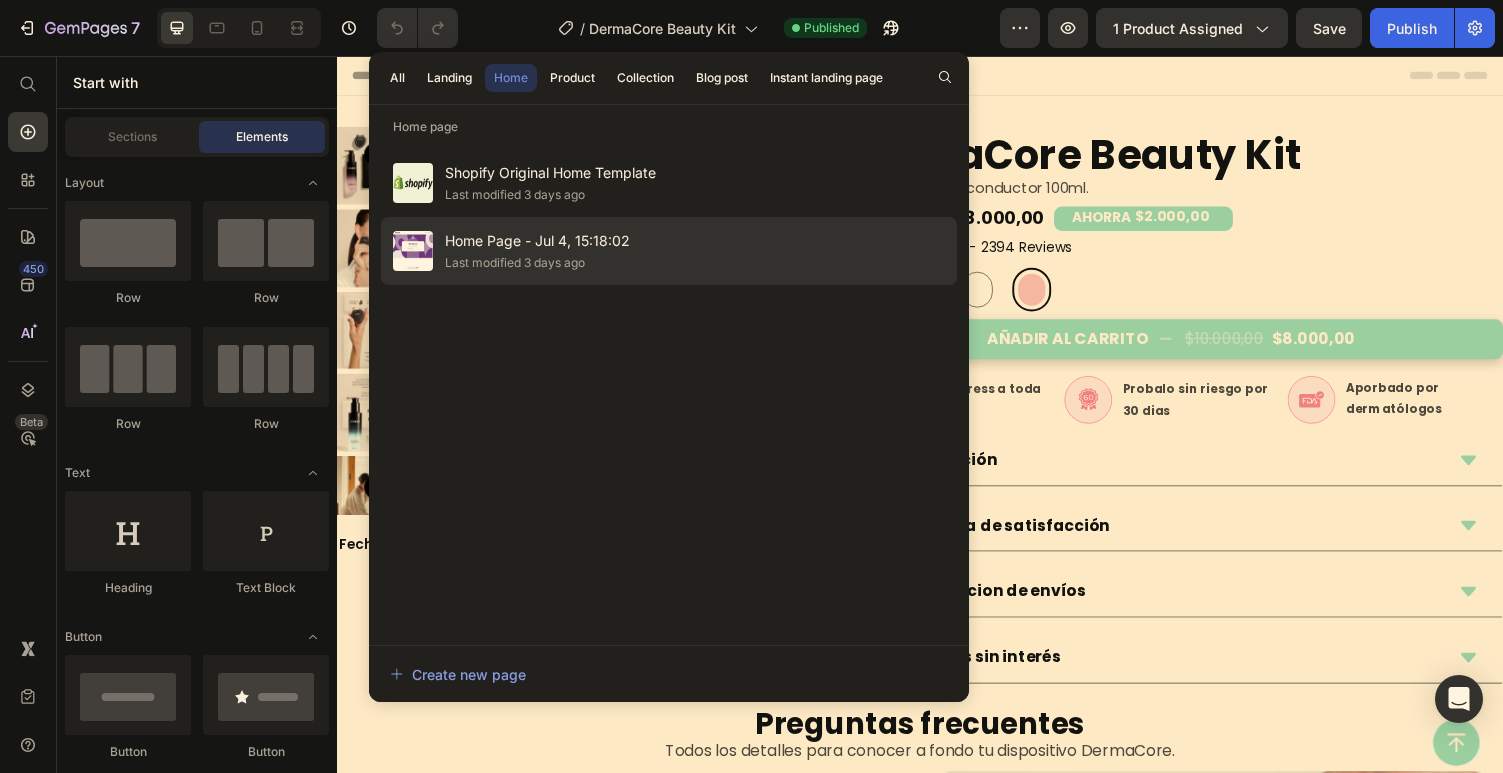 click on "Last modified 3 days ago" 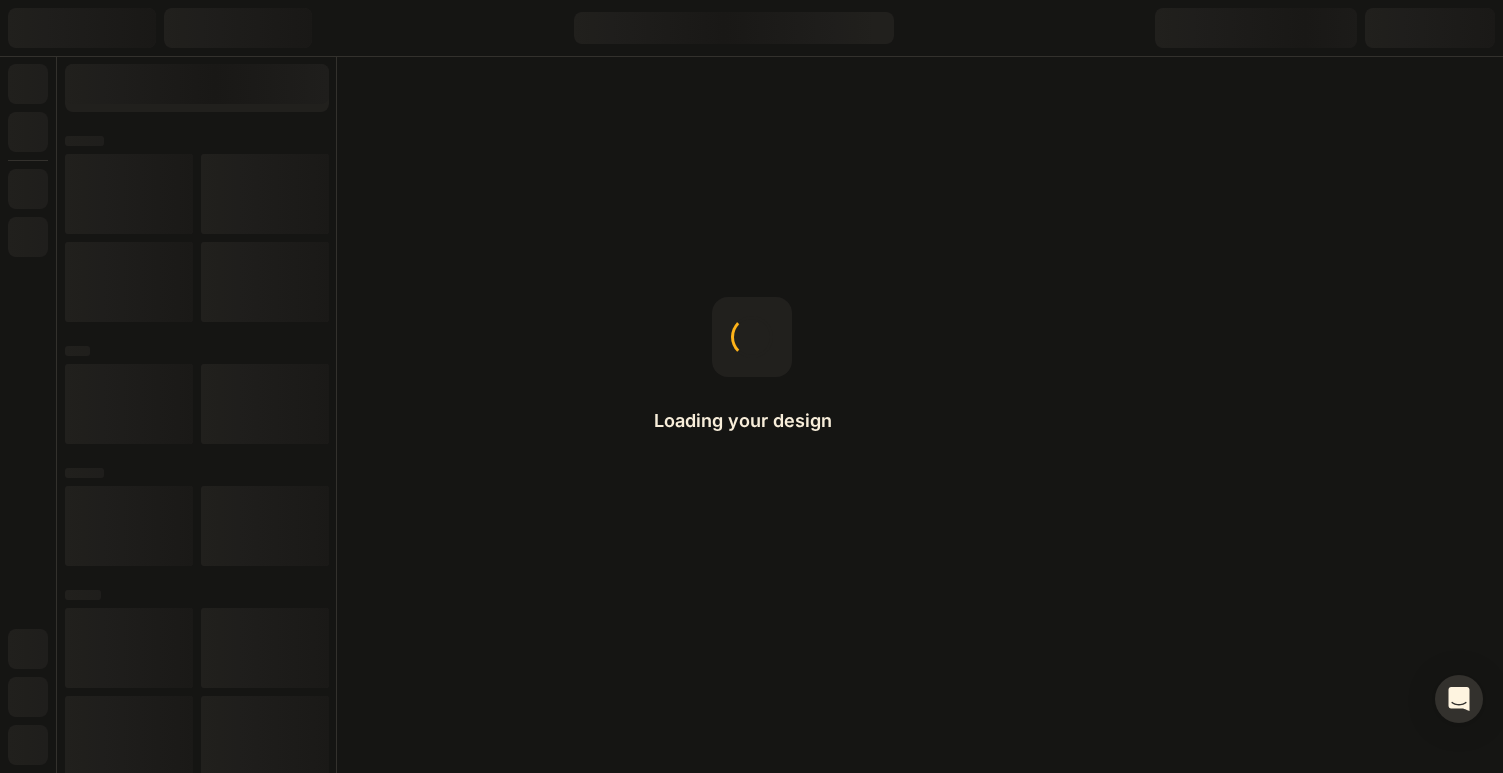 scroll, scrollTop: 0, scrollLeft: 0, axis: both 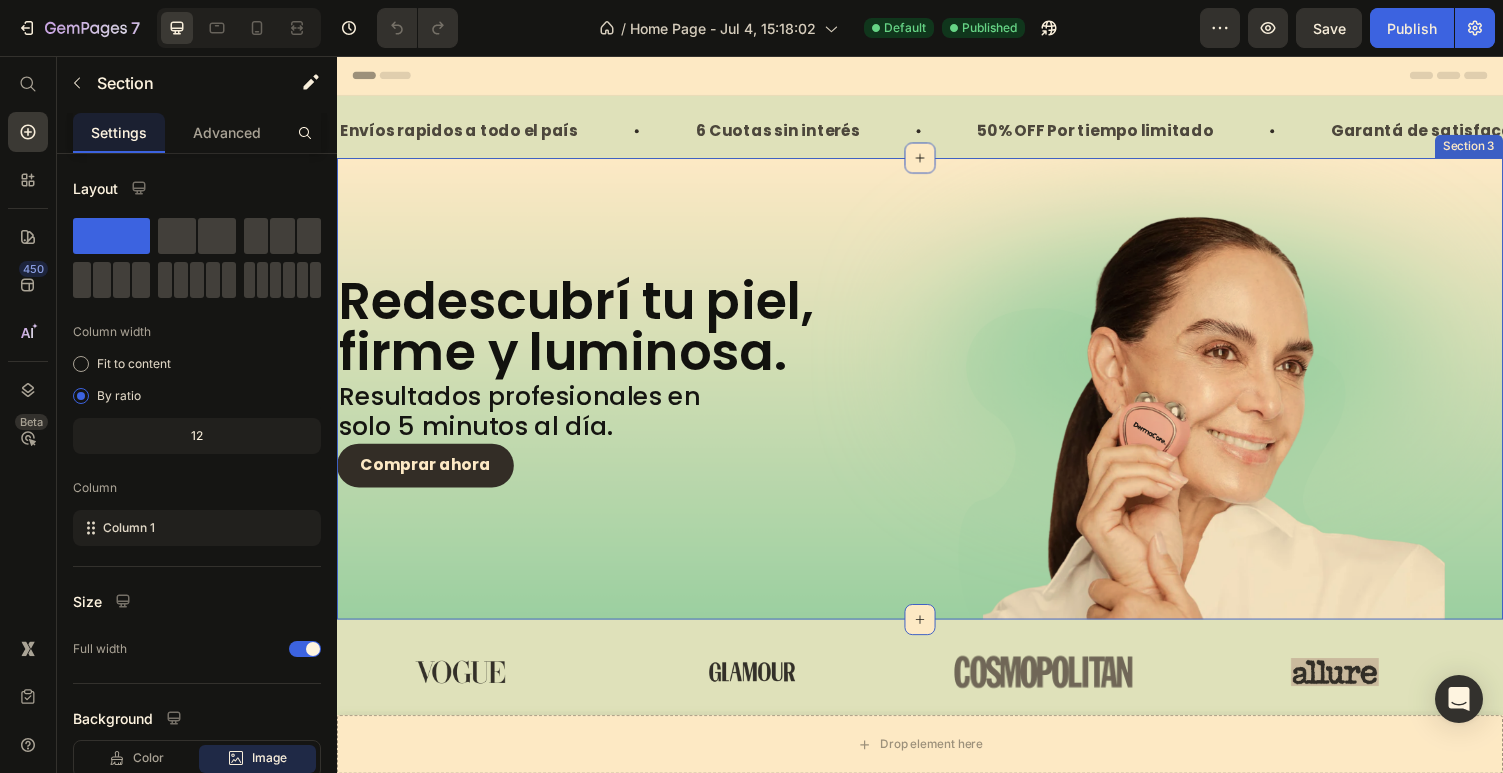 click on "Redescubrí tu piel, firme y luminosa. Heading Resultados profesionales en solo 5 minutos al día. Text Block Comprar ahora Button Row Section 3" at bounding box center [937, 398] 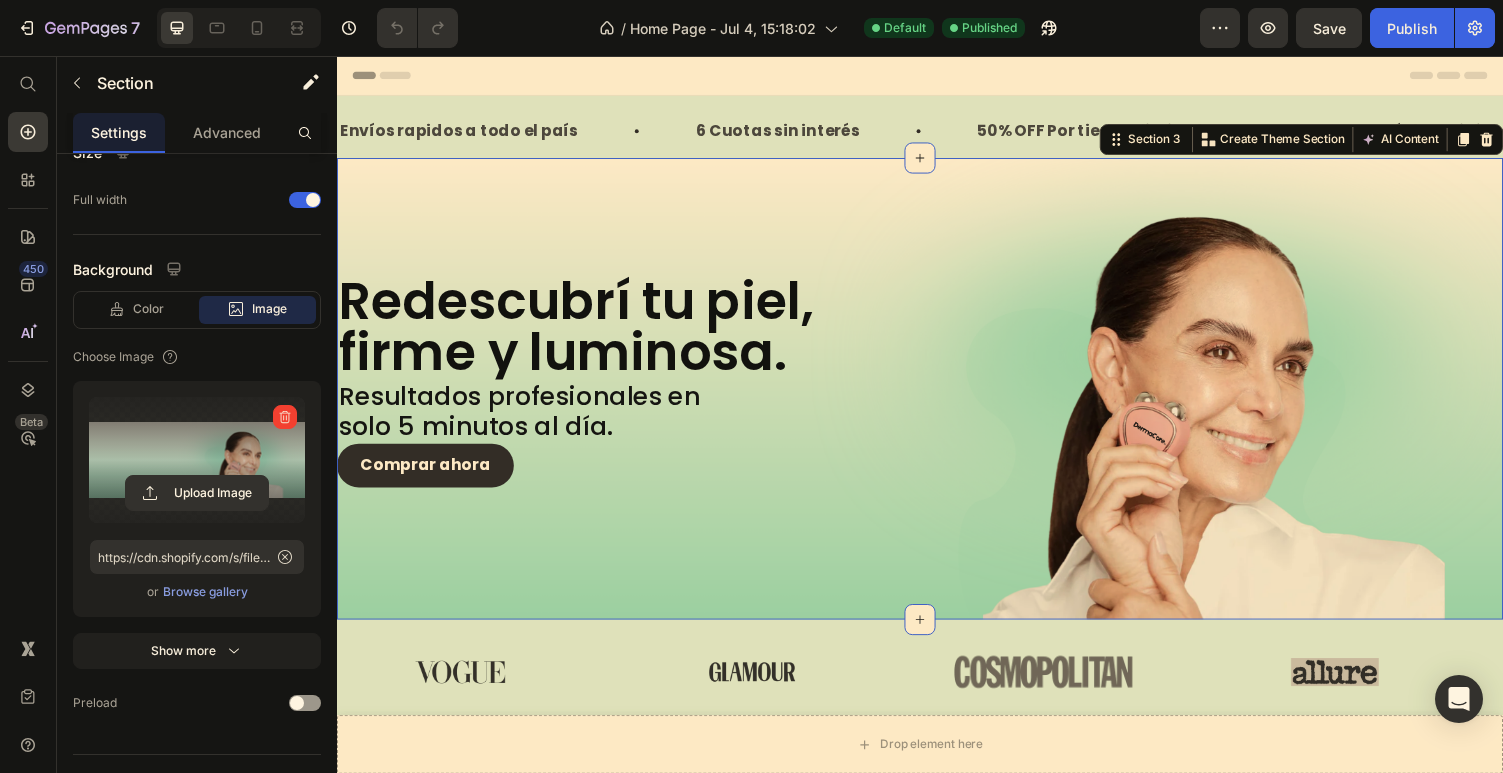 scroll, scrollTop: 488, scrollLeft: 0, axis: vertical 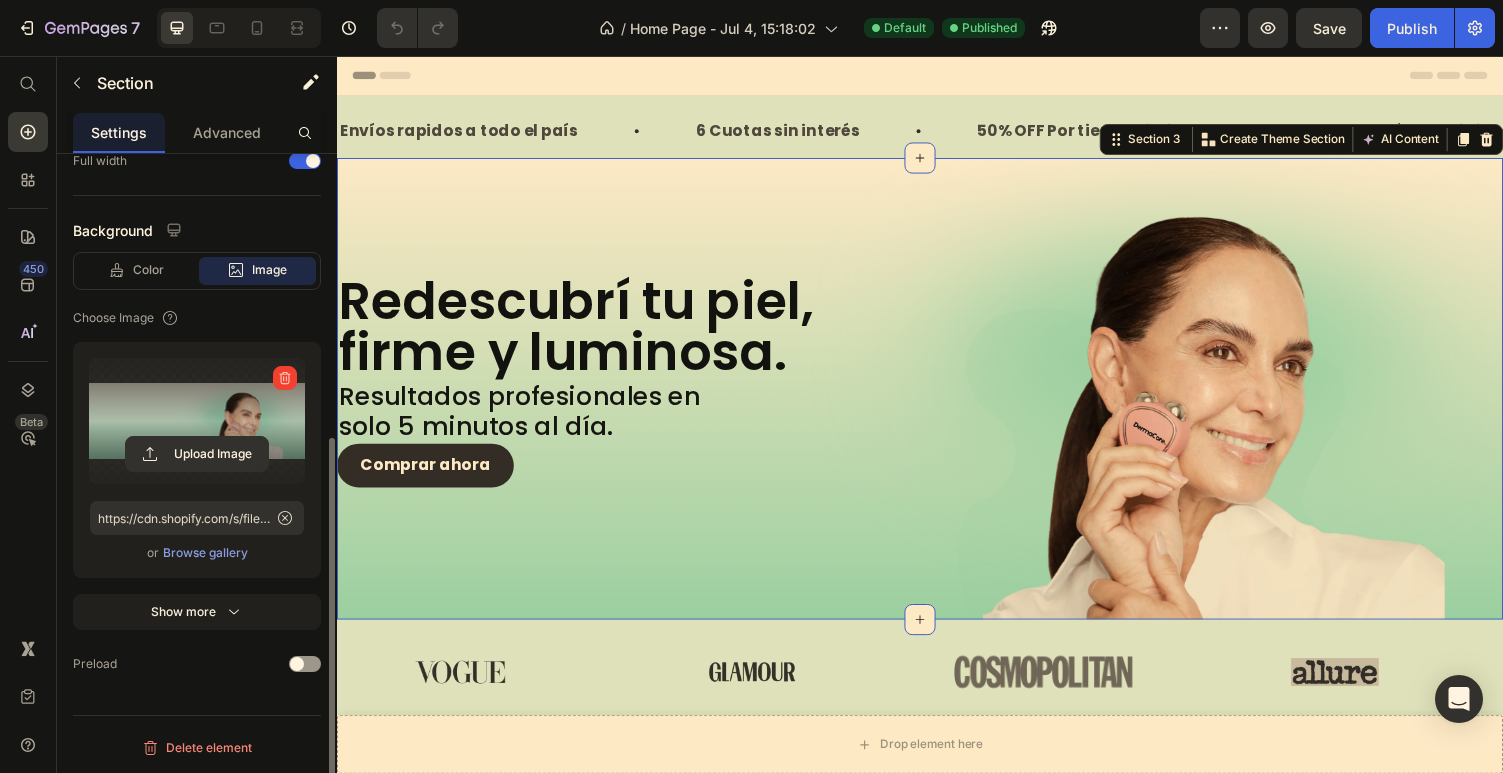 click at bounding box center (197, 421) 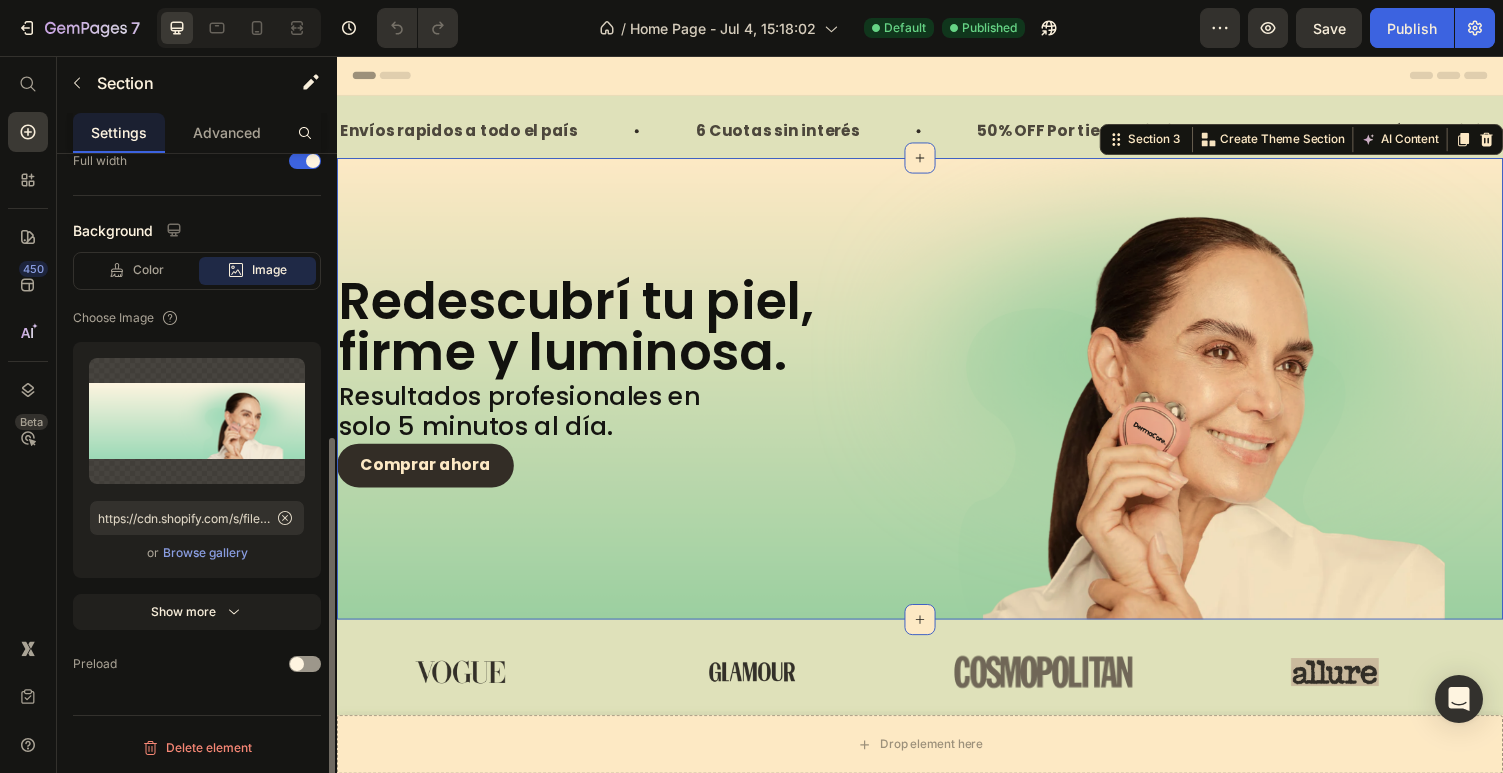 click on "Browse gallery" at bounding box center [205, 553] 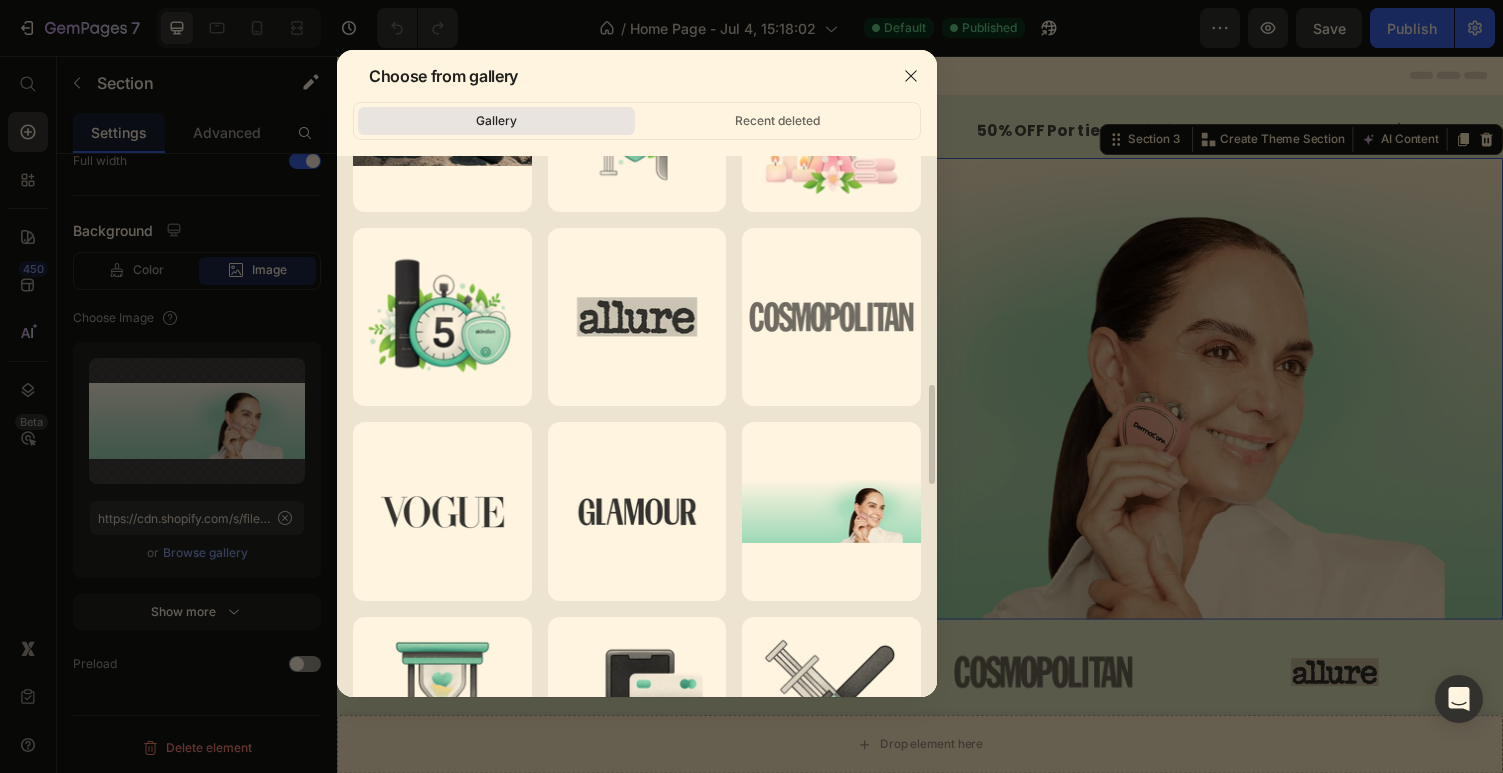 scroll, scrollTop: 1293, scrollLeft: 0, axis: vertical 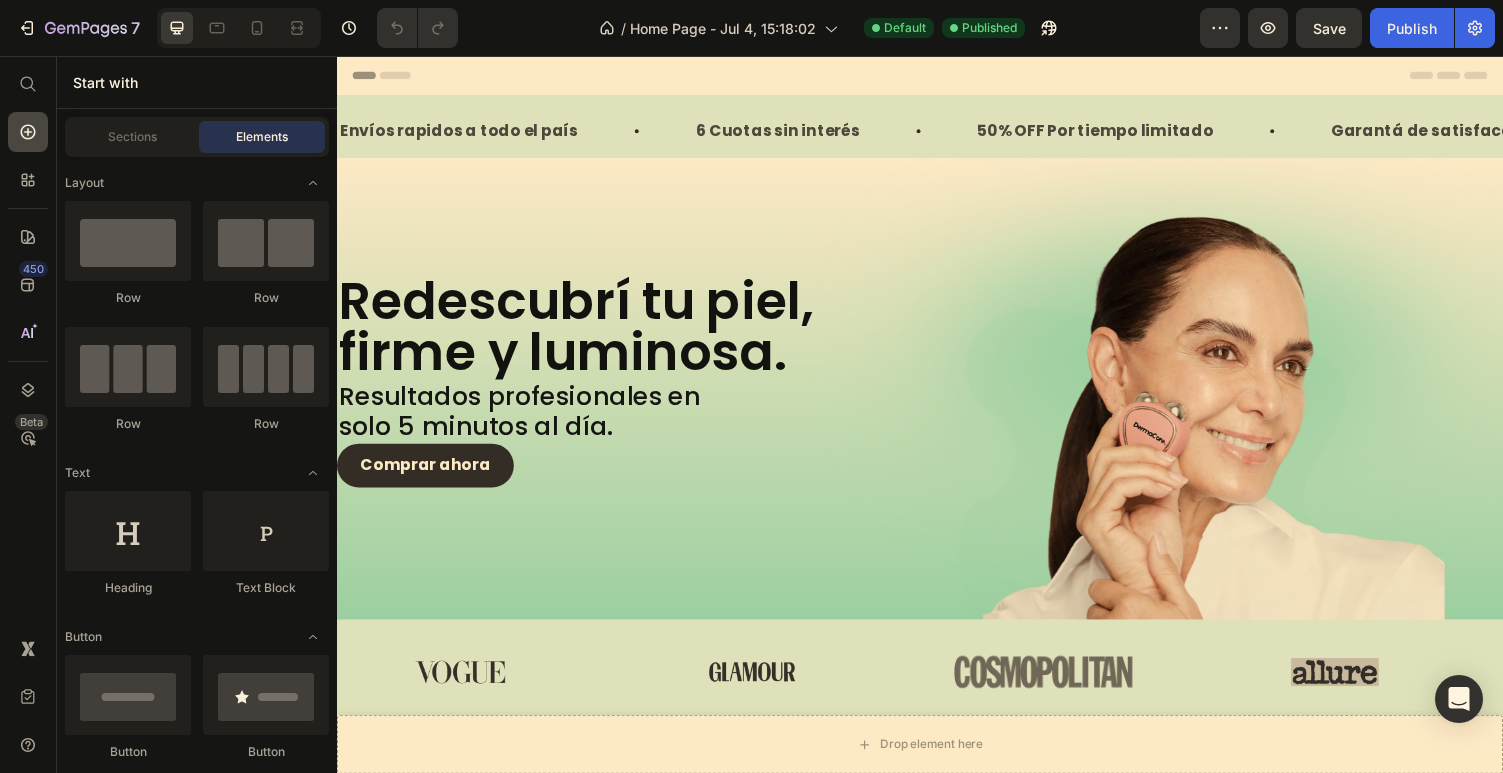 click 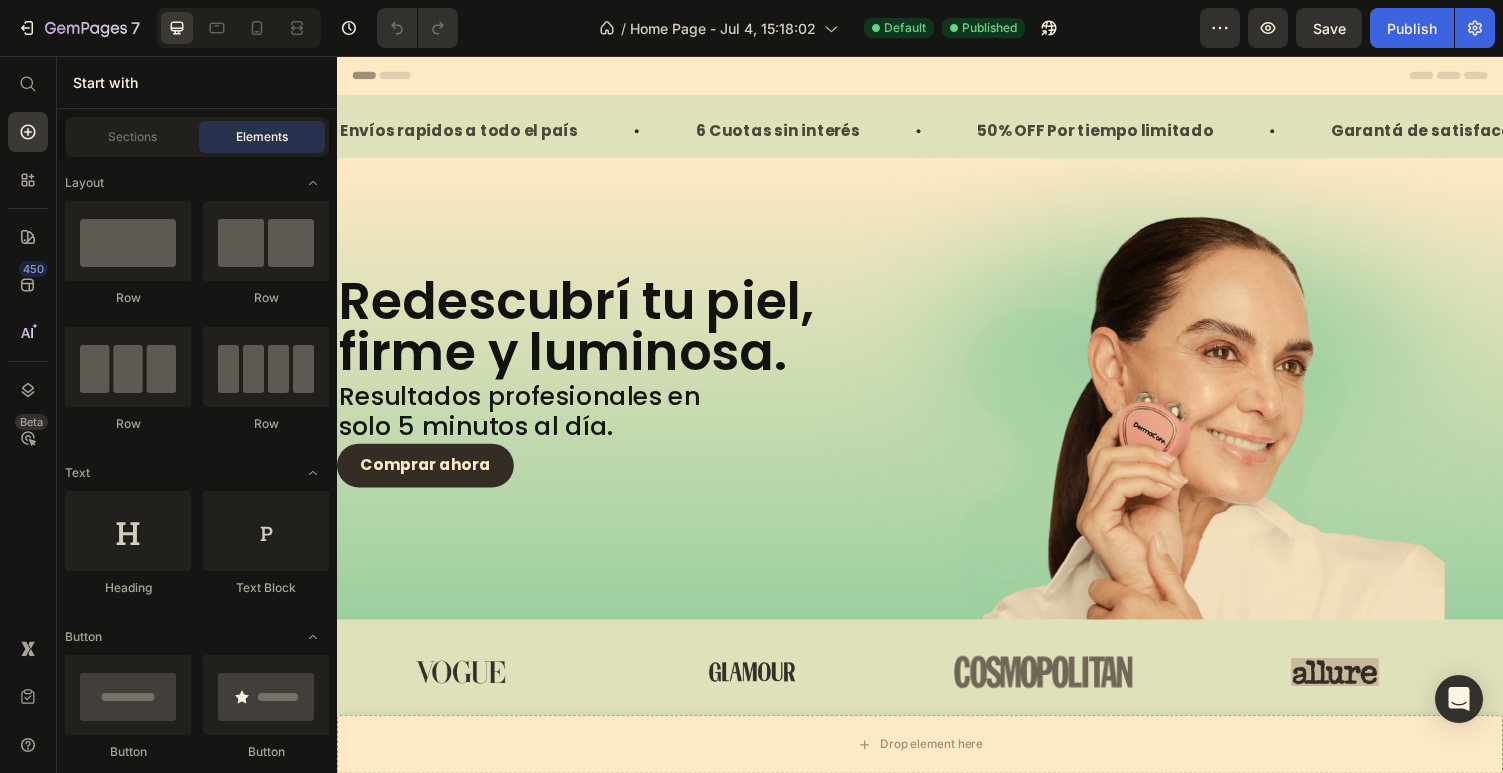 click on "Header" at bounding box center [937, 76] 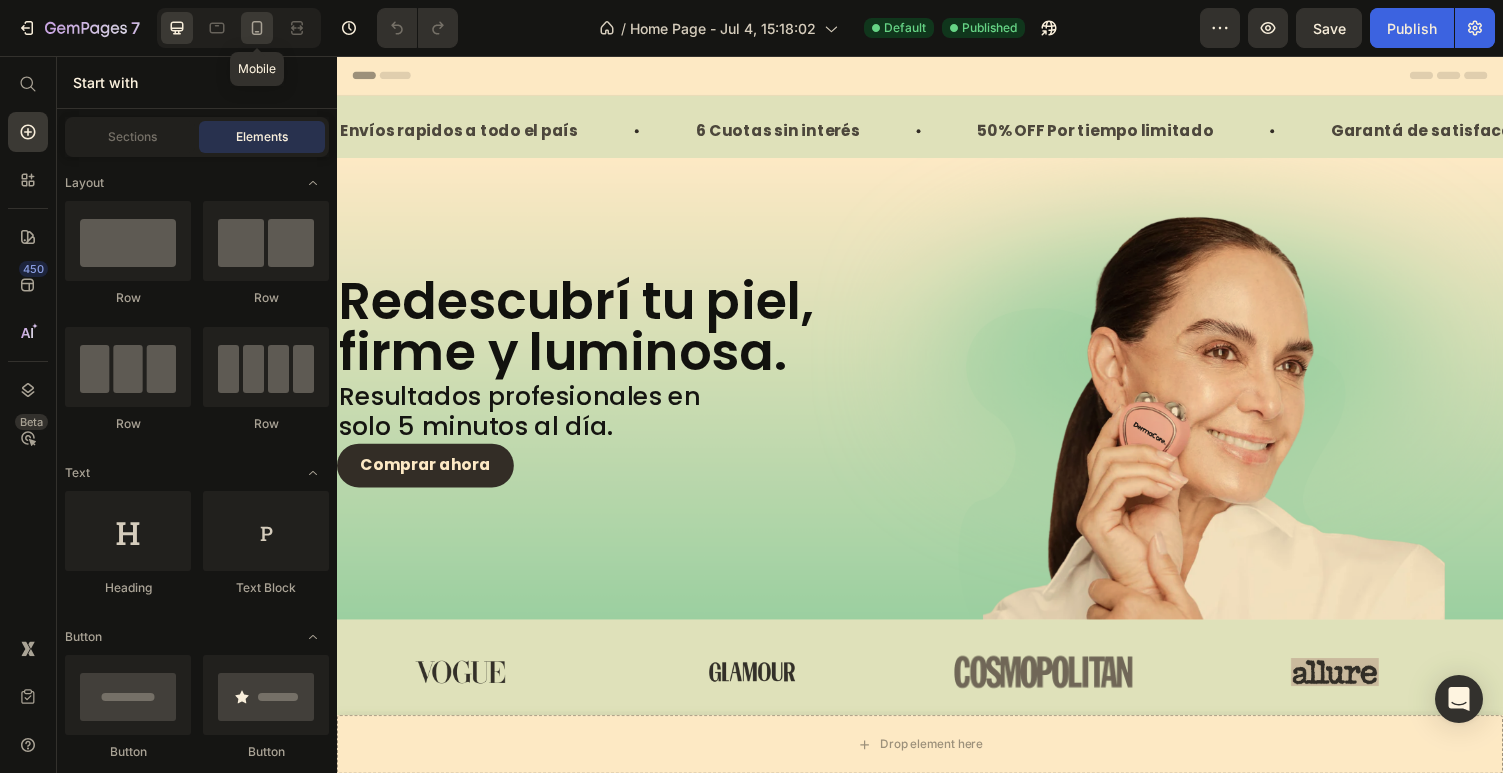 click 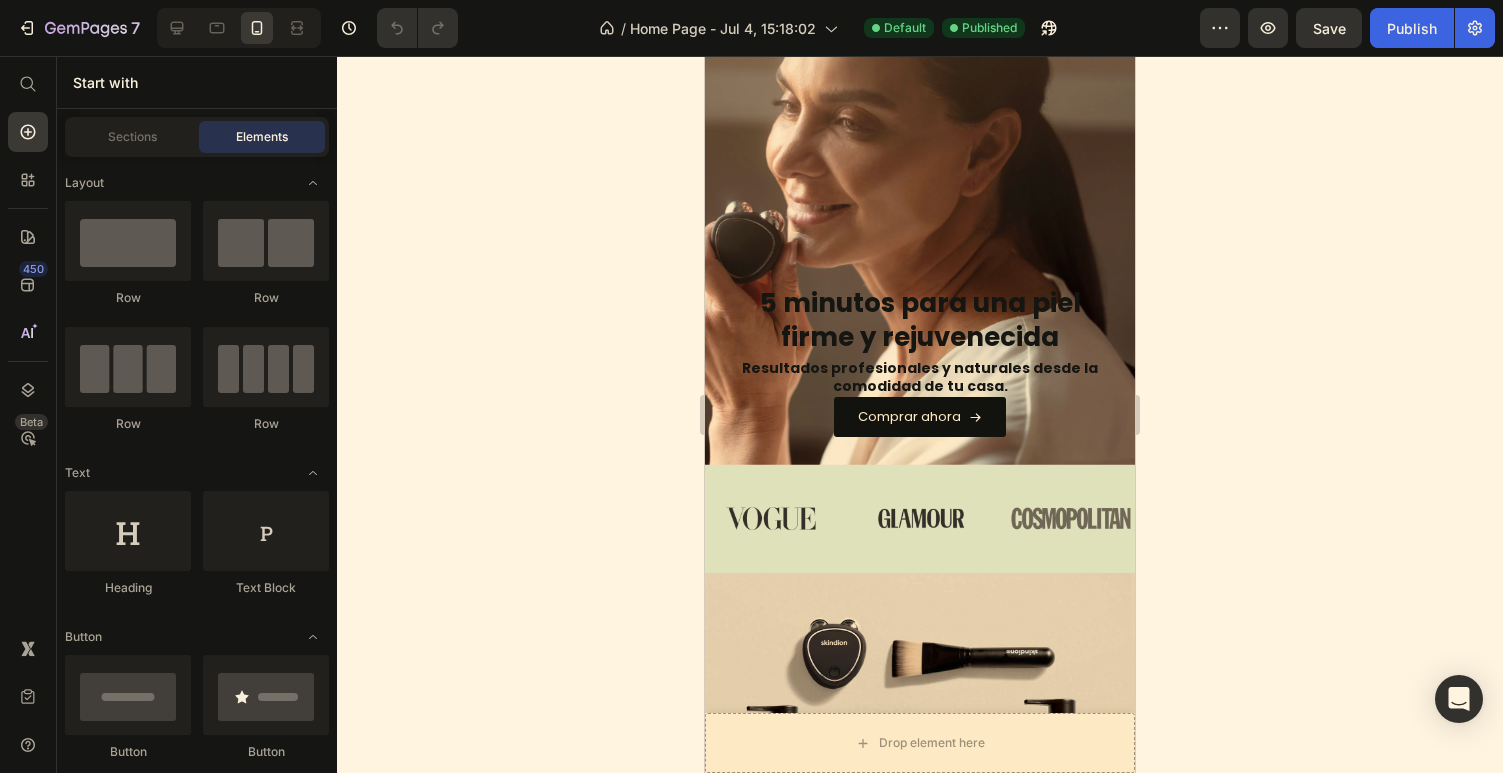 scroll, scrollTop: 0, scrollLeft: 0, axis: both 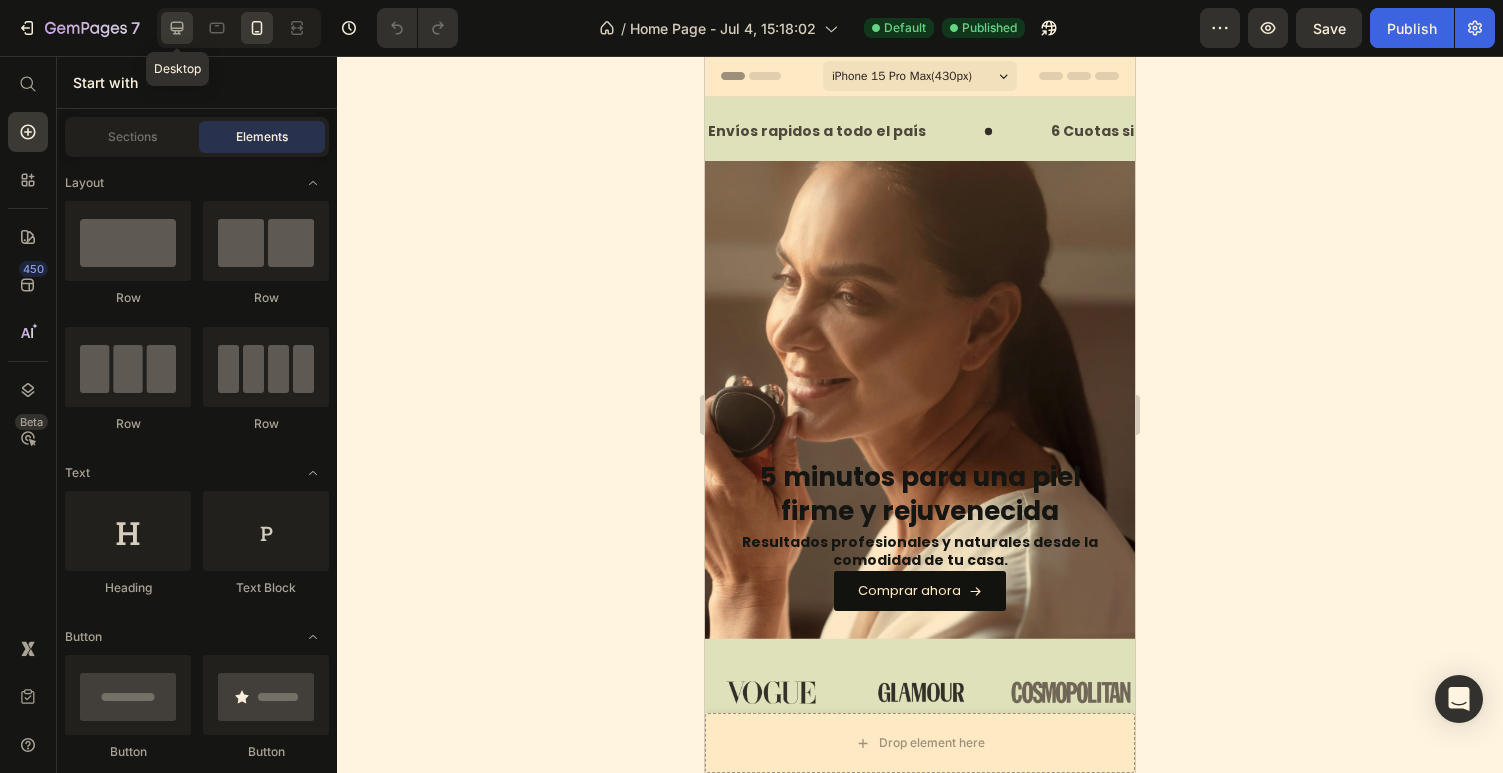 click 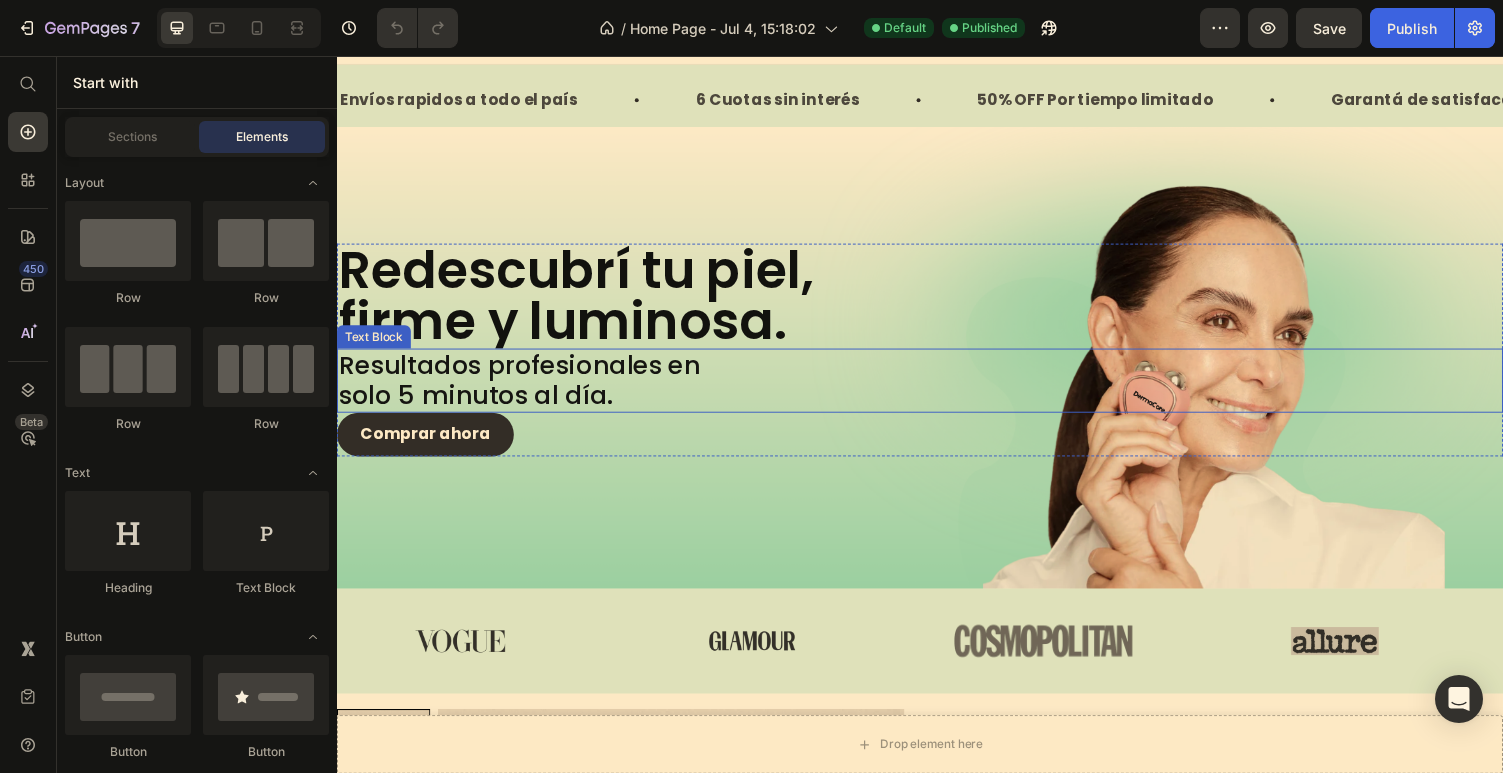 scroll, scrollTop: 0, scrollLeft: 0, axis: both 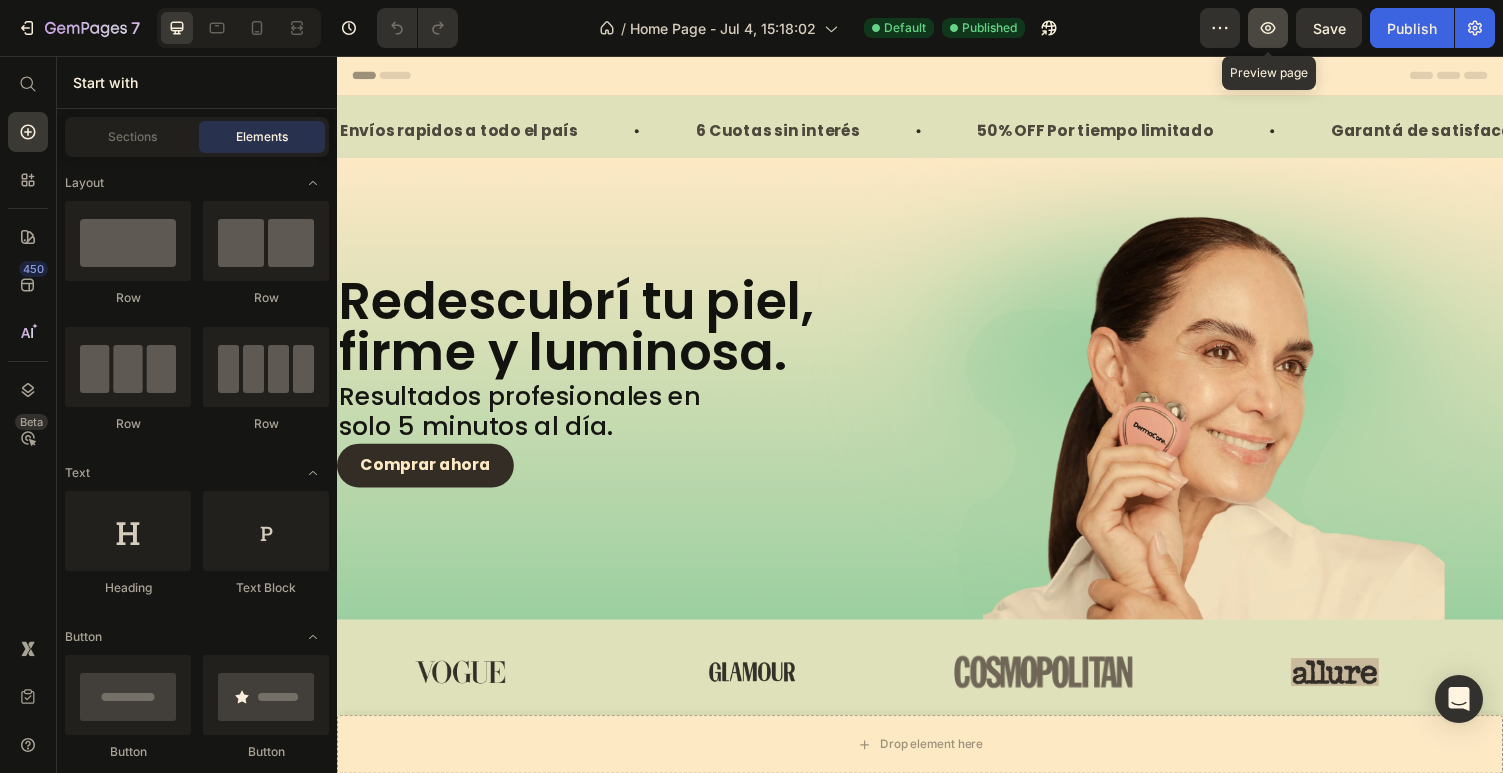 click 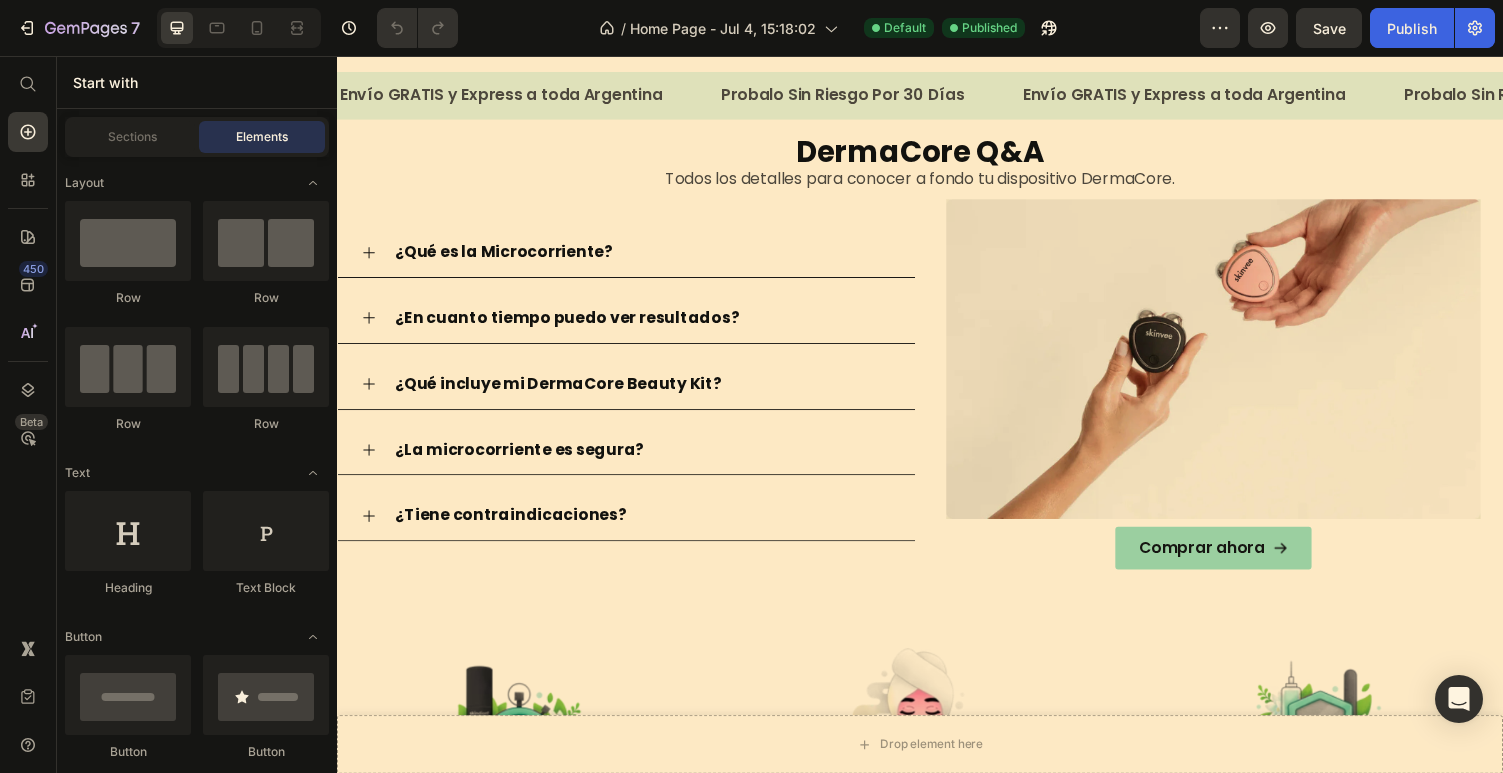 scroll, scrollTop: 1189, scrollLeft: 0, axis: vertical 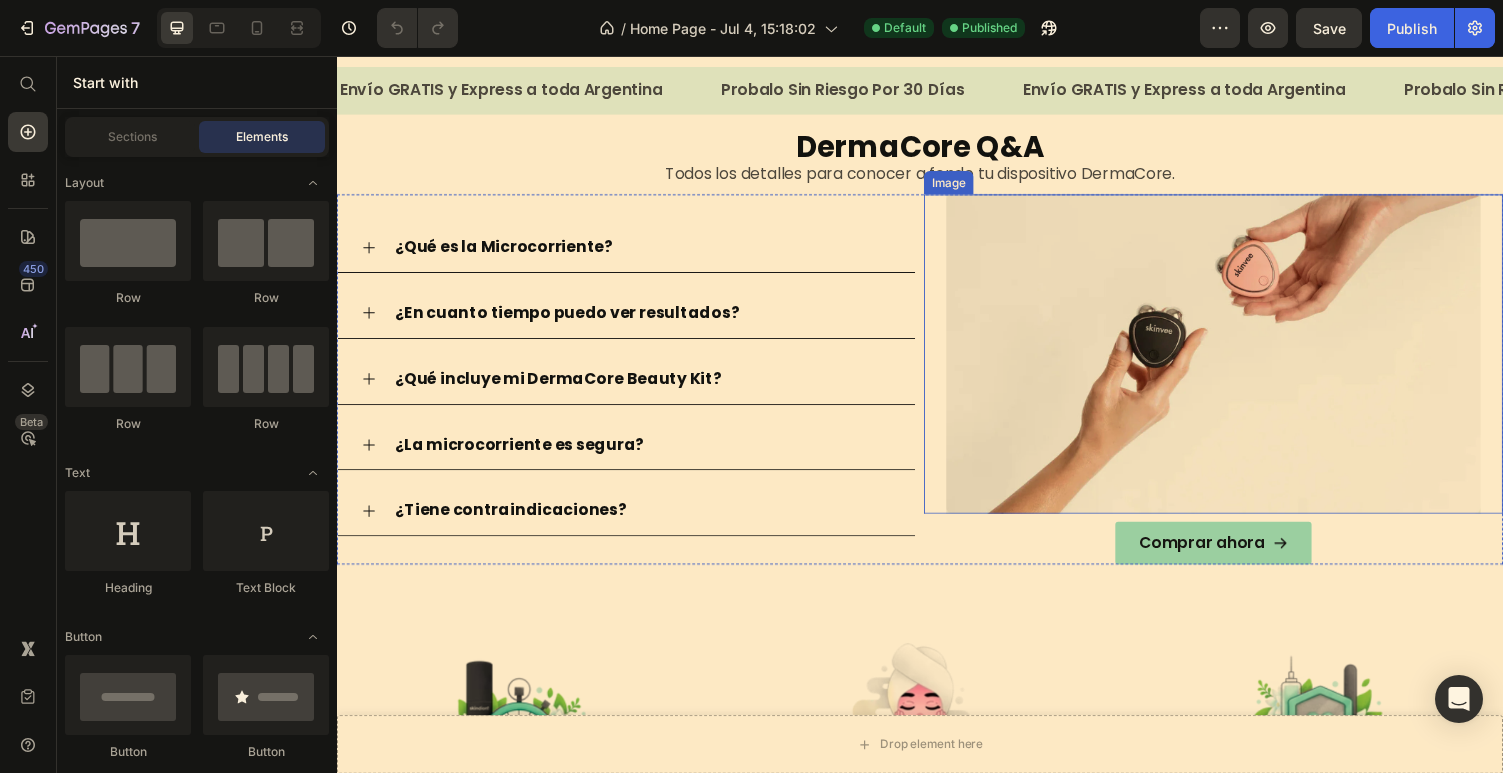 click at bounding box center [1239, 362] 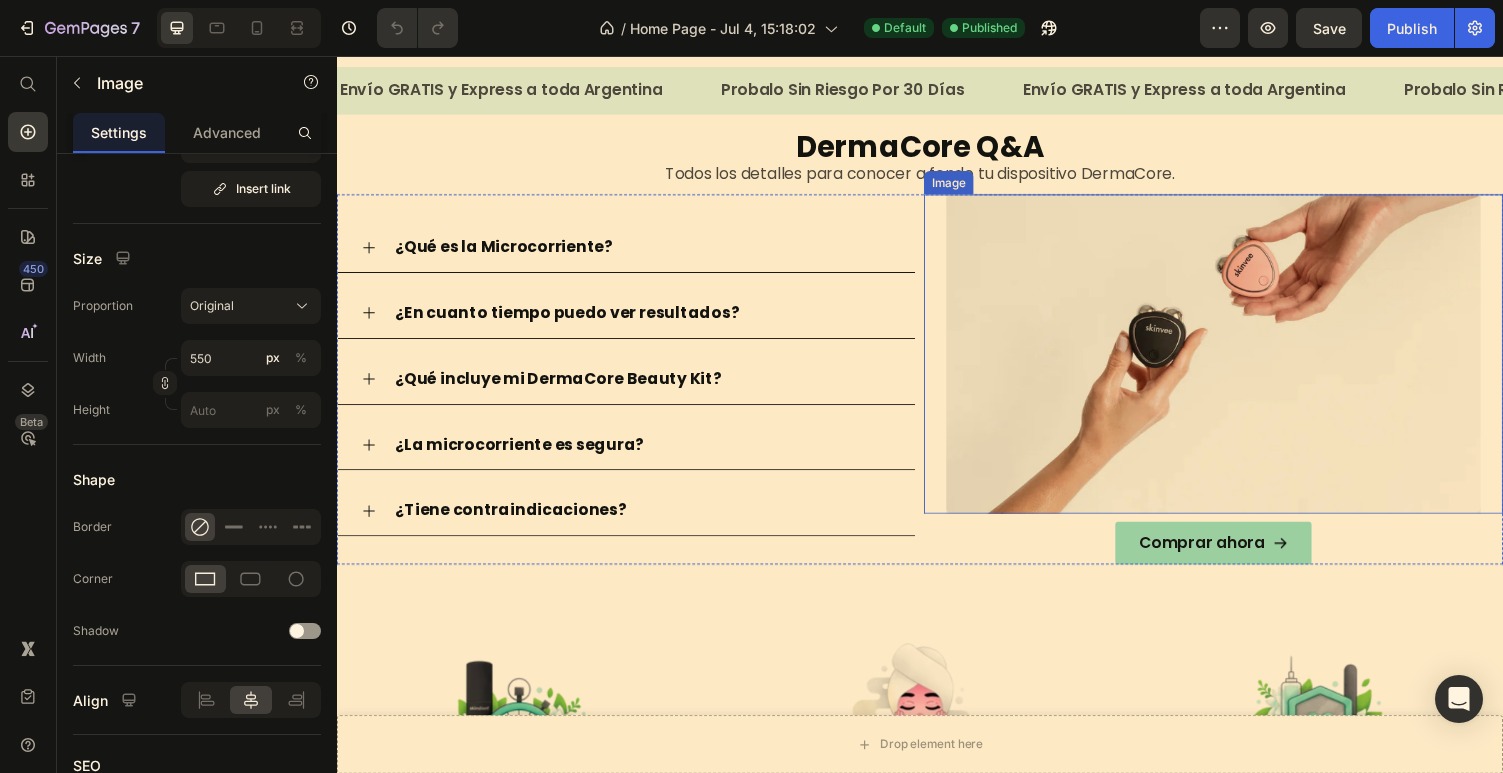 scroll, scrollTop: 0, scrollLeft: 0, axis: both 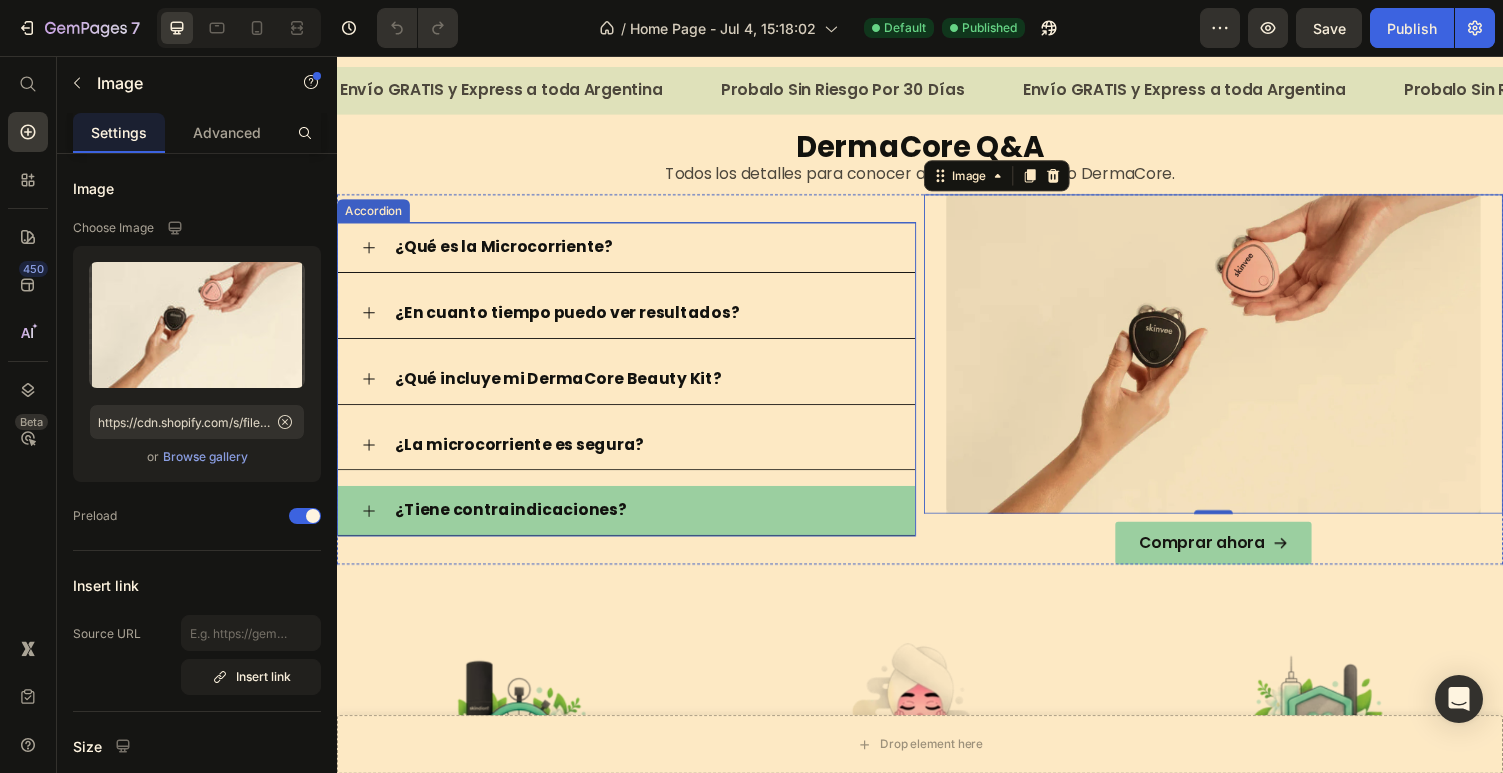 click on "¿Tiene contraindicaciones?" at bounding box center [651, 523] 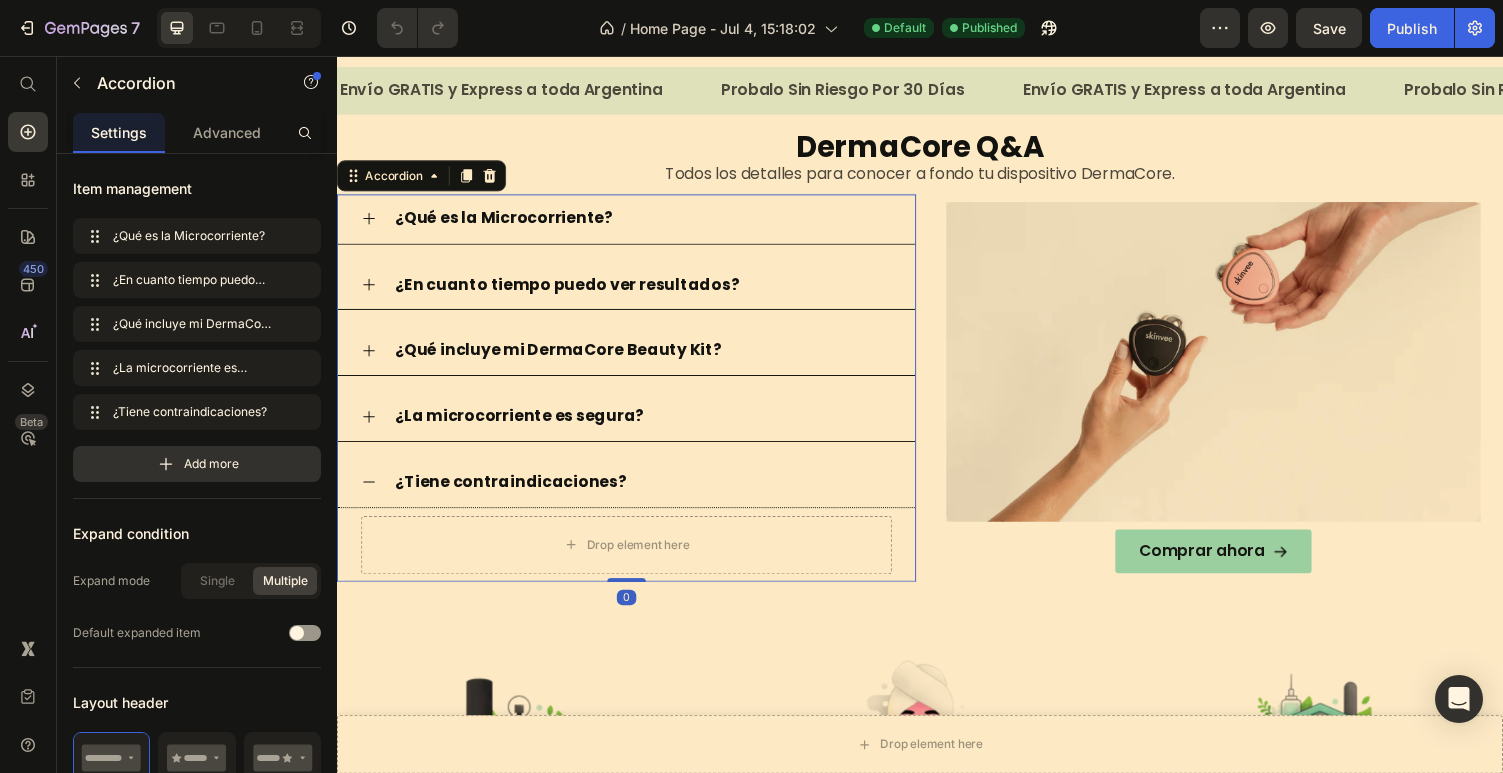 click on "¿Tiene contraindicaciones?" at bounding box center [516, 494] 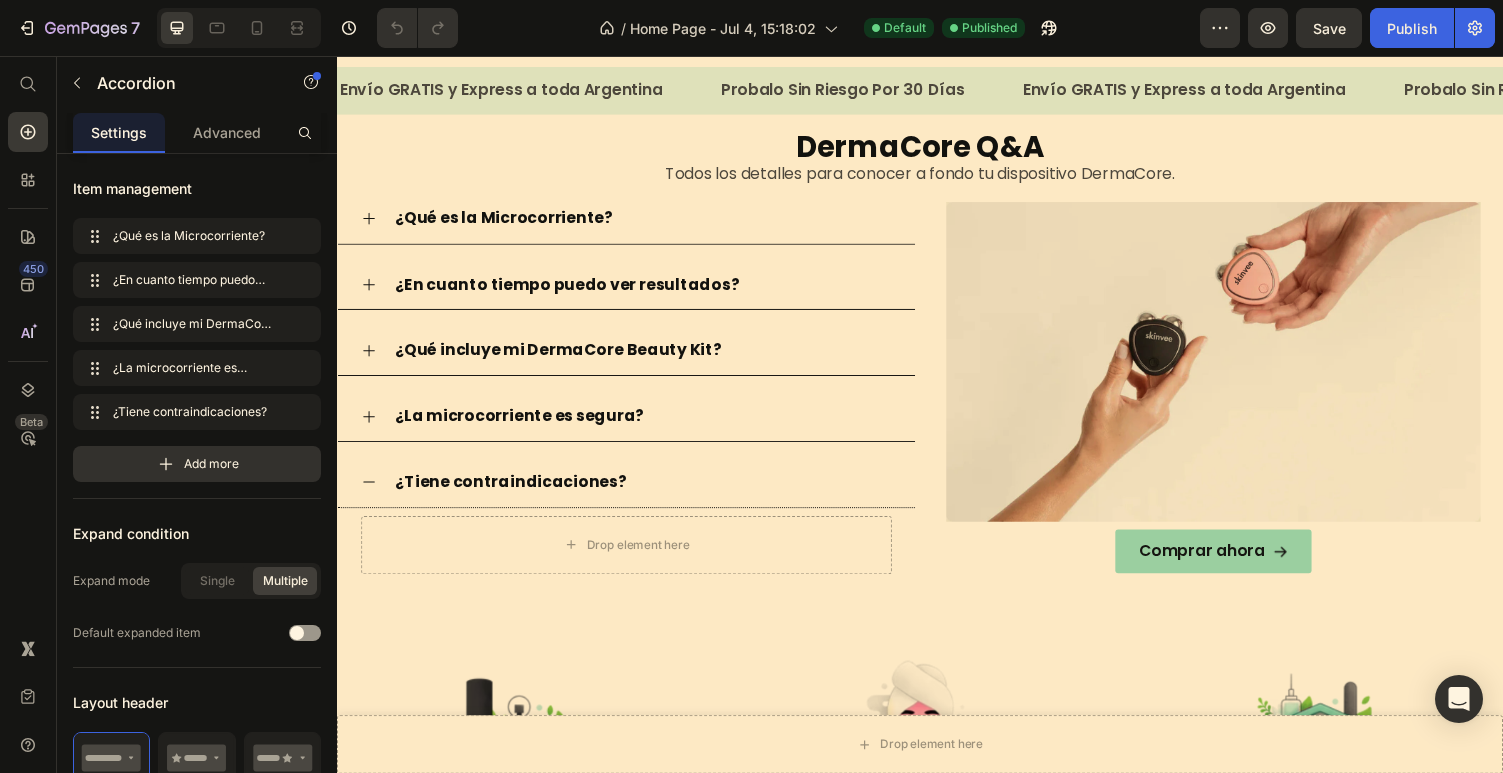 click on "¿Tiene contraindicaciones?" at bounding box center (651, 494) 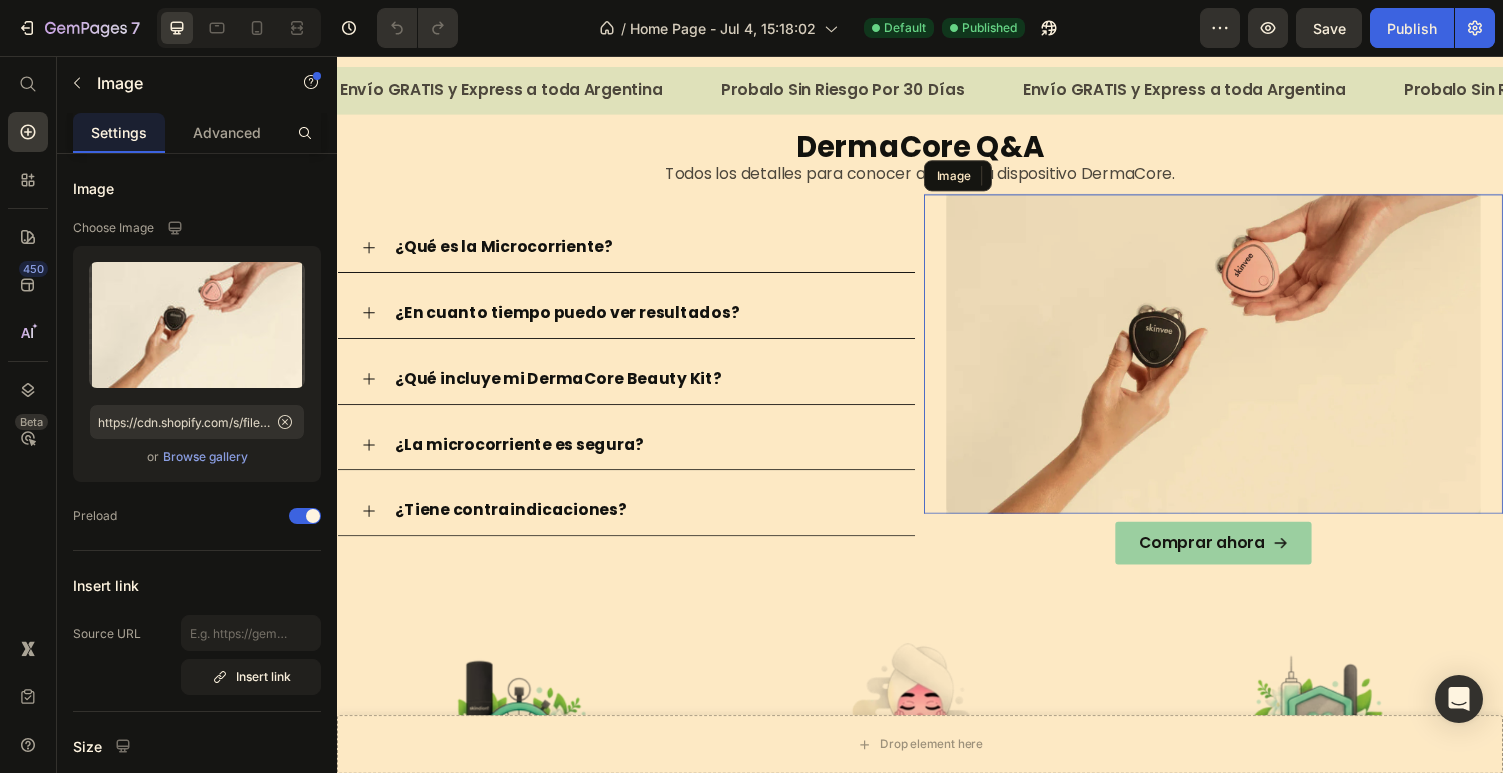 click at bounding box center [1239, 362] 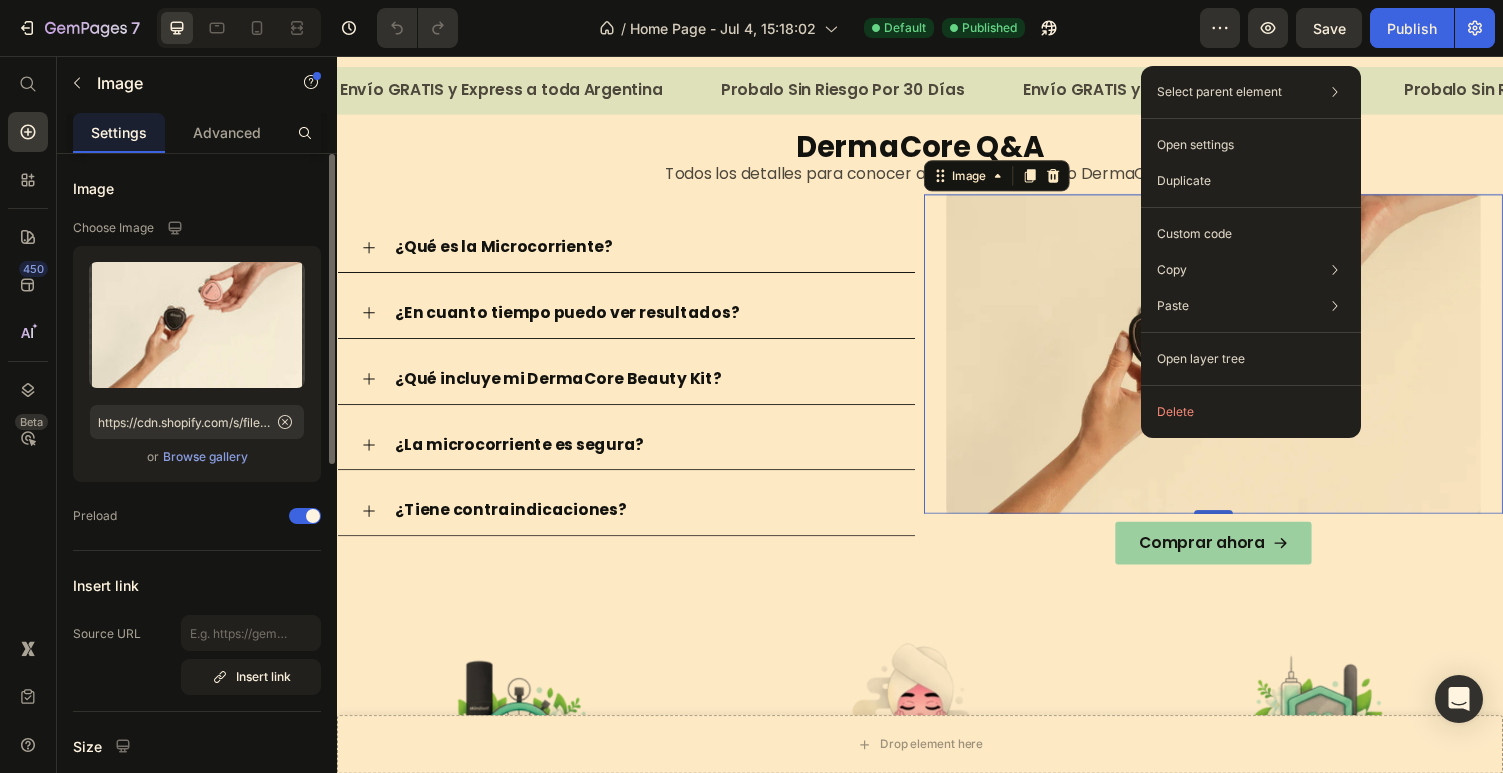 click on "Upload Image https://cdn.shopify.com/s/files/1/0941/4659/3074/files/gempages_573409924592173971-7091d01b-4dff-4f48-9e75-8d446124ff37.webp  or   Browse gallery" 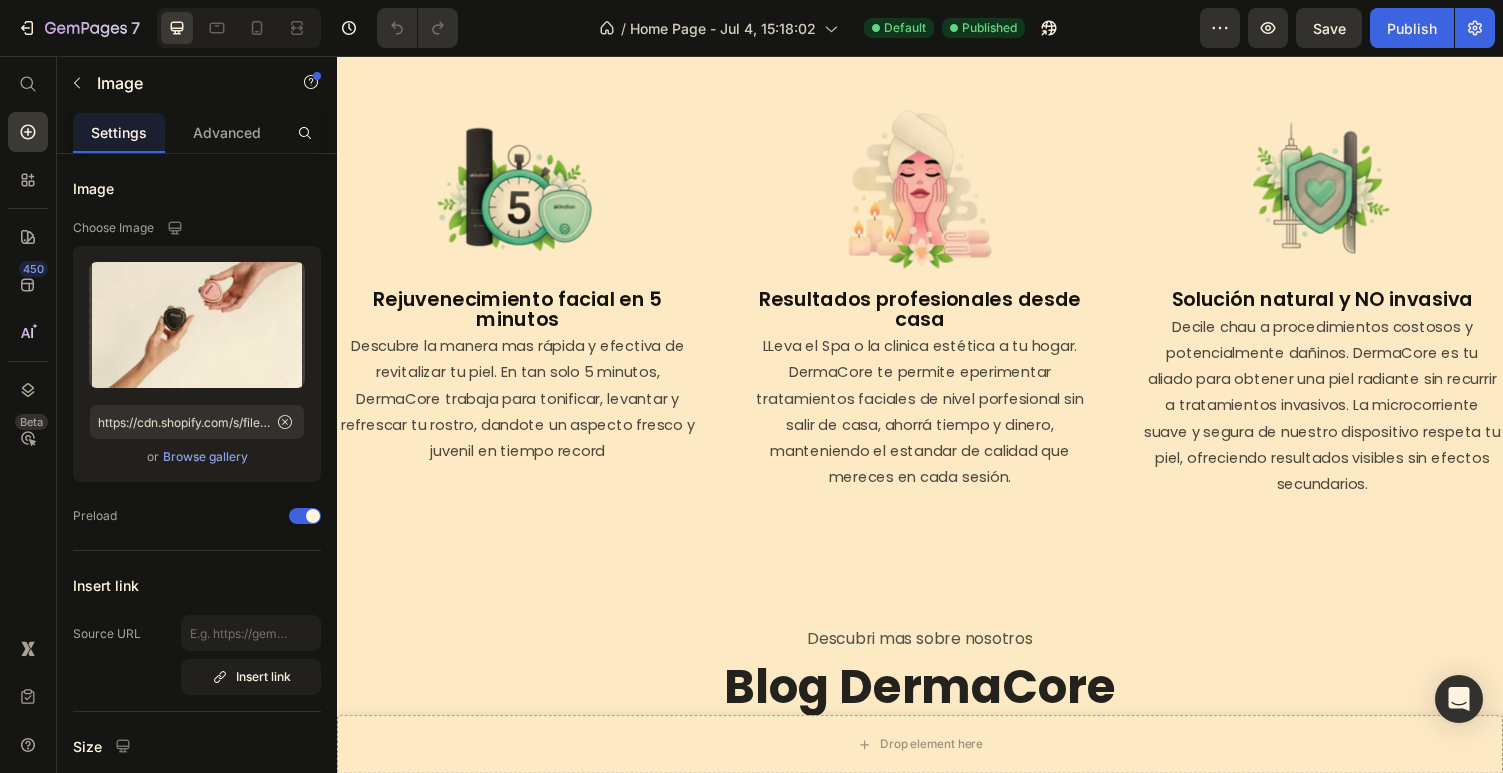 scroll, scrollTop: 1743, scrollLeft: 0, axis: vertical 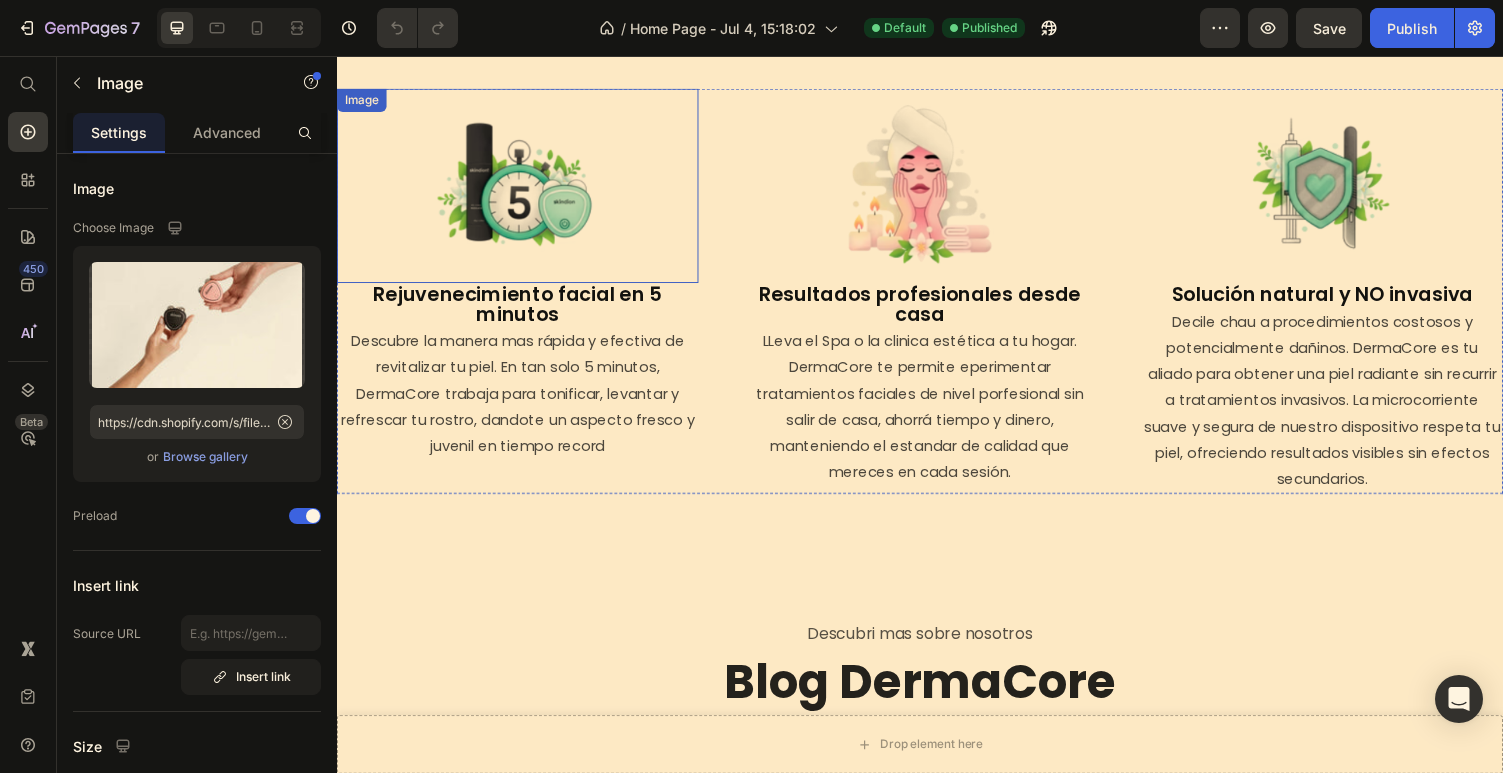 click at bounding box center [523, 189] 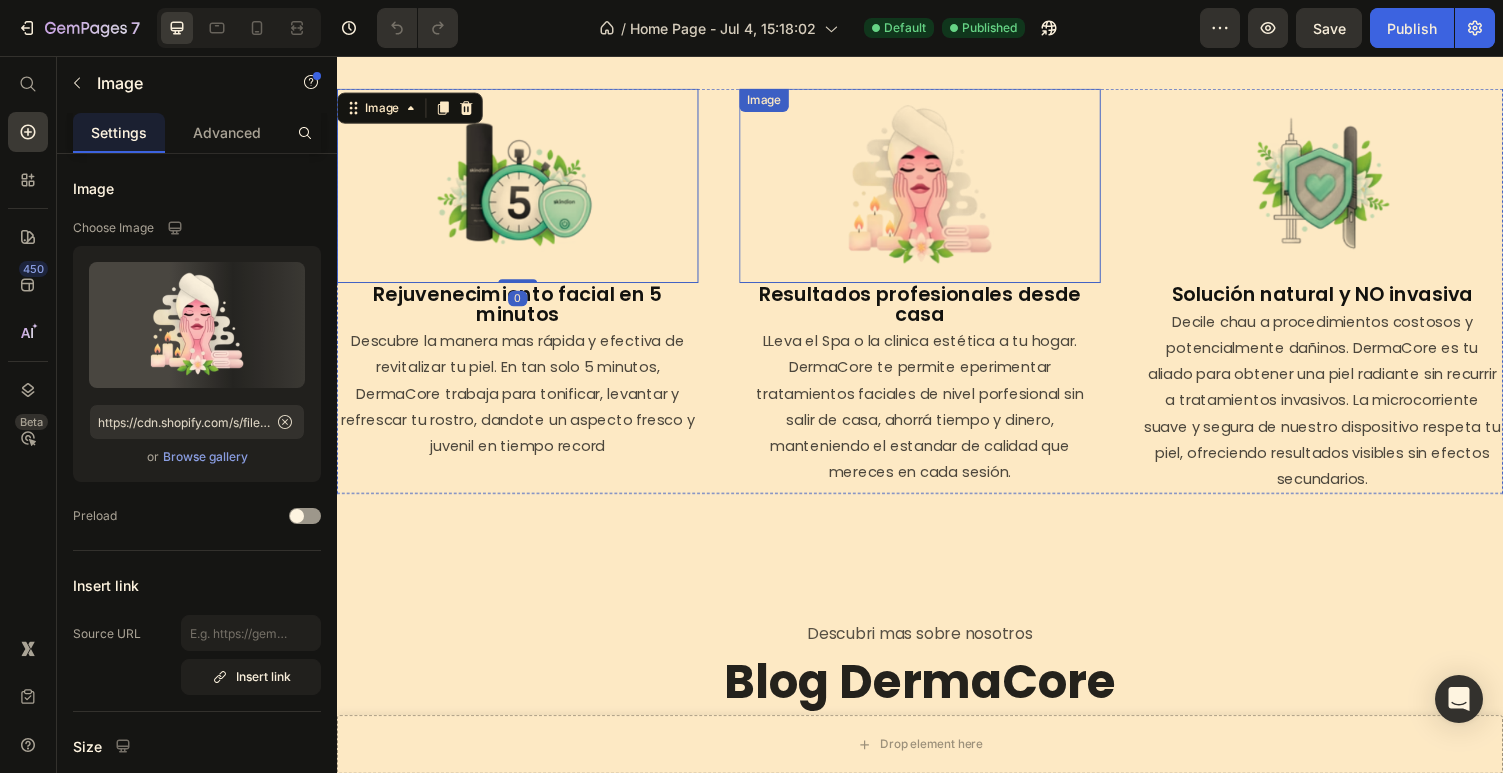 click at bounding box center [937, 189] 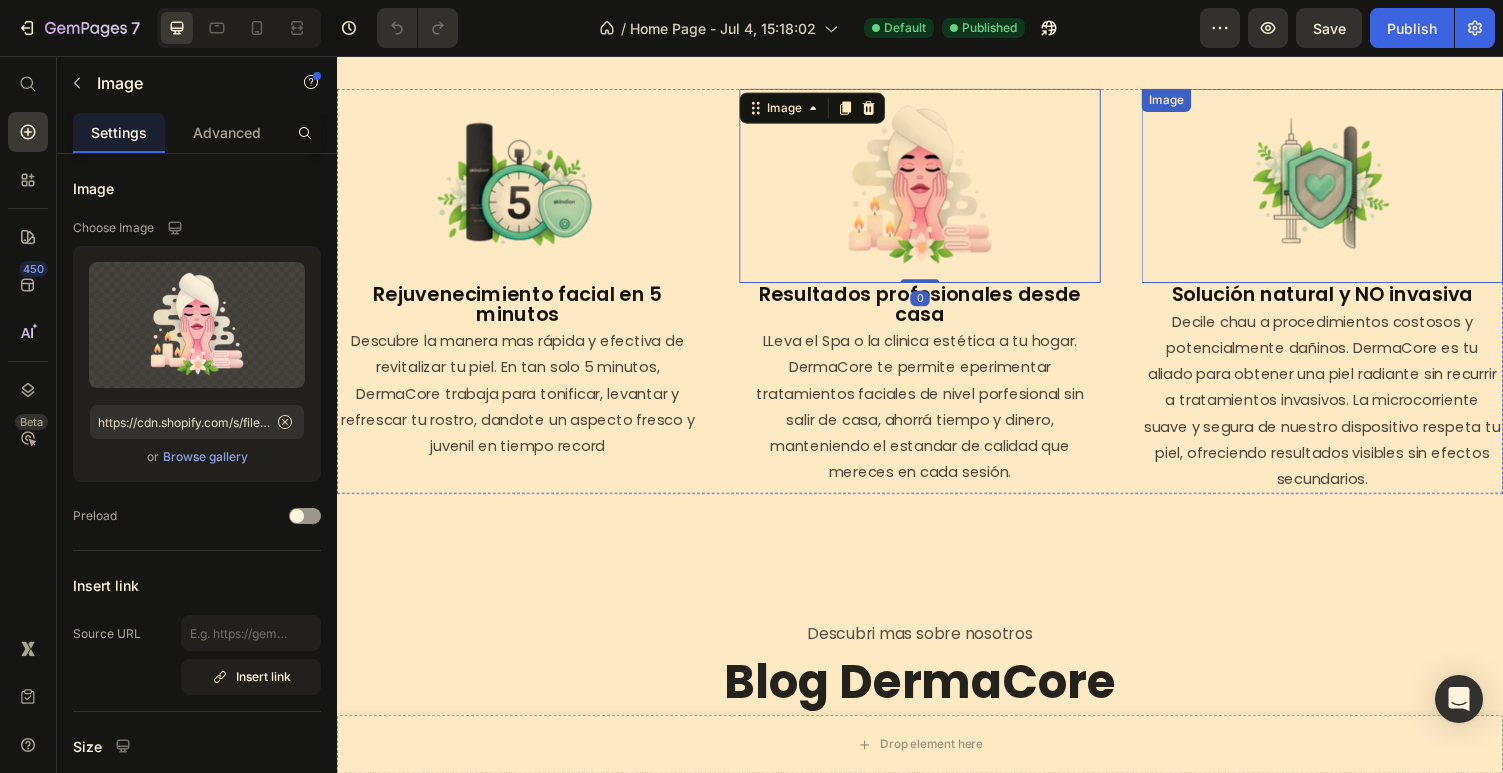 click at bounding box center (1351, 189) 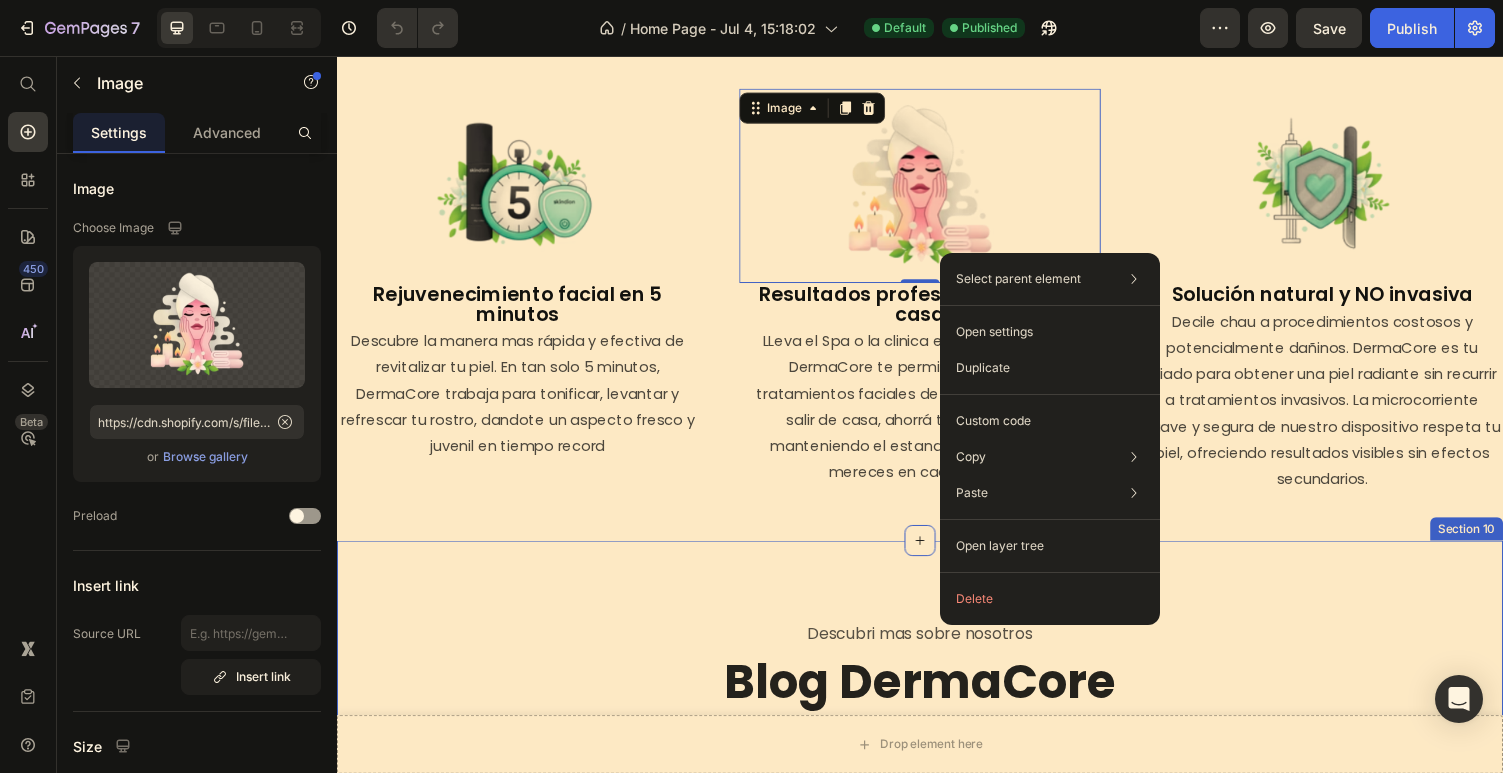 click on "Descubri mas sobre nosotros Text block Blog DermaCore Heading Row Image By   DermaCore Text block
Icon Mayo 29,2025 Text block Row Acido Hialurónico: Que es y por que tu piel lo necesita Heading Row Image By   DermaCore Text block
Icon Mayo 23,2025 Text block Row Dispositivos de microcorriente: qué son, cómo funcionan y por qué pueden transformar tu piel Heading Row Image By   DermaCore Text block
Icon Mayo 5,2025 Text block Row Microcorriente y ATP: El secreto energético detrás de una piel más joven Heading Row Row Row Section 10" at bounding box center [937, 943] 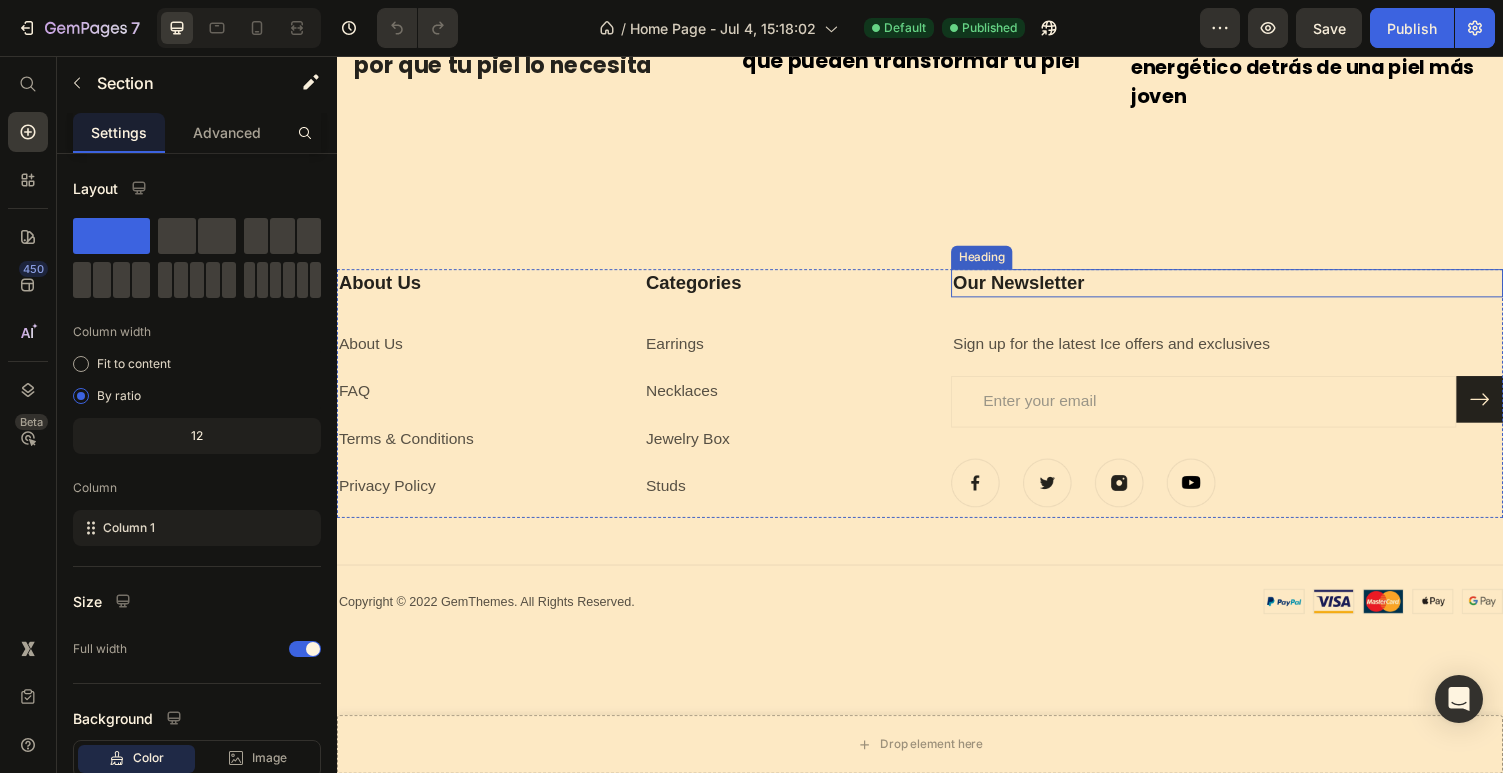 scroll, scrollTop: 2883, scrollLeft: 0, axis: vertical 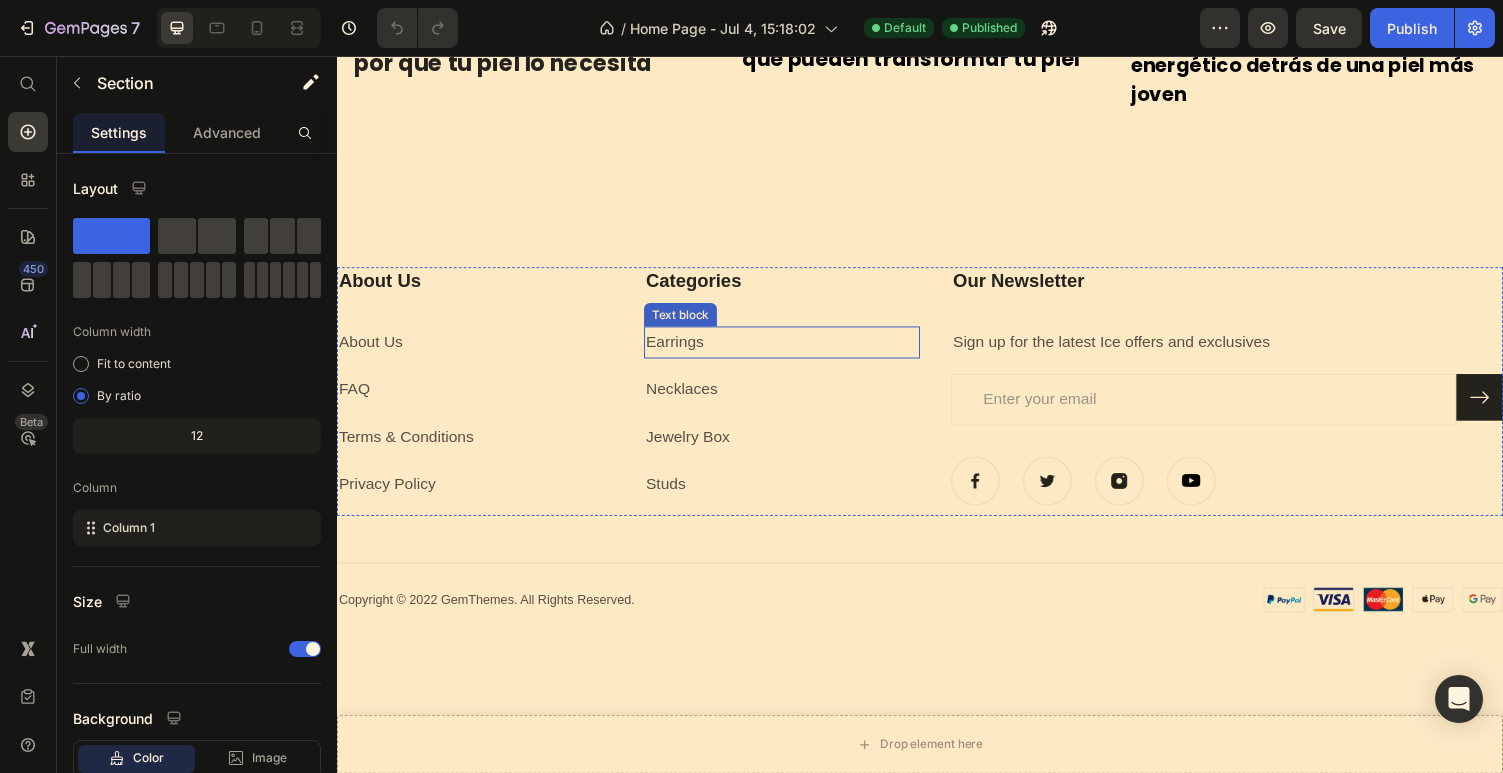 click on "Earrings" at bounding box center (795, 350) 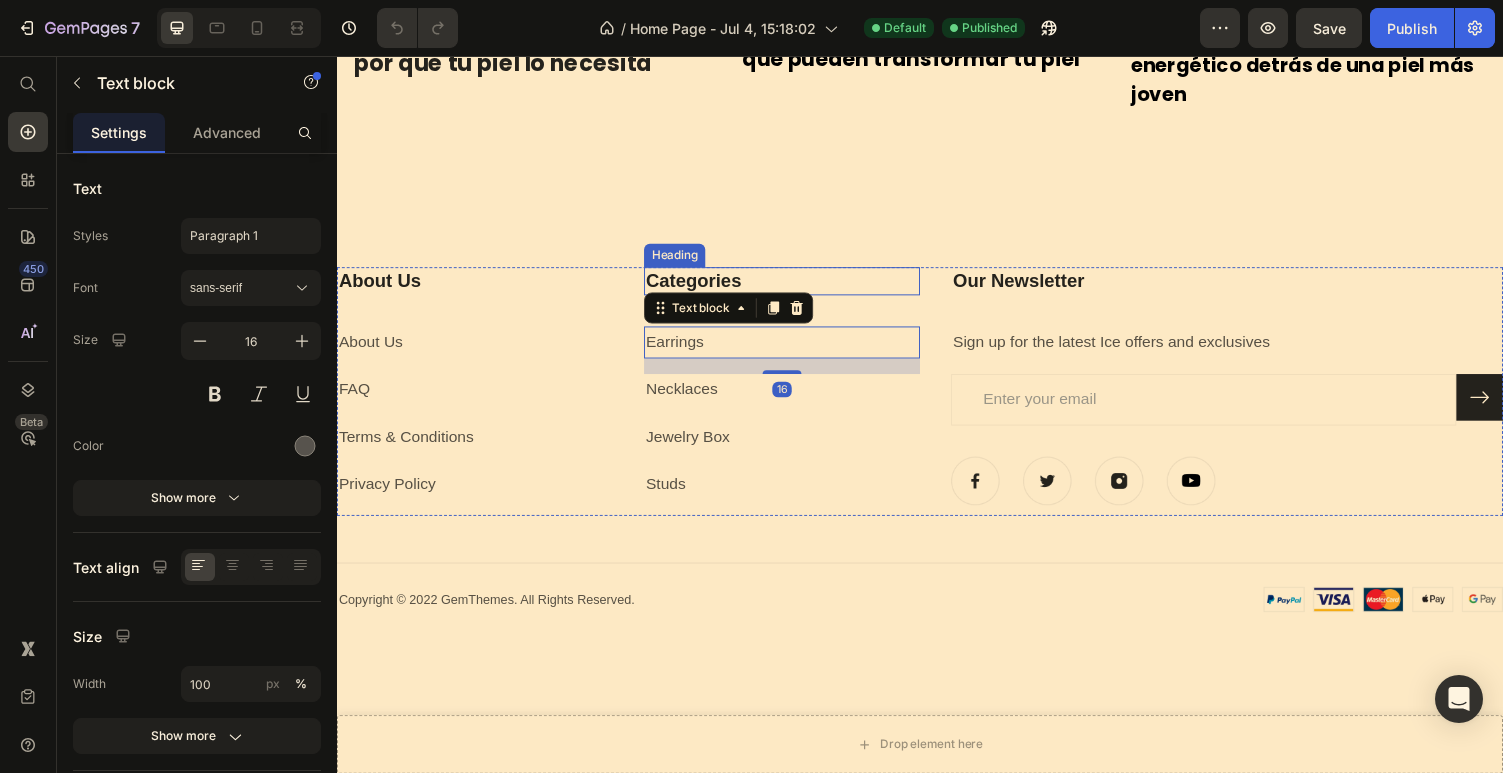 click on "Categories" at bounding box center (795, 287) 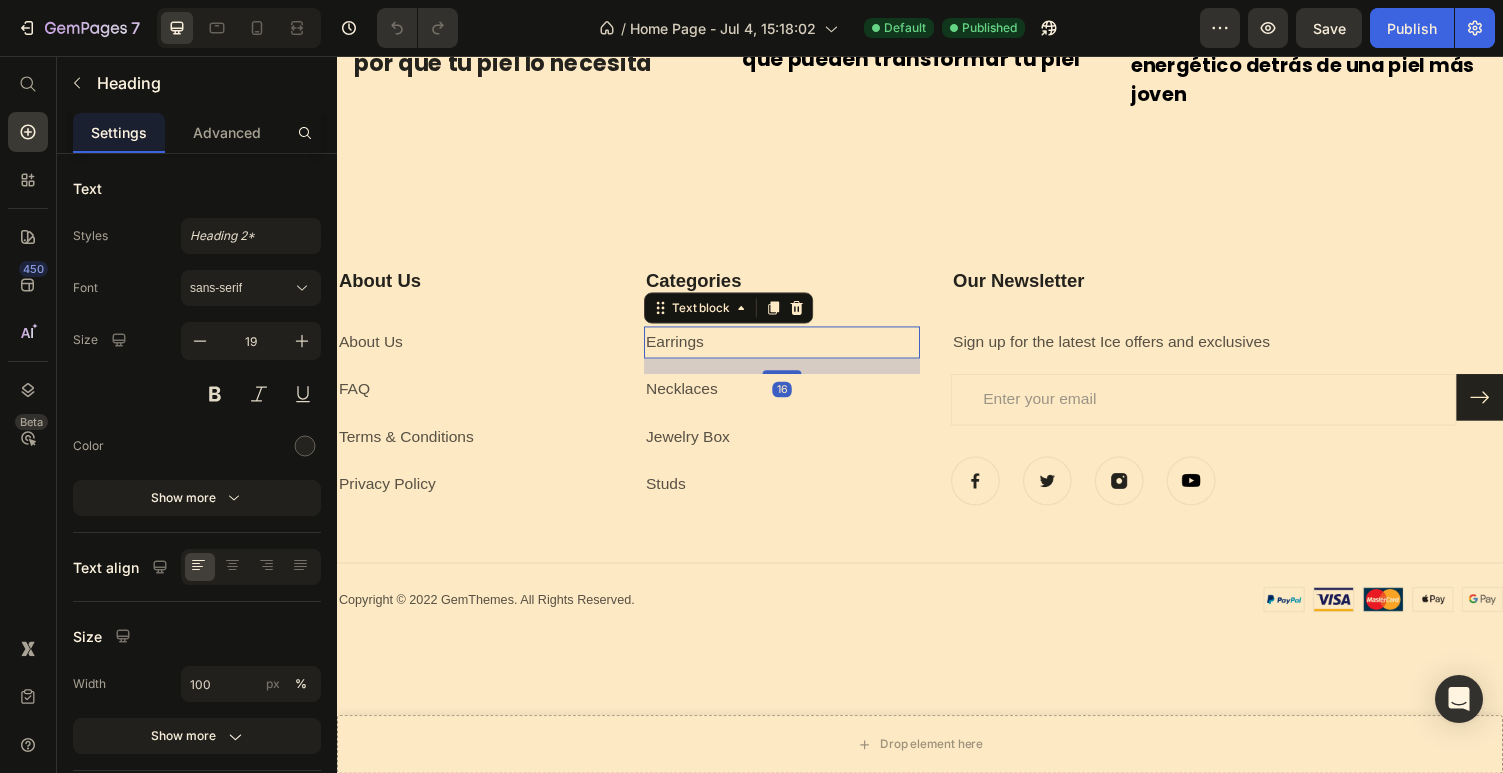 click on "Earrings" at bounding box center (795, 350) 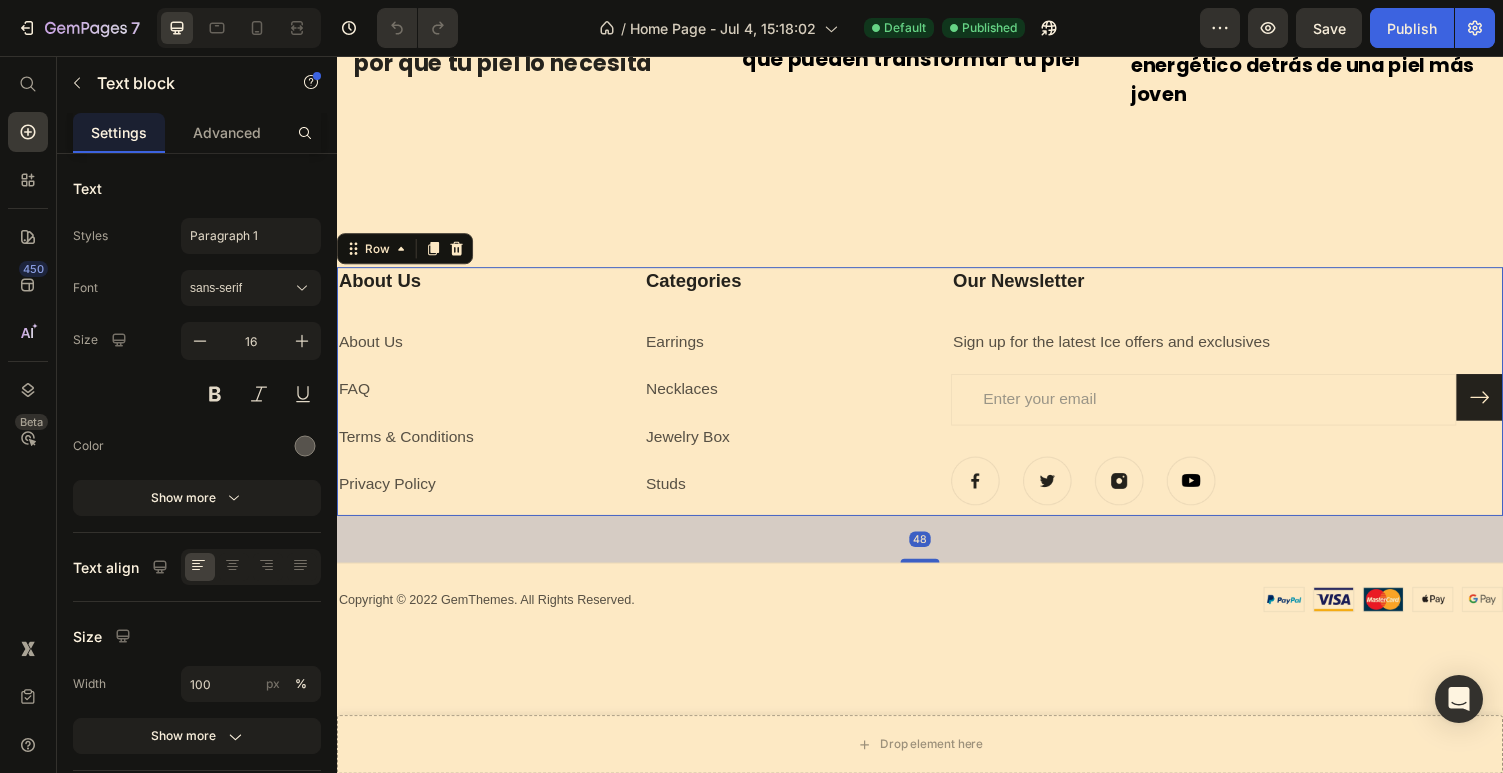 click on "About Us  Heading About Us Text block FAQ Text block Terms & Conditions Text block Privacy Policy Text block Categories Heading Earrings Text block Necklaces Text block Jewelry Box Text block Studs Text block Our Newsletter Heading Sign up for the latest Ice offers and exclusives Text block Email Field
Submit Button Row Newsletter Image Image Image Image Row Row   48" at bounding box center (937, 401) 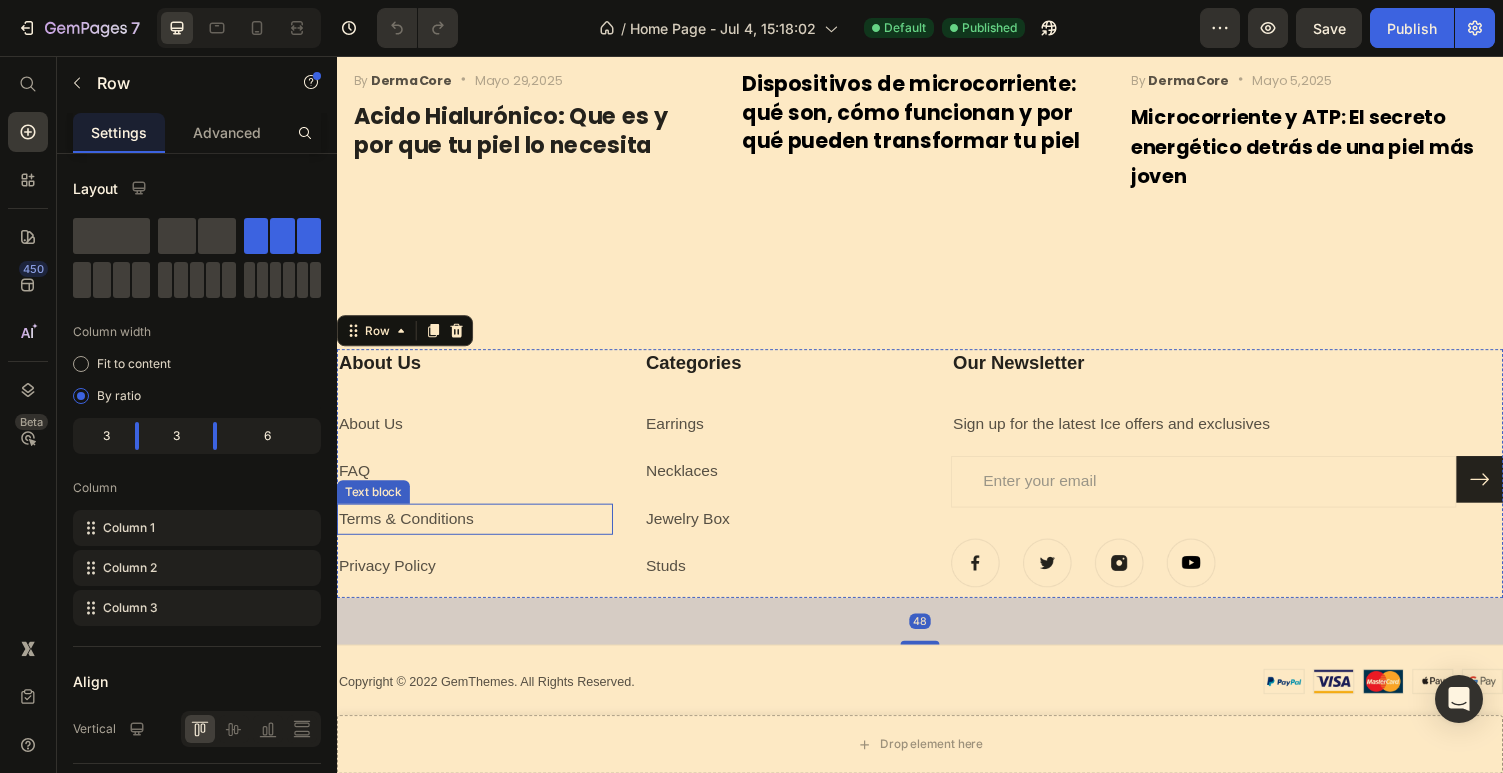 scroll, scrollTop: 2782, scrollLeft: 0, axis: vertical 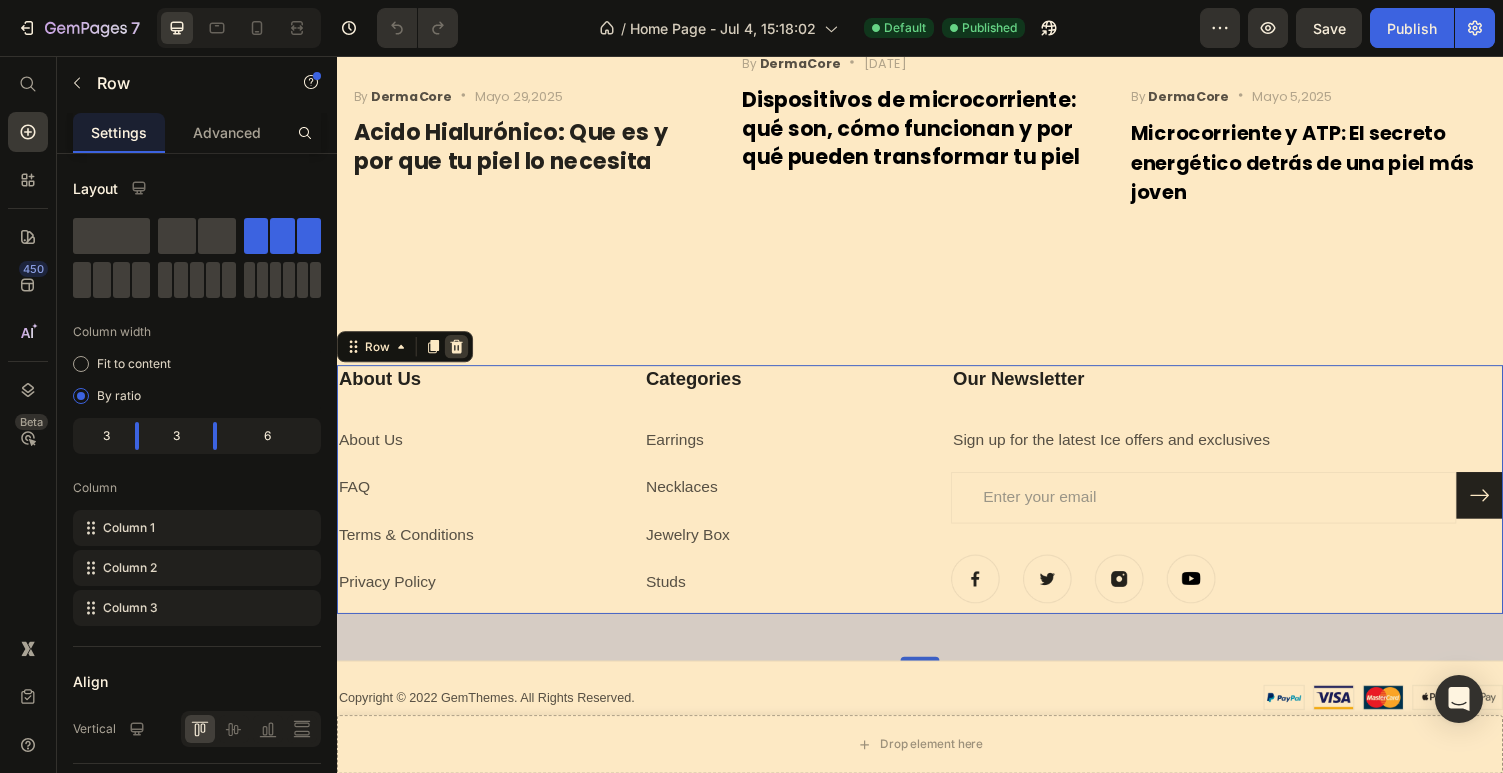 click 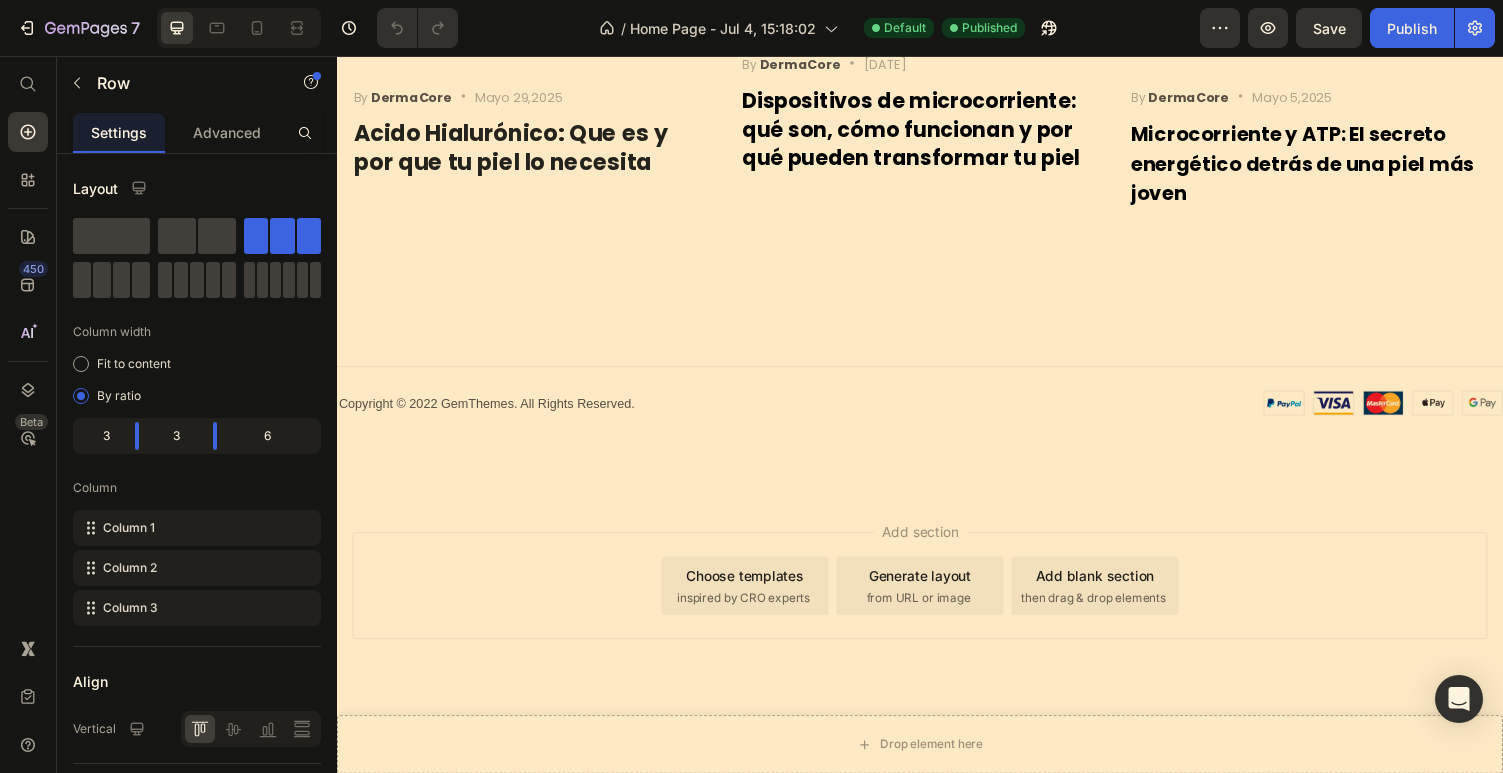 scroll, scrollTop: 2781, scrollLeft: 0, axis: vertical 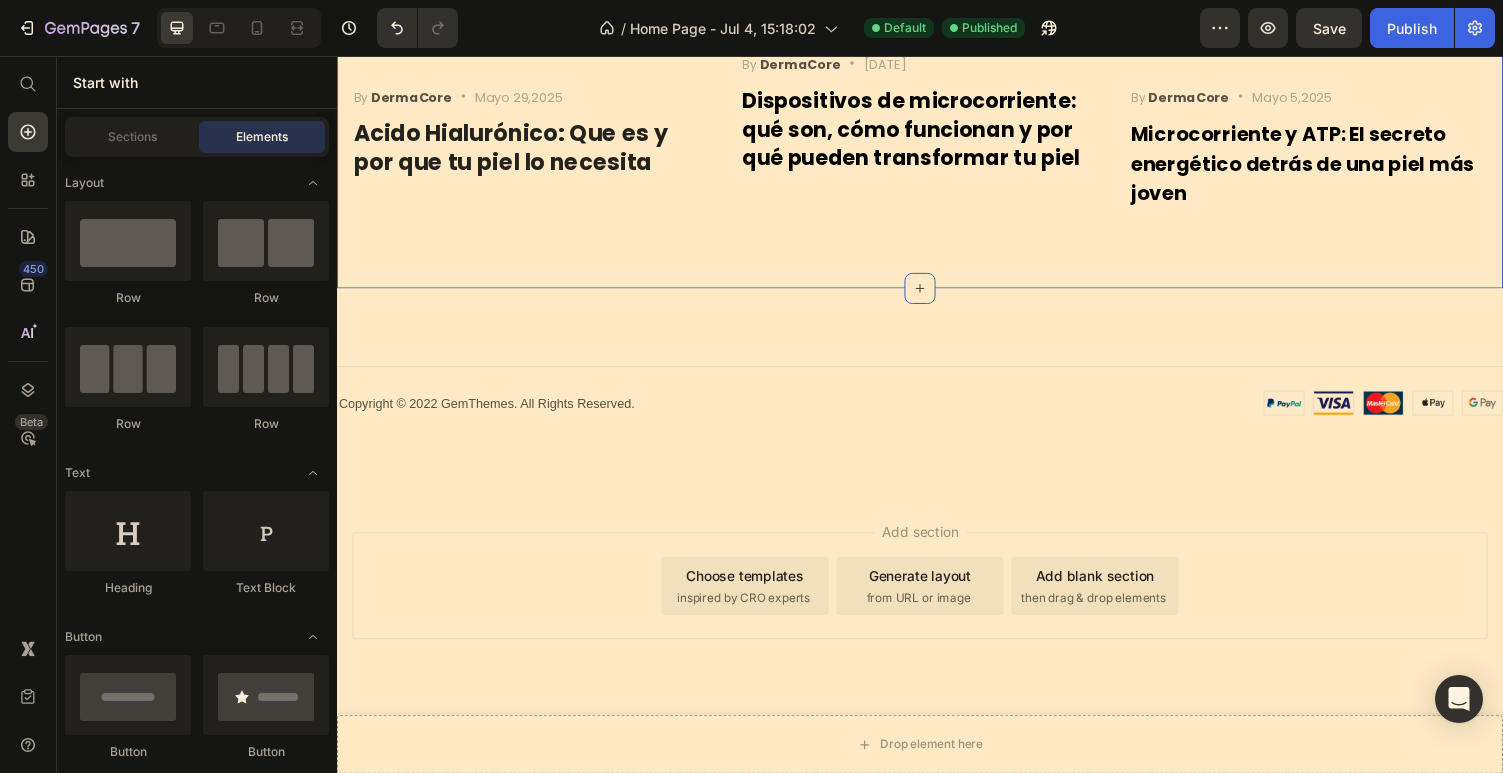 click on "Descubri mas sobre nosotros Text block Blog DermaCore Heading Row Image By   DermaCore Text block
Icon Mayo 29,2025 Text block Row Acido Hialurónico: Que es y por que tu piel lo necesita Heading Row Image By   DermaCore Text block
Icon Mayo 23,2025 Text block Row Dispositivos de microcorriente: qué son, cómo funcionan y por qué pueden transformar tu piel Heading Row Image By   DermaCore Text block
Icon Mayo 5,2025 Text block Row Microcorriente y ATP: El secreto energético detrás de una piel más joven Heading Row Row Row Section 10   You can create reusable sections Create Theme Section AI Content Write with GemAI What would you like to describe here? Tone and Voice Persuasive Product DermaCore Beauty Kit Show more Generate" at bounding box center (937, -95) 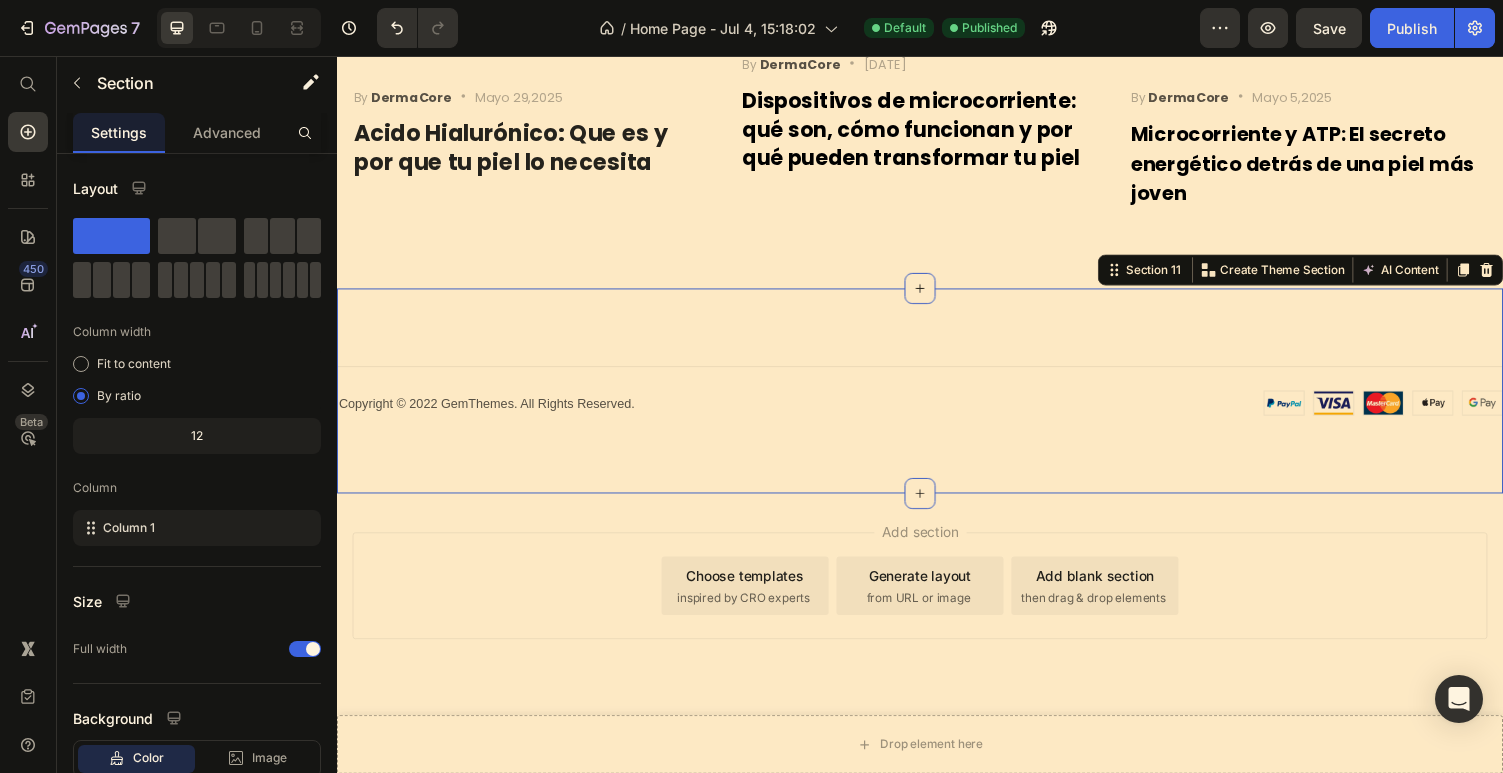 click on "Title Line Image Copyright © 2022 GemThemes. All Rights Reserved. Text block Row Copyright © 2022 GemThemes. All Rights Reserved. Text block Image Row Section 11   You can create reusable sections Create Theme Section AI Content Write with GemAI What would you like to describe here? Tone and Voice Persuasive Product DermaCore Beauty Kit Show more Generate" at bounding box center [937, 400] 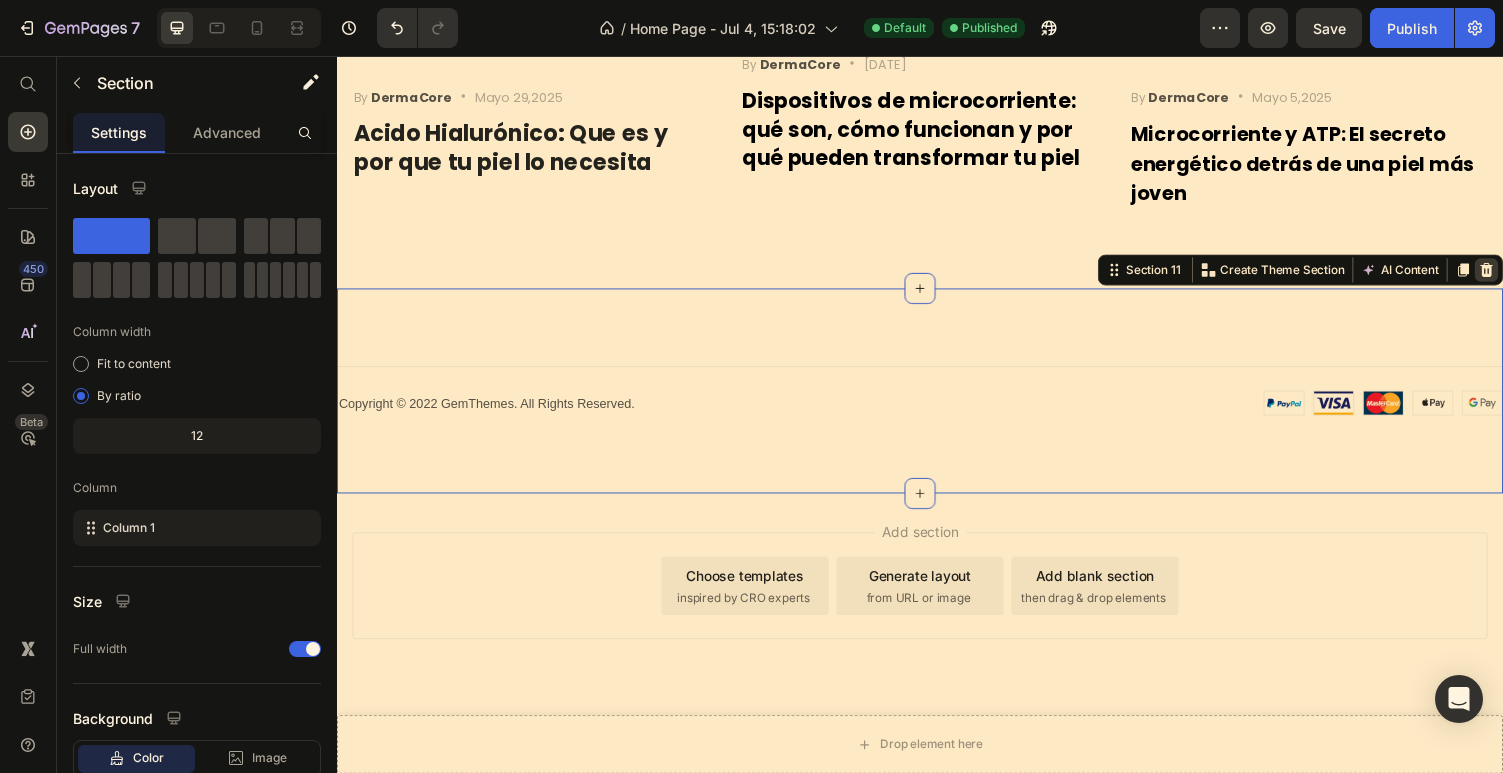 click at bounding box center [1520, 276] 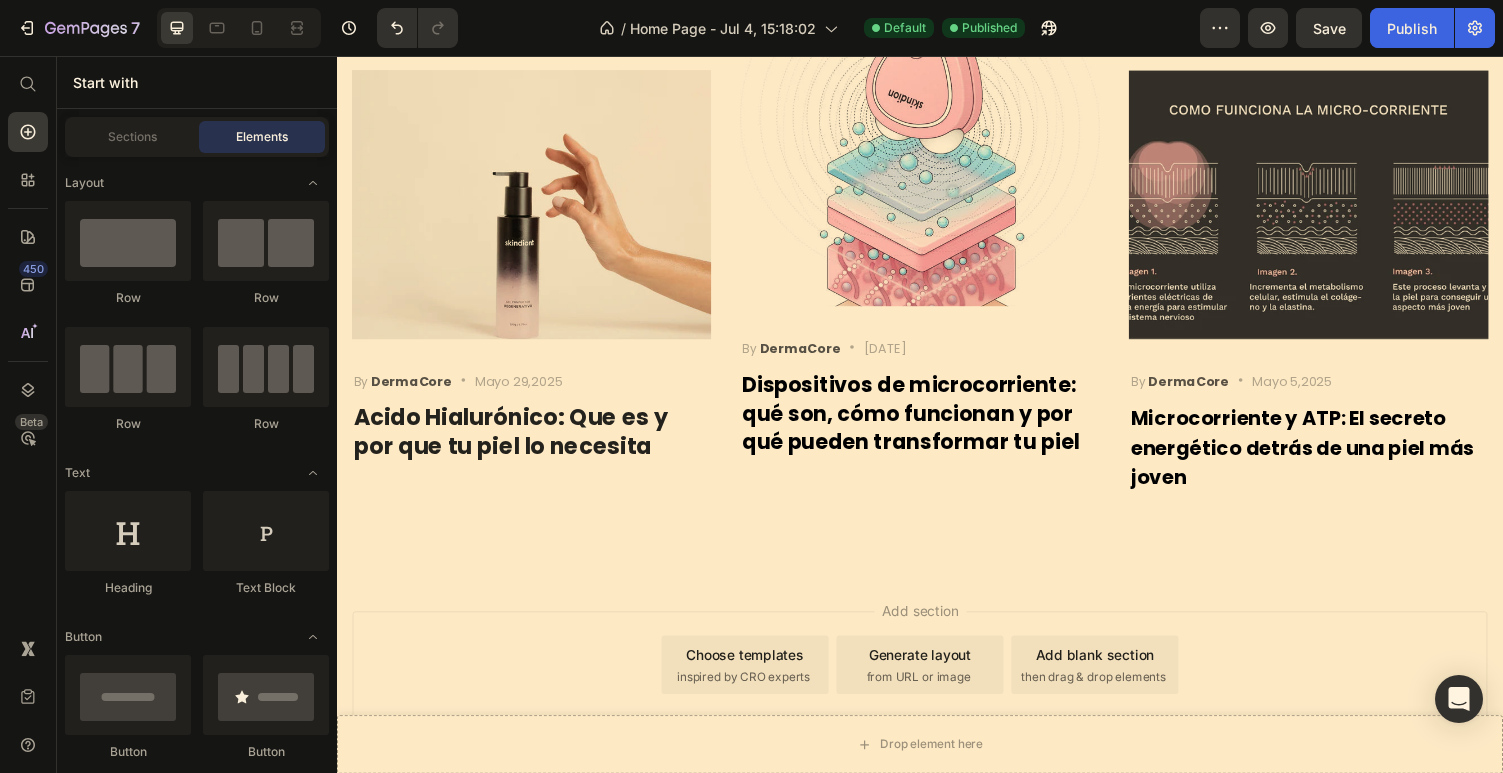 scroll, scrollTop: 2414, scrollLeft: 0, axis: vertical 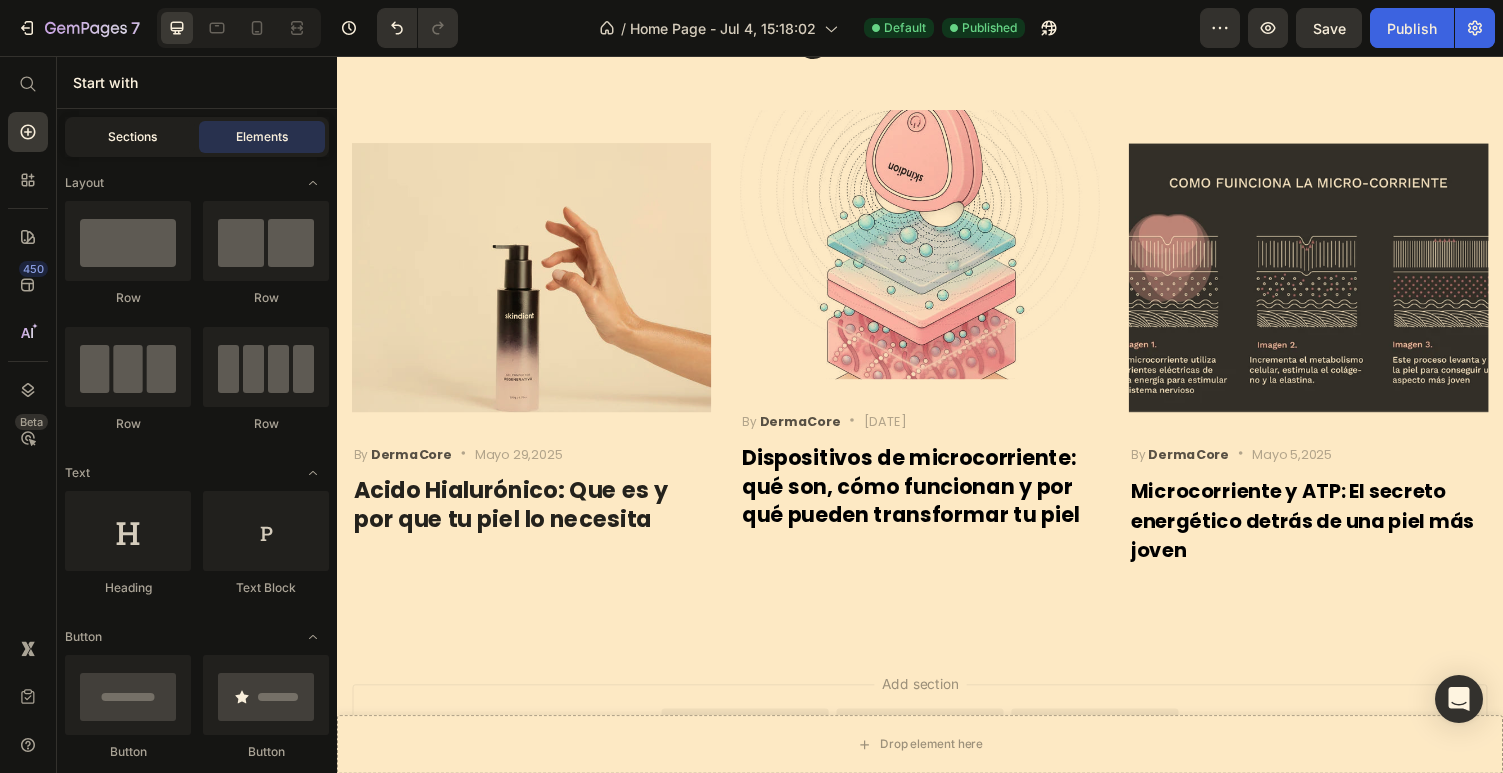 click on "Sections" at bounding box center [132, 137] 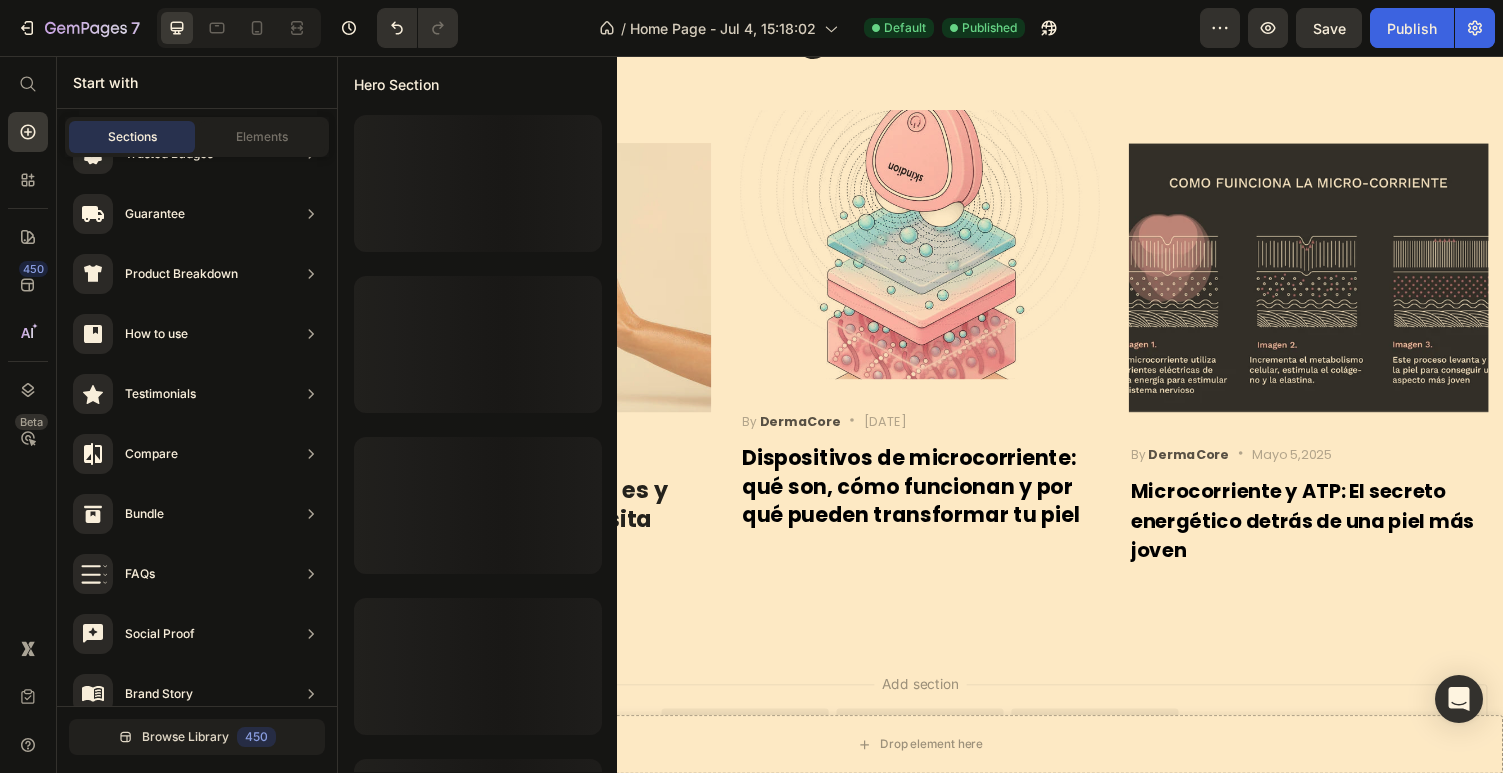 scroll, scrollTop: 611, scrollLeft: 0, axis: vertical 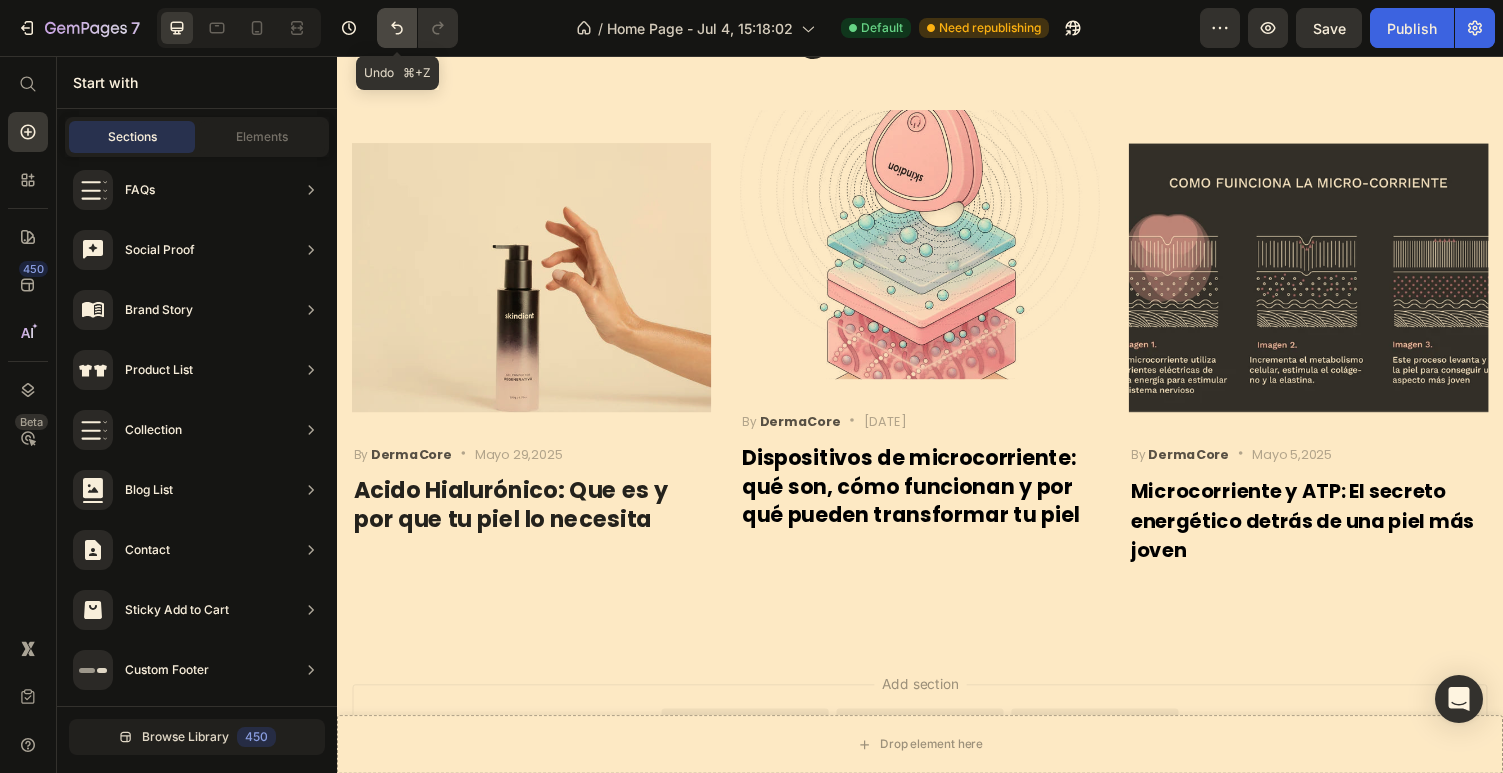 click 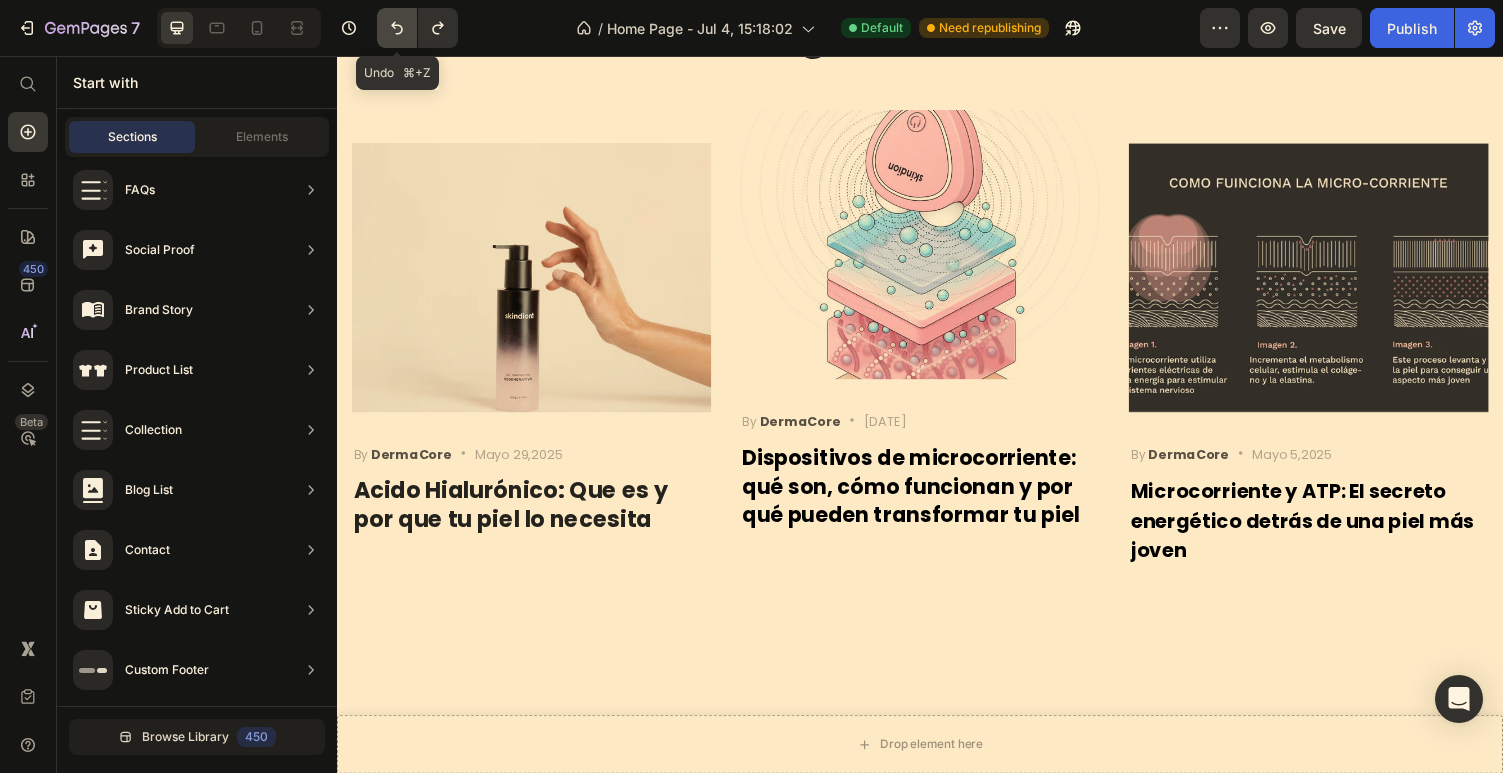 click 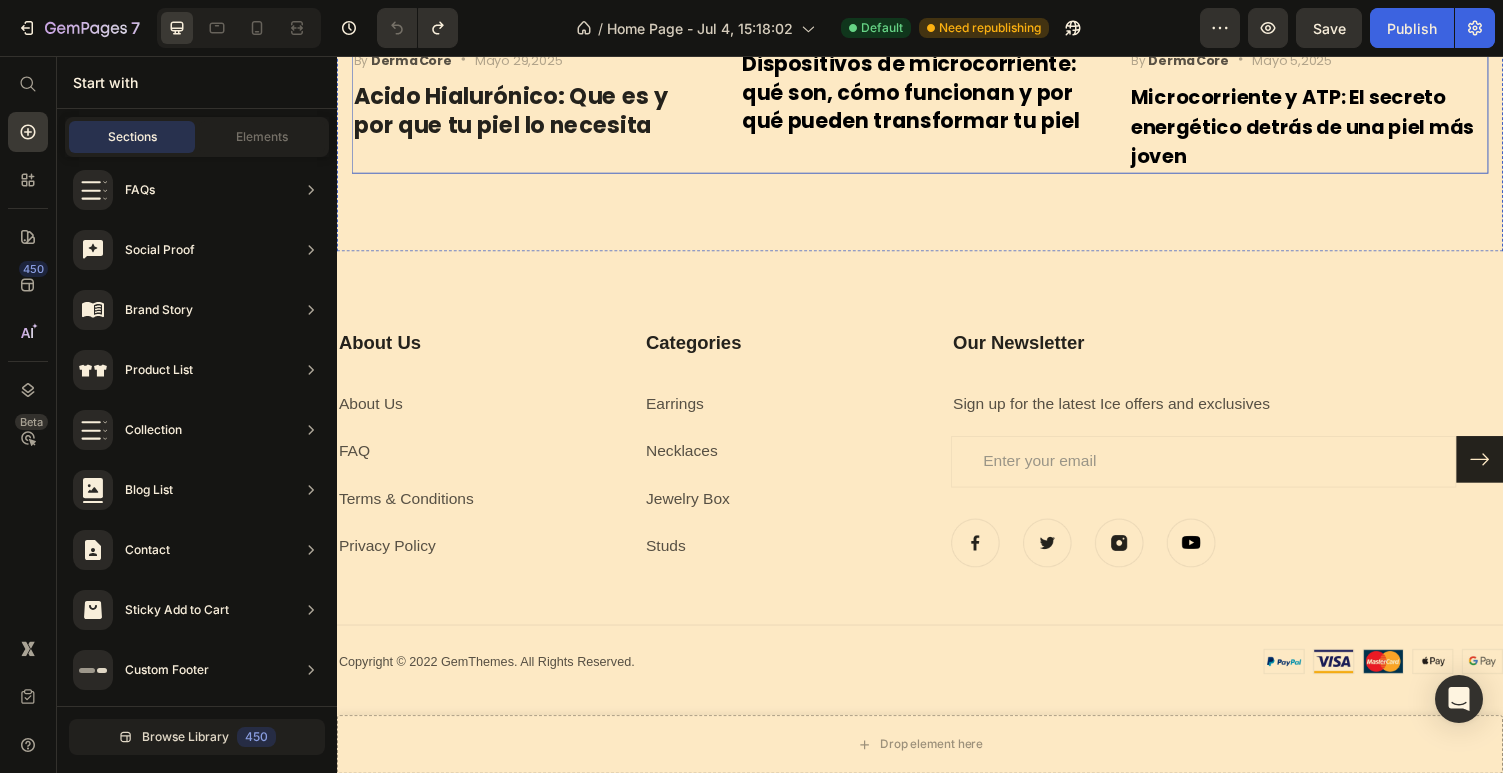 scroll, scrollTop: 2808, scrollLeft: 0, axis: vertical 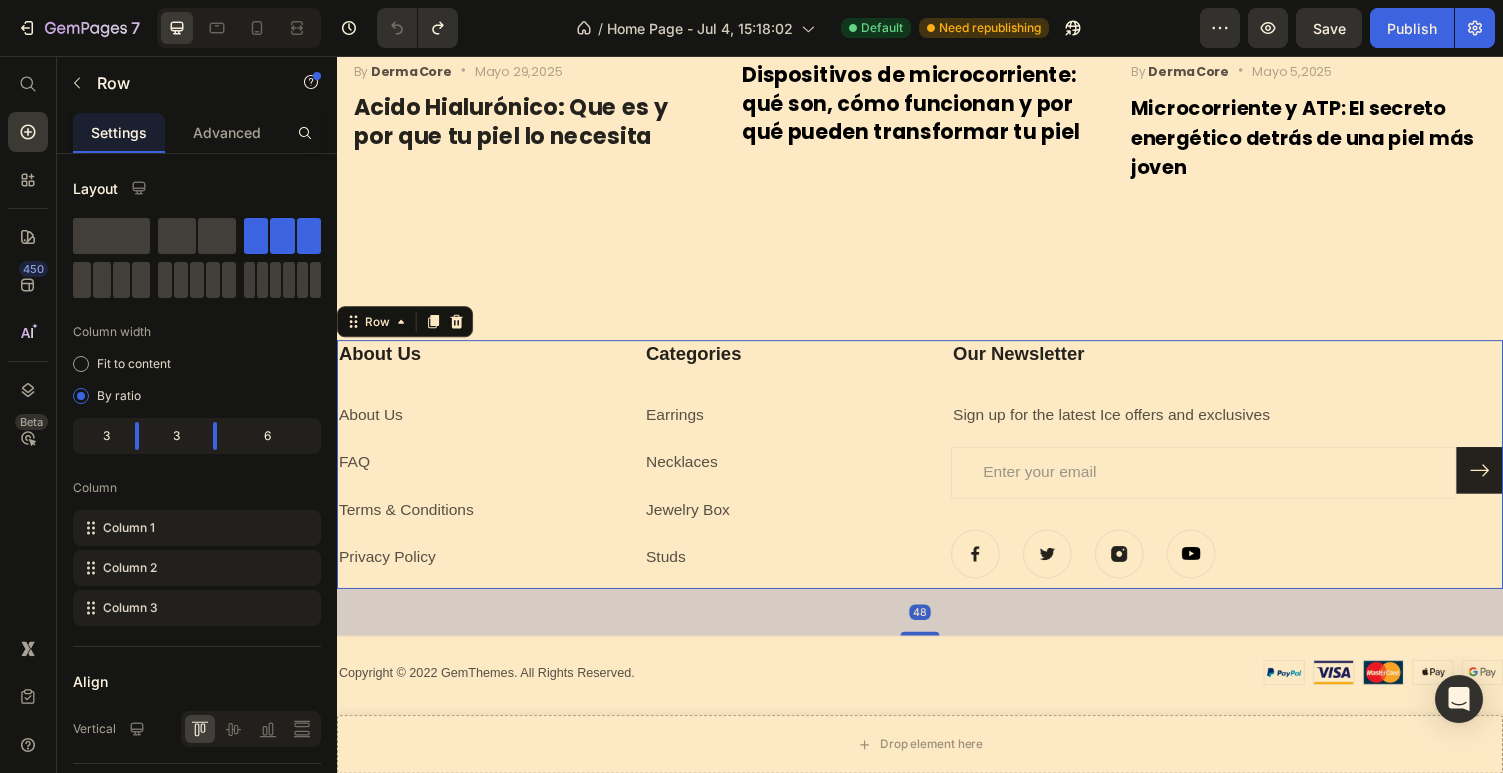 click on "About Us  Heading About Us Text block FAQ Text block Terms & Conditions Text block Privacy Policy Text block" at bounding box center [479, 476] 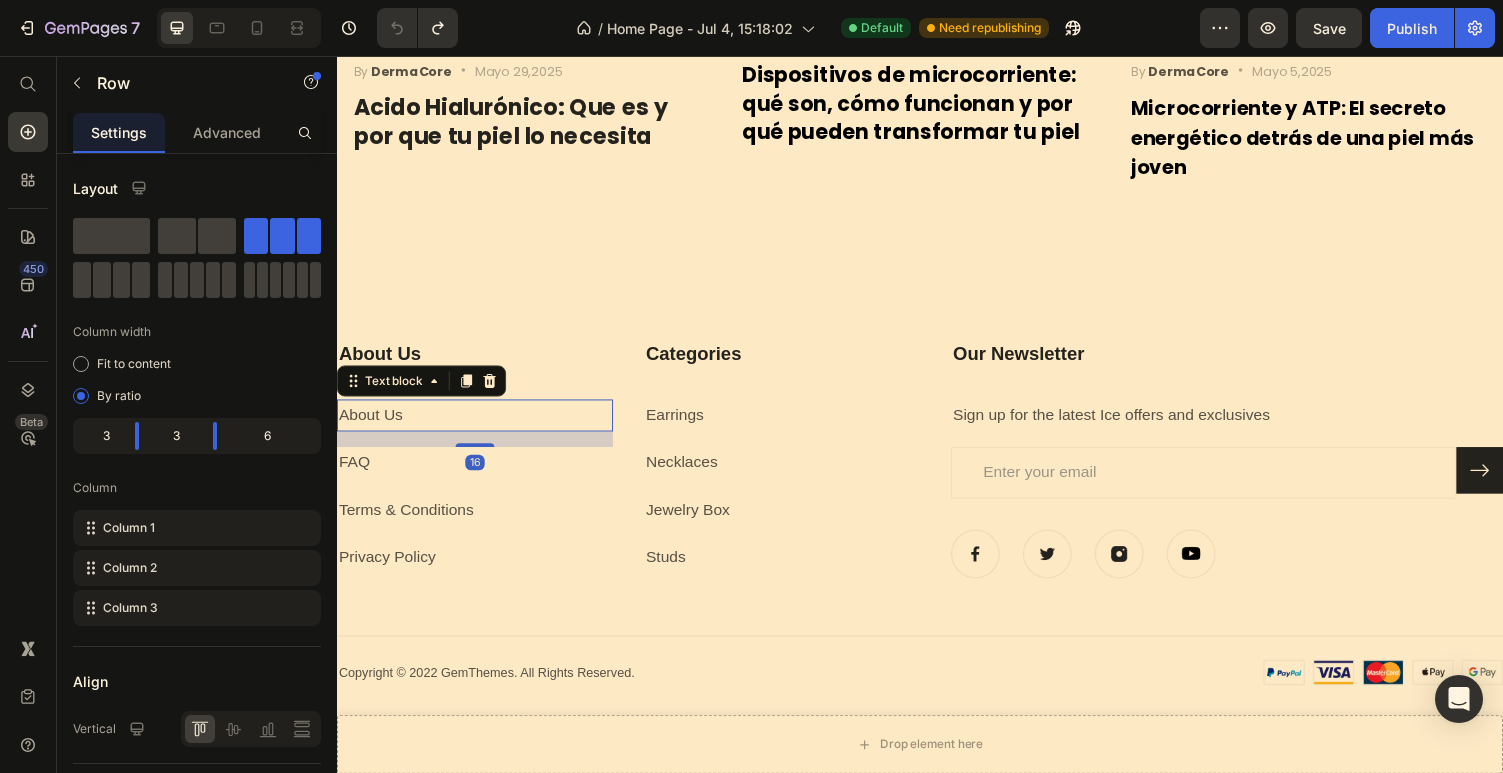 click on "About Us" at bounding box center [479, 425] 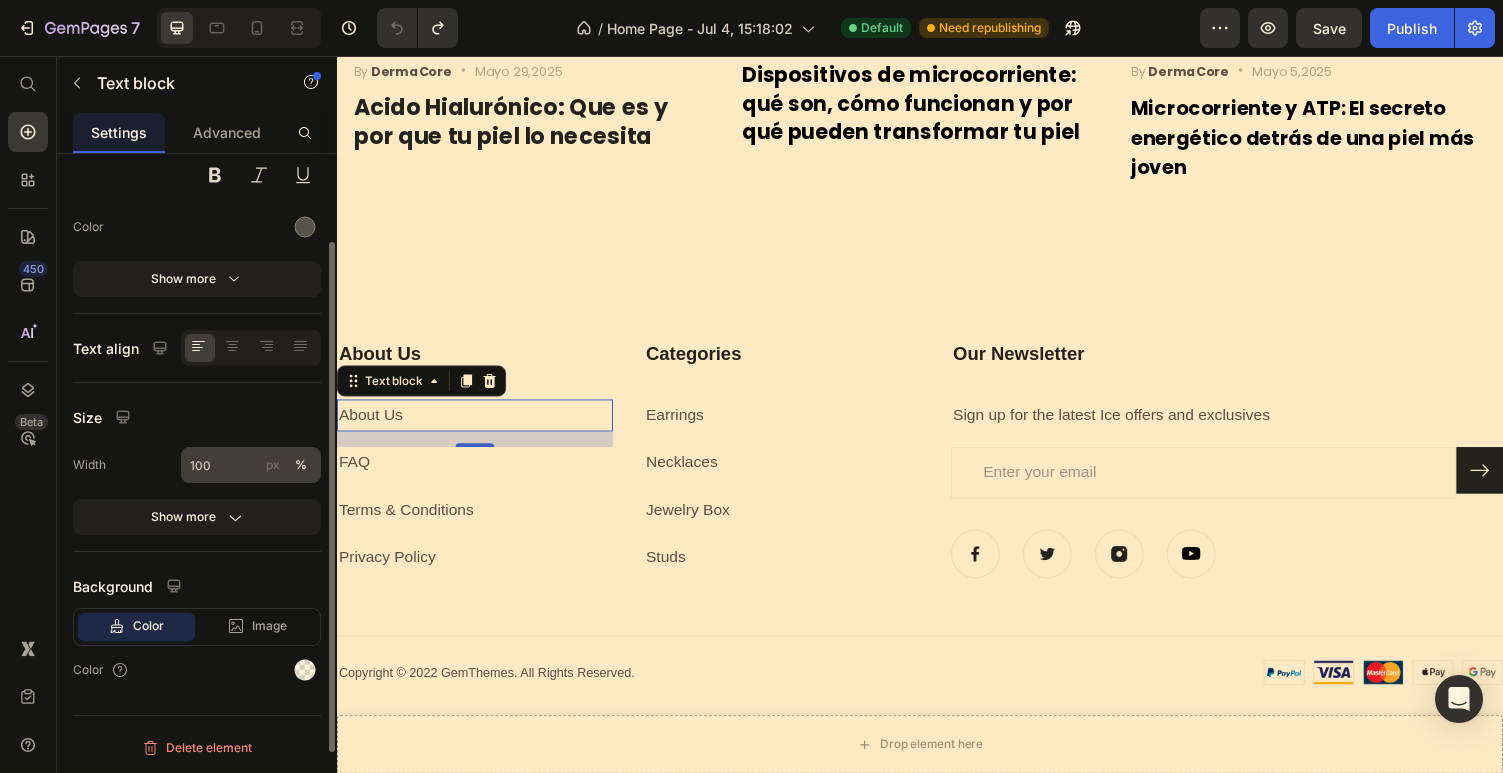 scroll, scrollTop: 0, scrollLeft: 0, axis: both 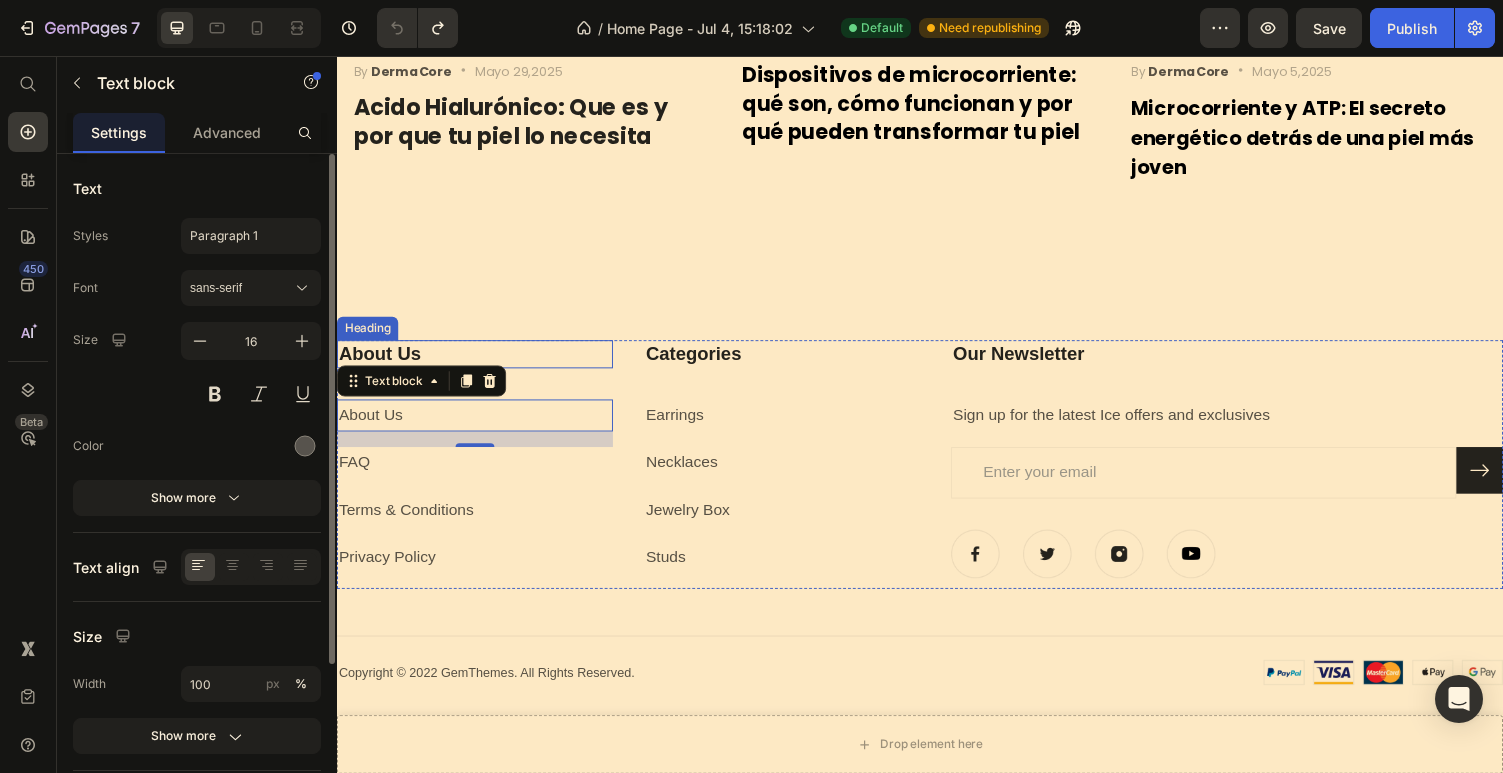 click on "About Us" at bounding box center (479, 362) 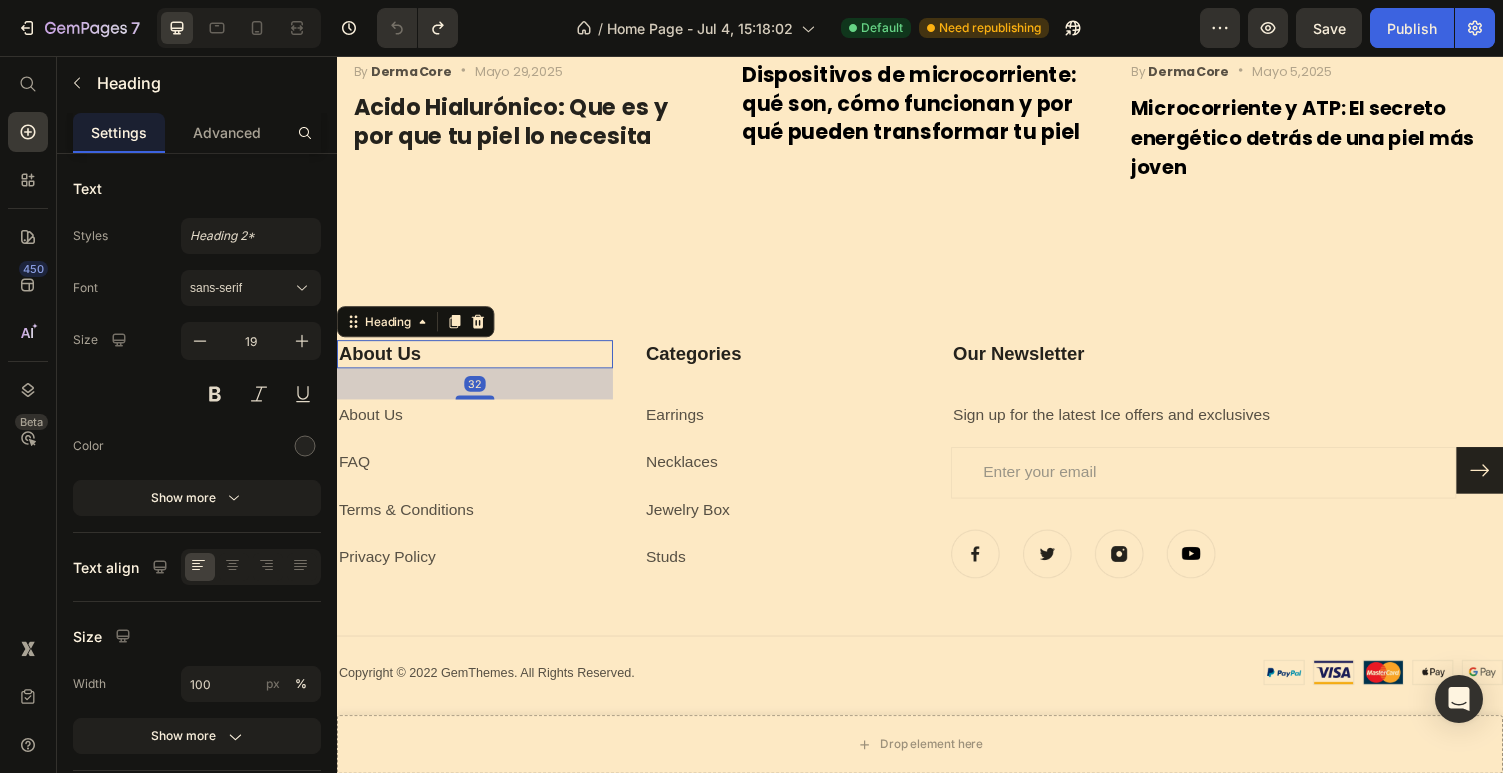 click on "32" at bounding box center (479, 393) 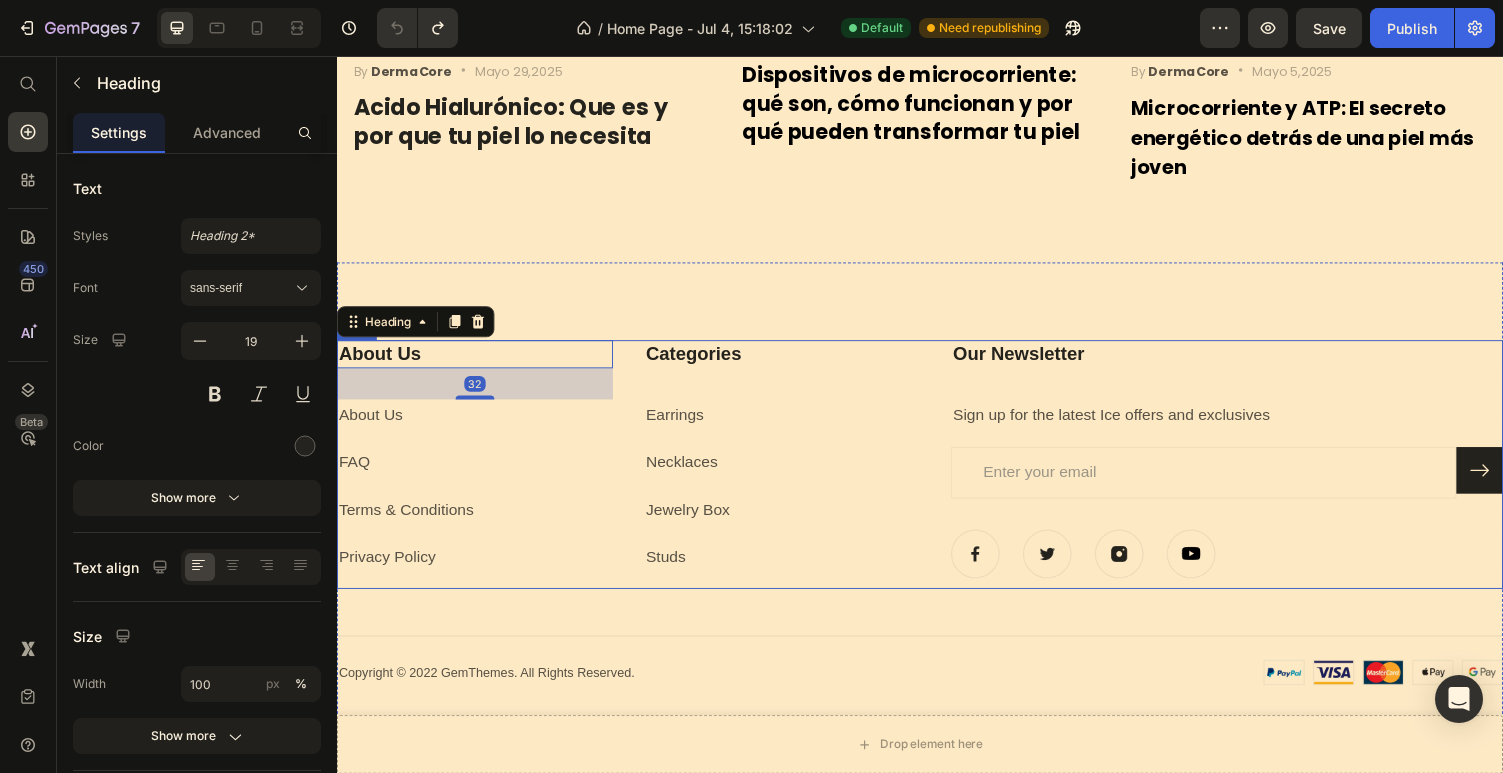 click on "FAQ" at bounding box center [479, 474] 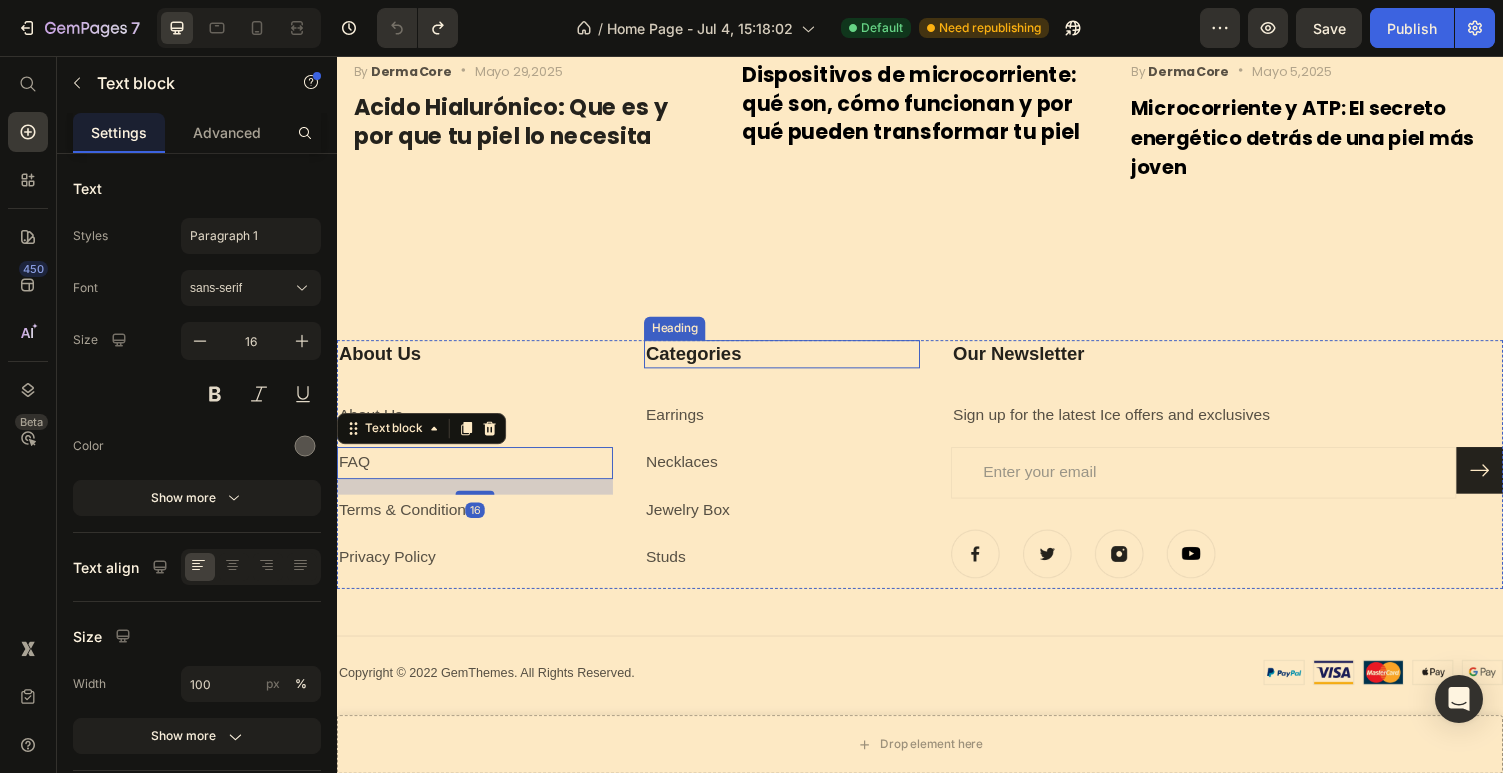 click on "Categories" at bounding box center [795, 362] 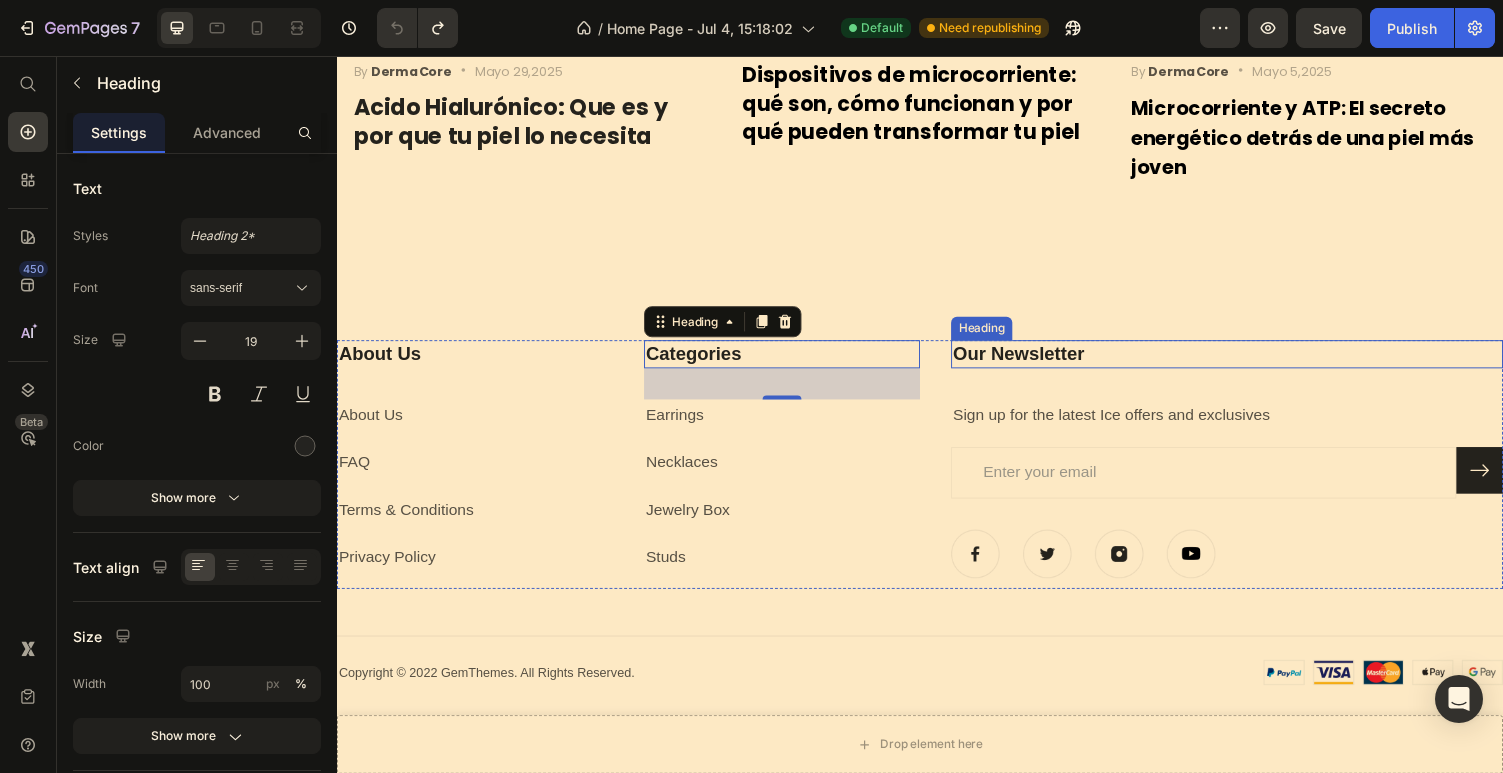 click on "Our Newsletter" at bounding box center (1253, 362) 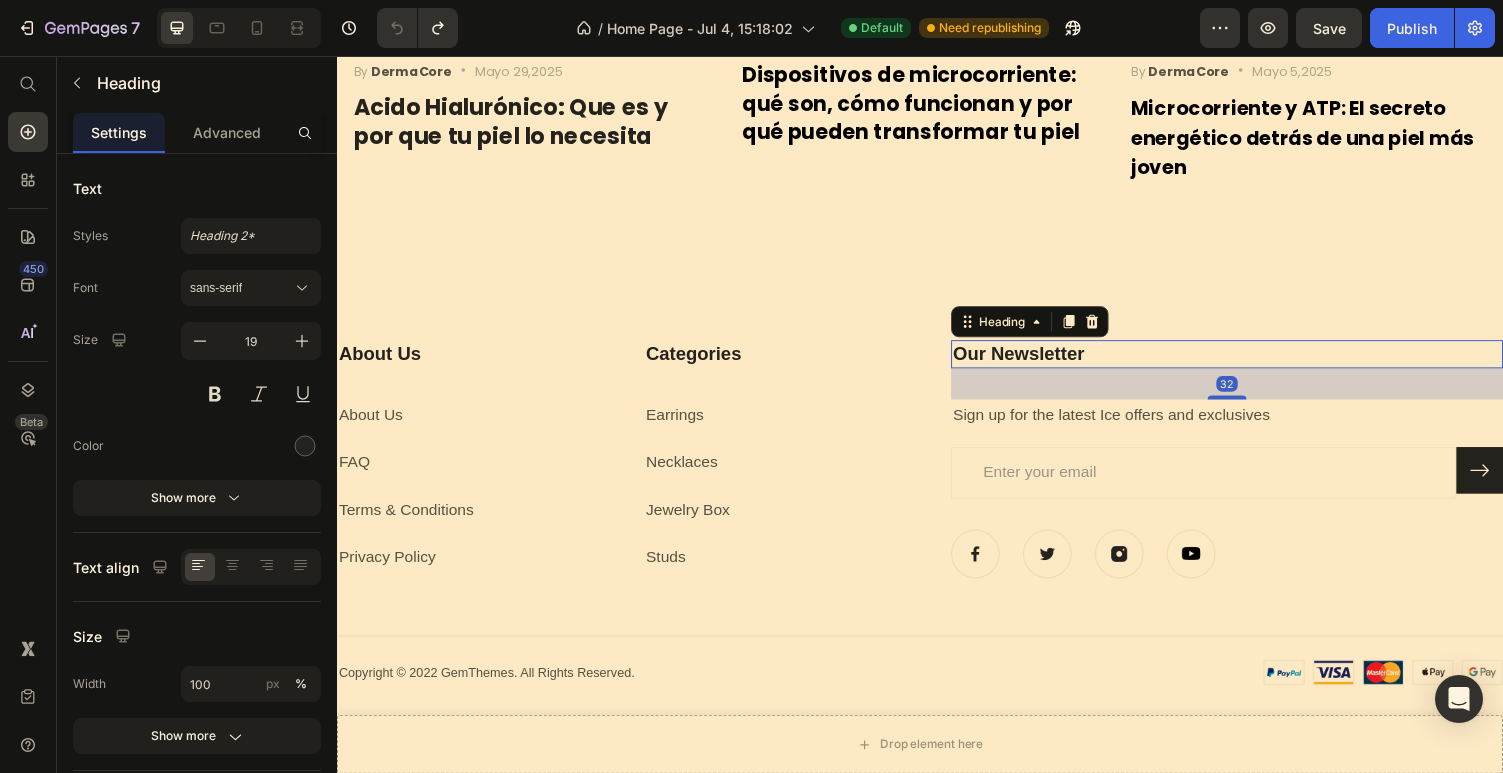 click on "Our Newsletter" at bounding box center (1253, 362) 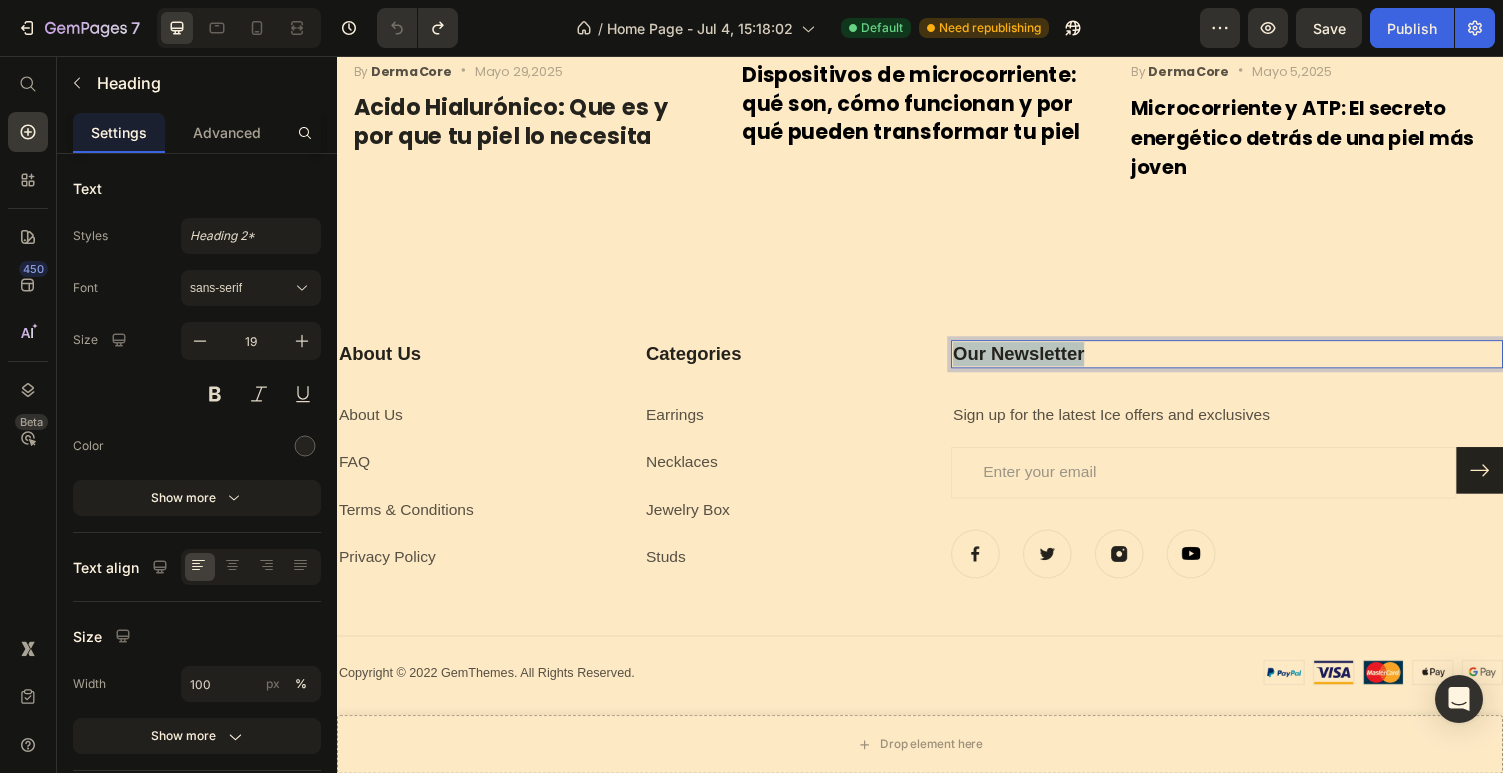 drag, startPoint x: 1124, startPoint y: 363, endPoint x: 973, endPoint y: 361, distance: 151.01324 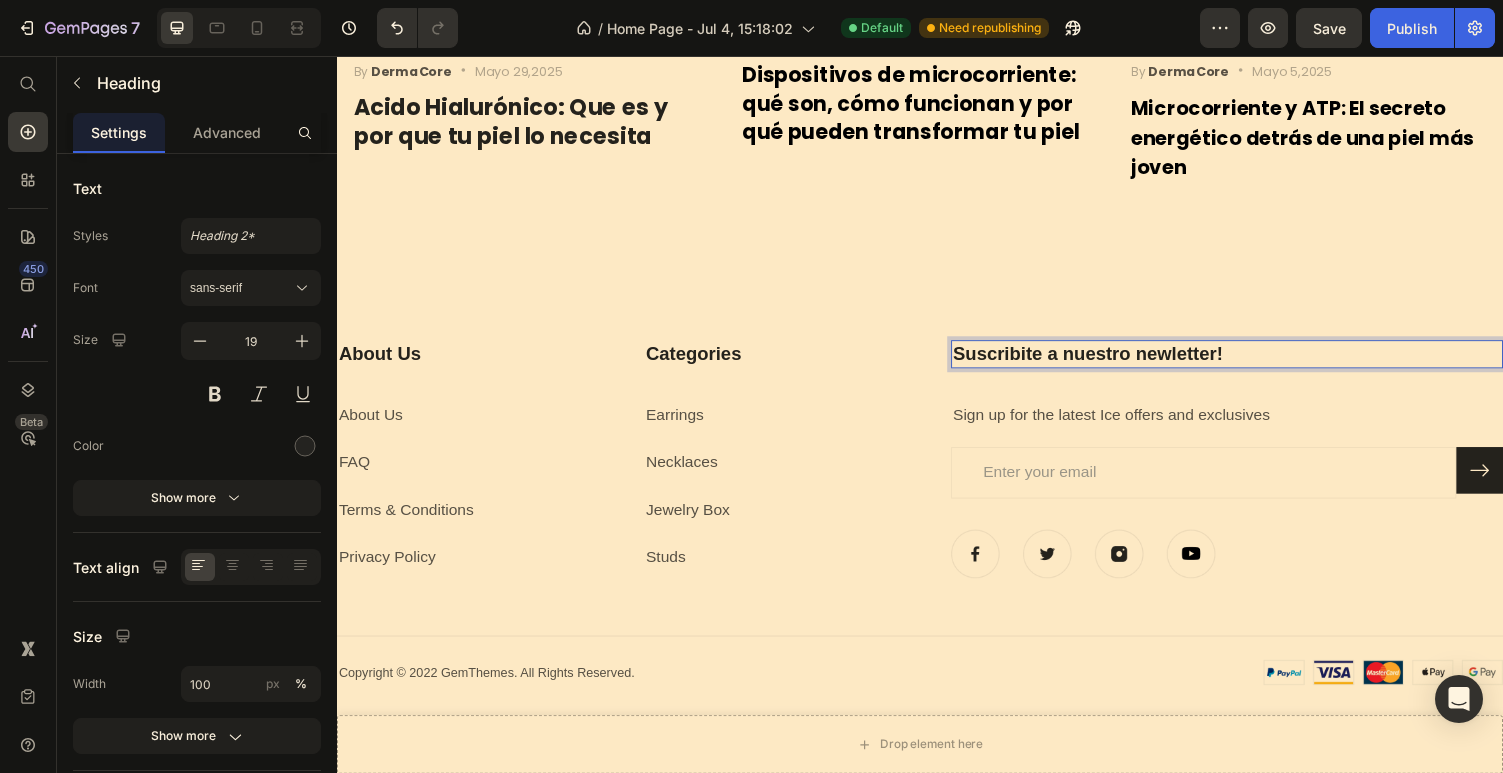 click on "Suscribite a nuestro newletter!" at bounding box center [1253, 362] 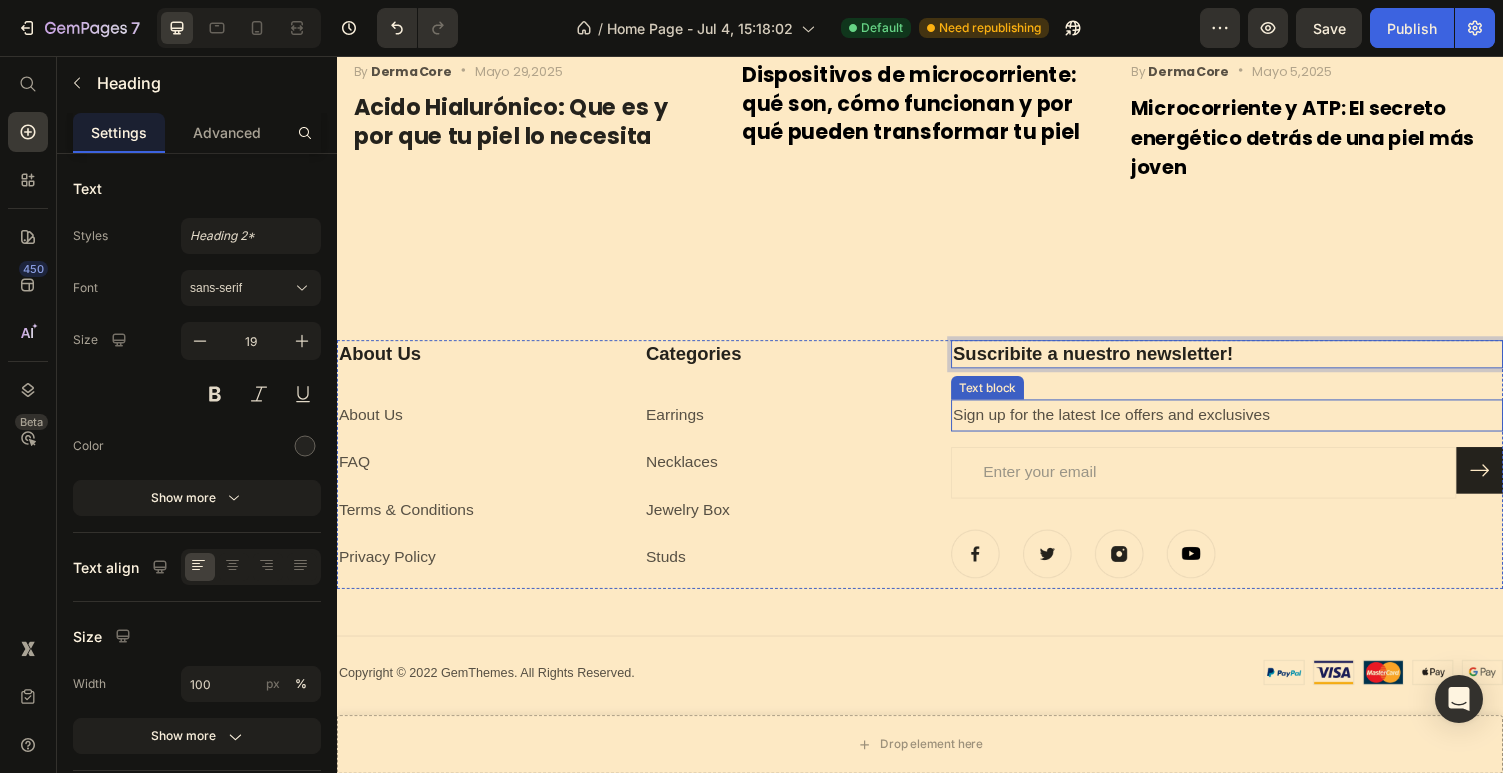 click on "Sign up for the latest Ice offers and exclusives" at bounding box center (1253, 425) 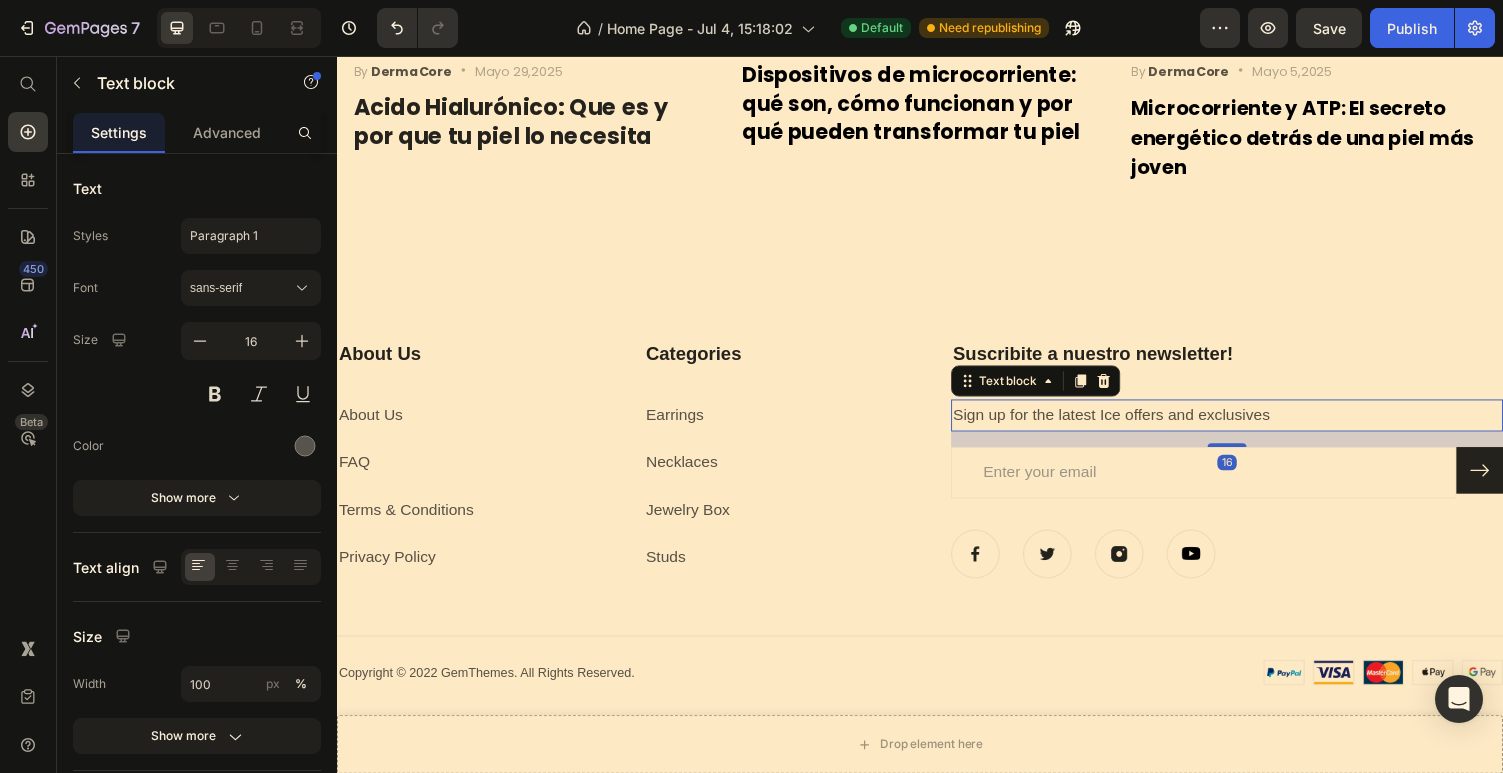 click on "Sign up for the latest Ice offers and exclusives" at bounding box center (1253, 425) 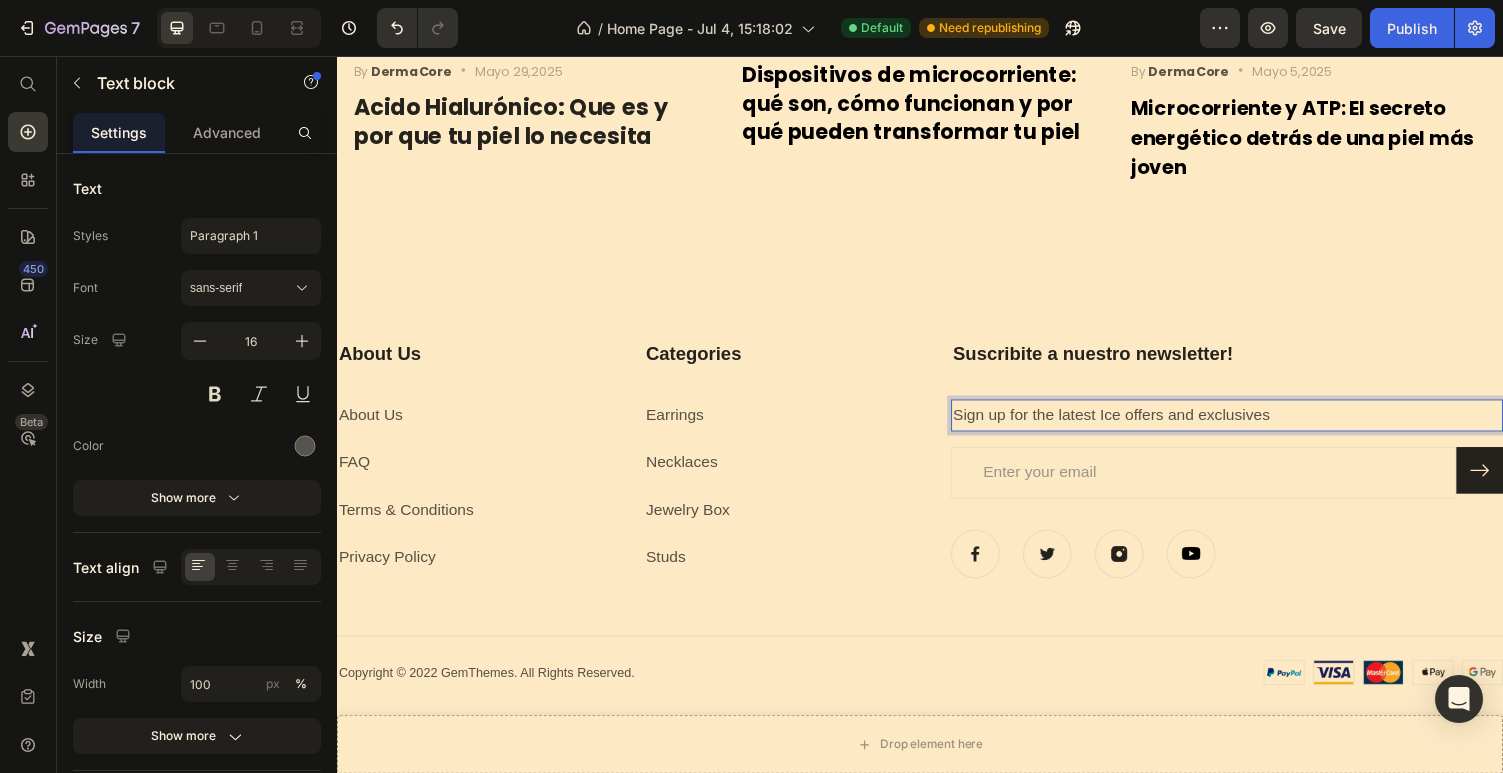 click on "Sign up for the latest Ice offers and exclusives" at bounding box center (1253, 425) 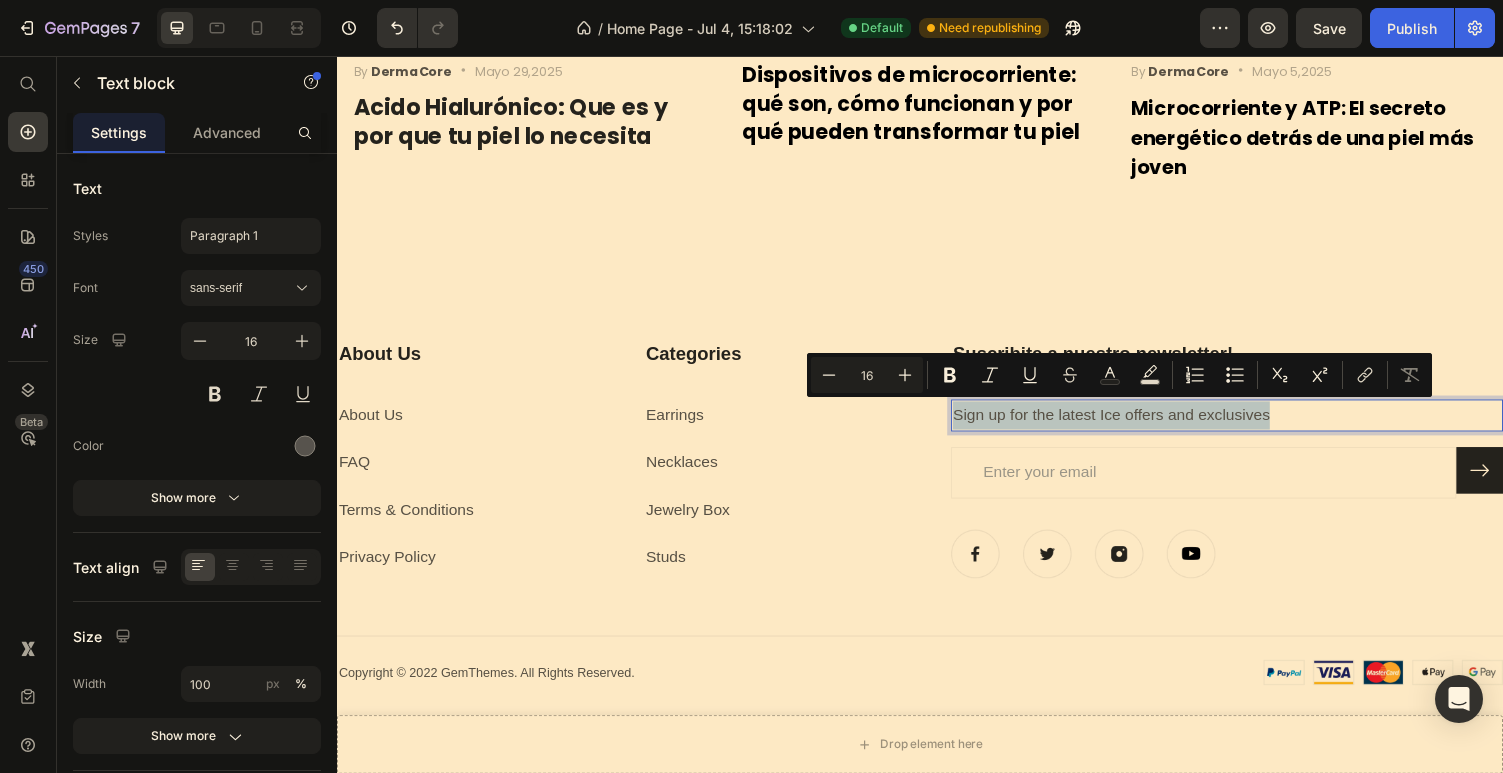 drag, startPoint x: 1317, startPoint y: 428, endPoint x: 1103, endPoint y: 428, distance: 214 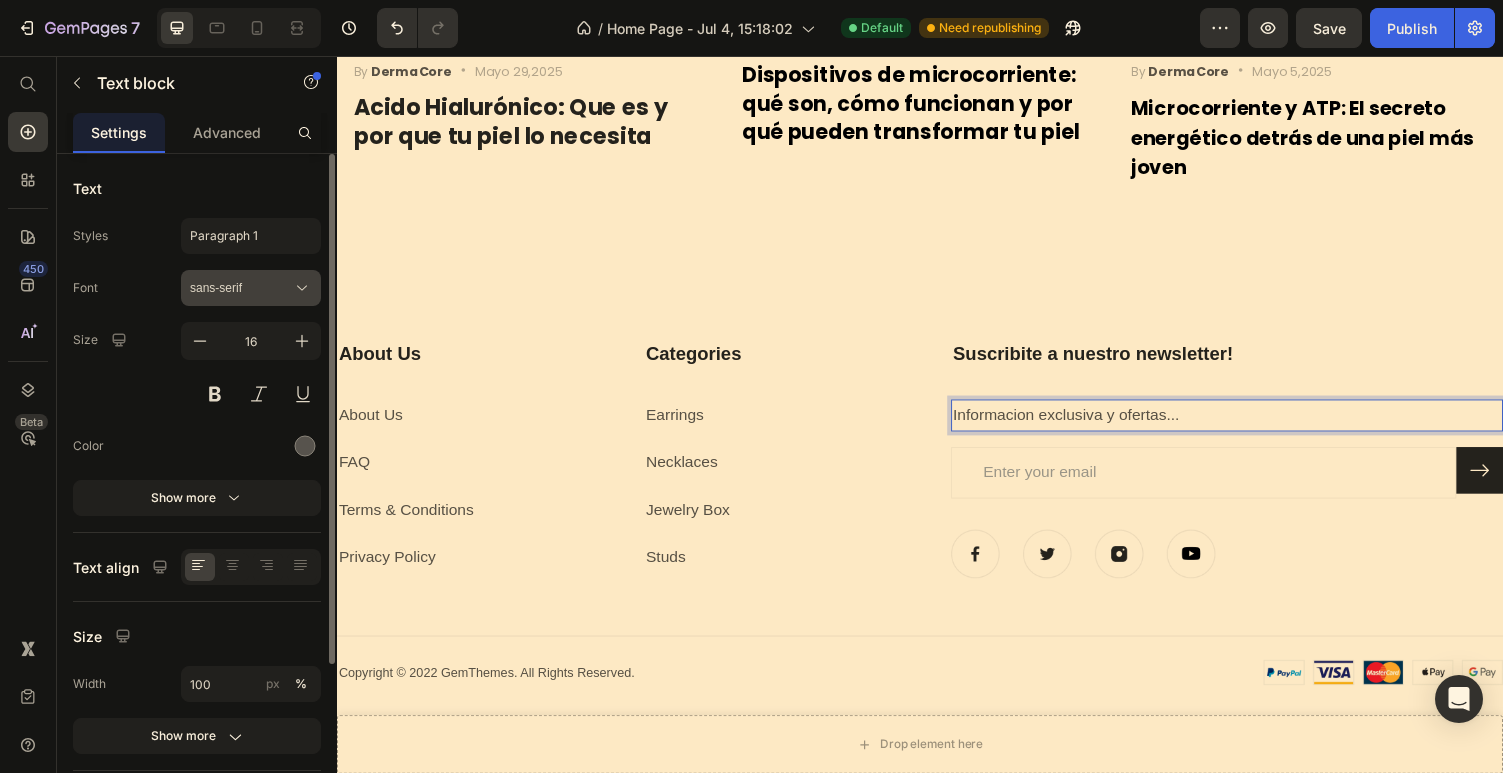 click on "sans-serif" at bounding box center (241, 288) 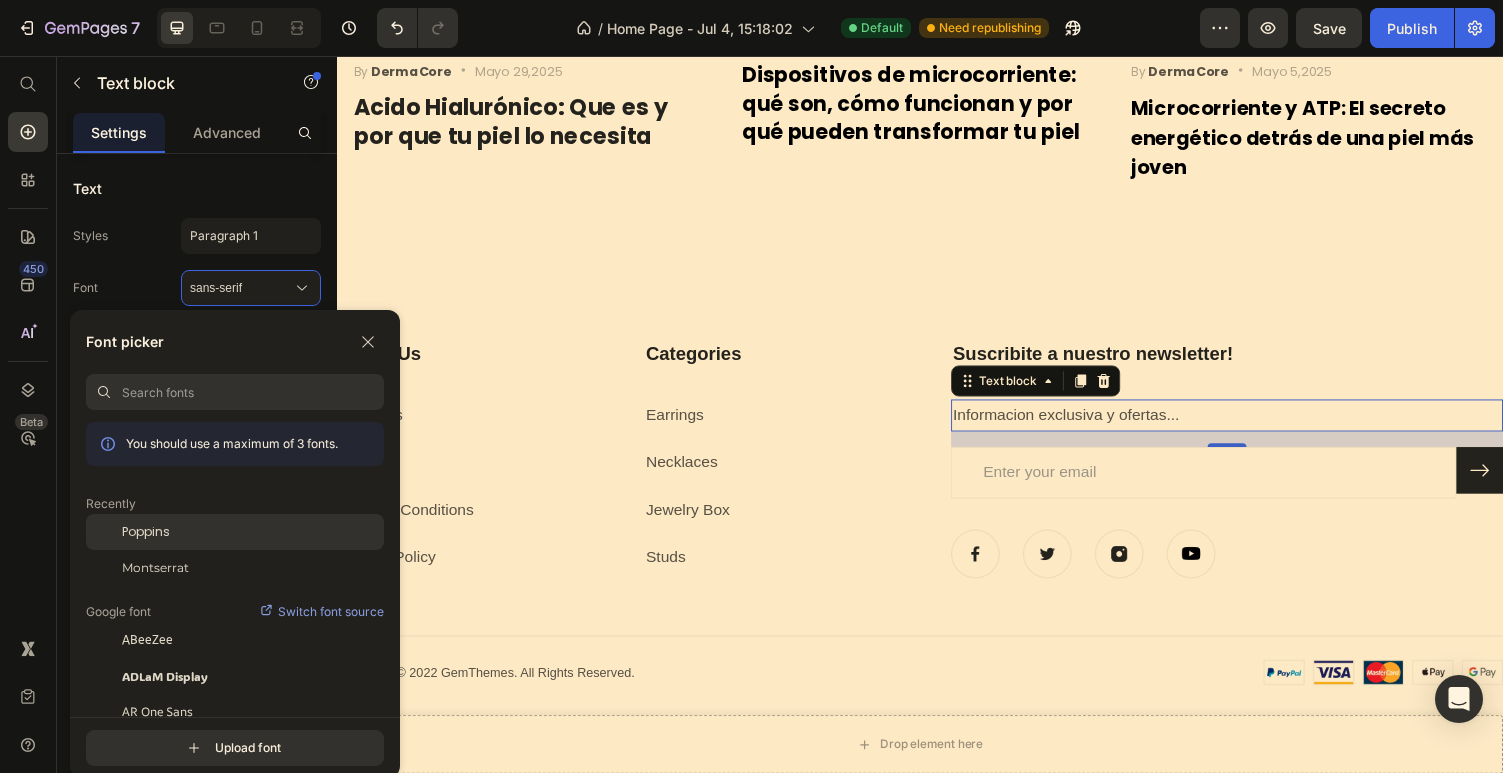 click on "Poppins" 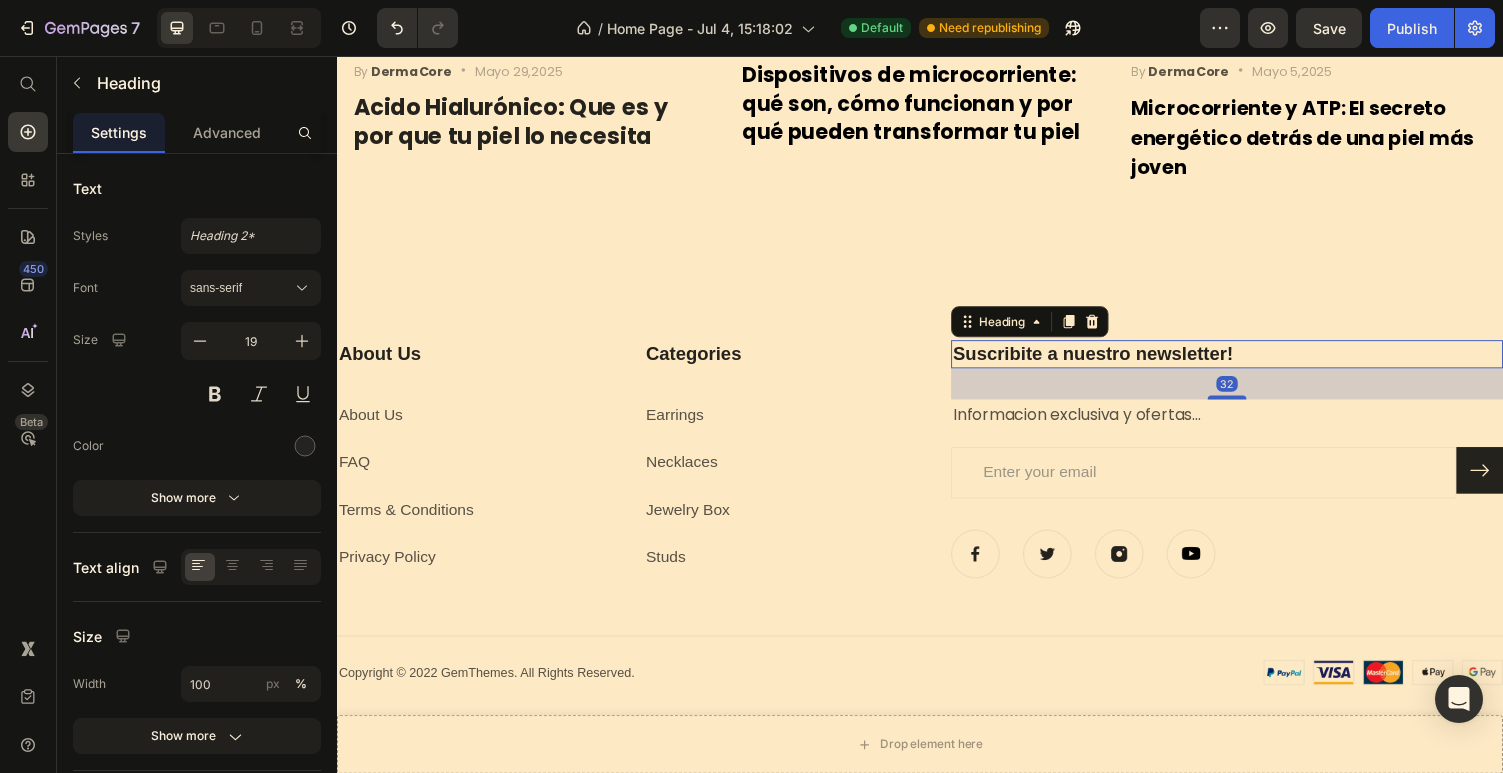 click on "Suscribite a nuestro newsletter!" at bounding box center (1253, 362) 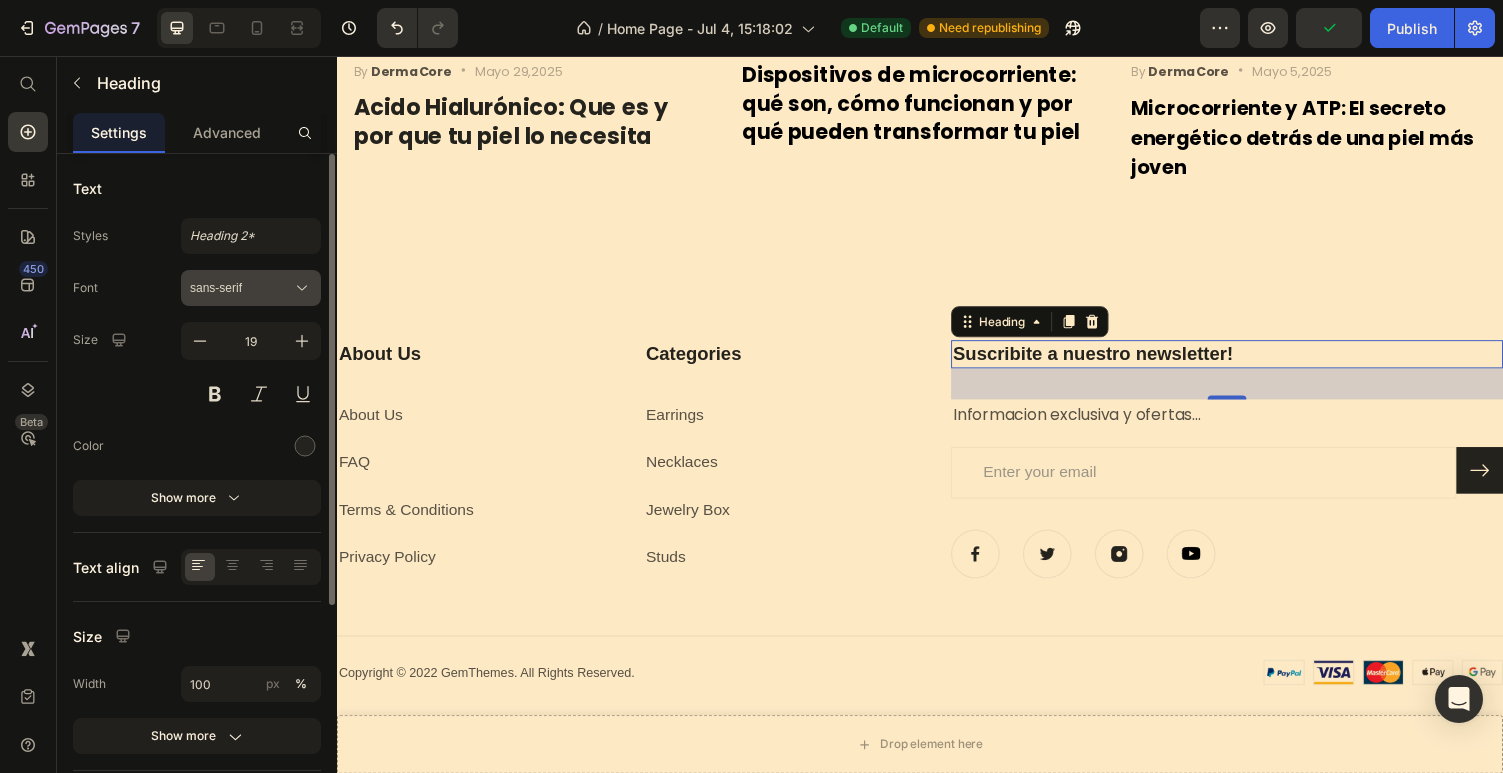 click on "sans-serif" at bounding box center [241, 288] 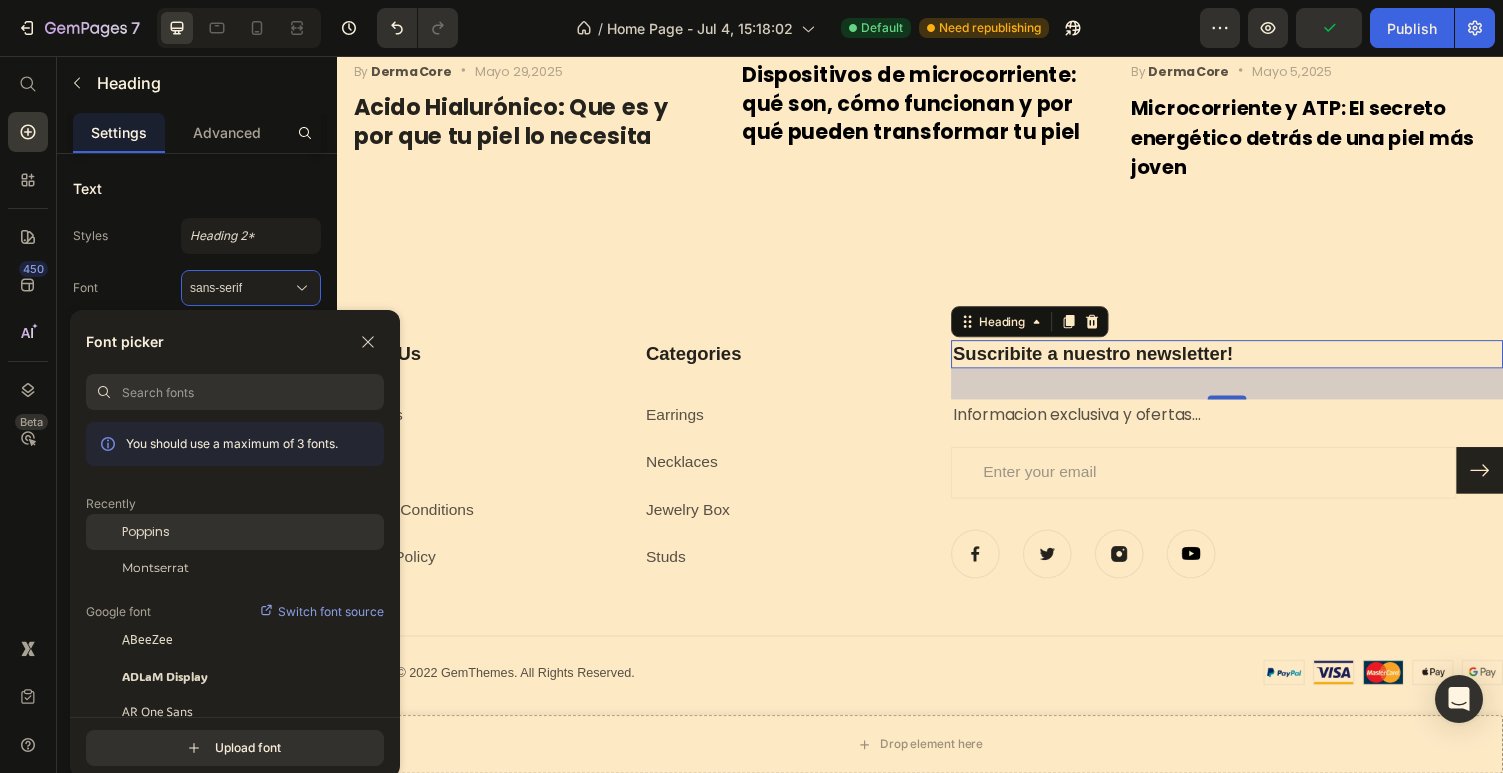 click on "Poppins" 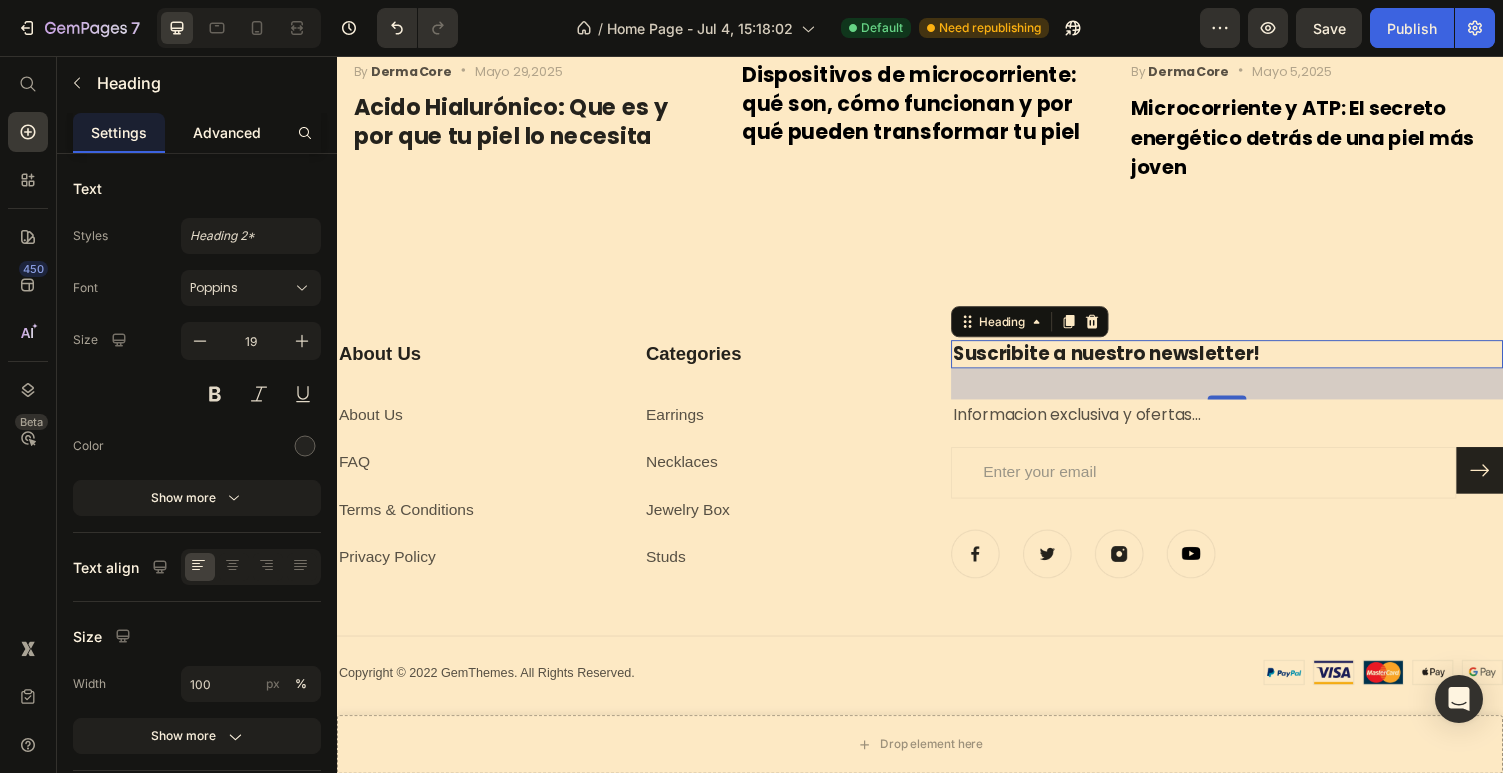 click on "Advanced" at bounding box center (227, 132) 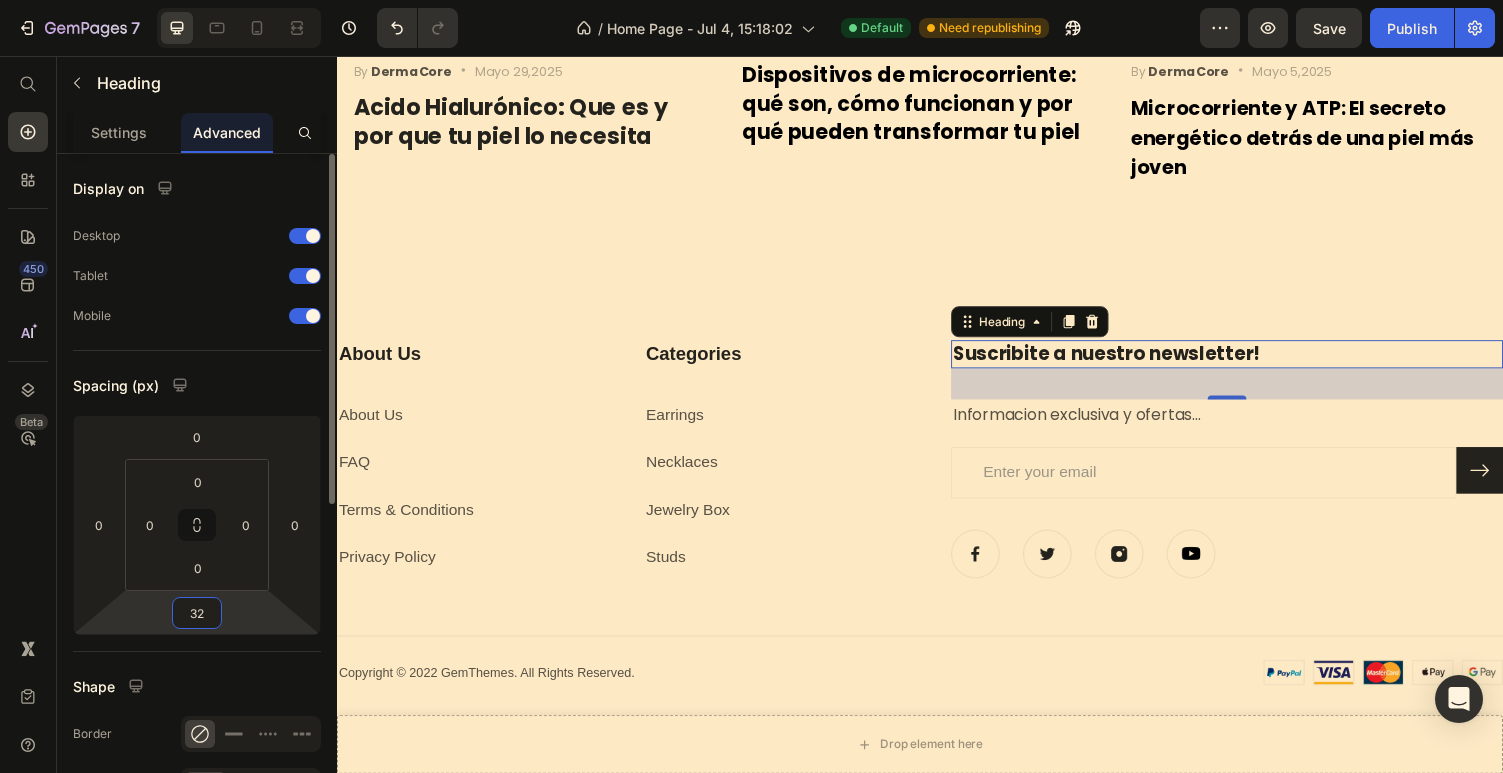 click on "32" at bounding box center (197, 613) 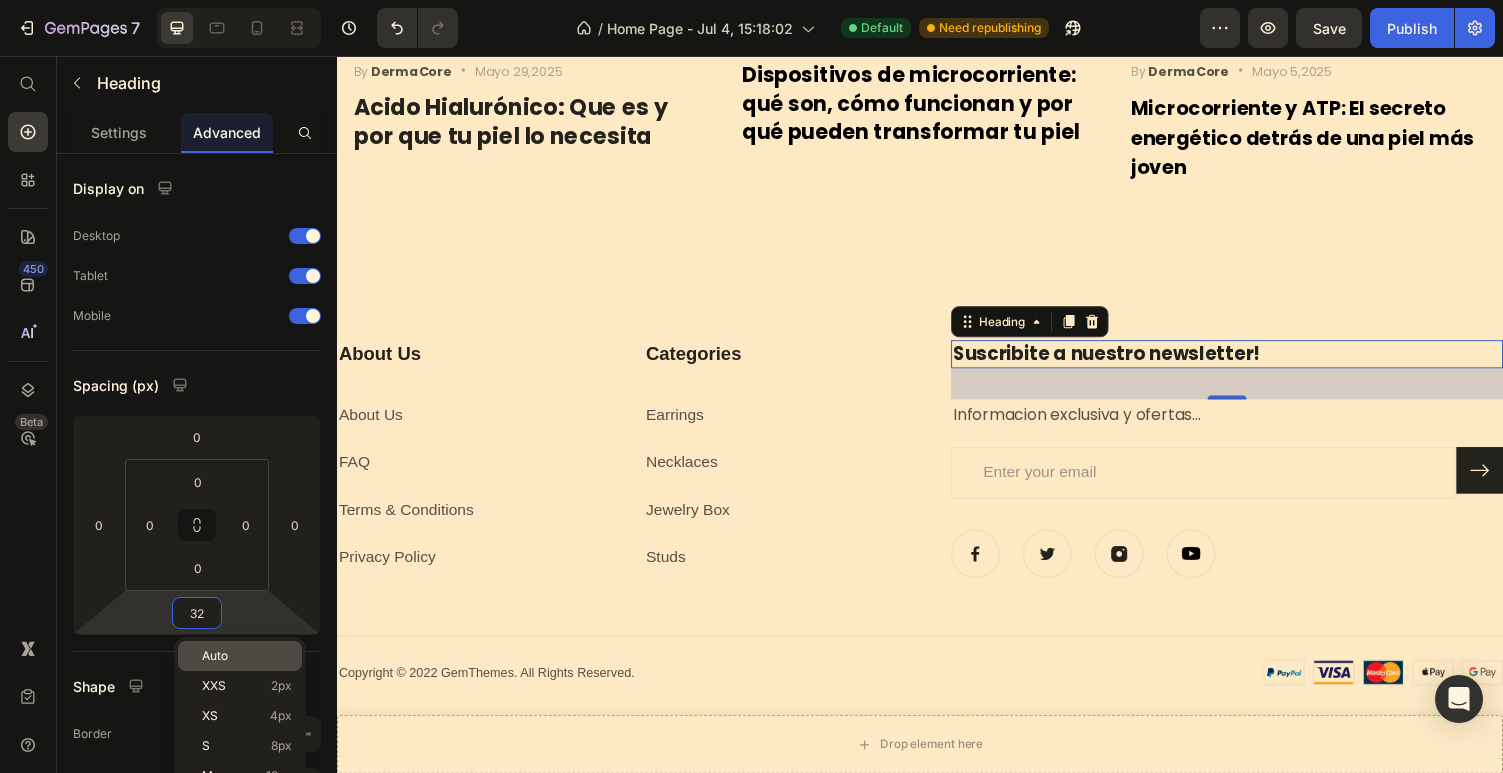 type on "2" 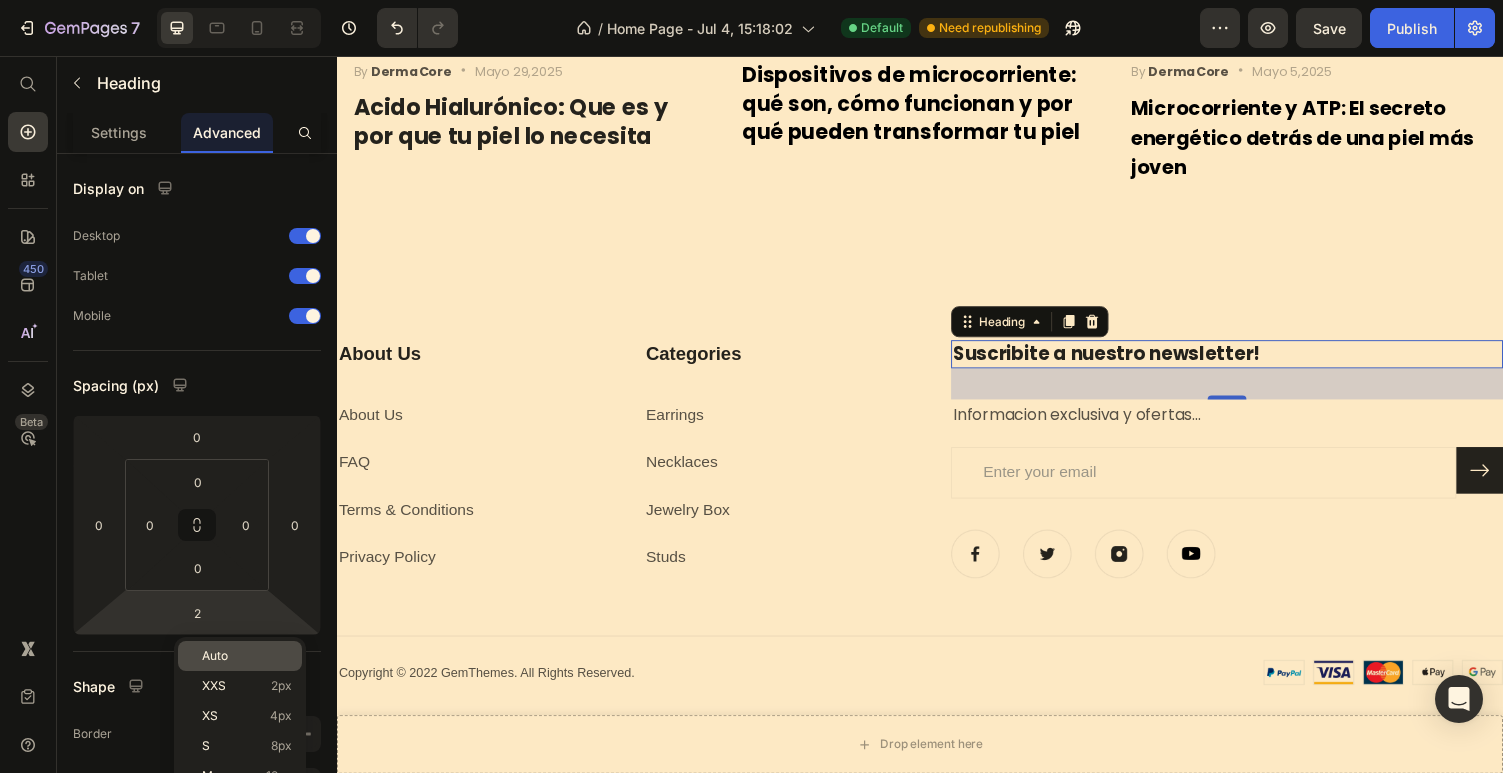 click on "Auto" at bounding box center (215, 656) 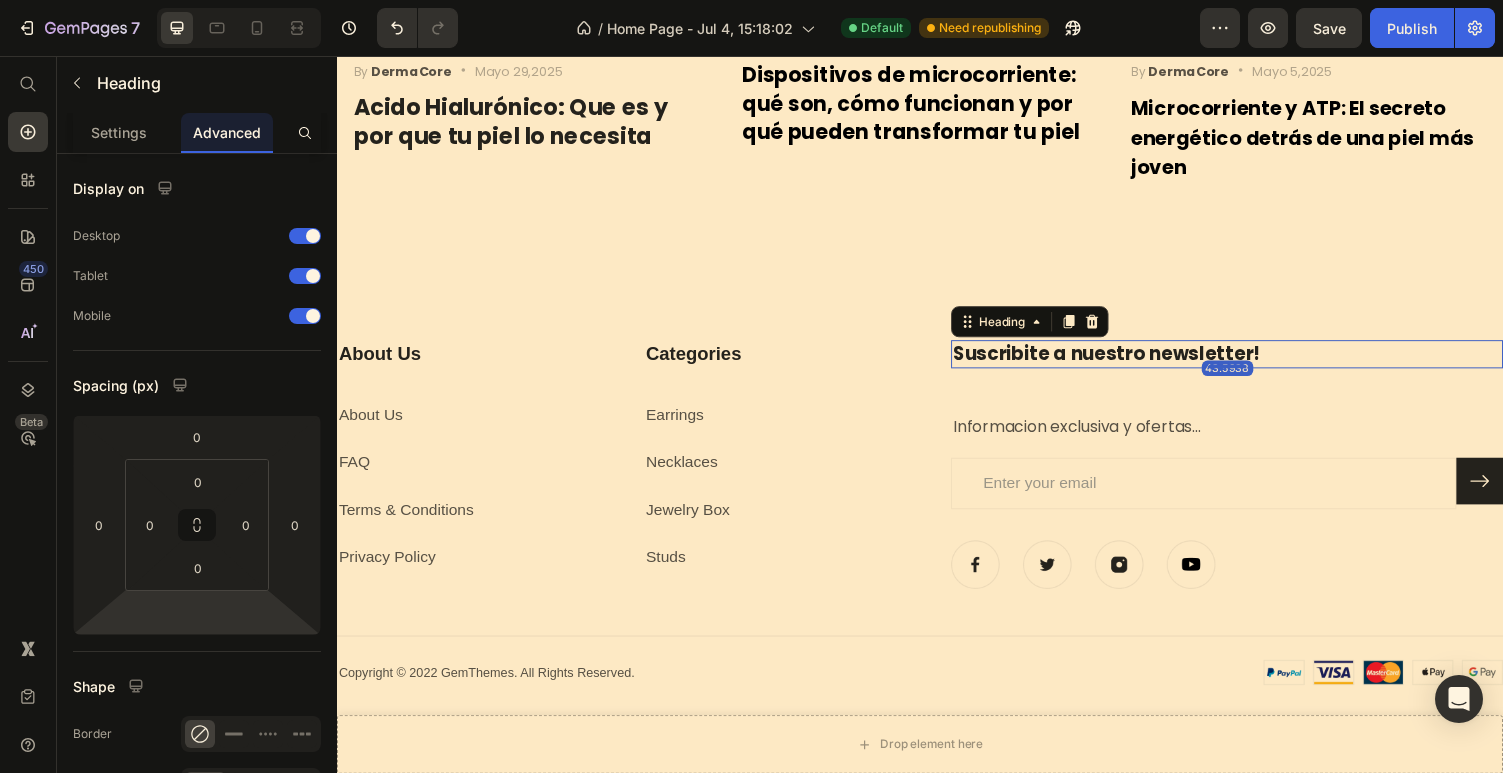 type on "0" 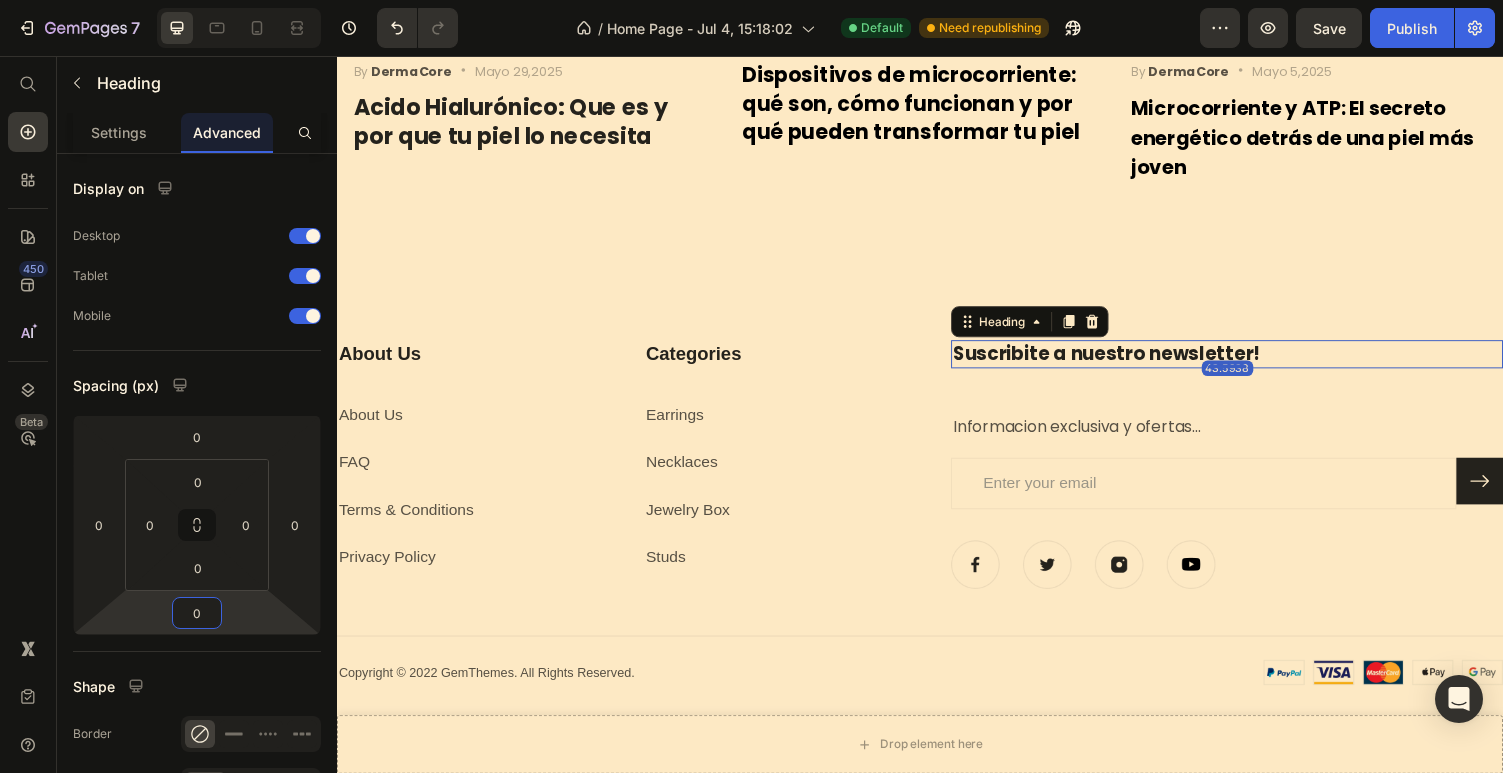 click on "7  Version history  /  Home Page - Jul 4, [DATE] Default Need republishing Preview  Save   Publish  450 Beta Start with Sections Elements Hero Section Product Detail Brands Trusted Badges Guarantee Product Breakdown How to use Testimonials Compare Bundle FAQs Social Proof Brand Story Product List Collection Blog List Contact Sticky Add to Cart Custom Footer Browse Library 450 Layout
Row
Row
Row
Row Text
Heading
Text Block Button
Button
Button
Sticky Back to top Media
Image" at bounding box center (751, 0) 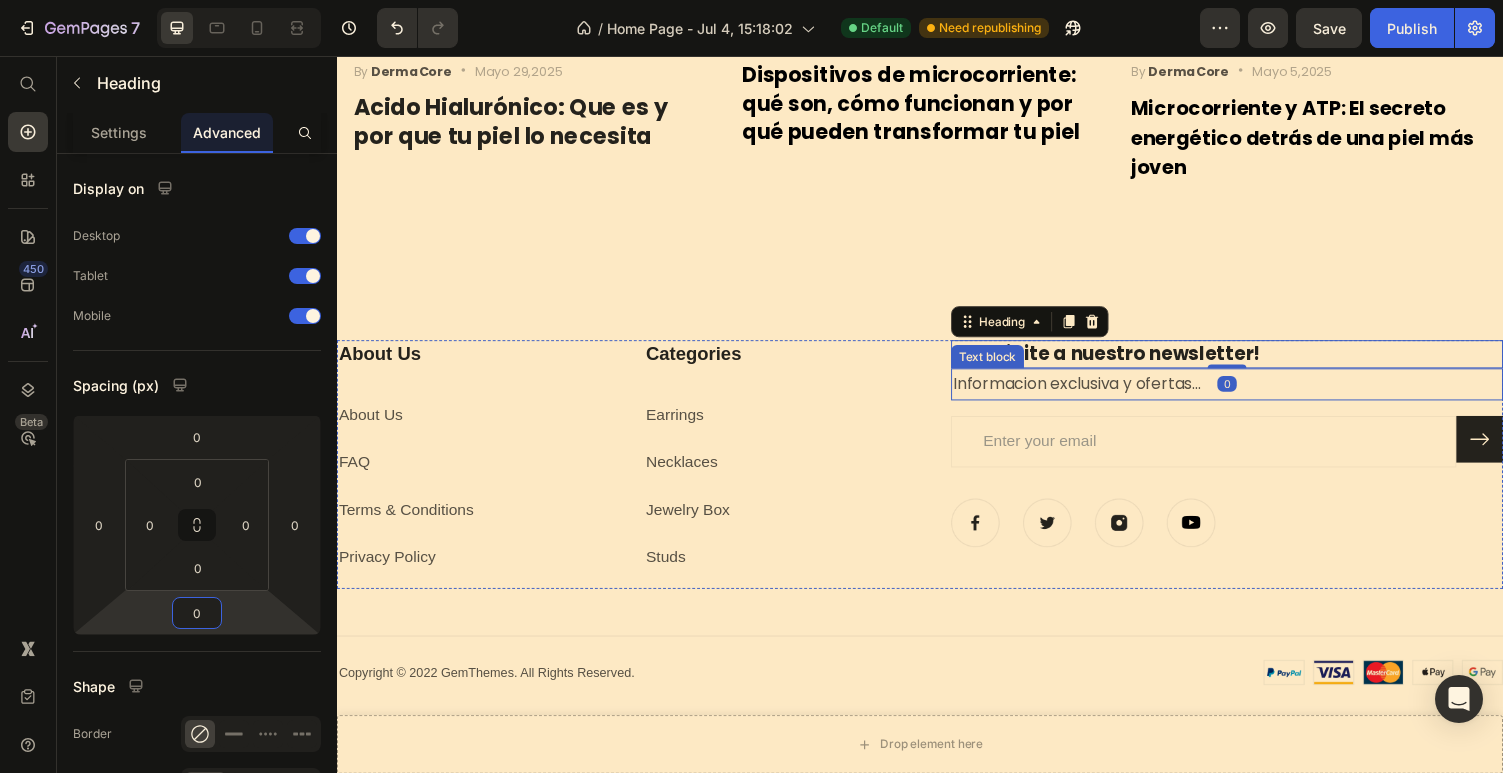 click on "Informacion exclusiva y ofertas..." at bounding box center [1253, 393] 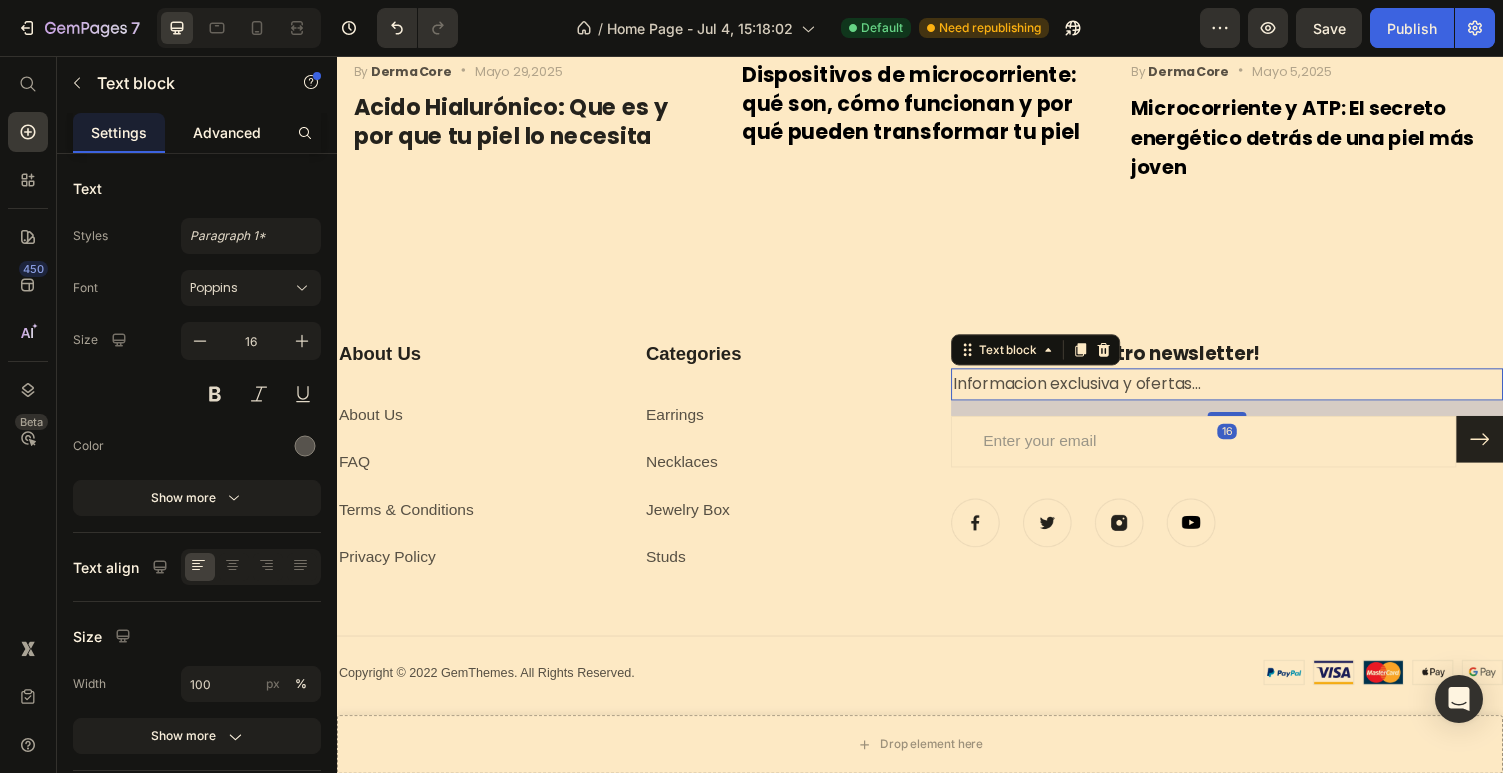 click on "Advanced" at bounding box center (227, 132) 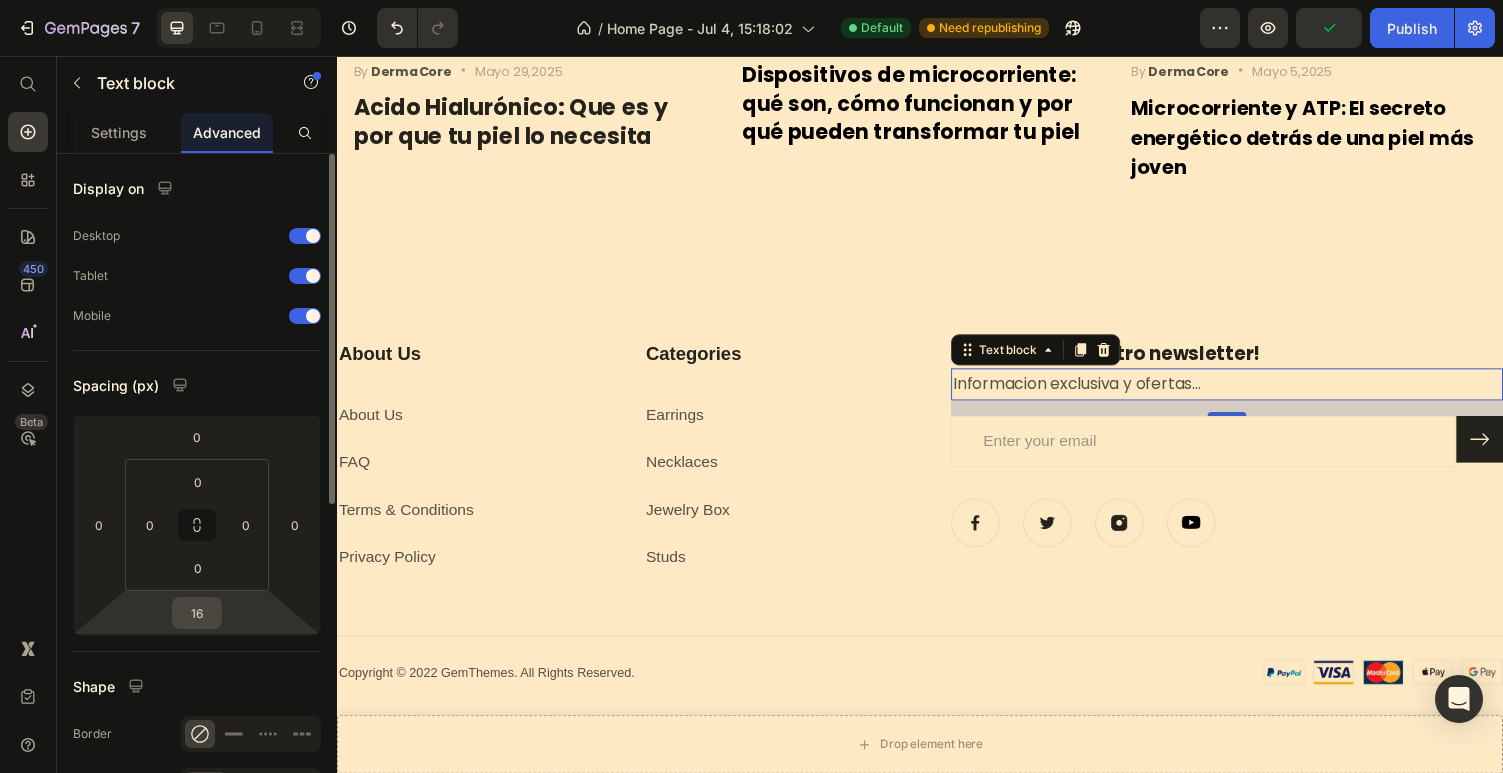 click on "16" at bounding box center (197, 613) 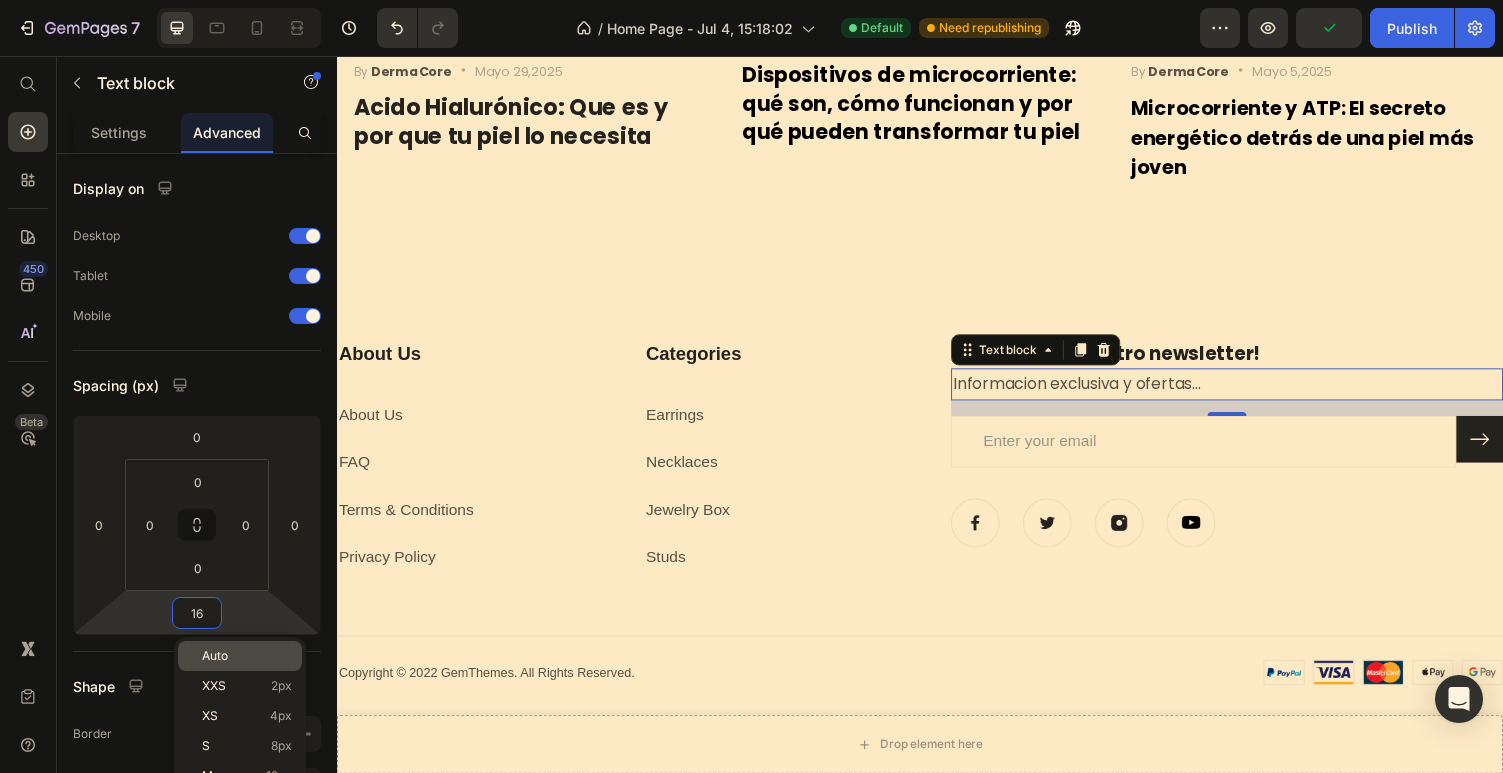 click on "Auto" at bounding box center (215, 656) 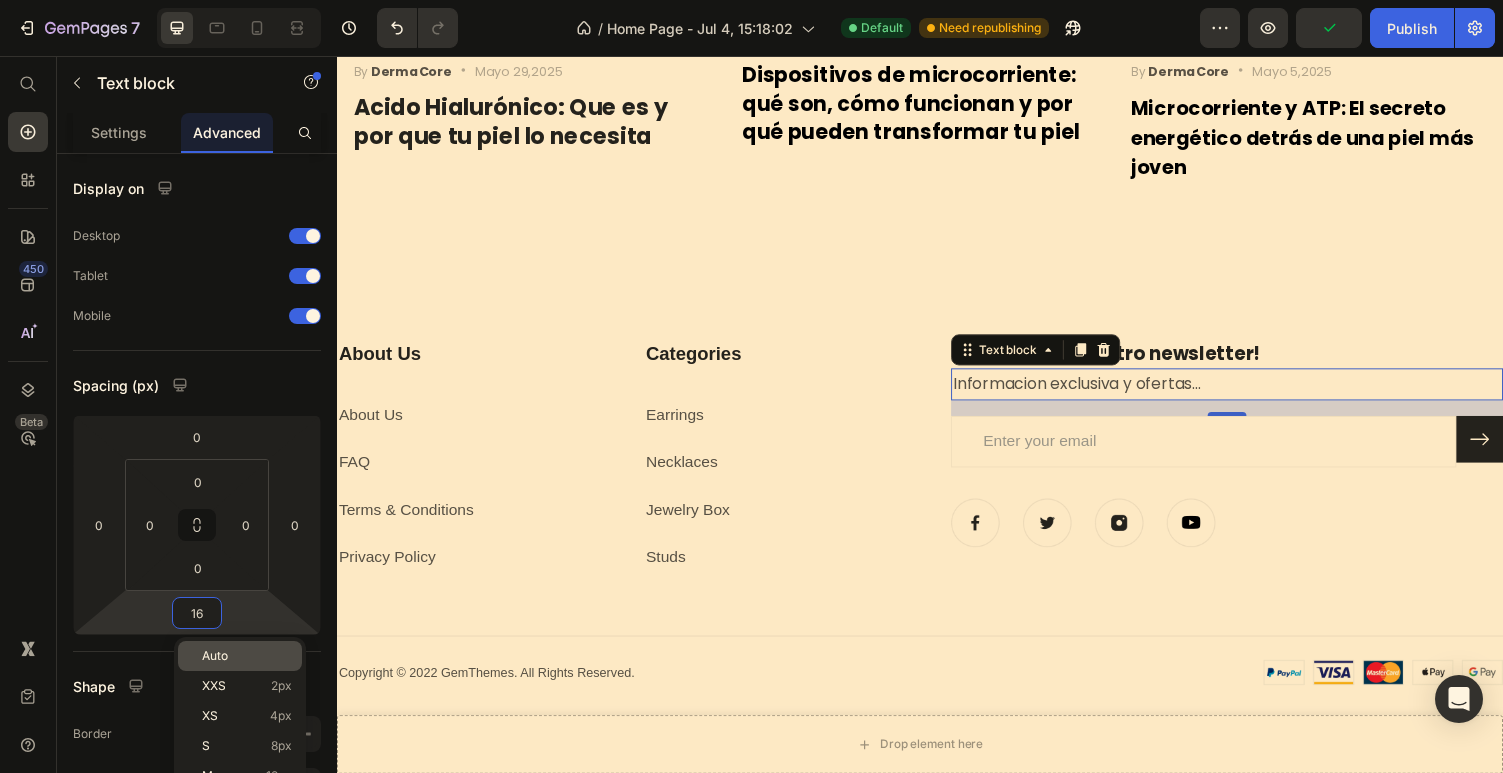type 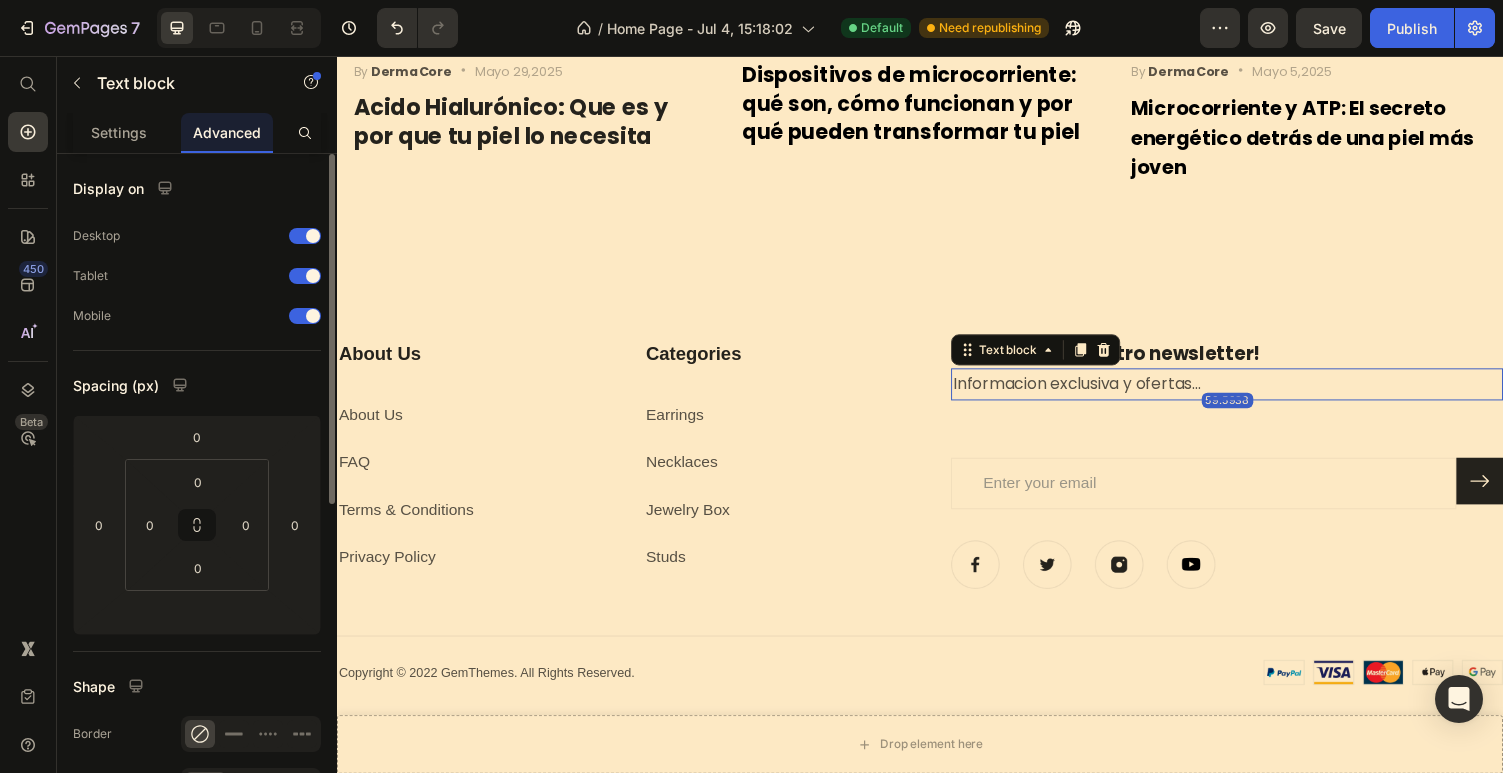 click on "Spacing (px) 0 0 0 0 0 0 0" 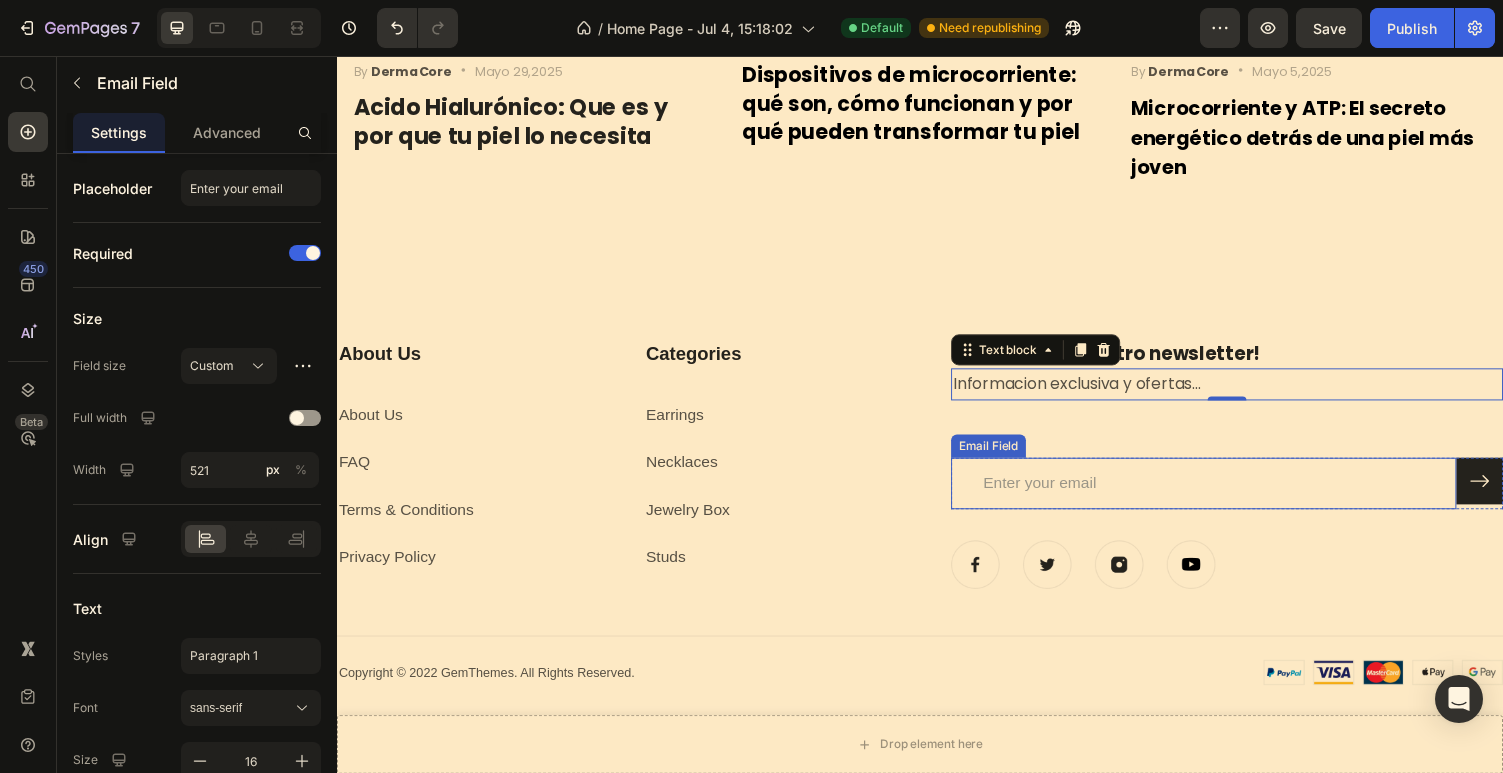 click at bounding box center [1229, 495] 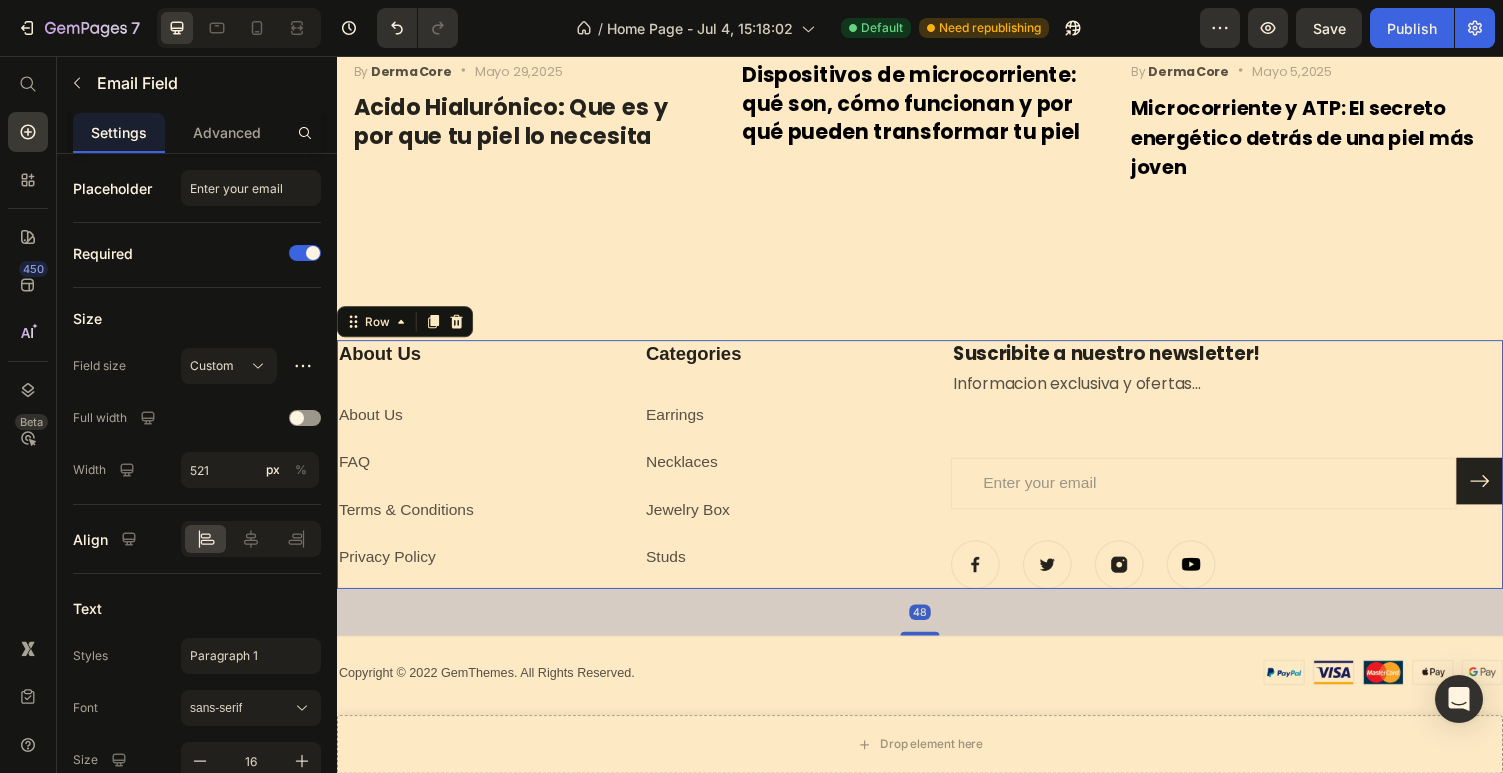 click on "Suscribite a nuestro newsletter! Heading Informacion exclusiva y ofertas... Text block Email Field
Submit Button Row Newsletter Image Image Image Image Row" at bounding box center (1253, 476) 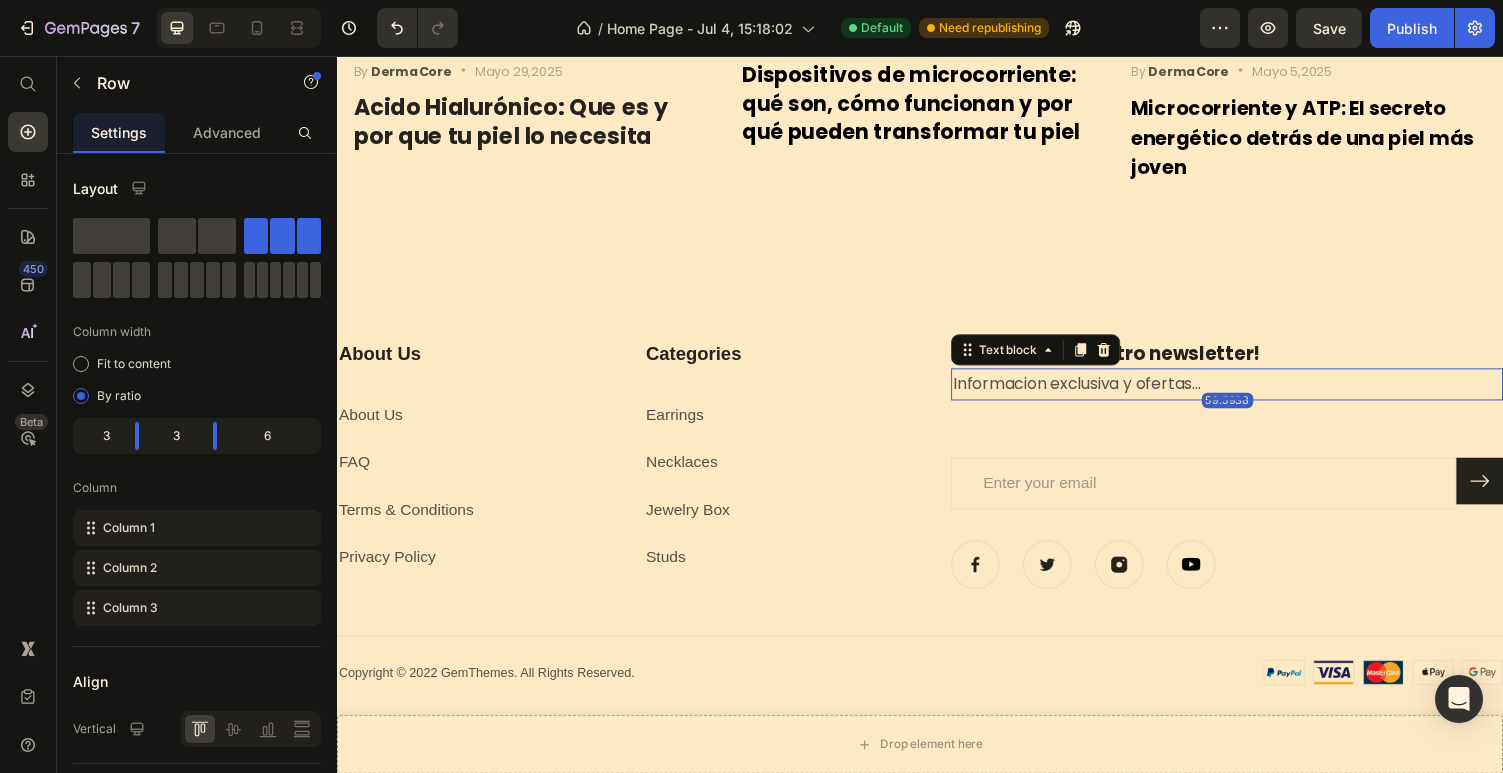 click on "Informacion exclusiva y ofertas..." at bounding box center [1253, 393] 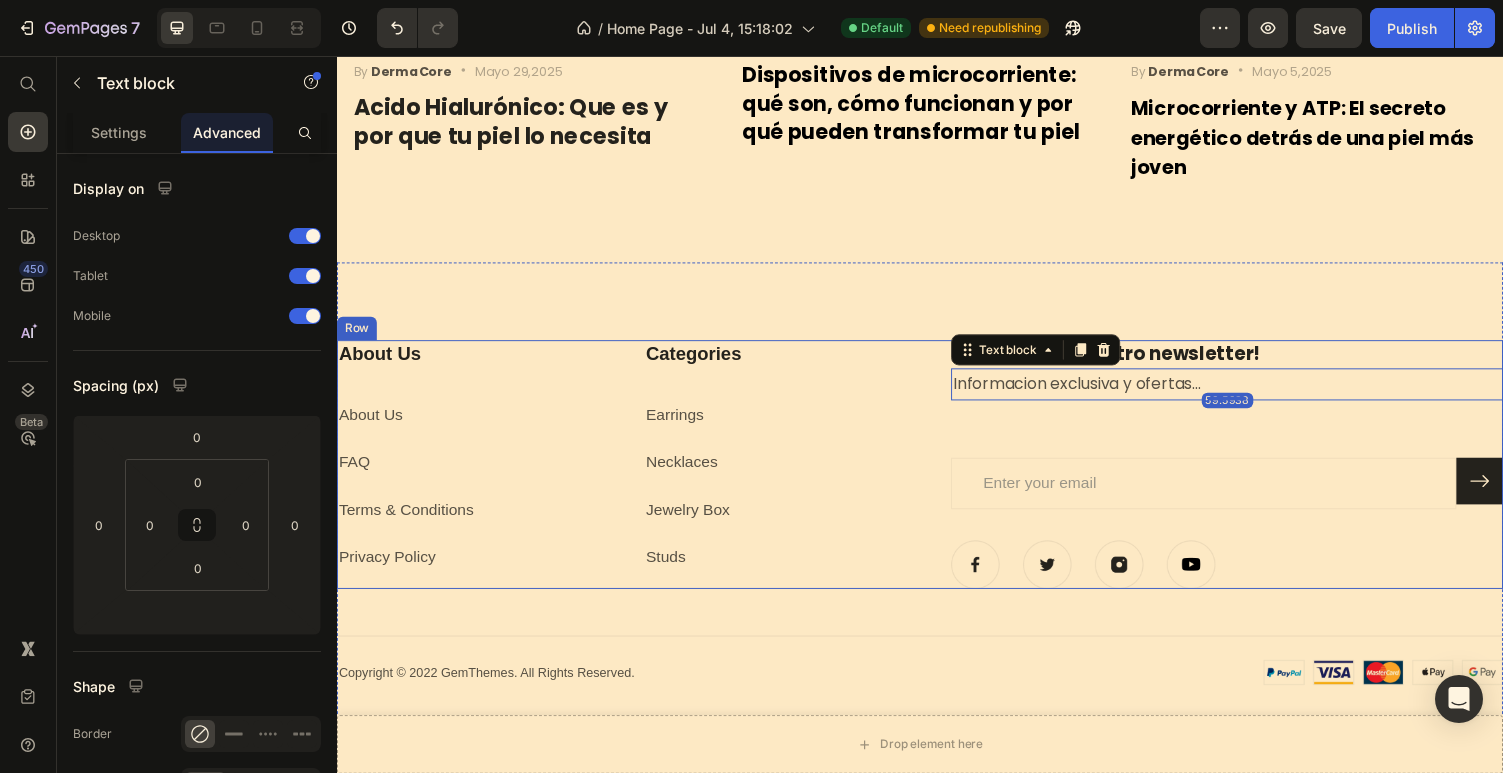 click on "Suscribite a nuestro newsletter! Heading Informacion exclusiva y ofertas... Text block   59.5938 Email Field
Submit Button Row Newsletter Image Image Image Image Row" at bounding box center [1253, 476] 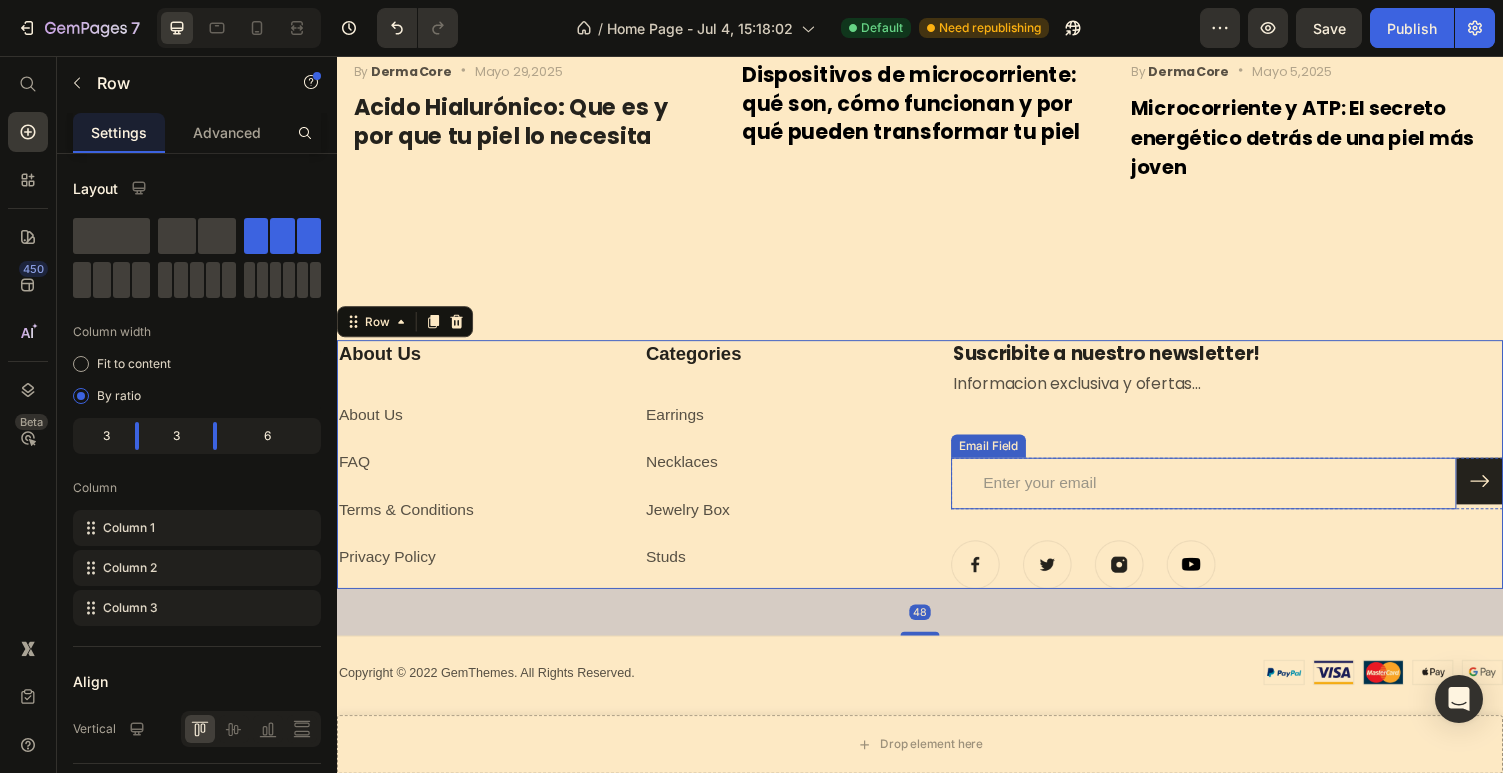 click at bounding box center [1229, 495] 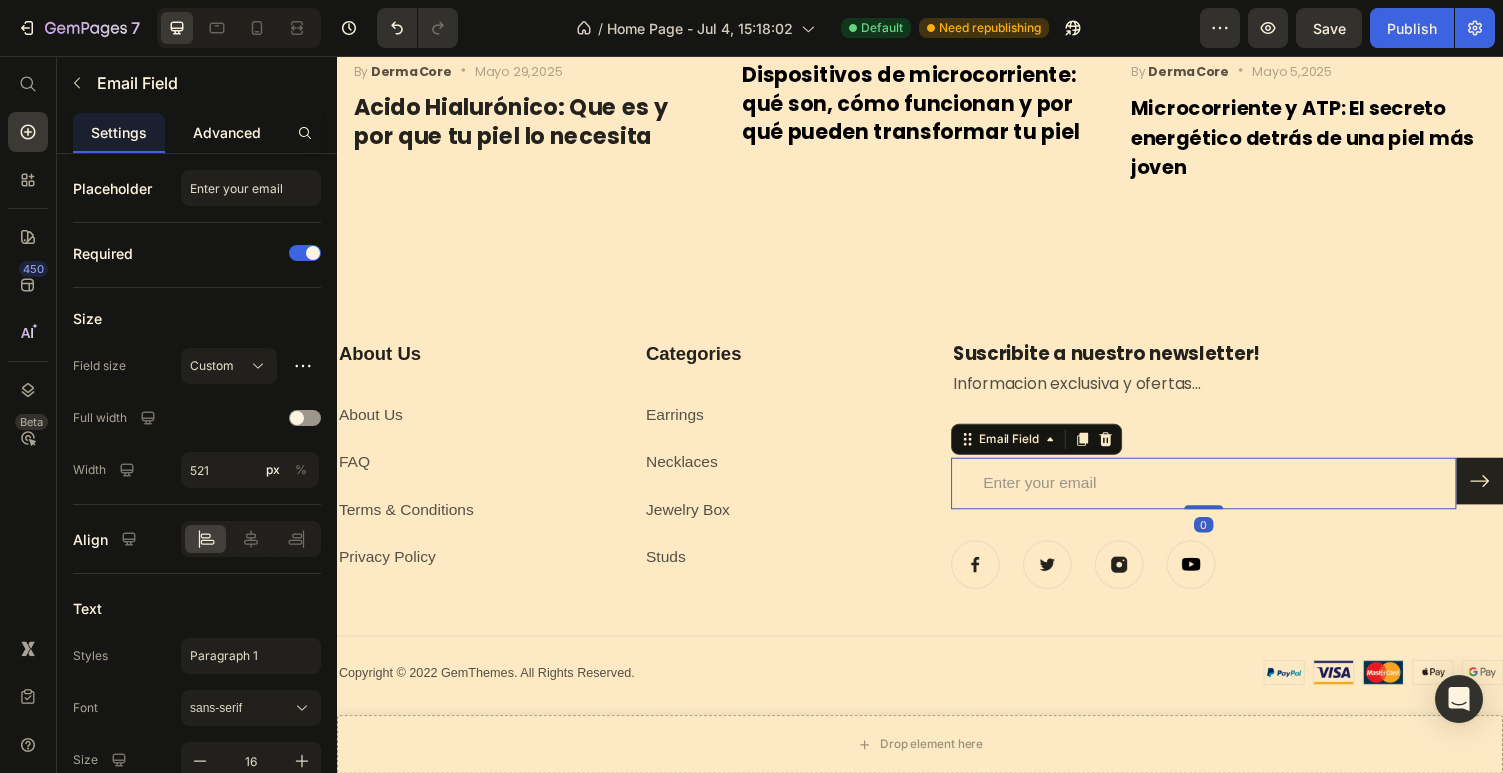 click on "Advanced" at bounding box center (227, 132) 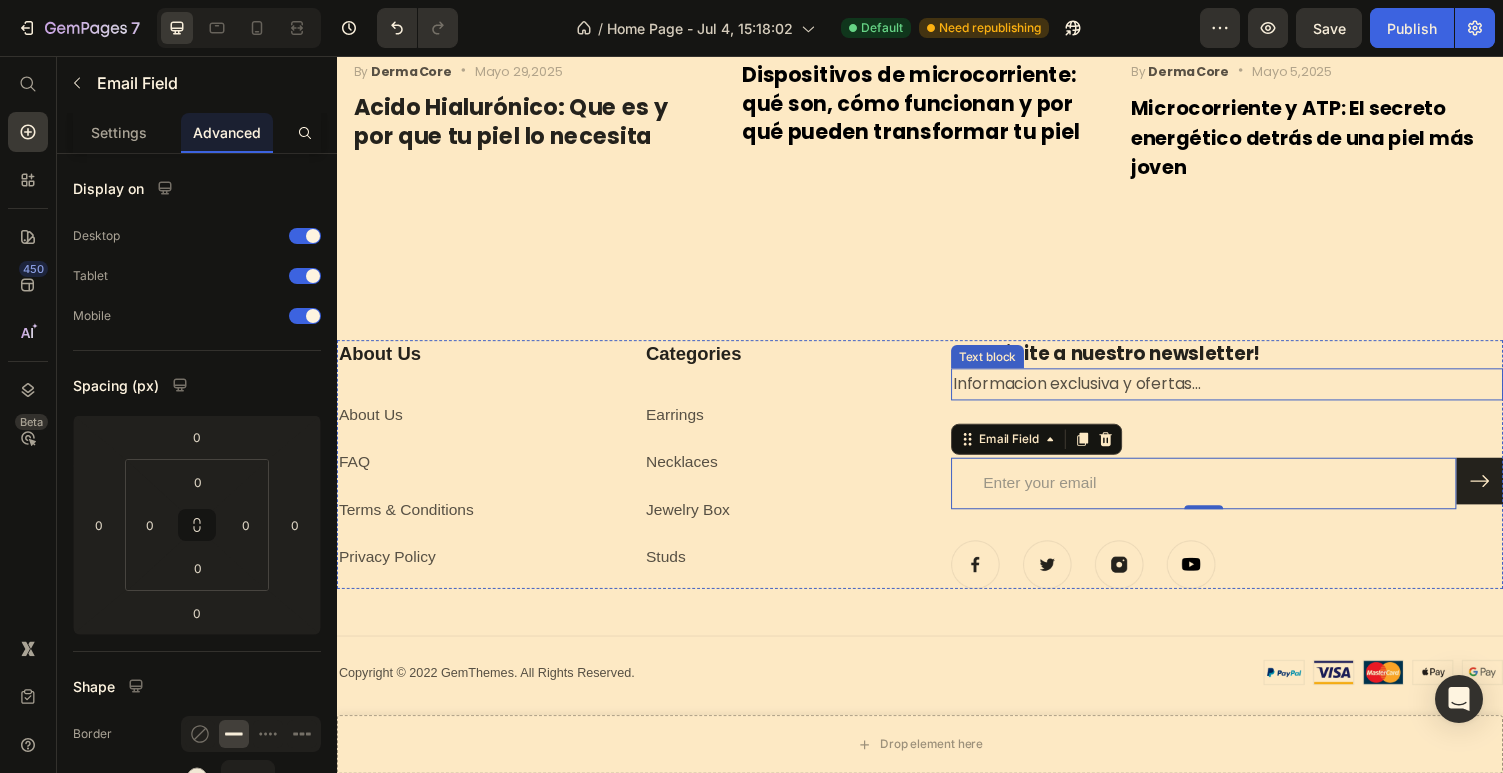 click on "Informacion exclusiva y ofertas..." at bounding box center [1253, 393] 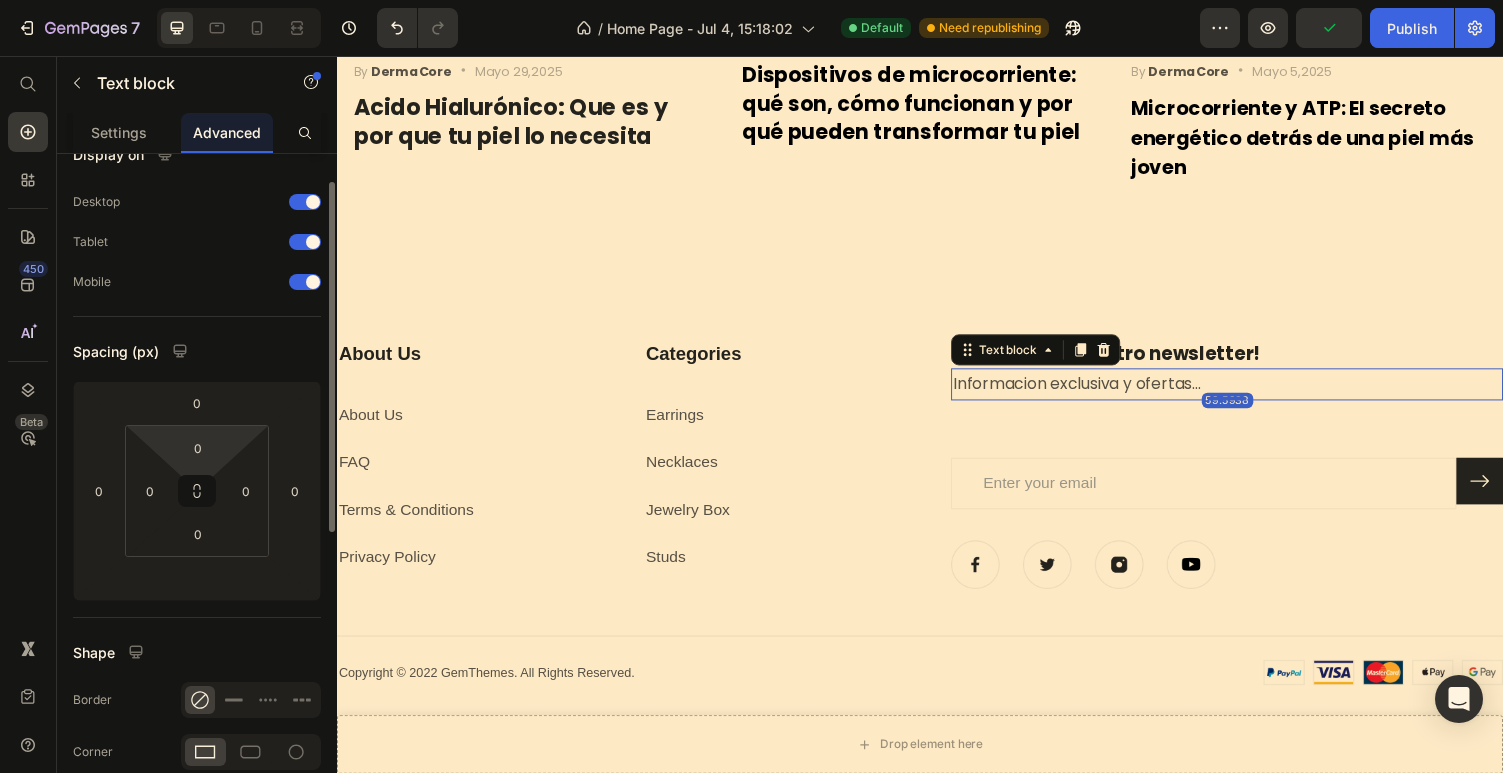 scroll, scrollTop: 41, scrollLeft: 0, axis: vertical 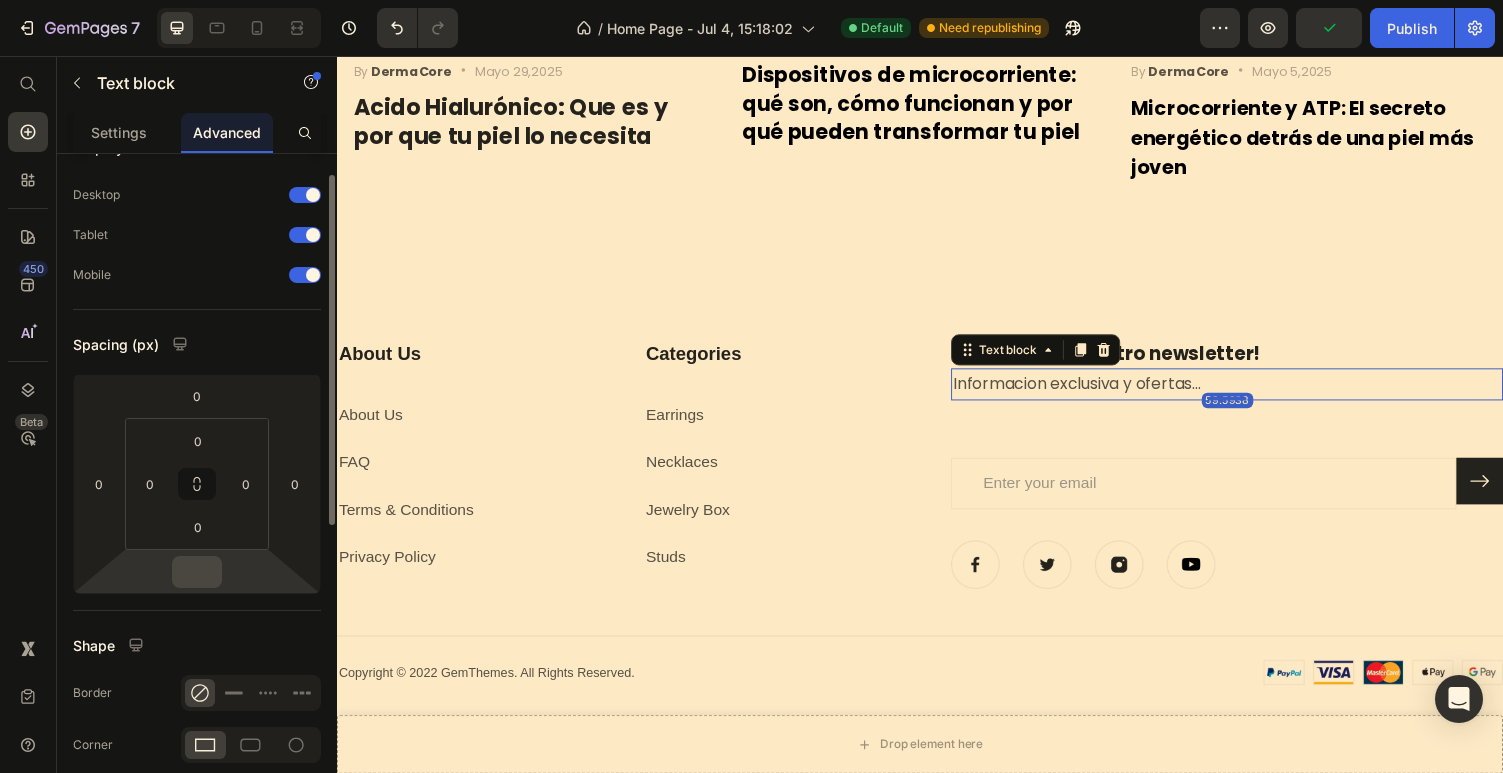 click at bounding box center [197, 572] 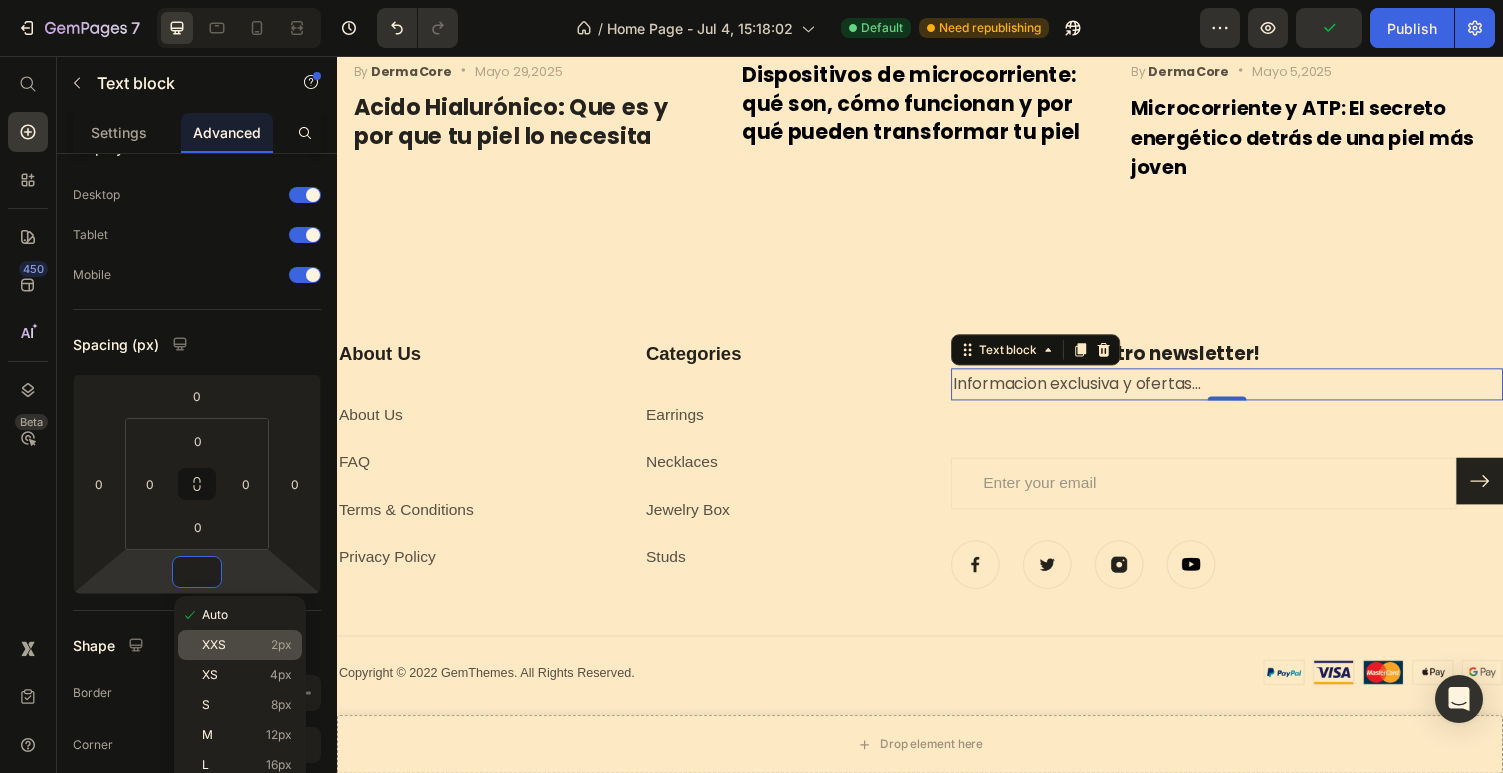 click on "XXS 2px" at bounding box center (247, 645) 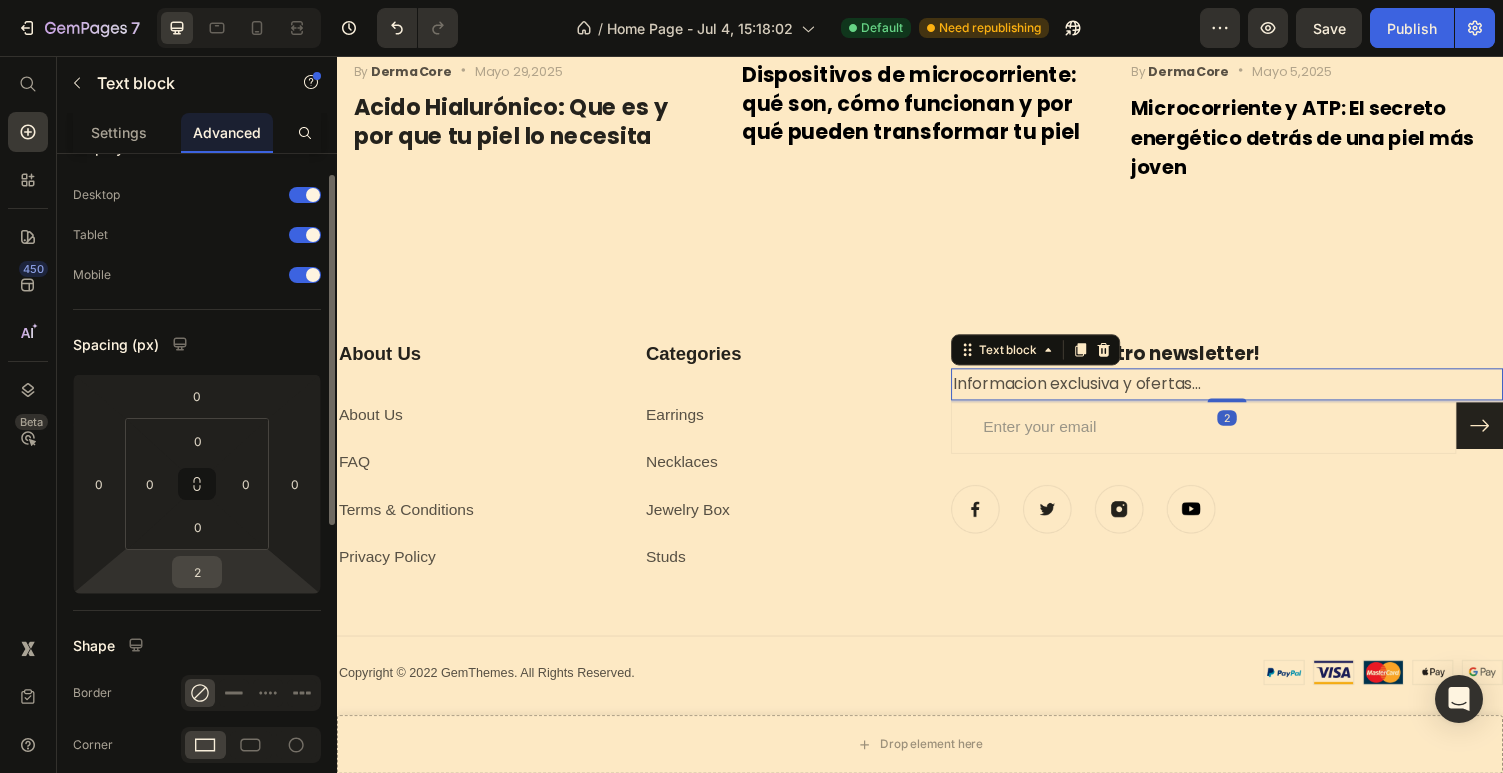 click on "2" at bounding box center (197, 572) 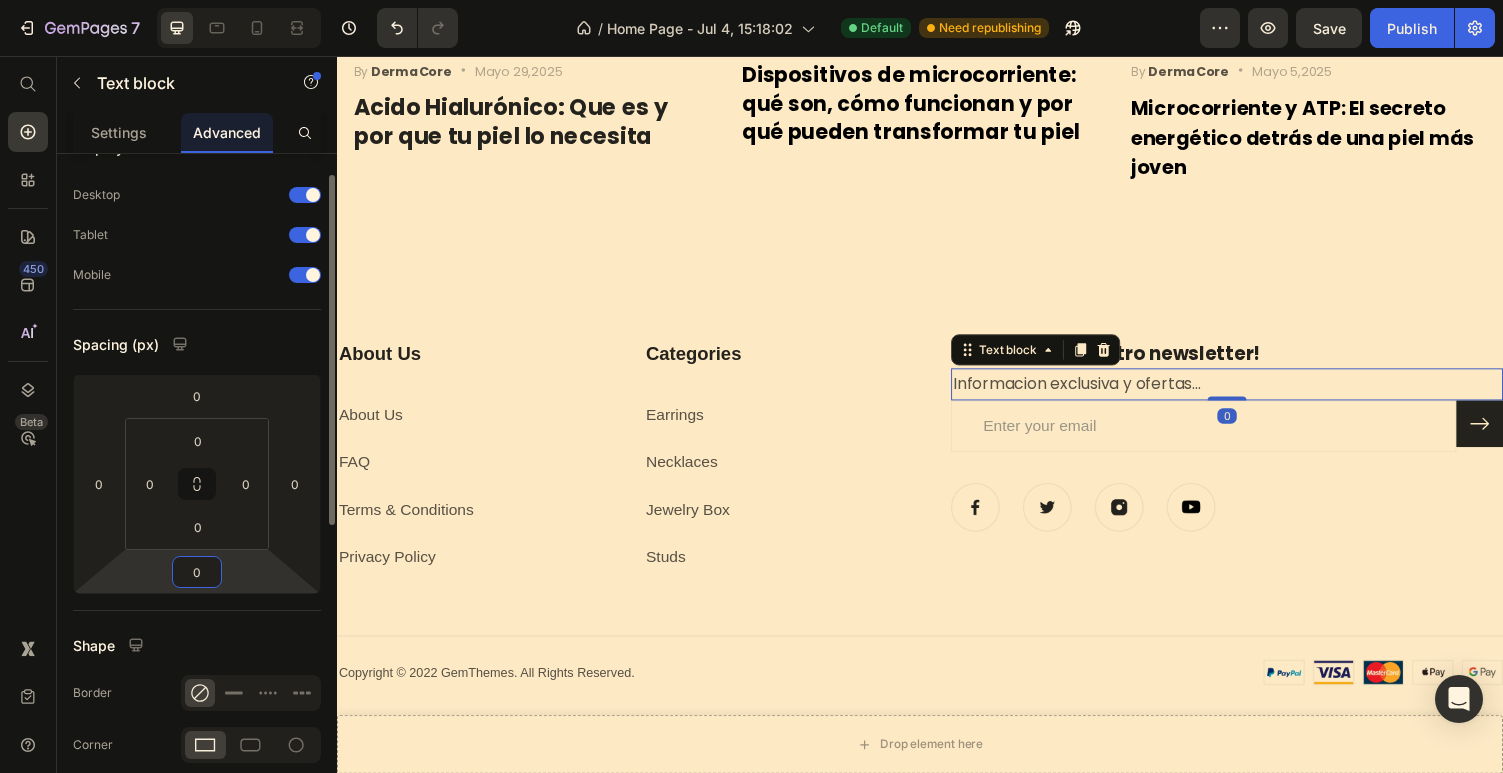 type on "0" 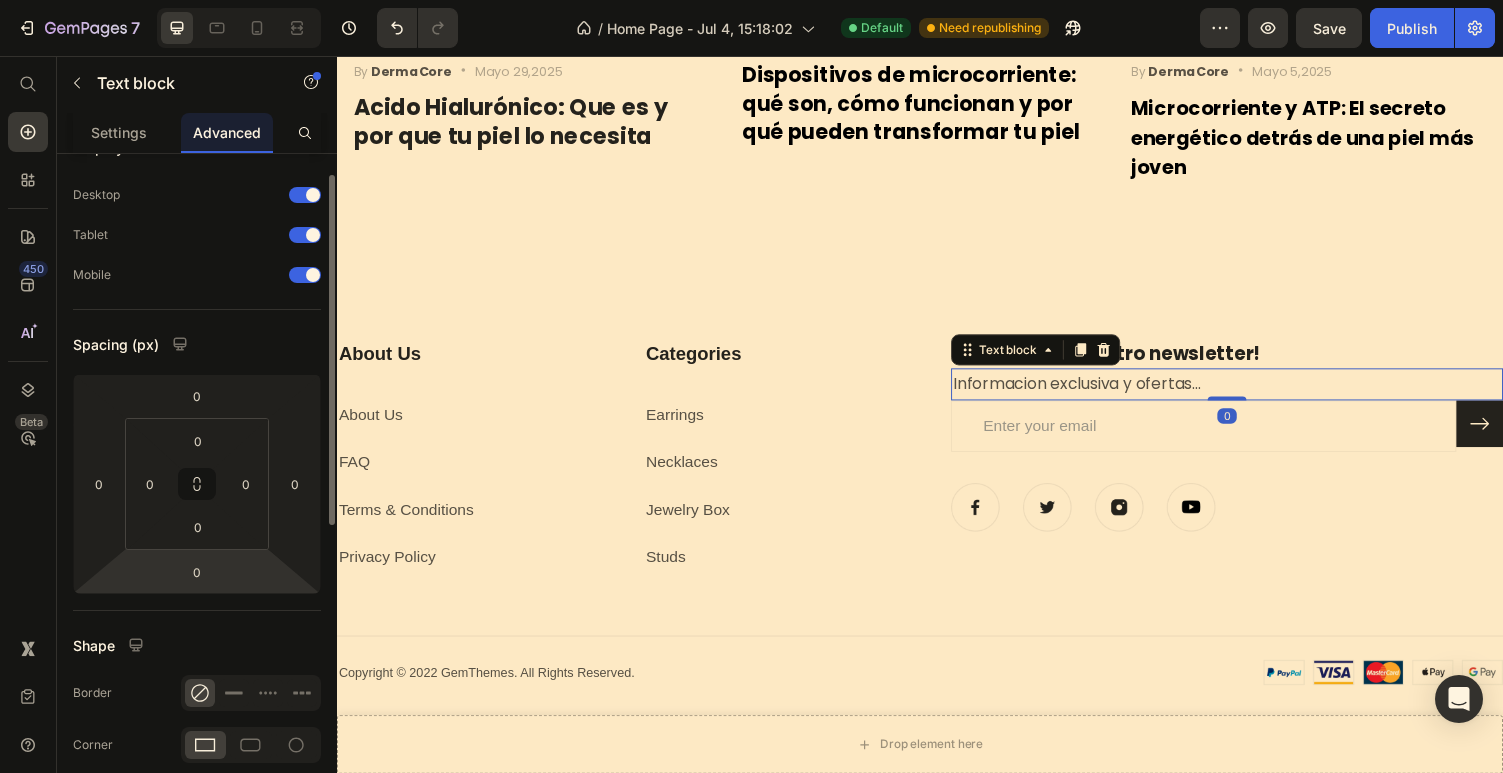 click on "Spacing (px) 0 0 0 0 0 0 0 0" 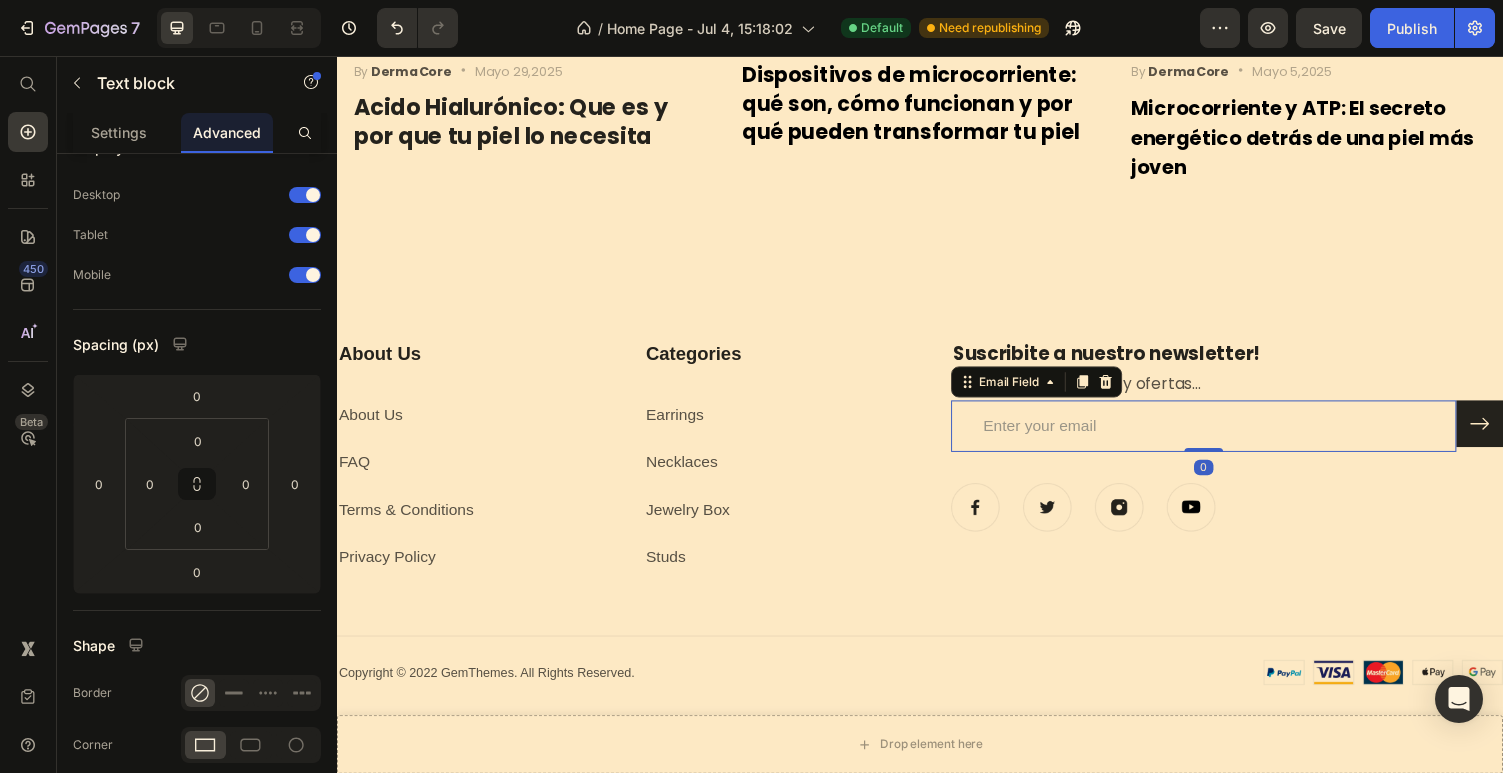 click at bounding box center (1229, 436) 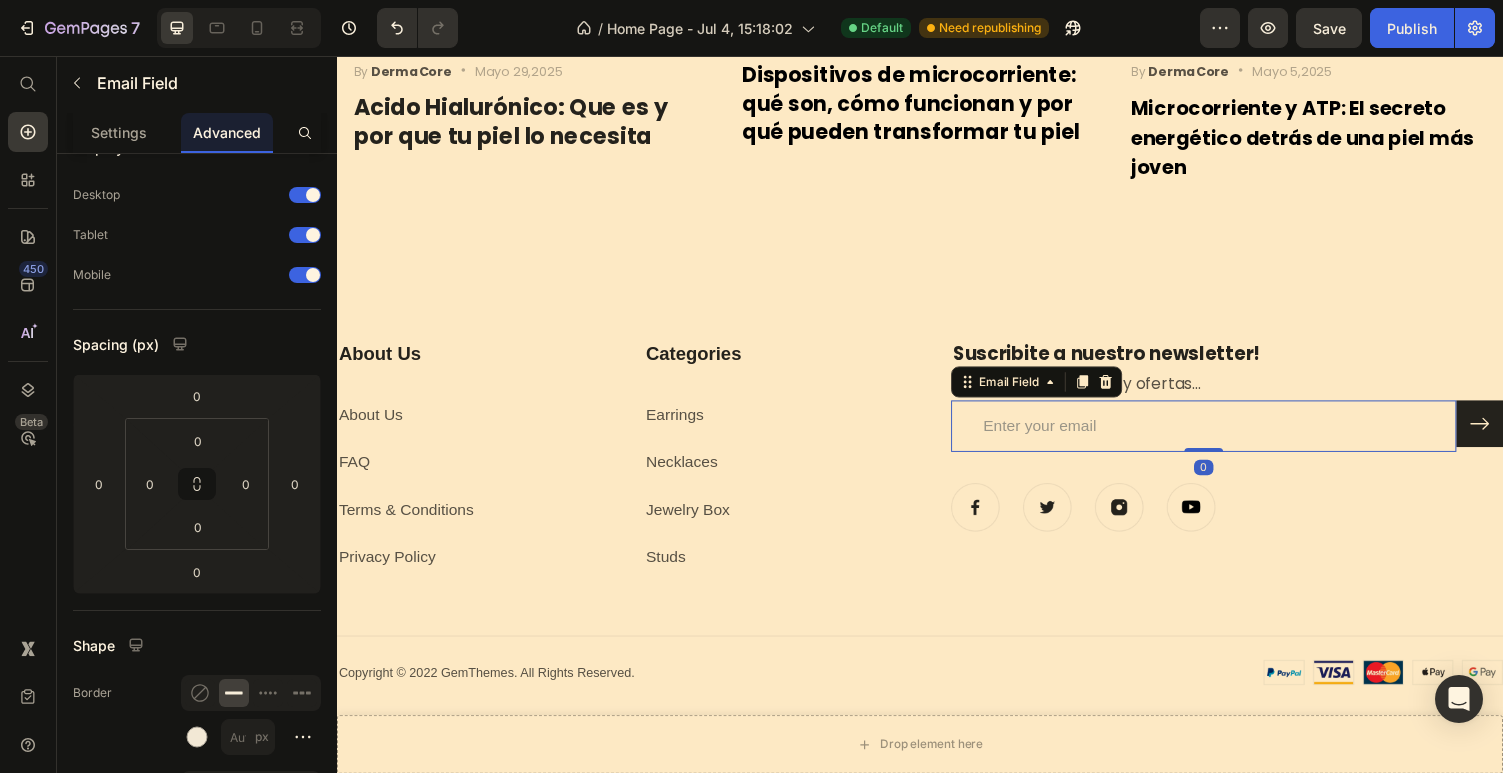 scroll, scrollTop: 0, scrollLeft: 0, axis: both 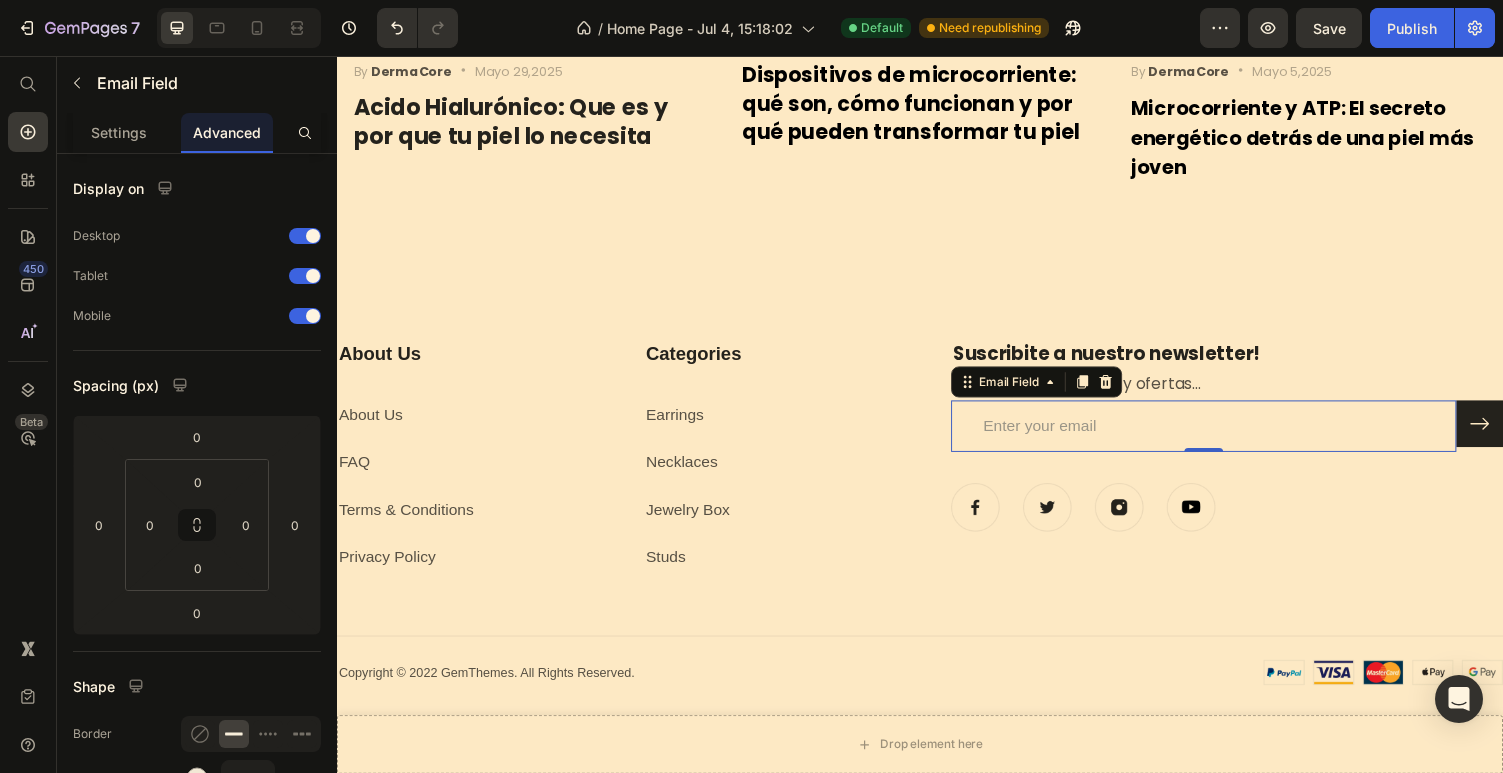 type on "o" 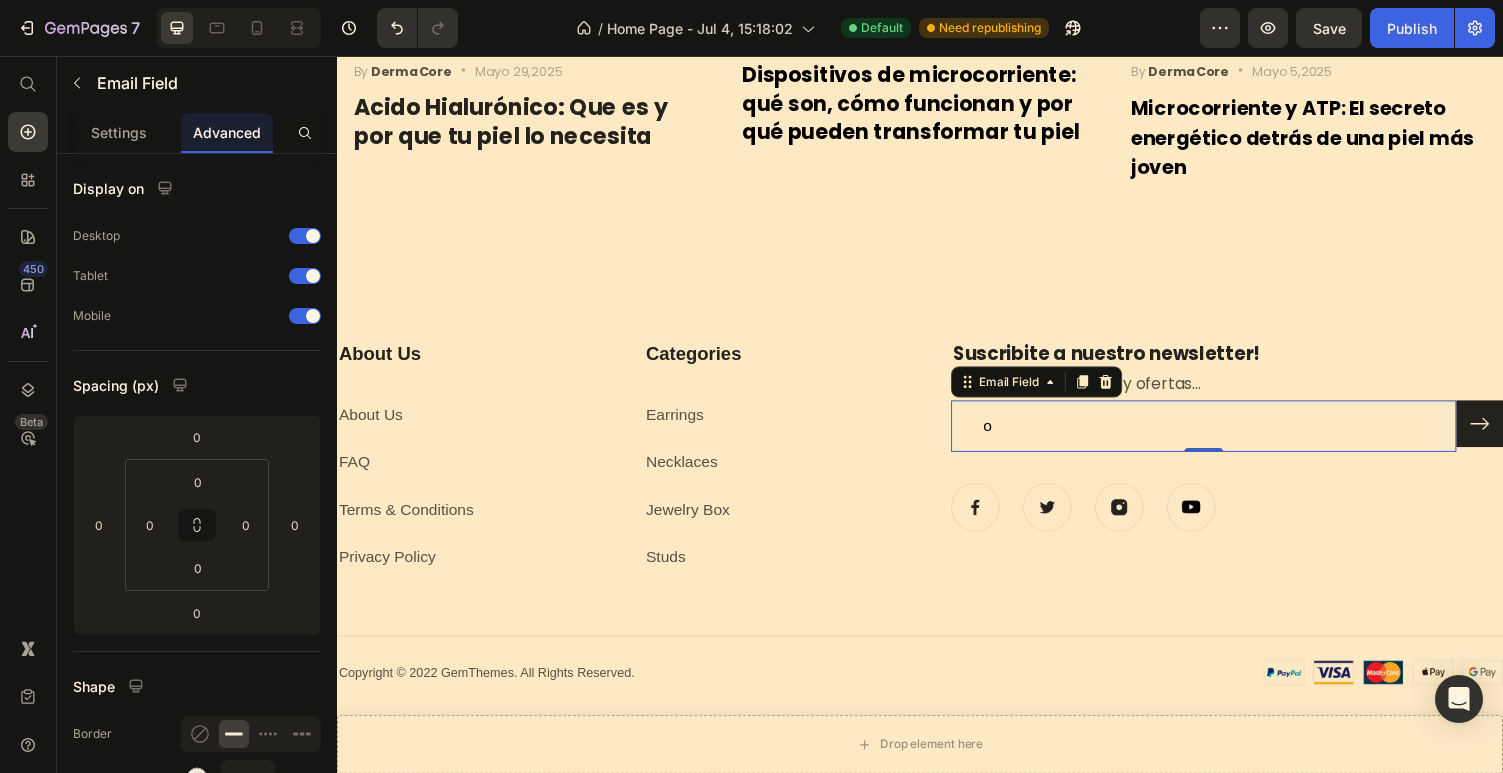 type 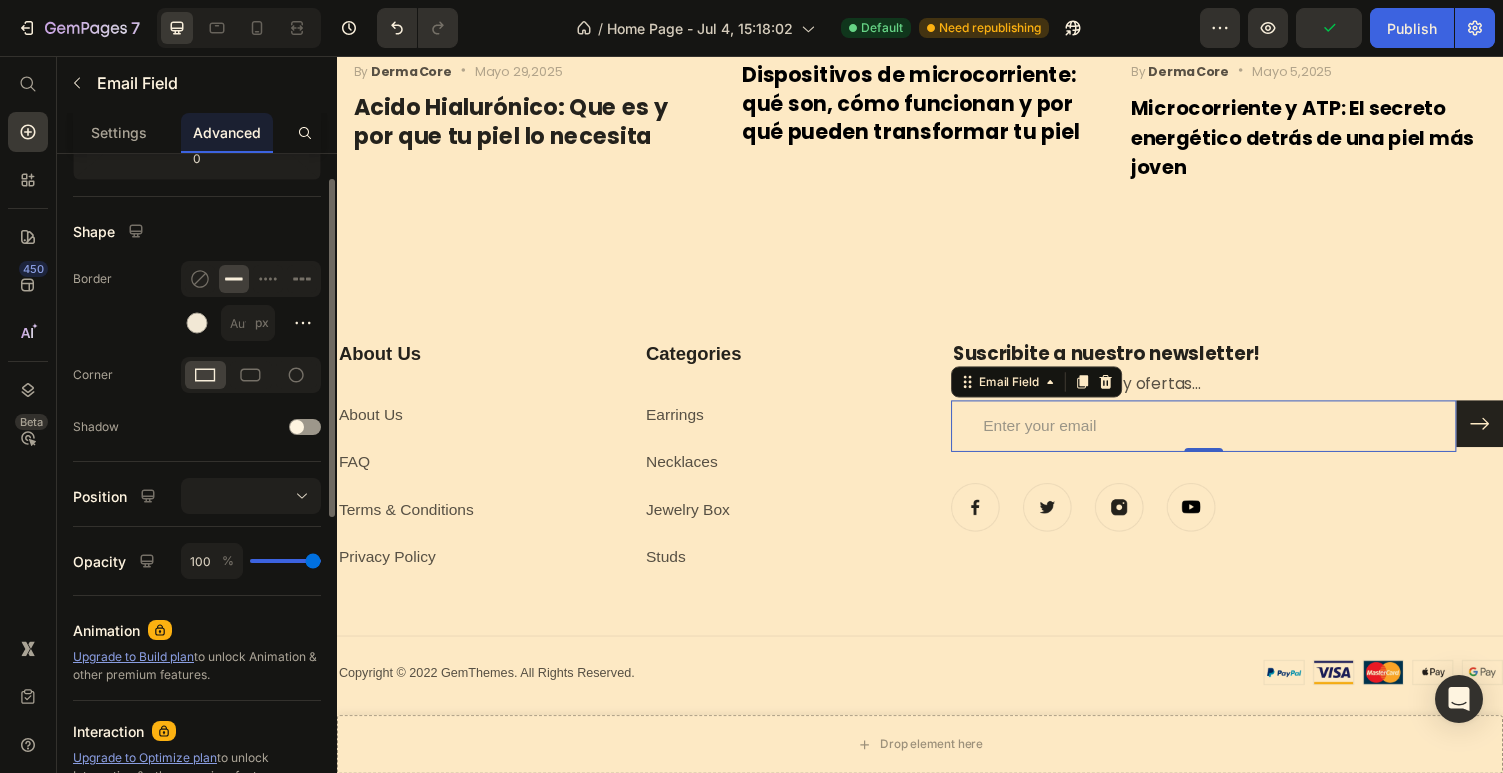 scroll, scrollTop: 0, scrollLeft: 0, axis: both 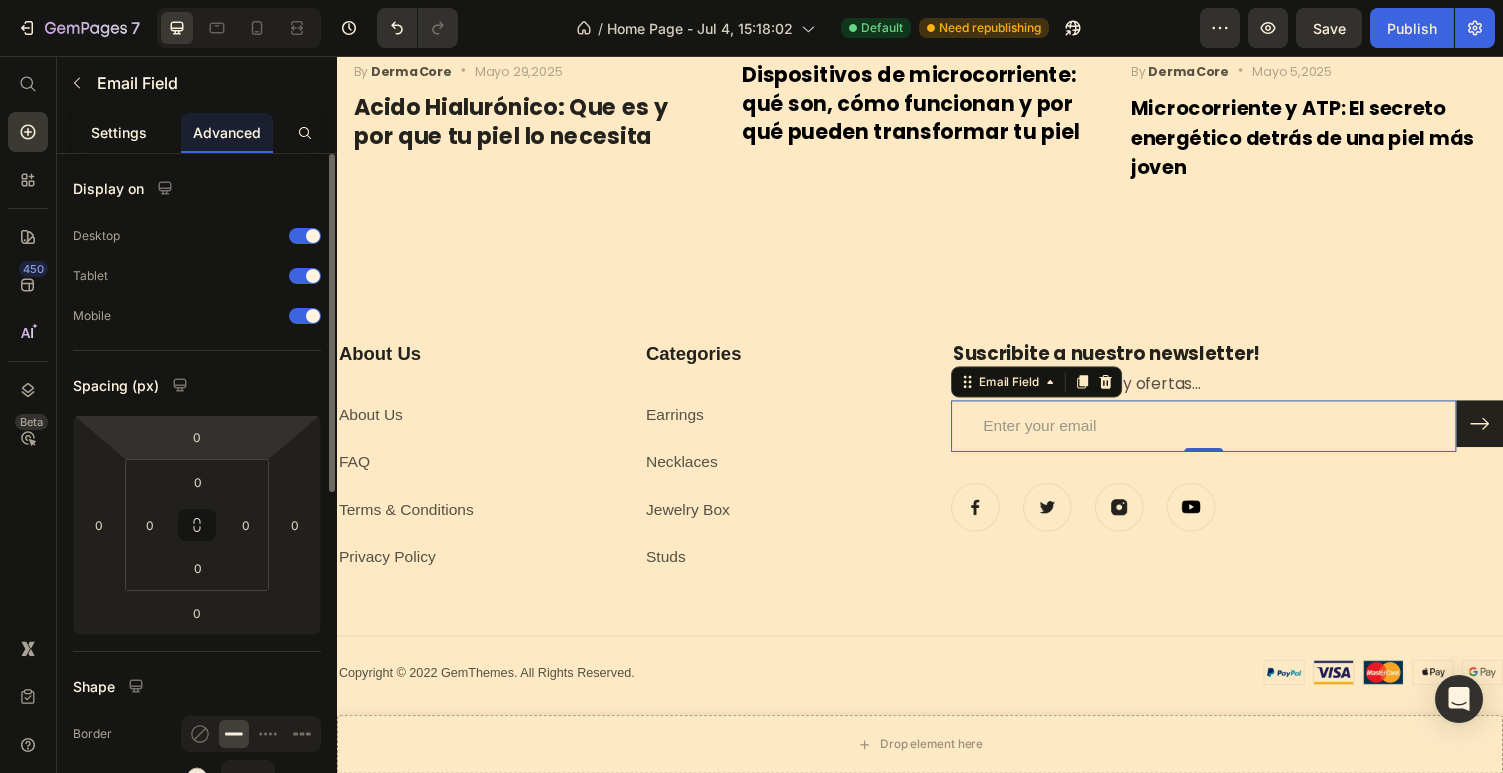 click on "Settings" 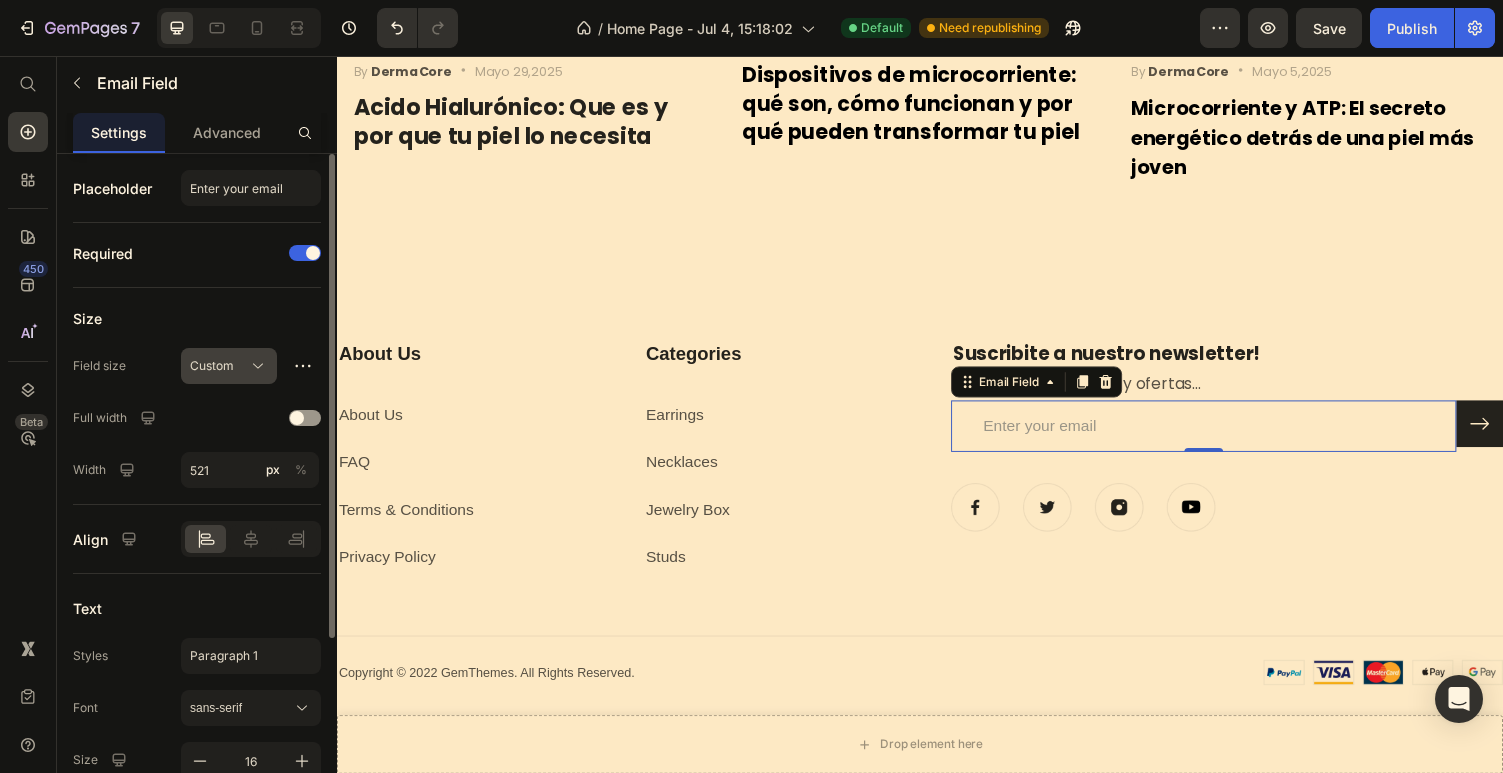 click on "Custom" at bounding box center (229, 366) 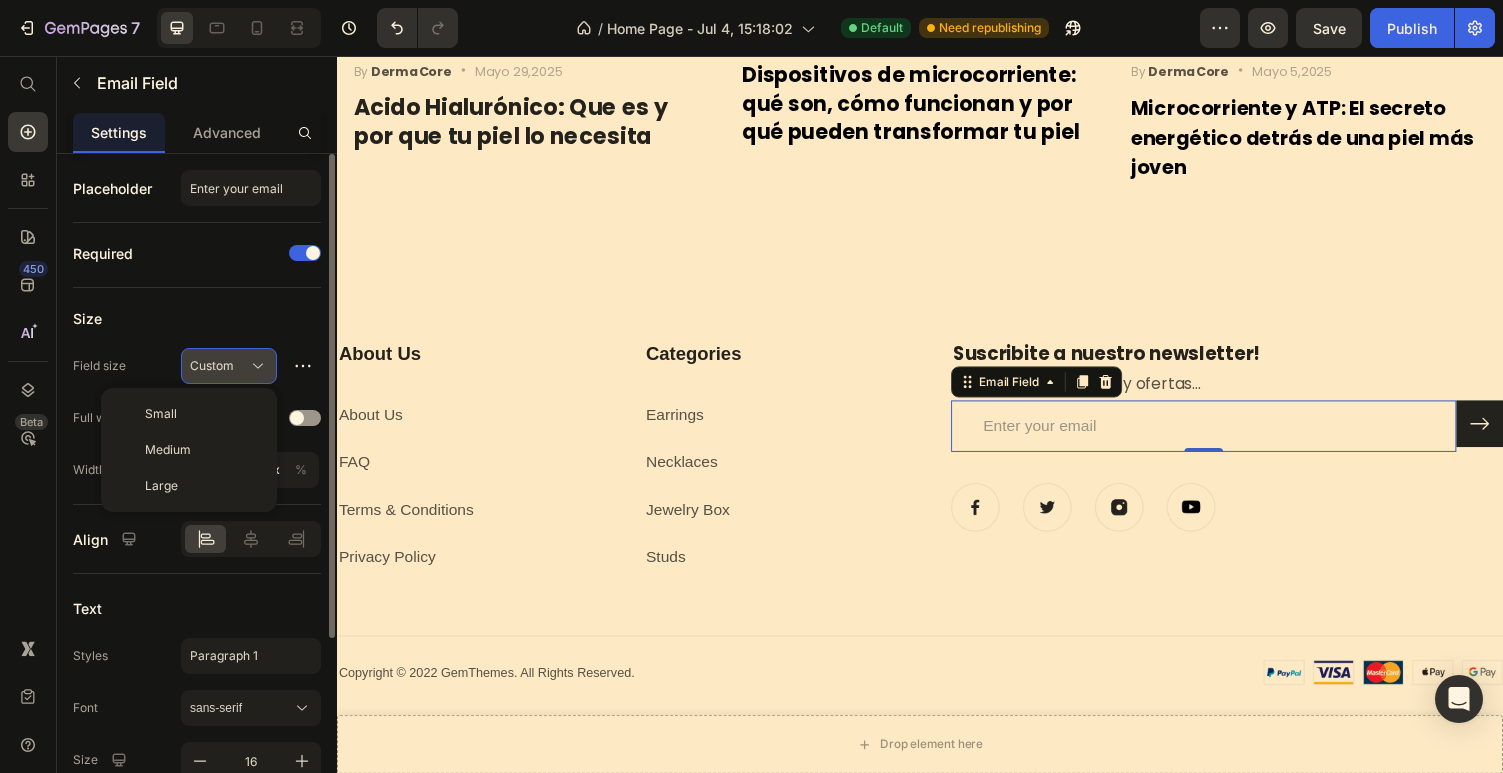 click on "Custom" 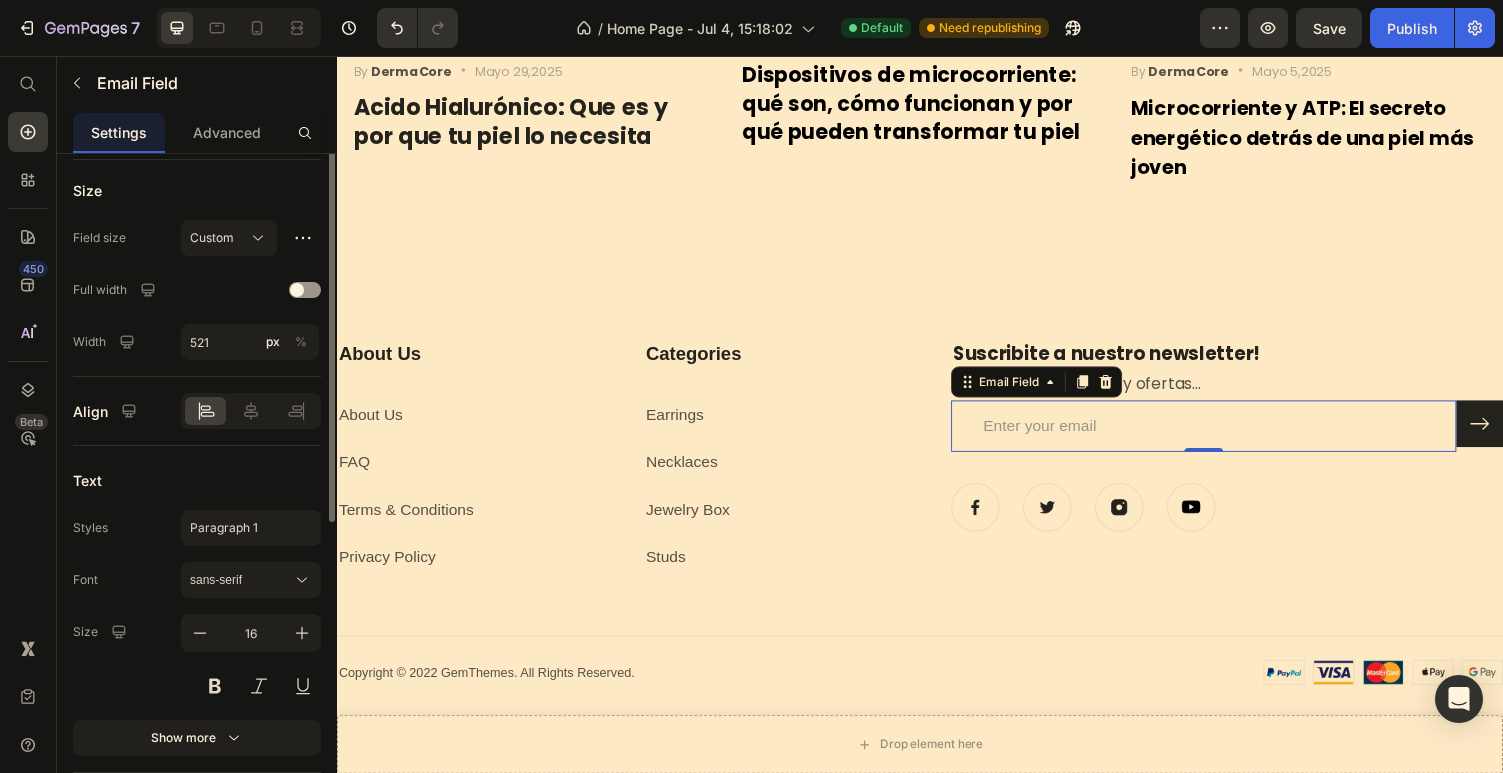 scroll, scrollTop: 141, scrollLeft: 0, axis: vertical 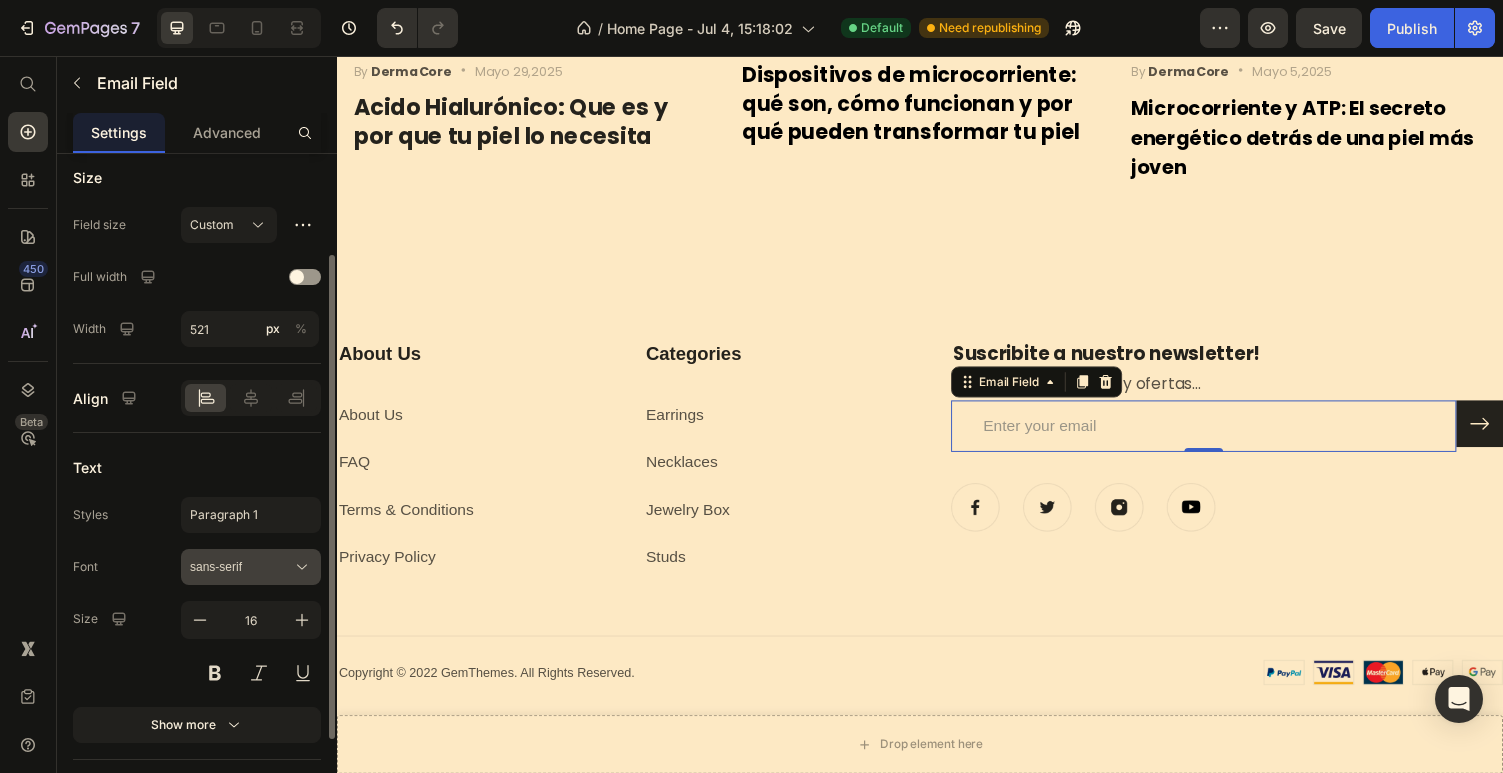 click on "sans-serif" at bounding box center [241, 567] 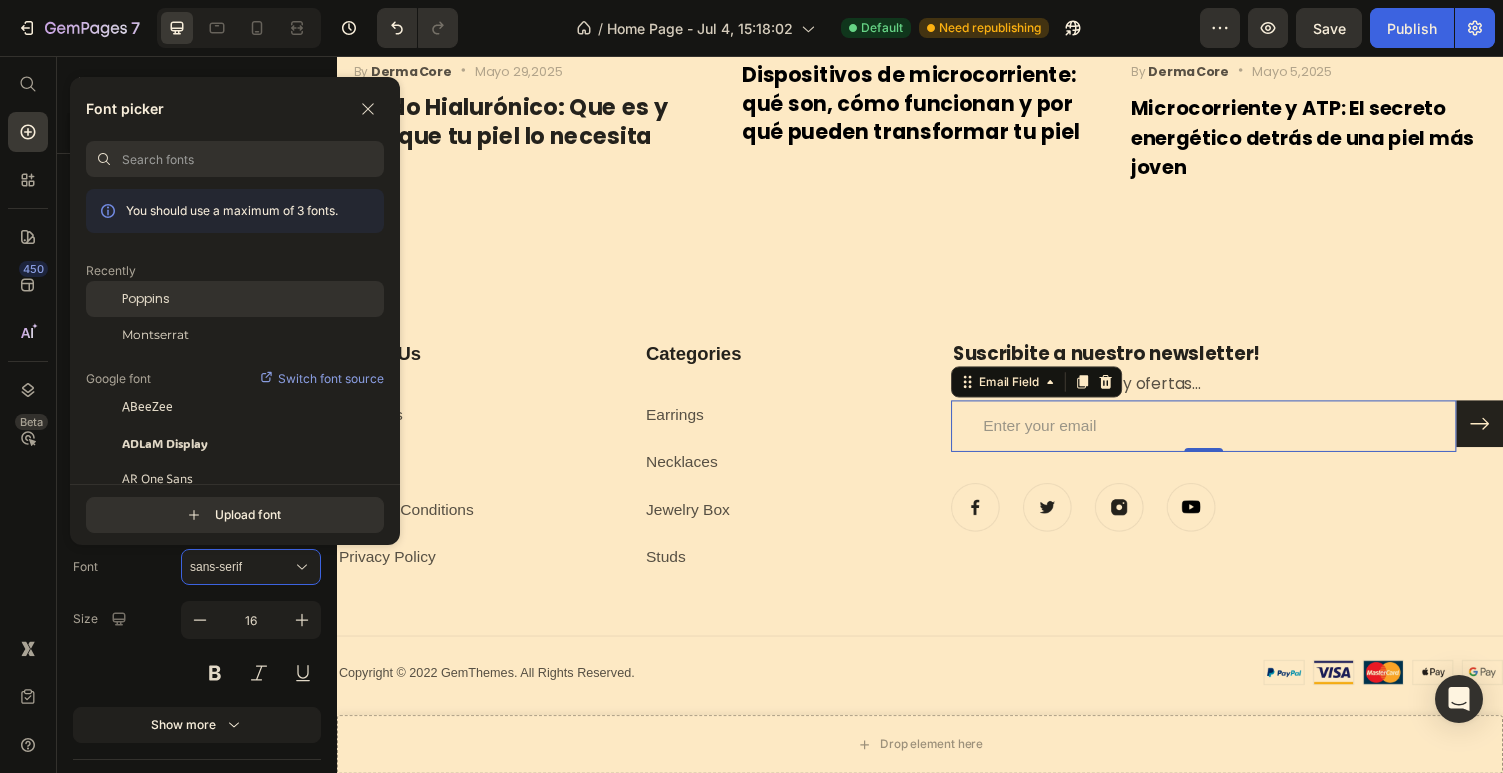 click on "Poppins" 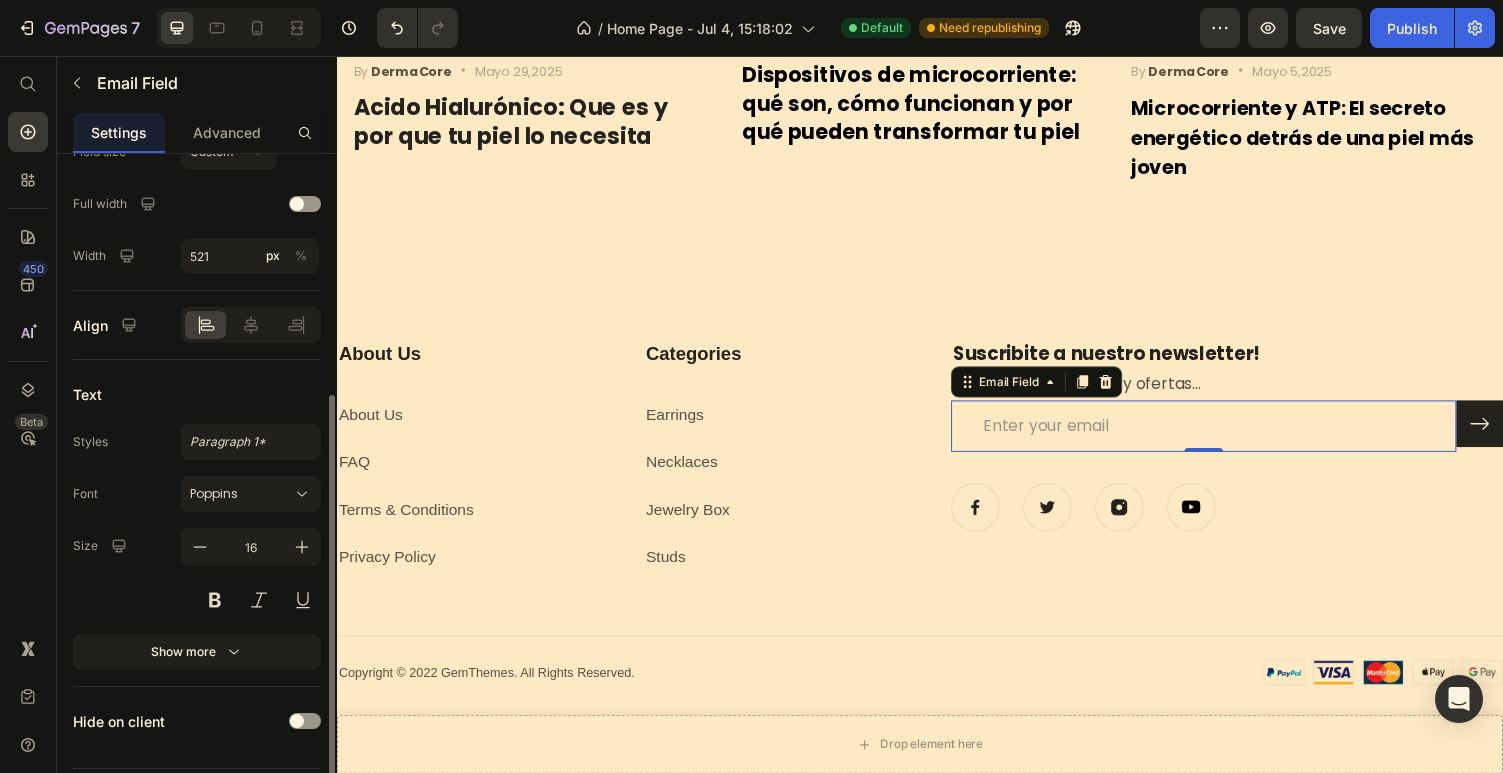 scroll, scrollTop: 267, scrollLeft: 0, axis: vertical 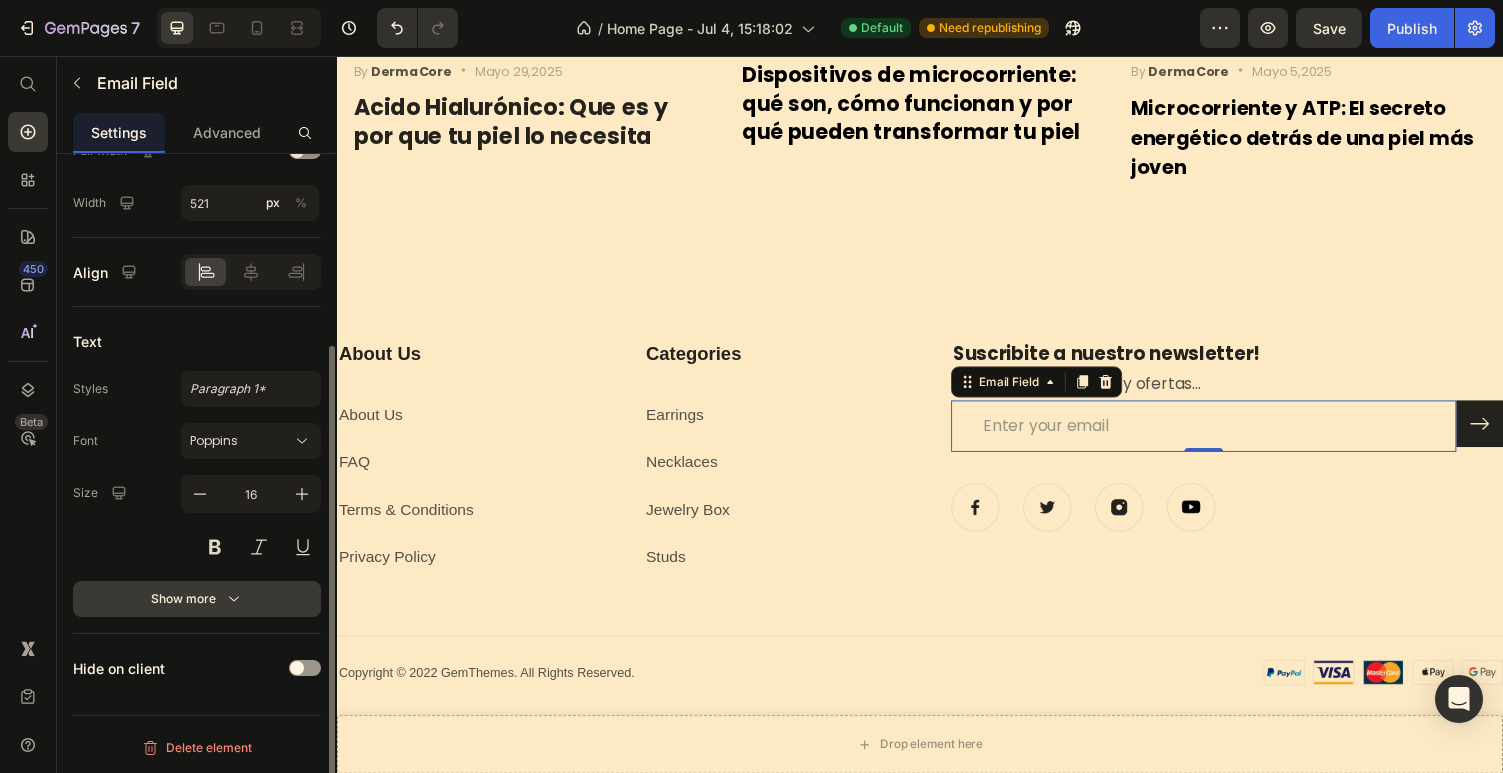 click 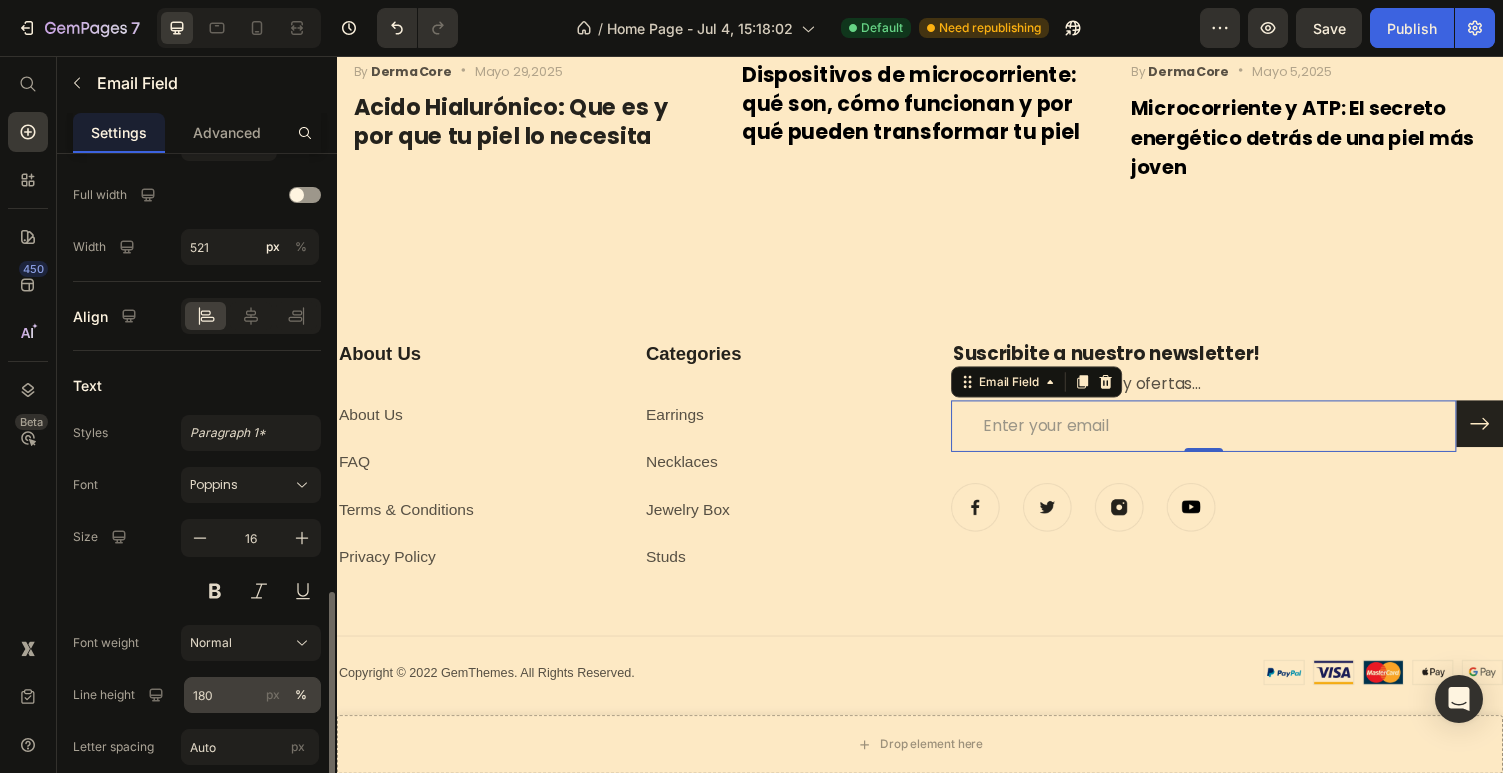 scroll, scrollTop: 0, scrollLeft: 0, axis: both 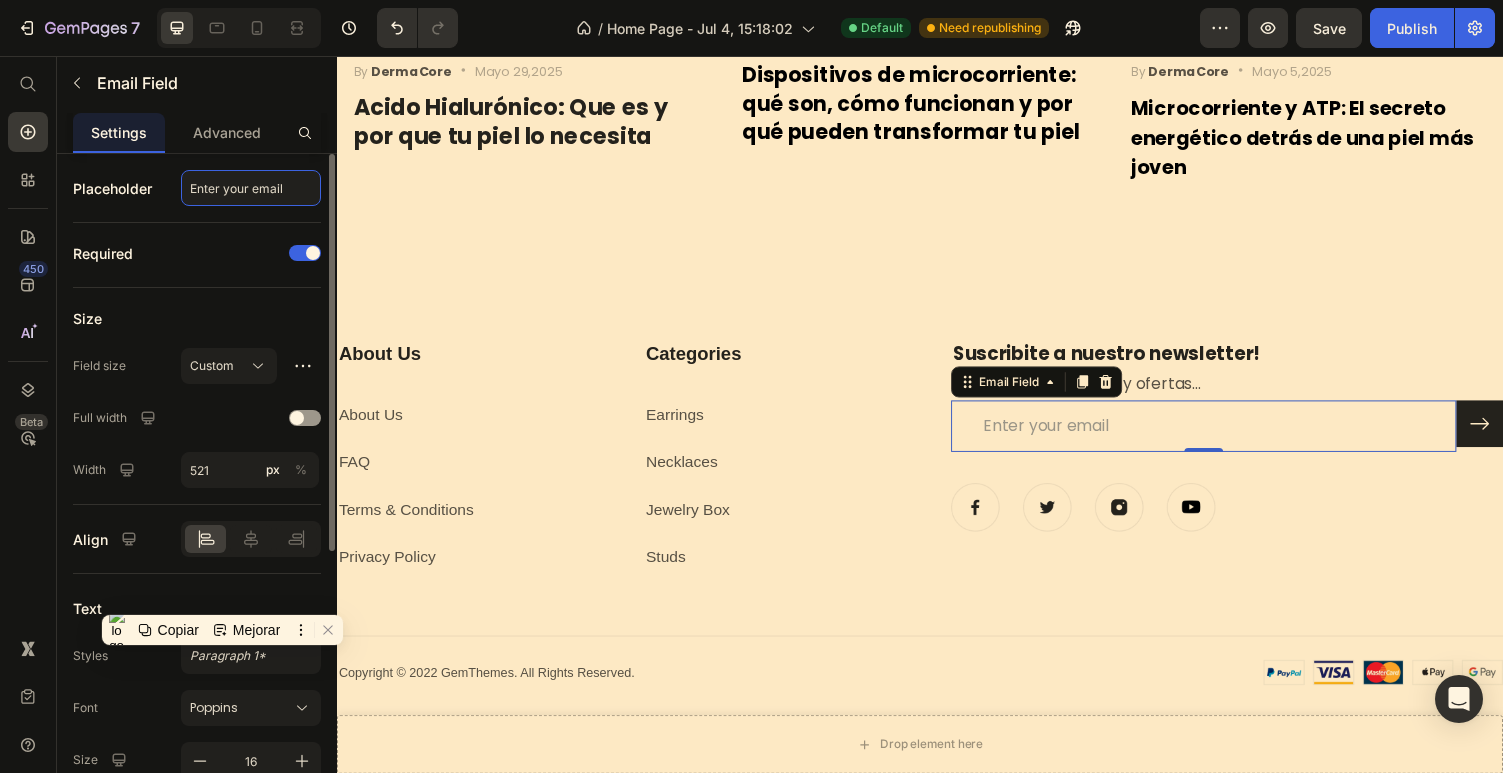 drag, startPoint x: 299, startPoint y: 191, endPoint x: 280, endPoint y: 193, distance: 19.104973 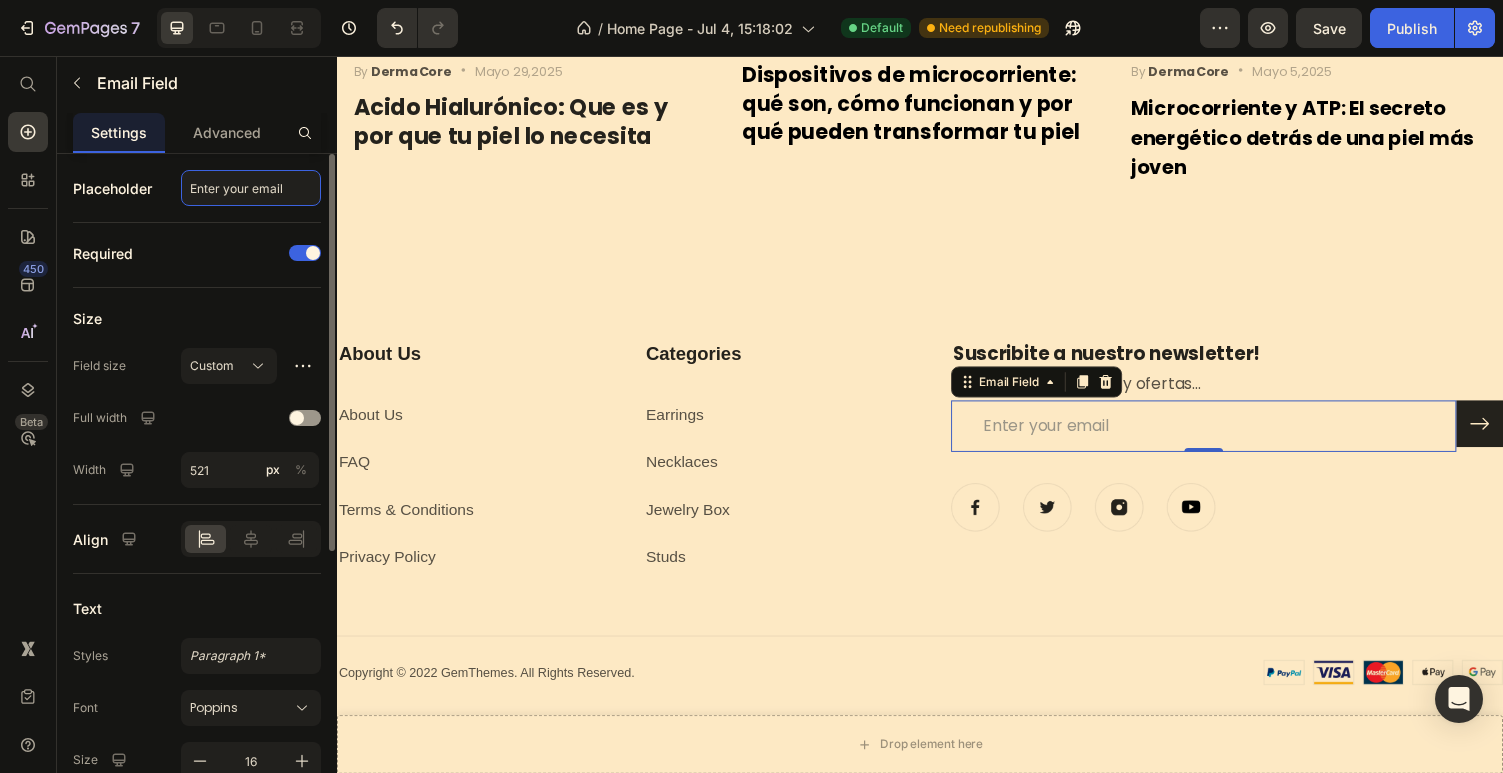 click on "Enter your email" 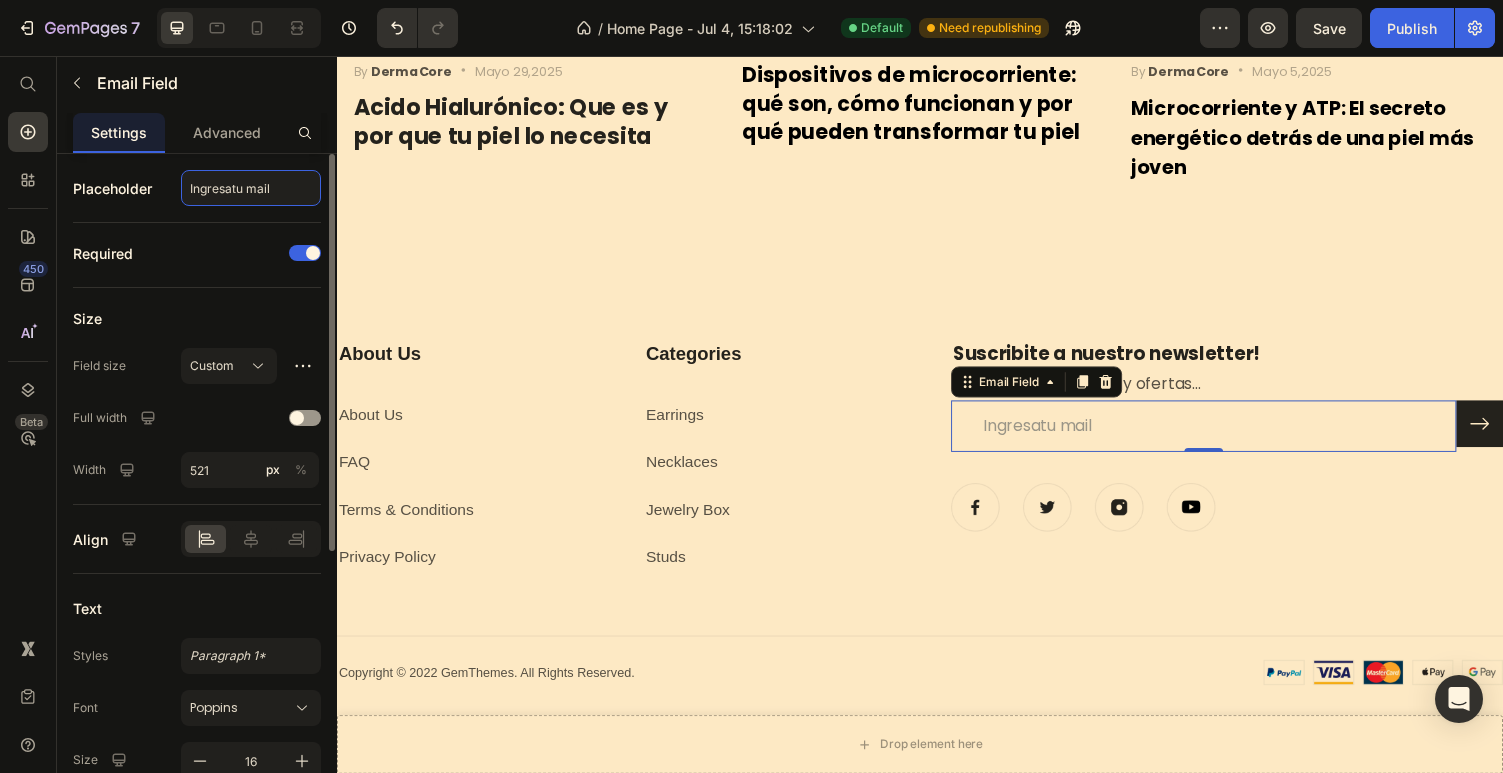 click on "Ingresatu mail" 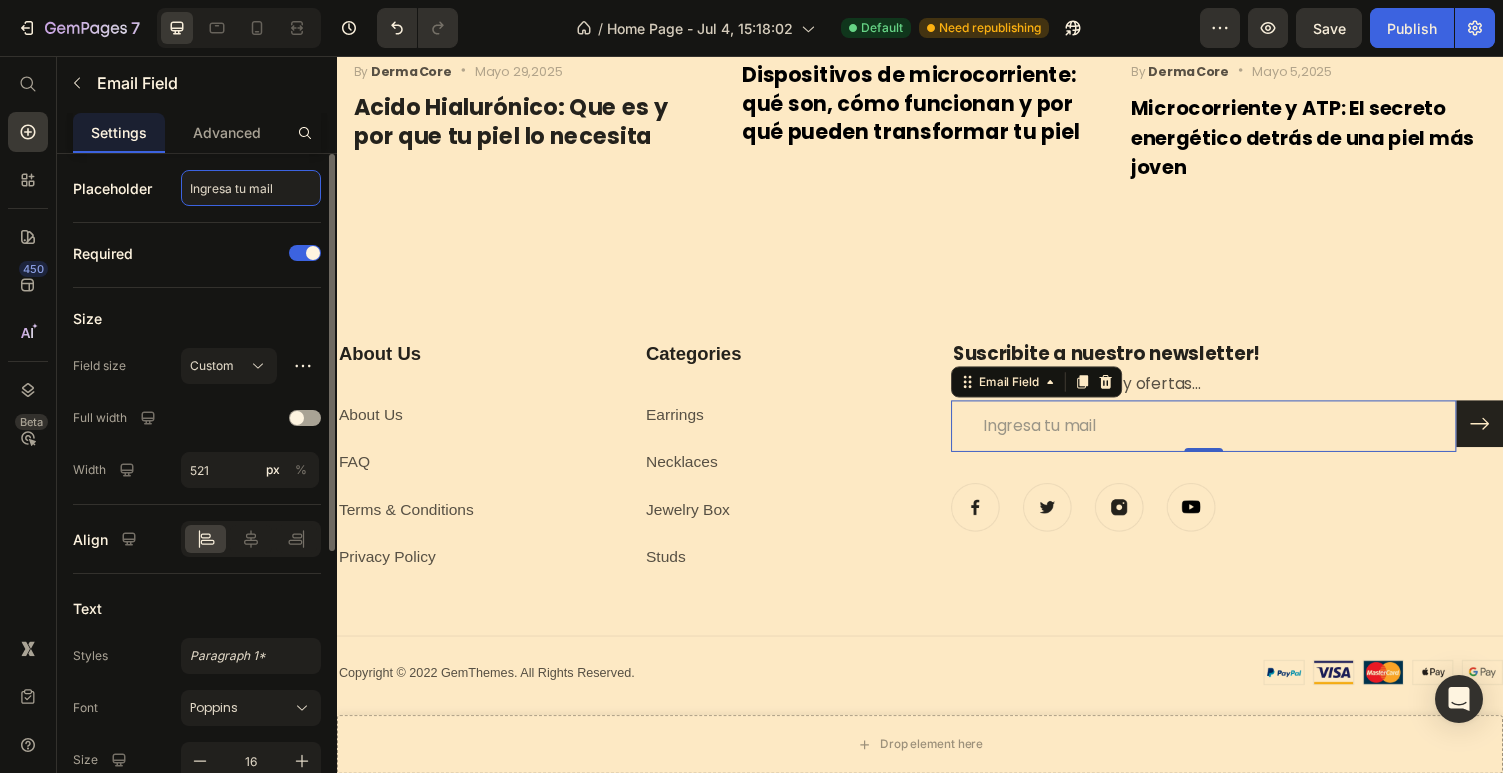 type on "Ingresa tu mail" 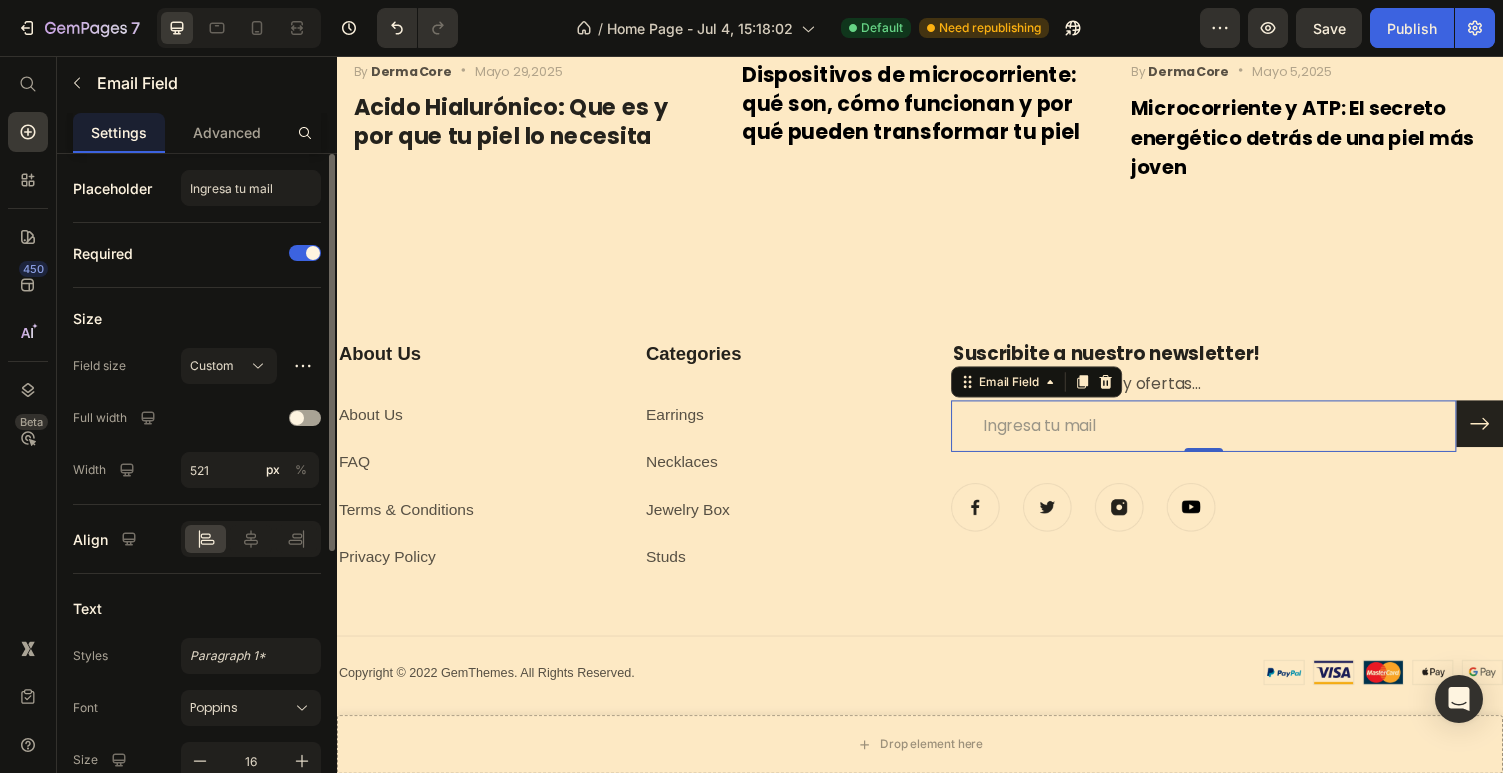 click on "Full width" 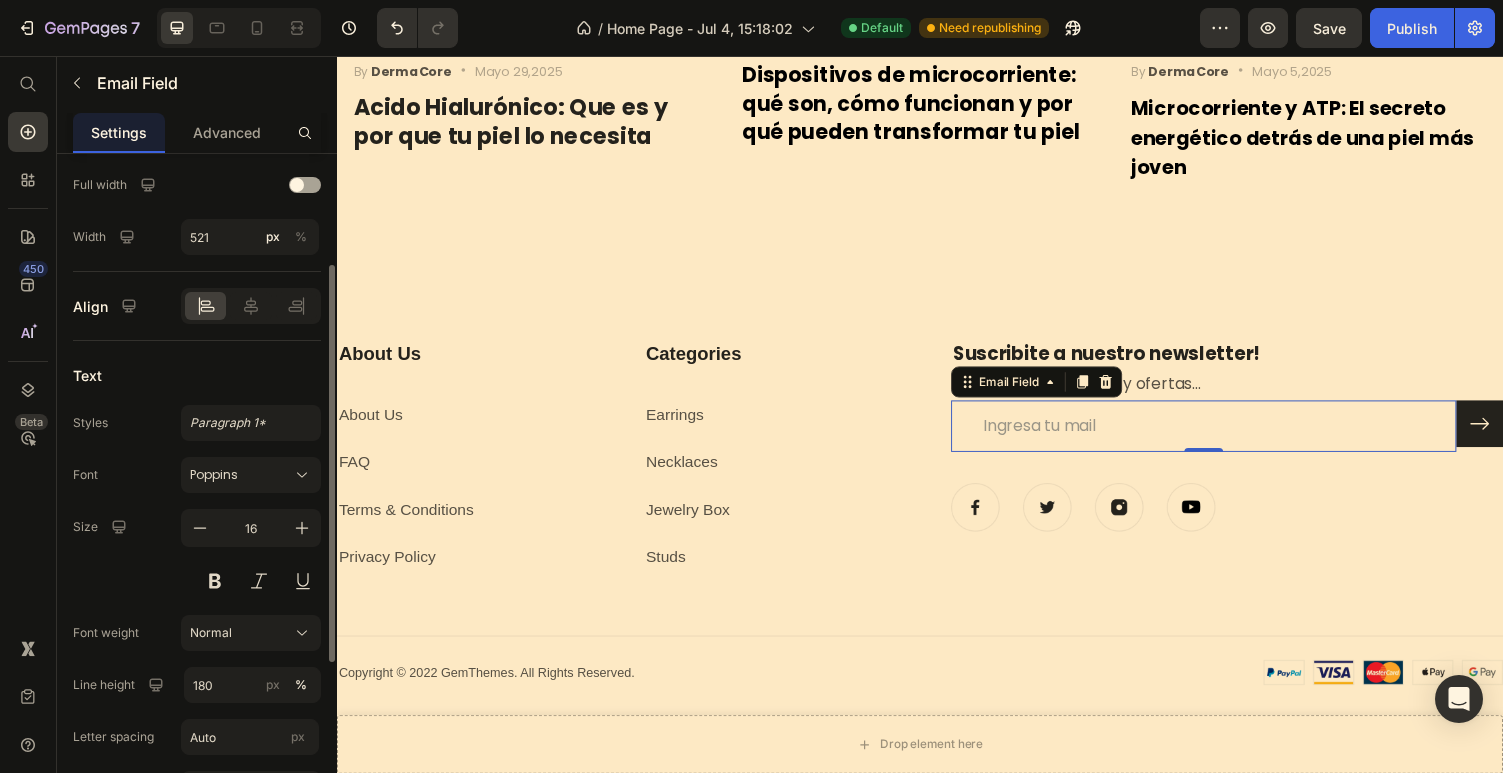 scroll, scrollTop: 252, scrollLeft: 0, axis: vertical 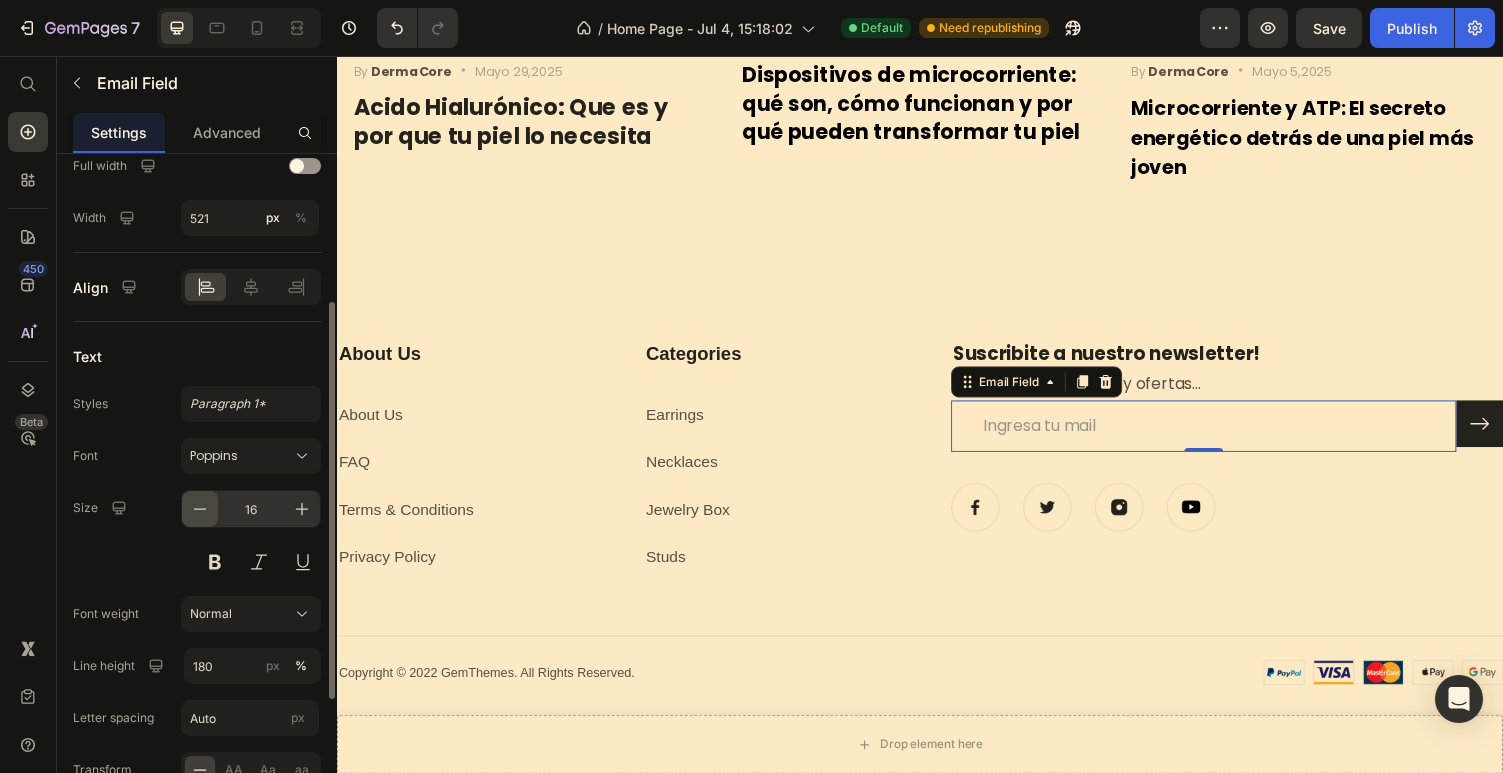 click 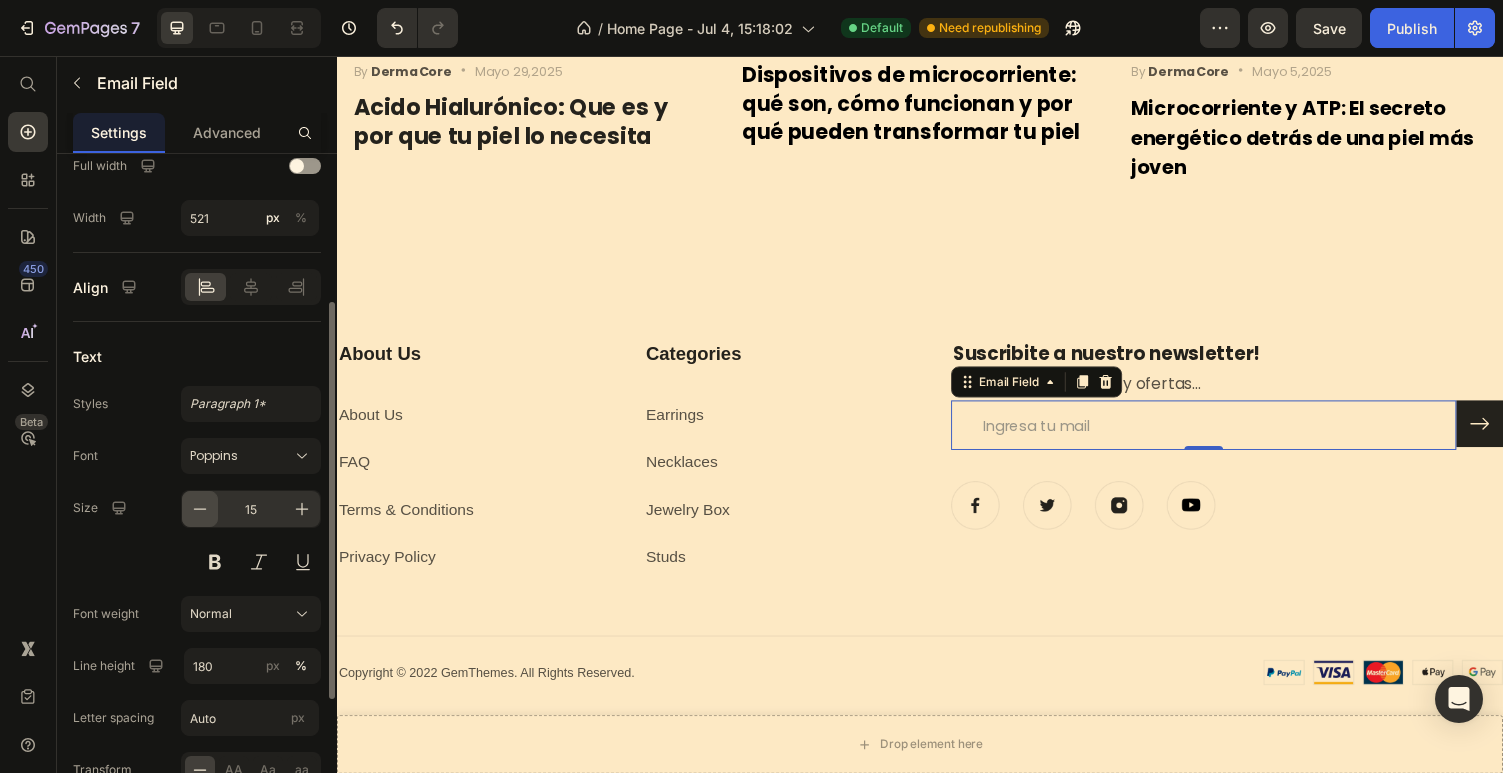 click 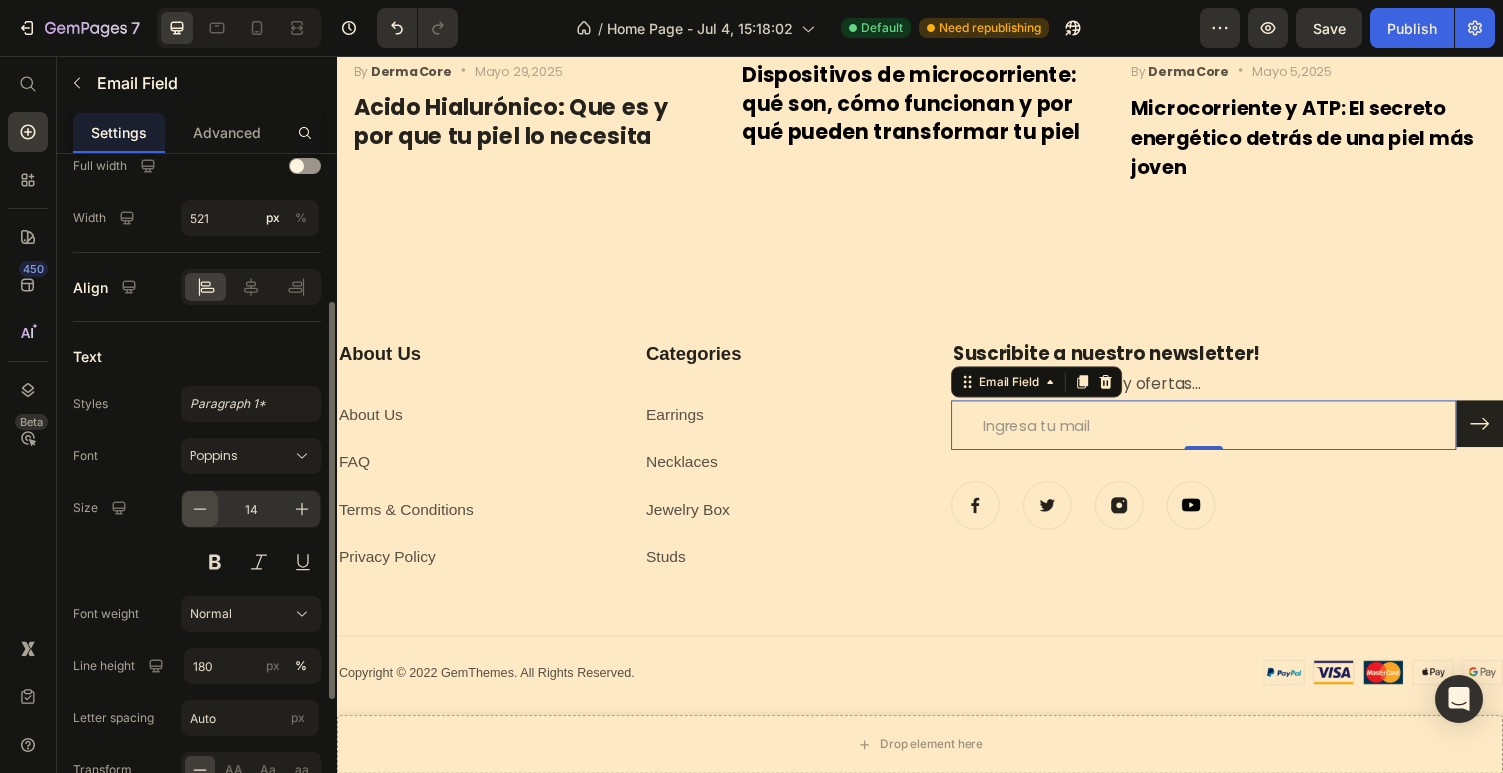 click 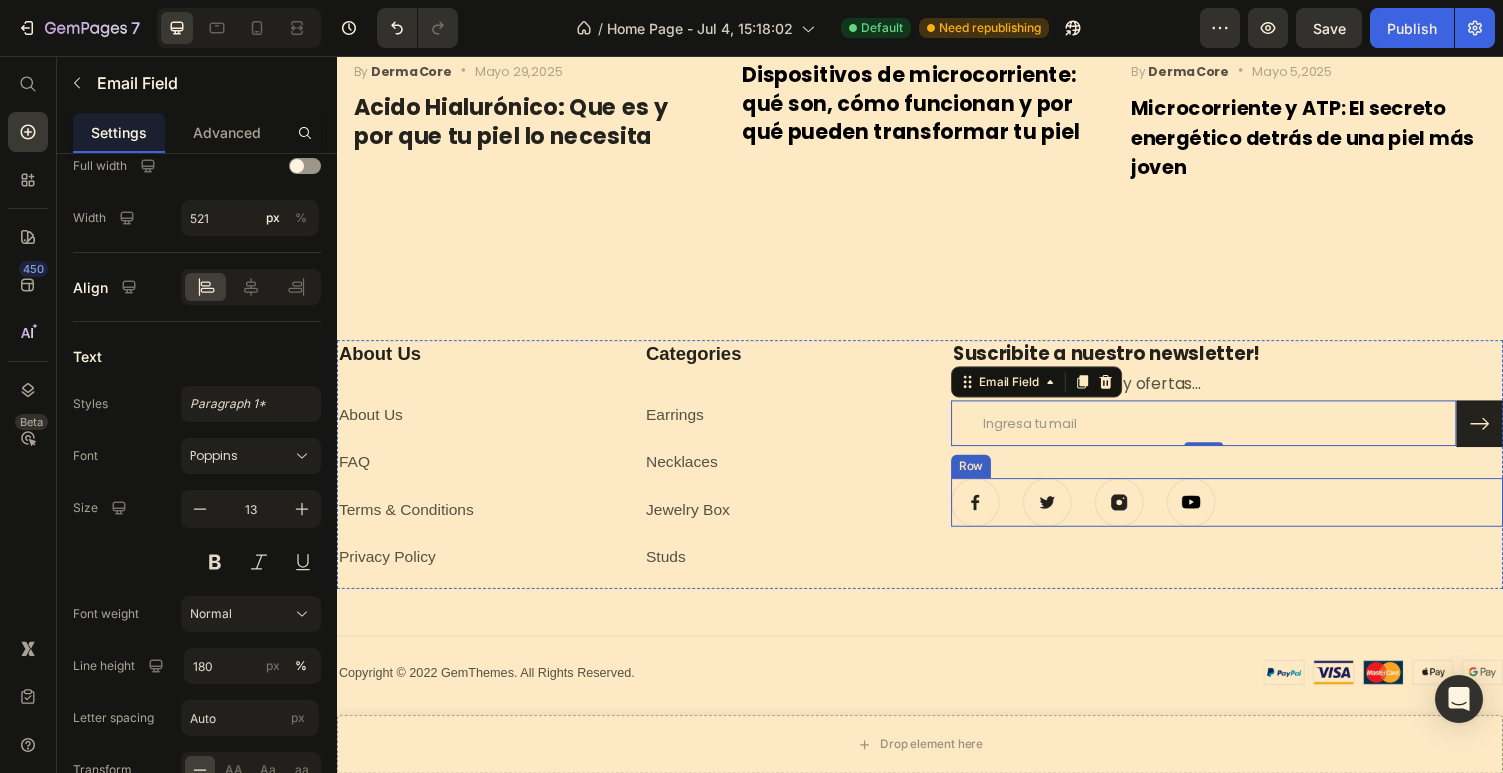 click on "Image Image Image Image Row" at bounding box center (1253, 515) 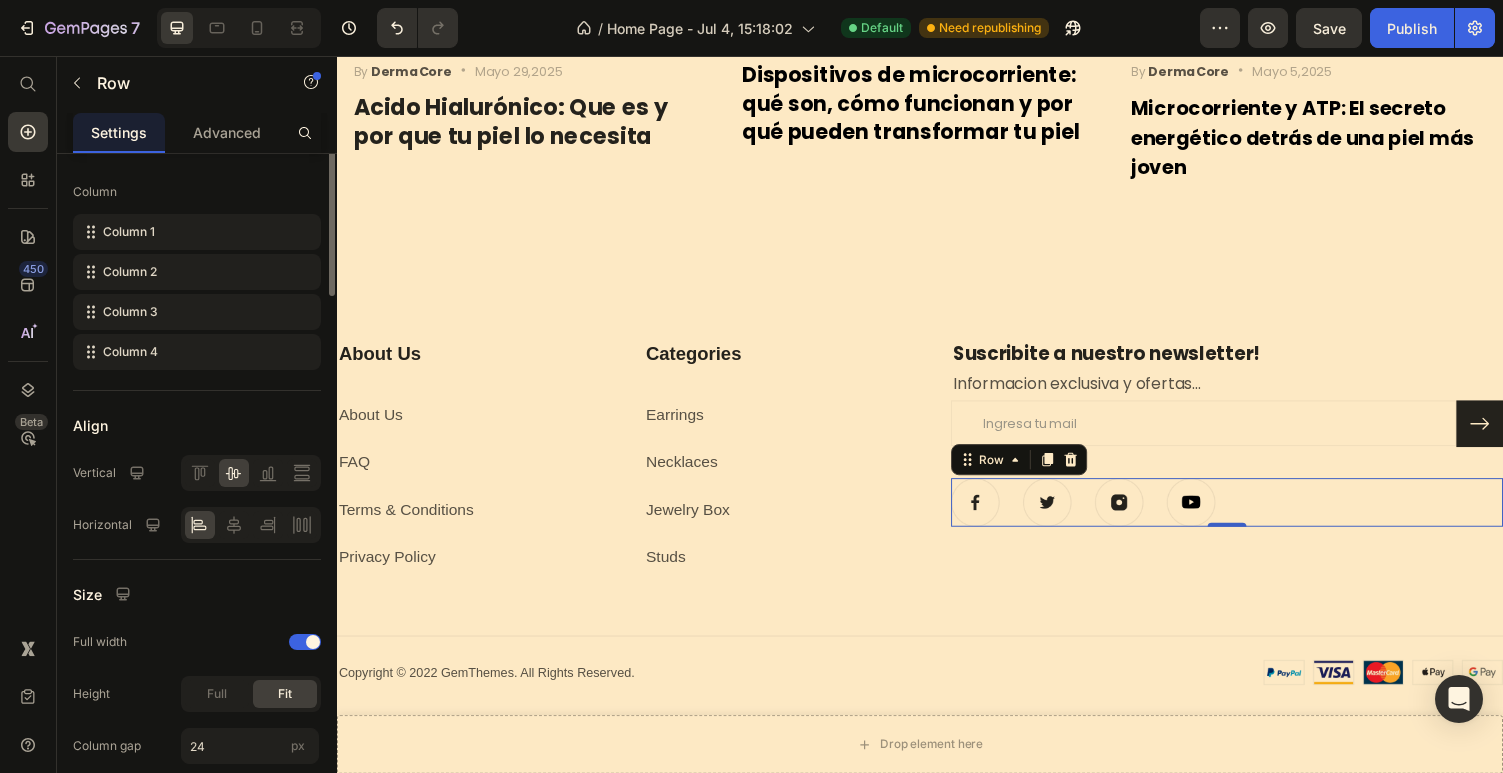 scroll, scrollTop: 0, scrollLeft: 0, axis: both 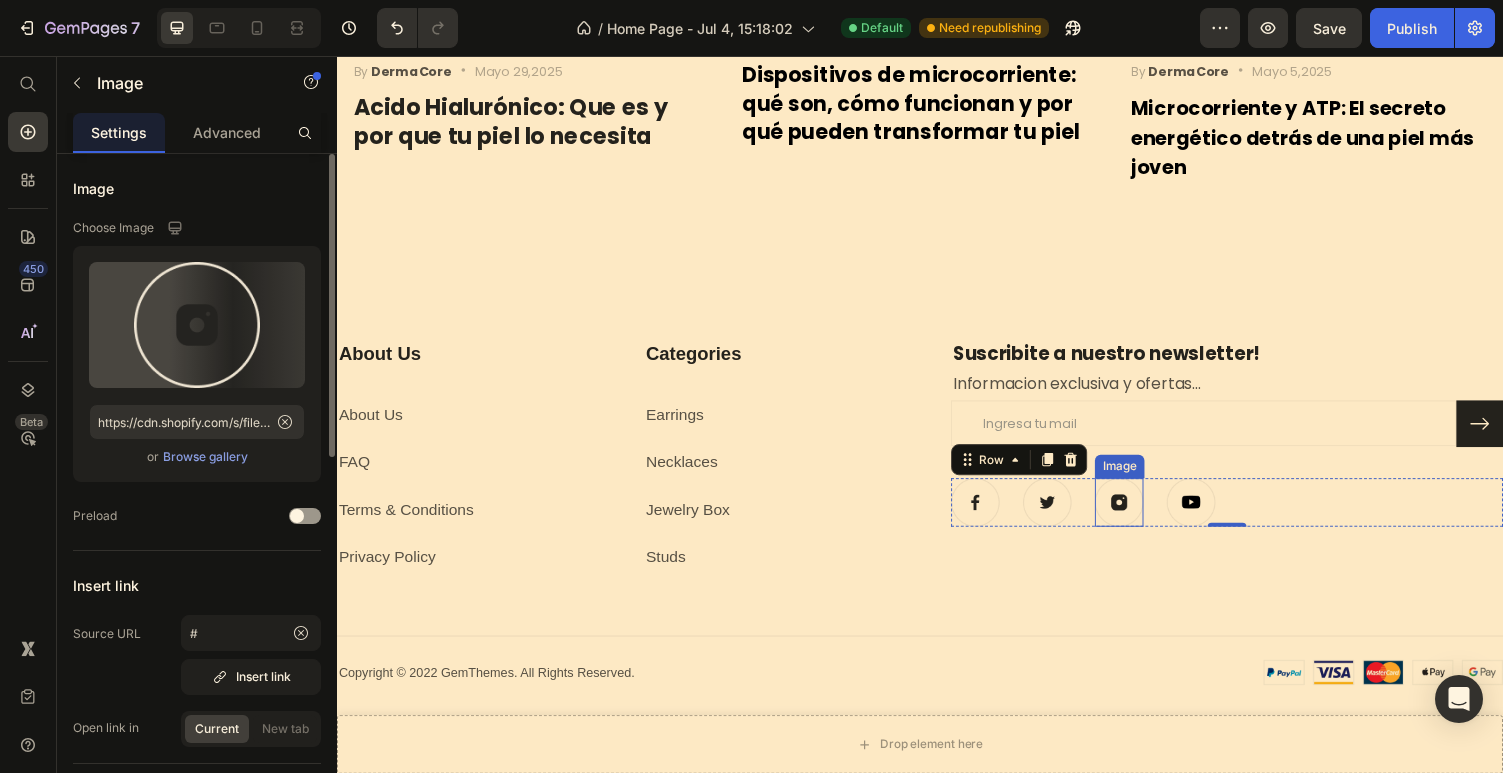 click at bounding box center [1142, 515] 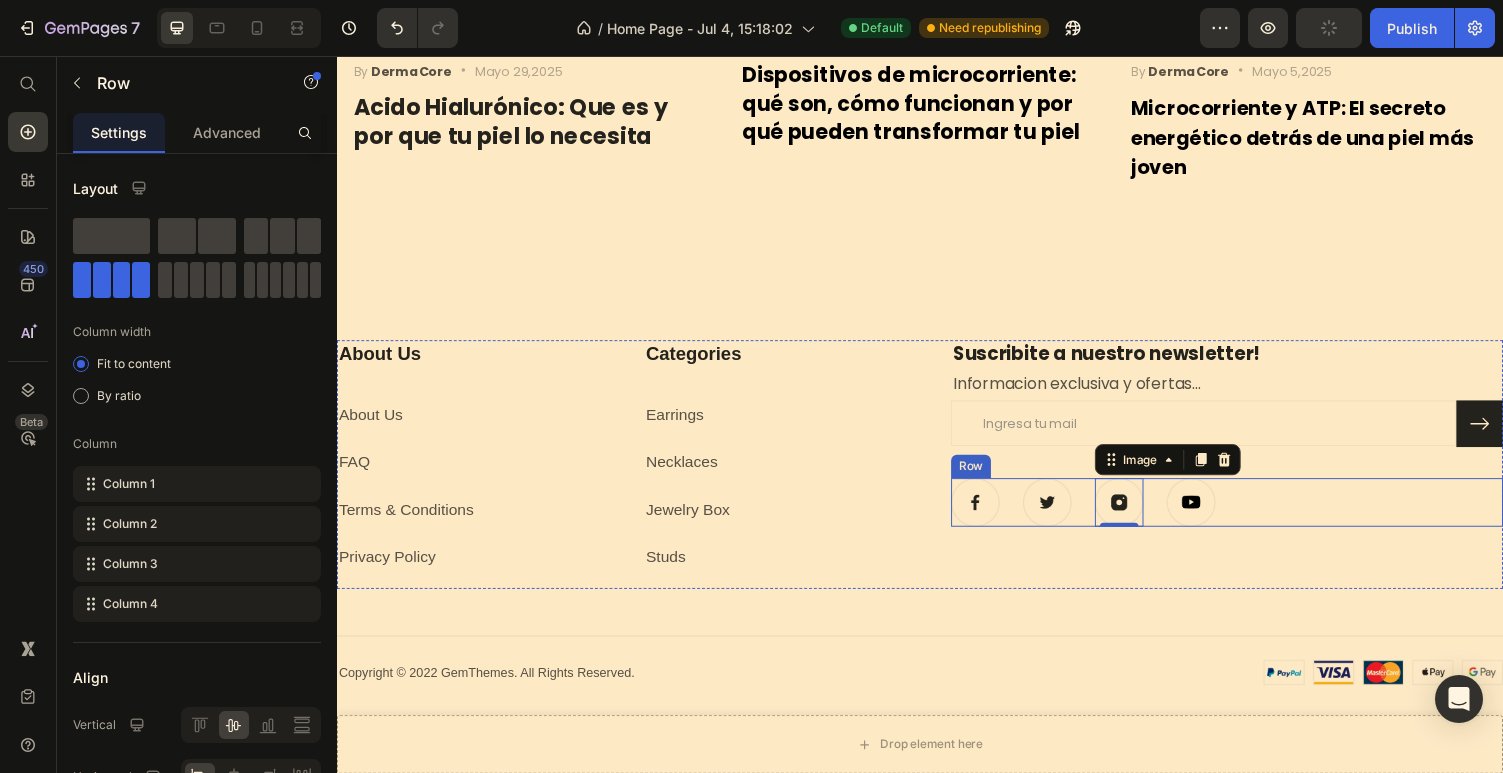 click on "Image Image Image   0 Image Row" at bounding box center (1253, 515) 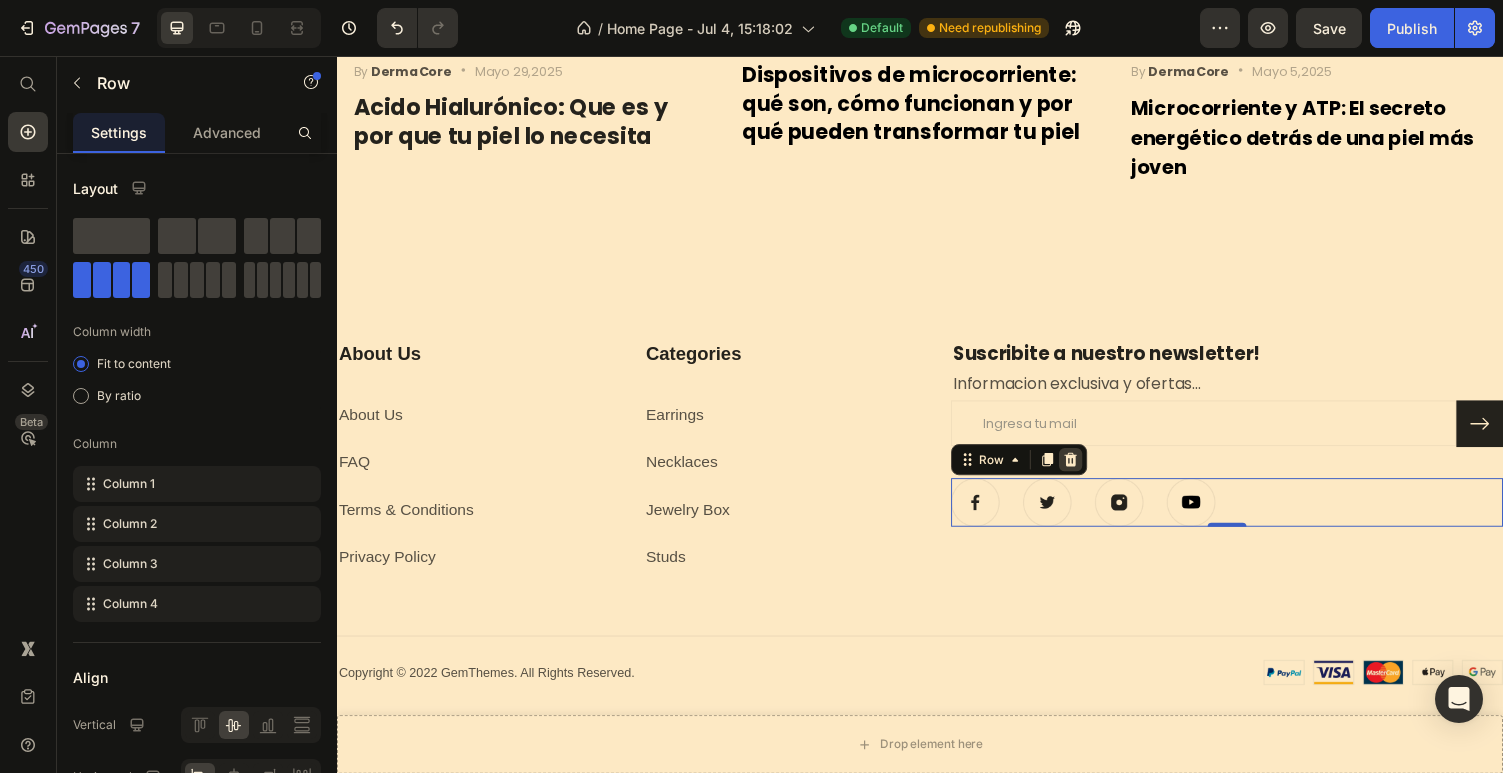 click 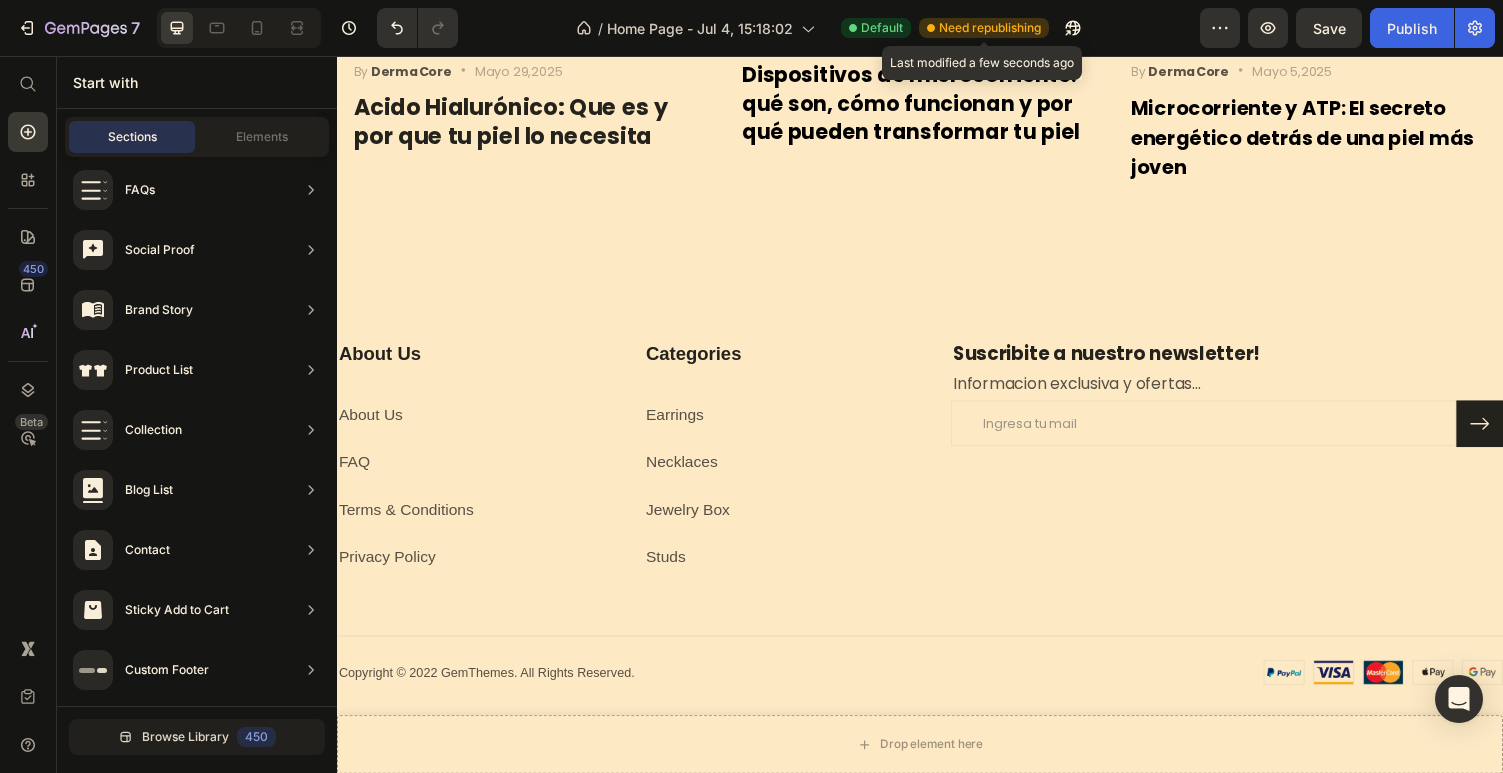 click on "Need republishing" at bounding box center (990, 28) 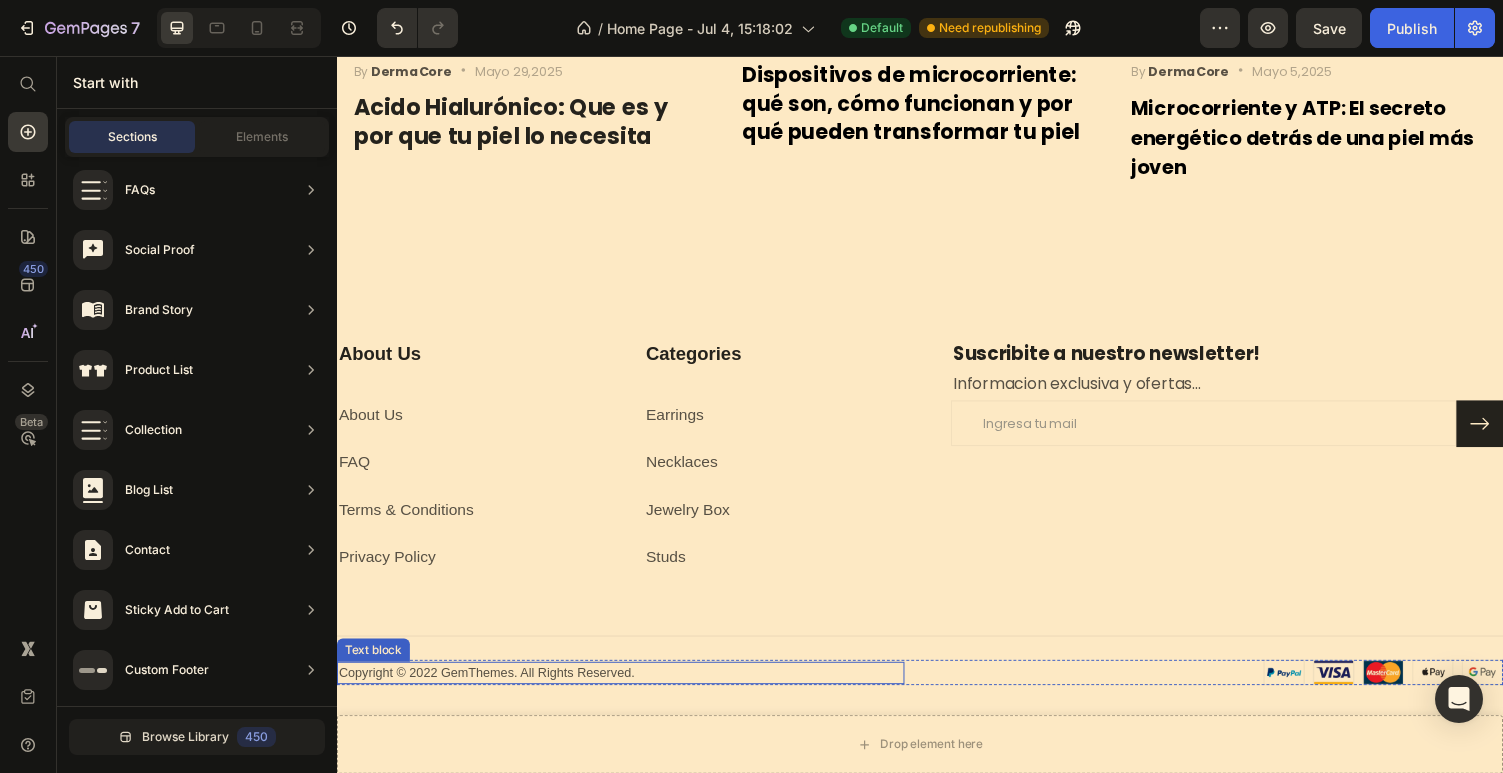 click on "Copyright © 2022 GemThemes. All Rights Reserved." at bounding box center [629, 691] 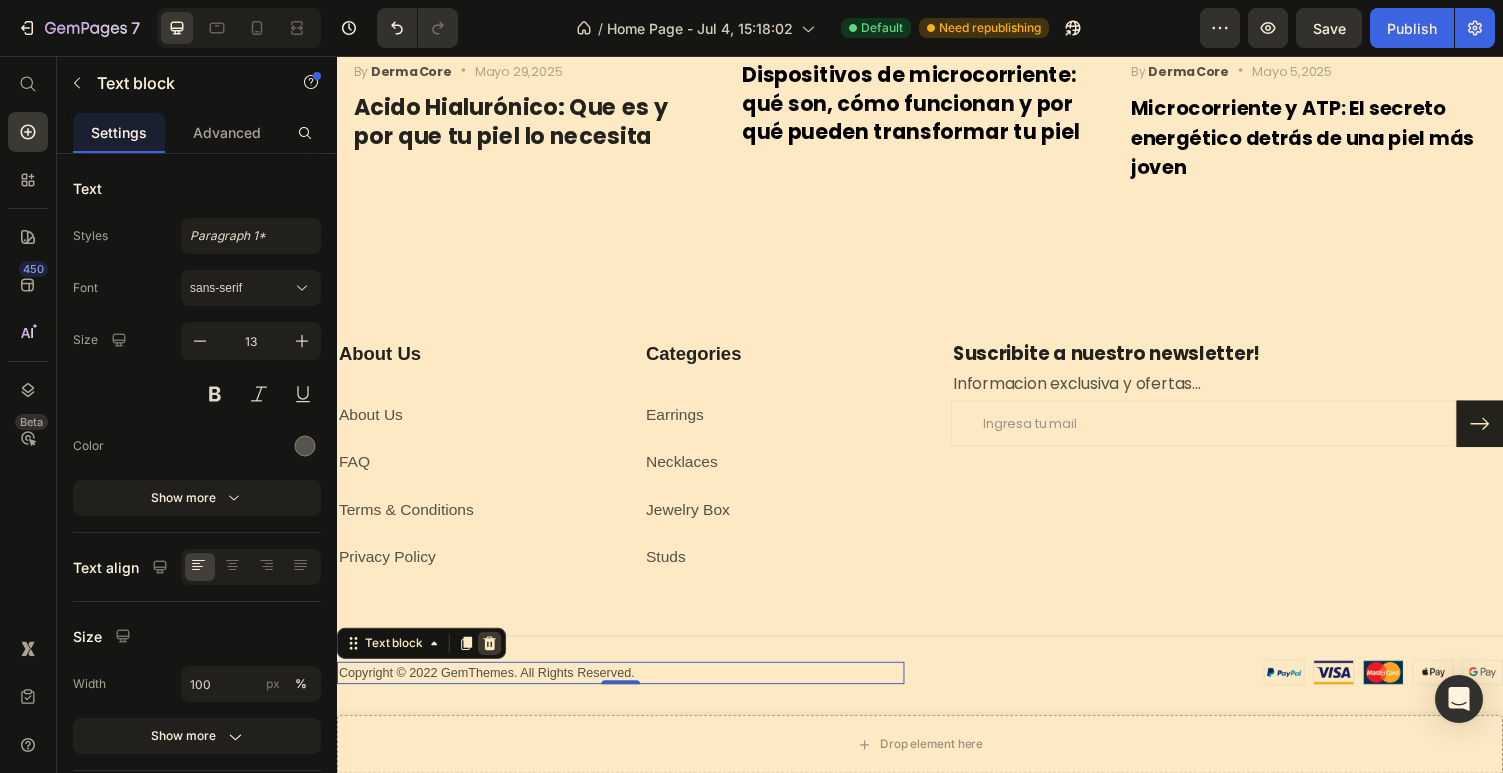 click 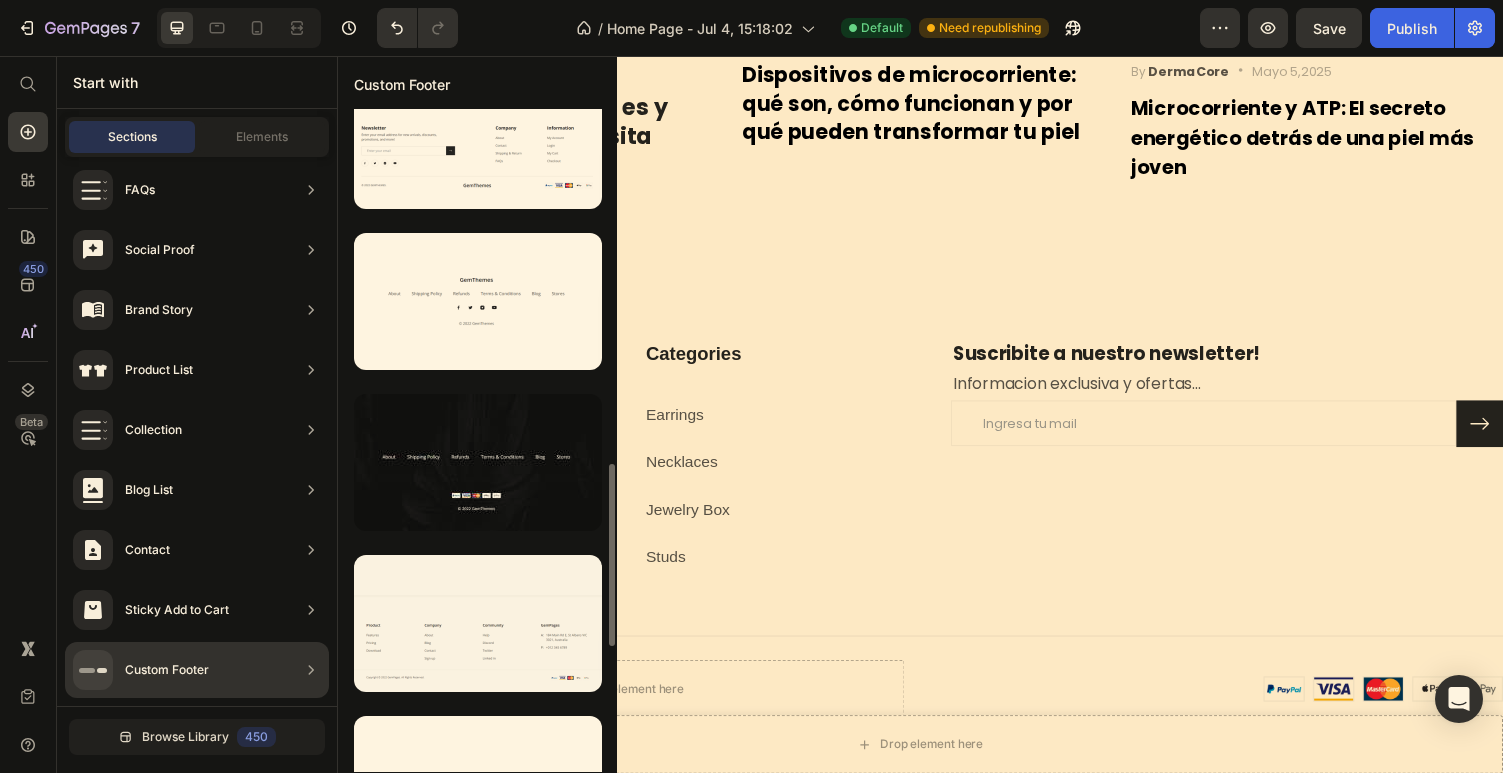 scroll, scrollTop: 1334, scrollLeft: 0, axis: vertical 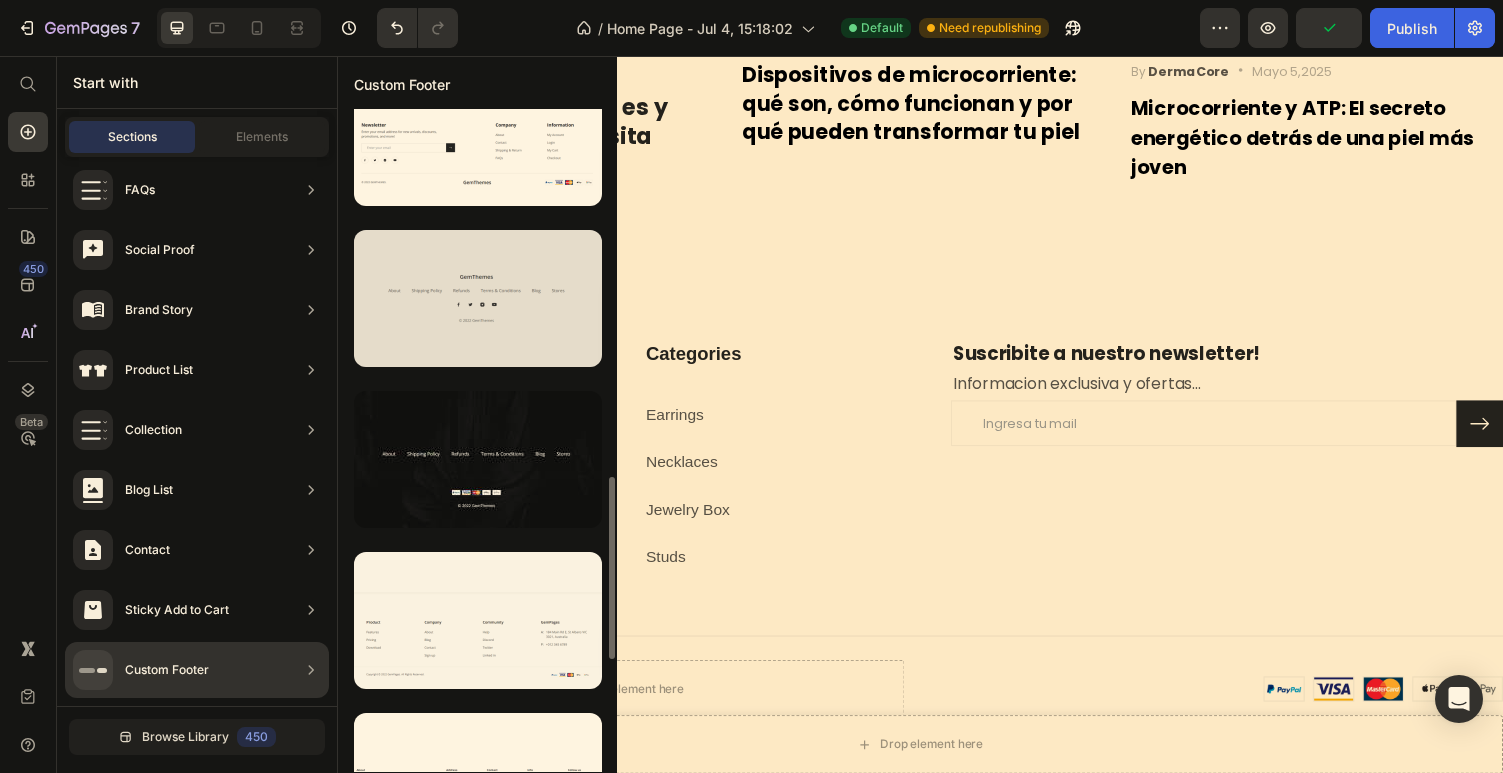 click at bounding box center (478, 298) 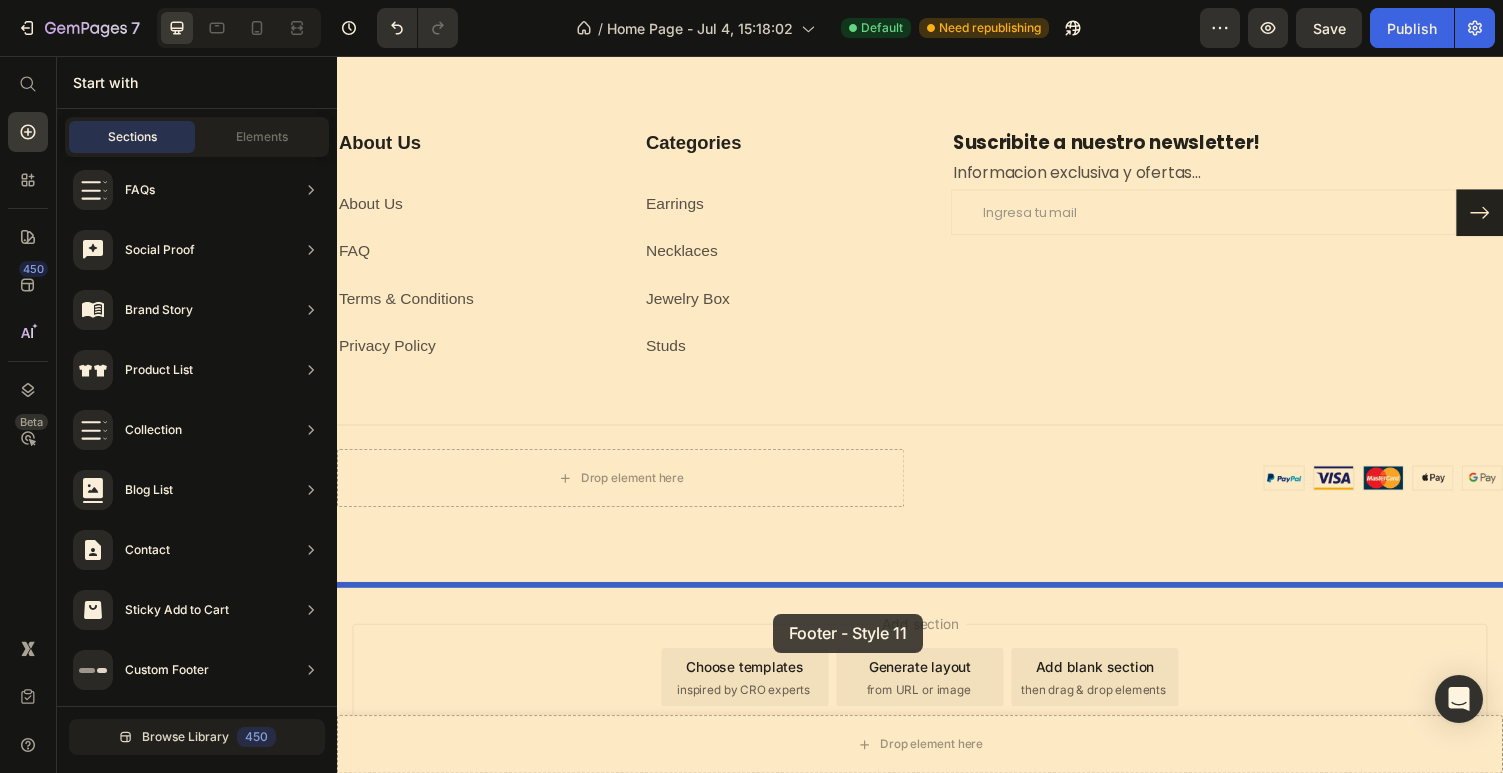 scroll, scrollTop: 3102, scrollLeft: 0, axis: vertical 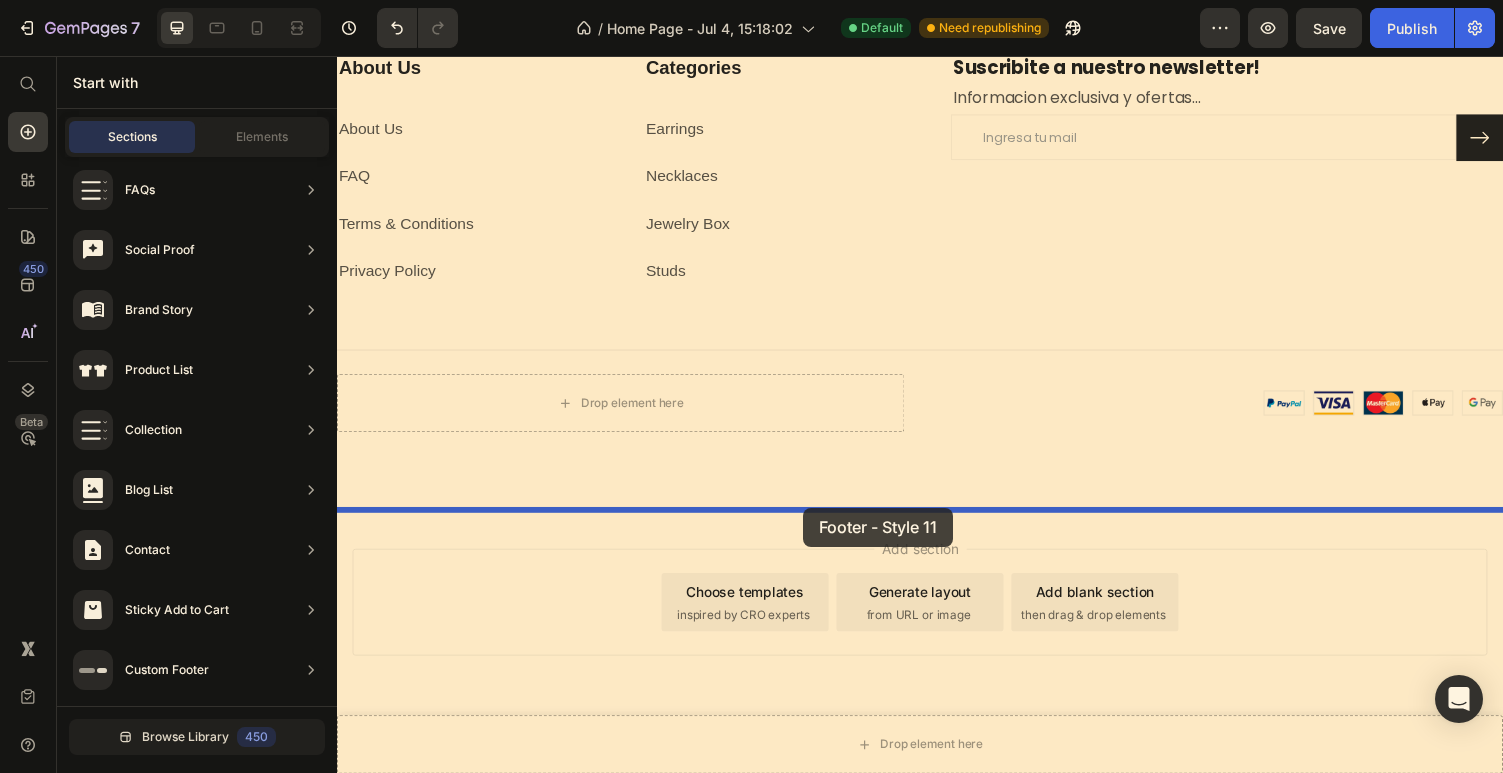 drag, startPoint x: 848, startPoint y: 400, endPoint x: 817, endPoint y: 521, distance: 124.90797 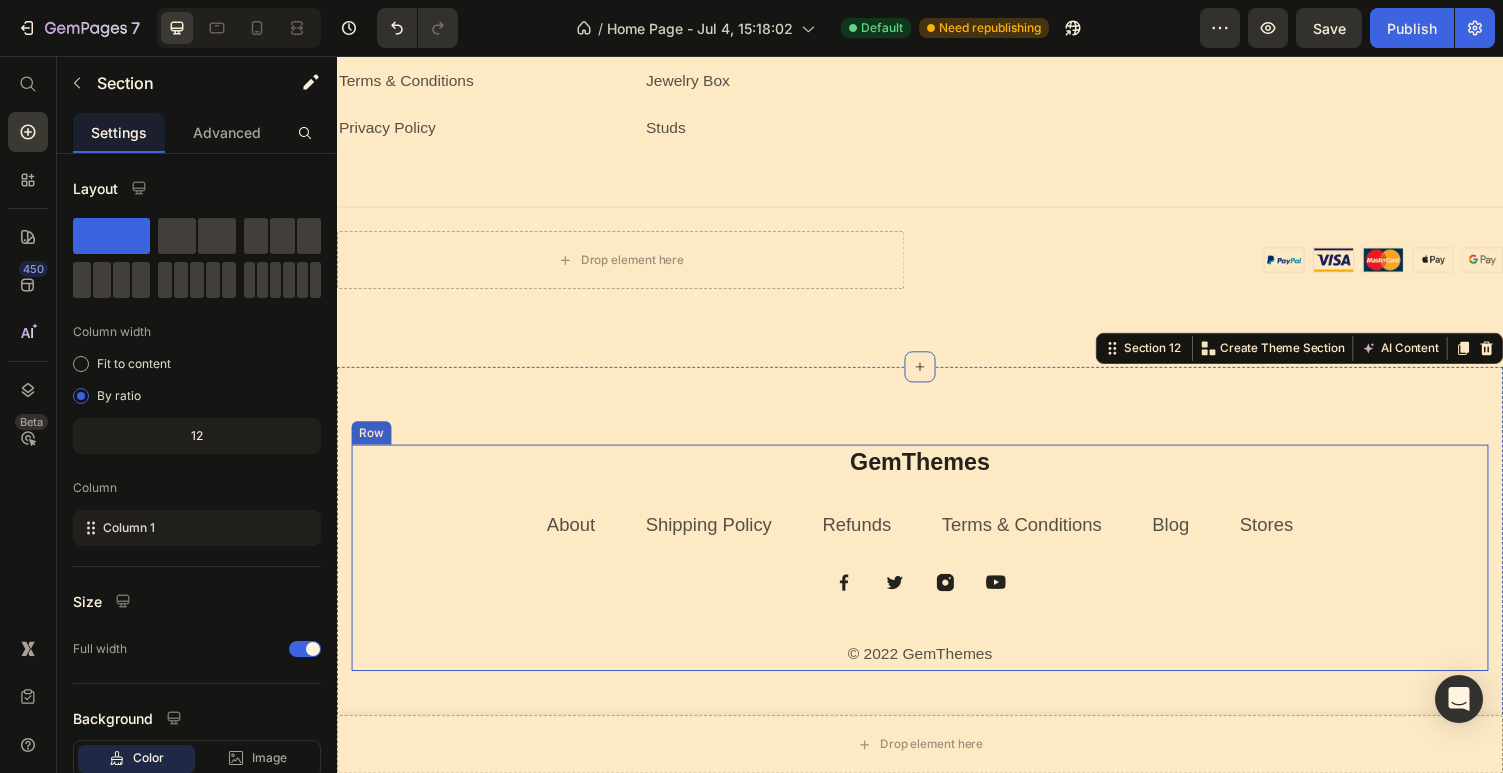 scroll, scrollTop: 3311, scrollLeft: 0, axis: vertical 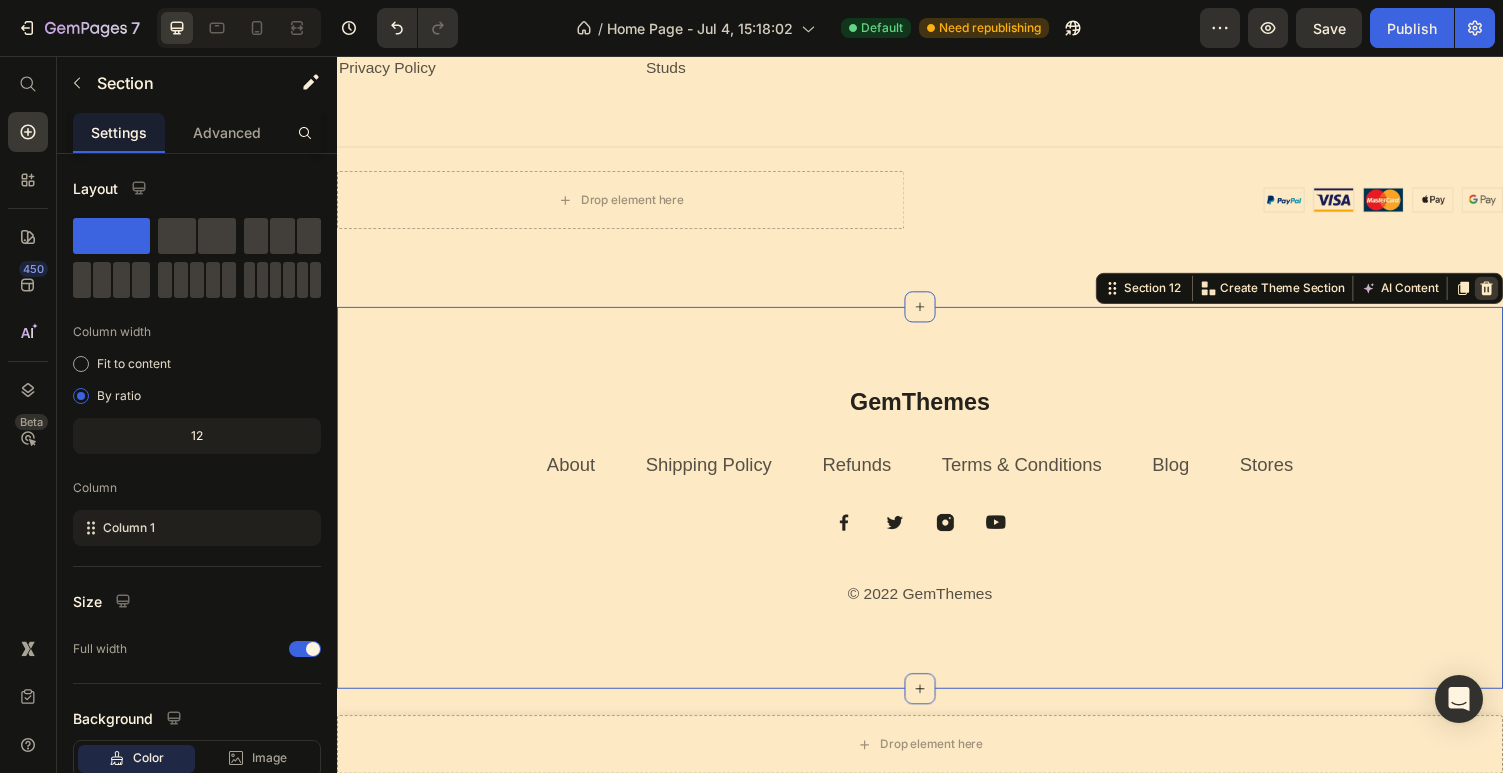 click 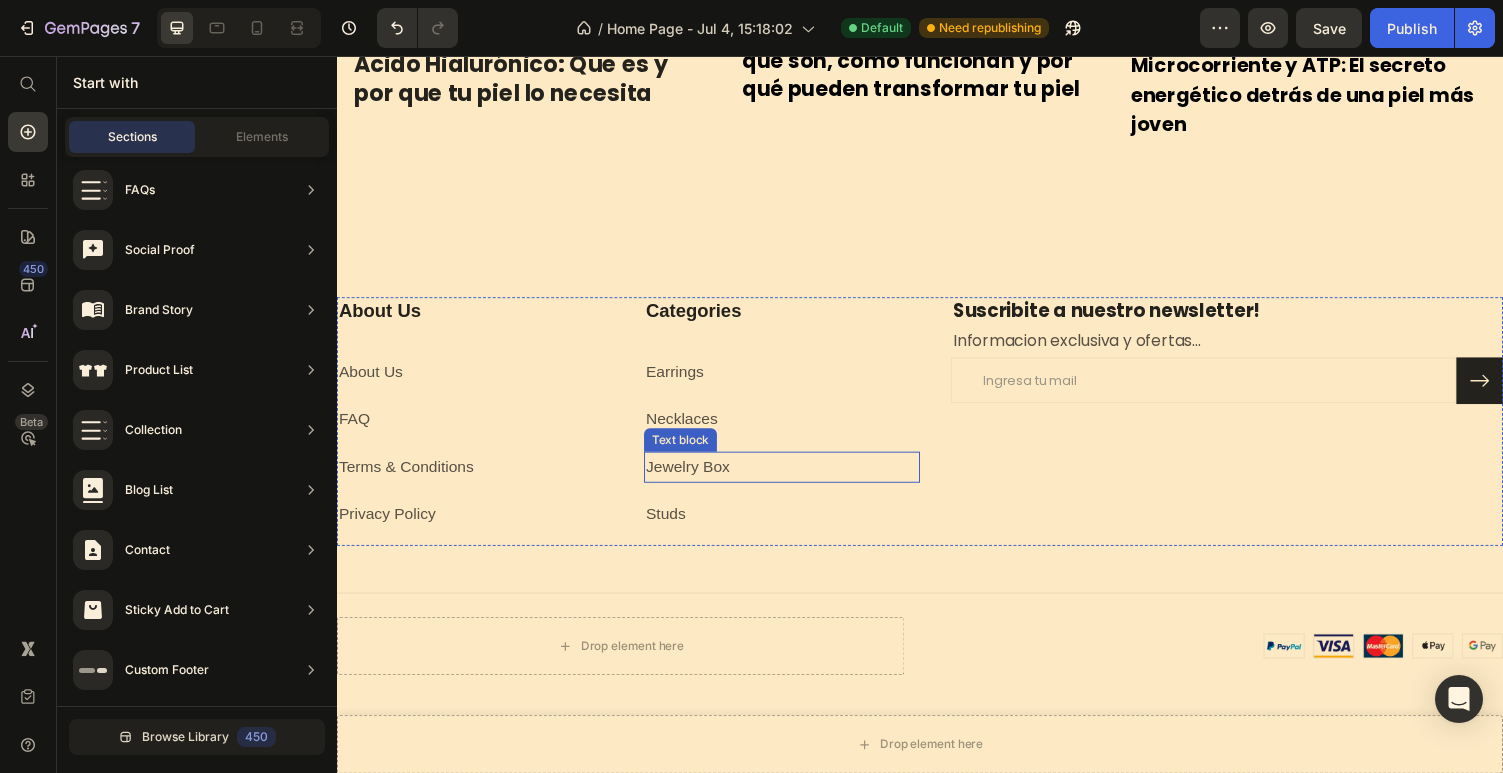 scroll, scrollTop: 2845, scrollLeft: 0, axis: vertical 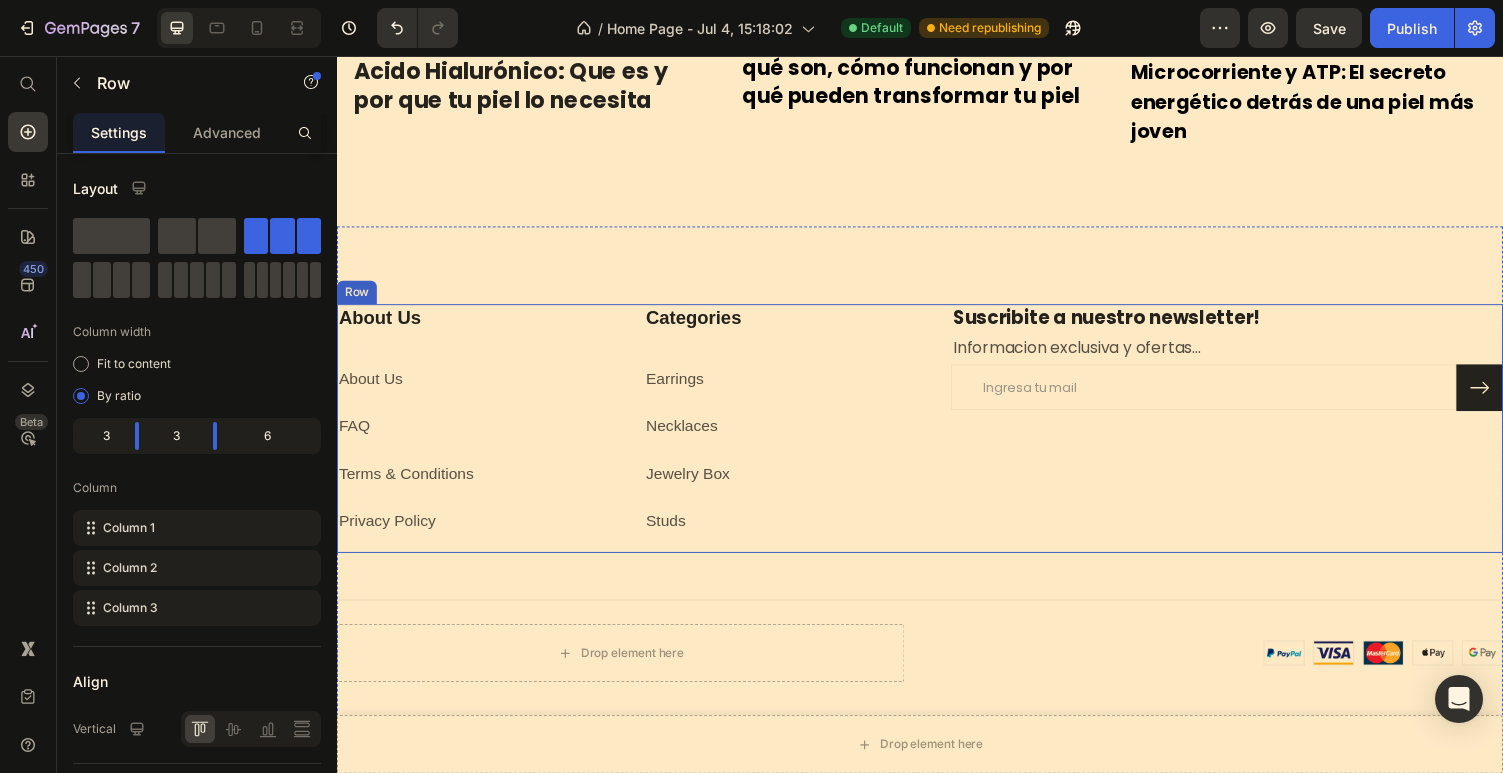 click on "About Us  Heading About Us Text block FAQ Text block Terms & Conditions Text block Privacy Policy Text block" at bounding box center [479, 439] 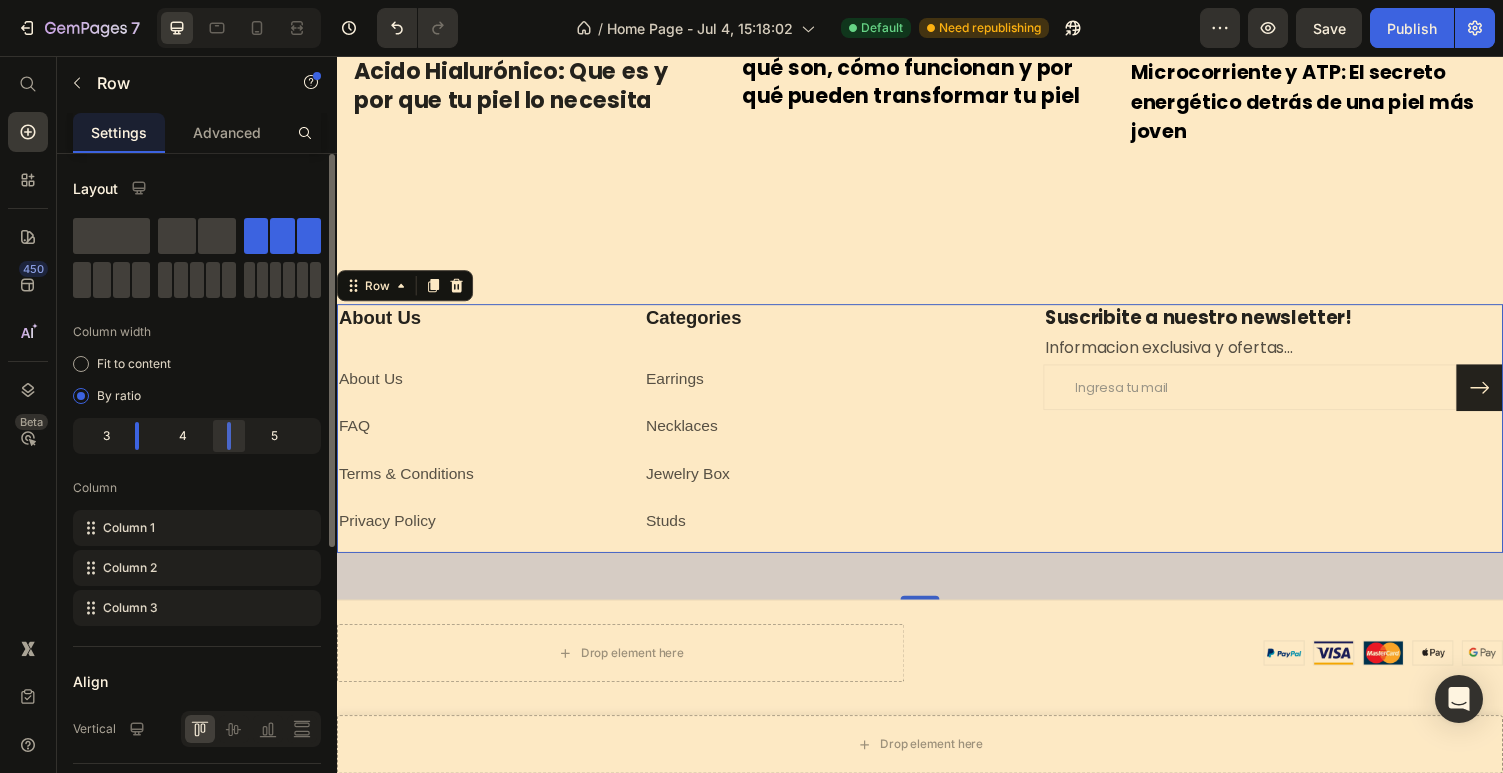drag, startPoint x: 216, startPoint y: 436, endPoint x: 228, endPoint y: 436, distance: 12 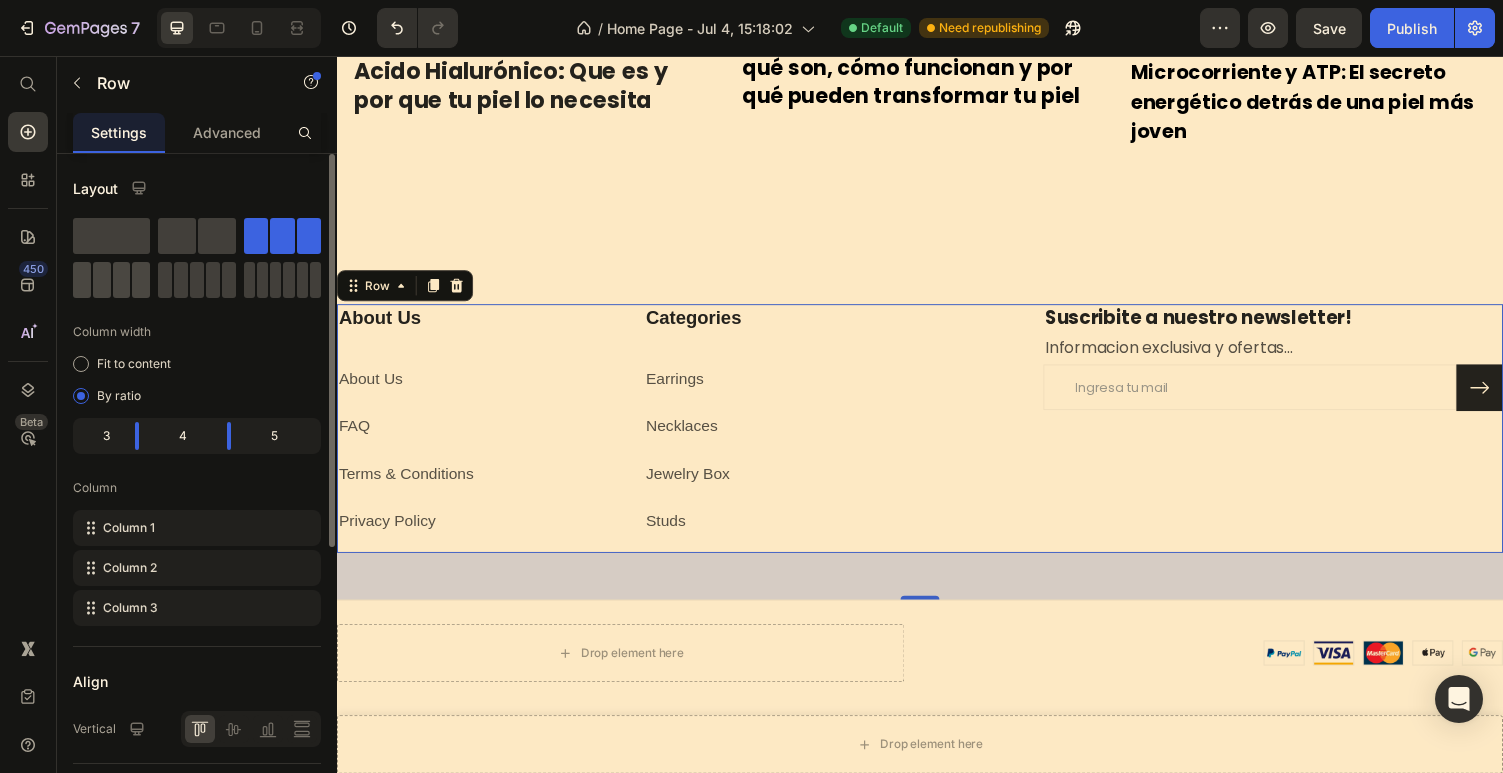click 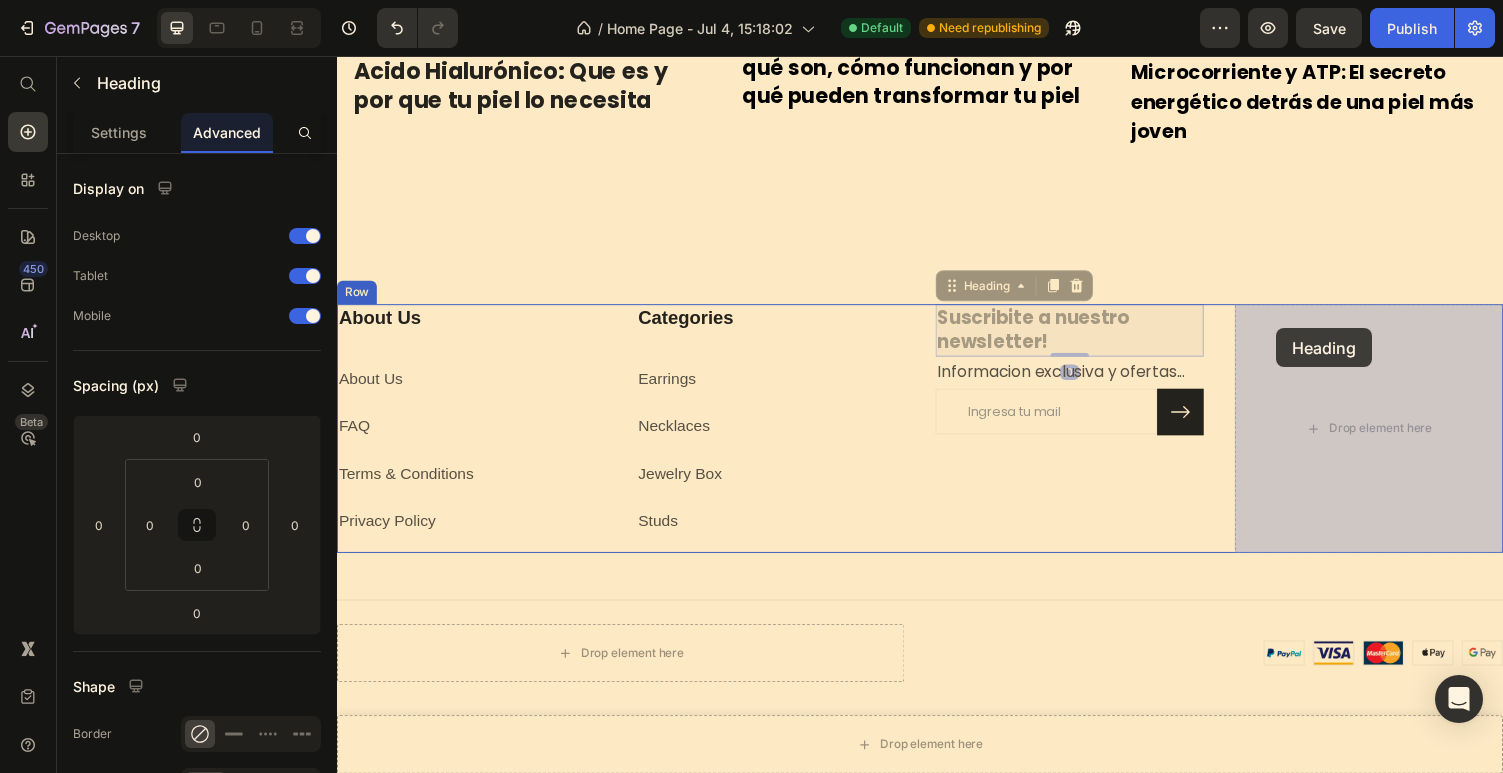 drag, startPoint x: 1058, startPoint y: 344, endPoint x: 1302, endPoint y: 336, distance: 244.13112 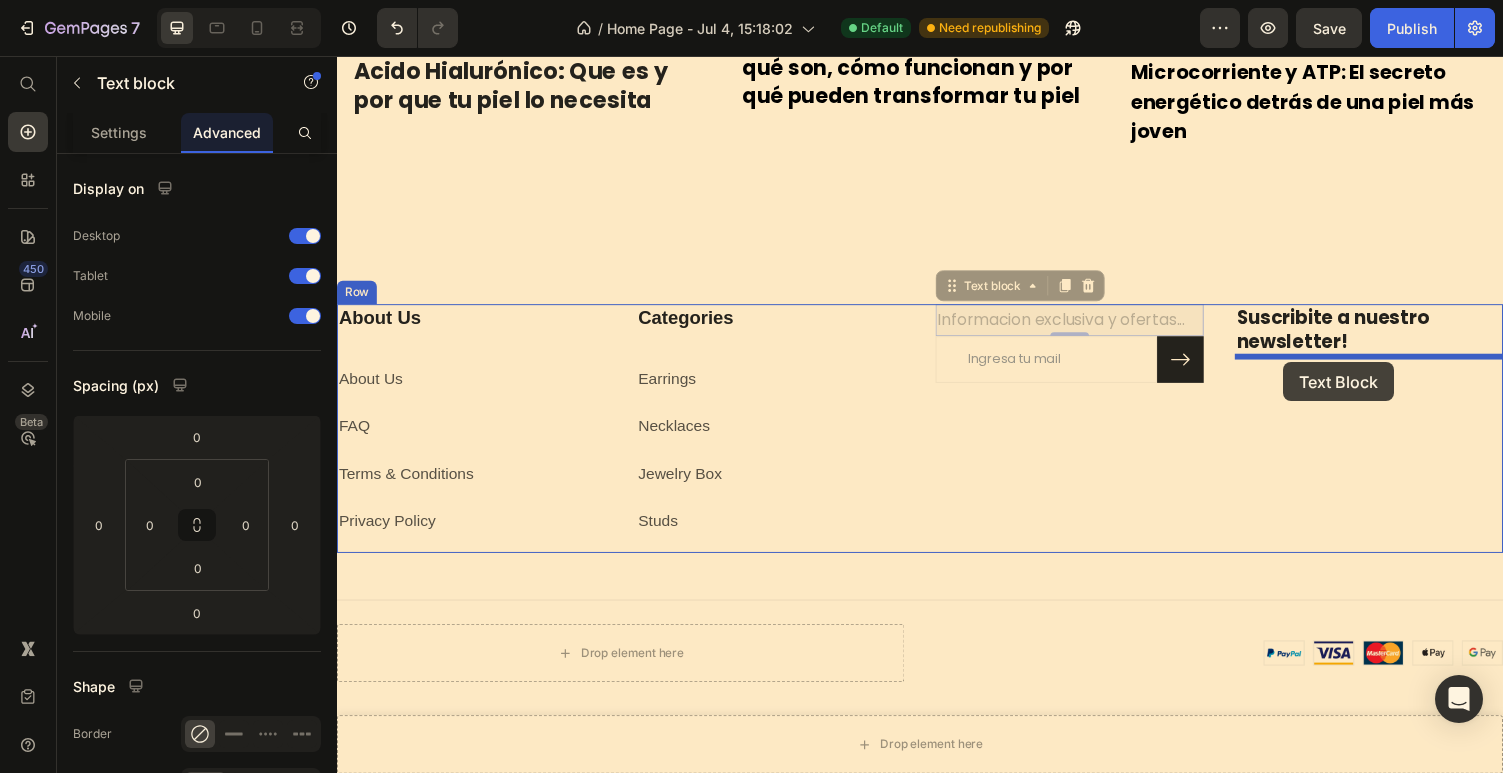 drag, startPoint x: 1044, startPoint y: 334, endPoint x: 1311, endPoint y: 371, distance: 269.55148 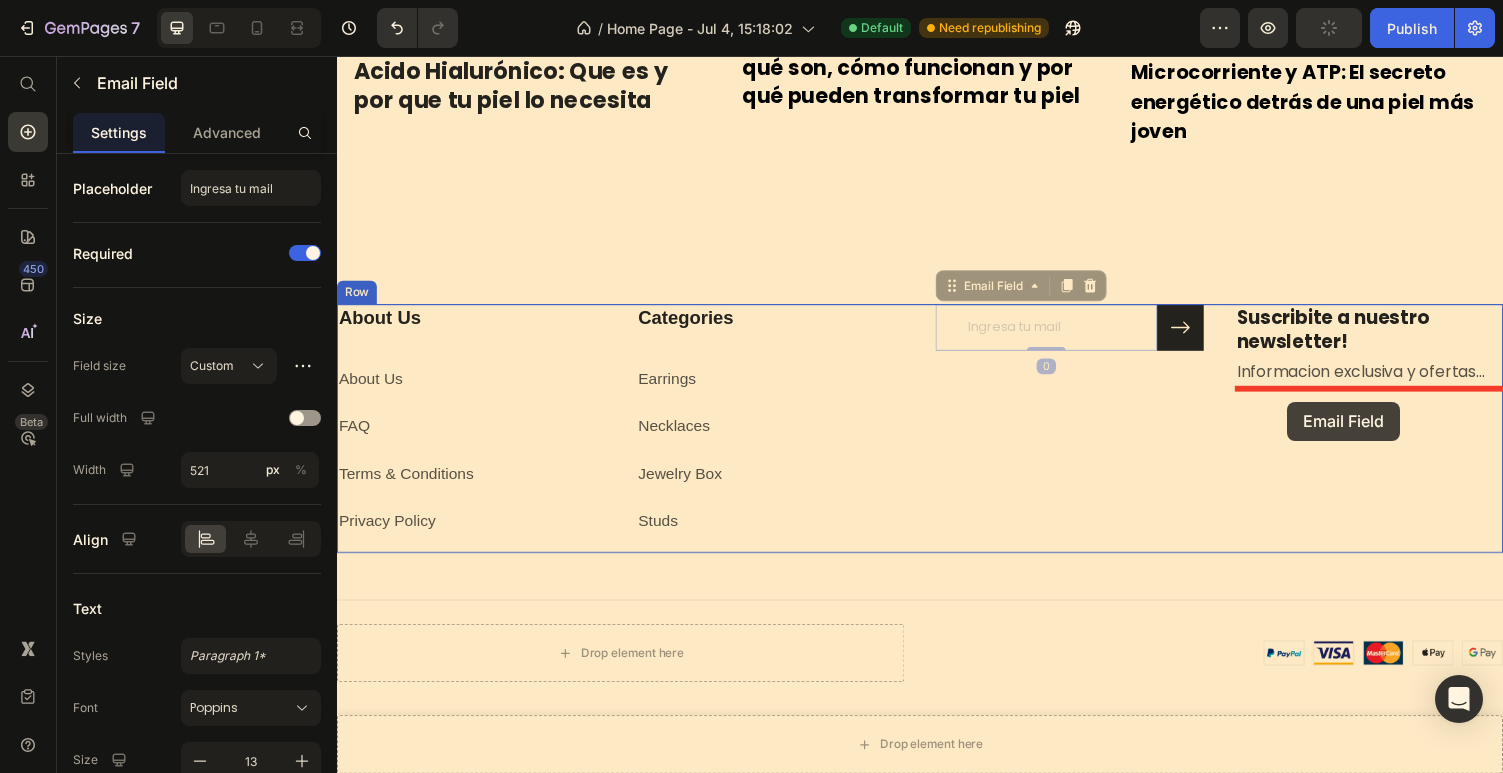 drag, startPoint x: 1095, startPoint y: 332, endPoint x: 1315, endPoint y: 411, distance: 233.75415 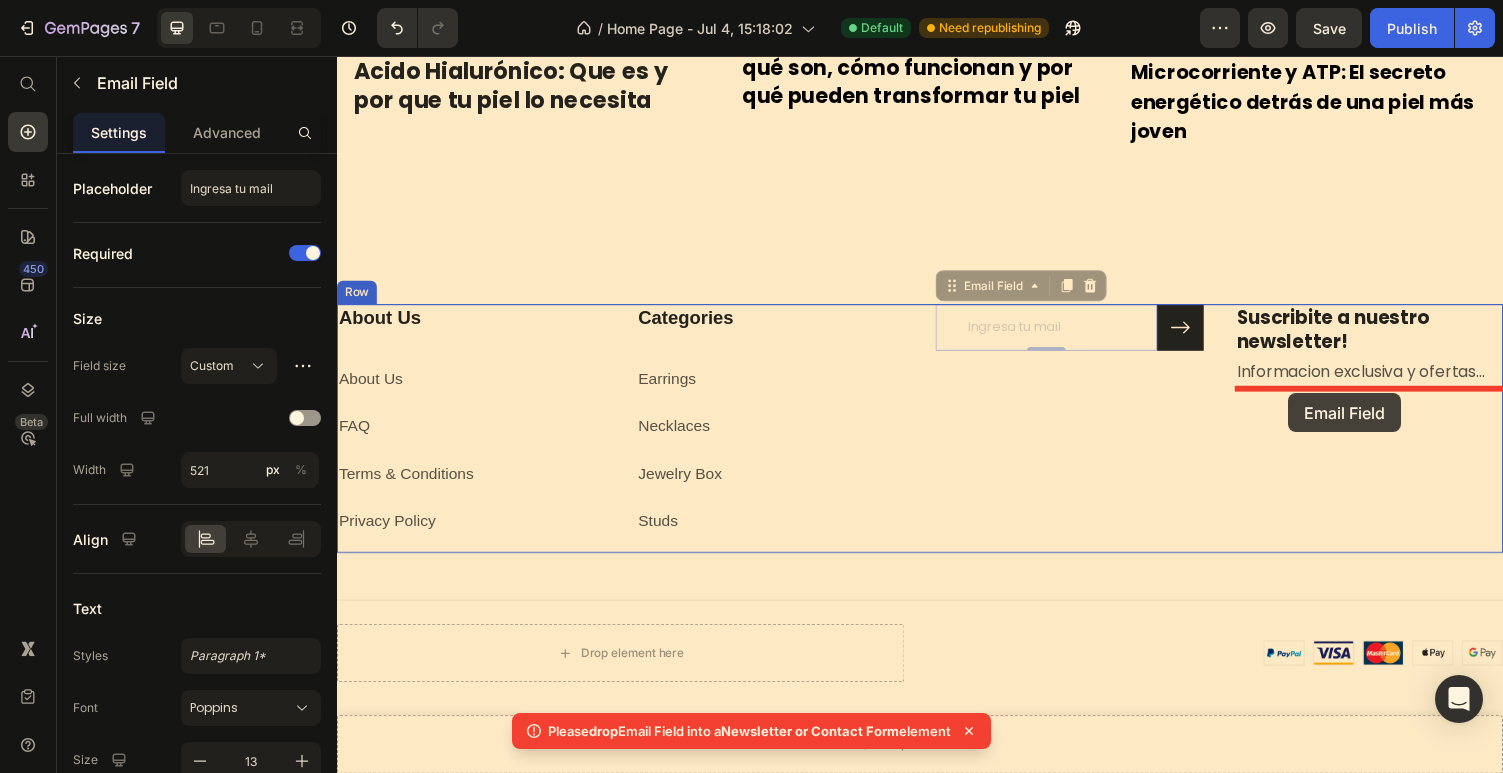 drag, startPoint x: 973, startPoint y: 295, endPoint x: 1316, endPoint y: 403, distance: 359.60117 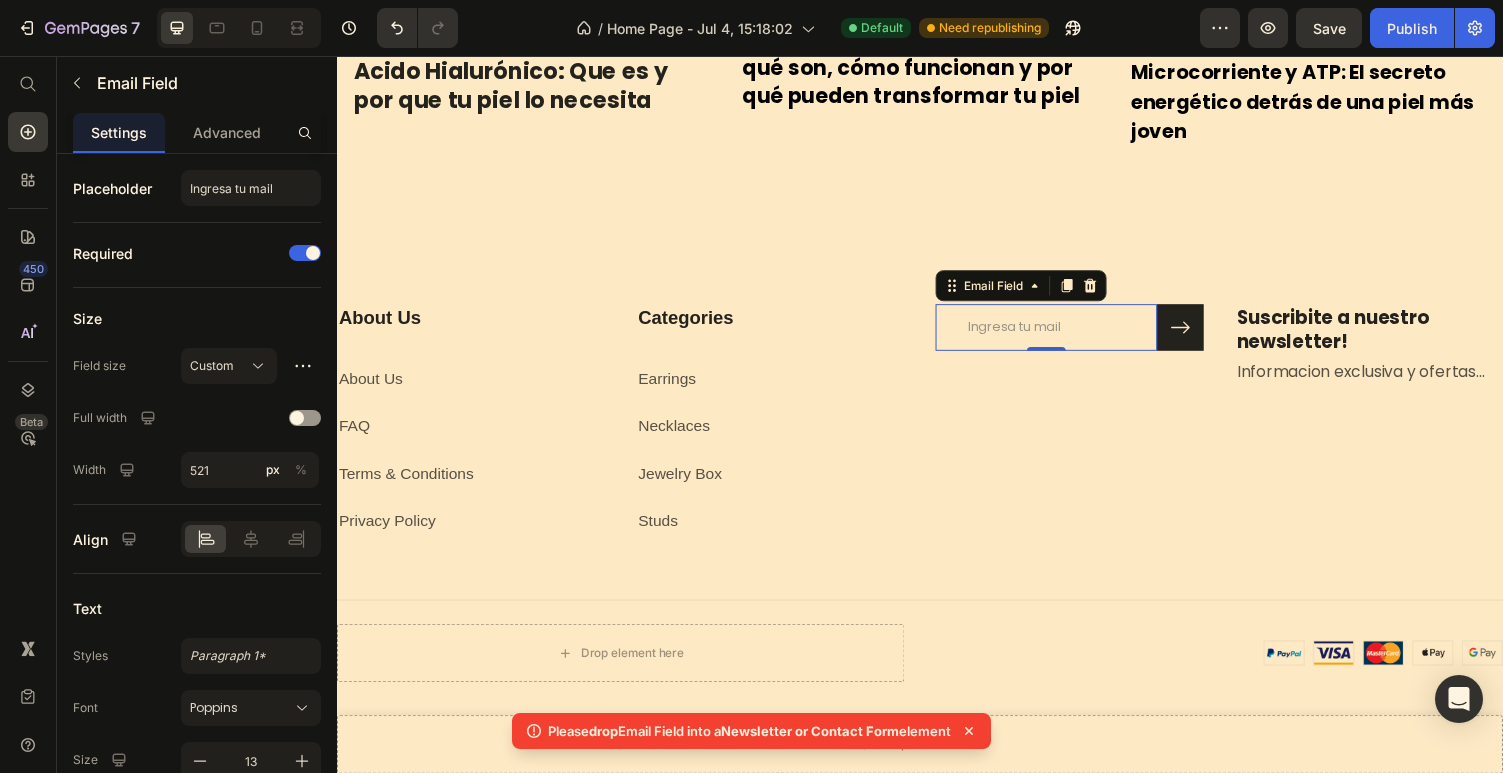 click 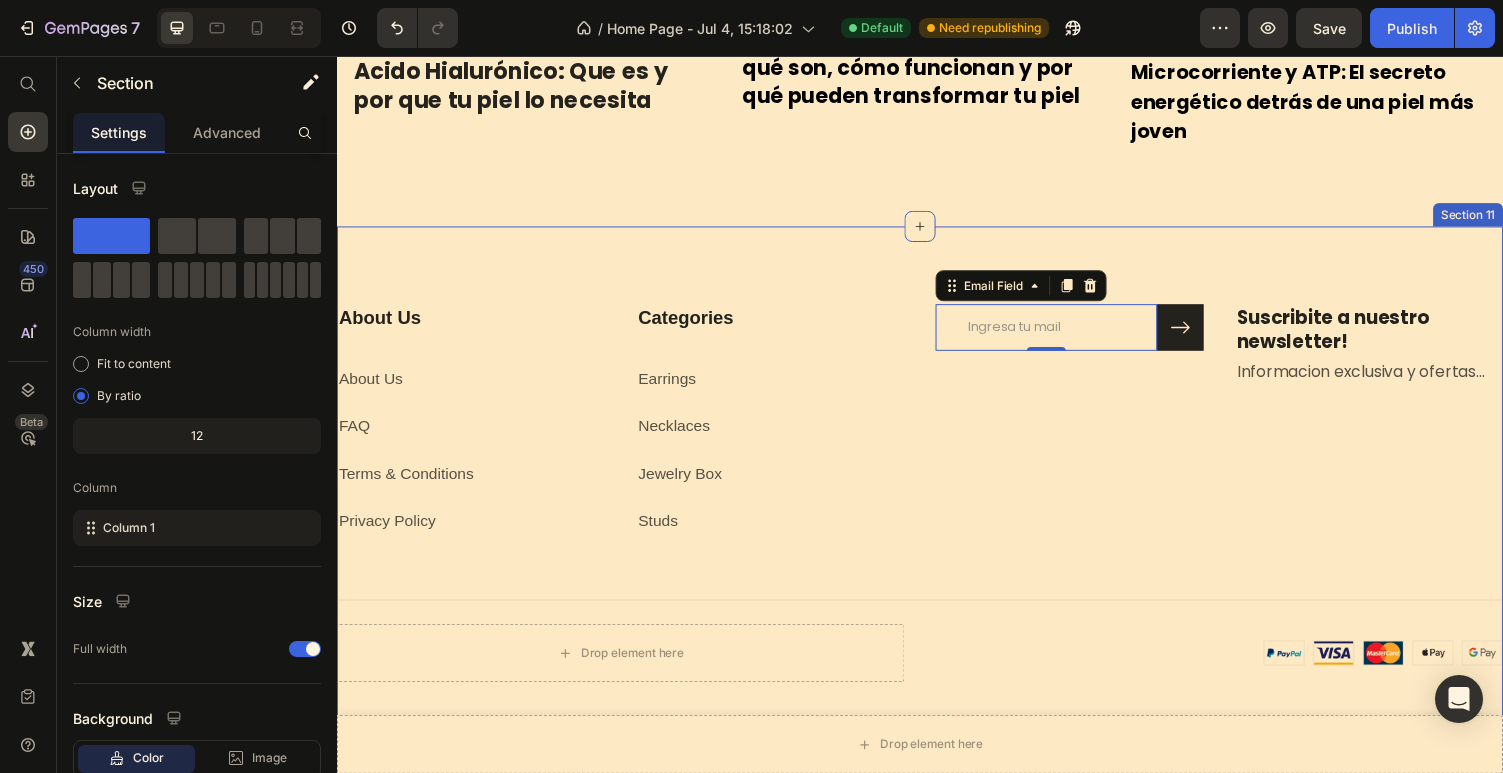 click on "About Us  Heading About Us Text block FAQ Text block Terms & Conditions Text block Privacy Policy Text block Categories Heading Earrings Text block Necklaces Text block Jewelry Box Text block Studs Text block Email Field   0
Submit Button Row Newsletter Suscribite a nuestro newsletter! Heading Informacion exclusiva y ofertas... Text block Row                Title Line Image Copyright © 2022 GemThemes. All Rights Reserved. Text block Row
Drop element here Image Row Section 11" at bounding box center (937, 505) 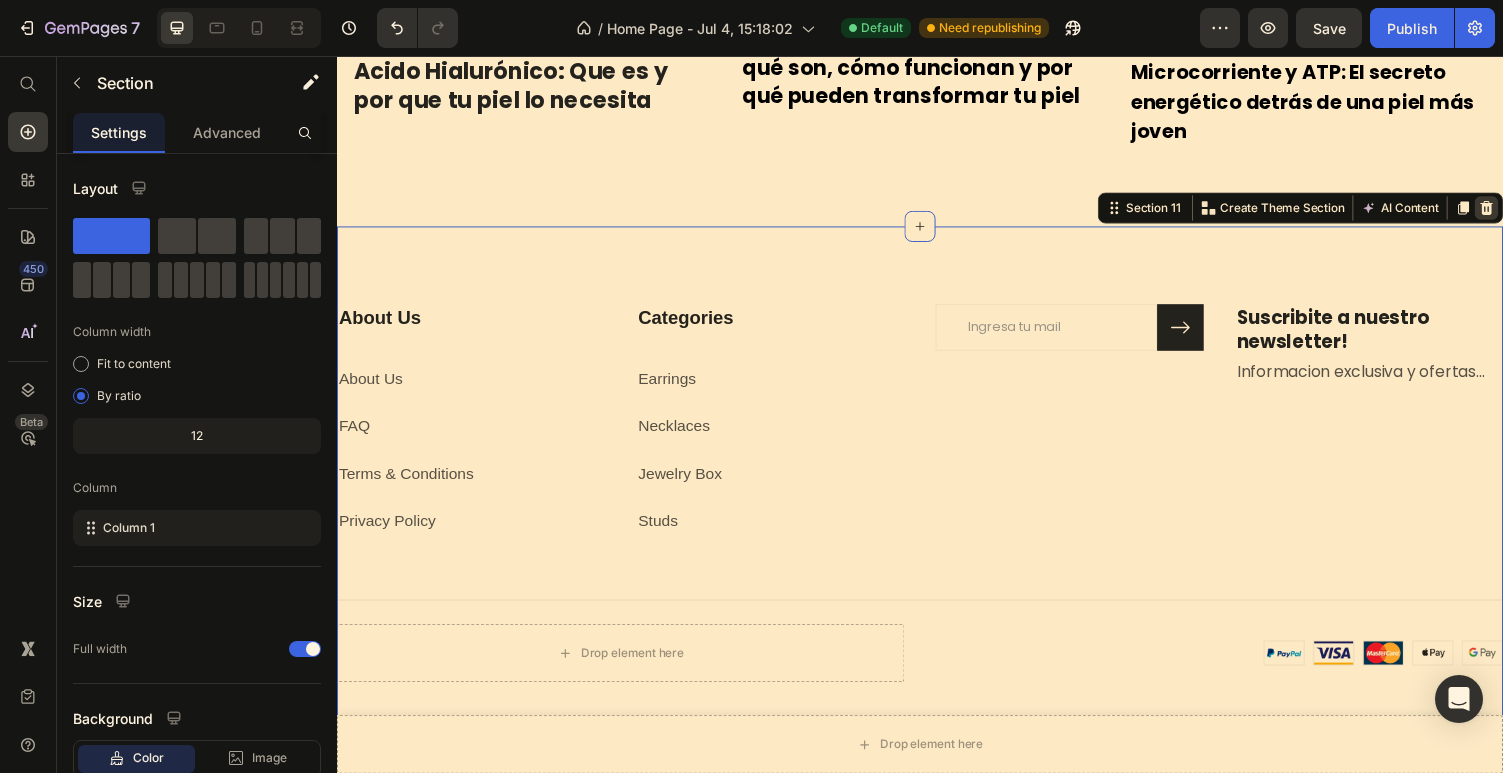 click at bounding box center [1520, 212] 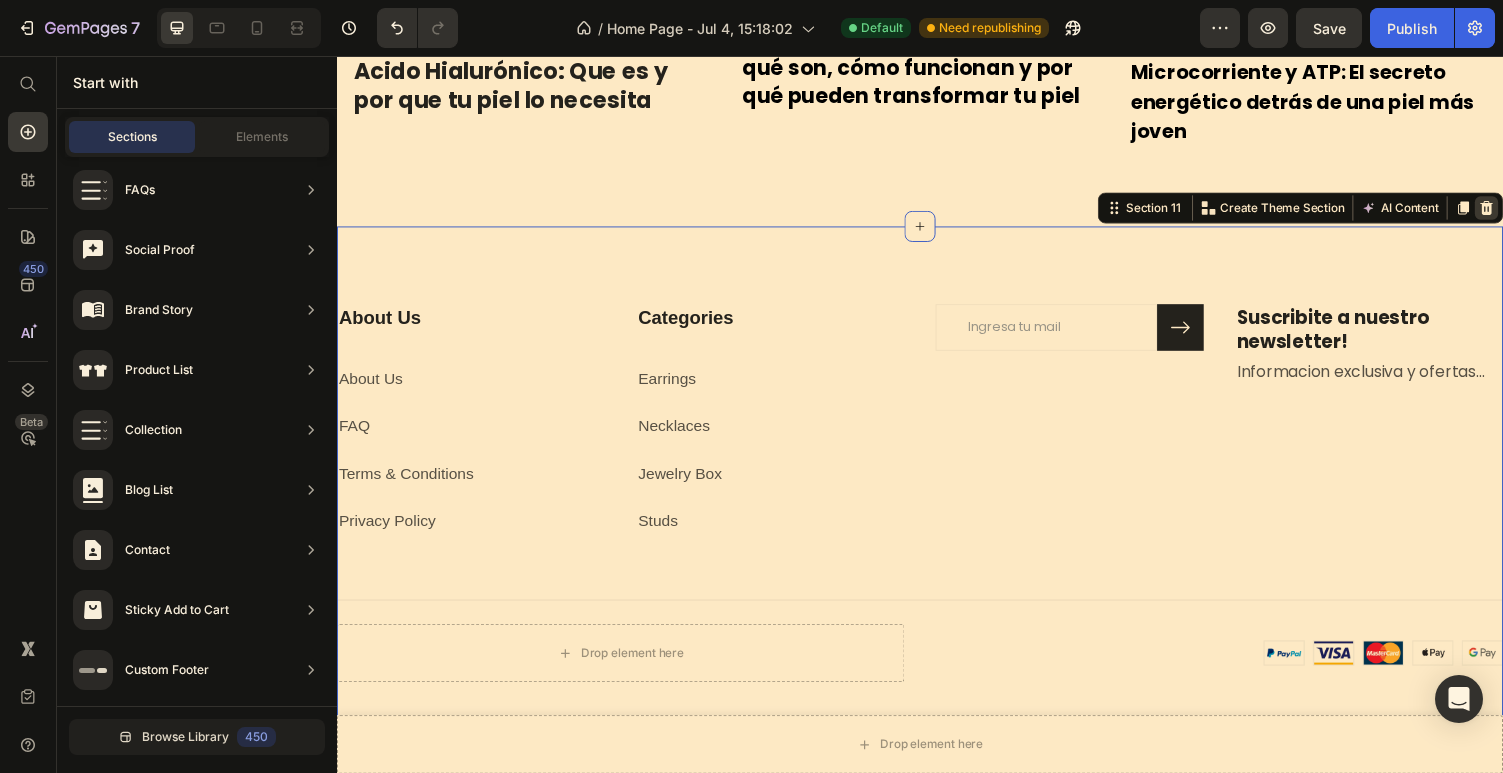 scroll, scrollTop: 2570, scrollLeft: 0, axis: vertical 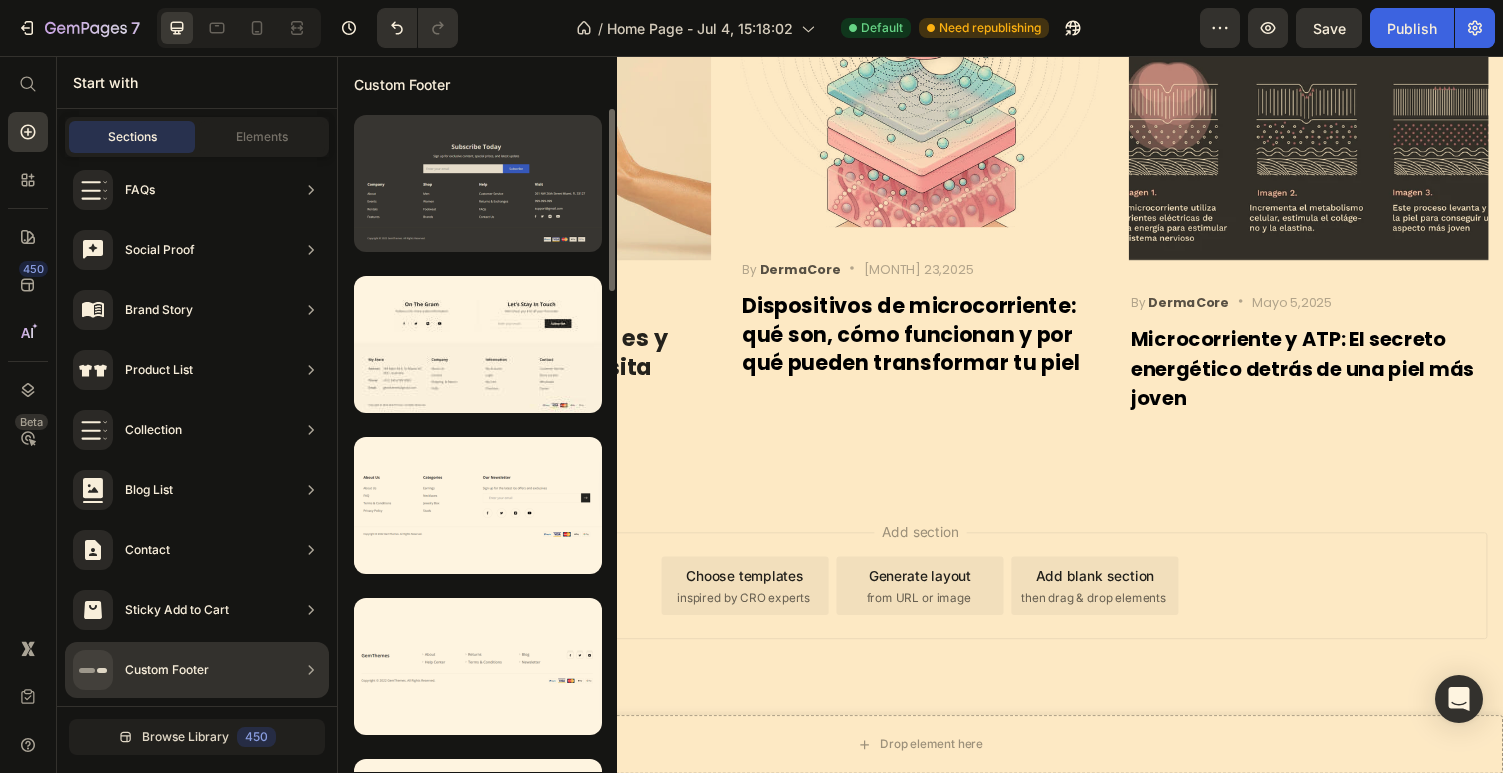 click at bounding box center (478, 183) 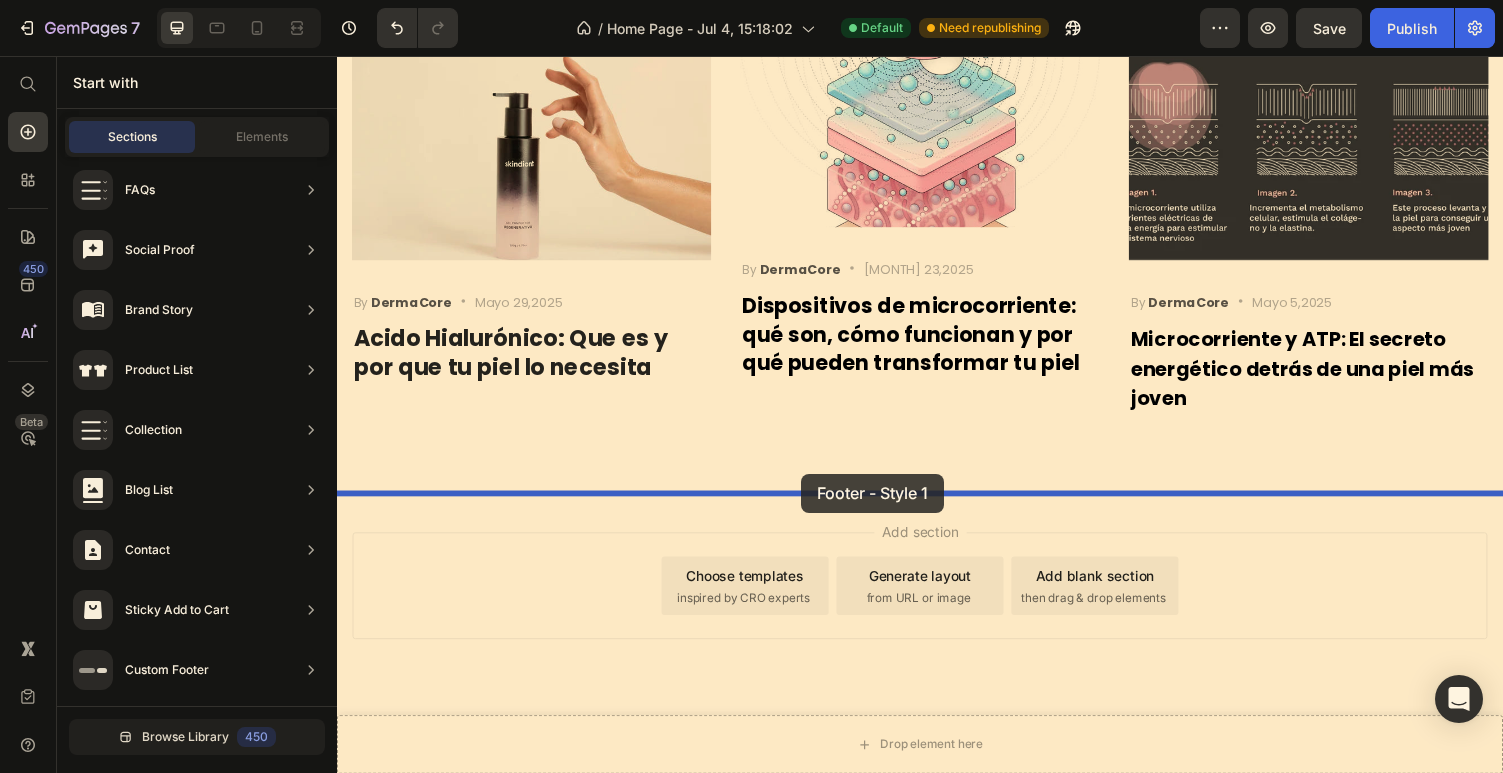 drag, startPoint x: 842, startPoint y: 276, endPoint x: 812, endPoint y: 486, distance: 212.13203 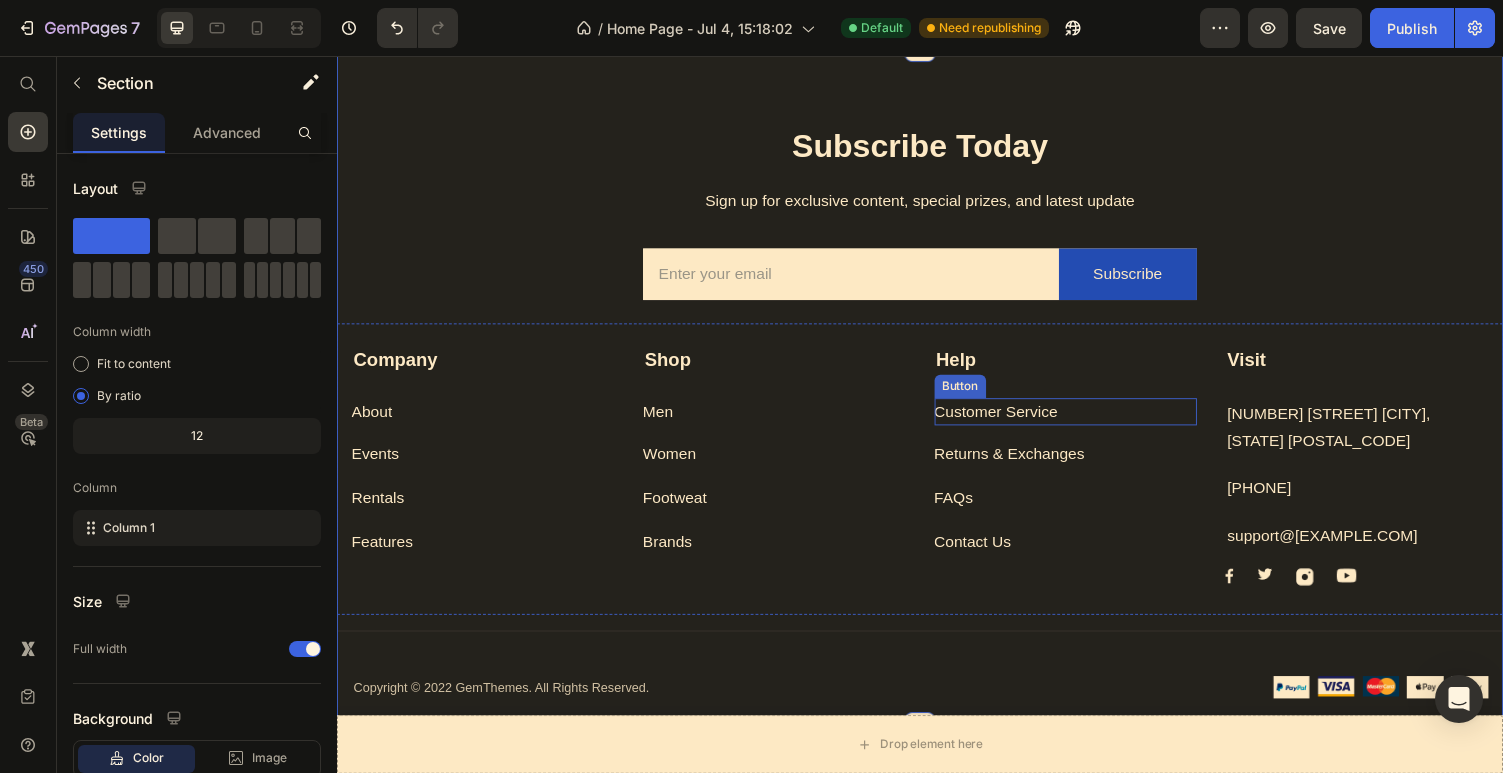 scroll, scrollTop: 3060, scrollLeft: 0, axis: vertical 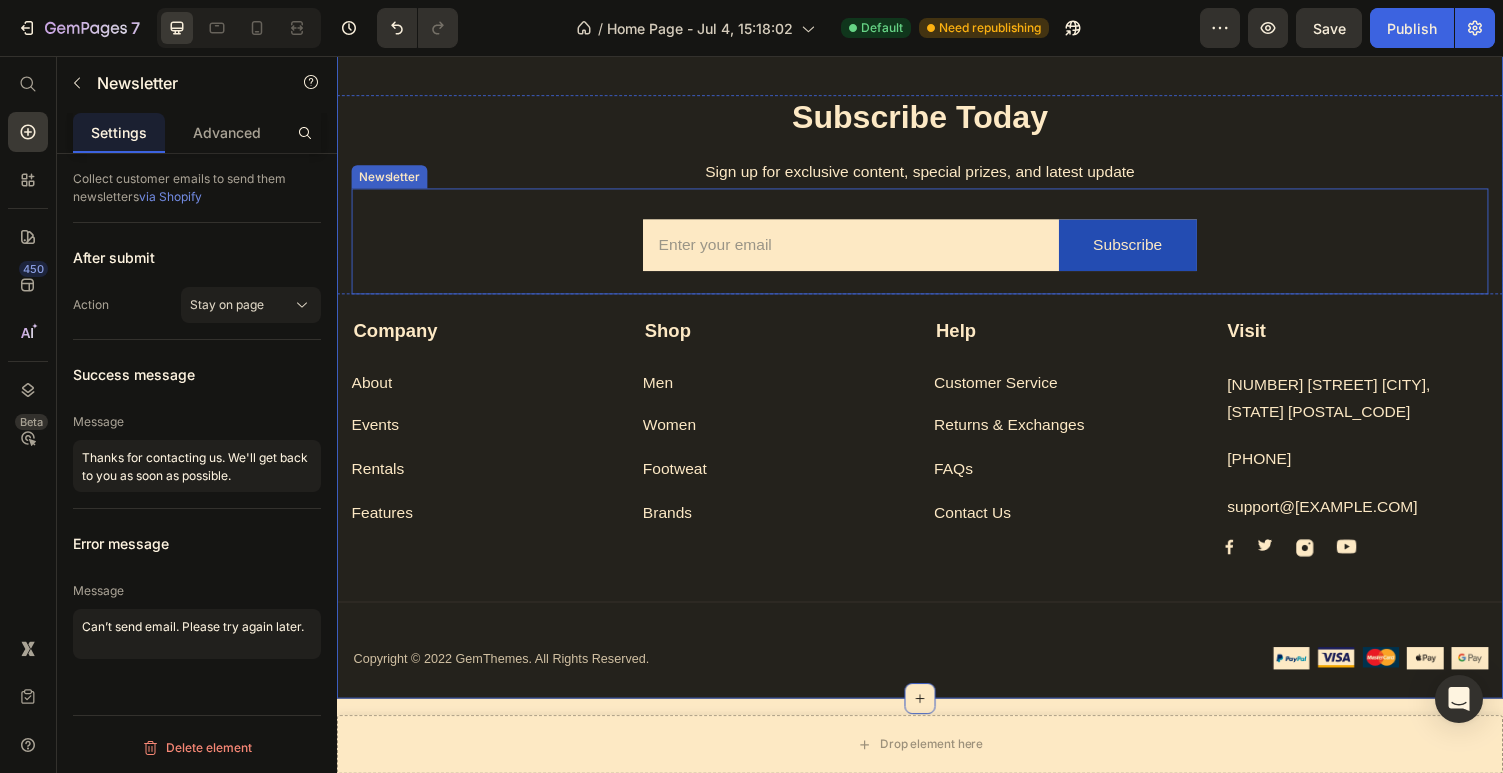click on "Email Field Subscribe Submit Button Row Newsletter" at bounding box center [937, 246] 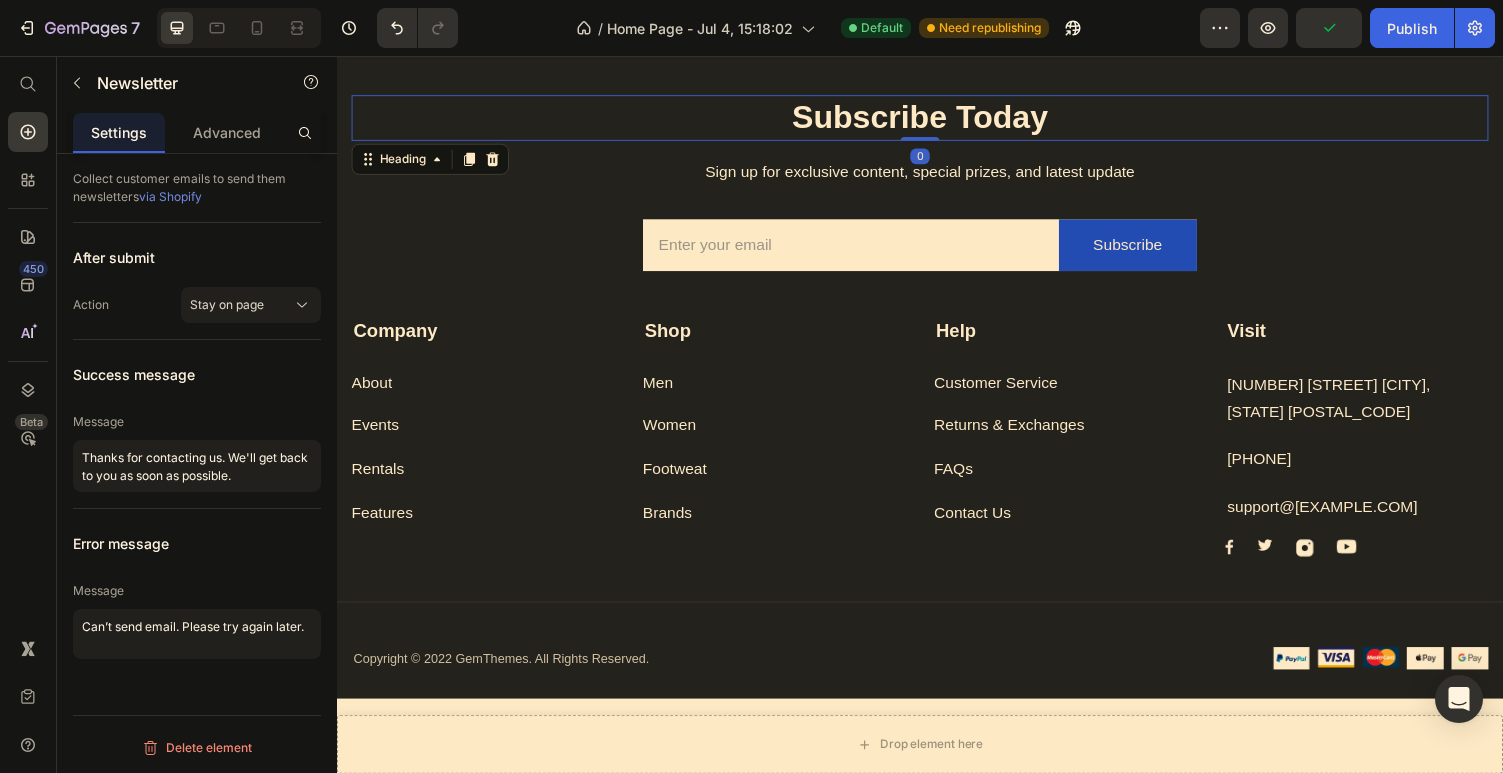 click on "Subscribe Today" at bounding box center (937, 119) 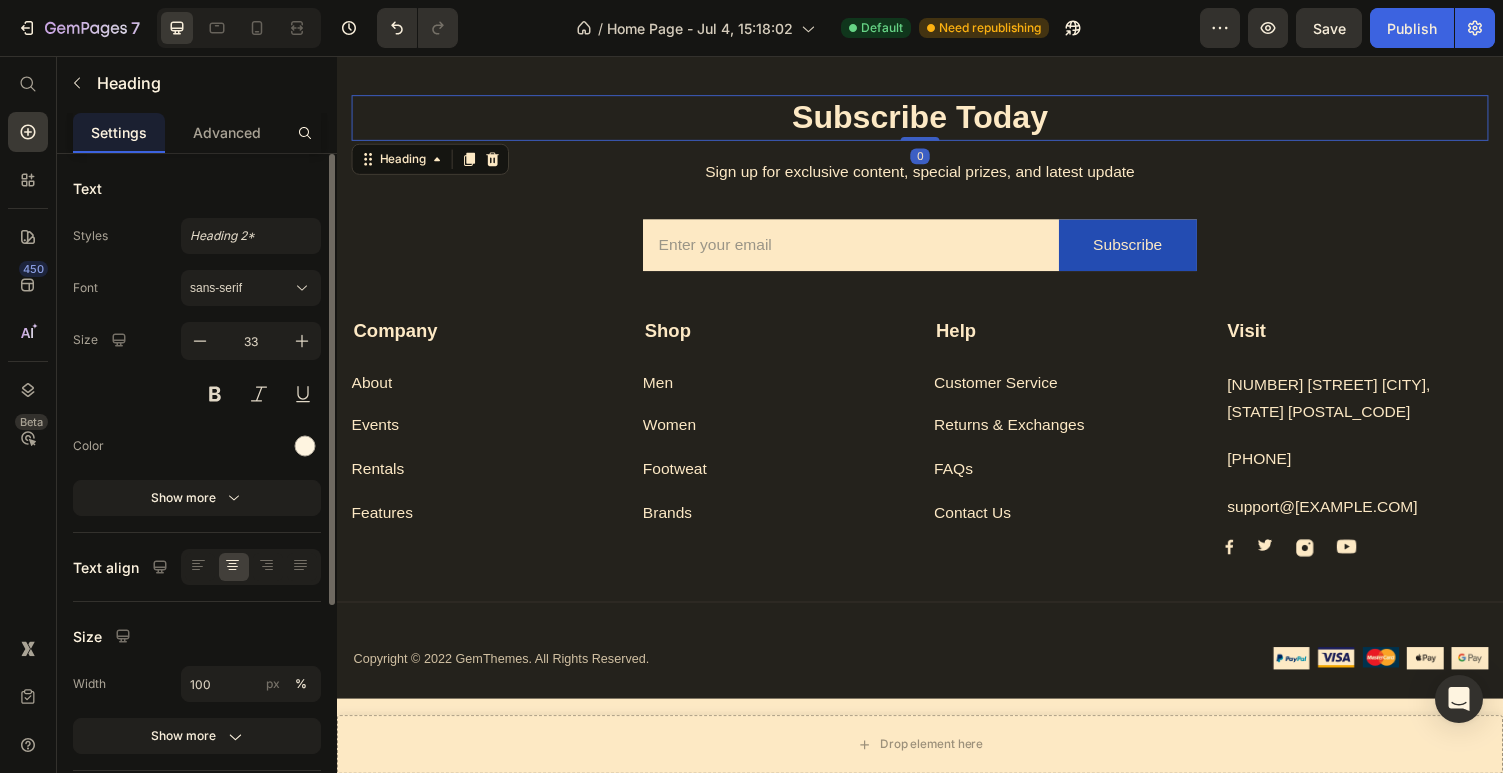click on "Styles Heading 2* Font sans-serif Size 33 Color Show more" 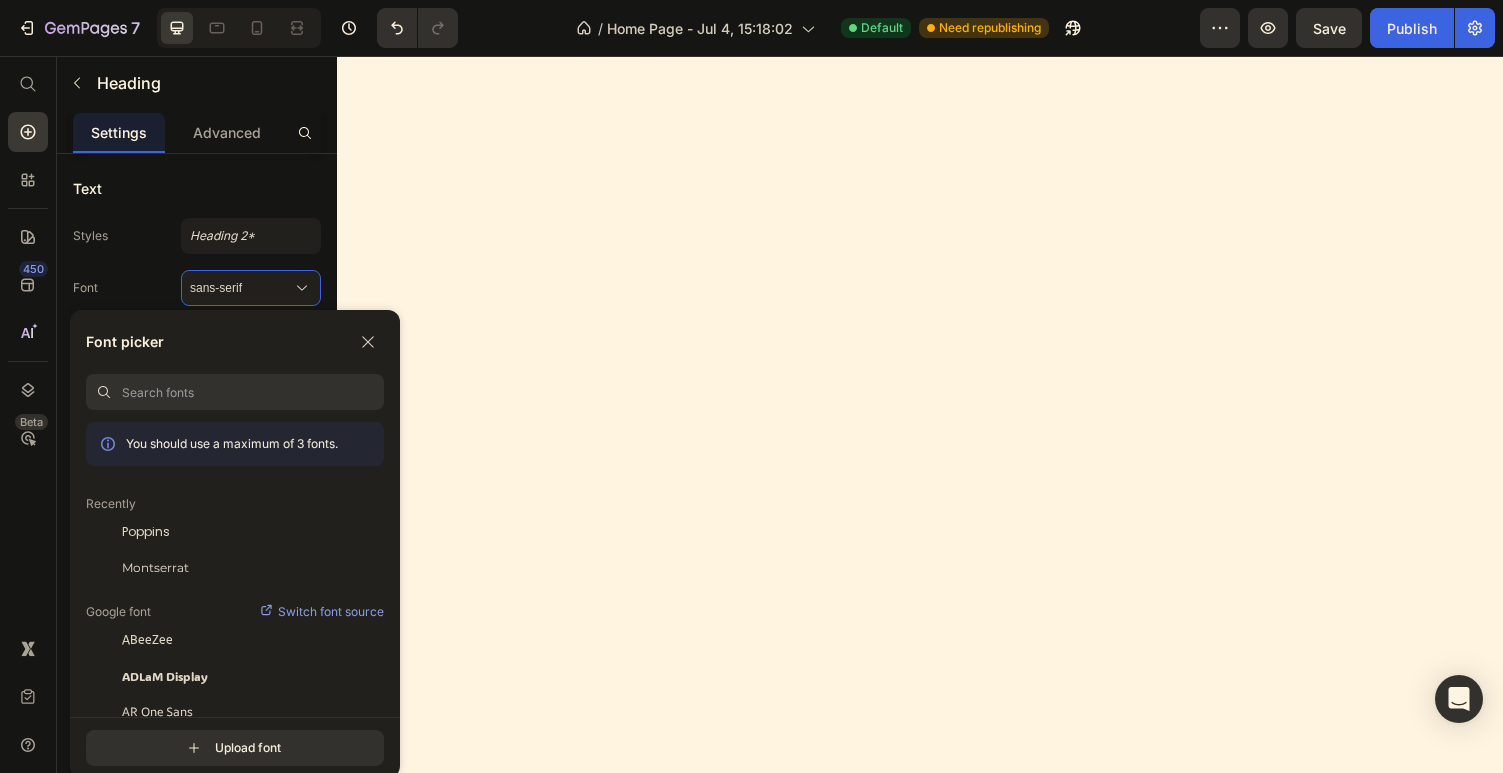 scroll, scrollTop: 0, scrollLeft: 0, axis: both 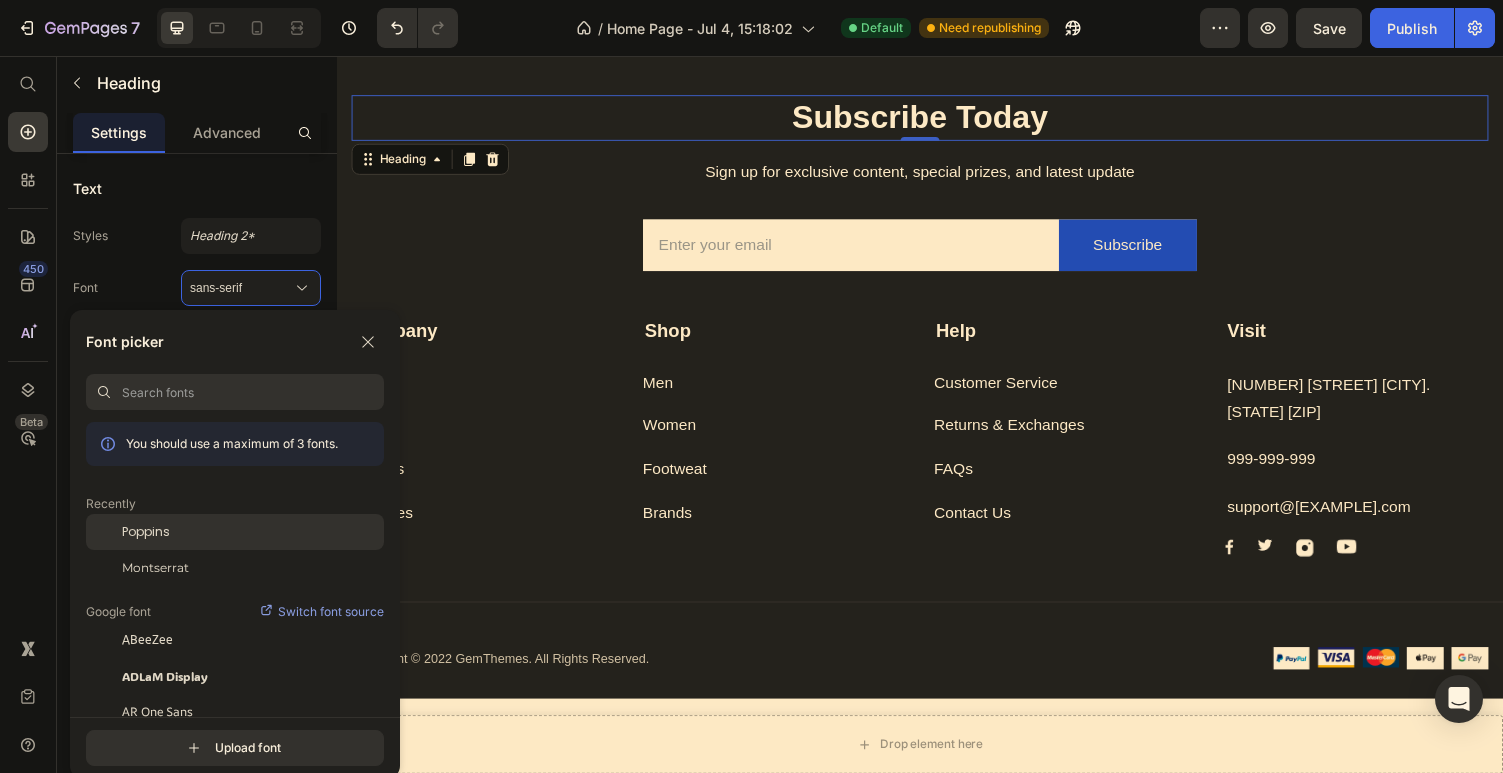 click on "Poppins" 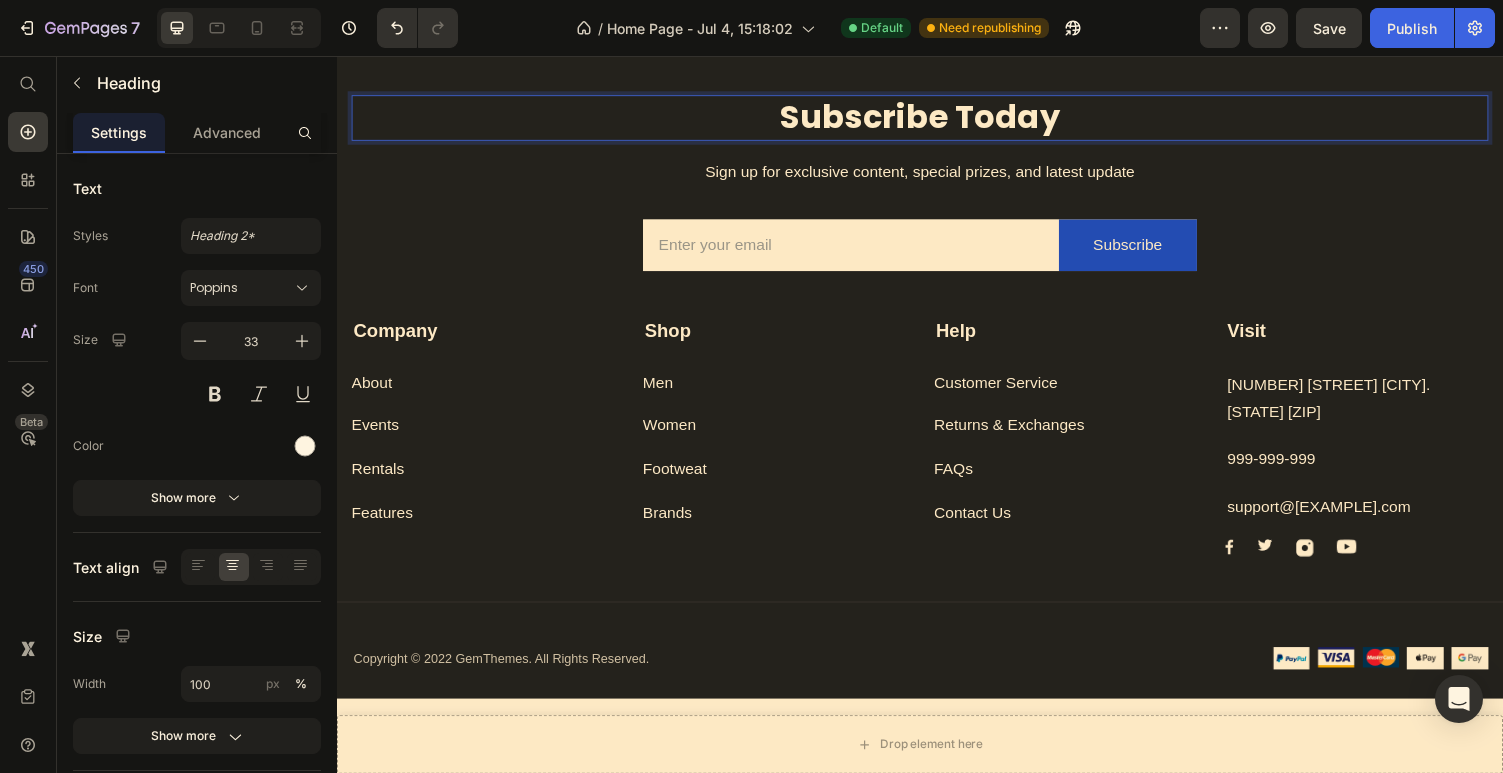 click on "Subscribe Today" at bounding box center (937, 119) 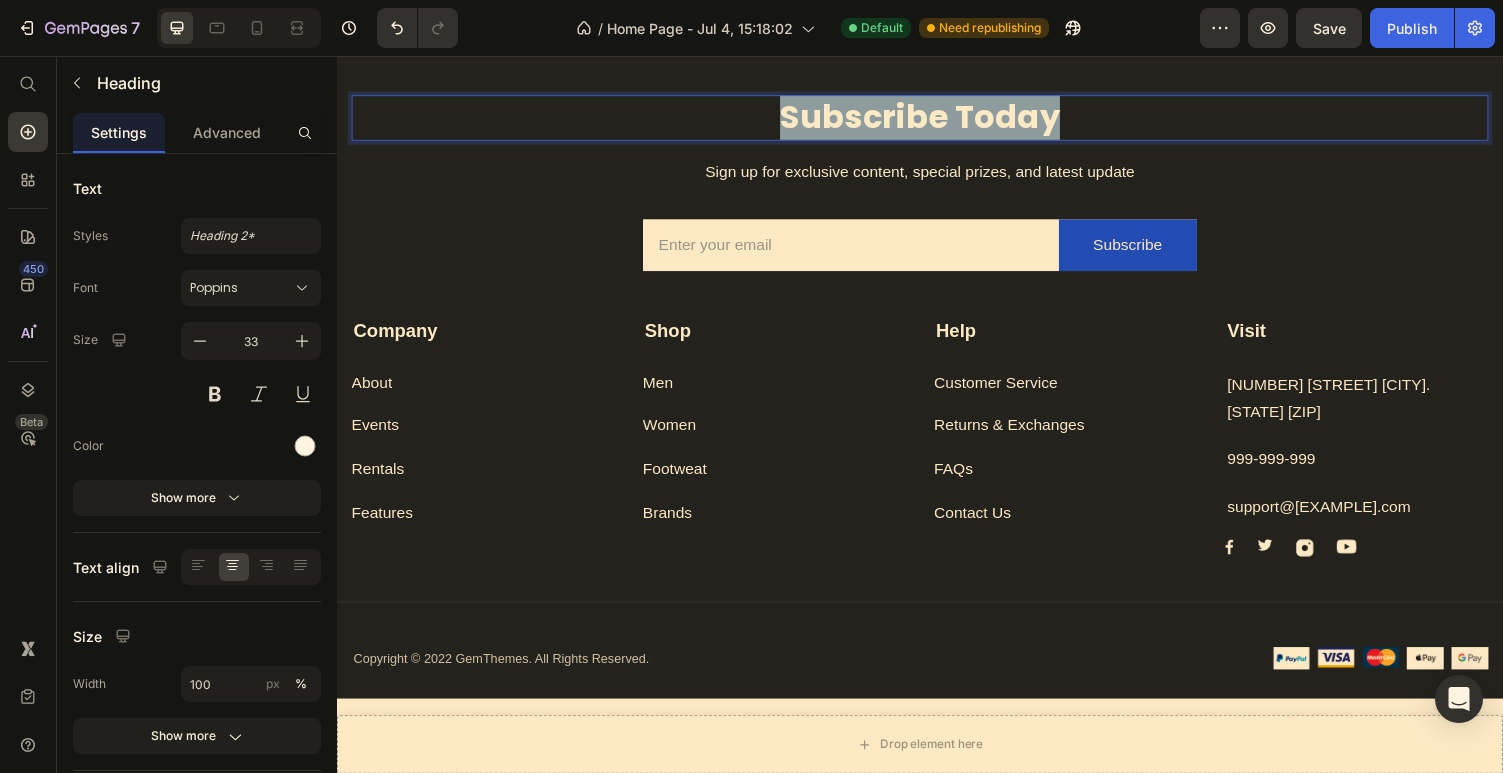 drag, startPoint x: 1137, startPoint y: 120, endPoint x: 808, endPoint y: 116, distance: 329.02432 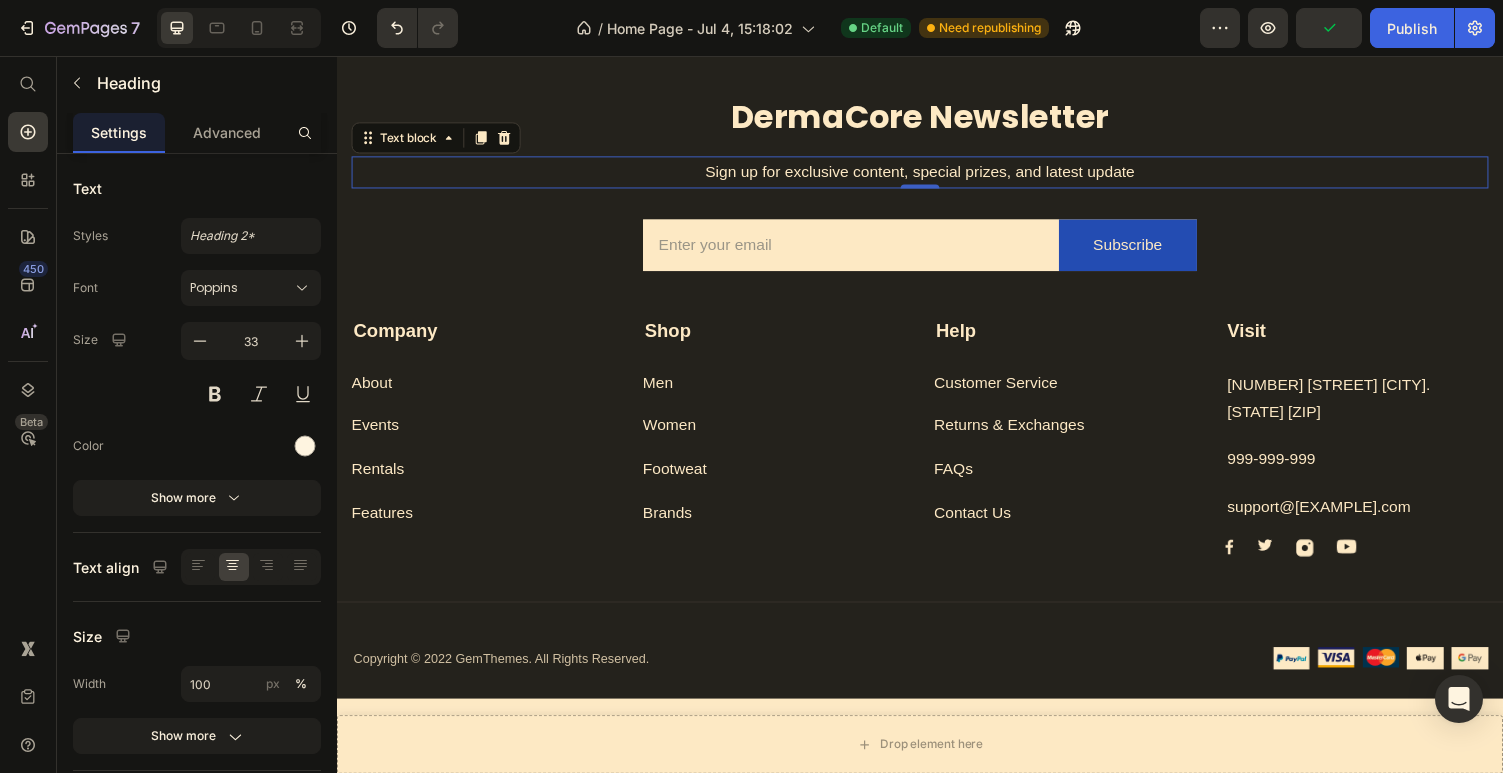 click on "Sign up for exclusive content, special prizes, and latest update" at bounding box center (937, 175) 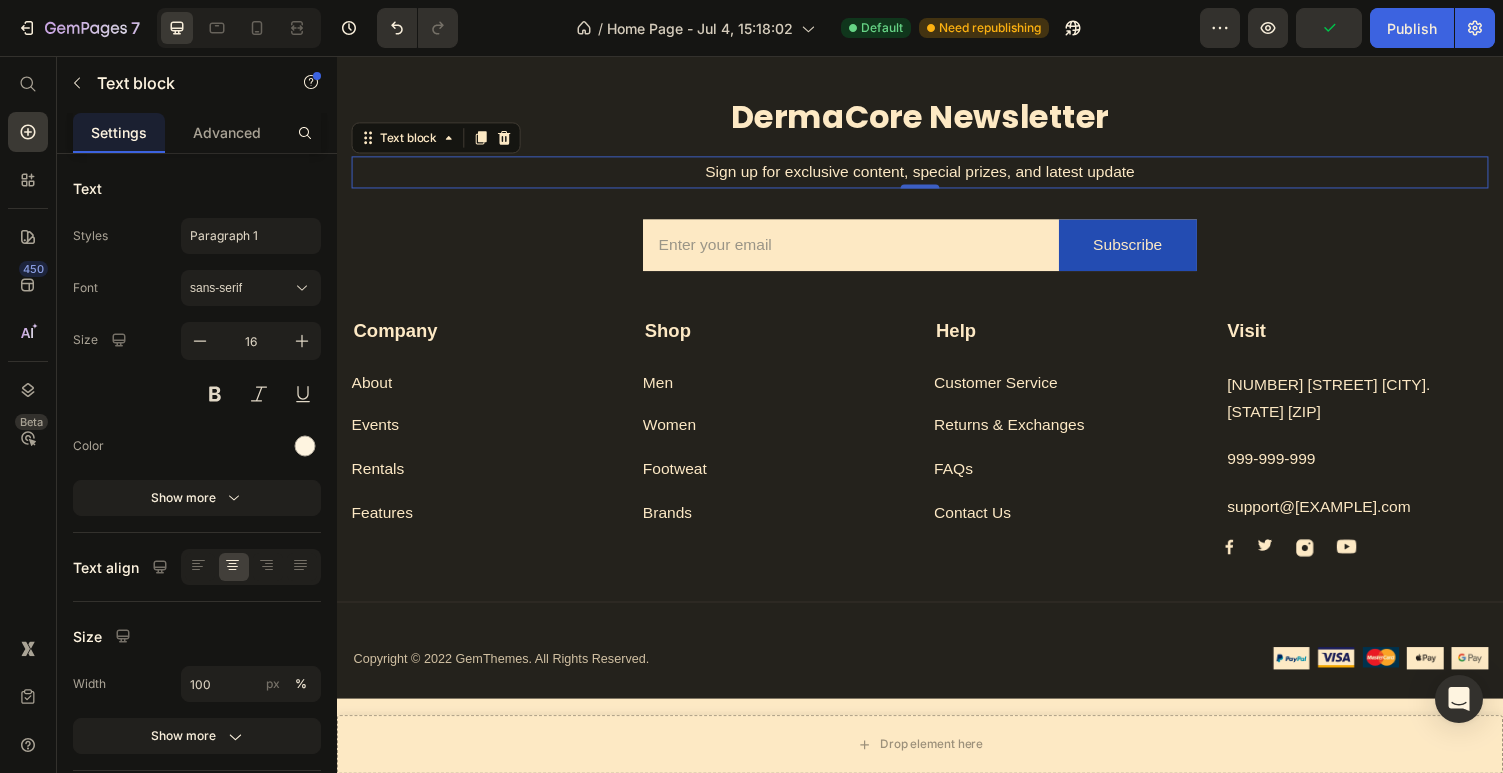 click on "Sign up for exclusive content, special prizes, and latest update" at bounding box center (937, 175) 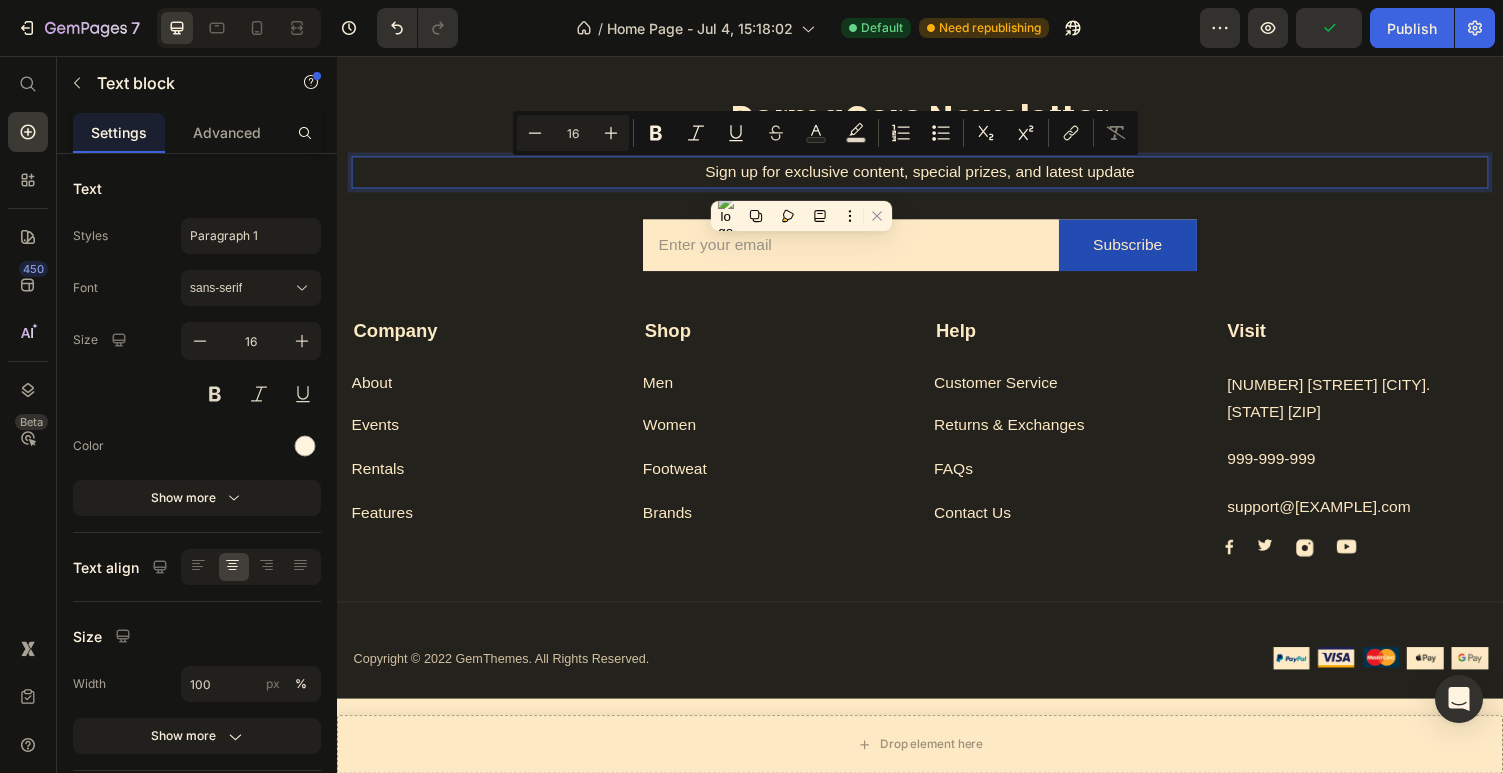 click on "Sign up for exclusive content, special prizes, and latest update" at bounding box center (937, 175) 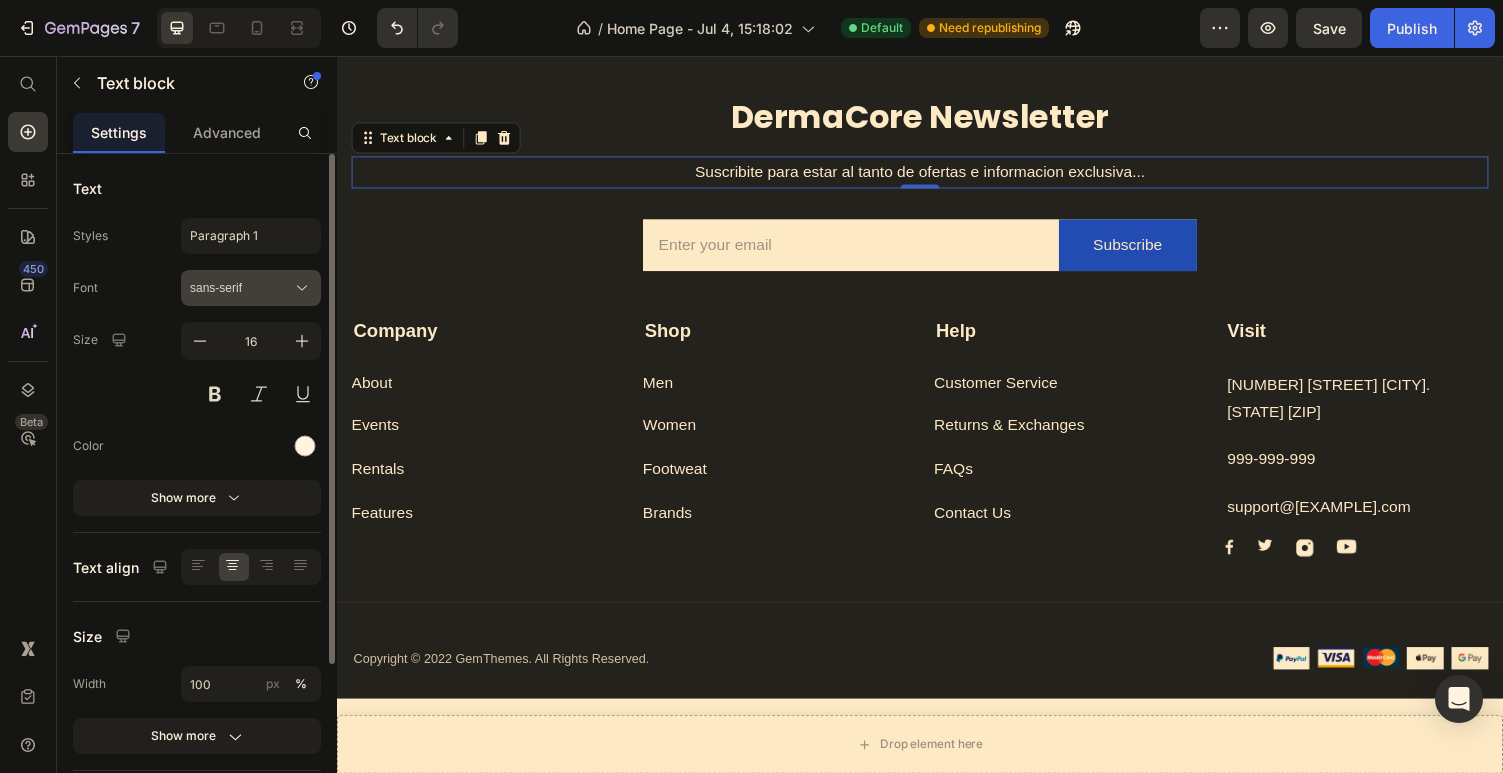 click on "sans-serif" at bounding box center [251, 288] 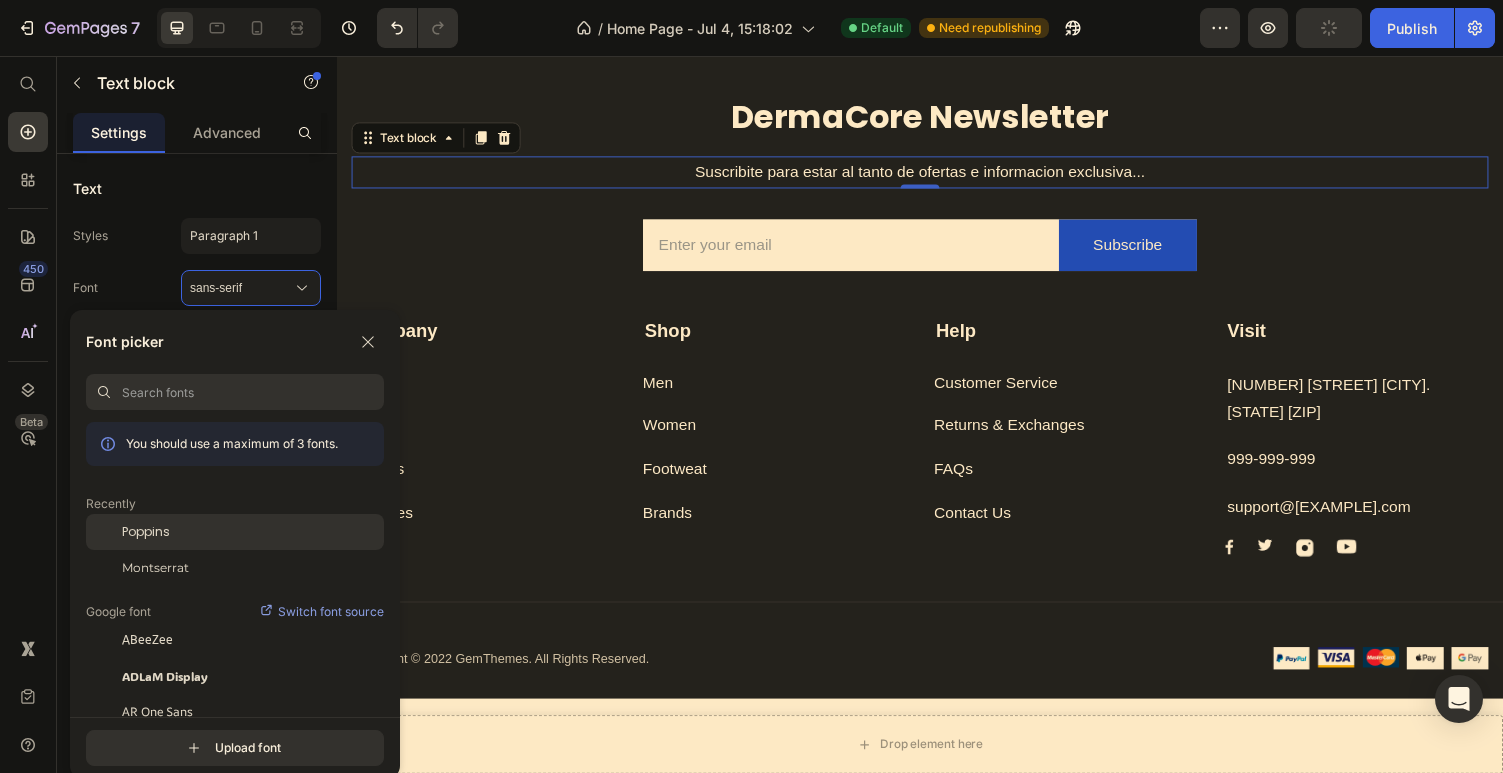 click on "Poppins" 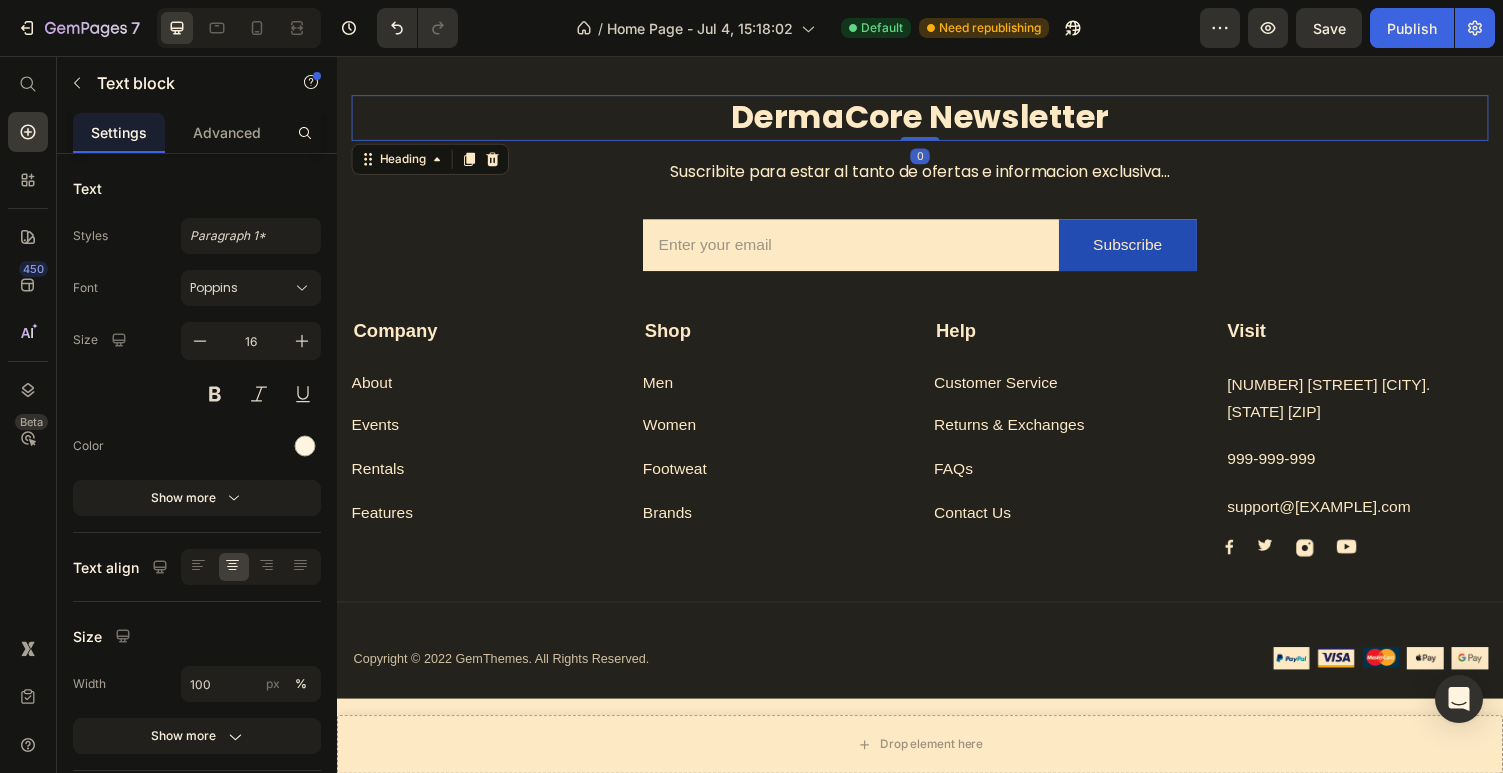 click on "DermaCore Newsletter" at bounding box center [937, 119] 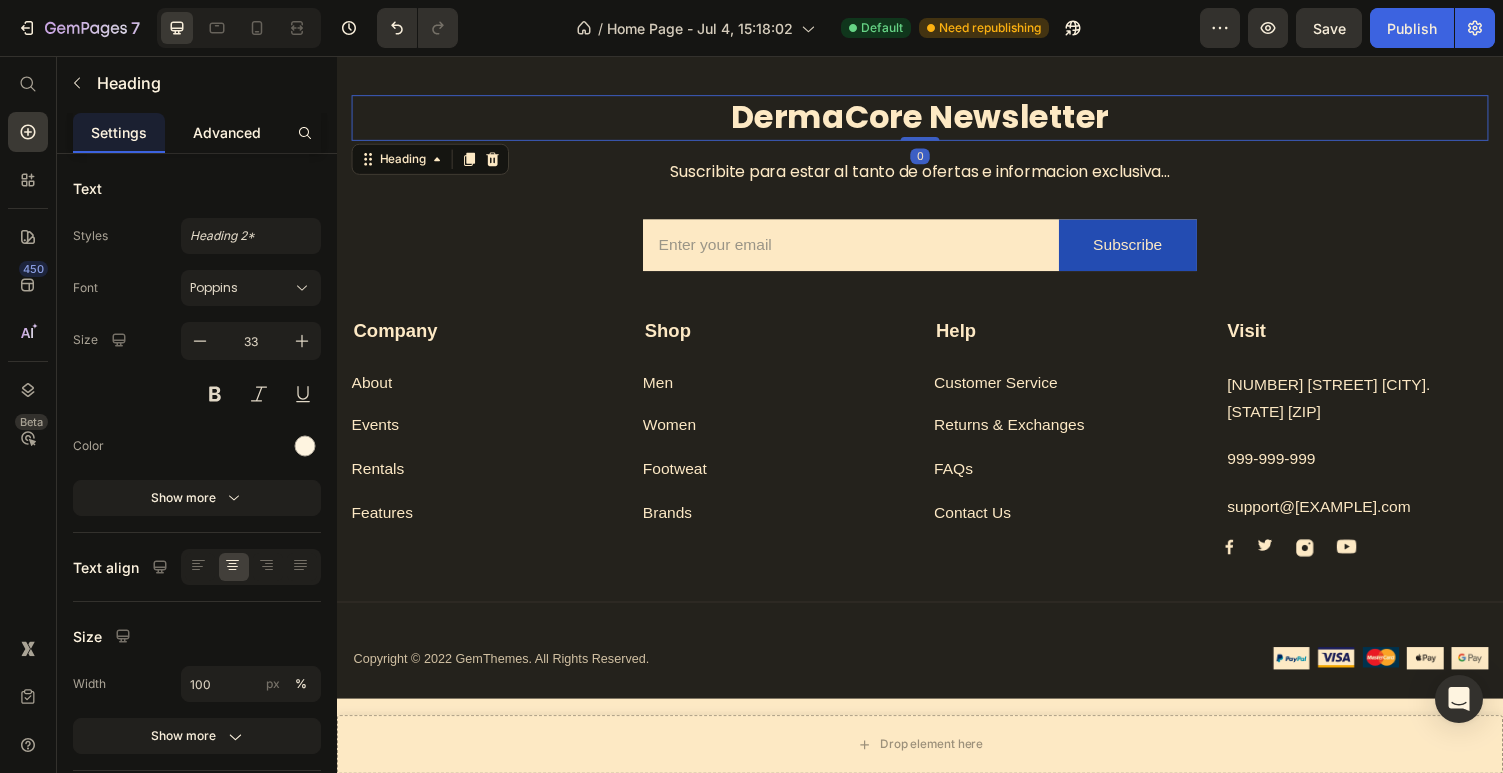 click on "Advanced" at bounding box center [227, 132] 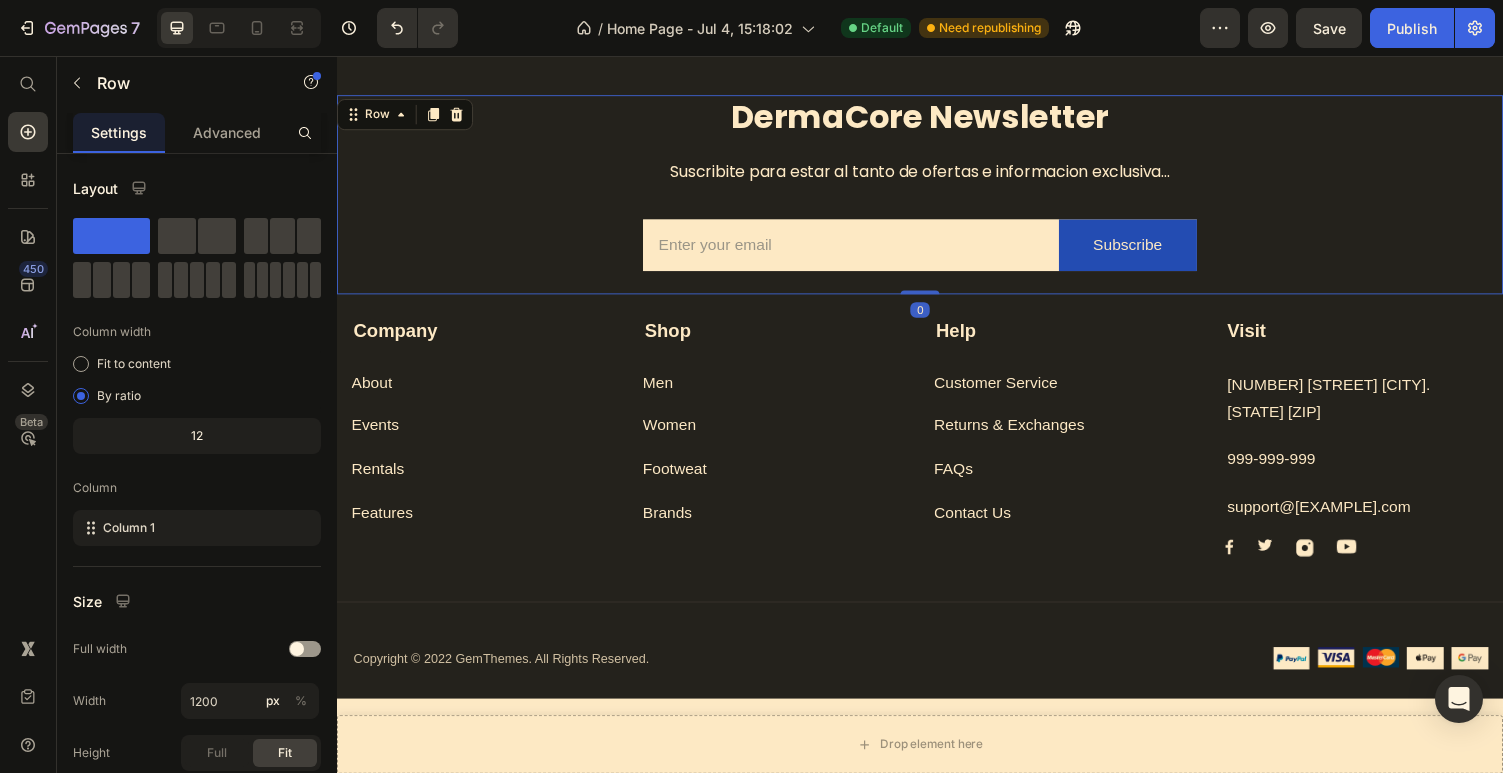 click on "DermaCore Newsletter Heading Suscribite para estar al tanto de ofertas e informacion exclusiva... Text block Email Field Subscribe Submit Button Row Newsletter" at bounding box center (937, 198) 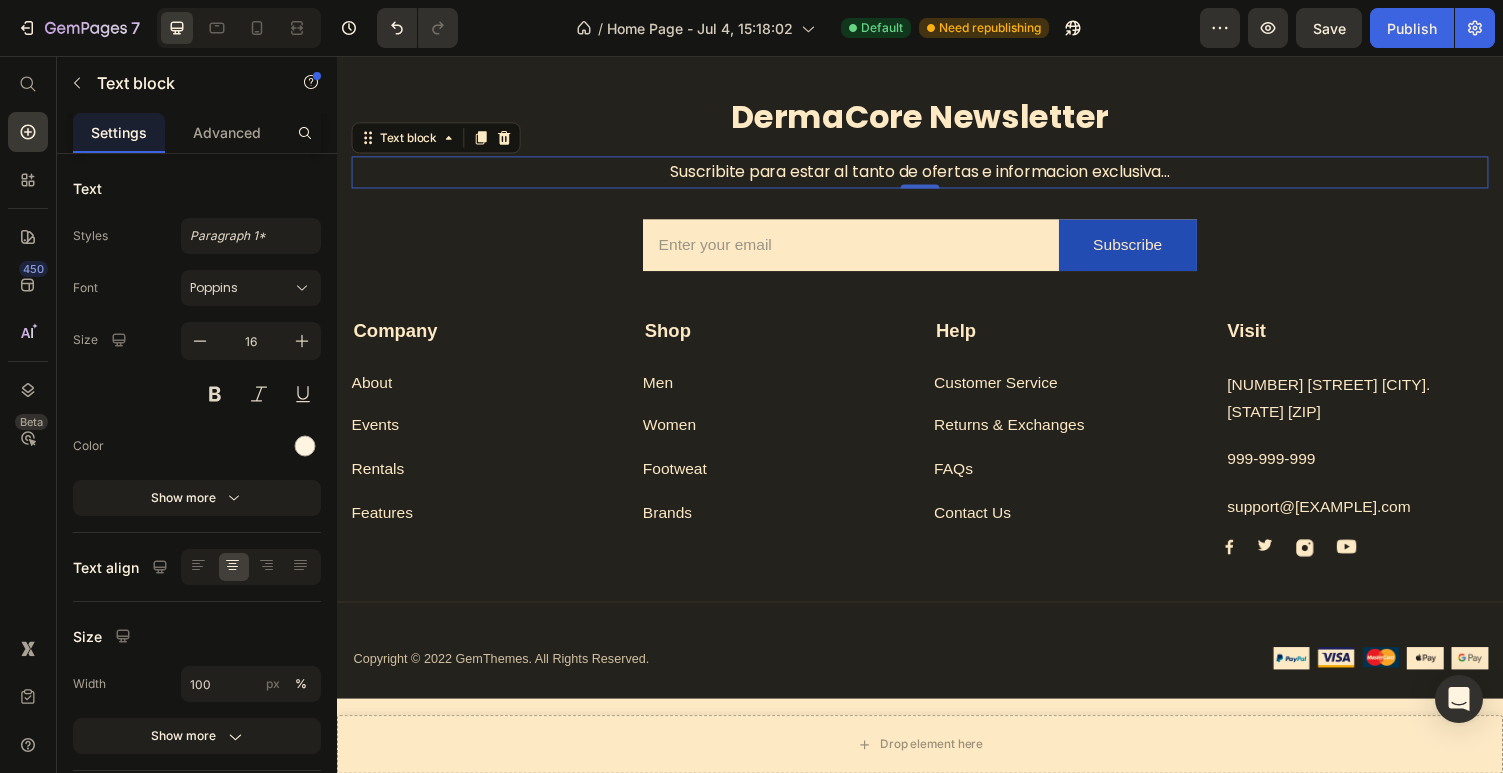click on "Suscribite para estar al tanto de ofertas e informacion exclusiva..." at bounding box center [937, 175] 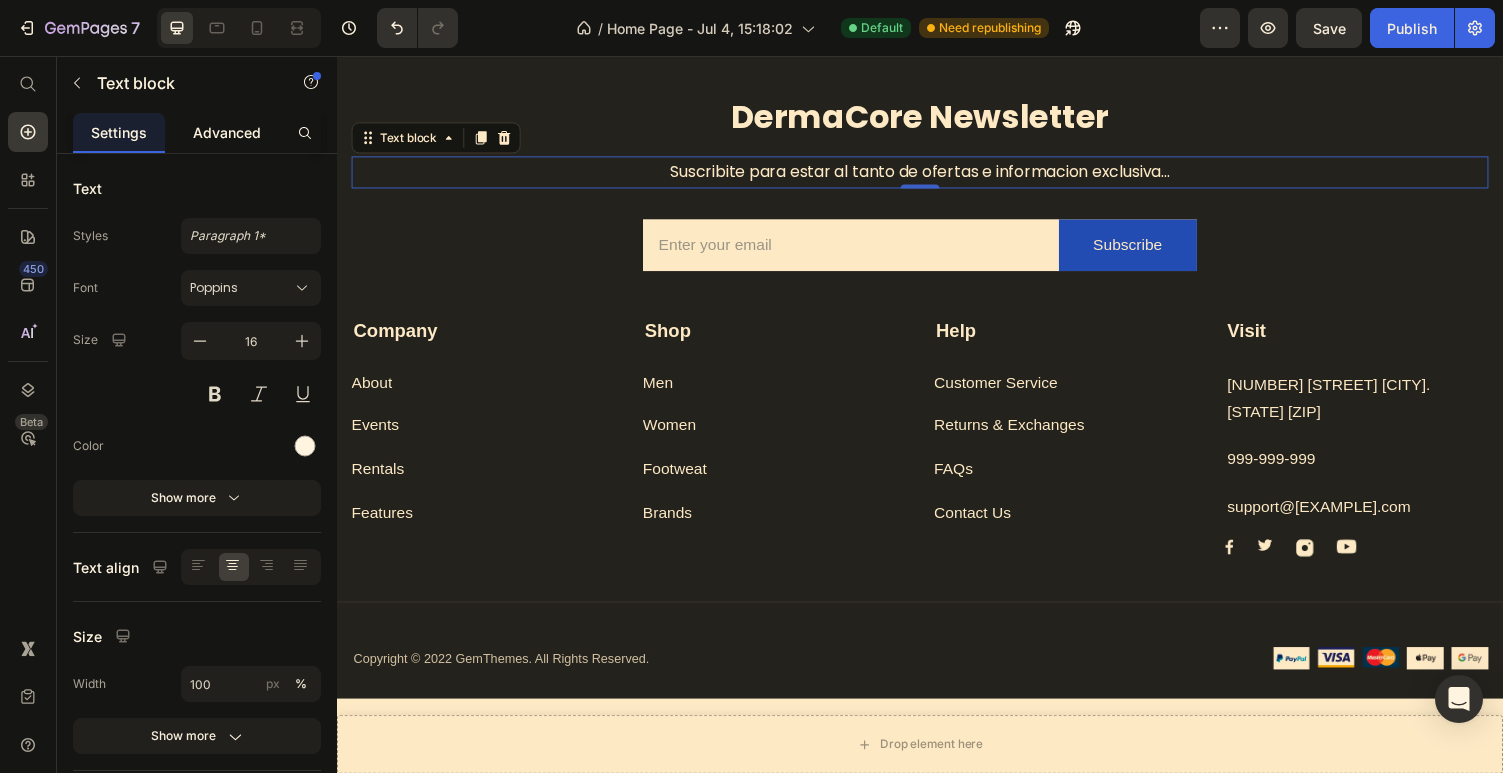 click on "Advanced" at bounding box center (227, 132) 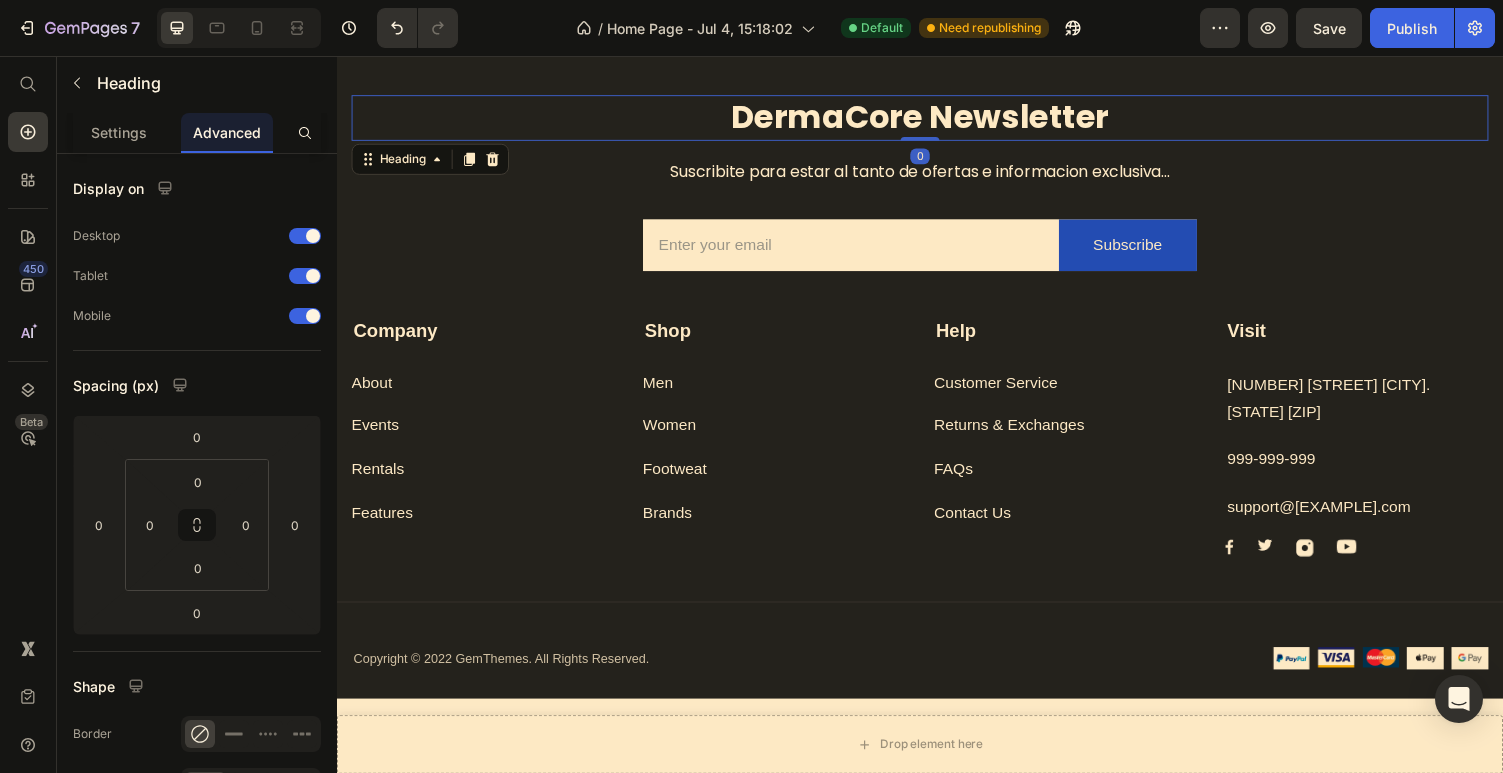 click on "DermaCore Newsletter" at bounding box center [937, 119] 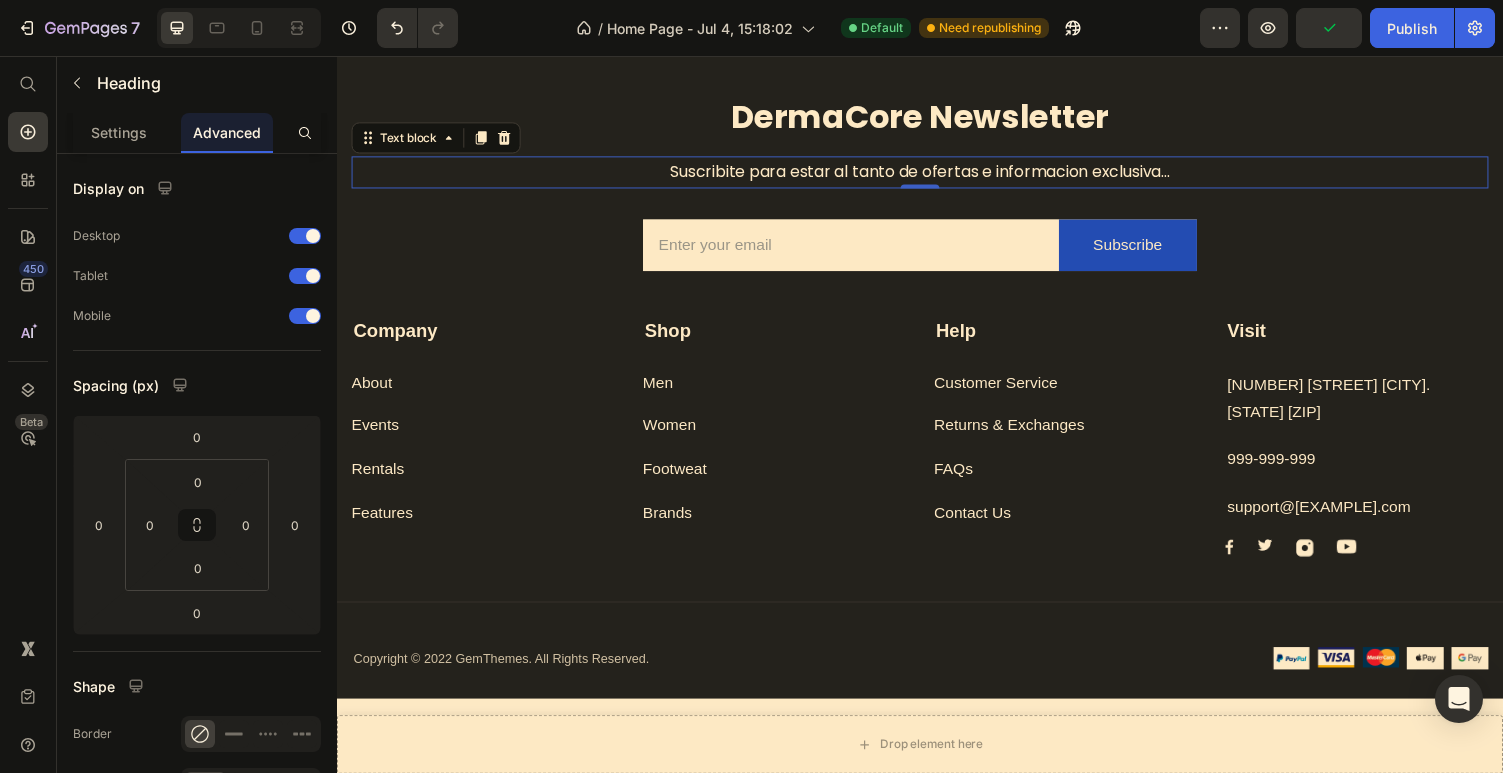 click on "Suscribite para estar al tanto de ofertas e informacion exclusiva..." at bounding box center [937, 175] 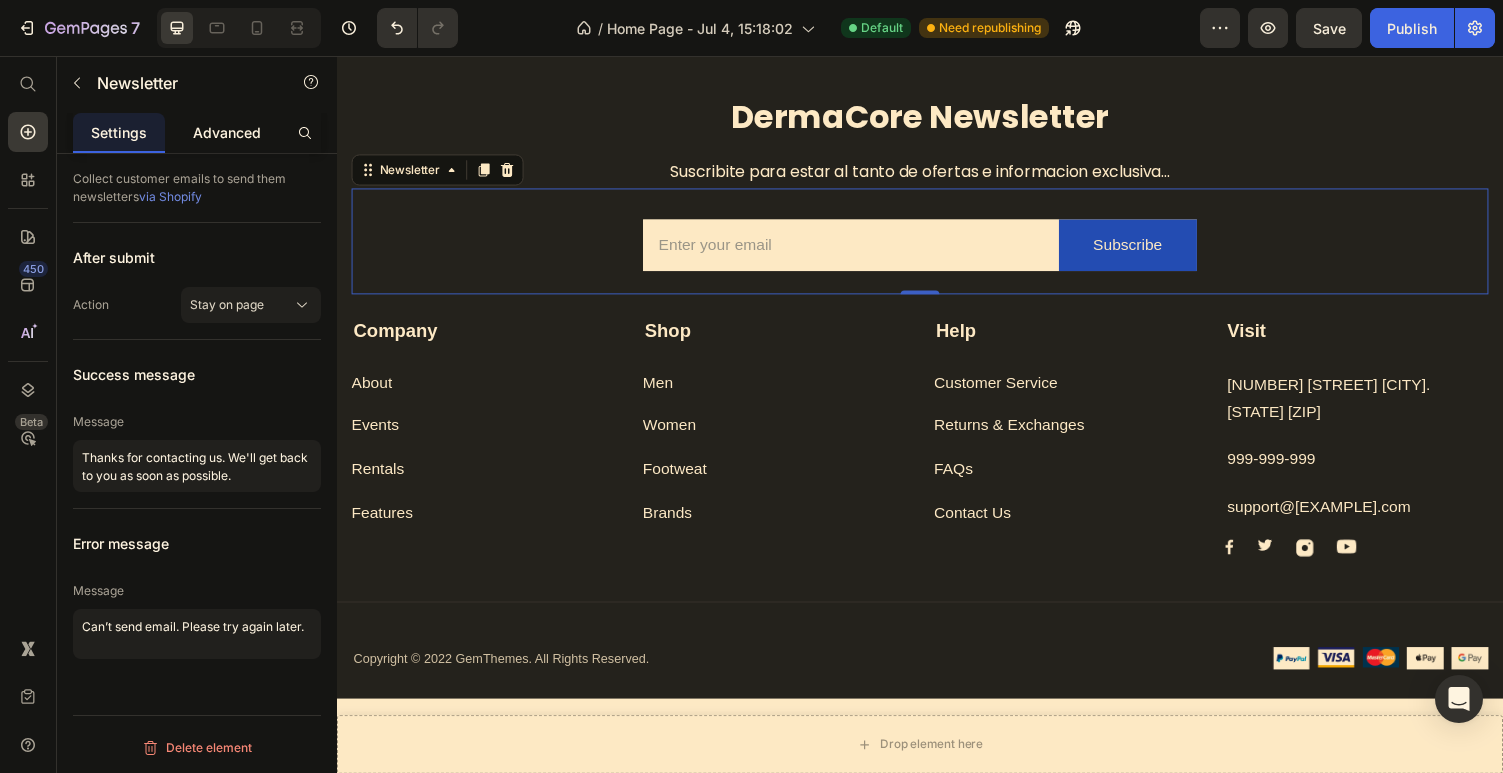 click on "Advanced" 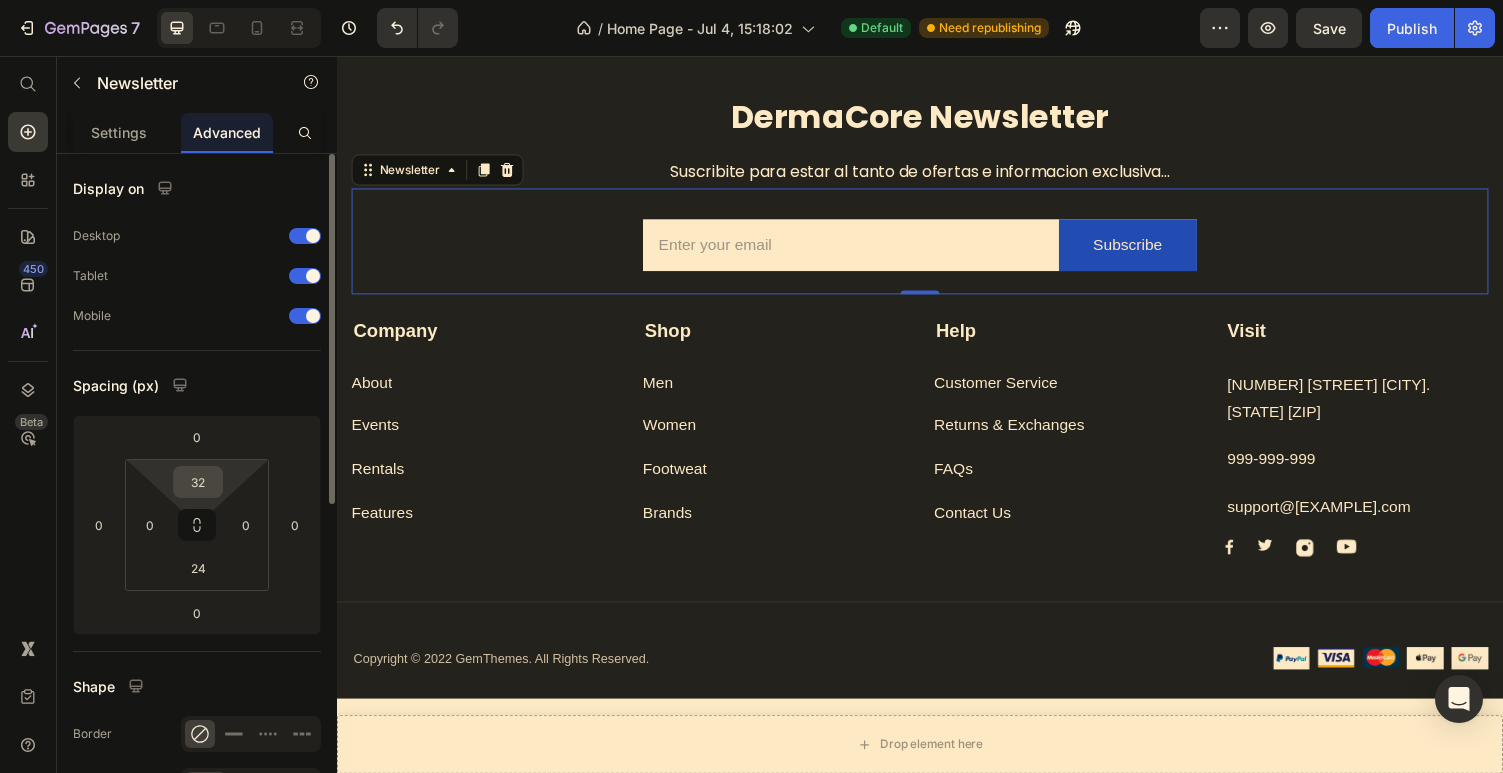 click on "32" at bounding box center [198, 482] 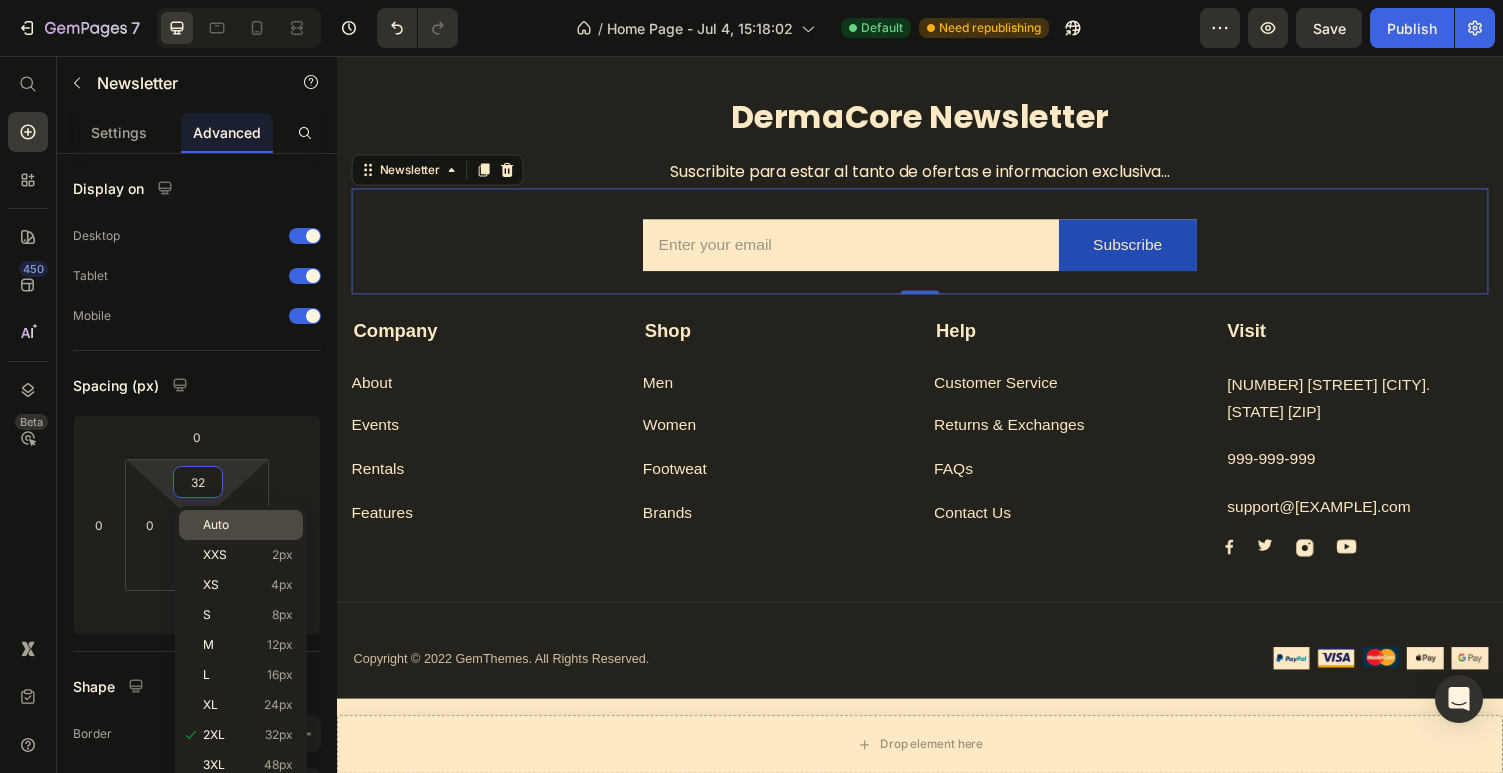 click on "Auto" at bounding box center [248, 525] 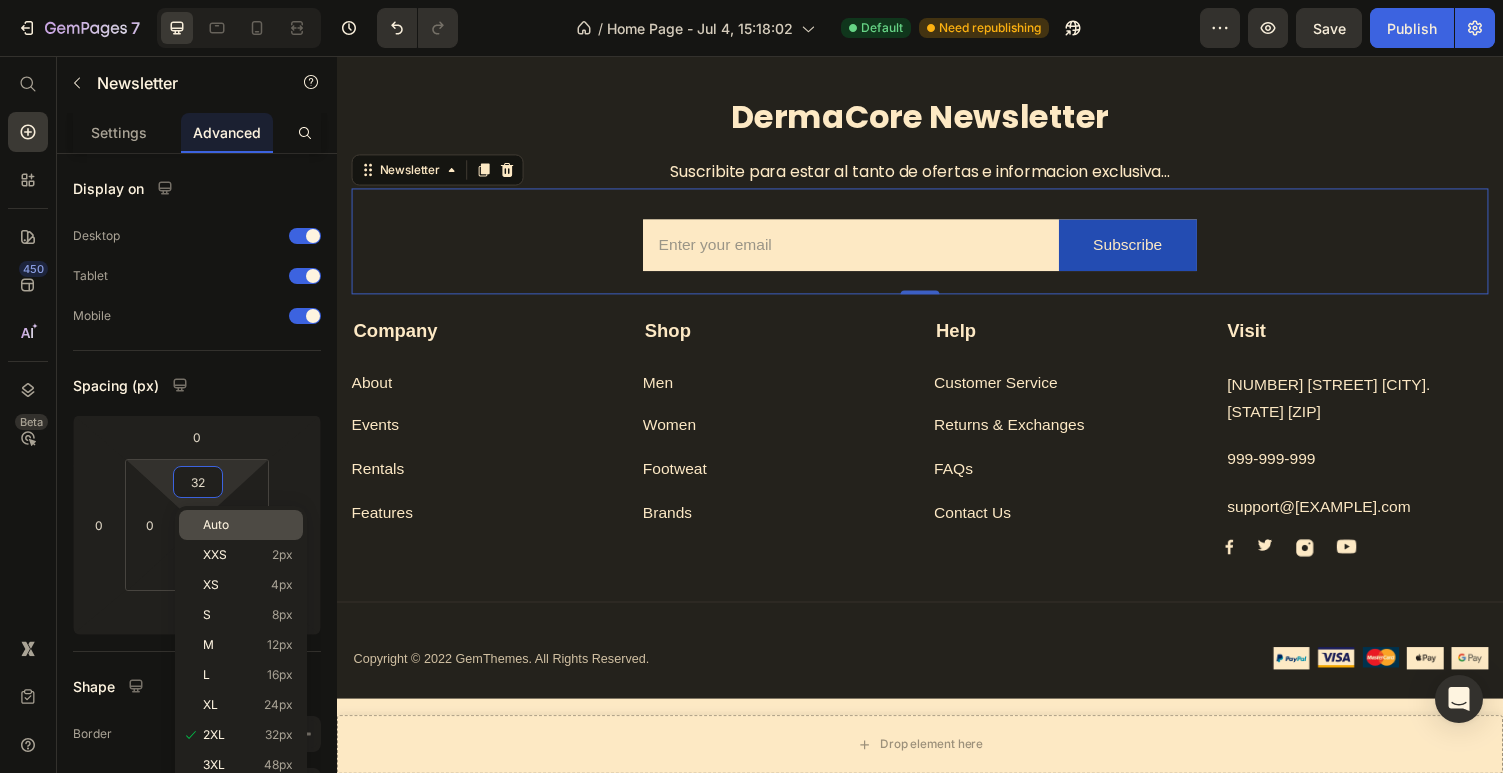 type 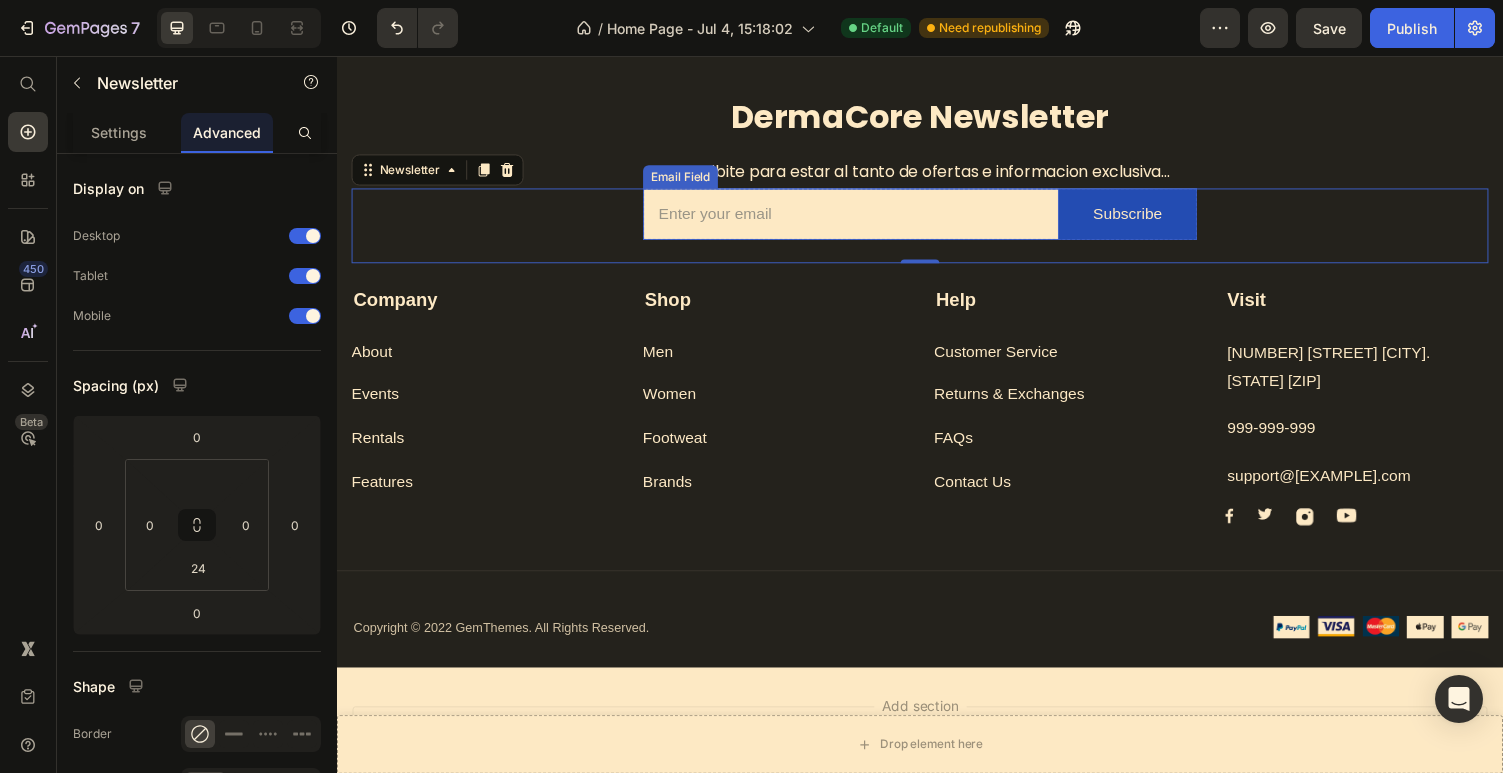 click at bounding box center (866, 218) 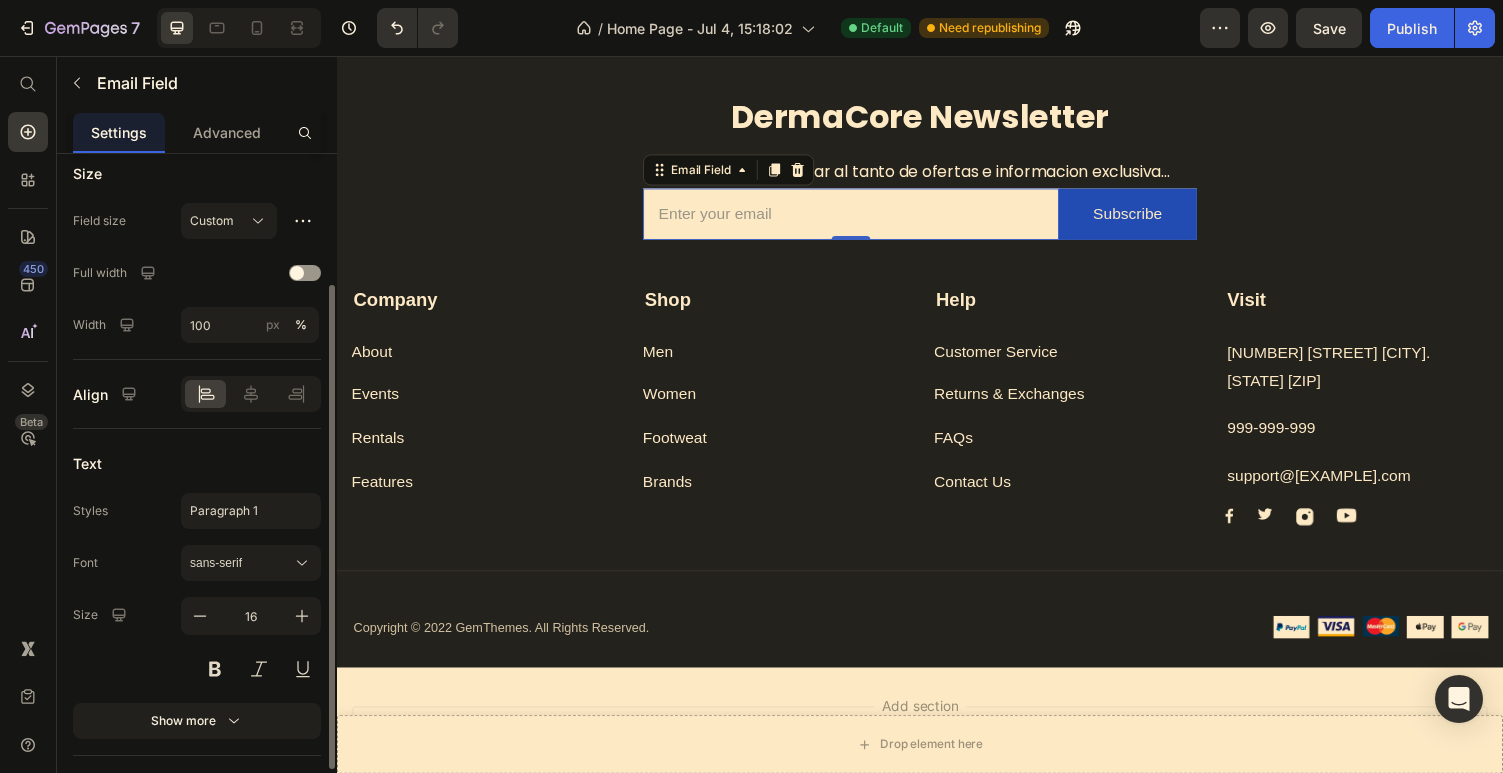 scroll, scrollTop: 167, scrollLeft: 0, axis: vertical 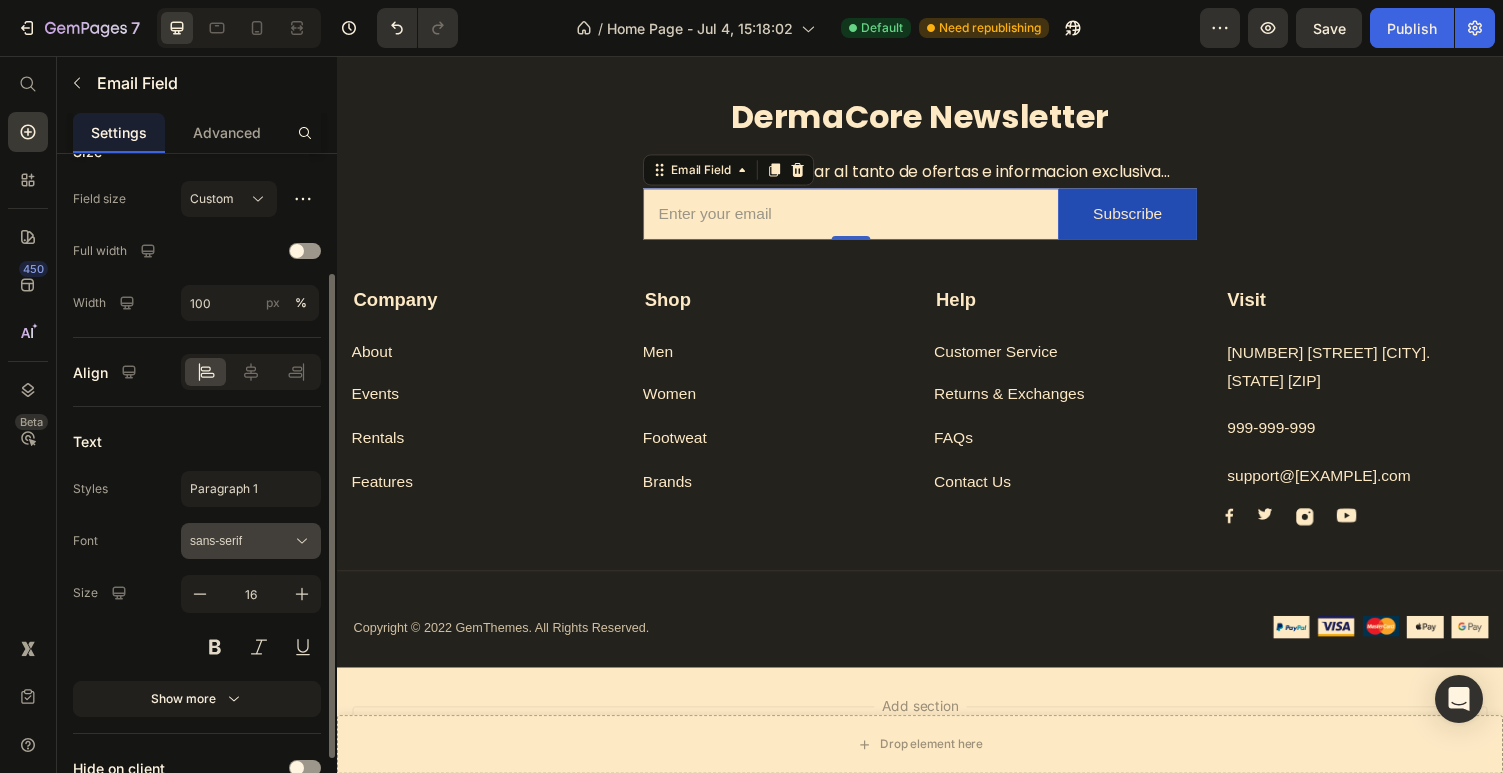 click on "sans-serif" at bounding box center [251, 541] 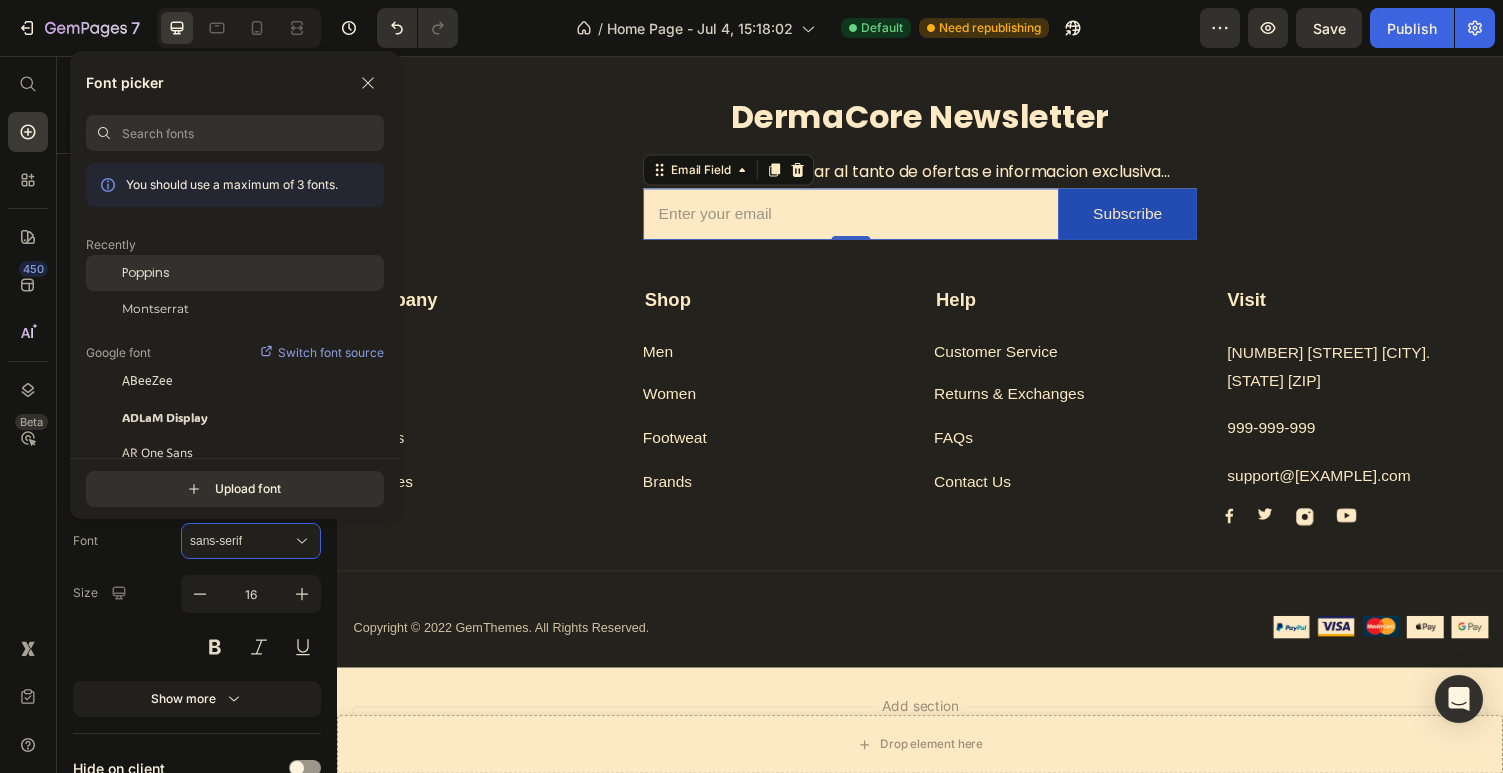 click on "Poppins" 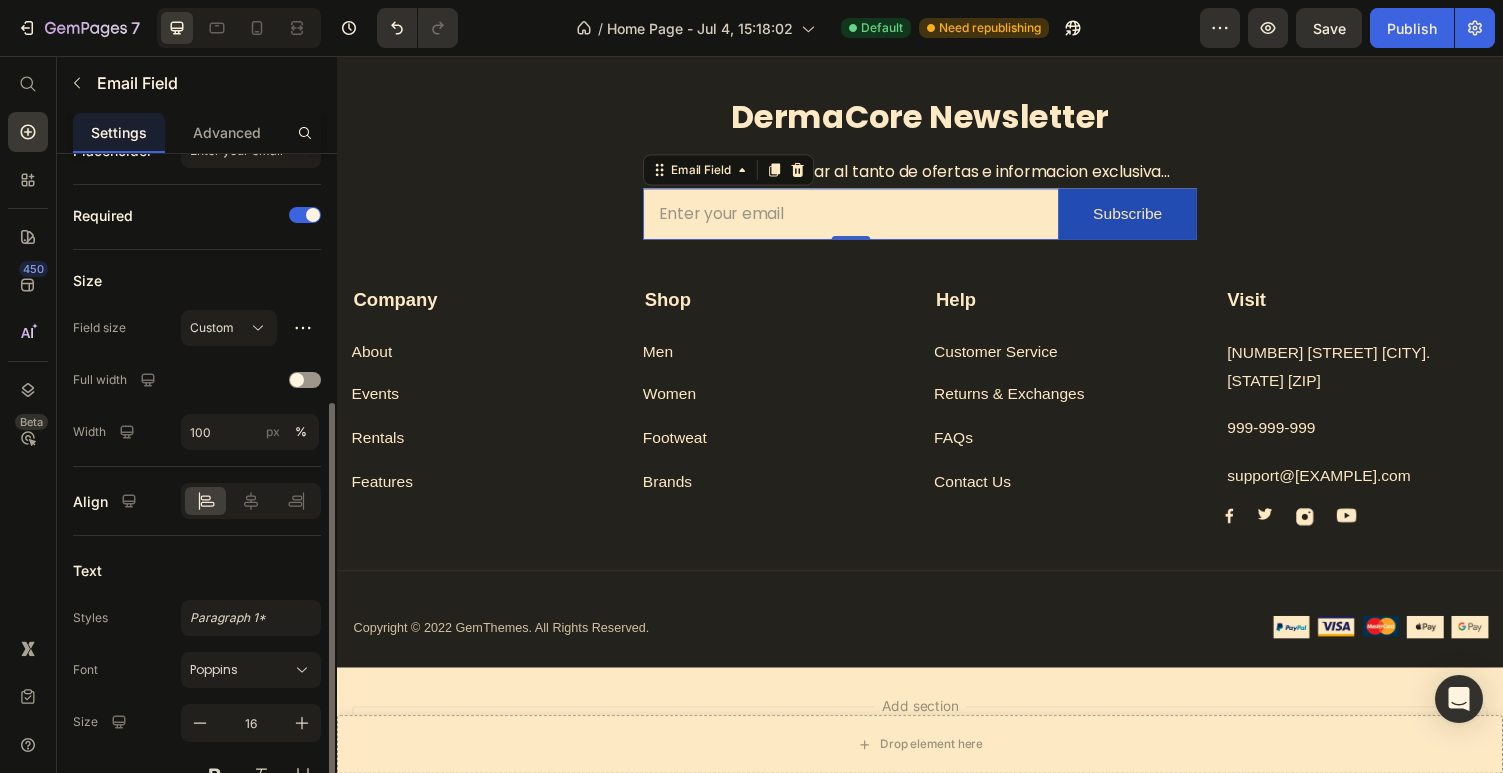 scroll, scrollTop: 0, scrollLeft: 0, axis: both 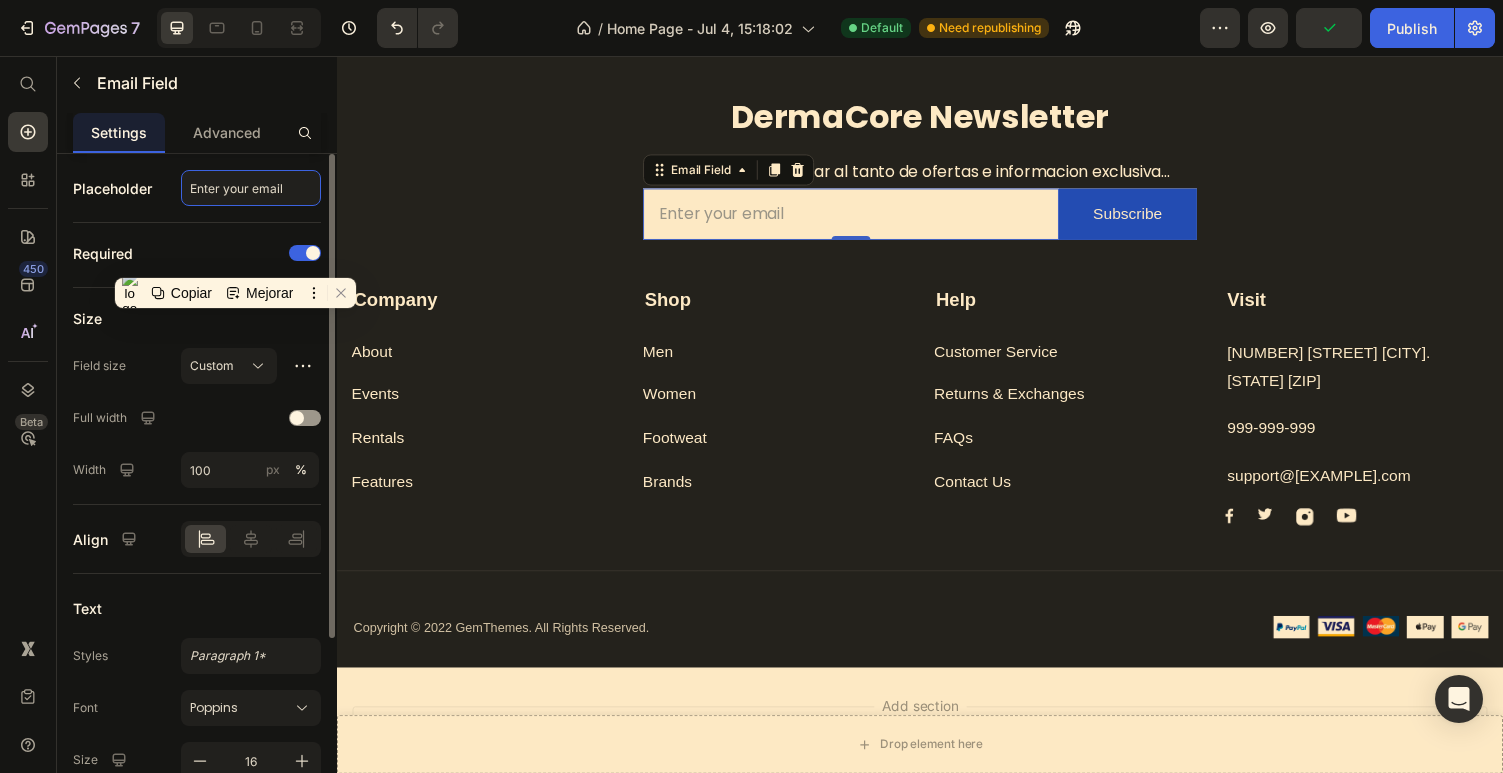 drag, startPoint x: 293, startPoint y: 192, endPoint x: 317, endPoint y: 195, distance: 24.186773 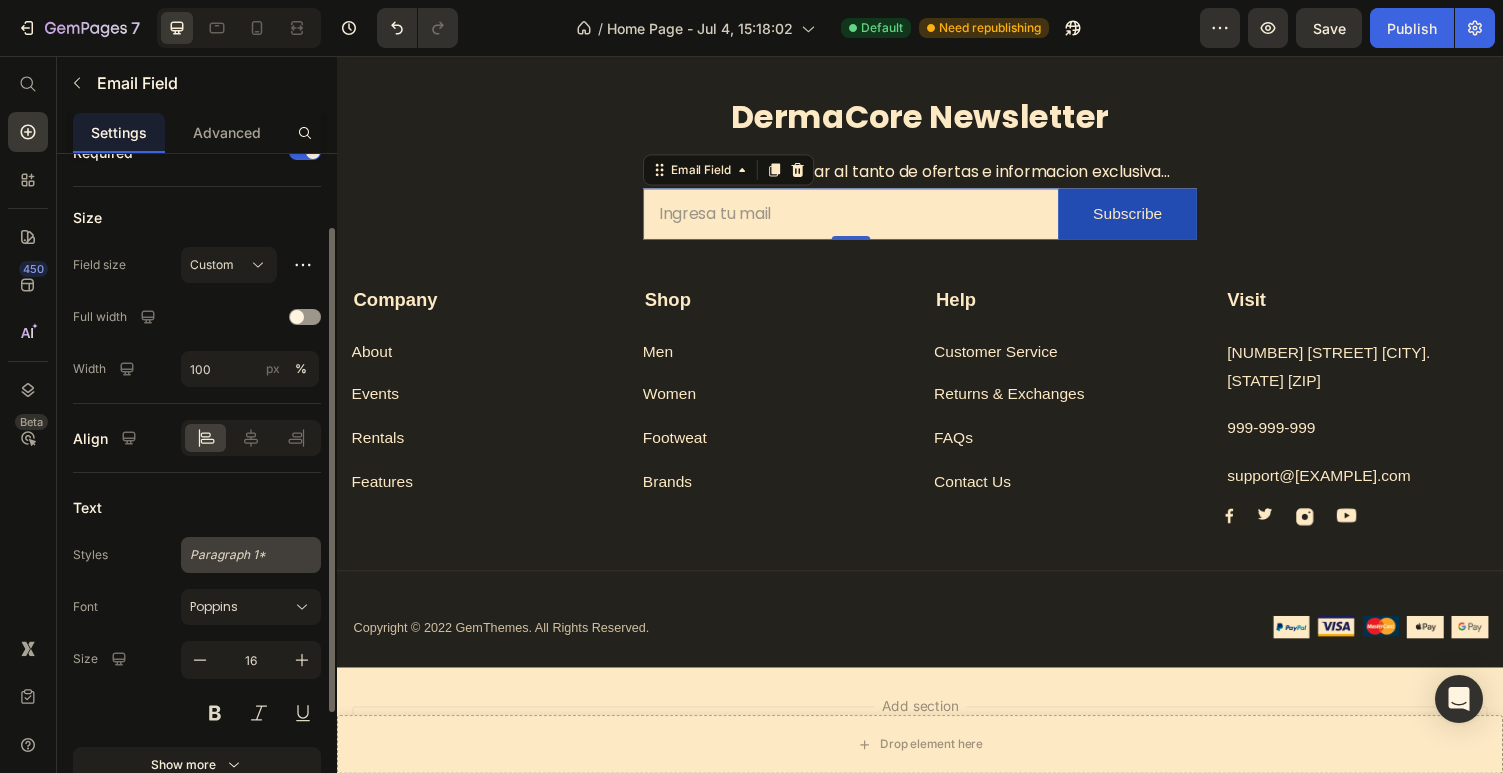 scroll, scrollTop: 102, scrollLeft: 0, axis: vertical 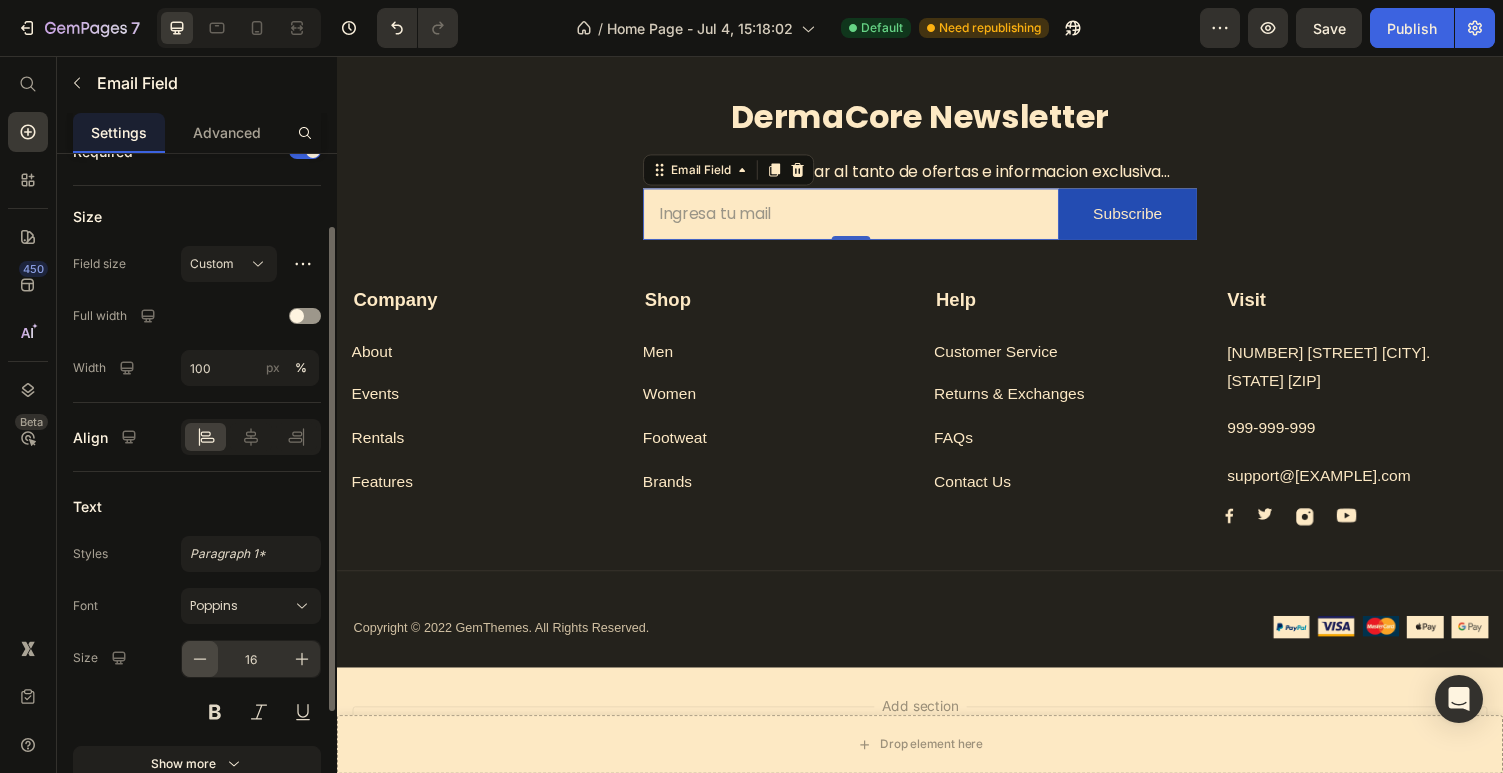 type on "Ingresa tu mail" 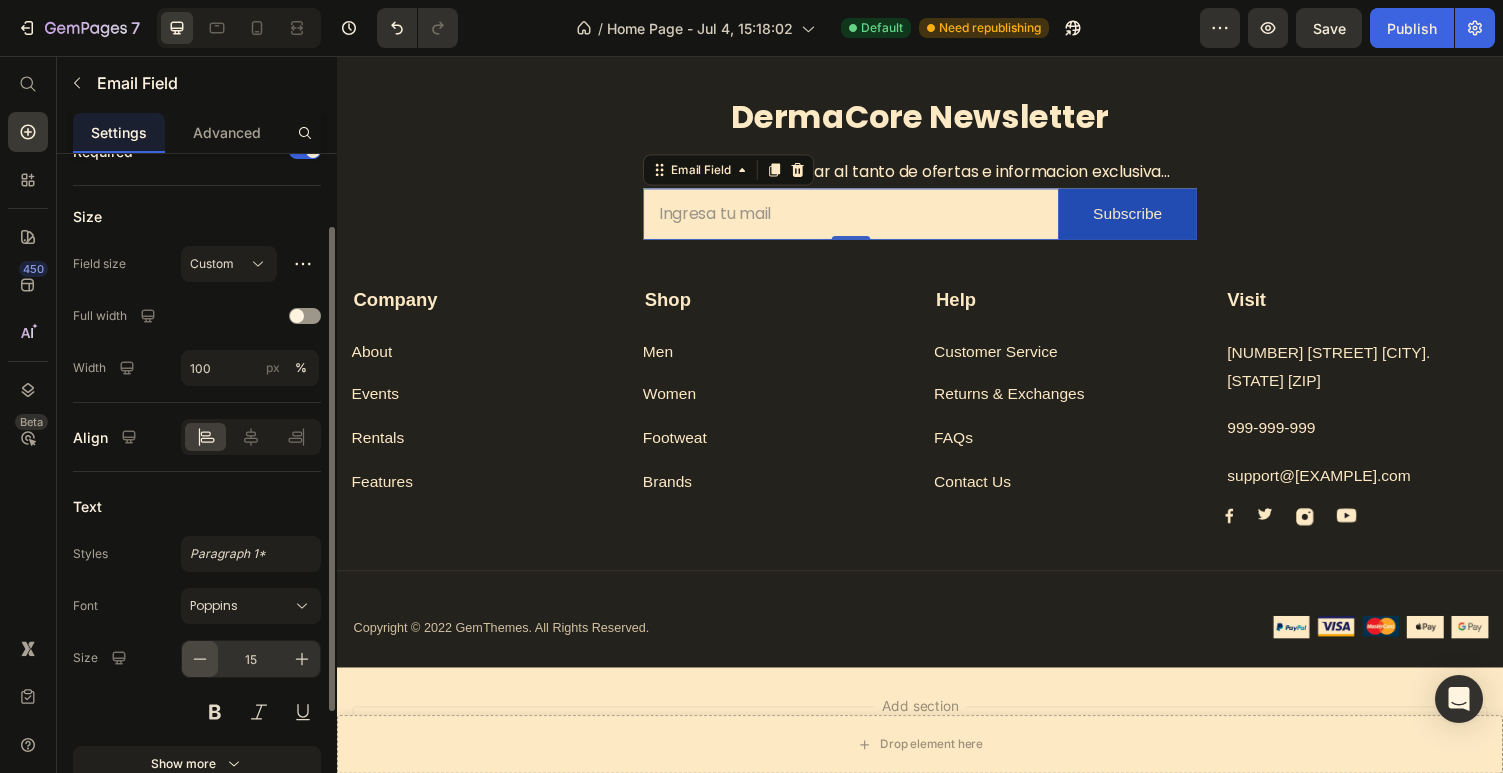 click at bounding box center (200, 659) 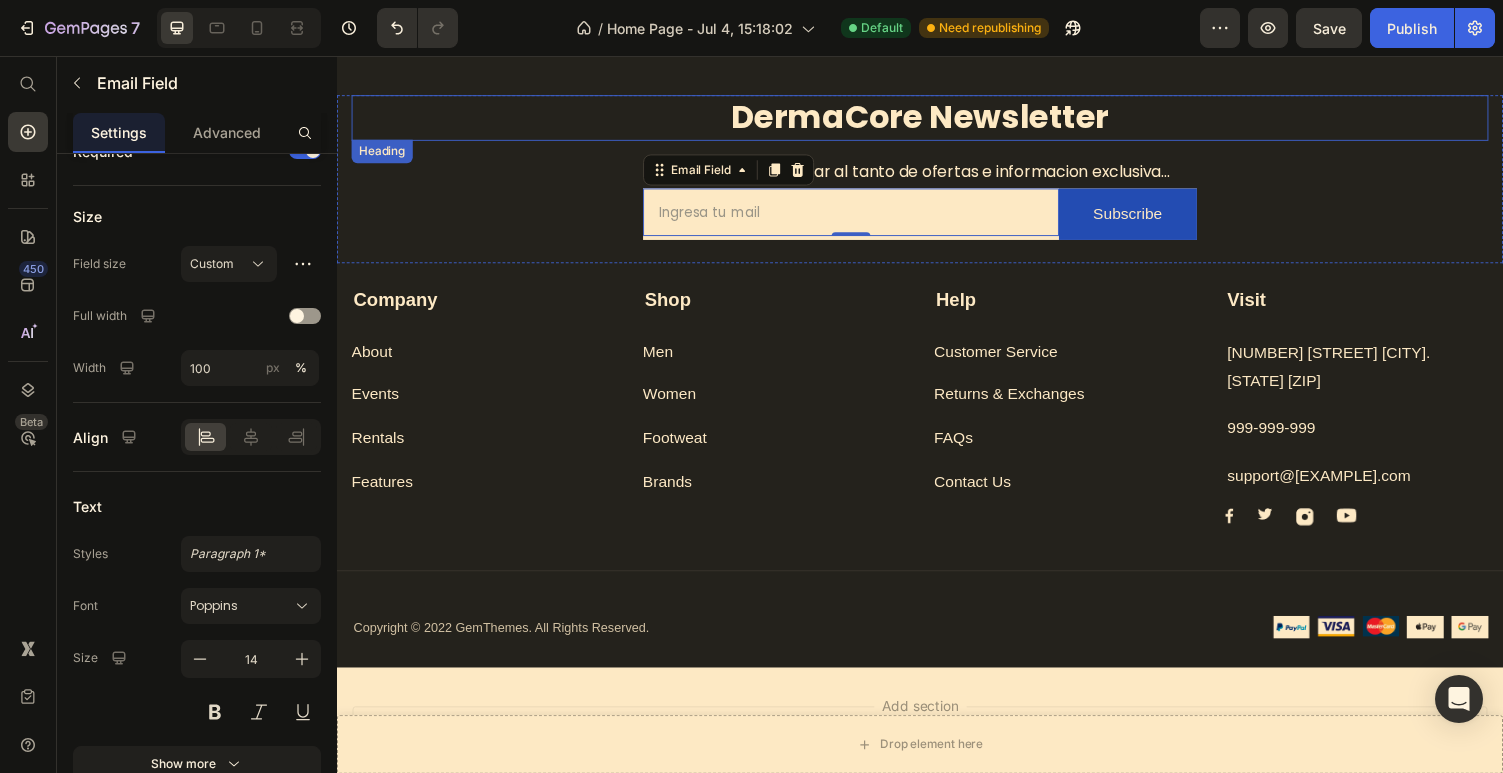 click on "DermaCore Newsletter" at bounding box center (937, 119) 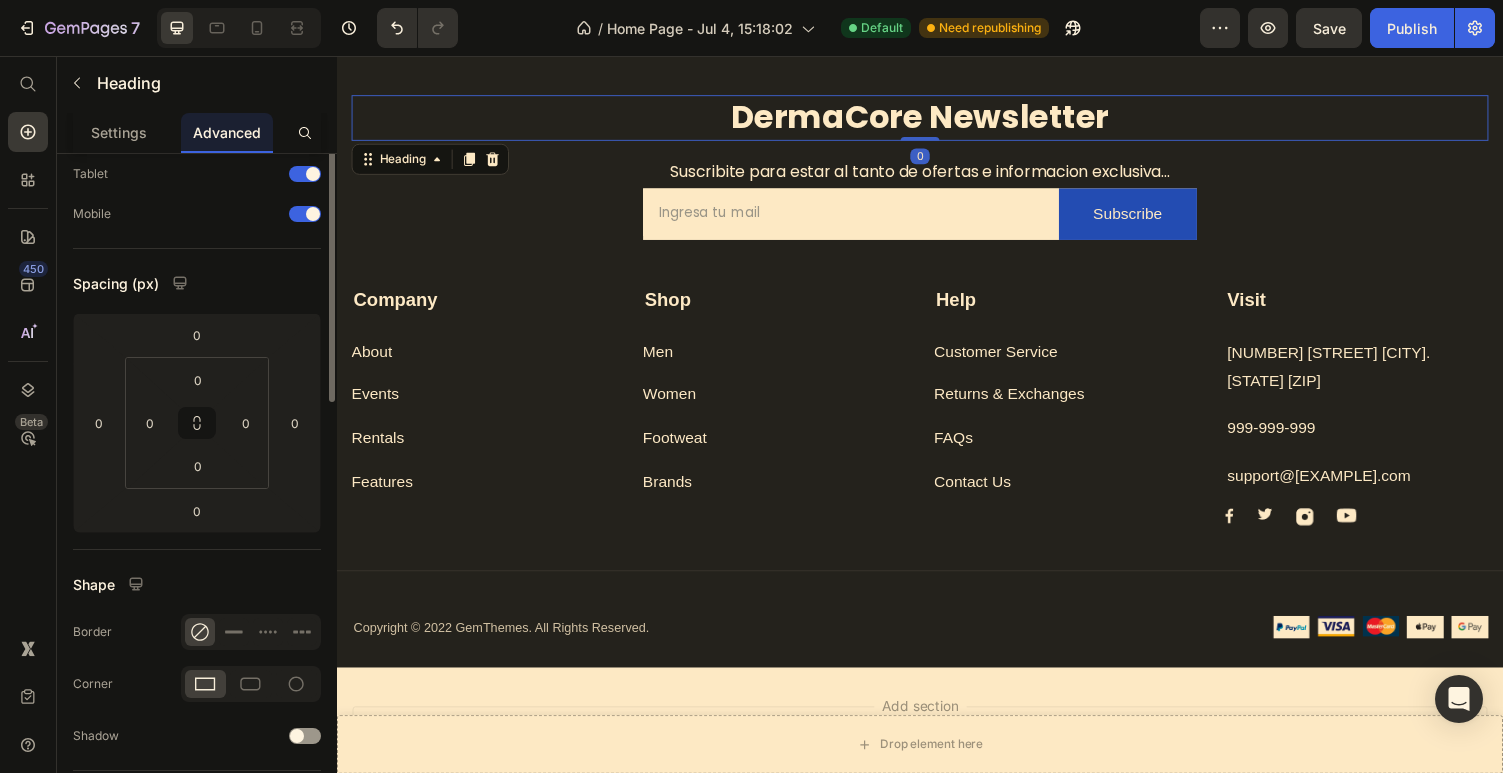 scroll, scrollTop: 0, scrollLeft: 0, axis: both 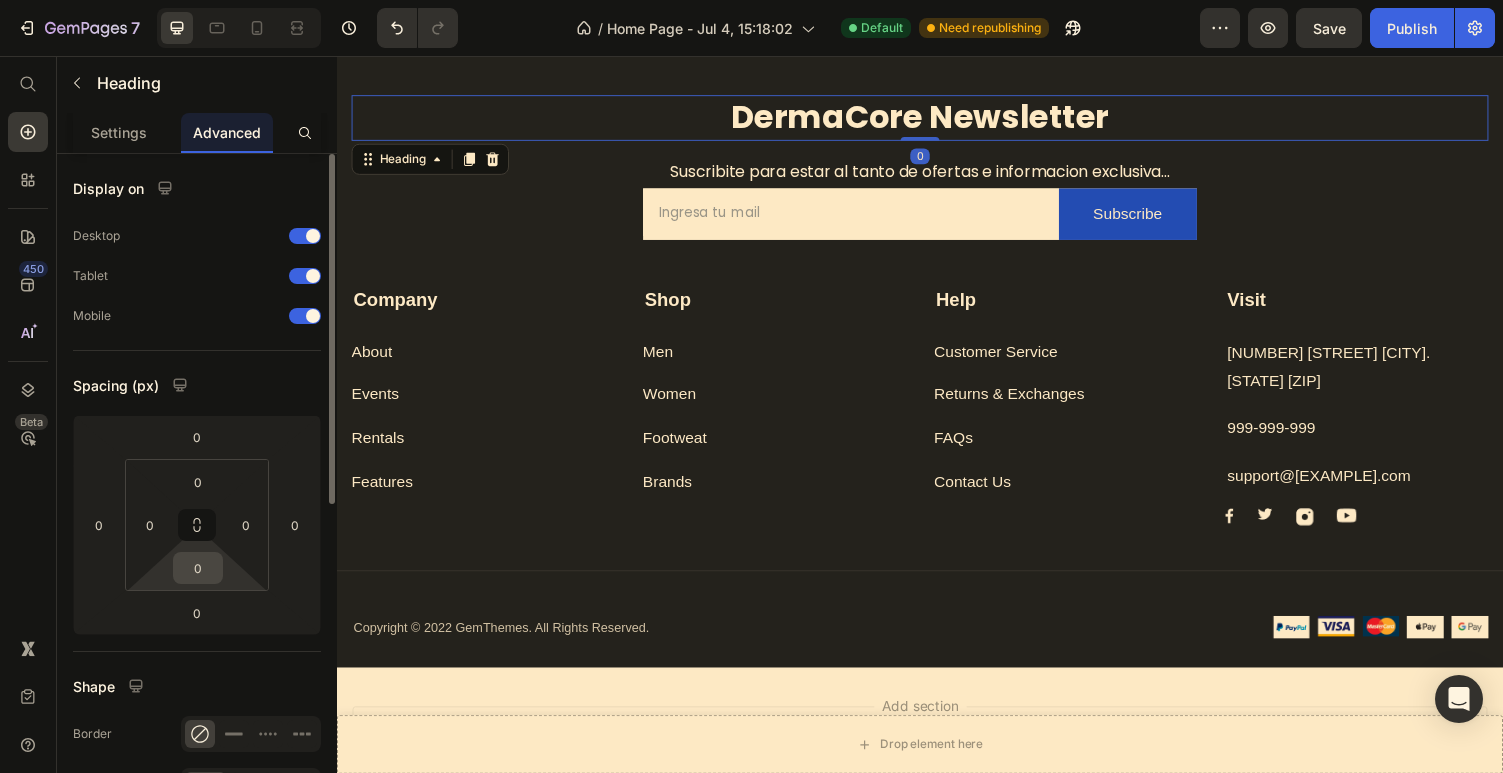 click on "0" at bounding box center (198, 568) 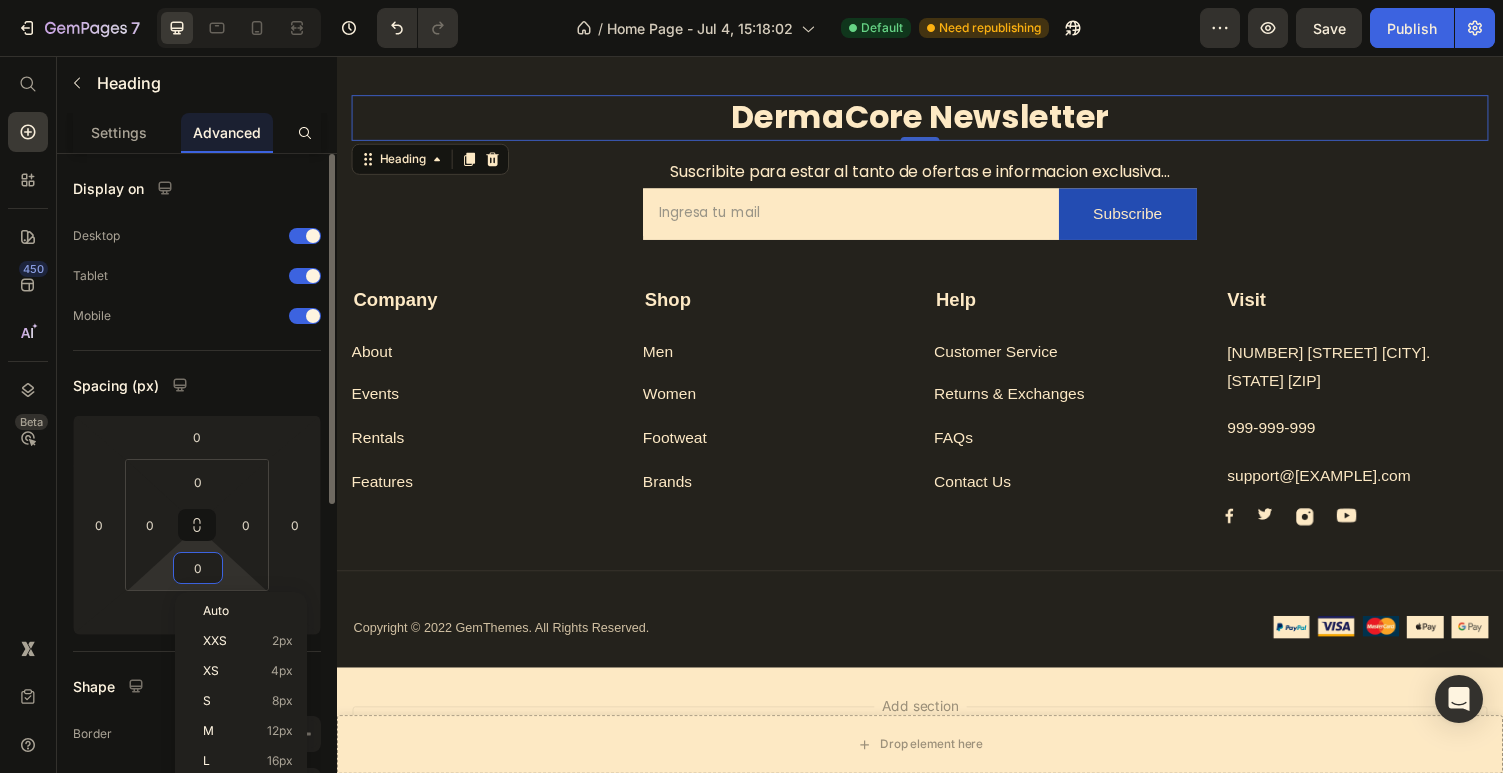 type on "2" 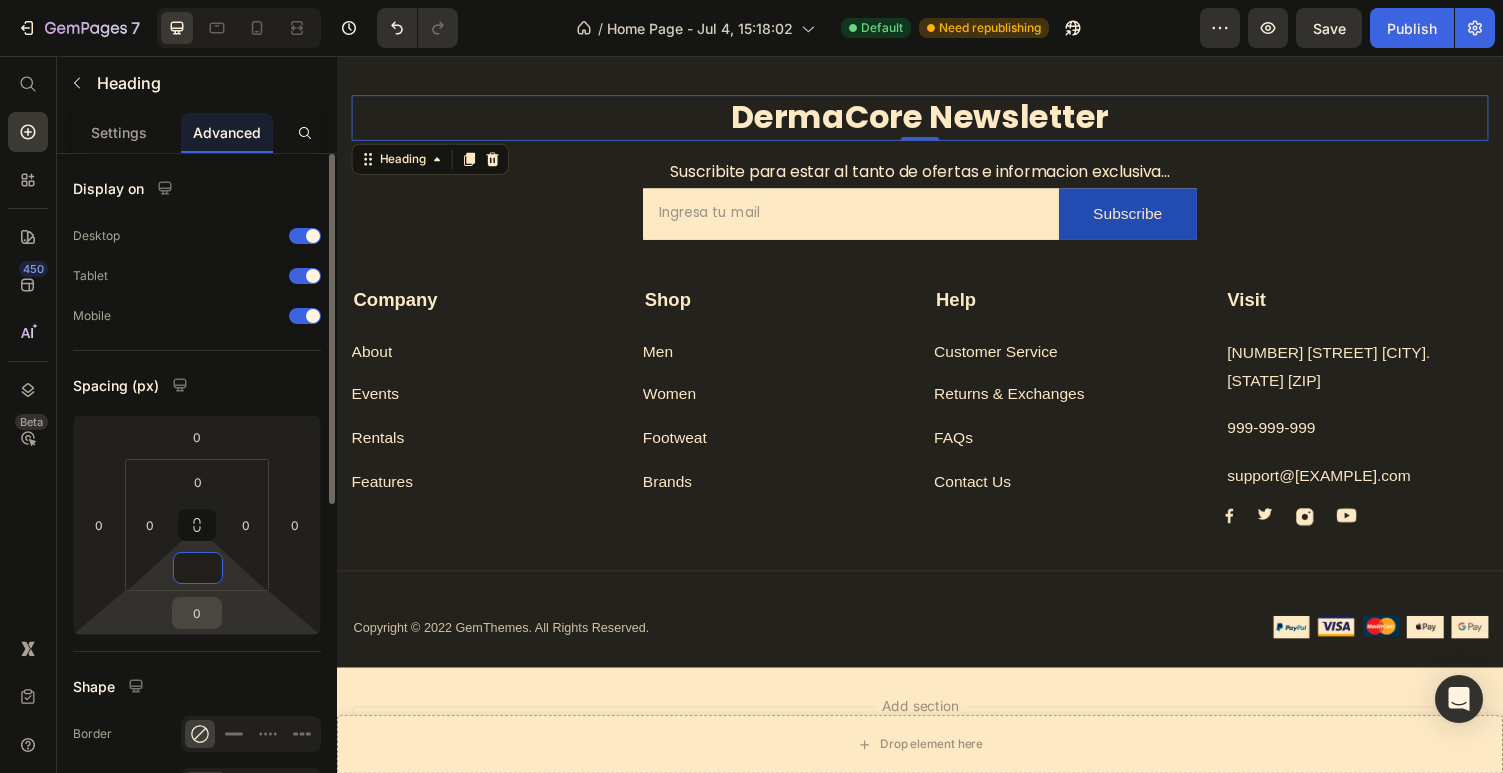 click on "0" at bounding box center [197, 613] 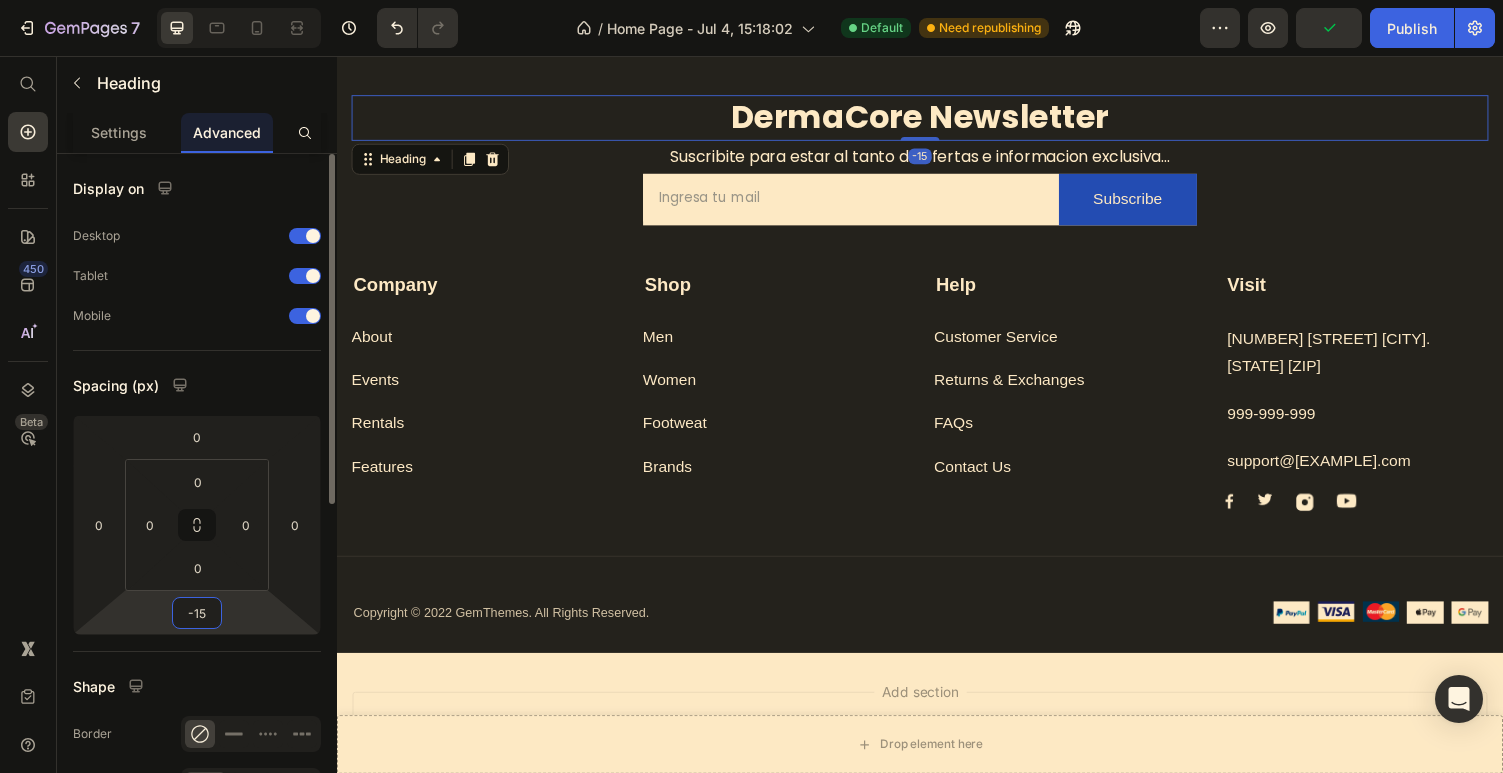 type on "-1" 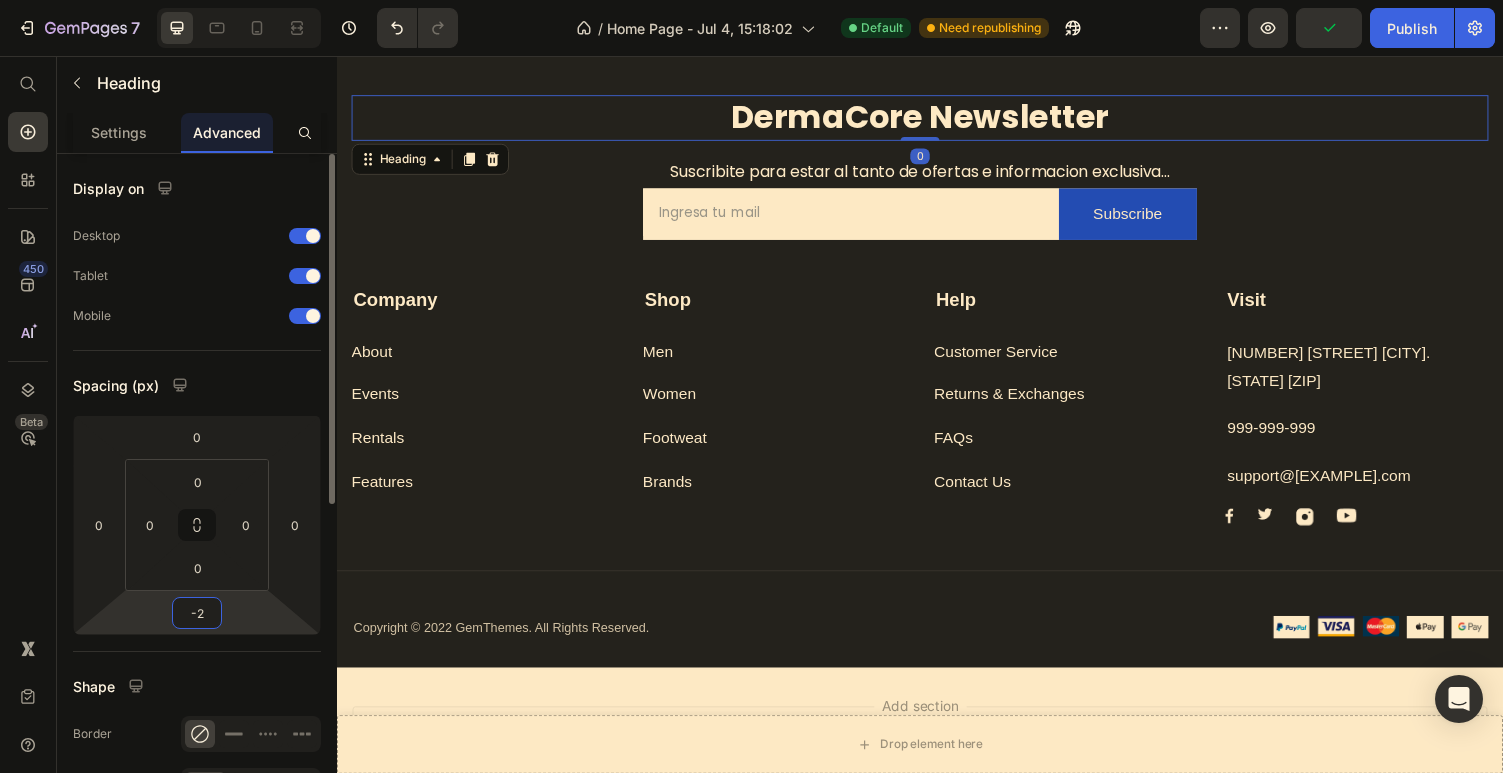 type on "-20" 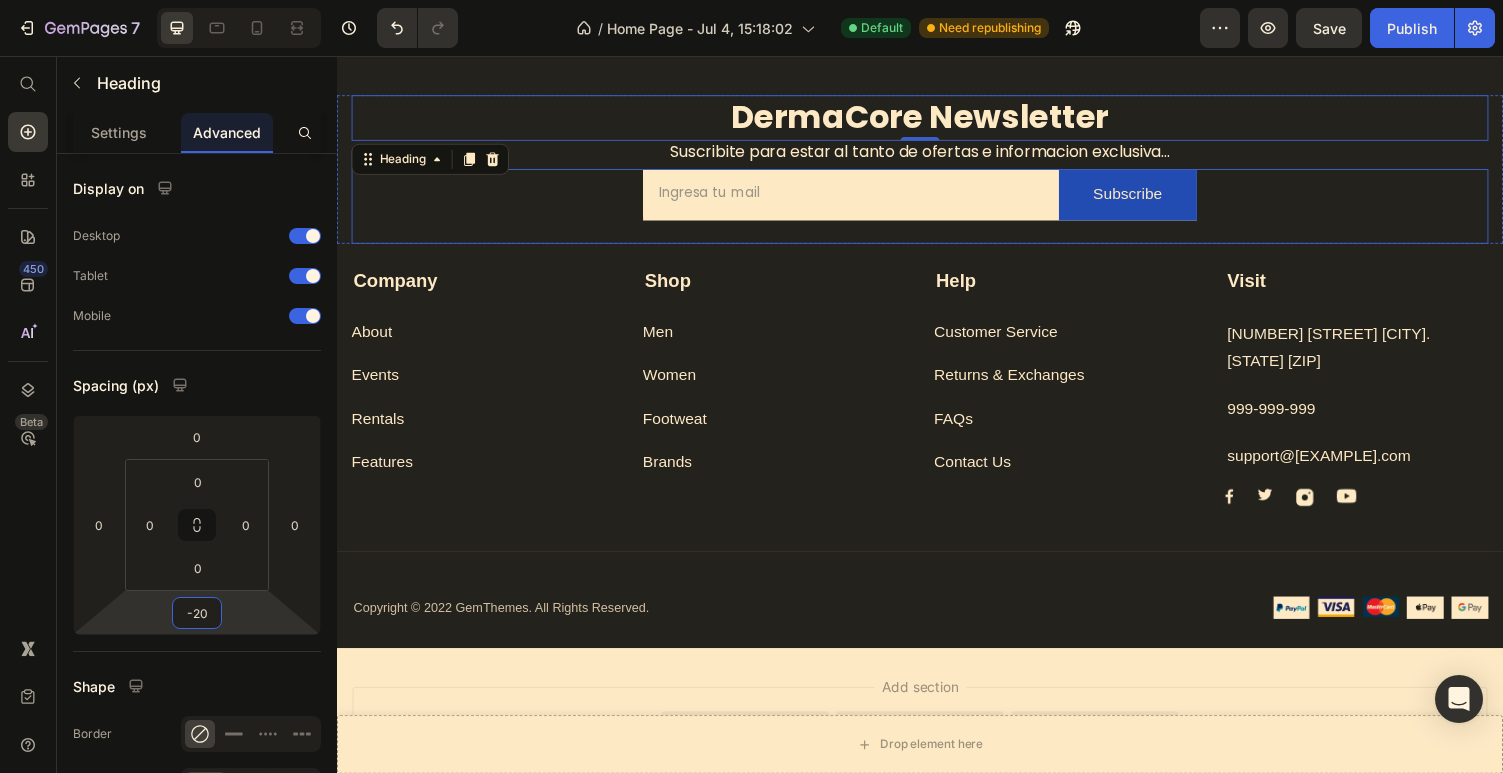 click on "Email Field Subscribe Submit Button Row Newsletter" at bounding box center [937, 210] 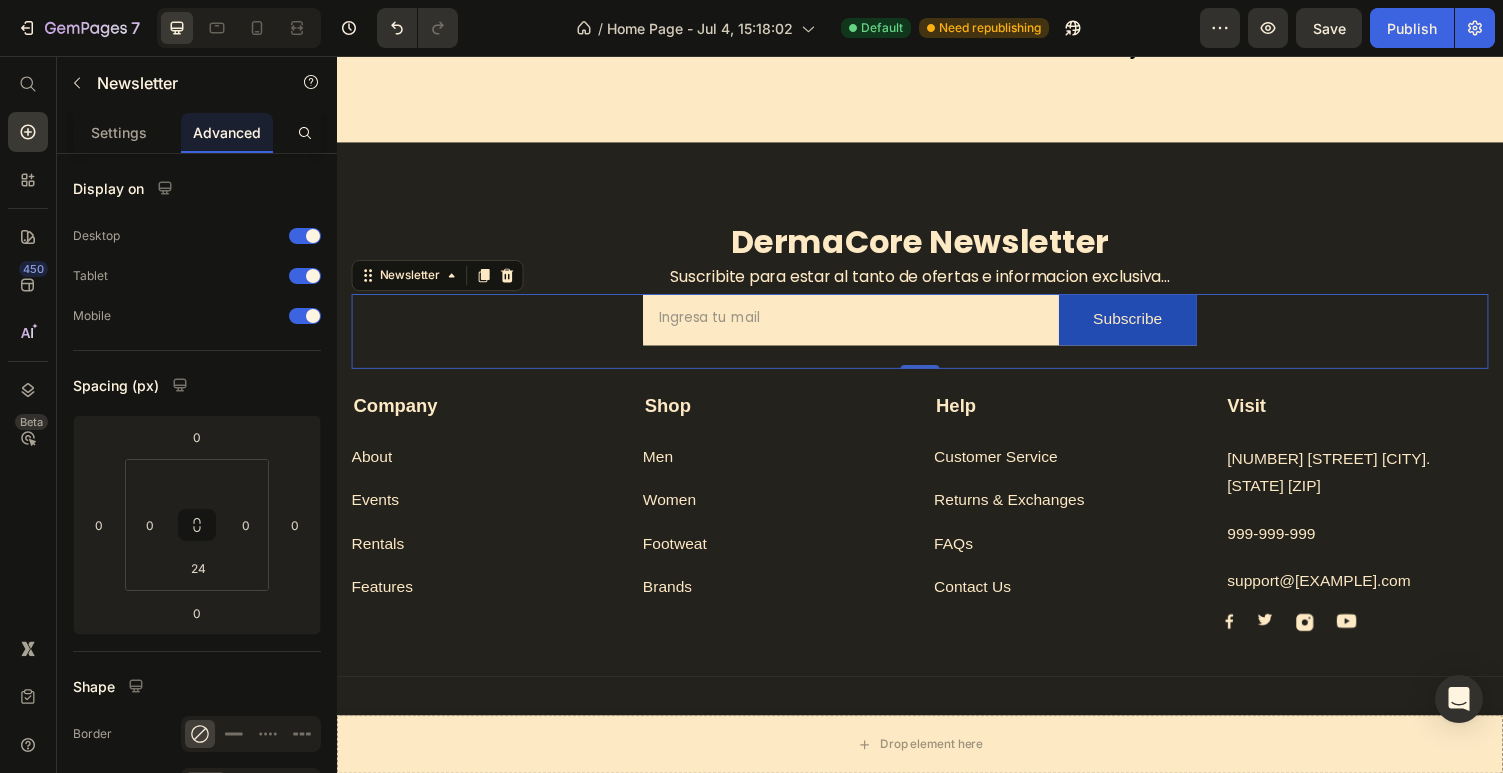 scroll, scrollTop: 2927, scrollLeft: 0, axis: vertical 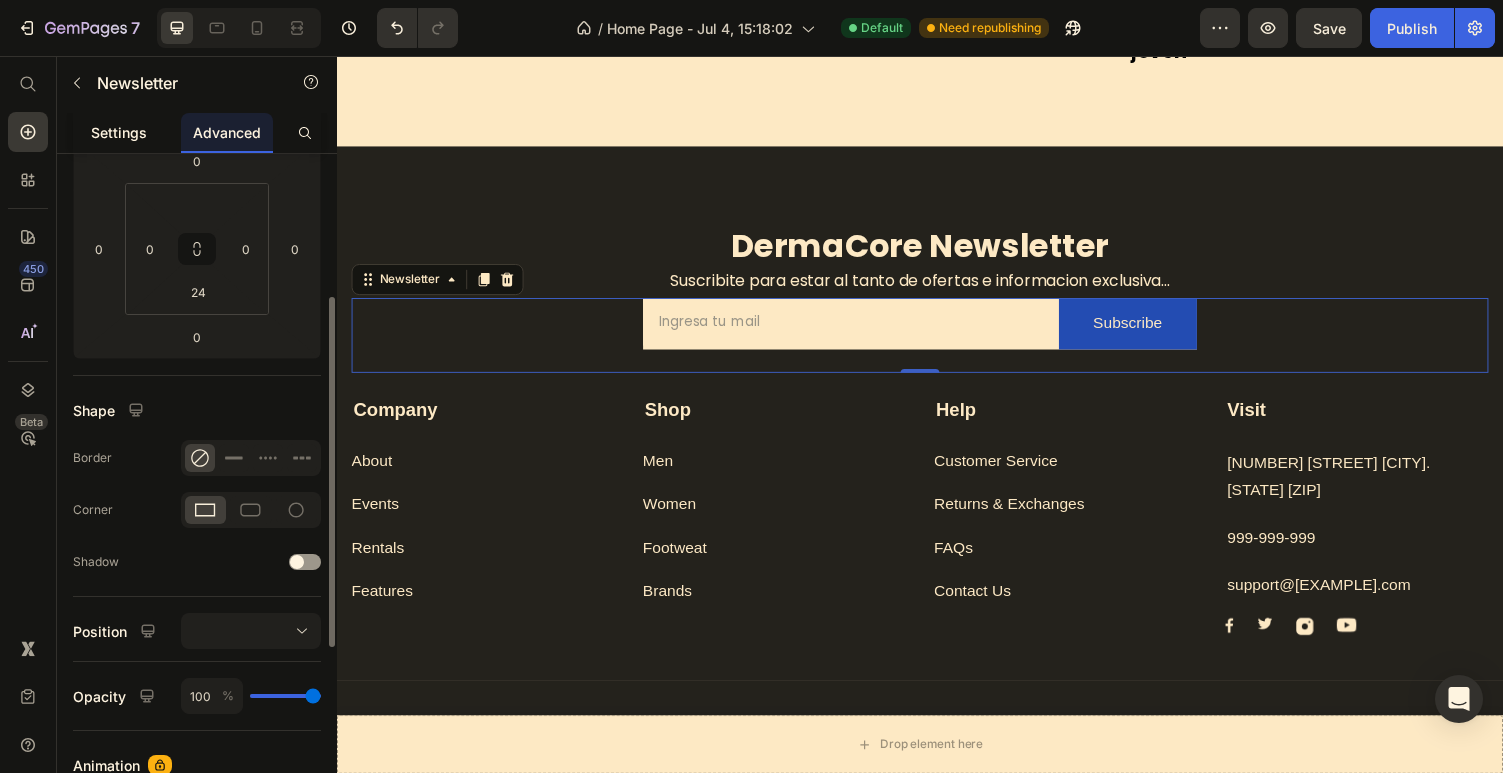 click on "Settings" 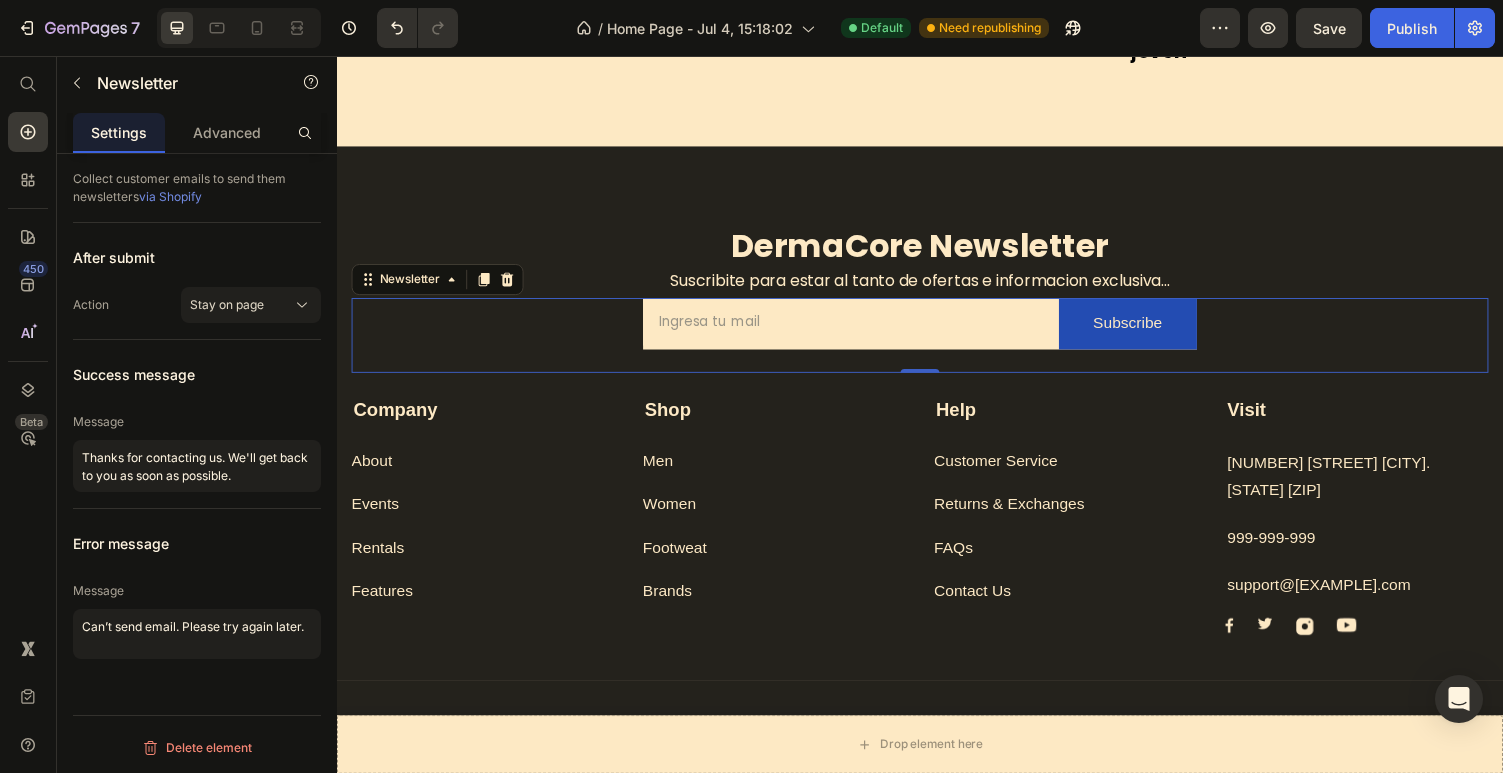 scroll, scrollTop: 0, scrollLeft: 0, axis: both 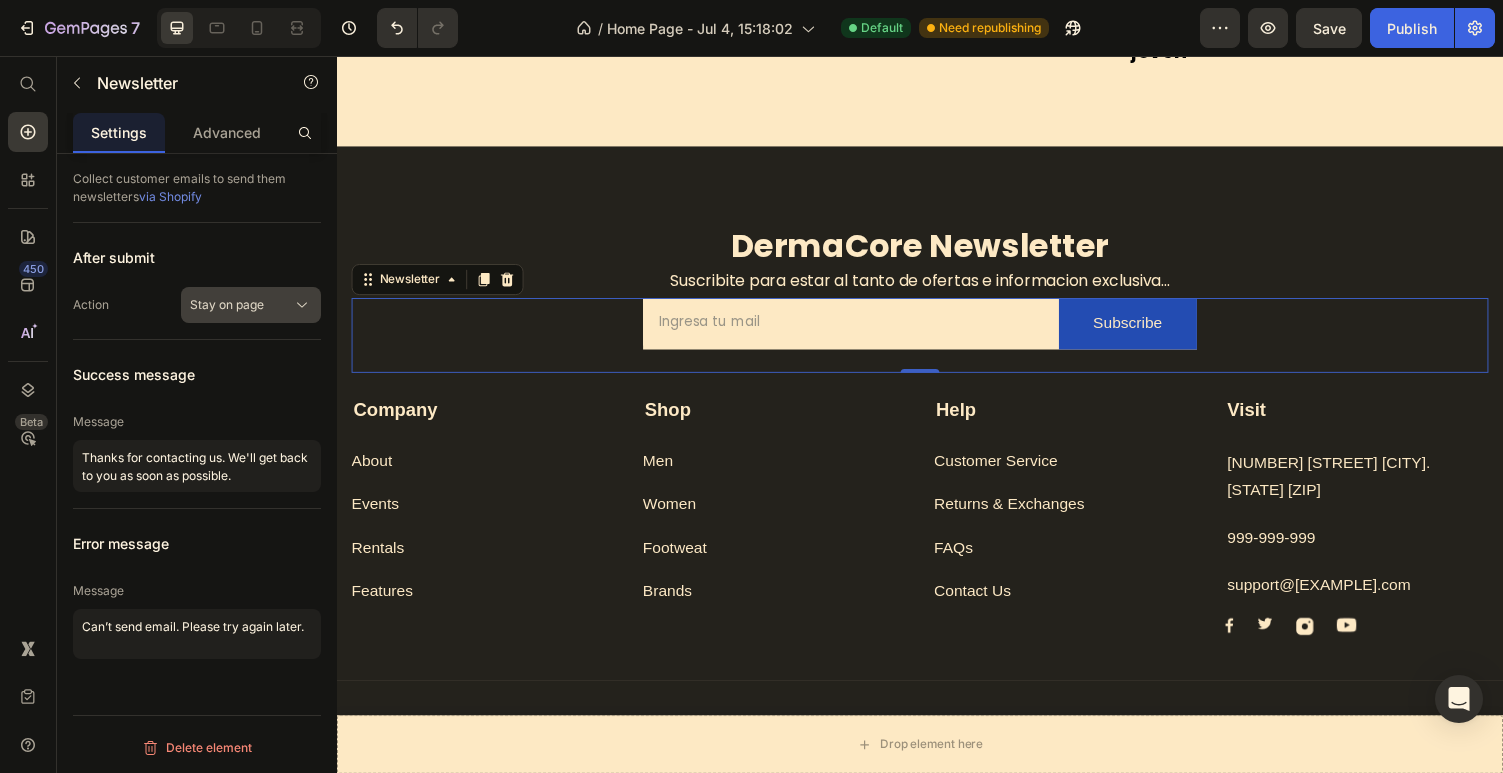 click on "Stay on page" 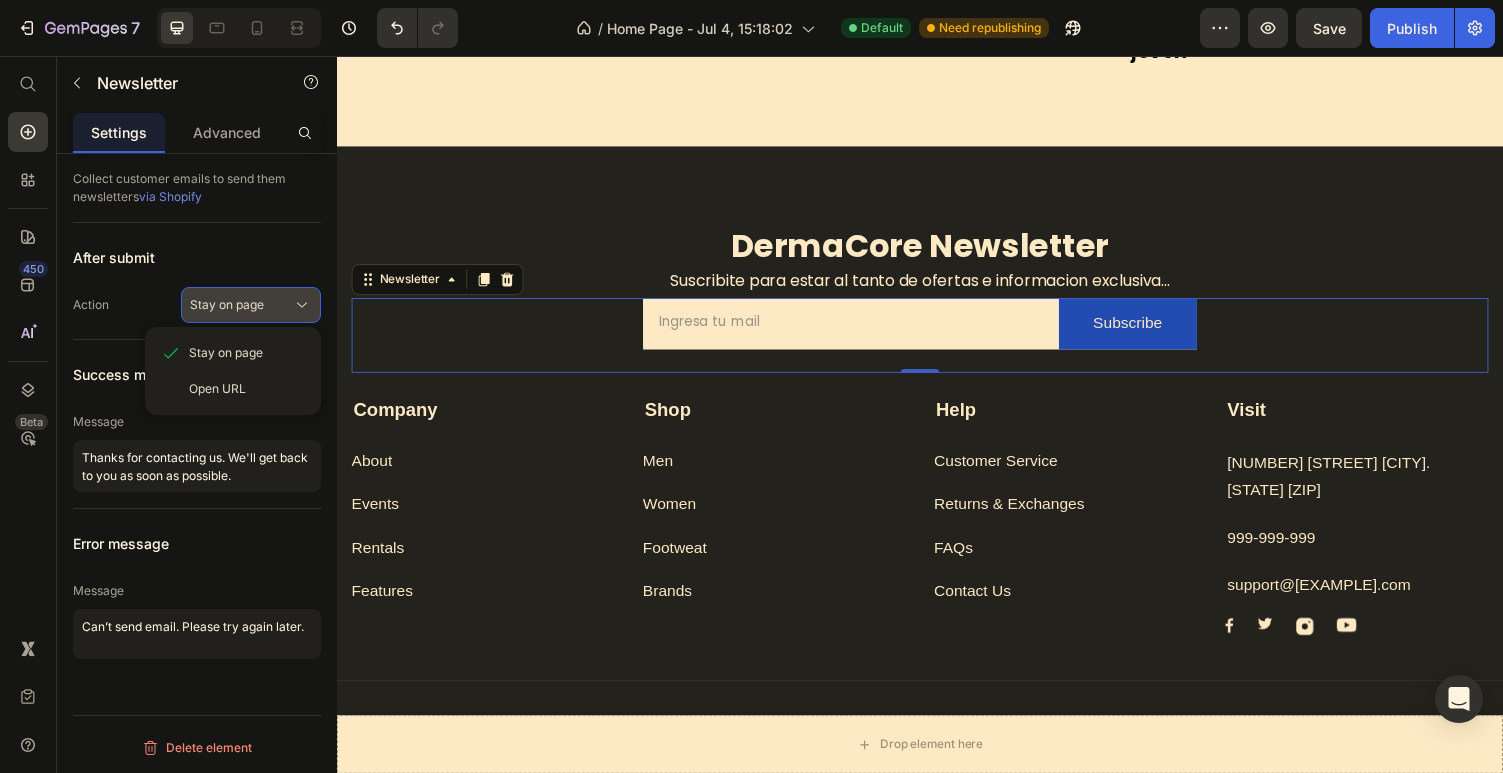 click on "Stay on page" 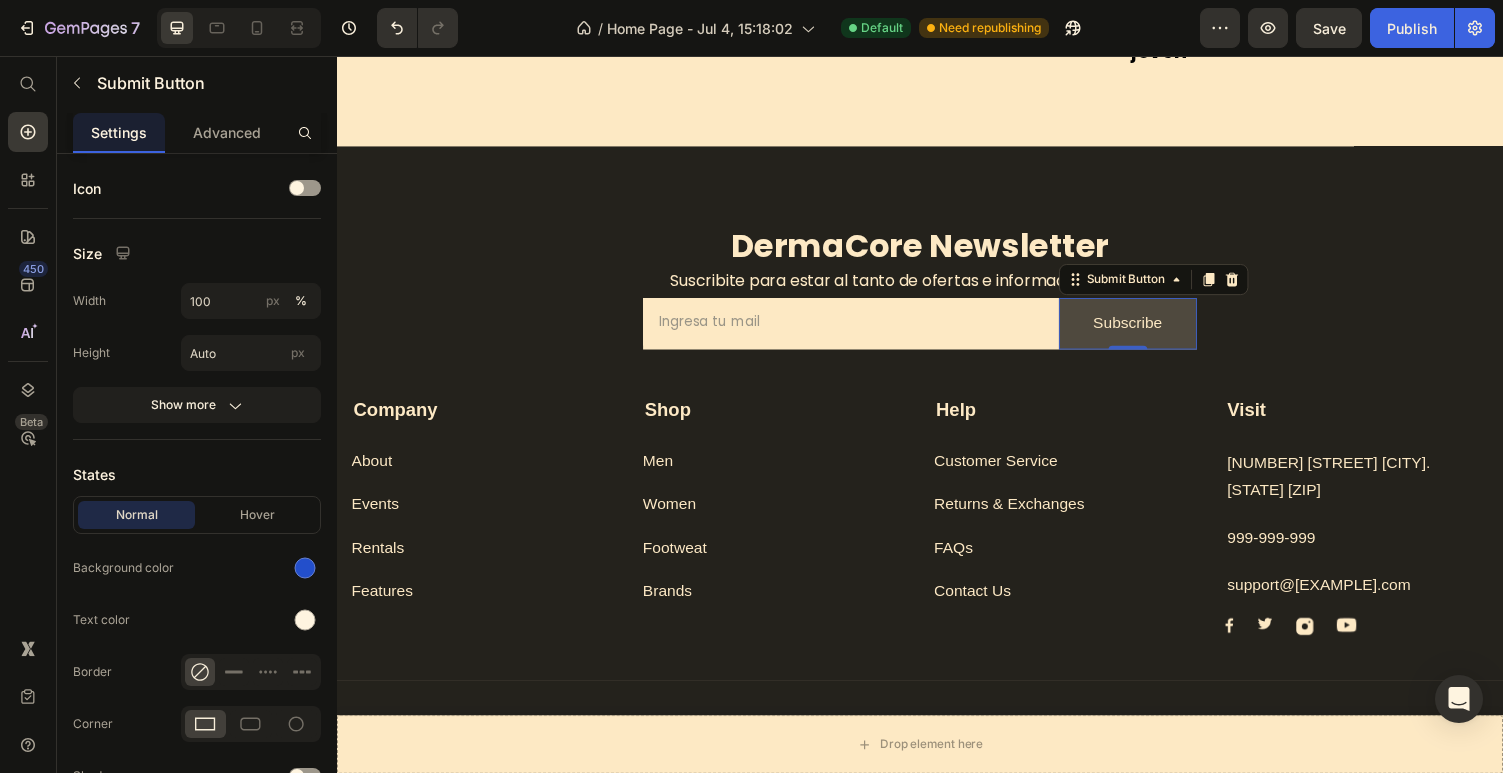 click on "Subscribe" at bounding box center (1151, 331) 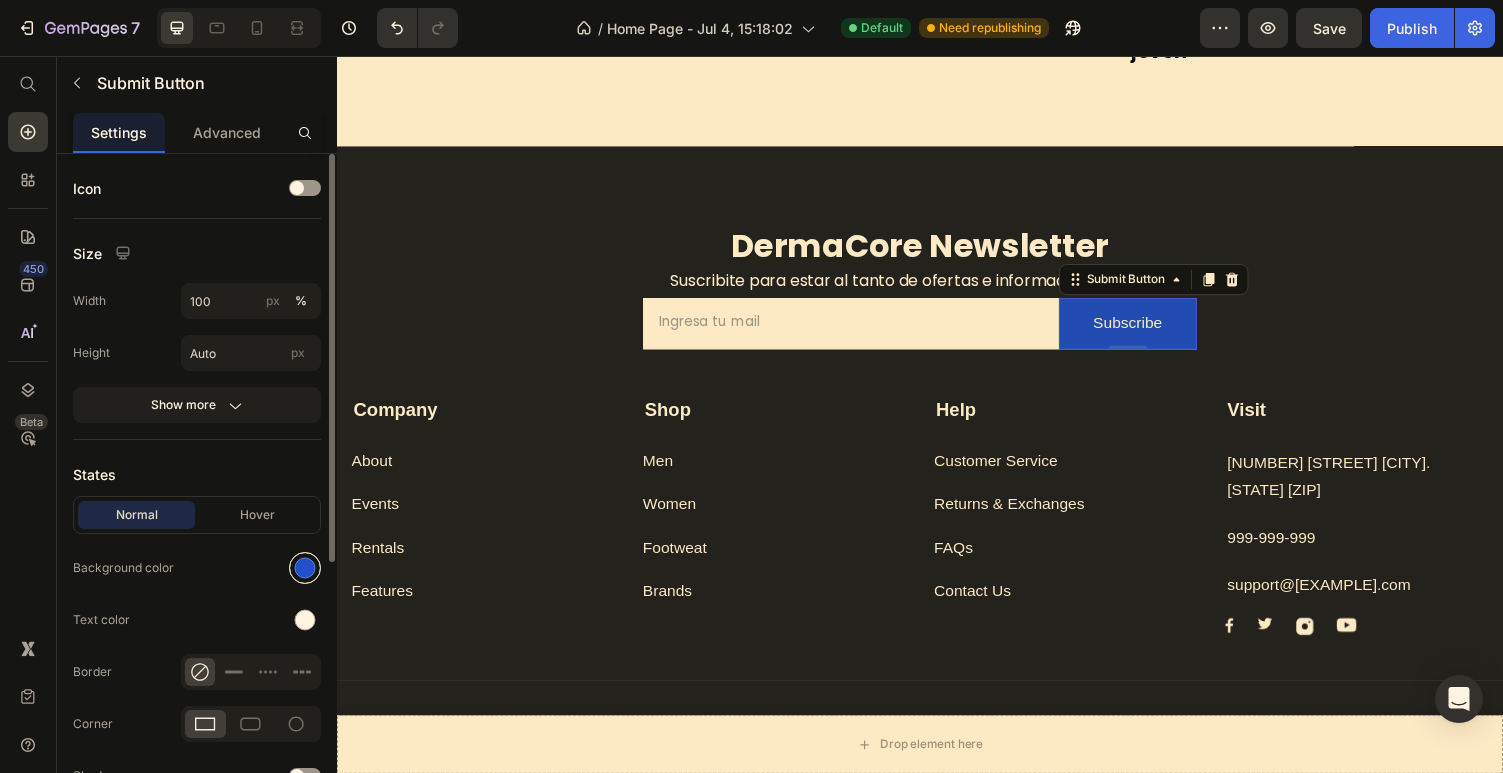 click at bounding box center (305, 568) 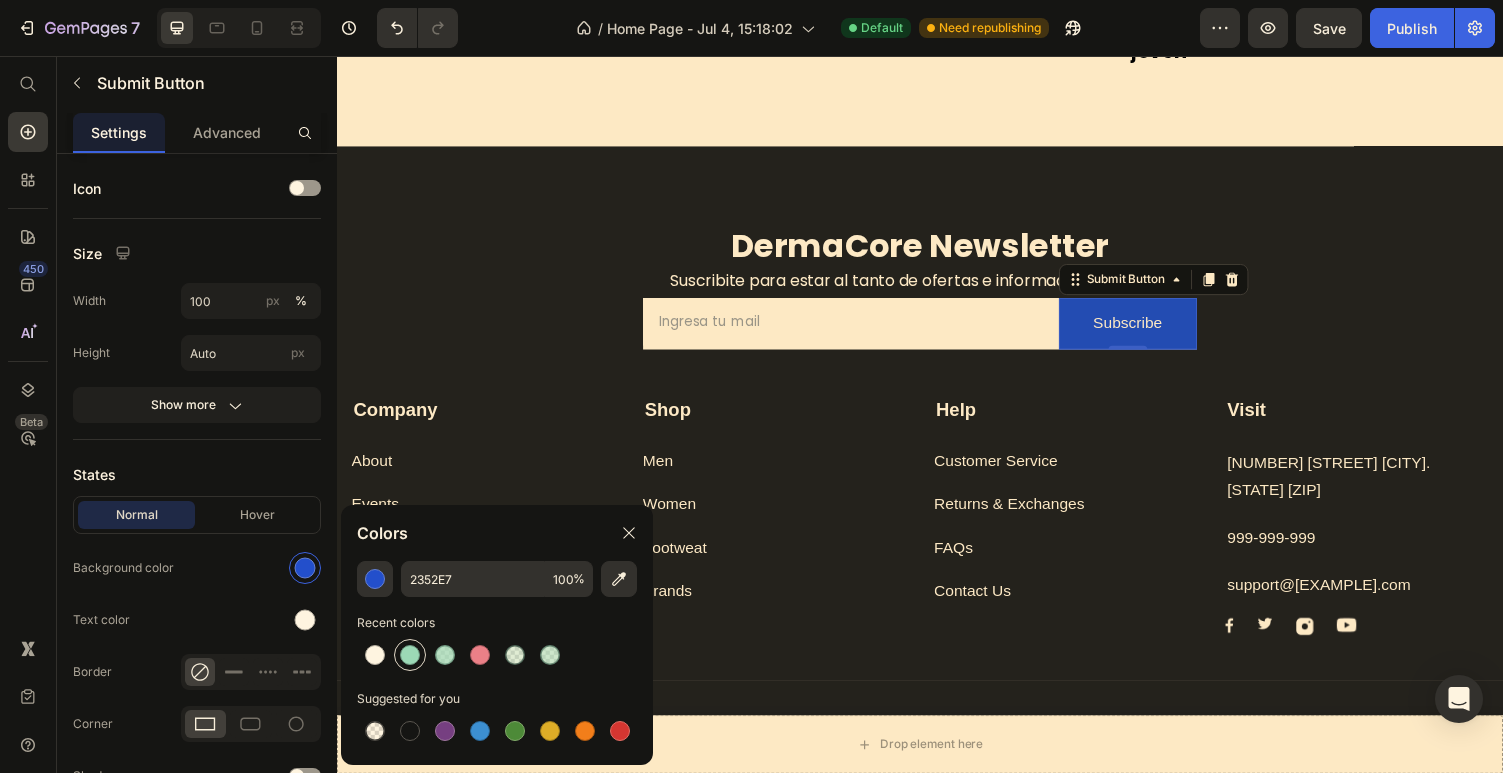 click at bounding box center (410, 655) 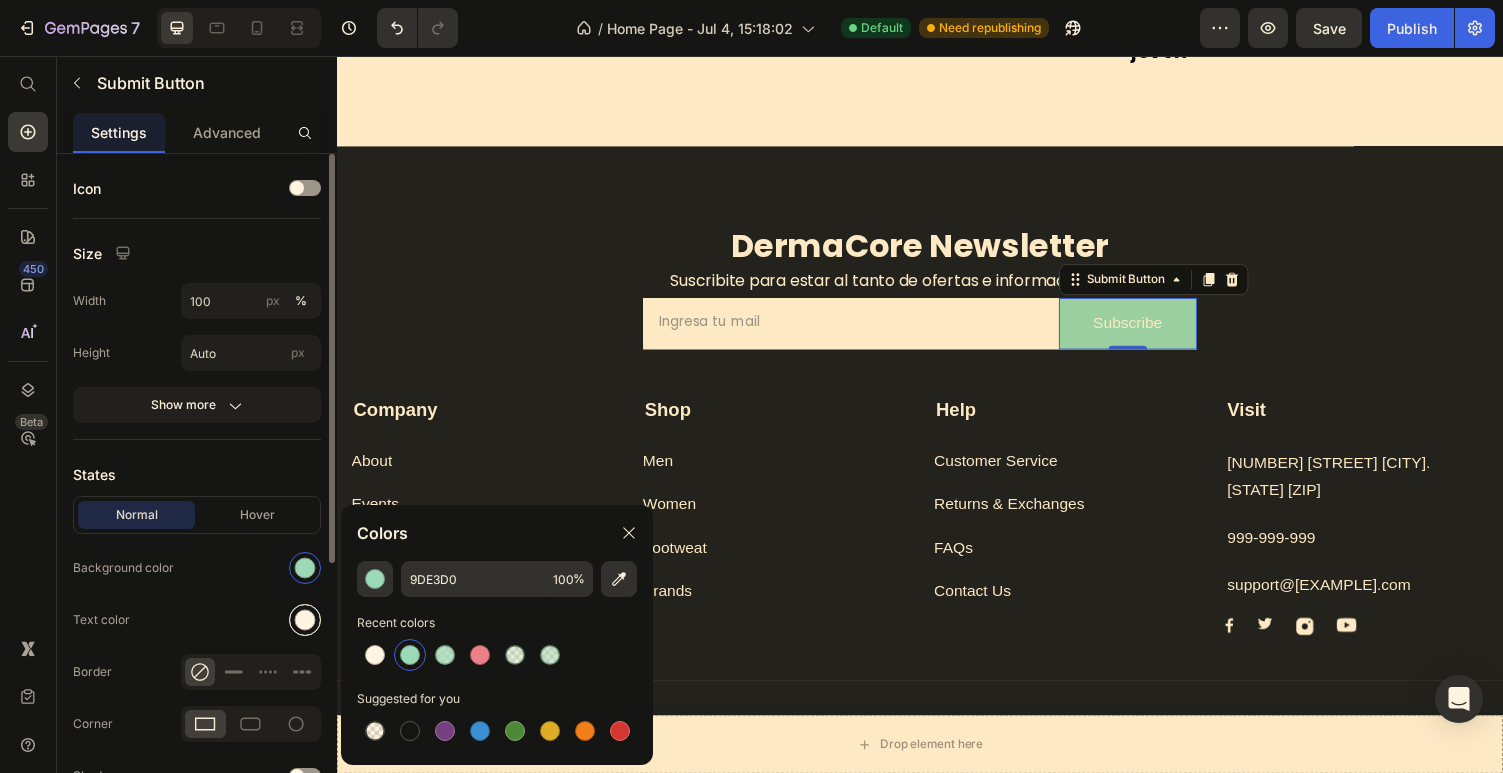 click at bounding box center [305, 620] 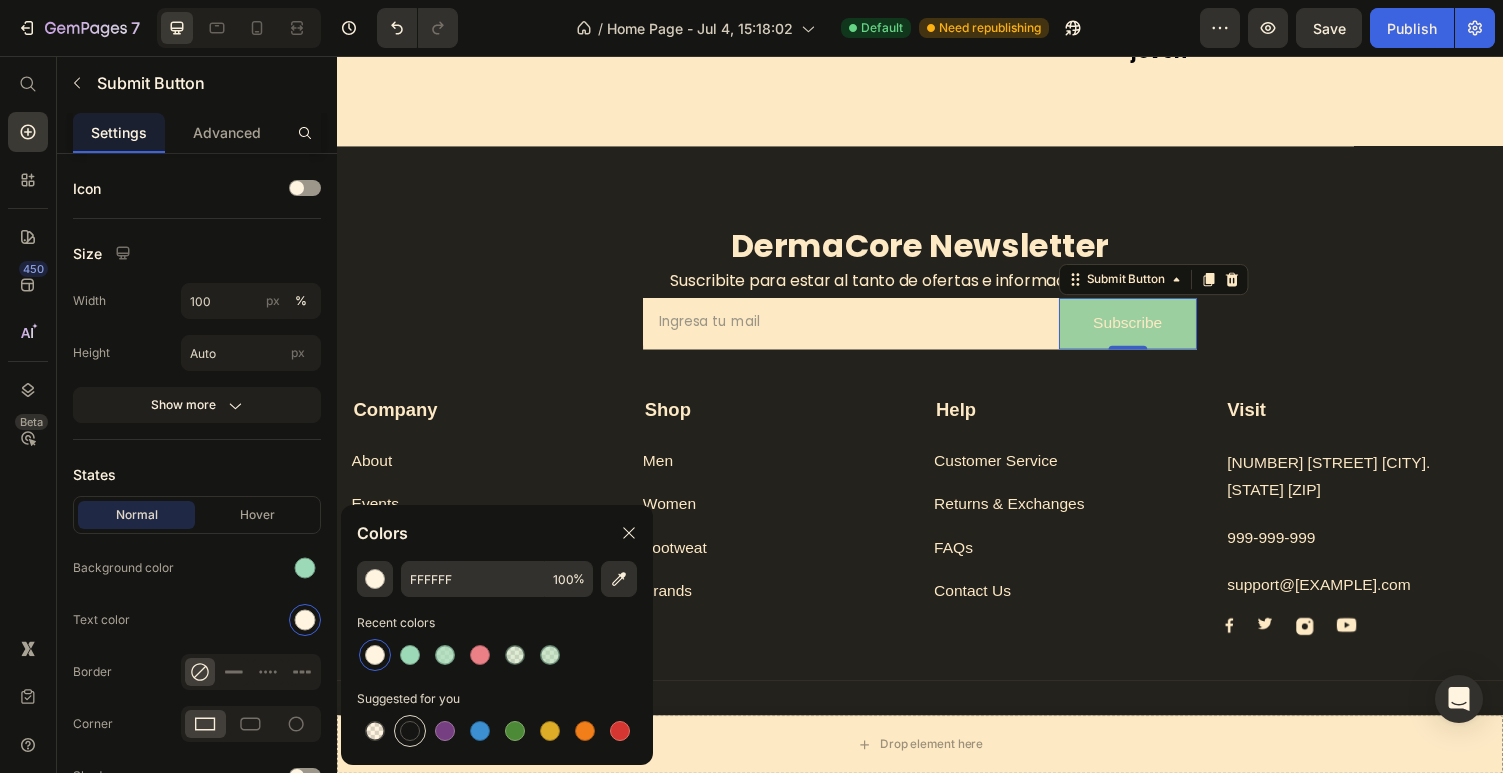 click at bounding box center [410, 731] 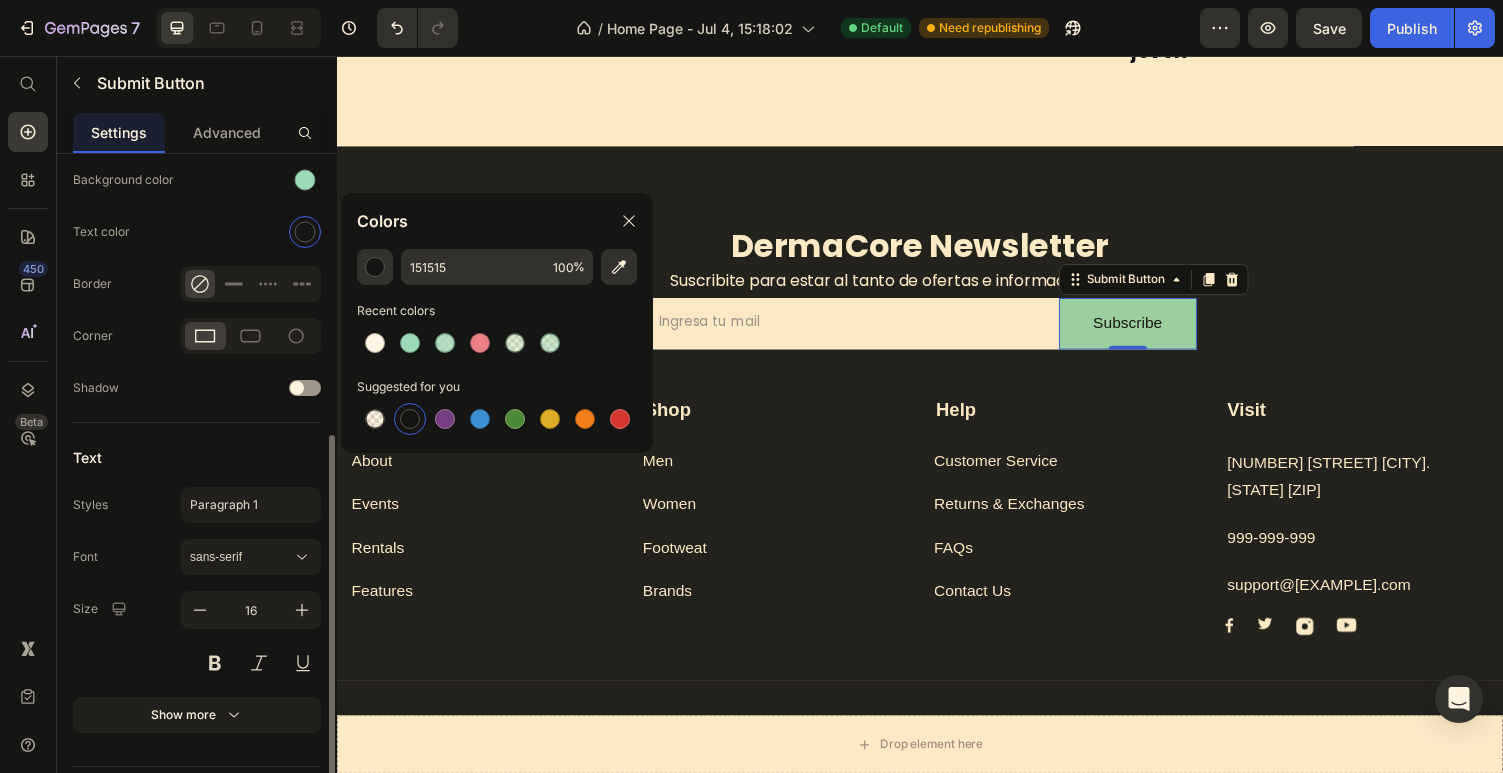 scroll, scrollTop: 439, scrollLeft: 0, axis: vertical 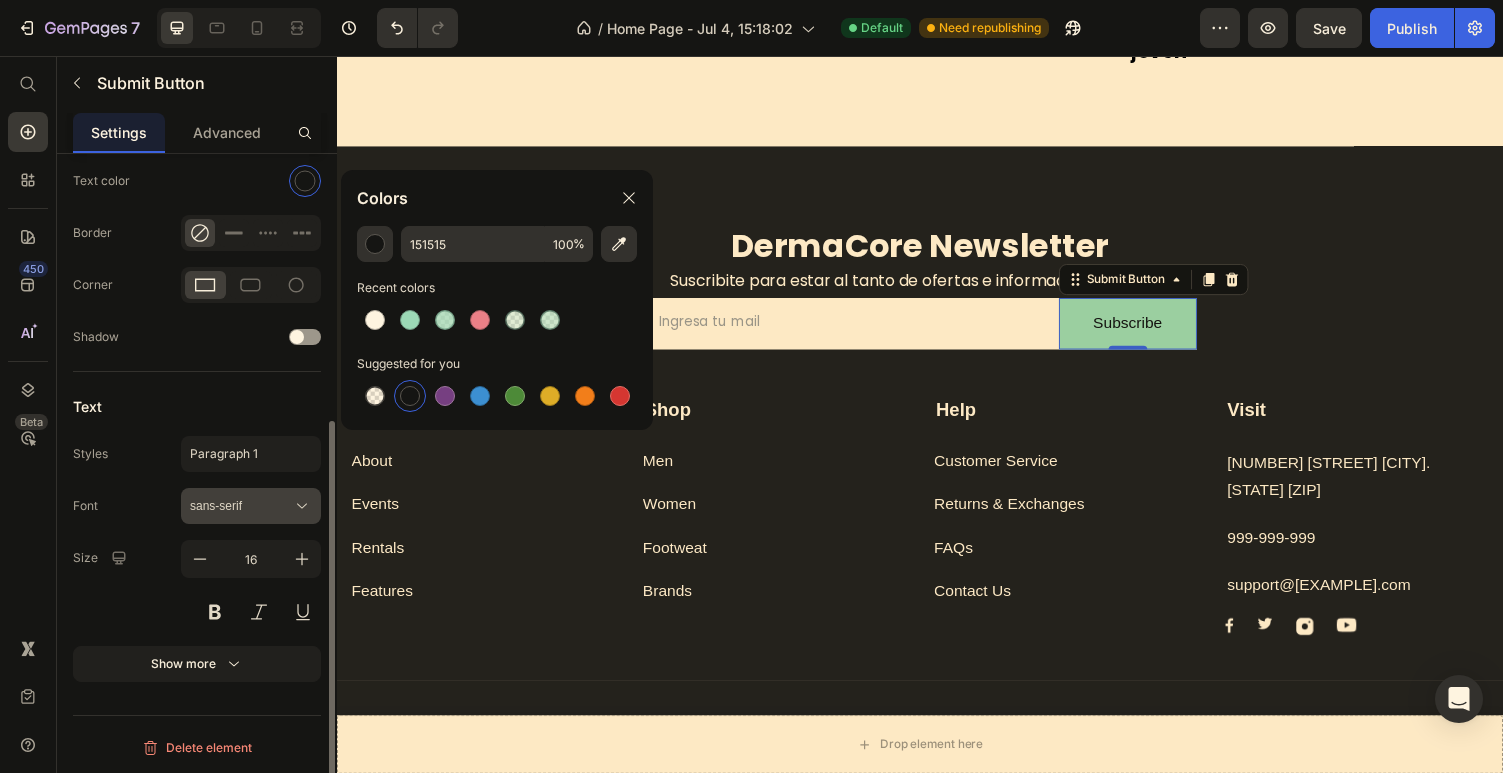 click on "sans-serif" at bounding box center [251, 506] 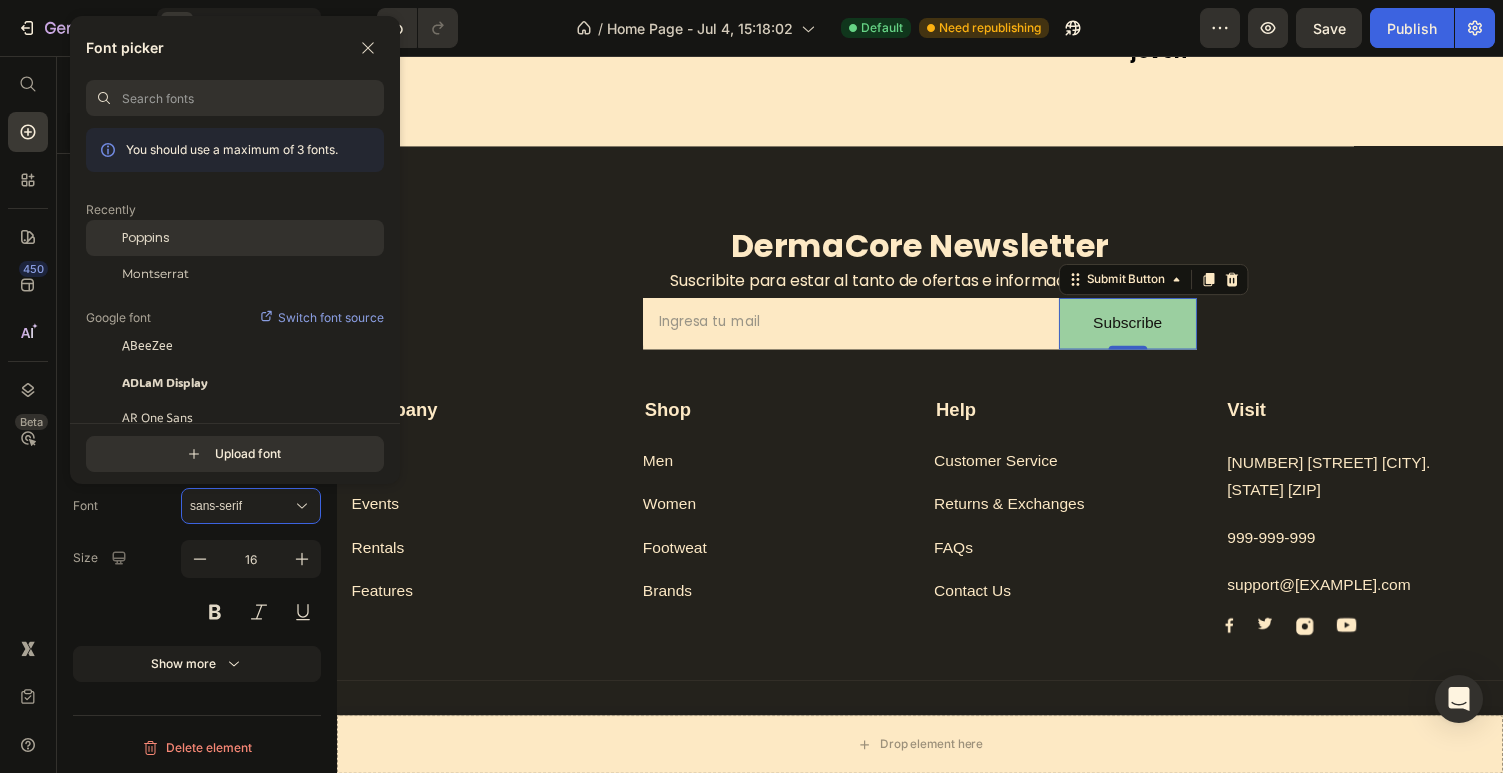 click on "Poppins" 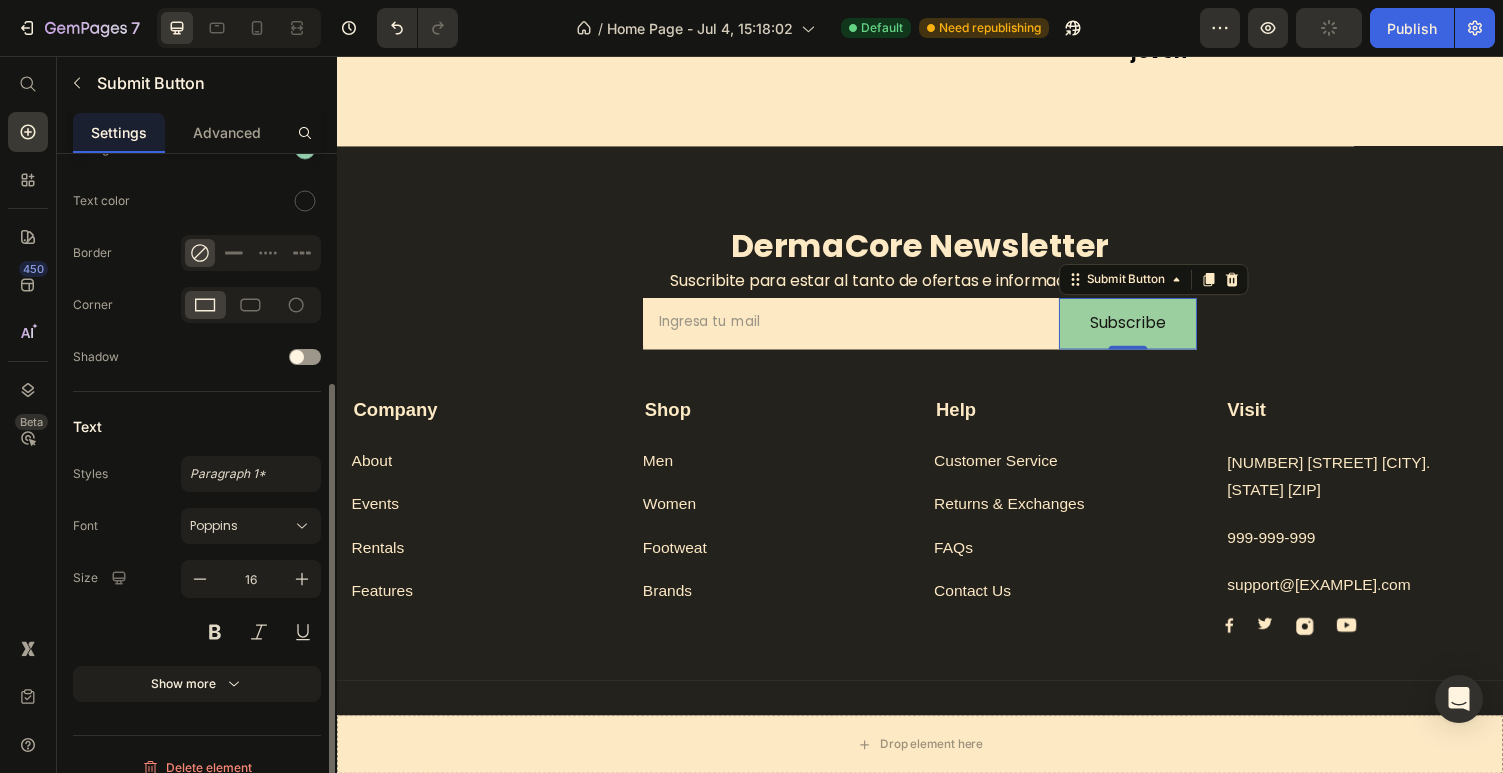 scroll, scrollTop: 439, scrollLeft: 0, axis: vertical 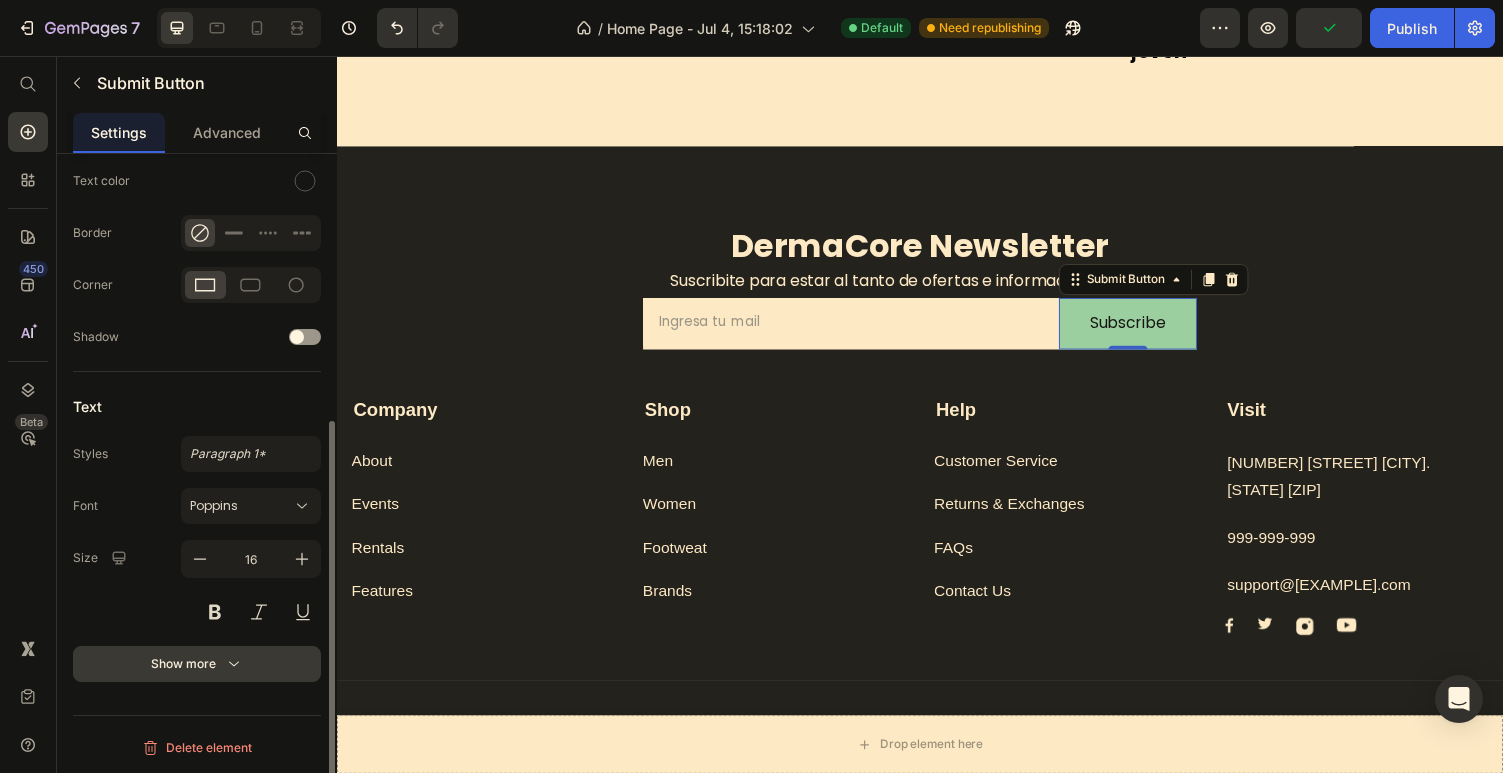 click 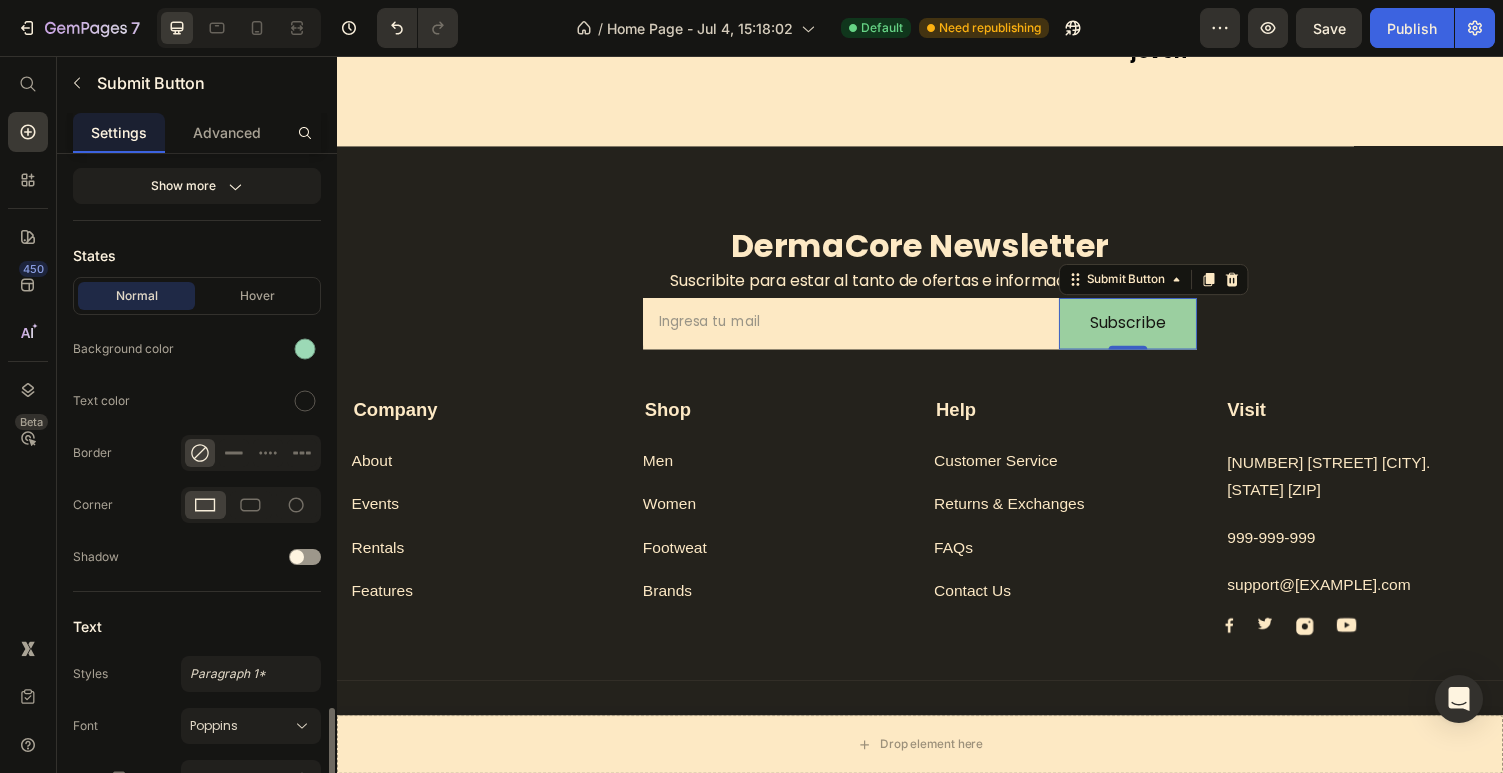 scroll, scrollTop: 0, scrollLeft: 0, axis: both 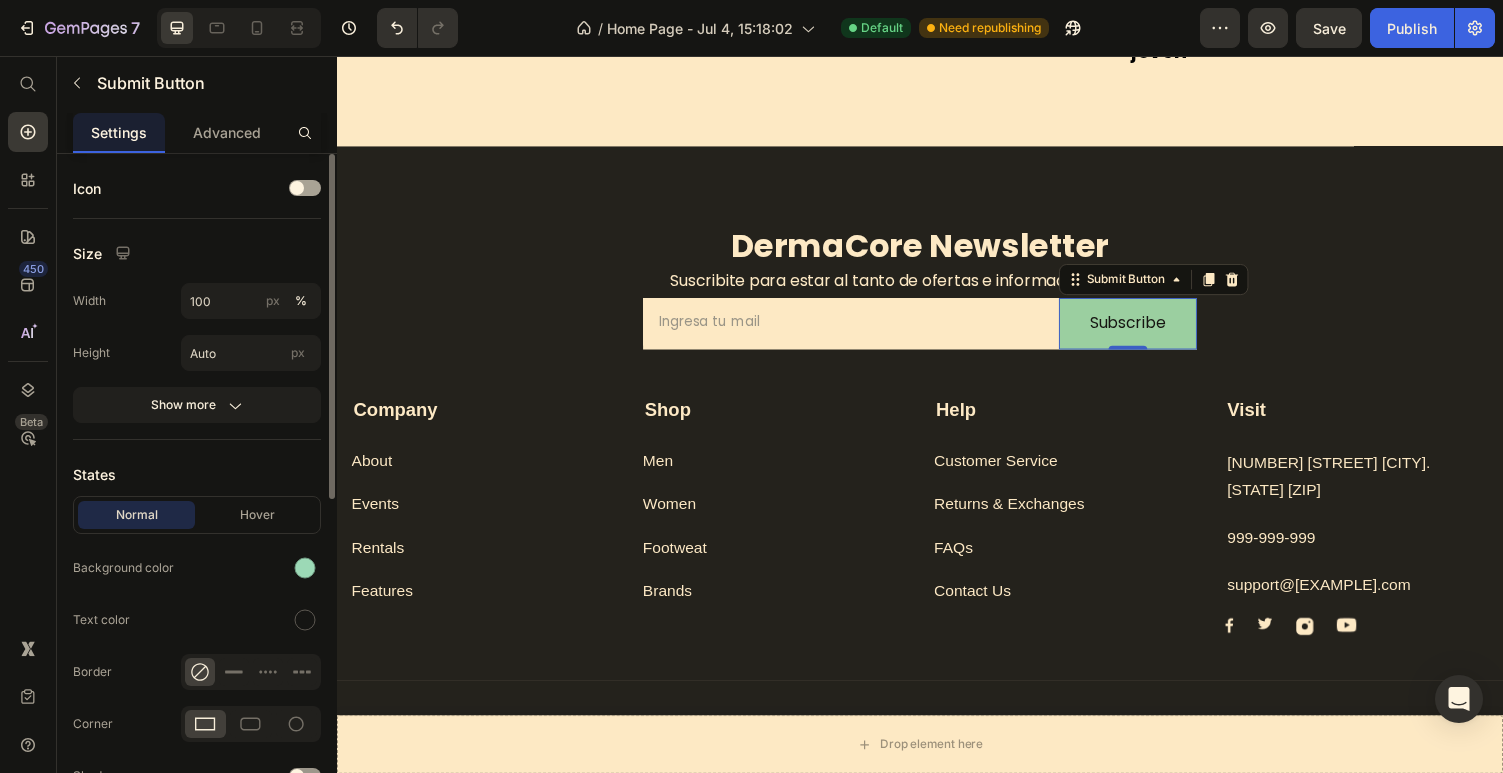 click at bounding box center [305, 188] 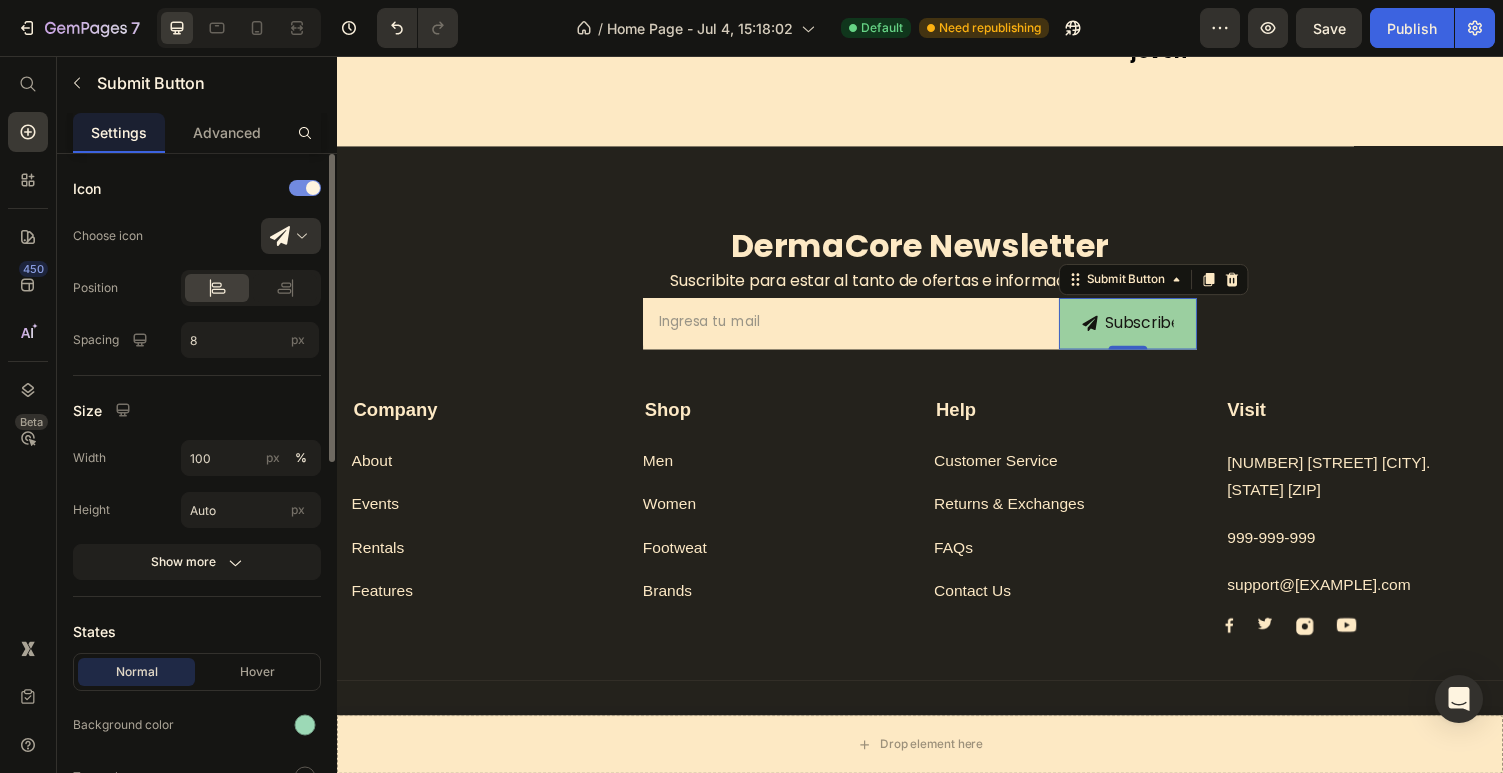 click at bounding box center [313, 188] 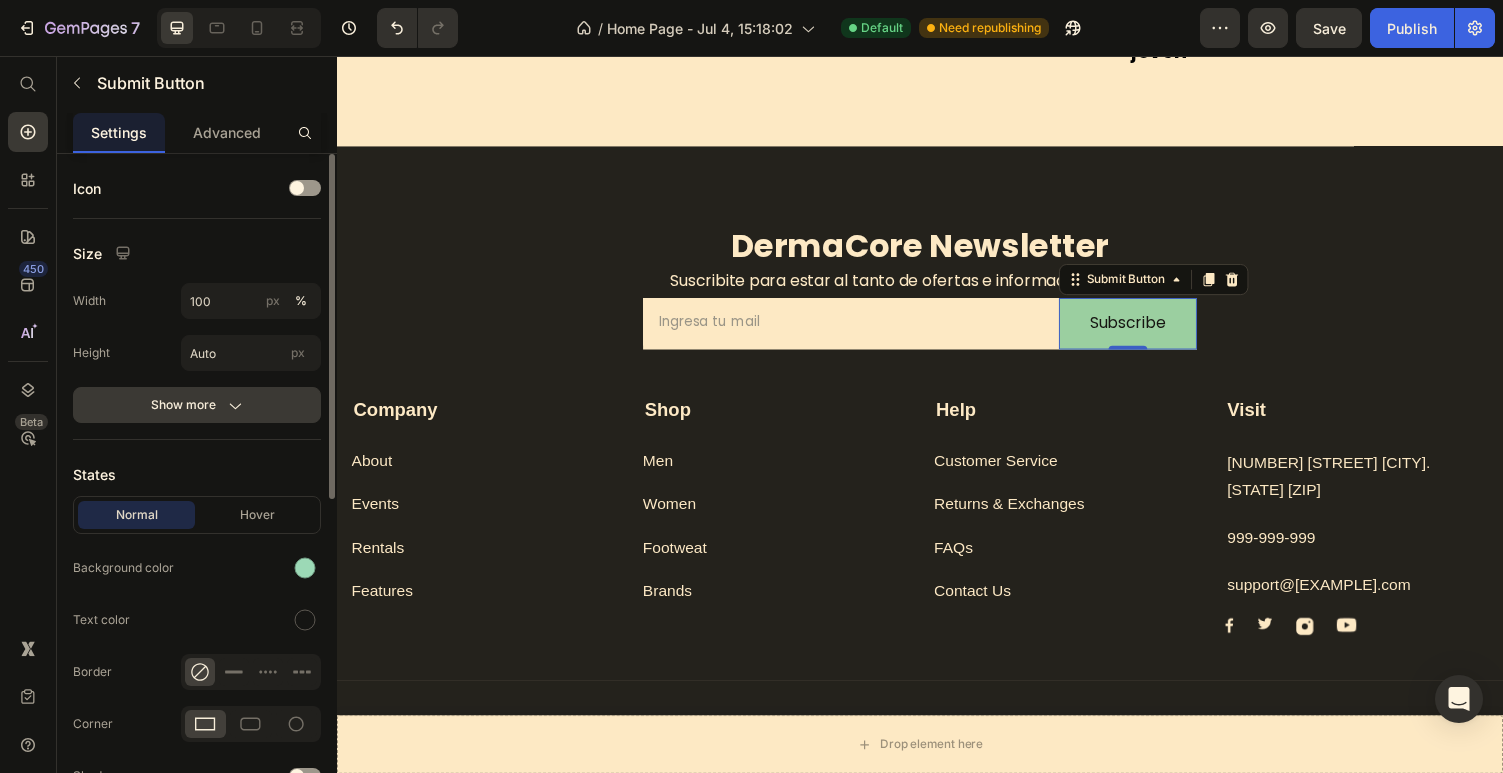 click on "Show more" 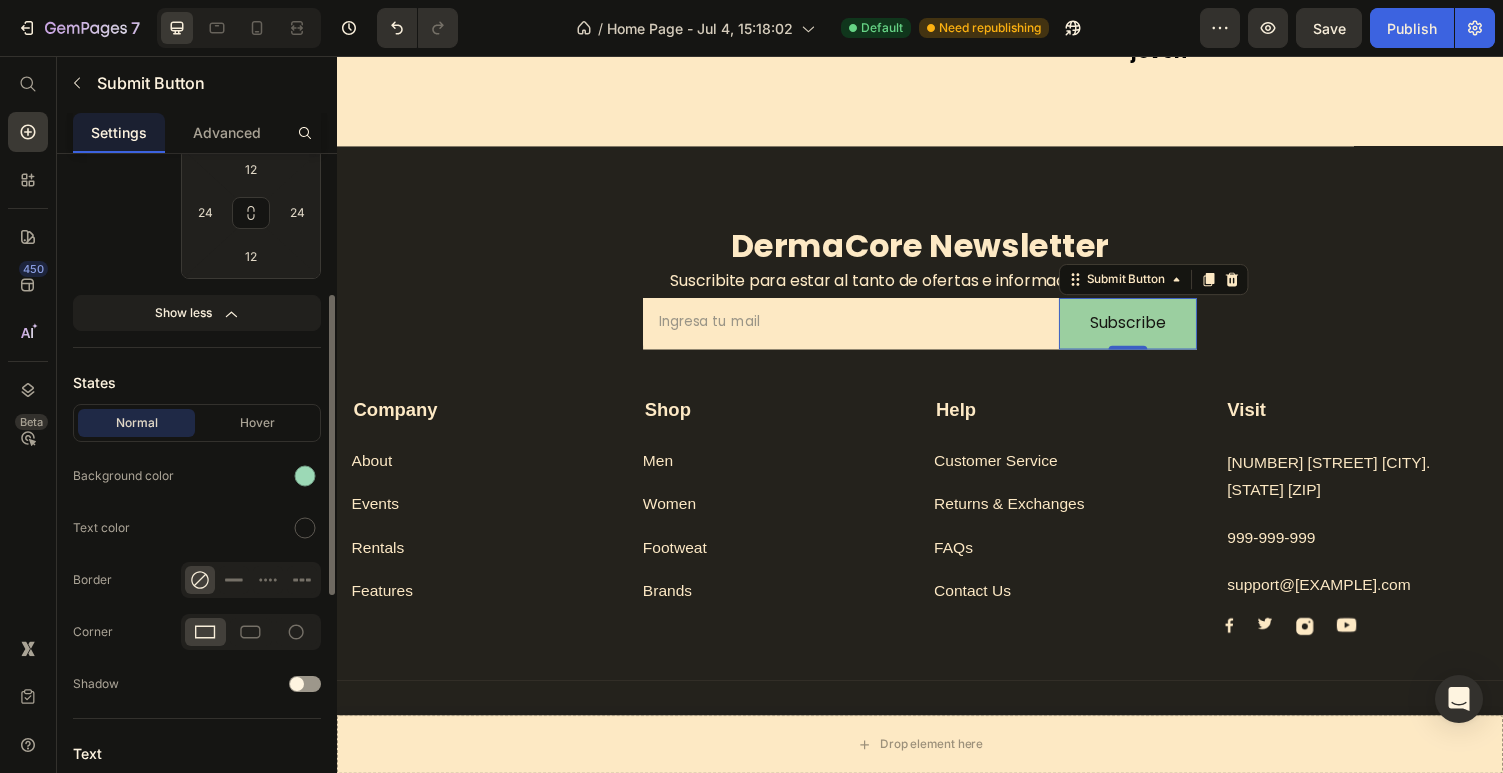 scroll, scrollTop: 300, scrollLeft: 0, axis: vertical 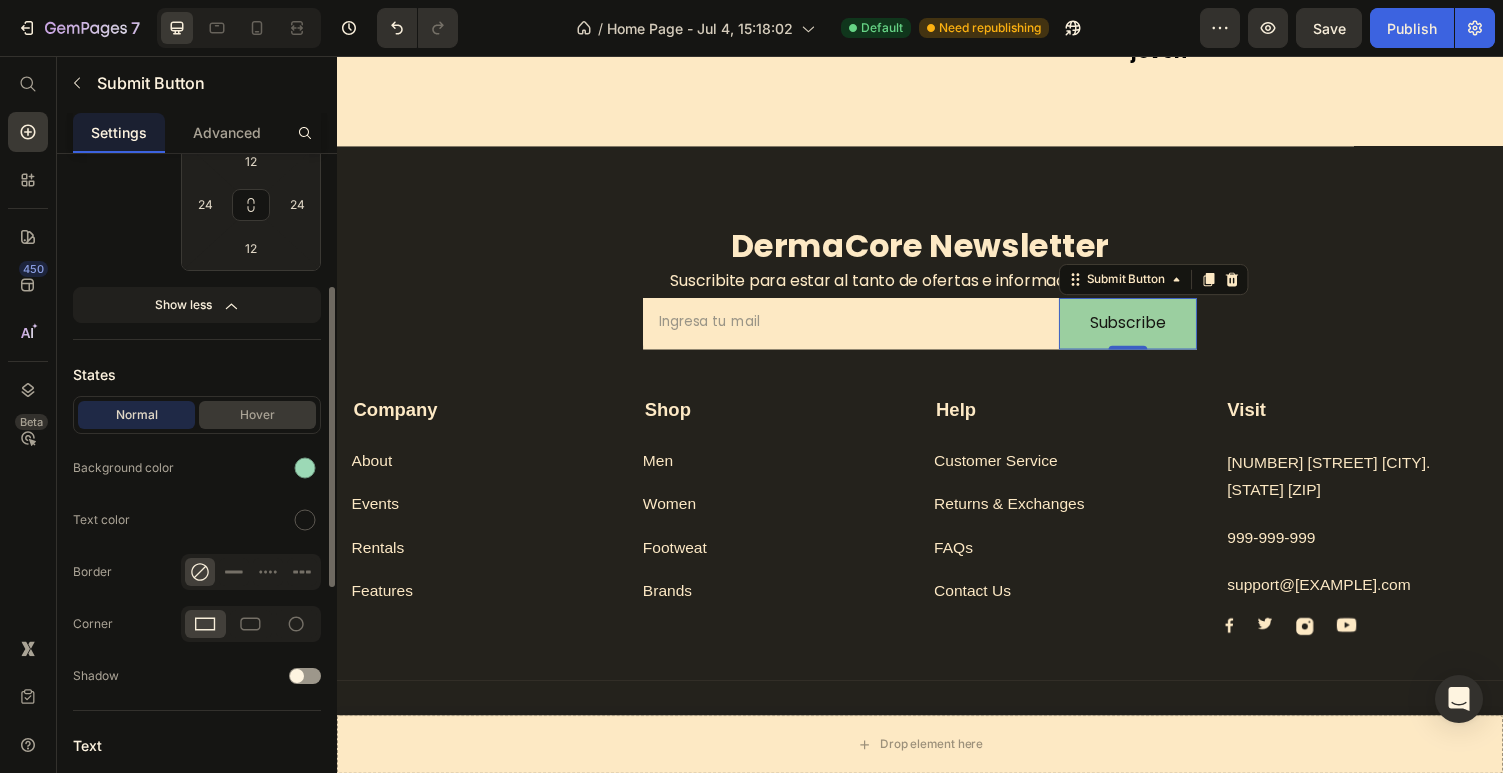 click on "Hover" at bounding box center (257, 415) 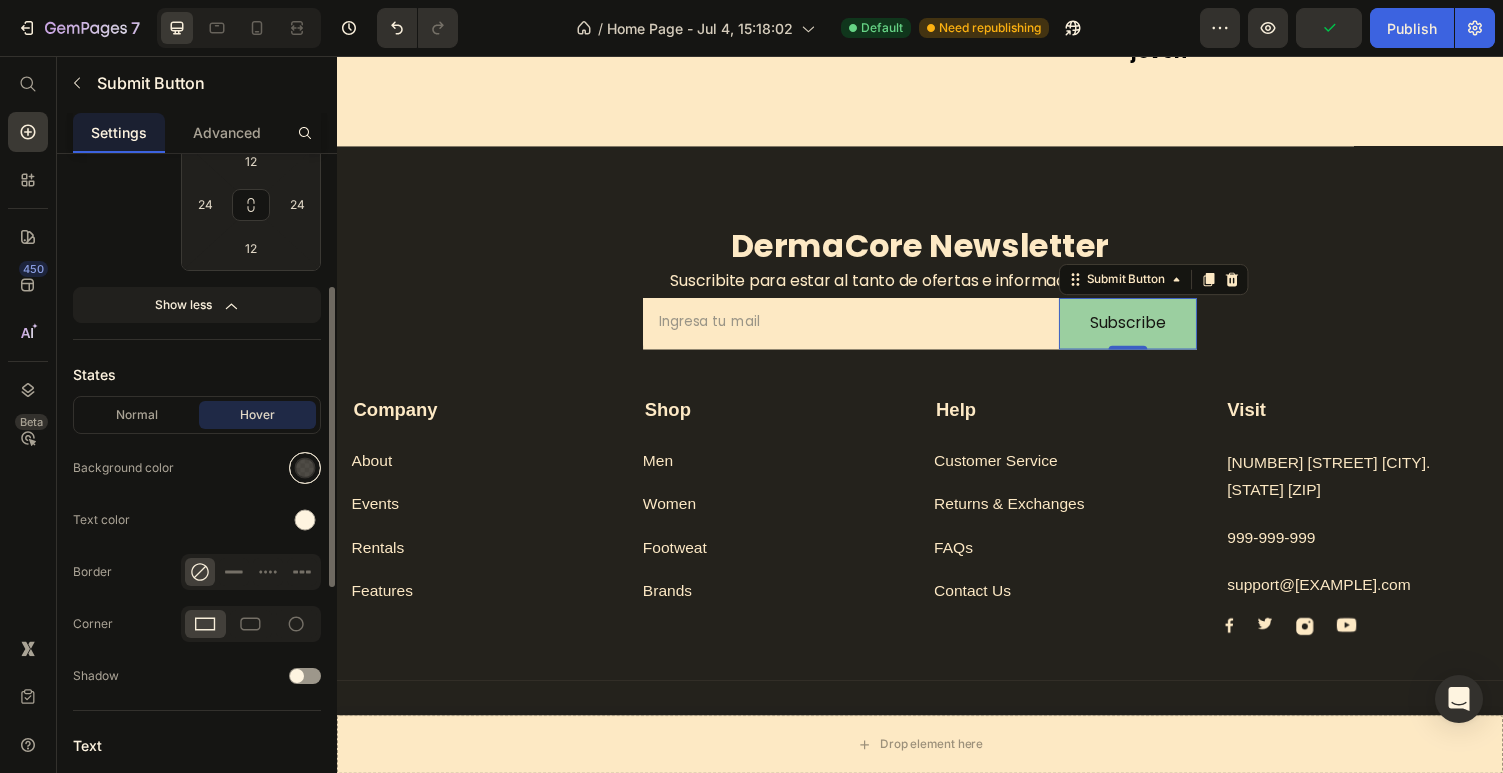 click at bounding box center [305, 468] 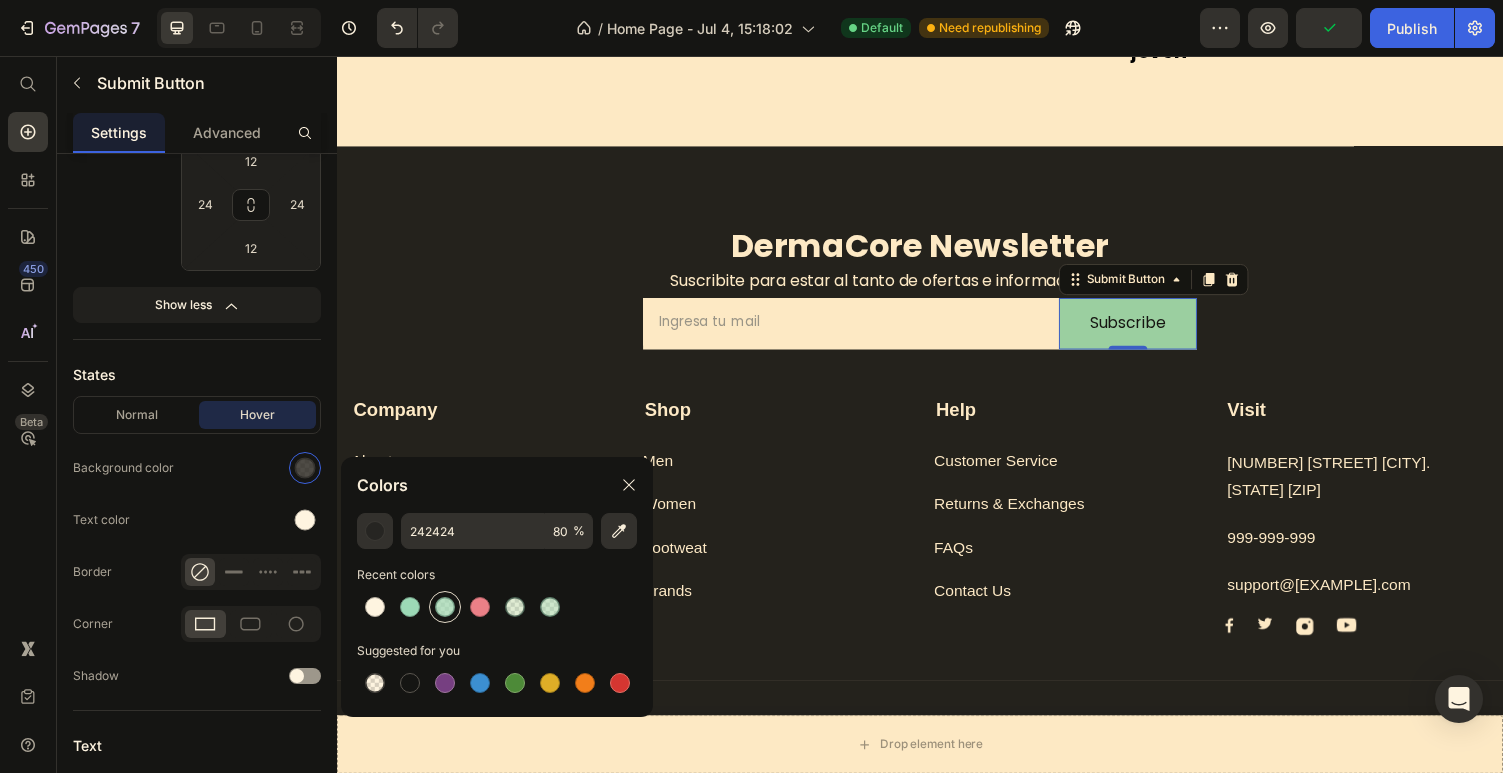 click at bounding box center [445, 607] 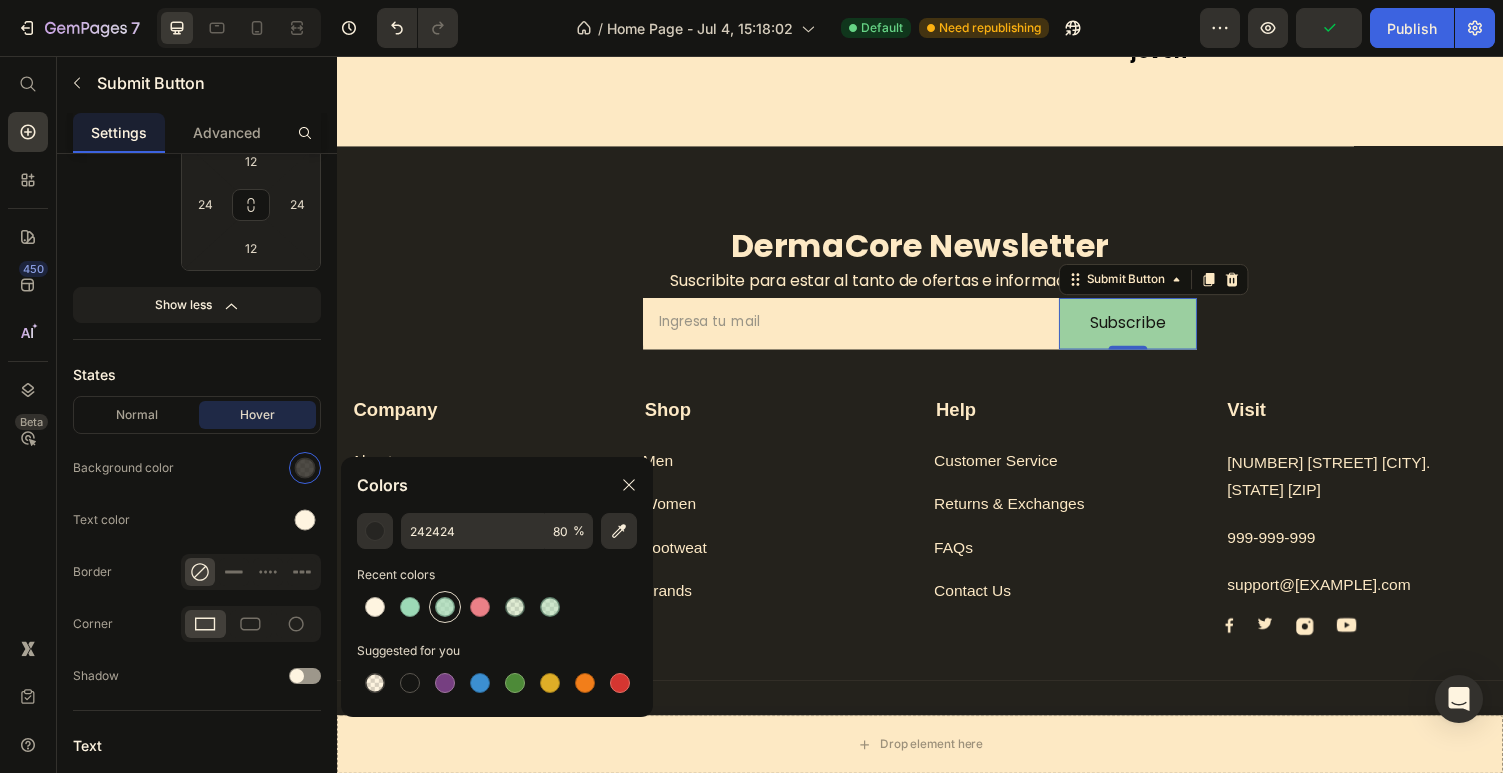 type on "9DE3D0" 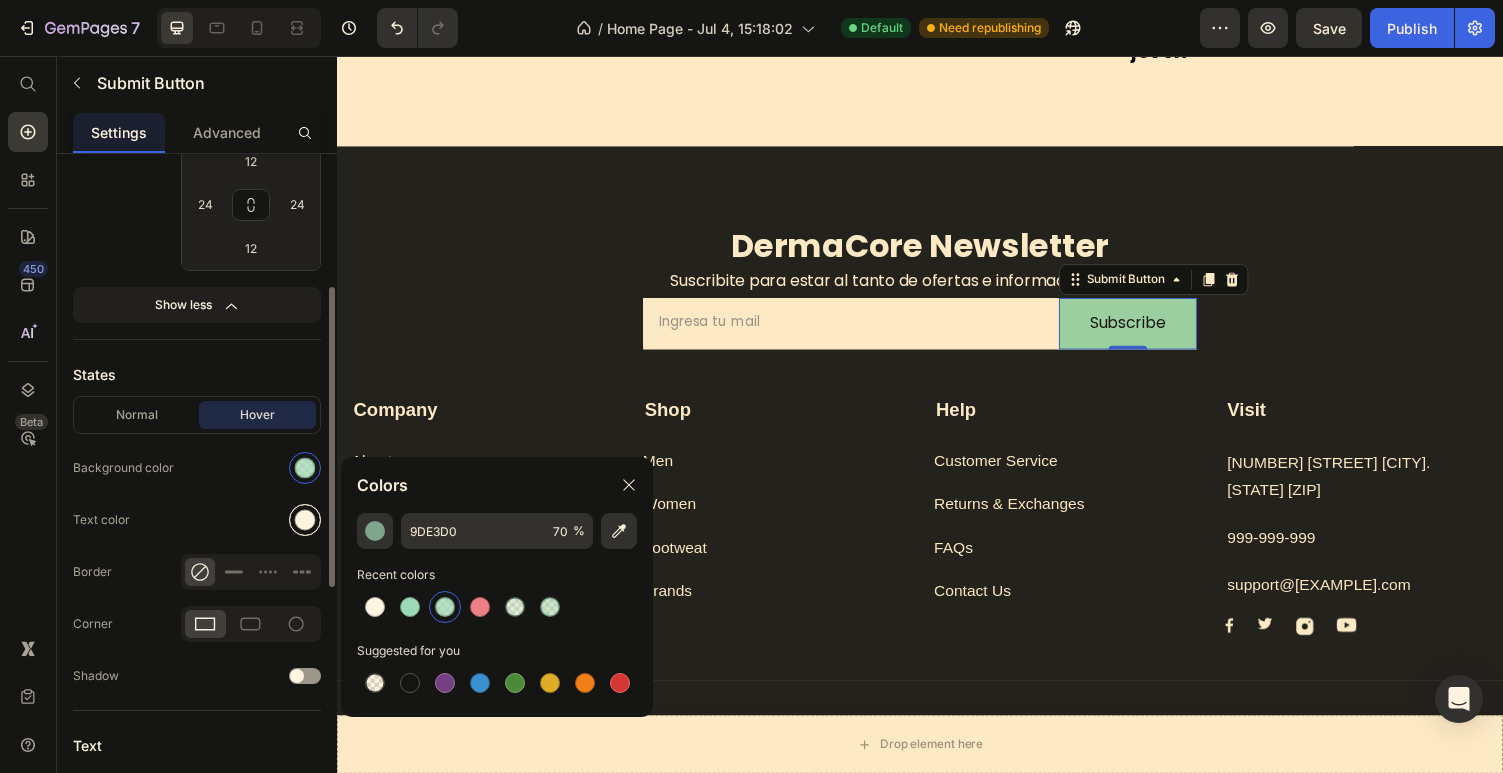 click at bounding box center (305, 520) 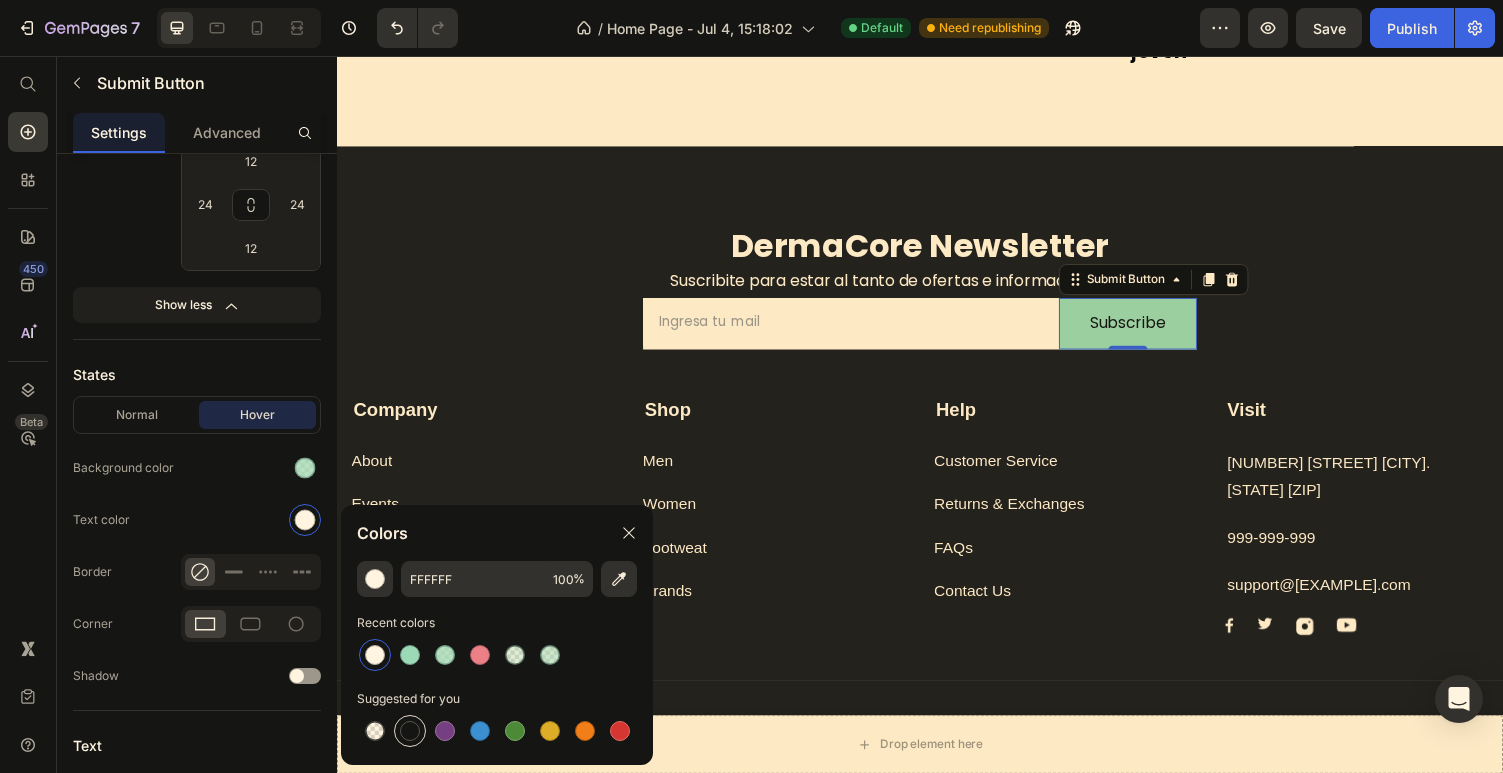 click at bounding box center (410, 731) 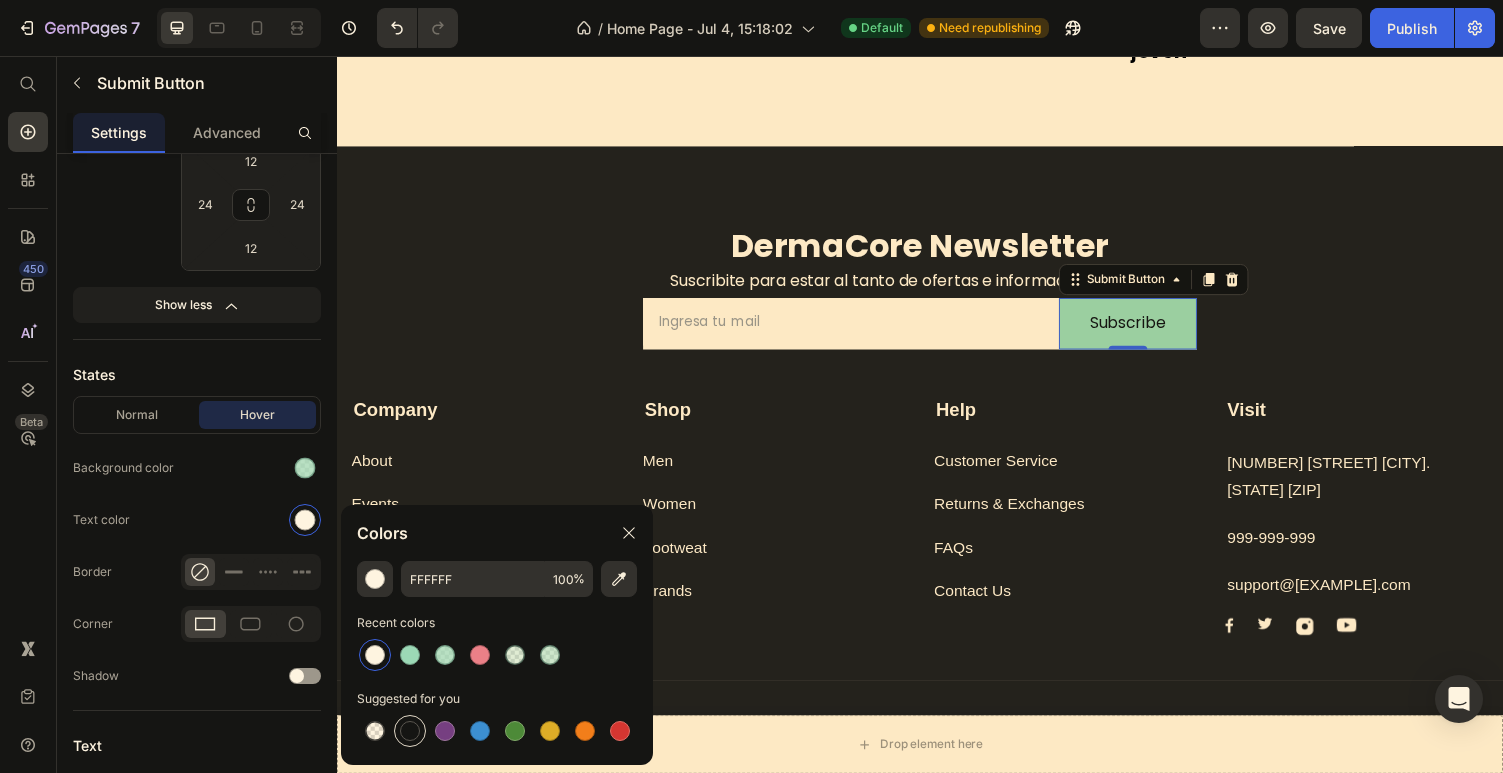 type on "151515" 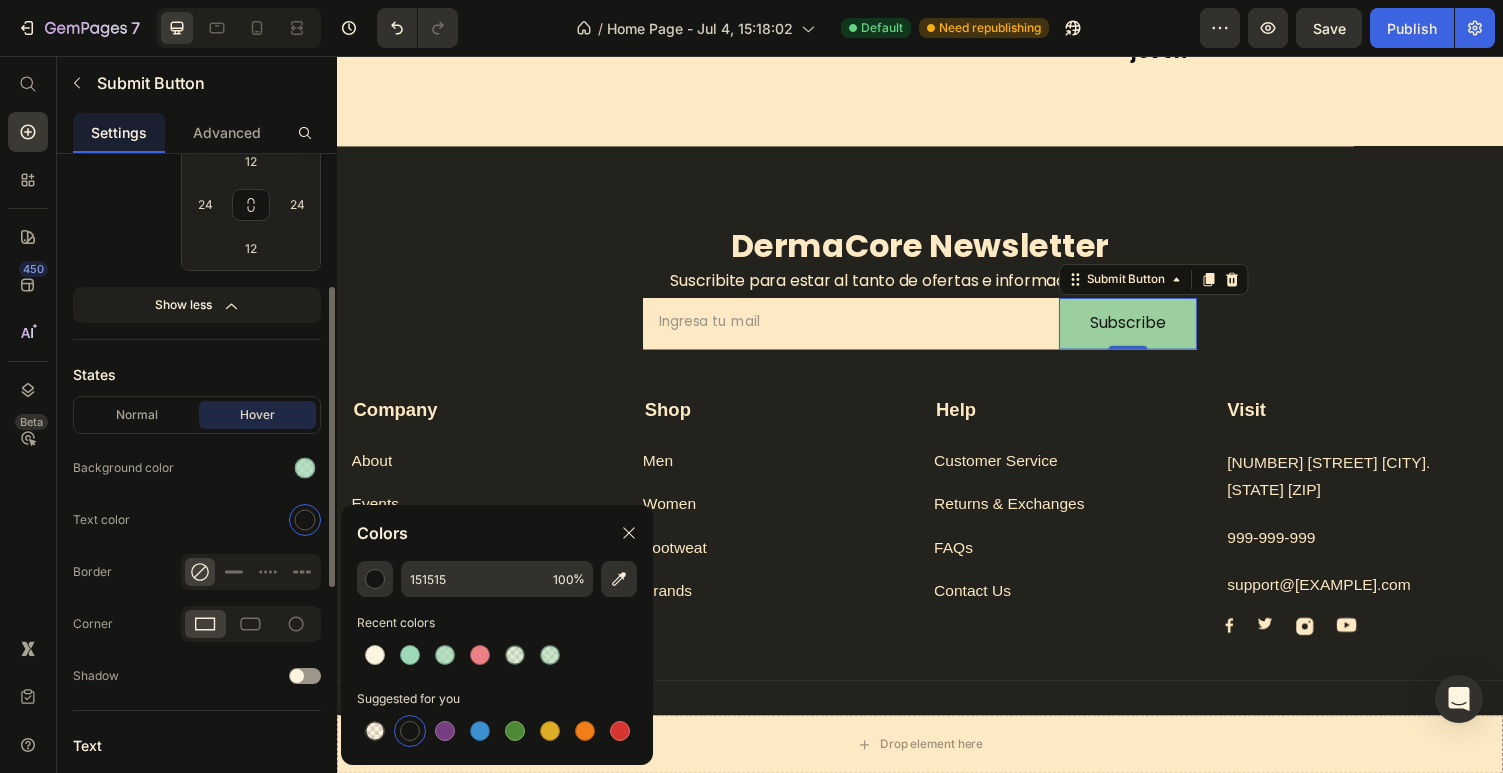 click on "Background color" 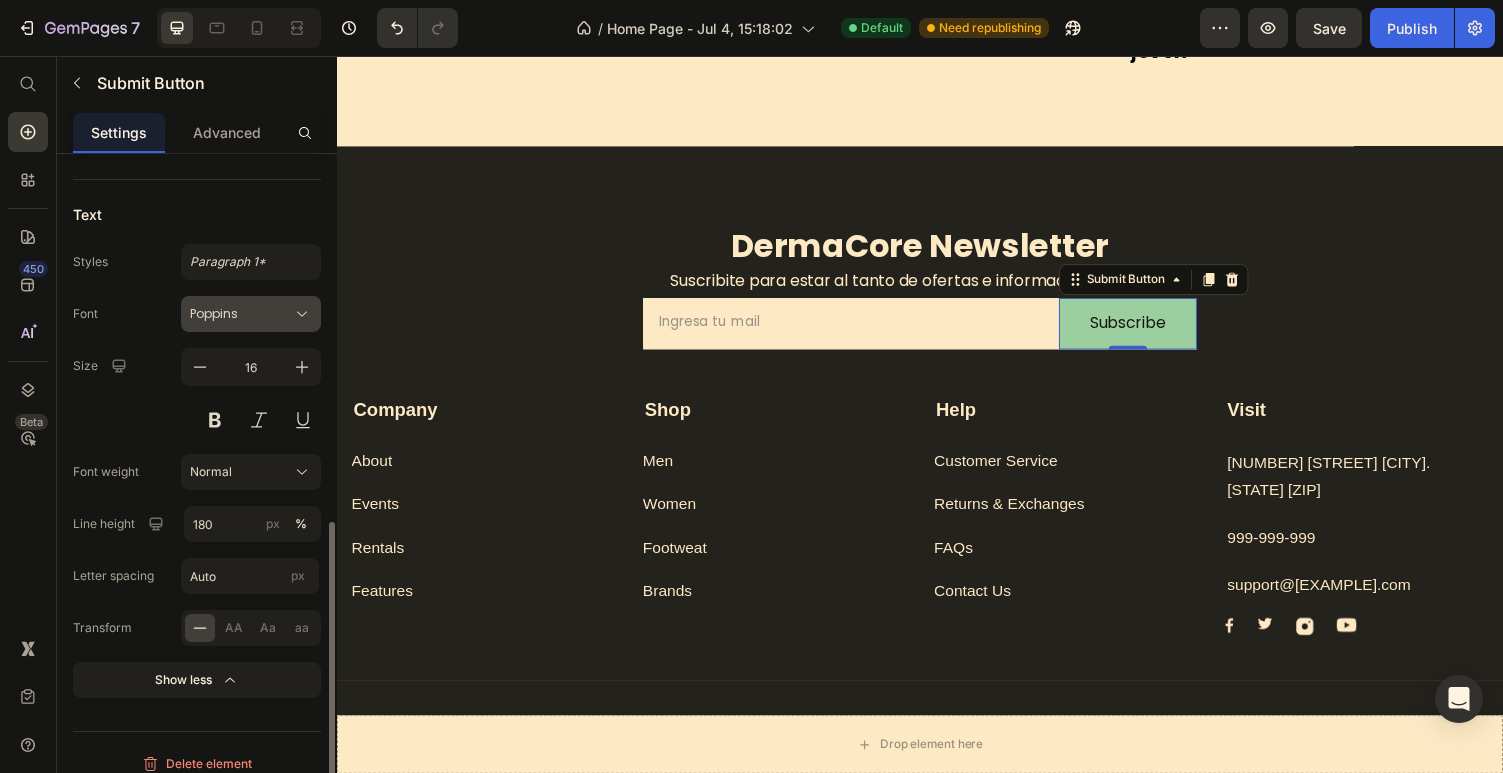 scroll, scrollTop: 847, scrollLeft: 0, axis: vertical 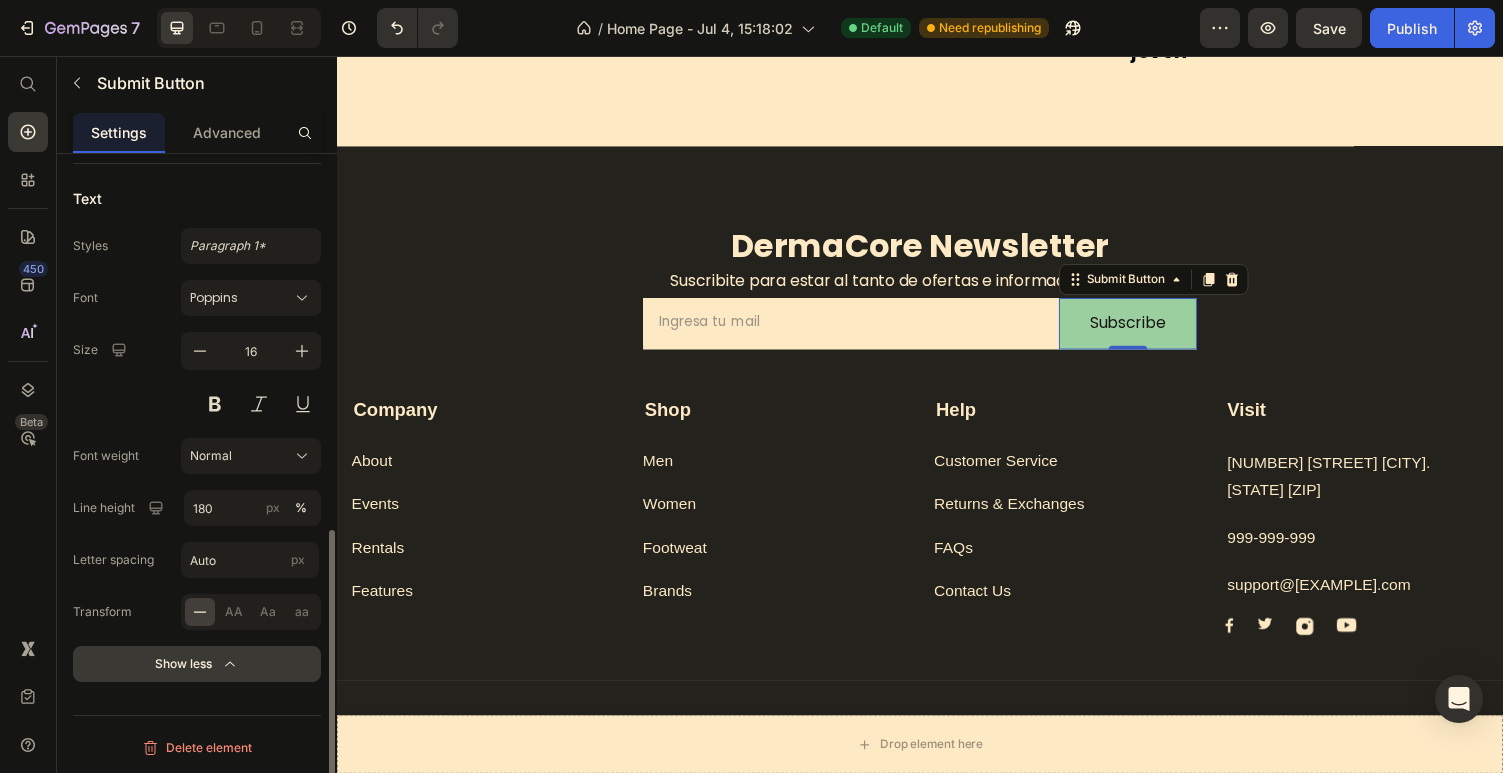 click on "Show less" 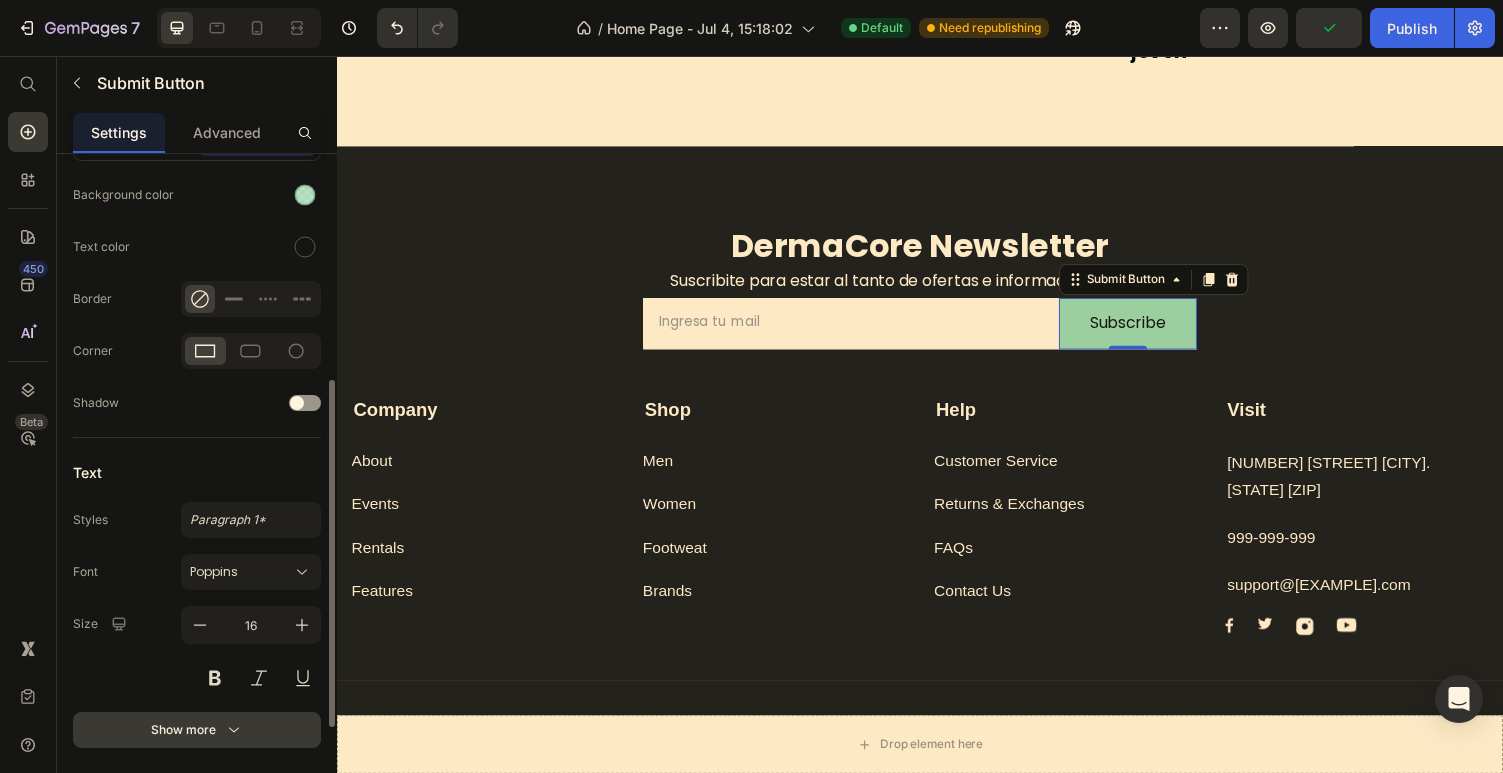 scroll, scrollTop: 611, scrollLeft: 0, axis: vertical 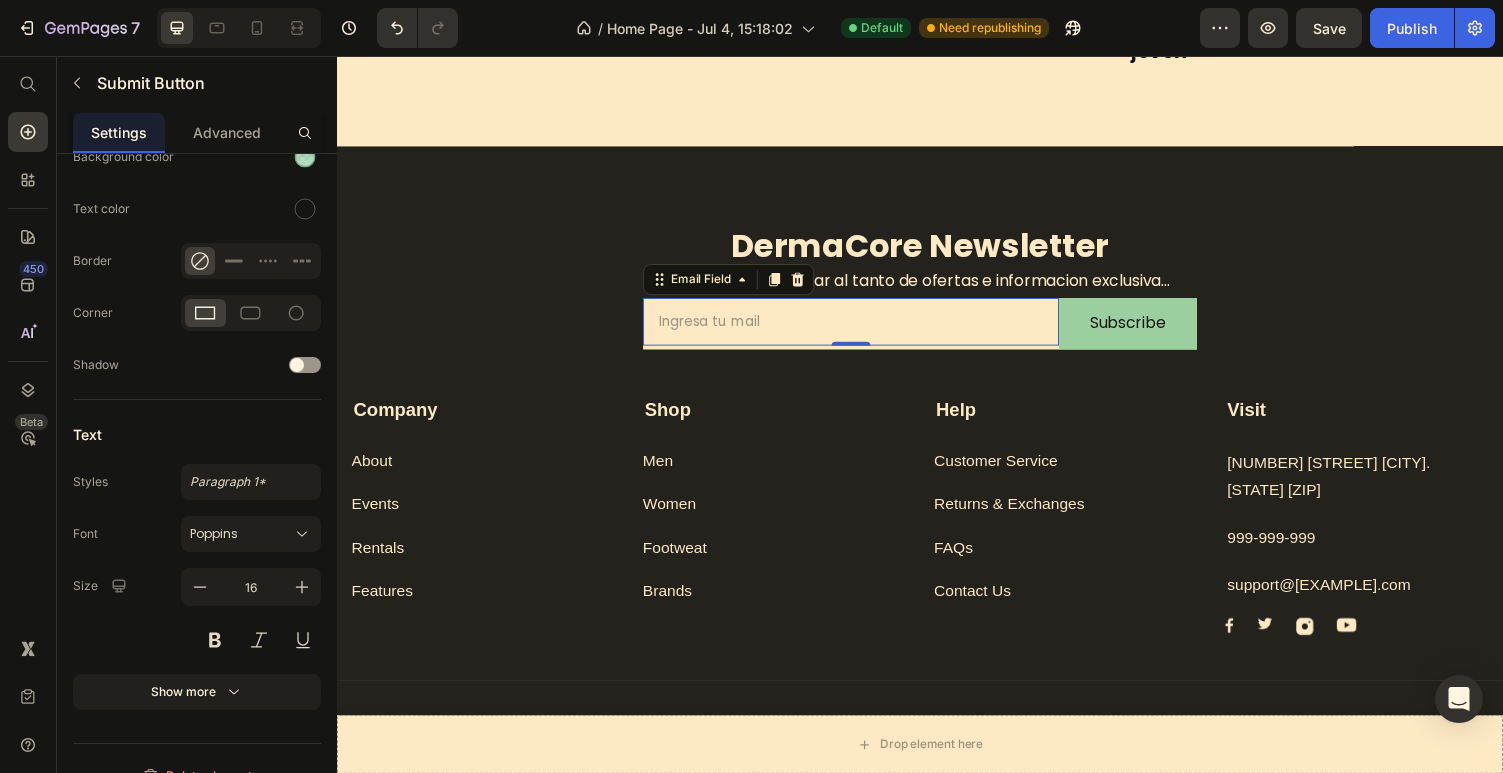 click at bounding box center [866, 329] 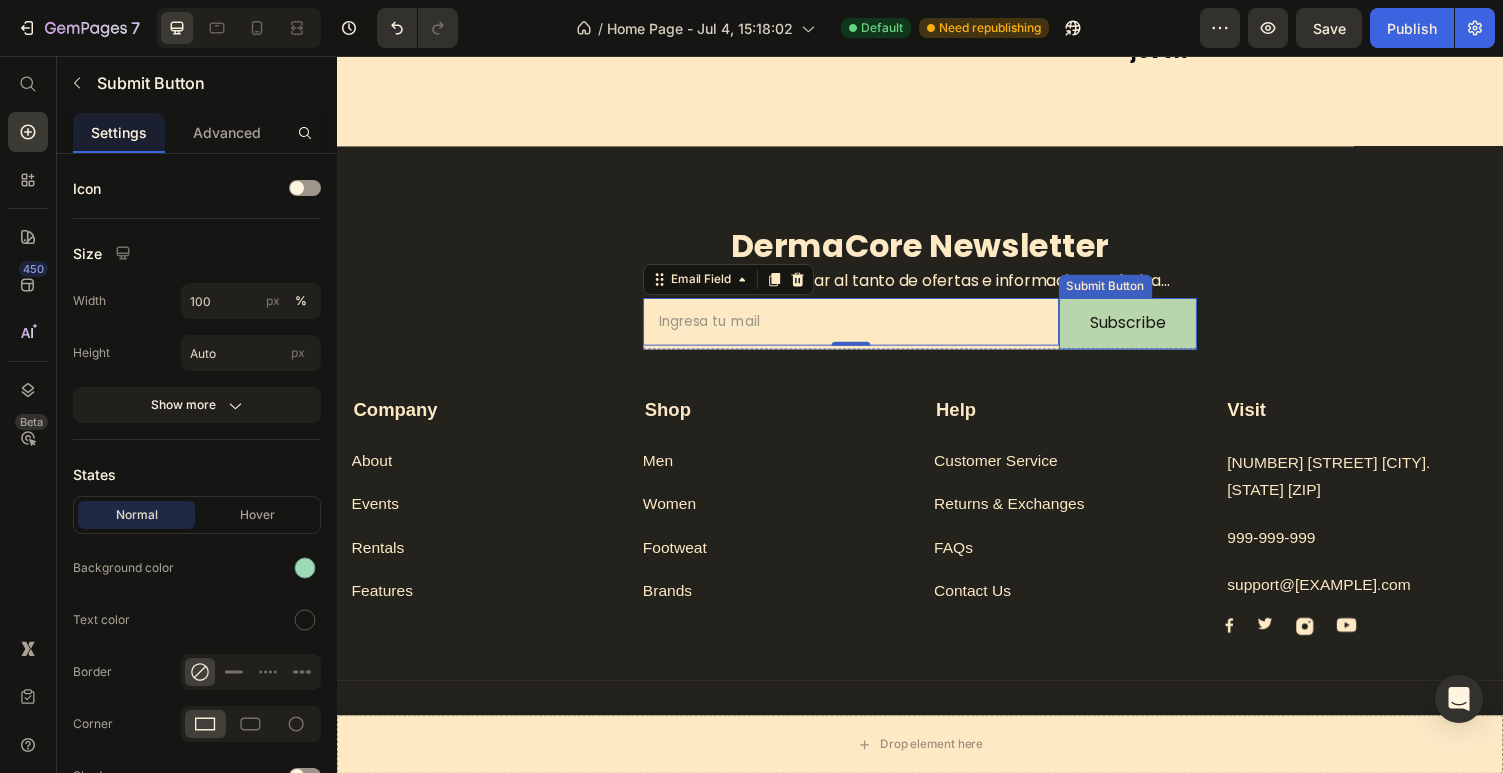 click on "Subscribe Submit Button" at bounding box center (1151, 331) 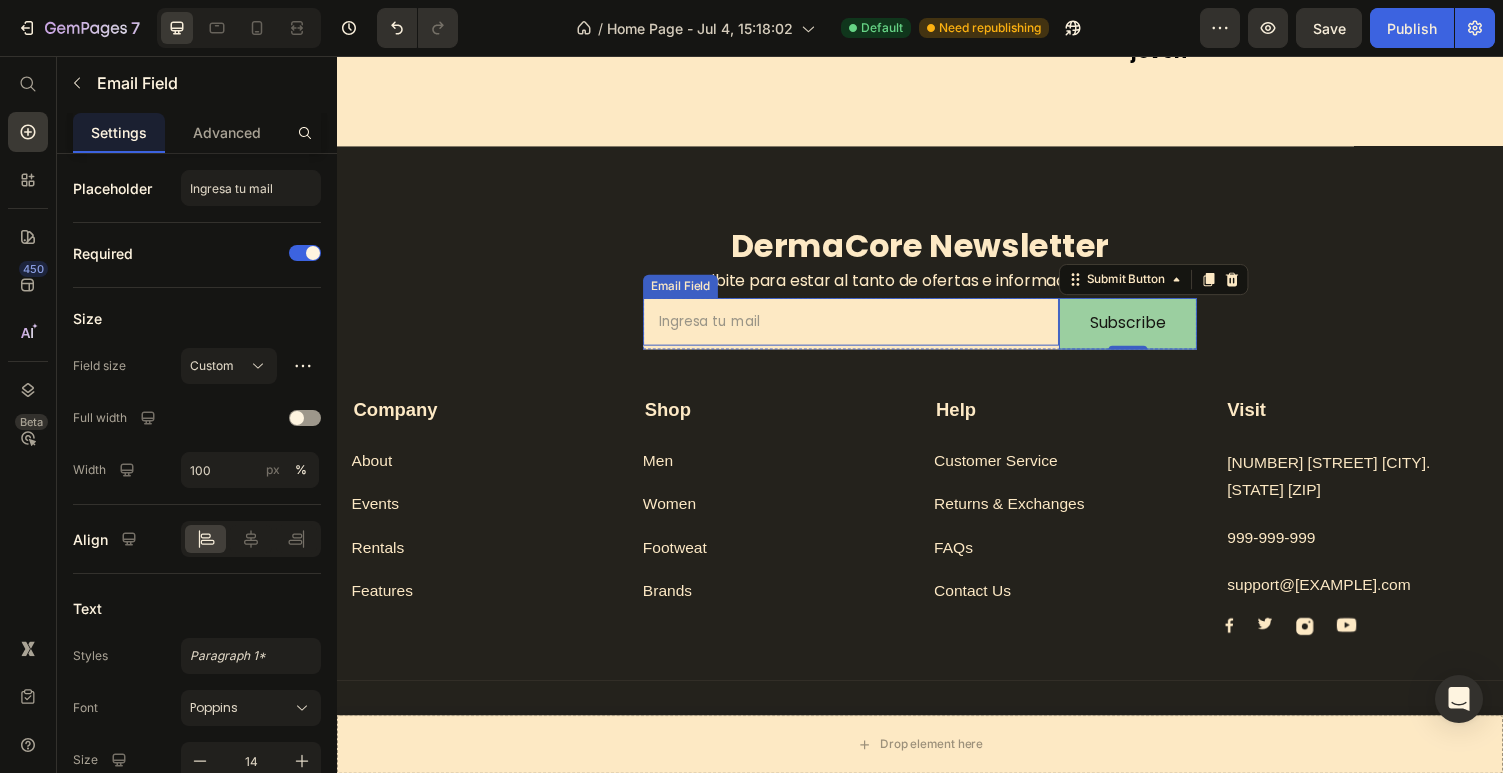 click at bounding box center (866, 329) 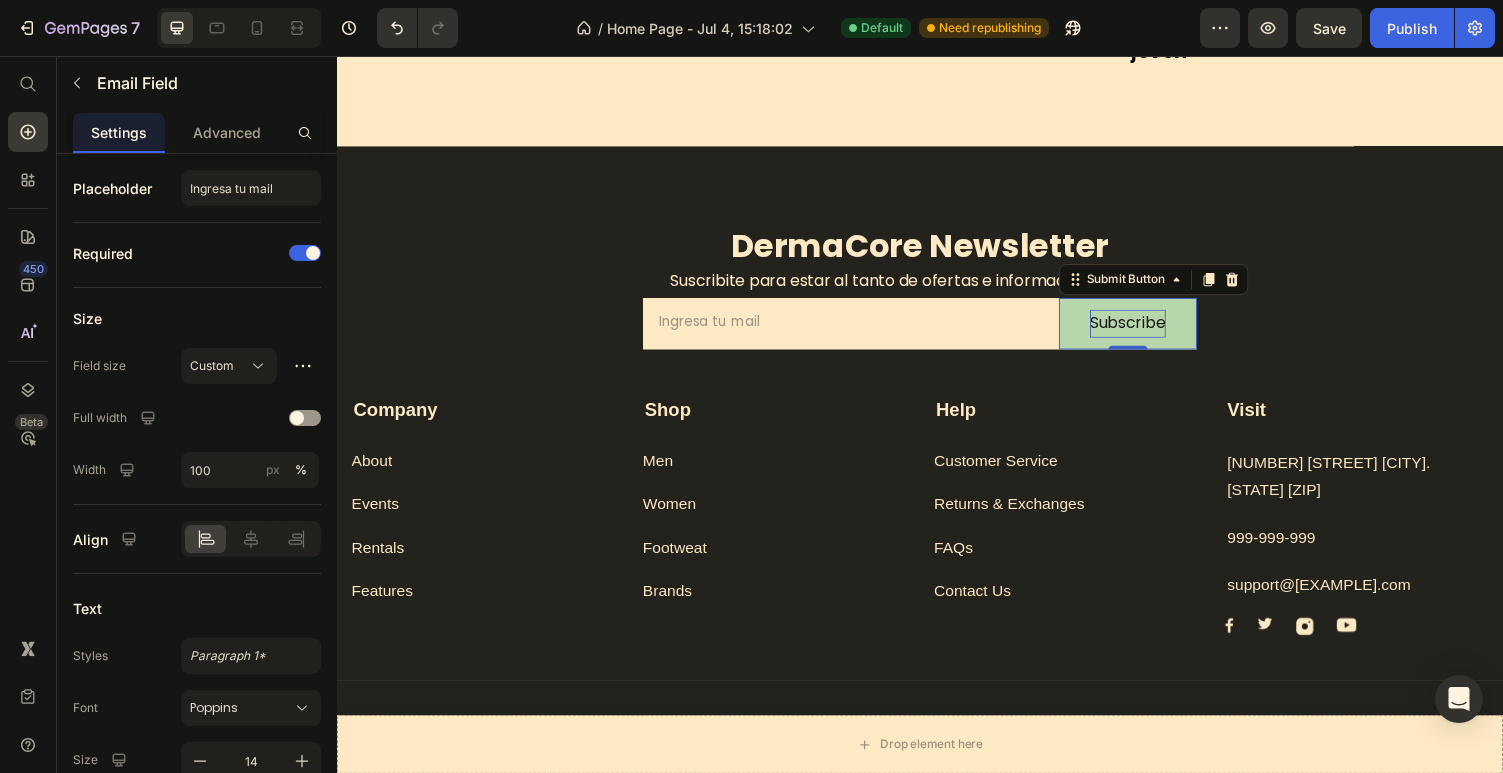 click on "Subscribe" at bounding box center [1151, 331] 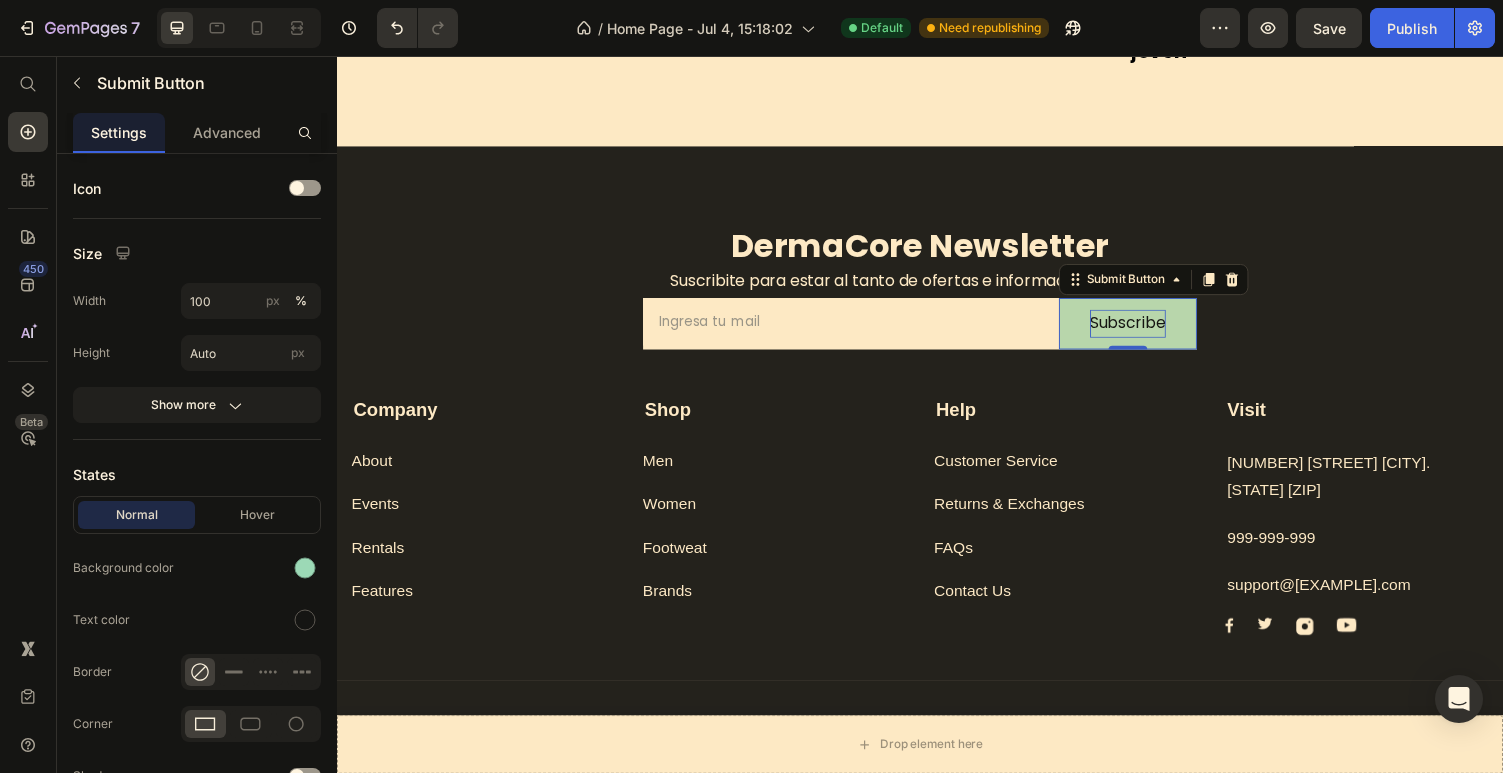 click on "Subscribe" at bounding box center [1151, 331] 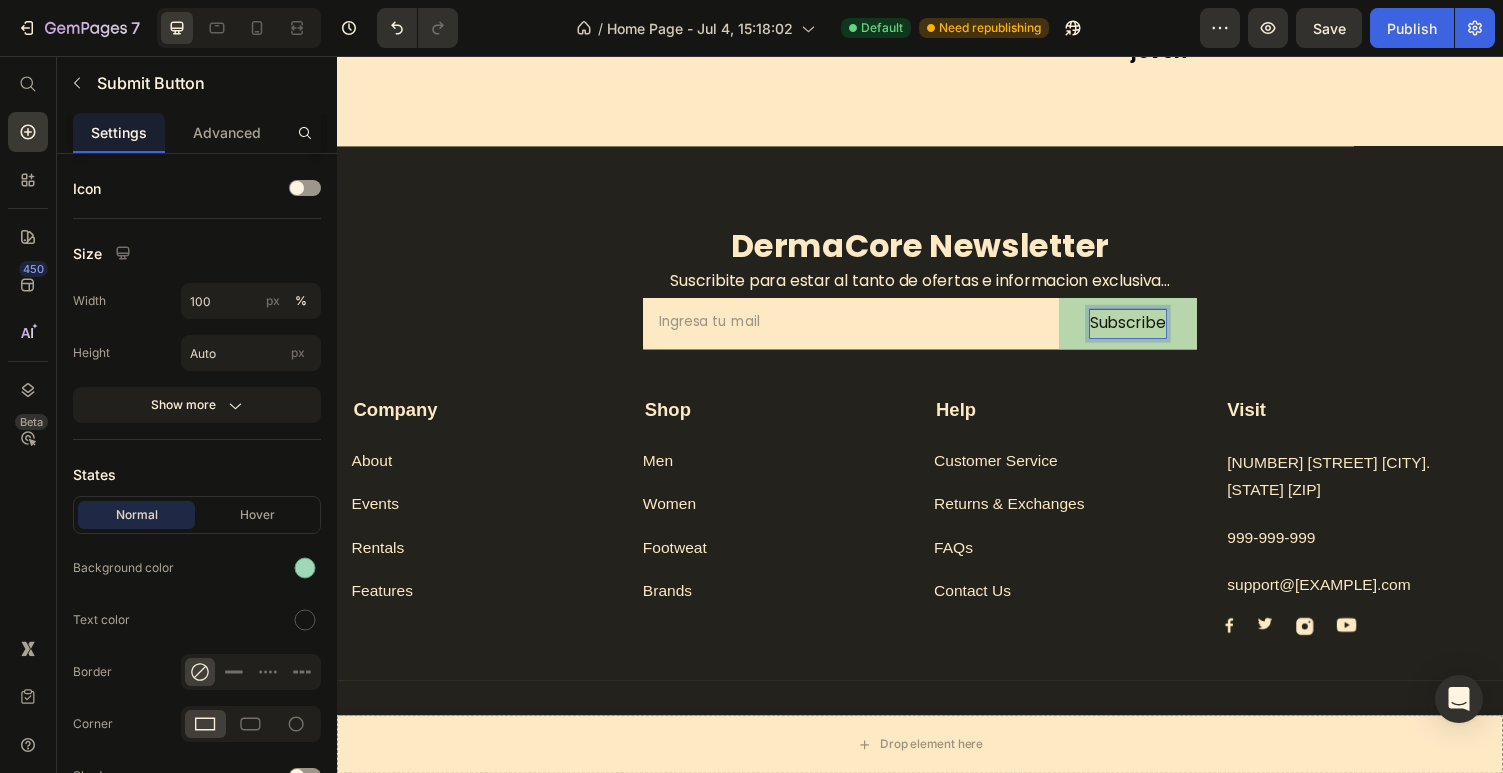 click on "Subscribe" at bounding box center (1151, 331) 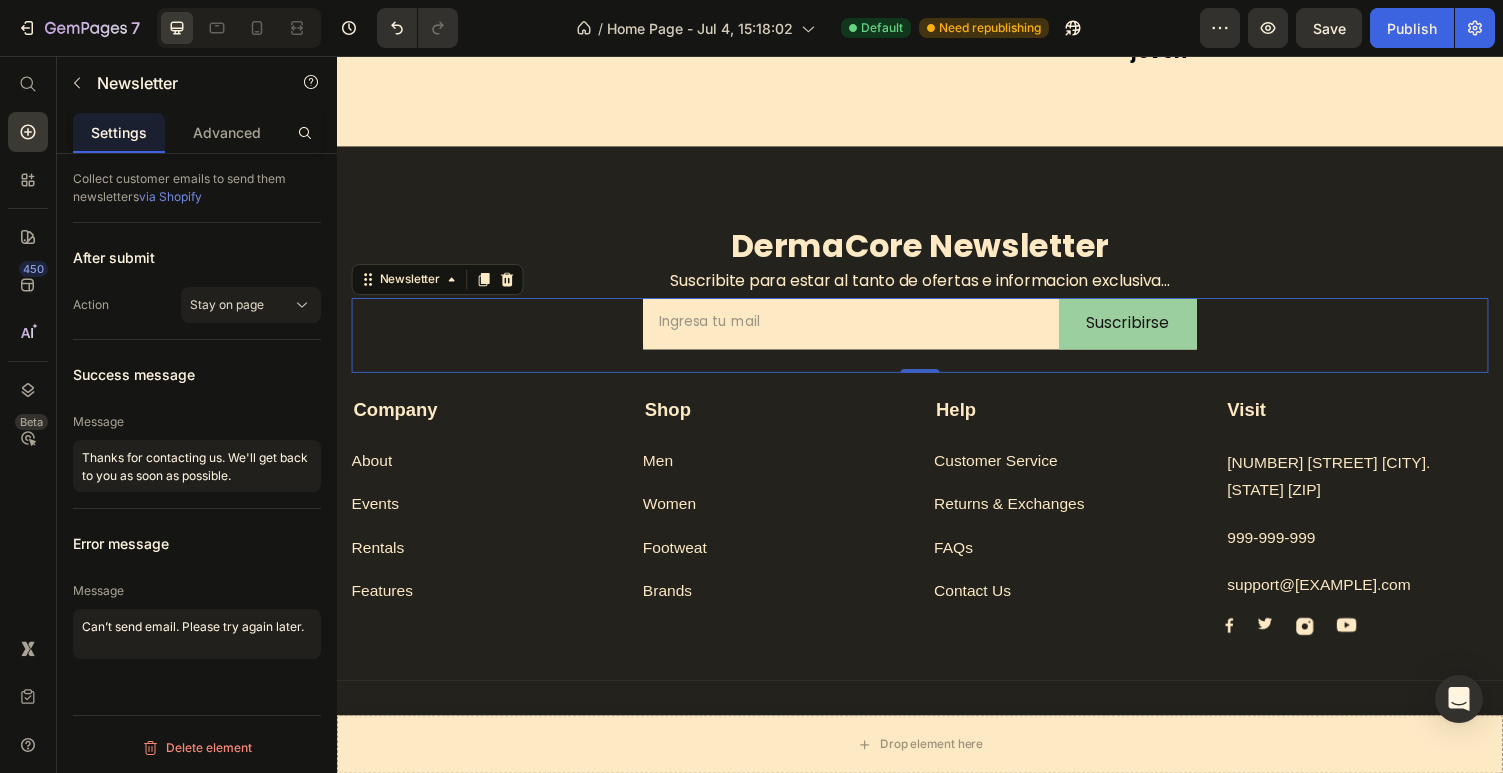 click on "Email Field Suscribirse Submit Button Row Newsletter   0" at bounding box center [937, 343] 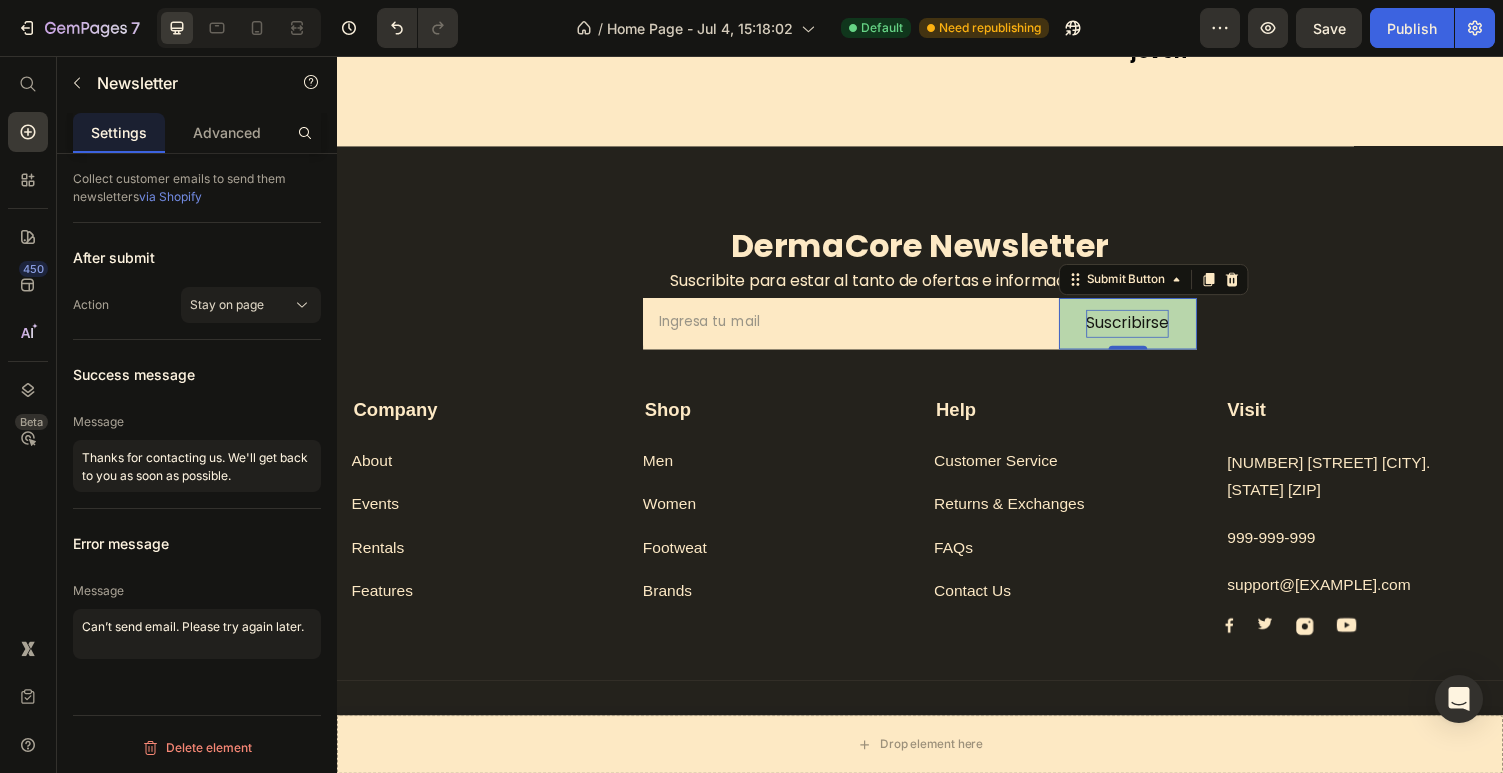 click on "Suscribirse" at bounding box center (1150, 331) 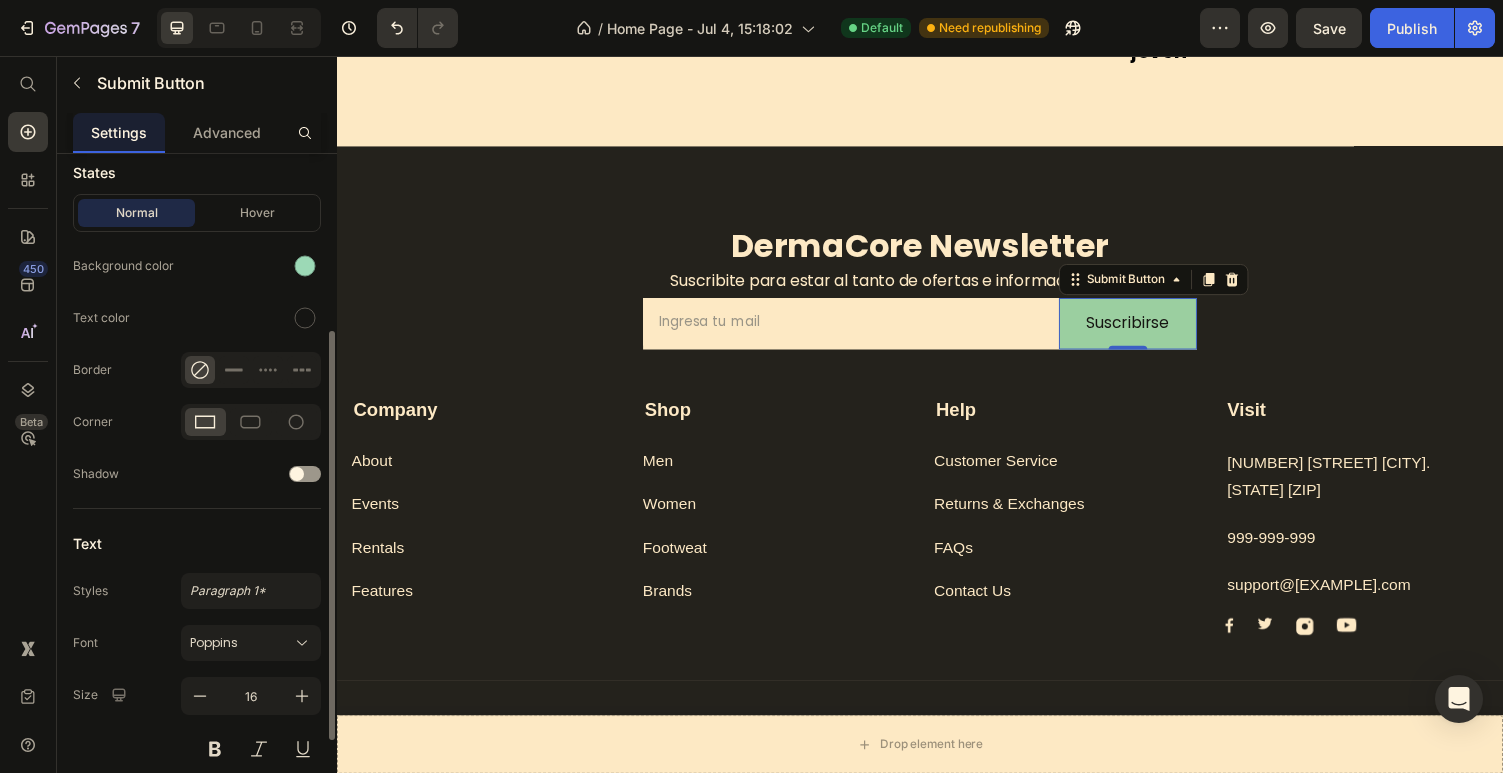scroll, scrollTop: 321, scrollLeft: 0, axis: vertical 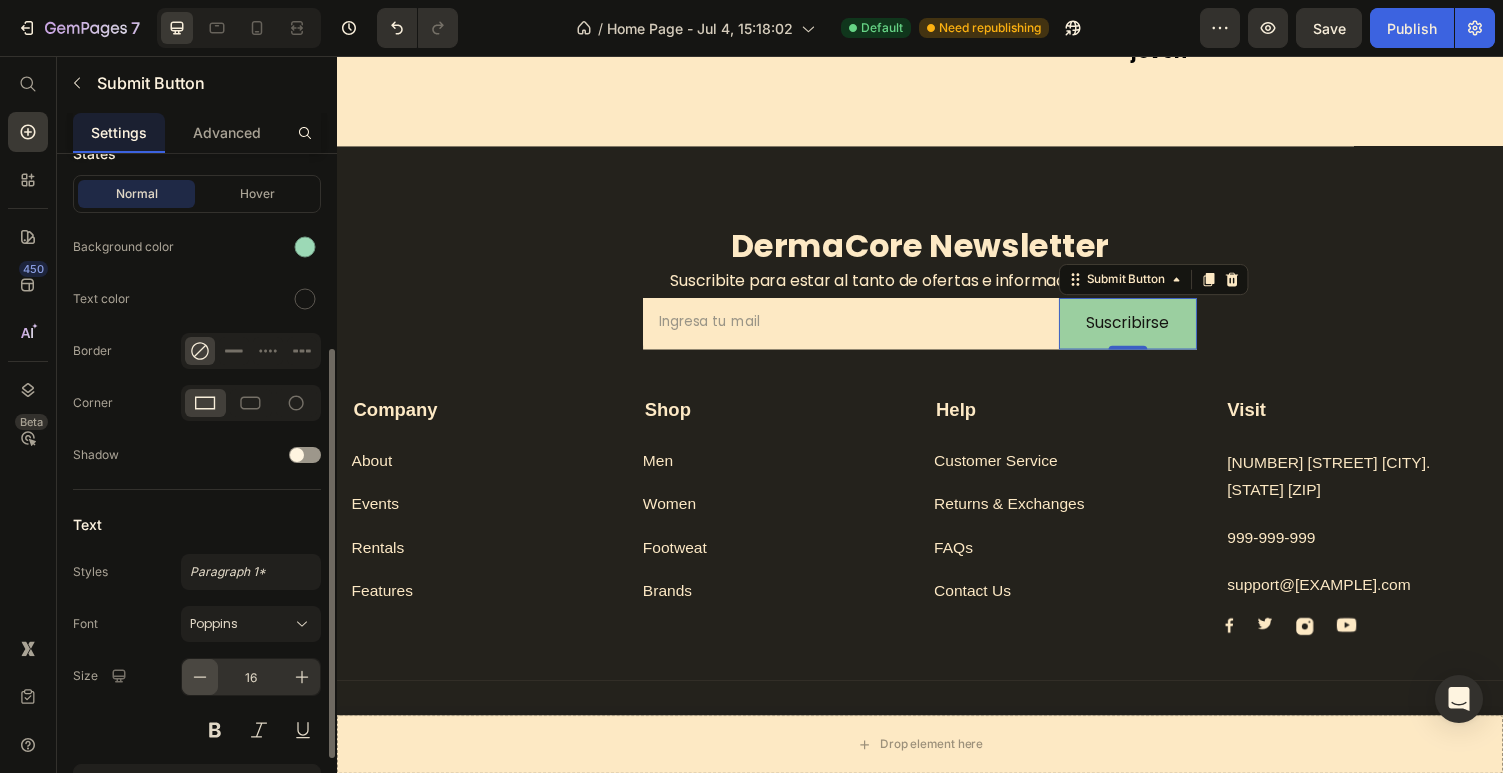 click 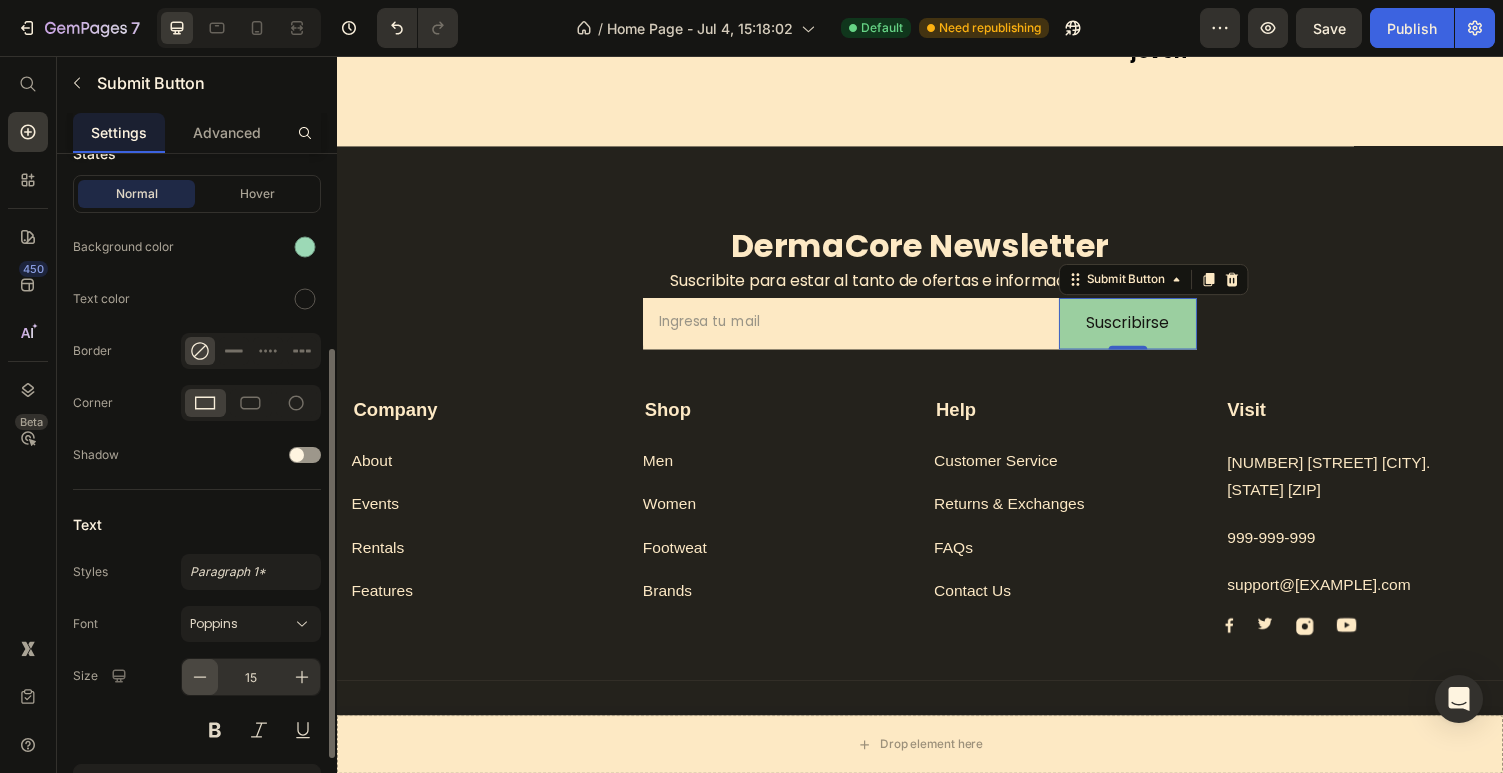 click 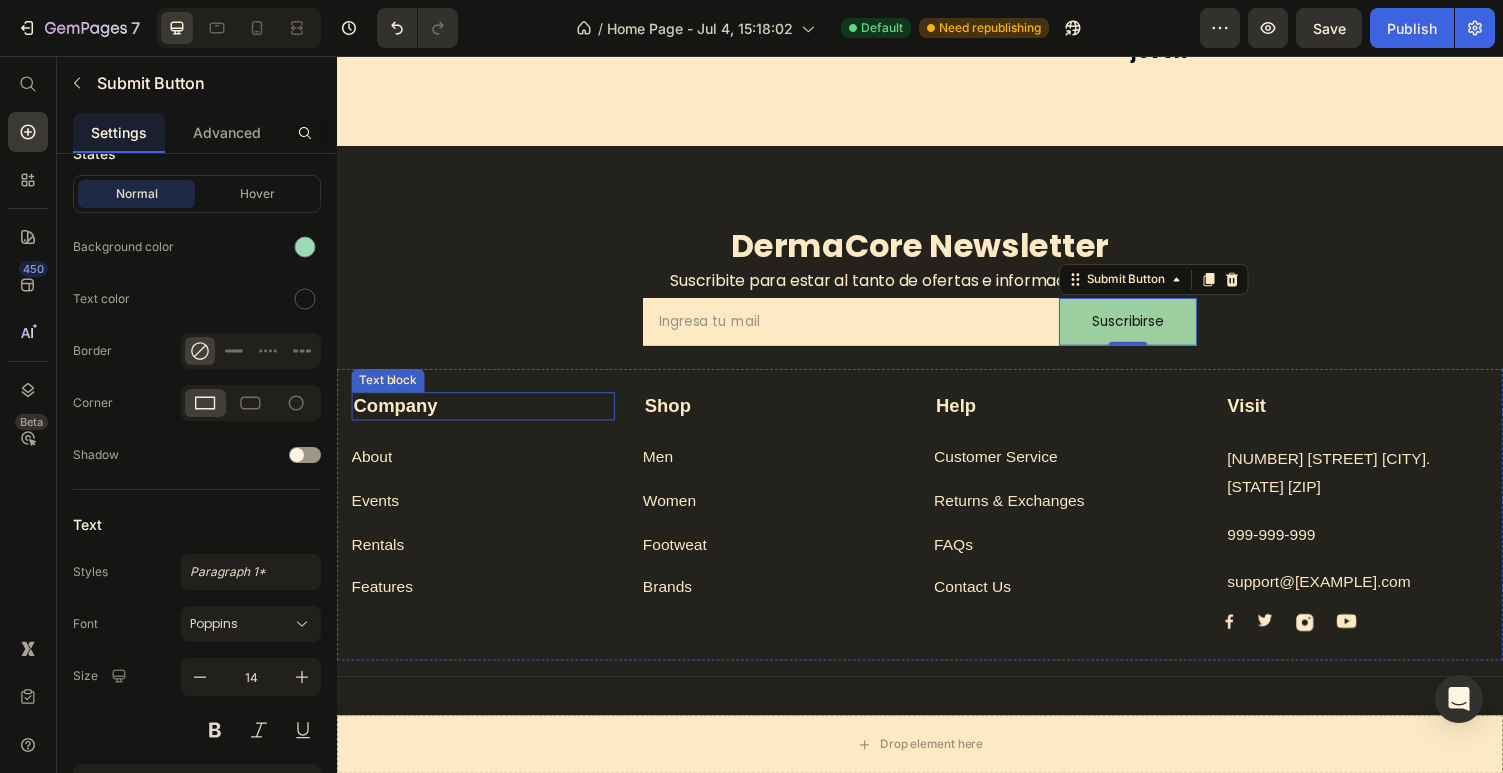 click on "Company" at bounding box center [487, 416] 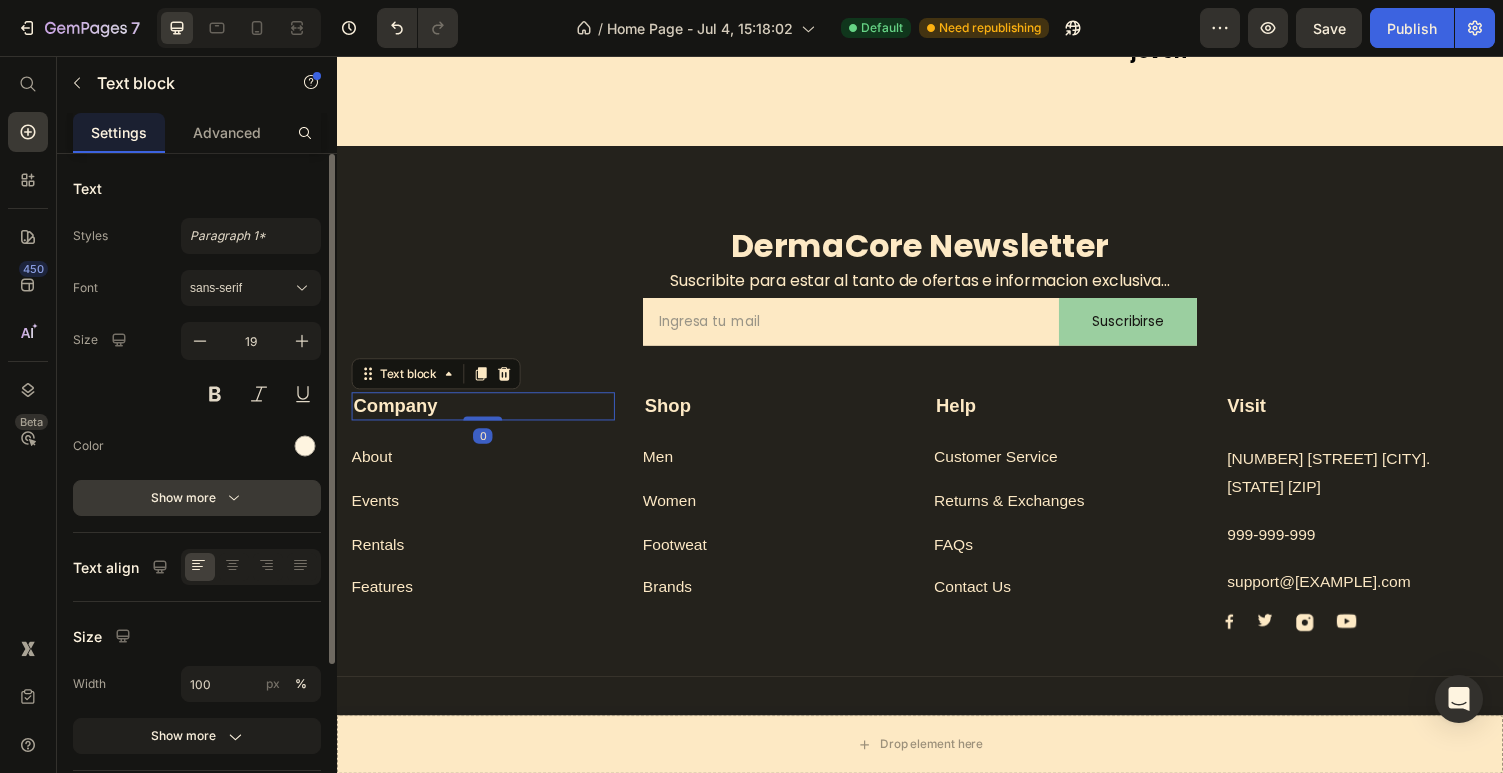 click on "Show more" at bounding box center [197, 498] 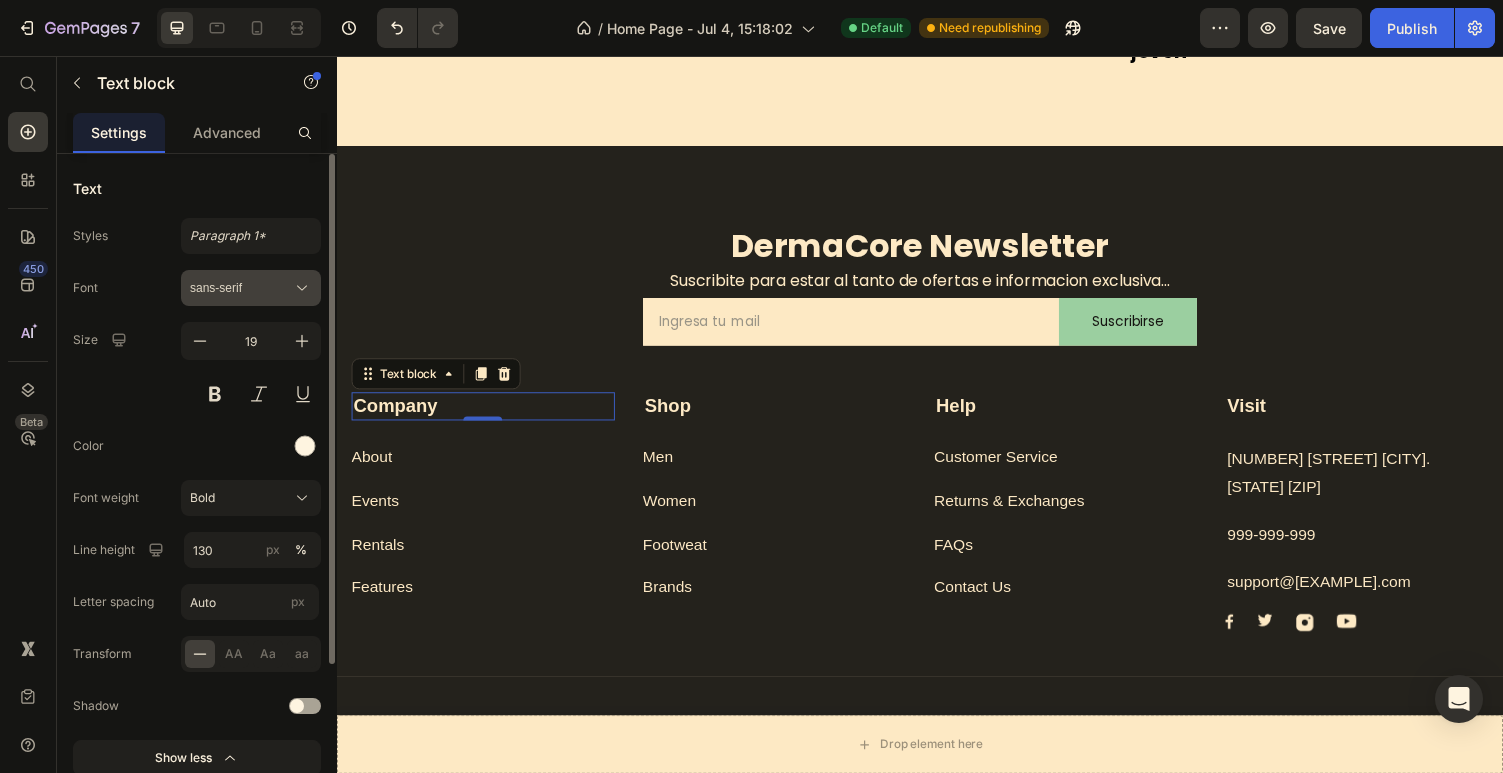 click on "sans-serif" at bounding box center (251, 288) 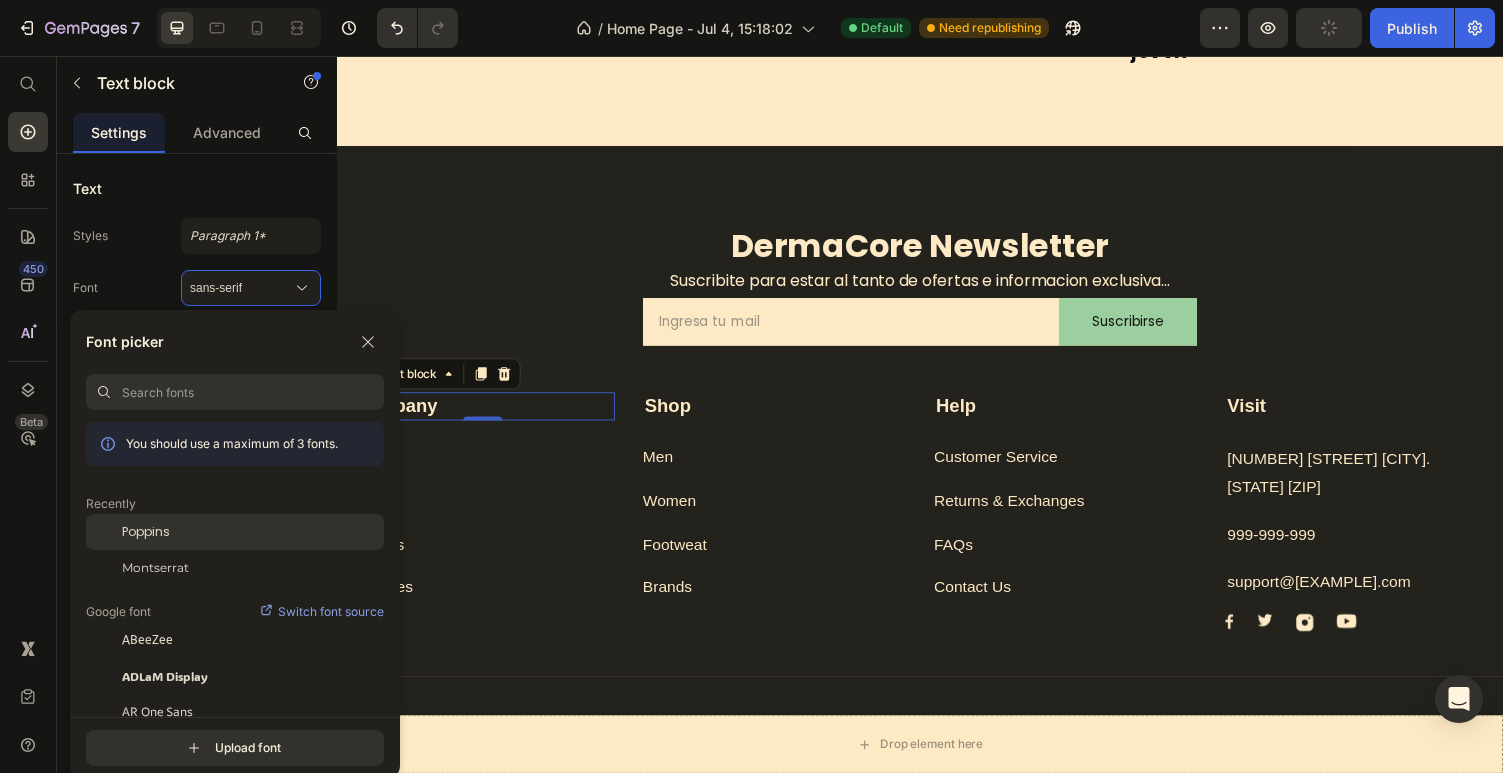 click on "Poppins" at bounding box center [146, 532] 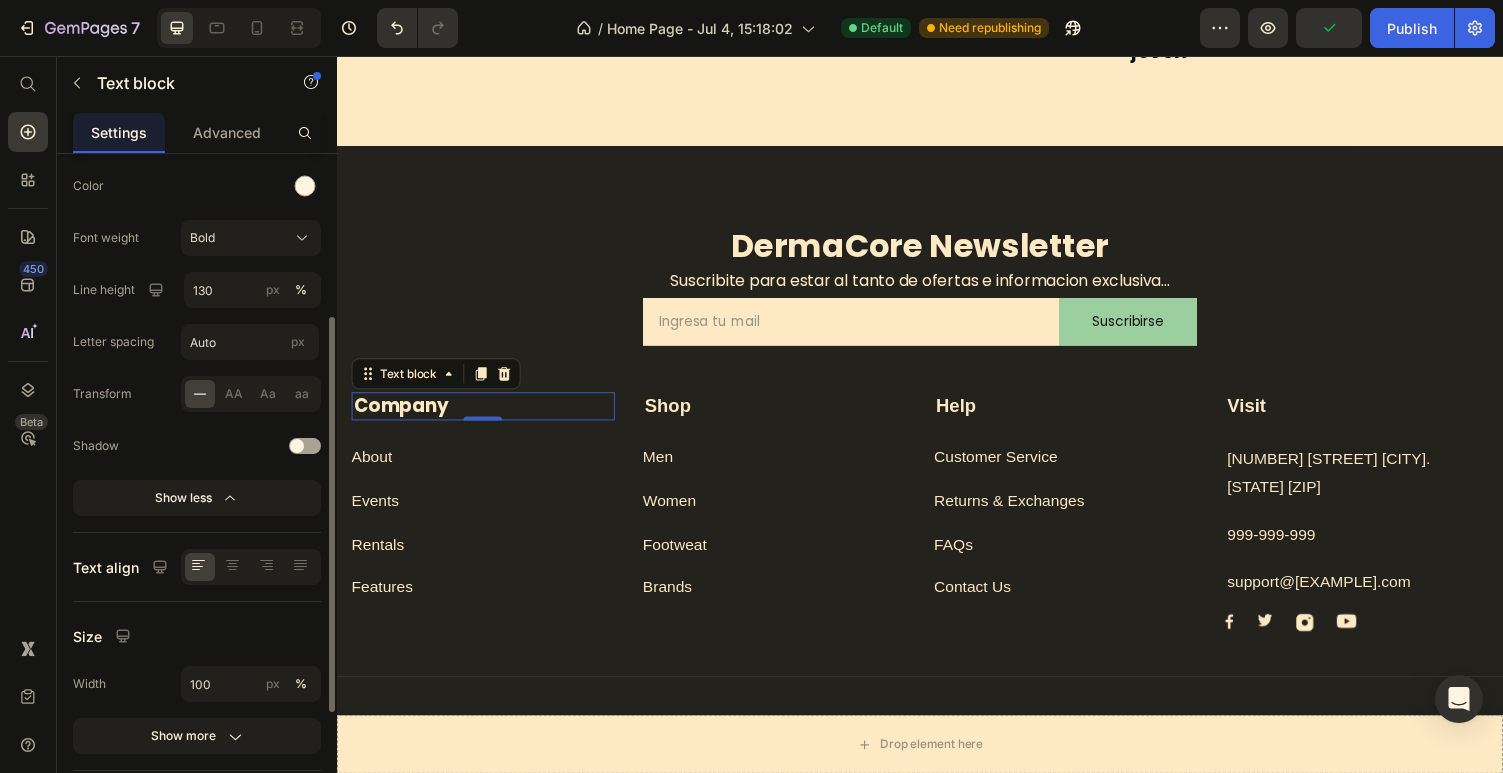 scroll, scrollTop: 267, scrollLeft: 0, axis: vertical 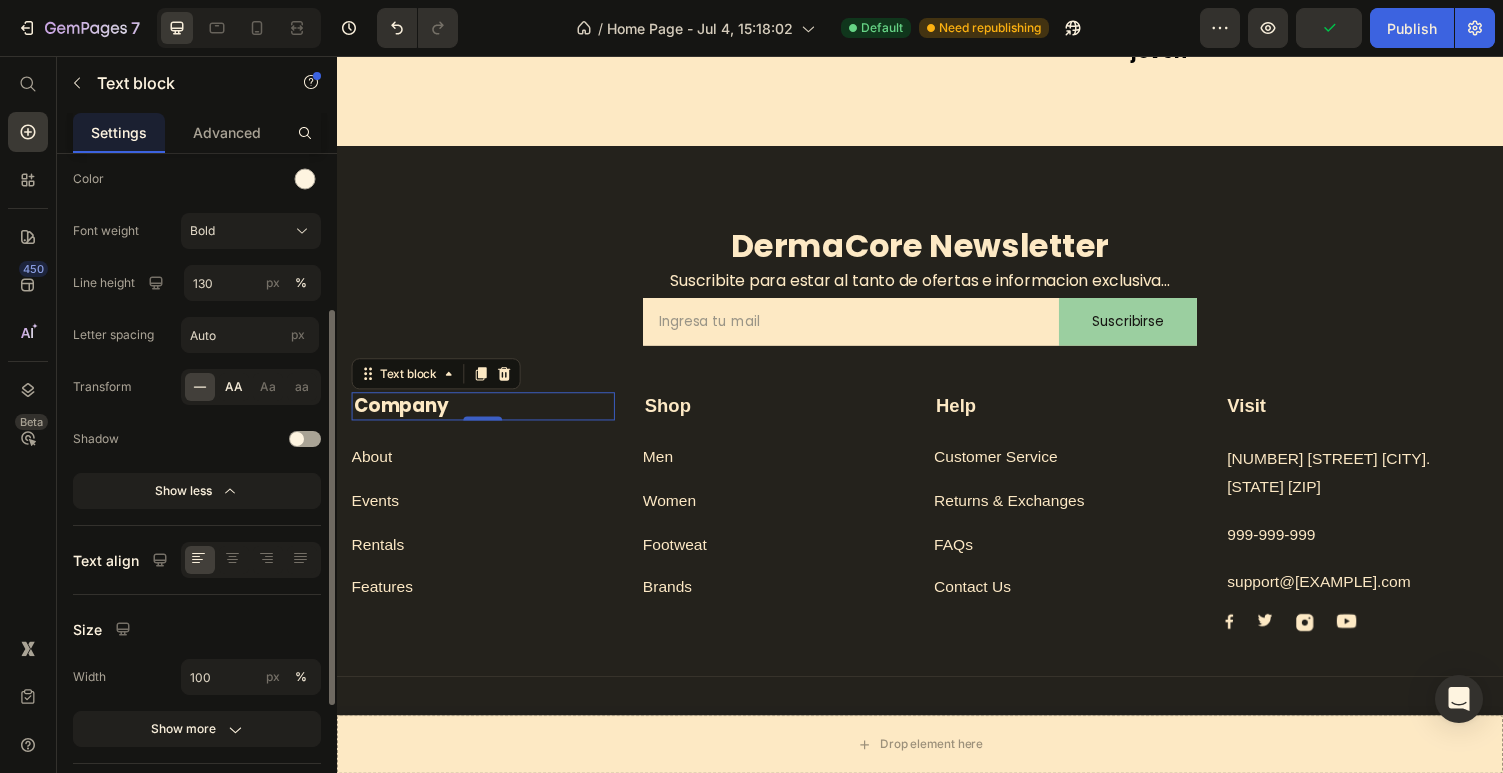 click on "AA" 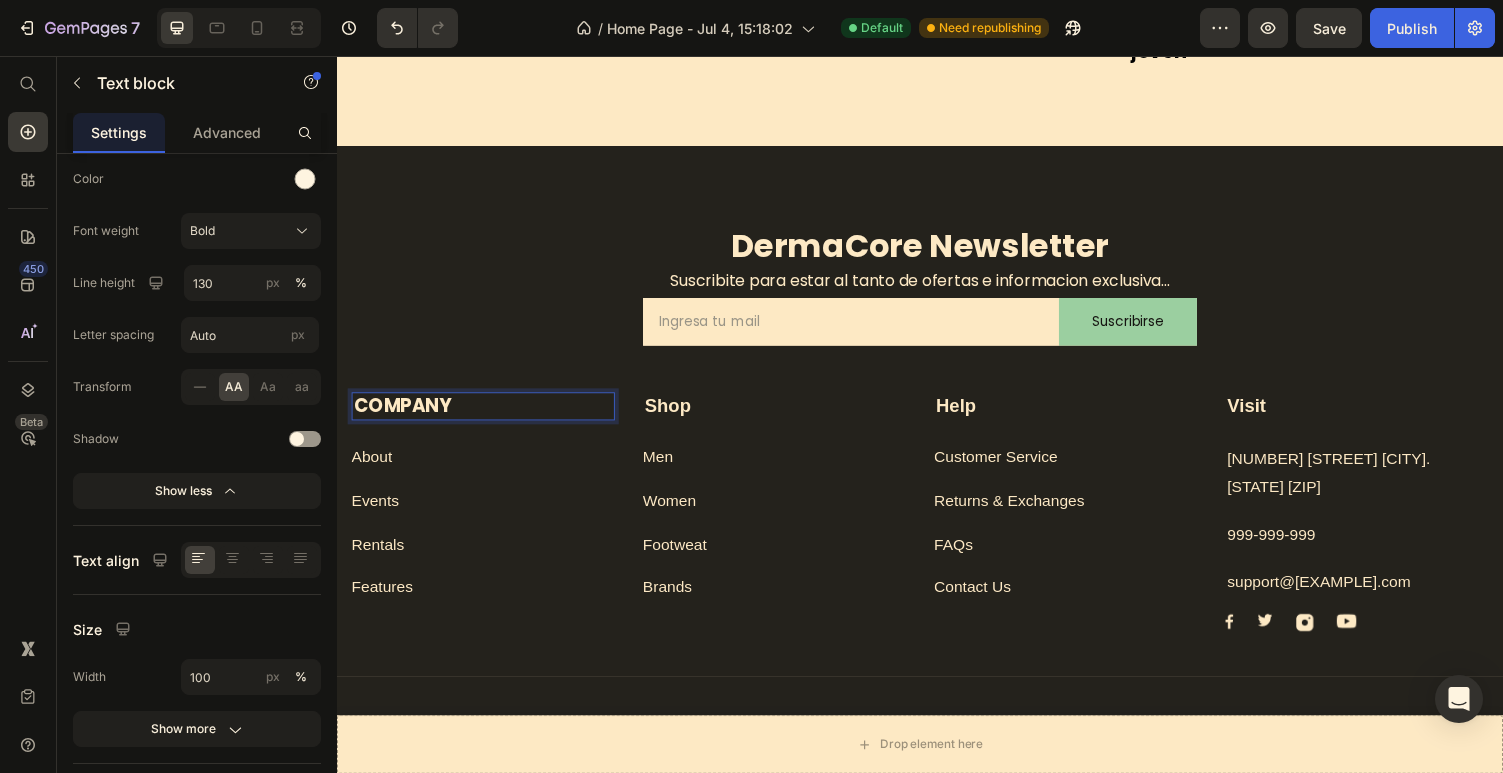 click on "Company" at bounding box center [404, 415] 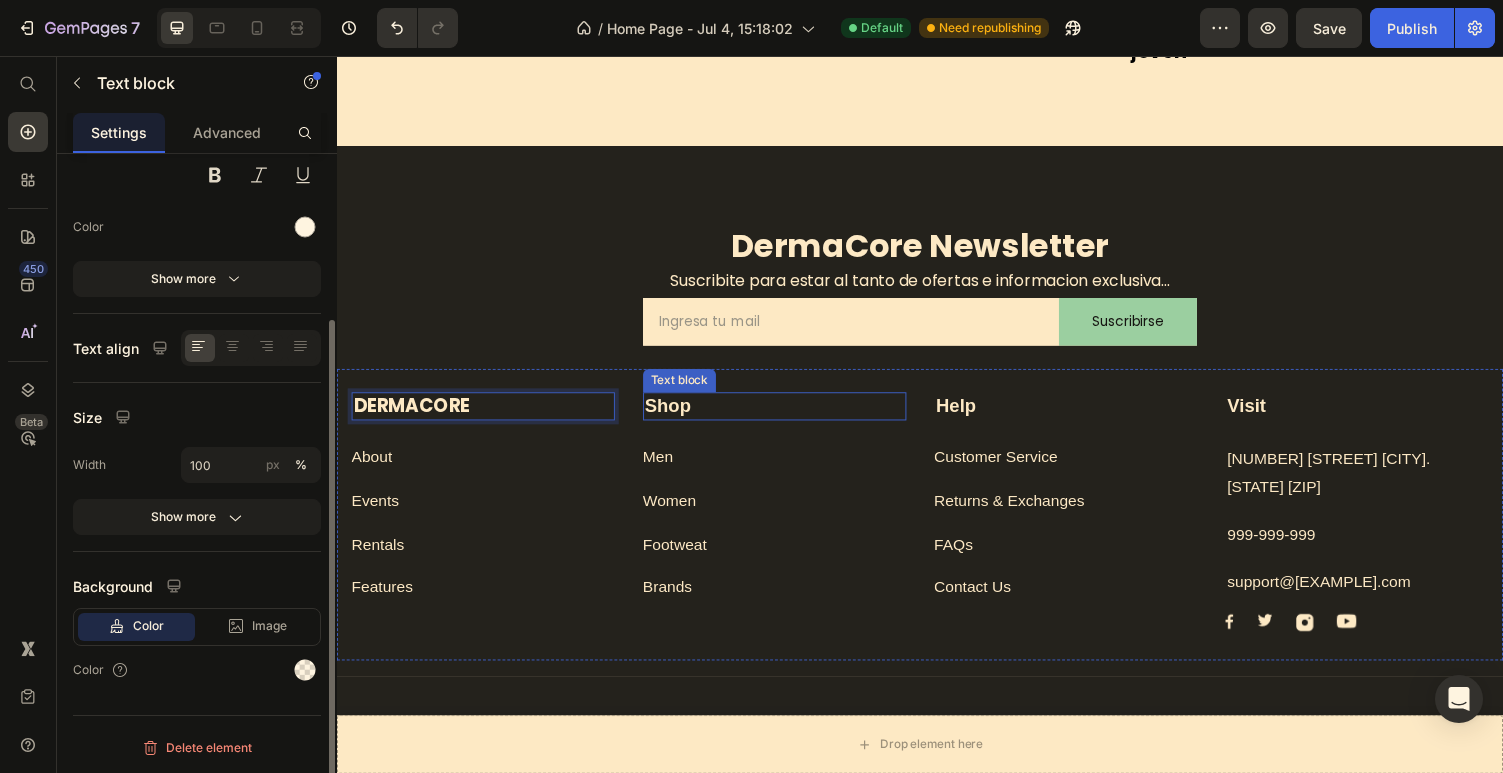 click on "Shop" at bounding box center (787, 416) 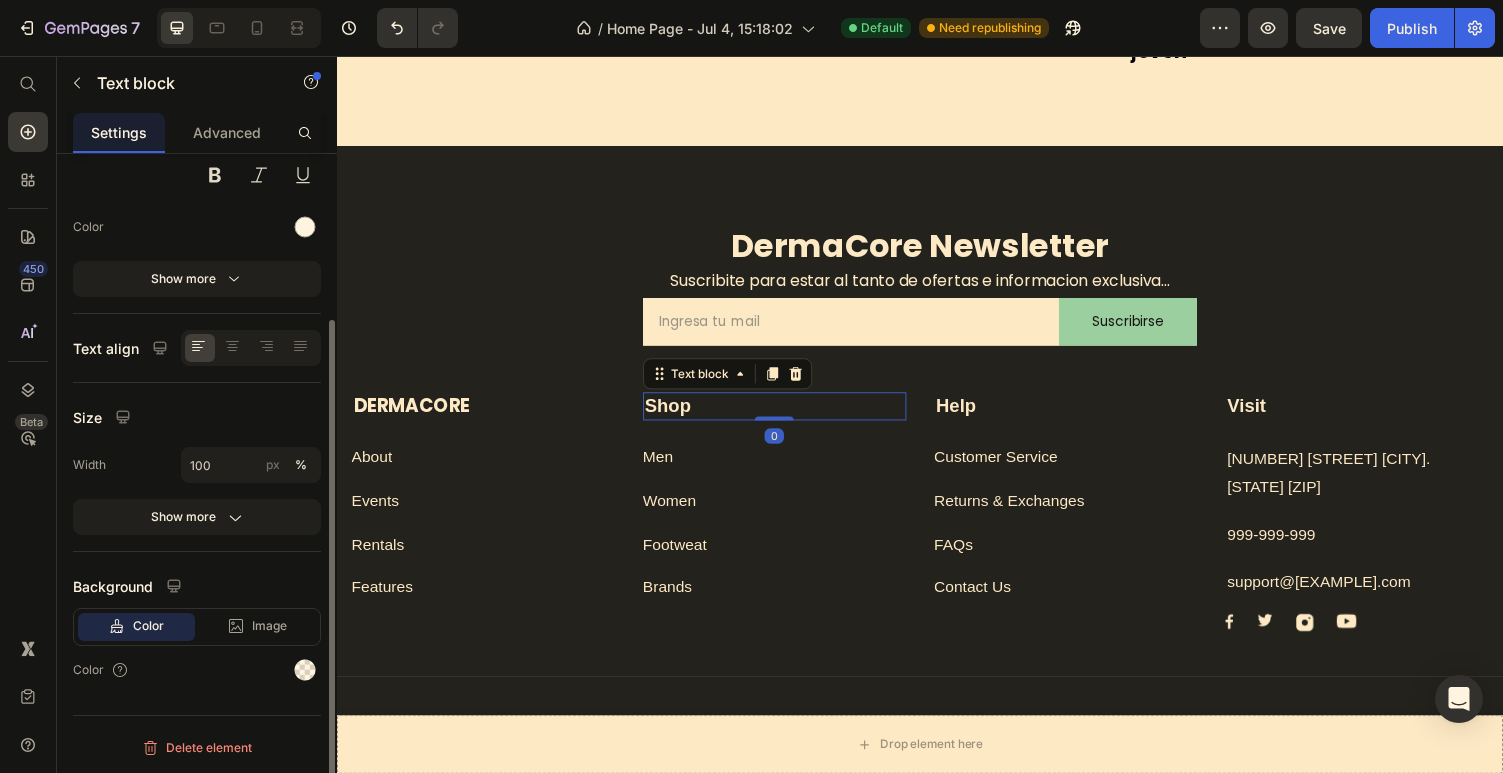 scroll, scrollTop: 219, scrollLeft: 0, axis: vertical 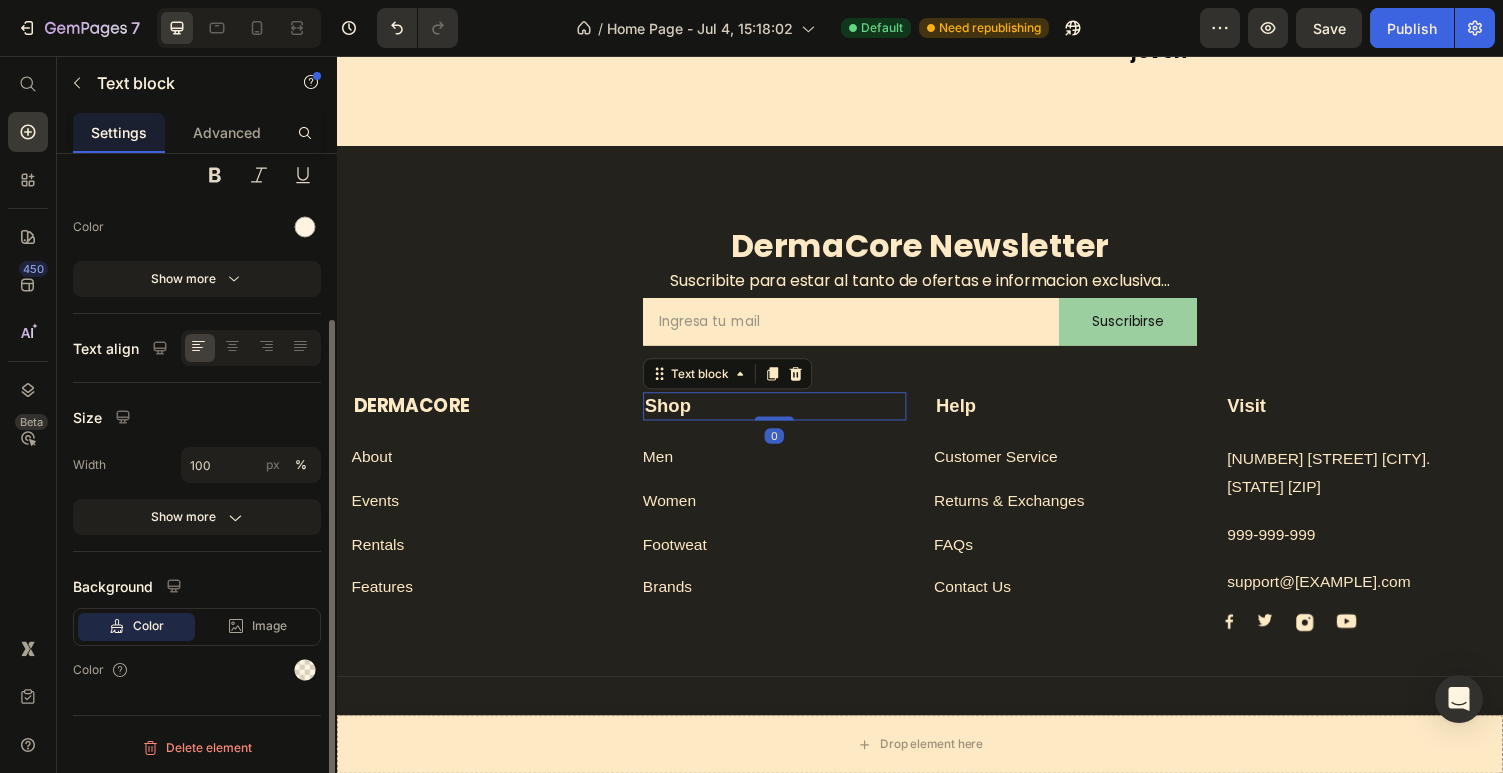 click on "Shop" at bounding box center (787, 416) 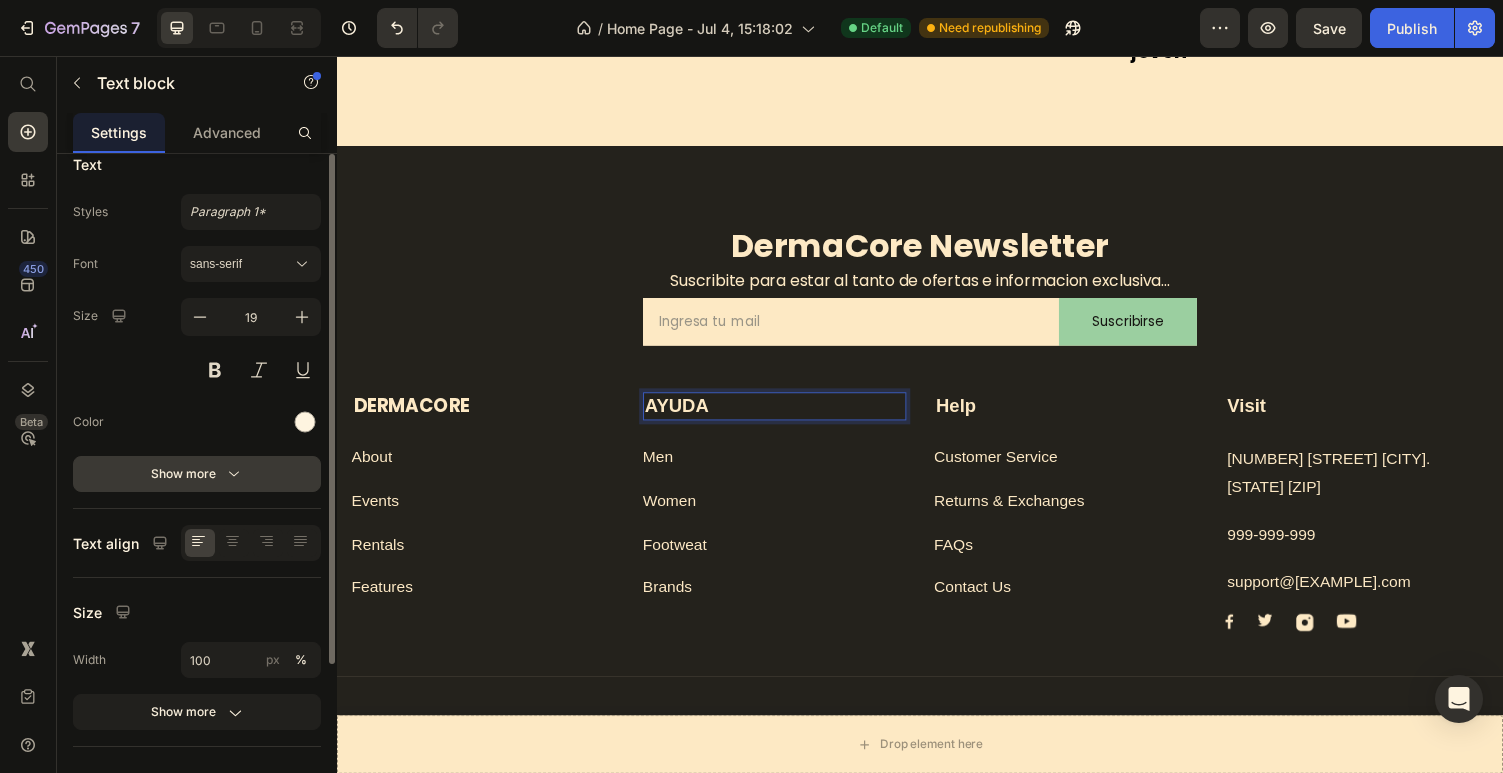 scroll, scrollTop: 14, scrollLeft: 0, axis: vertical 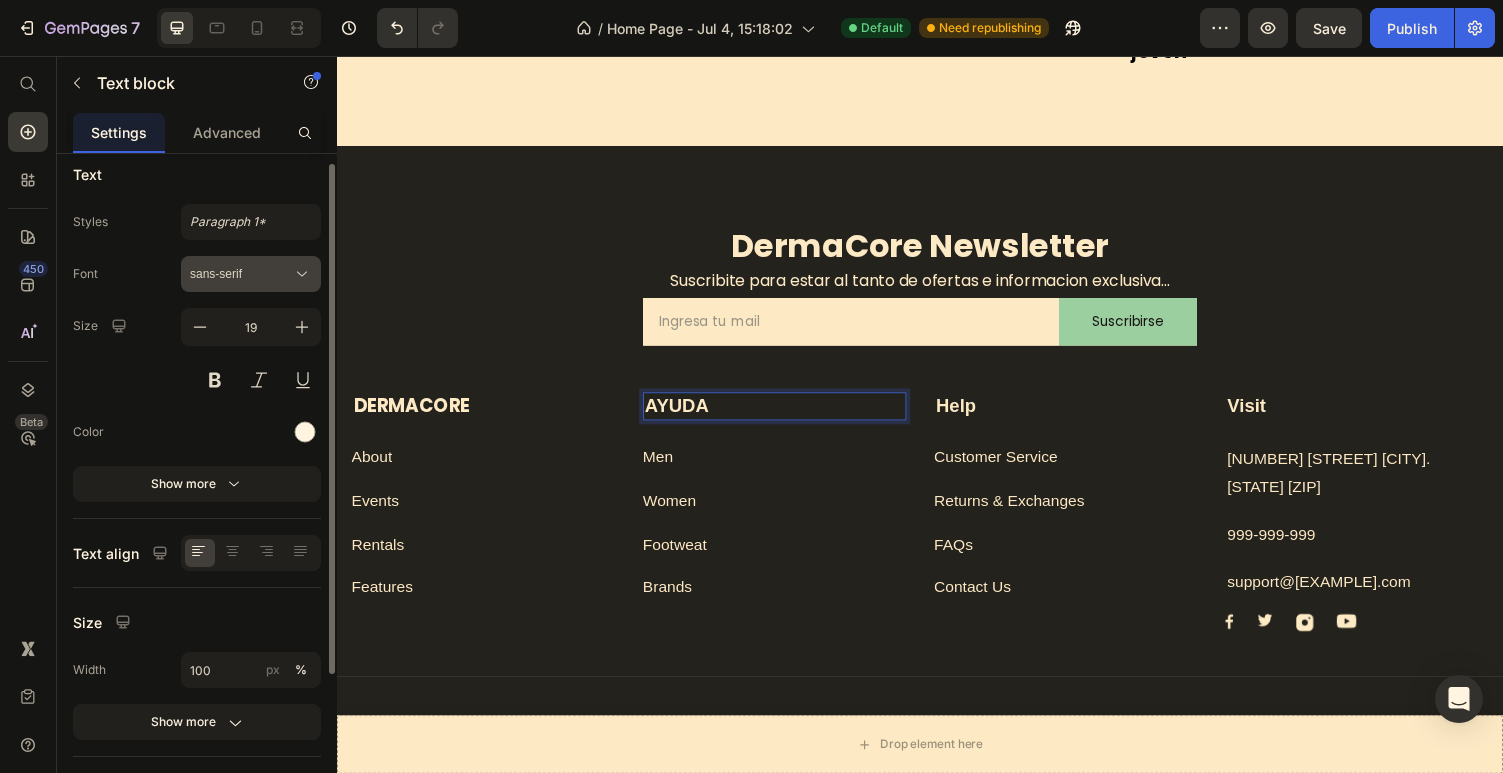 click on "sans-serif" at bounding box center (251, 274) 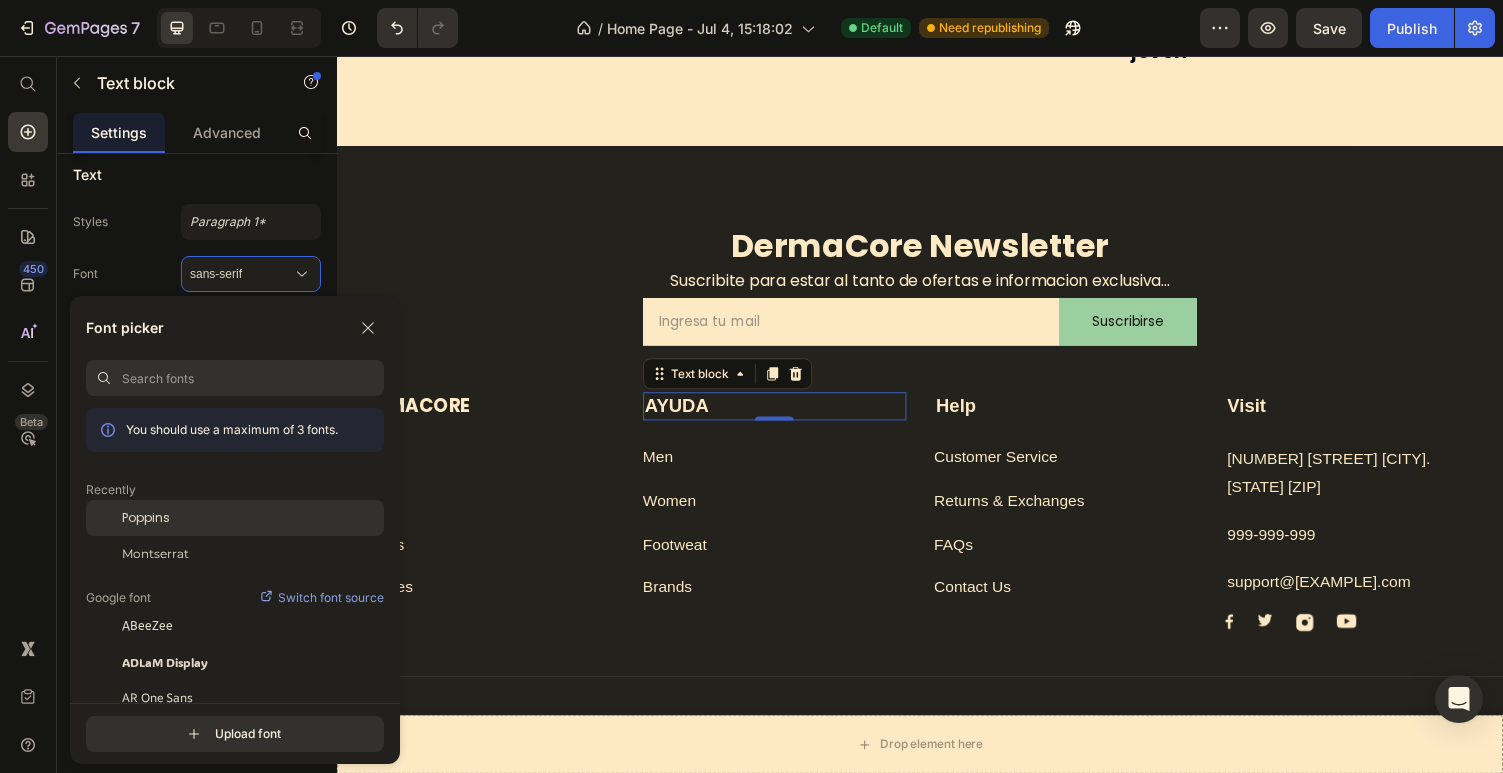 click on "Poppins" 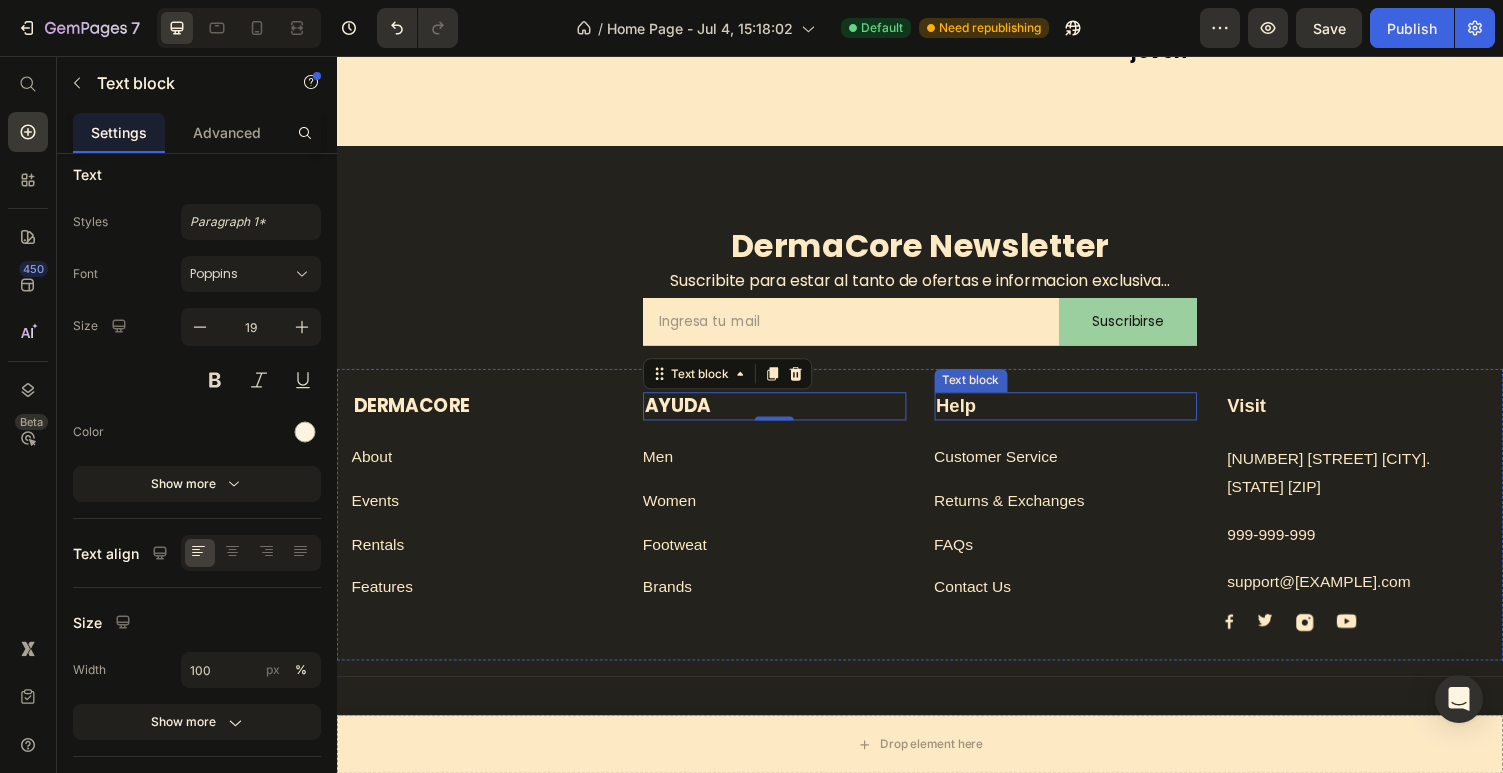click on "Help" at bounding box center (1087, 416) 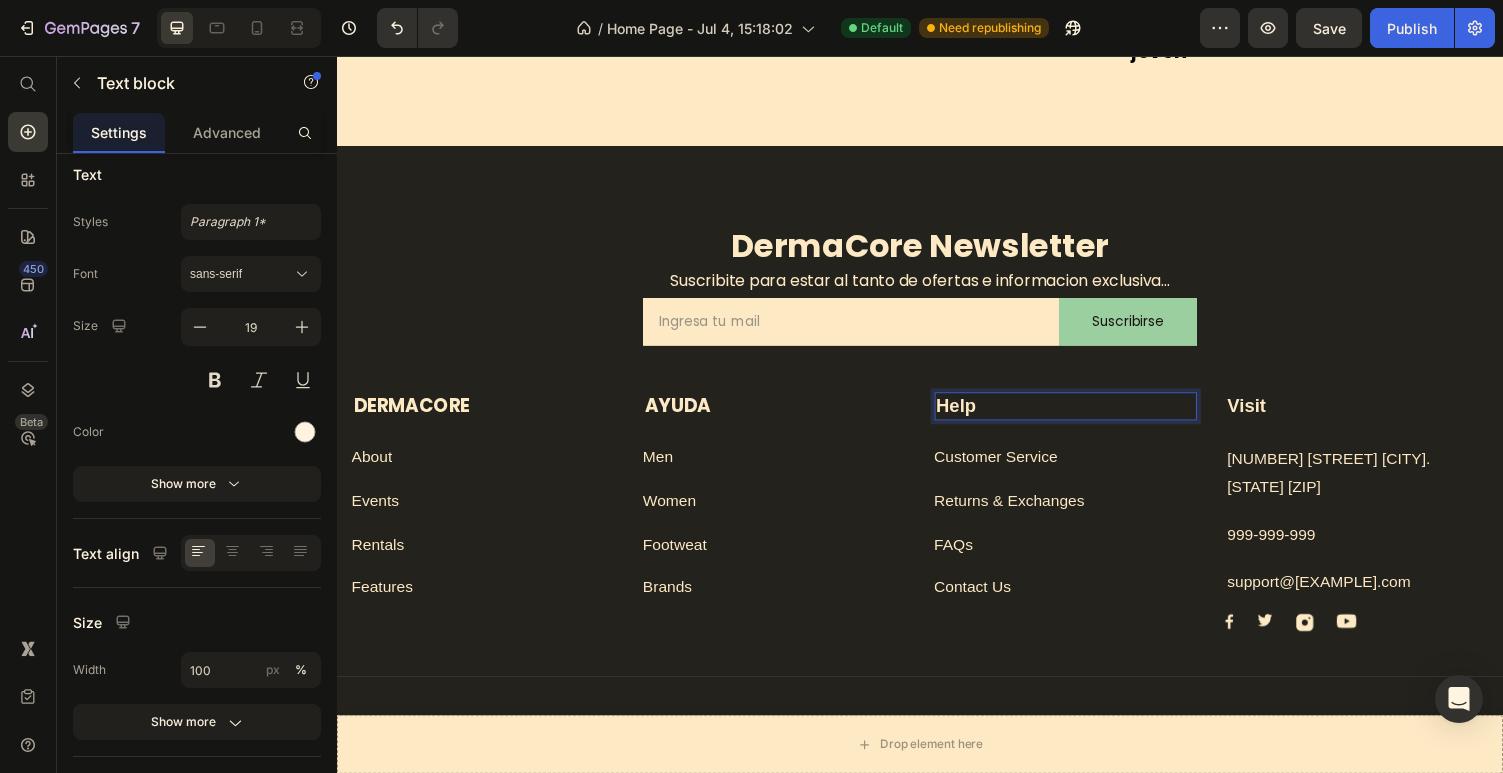 click on "Help" at bounding box center (1087, 416) 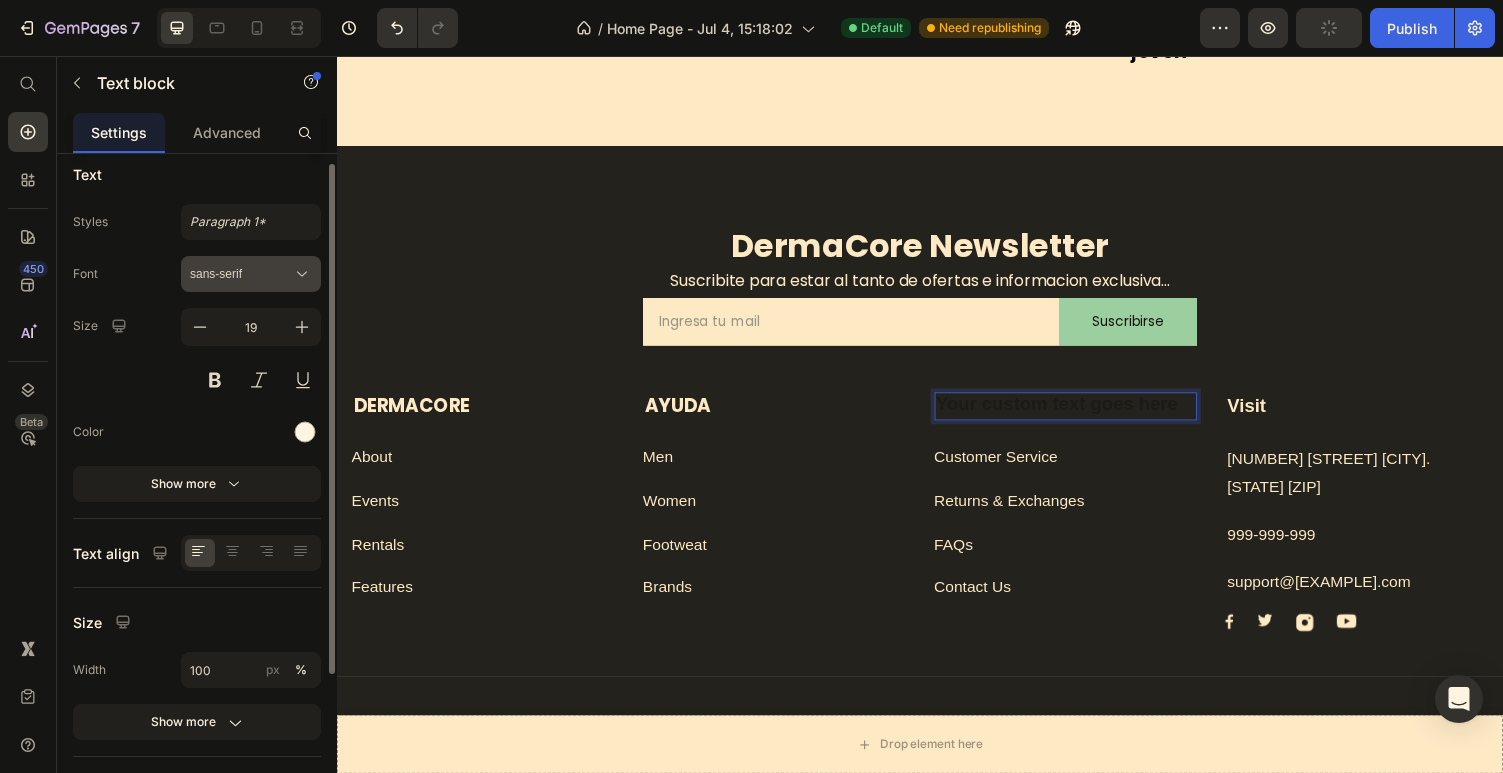 click on "sans-serif" at bounding box center [241, 274] 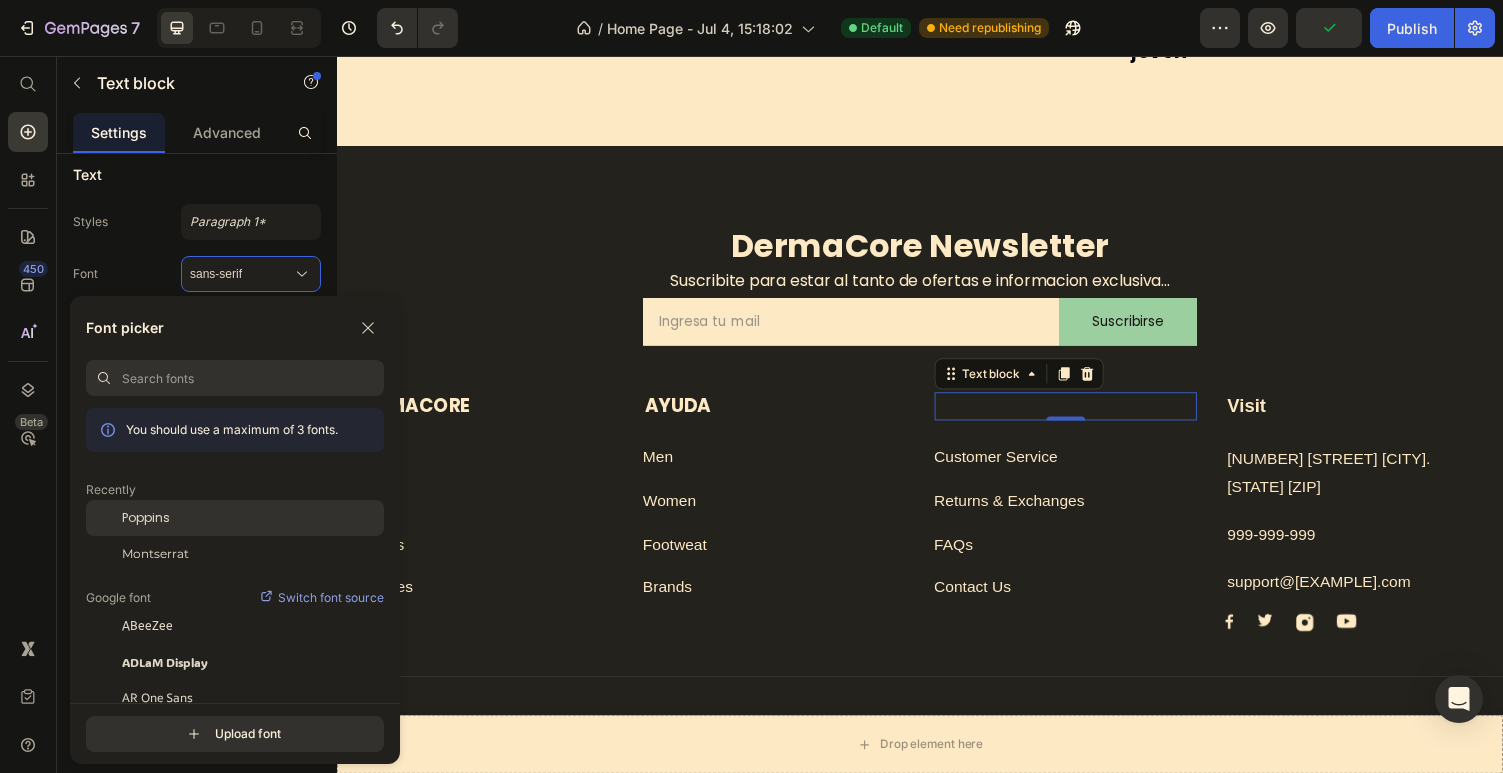 click on "Poppins" 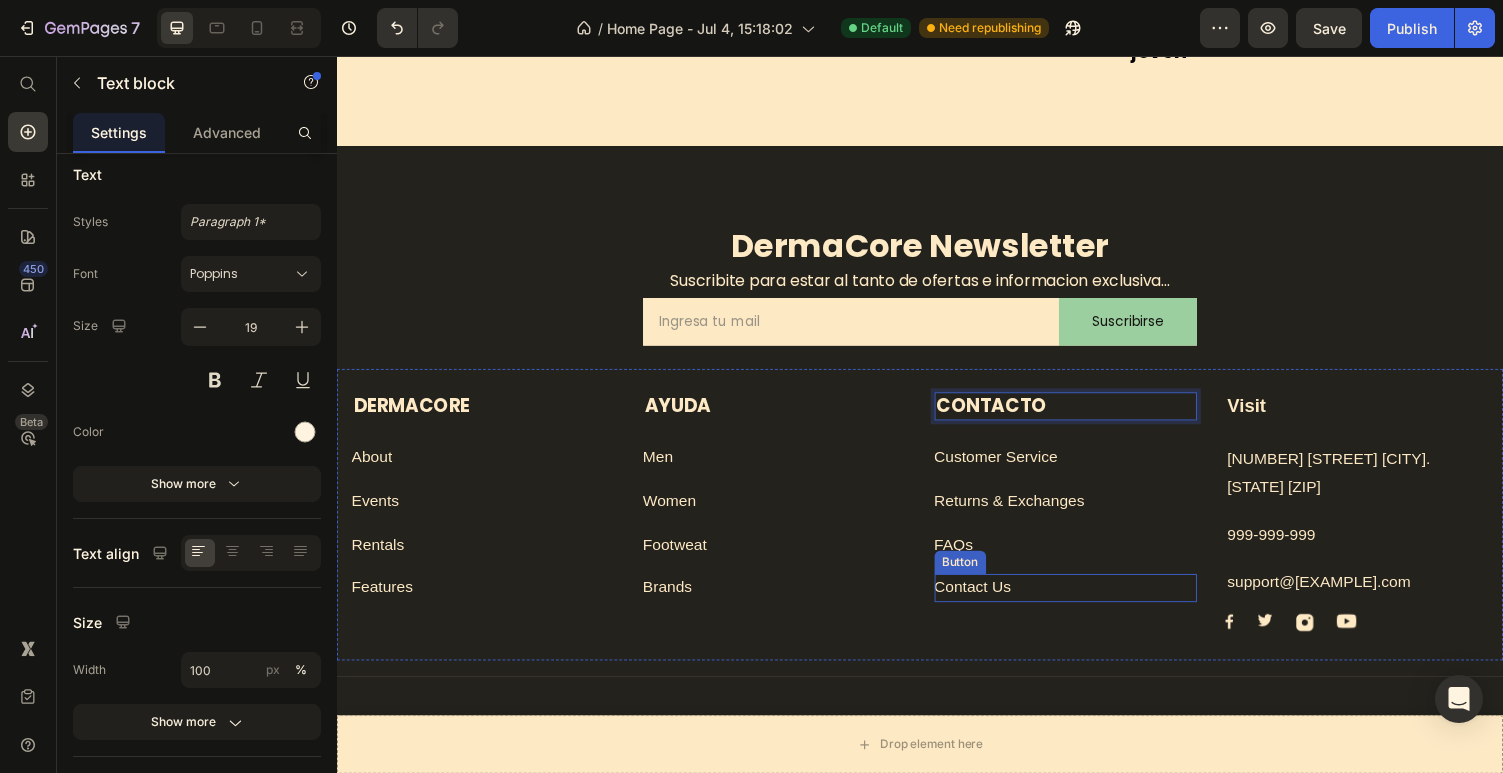 click on "Contact Us Button" at bounding box center [1087, 603] 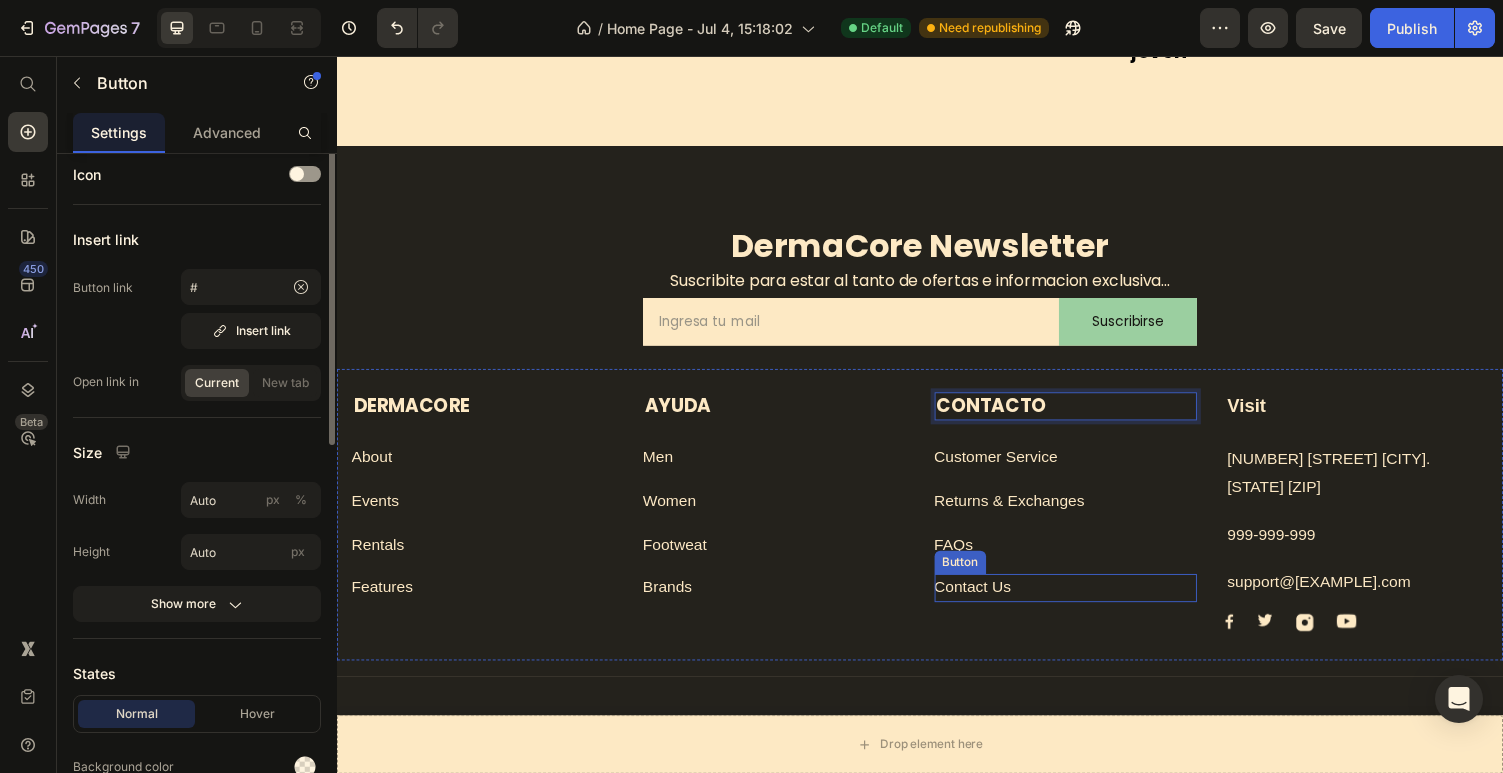 scroll, scrollTop: 0, scrollLeft: 0, axis: both 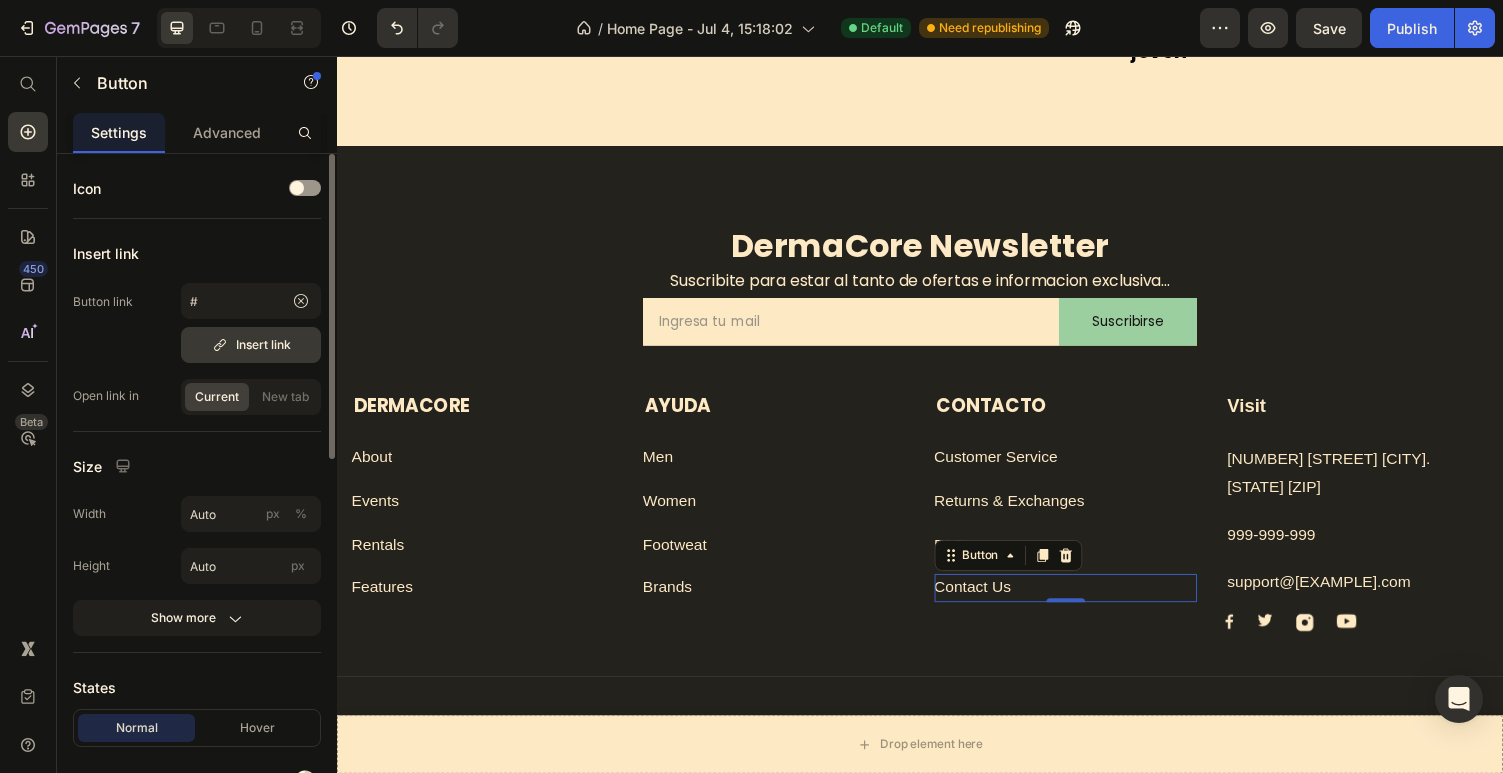 click on "Insert link" at bounding box center [251, 345] 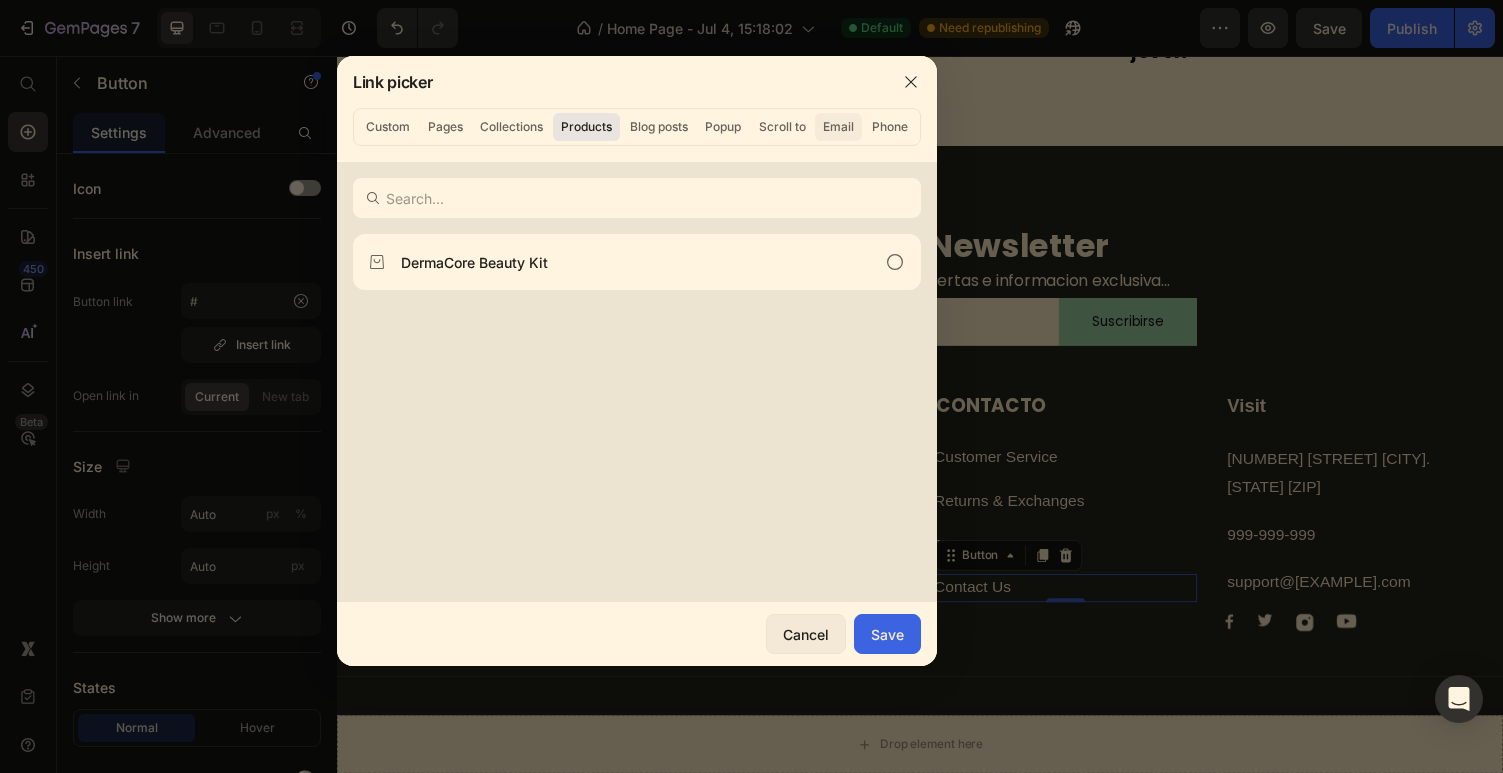 click on "Email" 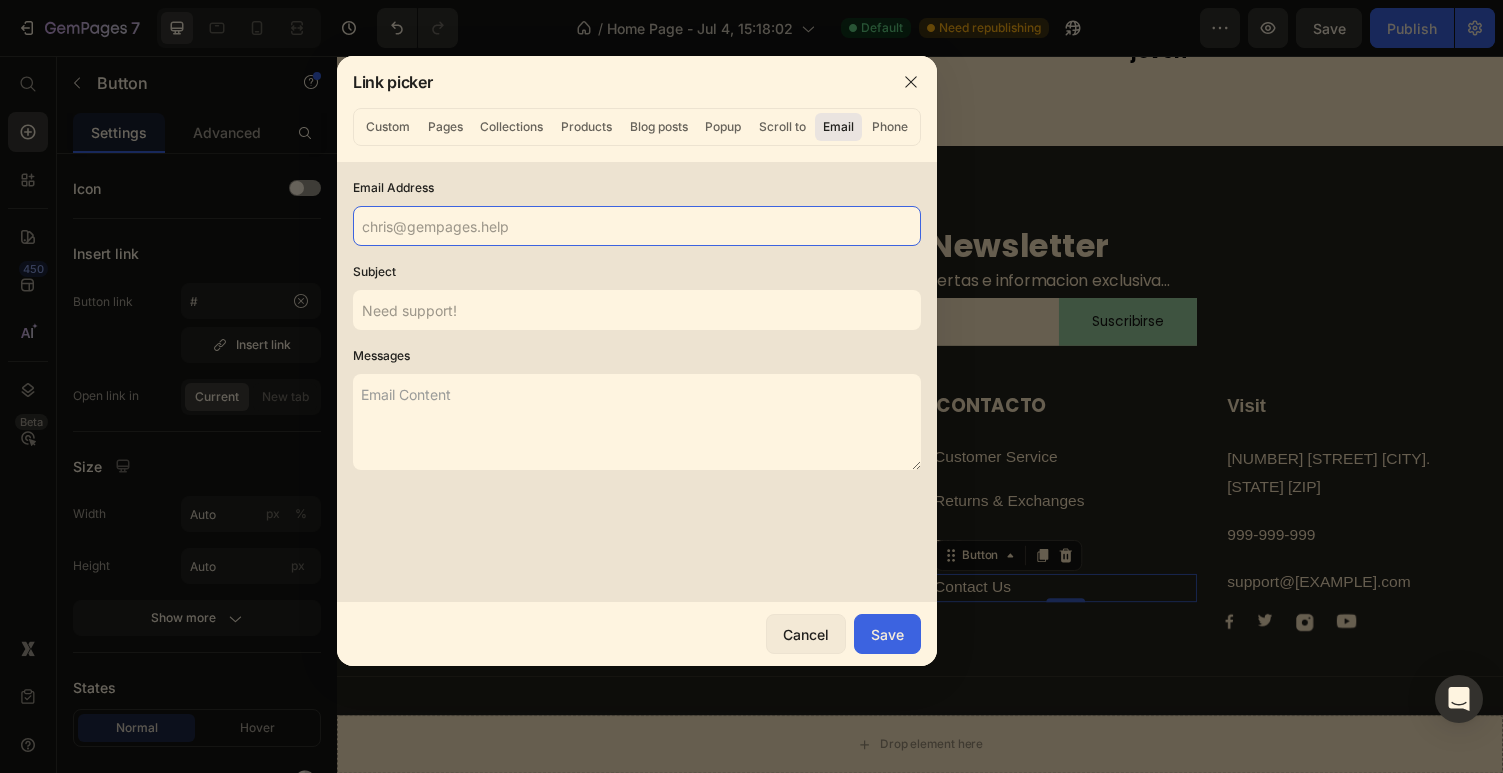 click 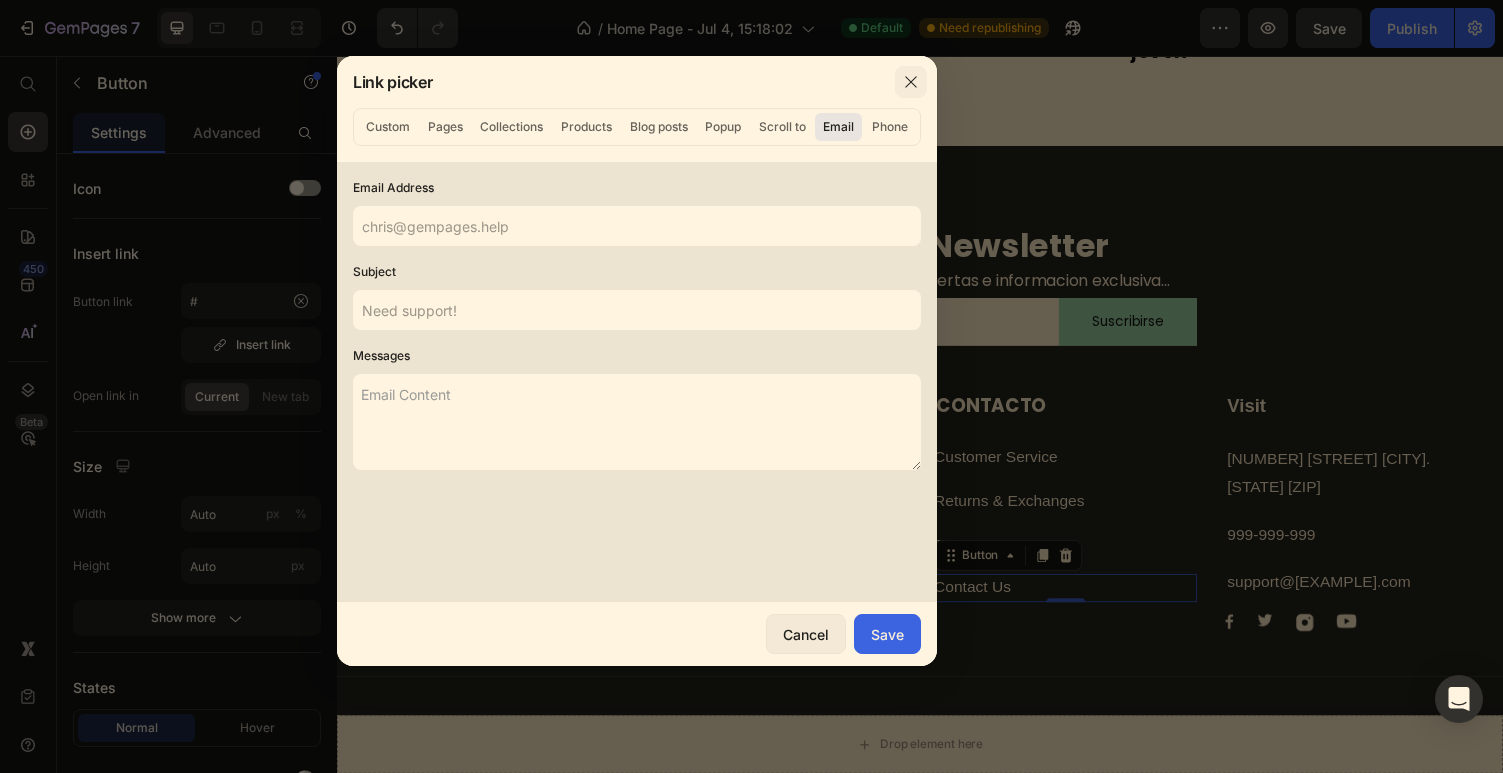 click 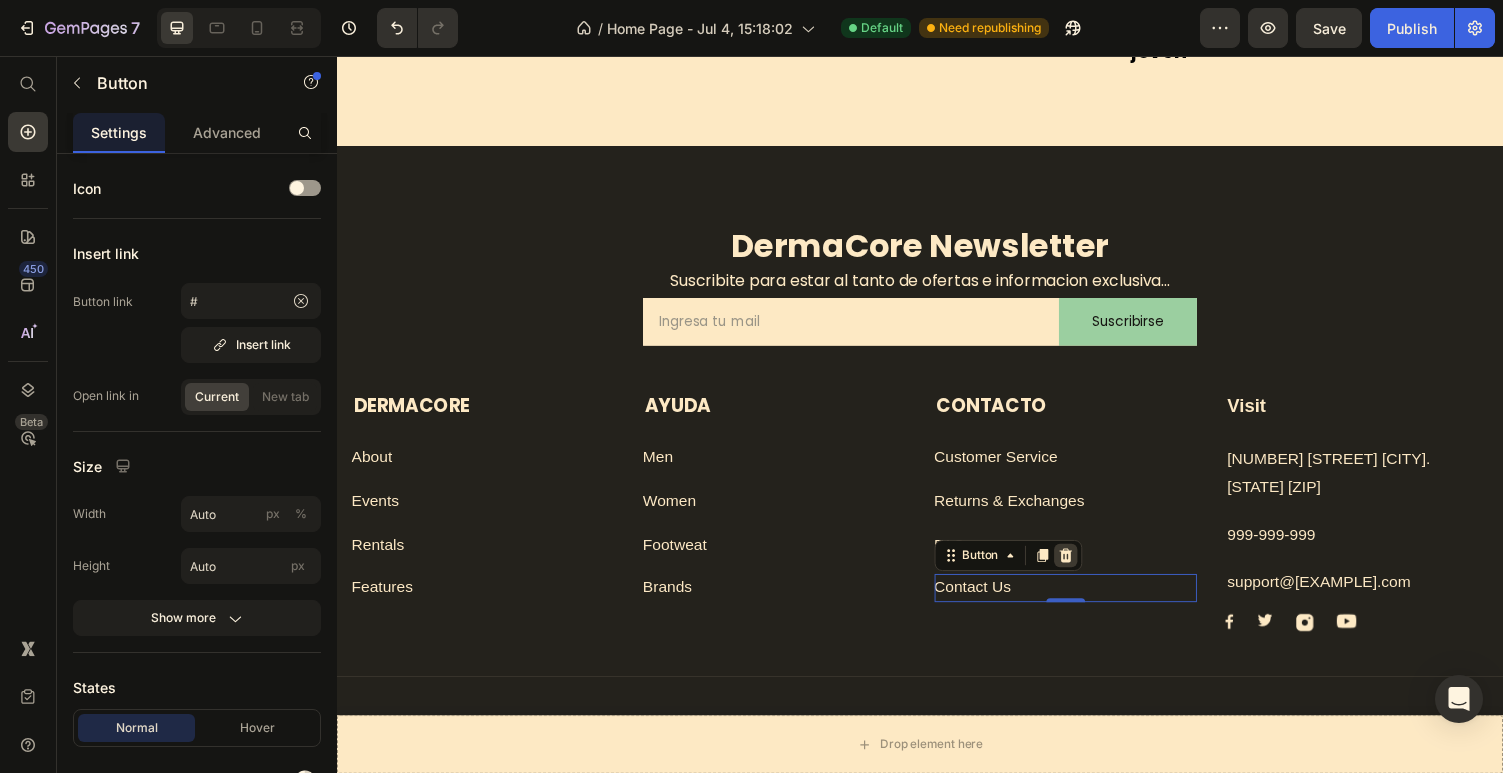 click 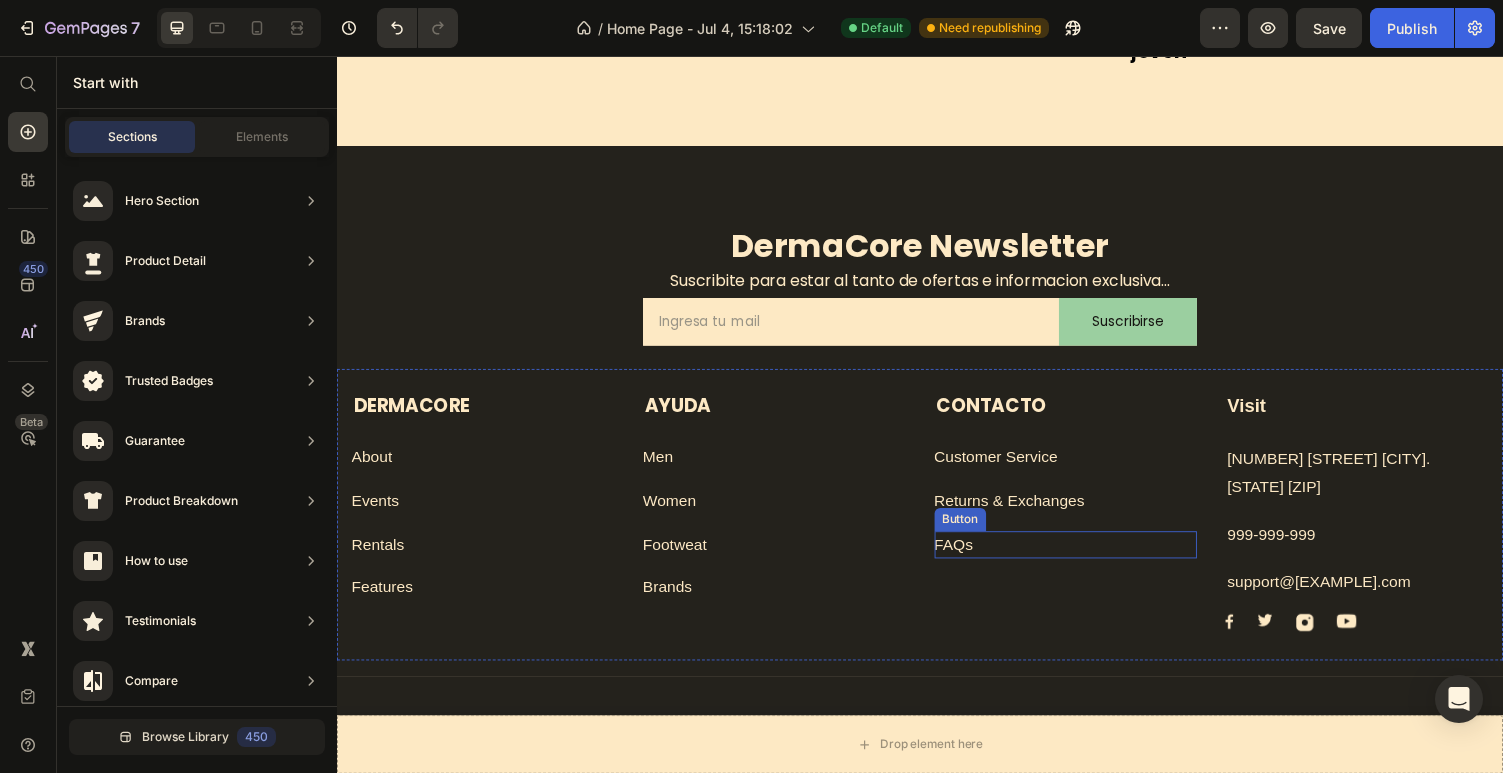 click on "FAQs Button" at bounding box center [1087, 559] 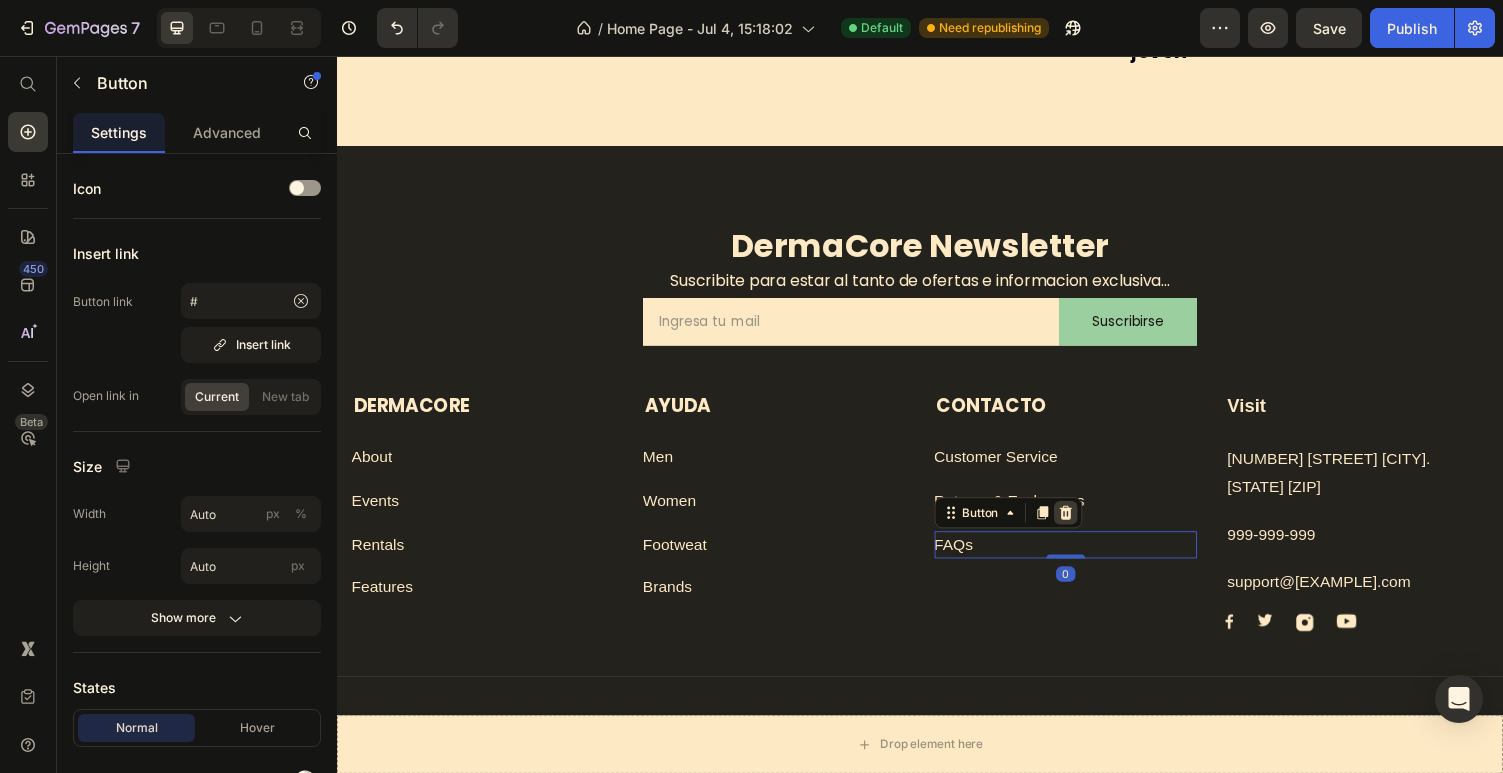 click at bounding box center [1087, 526] 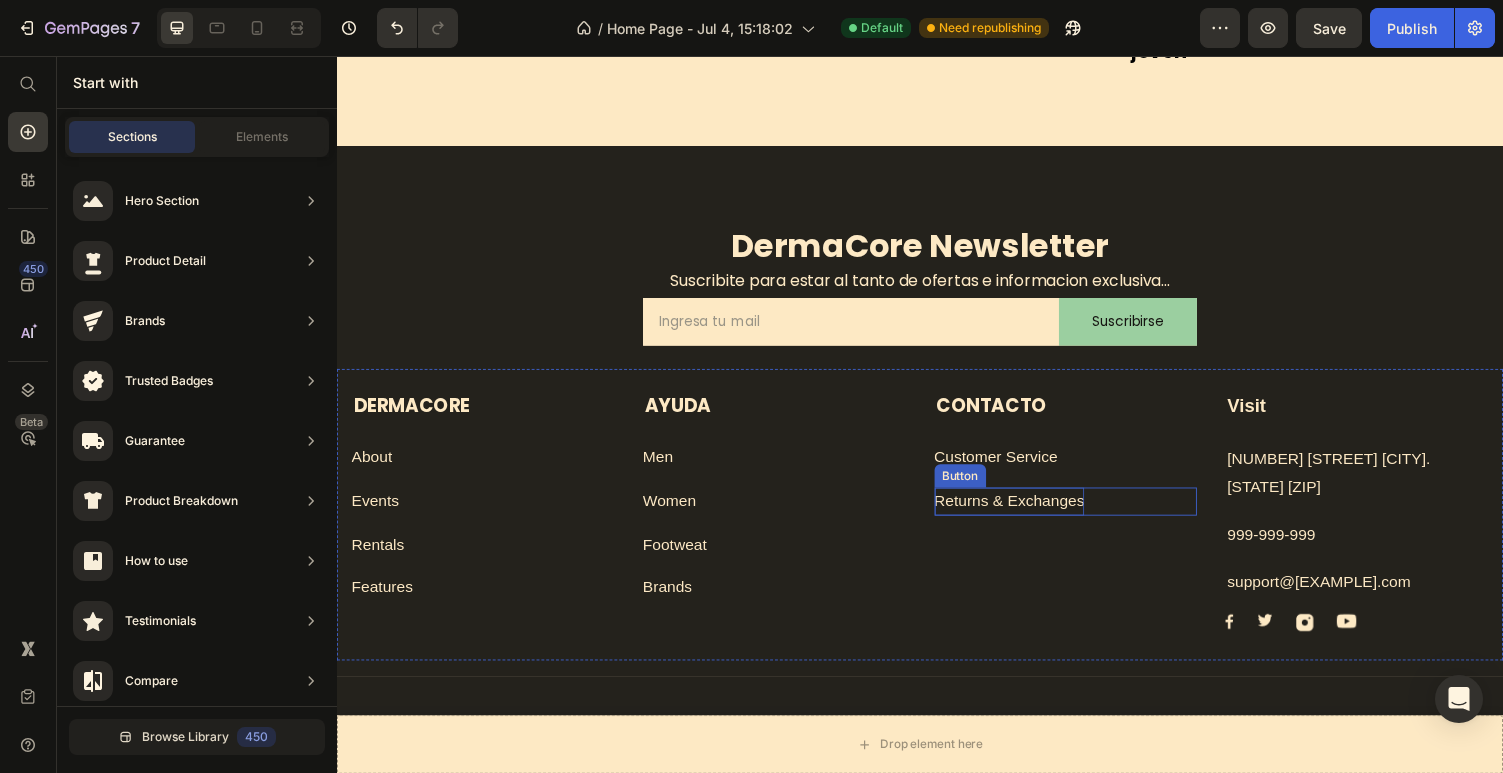 click on "Returns & Exchanges" at bounding box center (1029, 514) 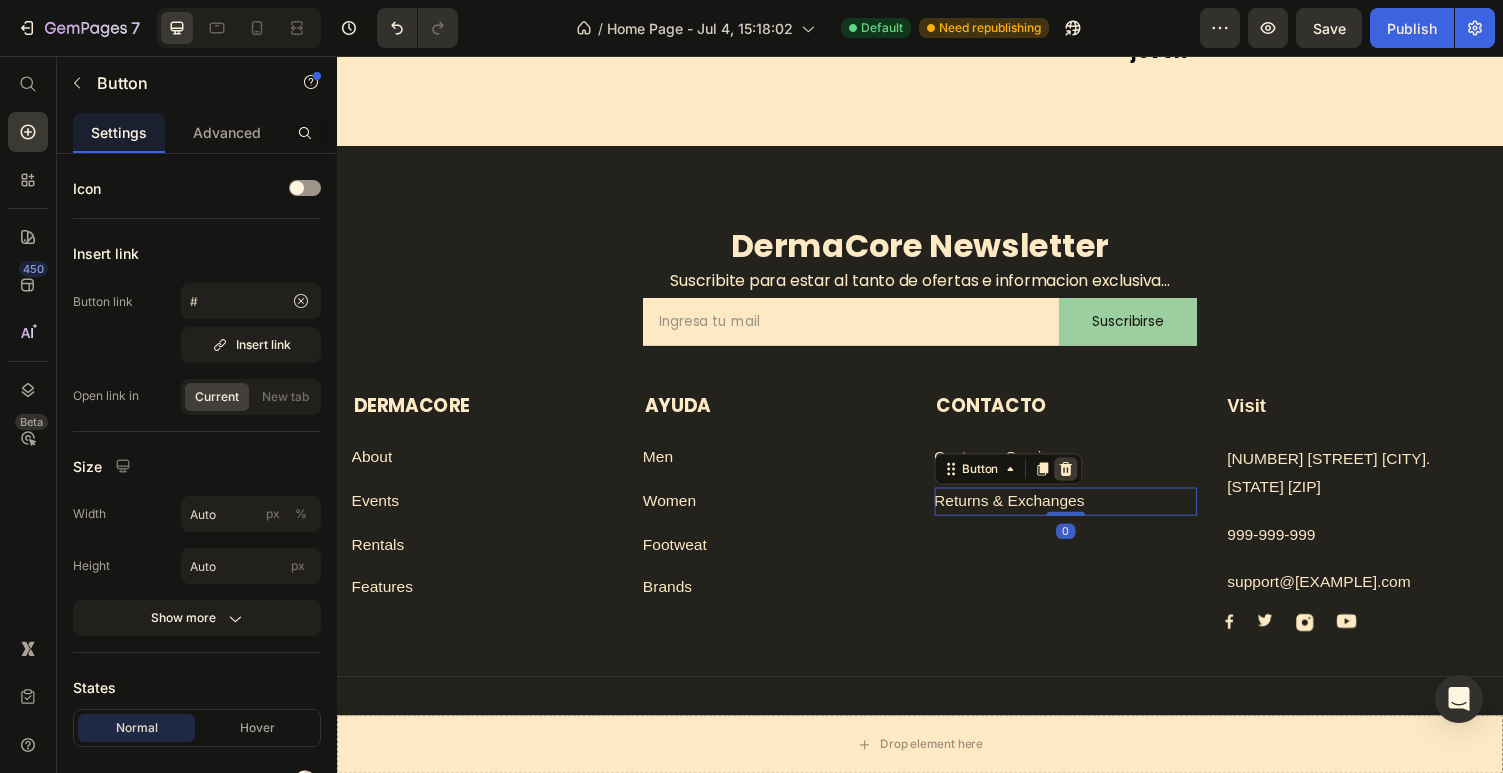 click 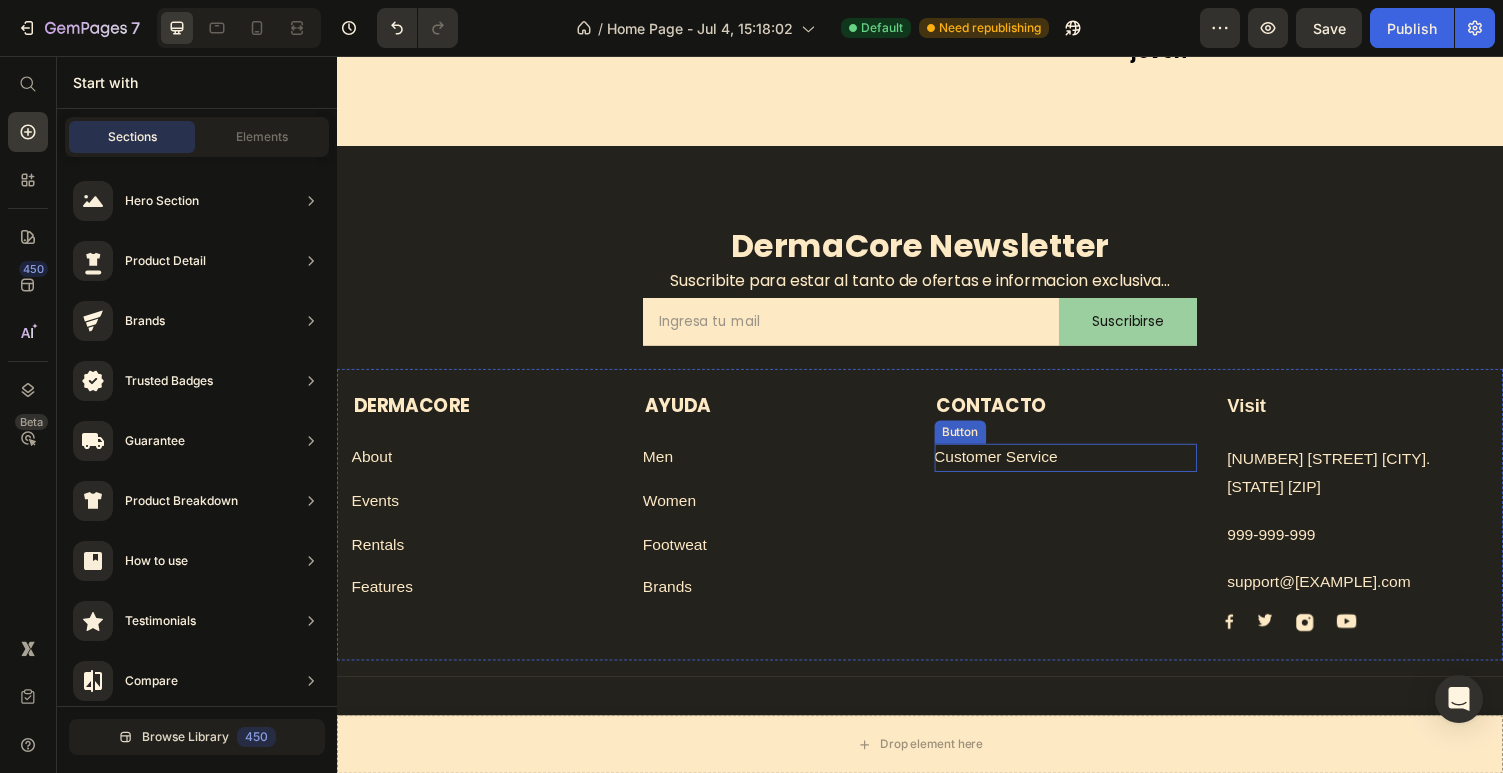 click on "Customer Service Button" at bounding box center (1087, 469) 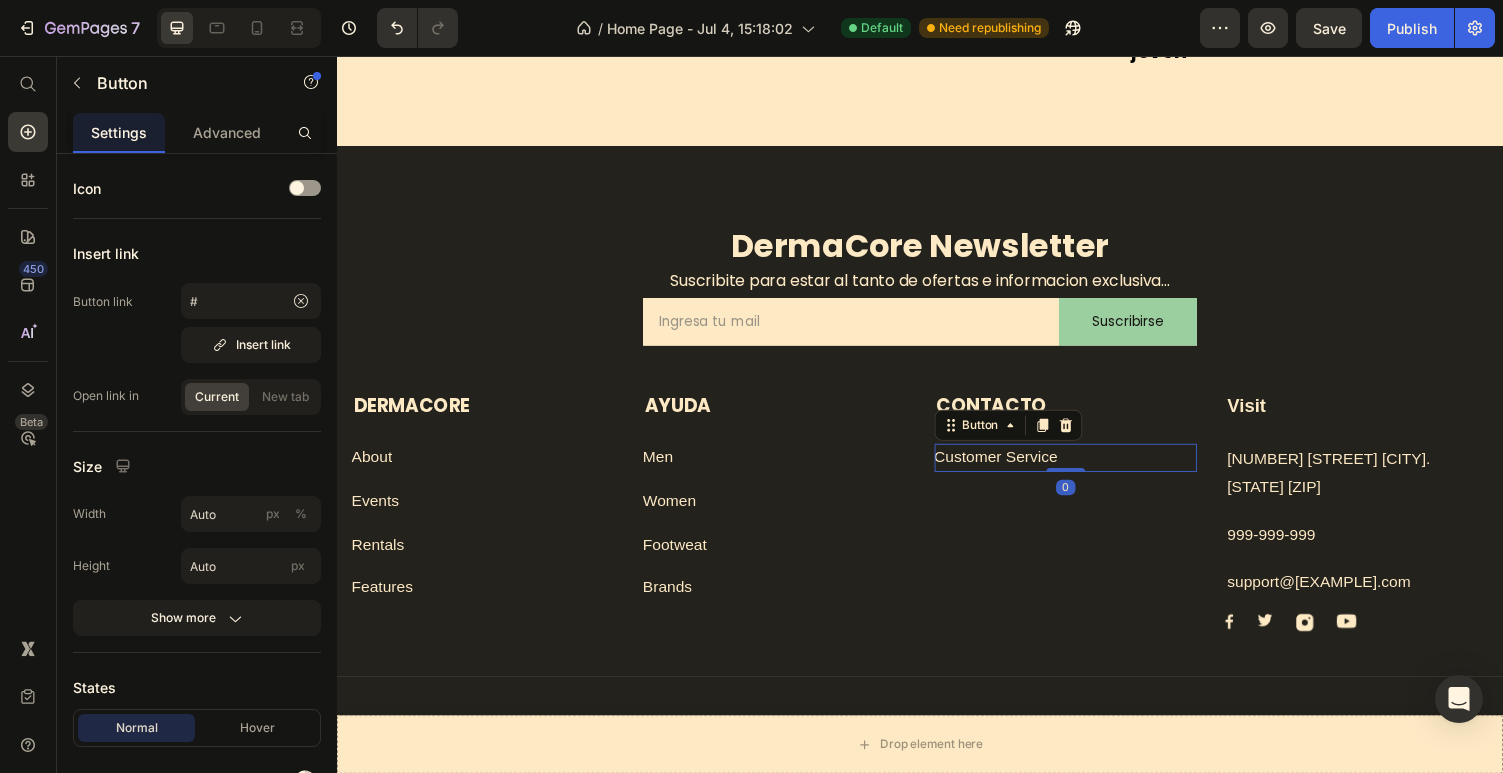 click on "Customer Service Button   0" at bounding box center [1087, 469] 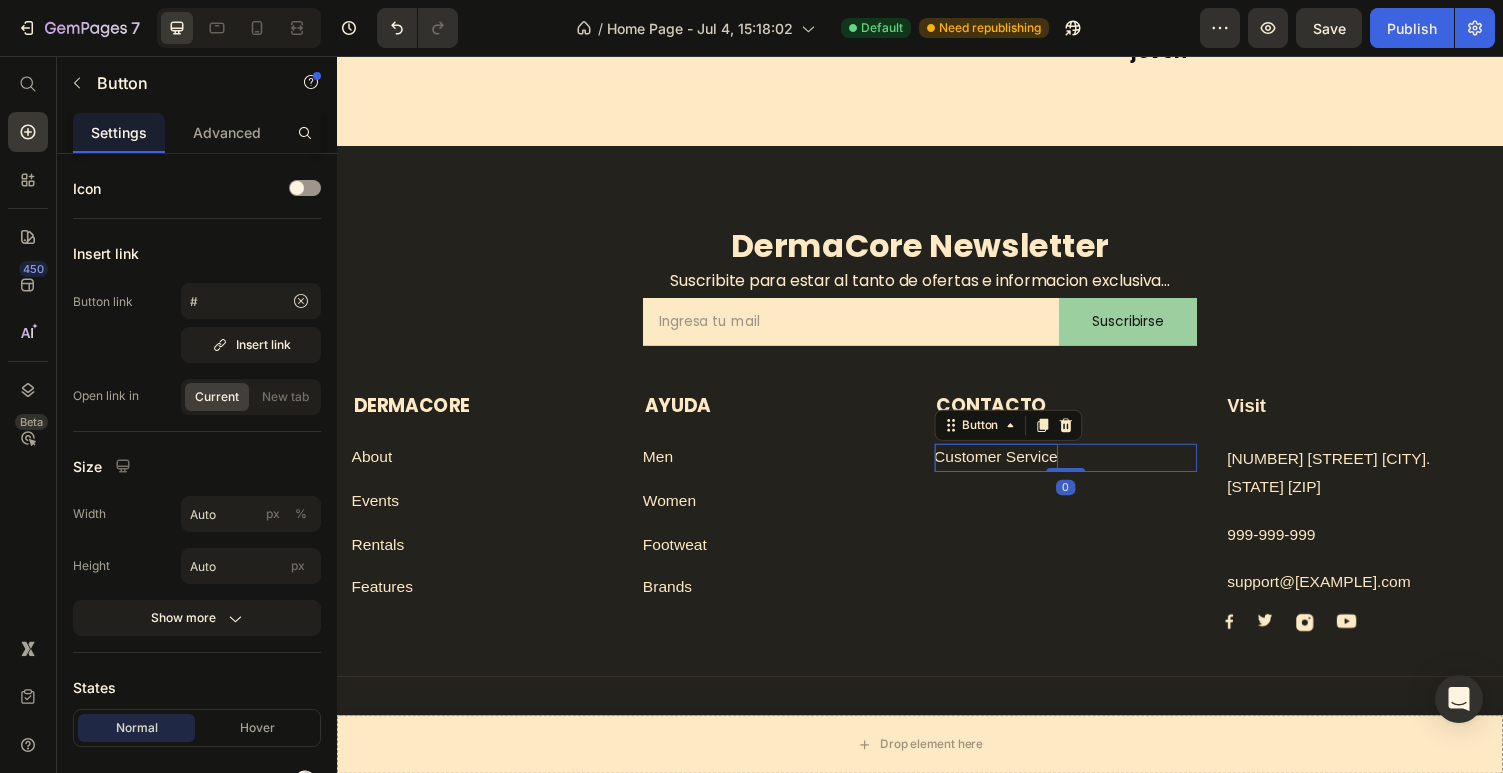 click on "Customer Service" at bounding box center [1015, 469] 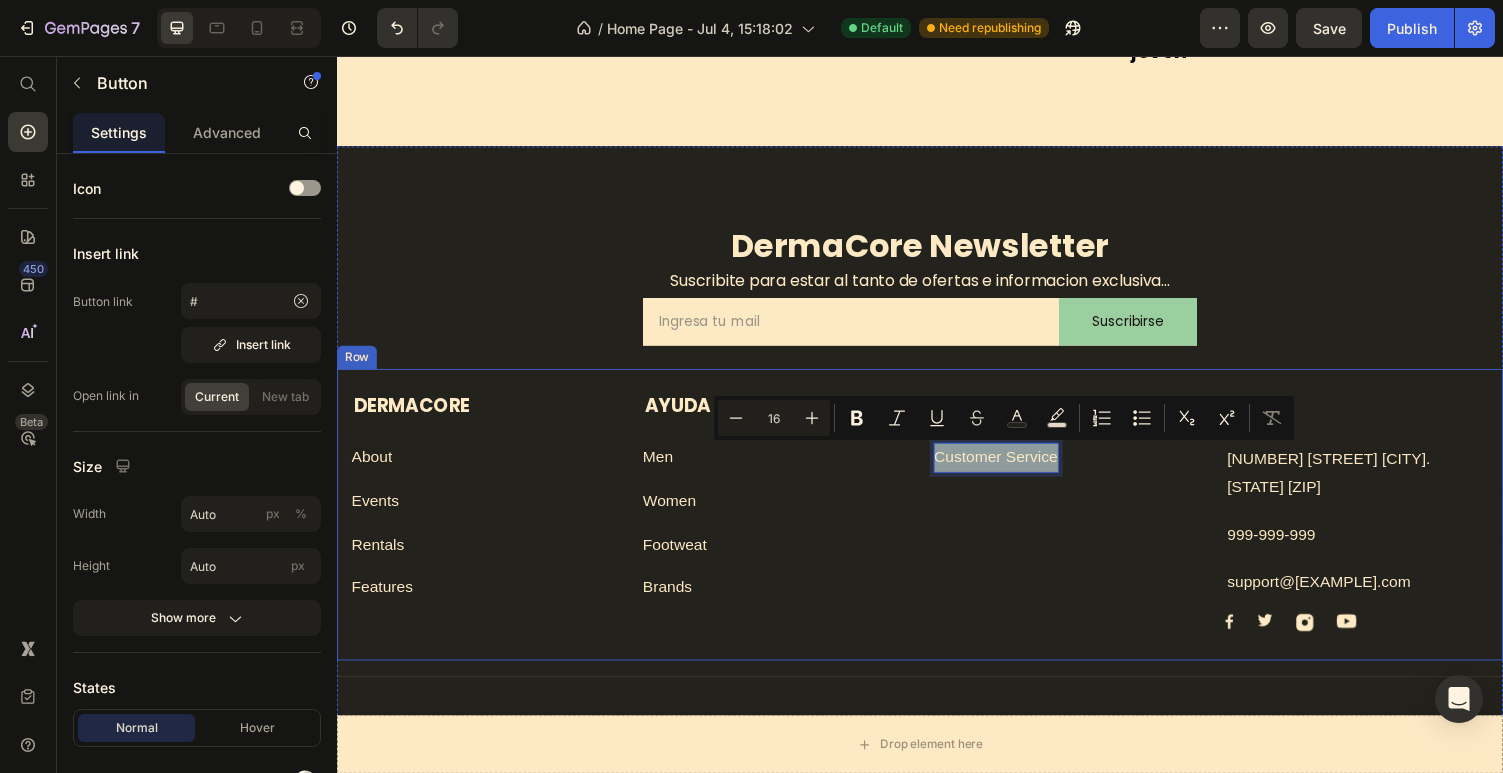 drag, startPoint x: 1075, startPoint y: 471, endPoint x: 930, endPoint y: 471, distance: 145 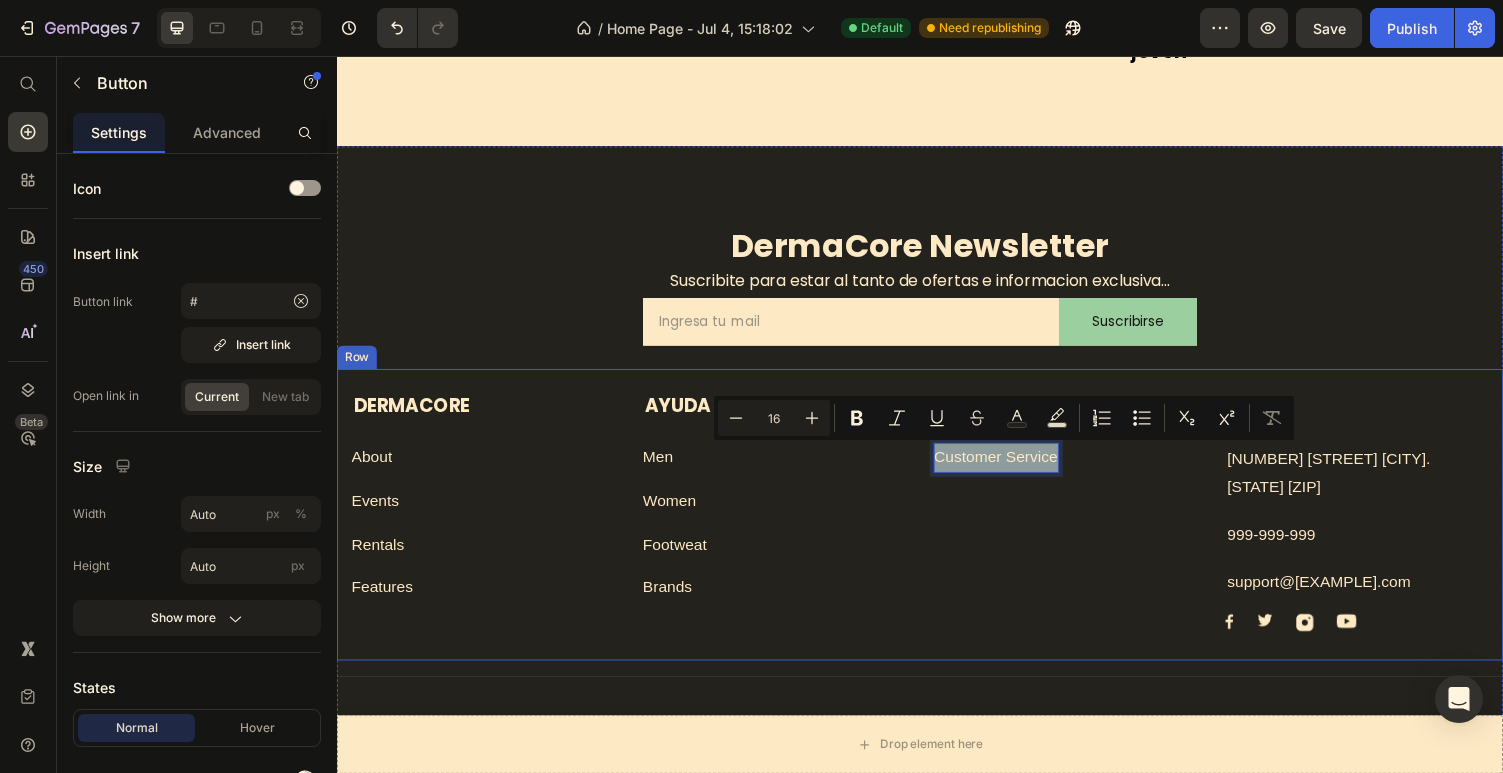 click on "Dermacore Text block About Button Events Button Rentals Button Features Button AYUDA Text block Men Button Women Button Footweat Button Brands Button CONTACTO Text block Customer Service Button   0 Visit Text block 261 NW 26th Street Miami. FL 33127 Text block [PHONE] Text block support@example.com Text block Image Image Image Image Row Row" at bounding box center (937, 528) 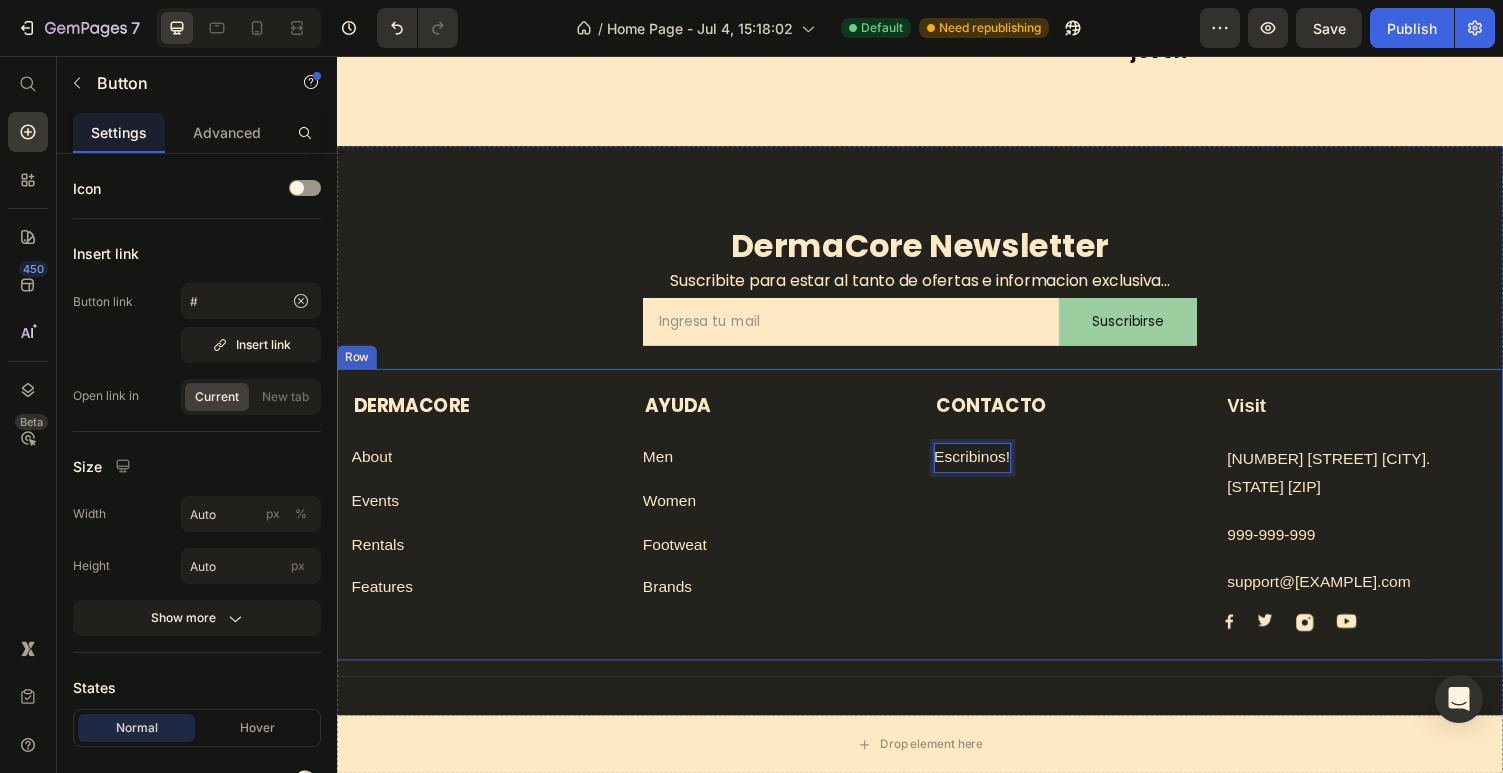 click on "CONTACTO Text block Escribinos! Button   0" at bounding box center (1087, 525) 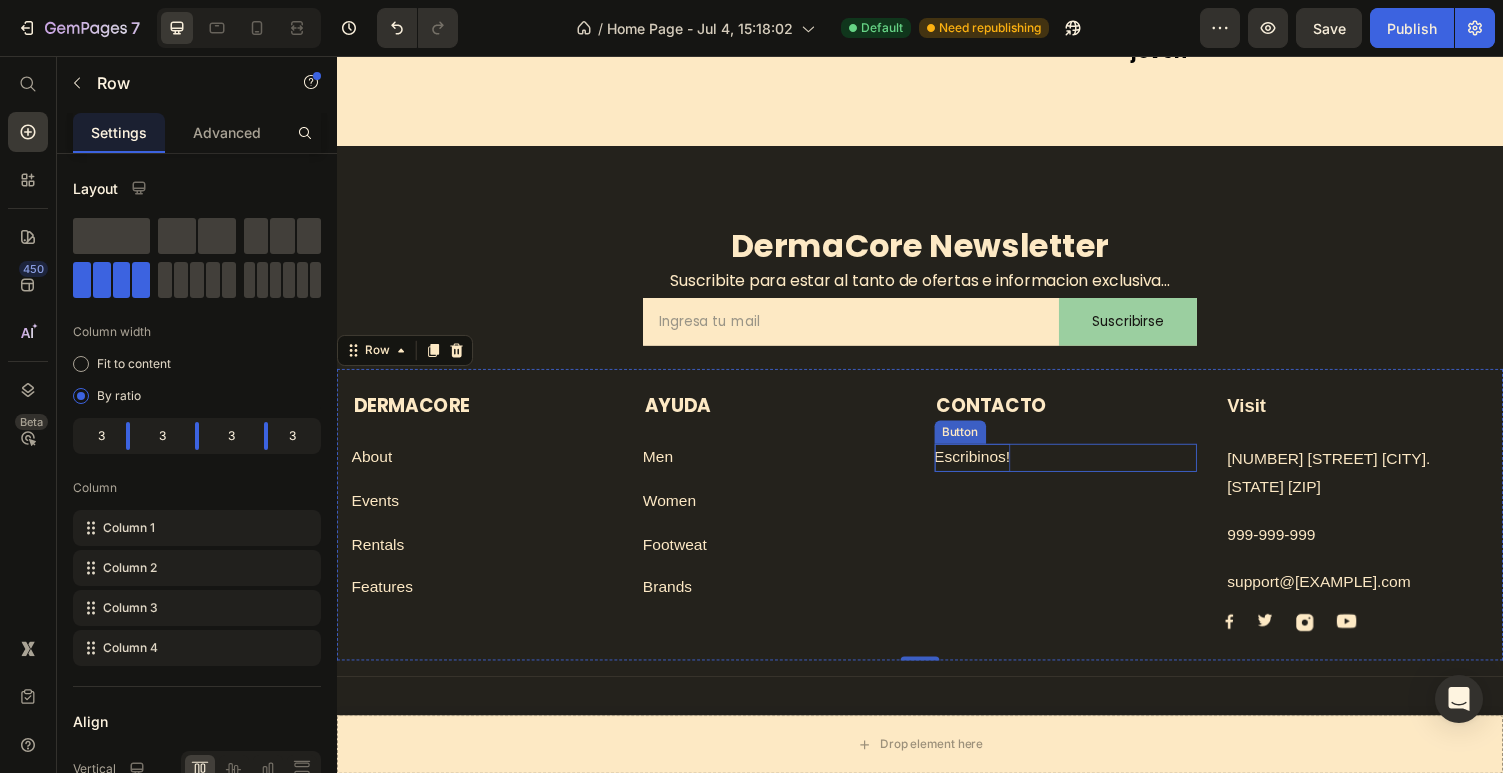click on "Escribinos!" at bounding box center [991, 469] 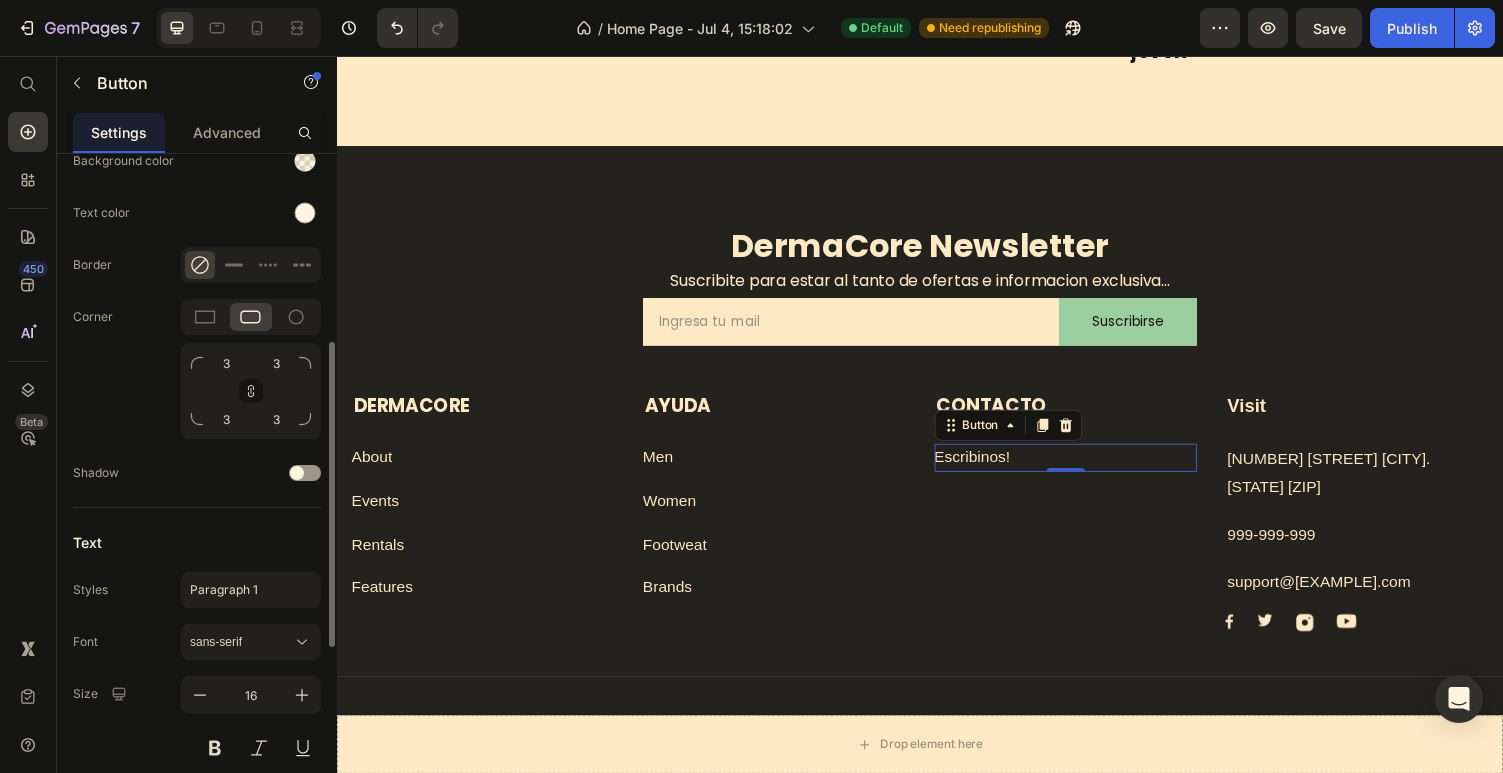 scroll, scrollTop: 657, scrollLeft: 0, axis: vertical 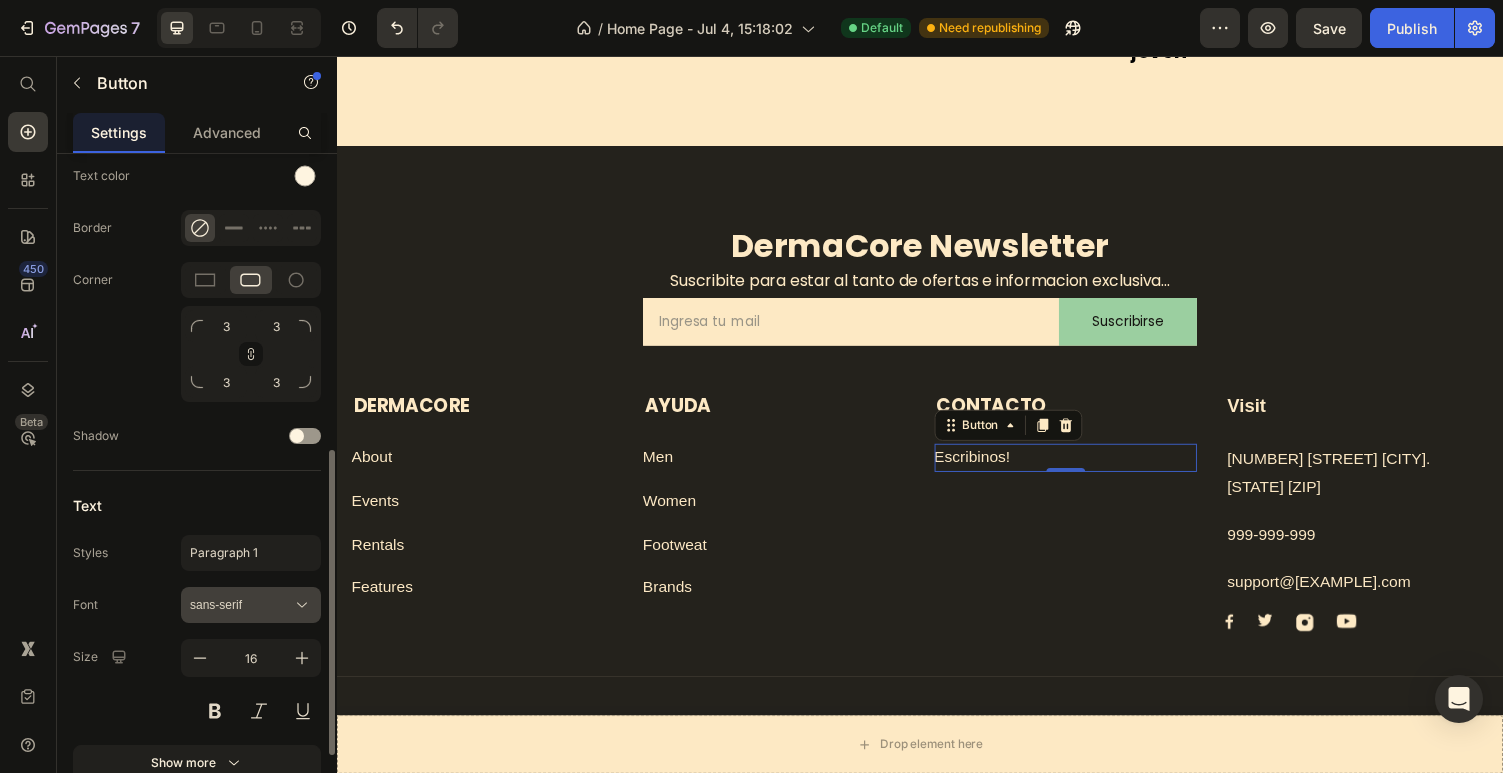 click on "sans-serif" at bounding box center (241, 605) 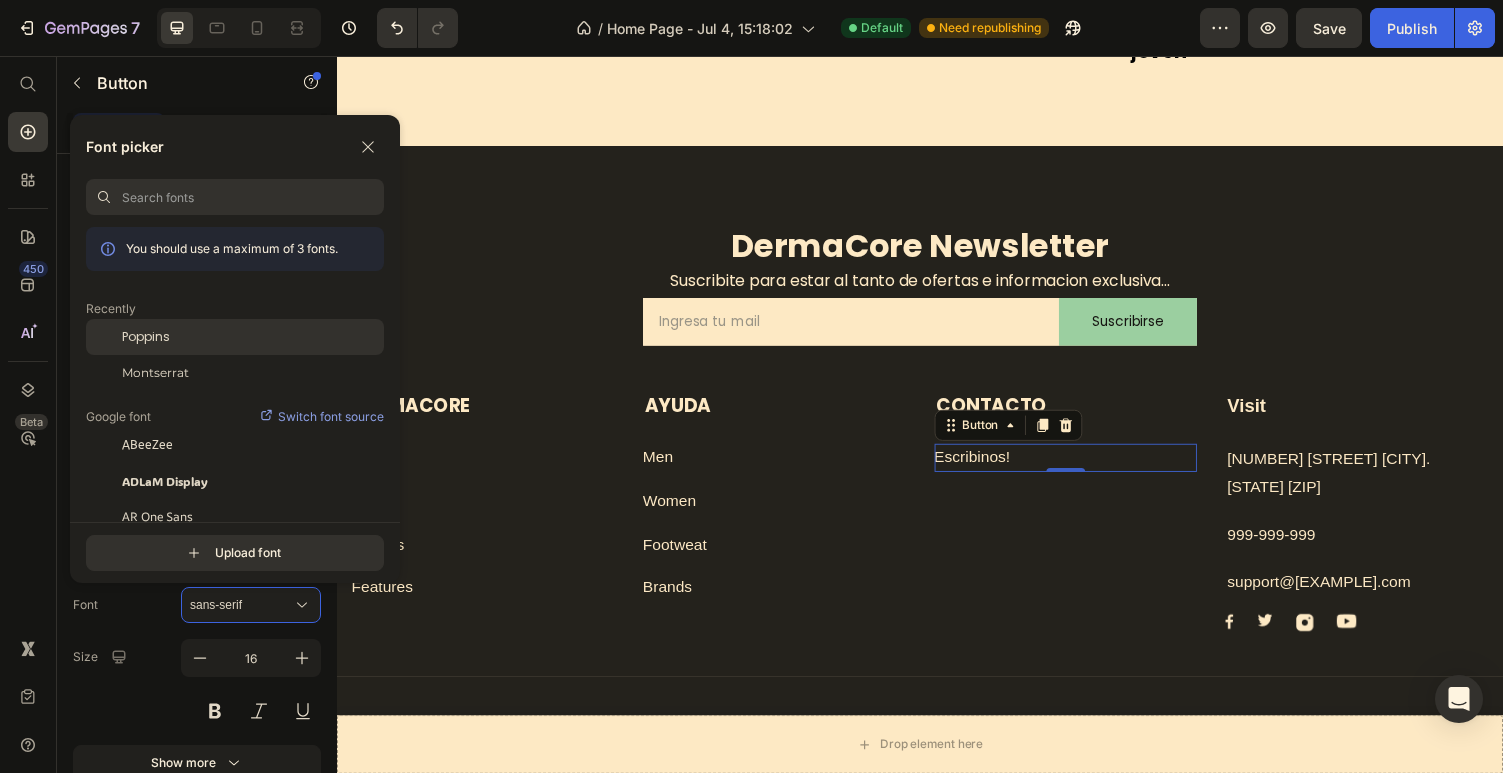 click on "Poppins" 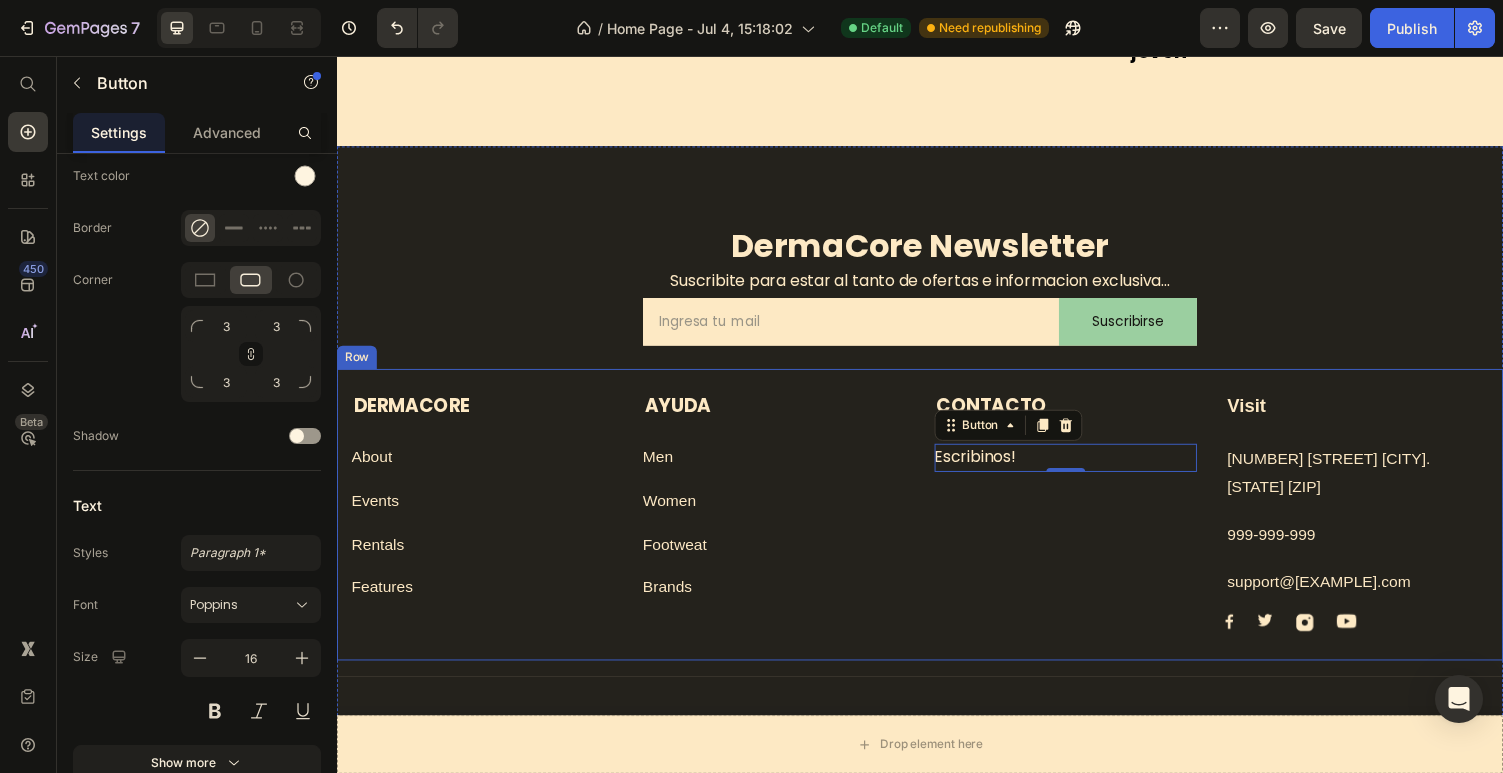 click on "Dermacore Text block About Button Events Button Rentals Button Features Button AYUDA Text block Men Button Women Button Footweat Button Brands Button CONTACTO Text block Escribinos! Button   0 Visit Text block 261 NW 26th Street Miami. FL 33127 Text block [PHONE] Text block support@example.com Text block Image Image Image Image Row Row" at bounding box center (937, 528) 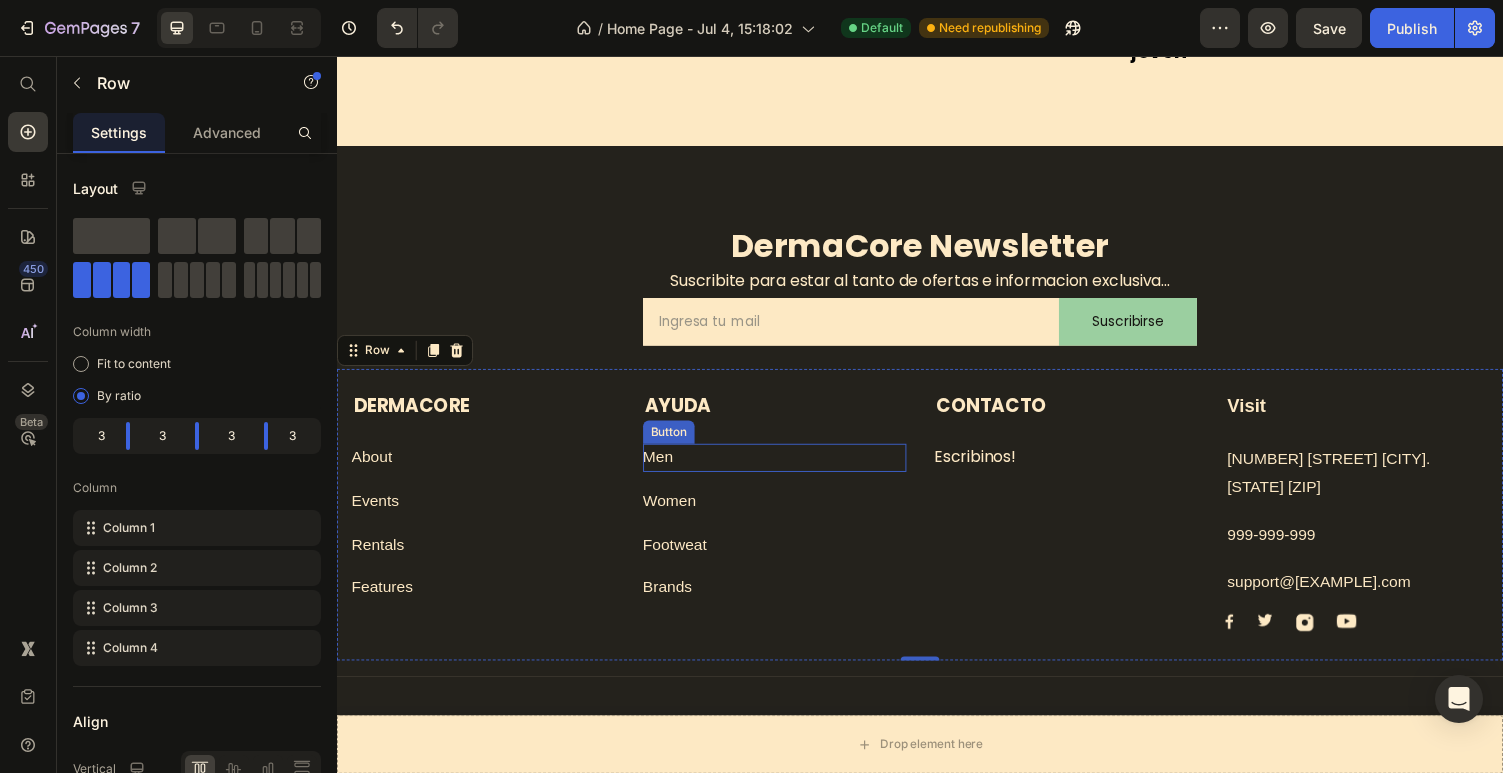 click on "Men Button" at bounding box center [787, 469] 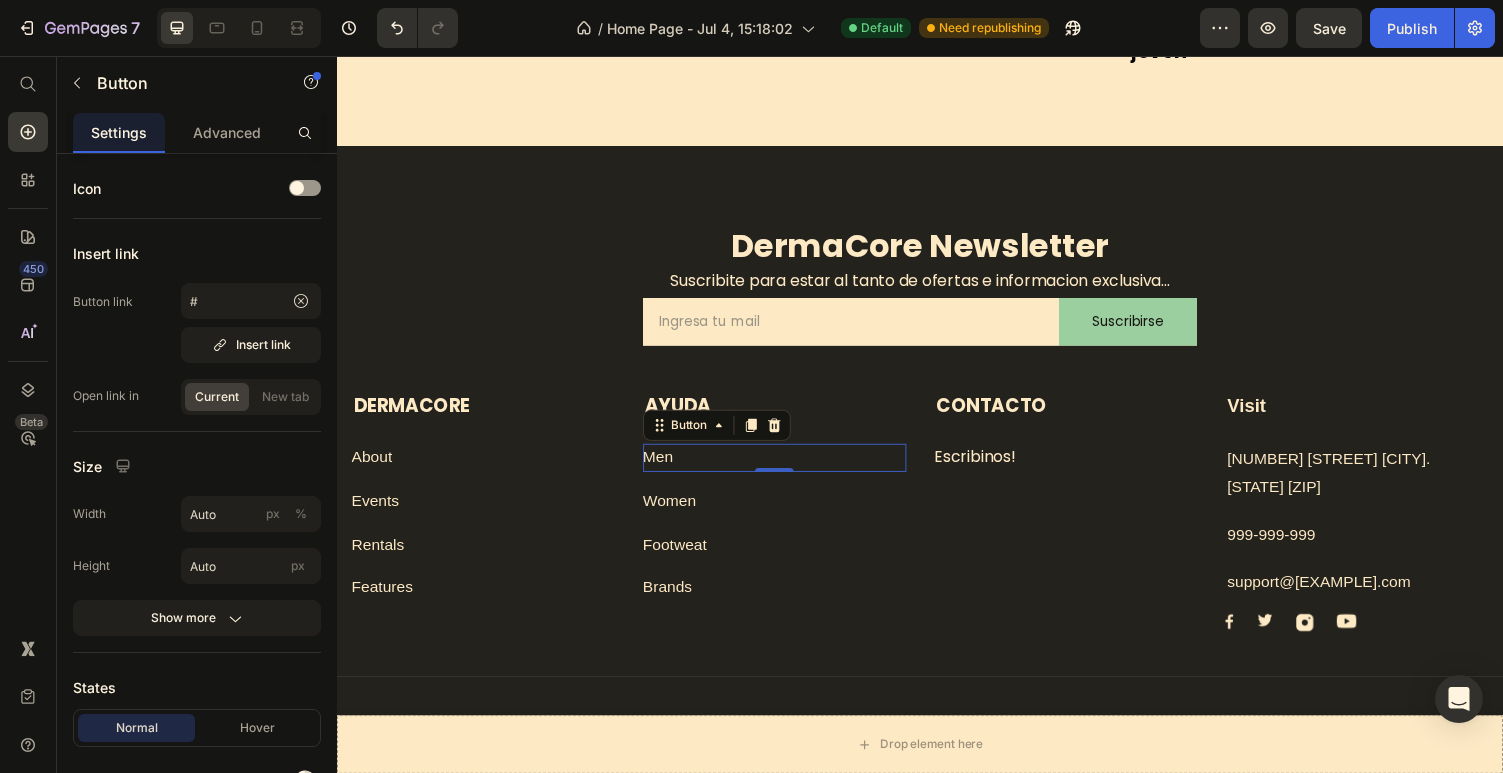 click on "Men Button   0" at bounding box center (787, 469) 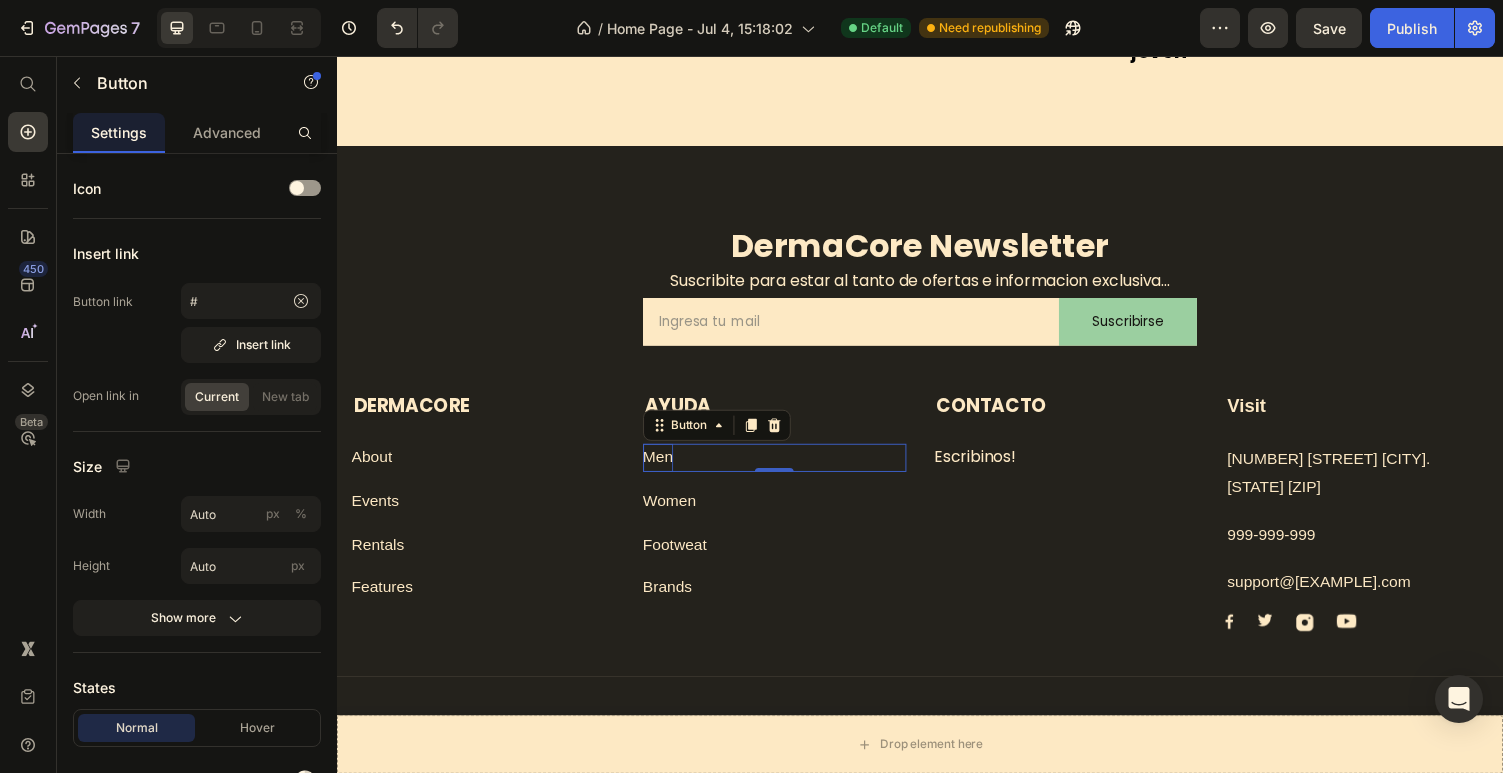 click on "Men" at bounding box center [667, 469] 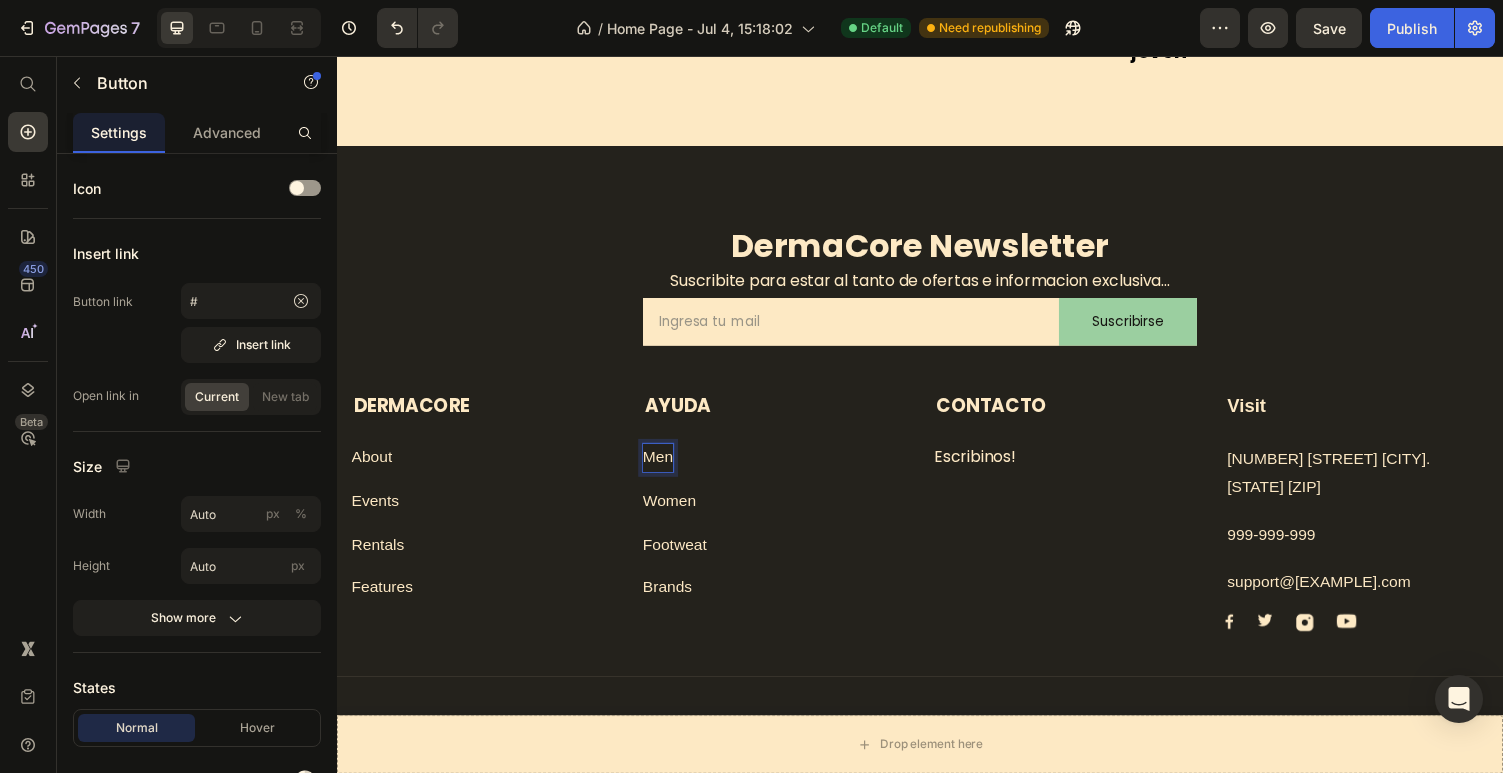 click on "Men" at bounding box center [667, 469] 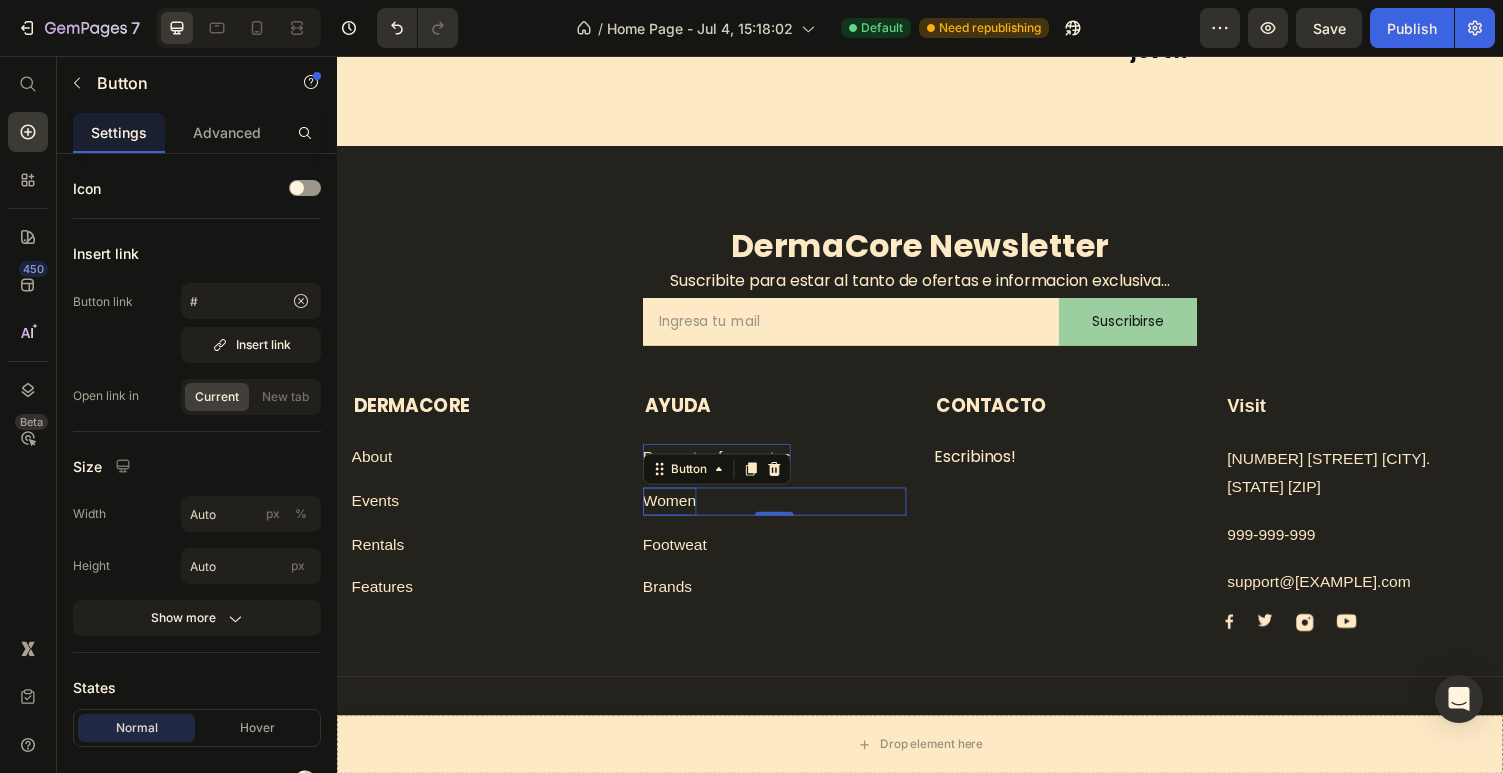 click on "Women" at bounding box center (679, 514) 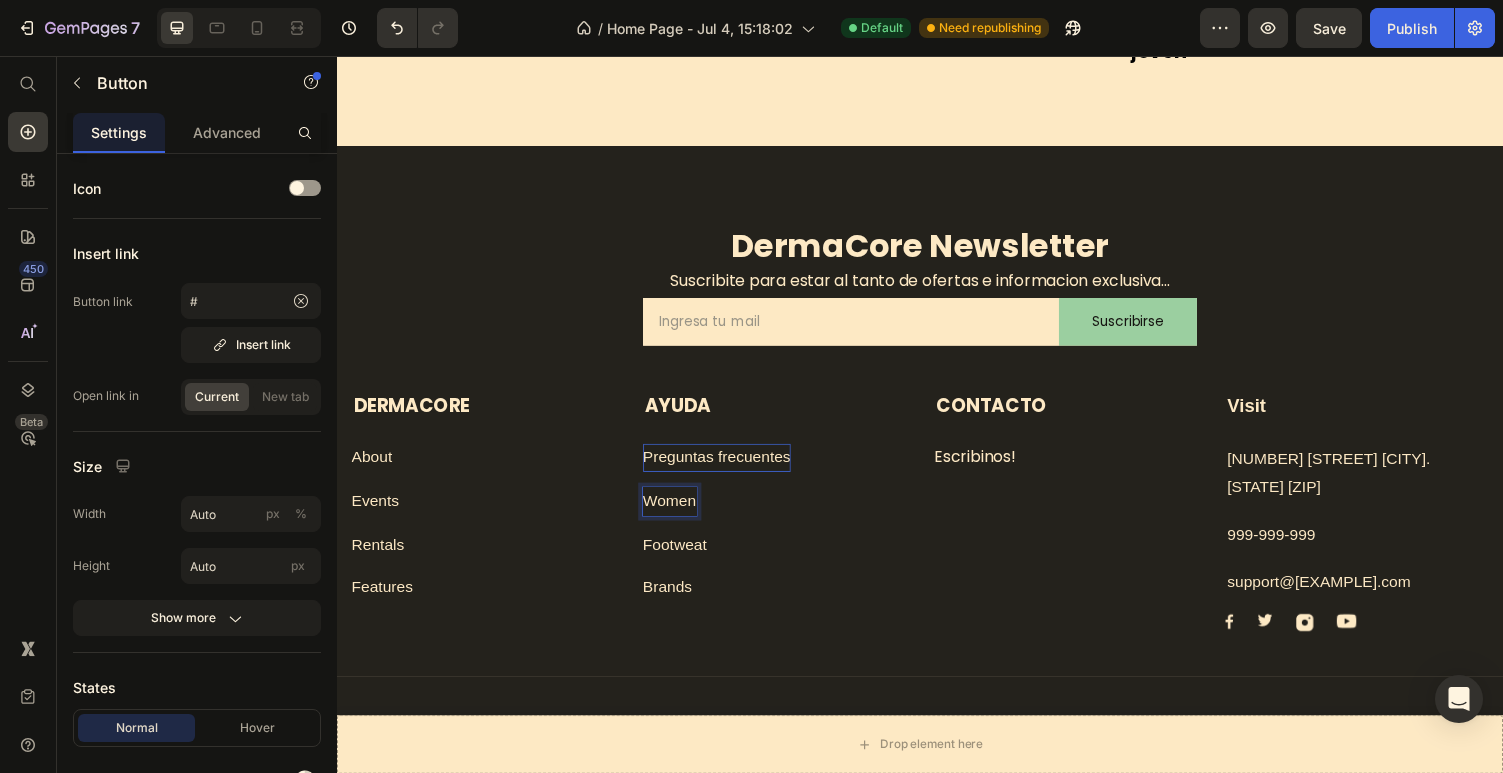 click on "Women" at bounding box center (679, 514) 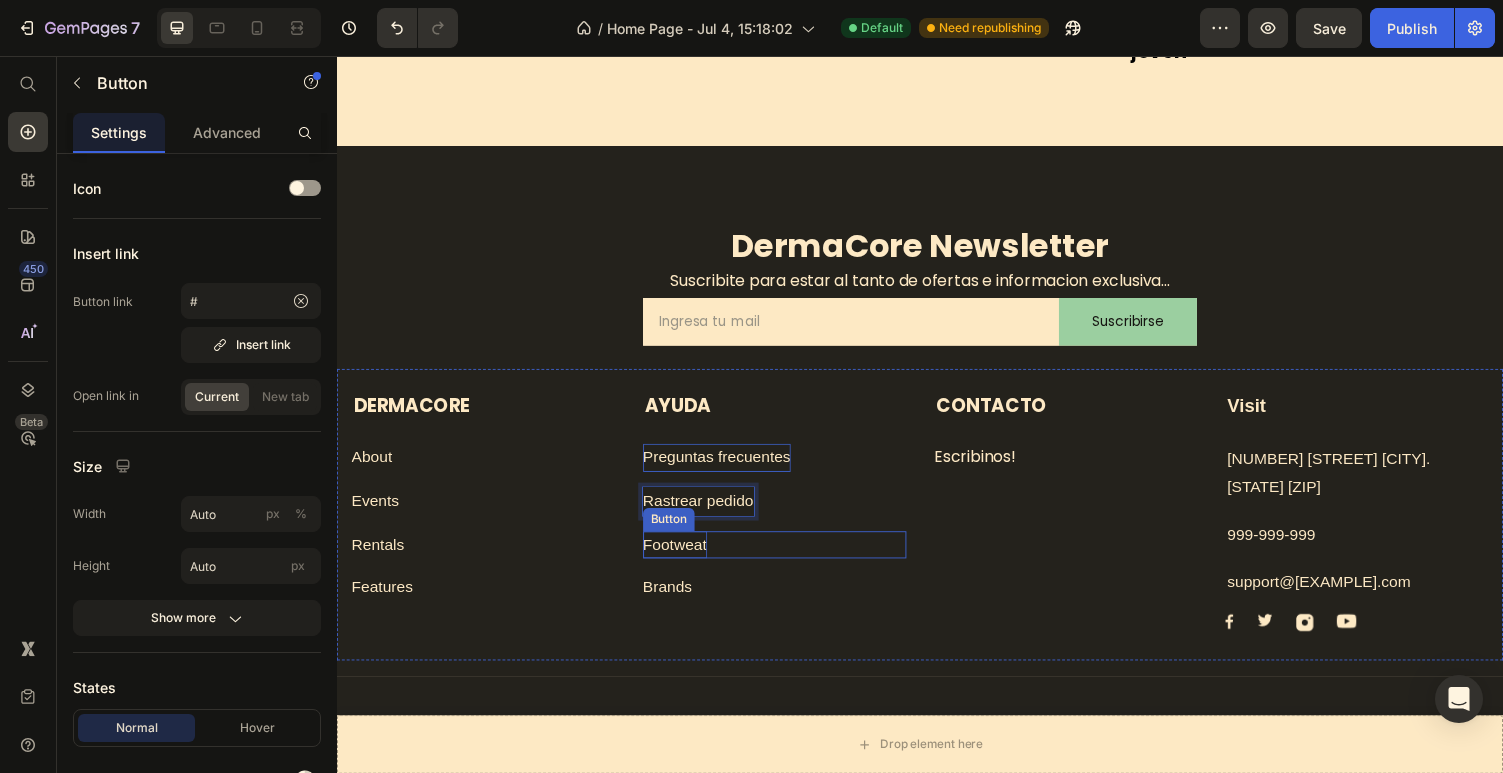 click on "Footweat" at bounding box center (685, 559) 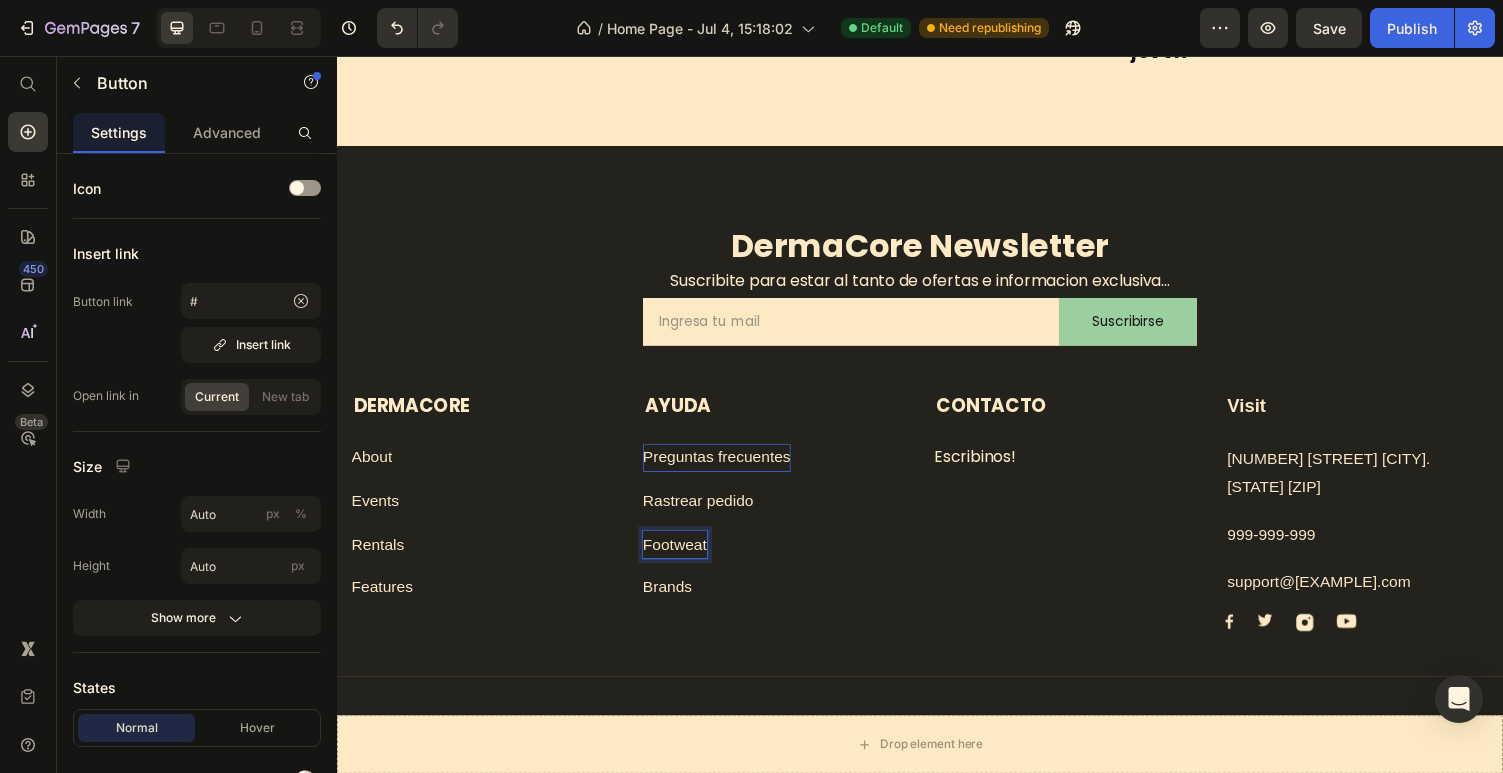 click on "Footweat" at bounding box center [685, 559] 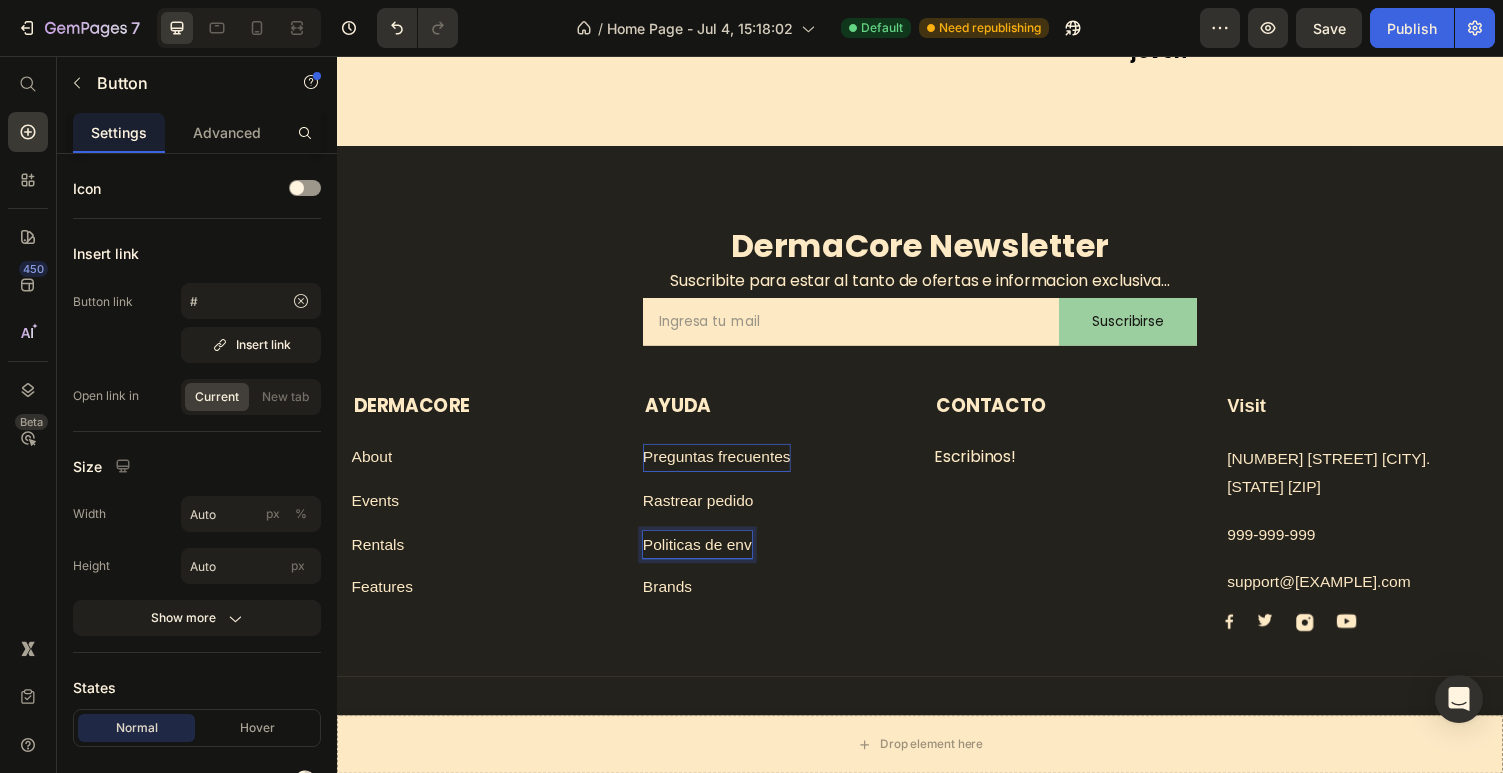 type 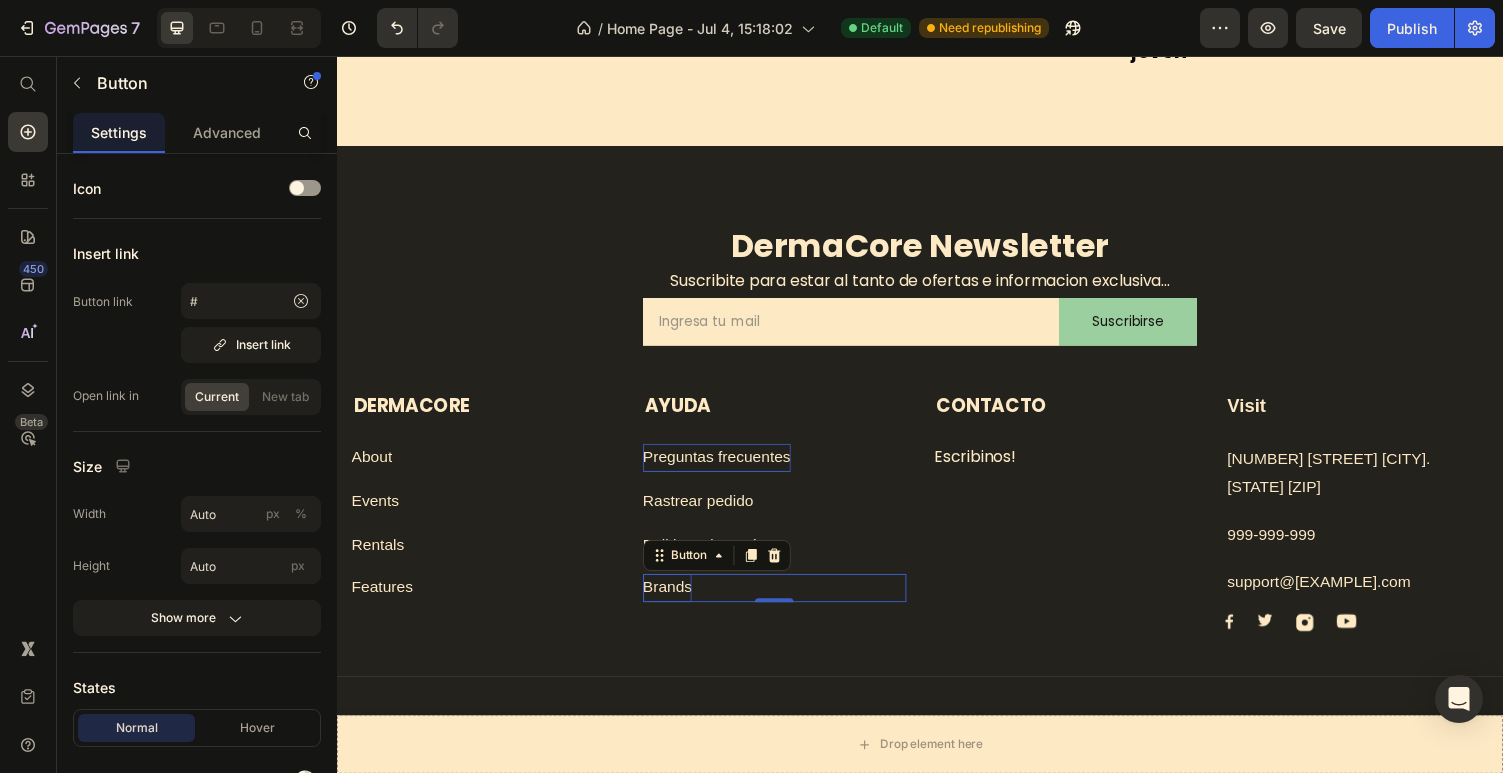 click on "Brands" at bounding box center (677, 603) 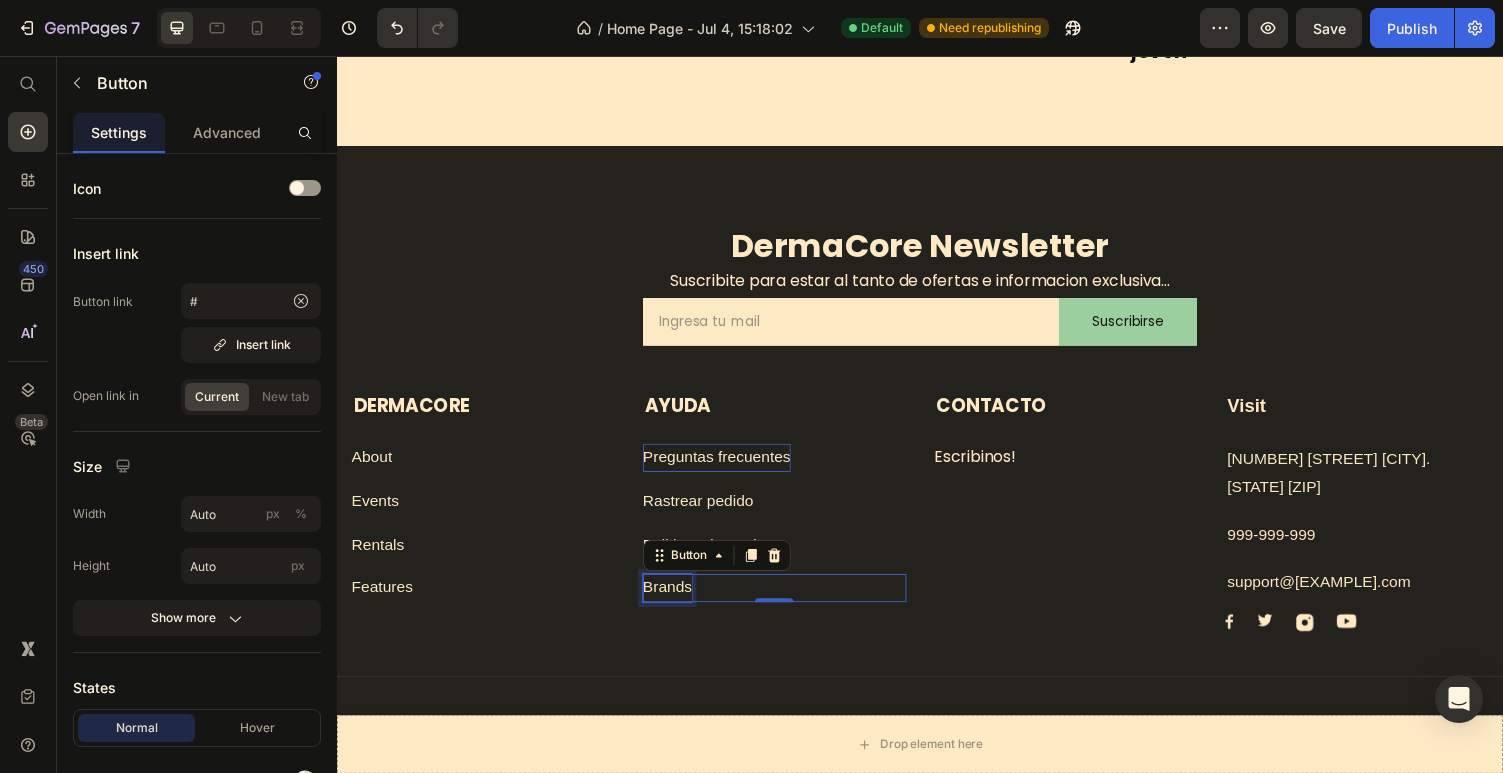 click on "Brands" at bounding box center [677, 603] 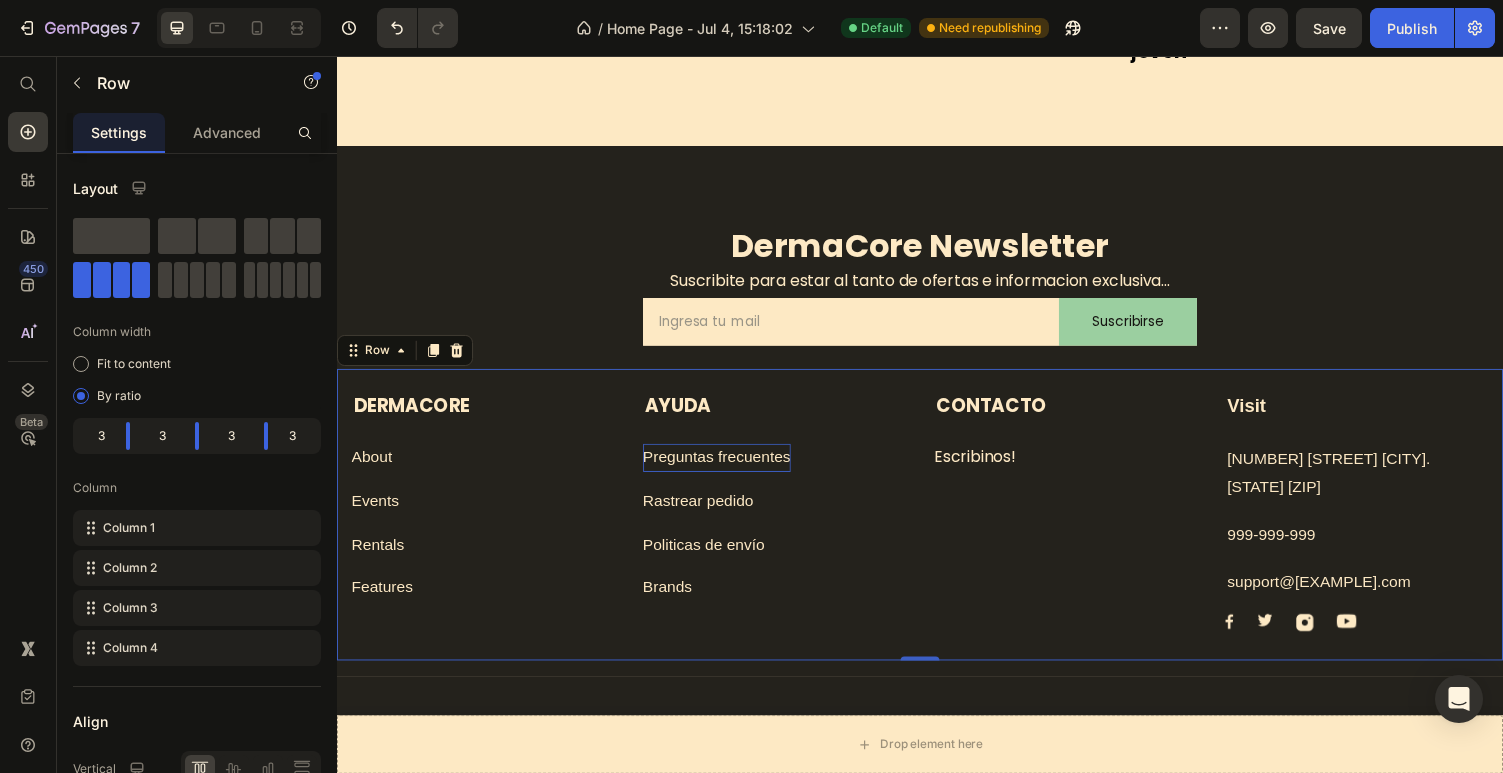 click on "Dermacore Text block About Button Events Button Rentals Button Features Button AYUDA Text block Preguntas frecuentes Button Rastrear pedido Button Politicas de envío Button Brands Button CONTACTO Text block Escribinos! Button Visit Text block 261 NW 26th Street Miami. FL 33127 Text block [PHONE] Text block support@example.com Text block Image Image Image Image Row Row   0" at bounding box center (937, 528) 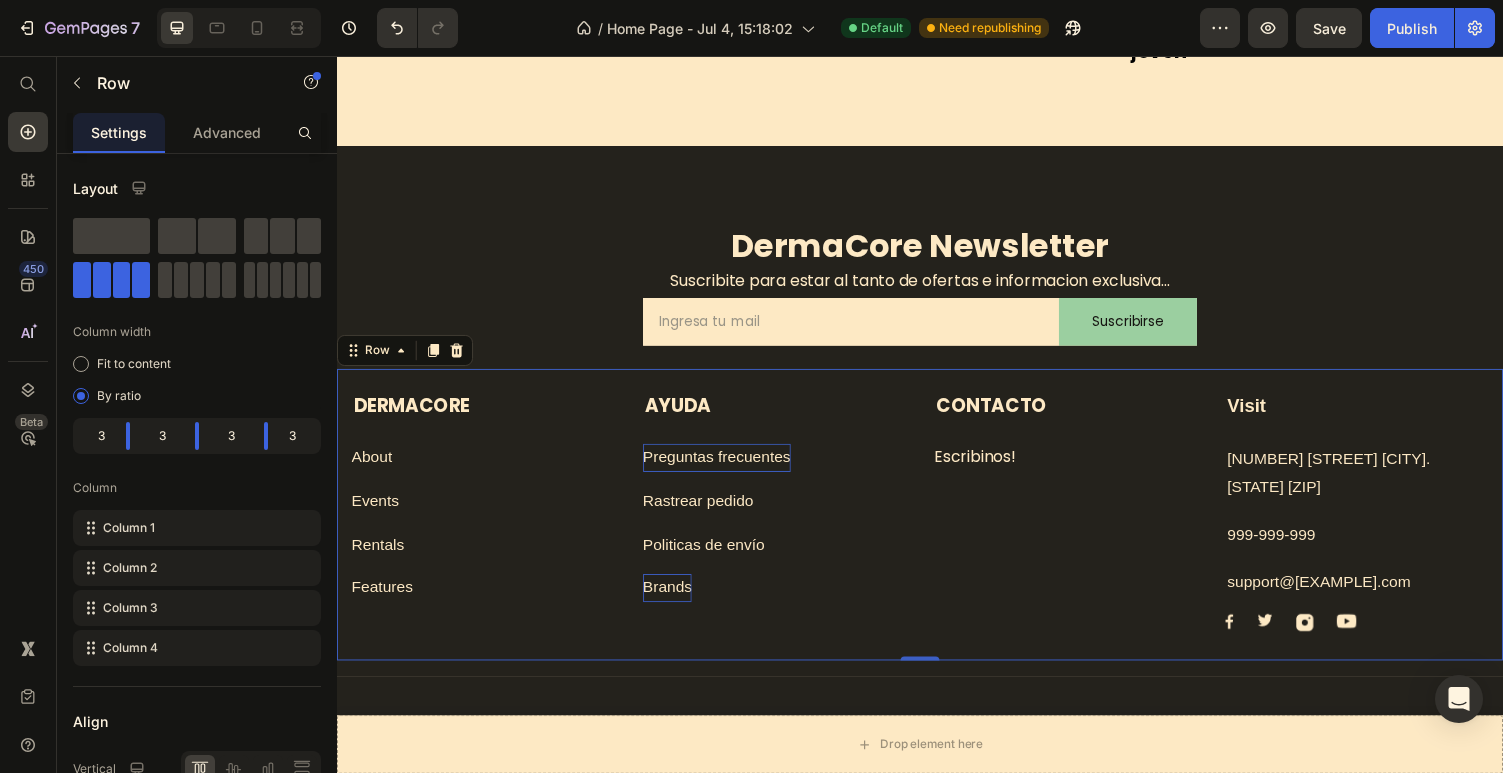 click on "Brands" at bounding box center (677, 603) 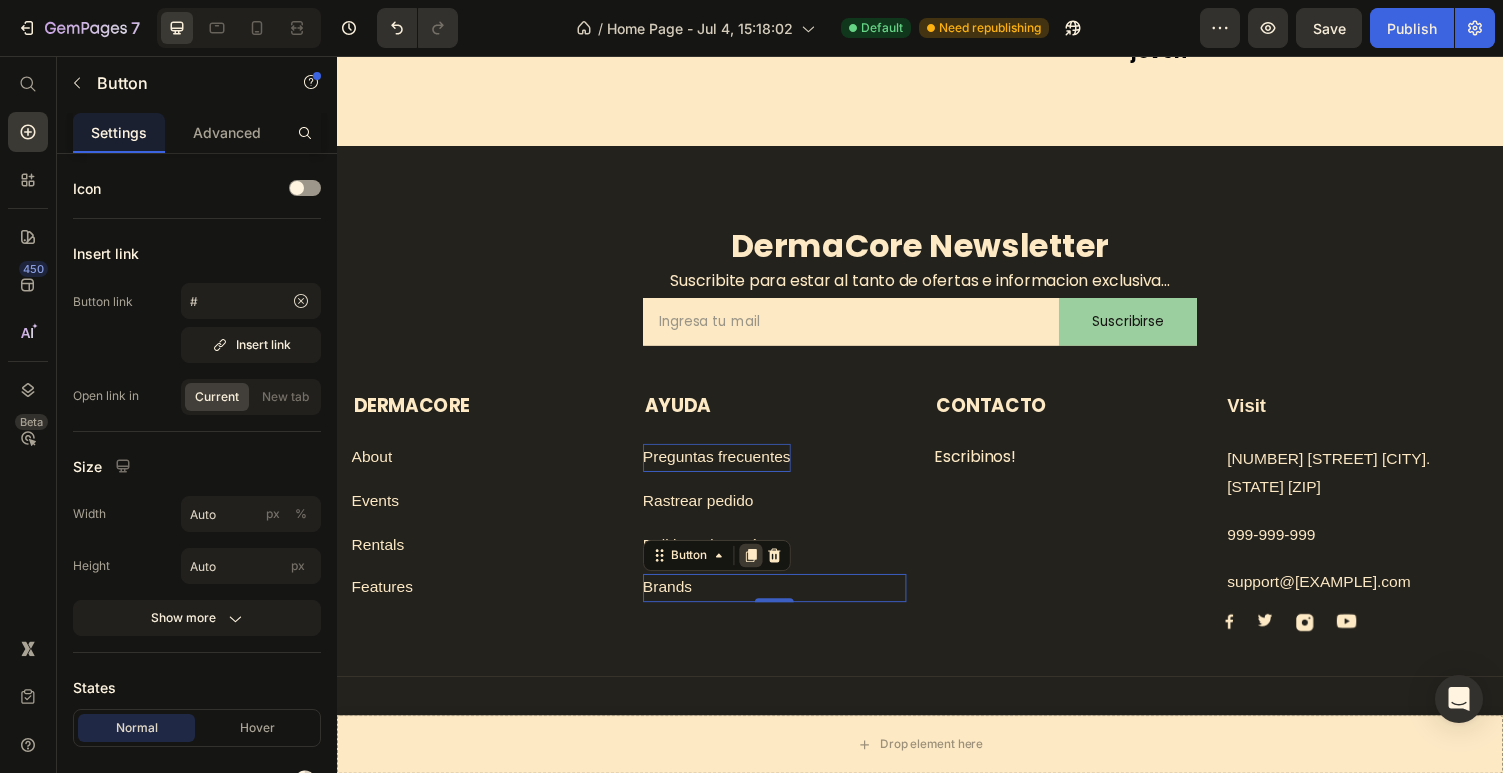 click at bounding box center [763, 570] 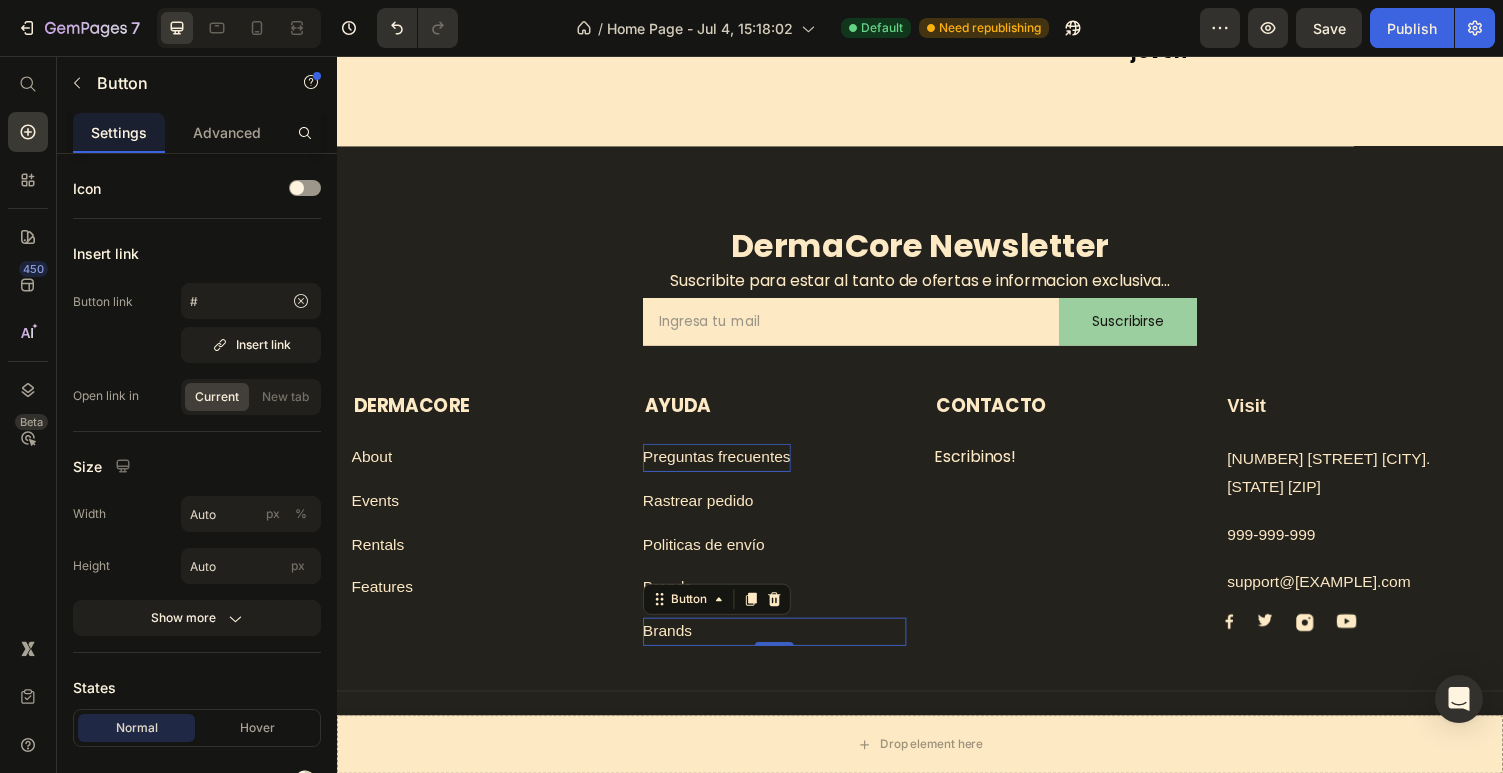 click on "Brands Button   0" at bounding box center (787, 648) 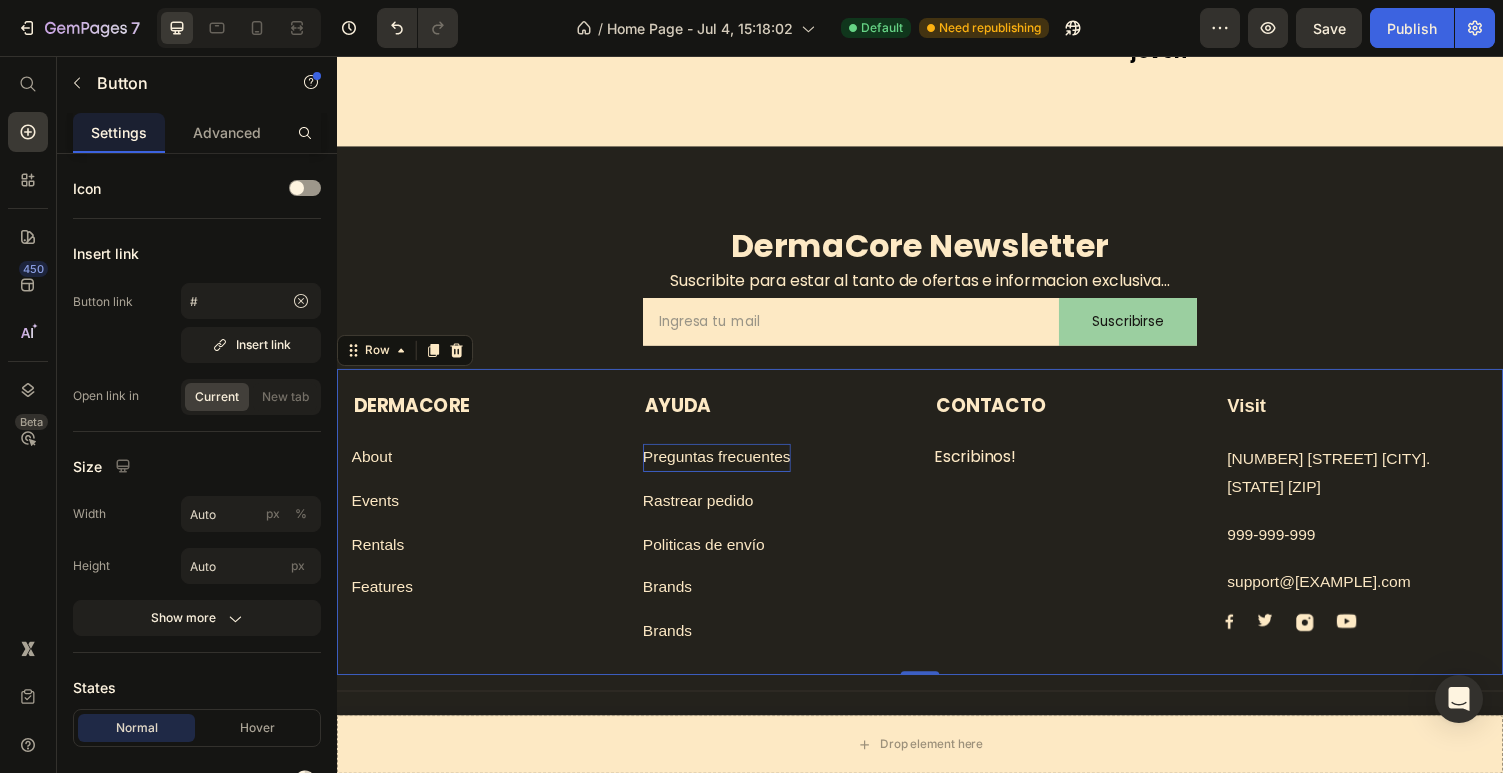 click on "Dermacore Text block About Button Events Button Rentals Button Features Button AYUDA Text block Preguntas frecuentes Button Rastrear pedido Button Politicas de envío Button Brands Button Brands Button CONTACTO Text block Escribinos! Button Visit Text block 261 NW 26th Street Miami. FL 33127 Text block [PHONE] Text block support@example.com Text block Image Image Image Image Row Row   0" at bounding box center [937, 535] 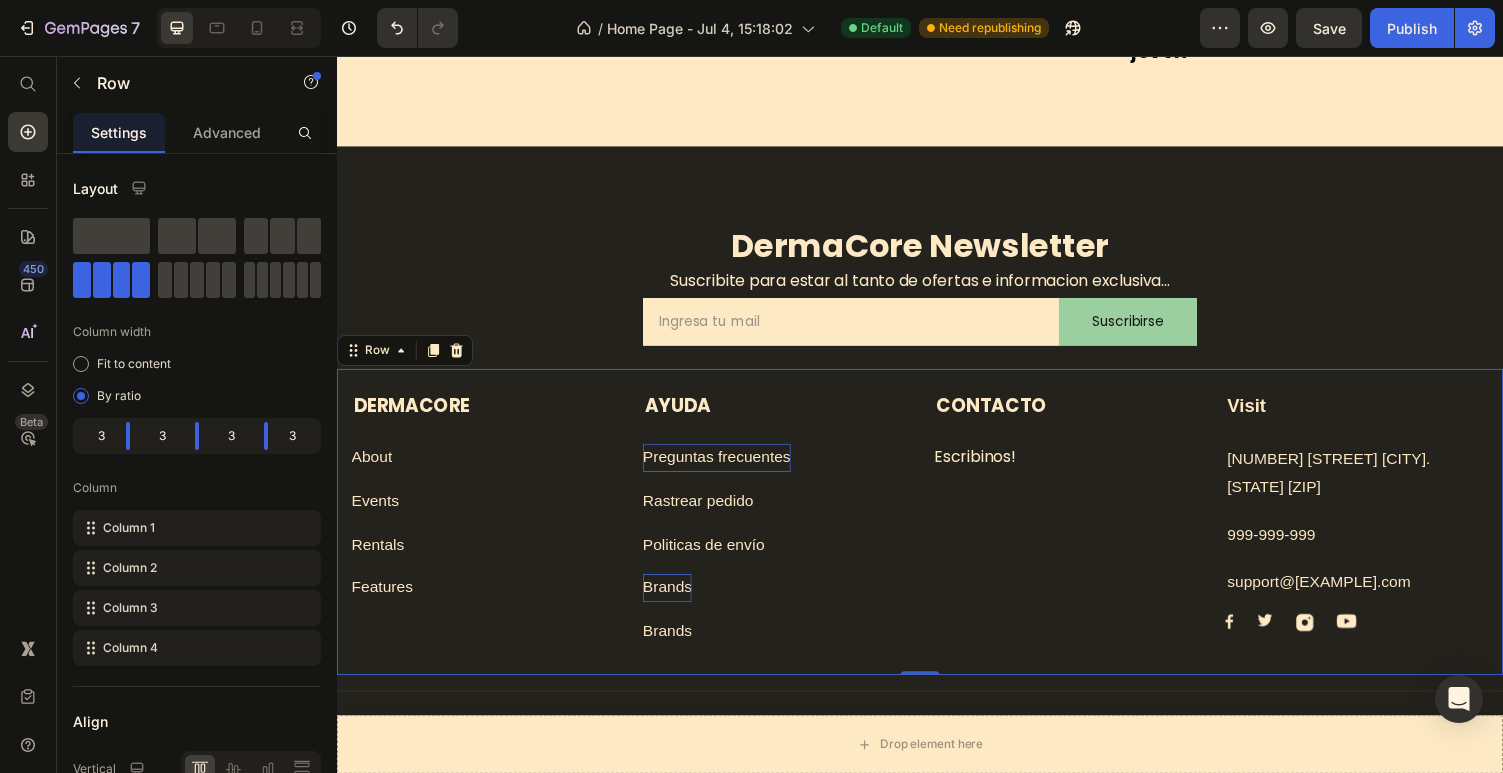 click on "Brands" at bounding box center (677, 603) 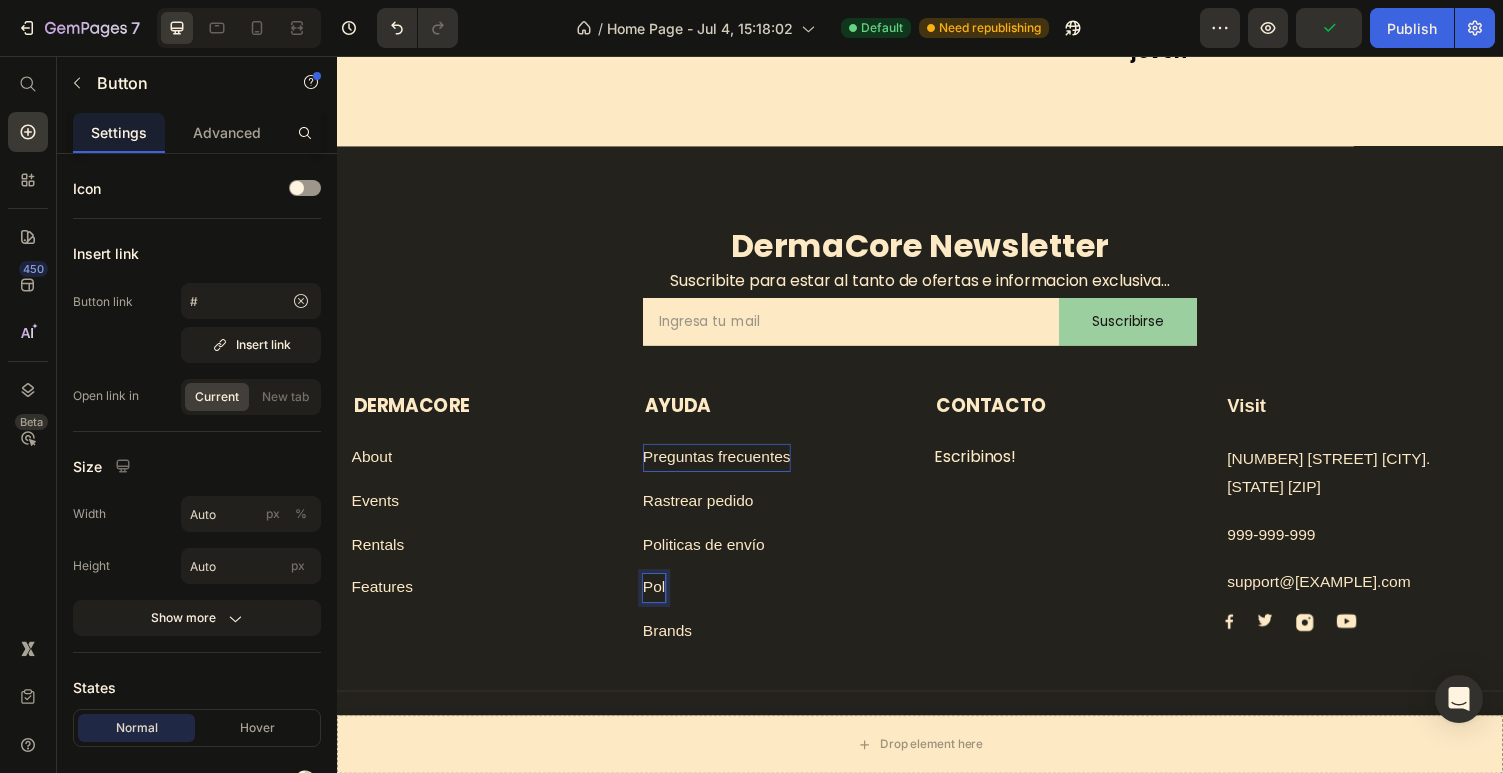 type 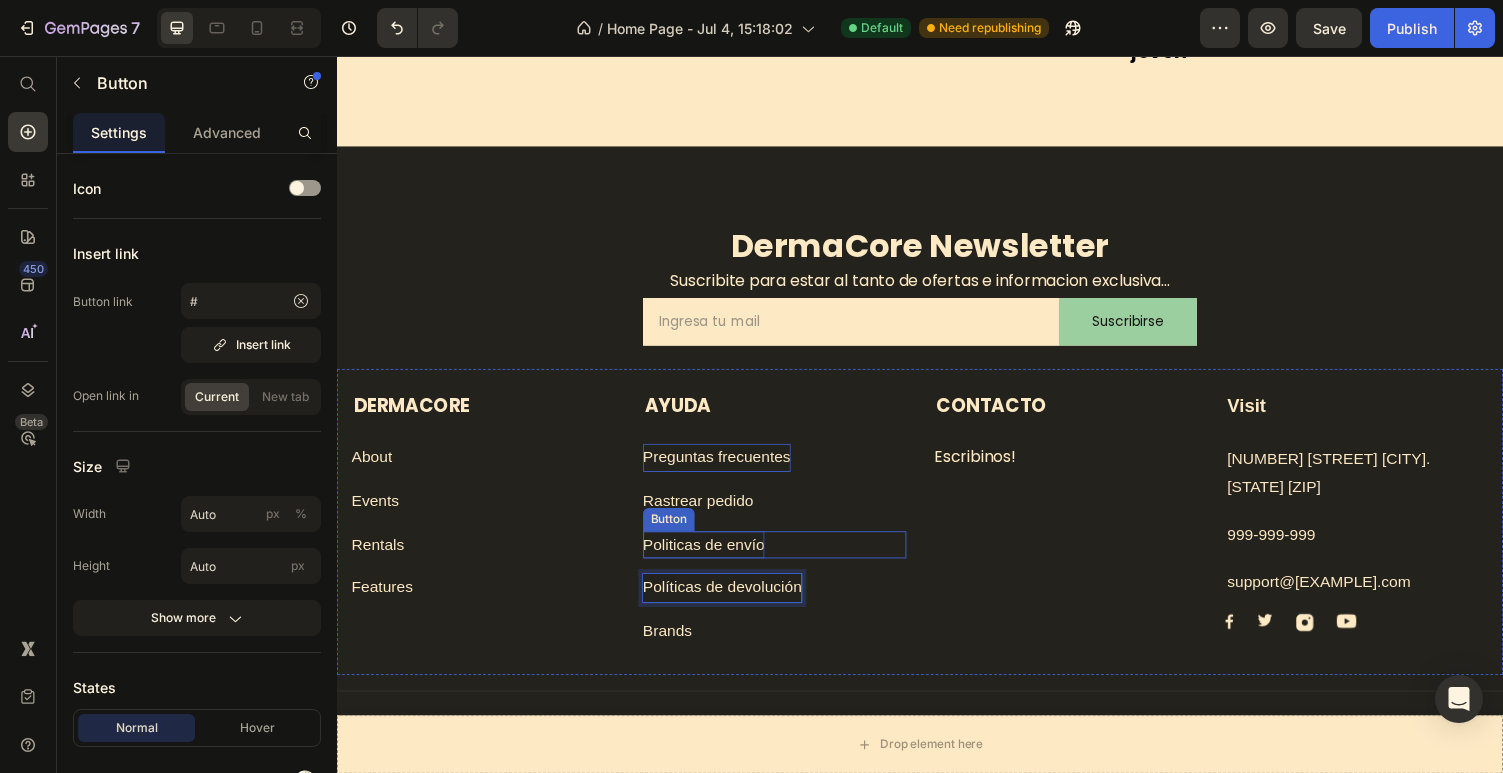 click on "Politicas de envío" at bounding box center (714, 559) 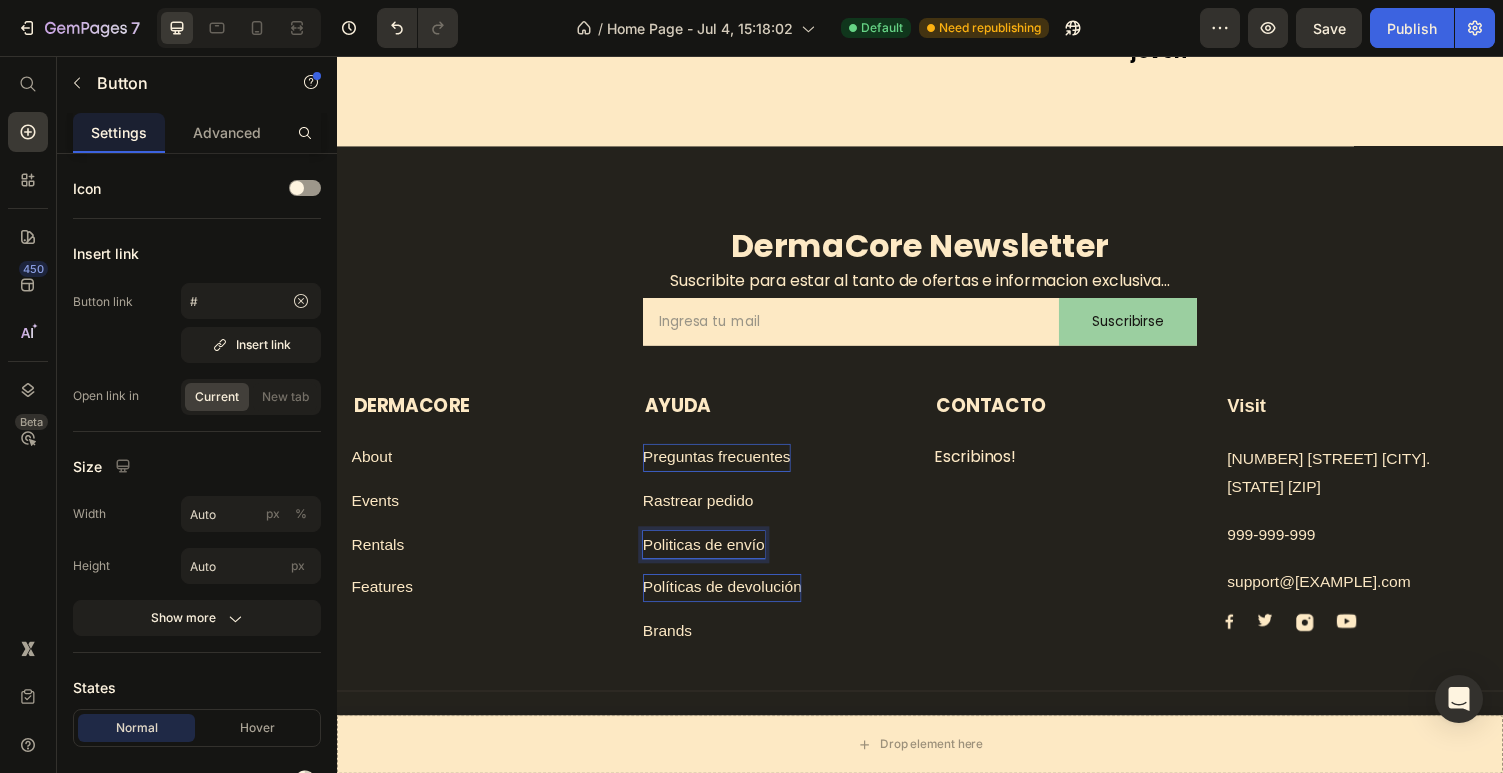 click on "Politicas de envío" at bounding box center [714, 559] 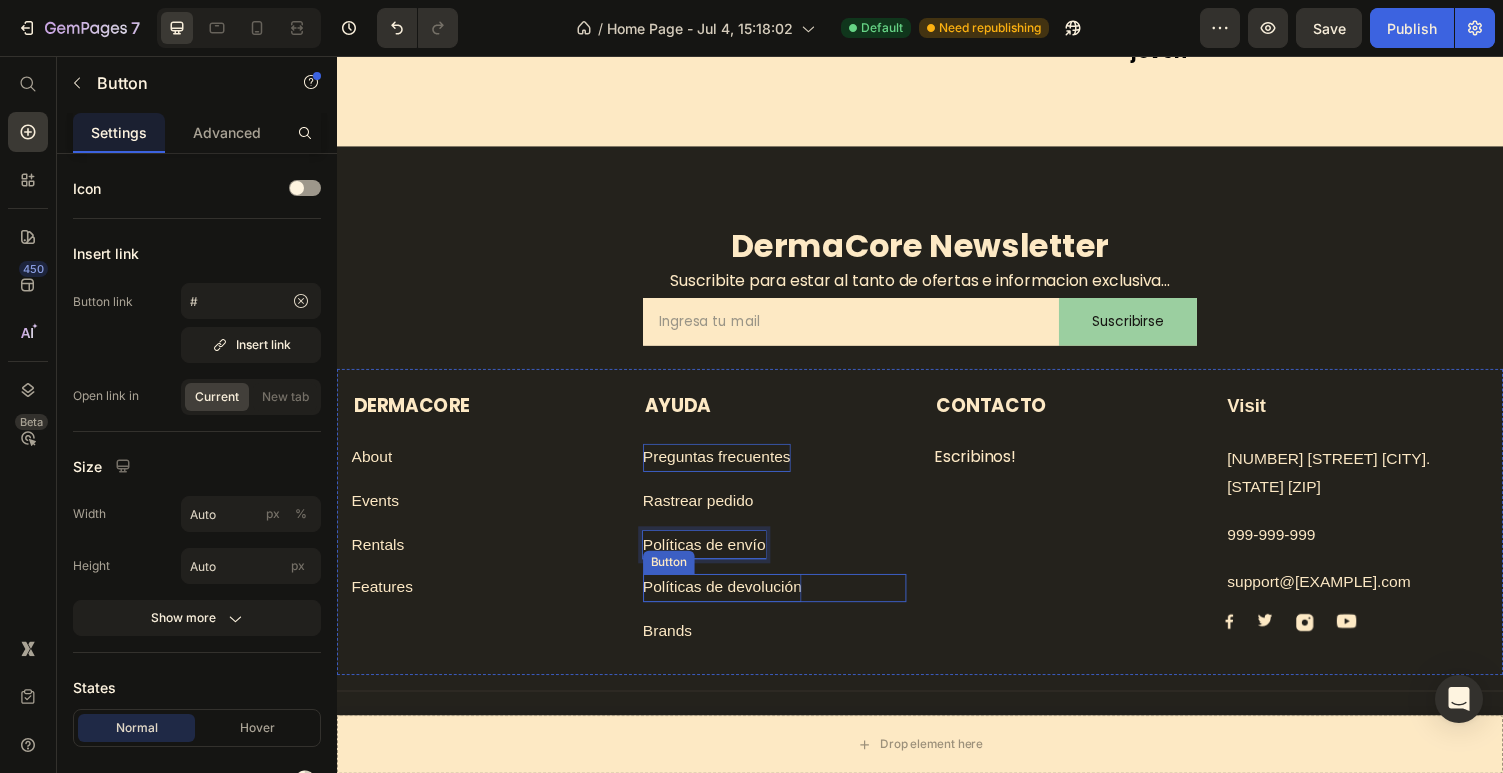 click on "Políticas de devolución" at bounding box center [734, 603] 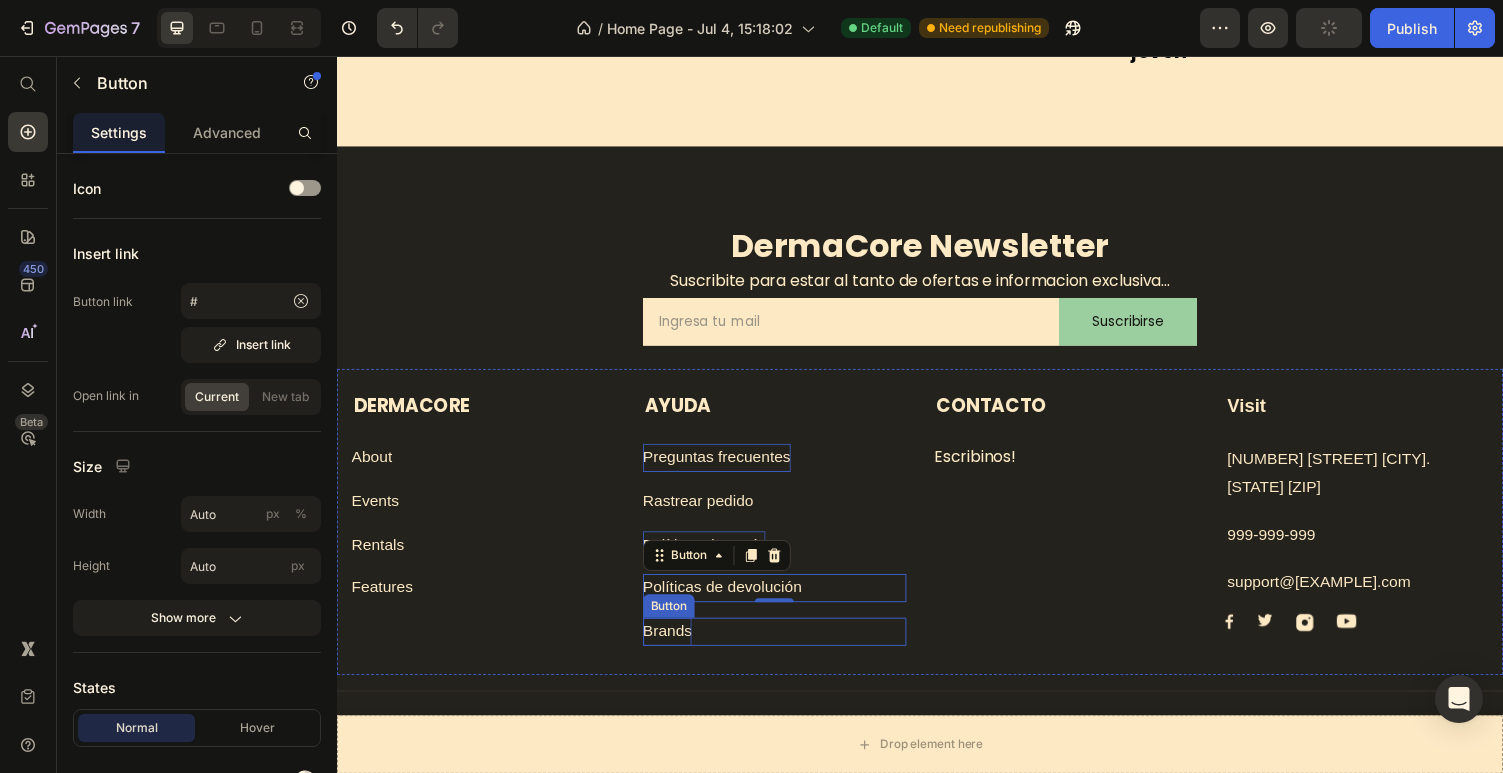 click on "Brands" at bounding box center [677, 648] 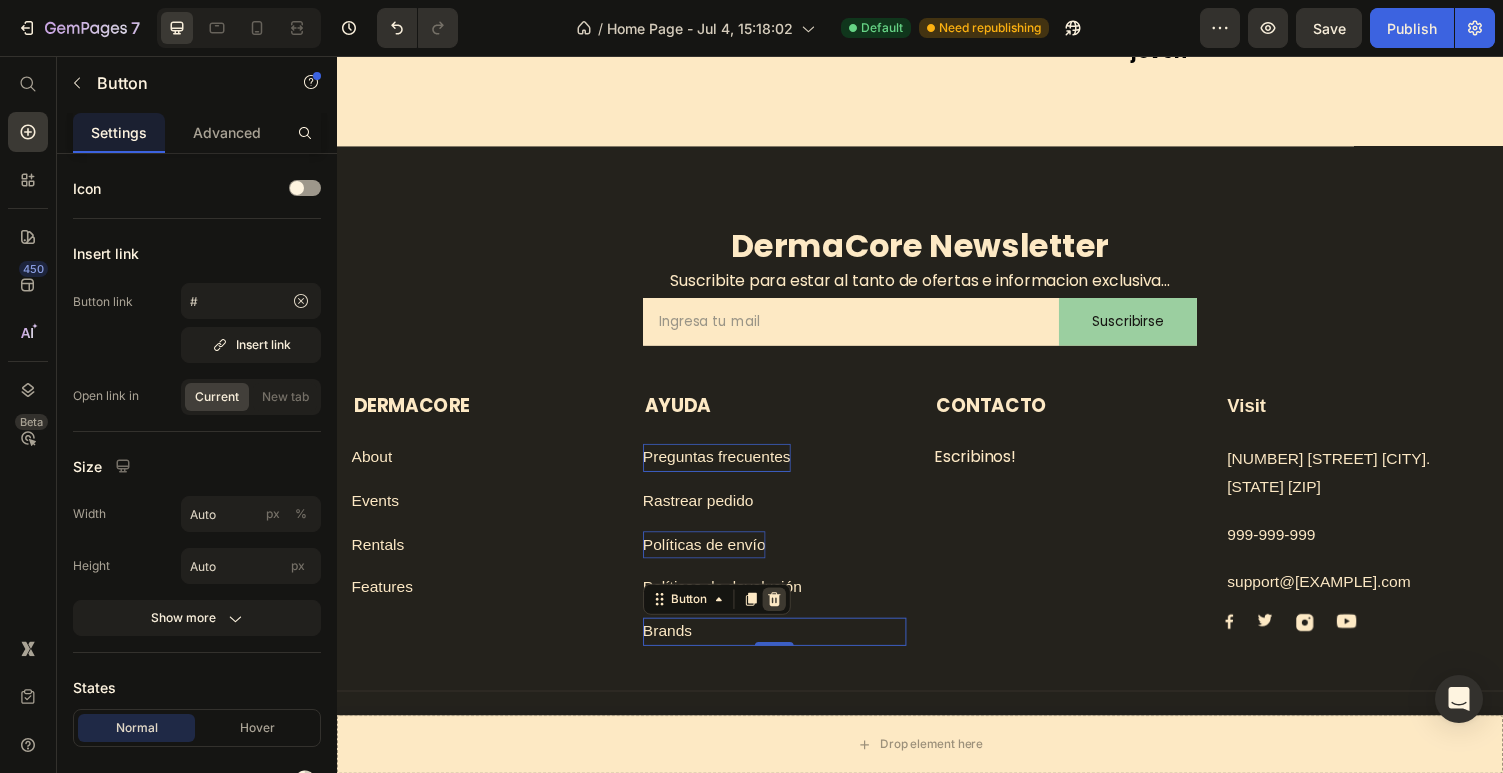 click 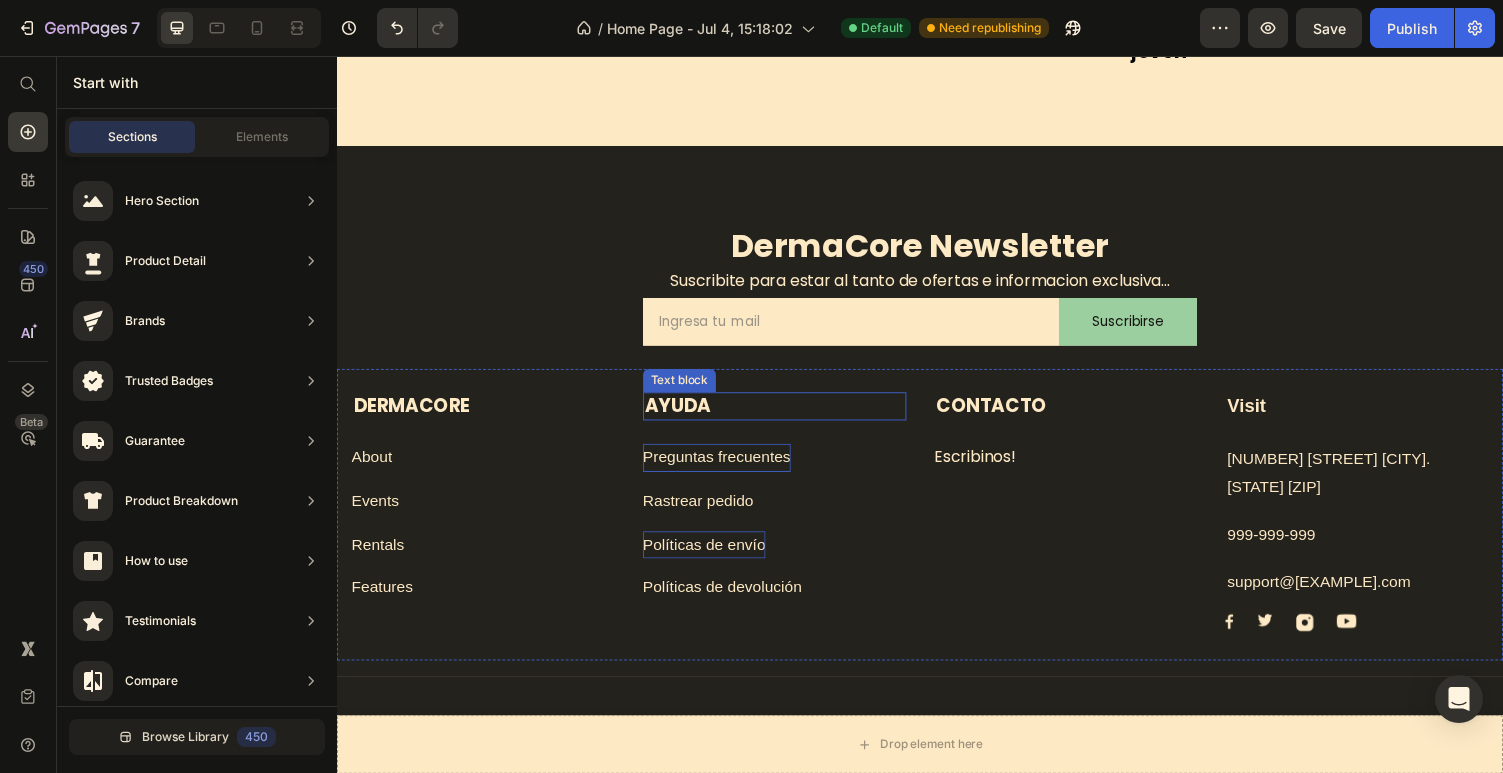 click on "AYUDA" at bounding box center (787, 416) 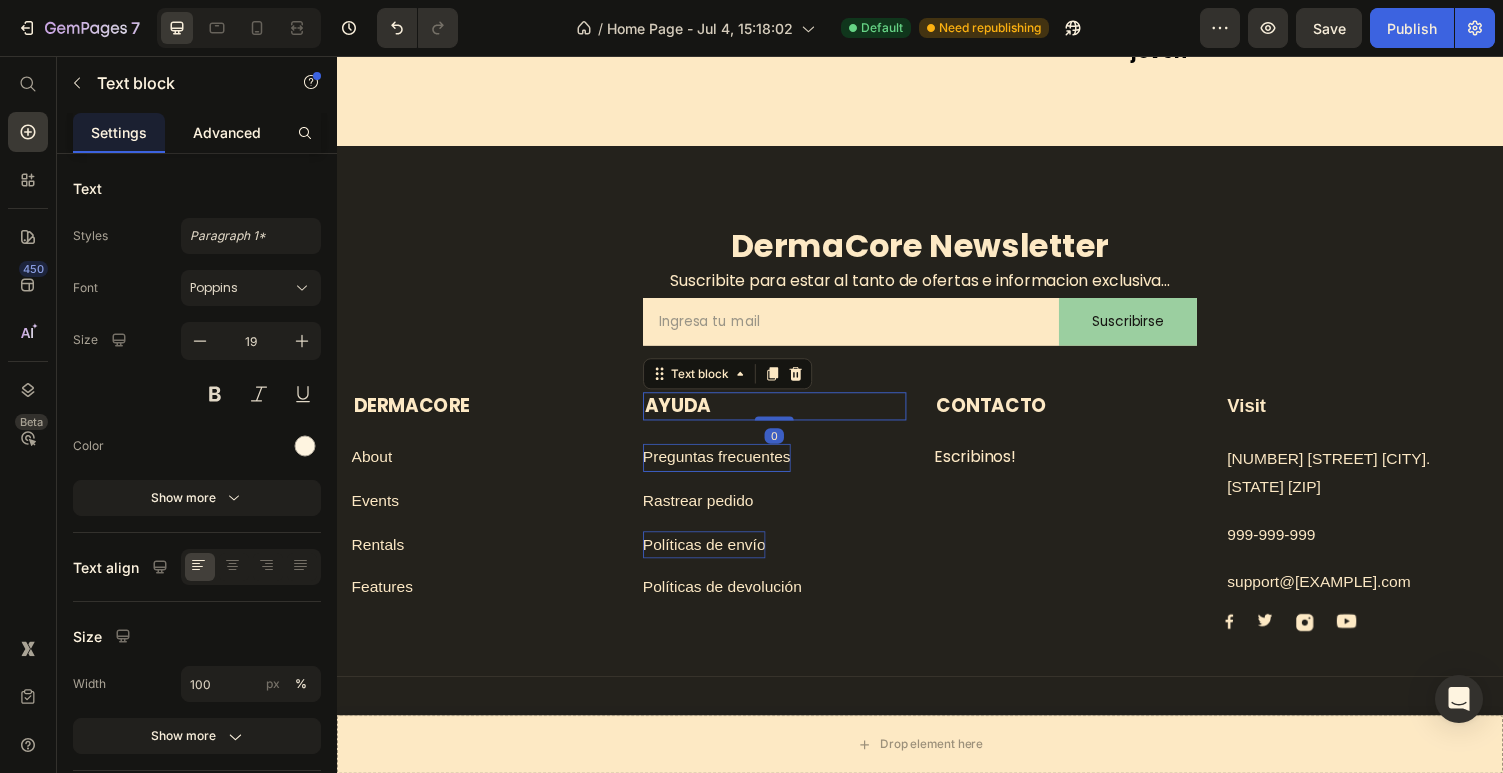 click on "Advanced" at bounding box center (227, 132) 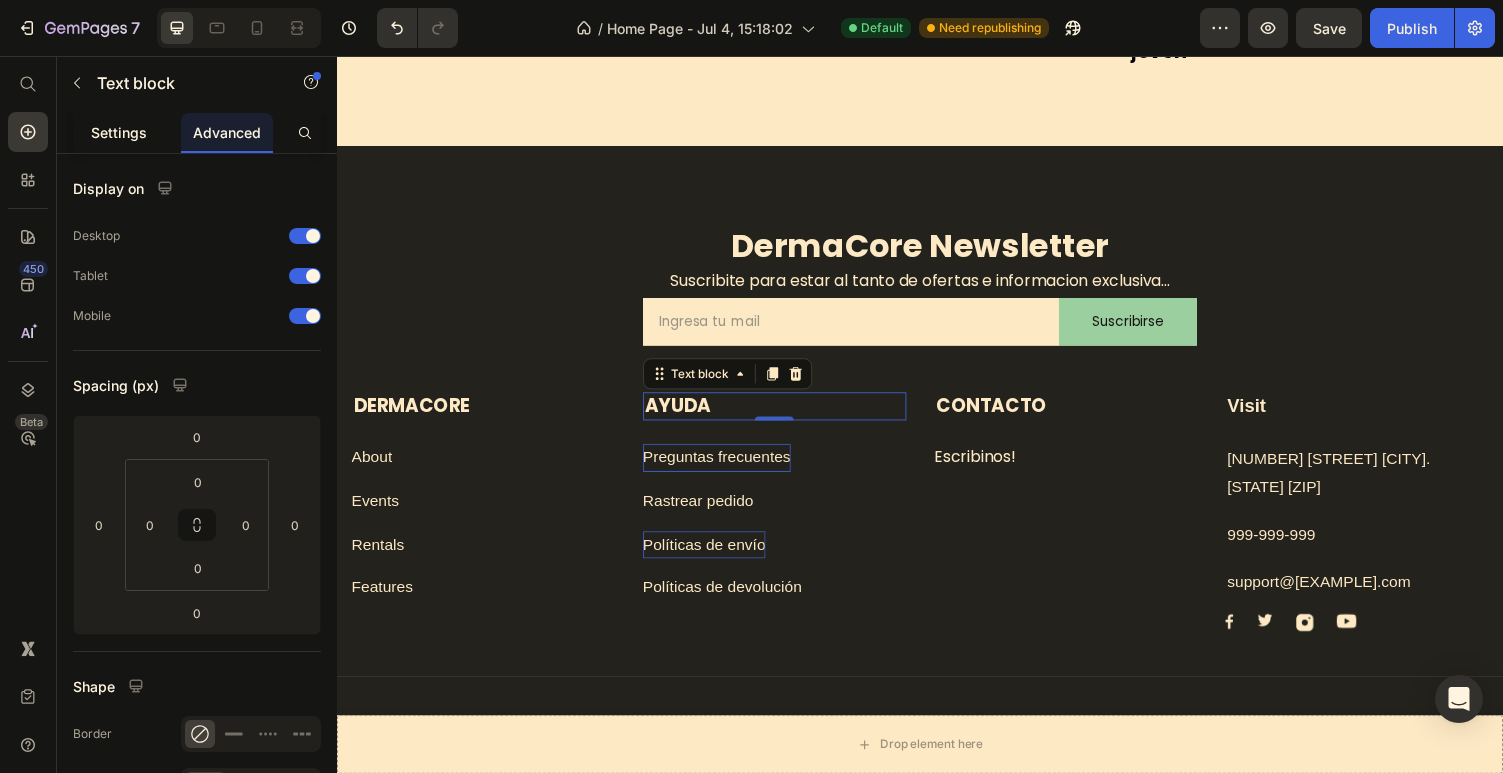 click on "Settings" at bounding box center [119, 132] 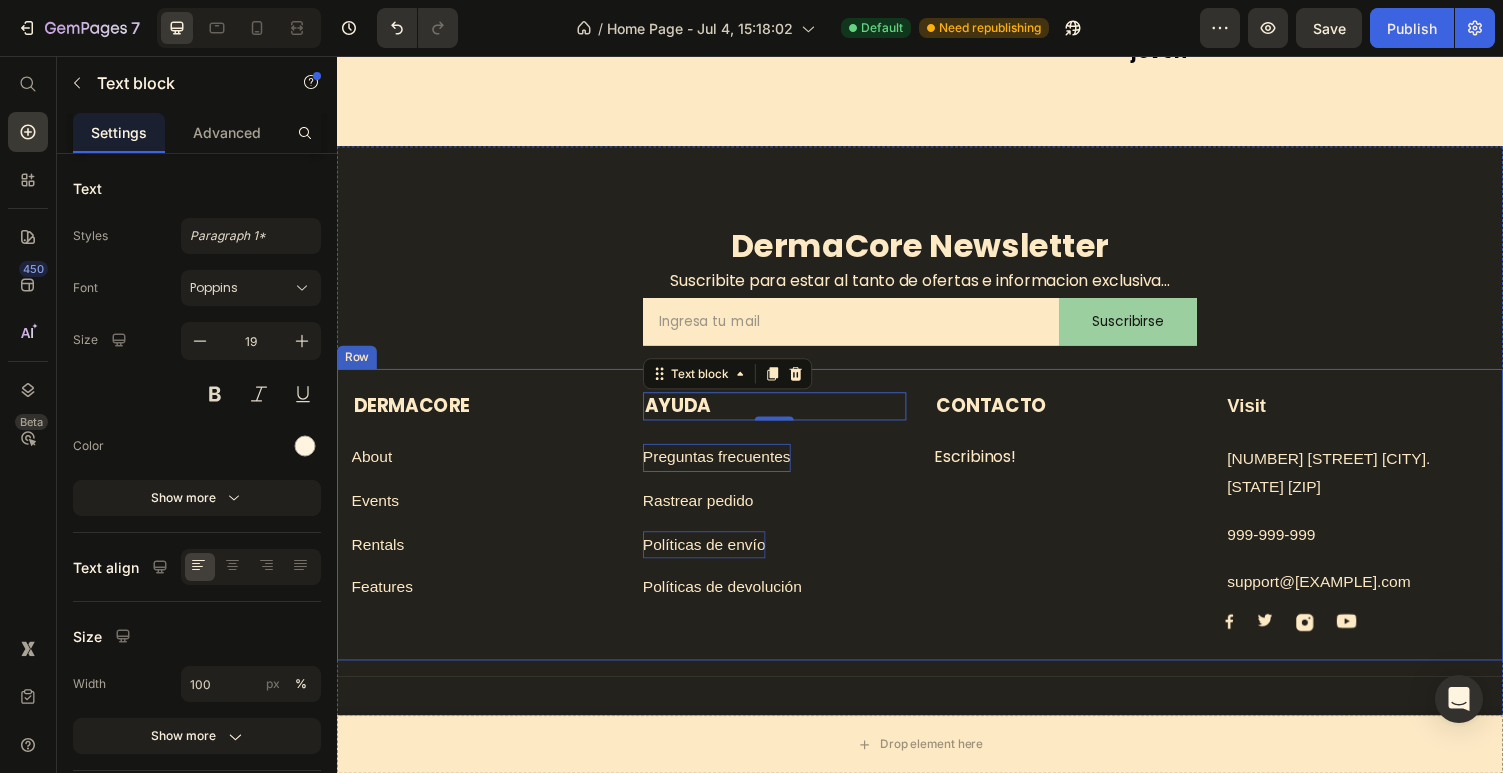 click on "AYUDA Text block   0 Preguntas frecuentes Button Rastrear pedido Button Políticas de envío Button Políticas de devolución Button" at bounding box center [787, 525] 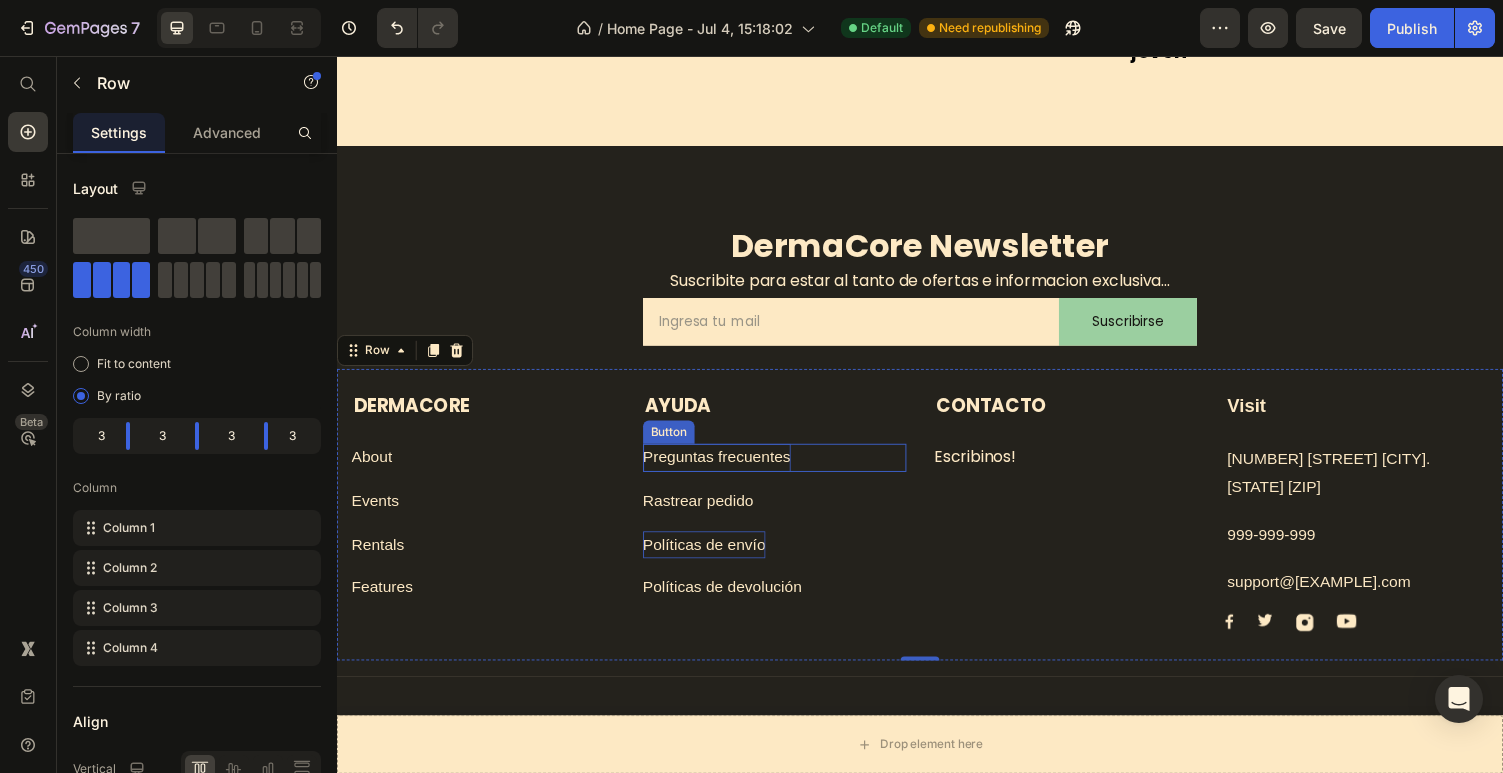 click on "Preguntas frecuentes" at bounding box center (728, 469) 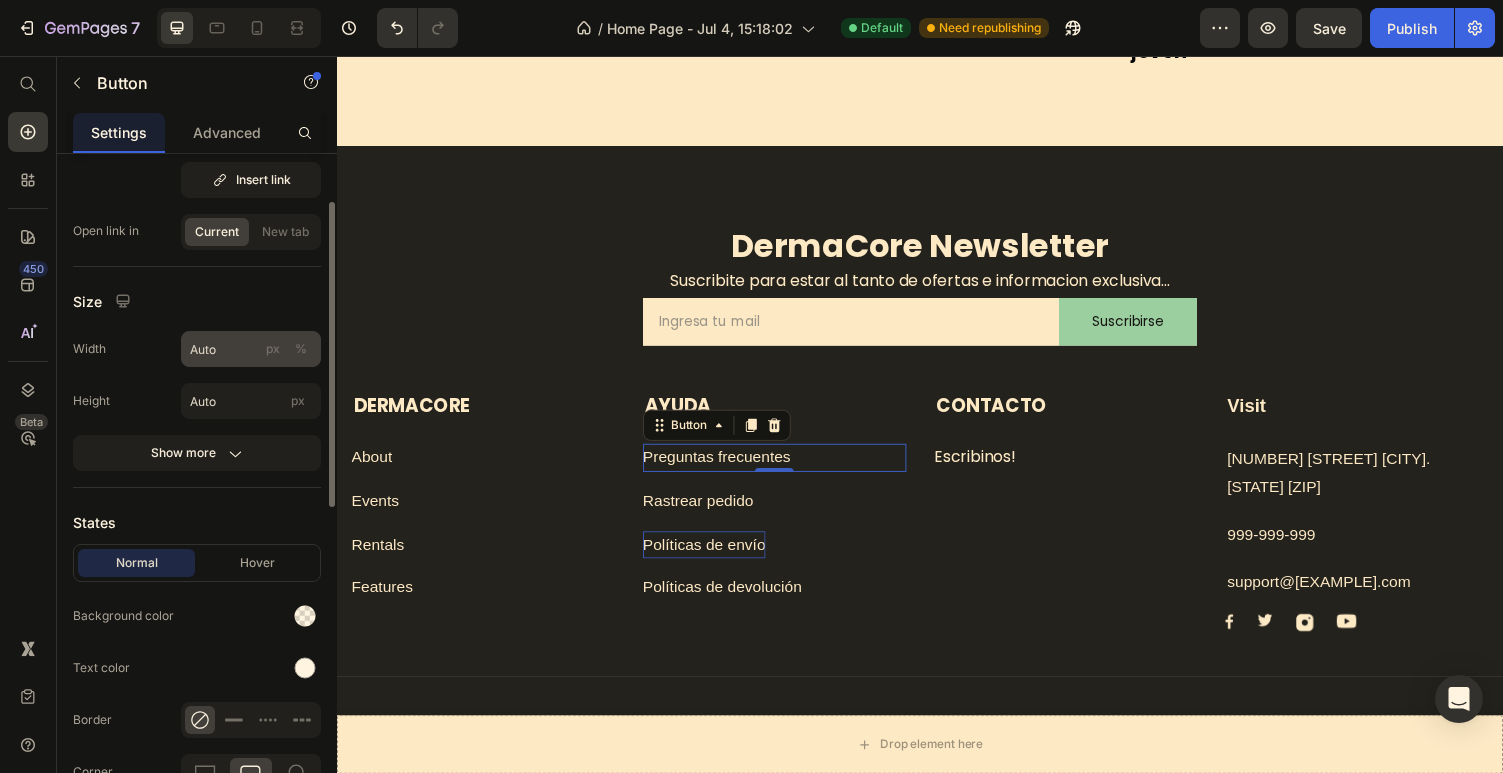 scroll, scrollTop: 186, scrollLeft: 0, axis: vertical 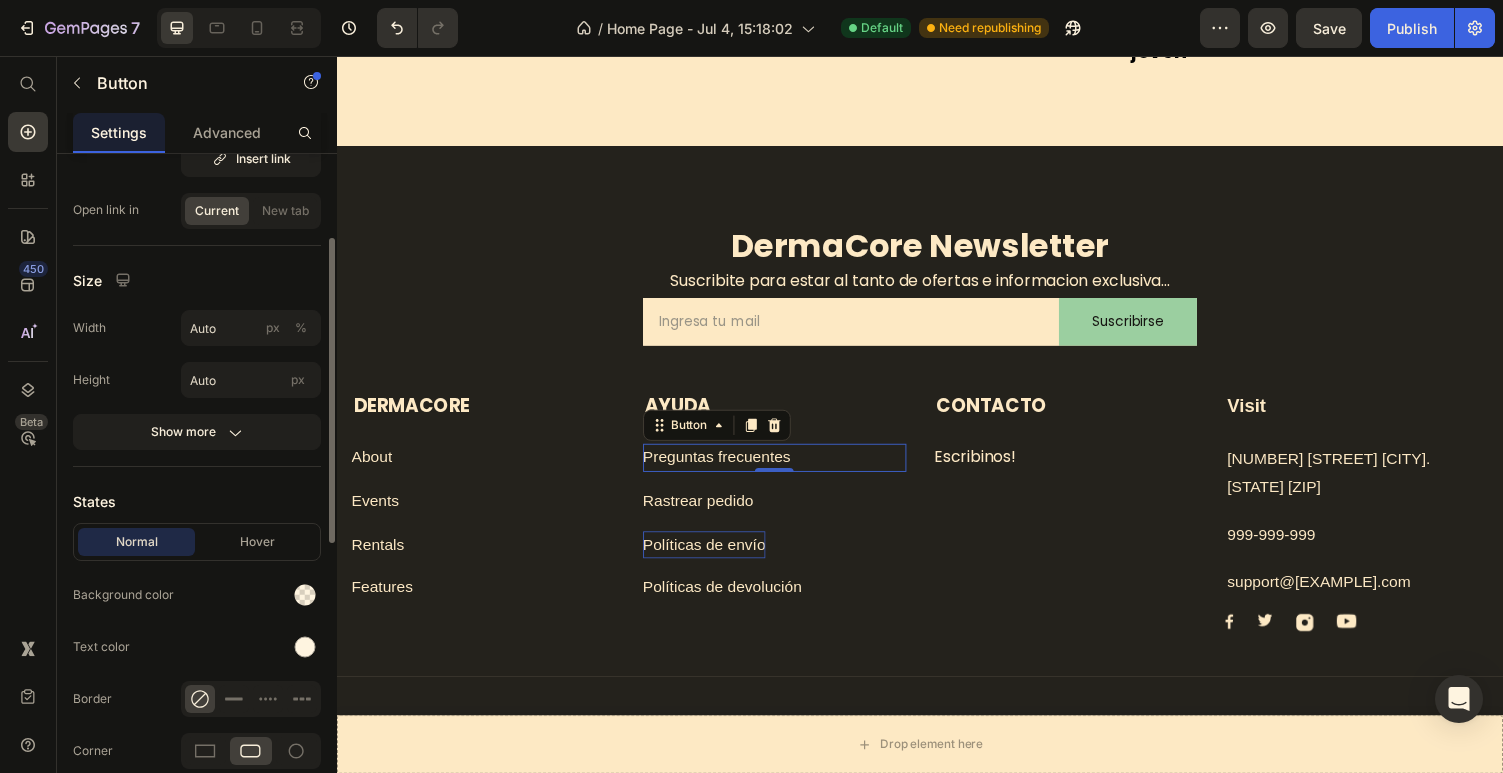 click on "Size Width Auto px % Height Auto px Show more" 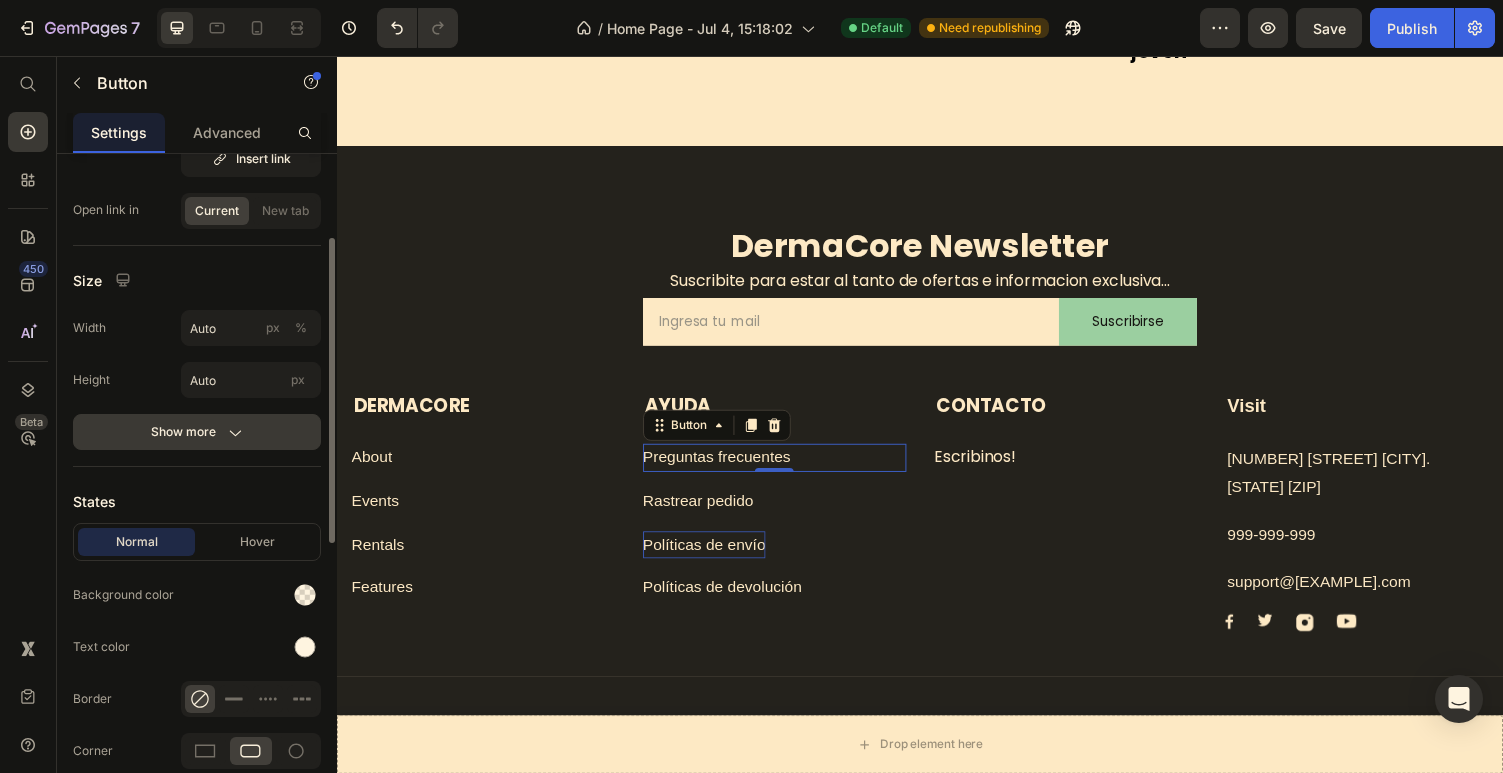 click 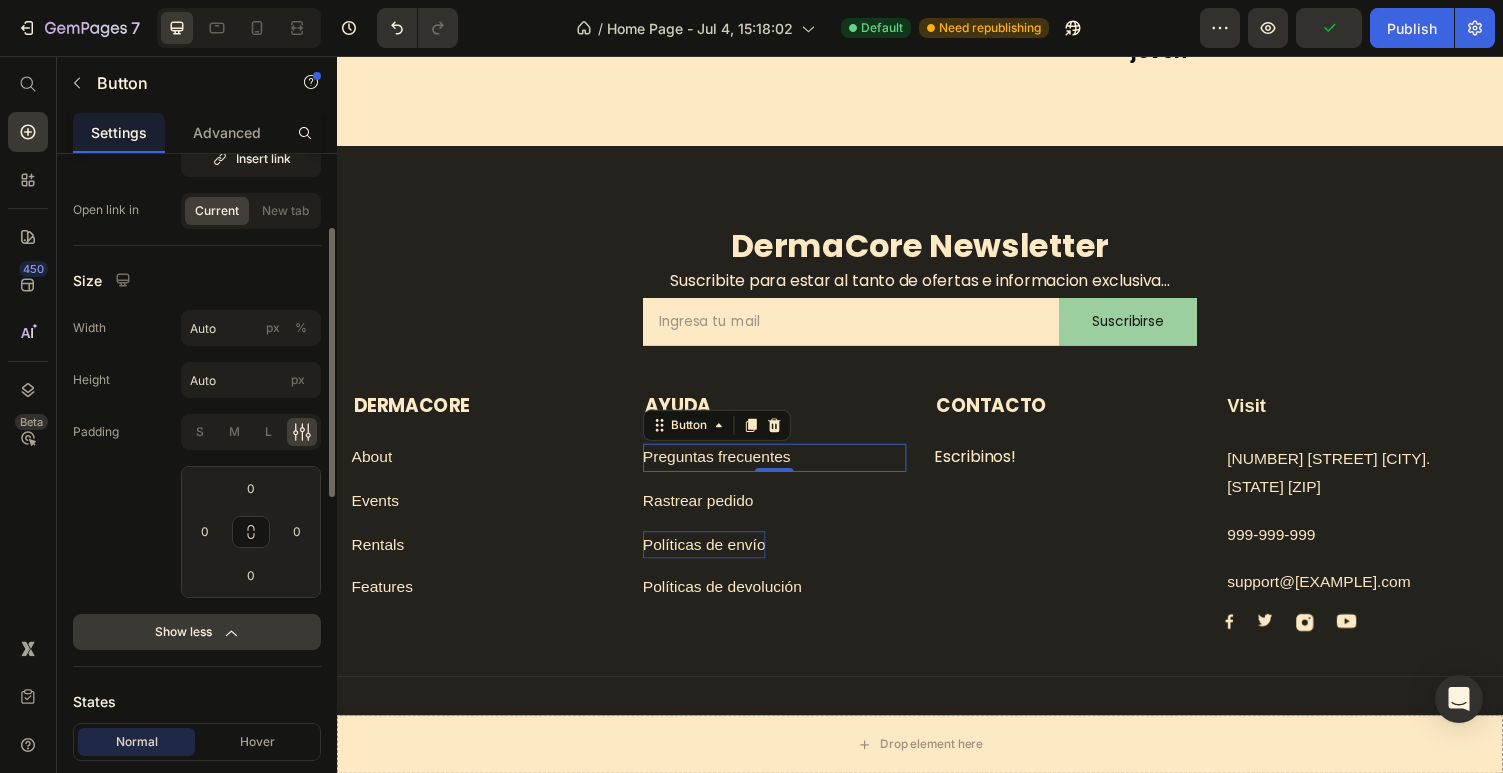 click 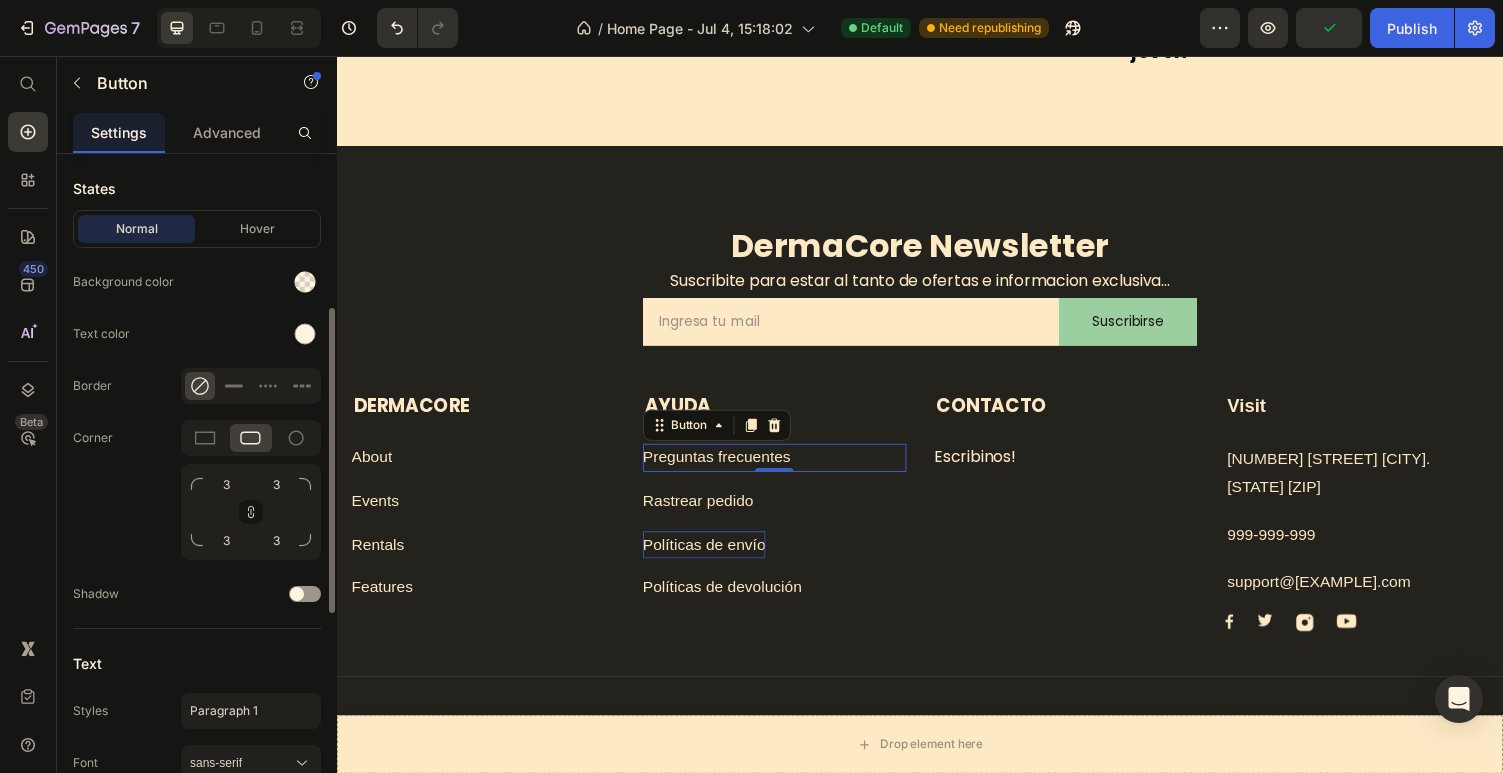 scroll, scrollTop: 558, scrollLeft: 0, axis: vertical 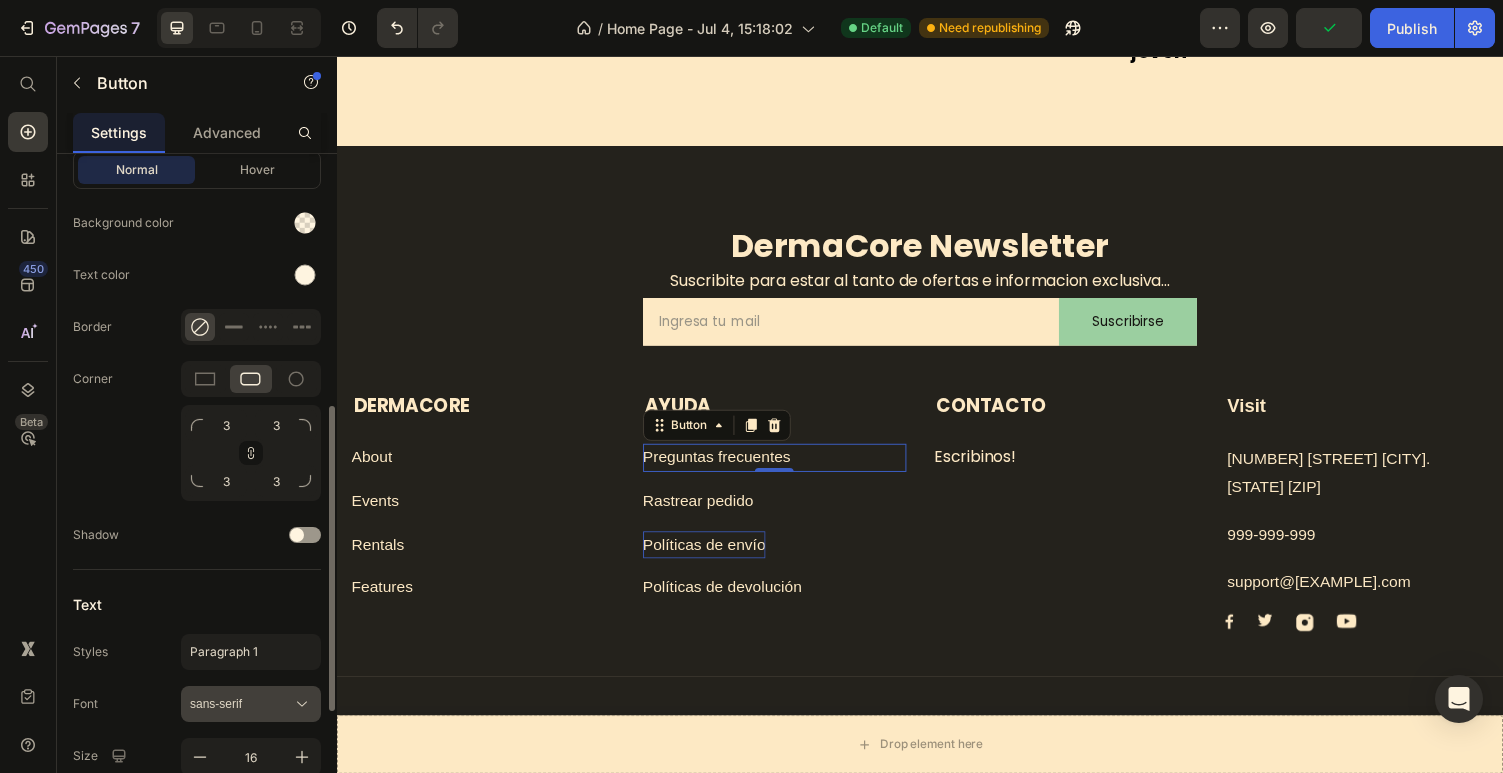 click on "sans-serif" at bounding box center (241, 704) 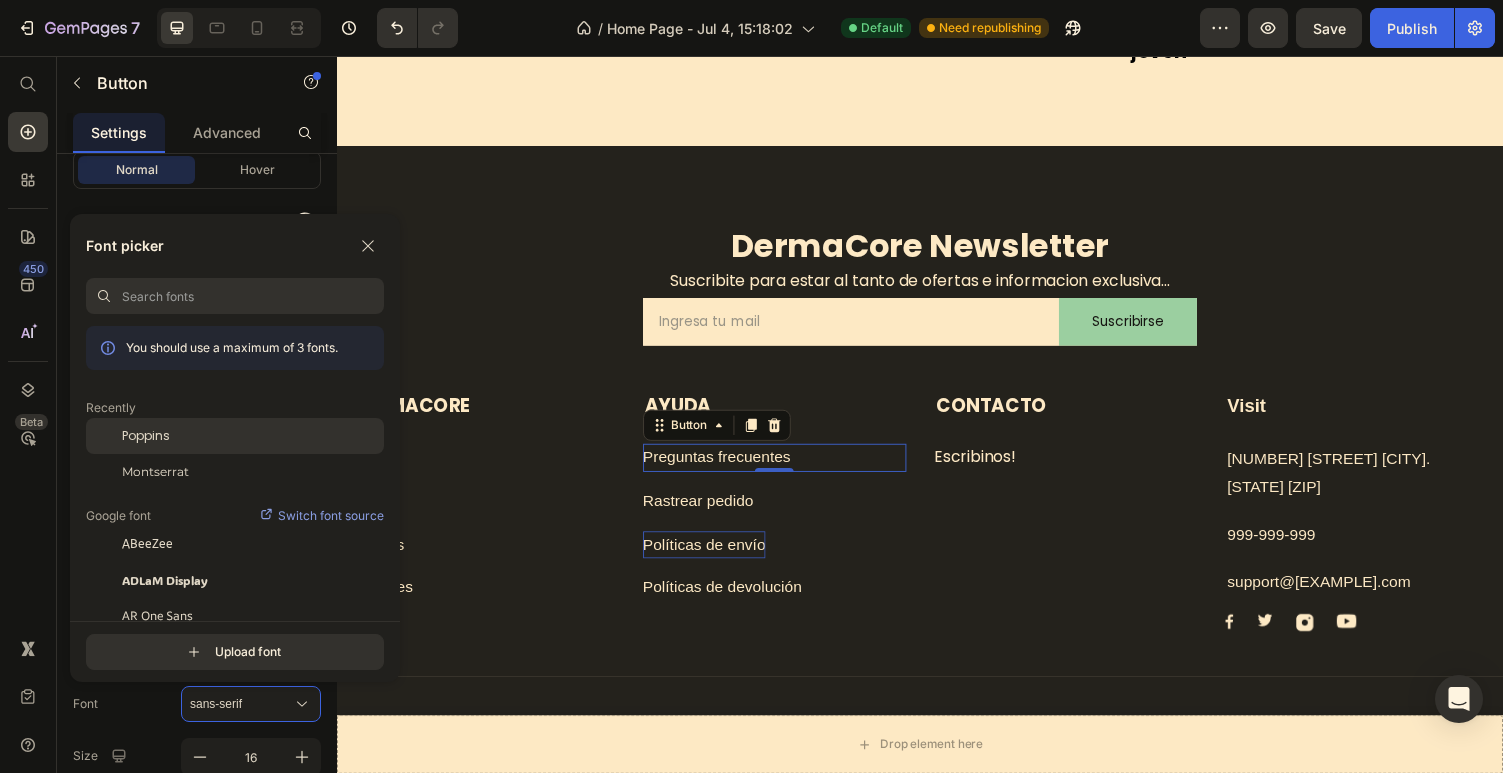 click on "Poppins" 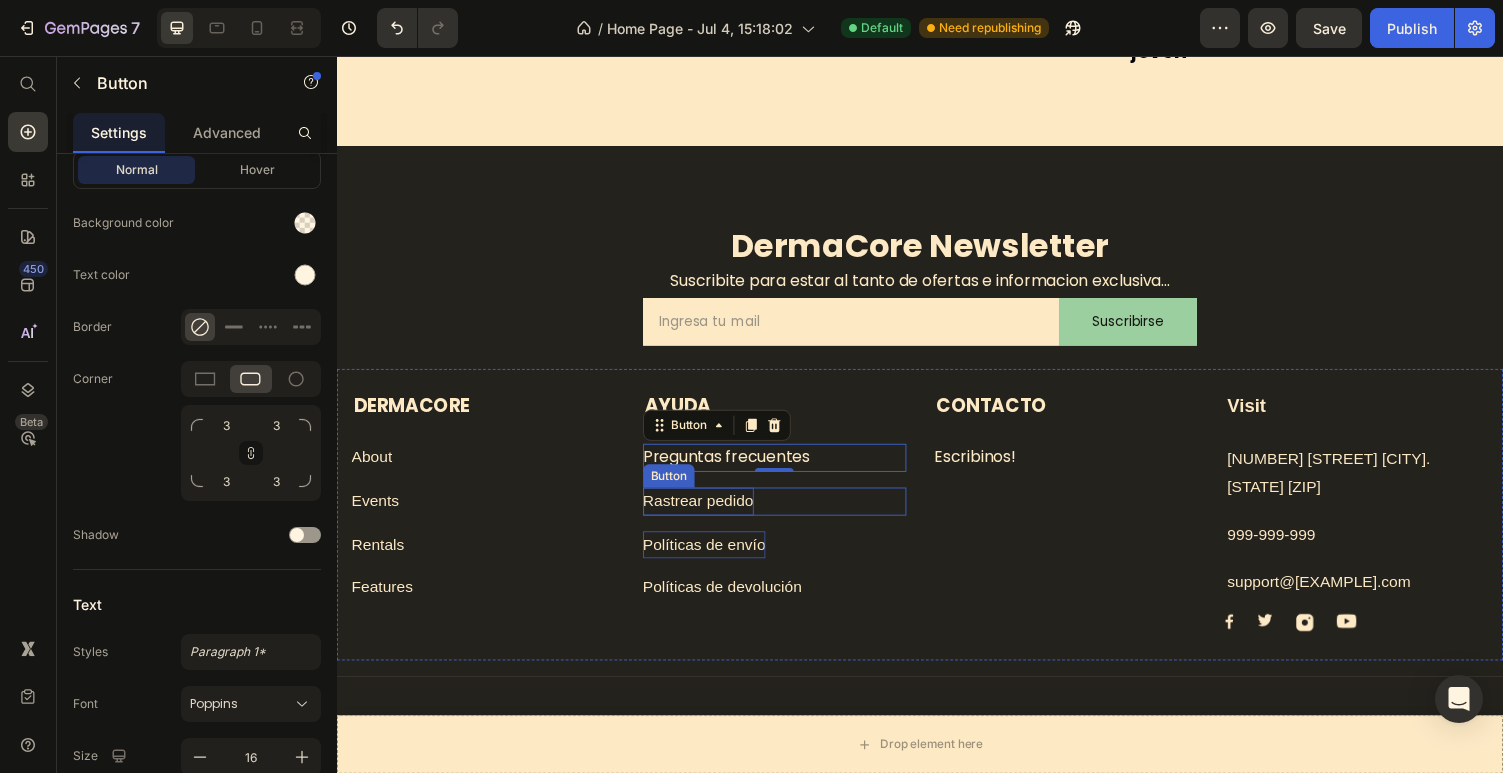 click on "Rastrear pedido" at bounding box center (709, 514) 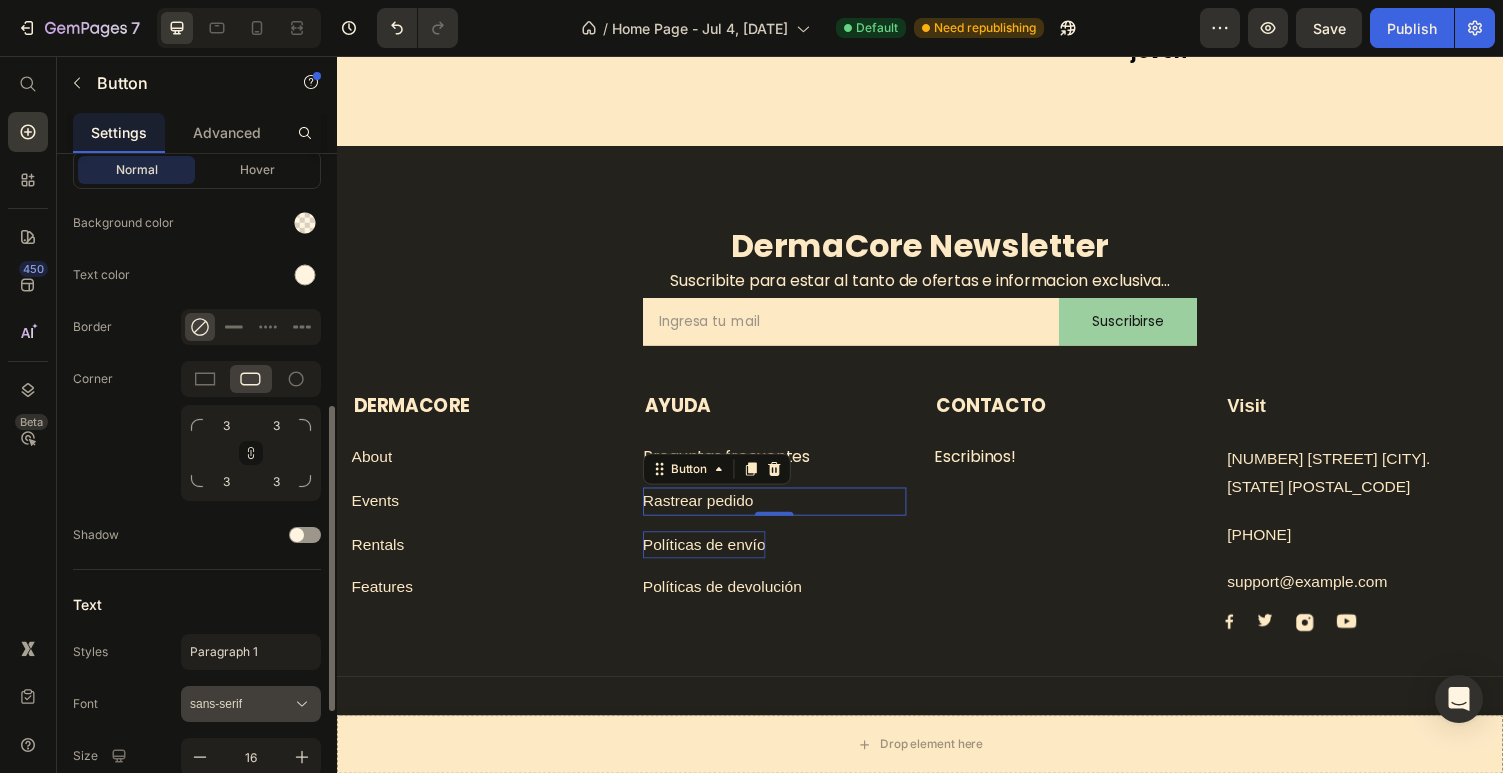 click on "sans-serif" at bounding box center (251, 704) 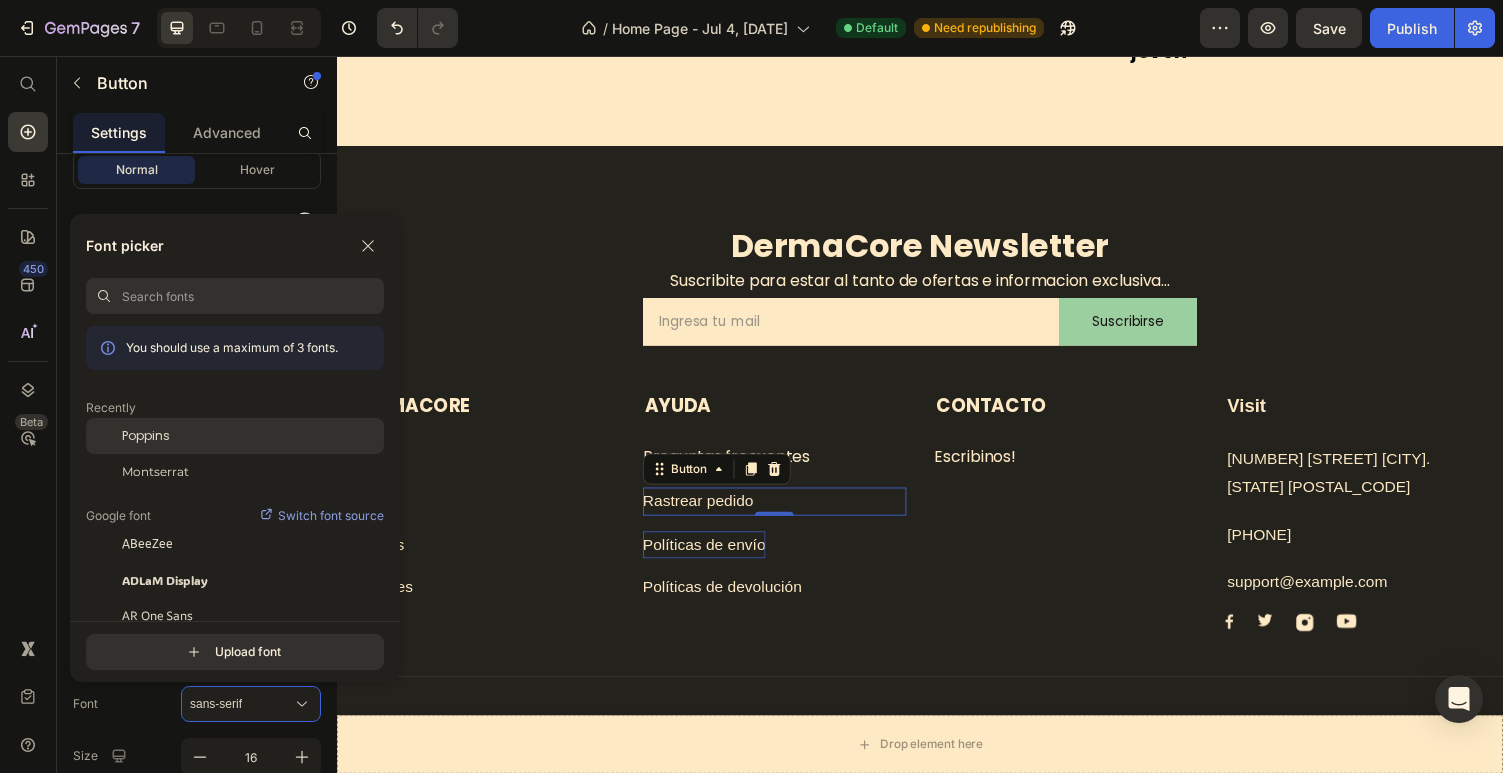 click on "Poppins" 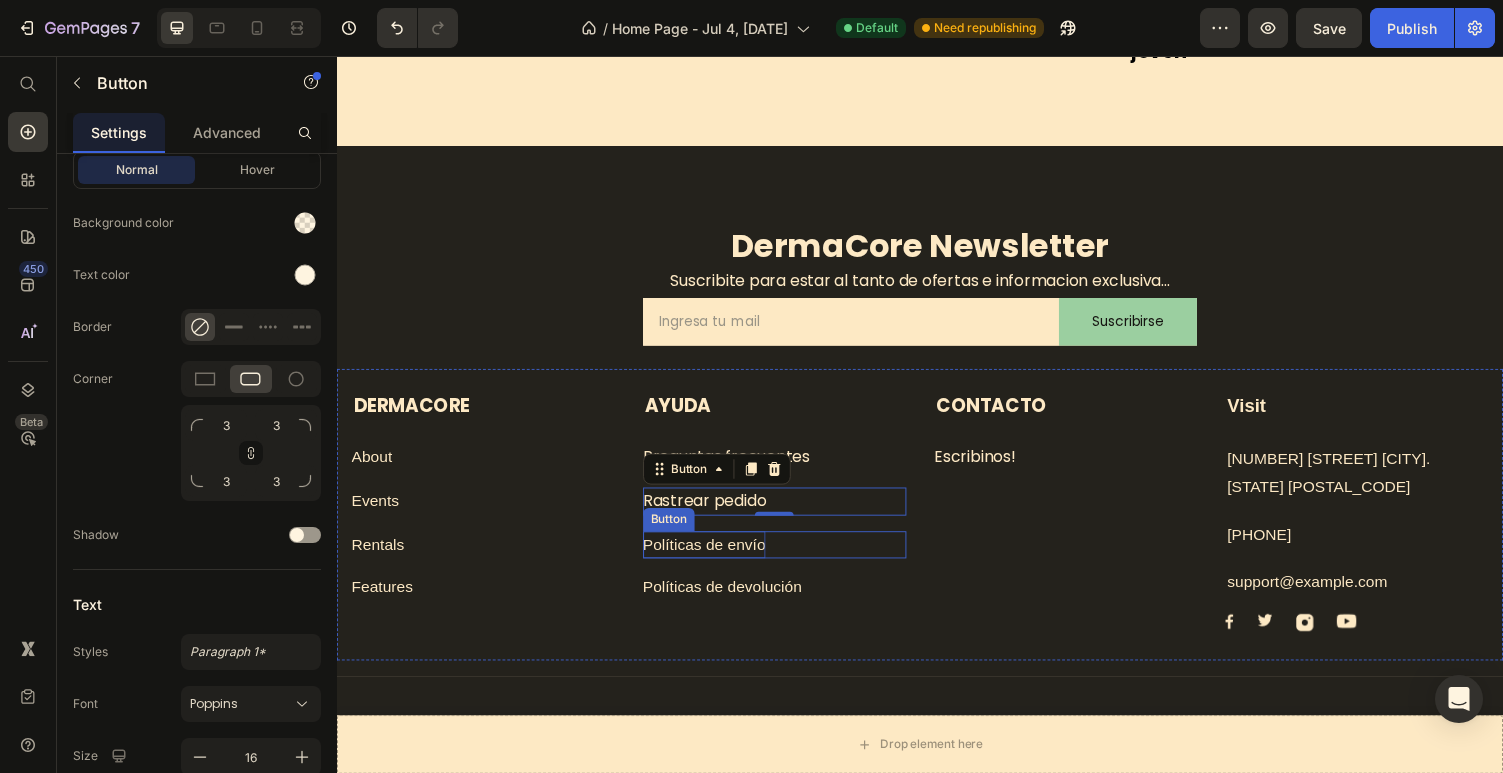 click on "Políticas de envío" at bounding box center (715, 559) 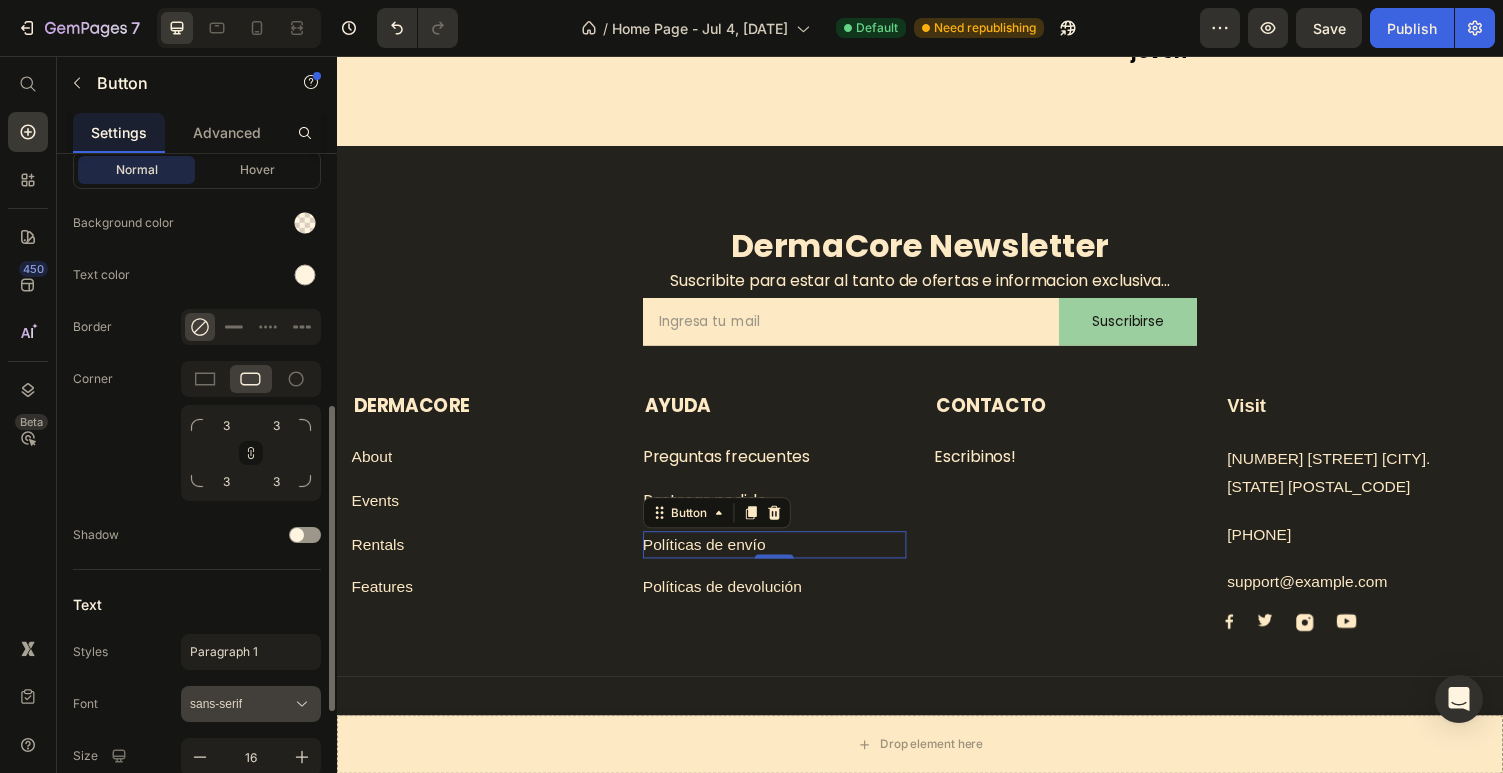 click on "sans-serif" at bounding box center [241, 704] 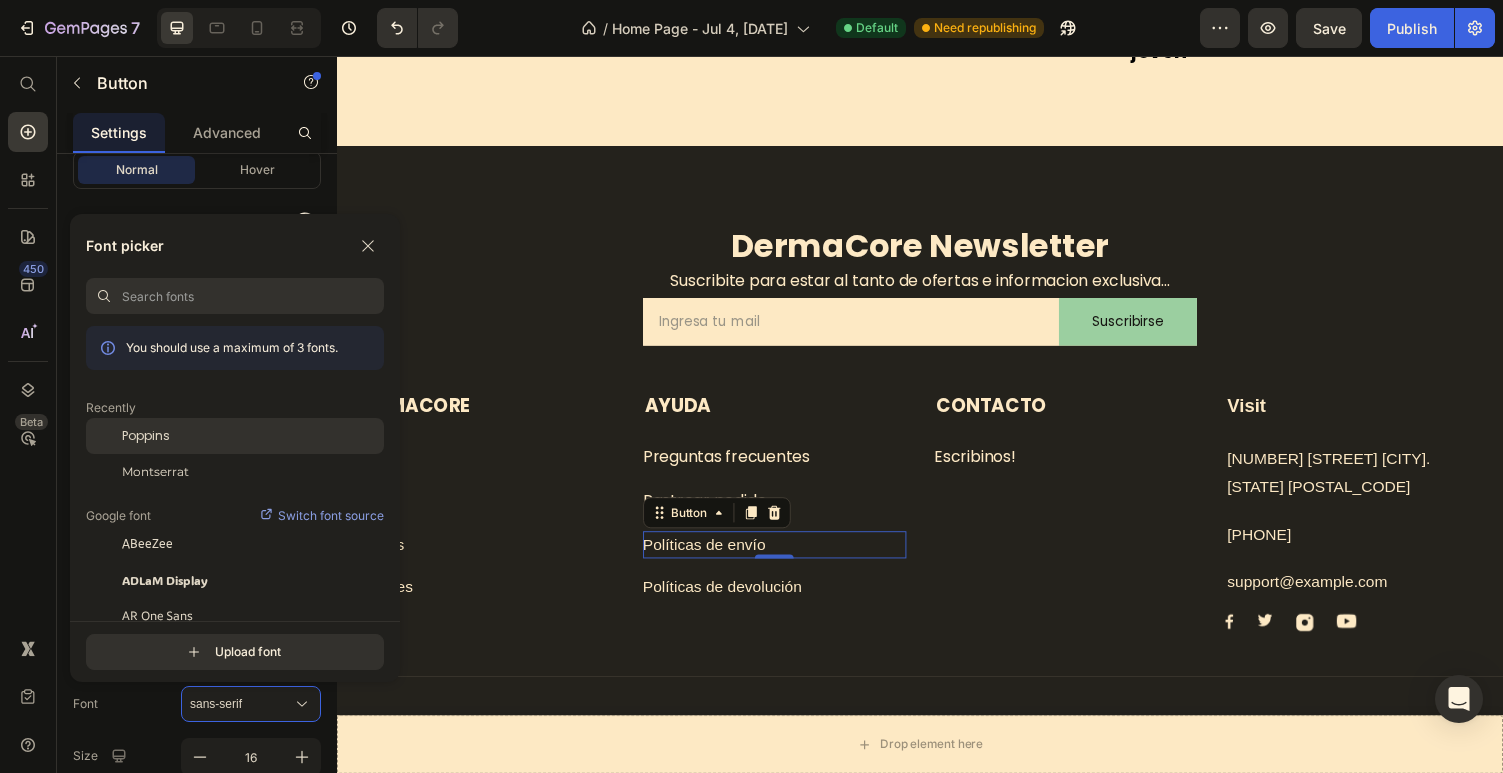 click on "Poppins" 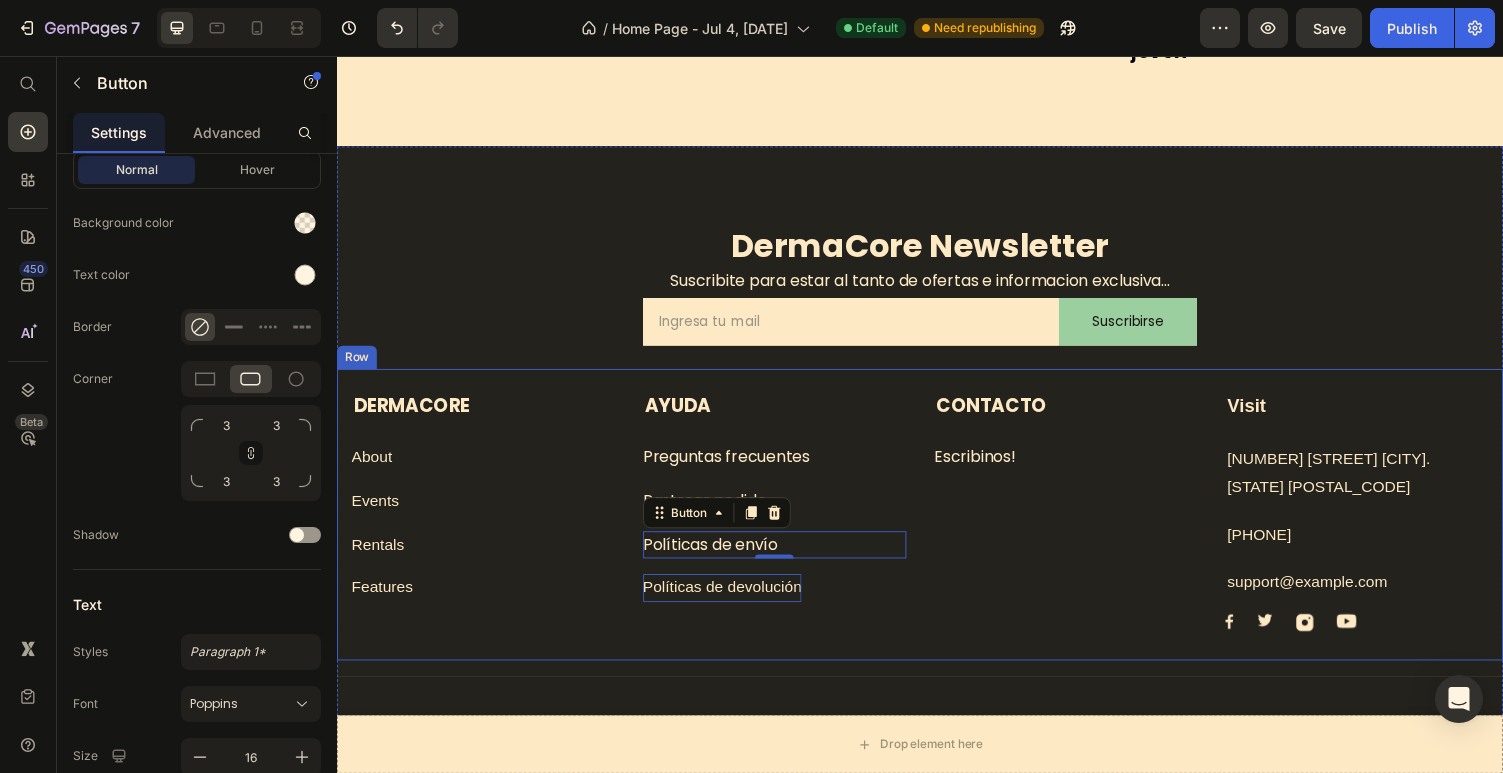 click on "Políticas de devolución" at bounding box center (734, 603) 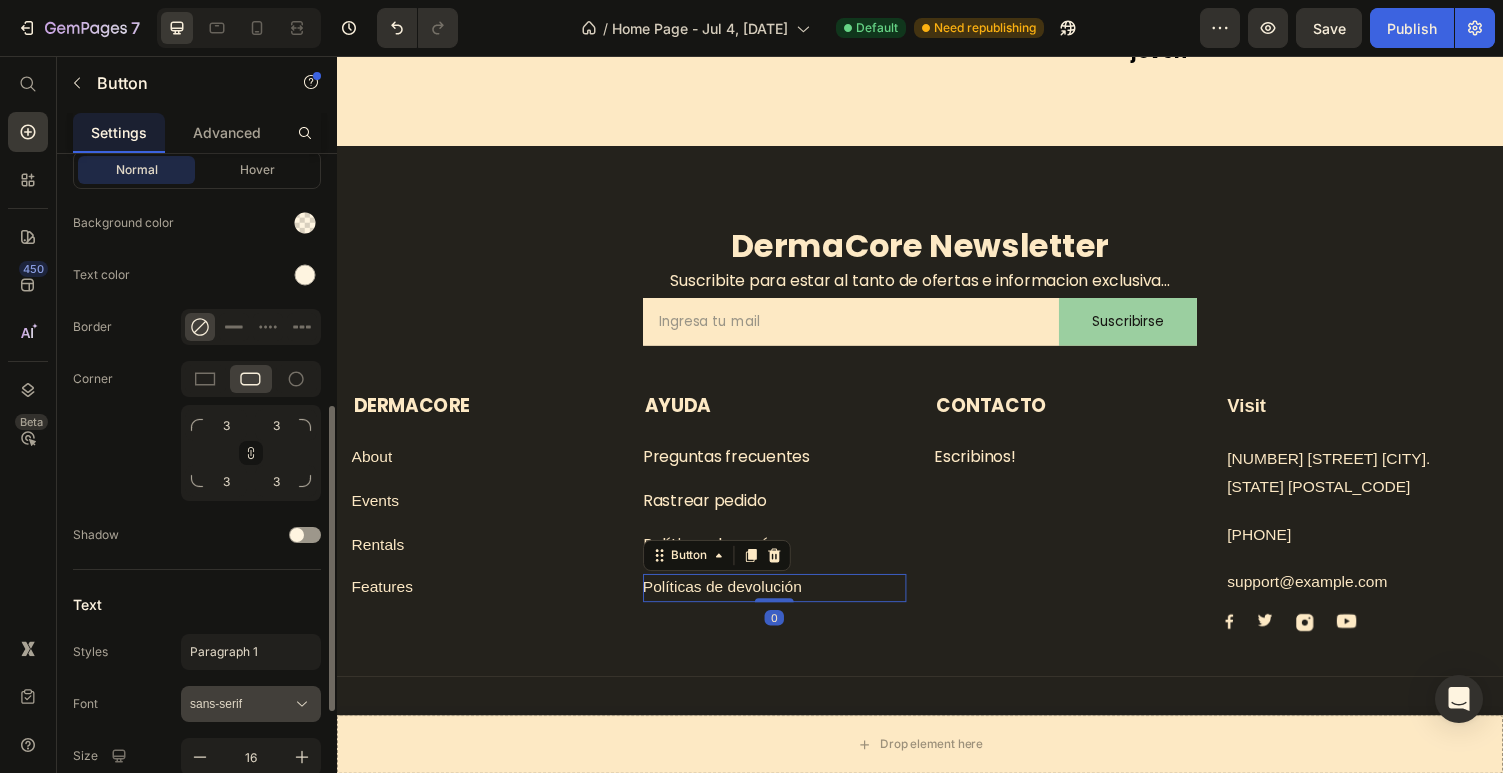 click on "sans-serif" at bounding box center [241, 704] 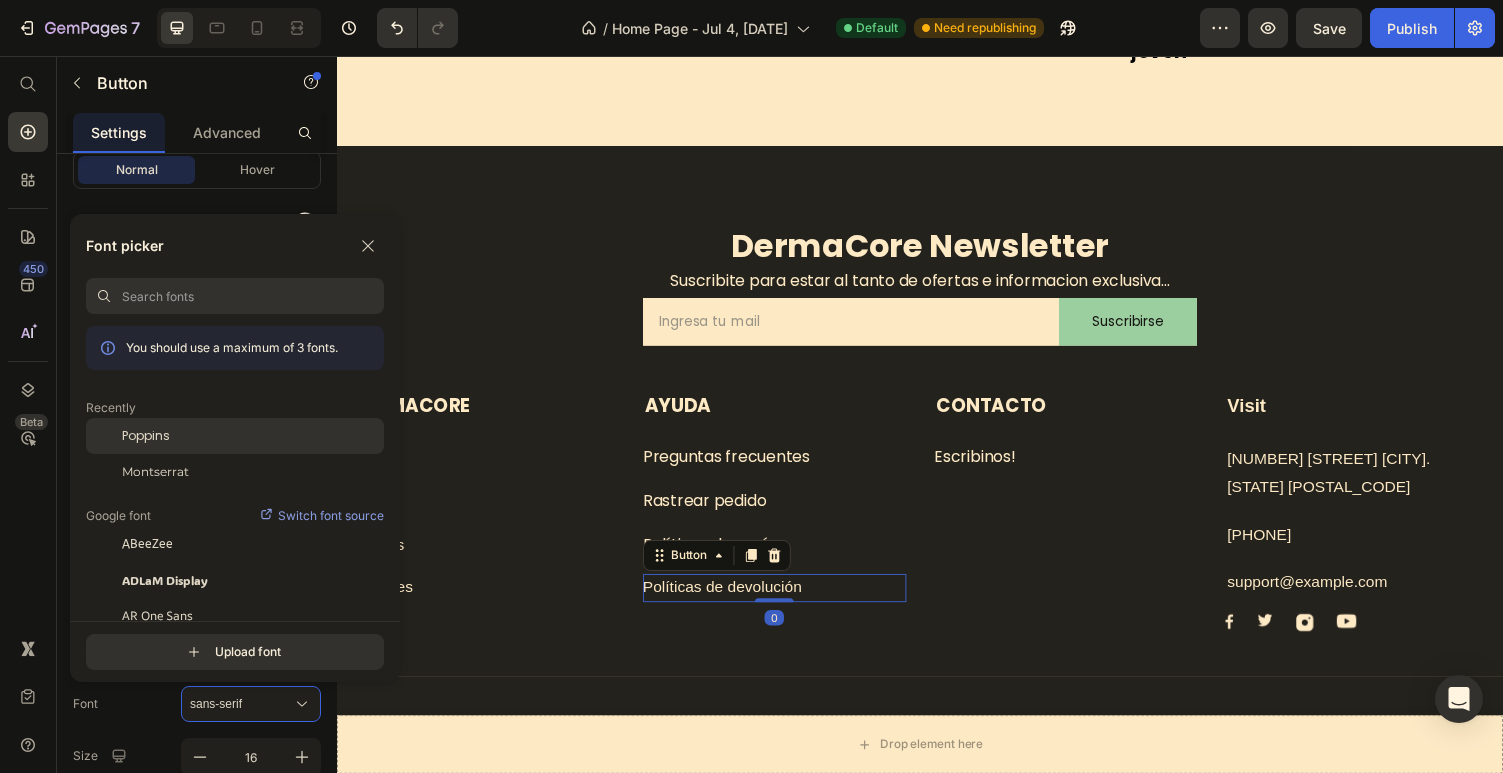 click on "Poppins" 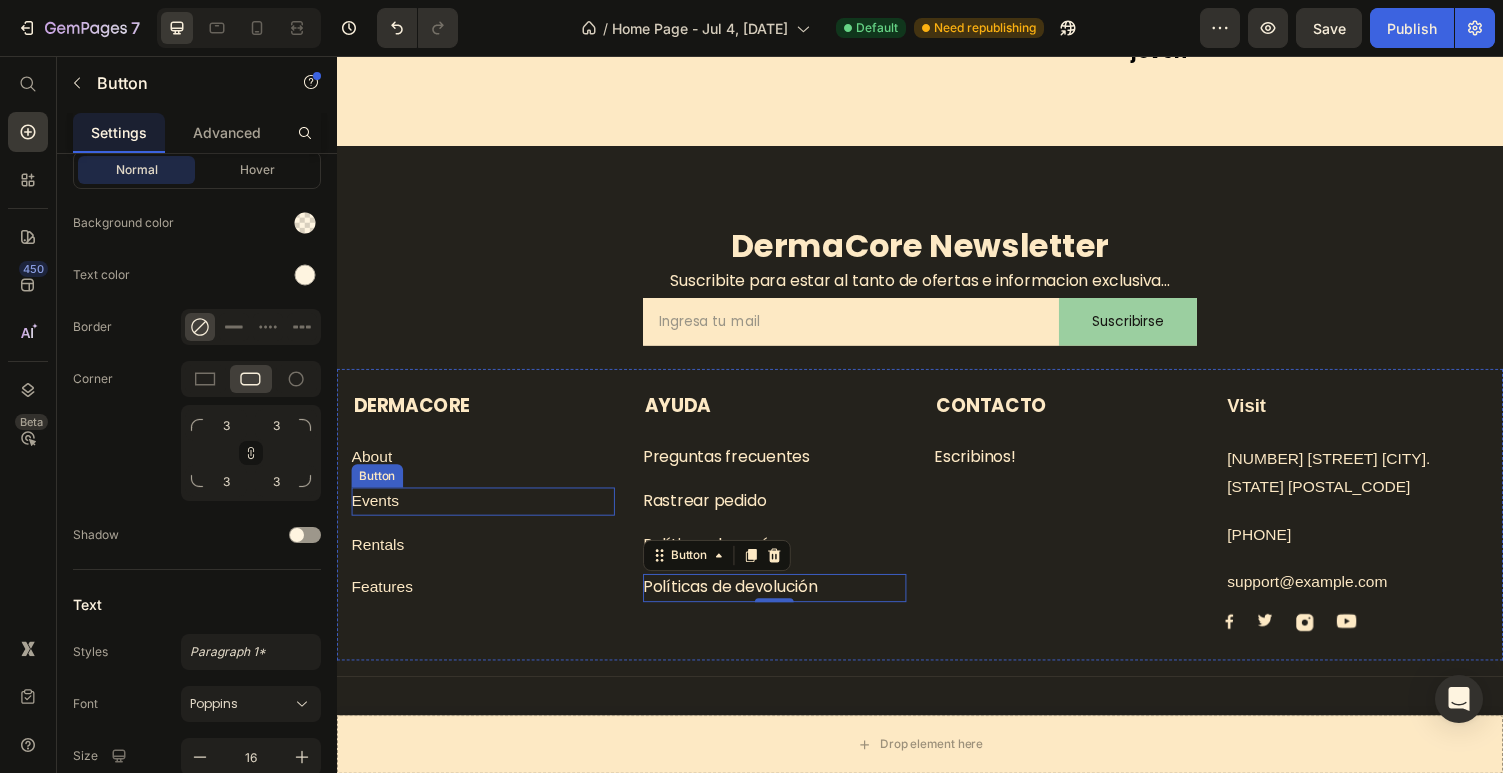 click on "Button" at bounding box center [378, 488] 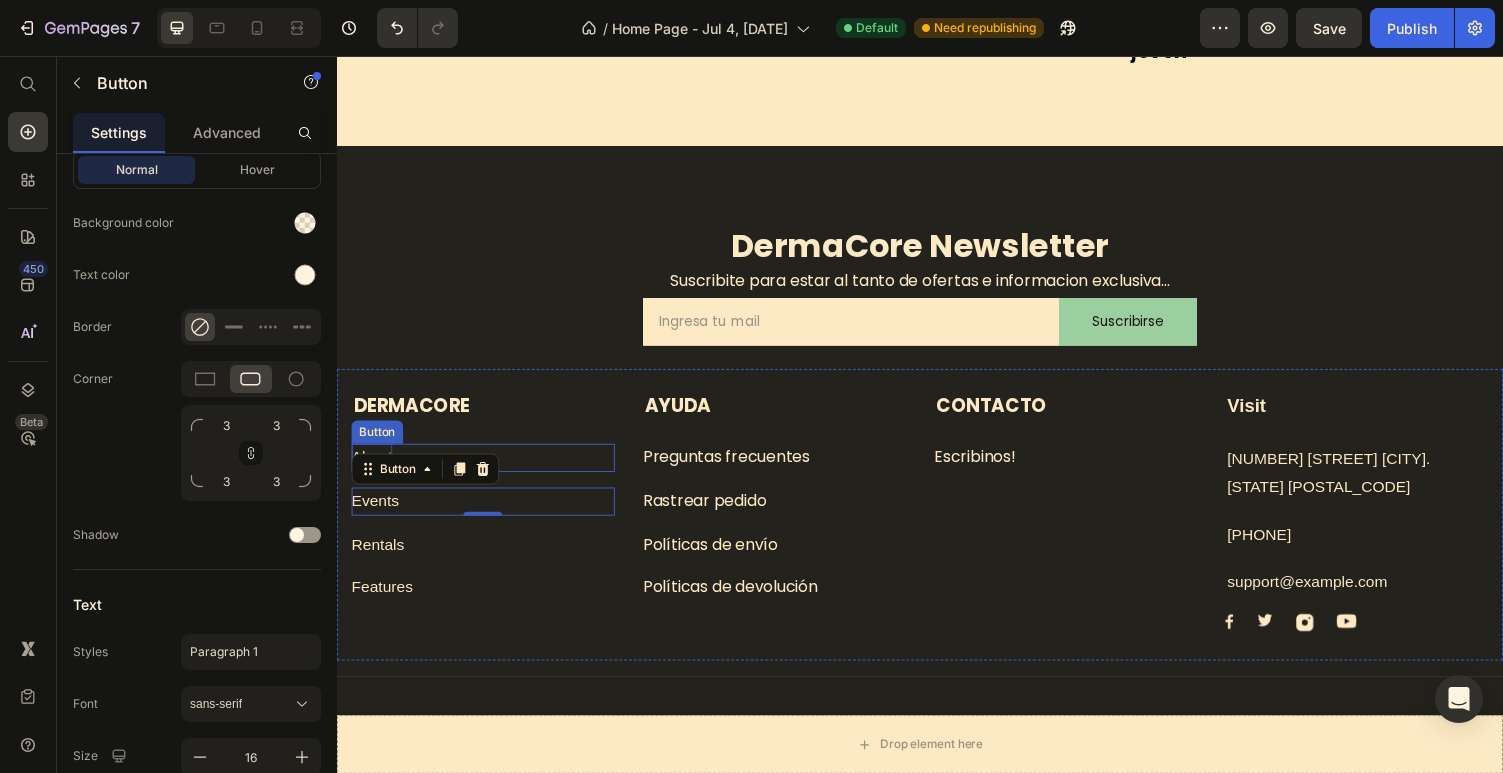 click on "About" at bounding box center (373, 469) 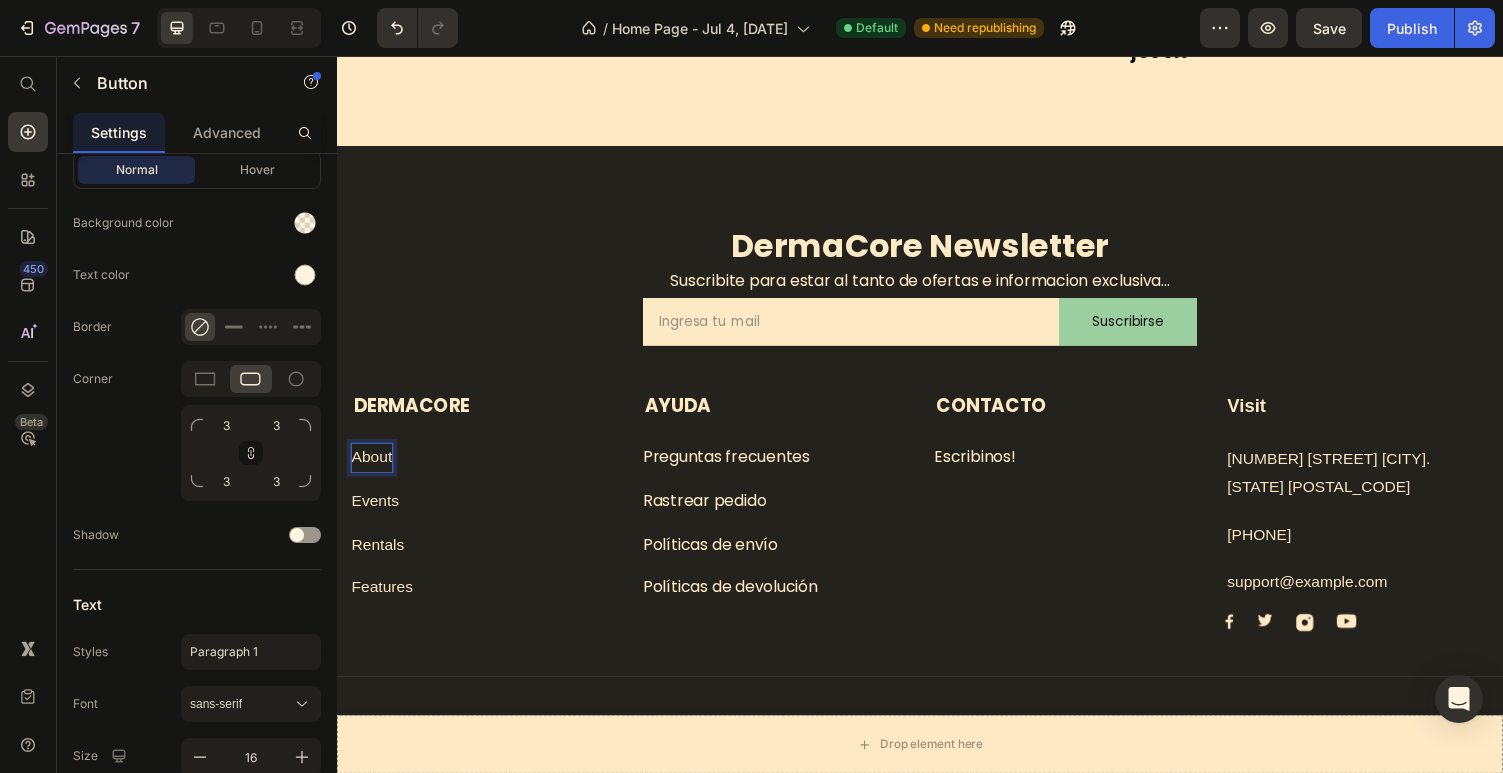 click on "About" at bounding box center (373, 469) 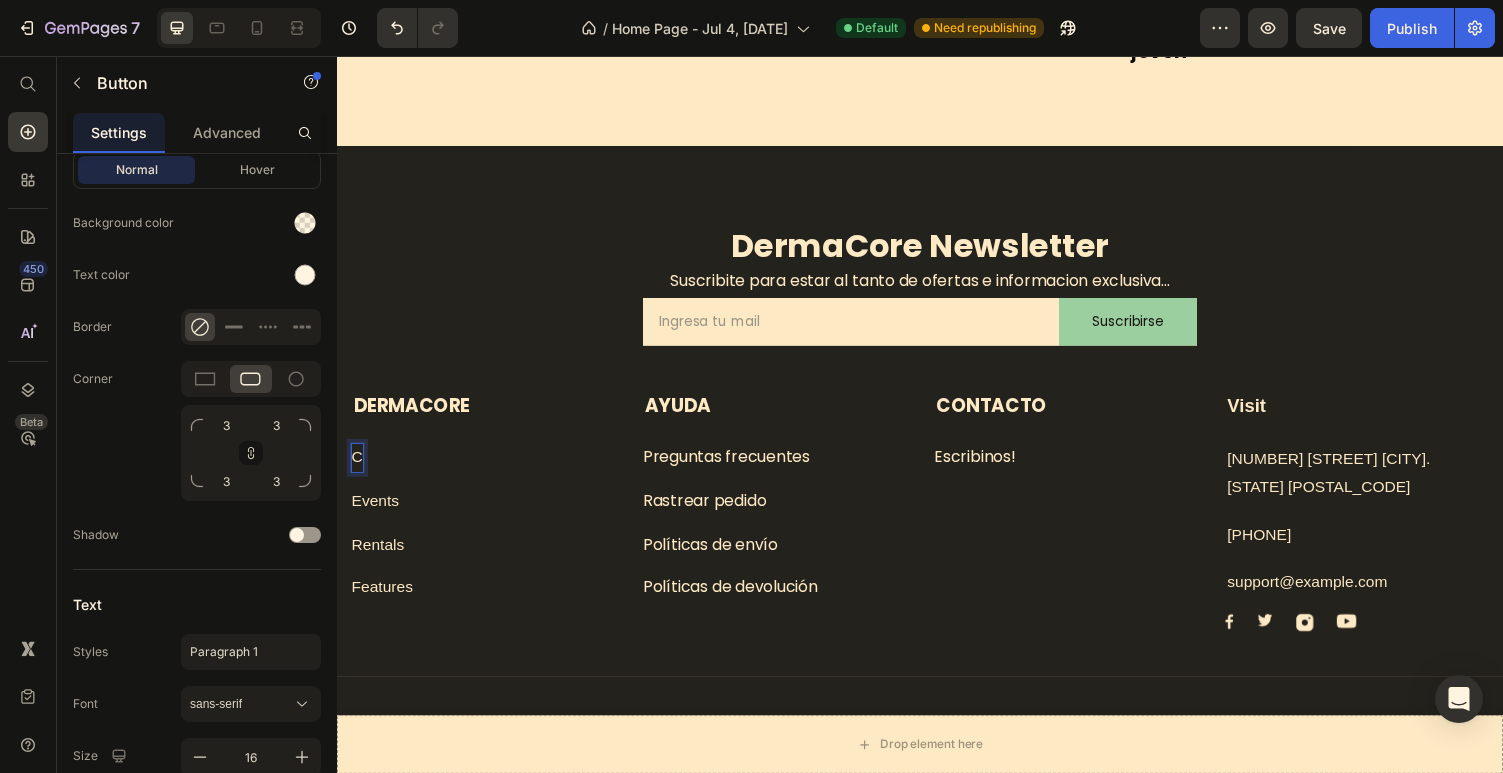 type 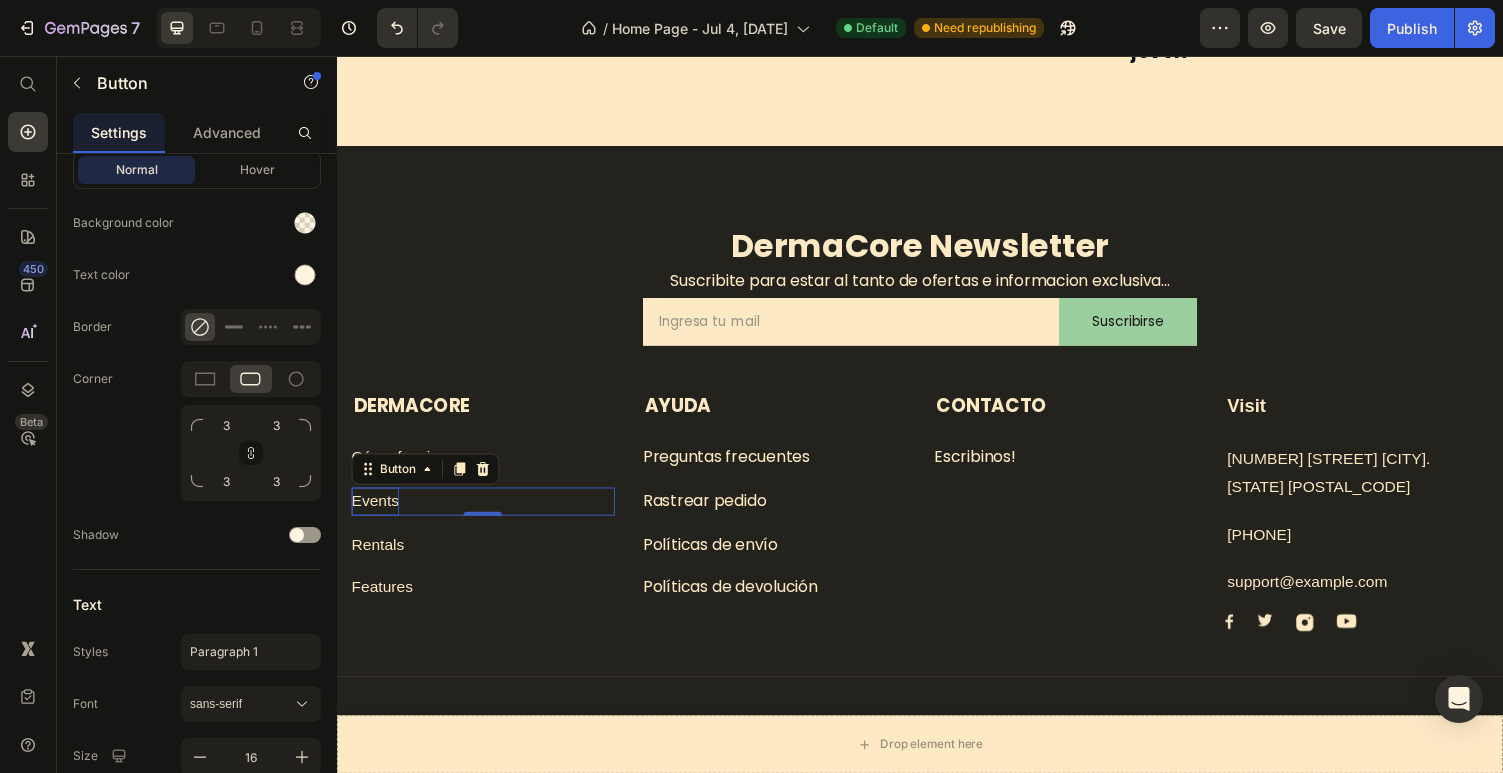 click on "Events" at bounding box center [376, 514] 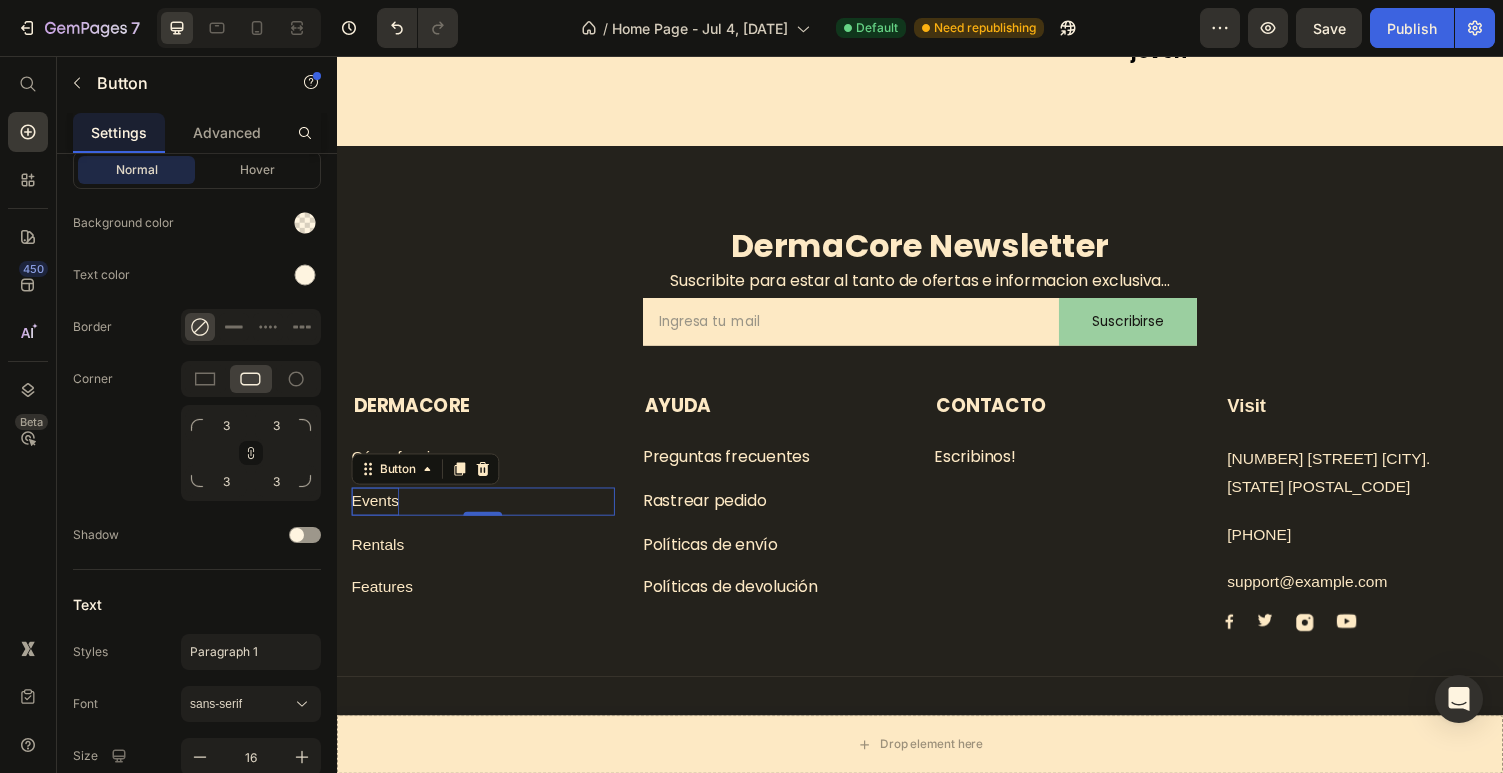 click on "Events" at bounding box center (376, 514) 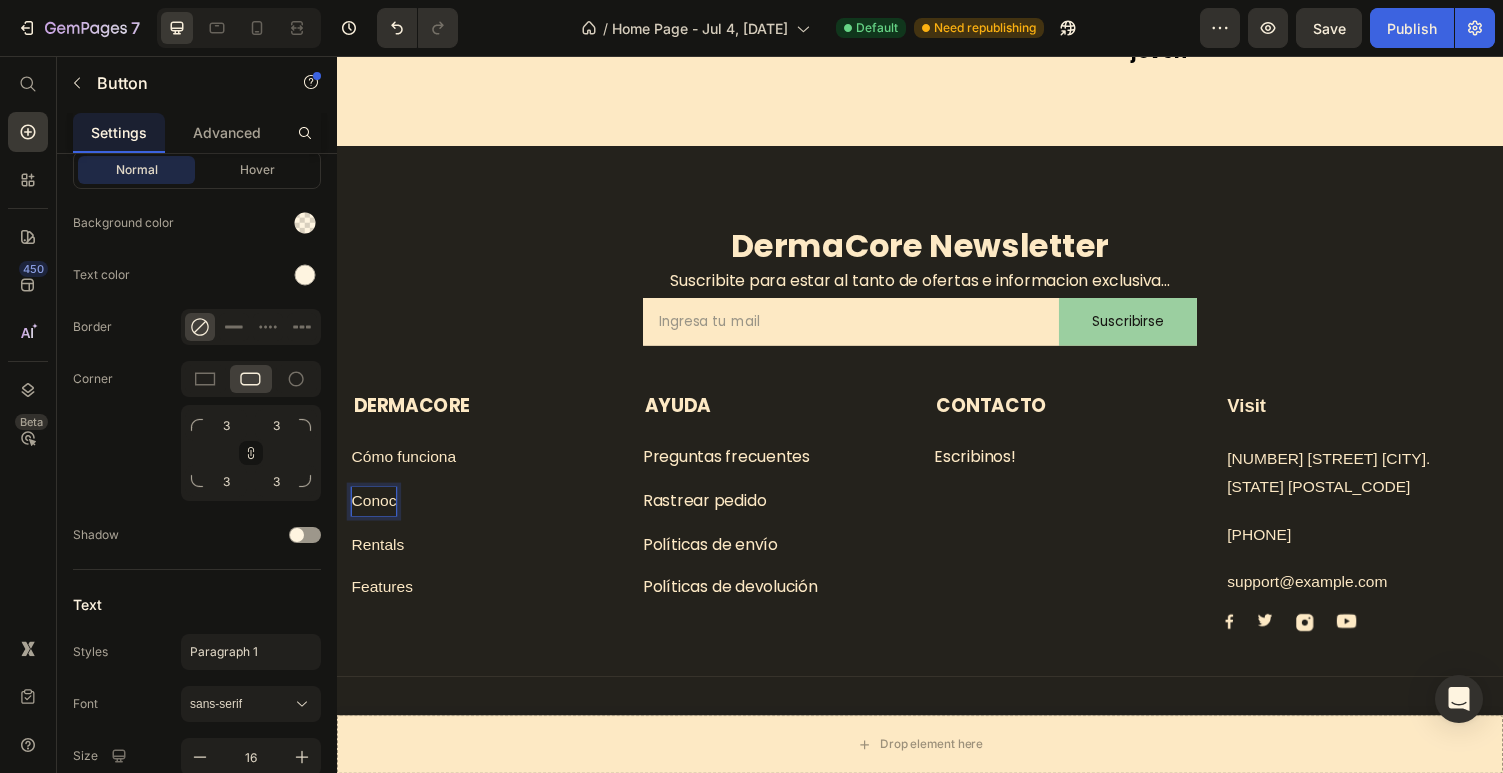 type 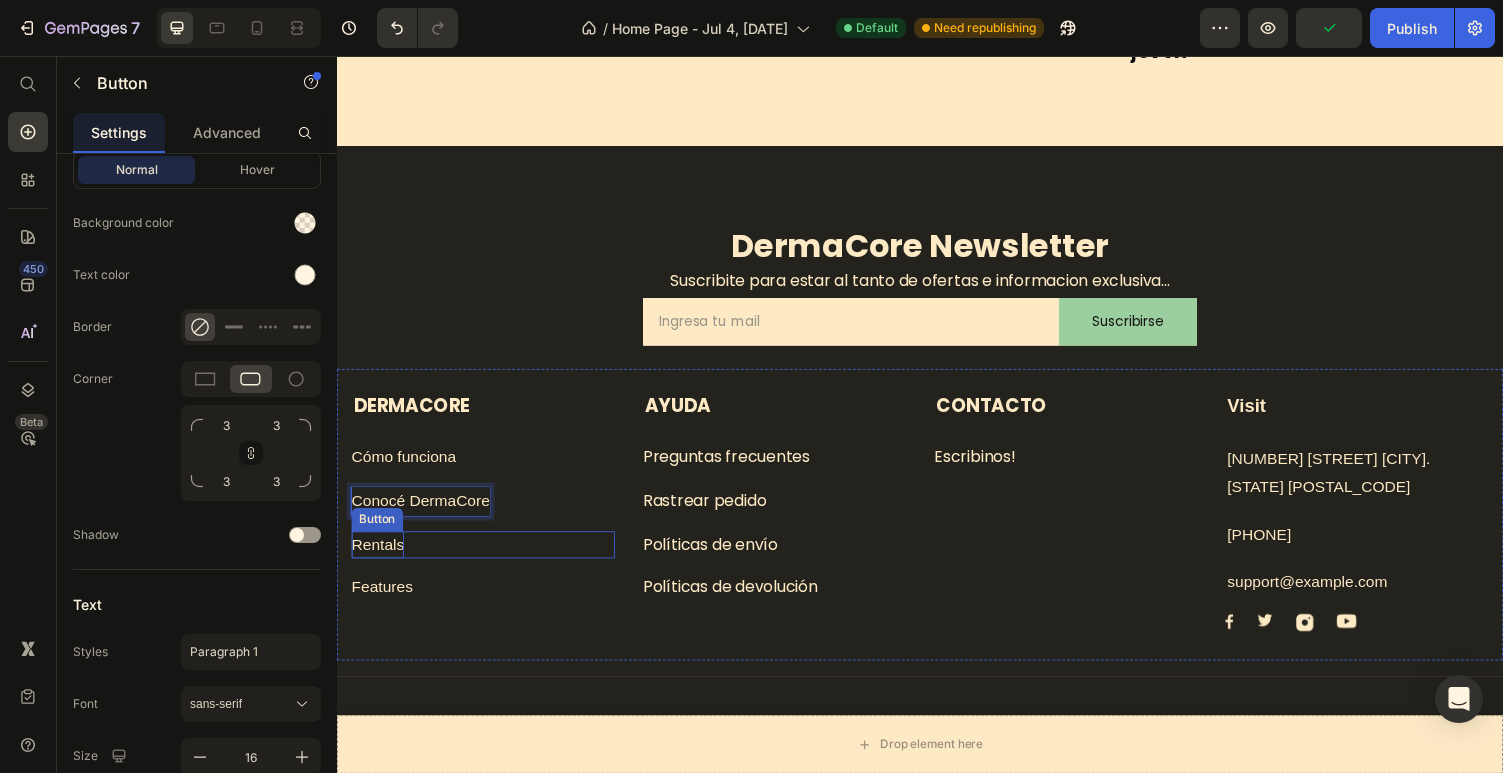 click on "Rentals" at bounding box center [379, 559] 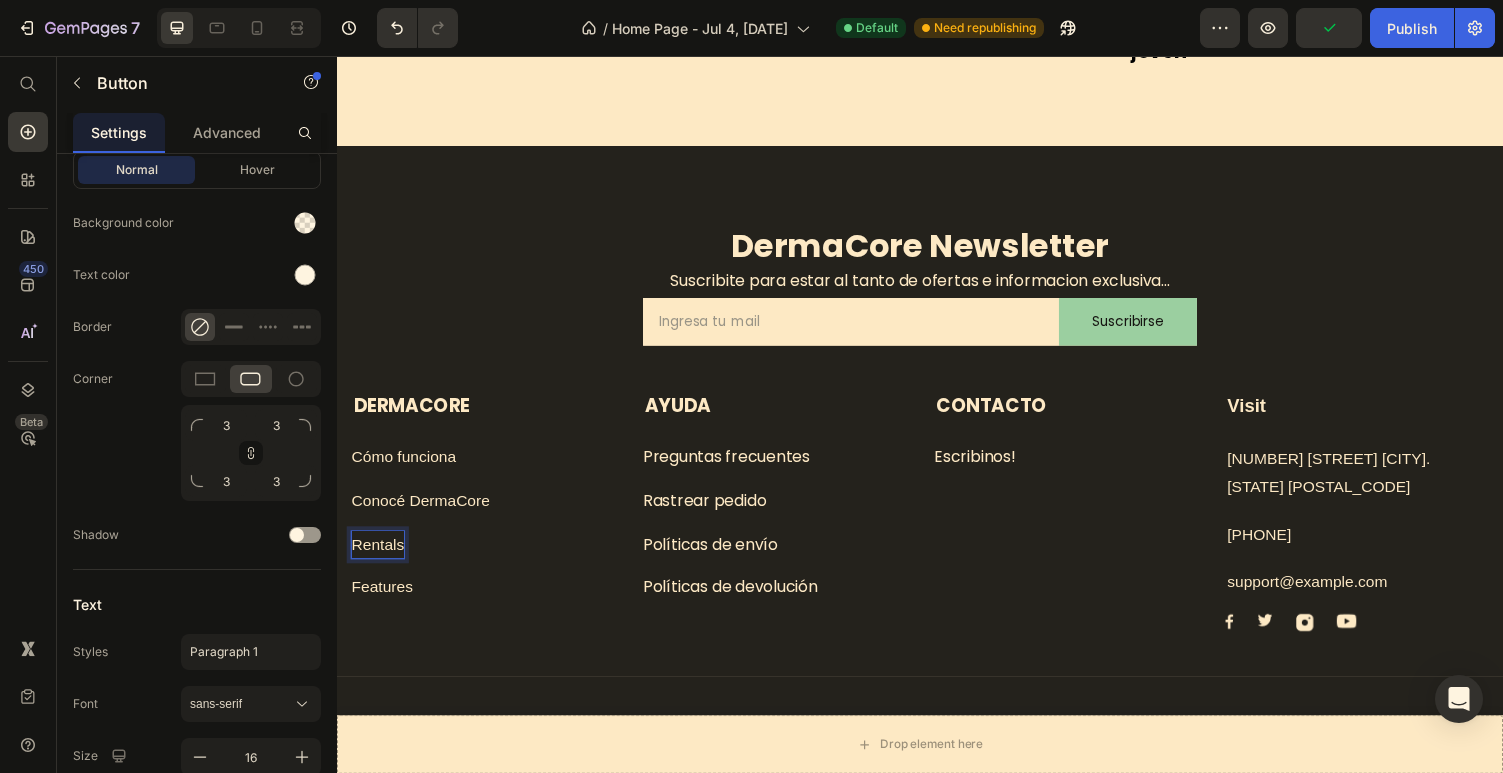 click on "Rentals" at bounding box center [379, 559] 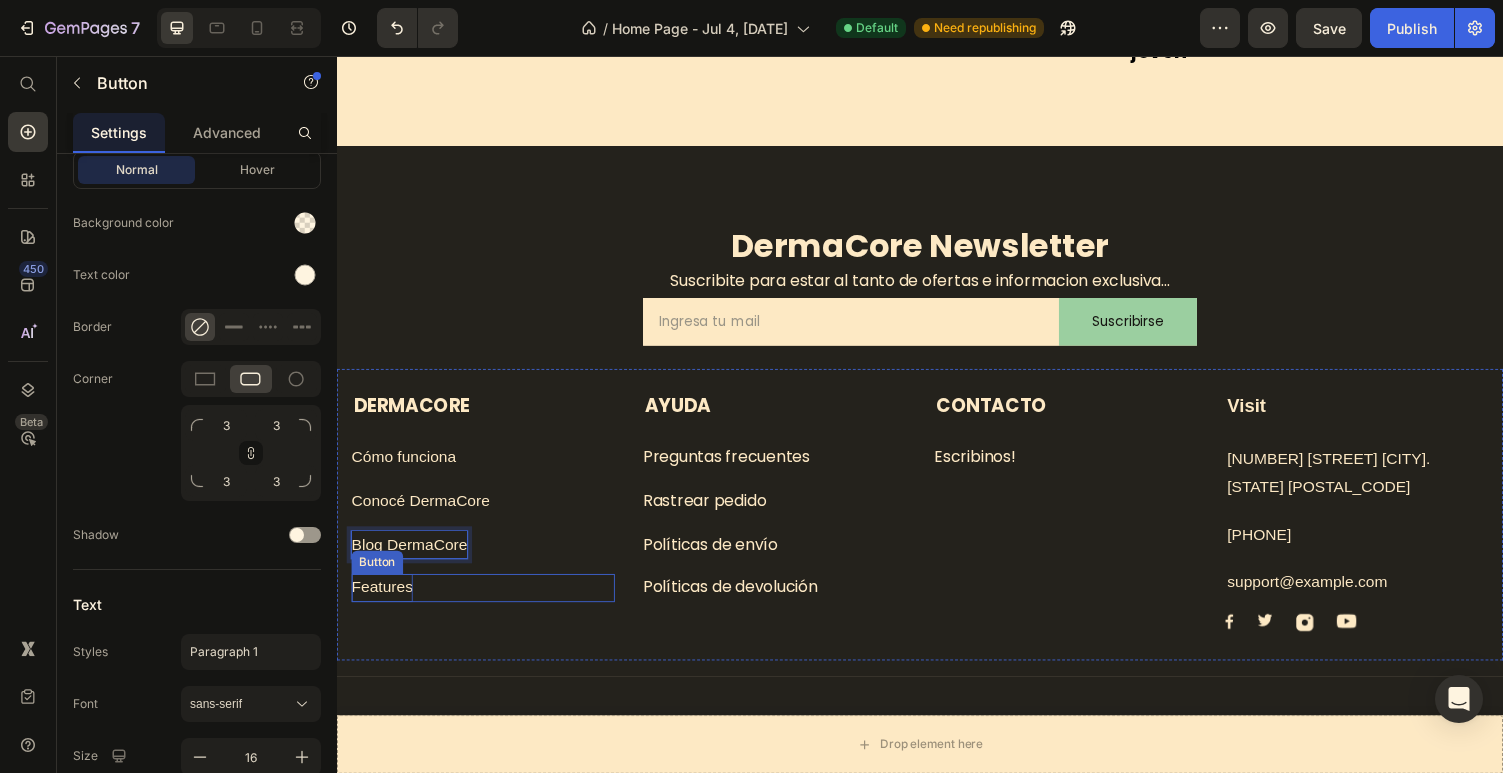 click on "Features" at bounding box center [383, 603] 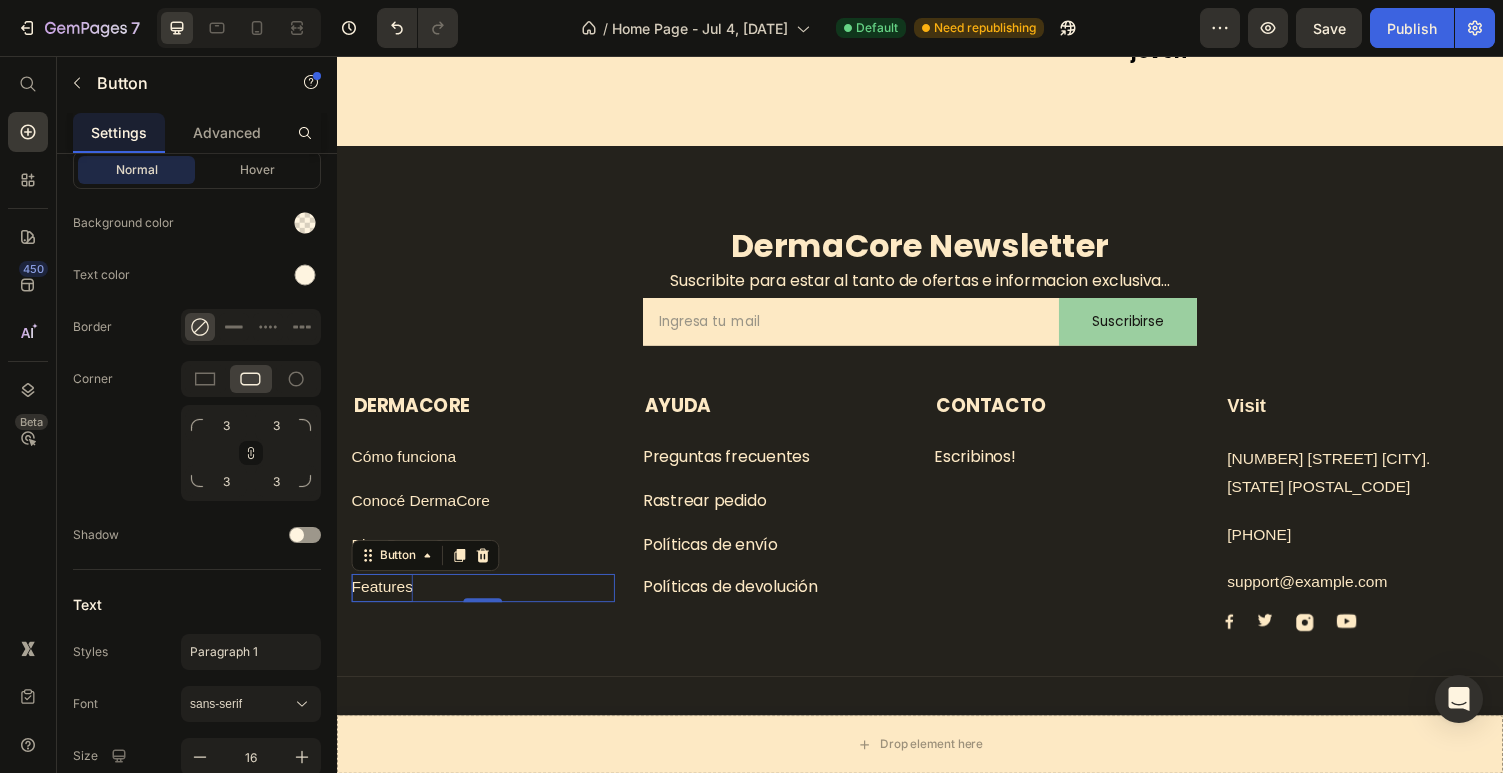 click on "Features" at bounding box center (383, 603) 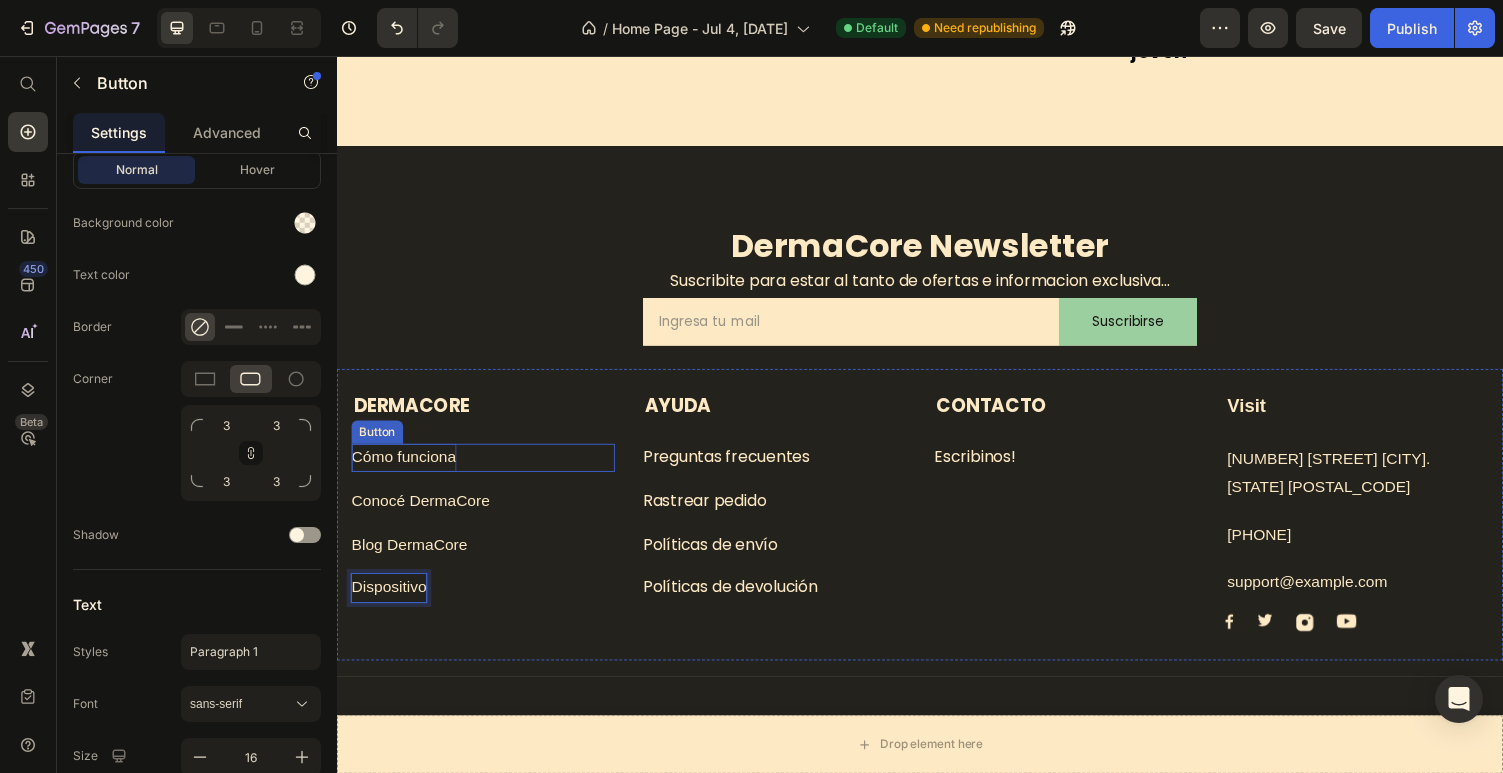click on "Cómo funciona" at bounding box center [406, 469] 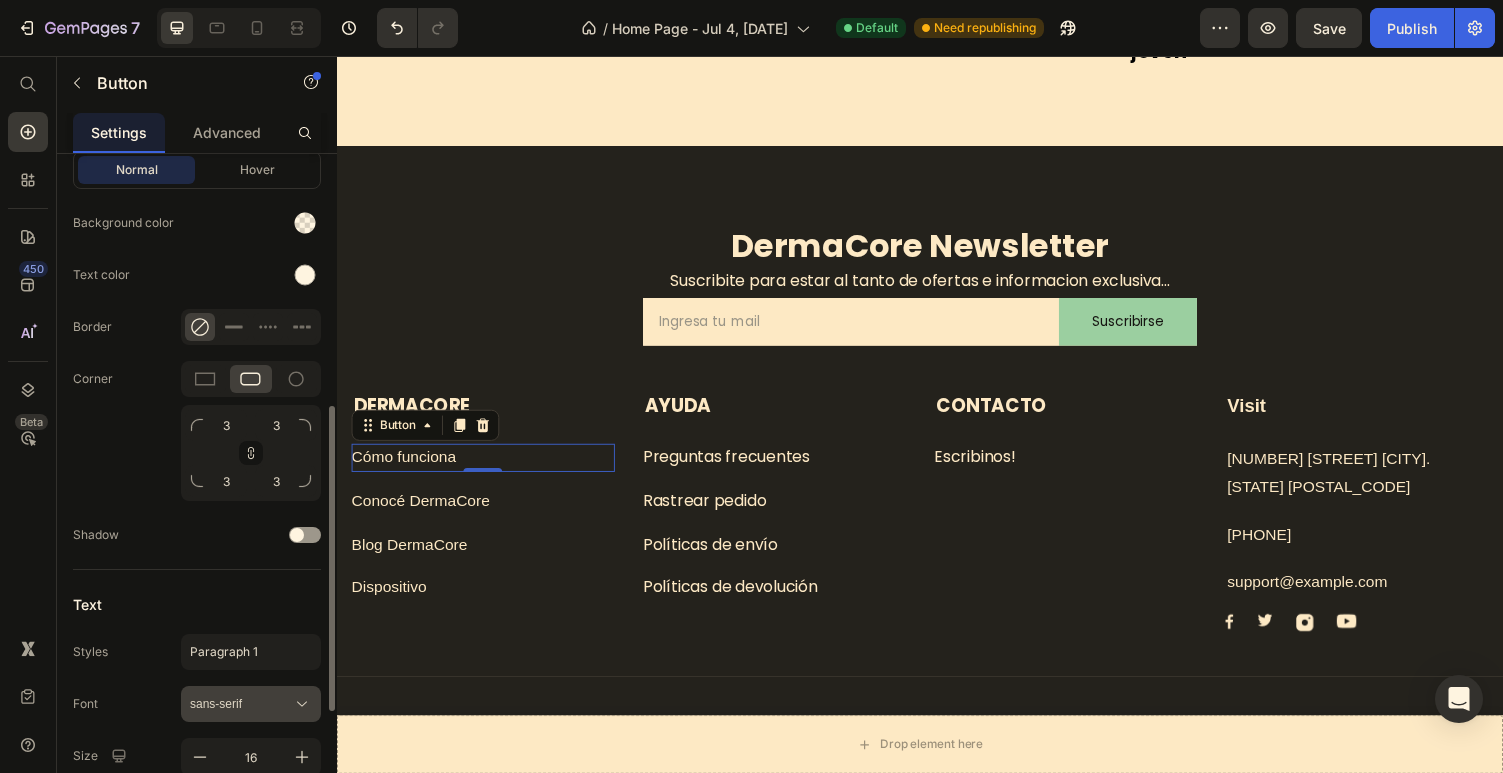 click on "sans-serif" at bounding box center [241, 704] 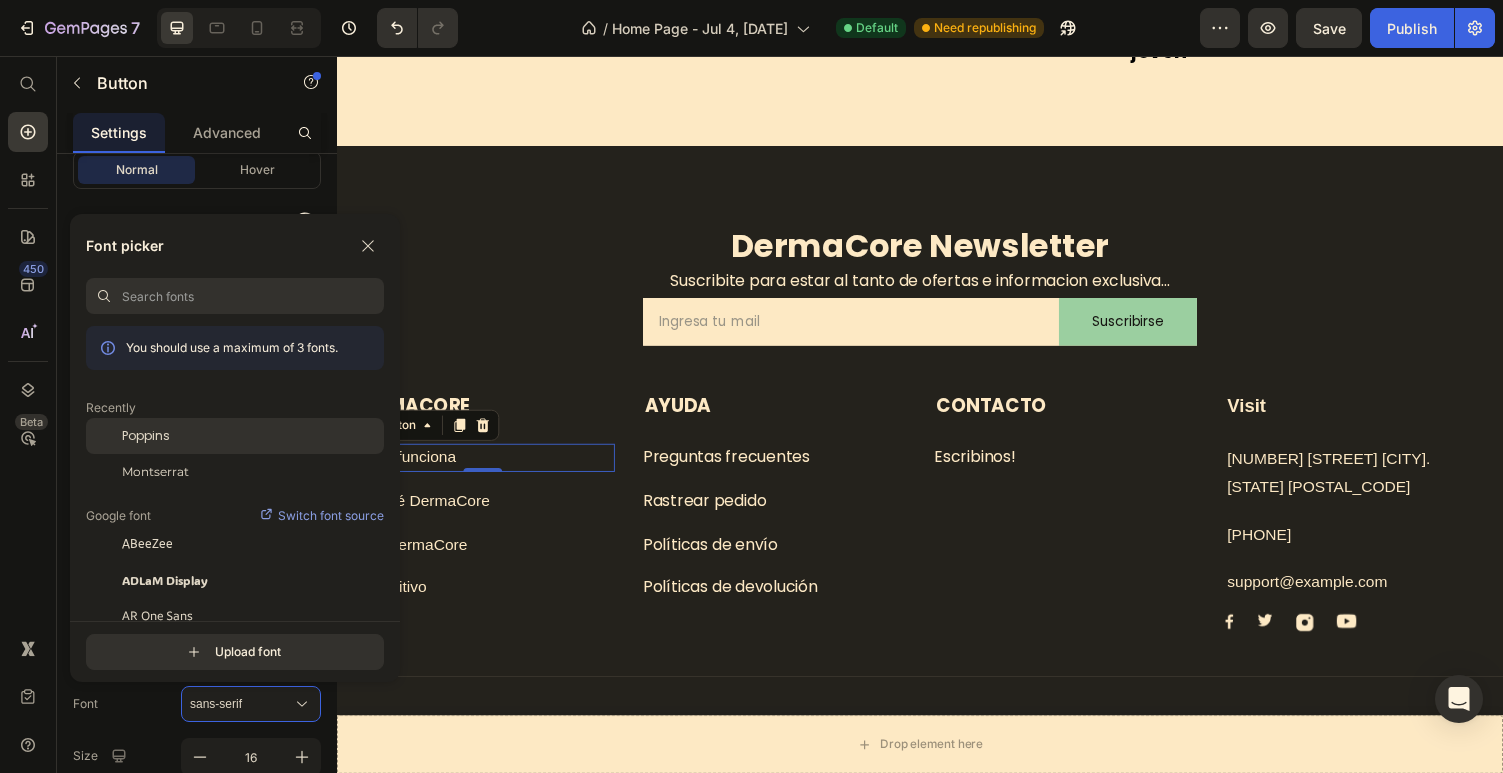 click on "Poppins" 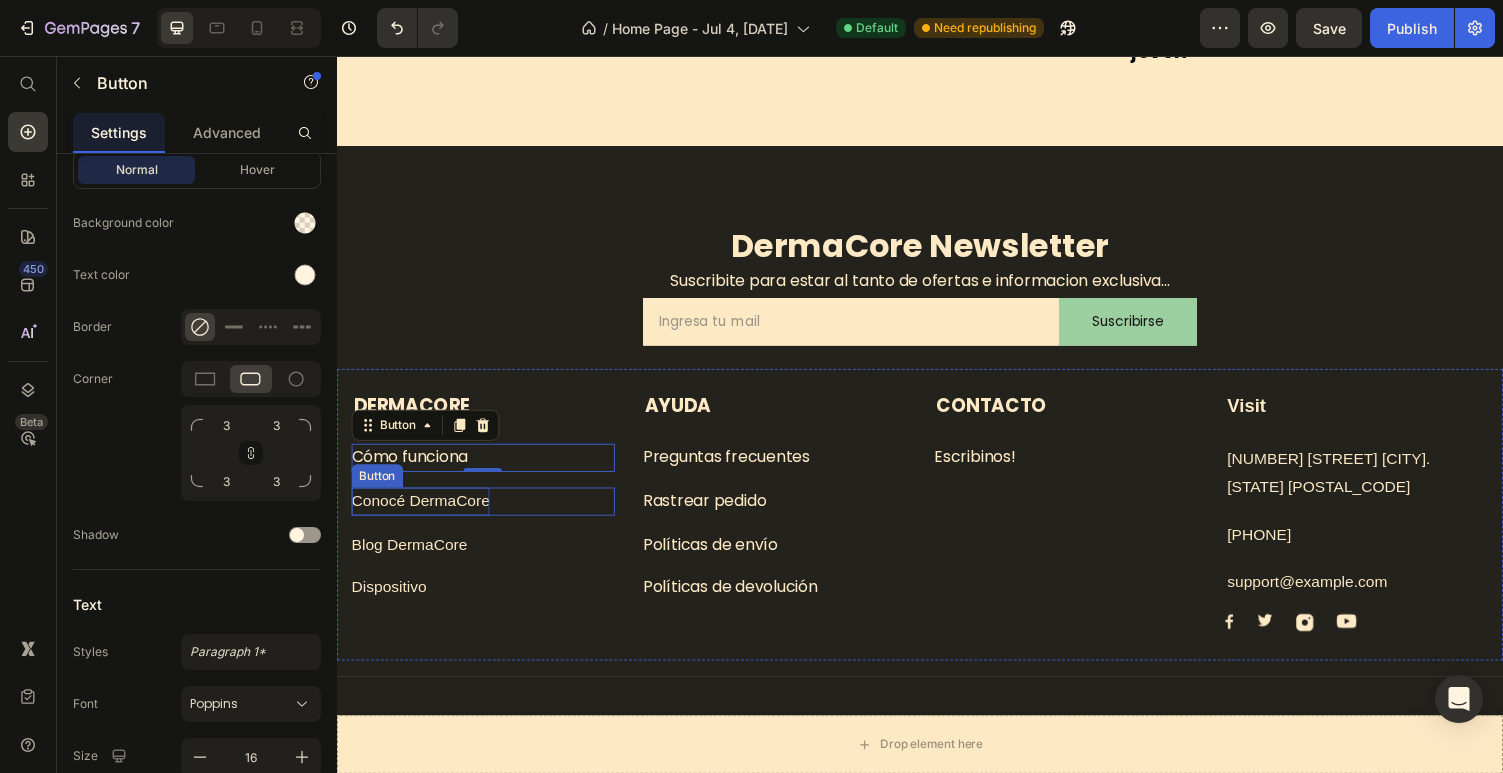 click on "Conocé DermaCore" at bounding box center (423, 514) 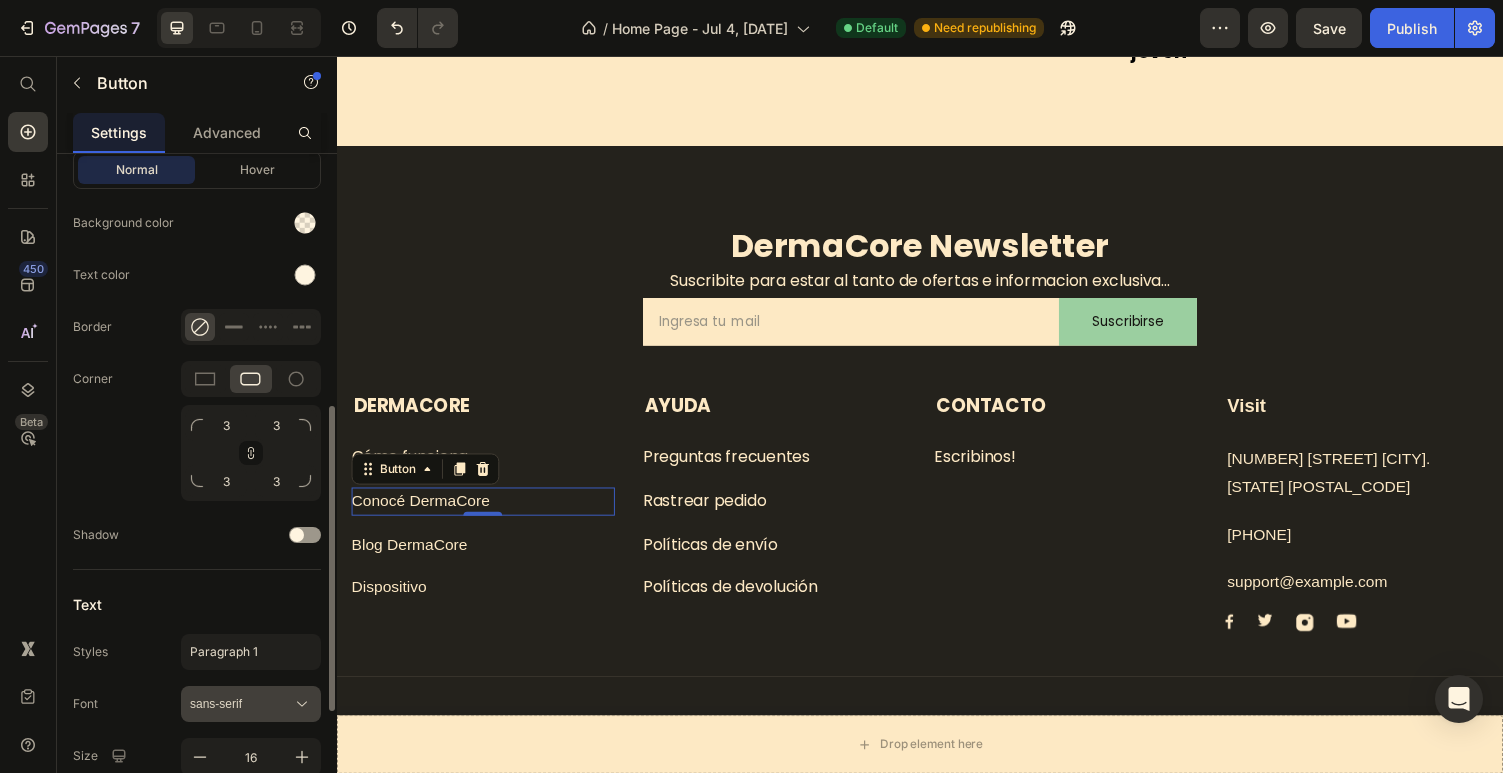 click on "sans-serif" at bounding box center (241, 704) 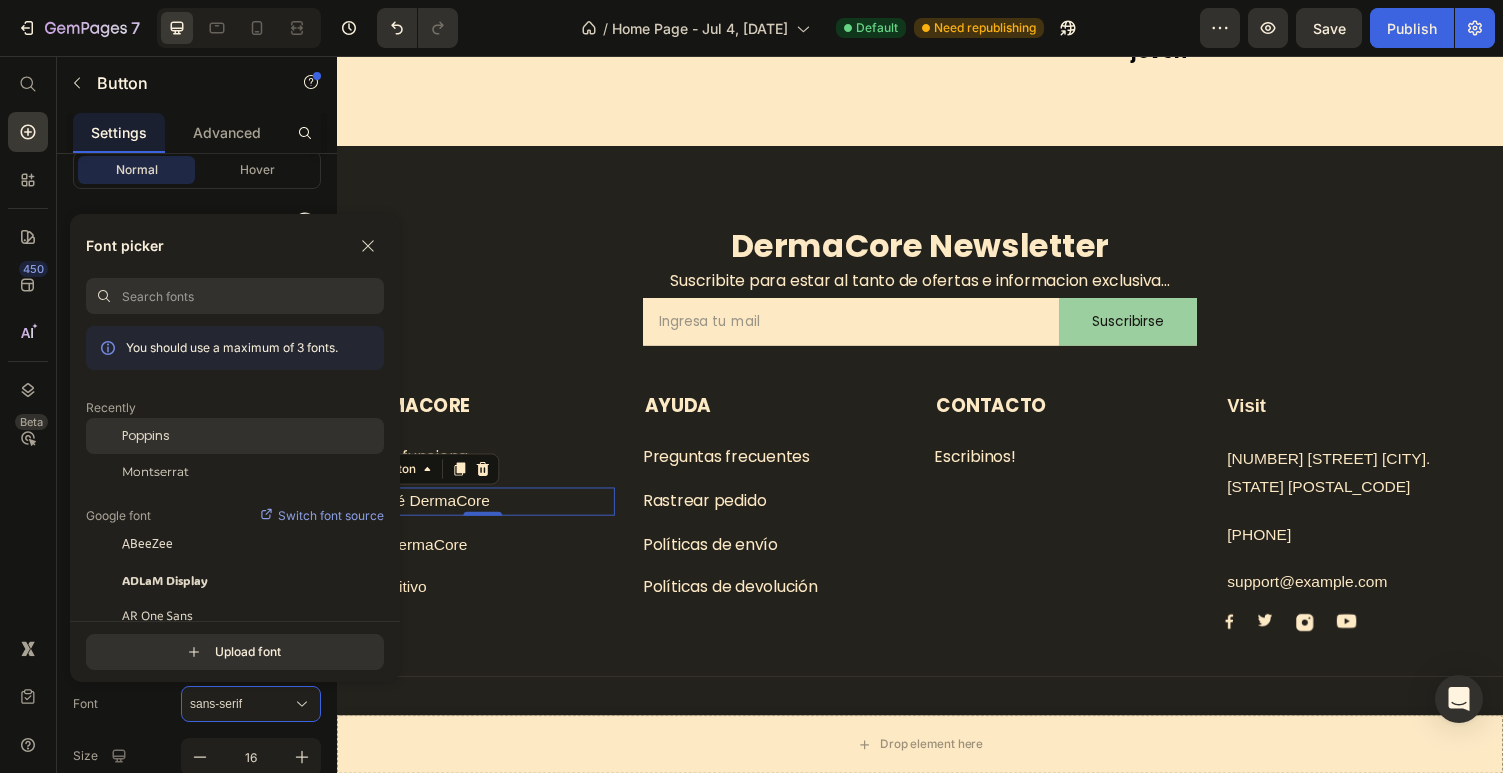 click on "Poppins" 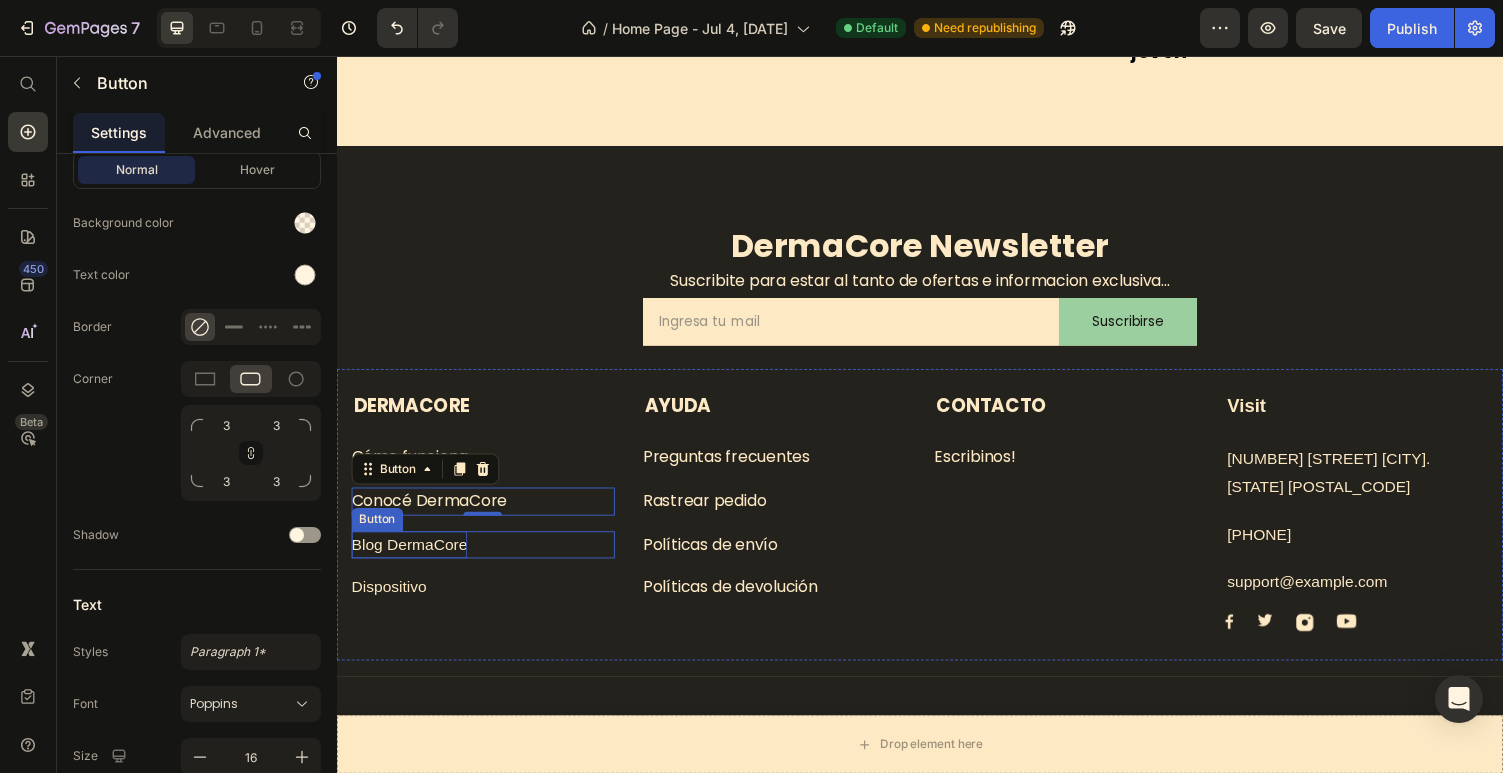 click on "Blog DermaCore" at bounding box center [411, 559] 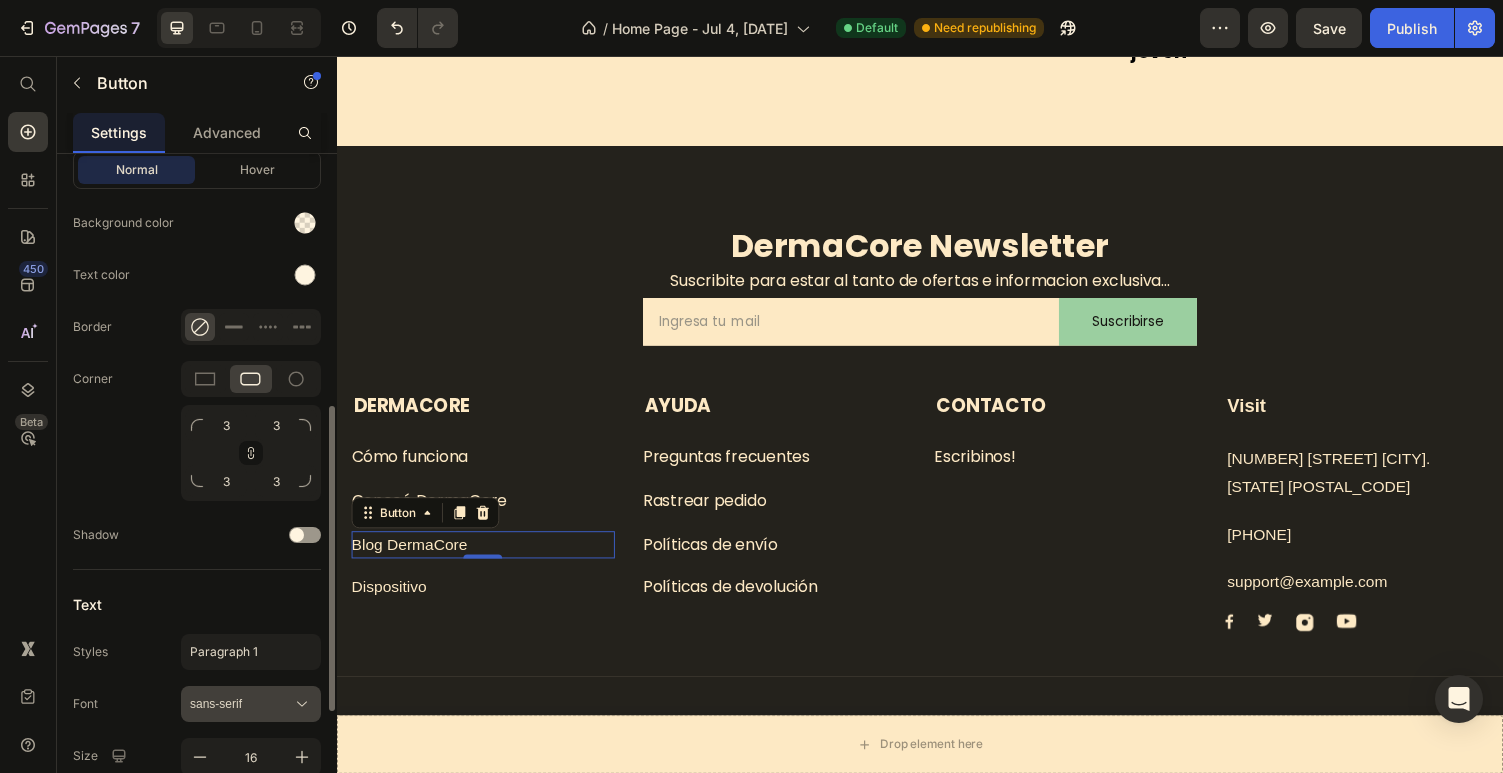 click on "sans-serif" at bounding box center (251, 704) 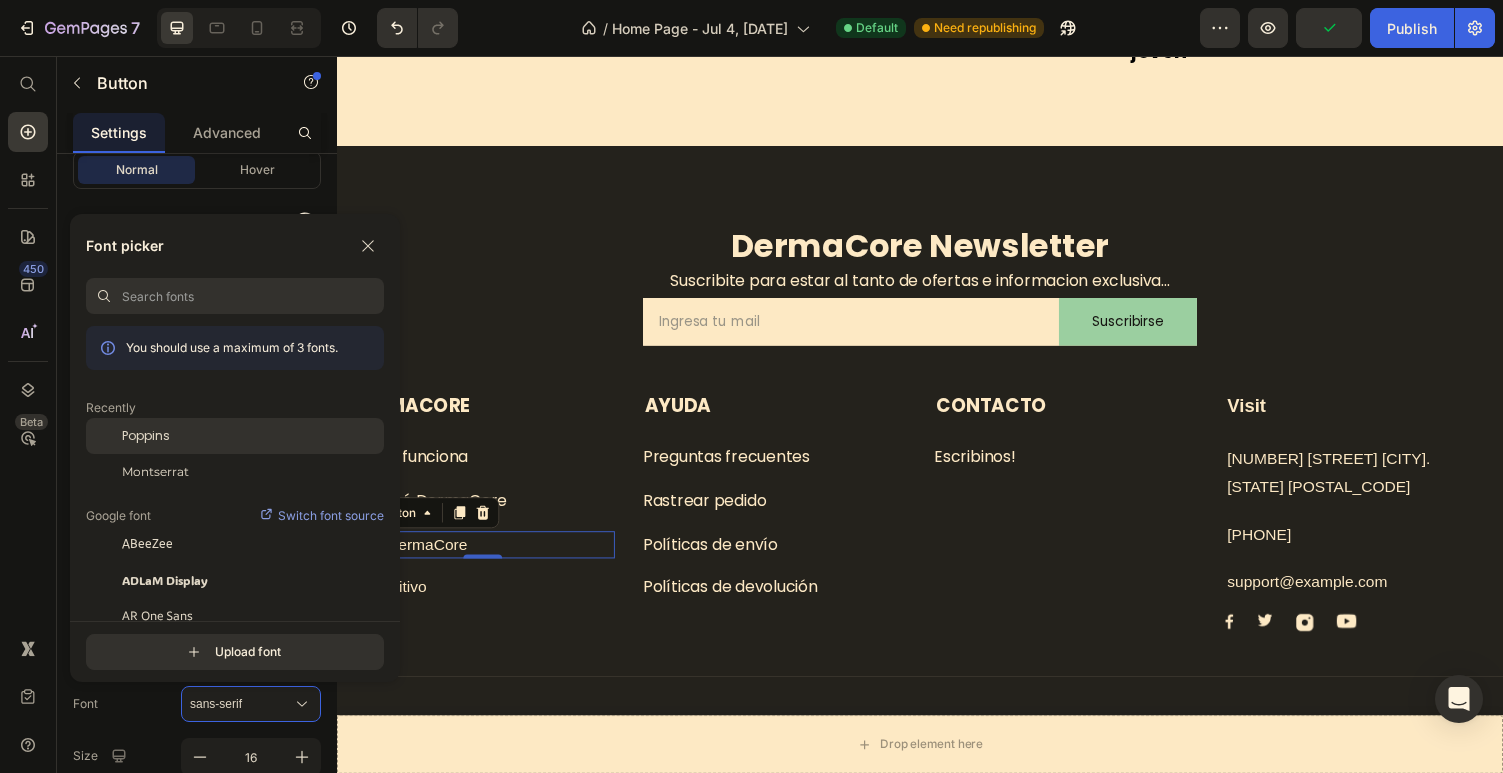 click on "Poppins" 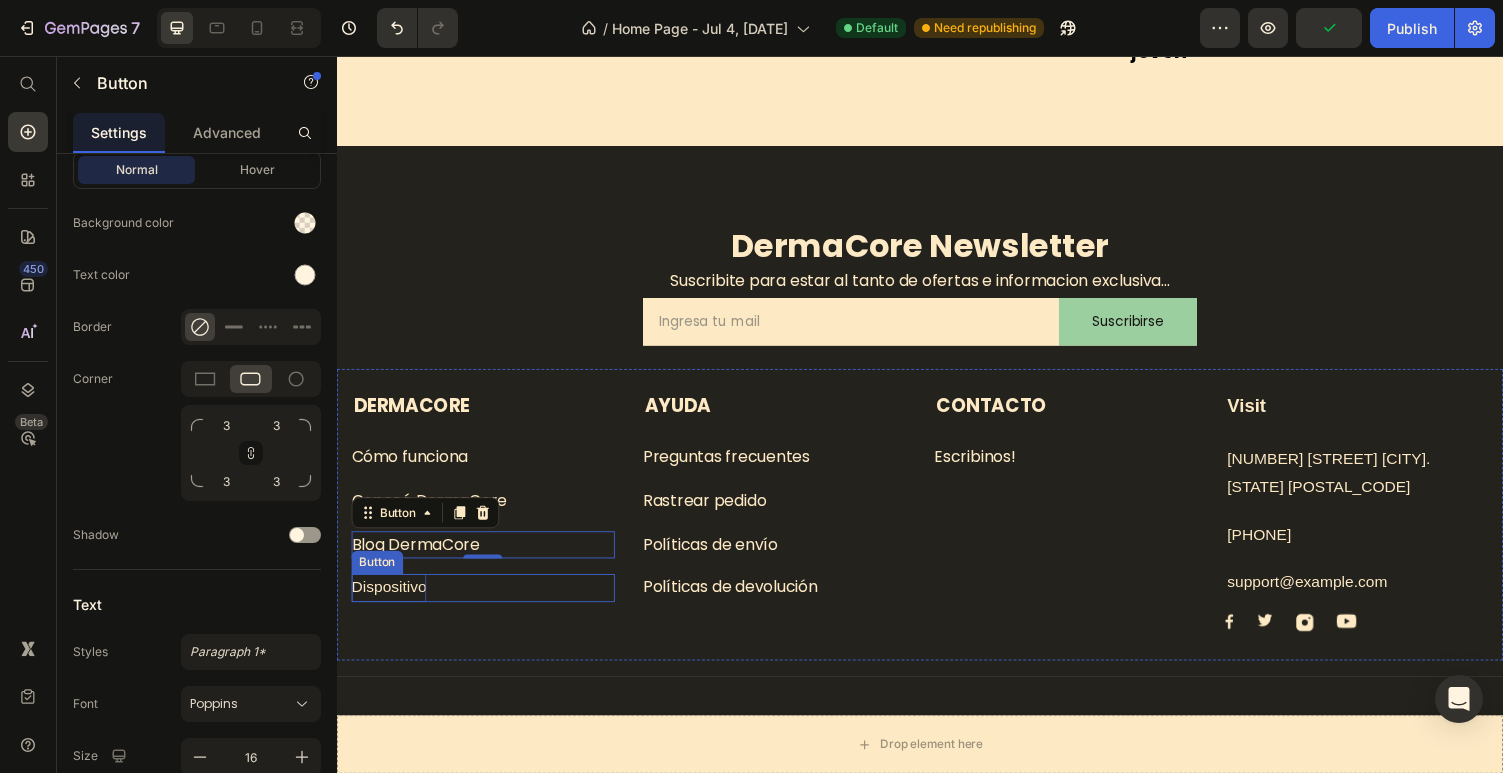 click on "Dispositivo" at bounding box center [390, 603] 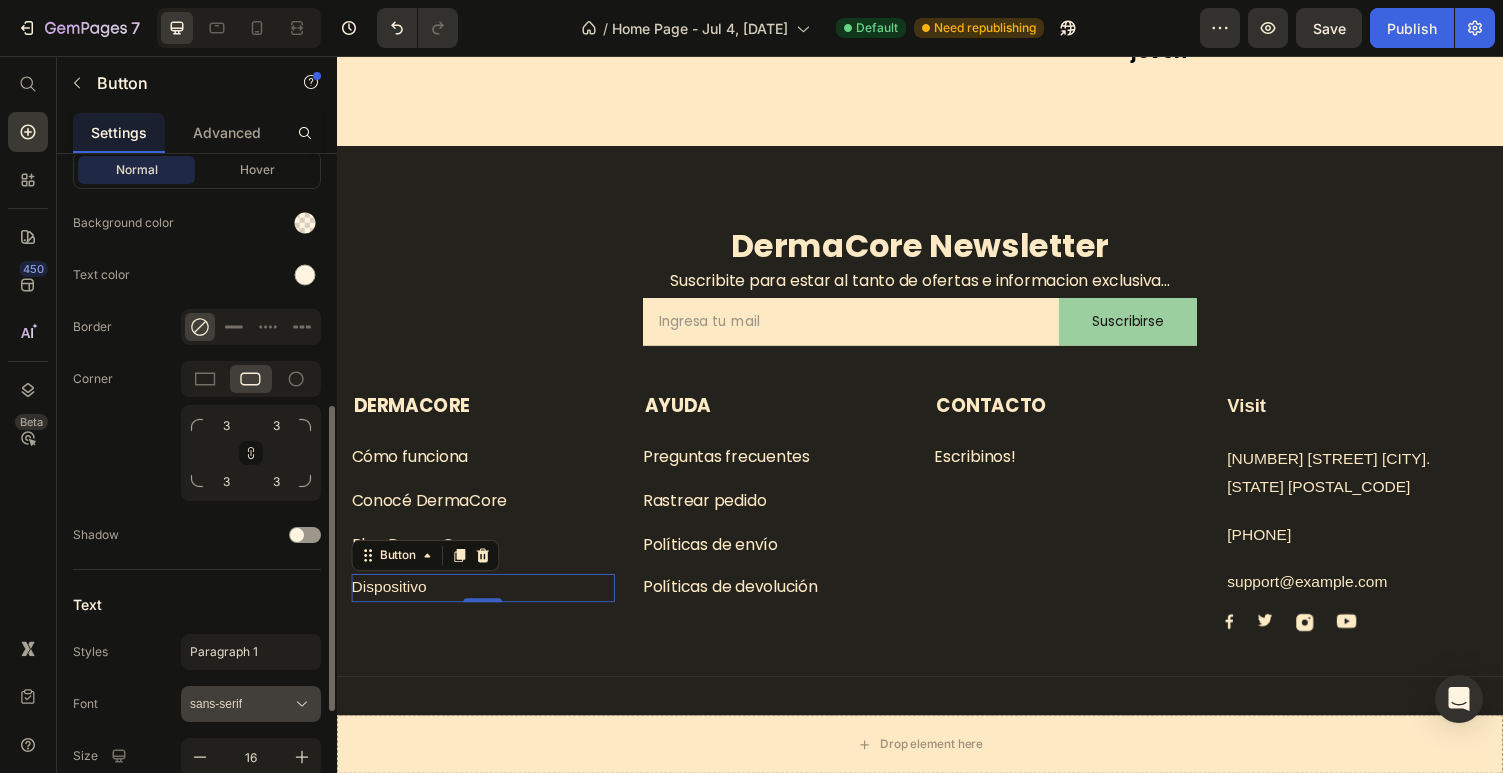 click on "sans-serif" at bounding box center (251, 704) 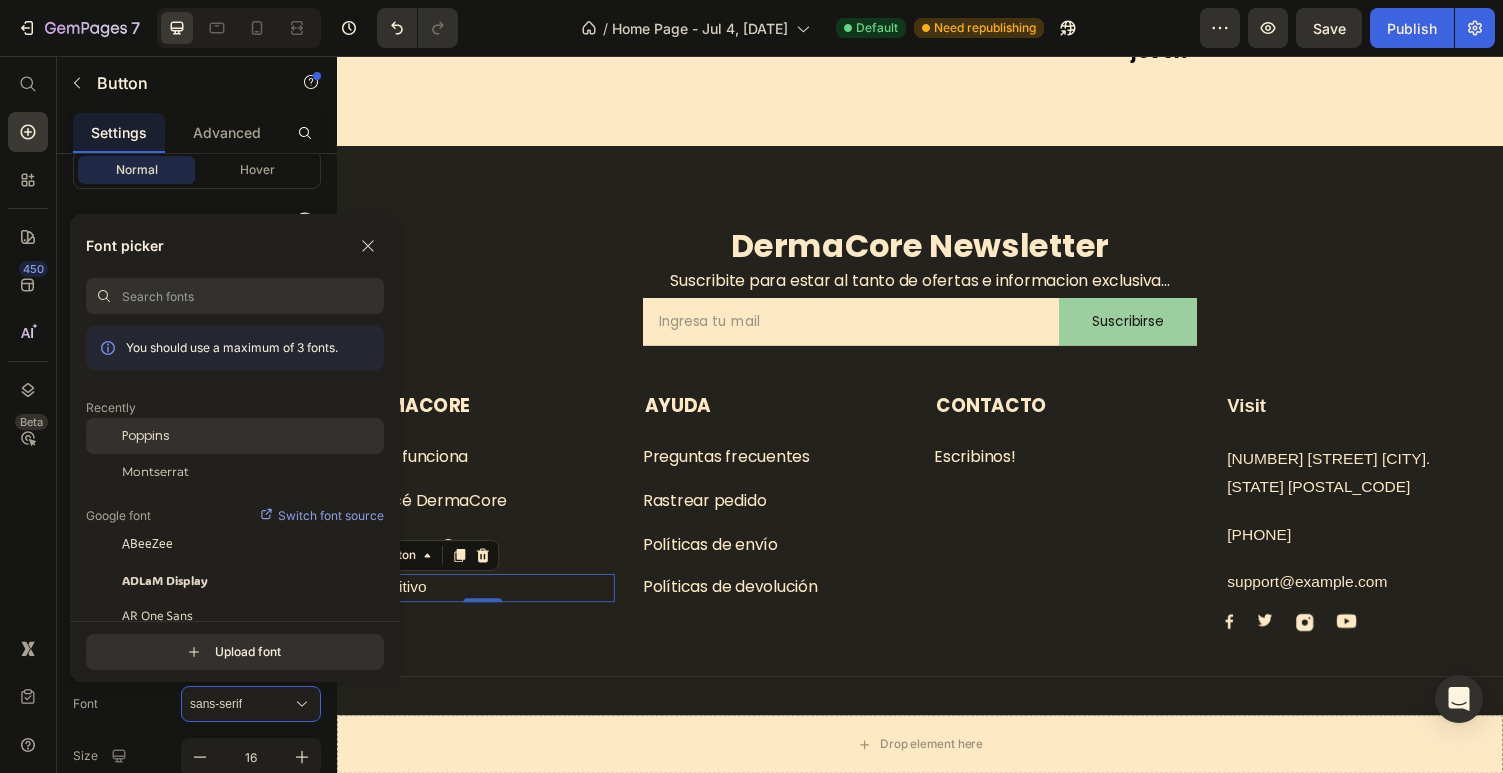 click on "Poppins" 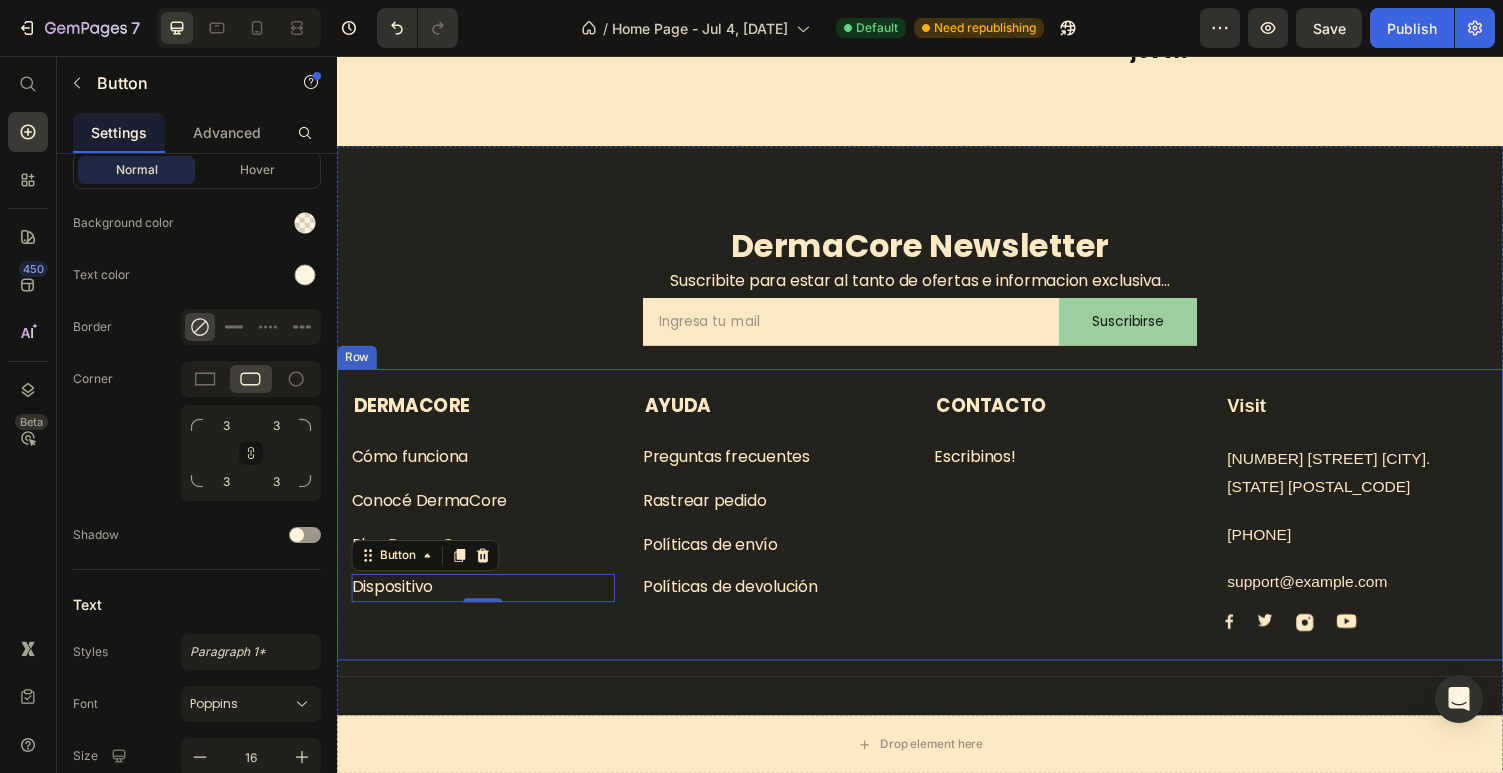click on "CONTACTO Text block Escribinos! Button" at bounding box center [1087, 525] 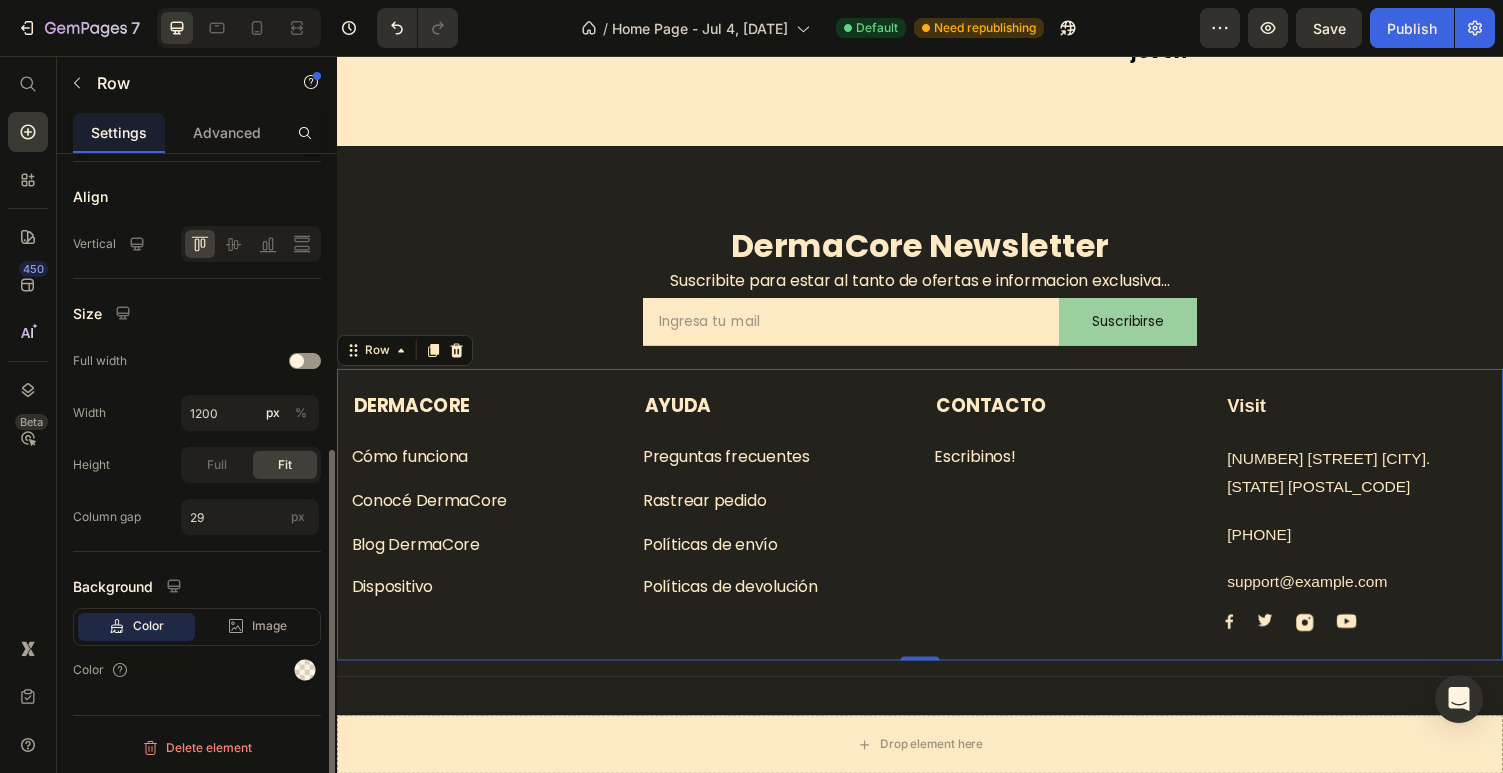 scroll, scrollTop: 0, scrollLeft: 0, axis: both 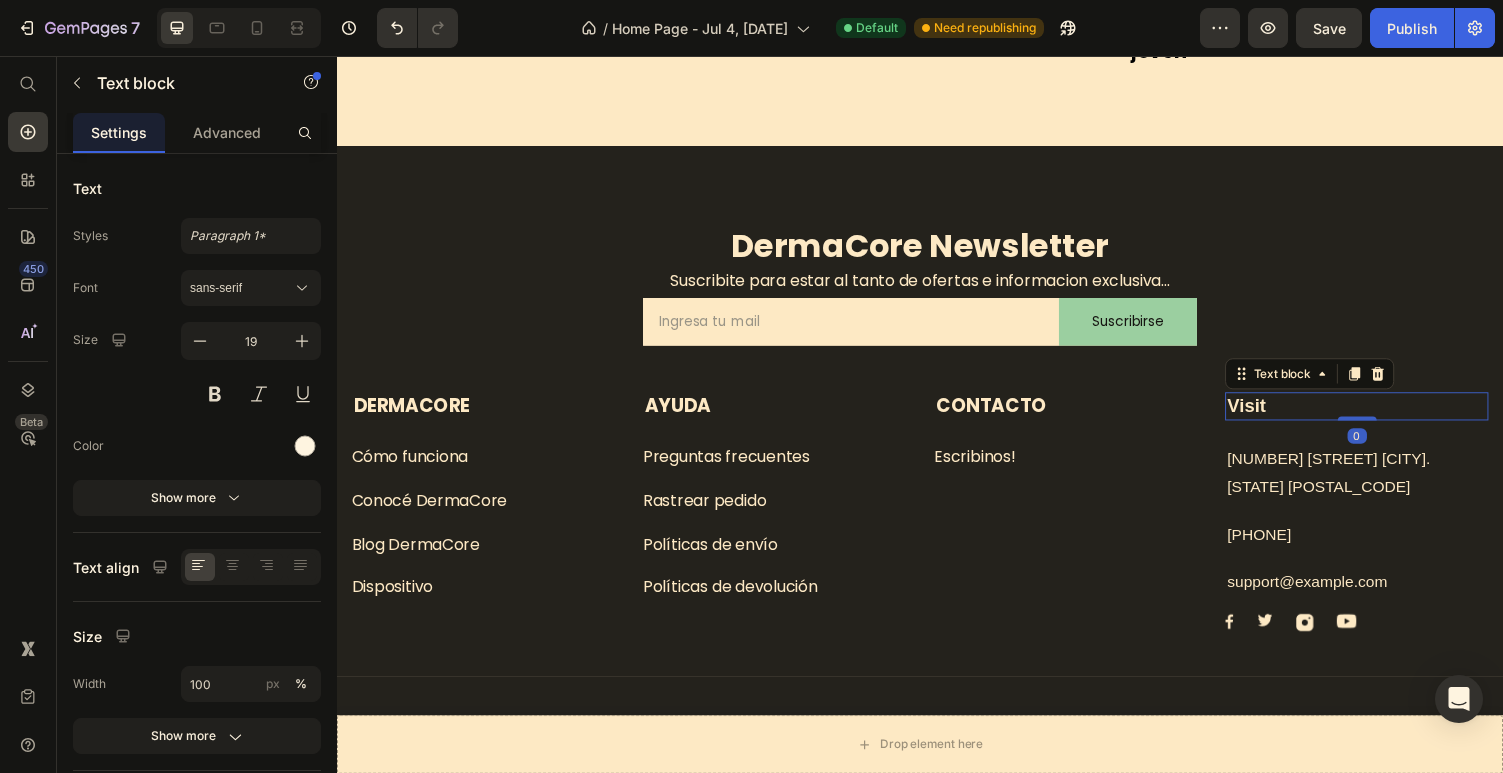 click on "Visit" at bounding box center (1386, 416) 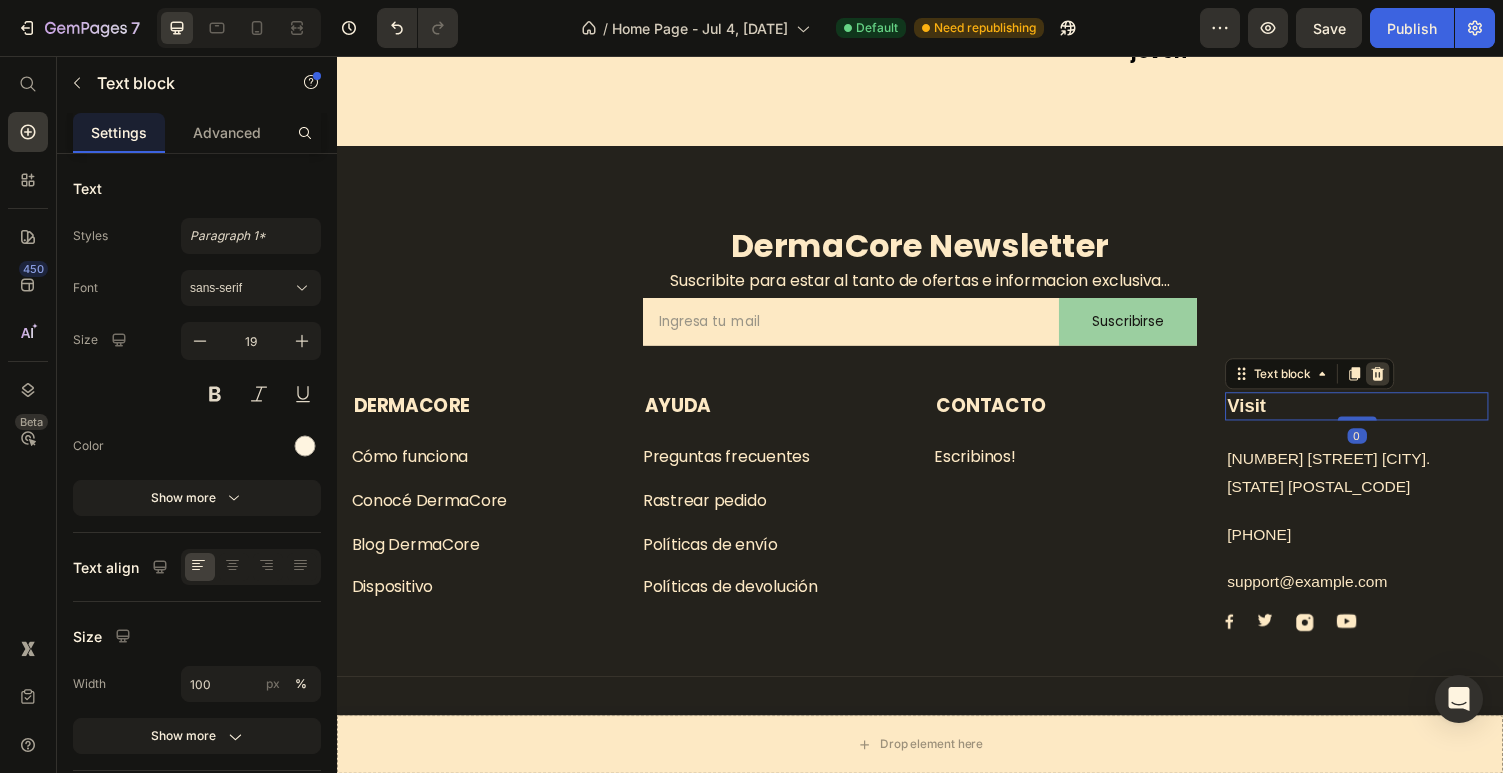 click 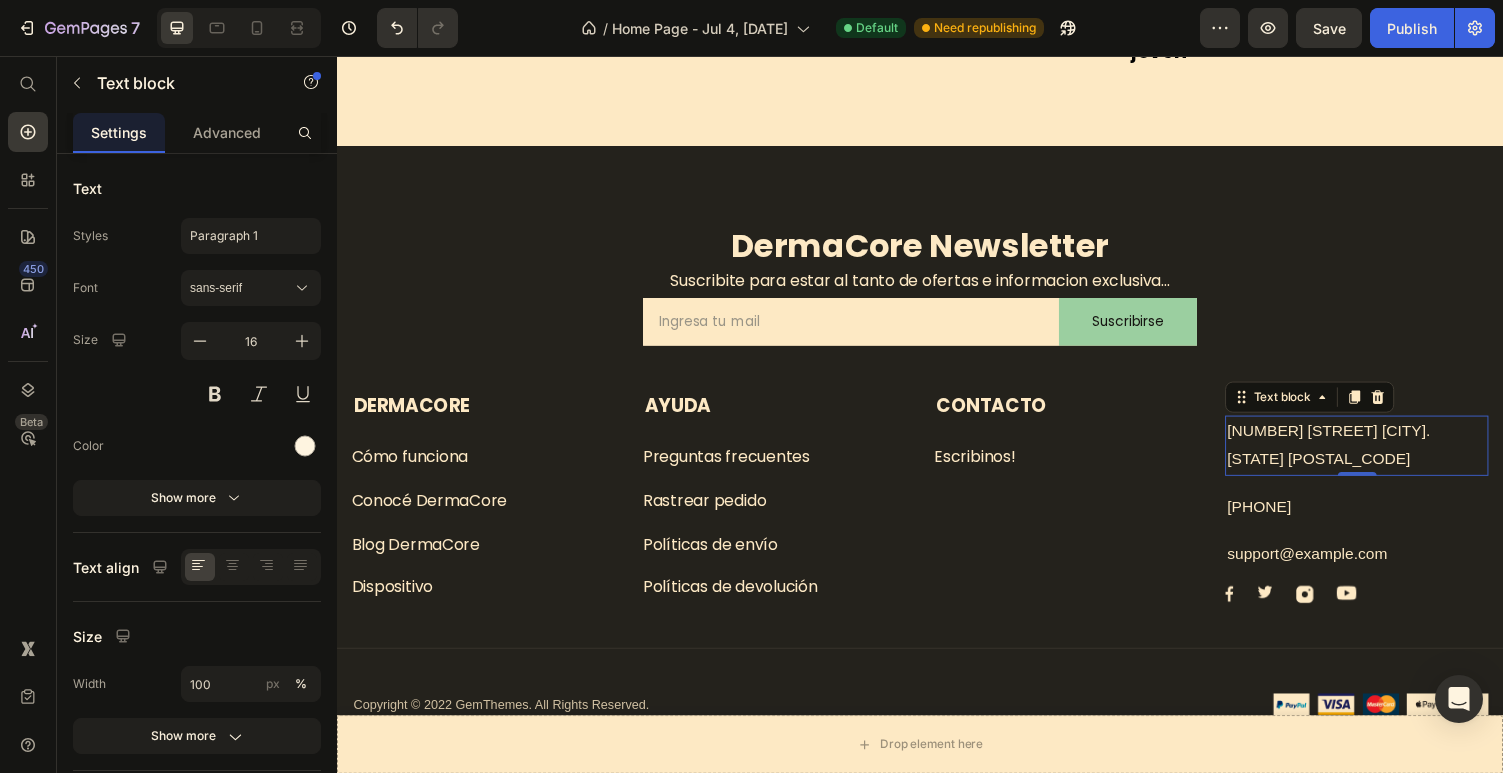 click on "[NUMBER] [STREET] [CITY]. [STATE] [POSTAL_CODE]" at bounding box center [1386, 457] 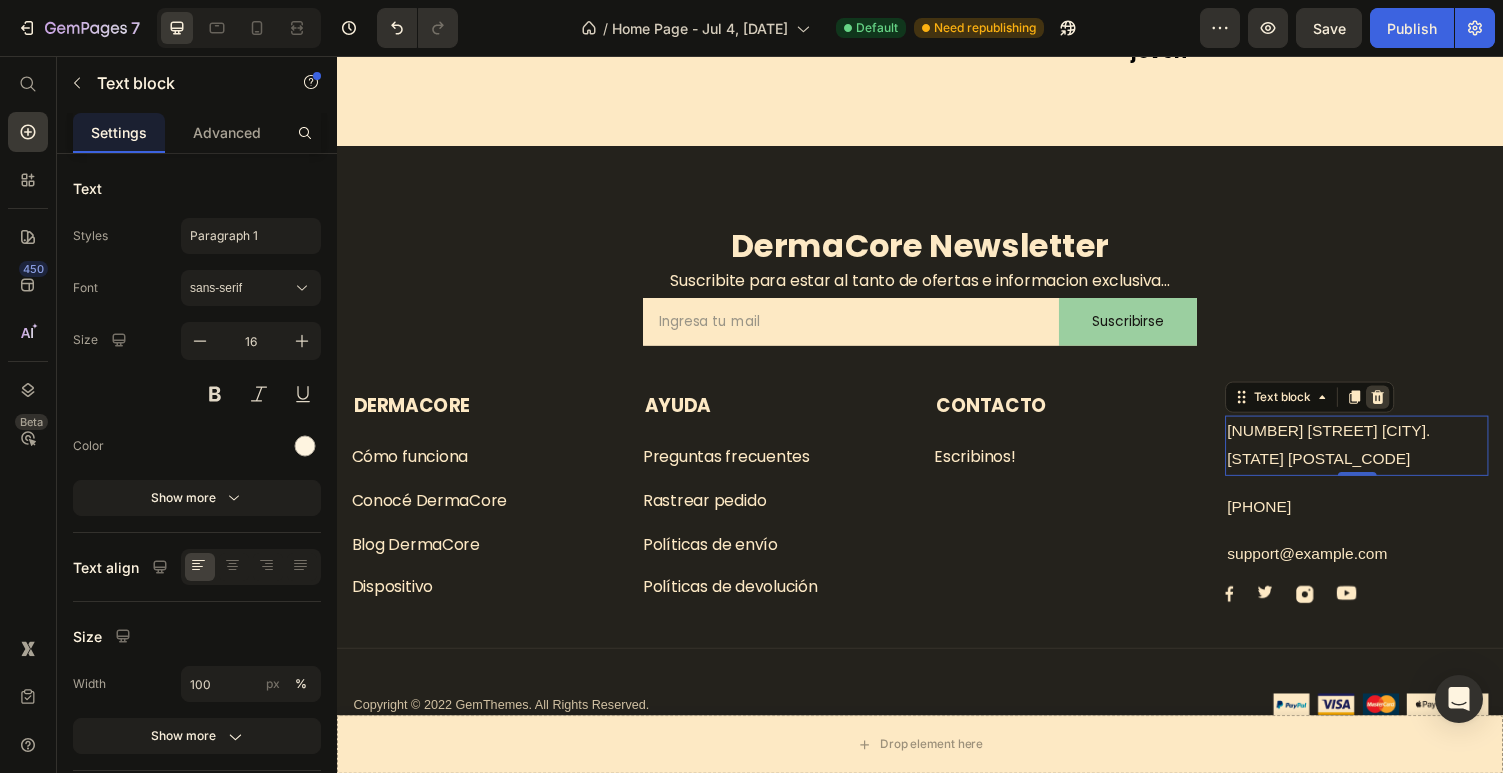click at bounding box center (1408, 407) 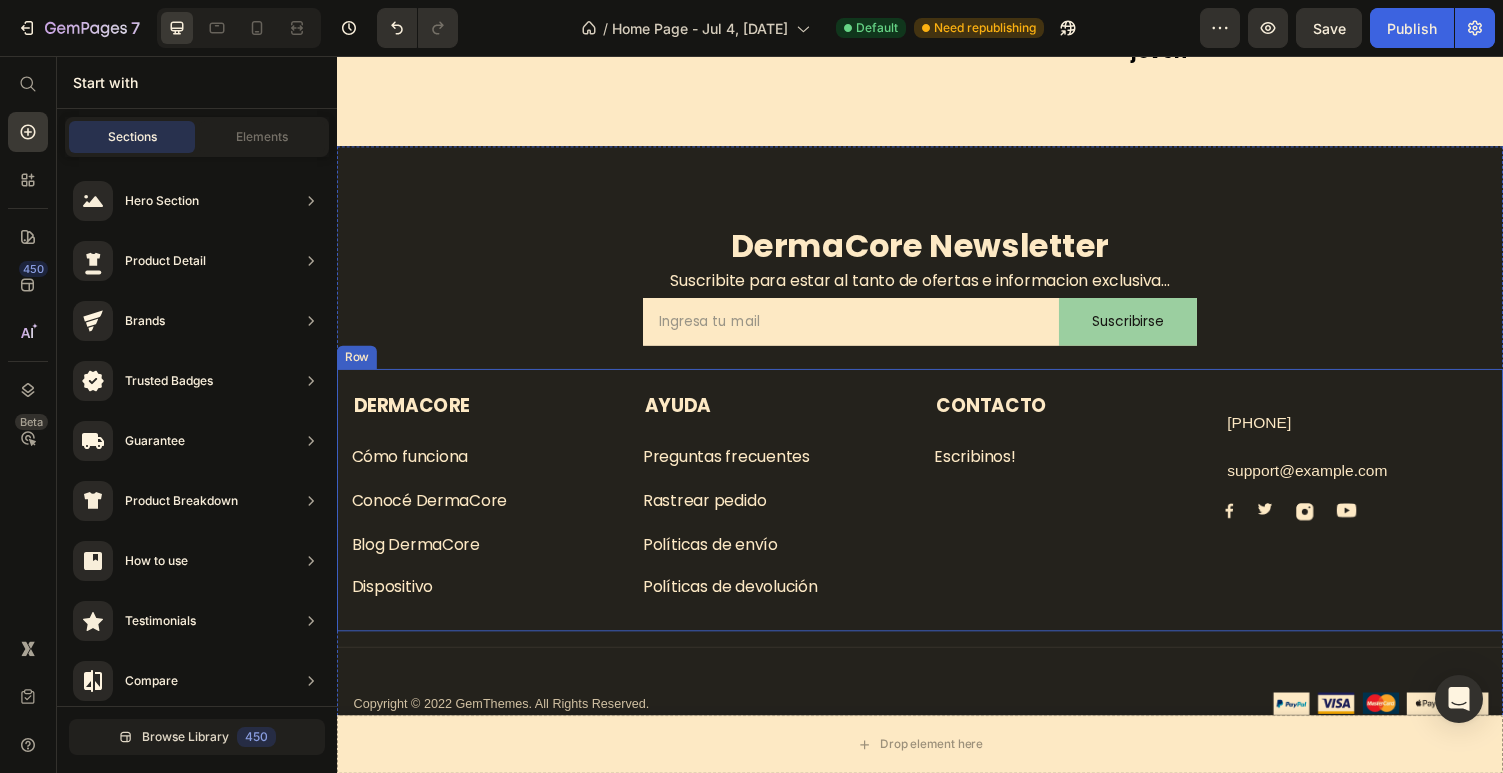 click on "[PHONE] Text block support@example.com Text block Image Image Image Image Row" at bounding box center (1386, 510) 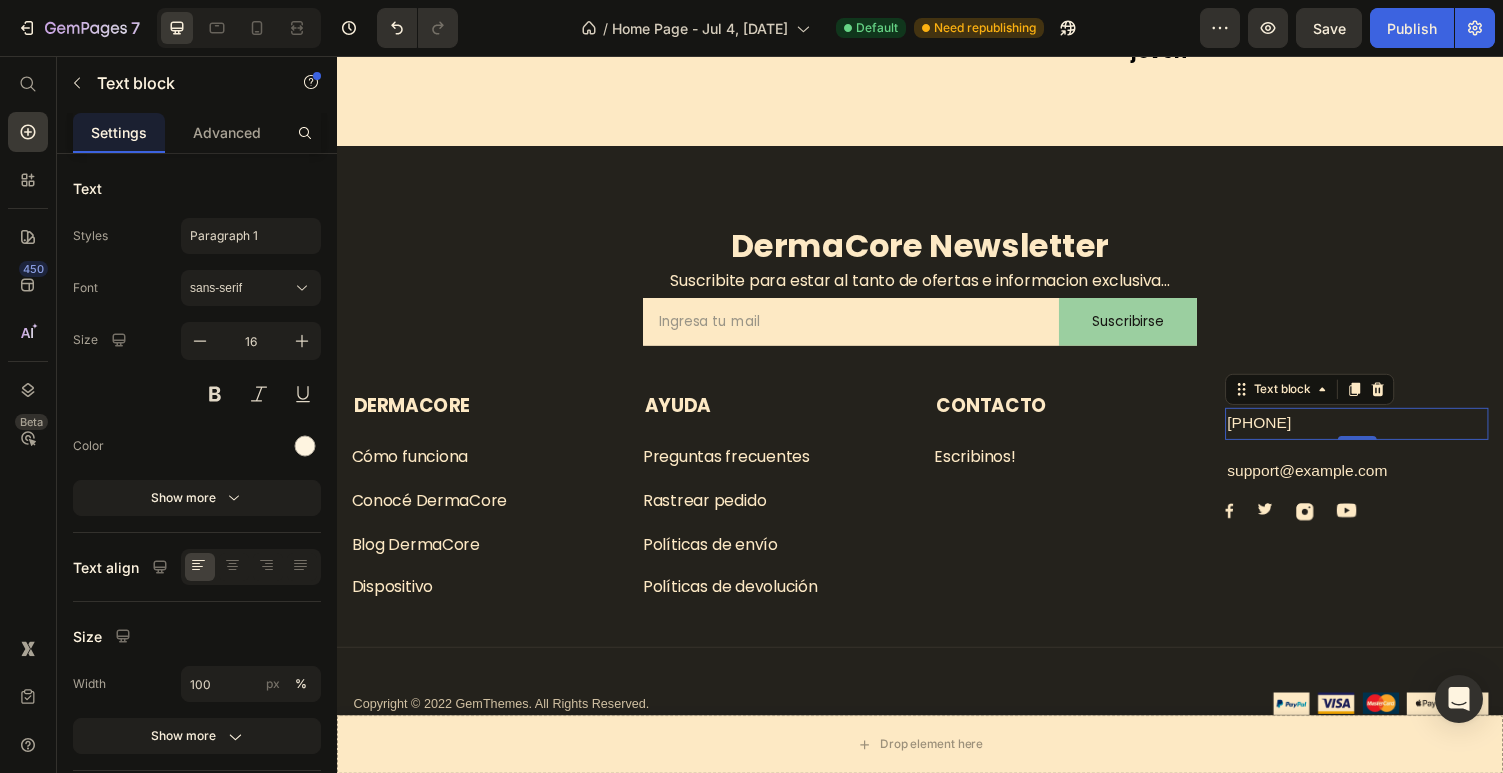 click on "[PHONE]" at bounding box center (1386, 434) 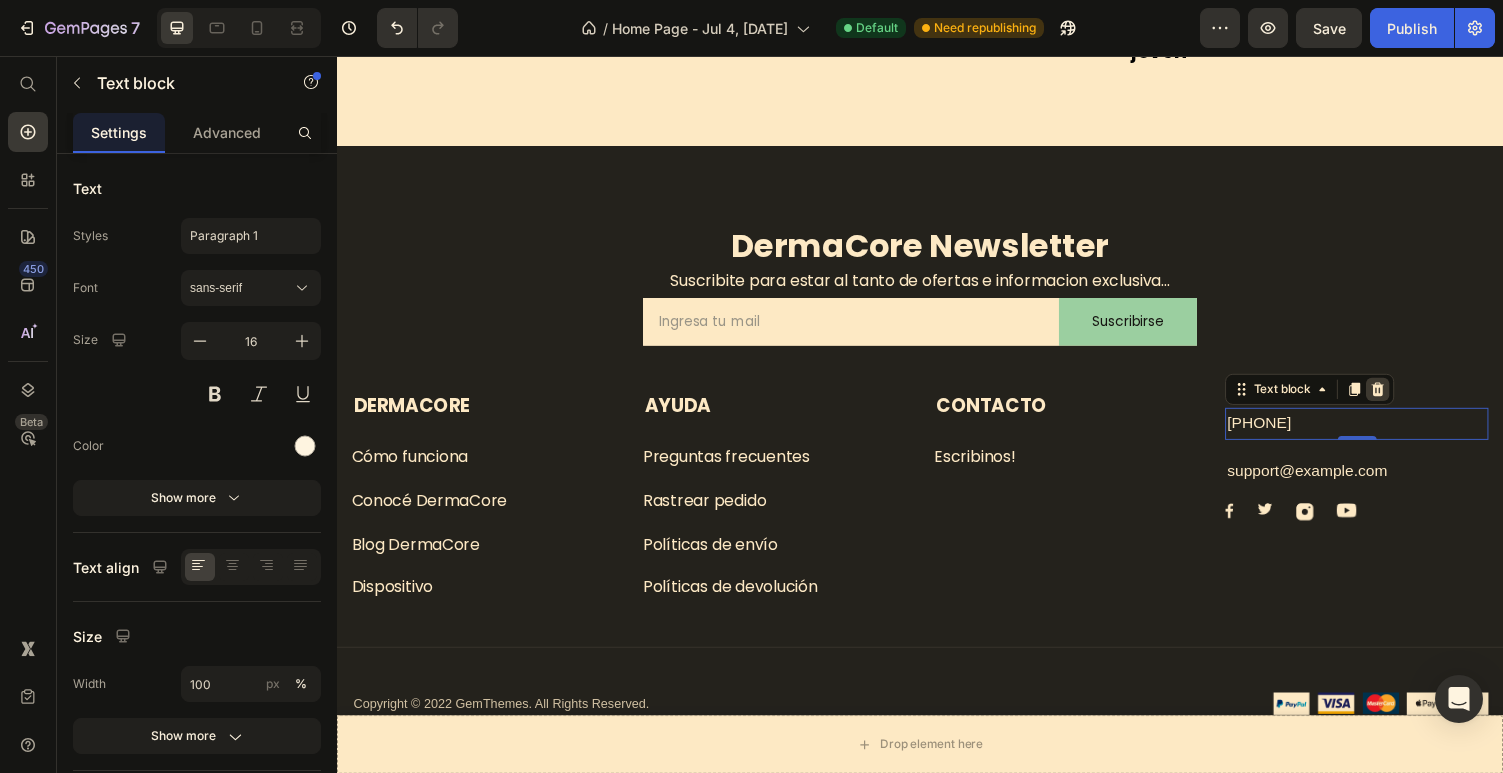 click at bounding box center [1408, 399] 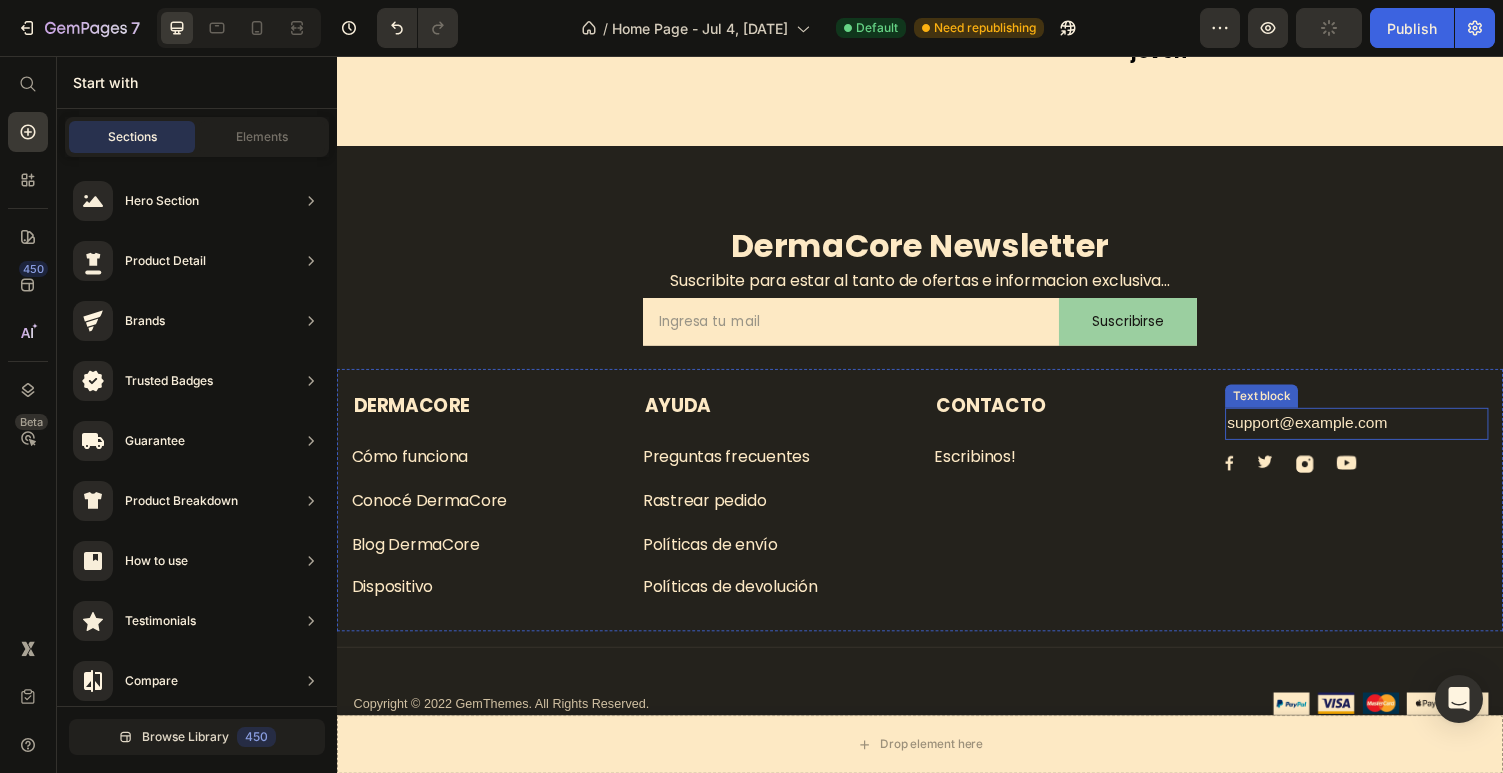 click on "support@example.com" at bounding box center [1386, 434] 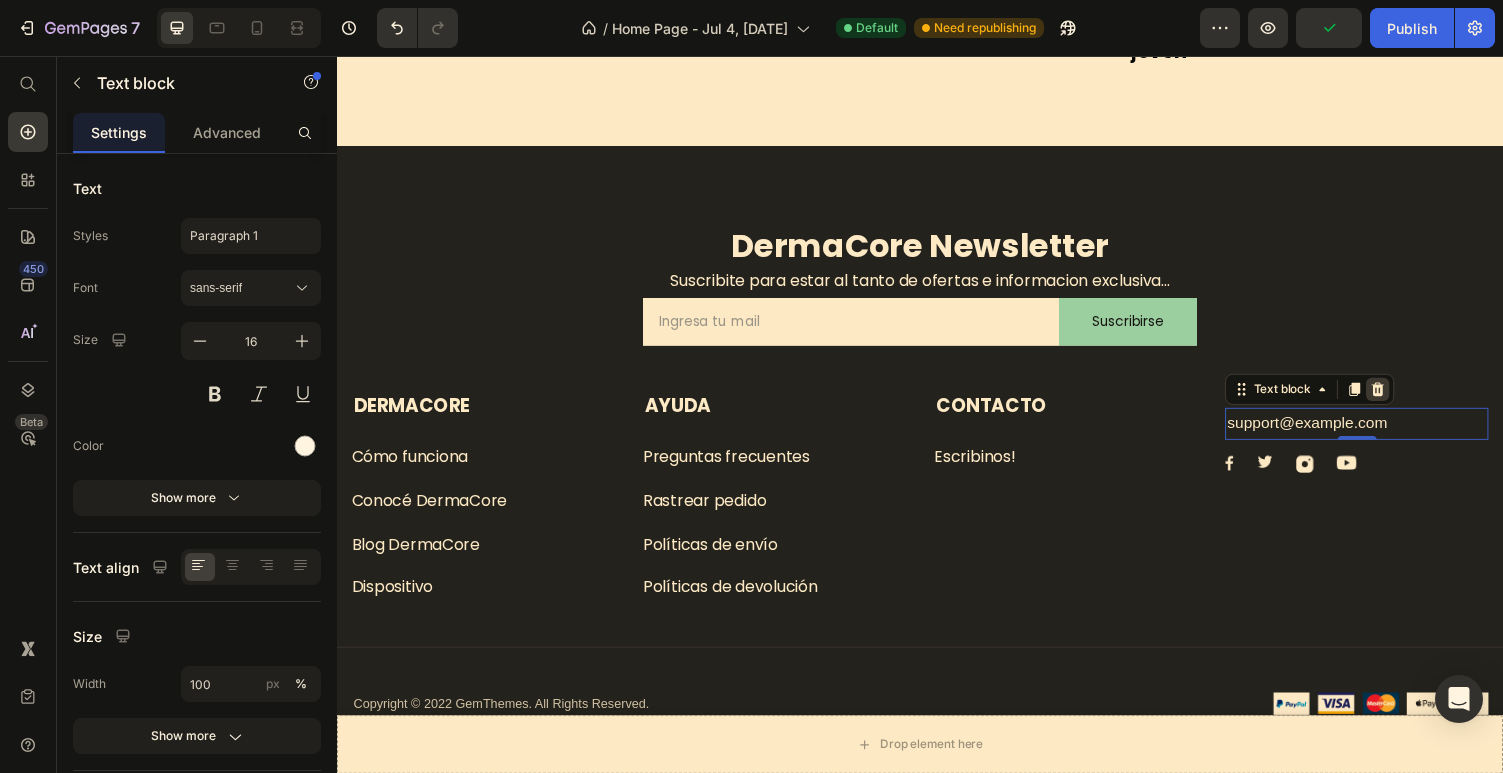 click 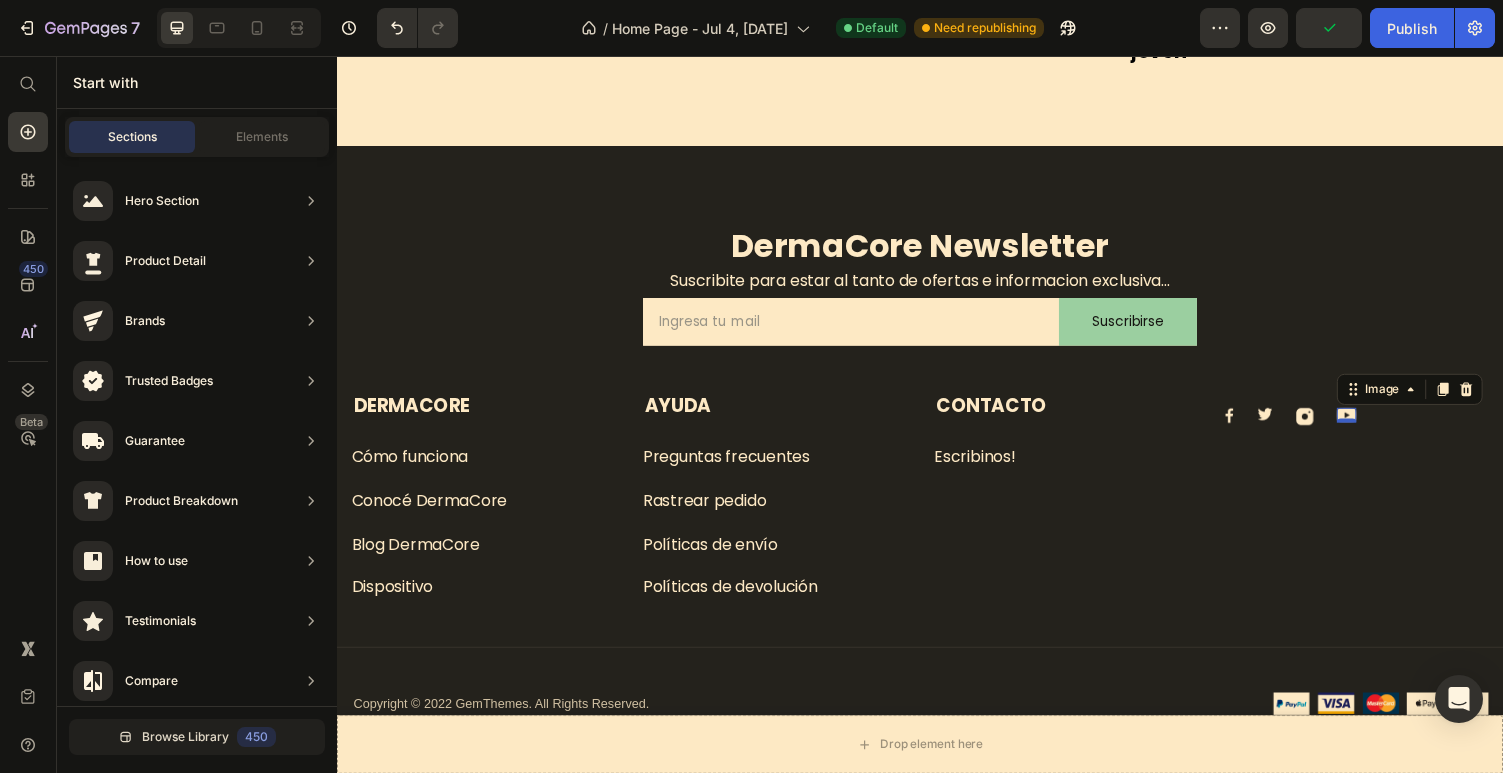 click on "Image   0" at bounding box center [1376, 425] 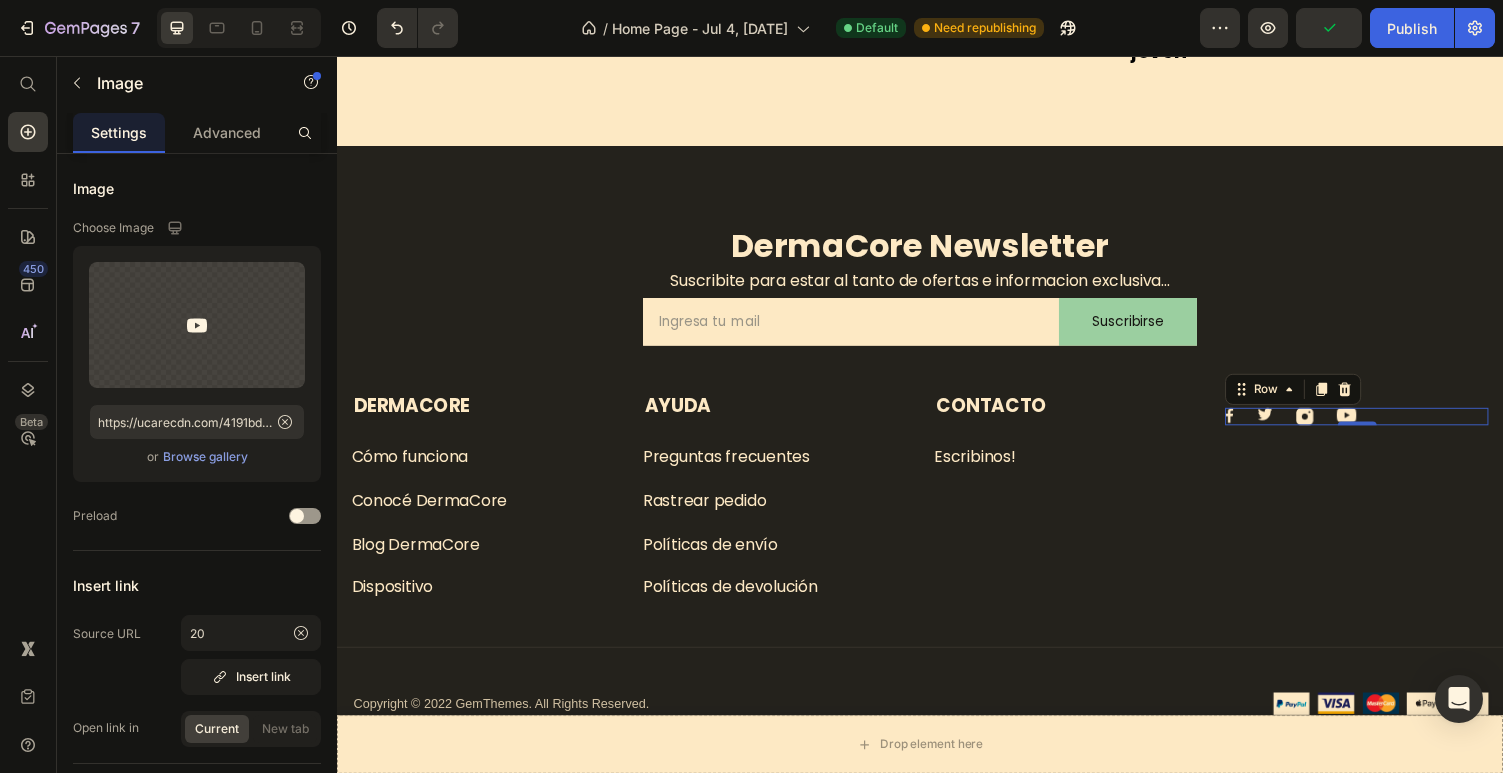 click on "Image Image Image Image Row   0" at bounding box center (1386, 427) 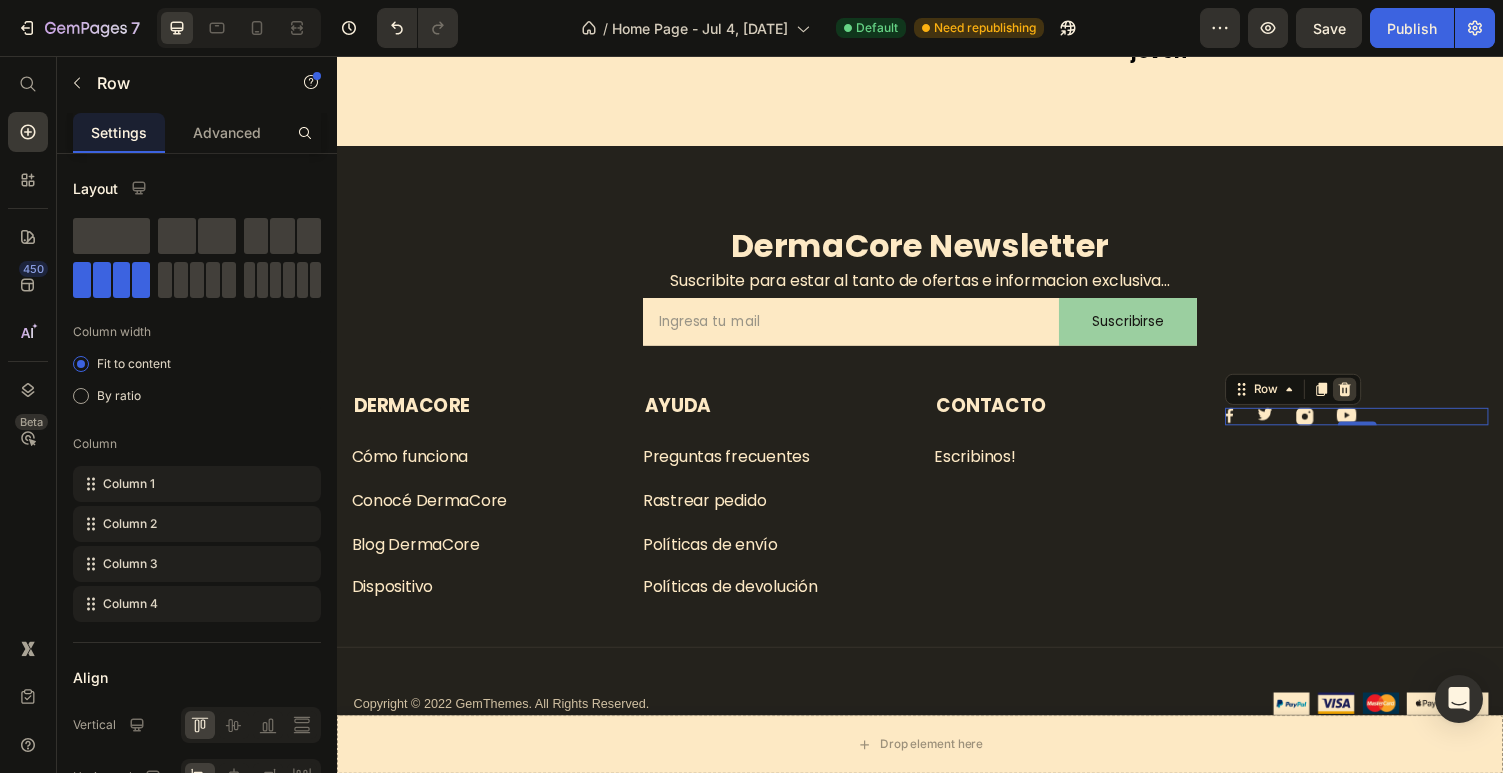 click 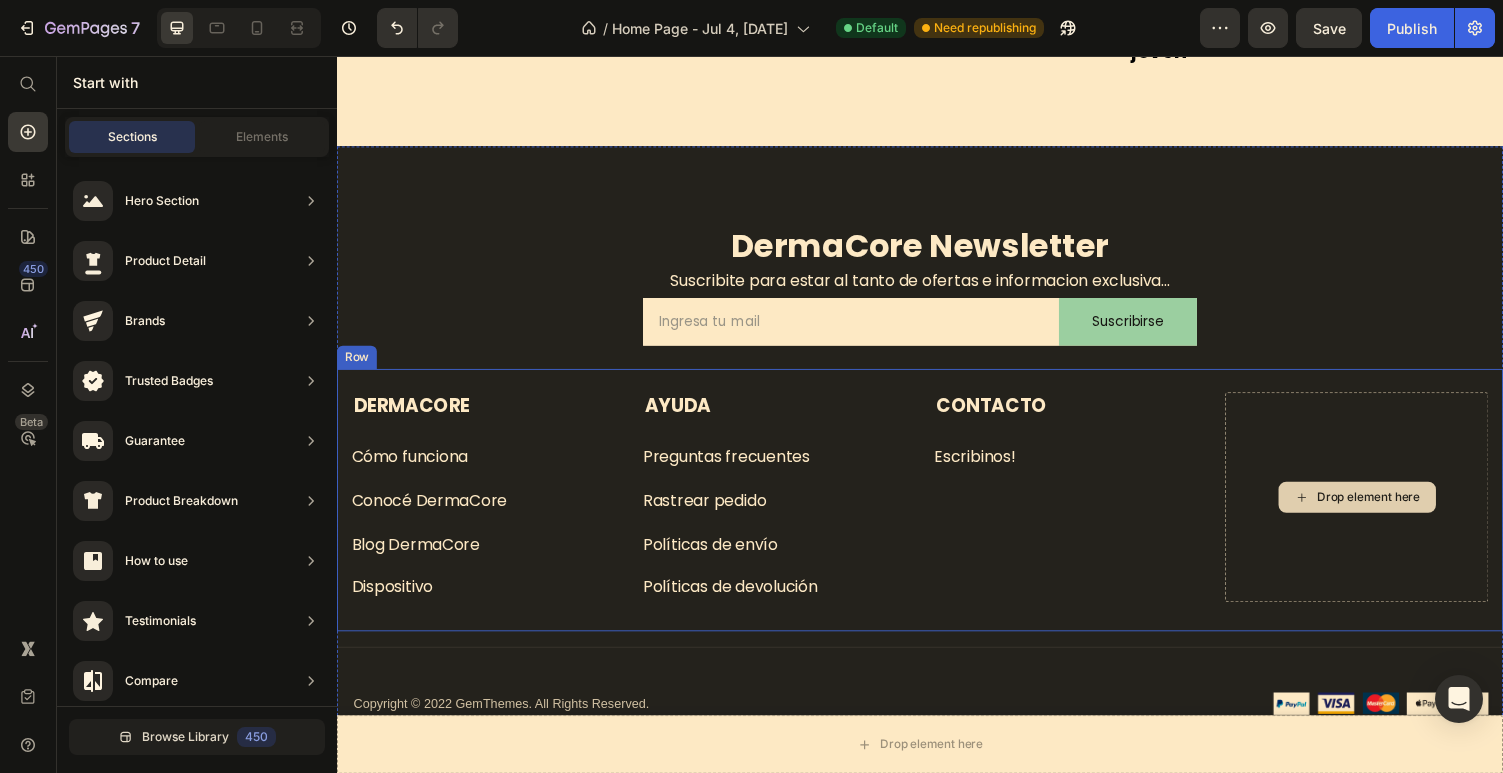 click on "Drop element here" at bounding box center [1386, 510] 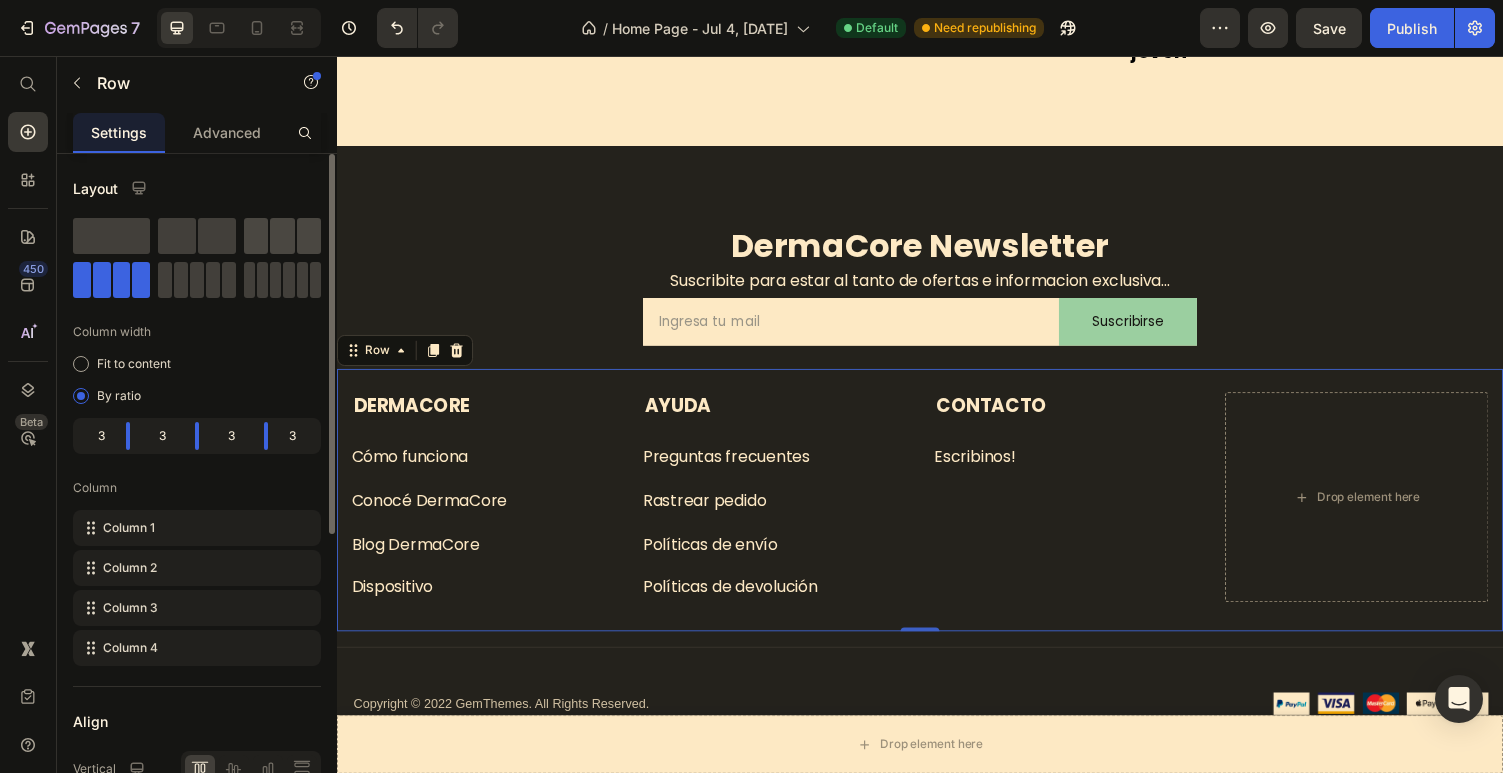 click 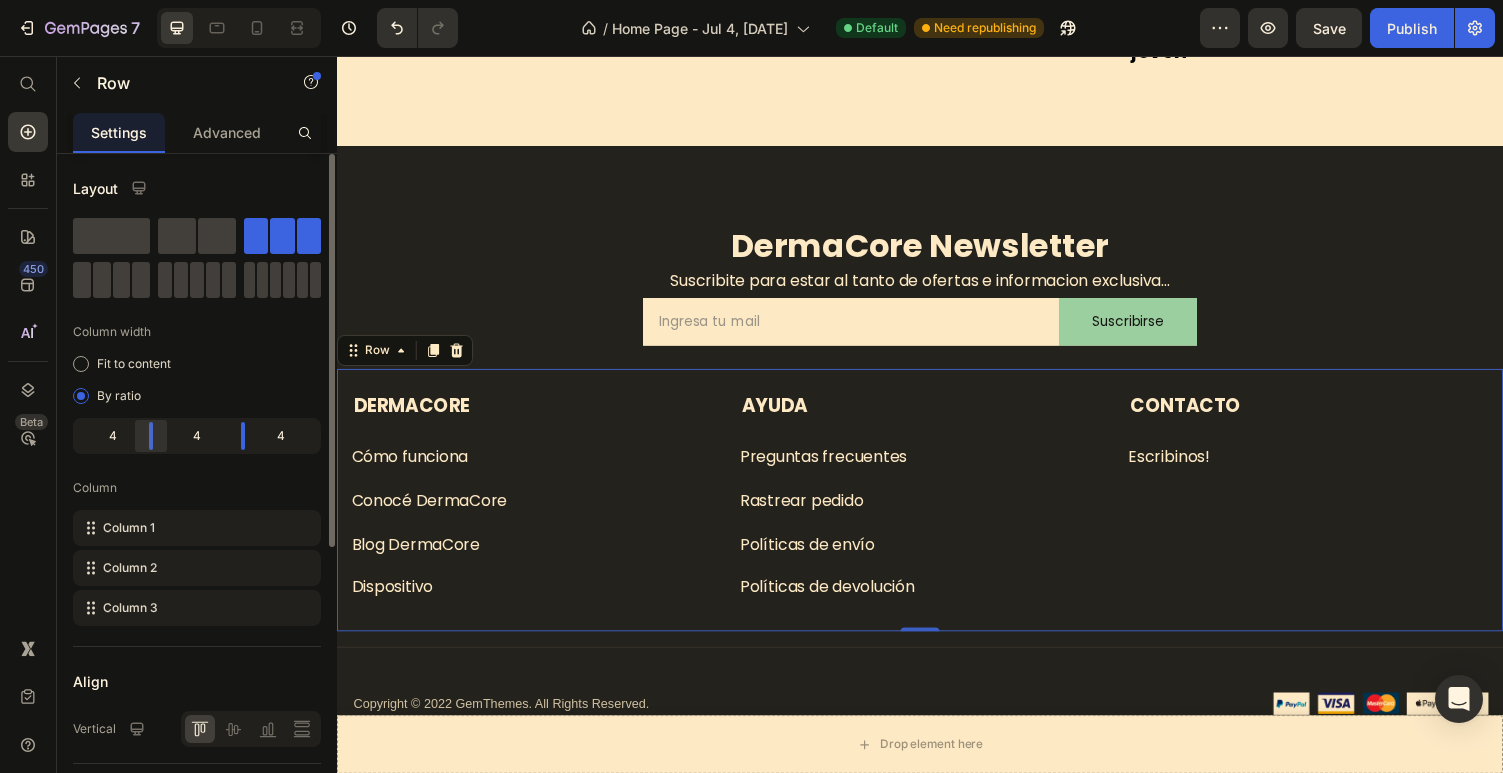 click 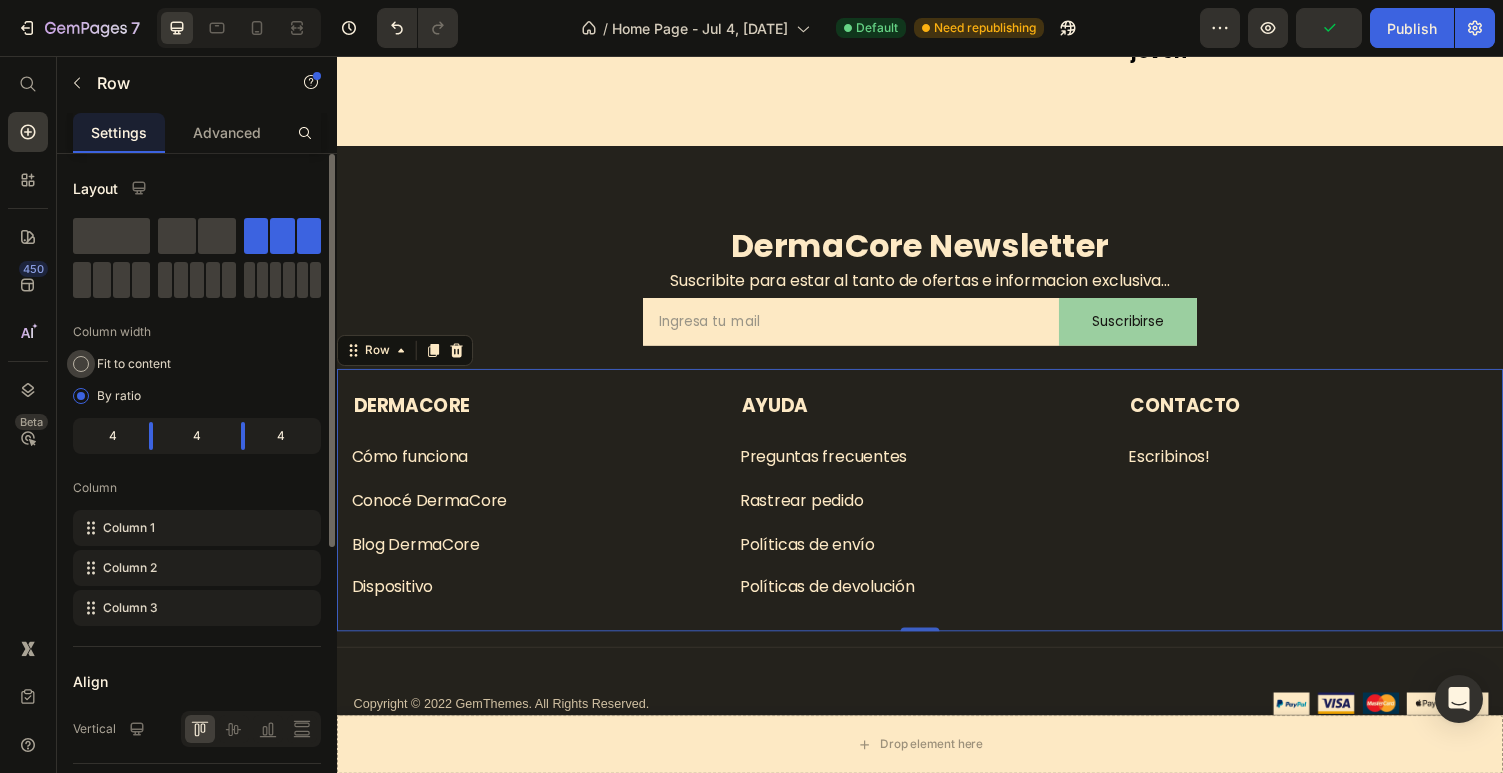 click on "Fit to content" at bounding box center (134, 364) 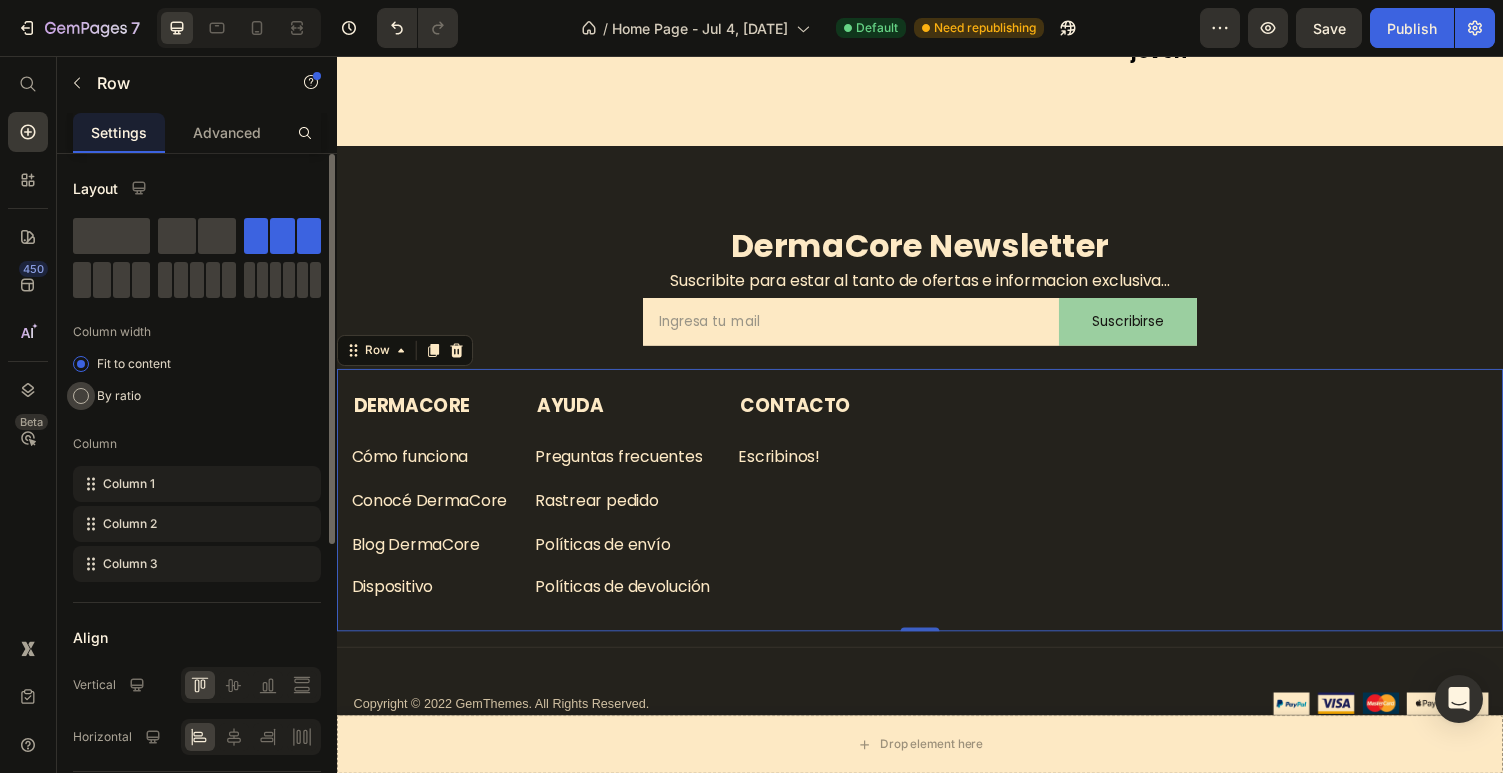 click on "By ratio" at bounding box center [119, 396] 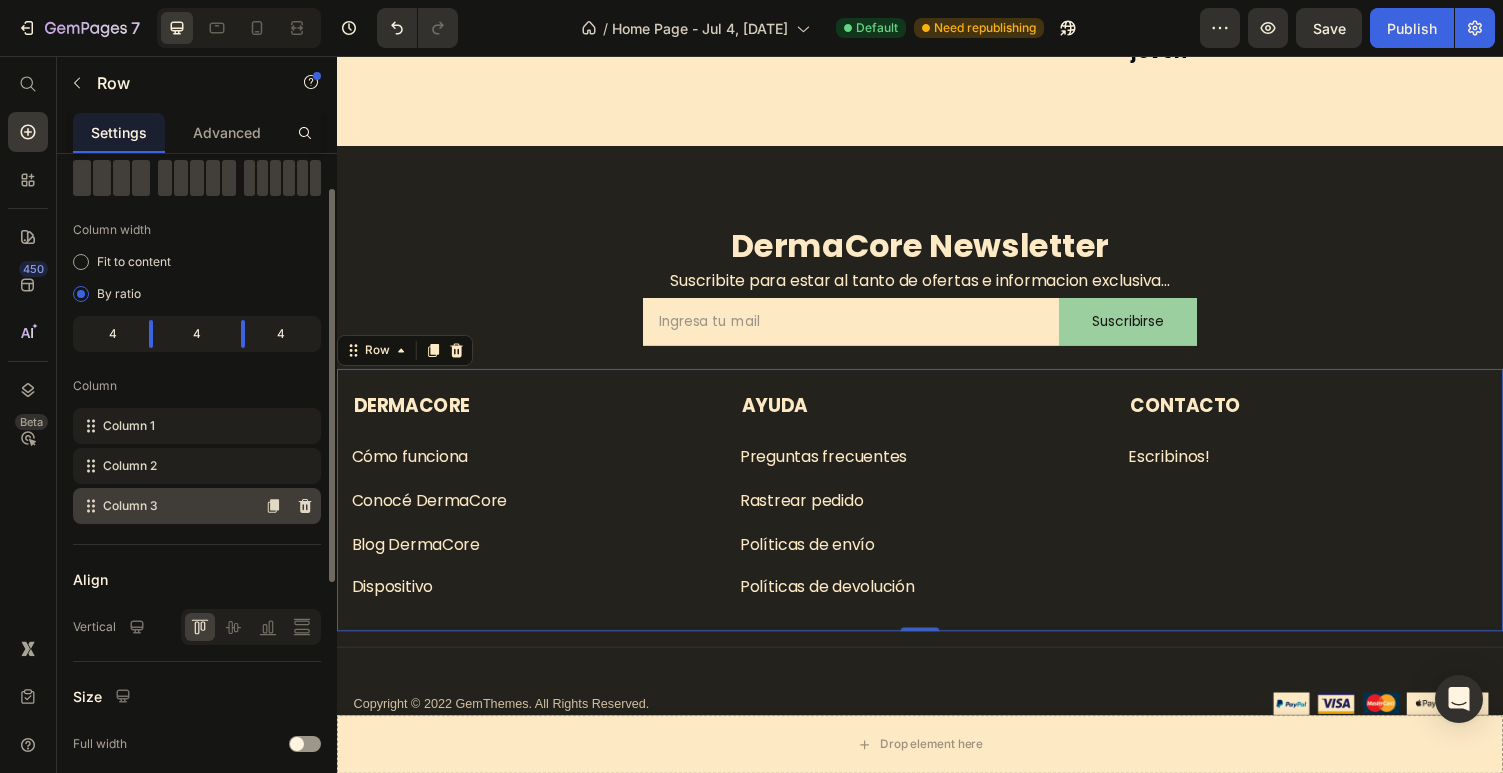 scroll, scrollTop: 110, scrollLeft: 0, axis: vertical 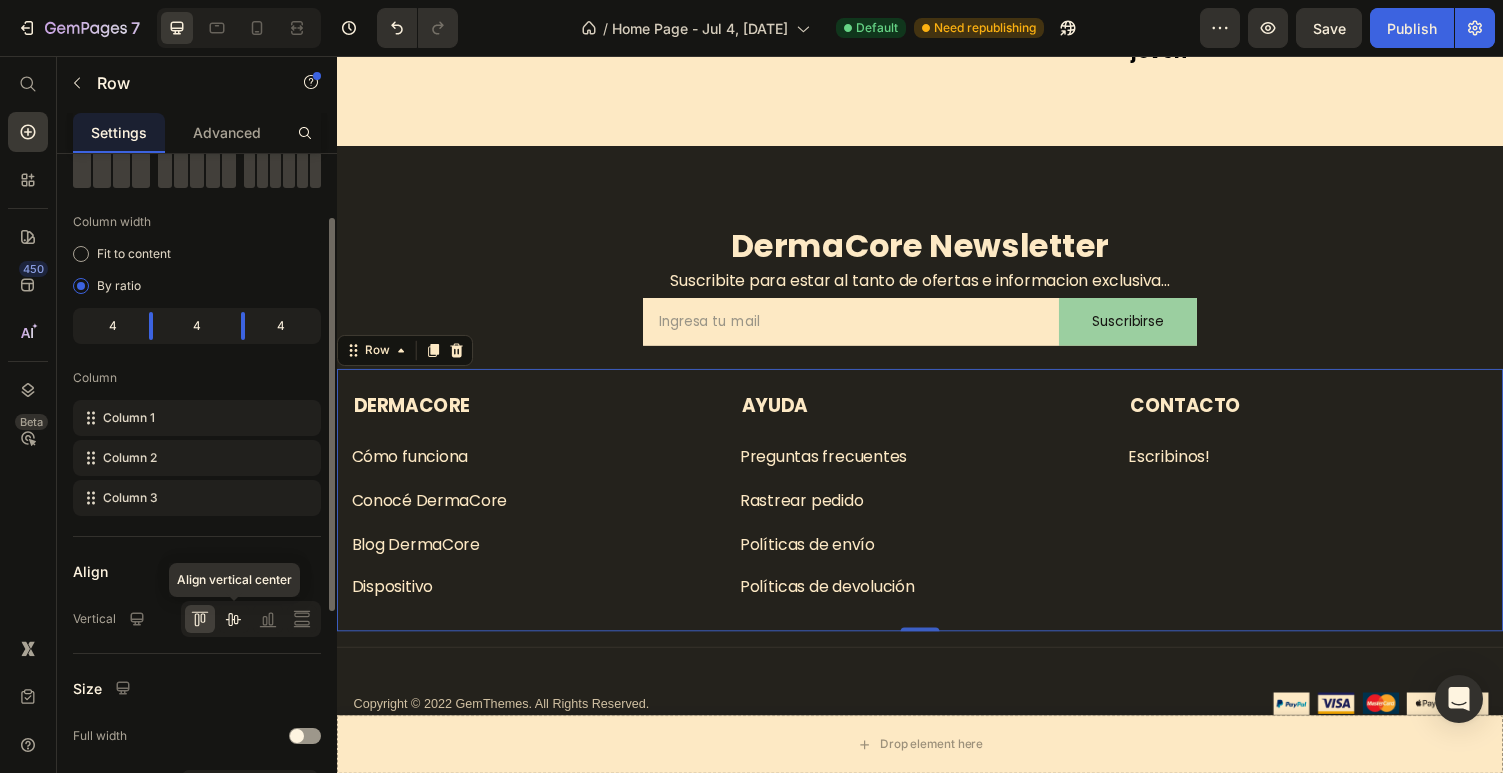 click 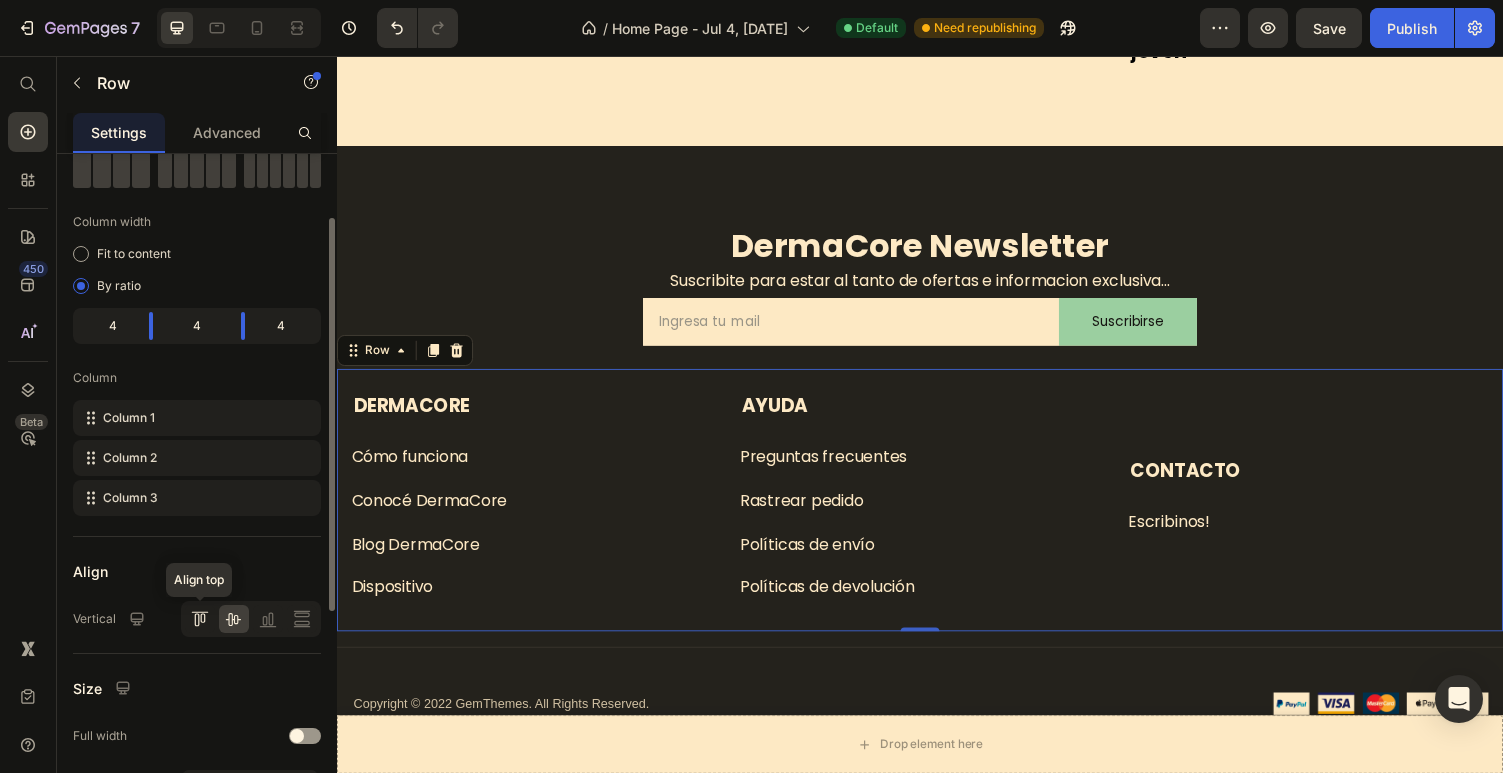 click 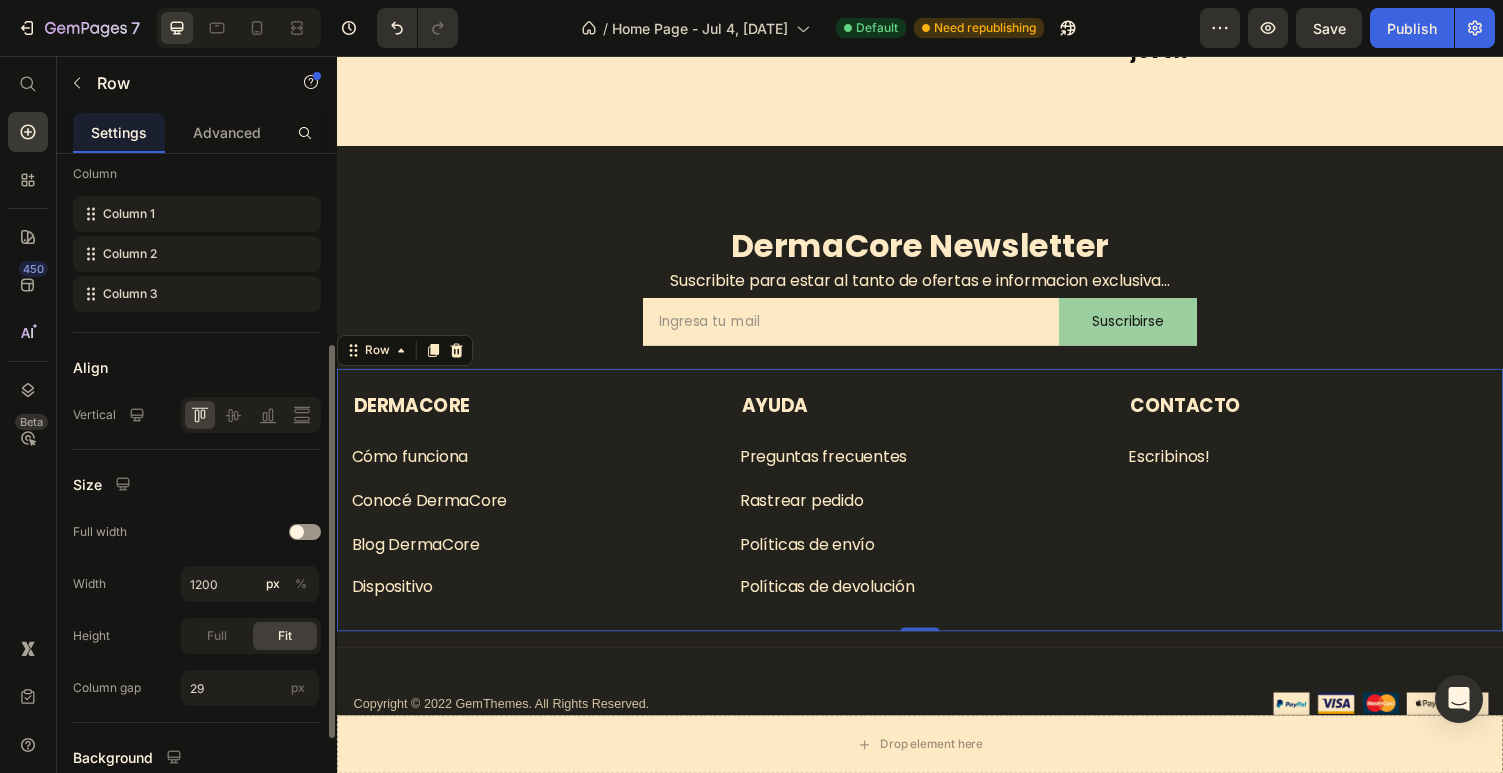 scroll, scrollTop: 332, scrollLeft: 0, axis: vertical 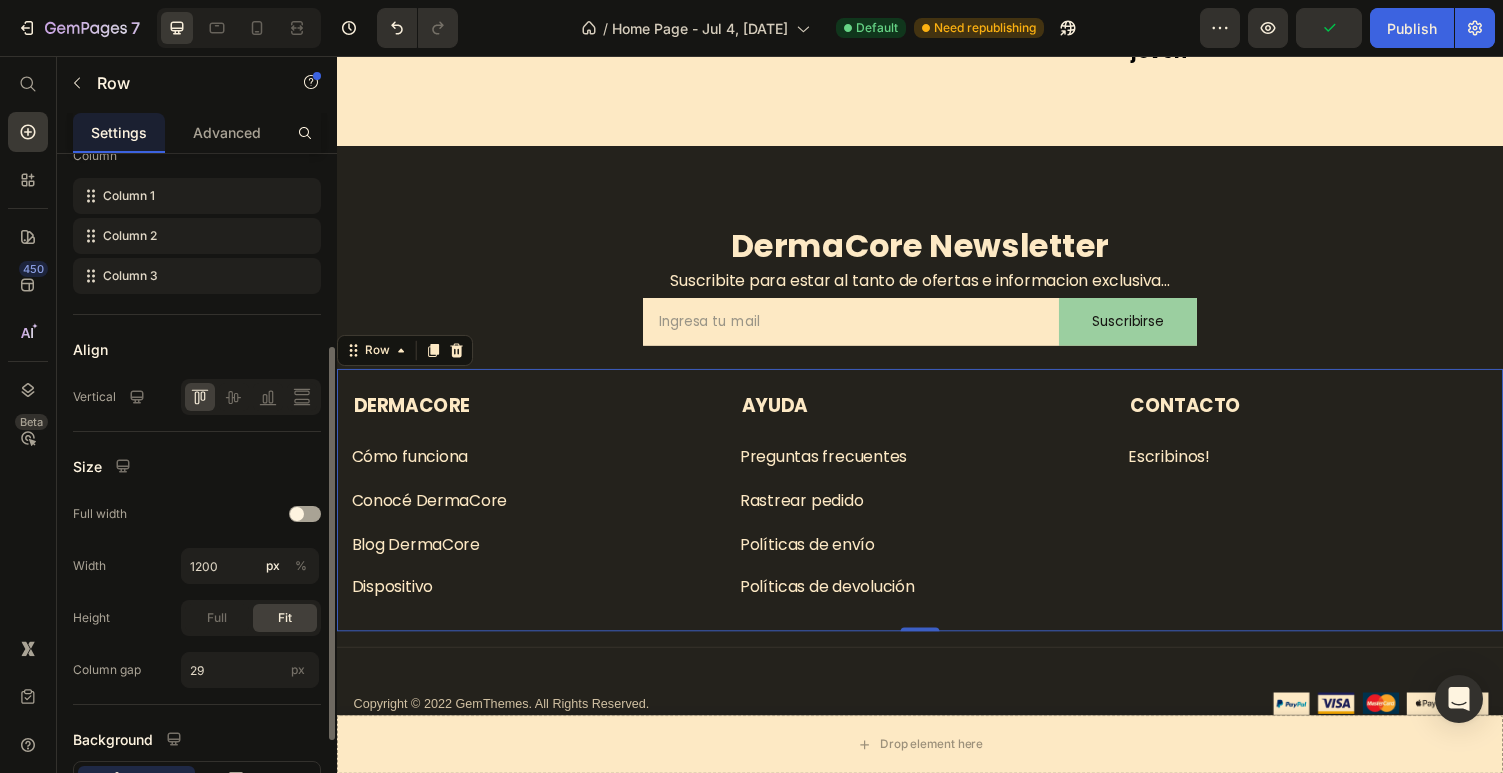 click at bounding box center (305, 514) 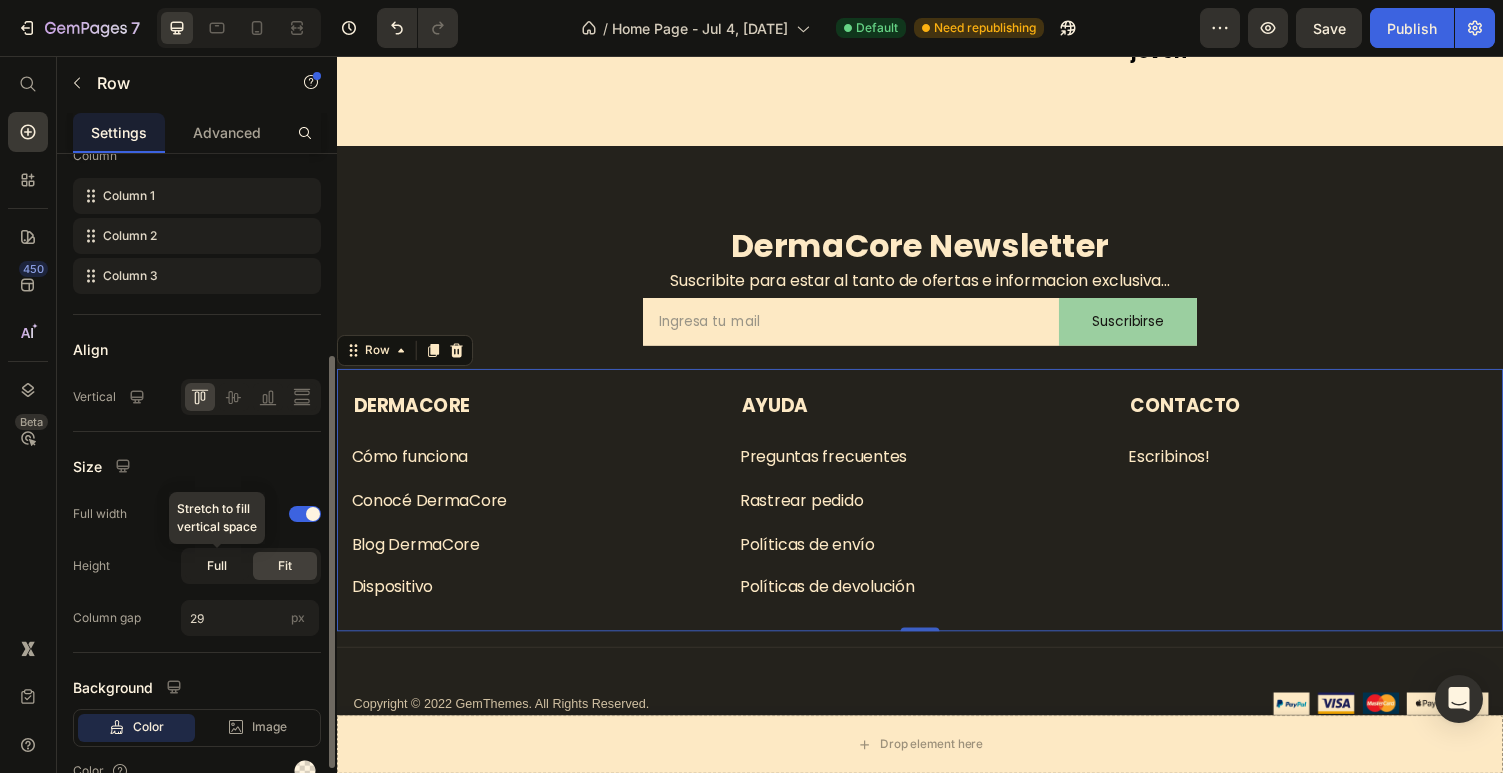 click on "Full" 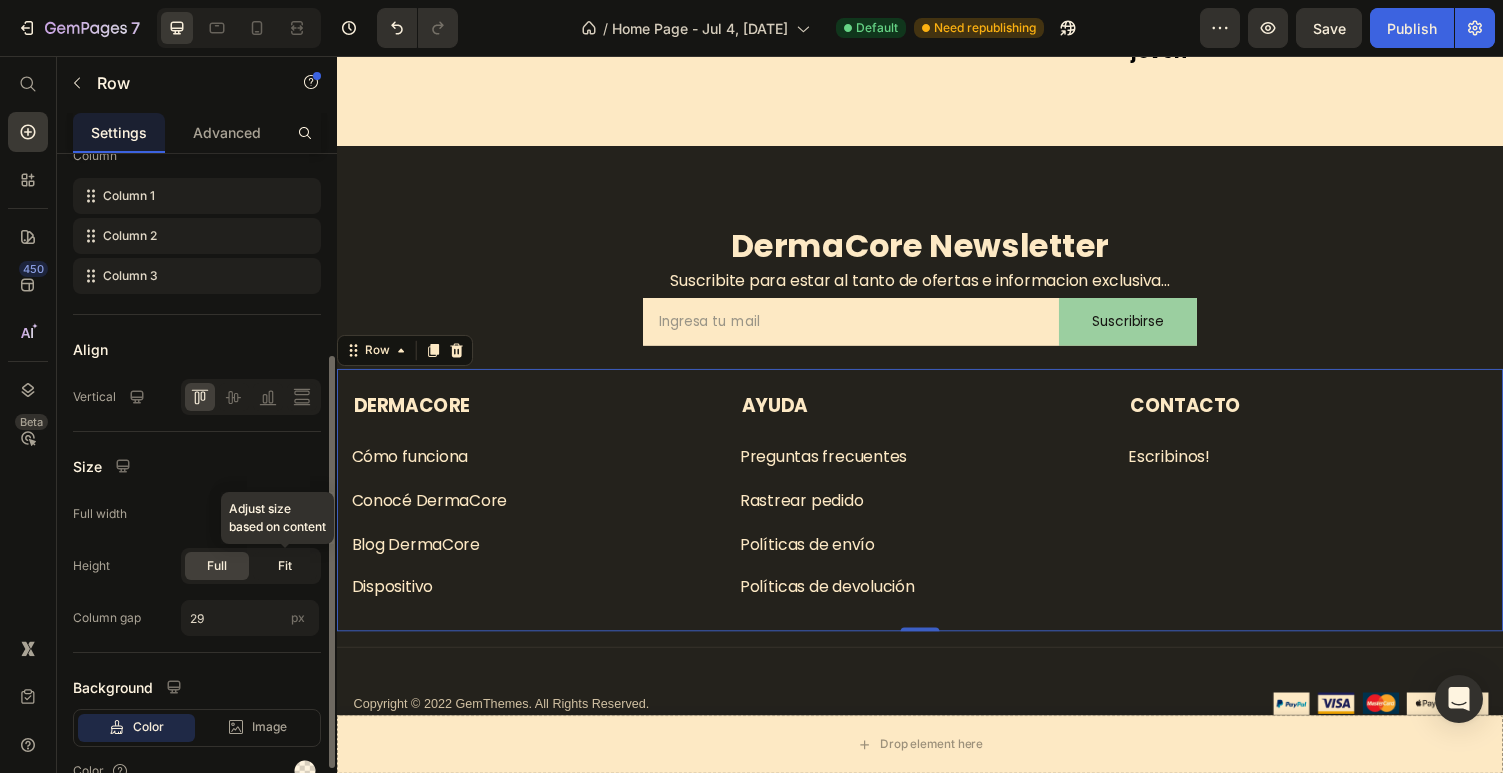 click on "Fit" 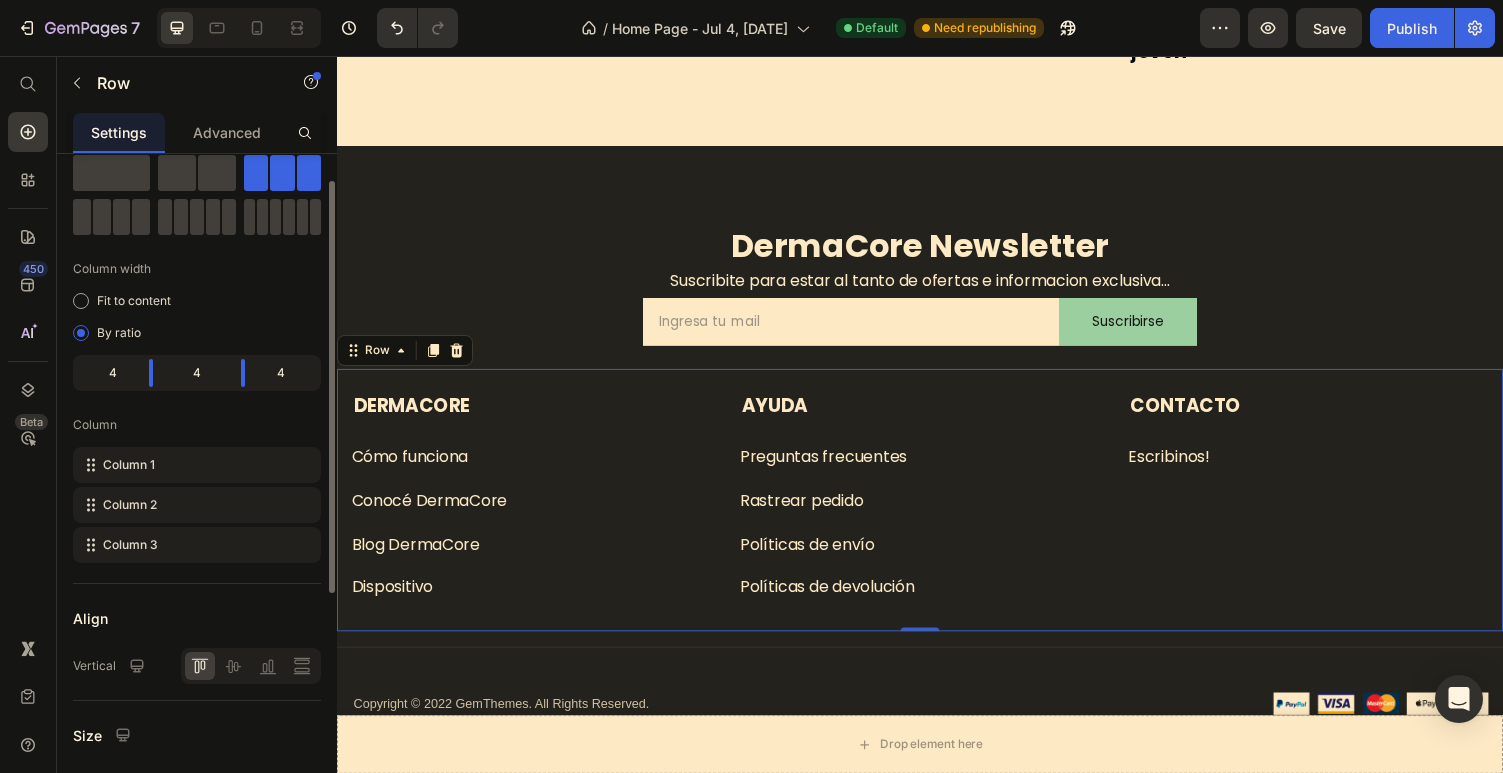 scroll, scrollTop: 0, scrollLeft: 0, axis: both 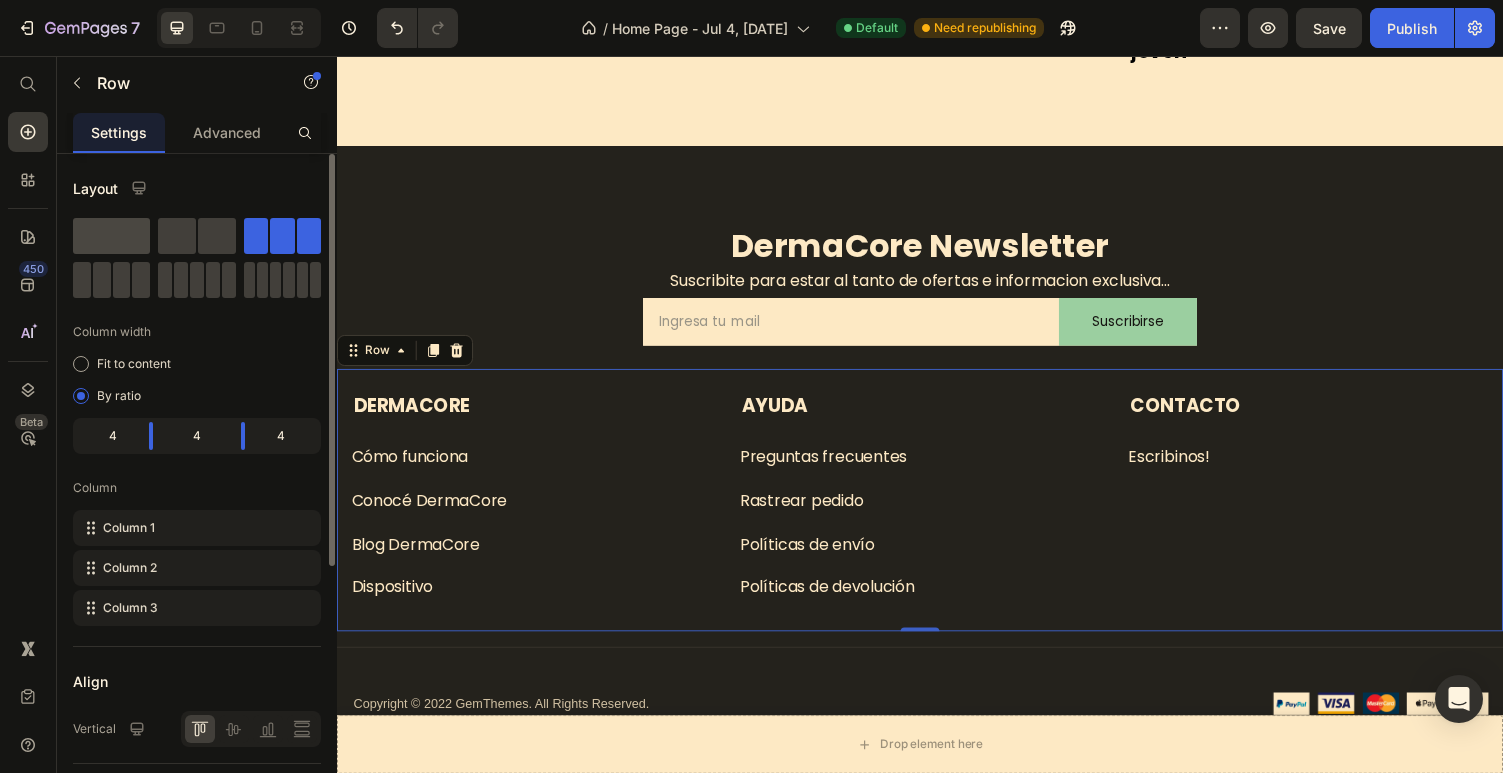 click 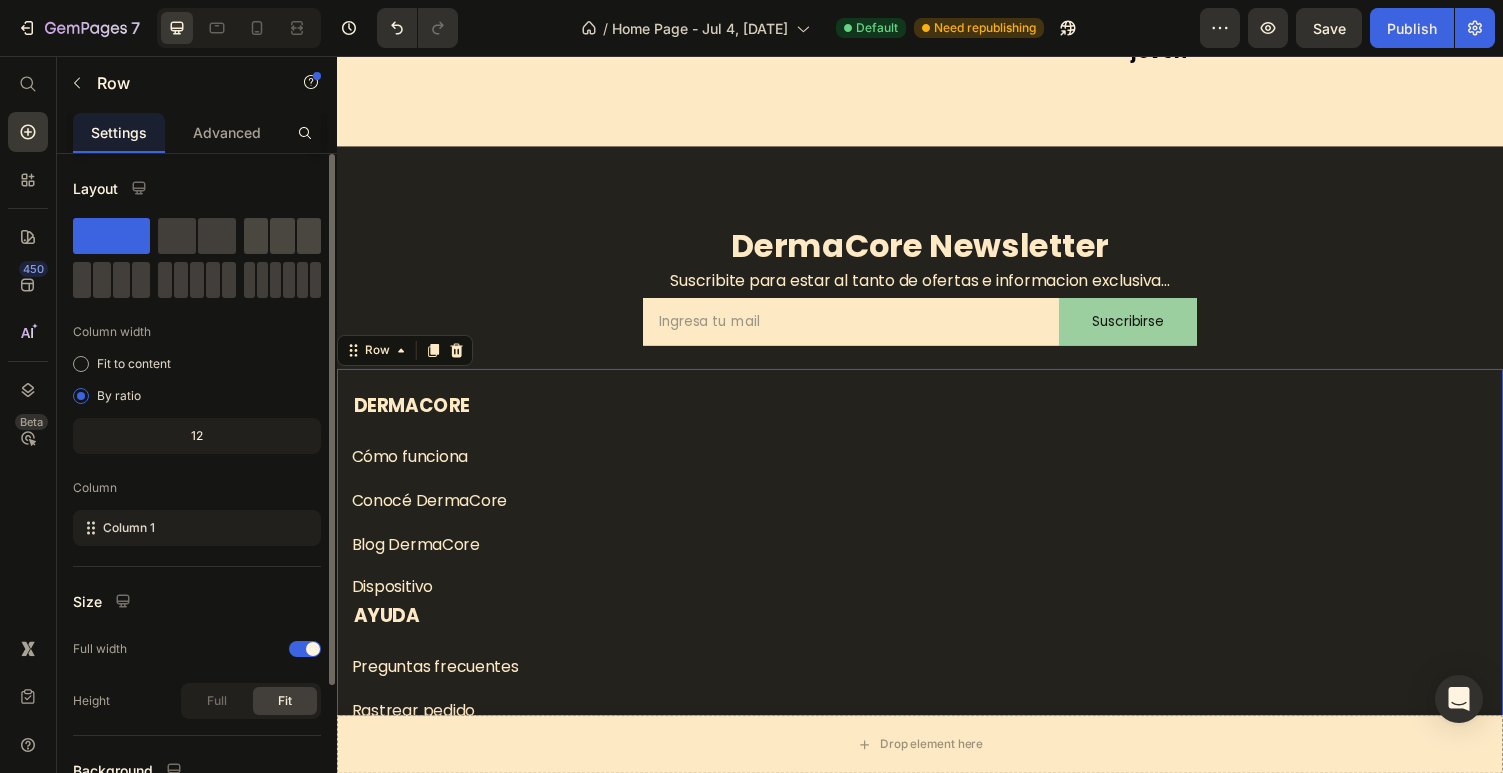 click 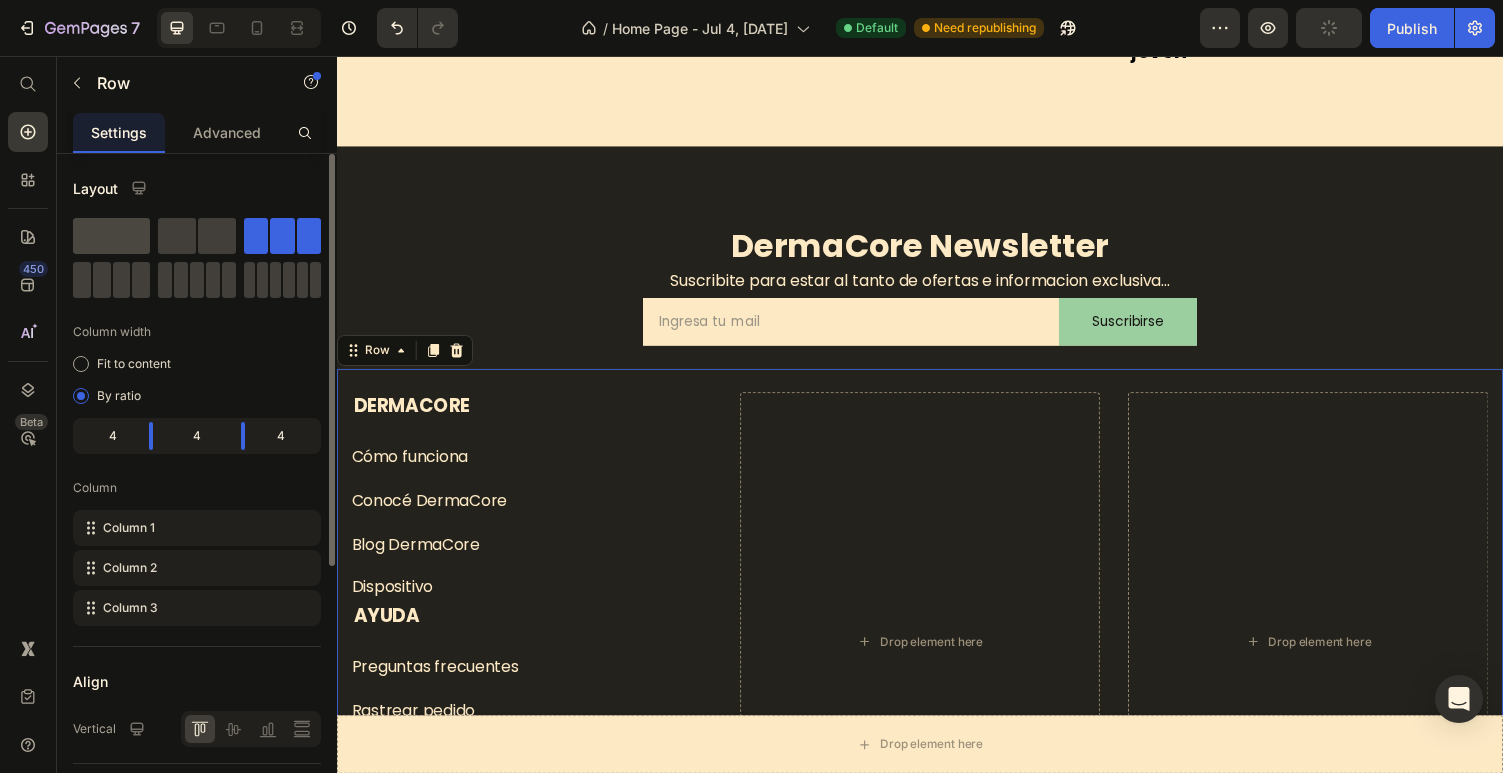click 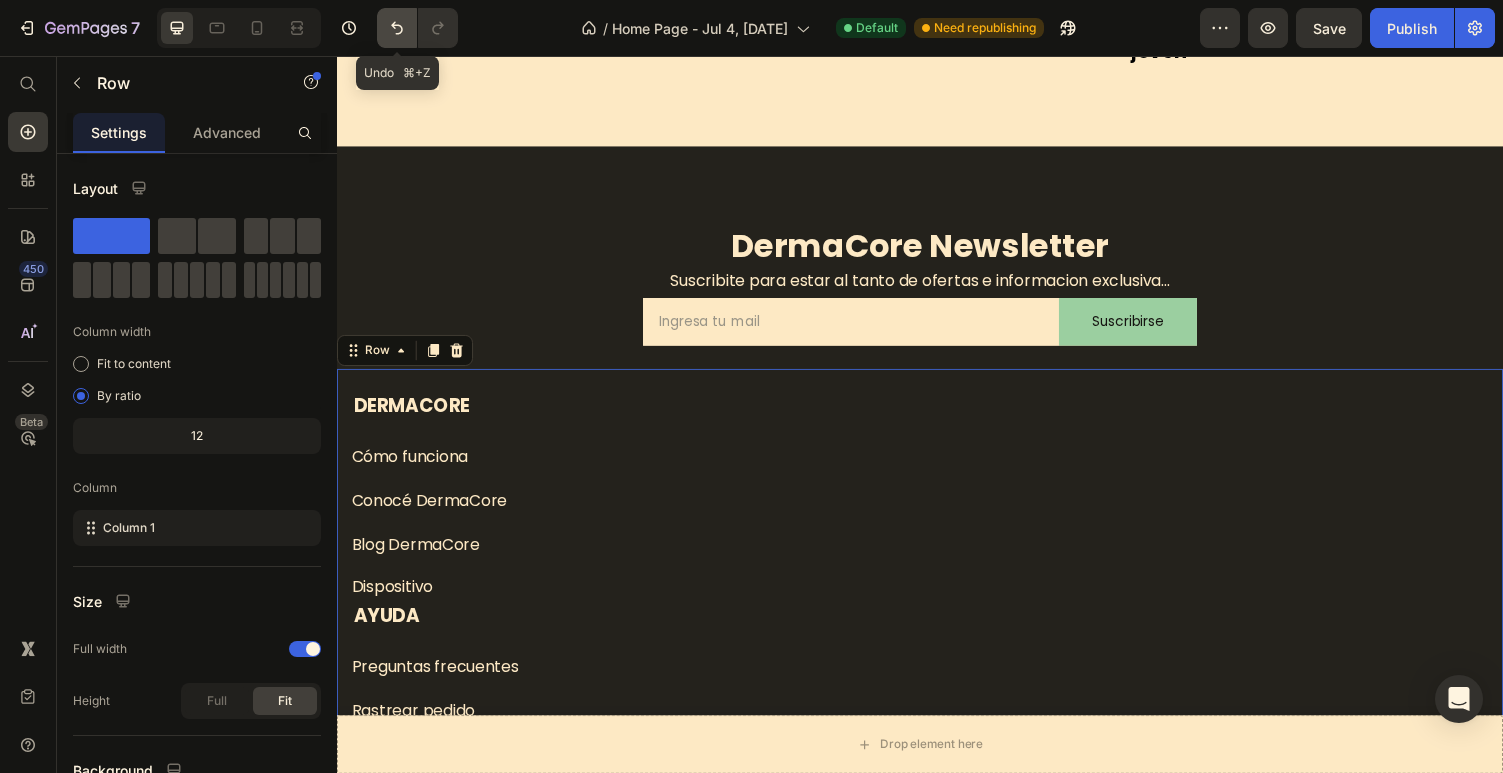 click 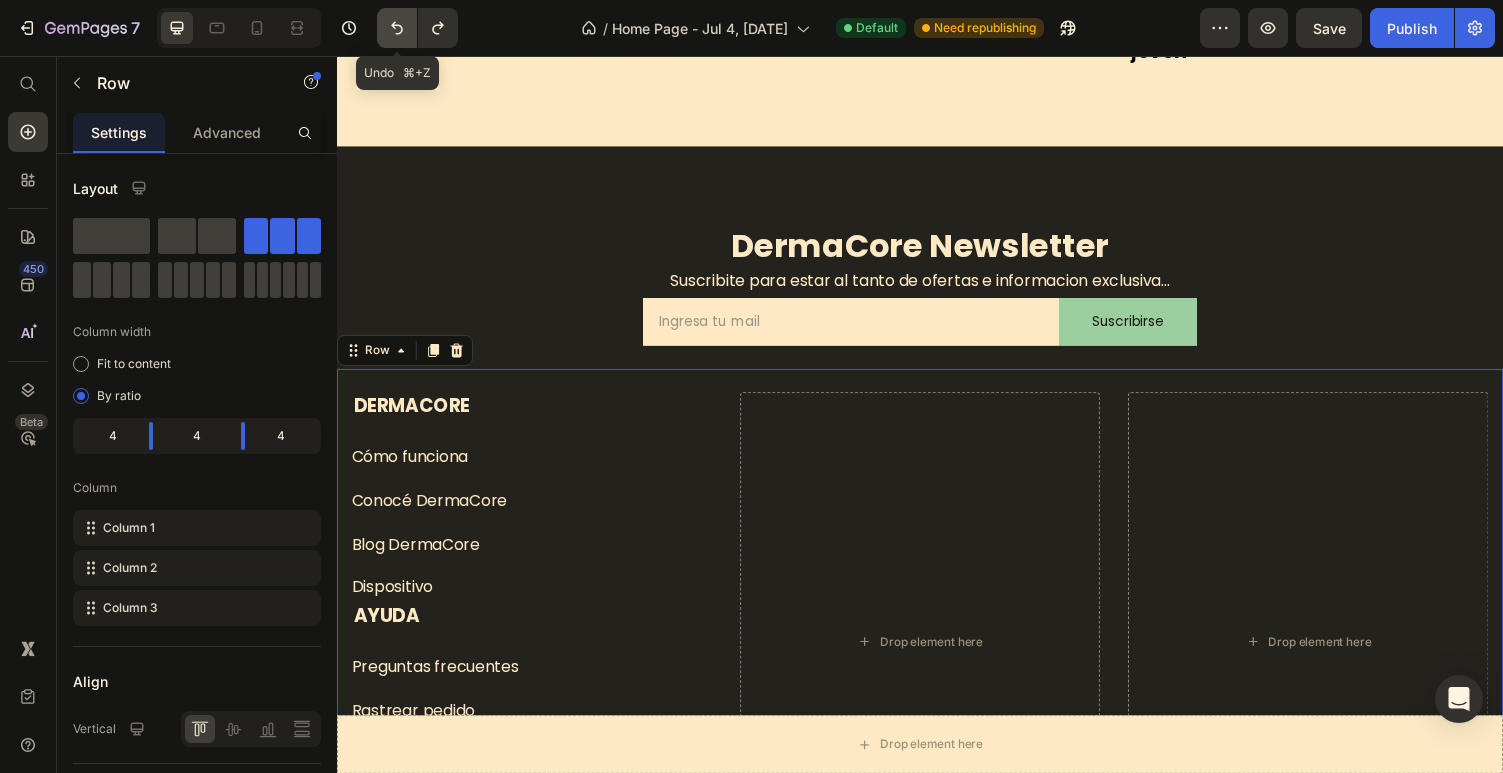 click 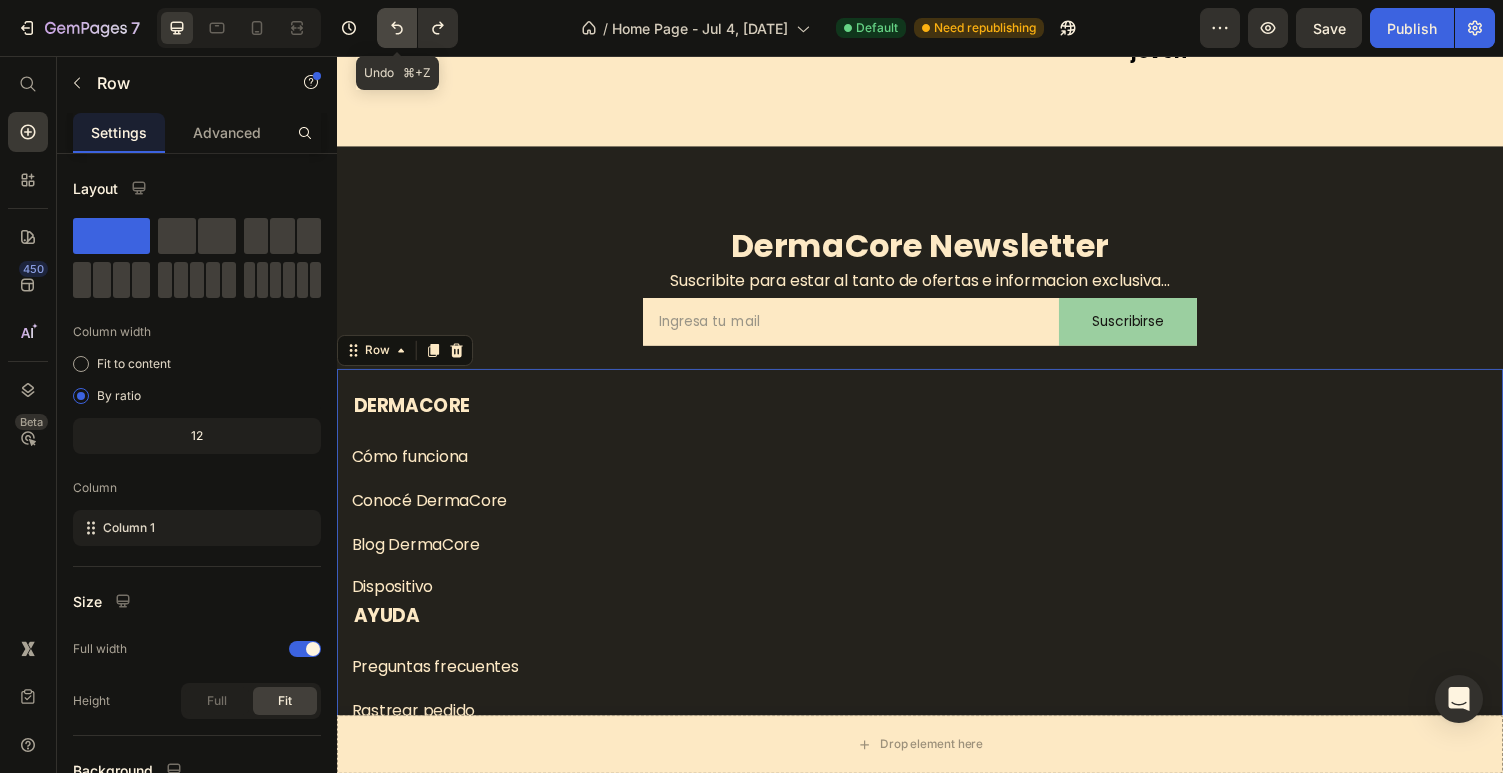 click 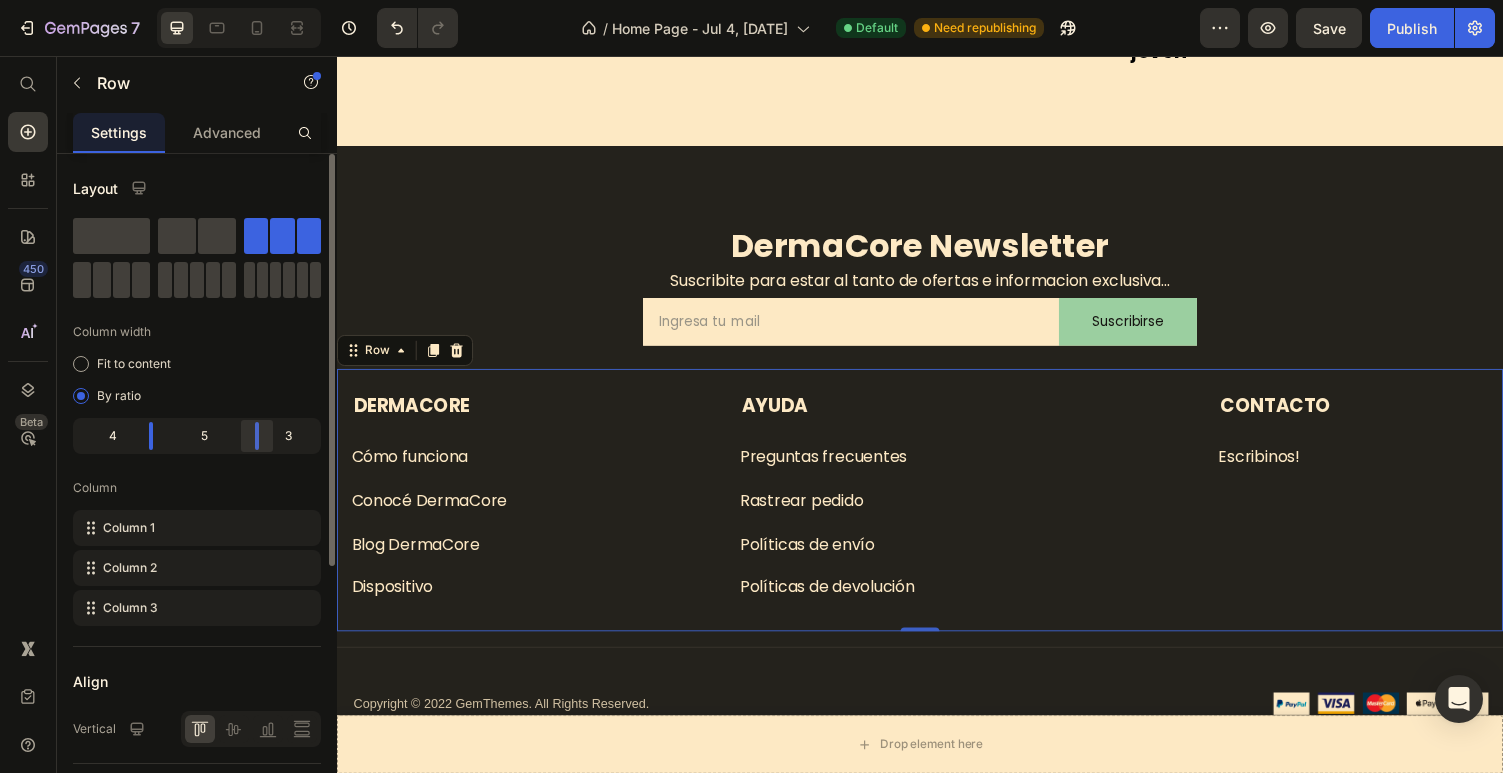 drag, startPoint x: 239, startPoint y: 425, endPoint x: 263, endPoint y: 425, distance: 24 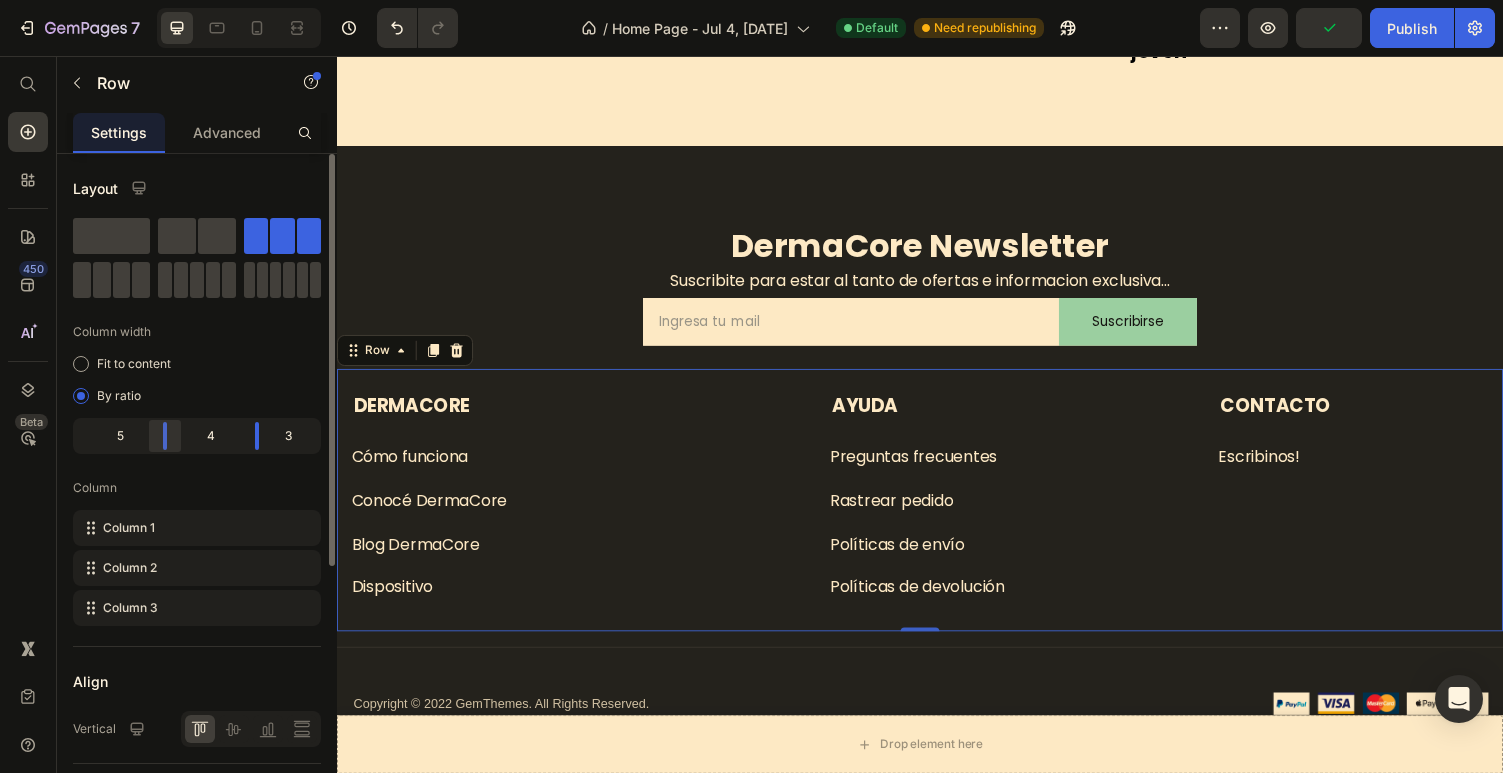 drag, startPoint x: 156, startPoint y: 441, endPoint x: 174, endPoint y: 441, distance: 18 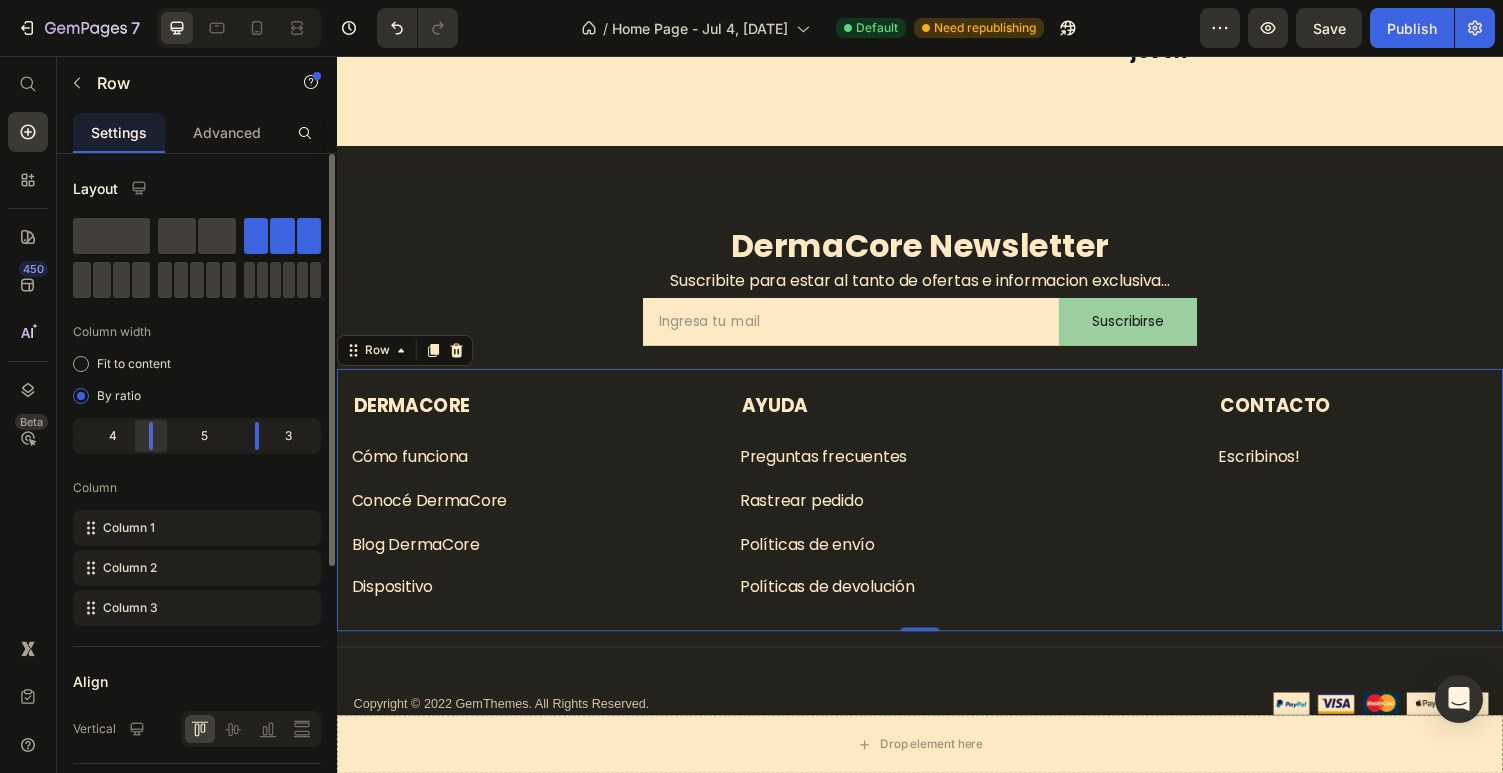 click 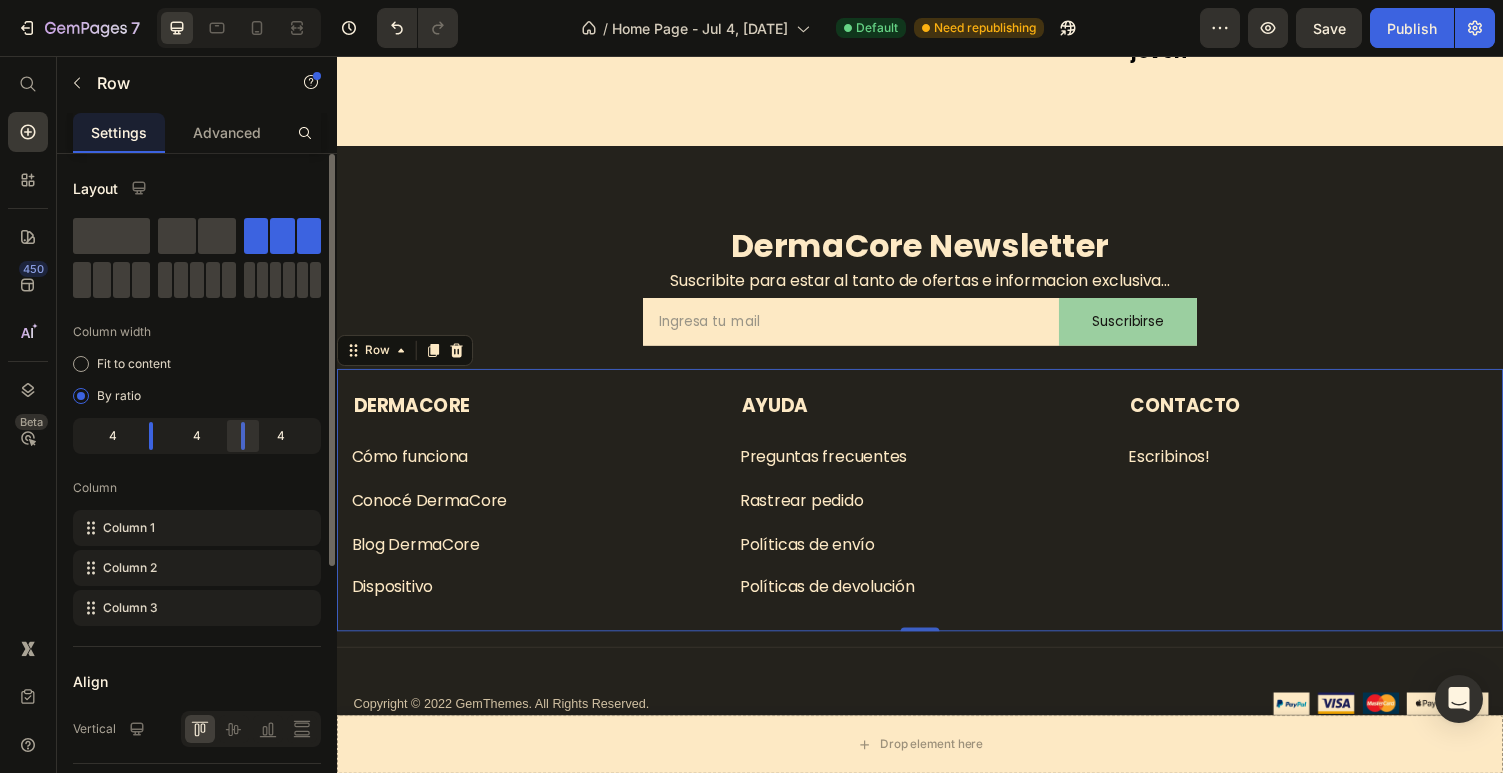 drag, startPoint x: 248, startPoint y: 441, endPoint x: 238, endPoint y: 440, distance: 10.049875 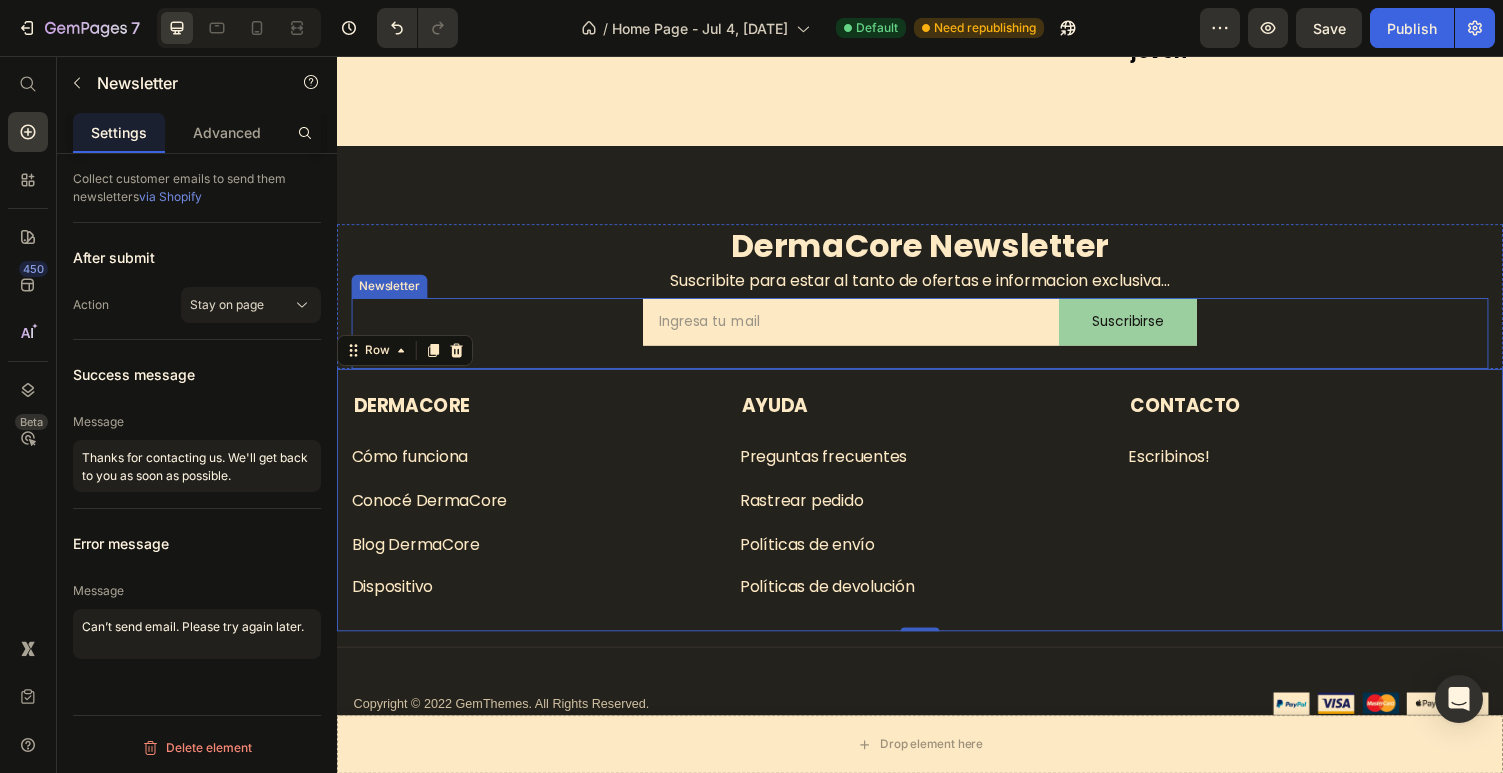 click on "Email Field Suscribirse Submit Button Row Newsletter" at bounding box center (937, 341) 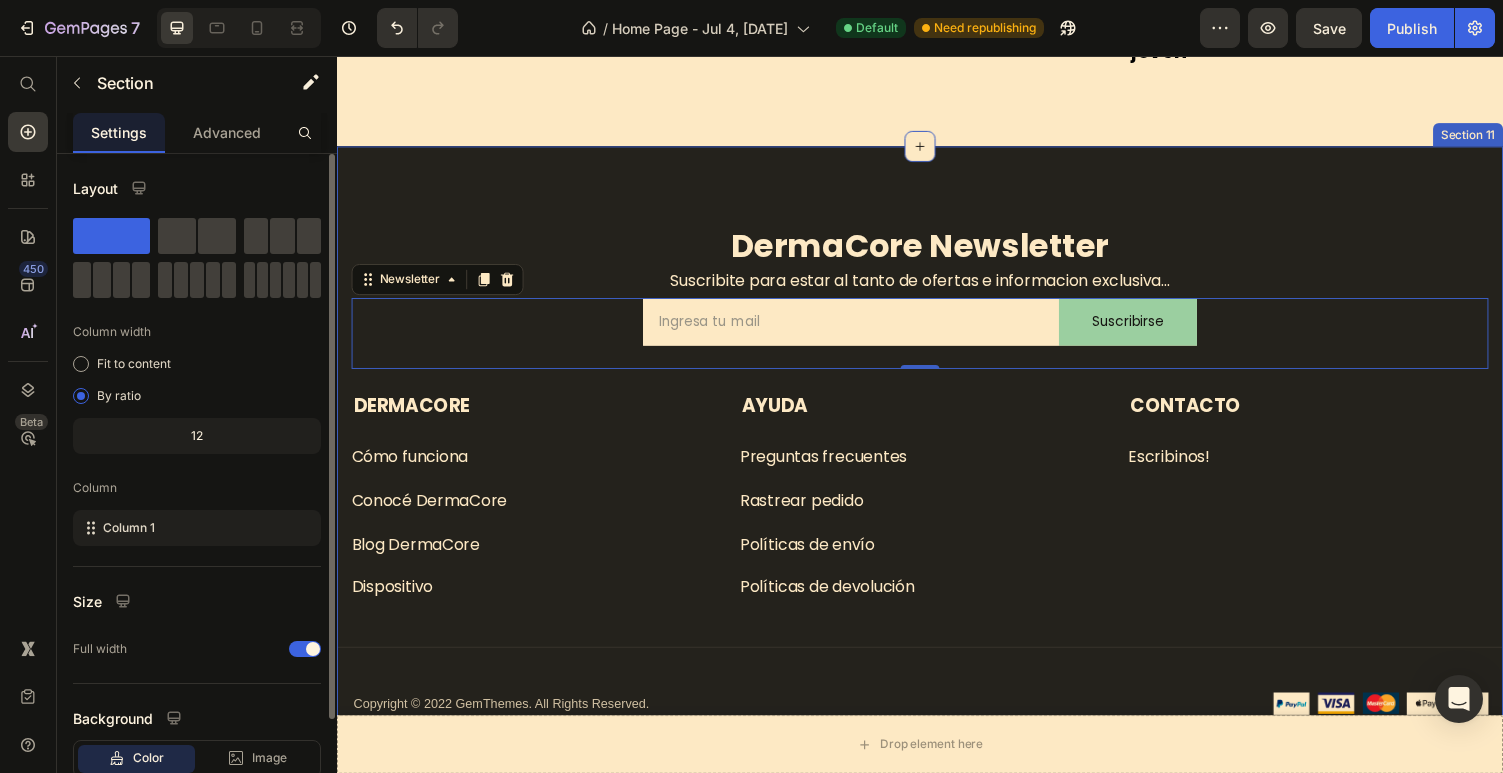 click on "DermaCore Newsletter Heading Suscribite para estar al tanto de ofertas e informacion exclusiva... Text block Email Field Suscribirse Submit Button Row Newsletter   0 Row Dermacore Text block Cómo funciona Button Conocé DermaCore Button Blog DermaCore Button Dispositivo Button AYUDA Text block Preguntas frecuentes Button Rastrear pedido Button Políticas de envío Button Políticas de devolución Button CONTACTO Text block Escribinos! Button Row
Company
Shop
Help
Visit Accordion Row                Title Line Copyright © 2022 GemThemes. All Rights Reserved. Text block Image Image Image Image Image Row Row Section 11" at bounding box center (937, 456) 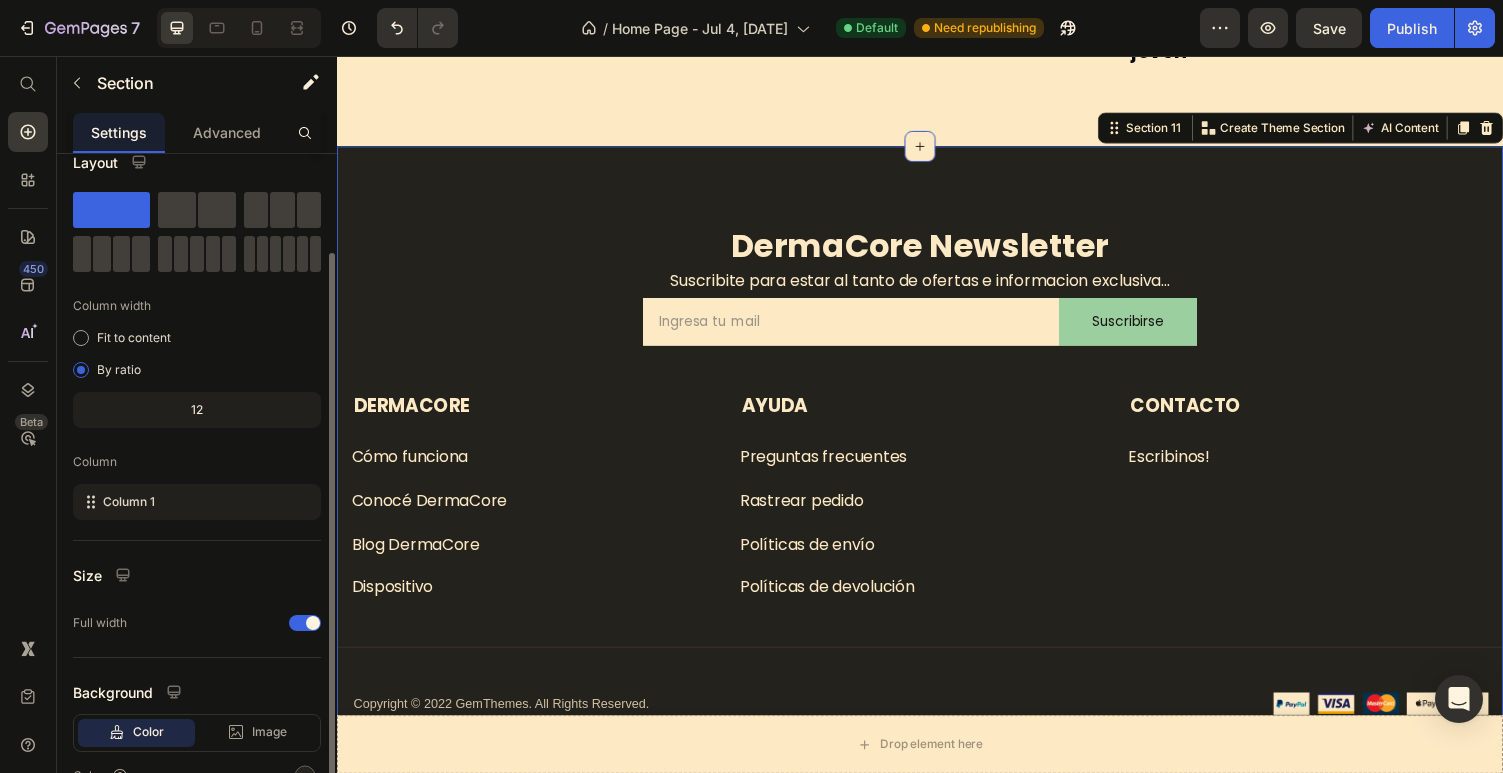 scroll, scrollTop: 0, scrollLeft: 0, axis: both 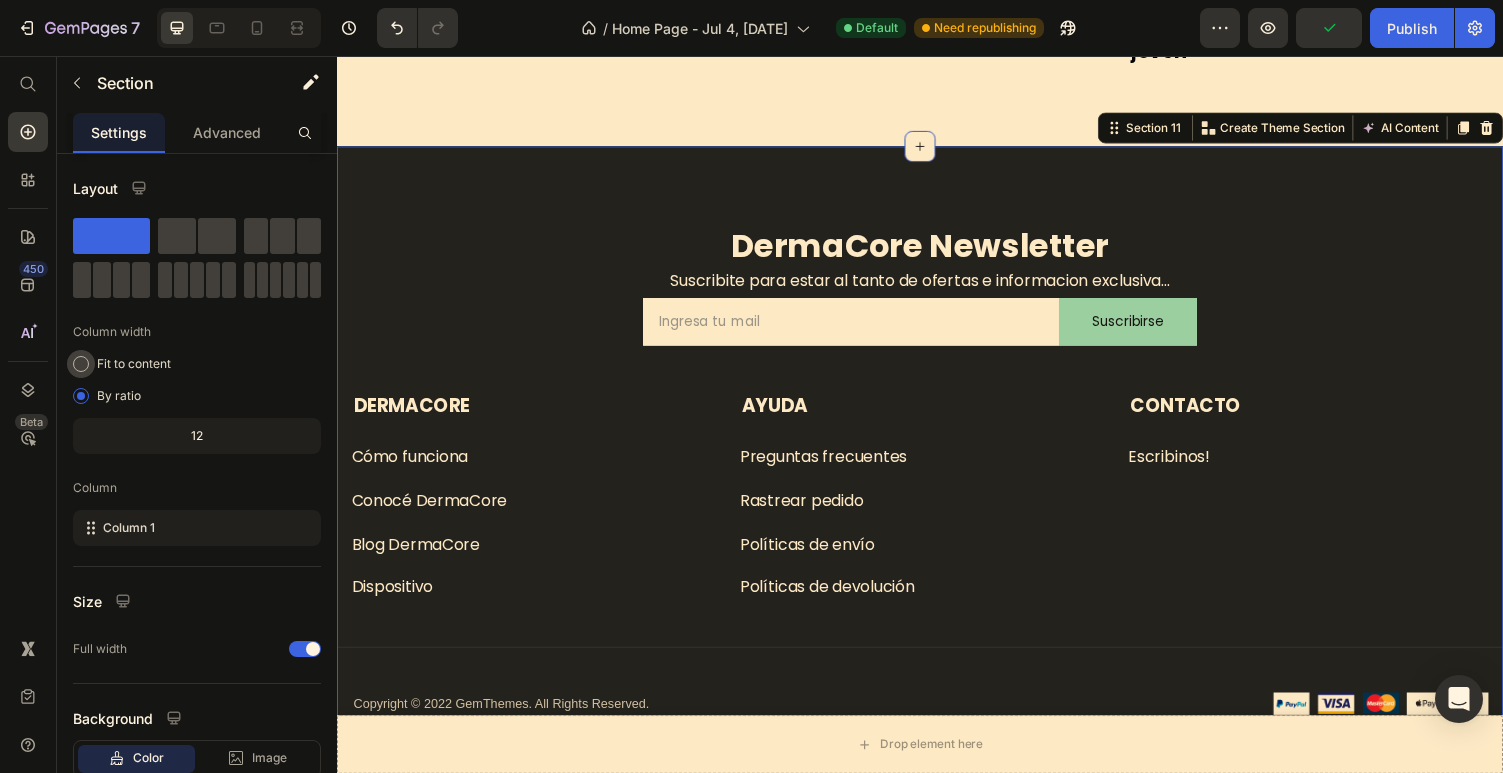 click on "Fit to content" at bounding box center [134, 364] 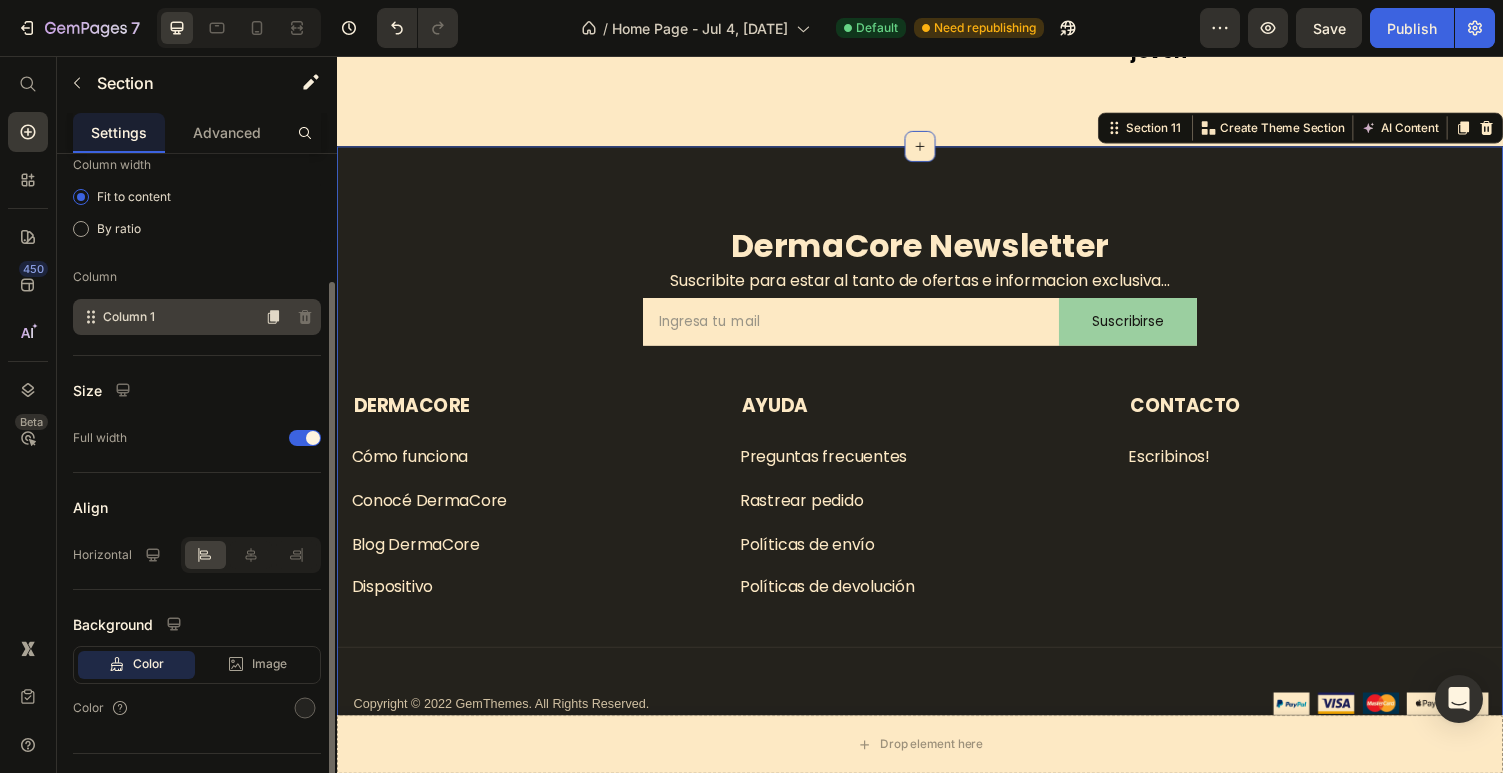 scroll, scrollTop: 205, scrollLeft: 0, axis: vertical 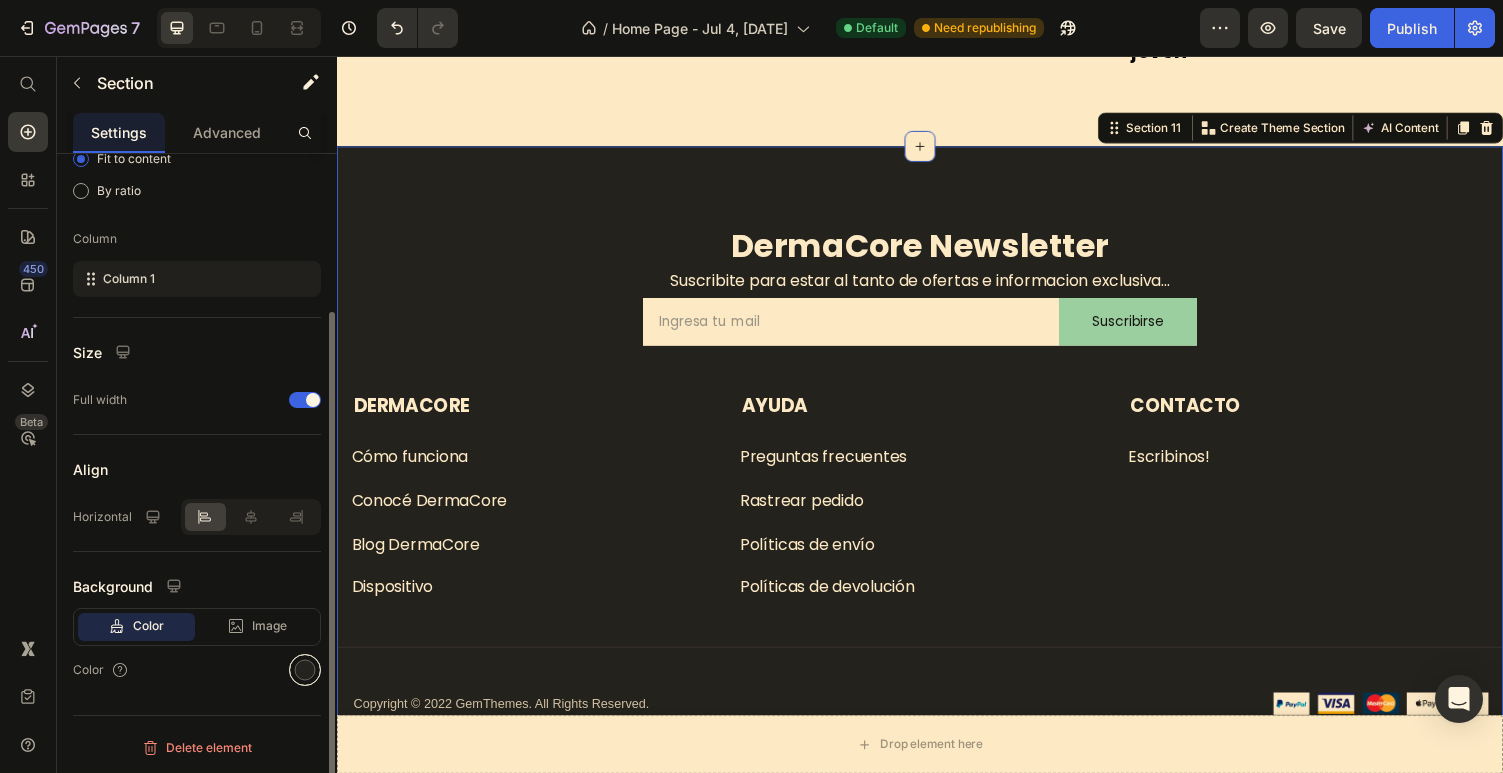 click at bounding box center (305, 670) 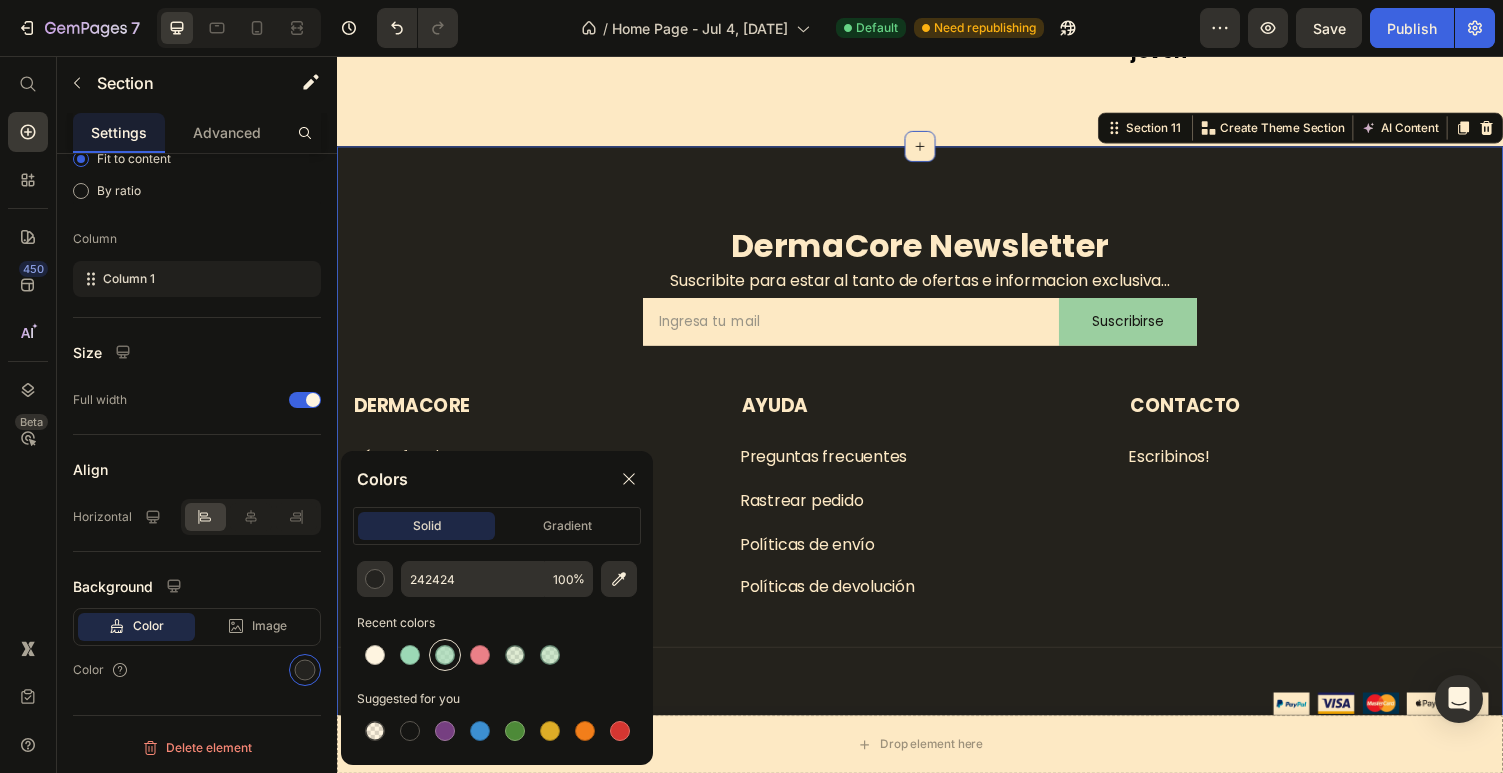 click at bounding box center [445, 655] 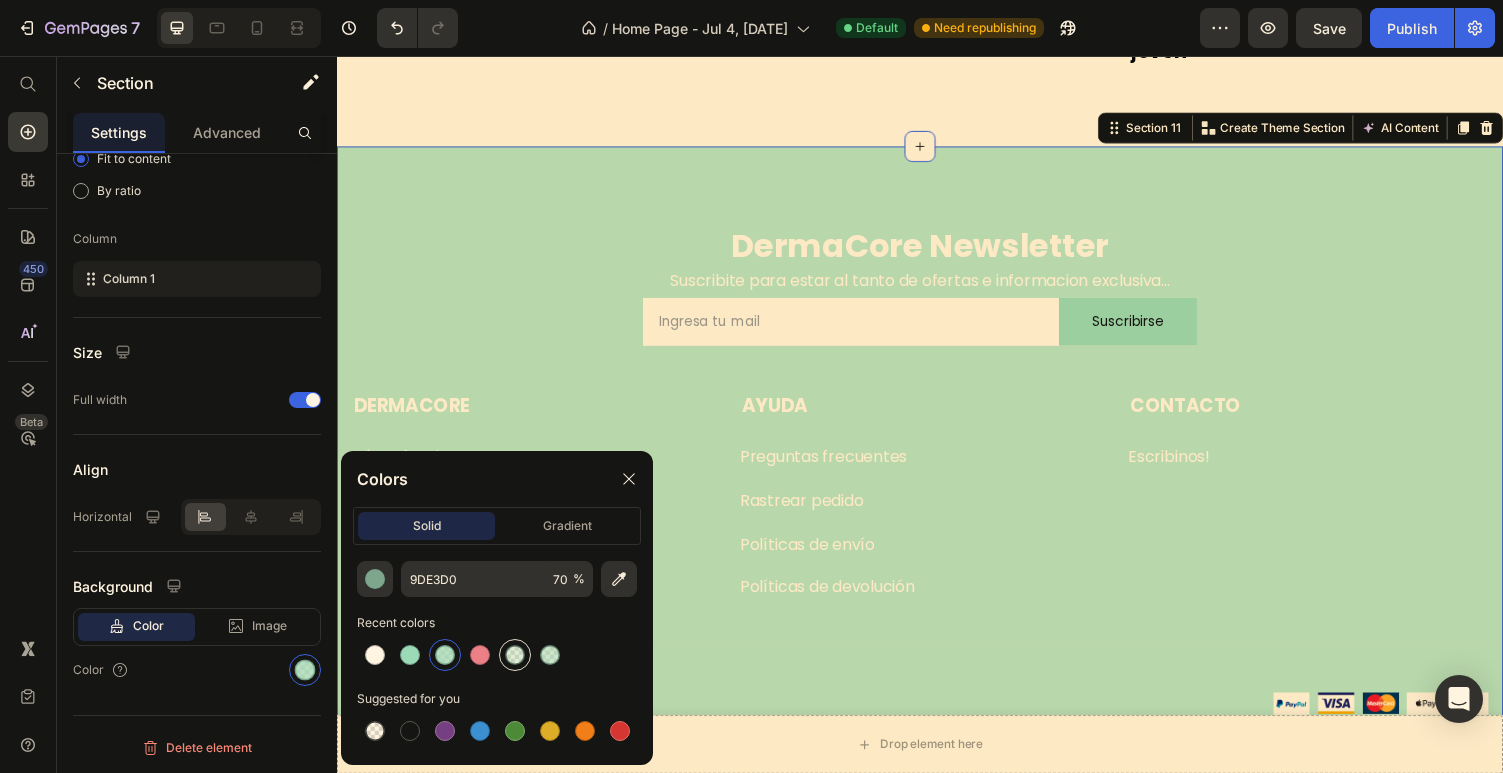 click at bounding box center [515, 655] 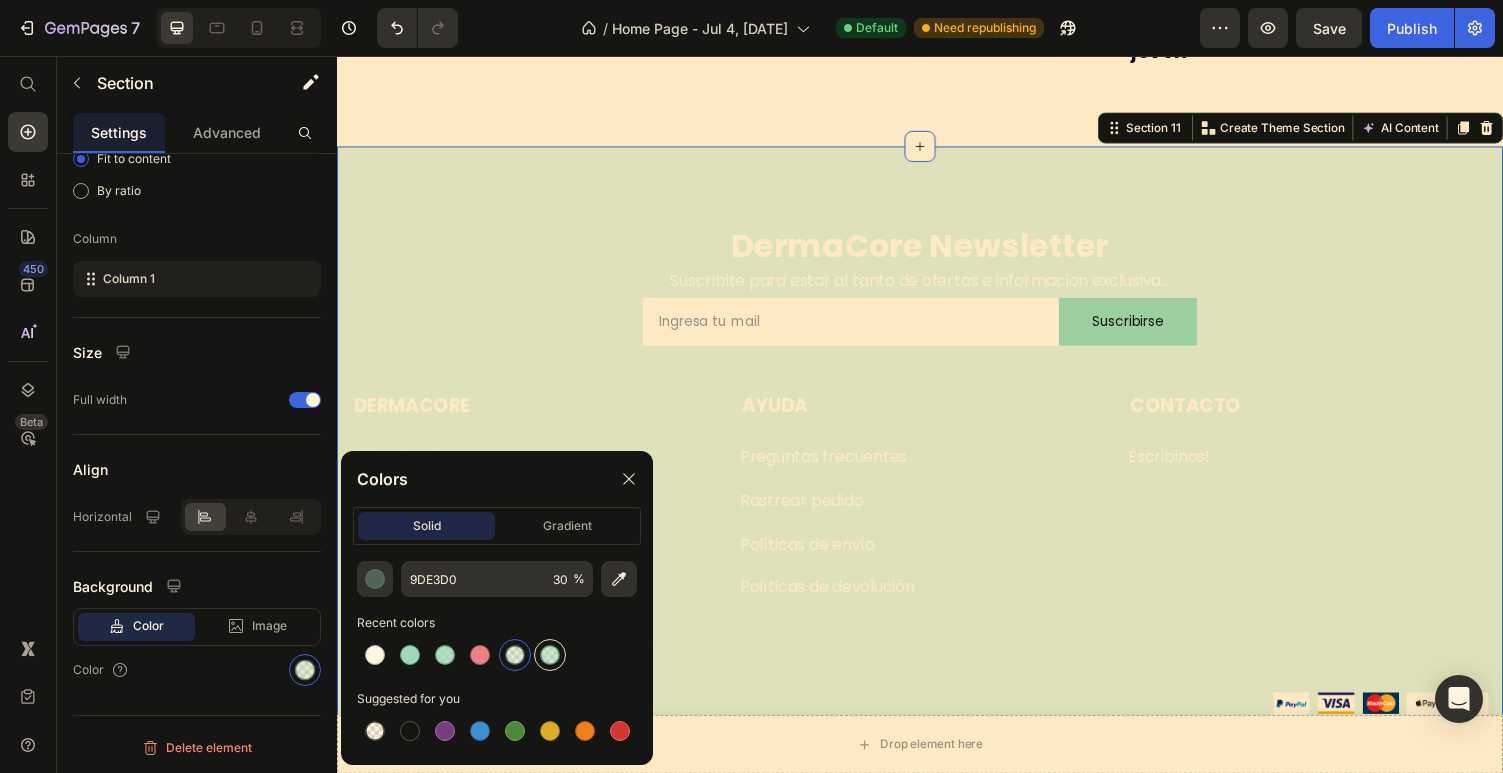 click at bounding box center (550, 655) 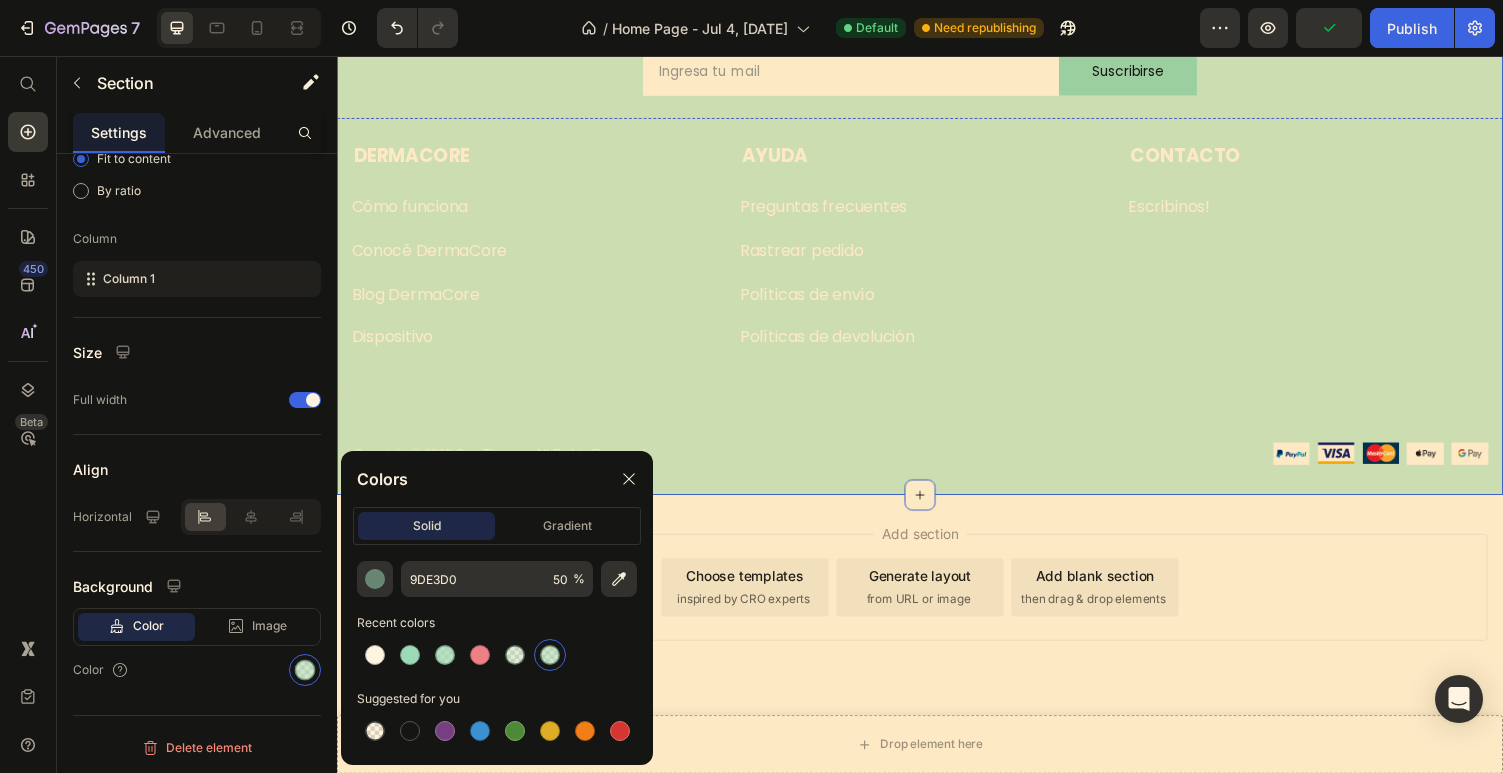scroll, scrollTop: 3181, scrollLeft: 0, axis: vertical 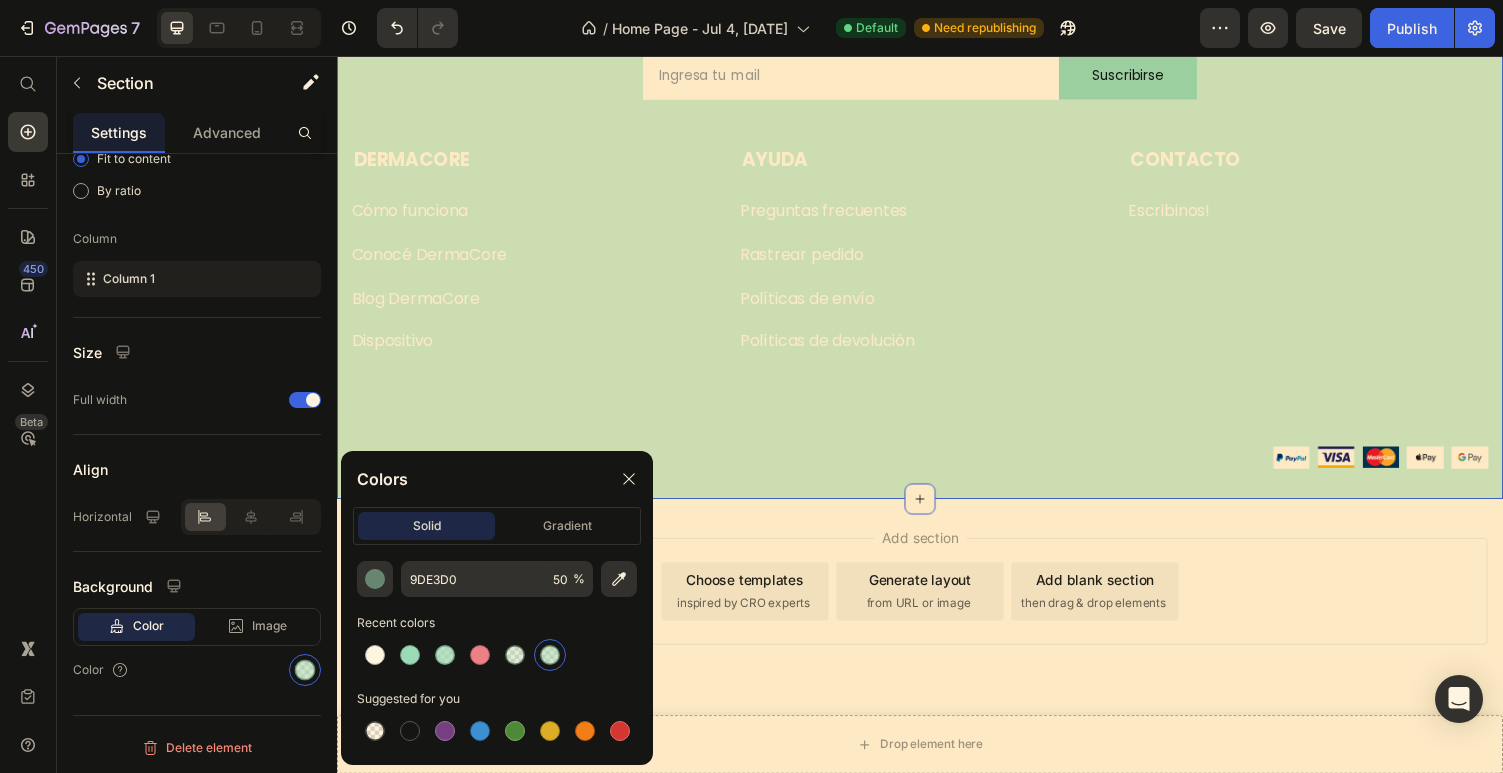 click on "Add section Choose templates inspired by CRO experts Generate layout from URL or image Add blank section then drag & drop elements" at bounding box center (937, 634) 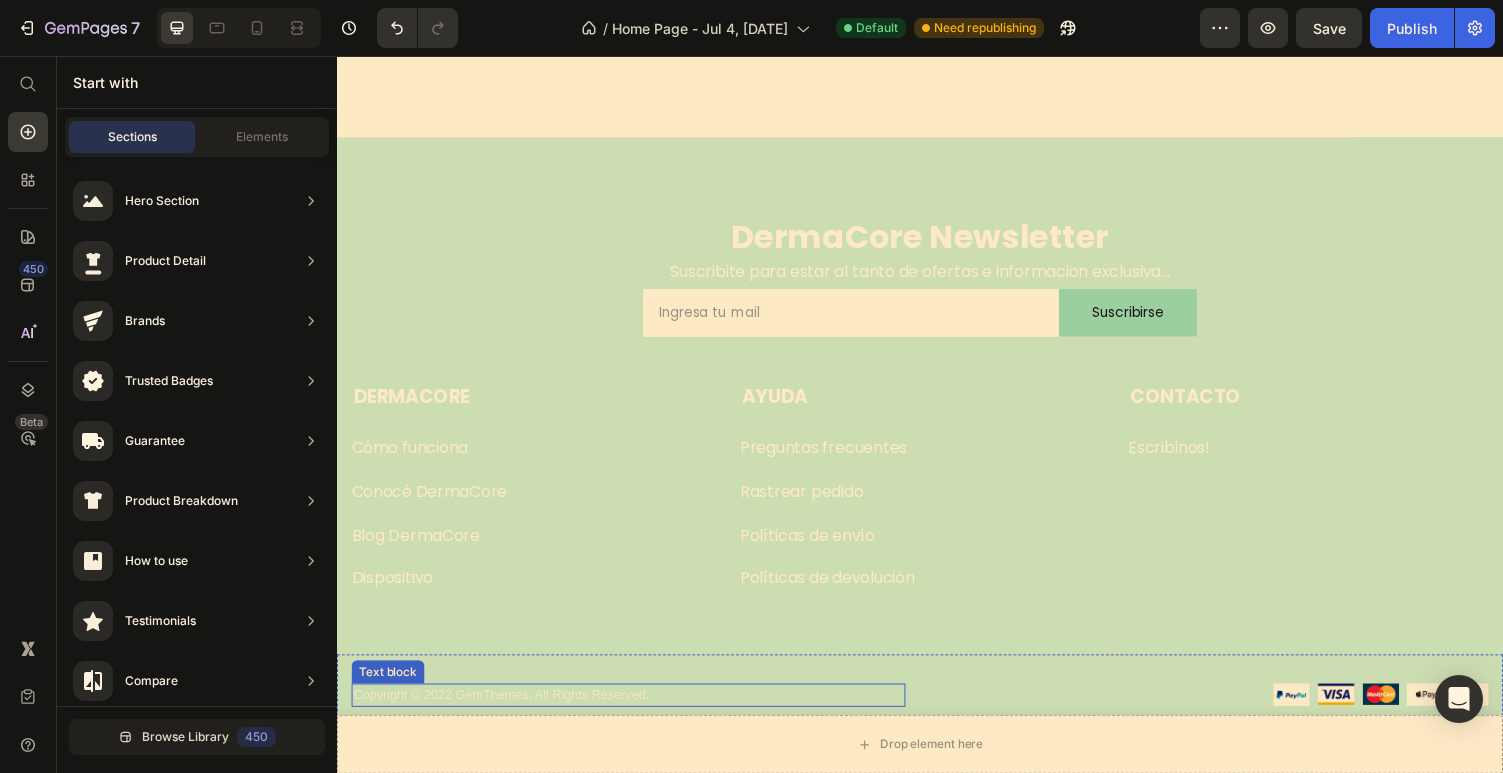 scroll, scrollTop: 2872, scrollLeft: 0, axis: vertical 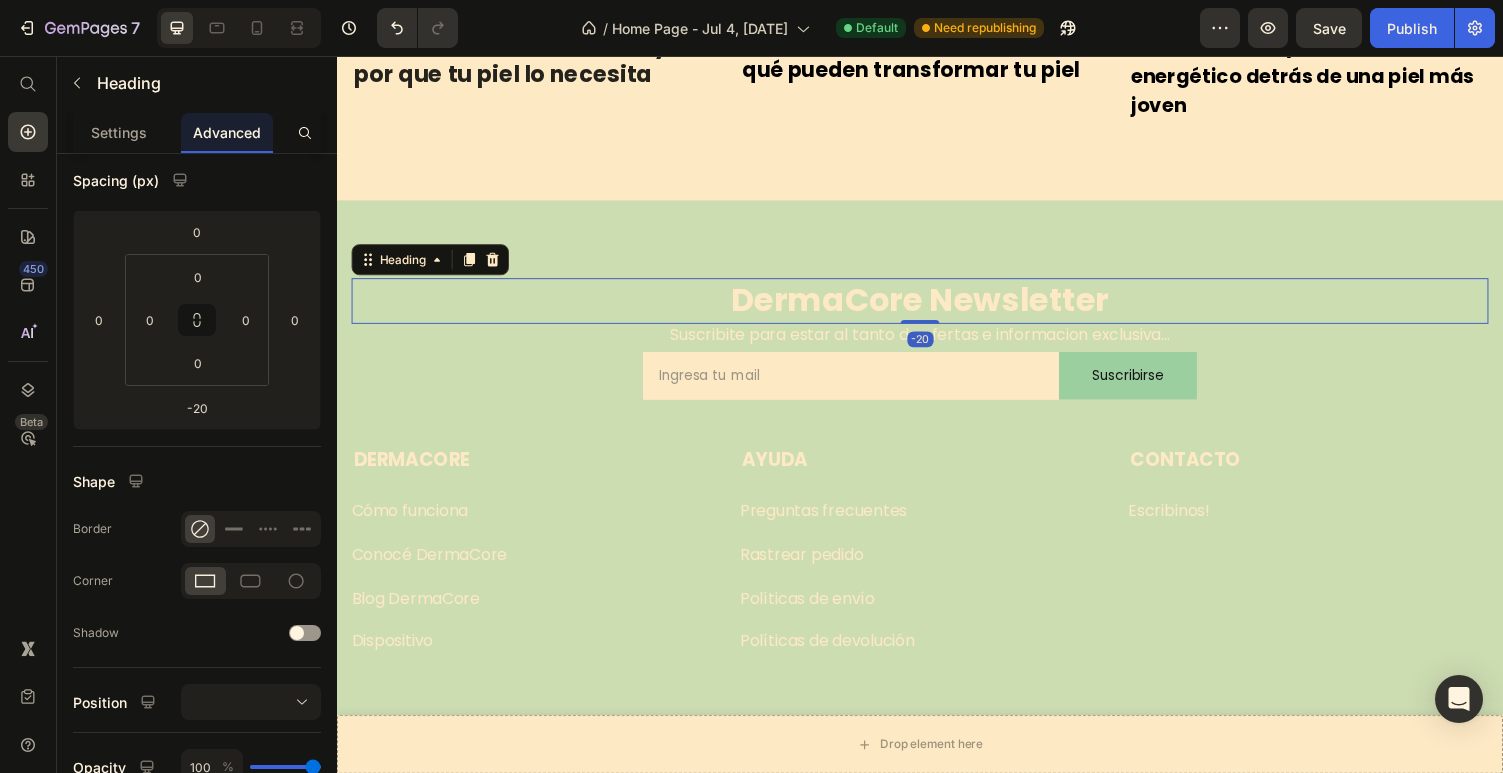click on "DermaCore Newsletter" at bounding box center [937, 307] 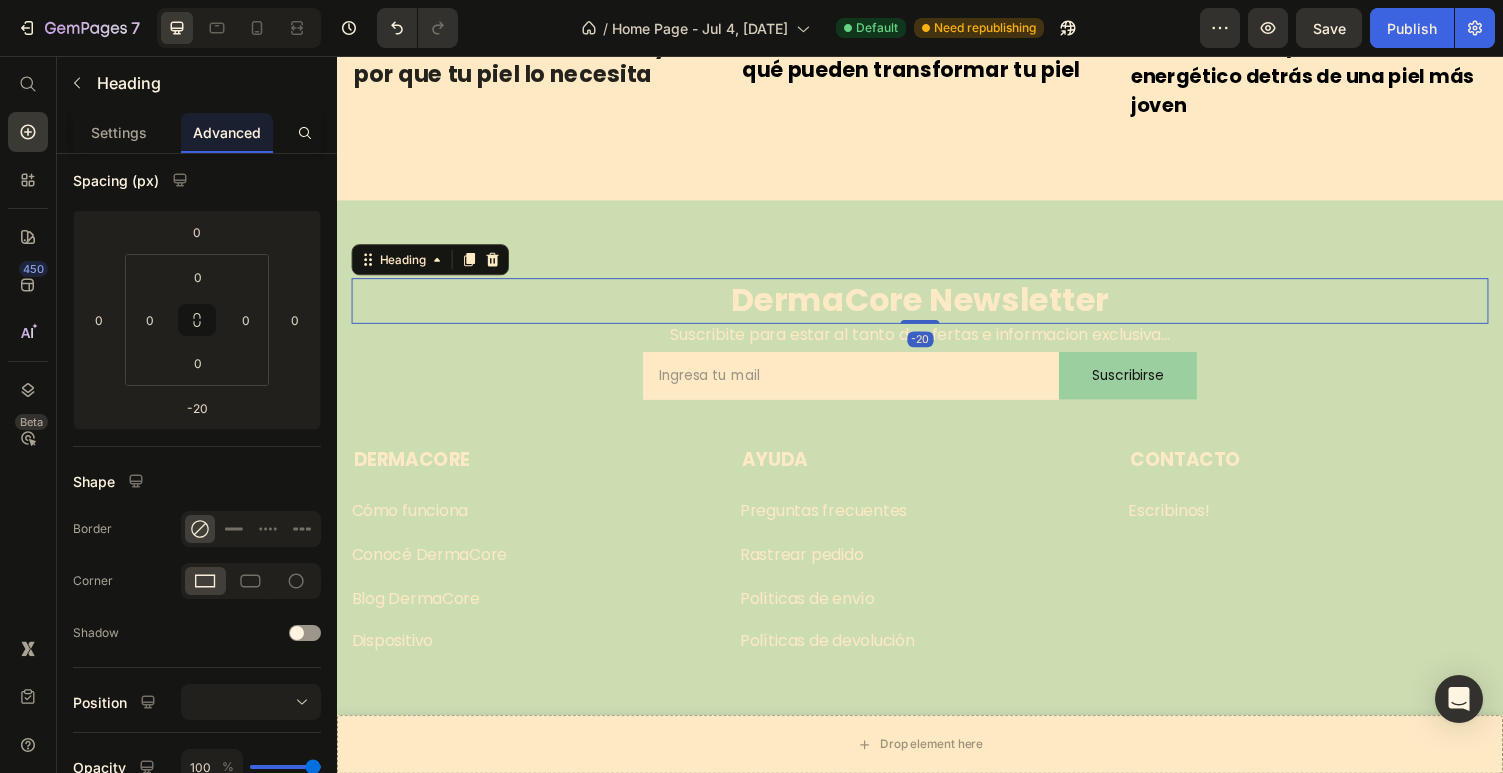 scroll, scrollTop: 0, scrollLeft: 0, axis: both 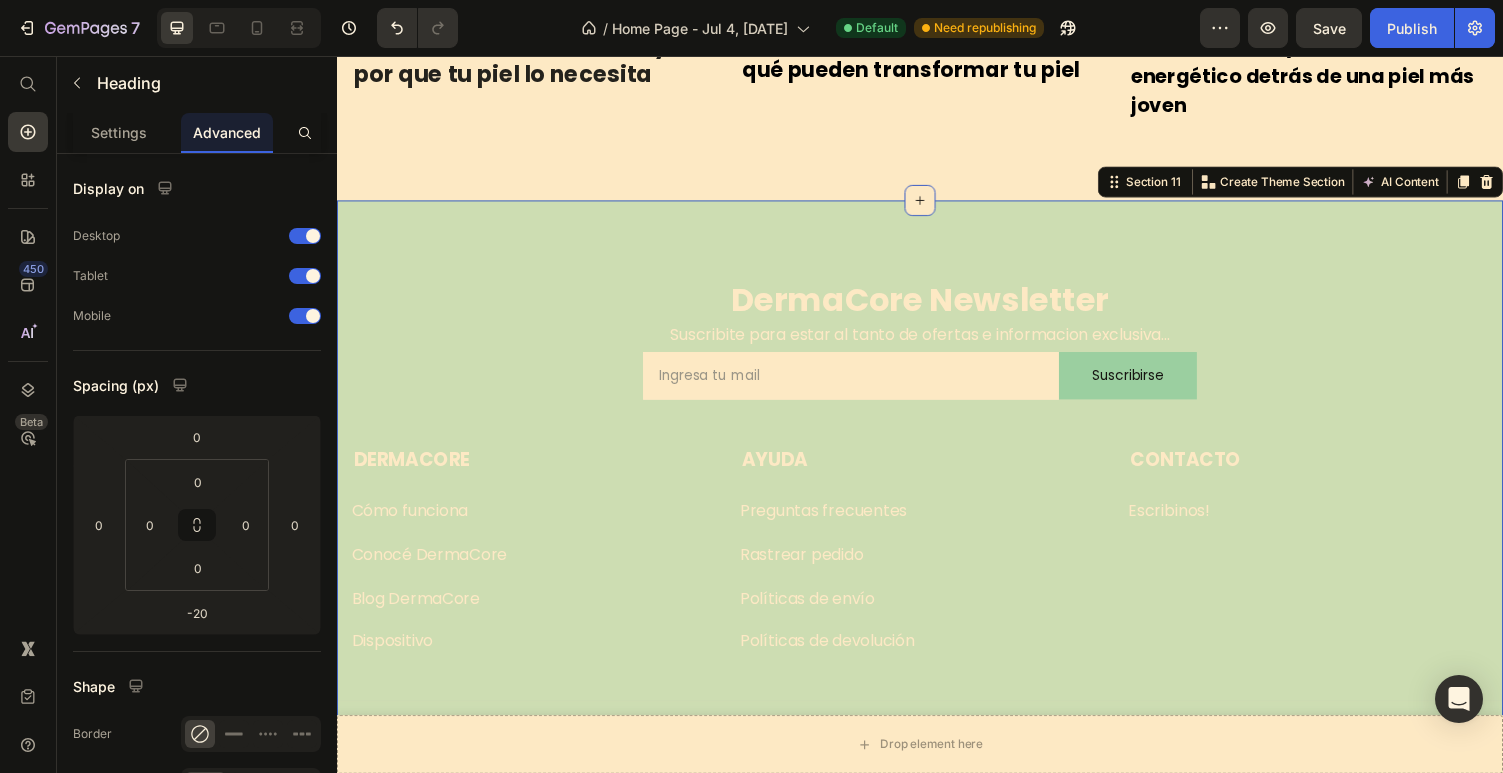 click on "DermaCore Newsletter Heading Suscribite para estar al tanto de ofertas e informacion exclusiva... Text block Email Field Suscribirse Submit Button Row Newsletter Row Dermacore Text block Cómo funciona Button Conocé DermaCore Button Blog DermaCore Button Dispositivo Button AYUDA Text block Preguntas frecuentes Button Rastrear pedido Button Políticas de envío Button Políticas de devolución Button CONTACTO Text block Escribinos! Button Row
Company
Shop
Help
Visit Accordion Row                Title Line Copyright © 2022 GemThemes. All Rights Reserved. Text block Image Image Image Image Image Row Row Section 11   You can create reusable sections Create Theme Section AI Content Write with GemAI What would you like to describe here? Tone and Voice Persuasive Product DermaCore Beauty Kit Show more Generate" at bounding box center [937, 511] 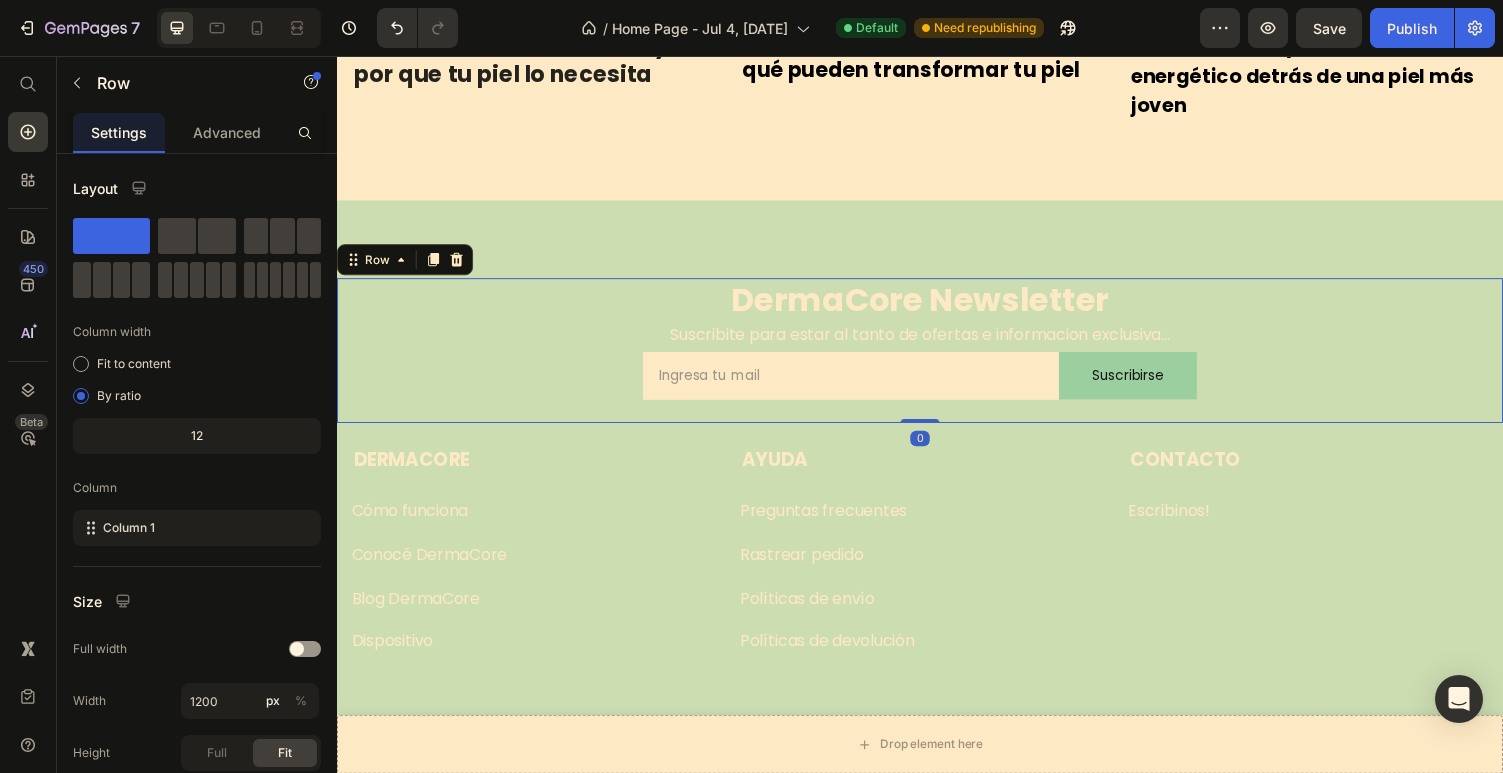 click on "DermaCore Newsletter Heading Suscribite para estar al tanto de ofertas e informacion exclusiva... Text block Email Field Suscribirse Submit Button Row Newsletter Row   0" at bounding box center [937, 358] 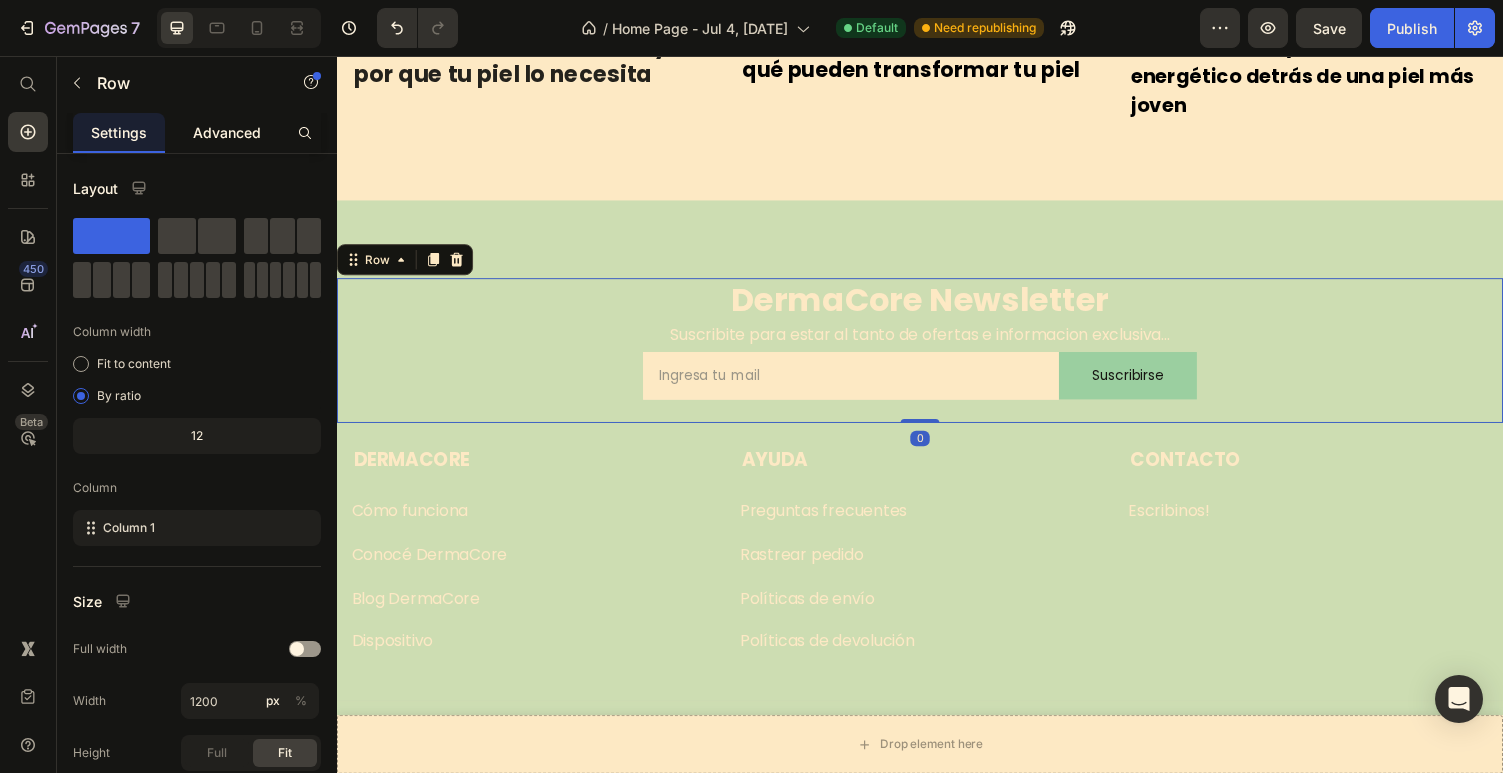click on "Advanced" at bounding box center (227, 132) 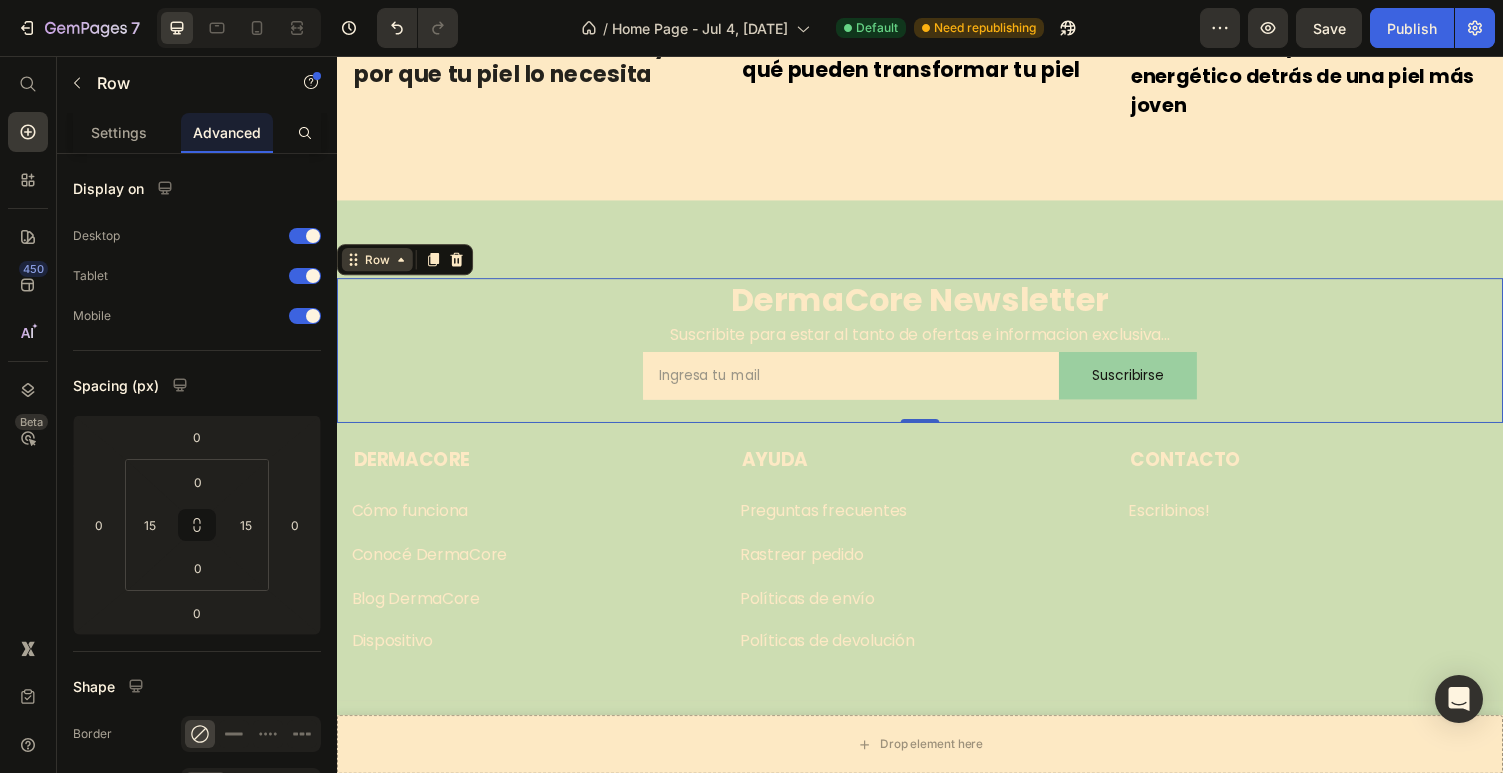 click on "Row" at bounding box center (378, 265) 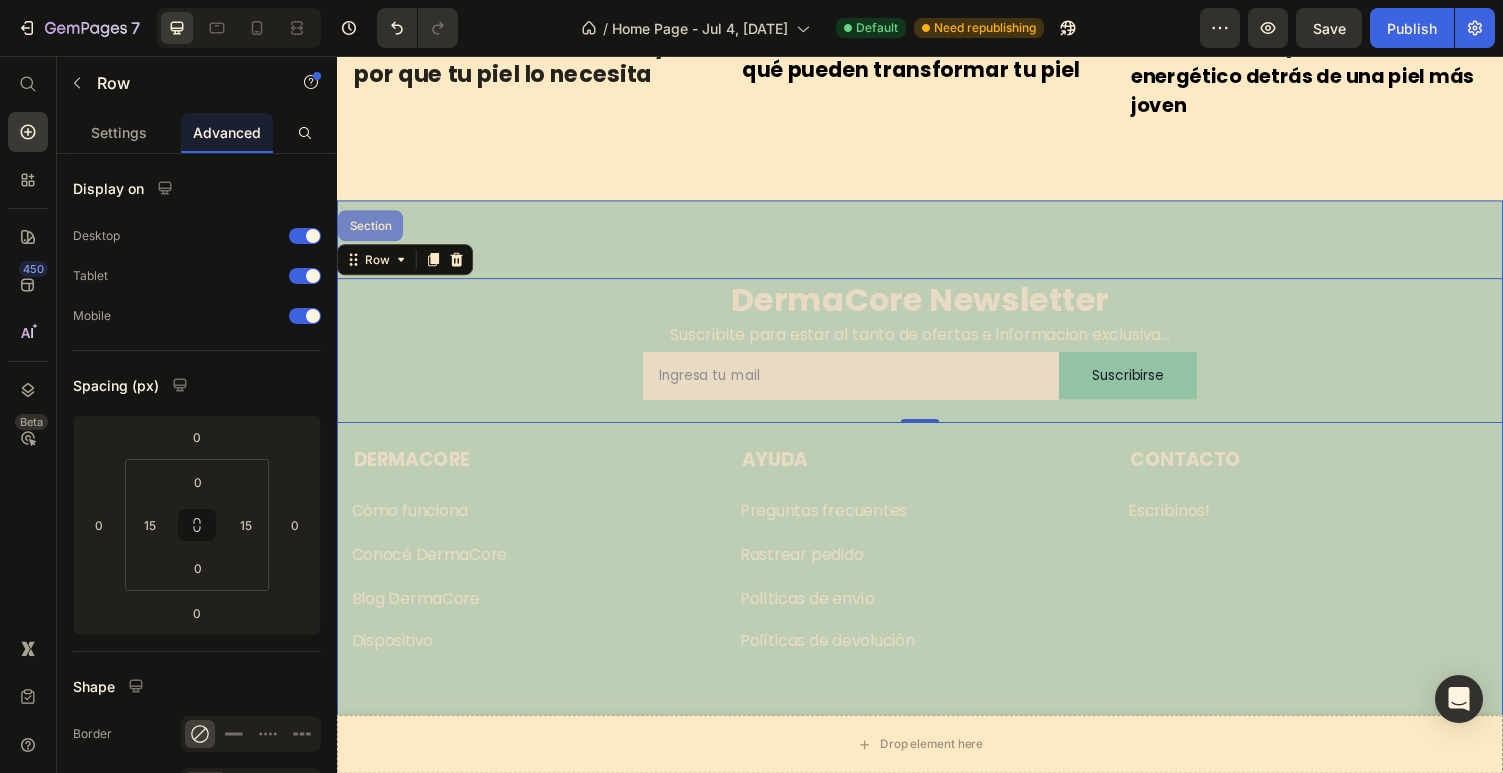 click on "Section" at bounding box center (371, 230) 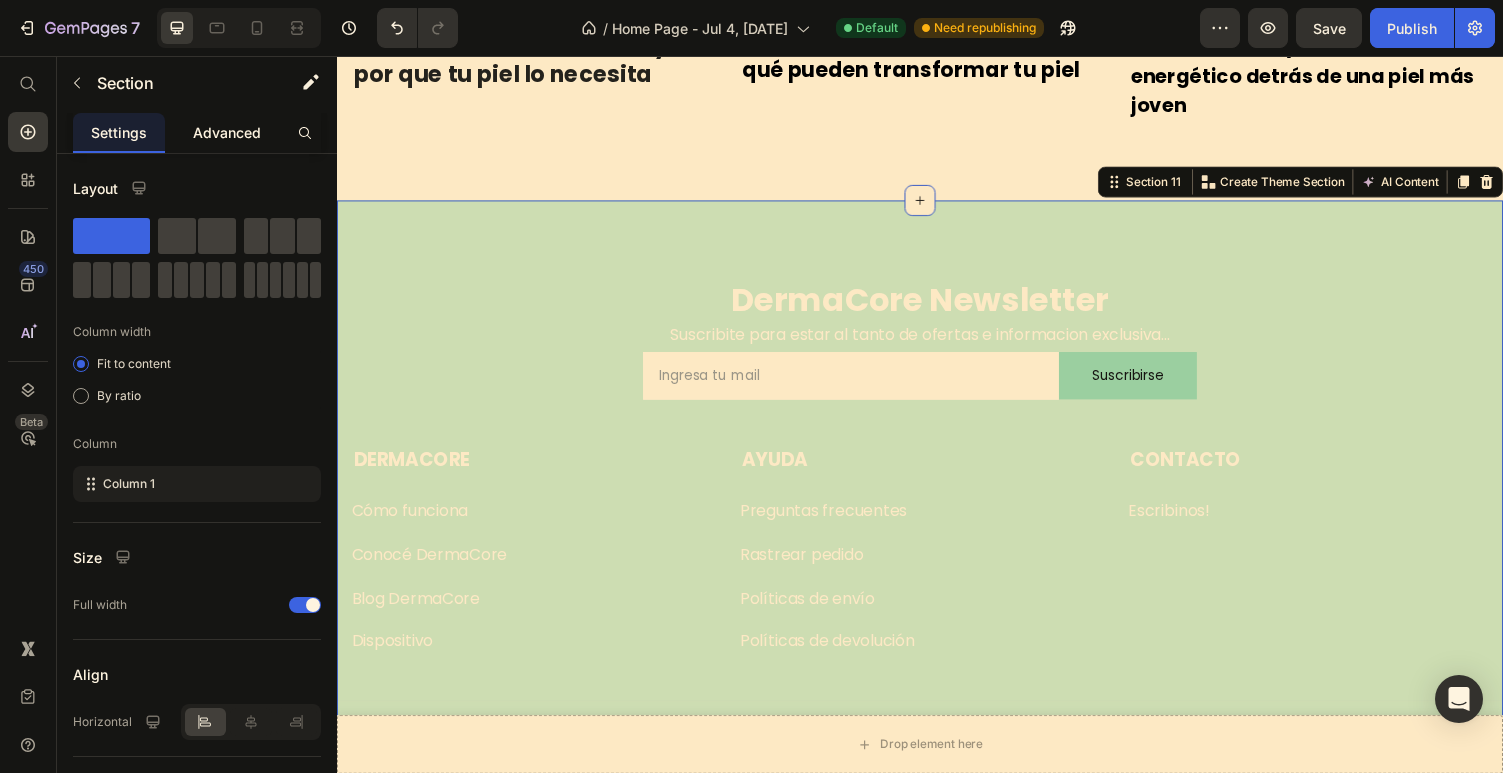 click on "Advanced" at bounding box center [227, 132] 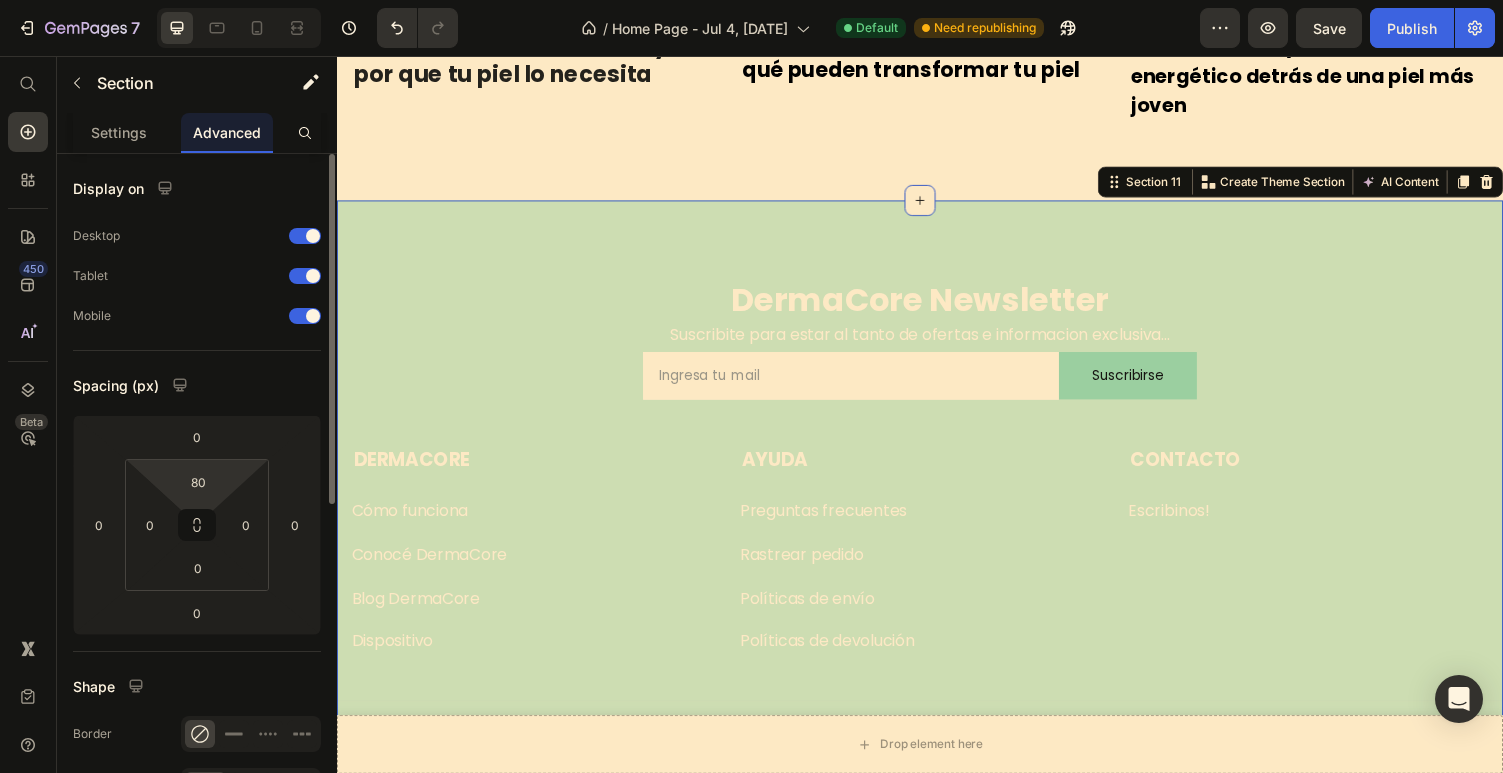 click on "7  Version history  /  Home Page - Jul 4, [DATE] Default Need republishing Preview  Save   Publish  450 Beta Start with Sections Elements Hero Section Product Detail Brands Trusted Badges Guarantee Product Breakdown How to use Testimonials Compare Bundle FAQs Social Proof Brand Story Product List Collection Blog List Contact Sticky Add to Cart Custom Footer Browse Library 450 Layout
Row
Row
Row
Row Text
Heading
Text Block Button
Button
Button
Sticky Back to top Media
Image" at bounding box center [751, 0] 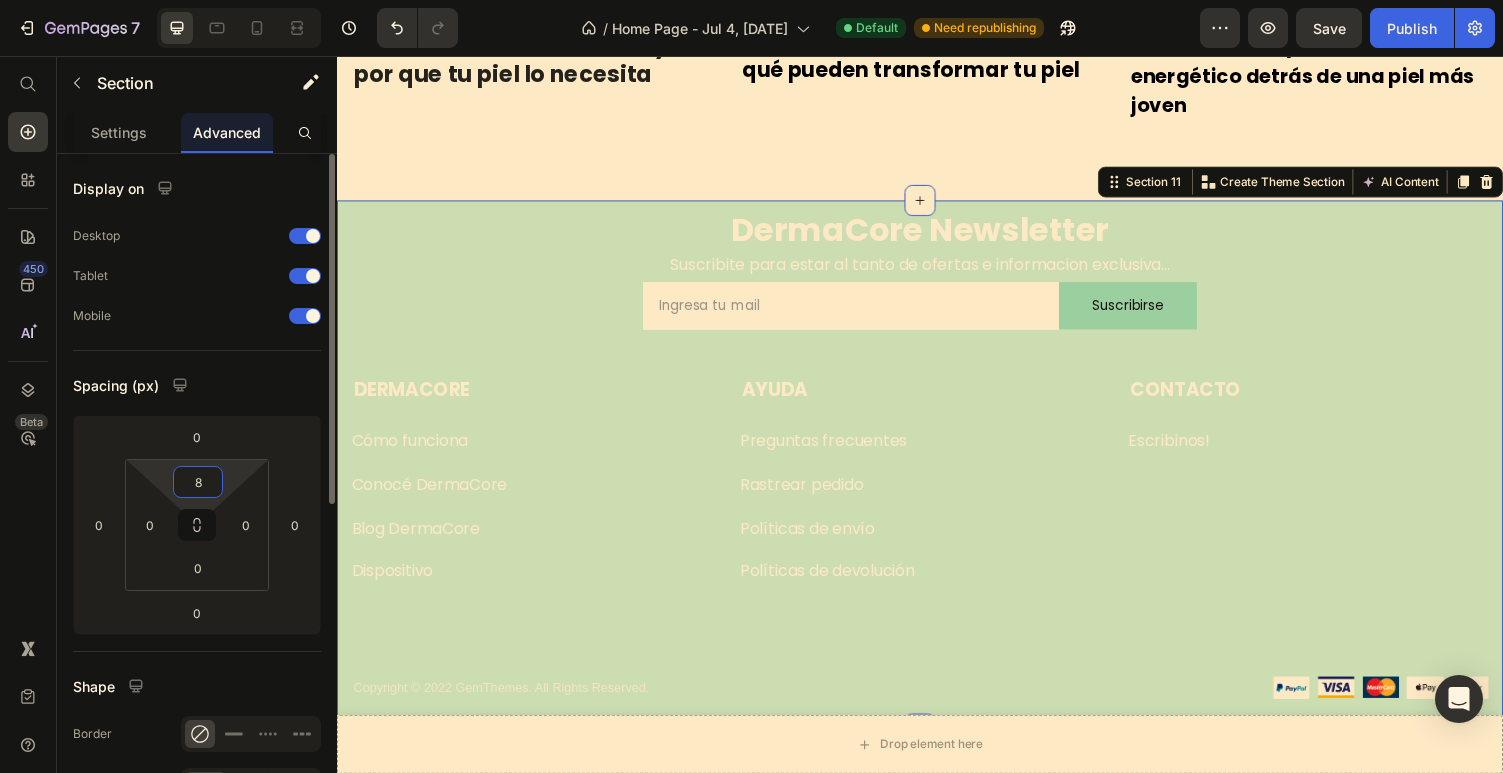 type on "8" 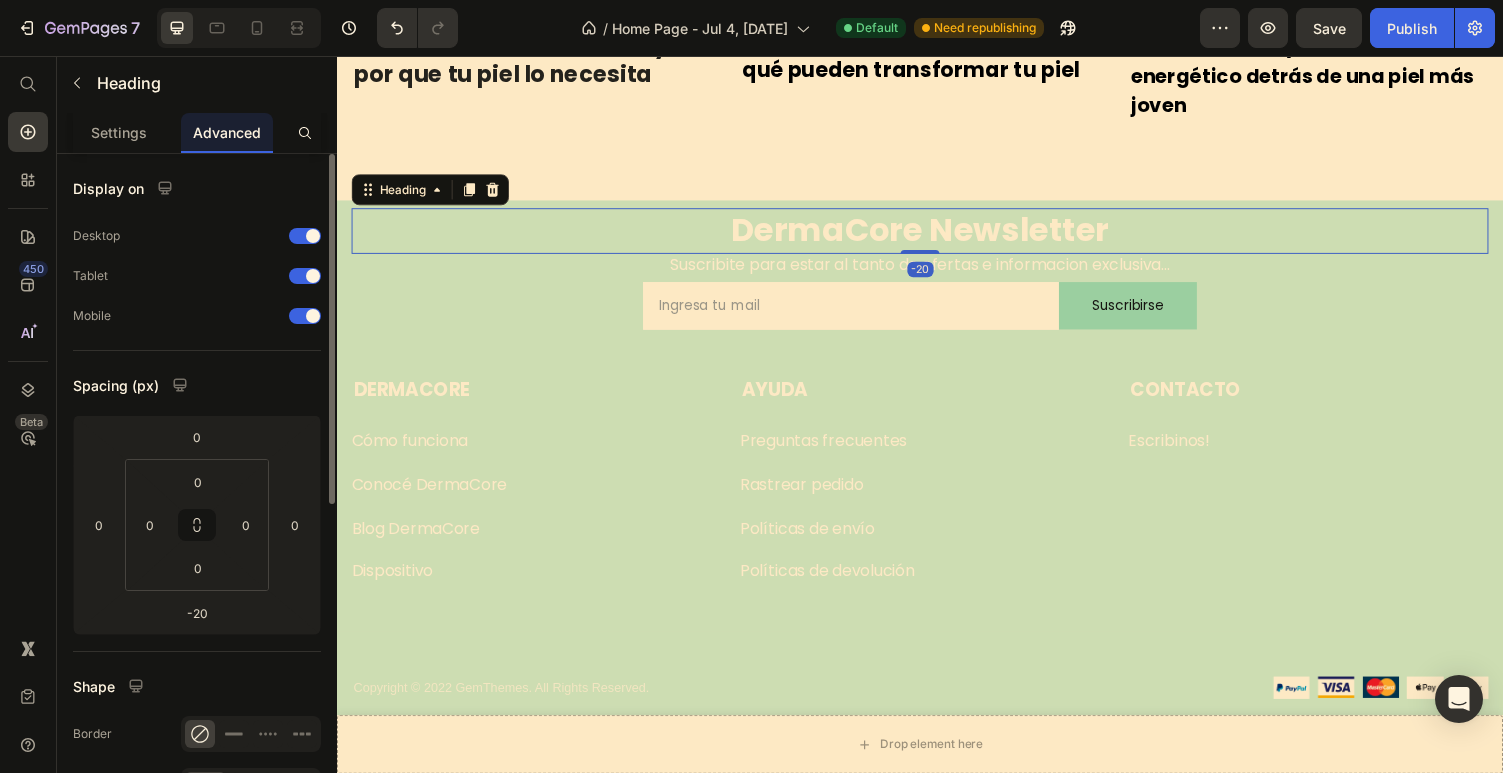 click on "DermaCore Newsletter" at bounding box center [937, 235] 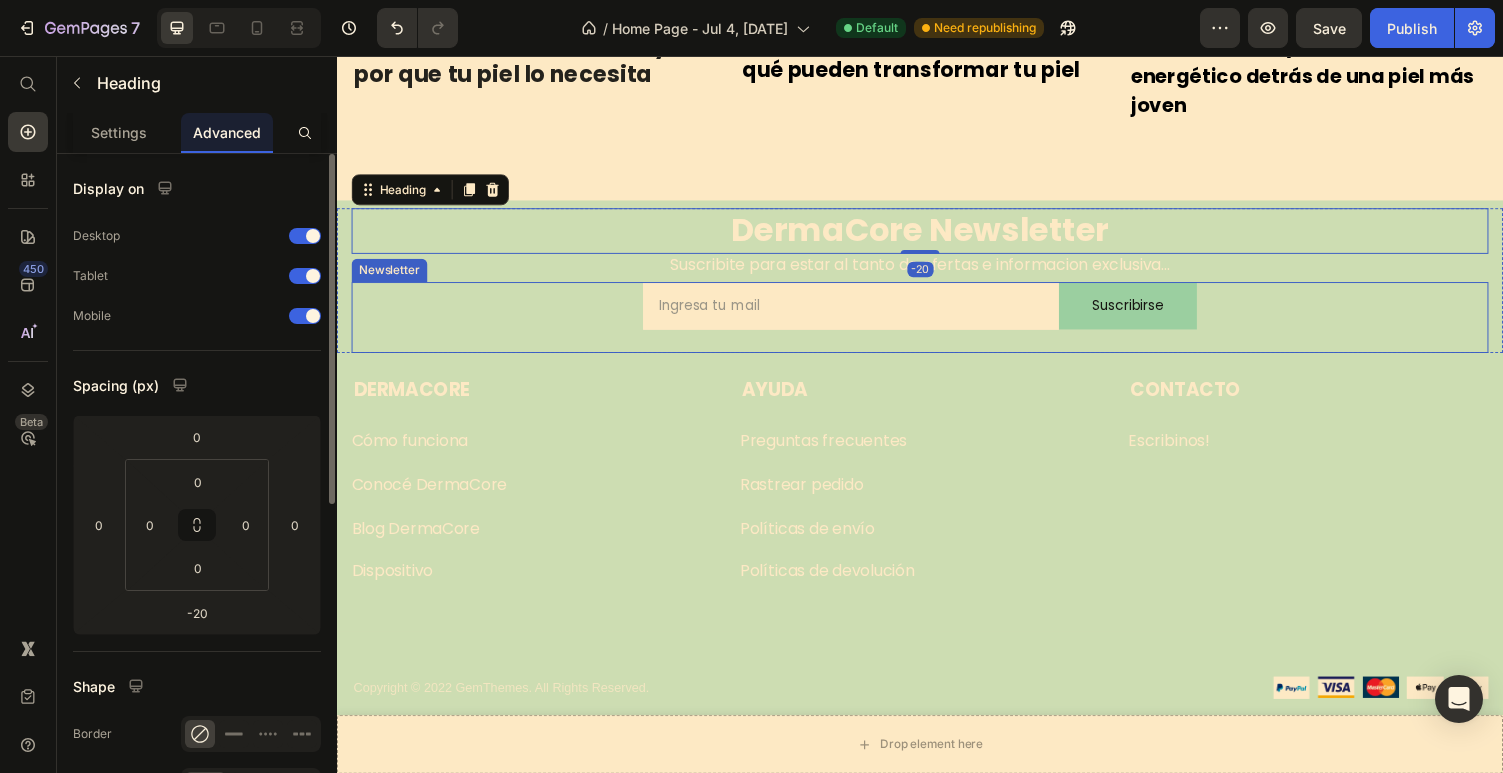 click on "Email Field Suscribirse Submit Button Row Newsletter" at bounding box center [937, 324] 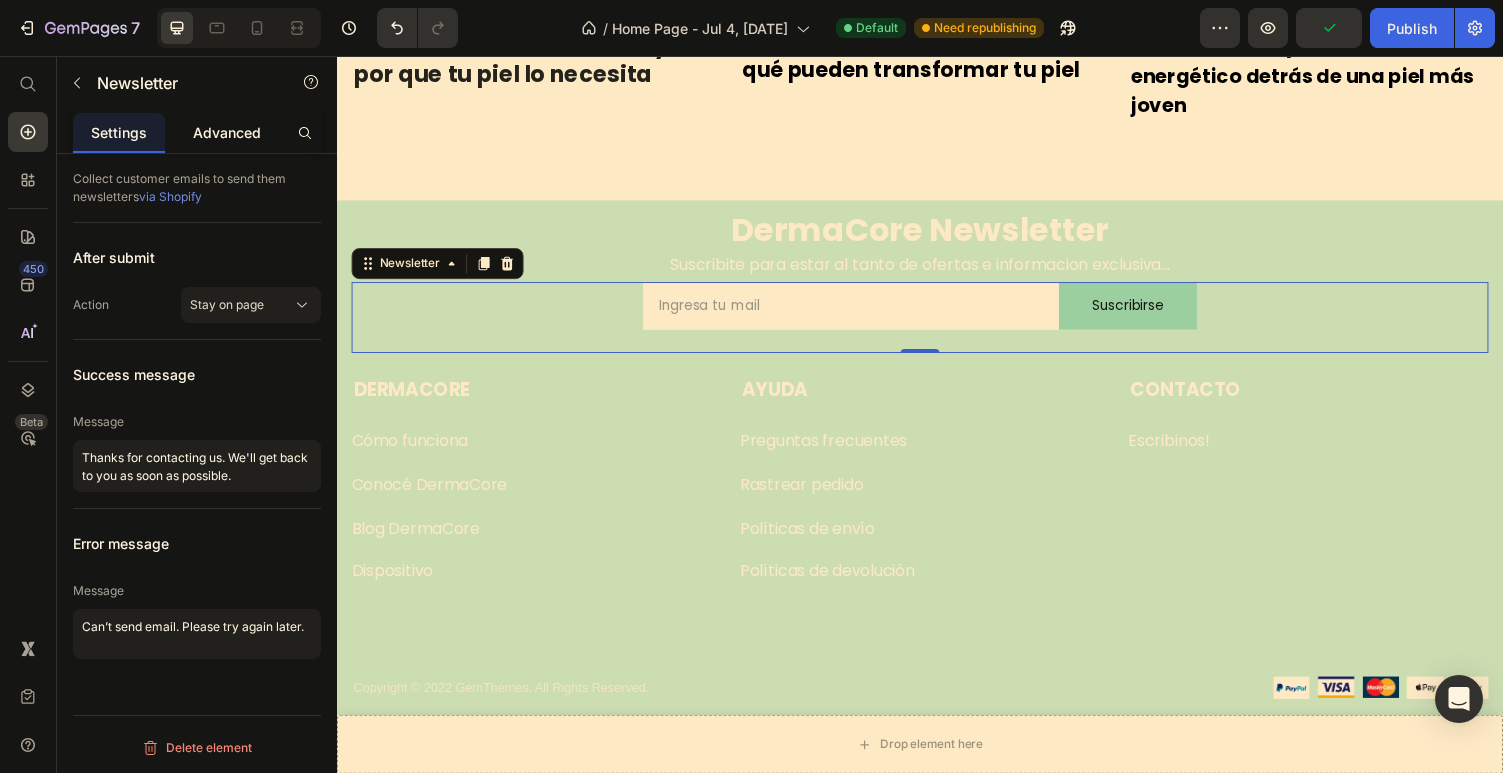 click on "Advanced" at bounding box center (227, 132) 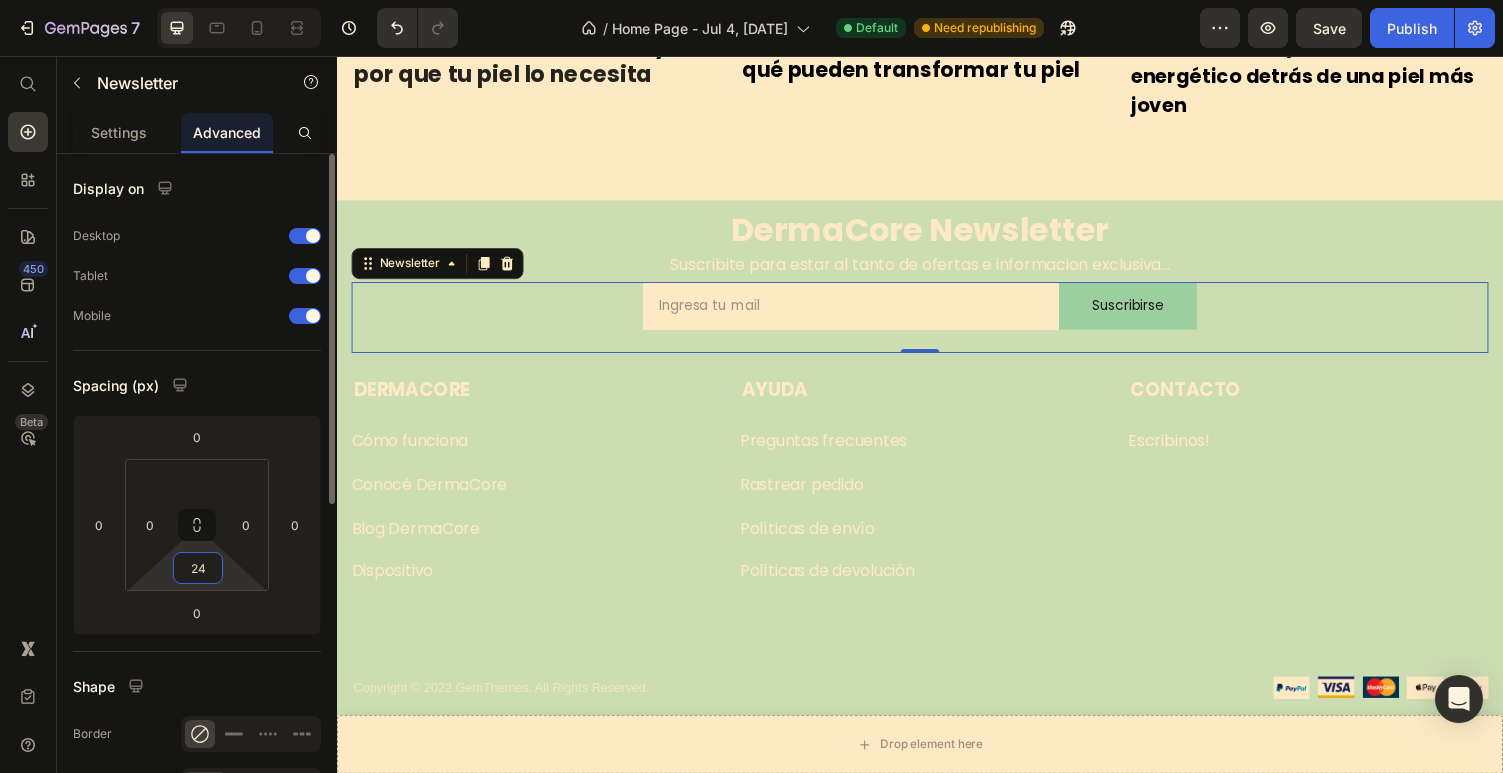 click on "24" at bounding box center [198, 568] 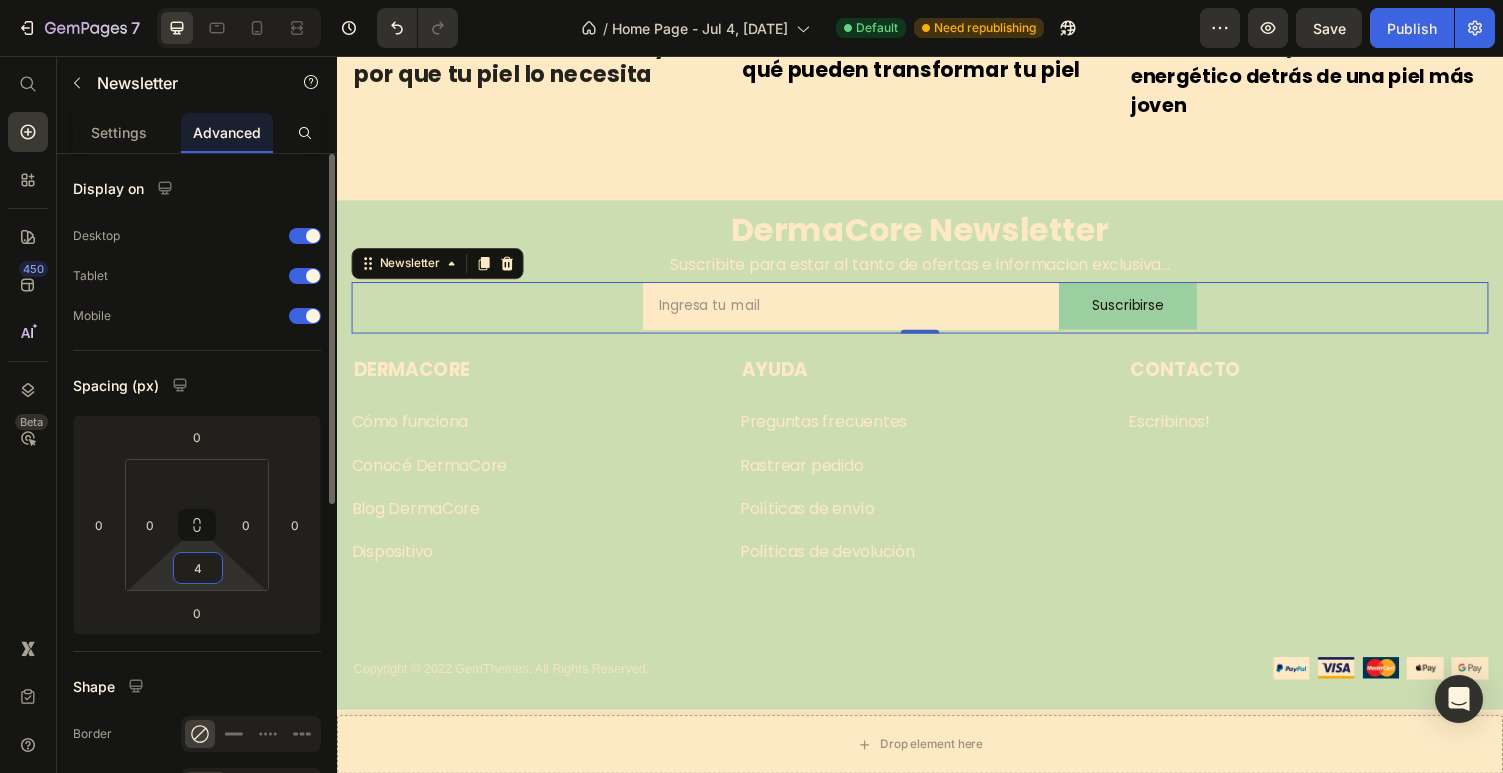 click on "4" at bounding box center [198, 568] 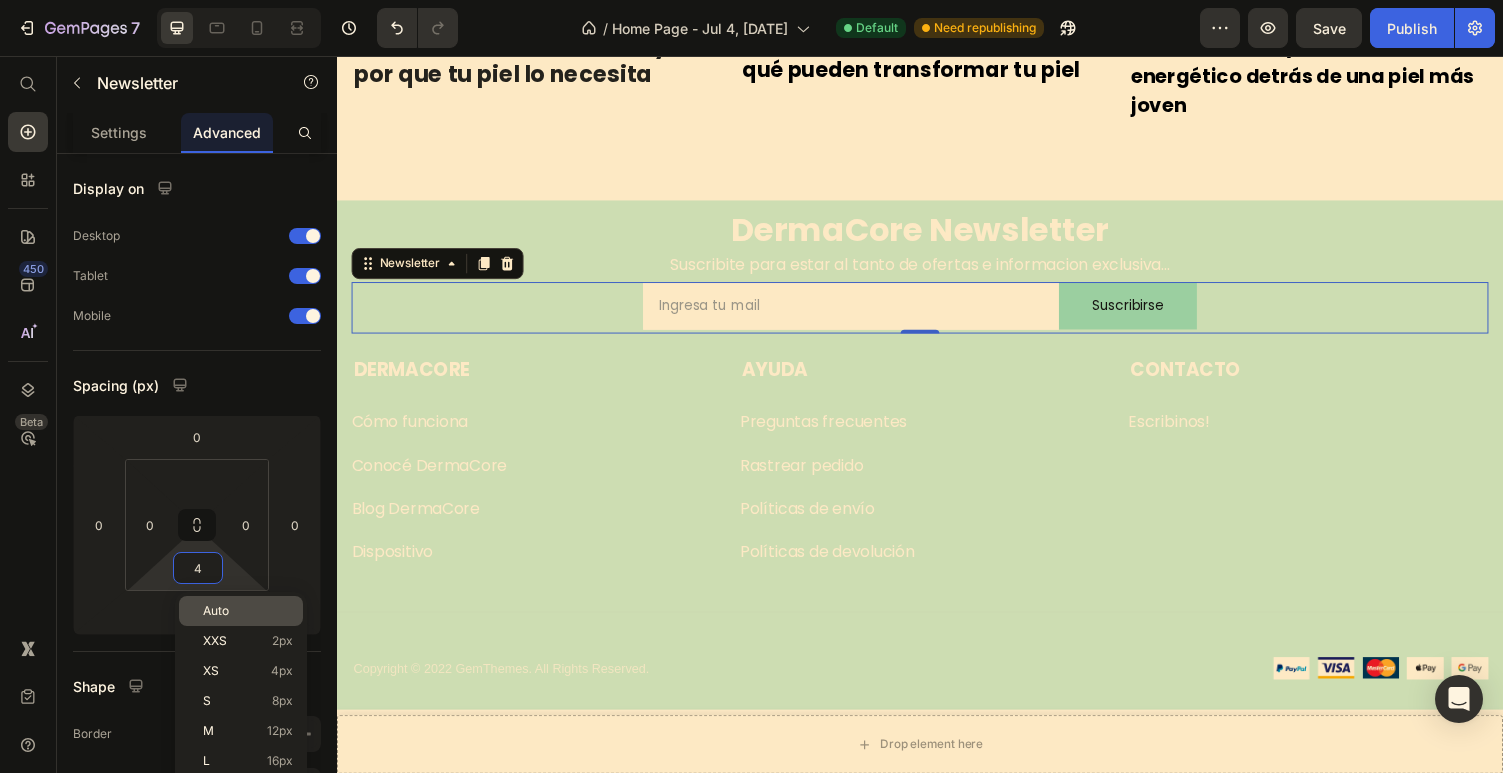 type on "4" 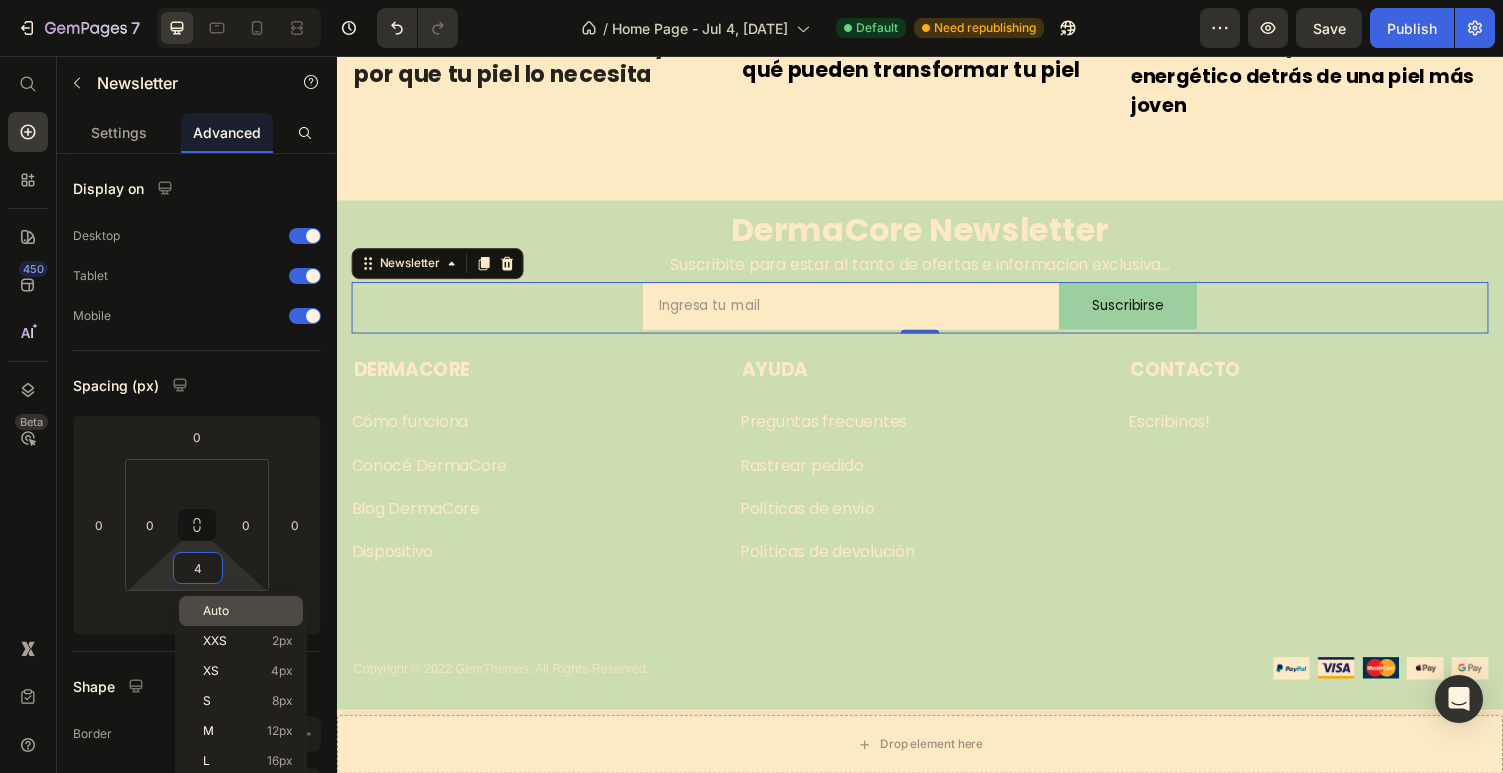click on "Auto" at bounding box center [248, 611] 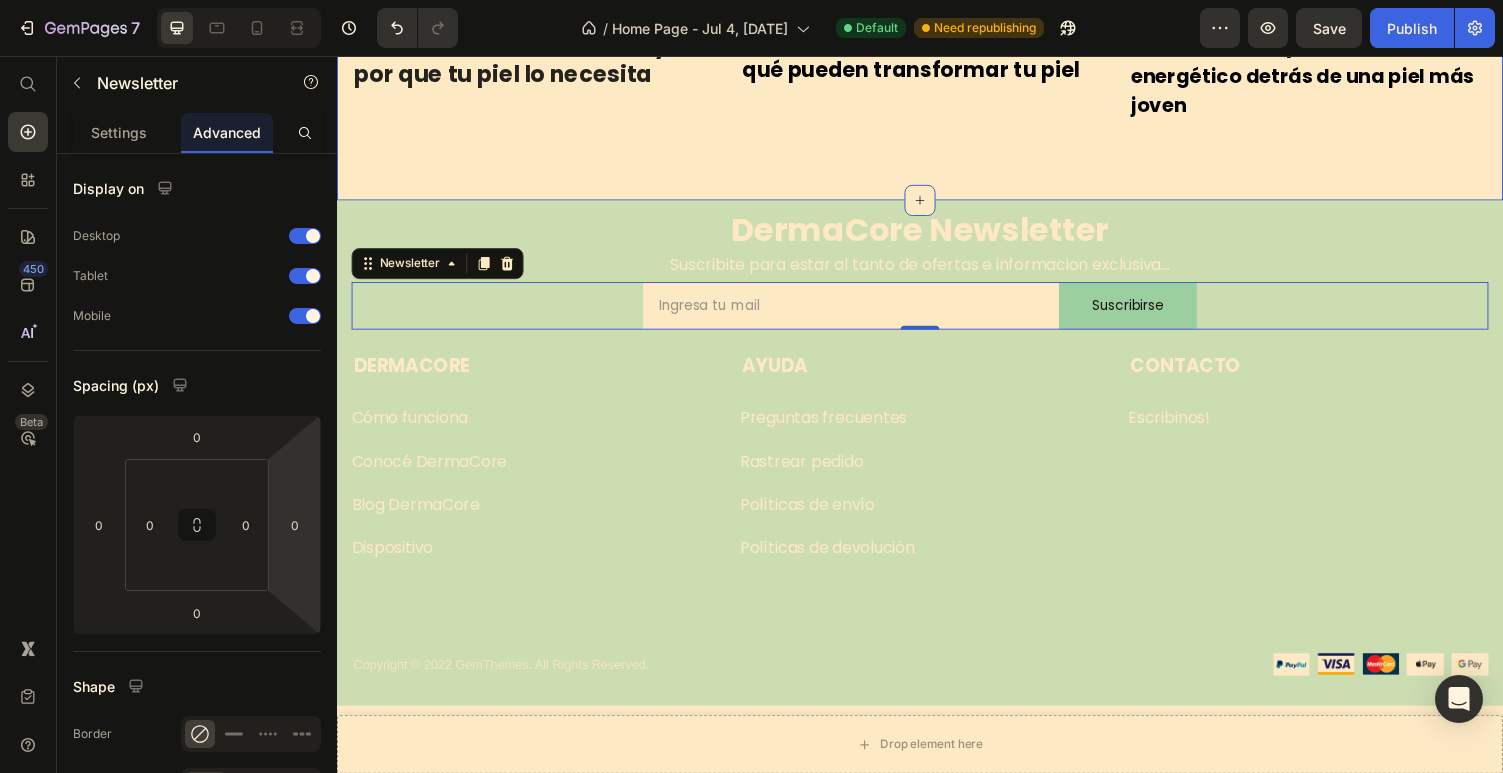 click on "Descubri mas sobre nosotros Text block Blog DermaCore Heading Row Image By   DermaCore Text block
Icon Mayo 29,2025 Text block Row Acido Hialurónico: Que es y por que tu piel lo necesita Heading Row Image By   DermaCore Text block
Icon Mayo 23,2025 Text block Row Dispositivos de microcorriente: qué son, cómo funcionan y por qué pueden transformar tu piel Heading Row Image By   DermaCore Text block
Icon Mayo 5,2025 Text block Row Microcorriente y ATP: El secreto energético detrás de una piel más joven Heading Row Row Row Section 10" at bounding box center [937, -186] 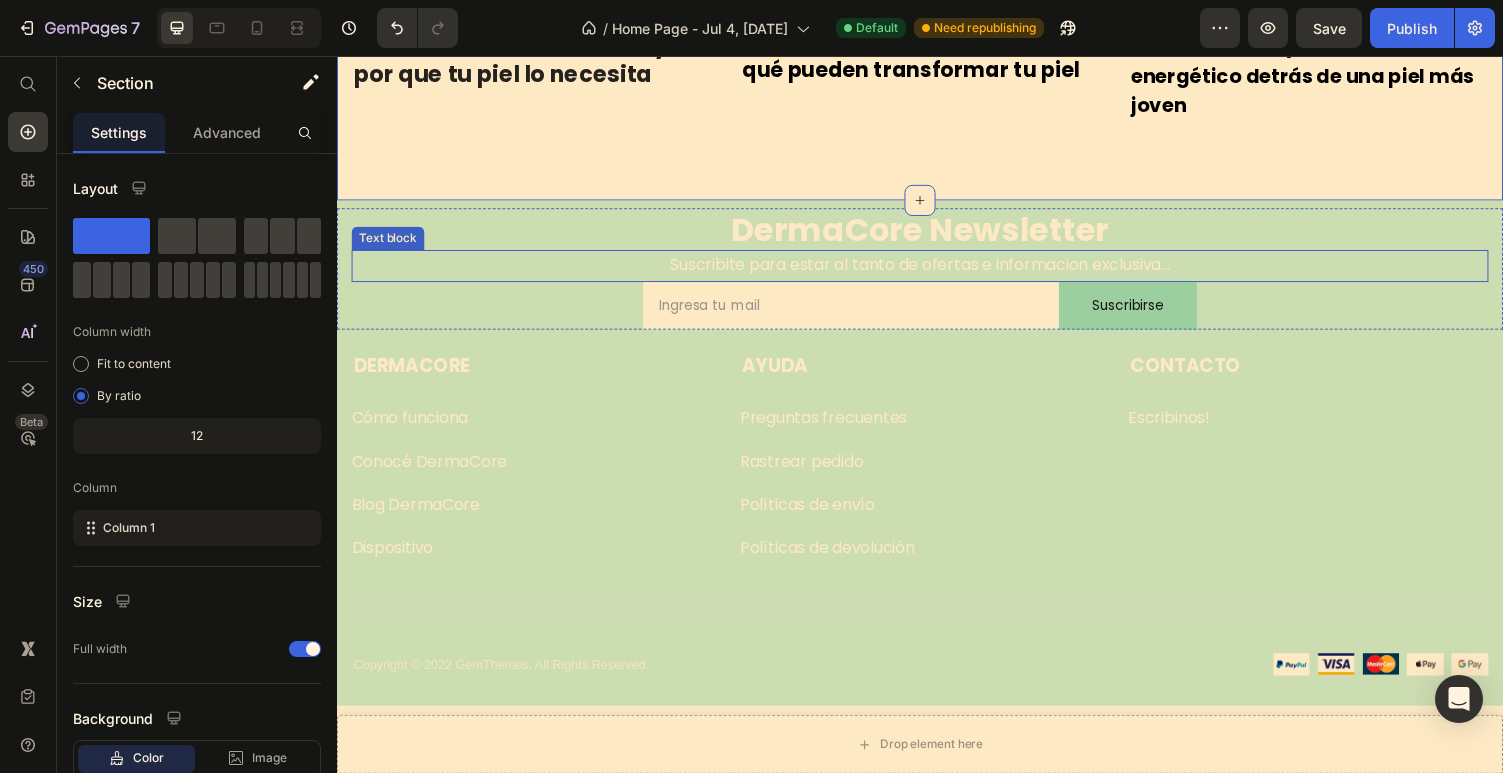 click on "DermaCore Newsletter" at bounding box center [937, 235] 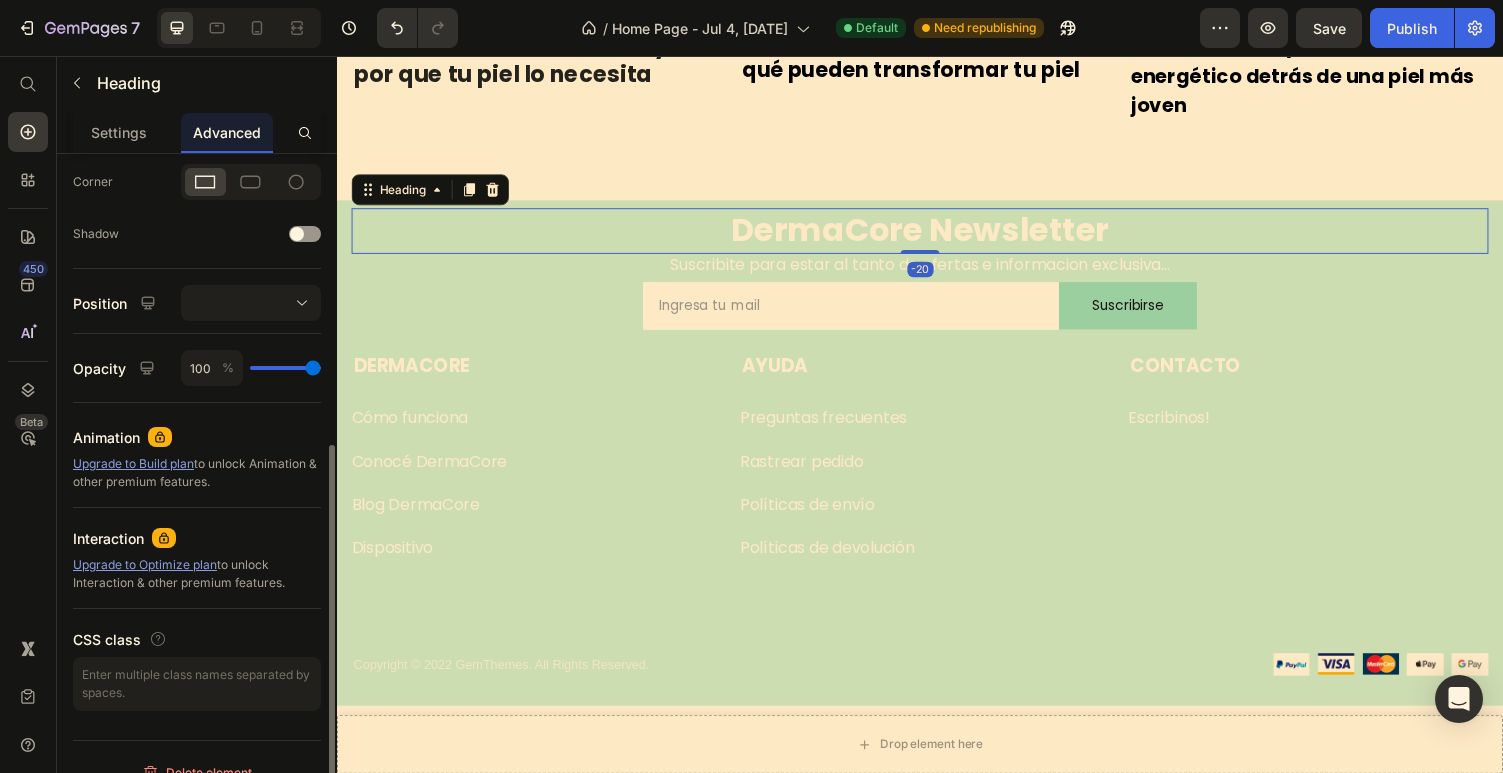scroll, scrollTop: 418, scrollLeft: 0, axis: vertical 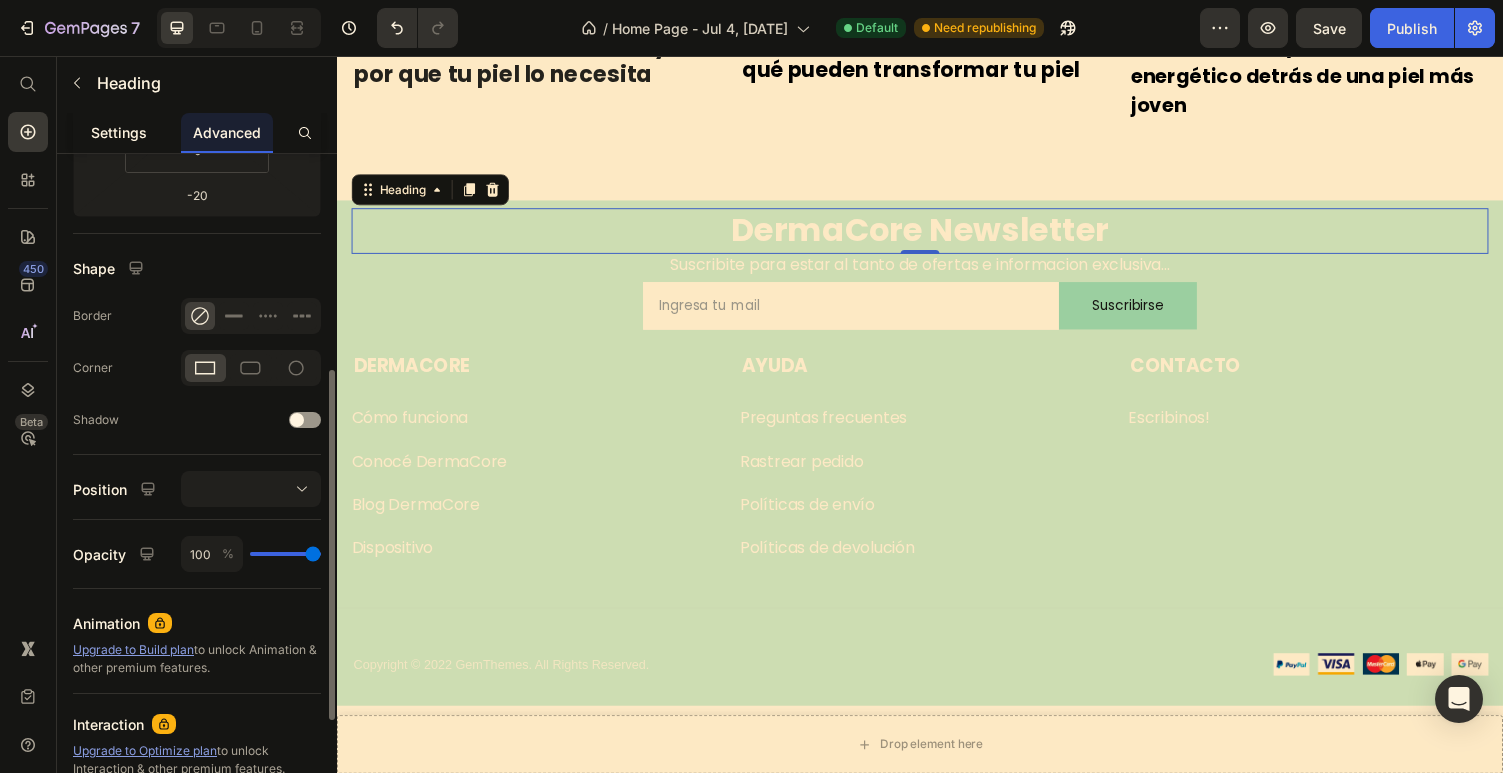 click on "Settings" at bounding box center [119, 132] 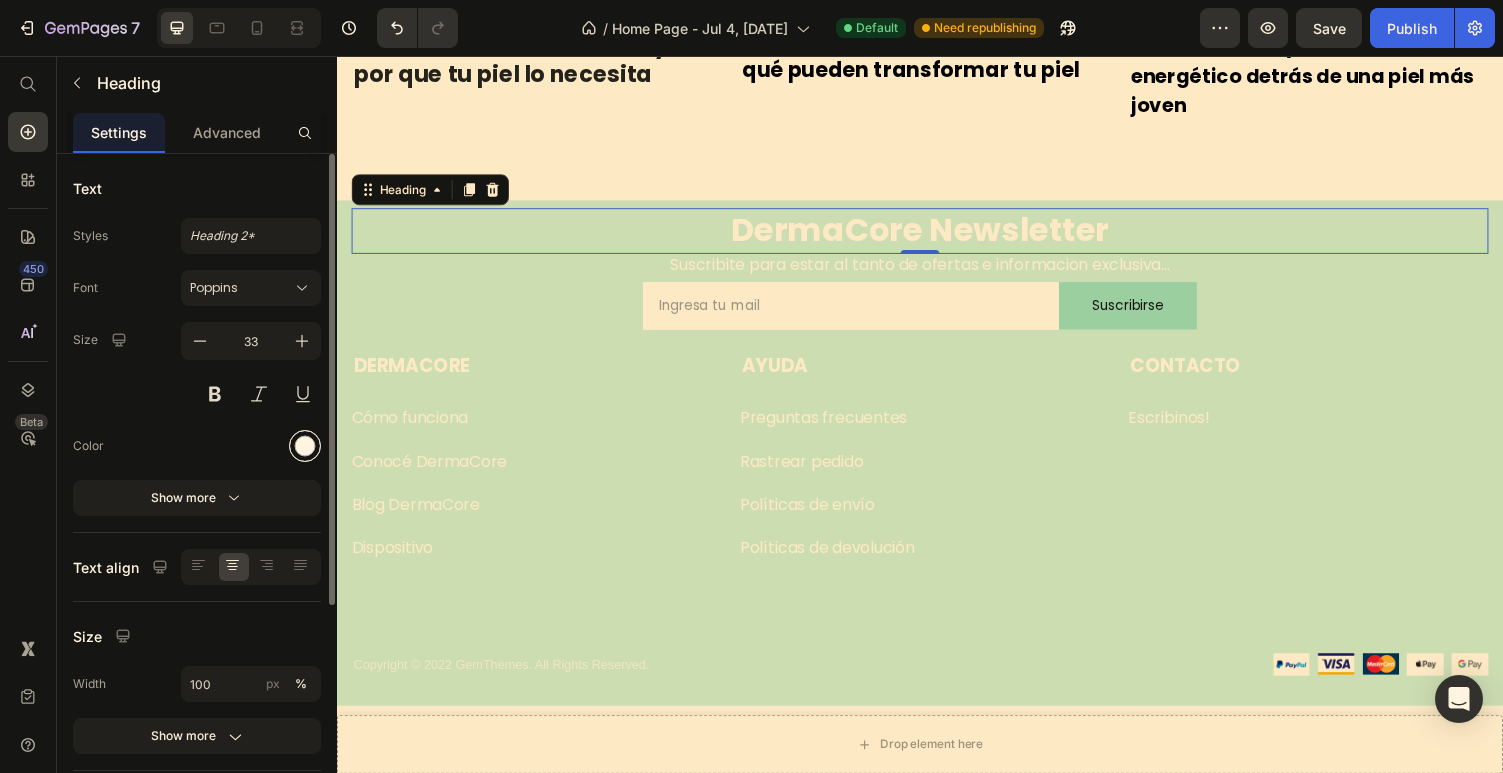 click at bounding box center [305, 446] 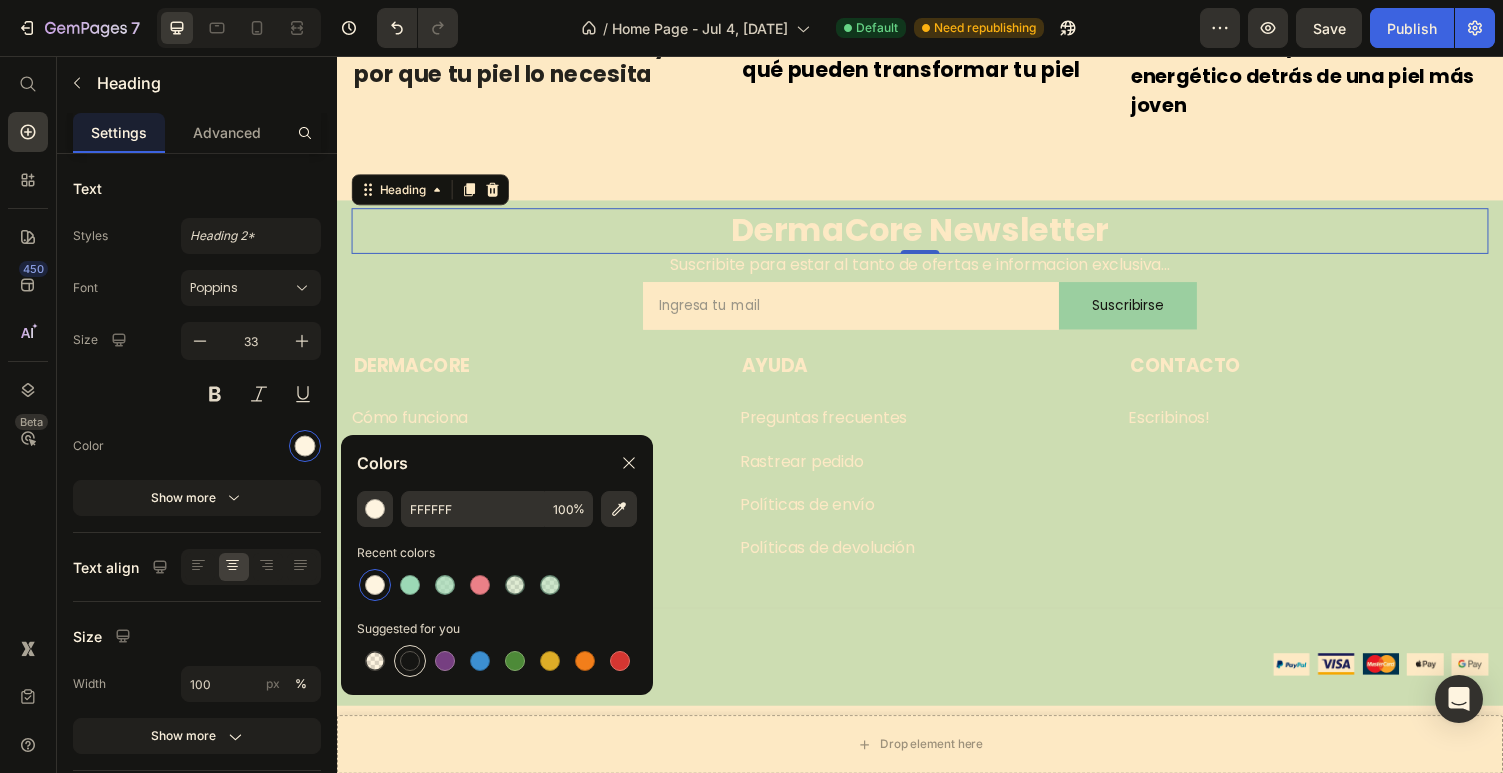 click at bounding box center [410, 661] 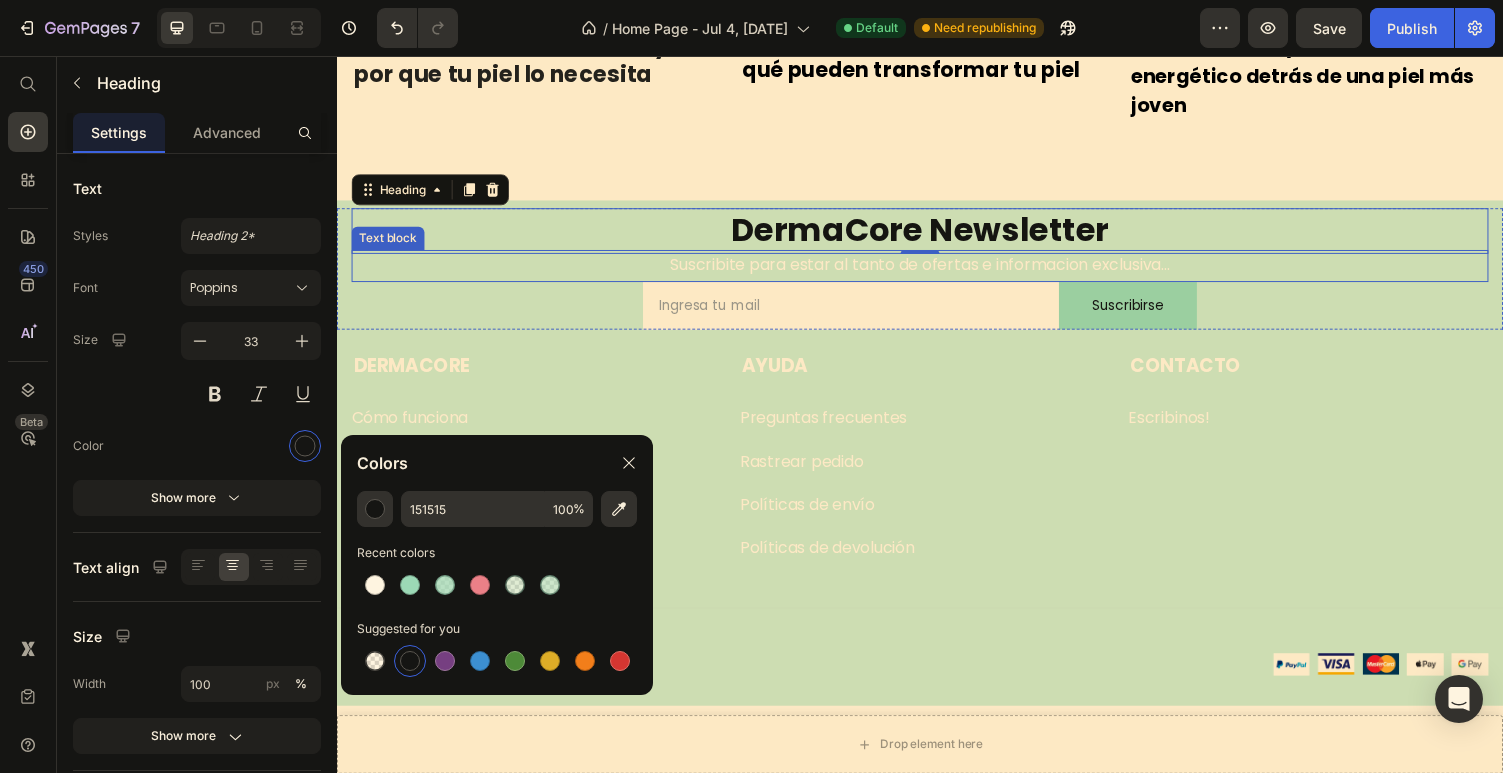 click on "Suscribite para estar al tanto de ofertas e informacion exclusiva..." at bounding box center [937, 271] 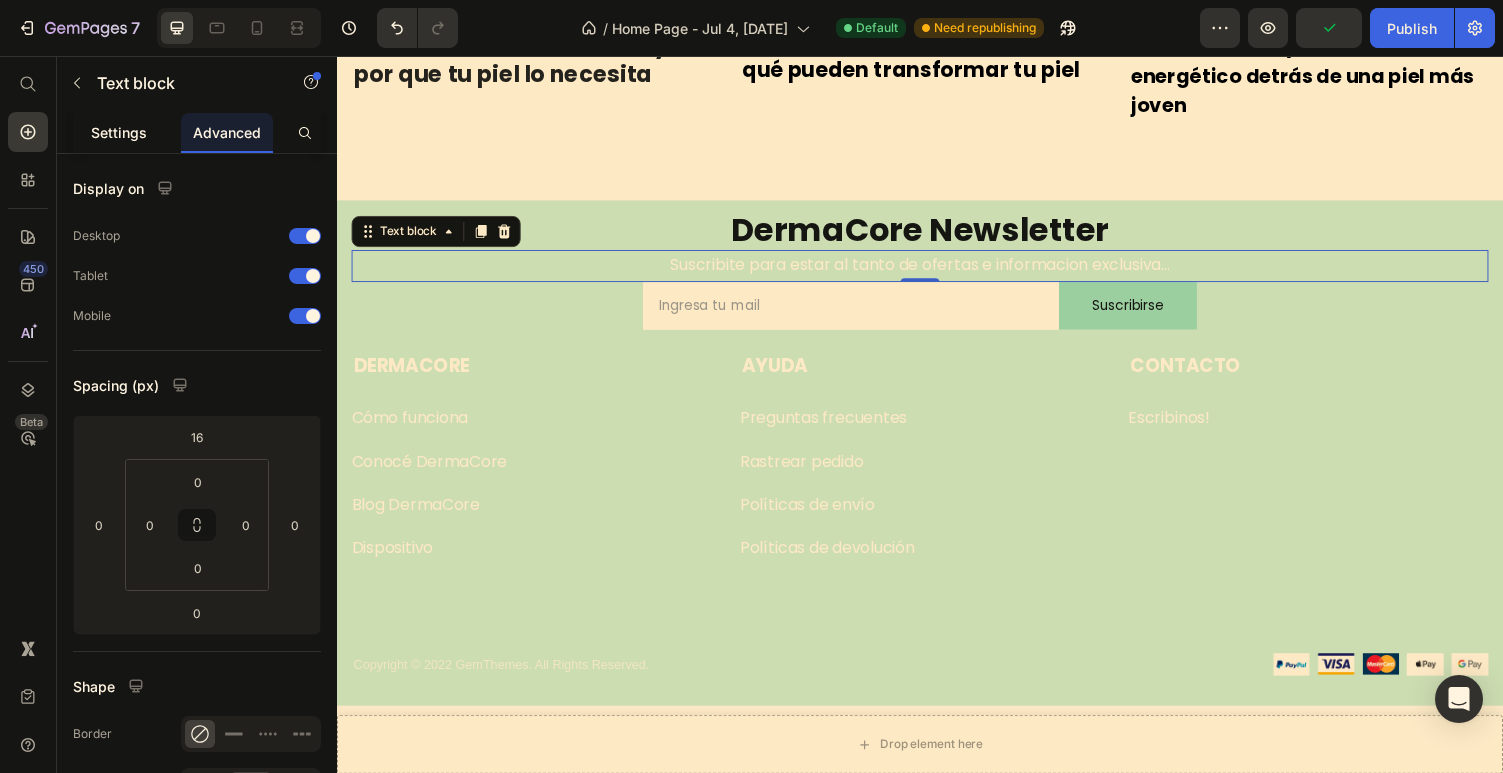 click on "Settings" 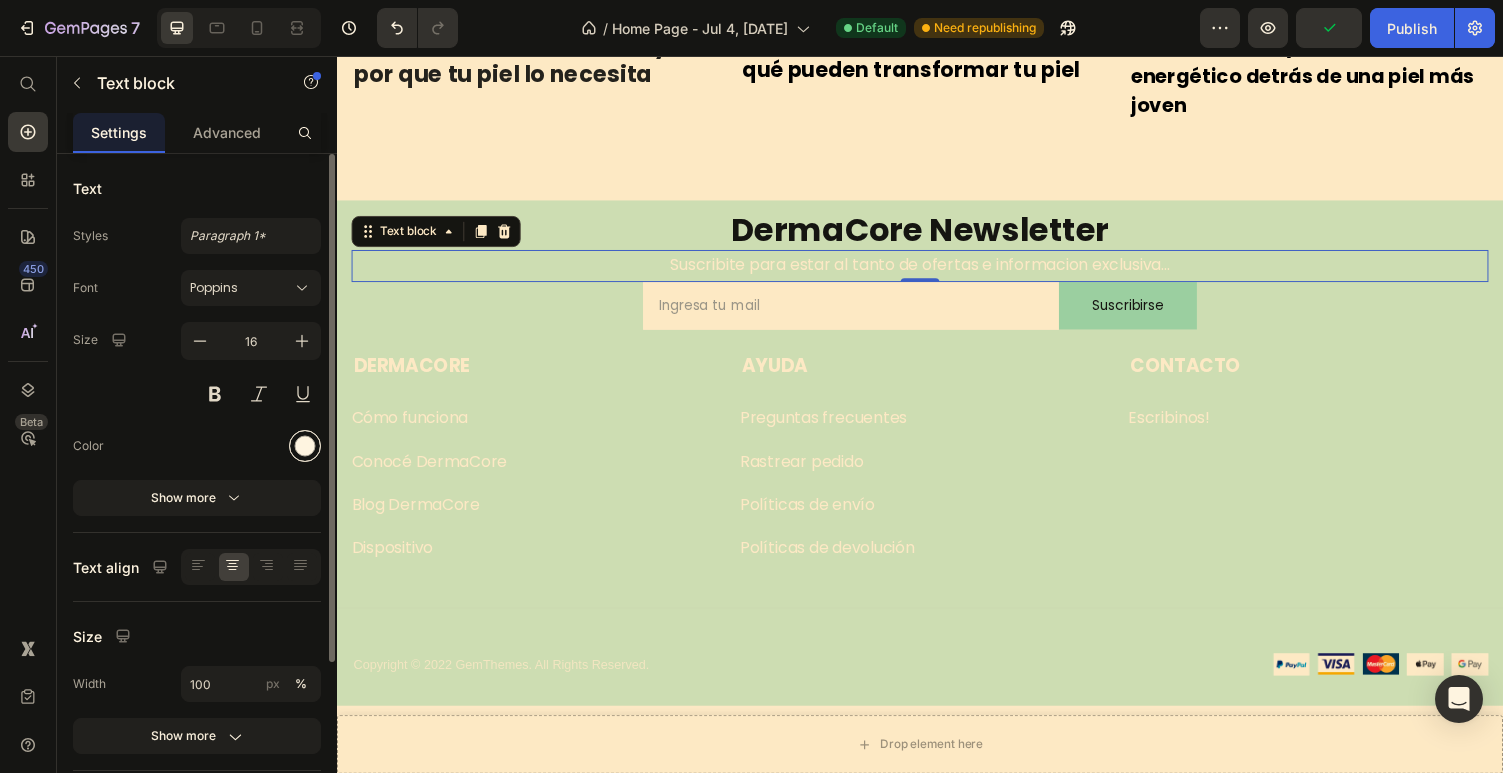 click at bounding box center [305, 446] 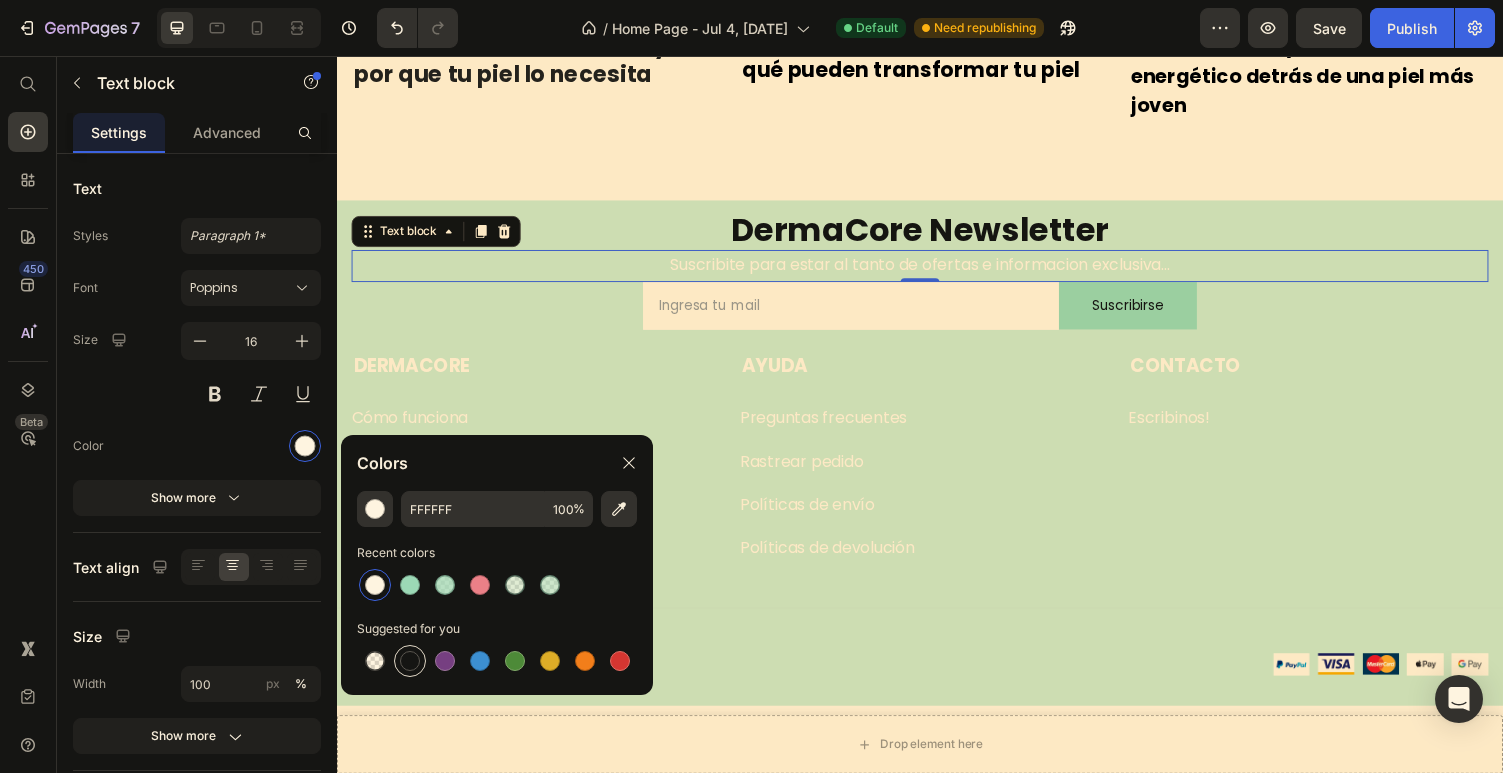 click at bounding box center [410, 661] 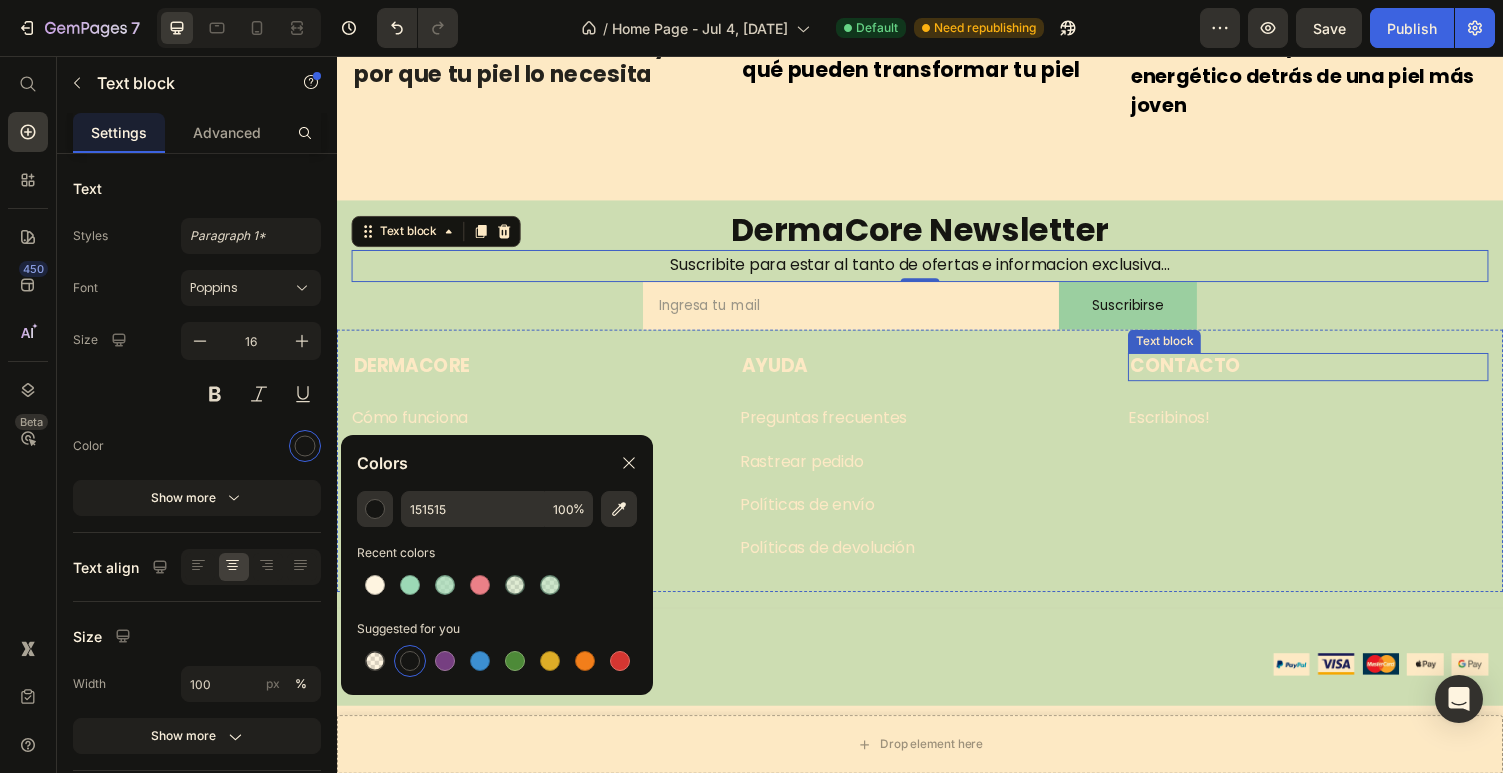click on "CONTACTO" at bounding box center [1336, 375] 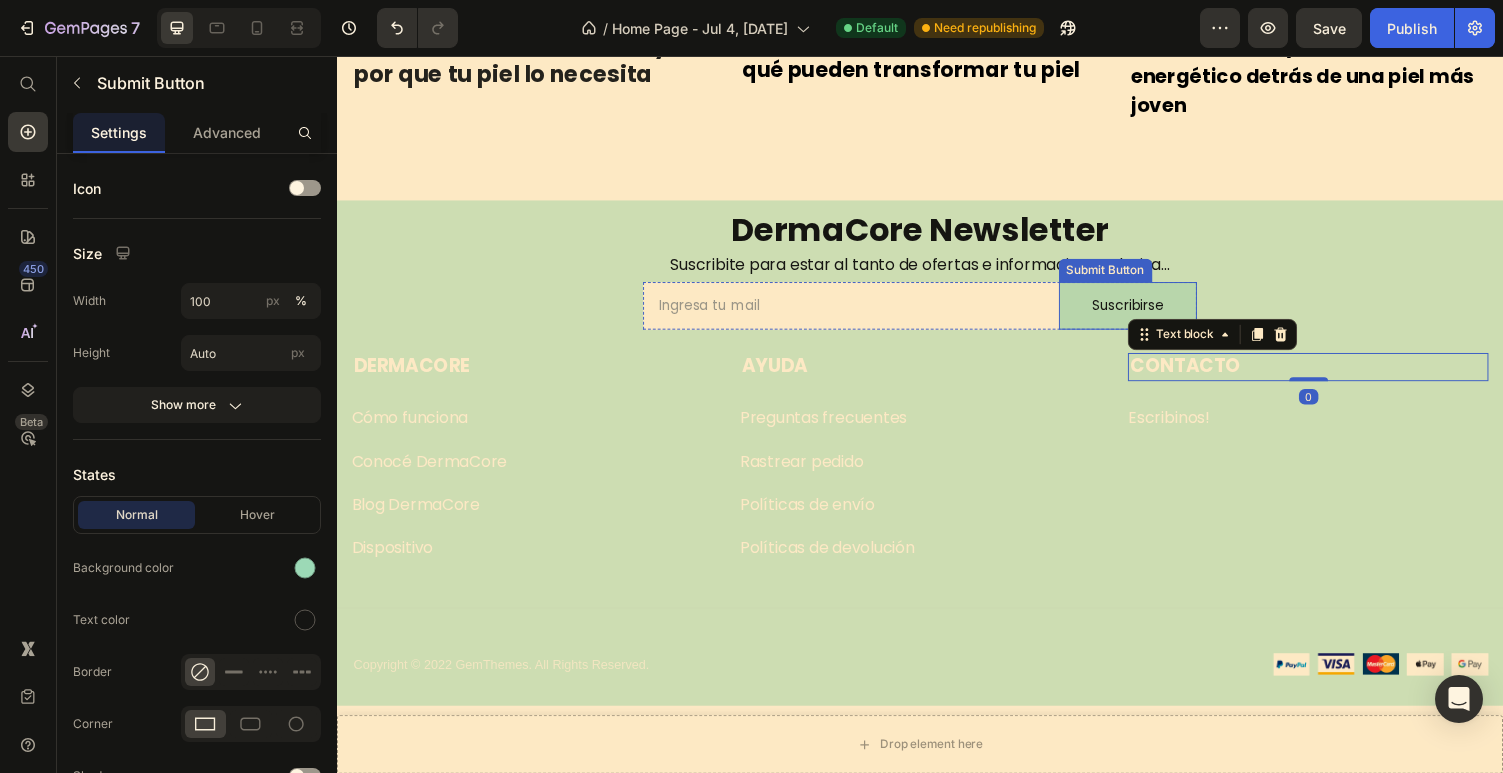 click on "Suscribirse" at bounding box center (1151, 312) 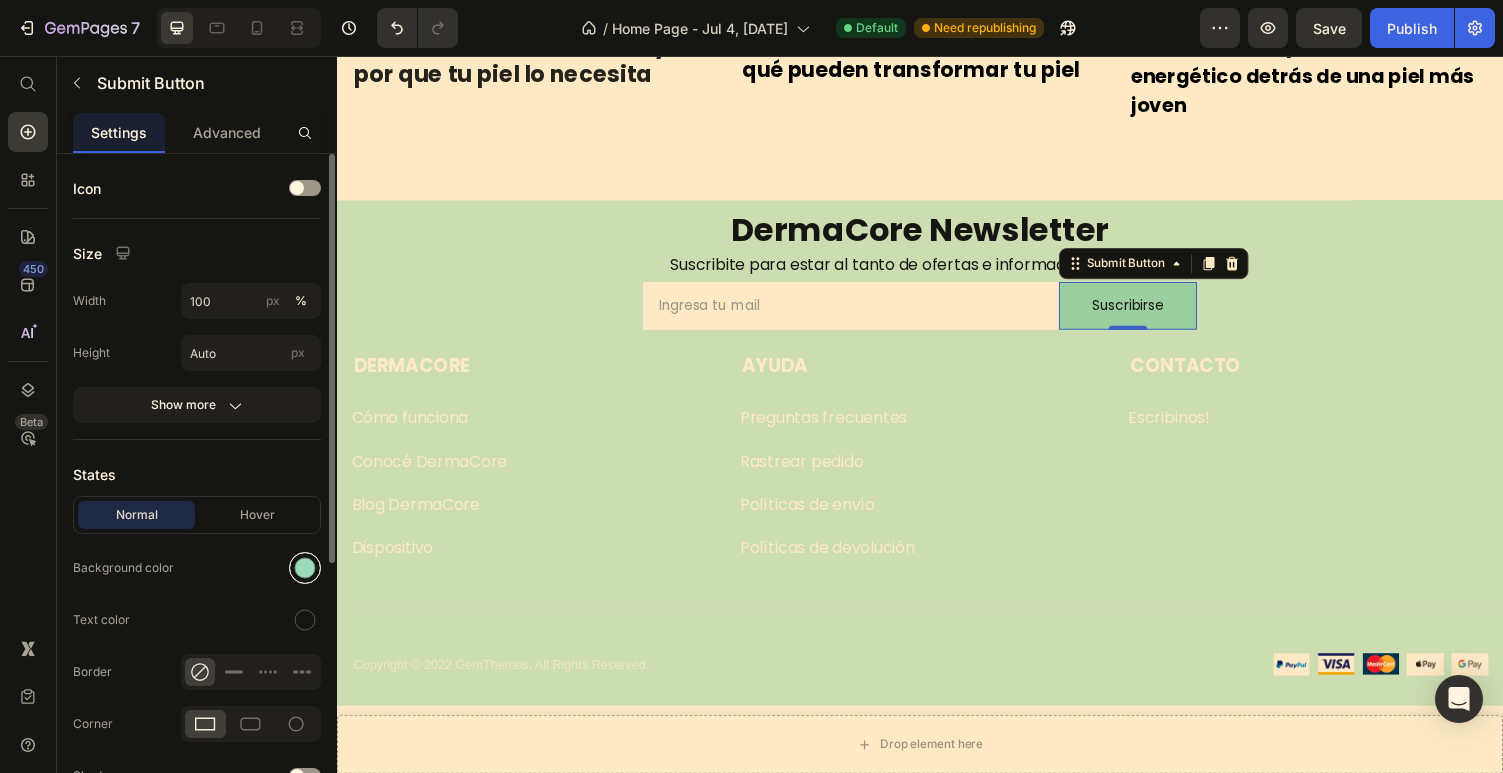click at bounding box center [305, 568] 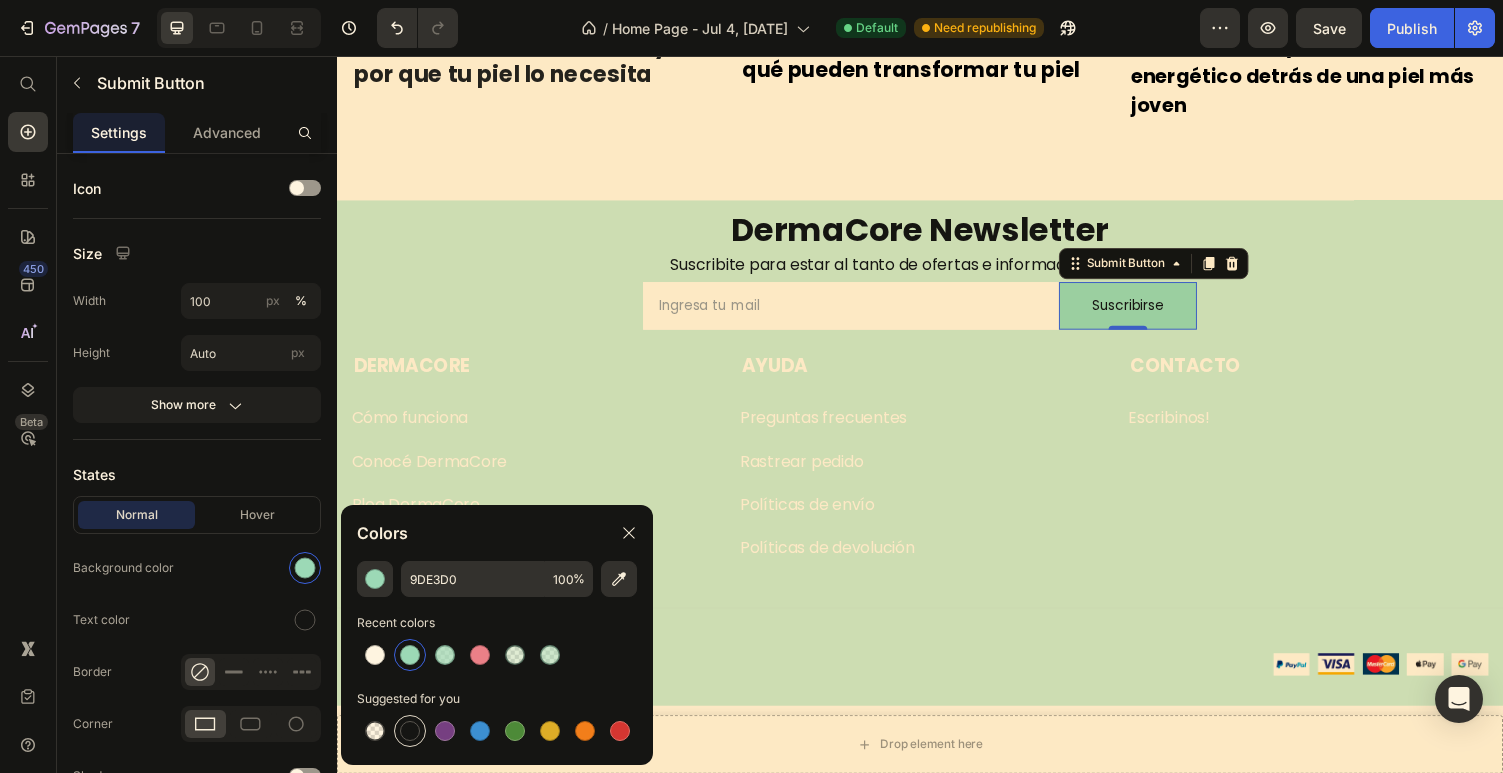 click at bounding box center [410, 731] 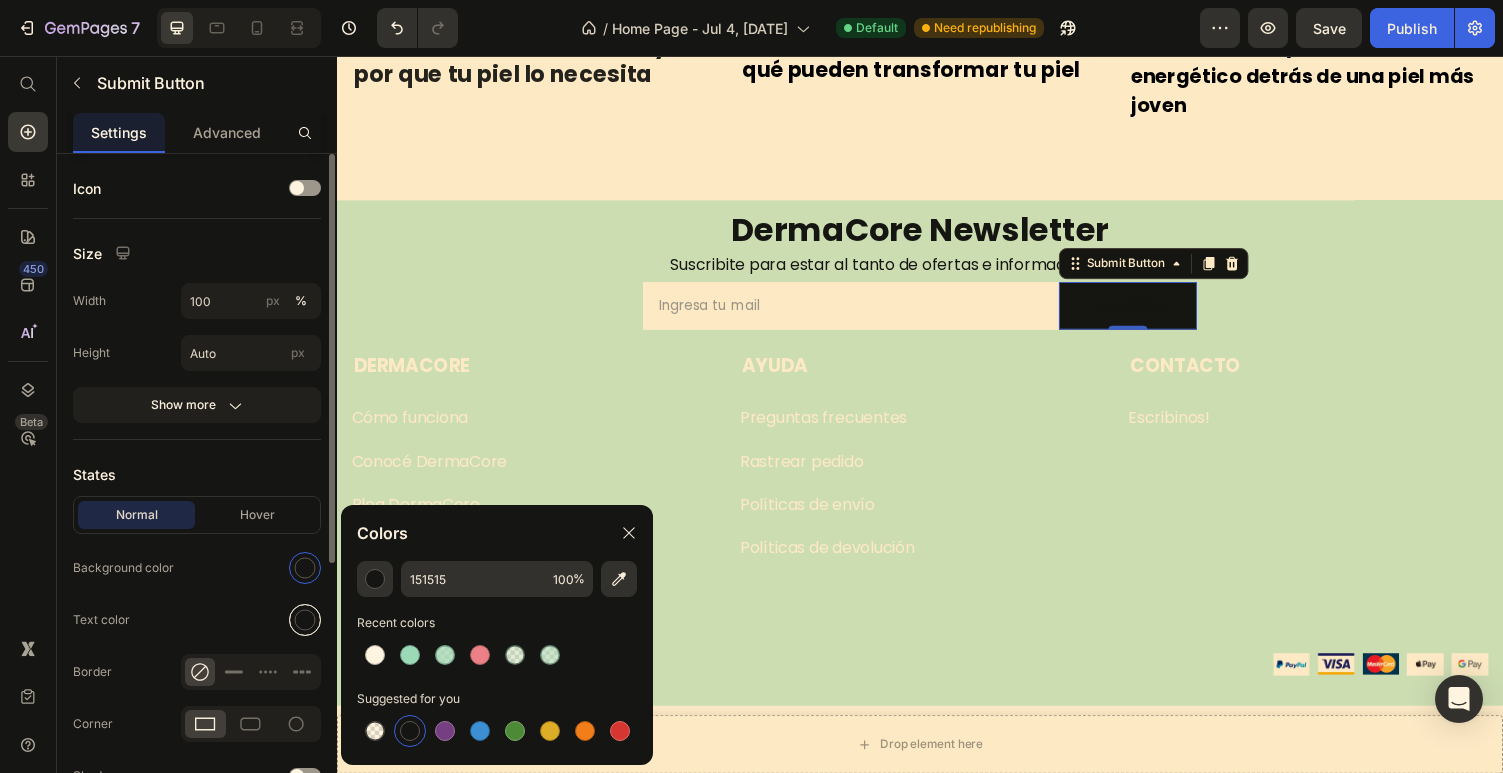 click at bounding box center [305, 620] 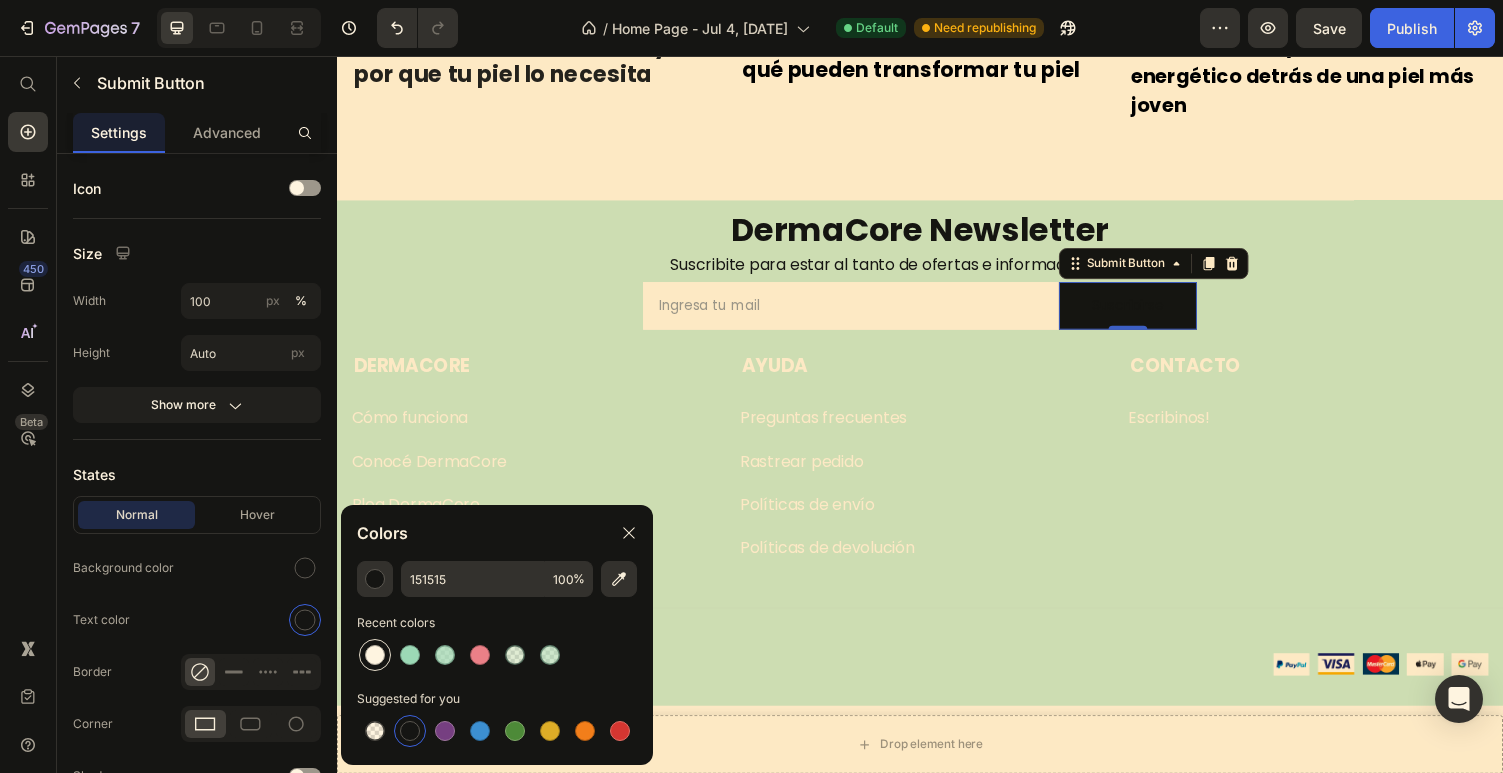click at bounding box center (375, 655) 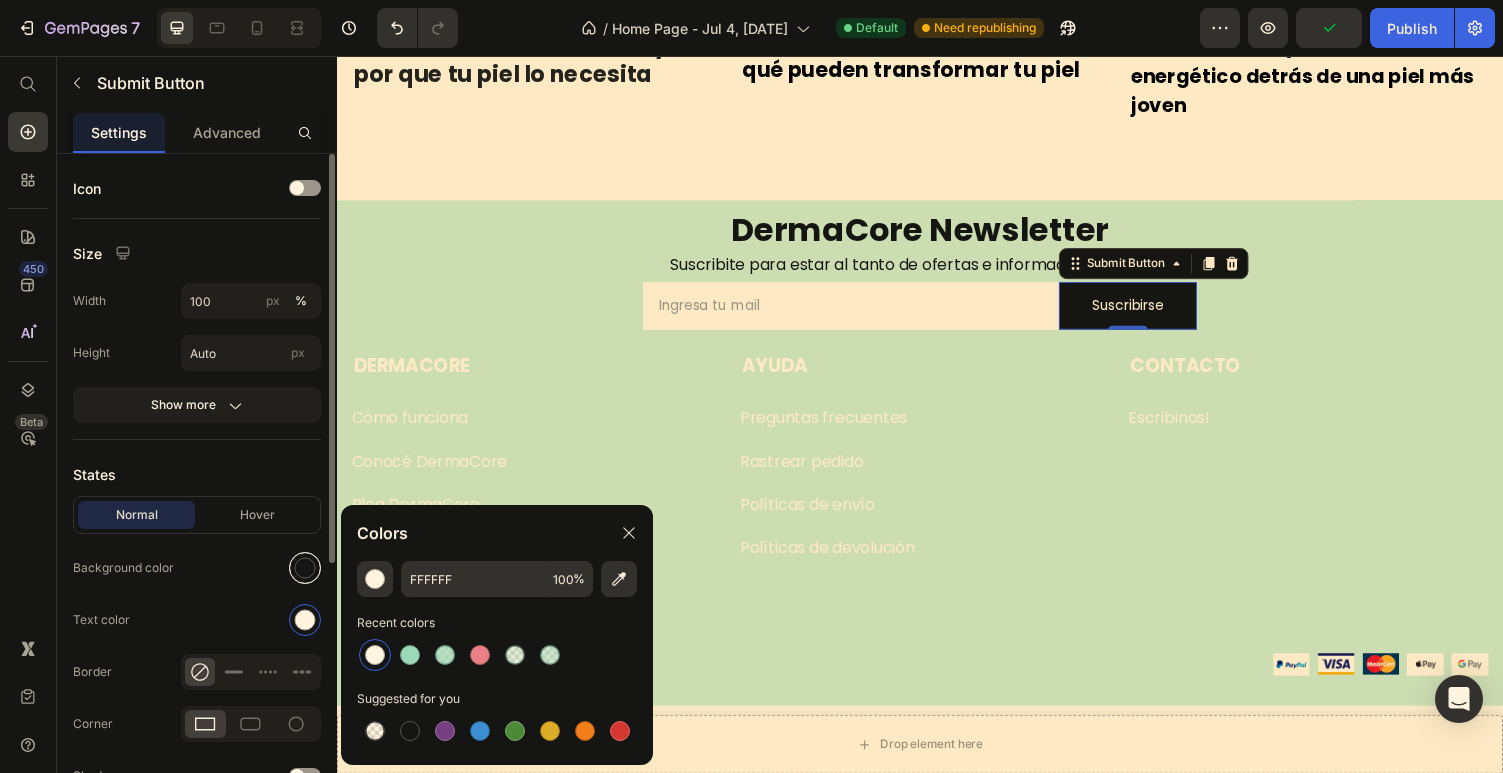 click at bounding box center [305, 568] 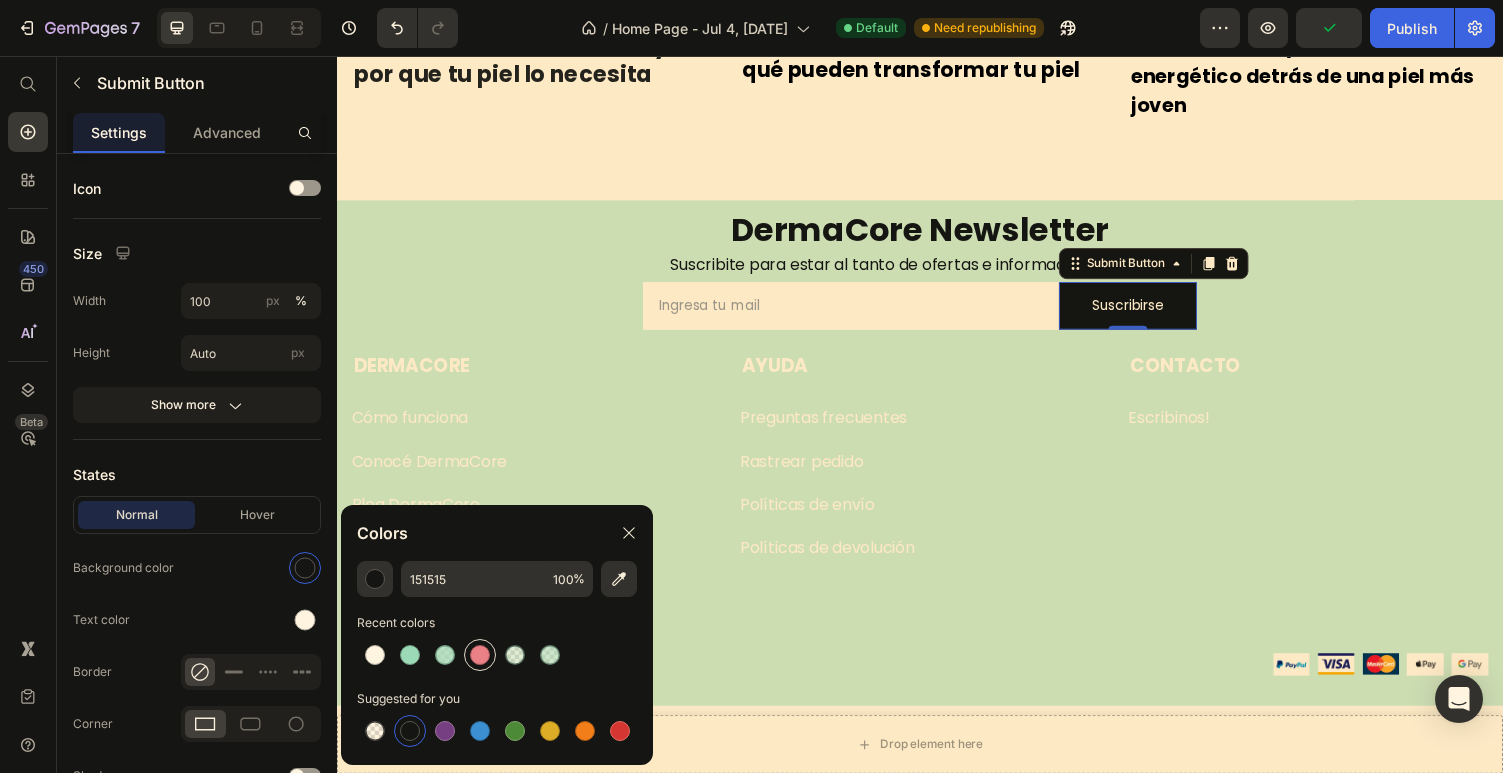 click at bounding box center (480, 655) 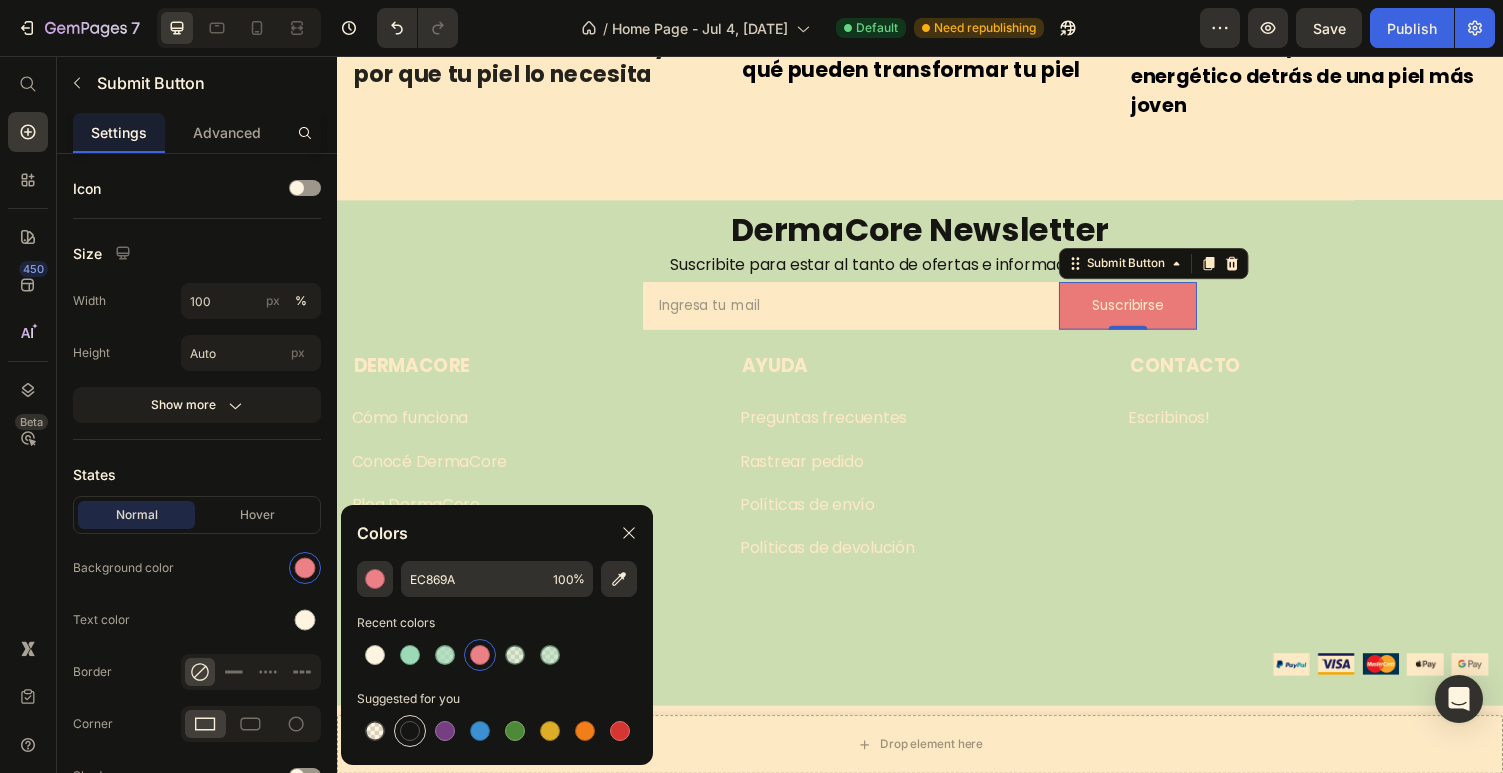 click at bounding box center [410, 731] 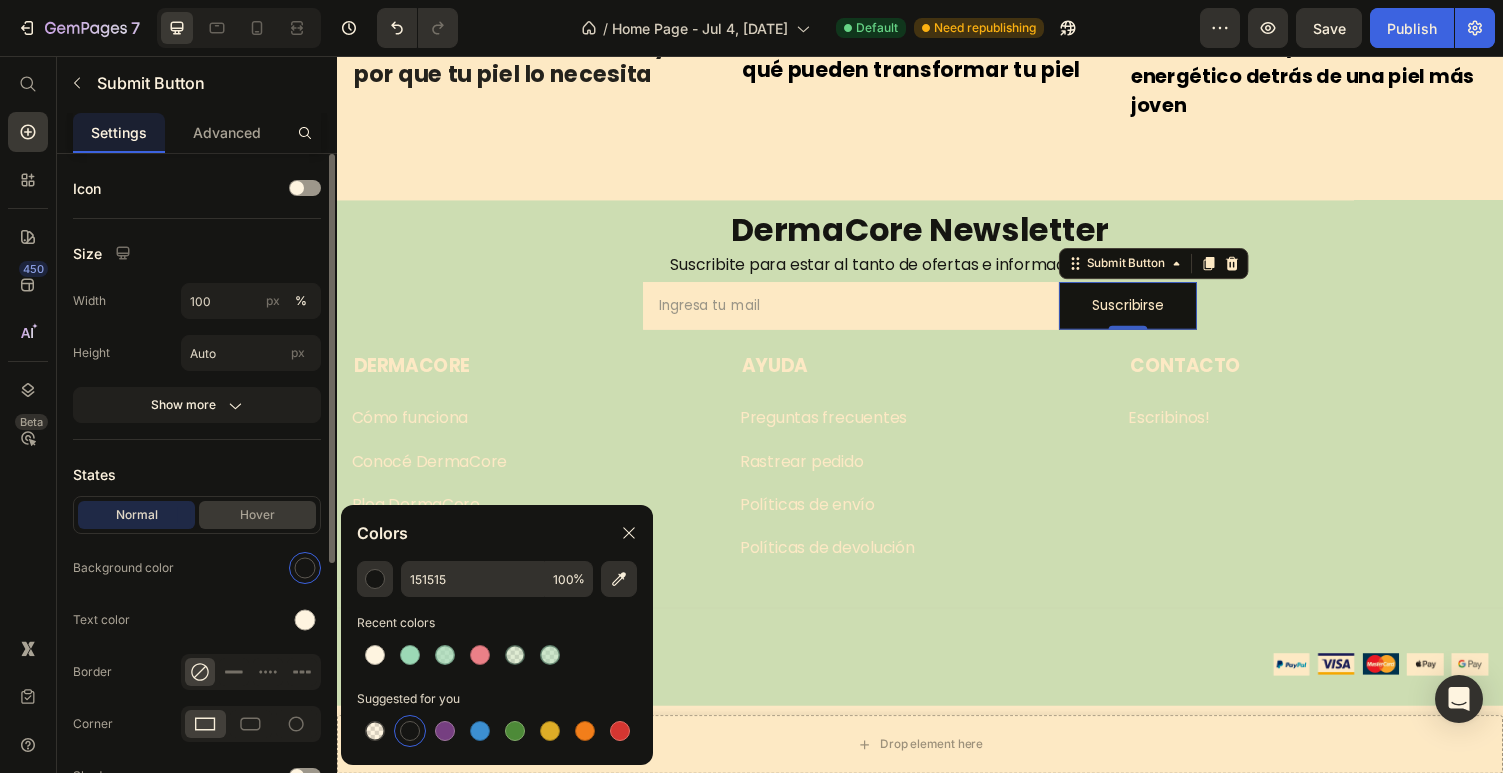 click on "Hover" at bounding box center [257, 515] 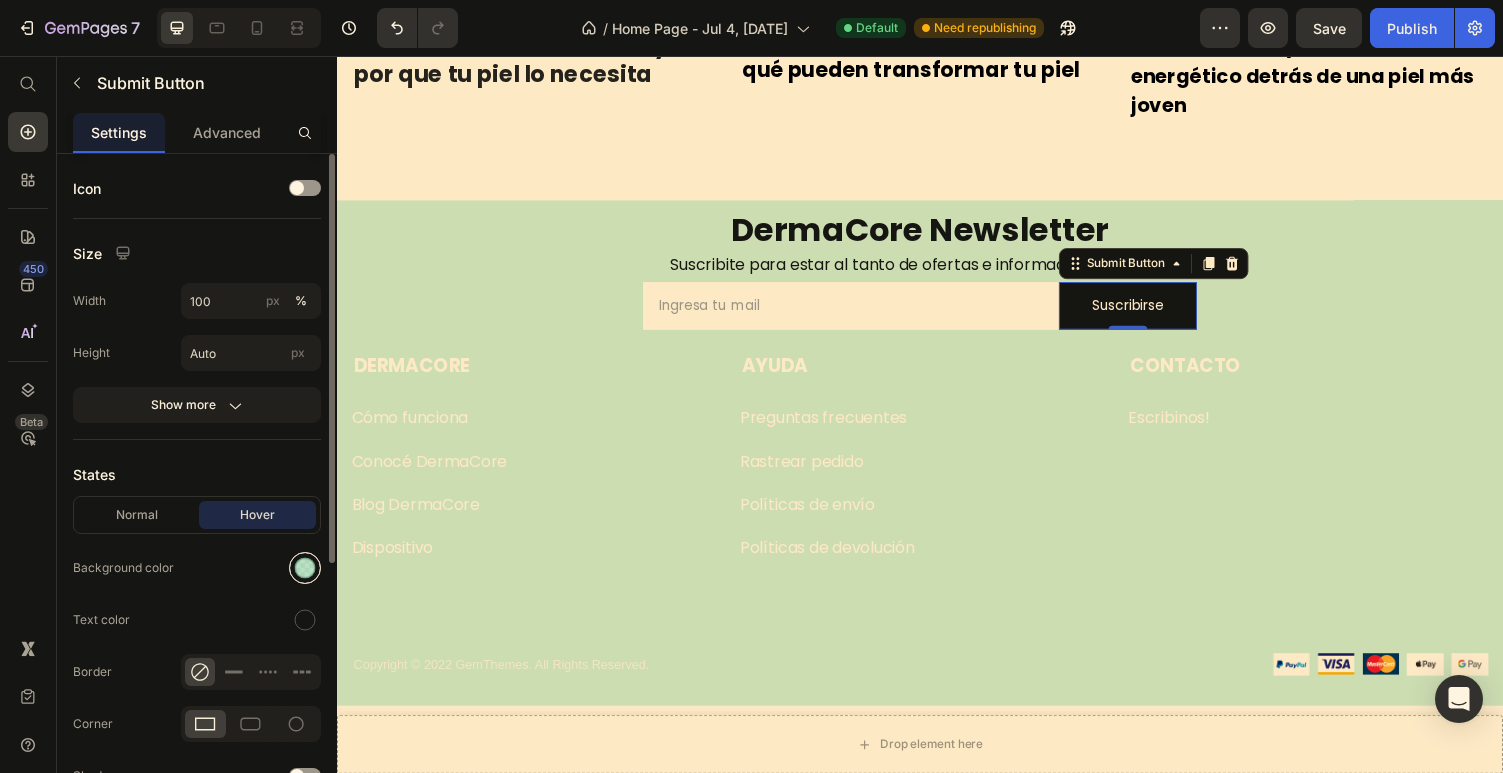 click at bounding box center (305, 568) 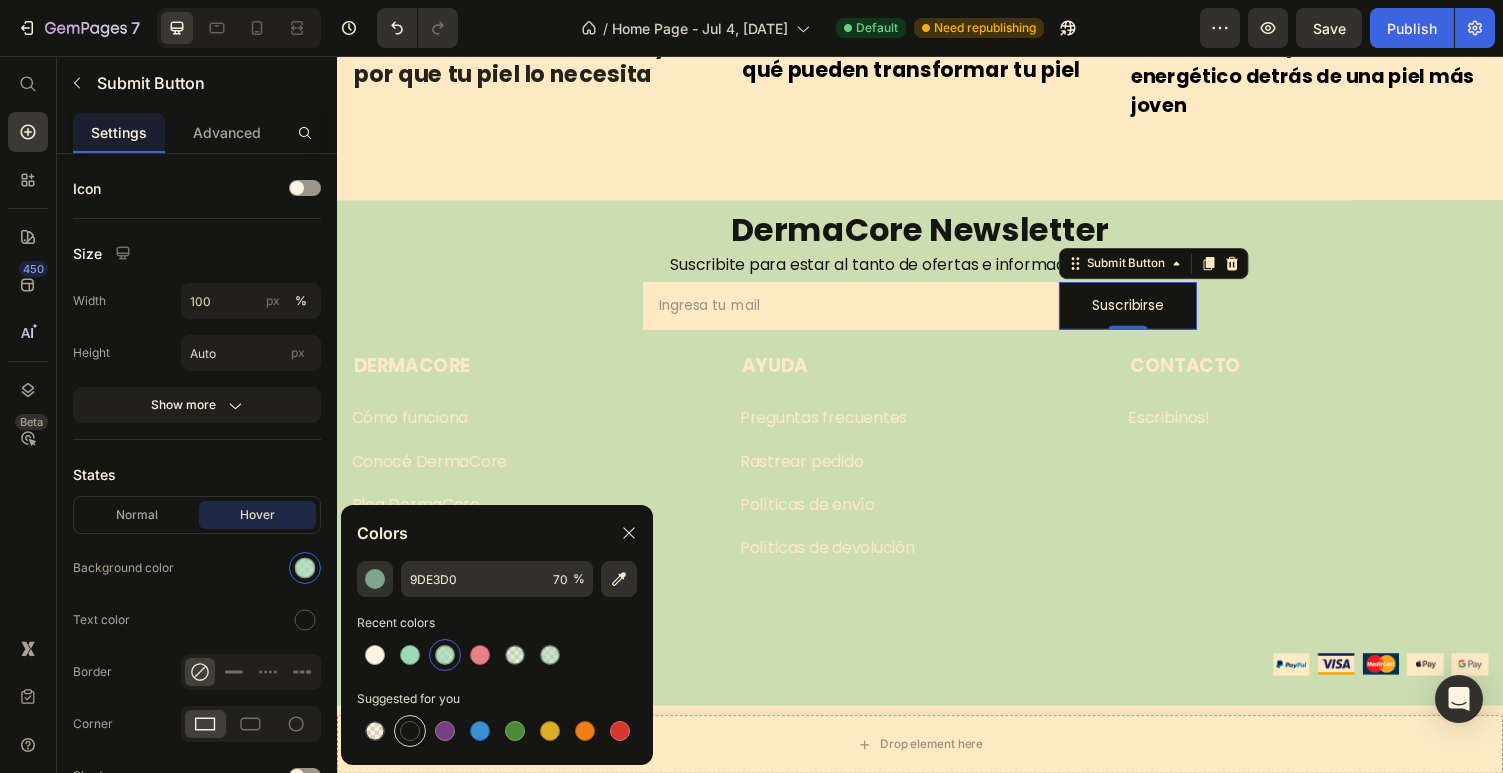 click at bounding box center (410, 731) 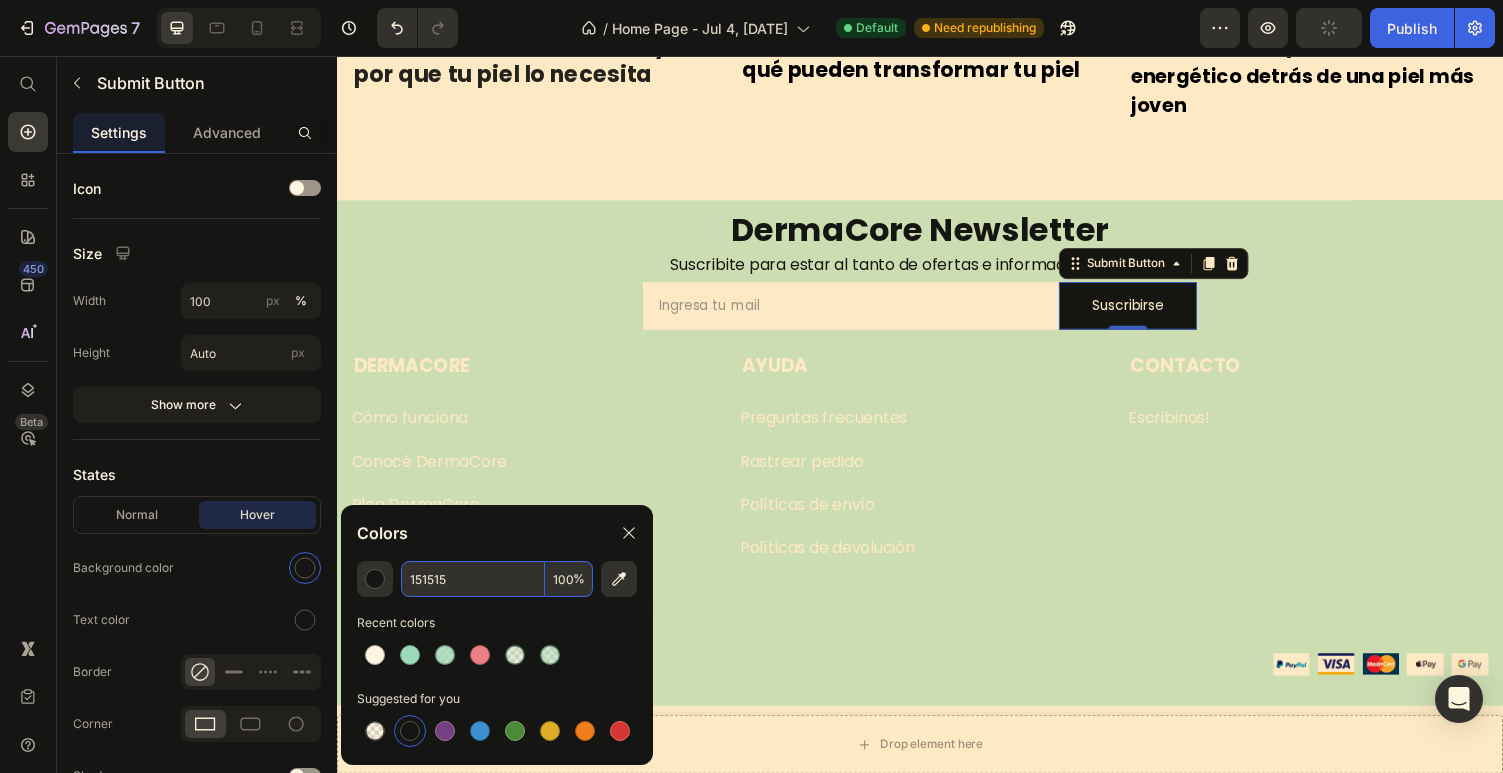 click on "100" at bounding box center (569, 579) 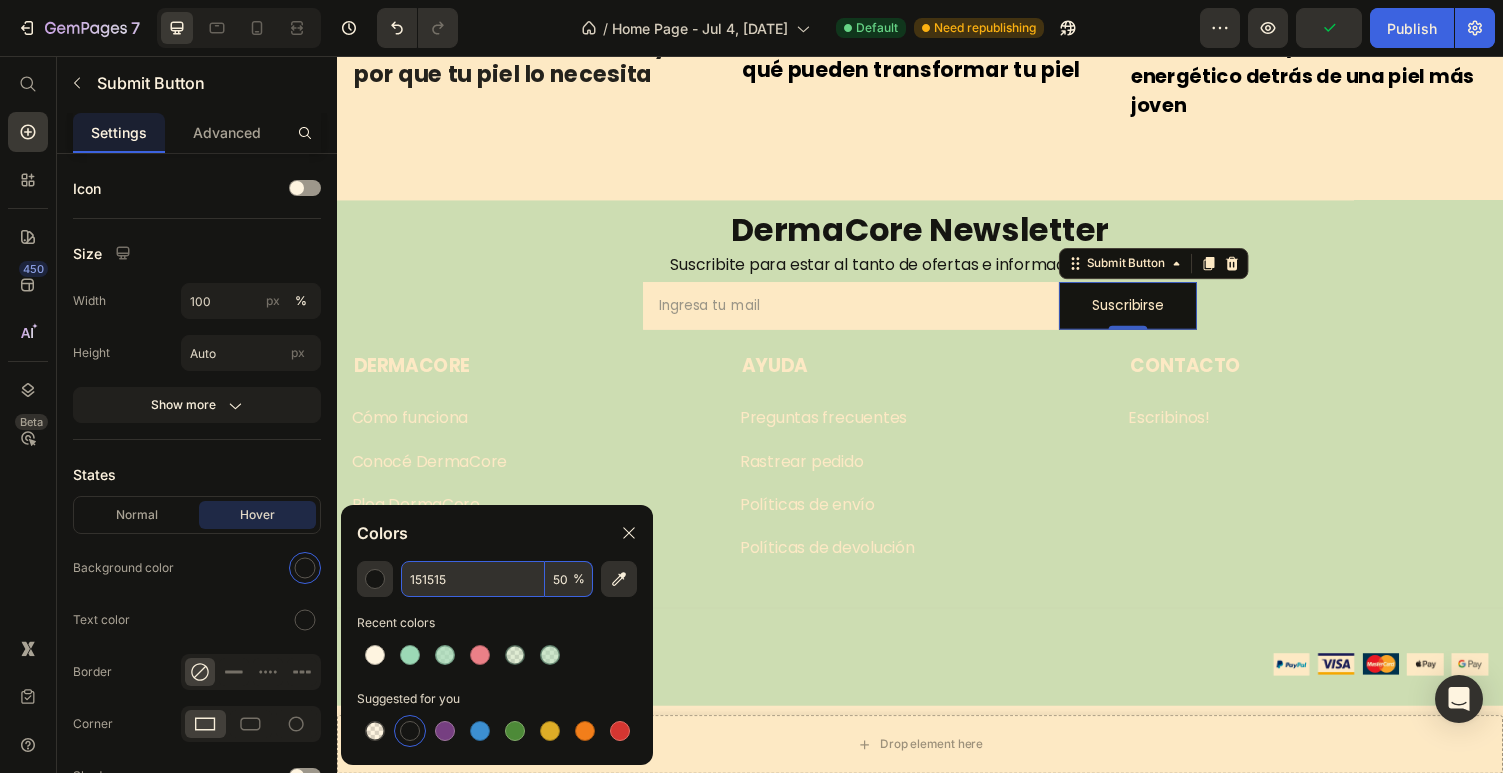 type on "50" 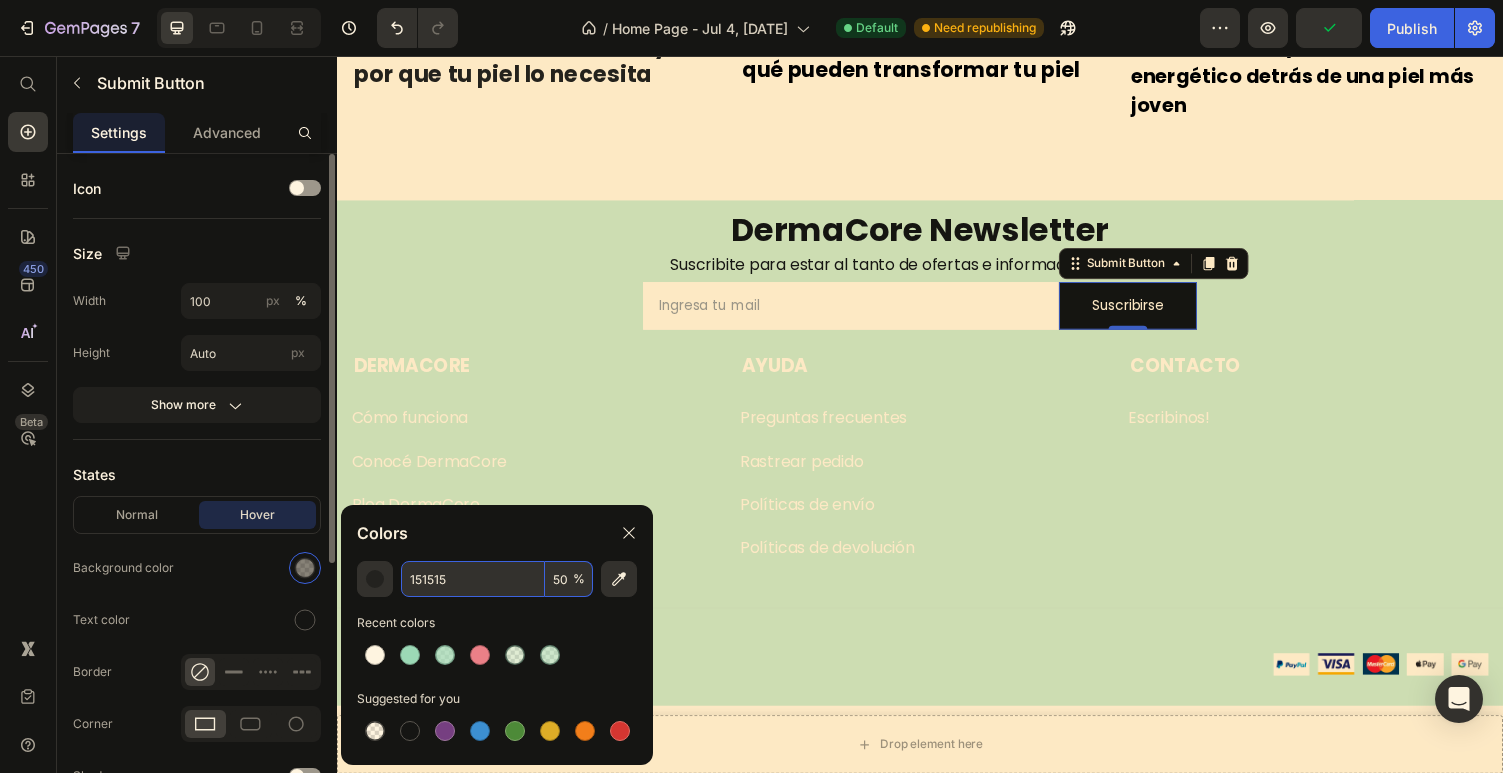 click on "Normal Hover Background color Text color Border Corner Shadow" 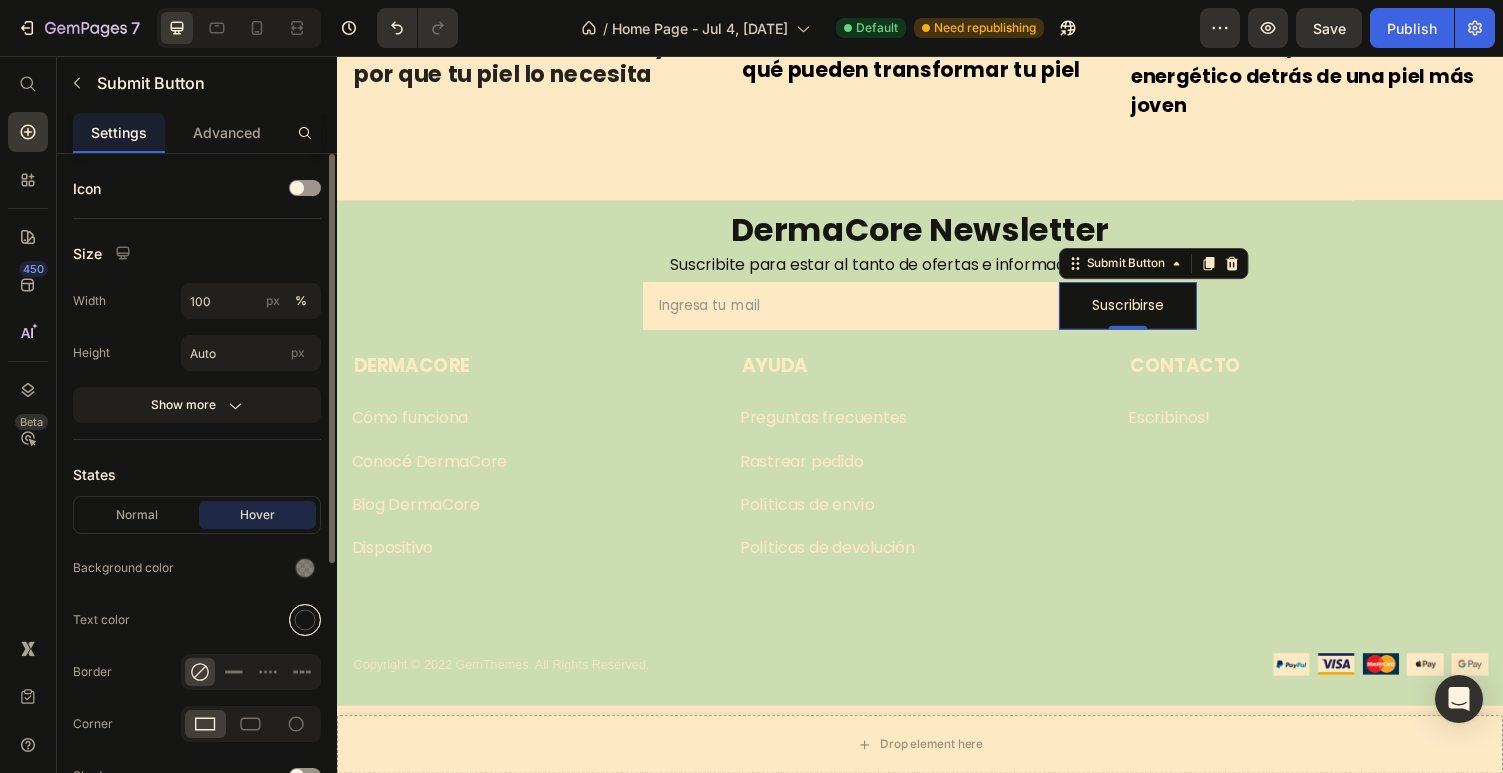click at bounding box center [305, 620] 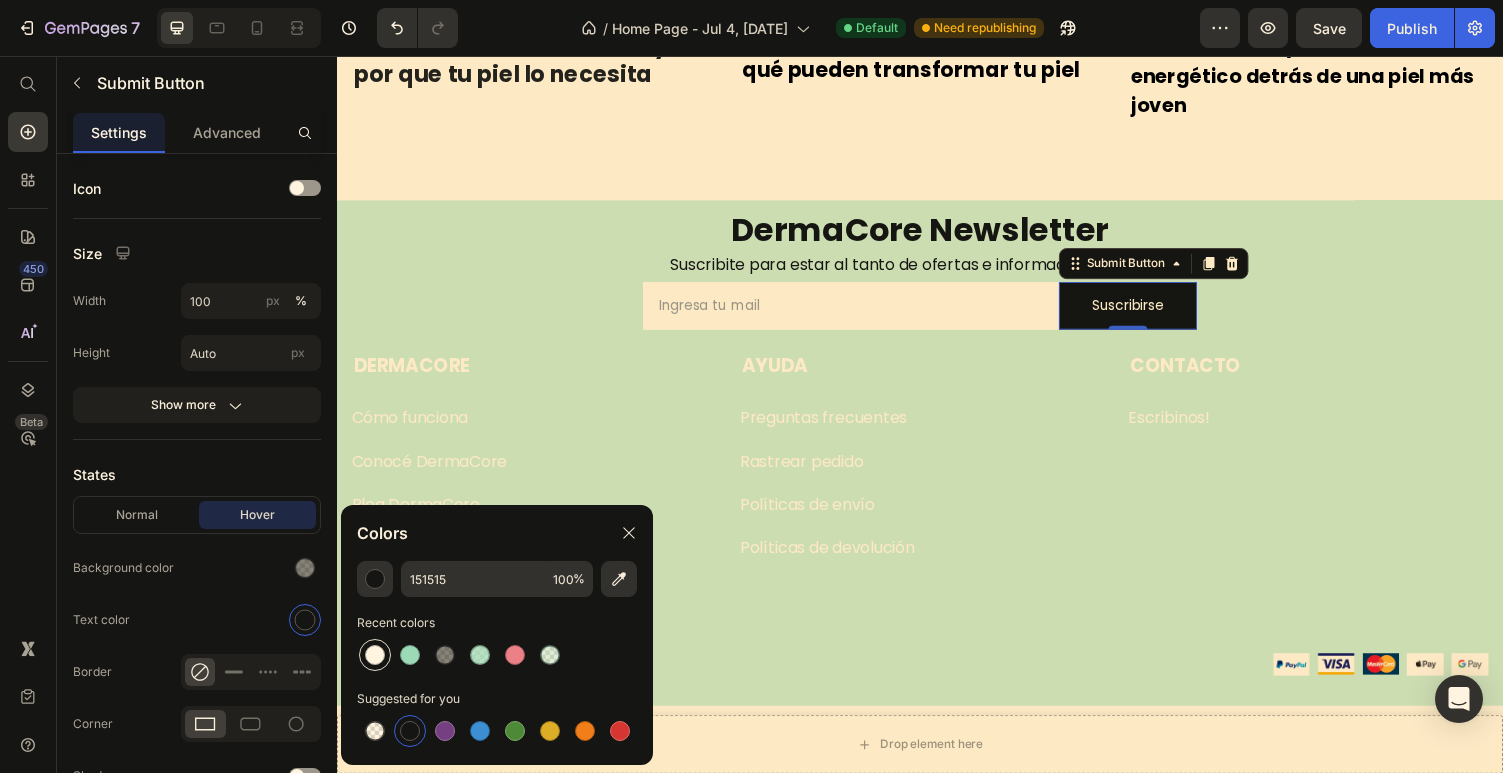 click at bounding box center (375, 655) 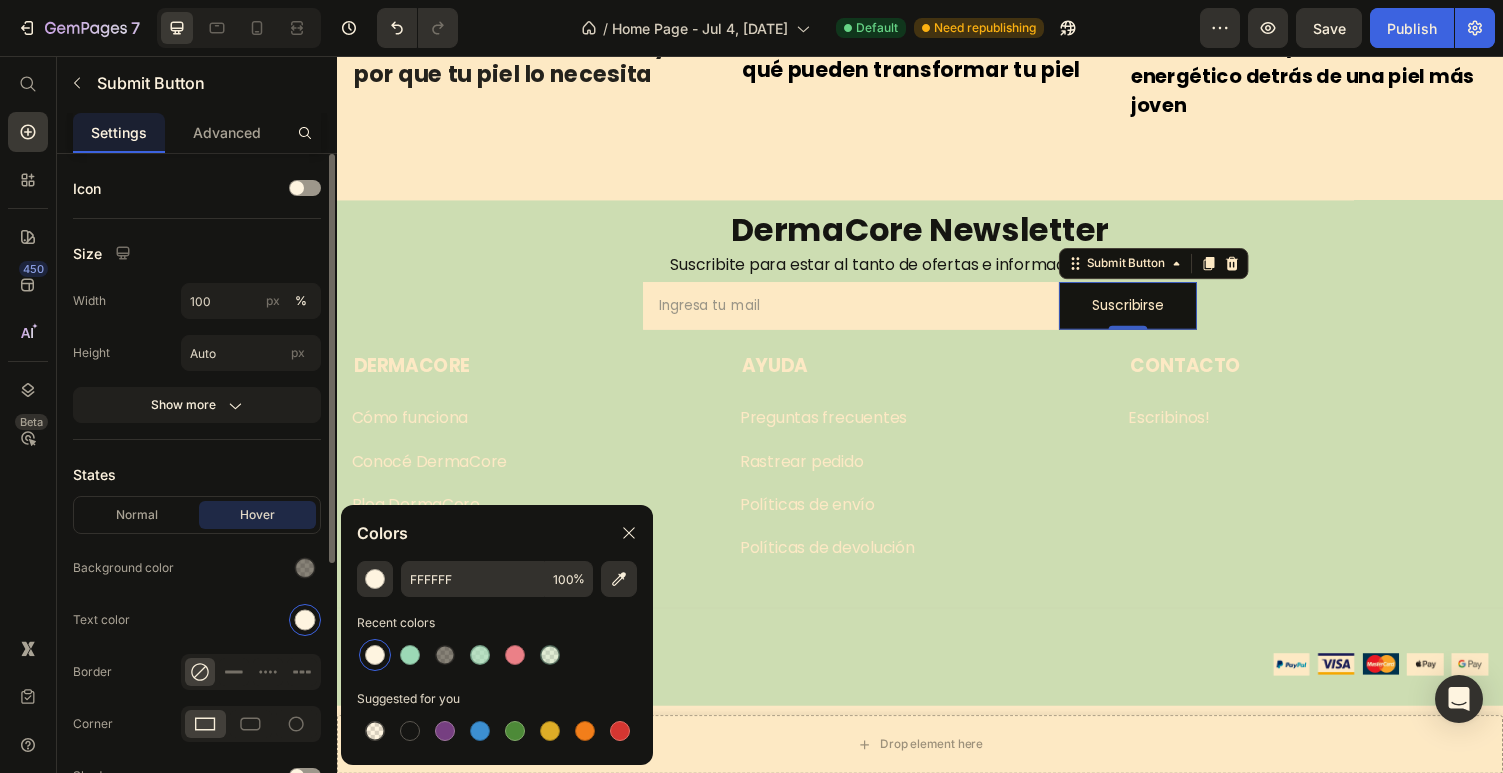 click on "Background color" 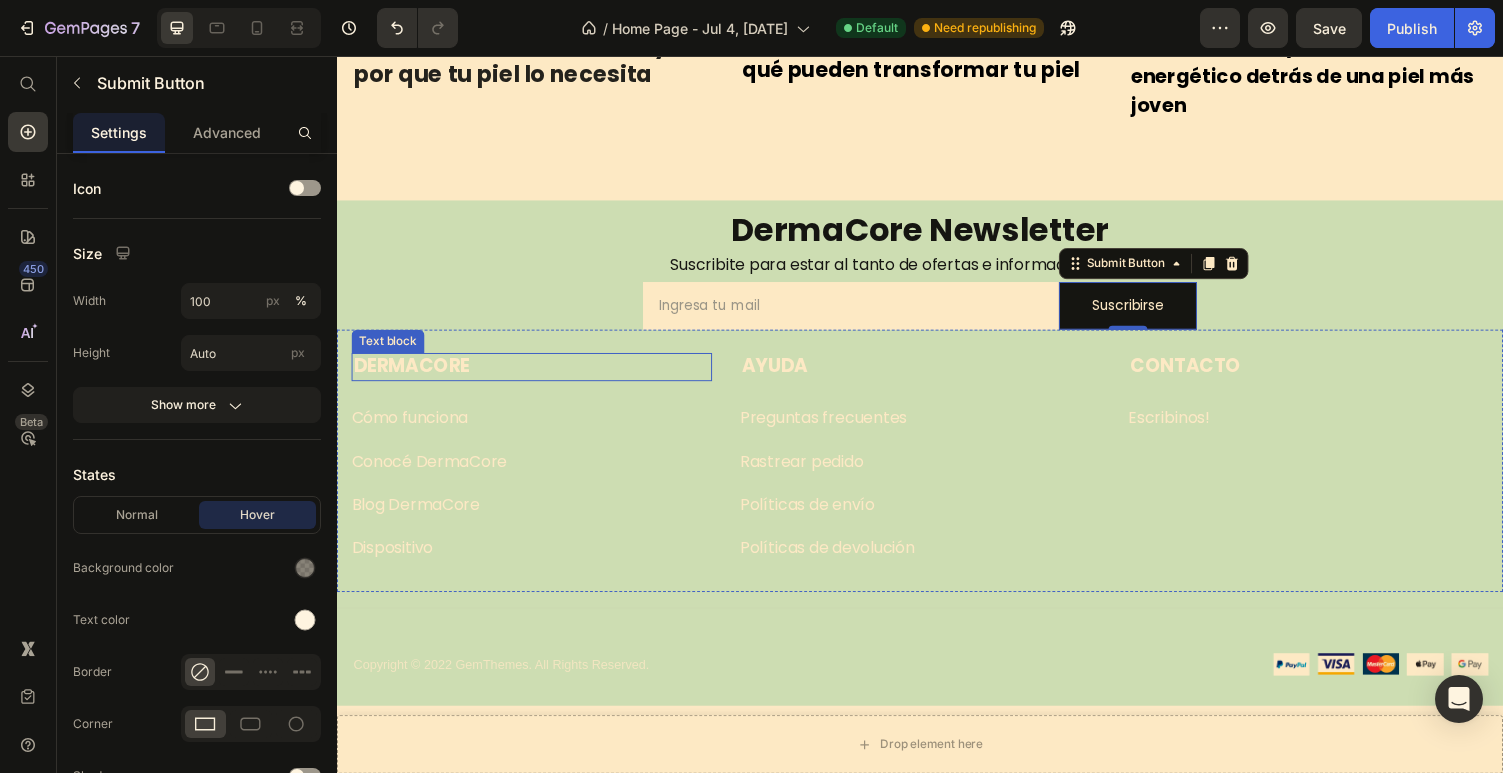 click on "Dermacore" at bounding box center (537, 375) 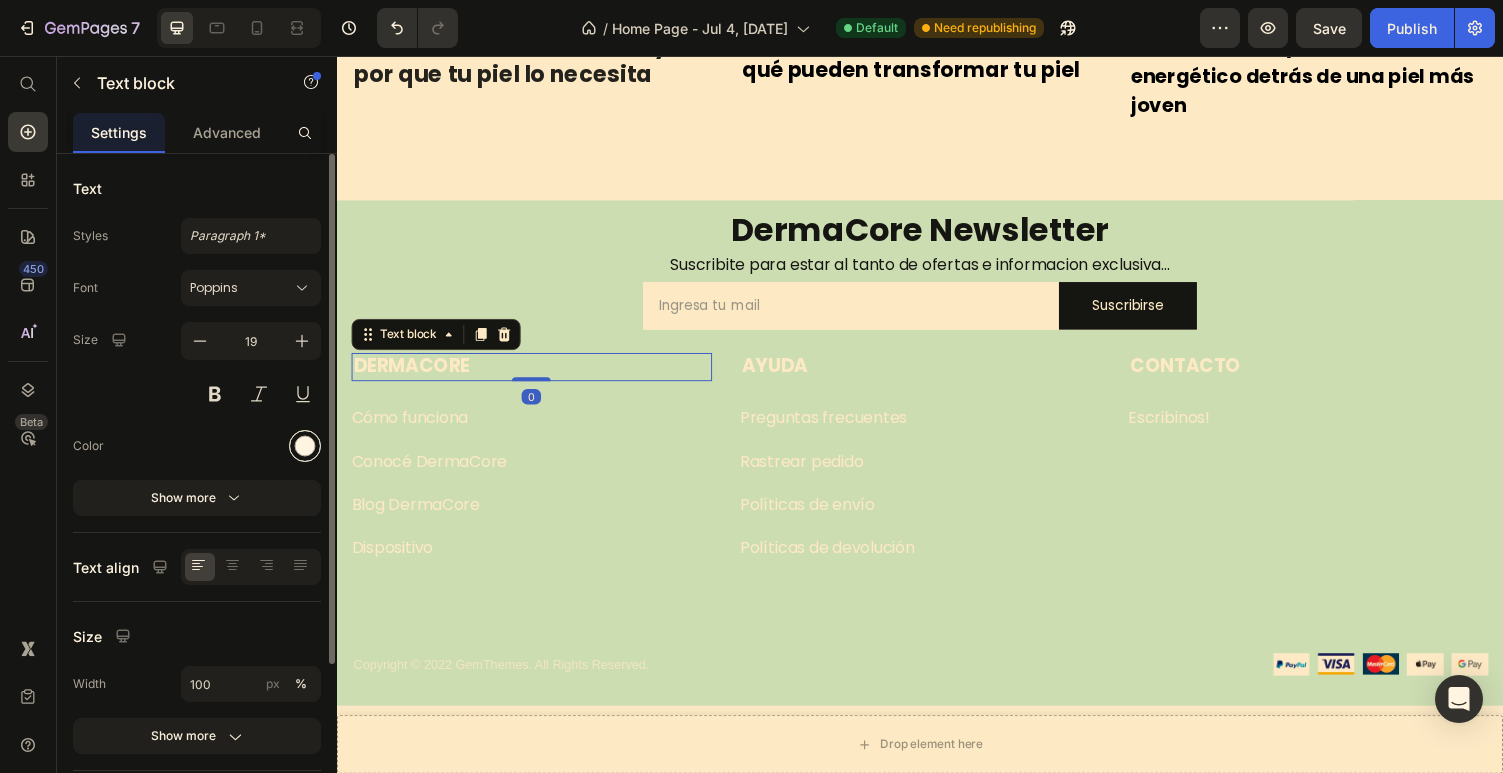 click at bounding box center [305, 446] 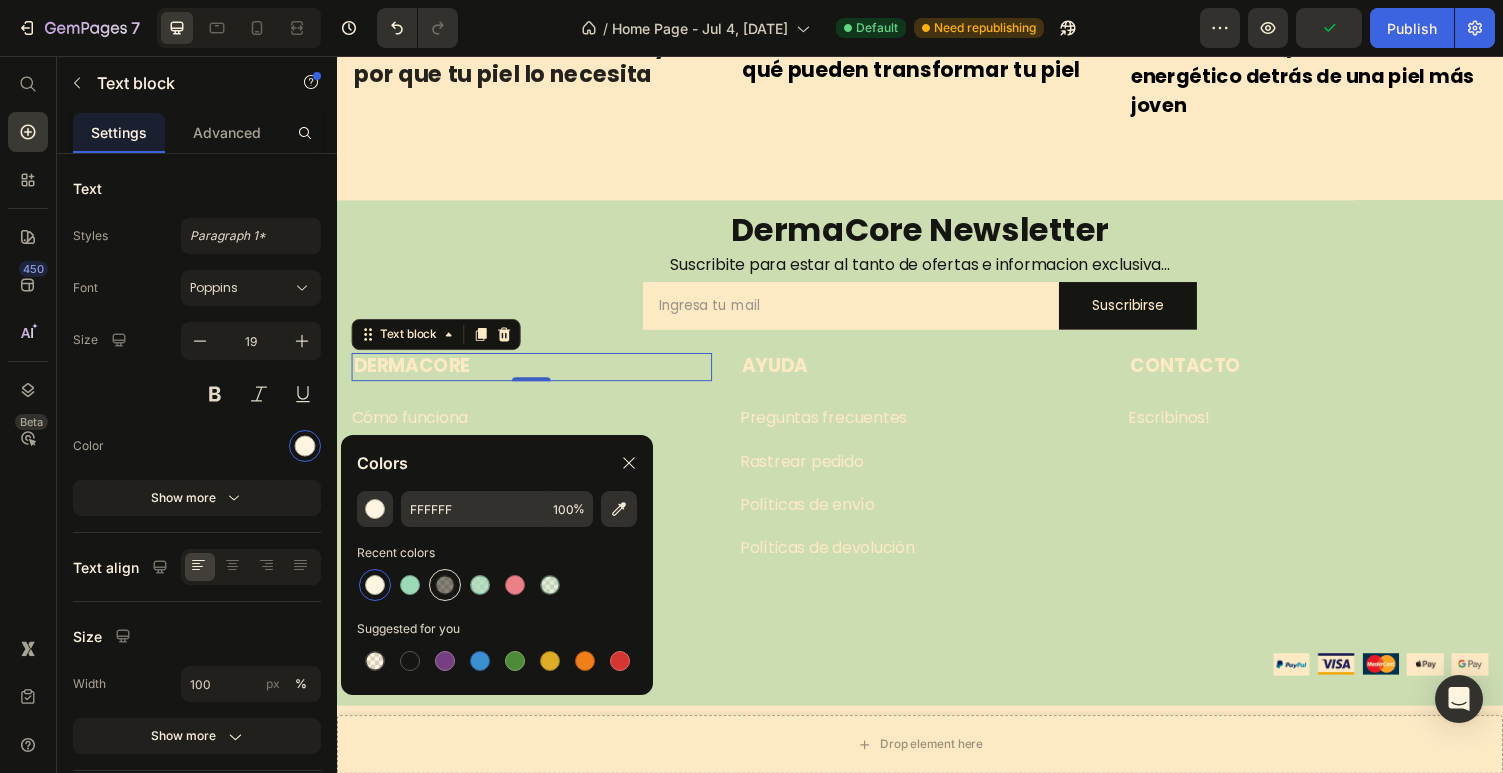click at bounding box center (445, 585) 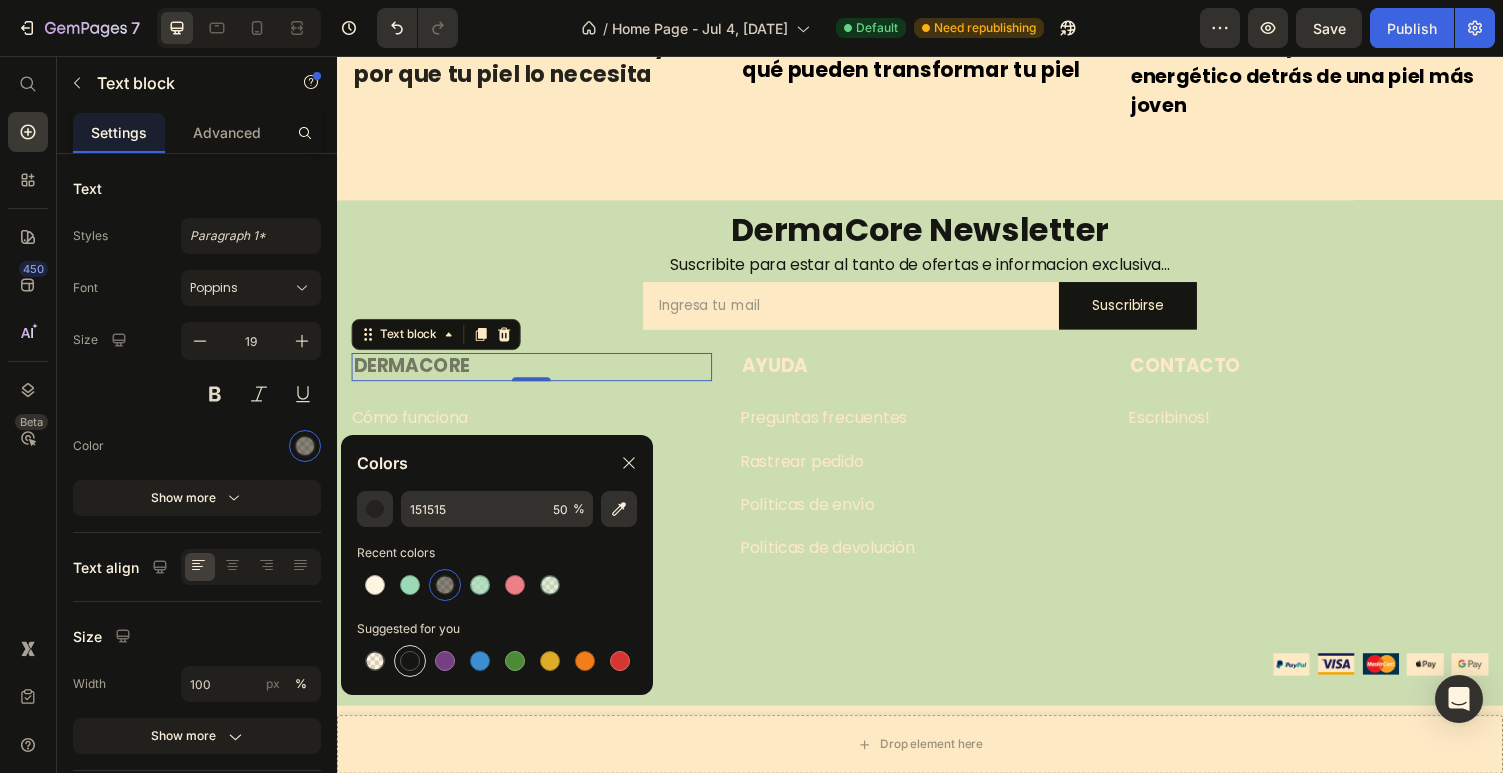 click at bounding box center (410, 661) 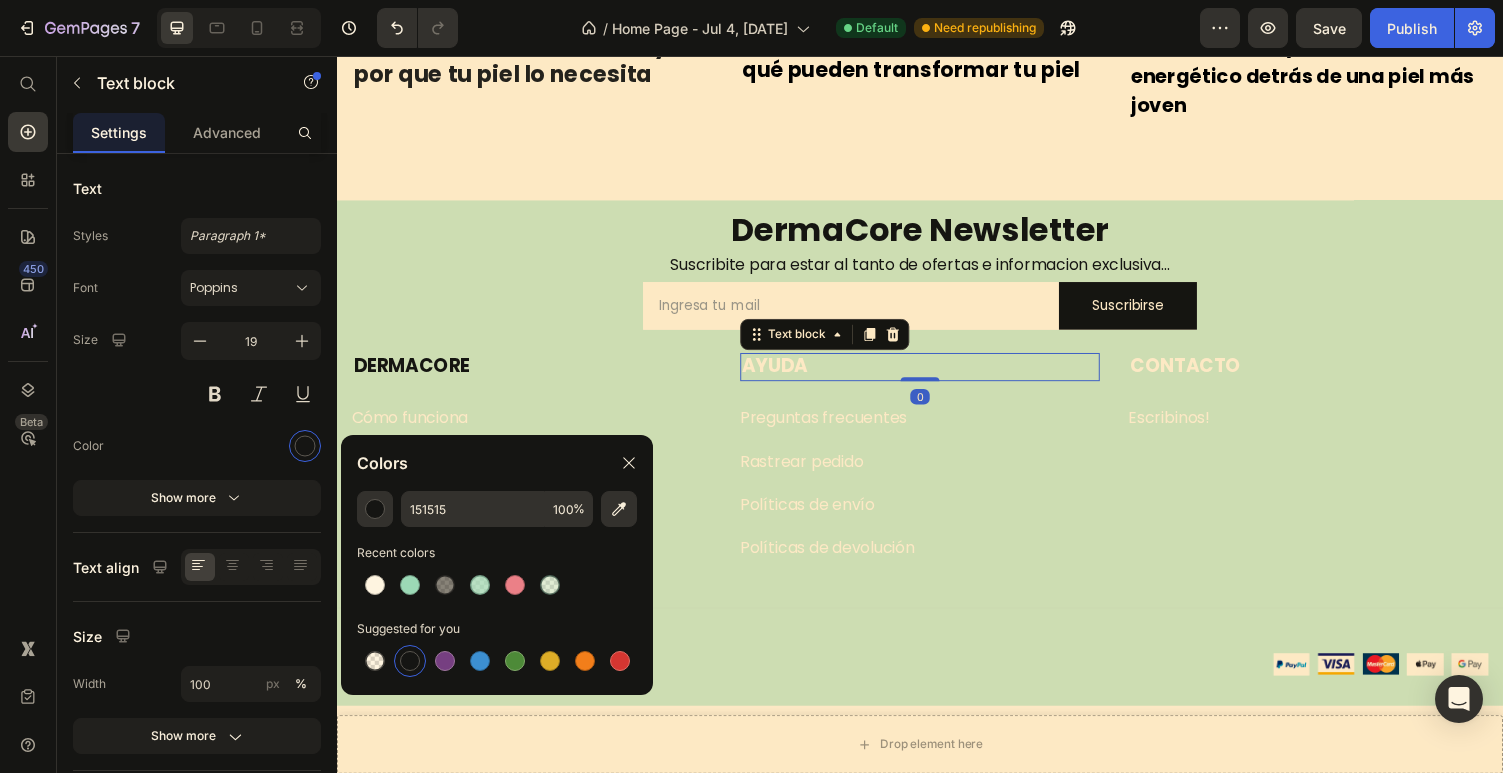 click on "AYUDA" at bounding box center [937, 375] 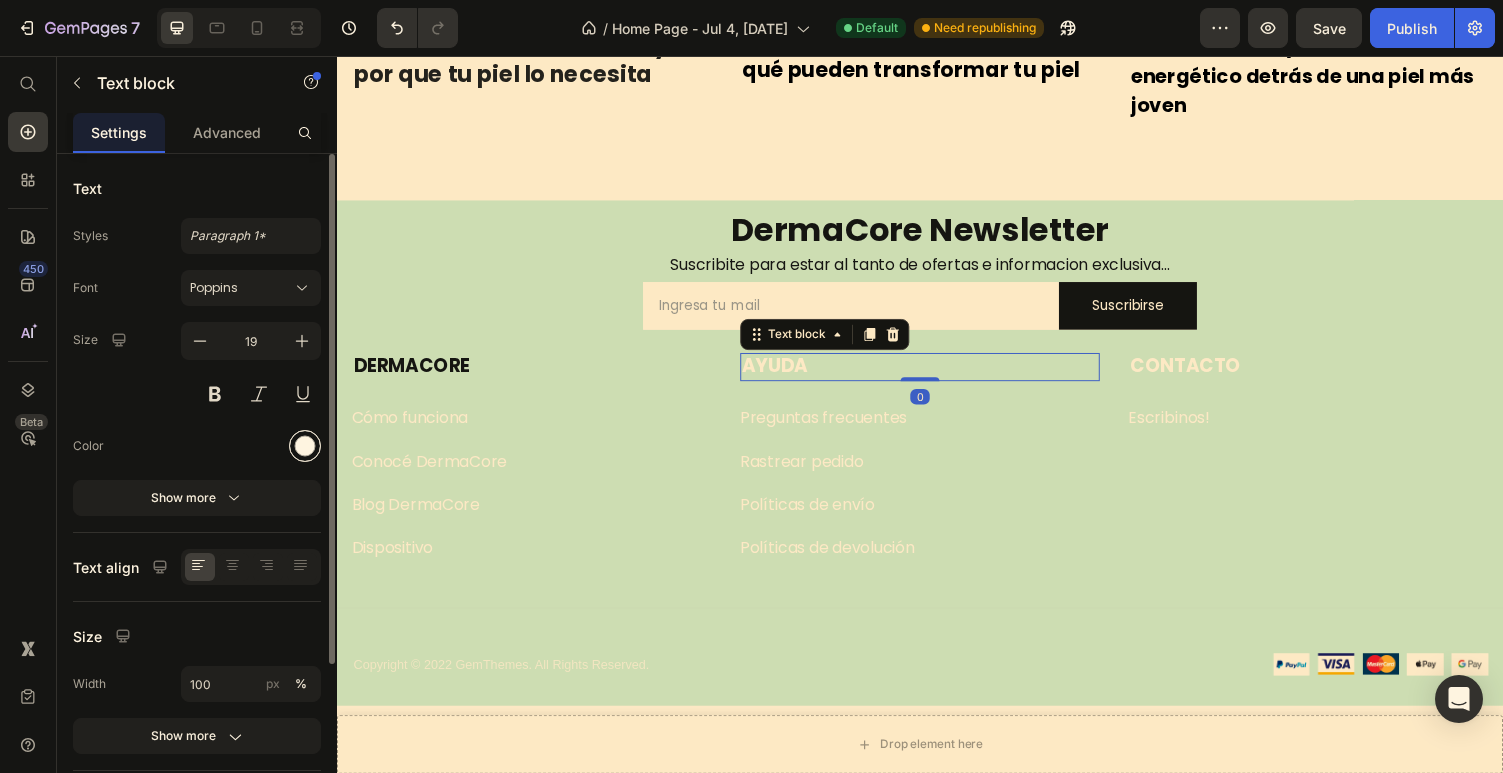 click at bounding box center (305, 446) 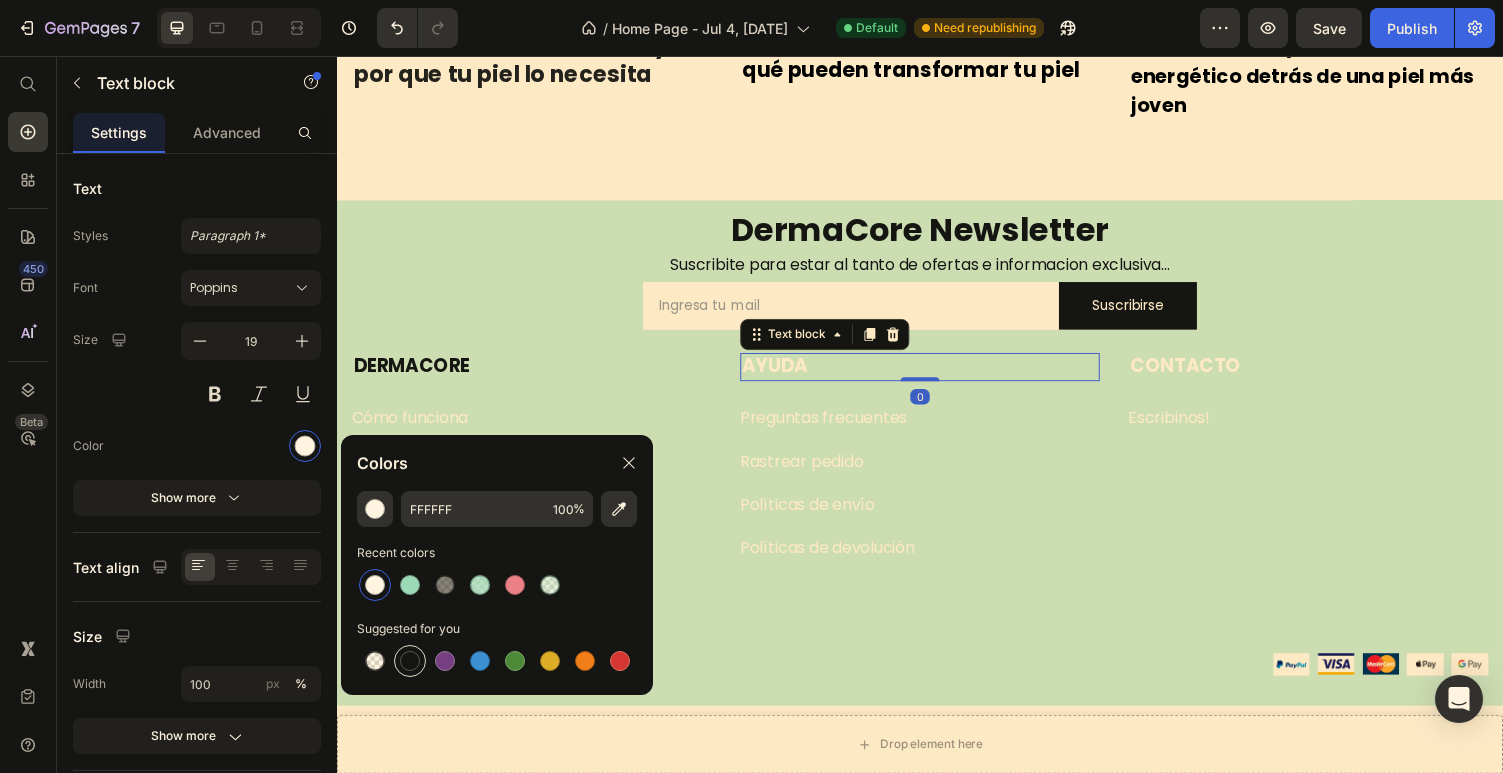 click at bounding box center (410, 661) 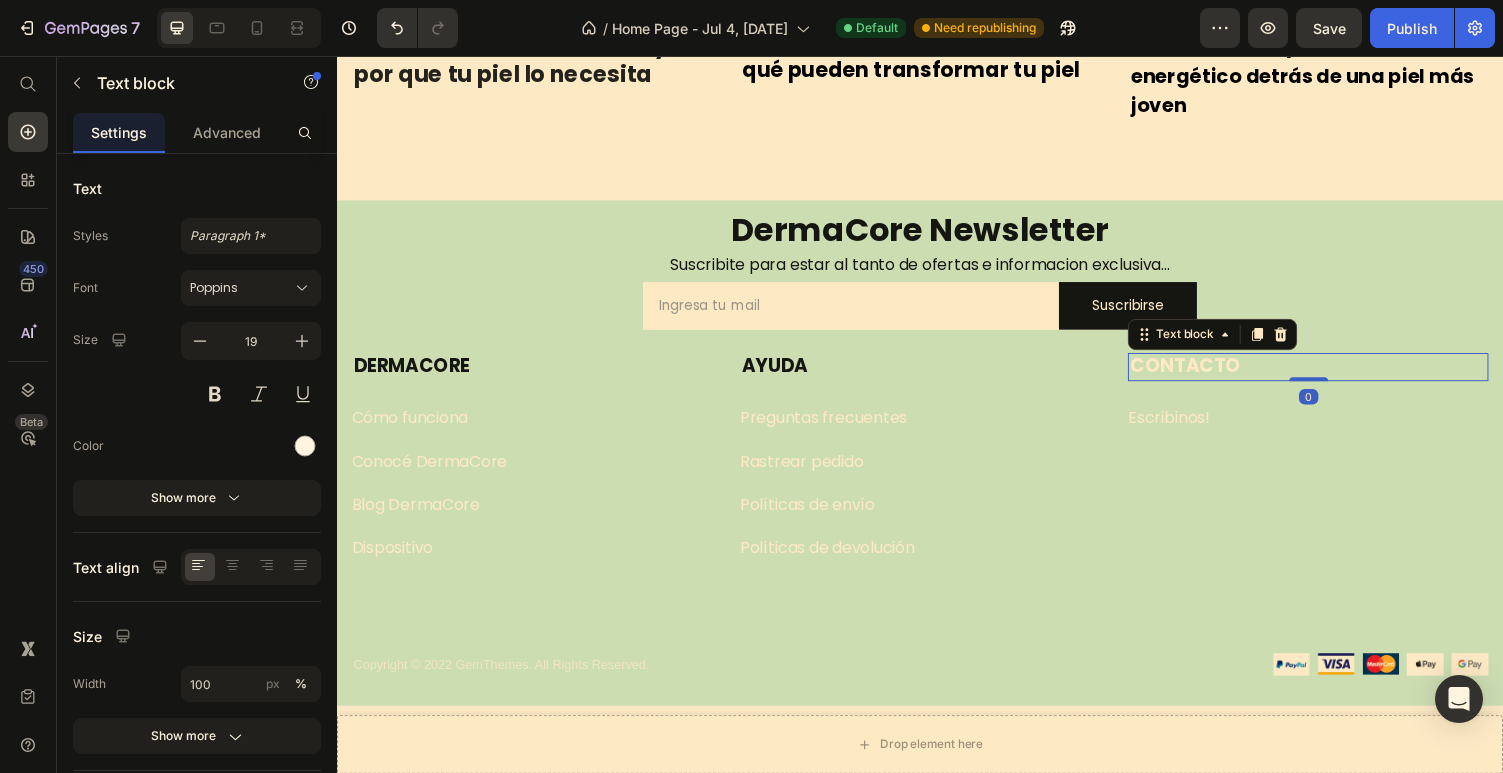 click on "CONTACTO" at bounding box center [1336, 375] 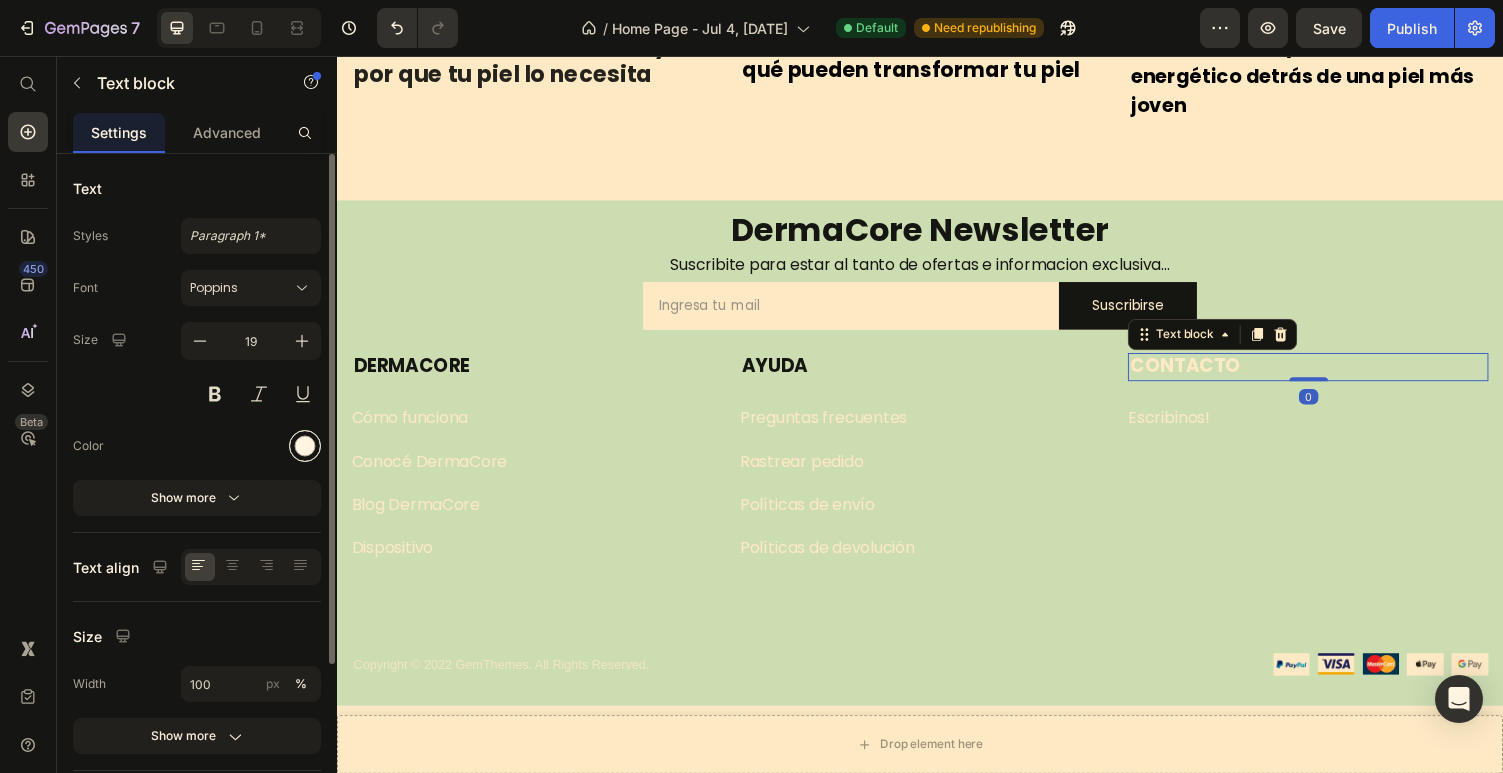 click at bounding box center (305, 446) 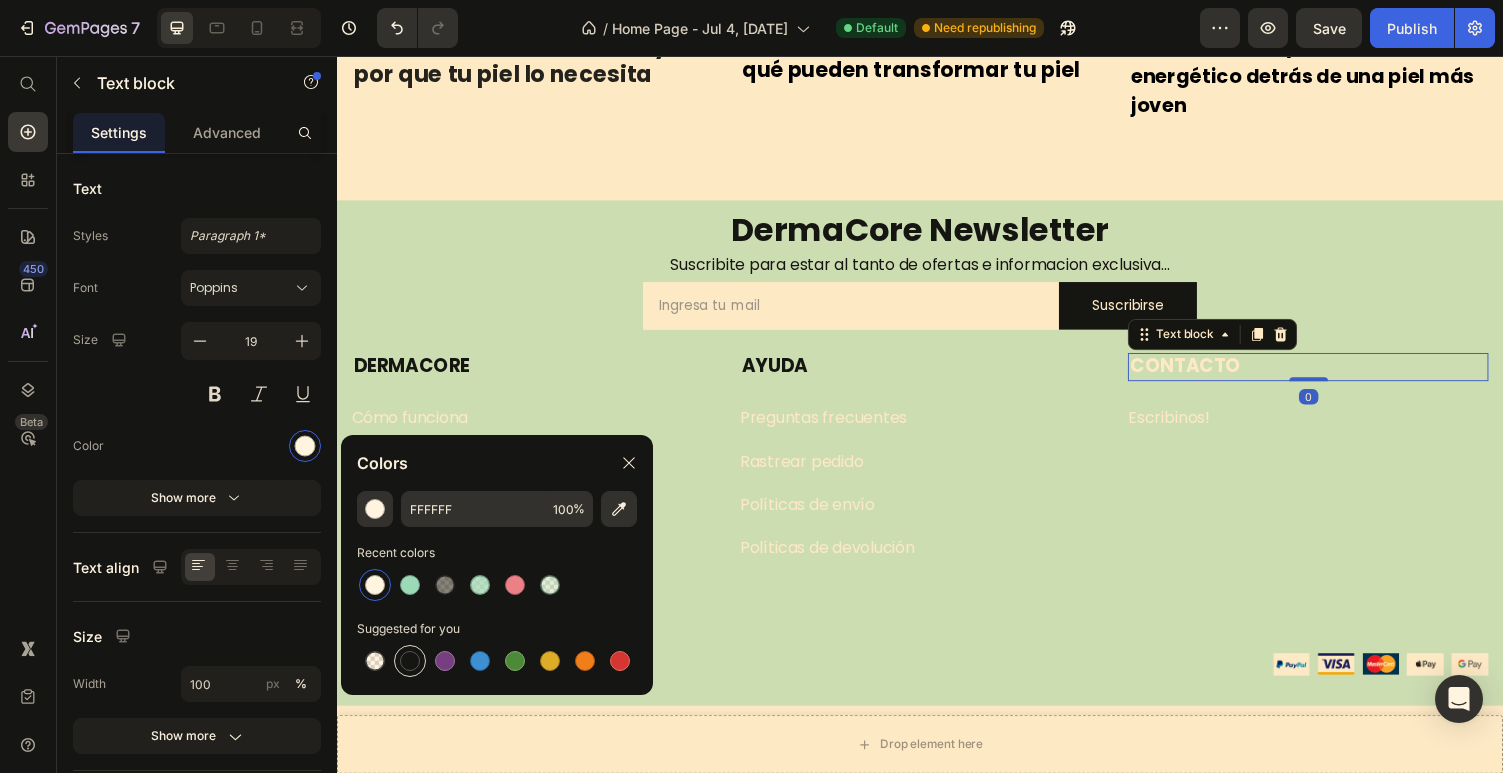 click at bounding box center [410, 661] 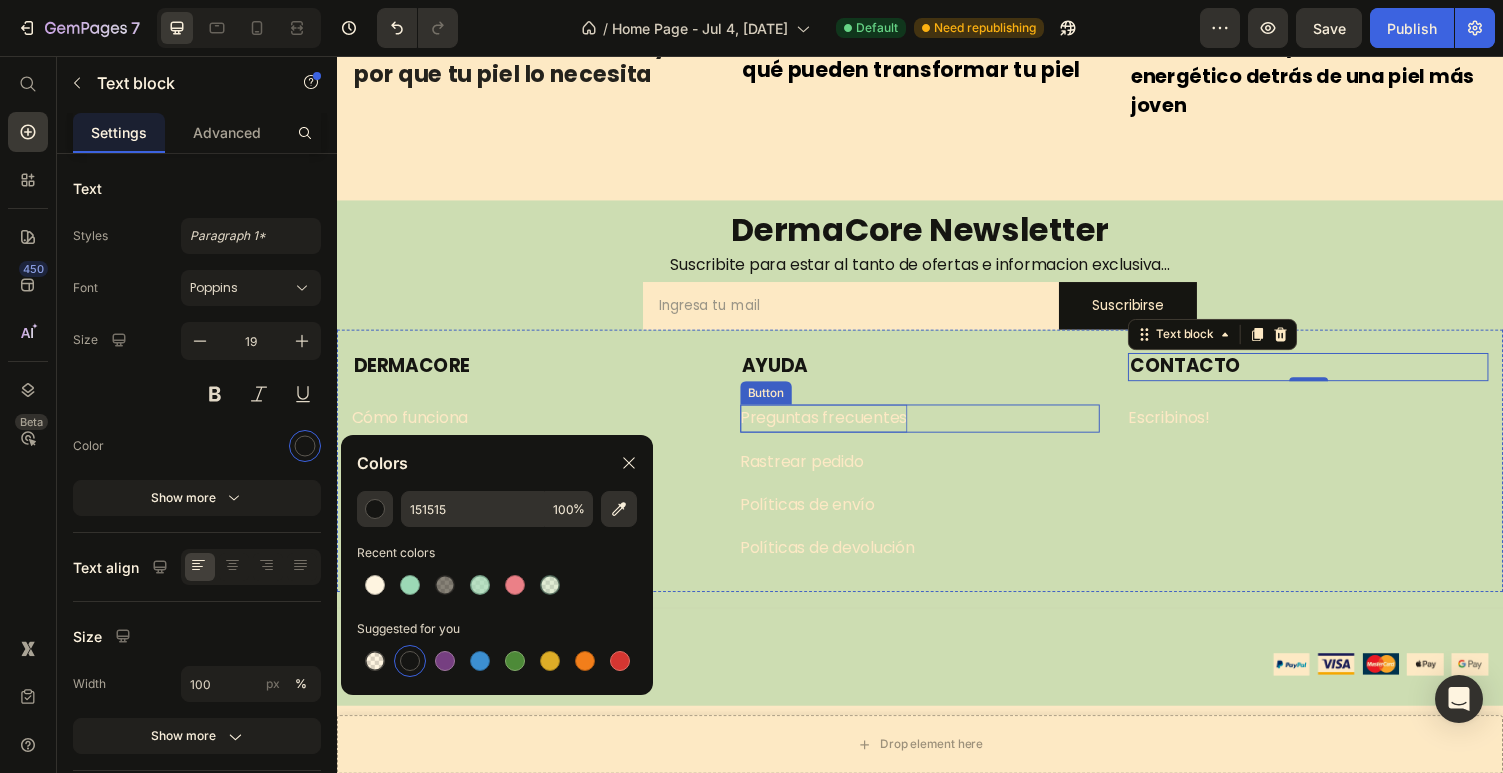 click on "Preguntas frecuentes" at bounding box center (838, 428) 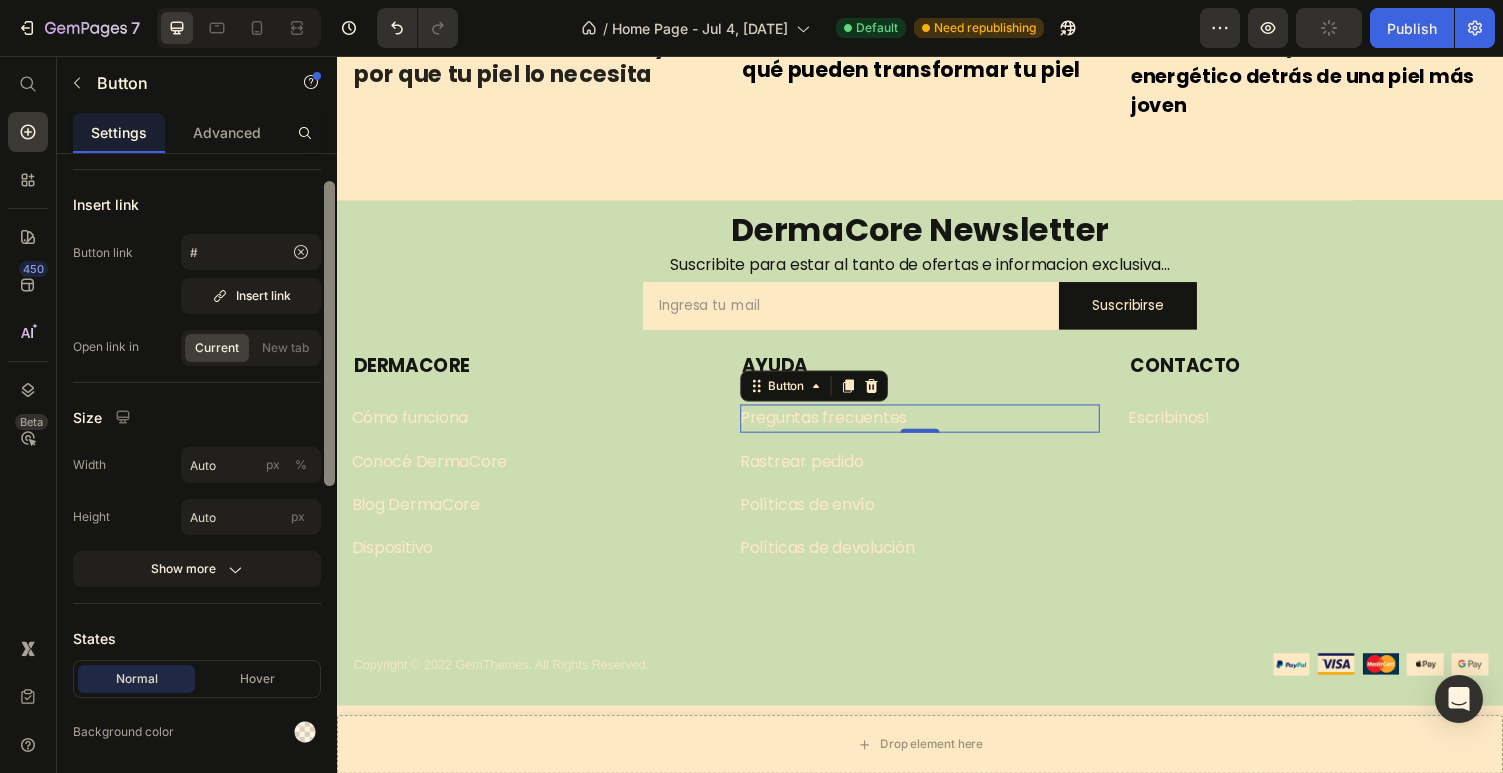 scroll, scrollTop: 30, scrollLeft: 0, axis: vertical 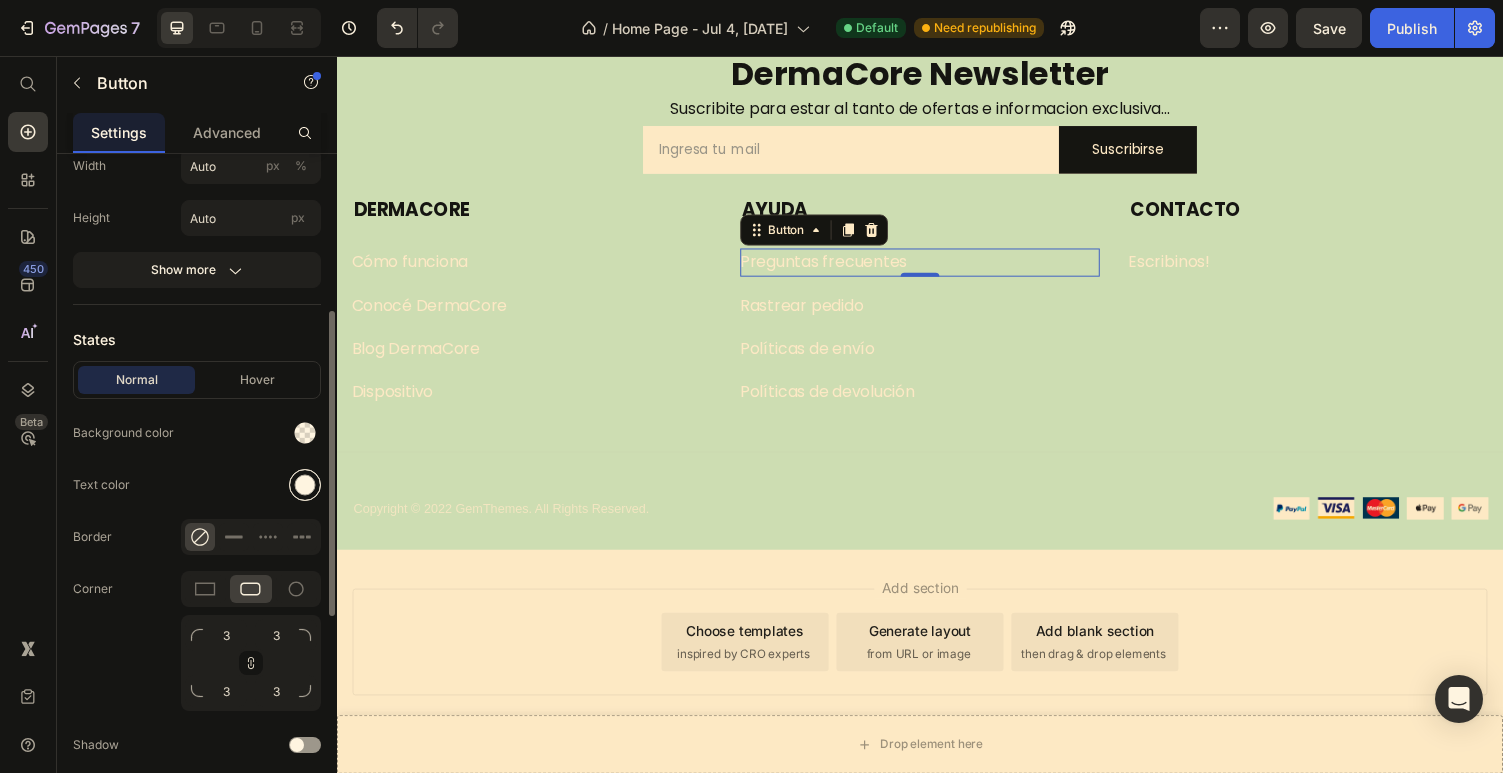 click at bounding box center (305, 485) 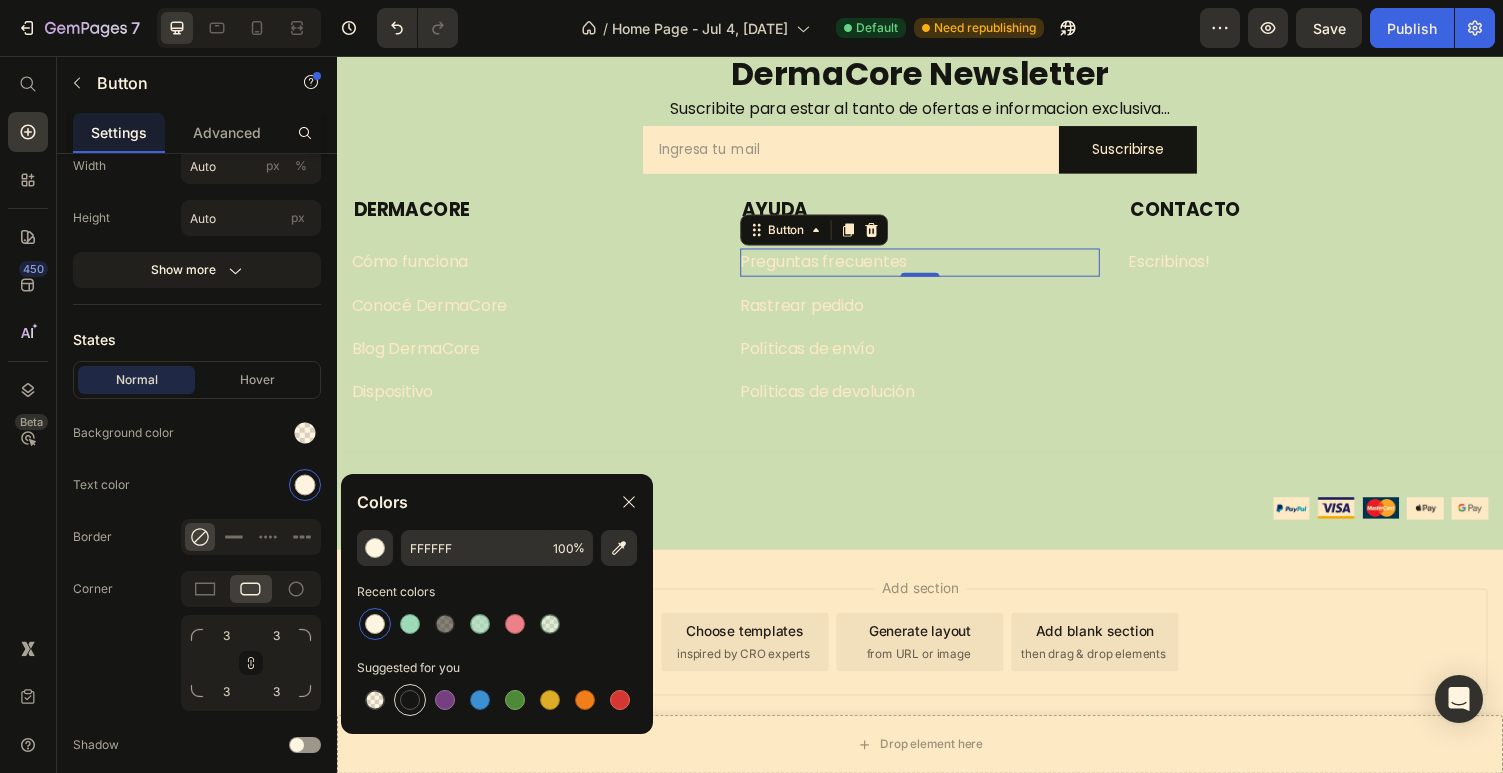 click at bounding box center (410, 700) 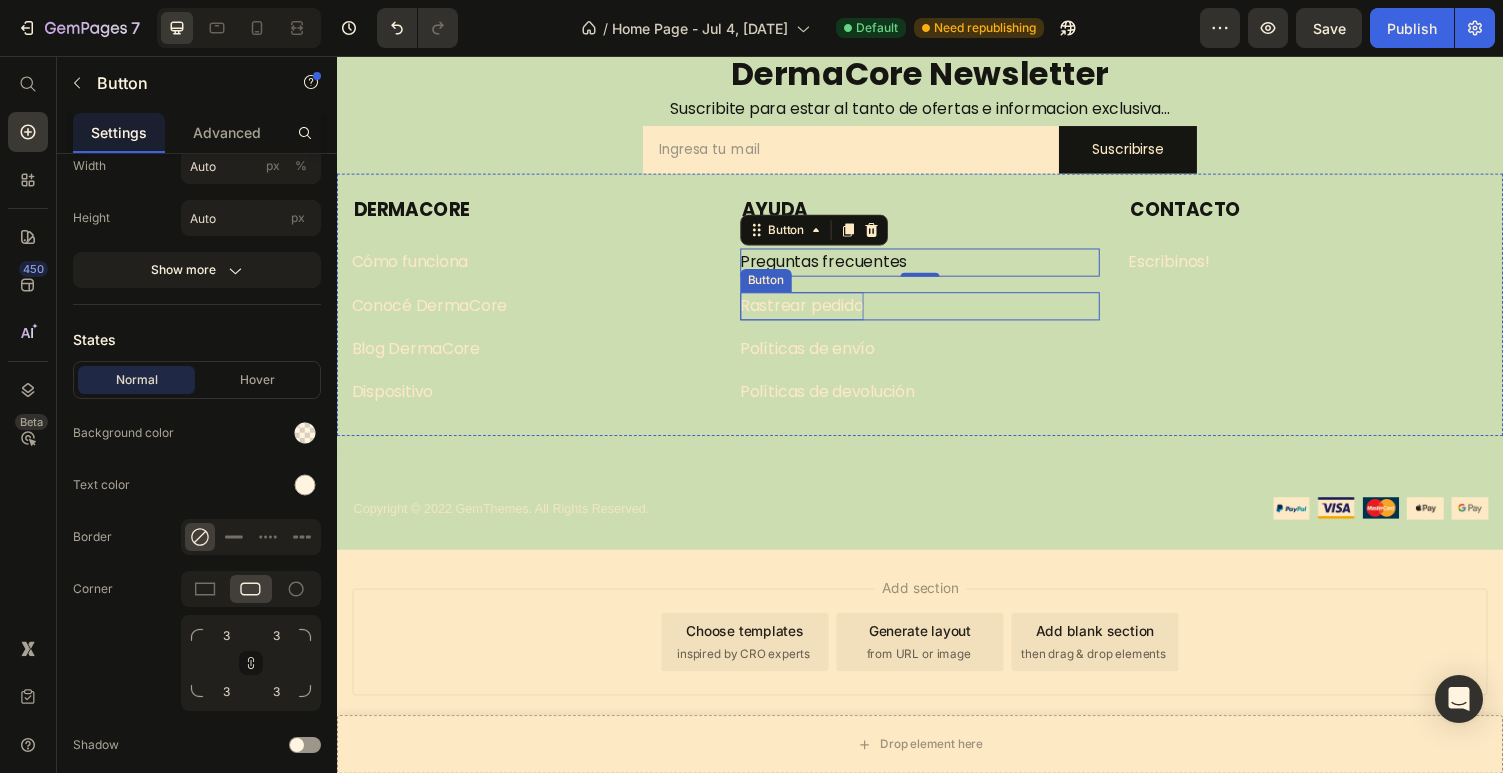 click on "Rastrear pedido" at bounding box center (815, 313) 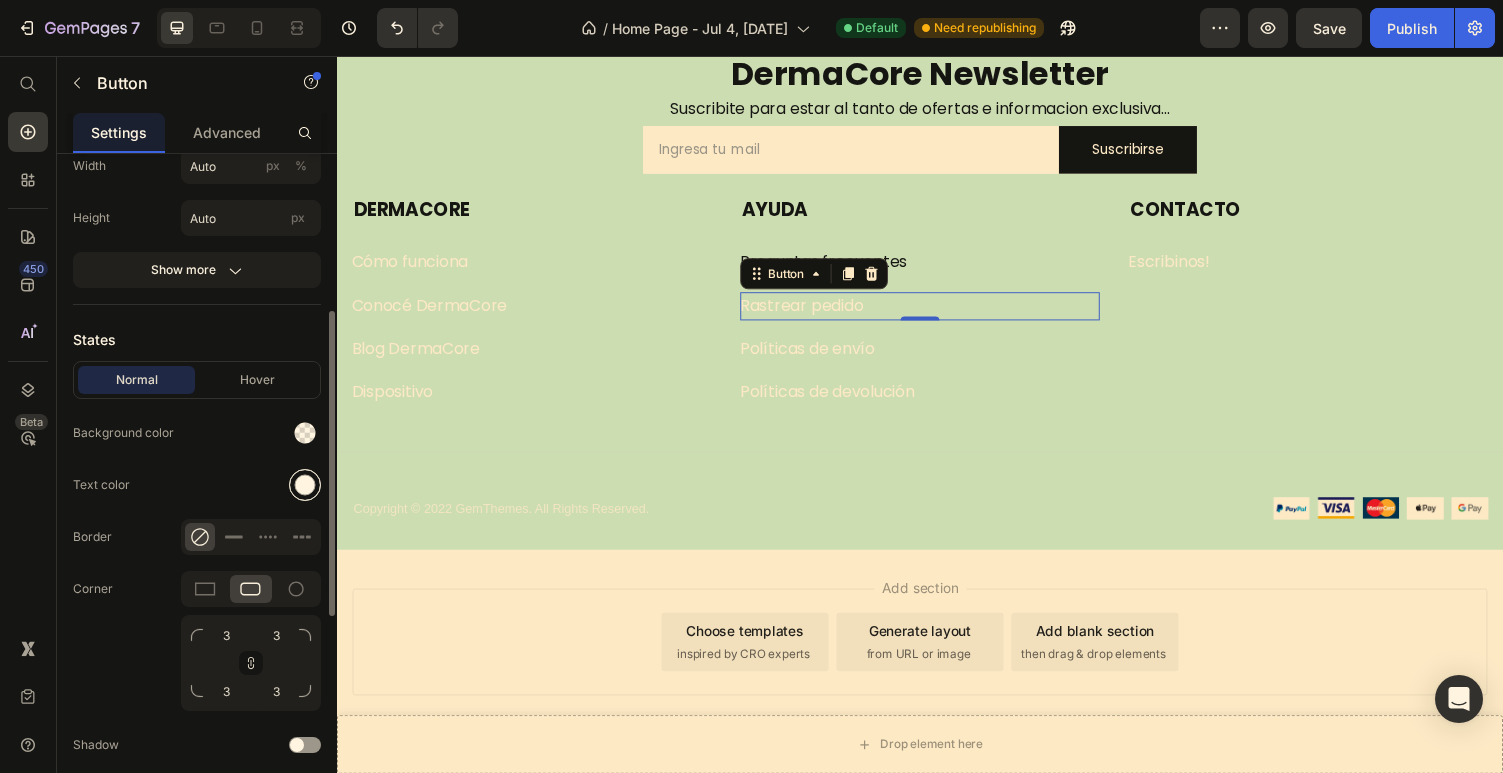click at bounding box center (305, 485) 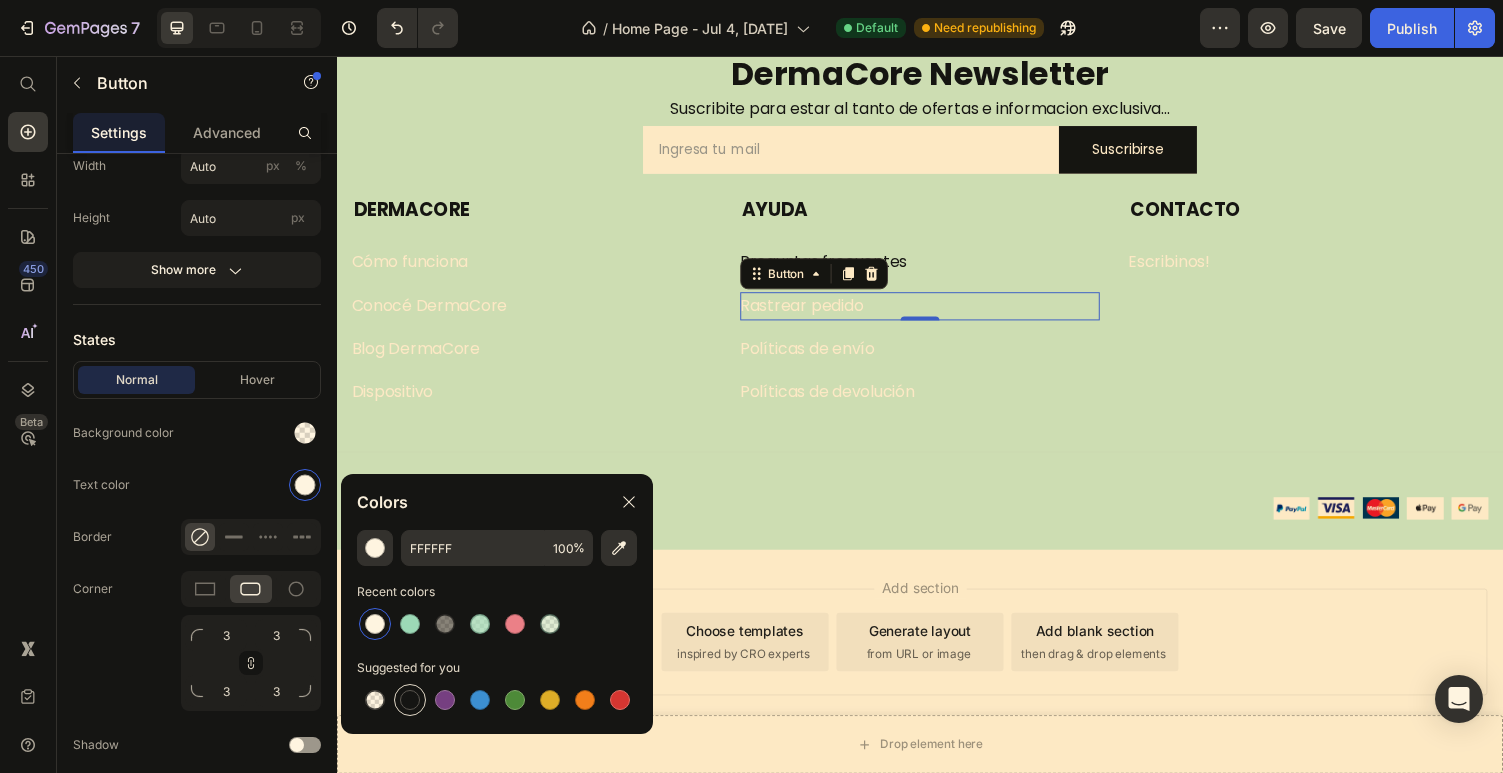 click at bounding box center [410, 700] 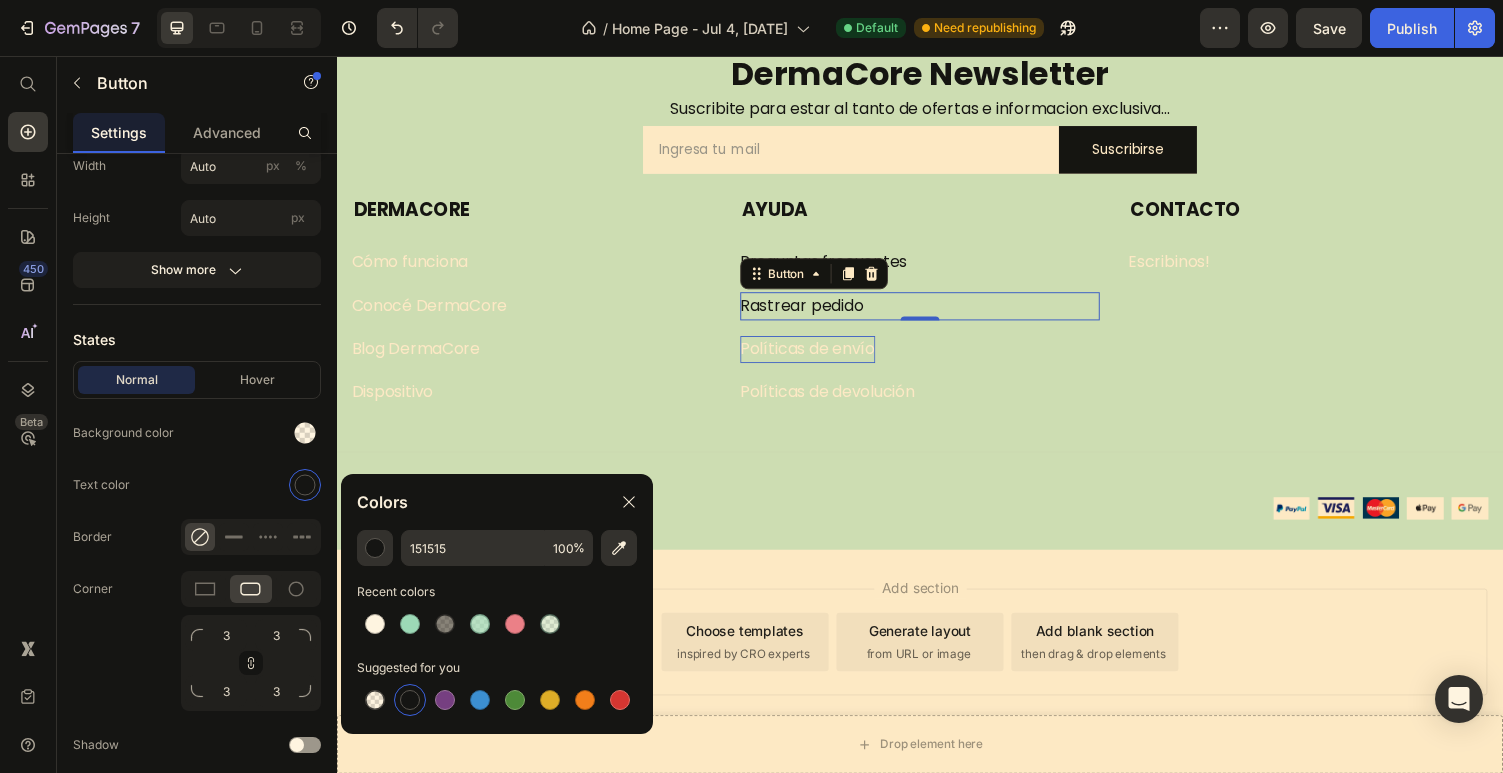 click on "Políticas de envío" at bounding box center [821, 358] 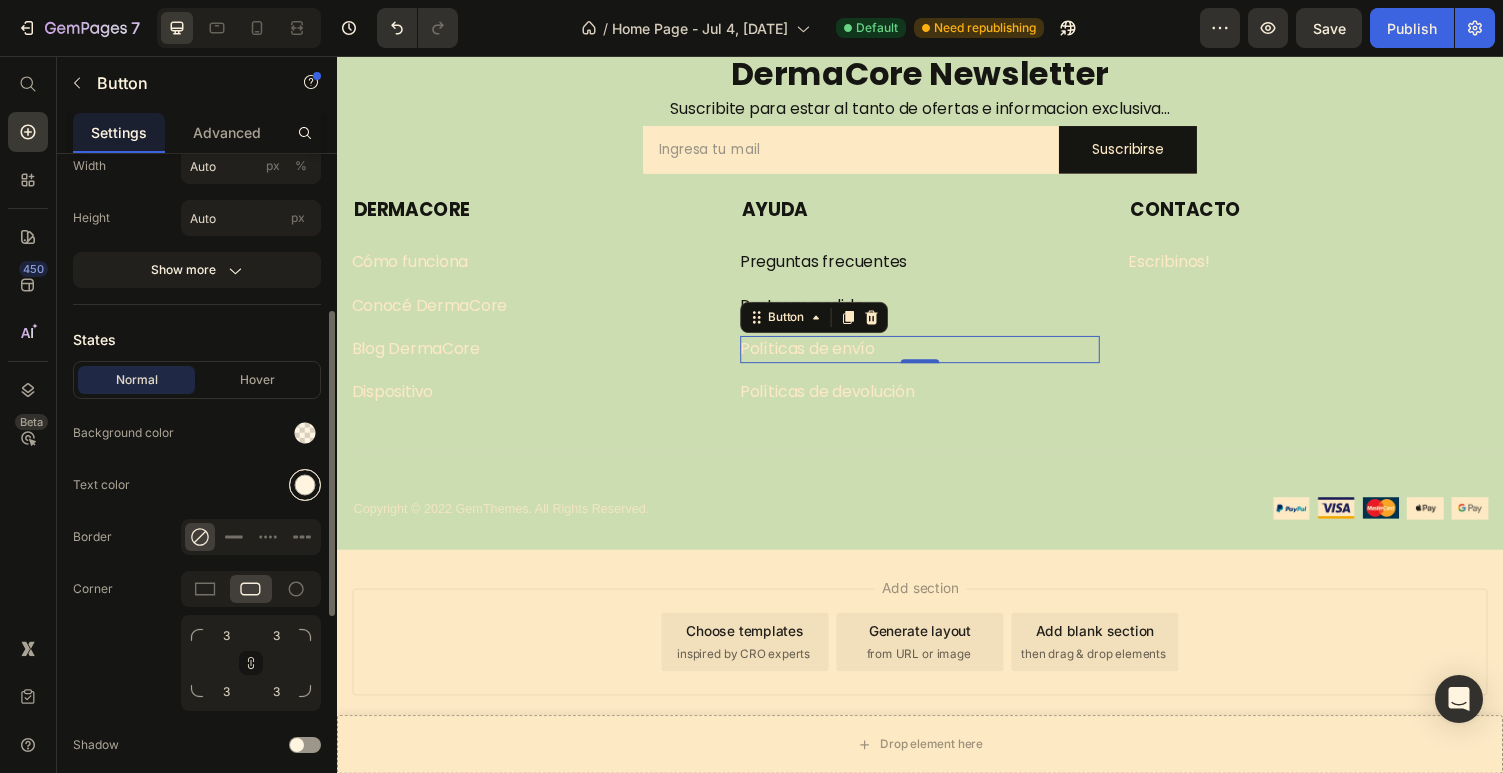 click at bounding box center [305, 485] 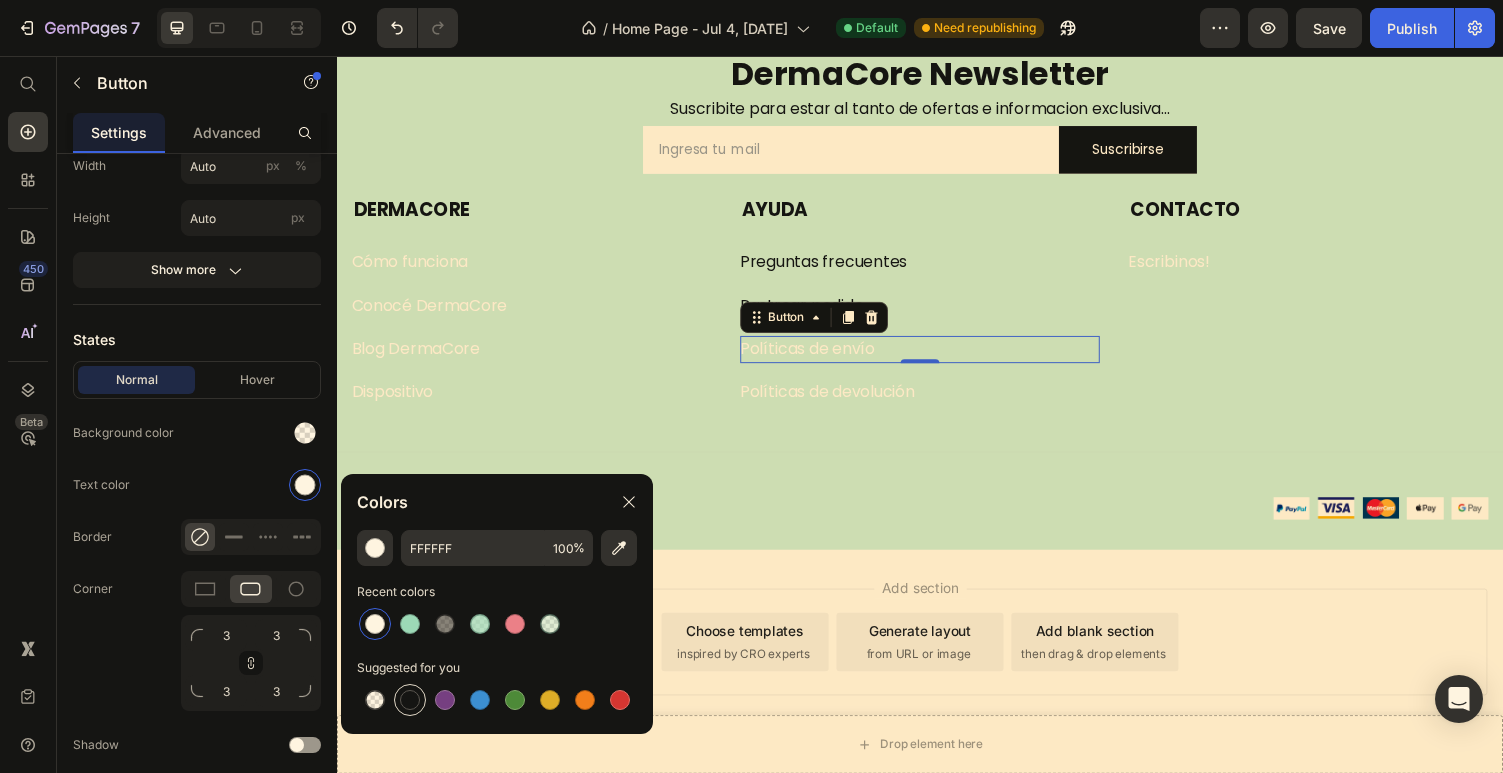 click at bounding box center [410, 700] 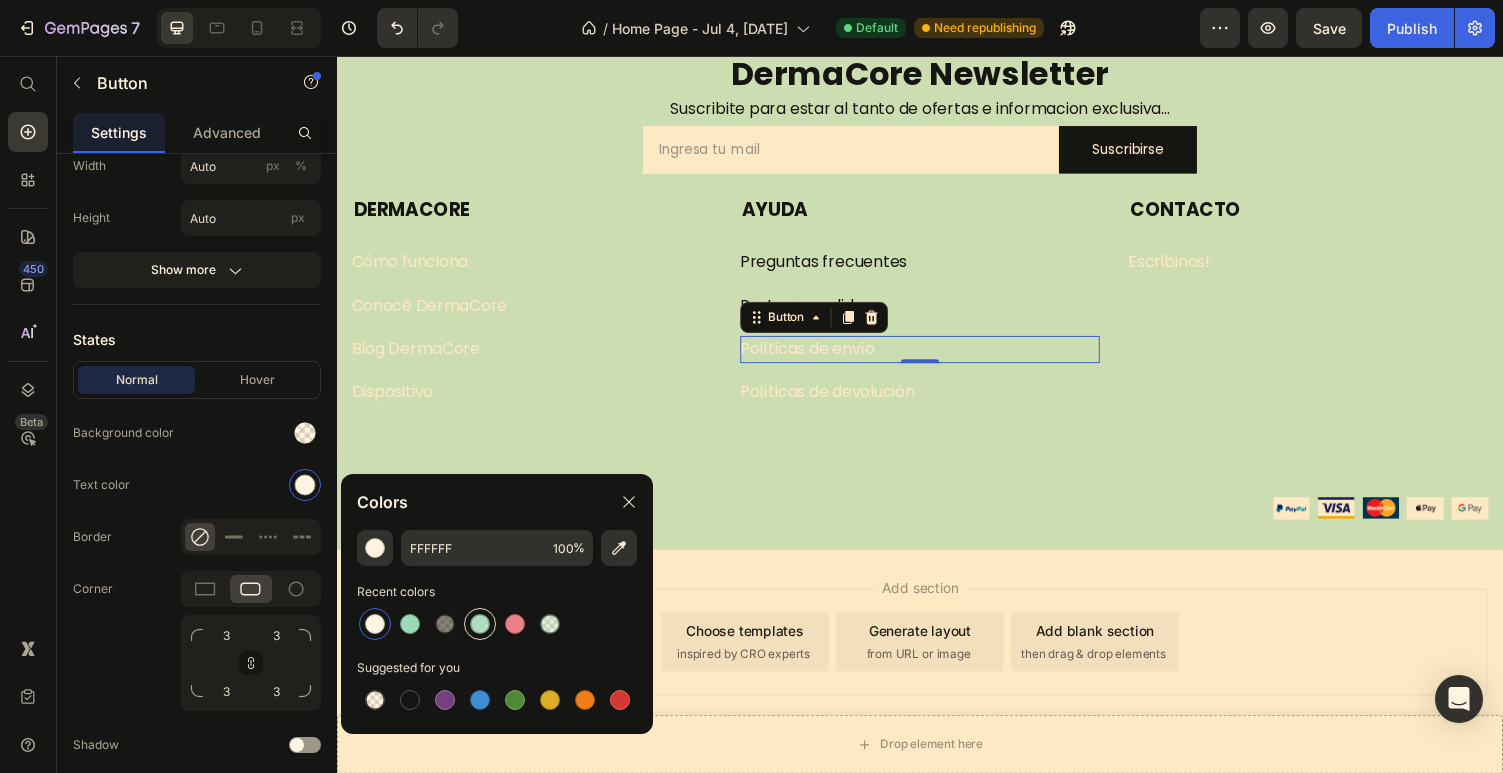 type on "151515" 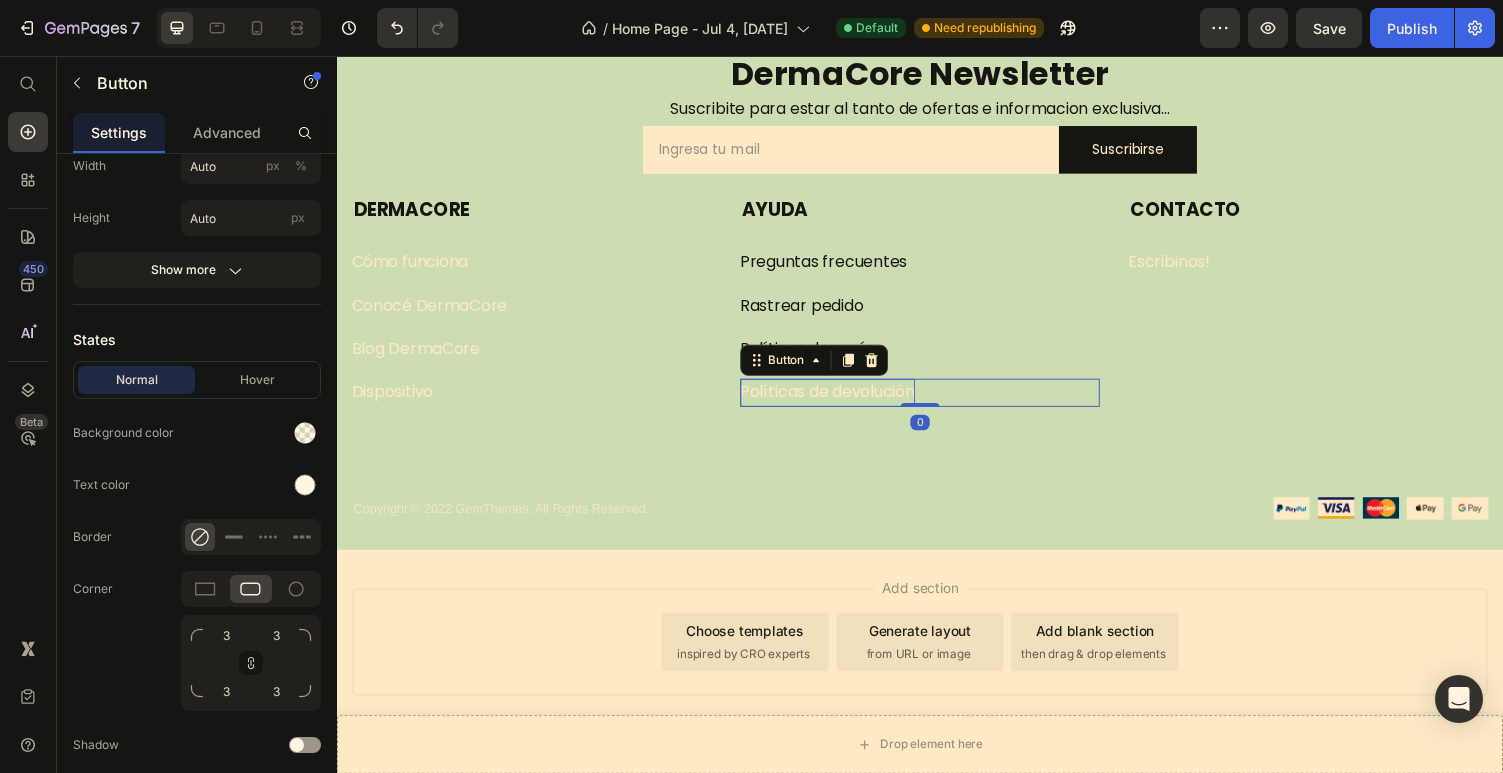 click on "Políticas de devolución" at bounding box center [842, 402] 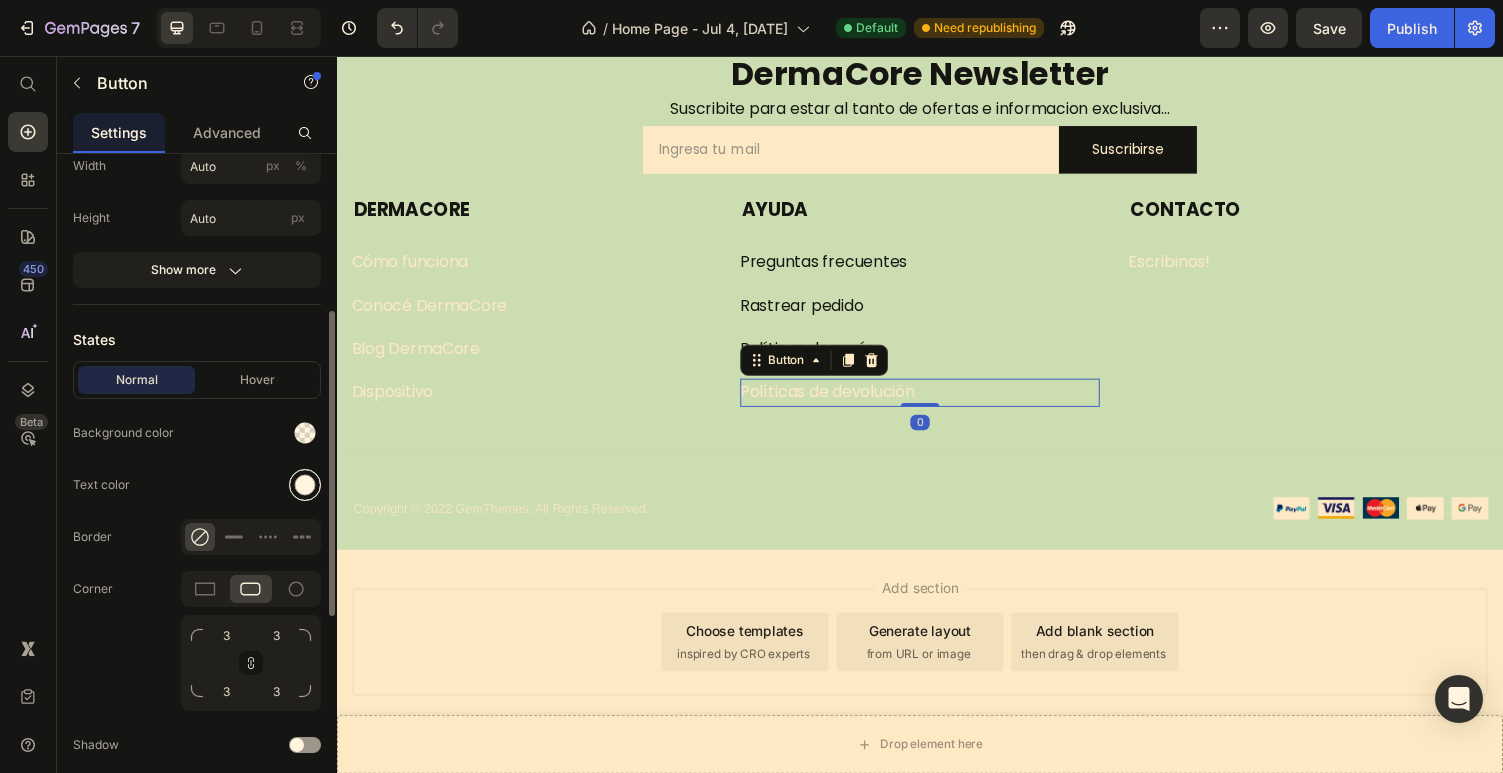 click at bounding box center [305, 485] 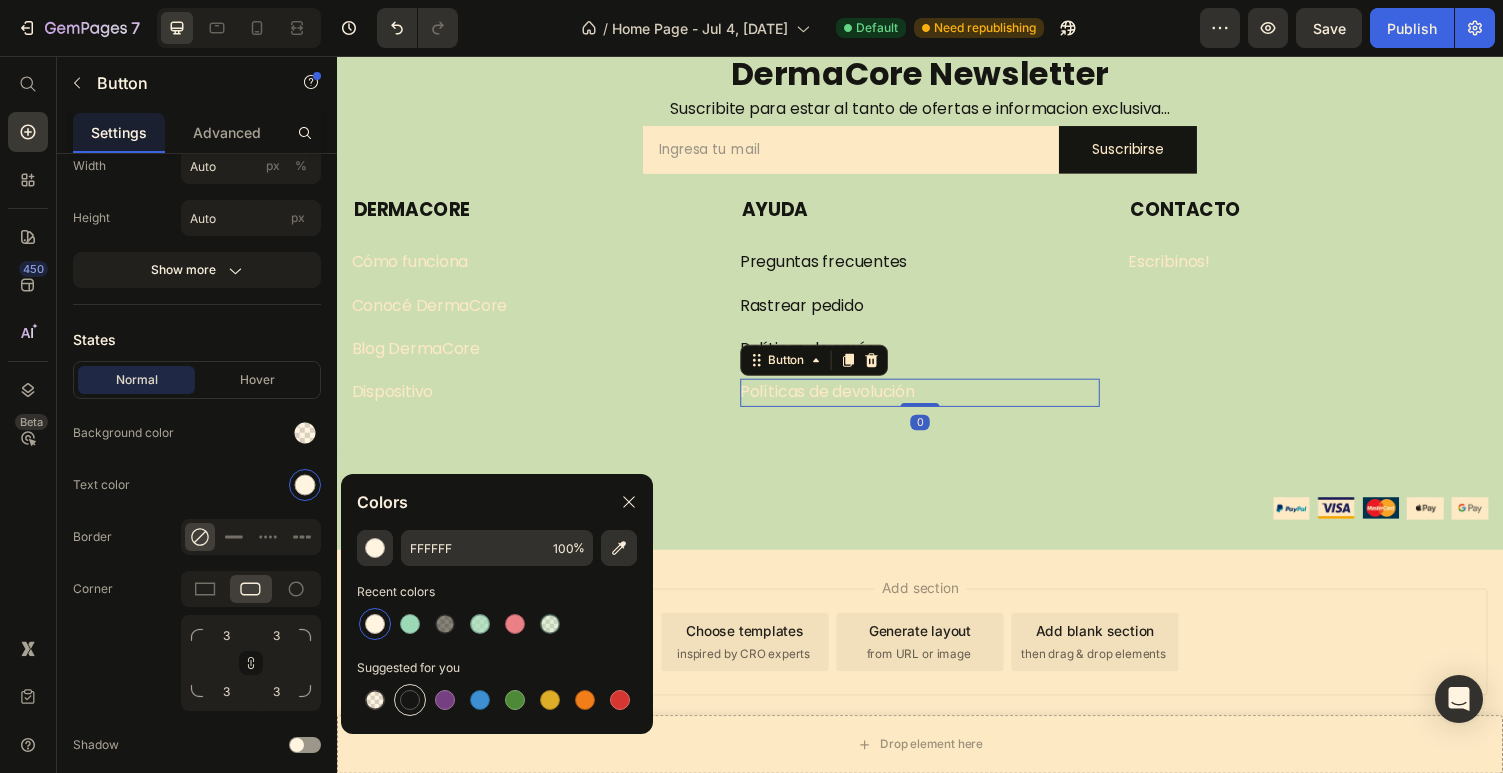 click at bounding box center [410, 700] 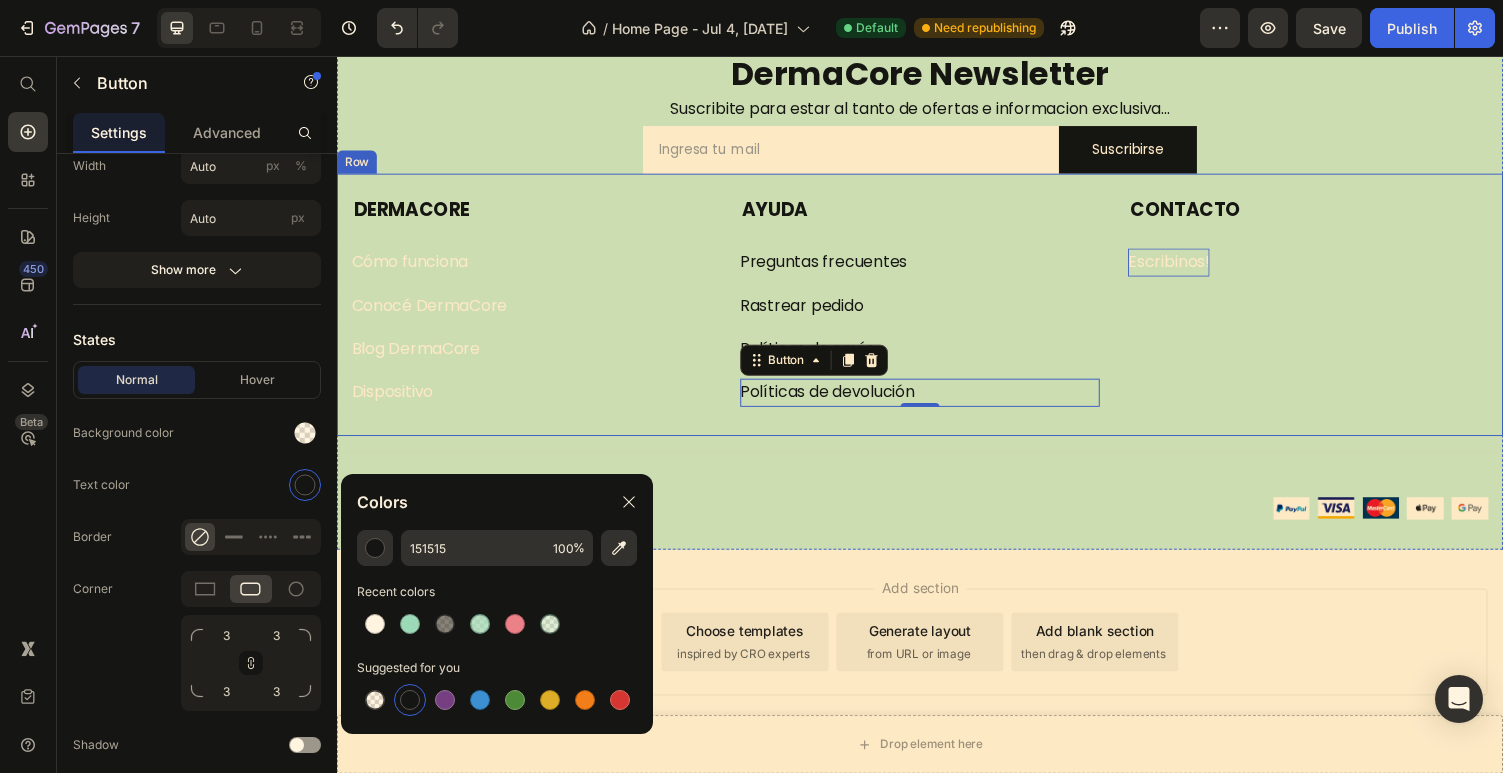 click on "Escribinos!" at bounding box center (1193, 268) 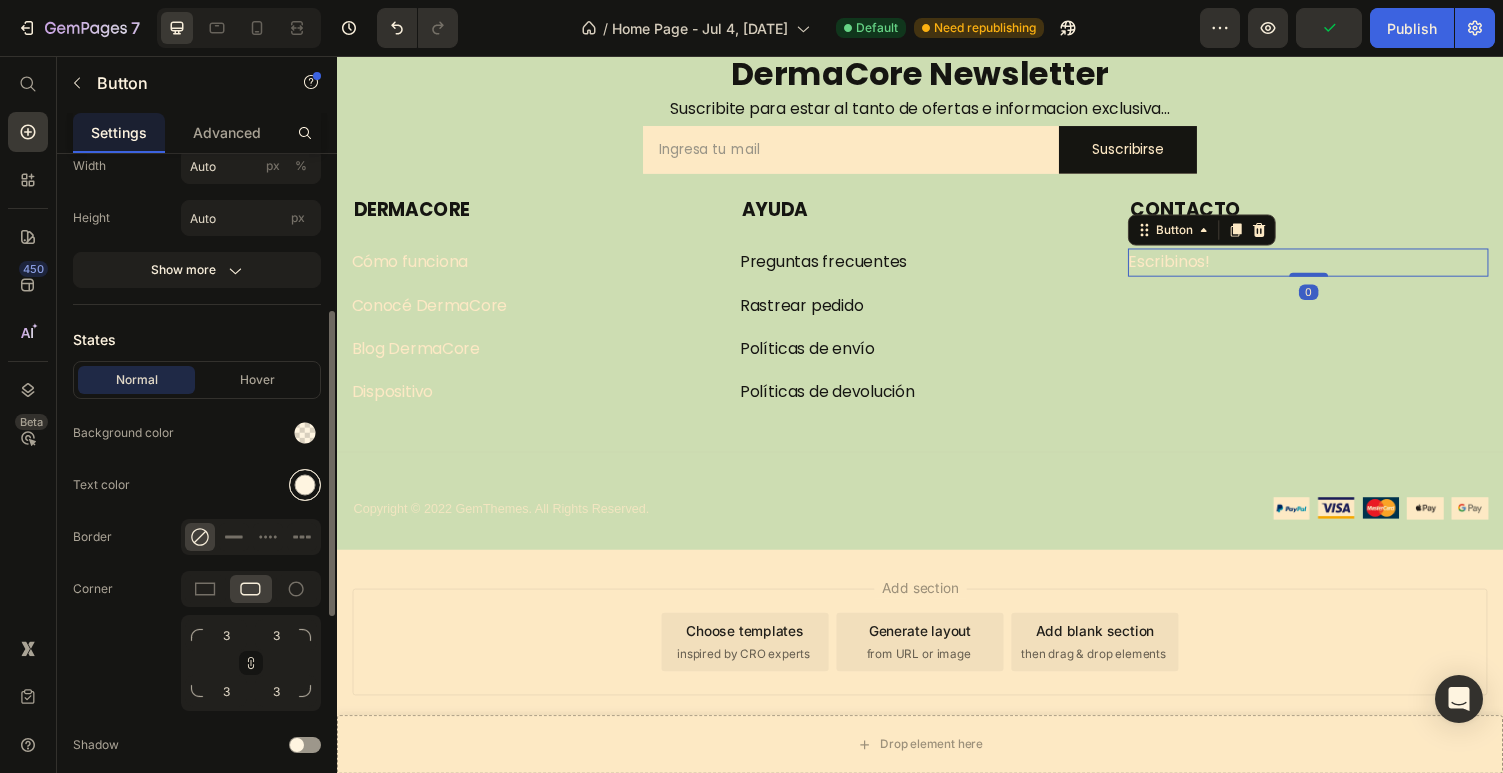 click at bounding box center [305, 485] 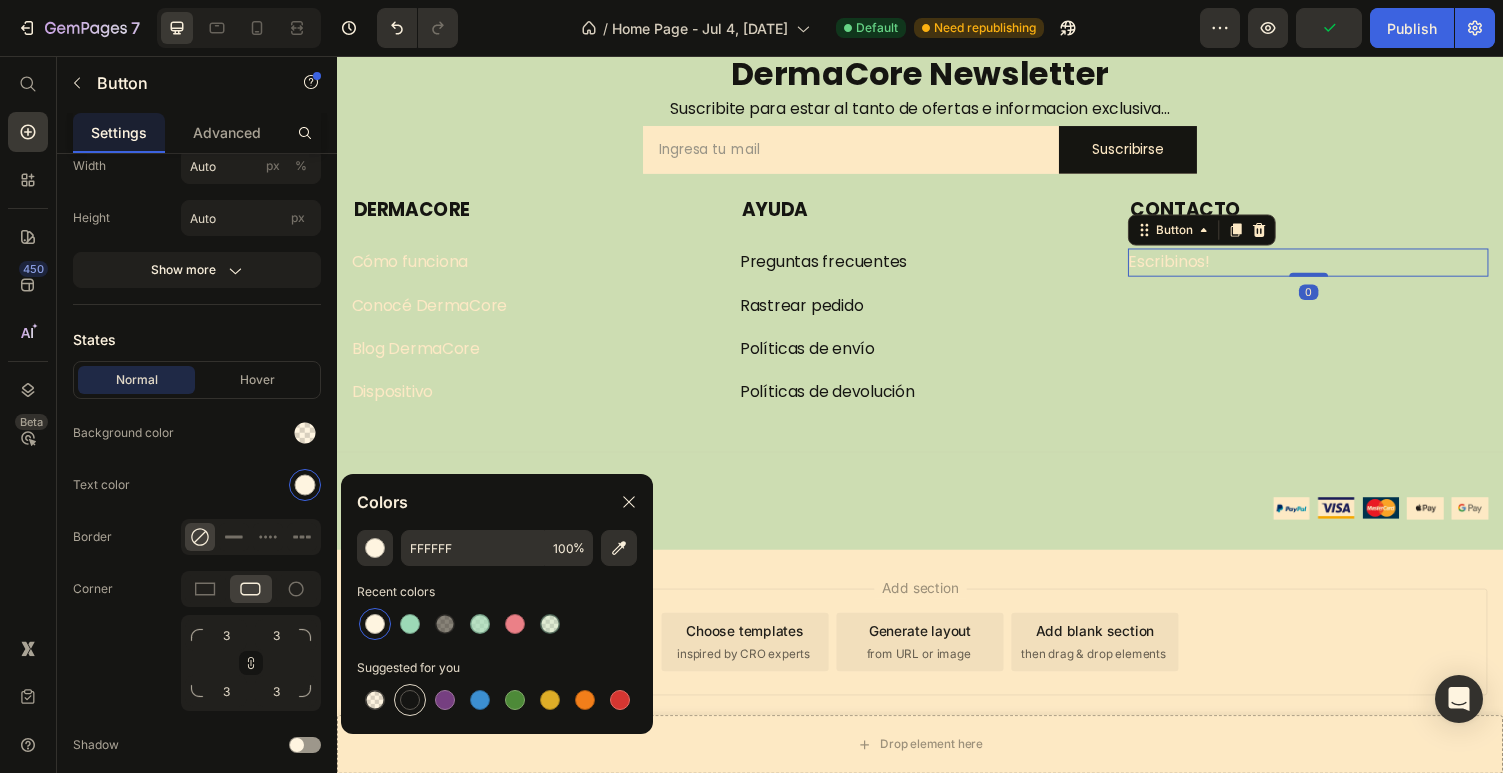 click at bounding box center [410, 700] 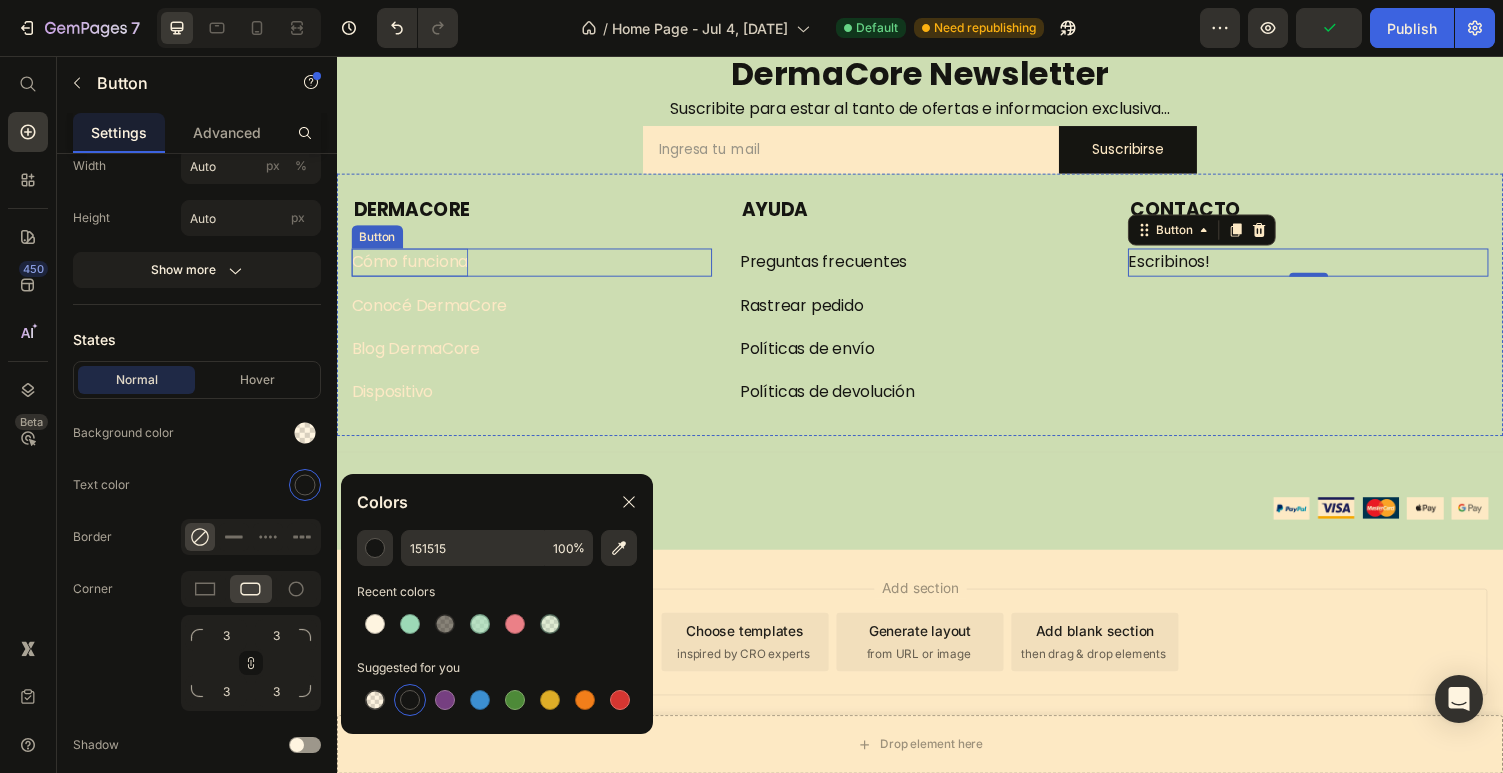click on "Cómo funciona" at bounding box center (412, 268) 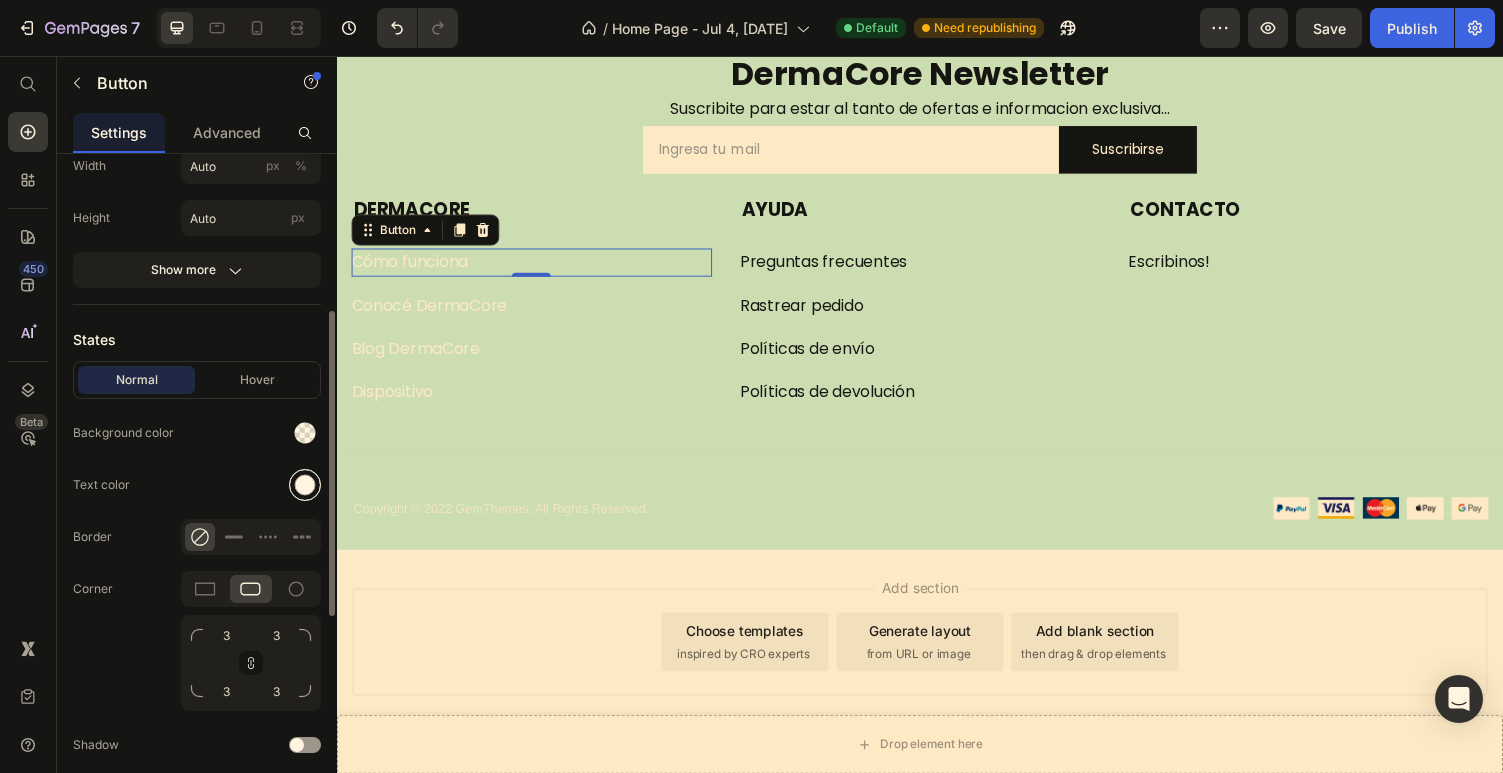 click at bounding box center (305, 485) 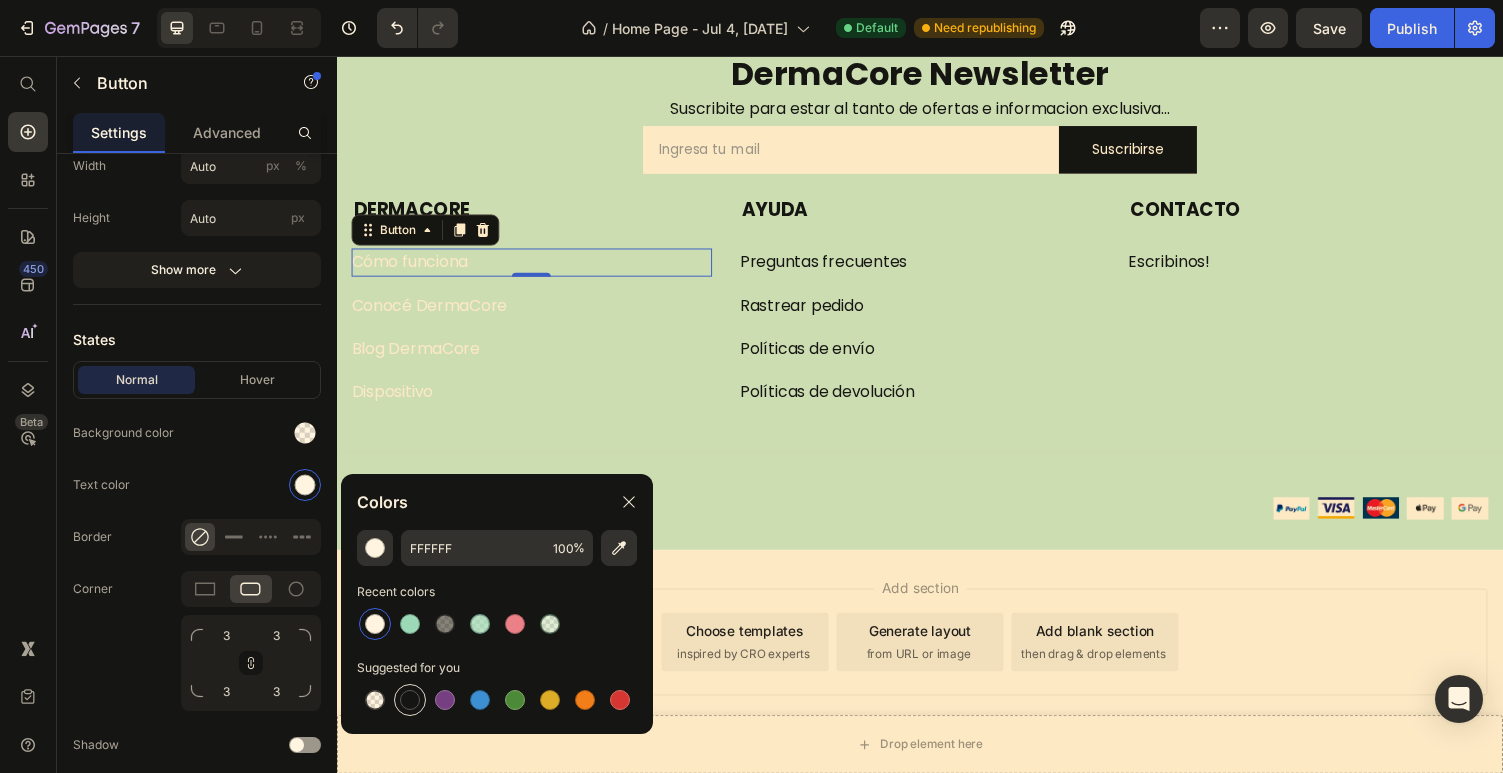 click at bounding box center (410, 700) 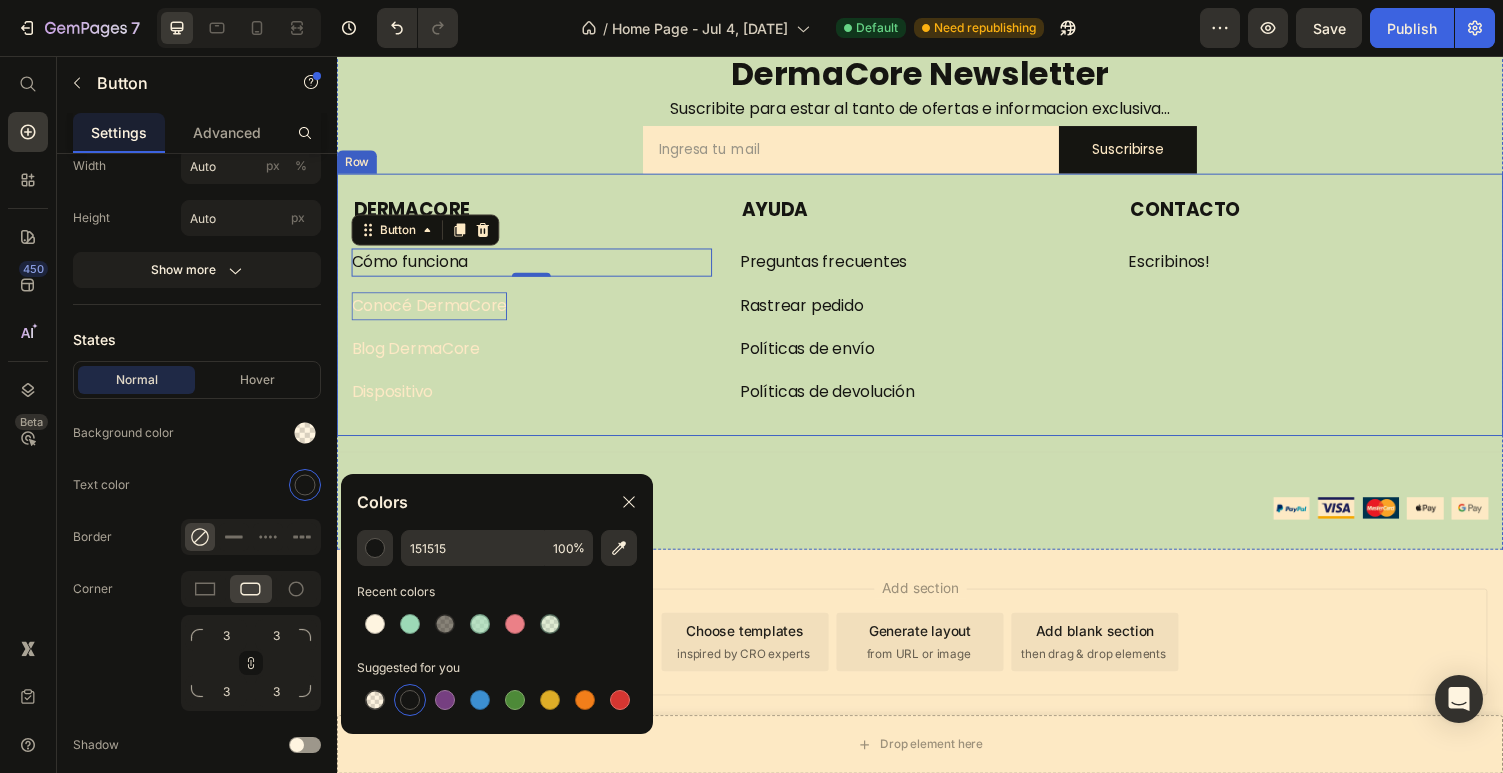 click on "Conocé DermaCore" at bounding box center [432, 313] 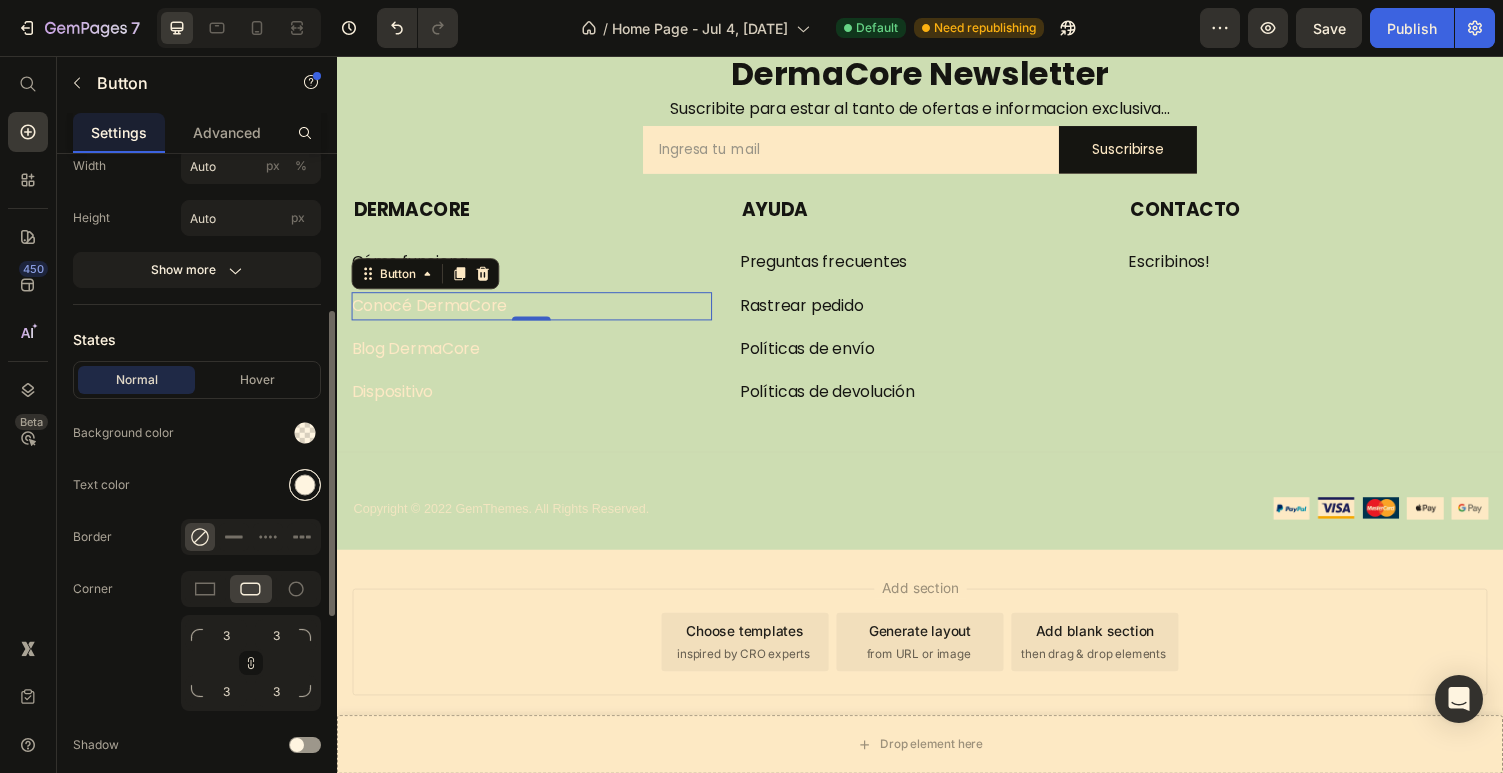 click at bounding box center (305, 485) 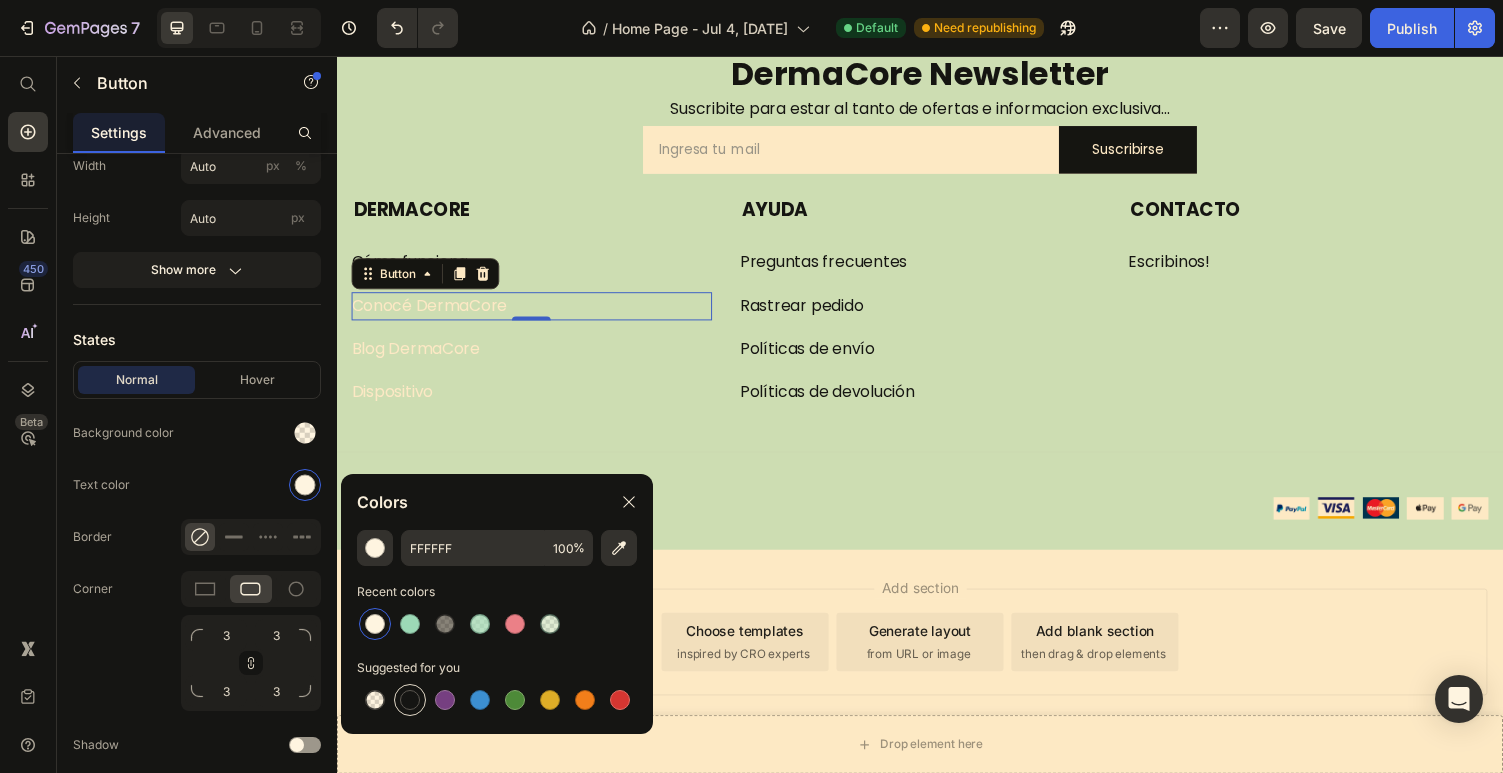 click at bounding box center [410, 700] 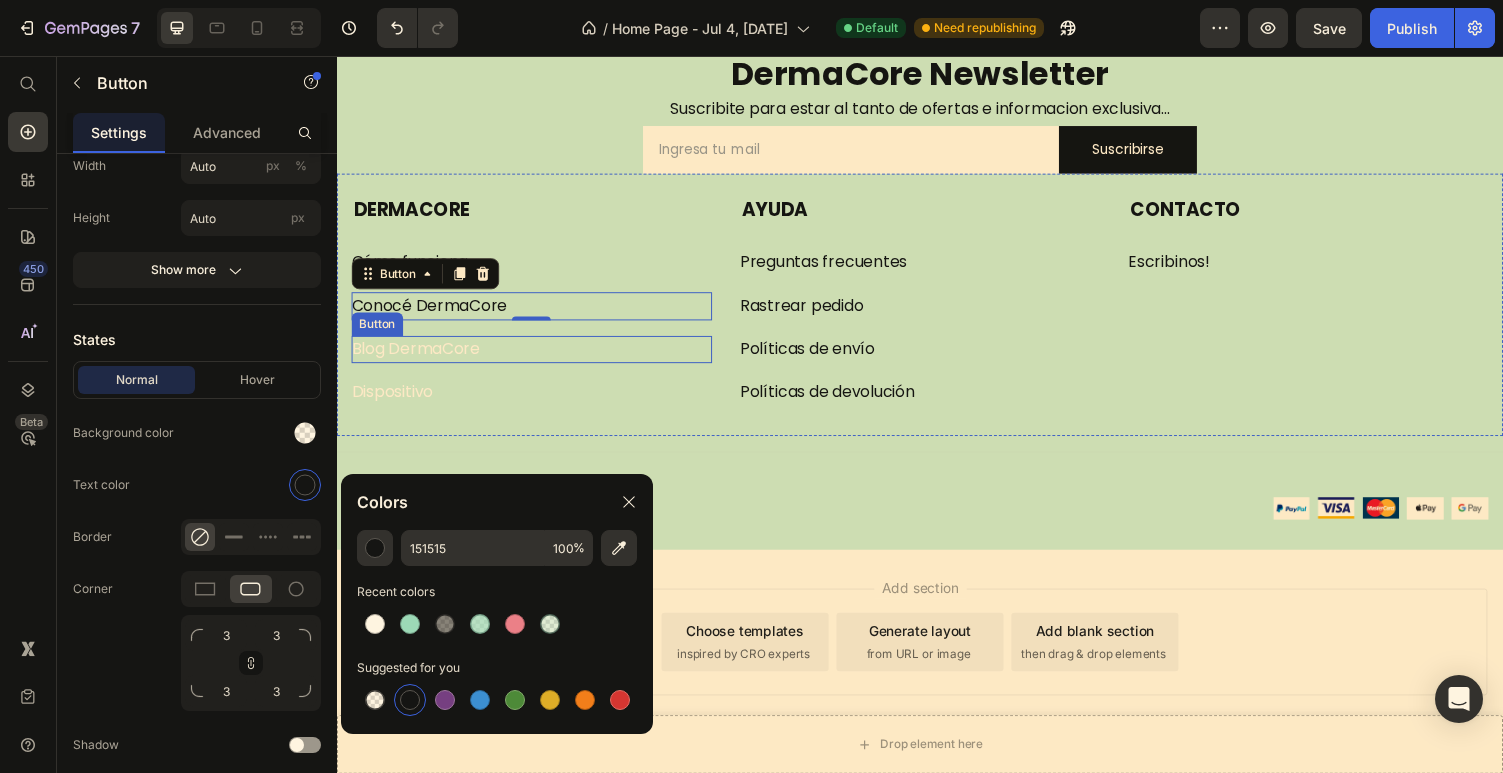 click on "Blog DermaCore Button" at bounding box center (537, 358) 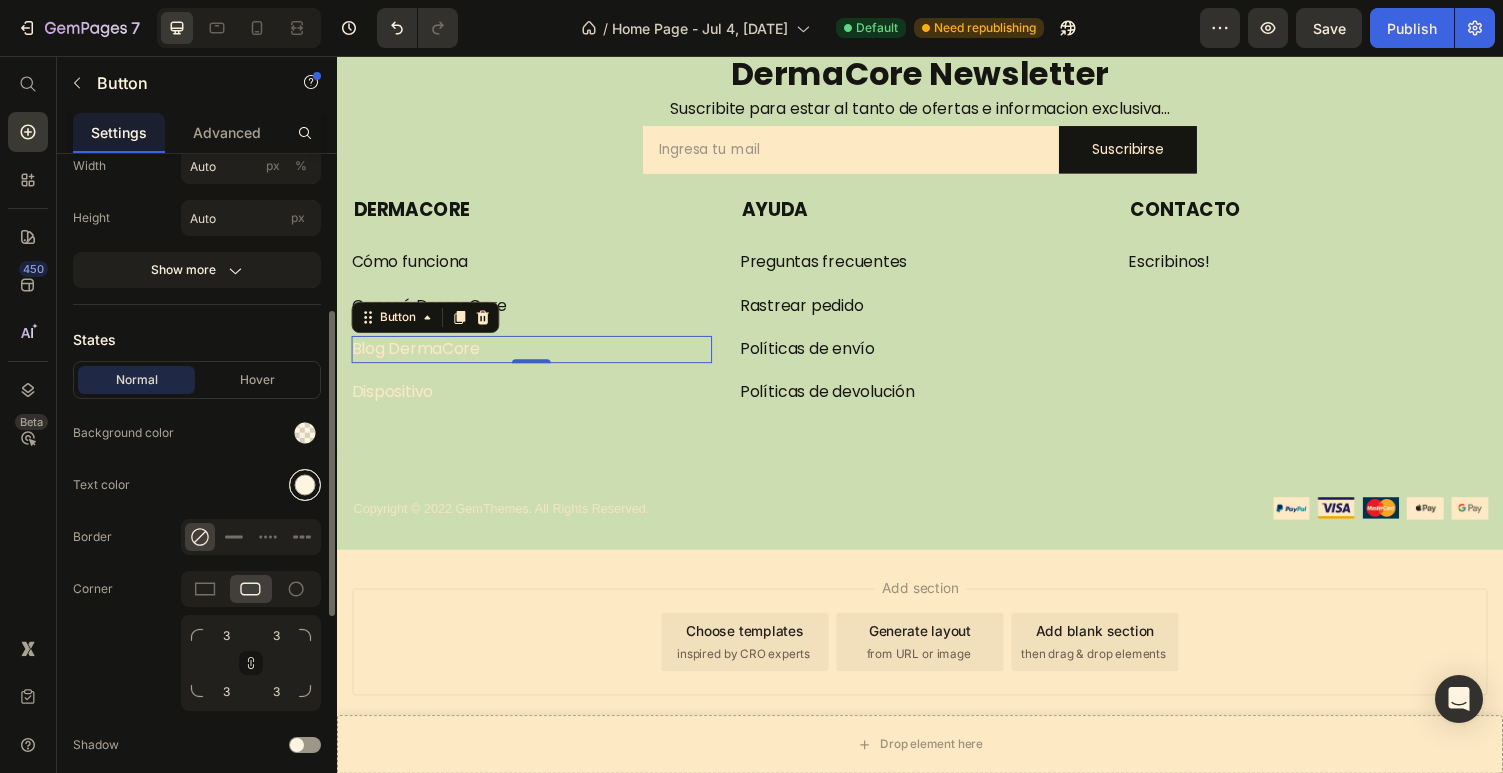 click at bounding box center (305, 485) 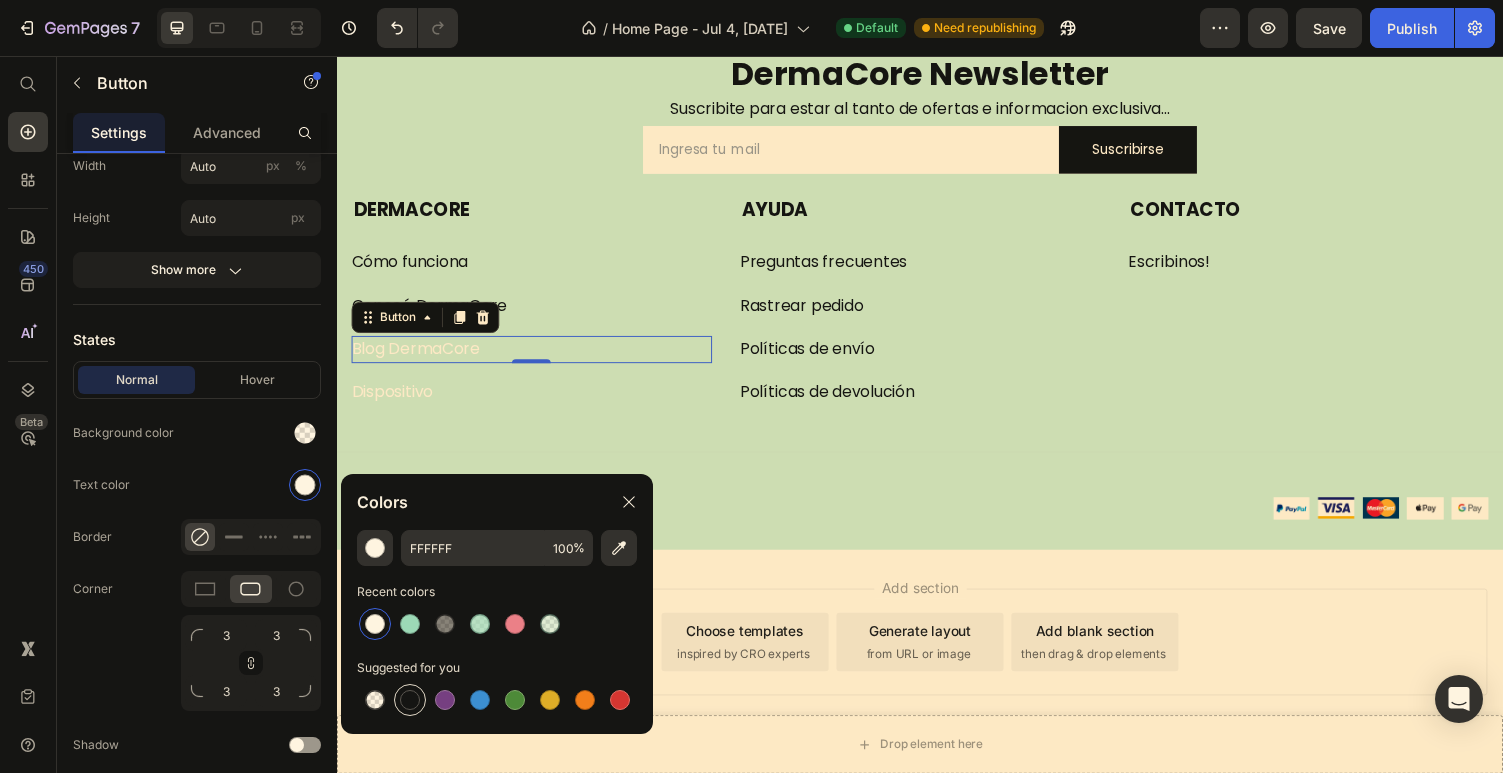 click at bounding box center [410, 700] 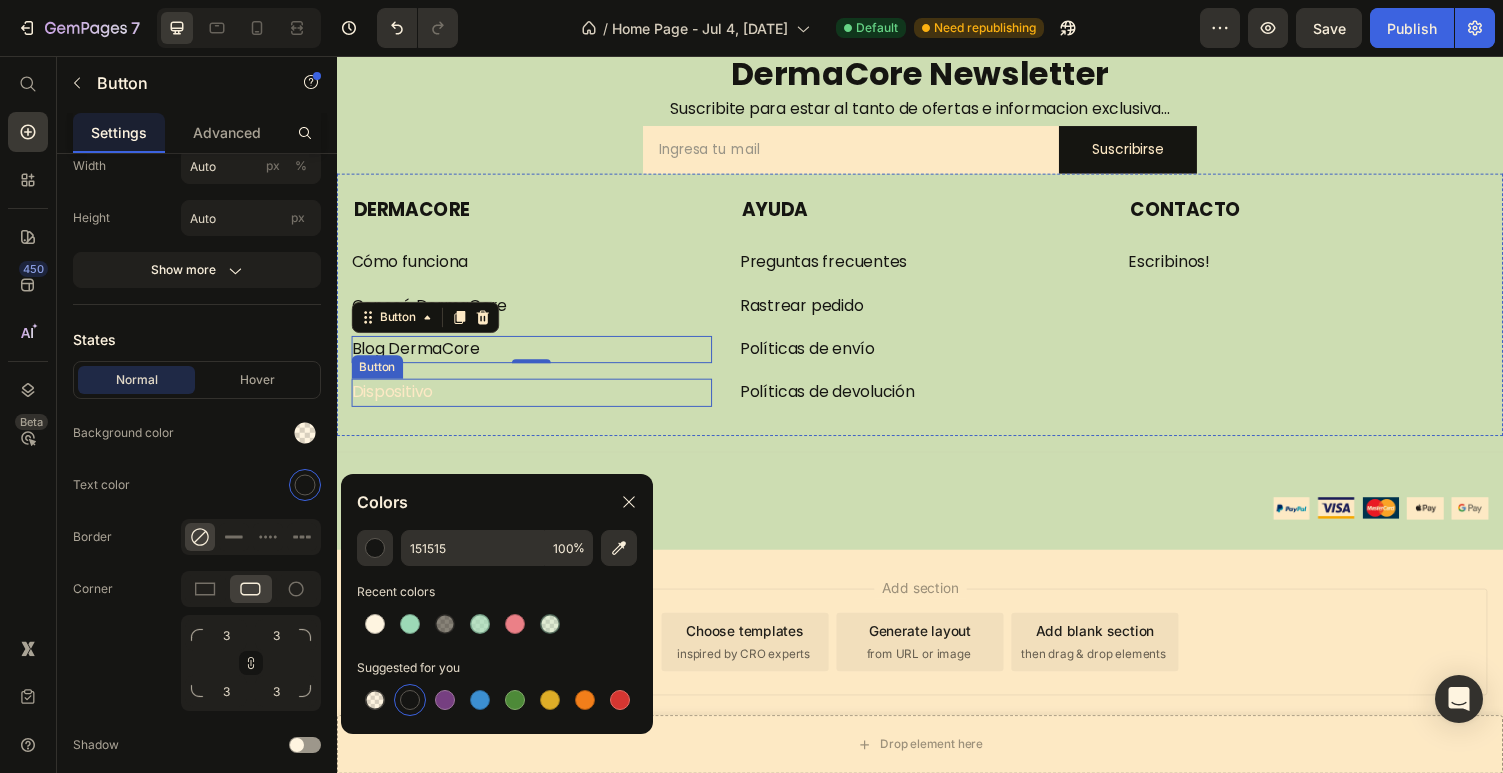 click on "Dispositivo Button" at bounding box center (537, 402) 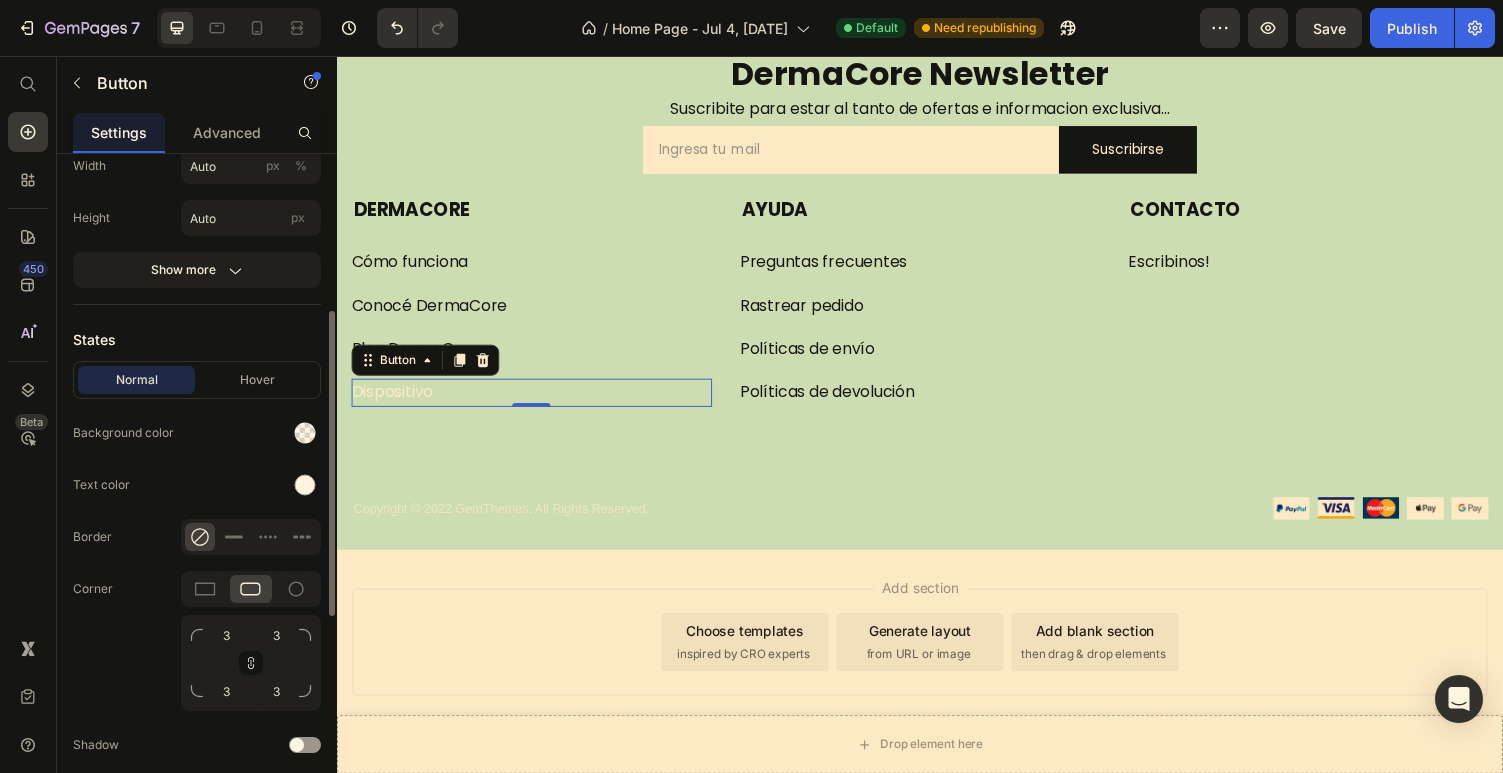click on "Normal Hover Background color Text color Border Corner 3 3 3 3 Shadow" 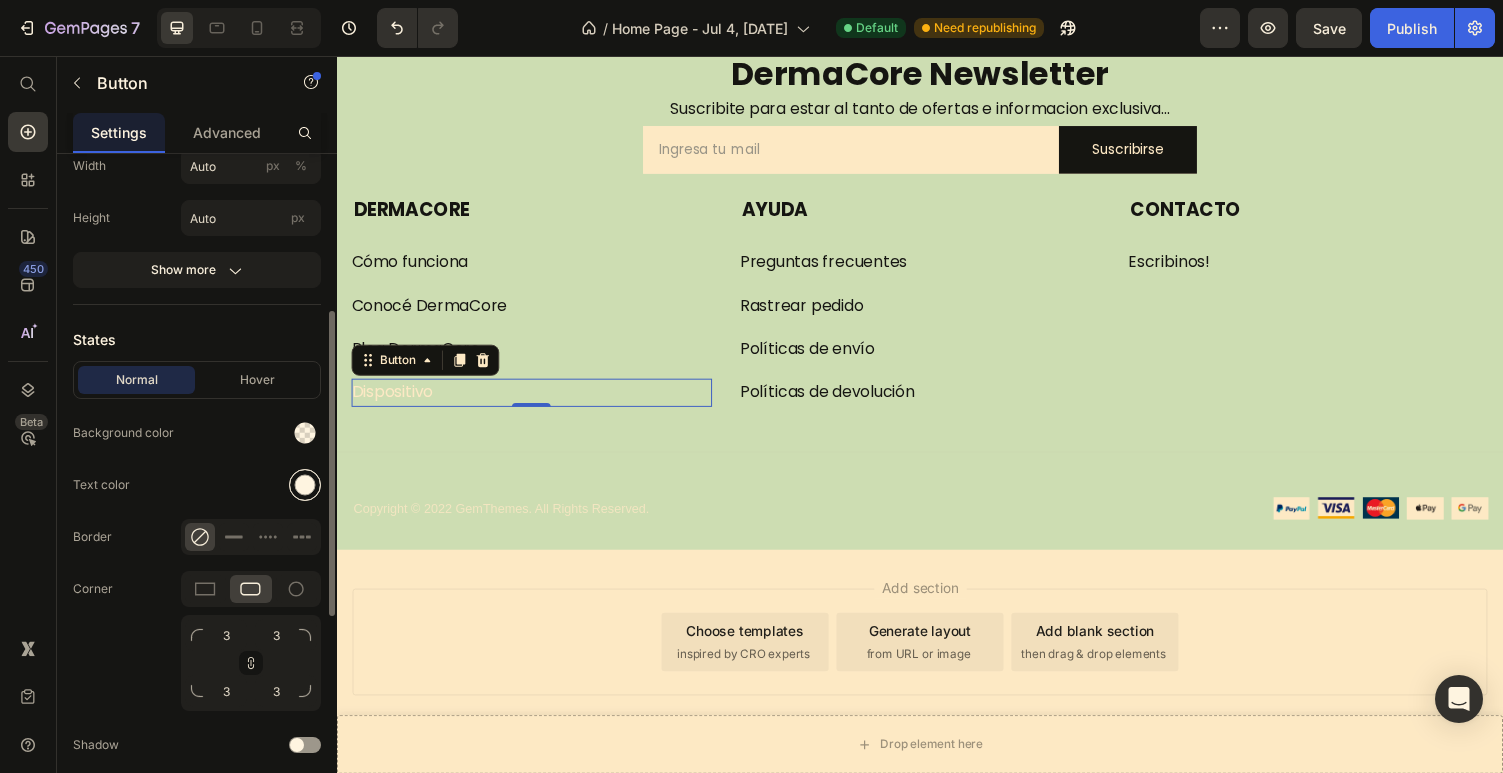 click at bounding box center [305, 485] 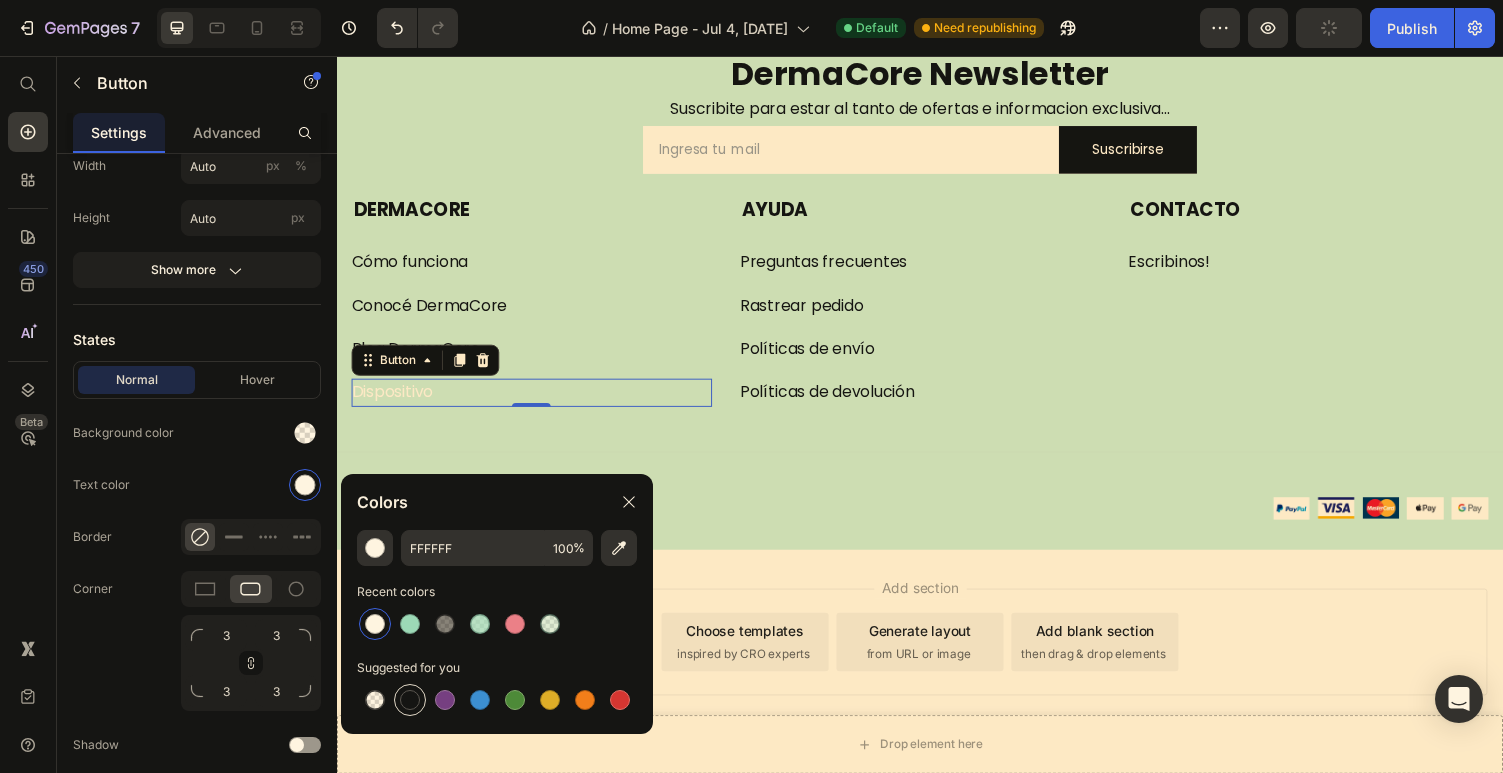 click at bounding box center (410, 700) 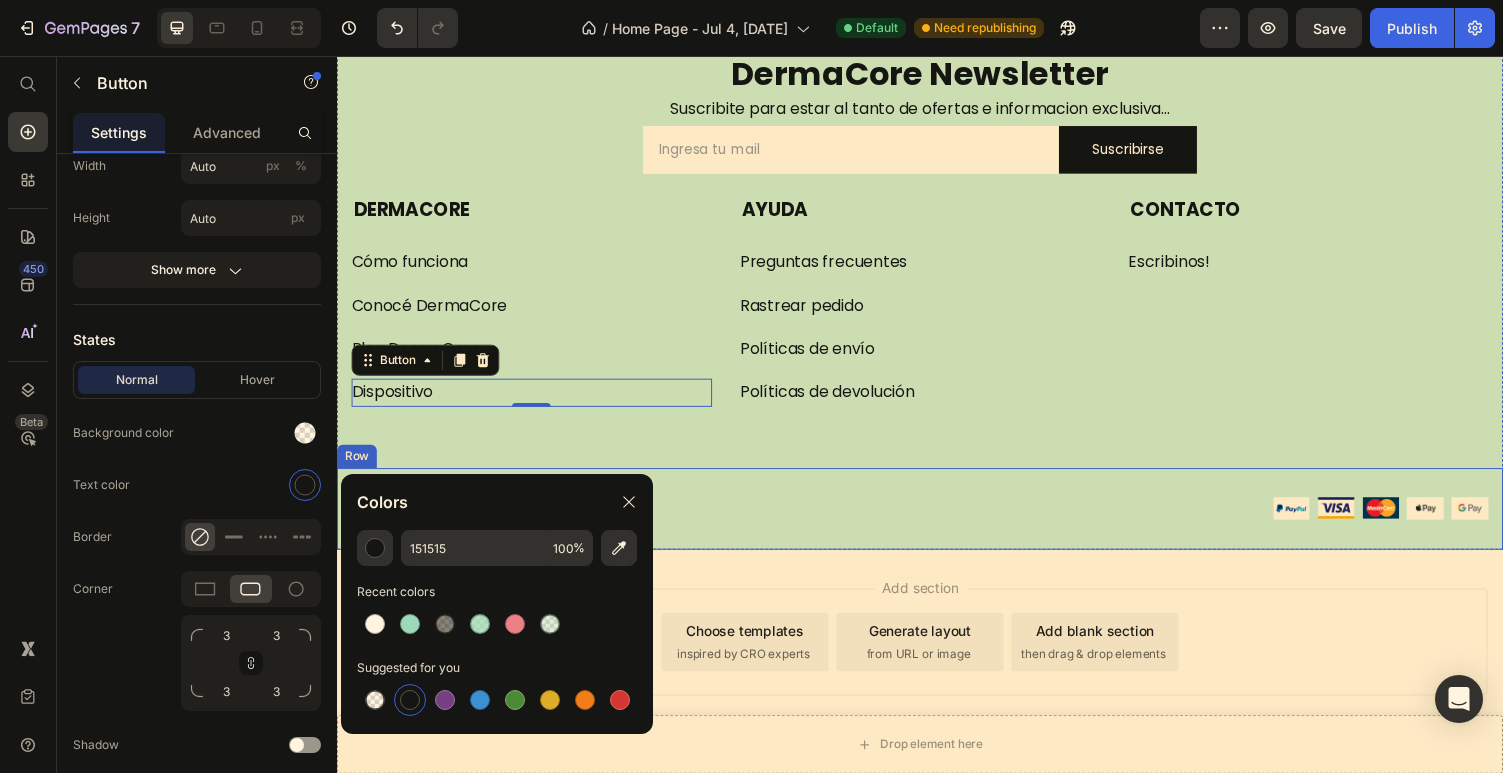 click at bounding box center [937, 463] 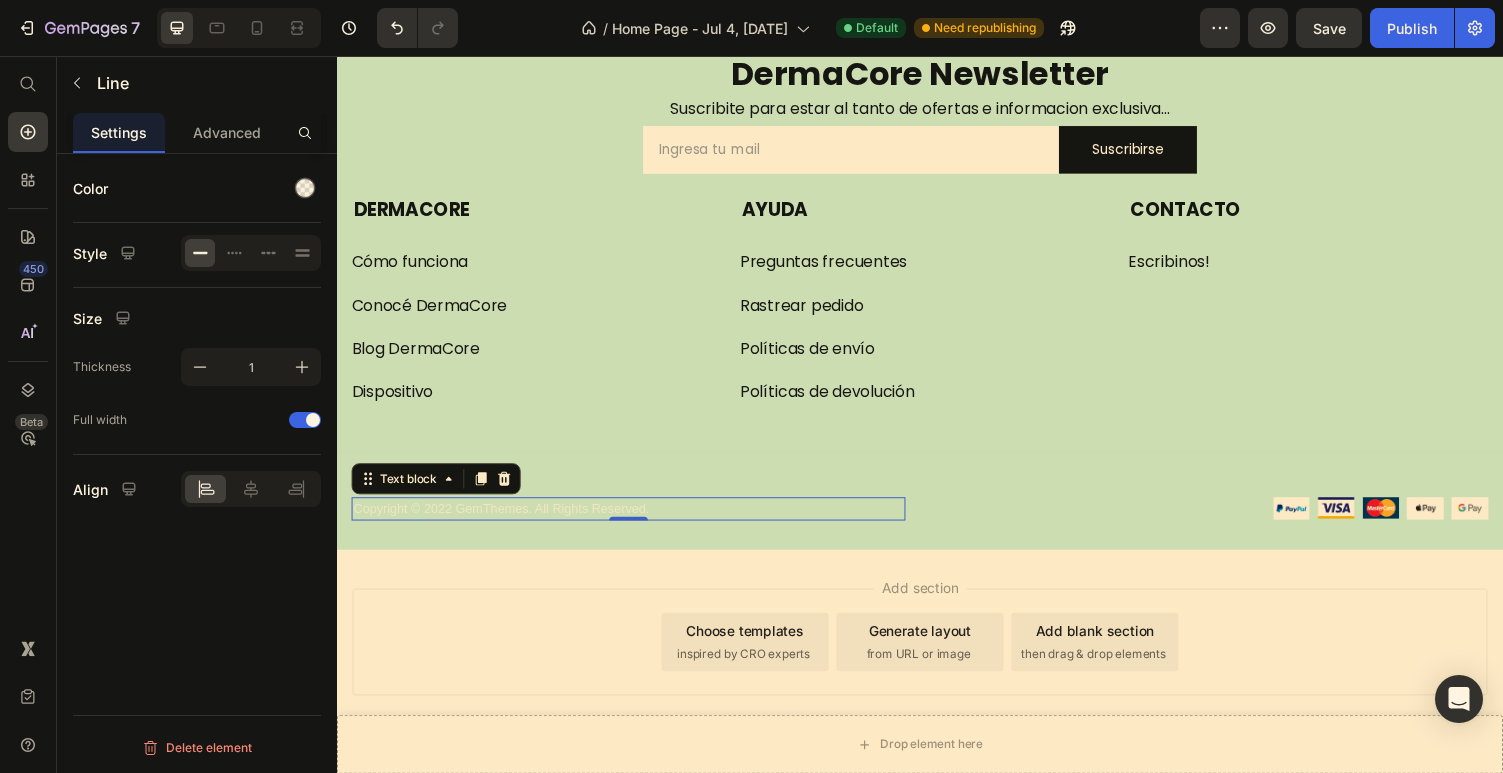 click on "Copyright © 2022 GemThemes. All Rights Reserved." at bounding box center [637, 522] 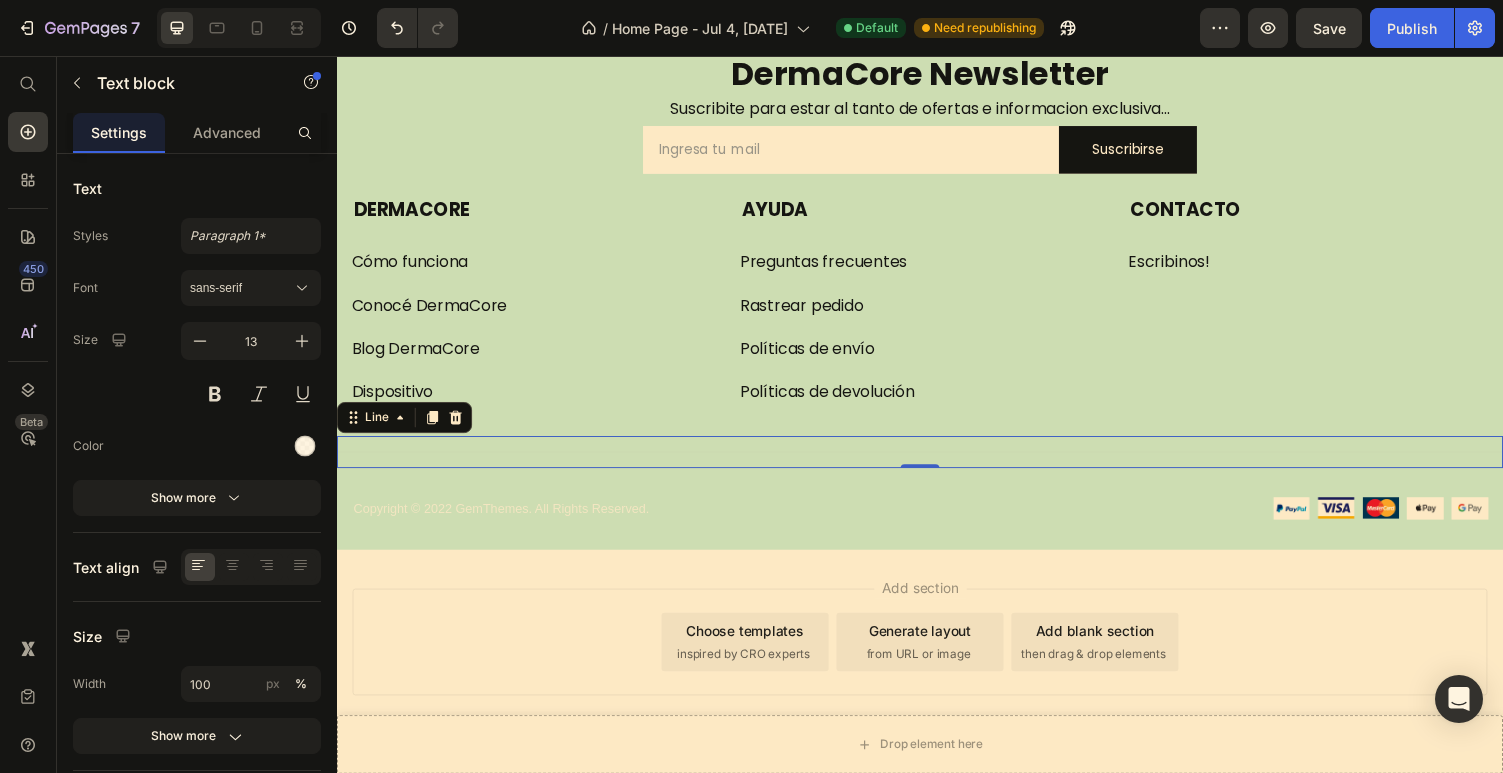 click on "Title Line   0" at bounding box center (937, 463) 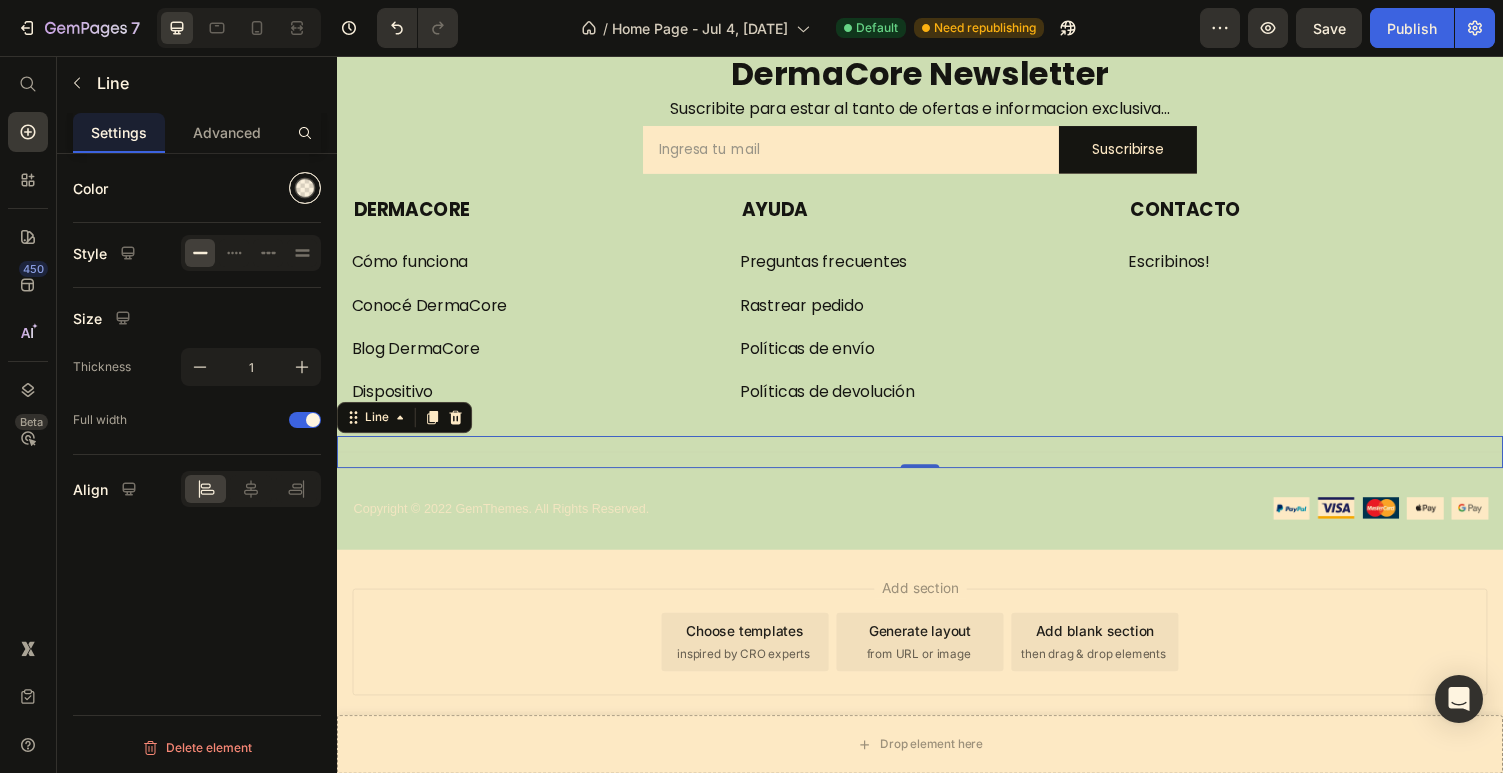 click at bounding box center [305, 188] 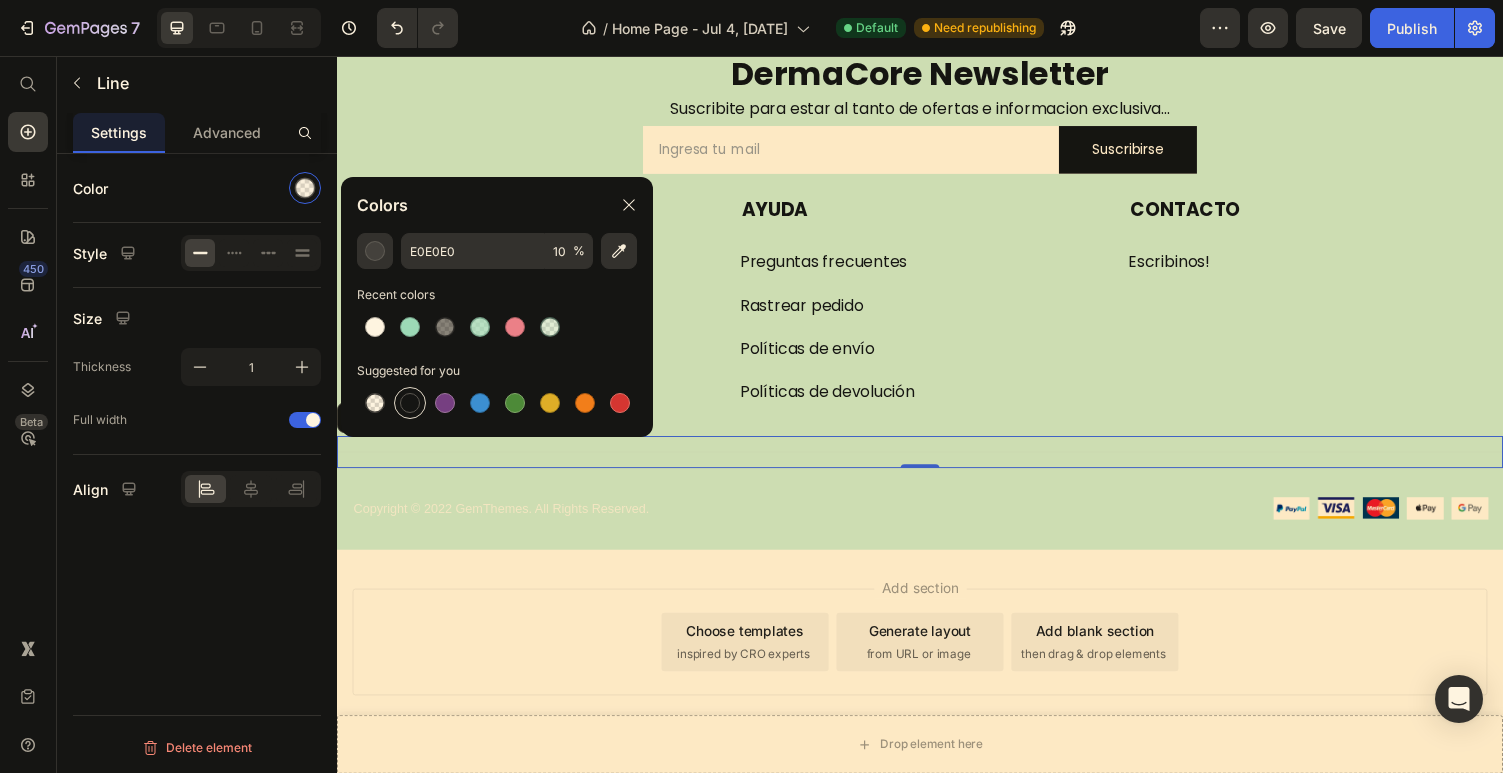 click at bounding box center [410, 403] 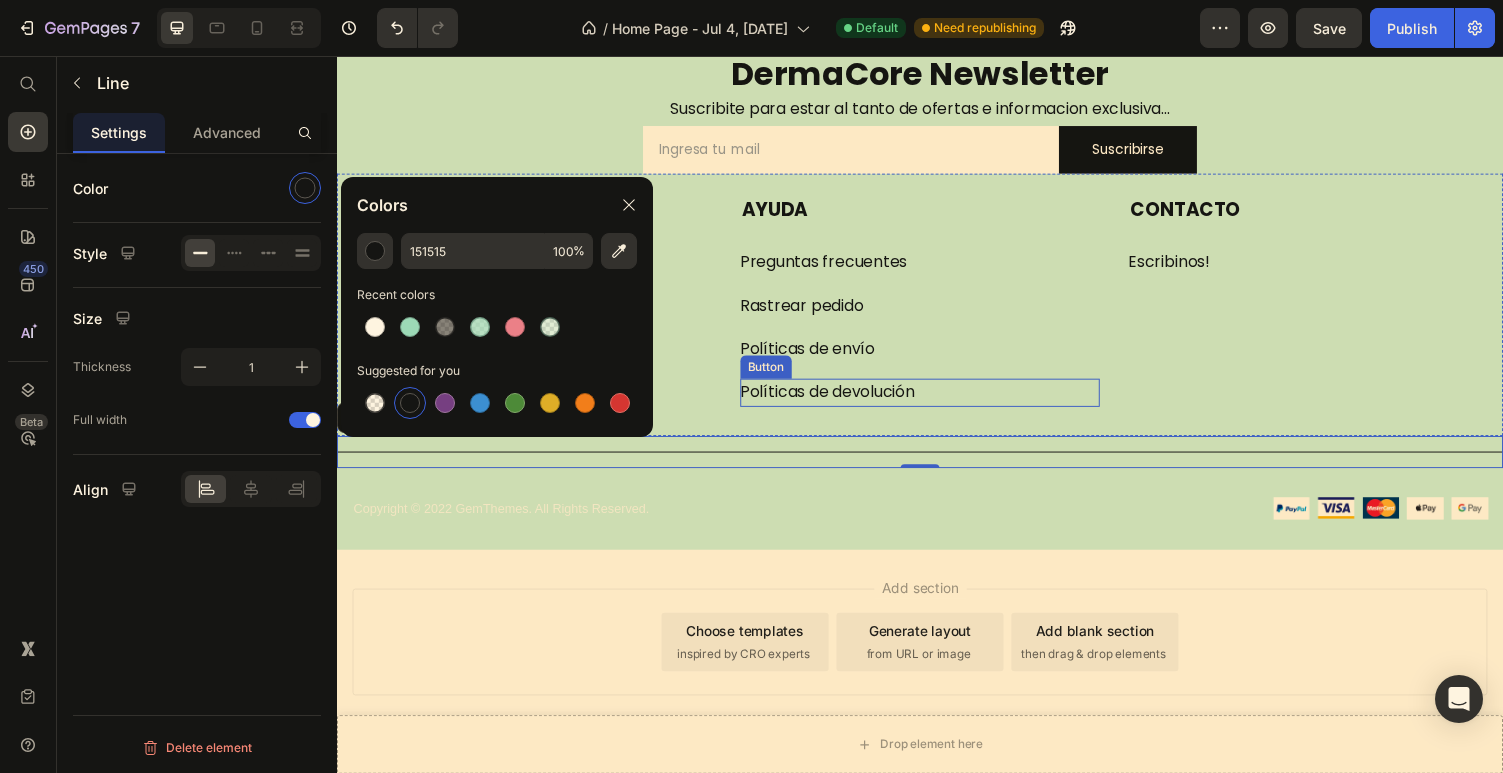 click on "Políticas de devolución Button" at bounding box center (937, 402) 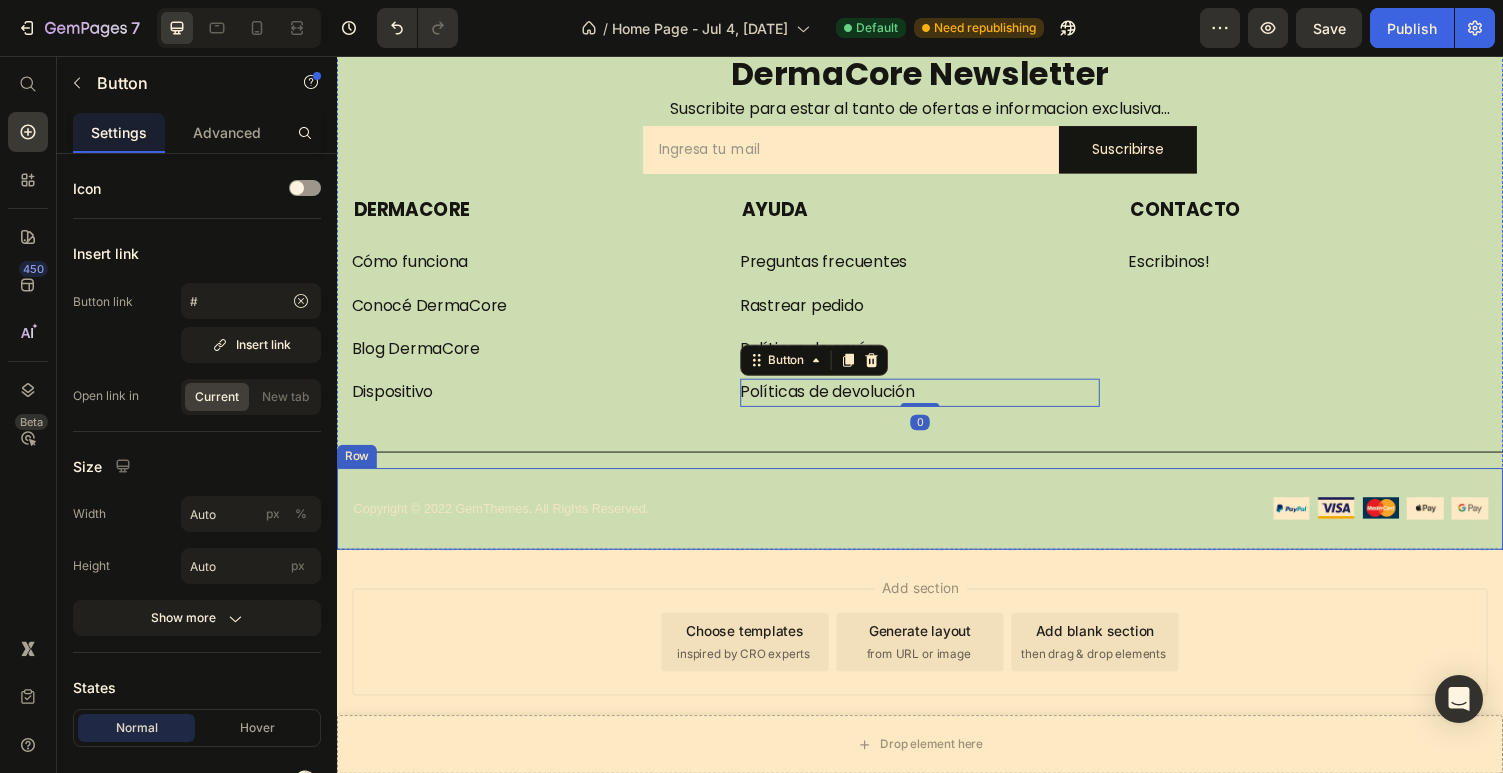 click on "Copyright © 2022 GemThemes. All Rights Reserved. Text block Image Image Image Image Image Row Row" at bounding box center [937, 522] 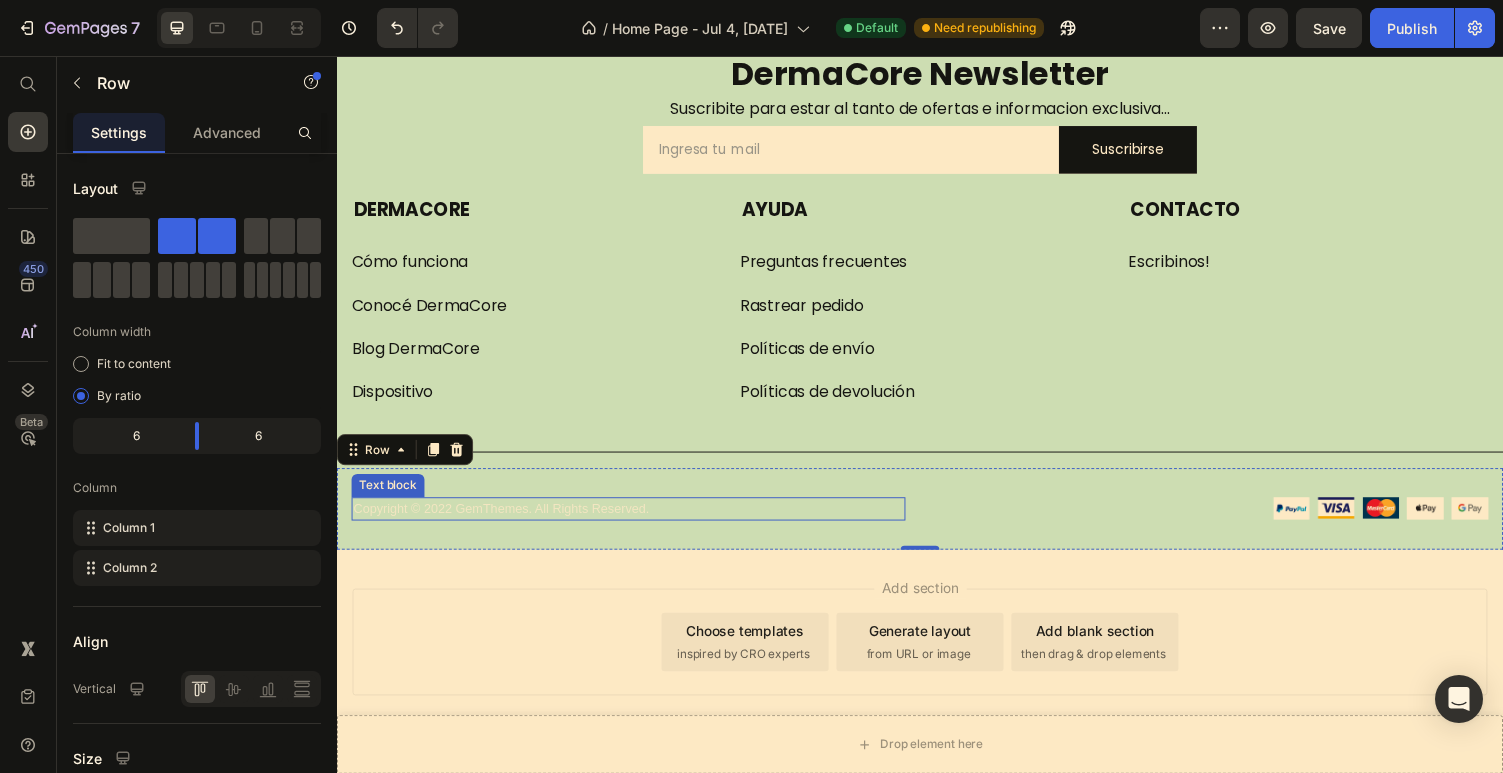 click on "Copyright © 2022 GemThemes. All Rights Reserved." at bounding box center (637, 522) 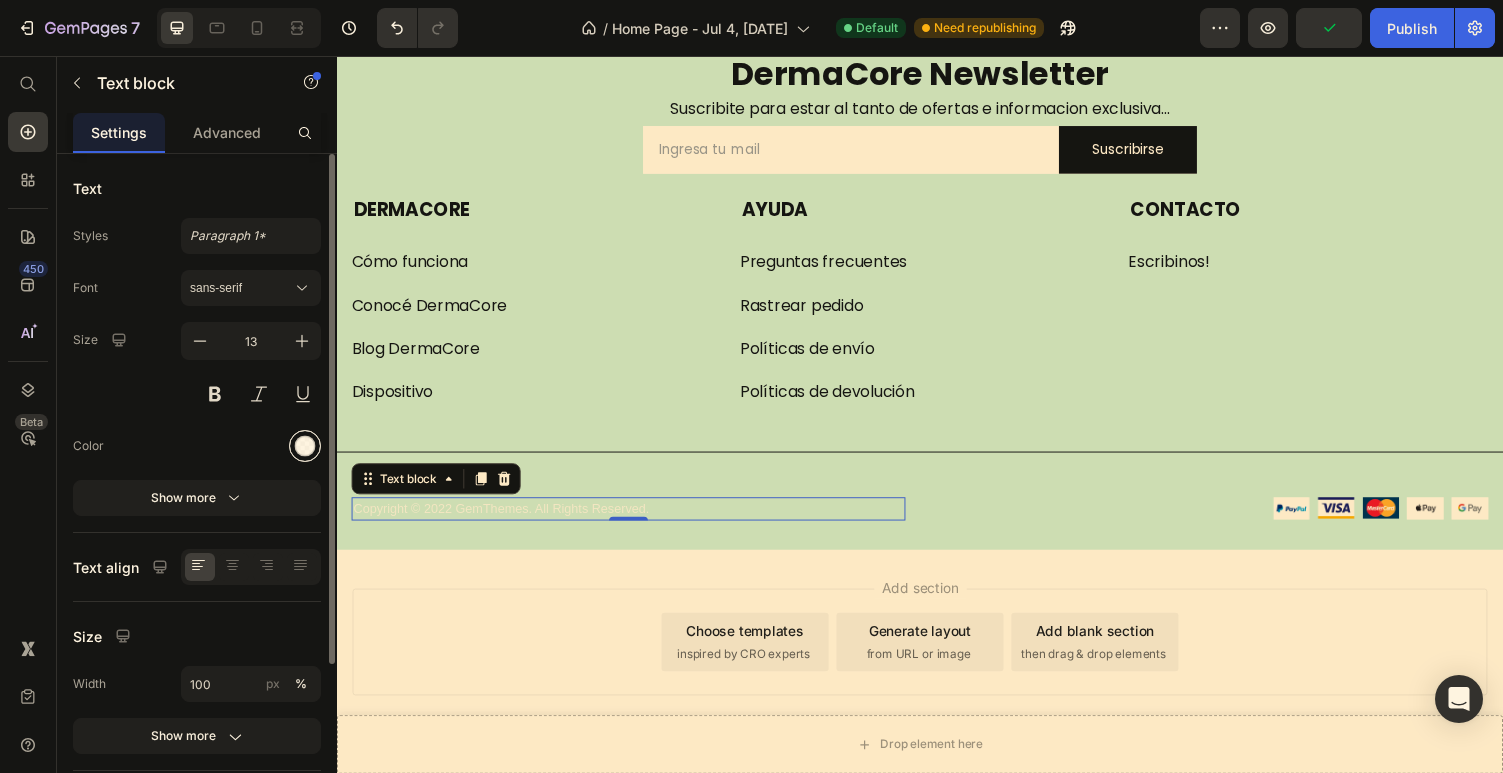 click at bounding box center (305, 446) 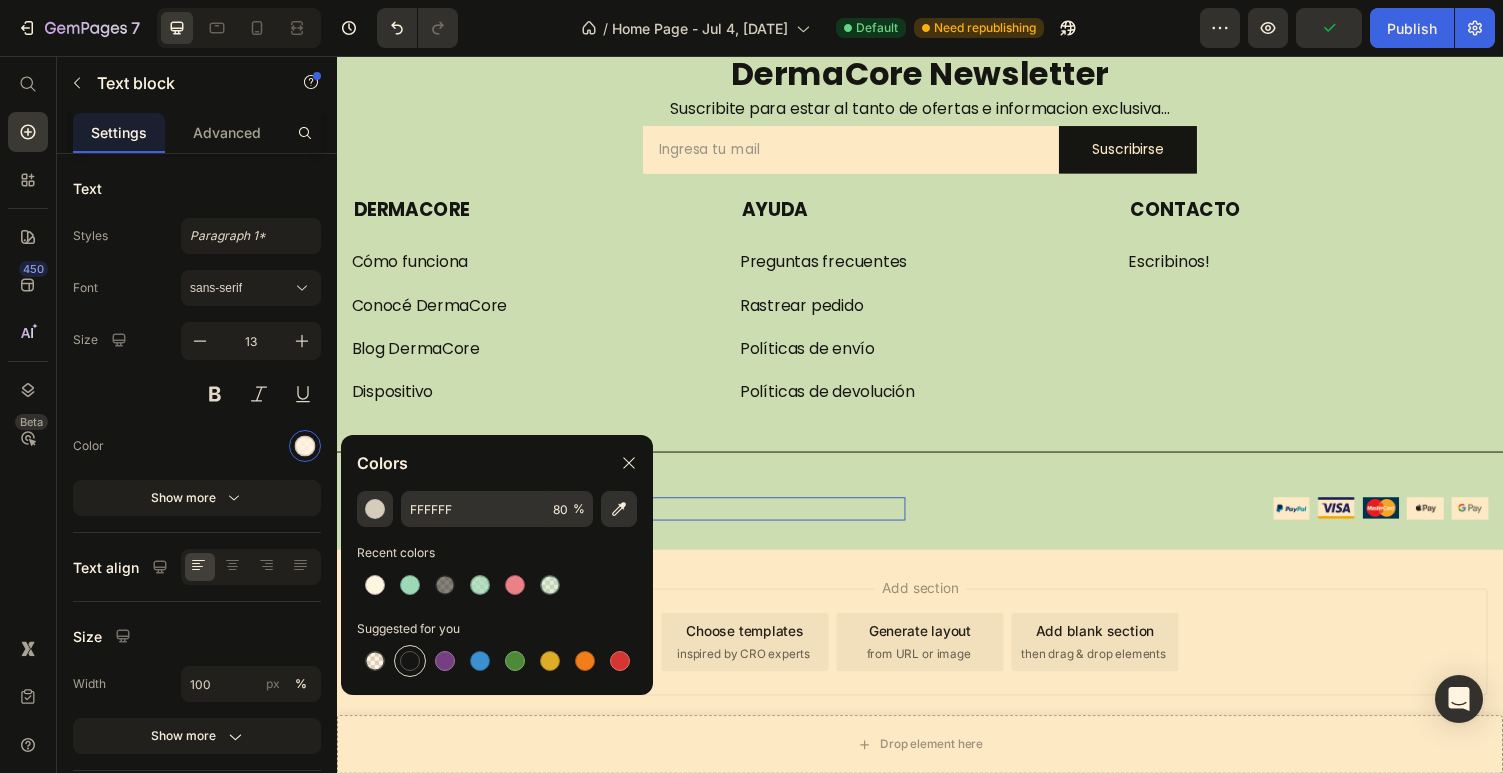 click at bounding box center (410, 661) 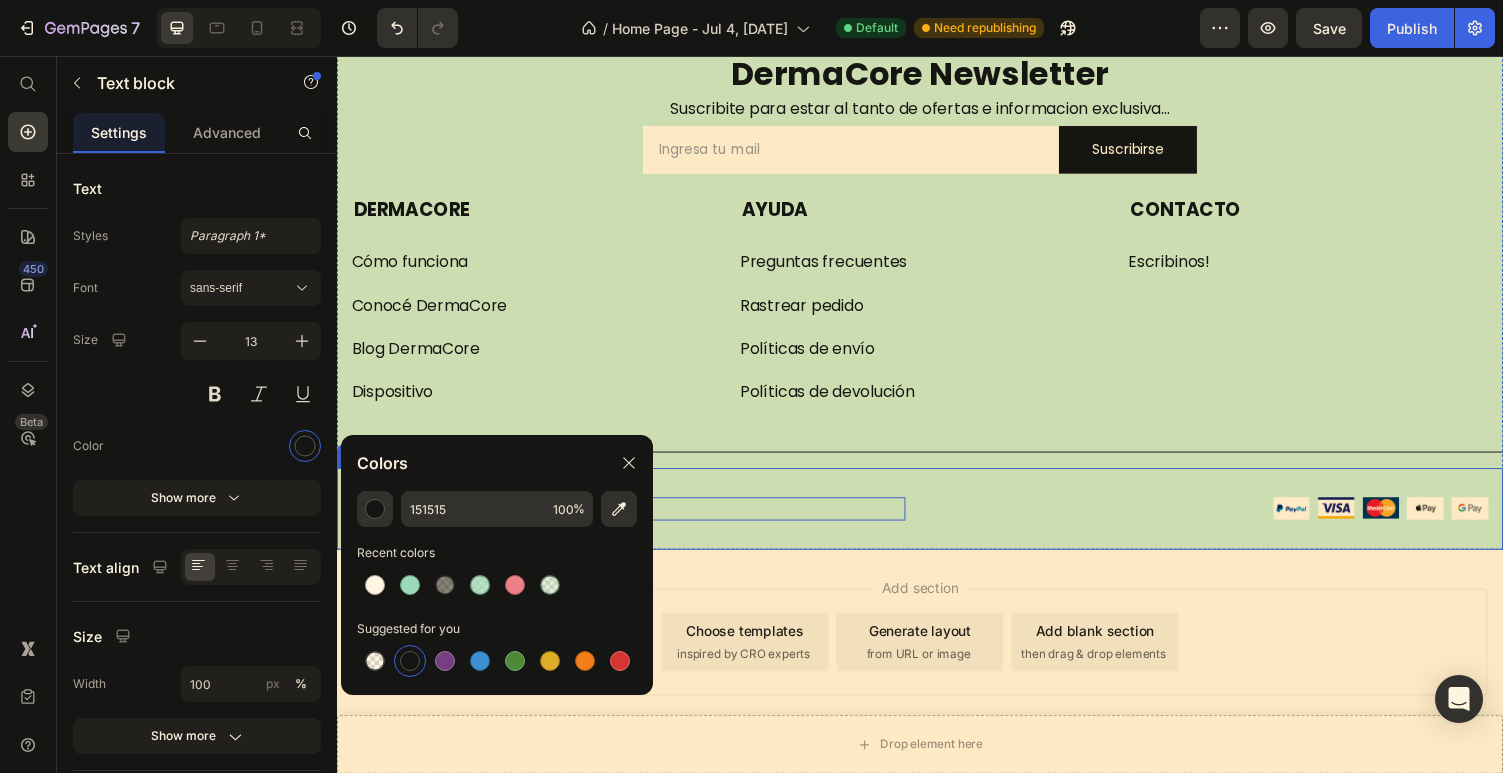 click on "Image Image Image Image Image Row" at bounding box center (1237, 521) 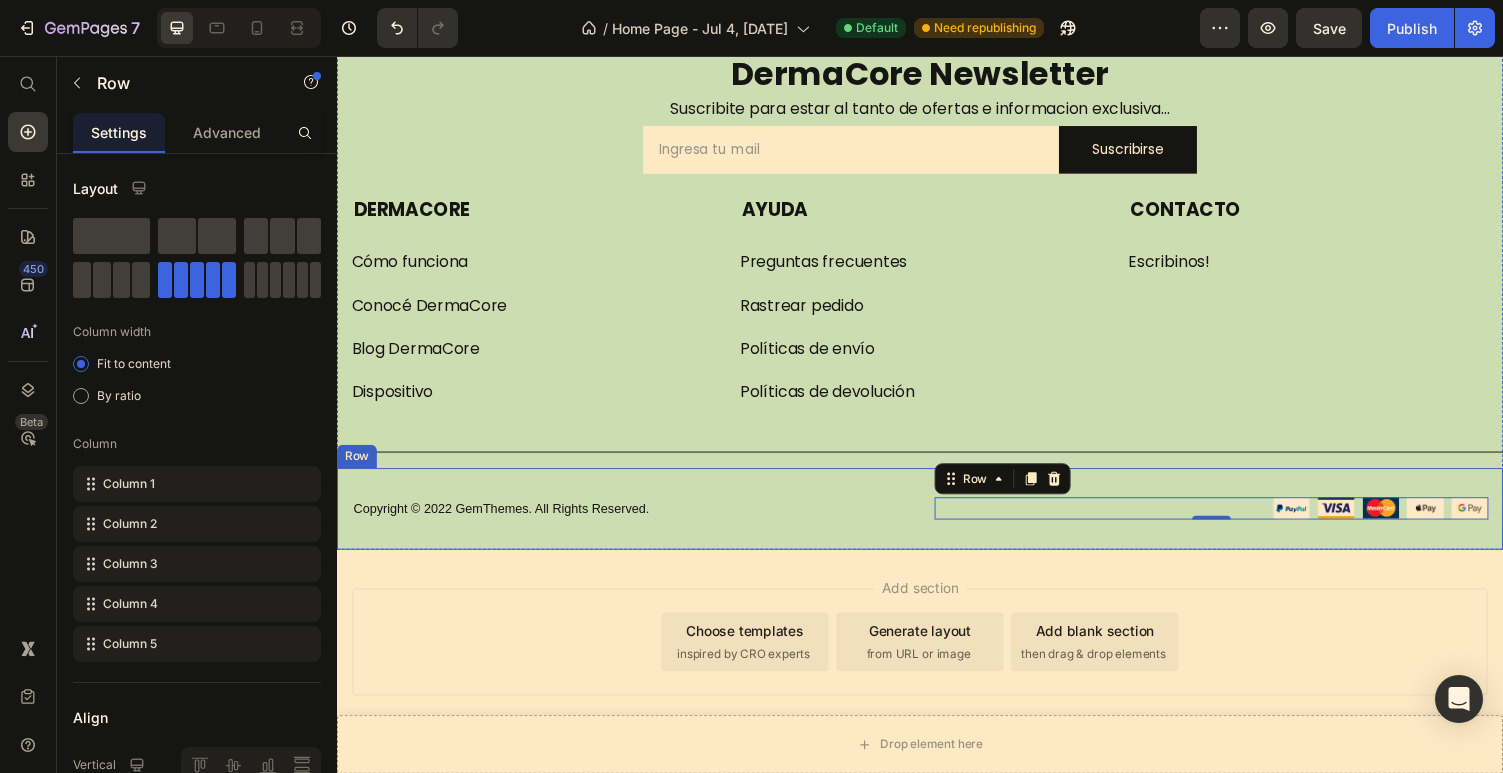 click on "Copyright © [YEAR] [COMPANY]. All Rights Reserved. Text block Image Image Image Image Image Row   0 Row" at bounding box center [937, 522] 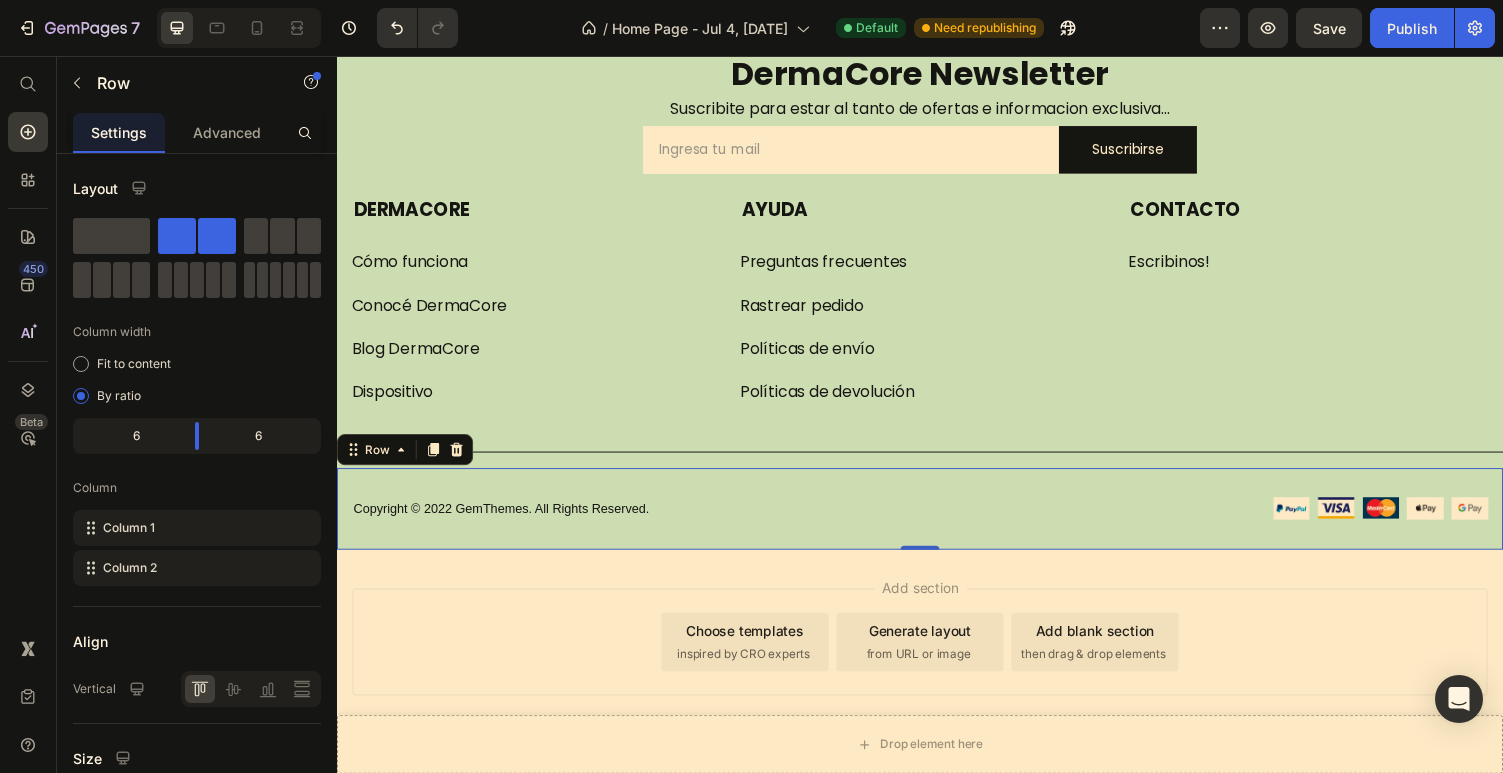 click on "Copyright © 2022 GemThemes. All Rights Reserved." at bounding box center (637, 522) 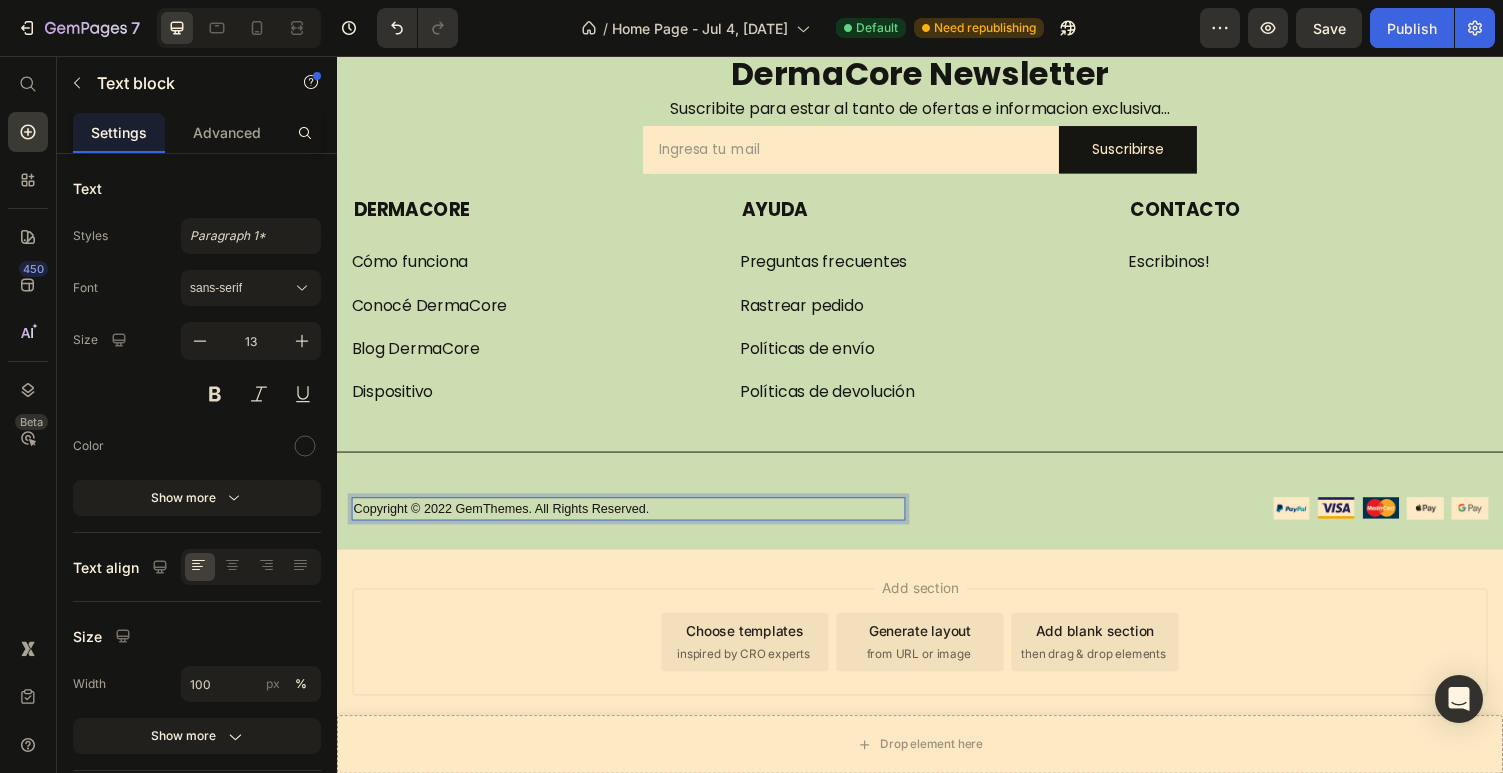 click on "Copyright © 2022 GemThemes. All Rights Reserved." at bounding box center (637, 522) 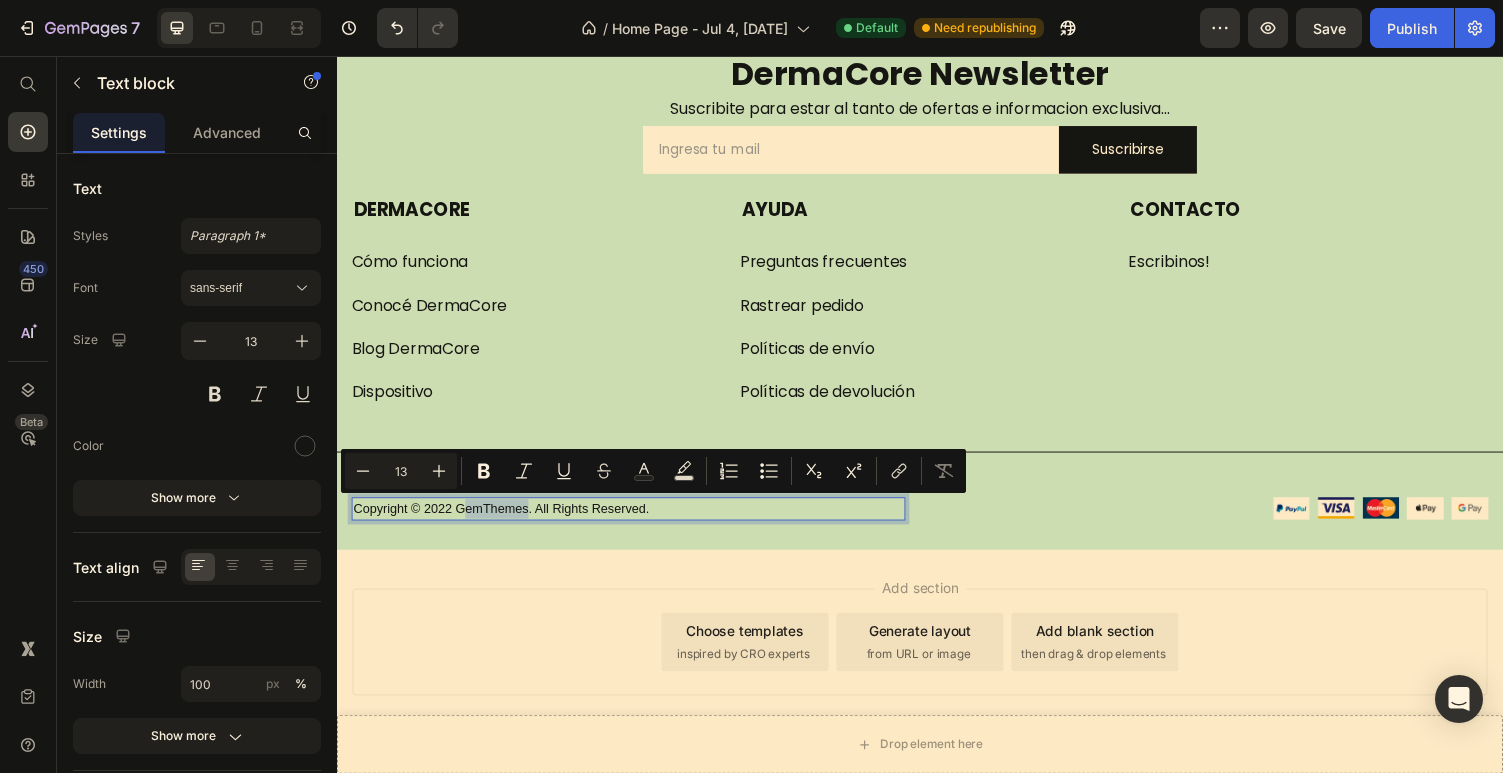 drag, startPoint x: 535, startPoint y: 523, endPoint x: 464, endPoint y: 523, distance: 71 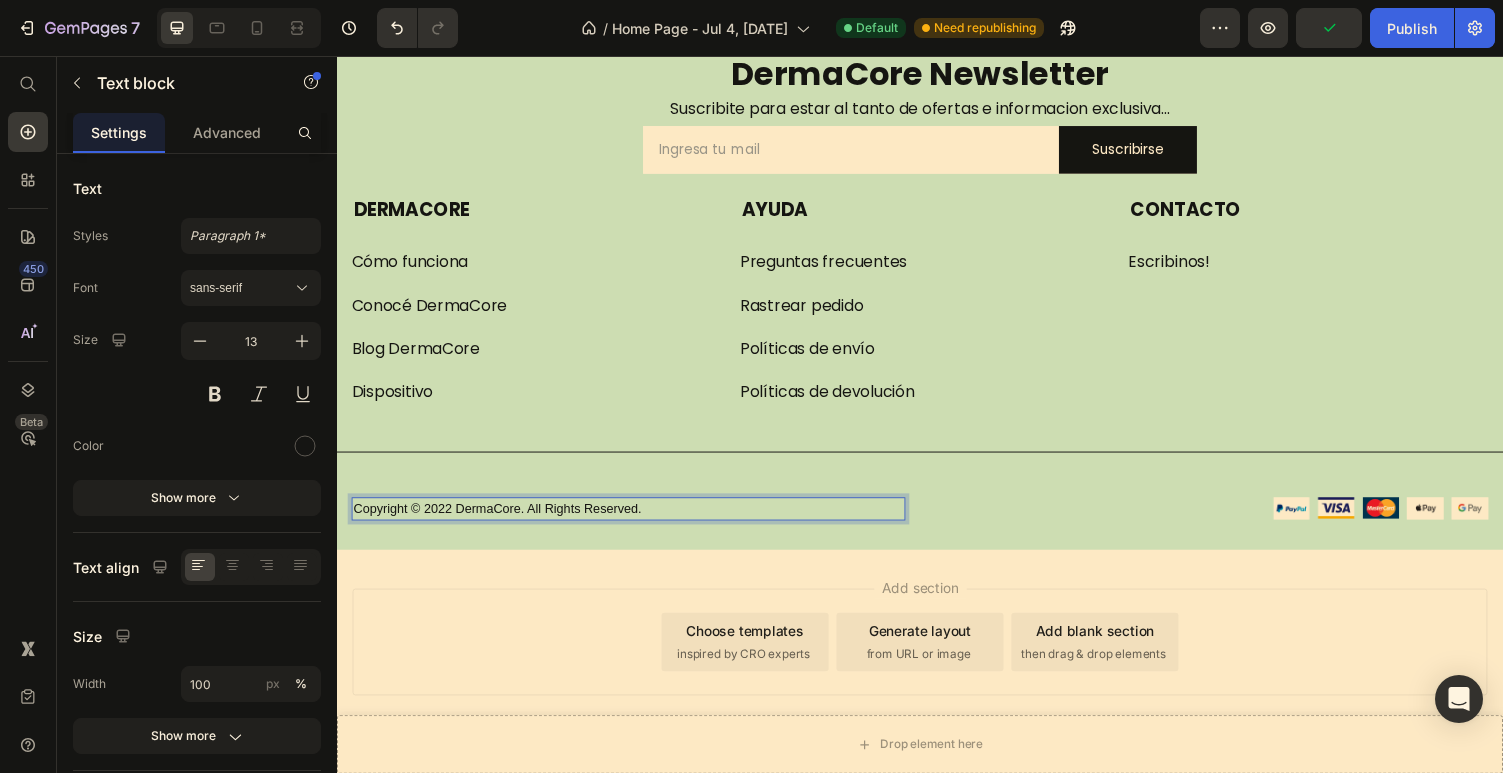 click on "Copyright © 2022 DermaCore. All Rights Reserved." at bounding box center [637, 522] 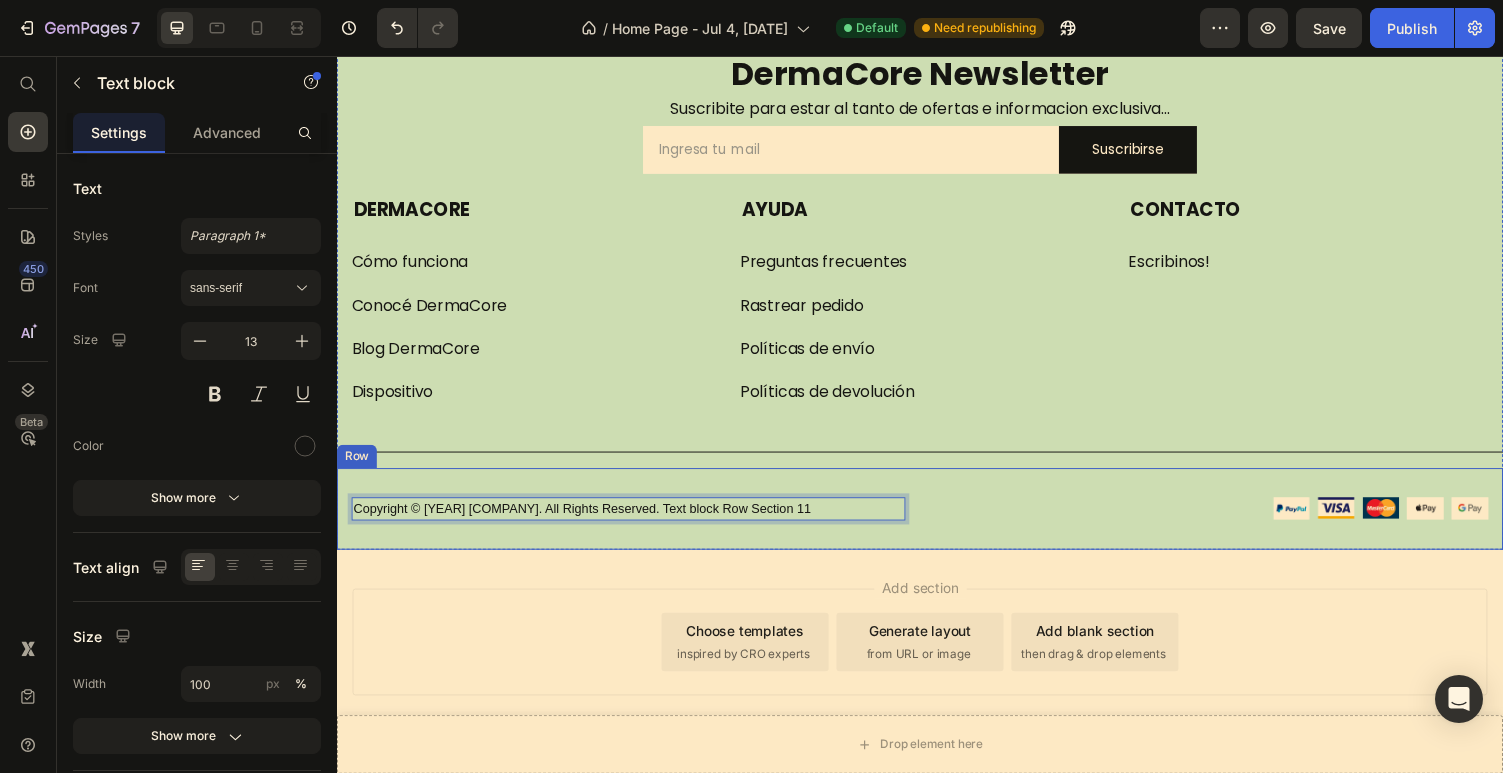 click on "Copyright © 2025 DermaCore. All Rights Reserved. Text block   0 Image Image Image Image Image Row Row Section 11" at bounding box center (937, 522) 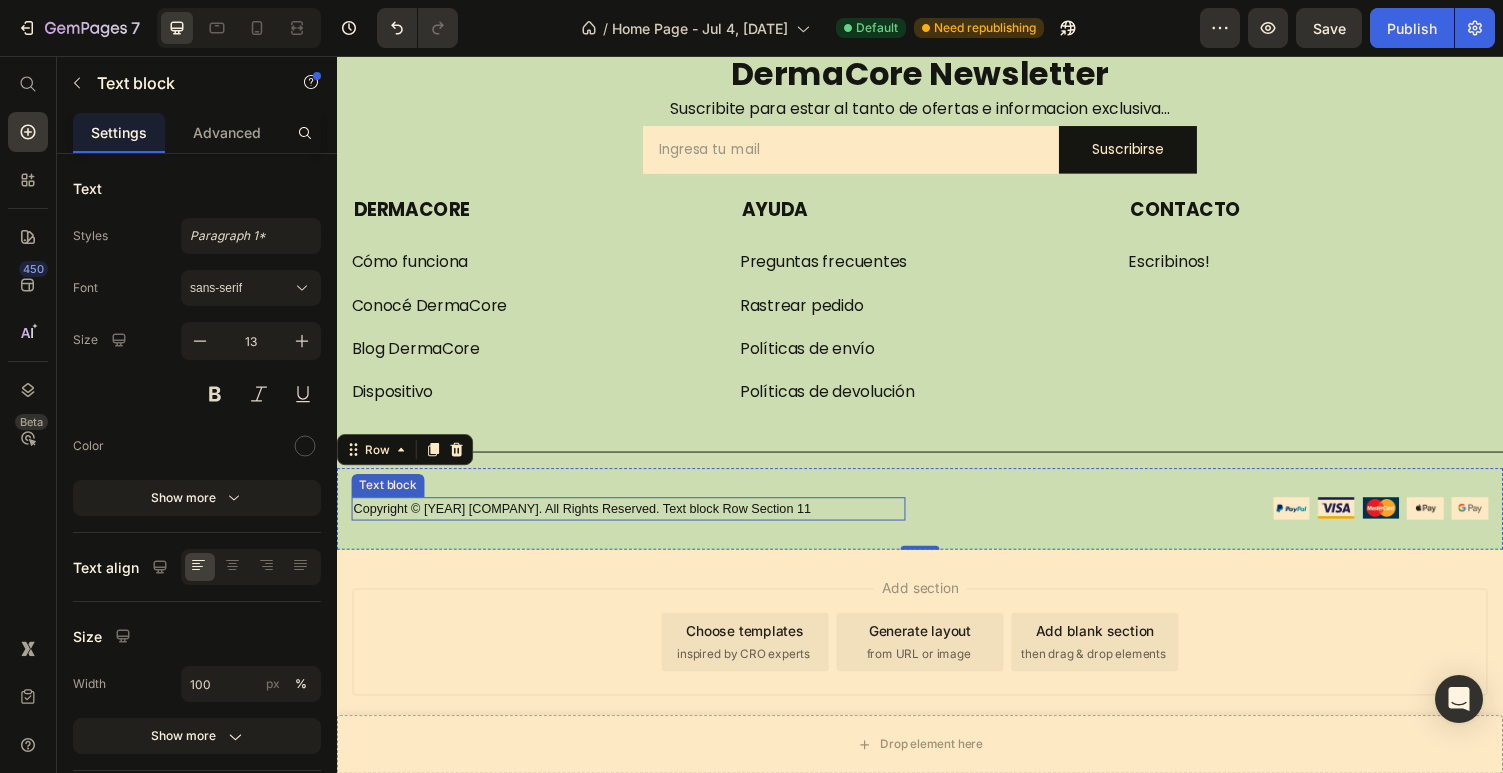 click on "Copyright © [YEAR] [COMPANY]. All Rights Reserved. Text block Row Section 11" at bounding box center [637, 522] 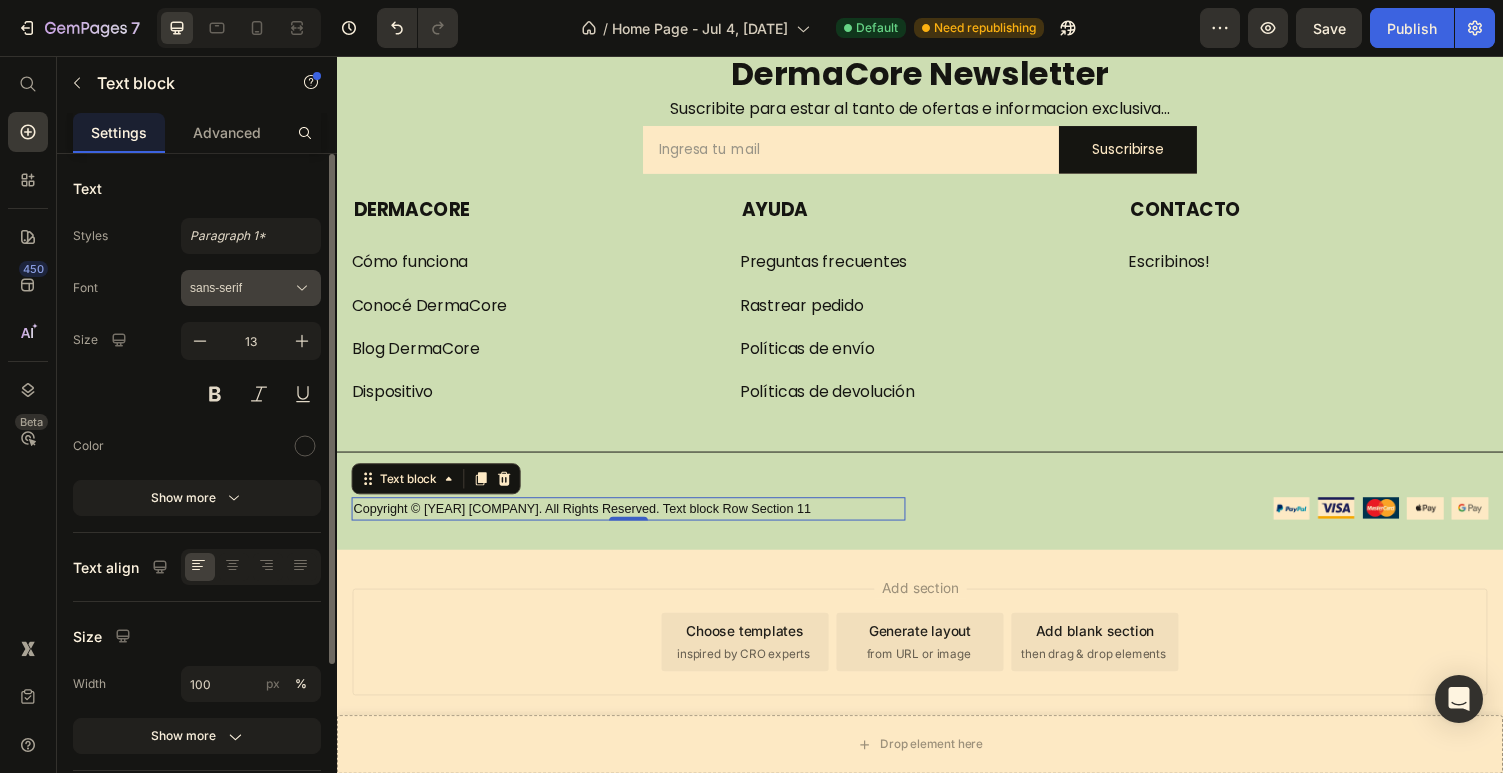 click on "sans-serif" at bounding box center (241, 288) 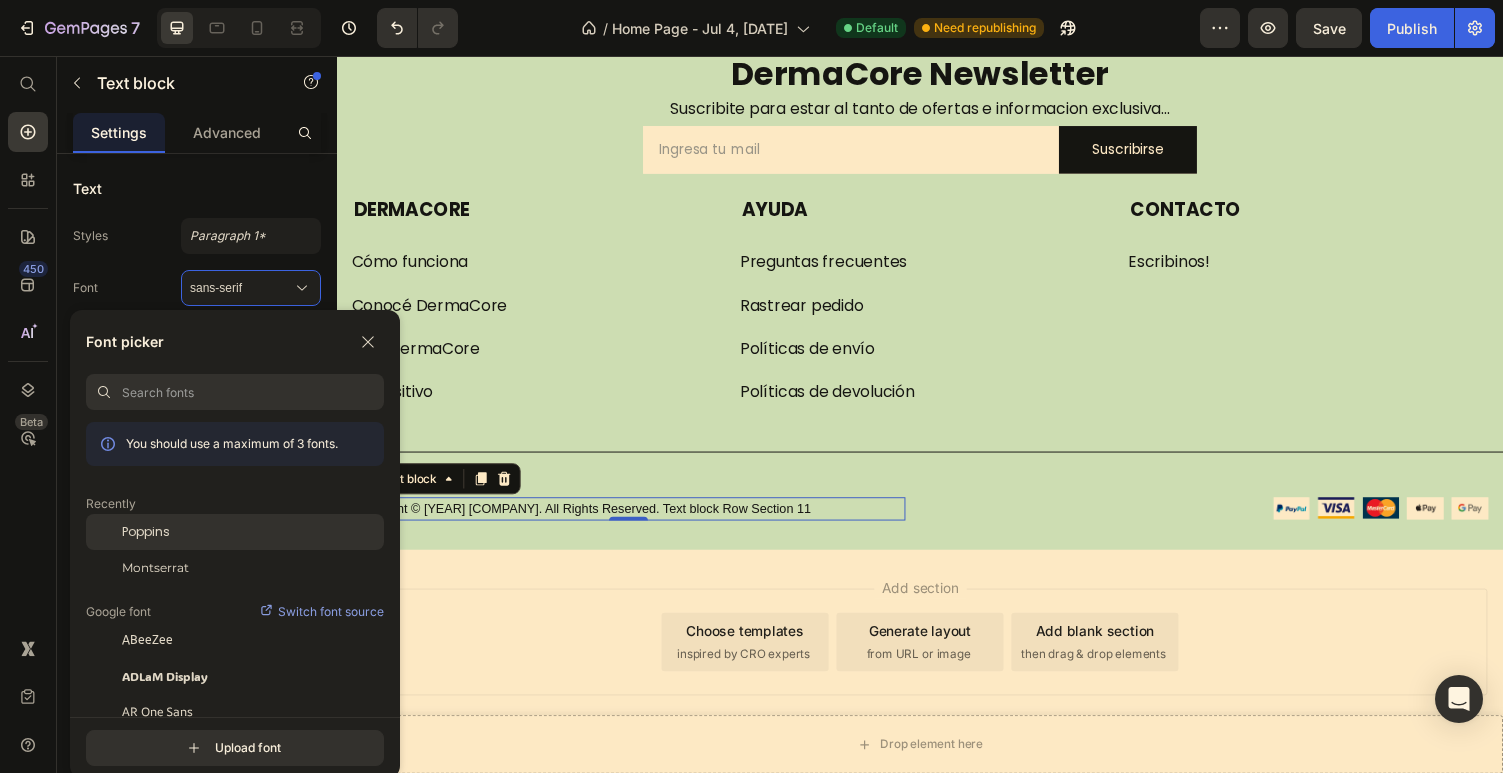 click on "Poppins" 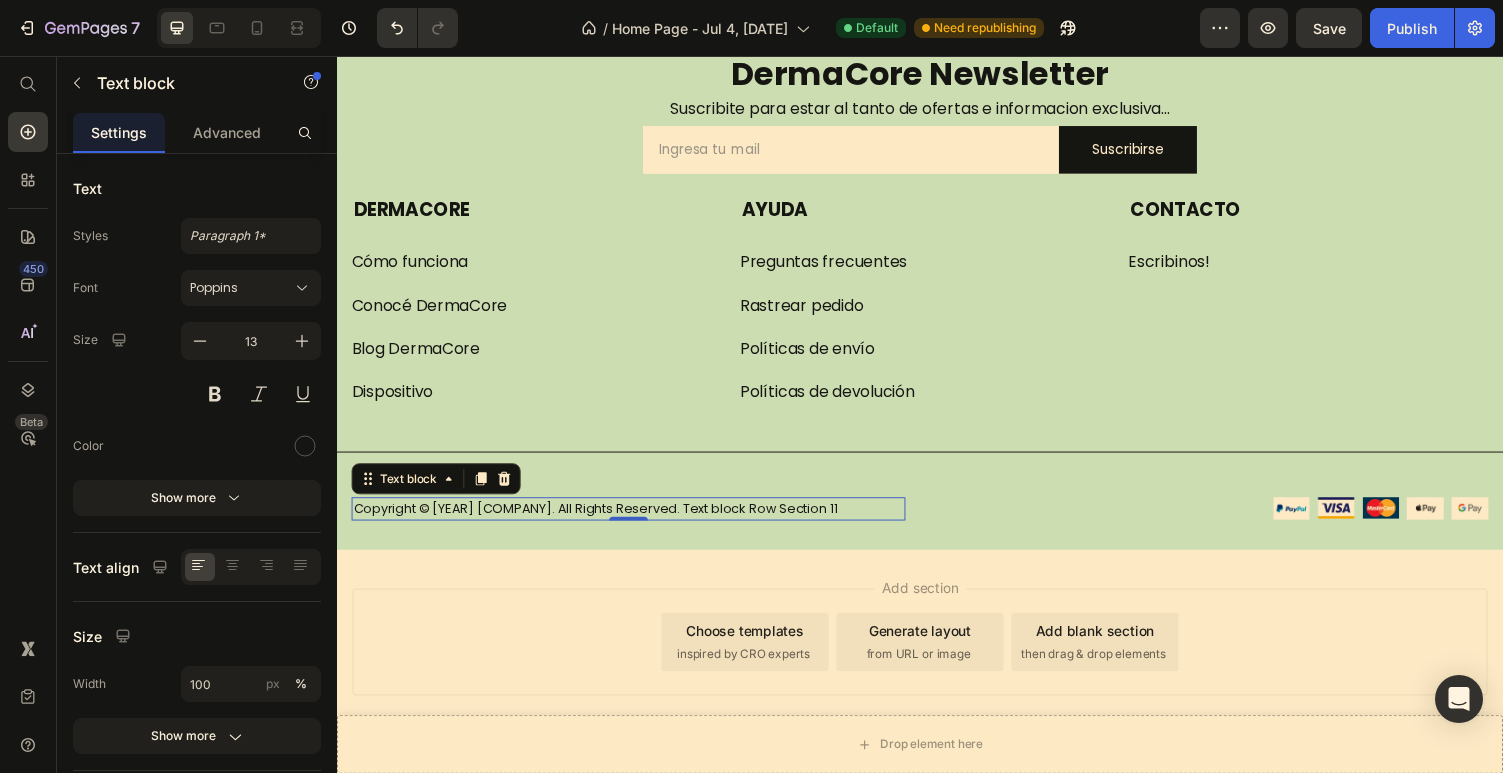 click on "Add section Choose templates inspired by CRO experts Generate layout from URL or image Add blank section then drag & drop elements" at bounding box center [937, 687] 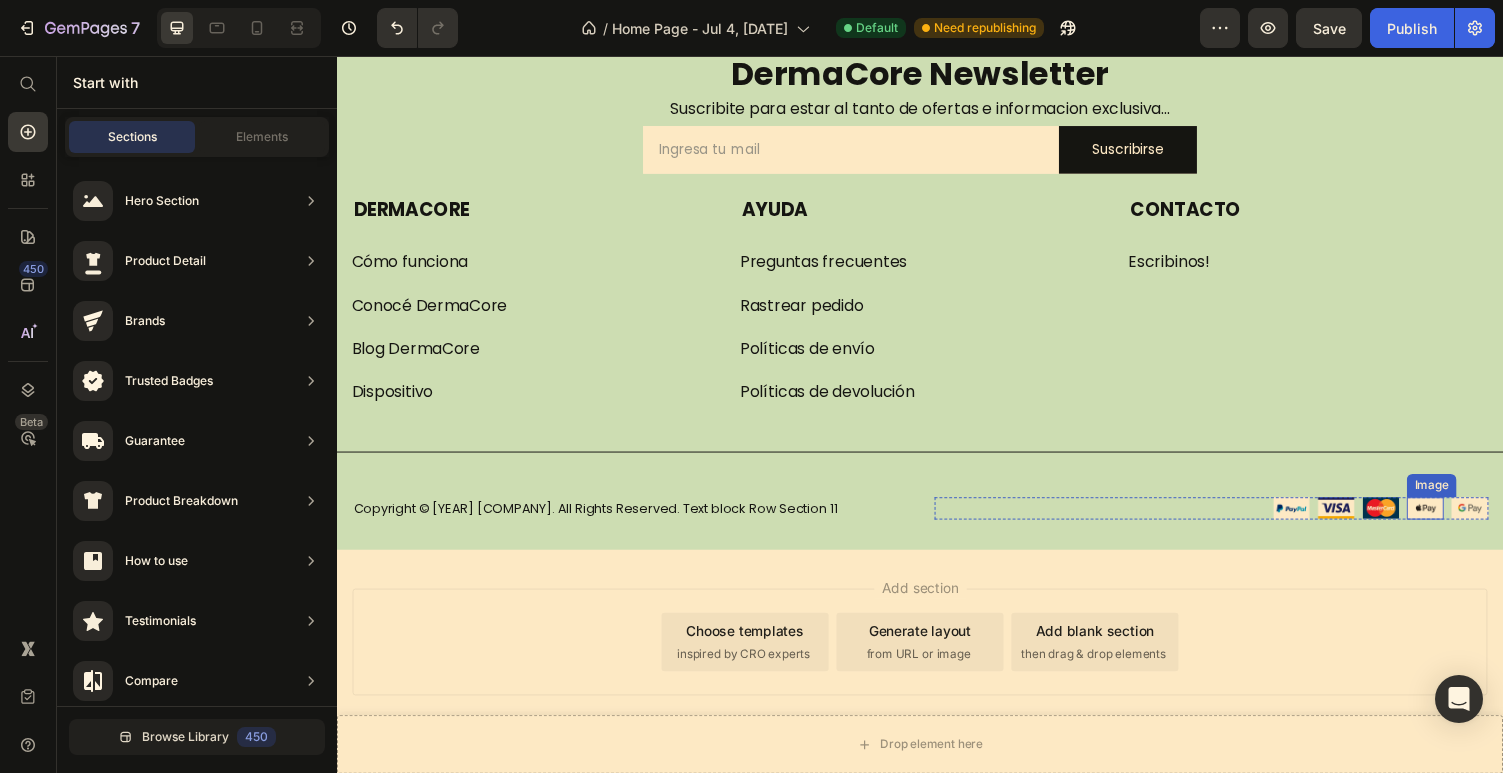 click at bounding box center (1457, 521) 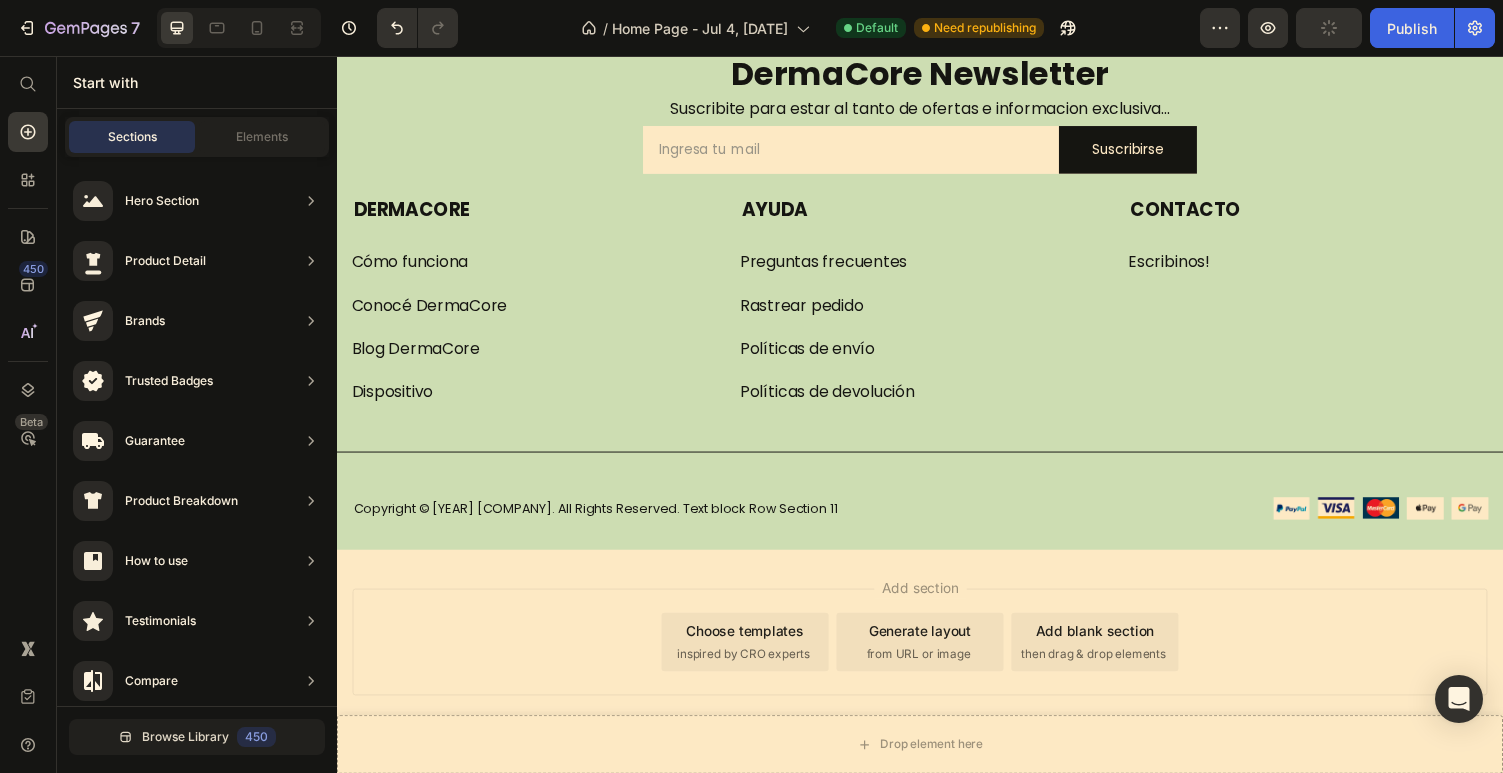 click on "Add section Choose templates inspired by CRO experts Generate layout from URL or image Add blank section then drag & drop elements" at bounding box center (937, 687) 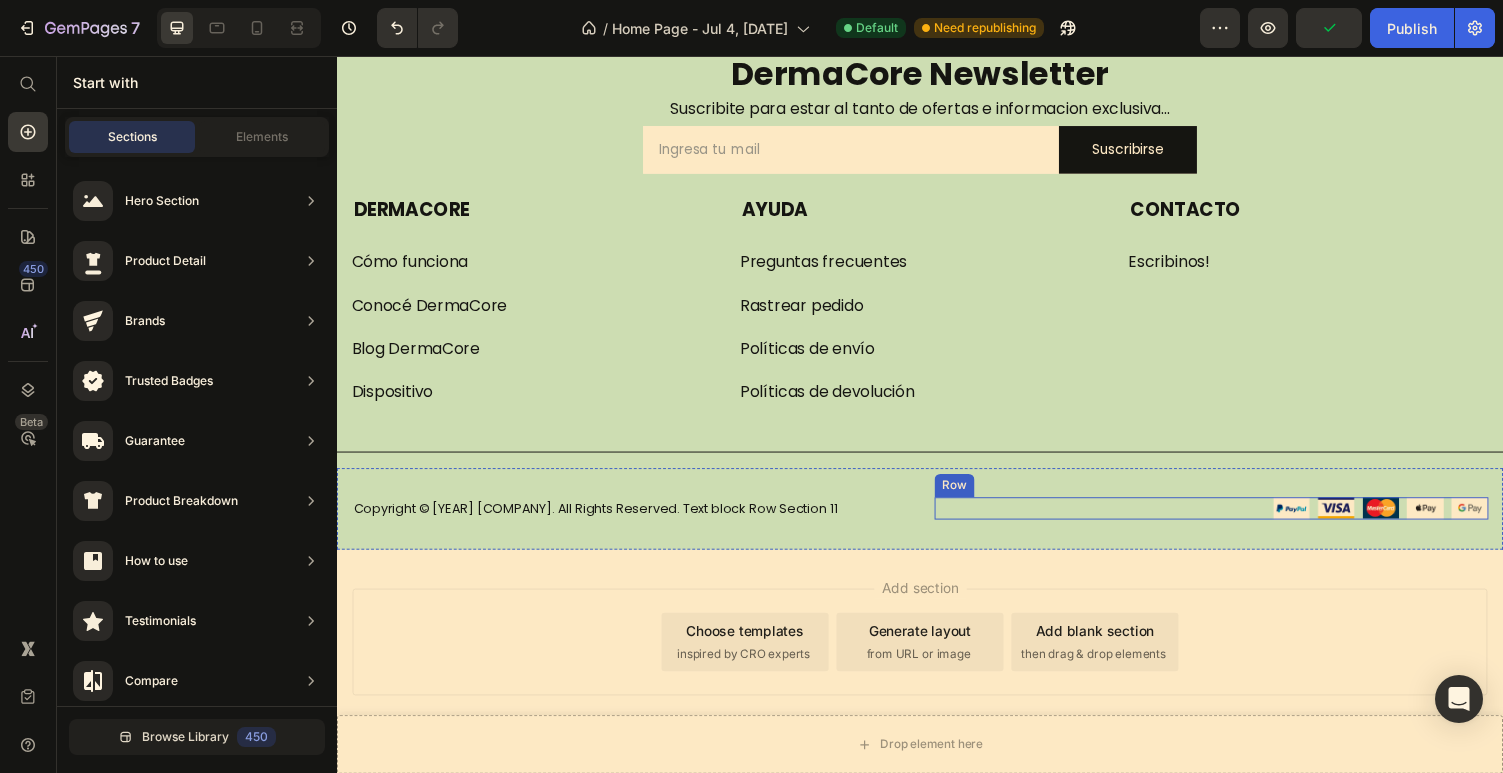 click on "Image Image Image Image Image Row" at bounding box center [1237, 521] 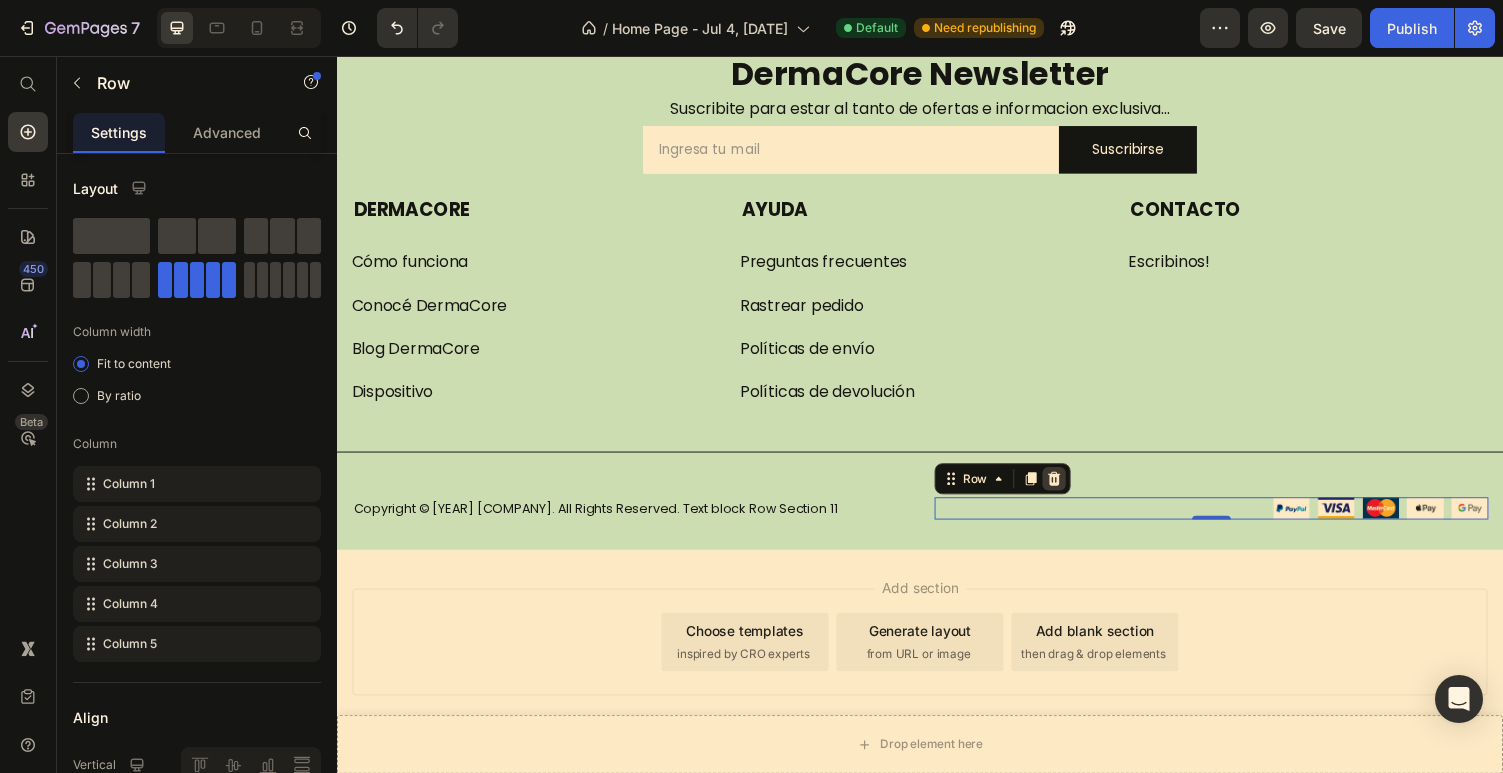 click 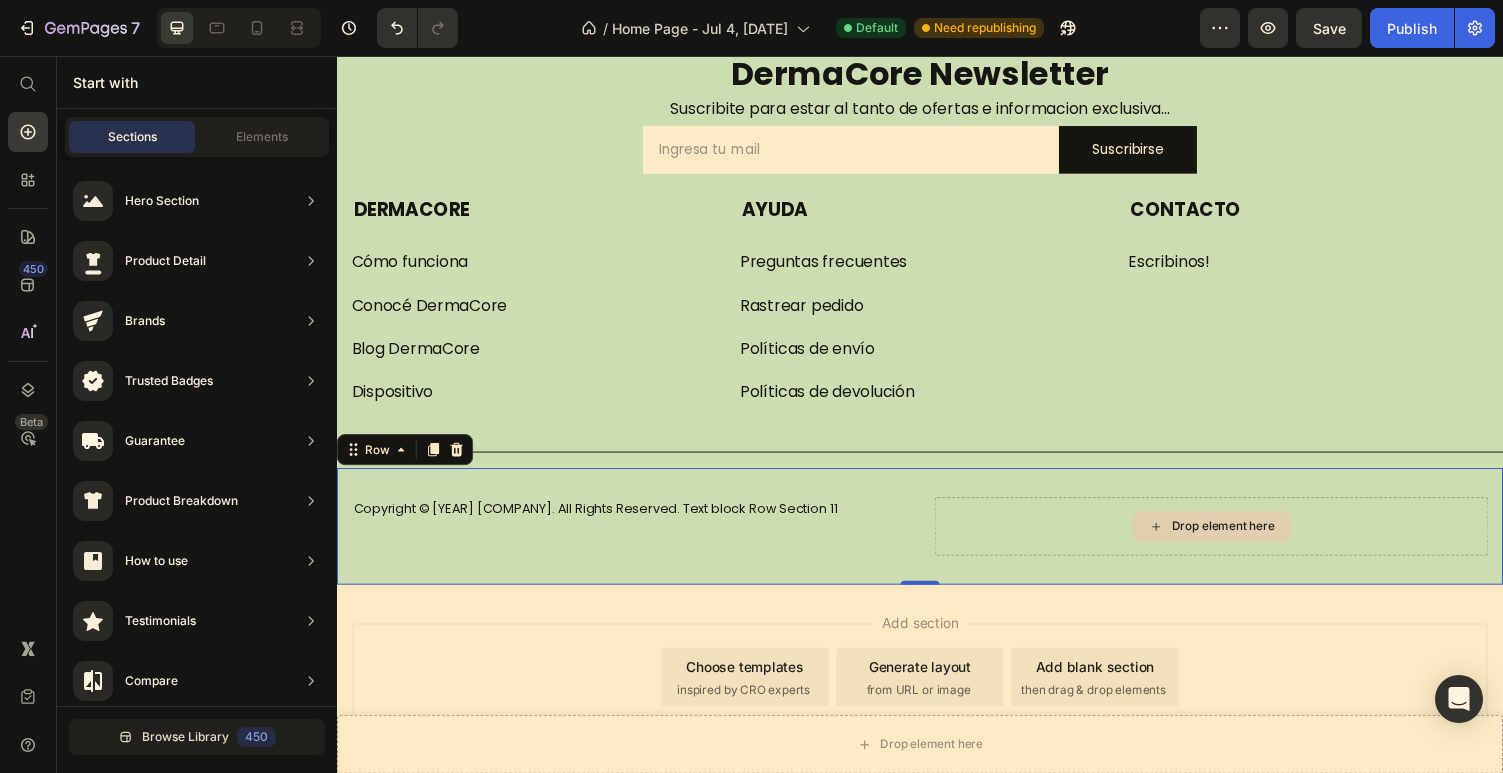 click on "Drop element here" at bounding box center (1237, 540) 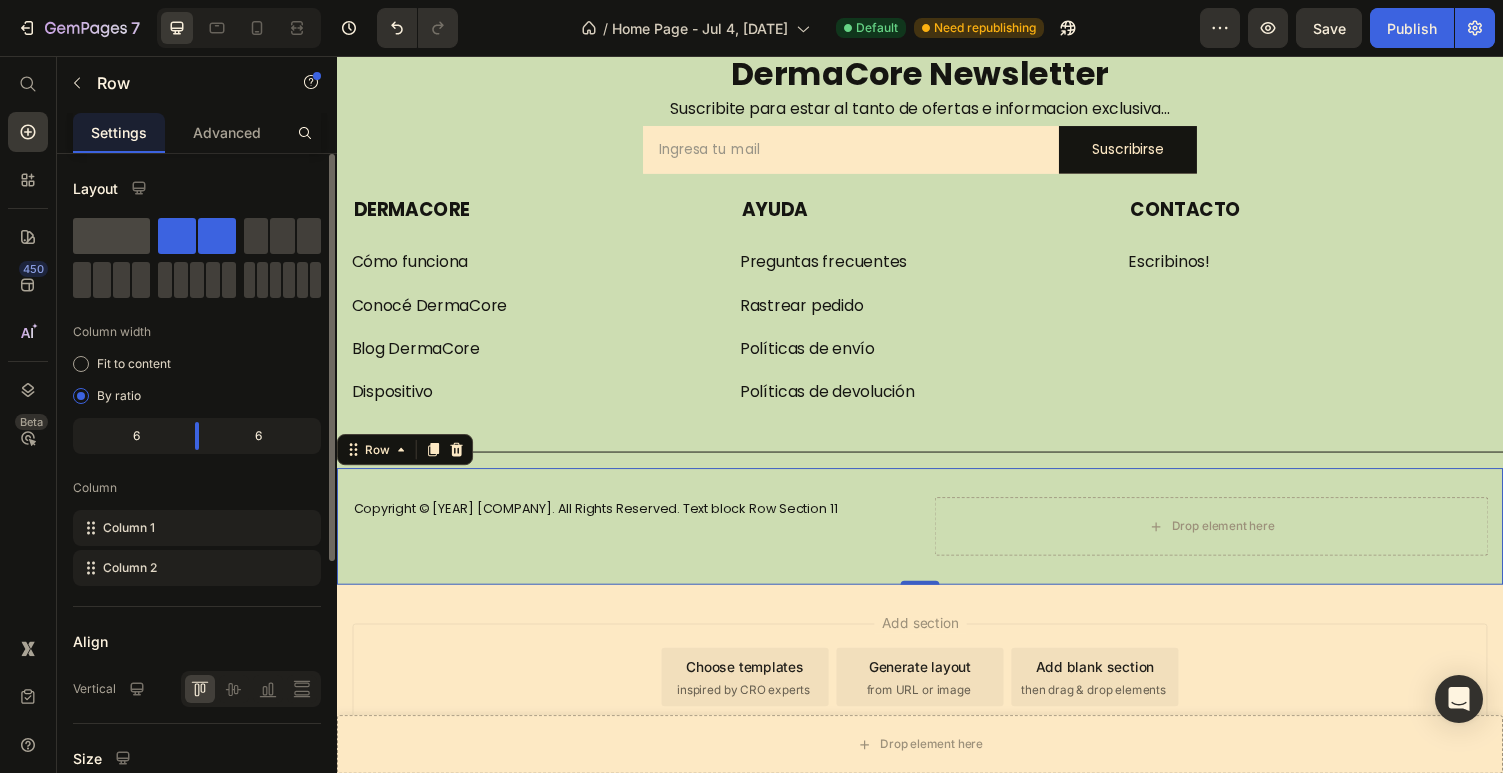 click 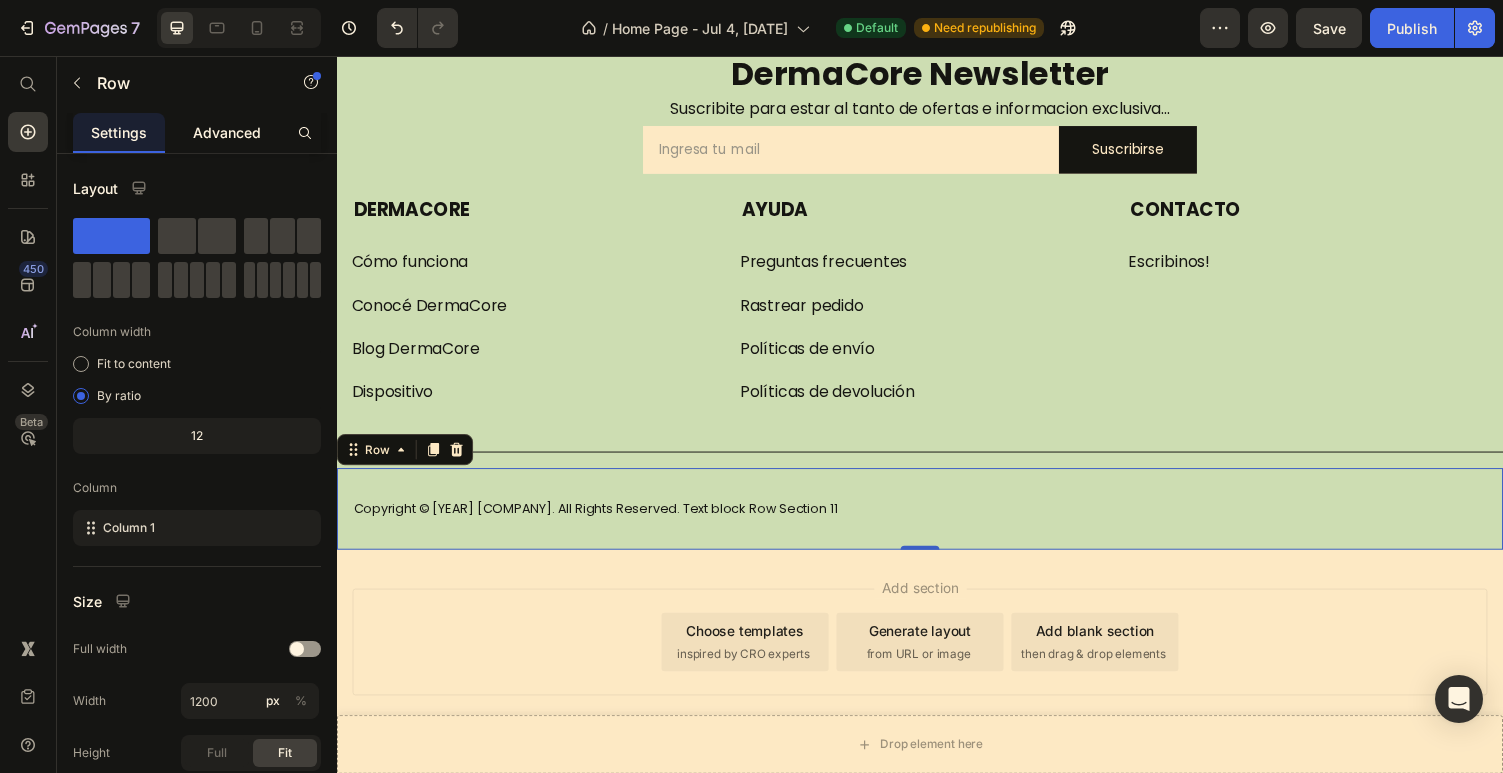 click on "Advanced" at bounding box center (227, 132) 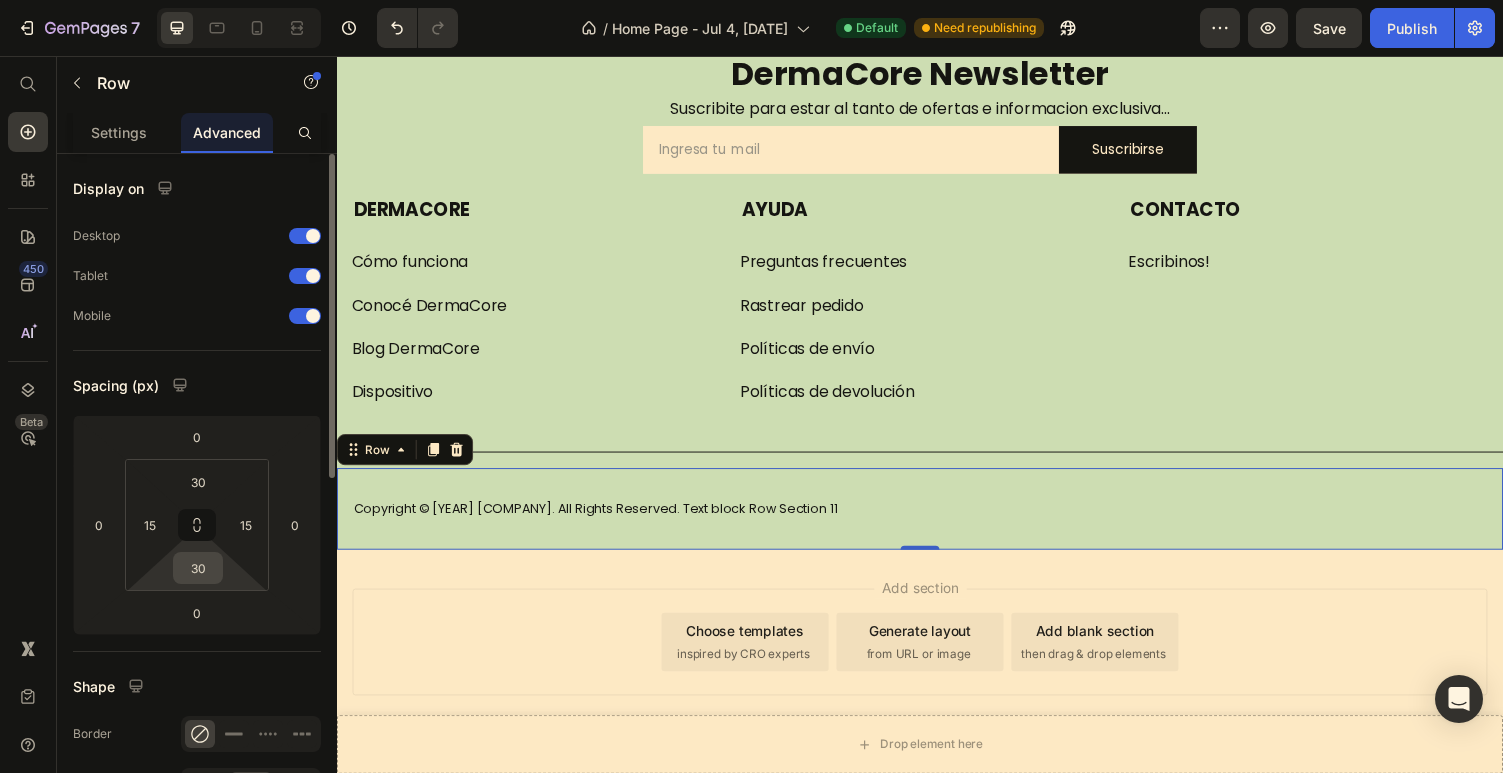 click on "30" at bounding box center (198, 568) 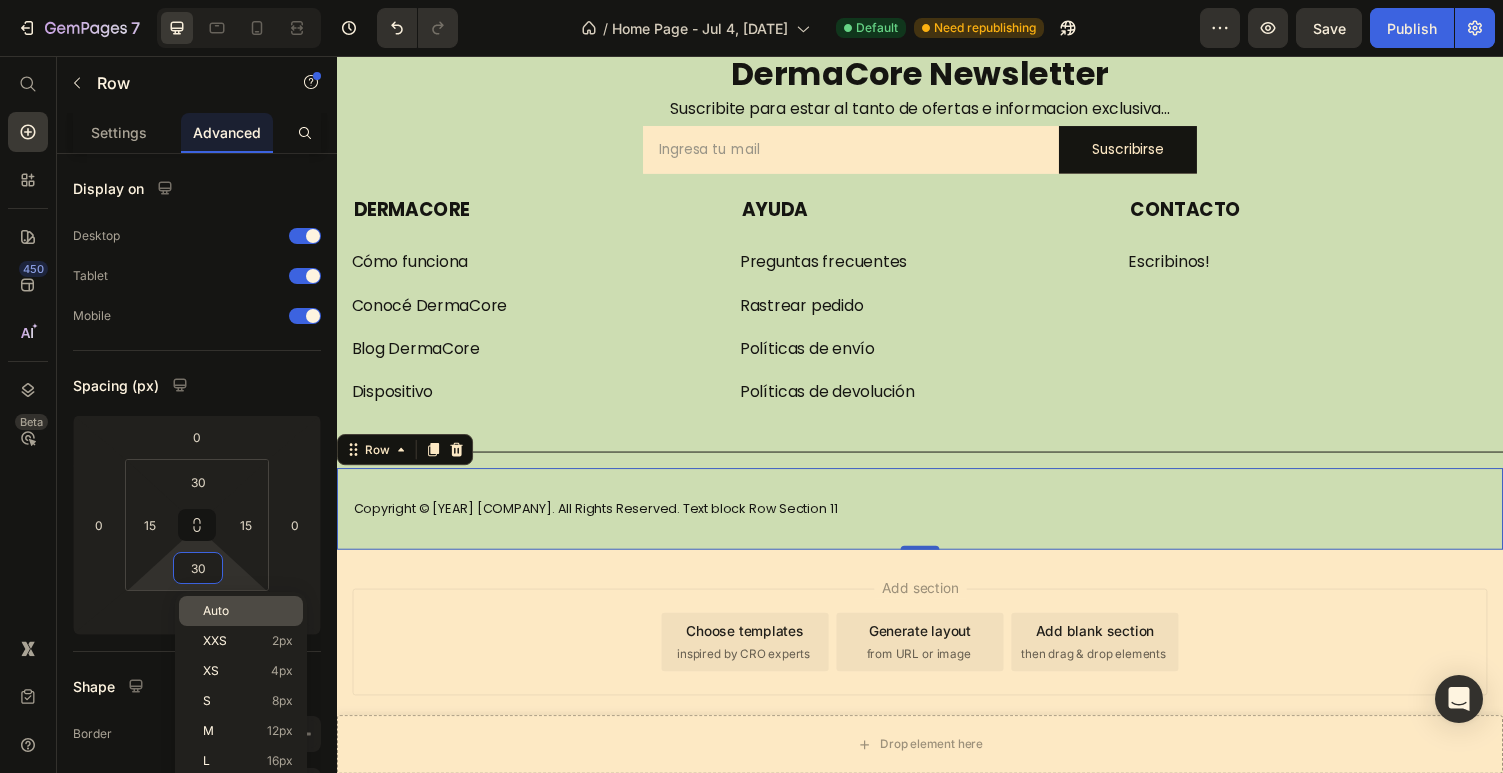 click on "Auto" 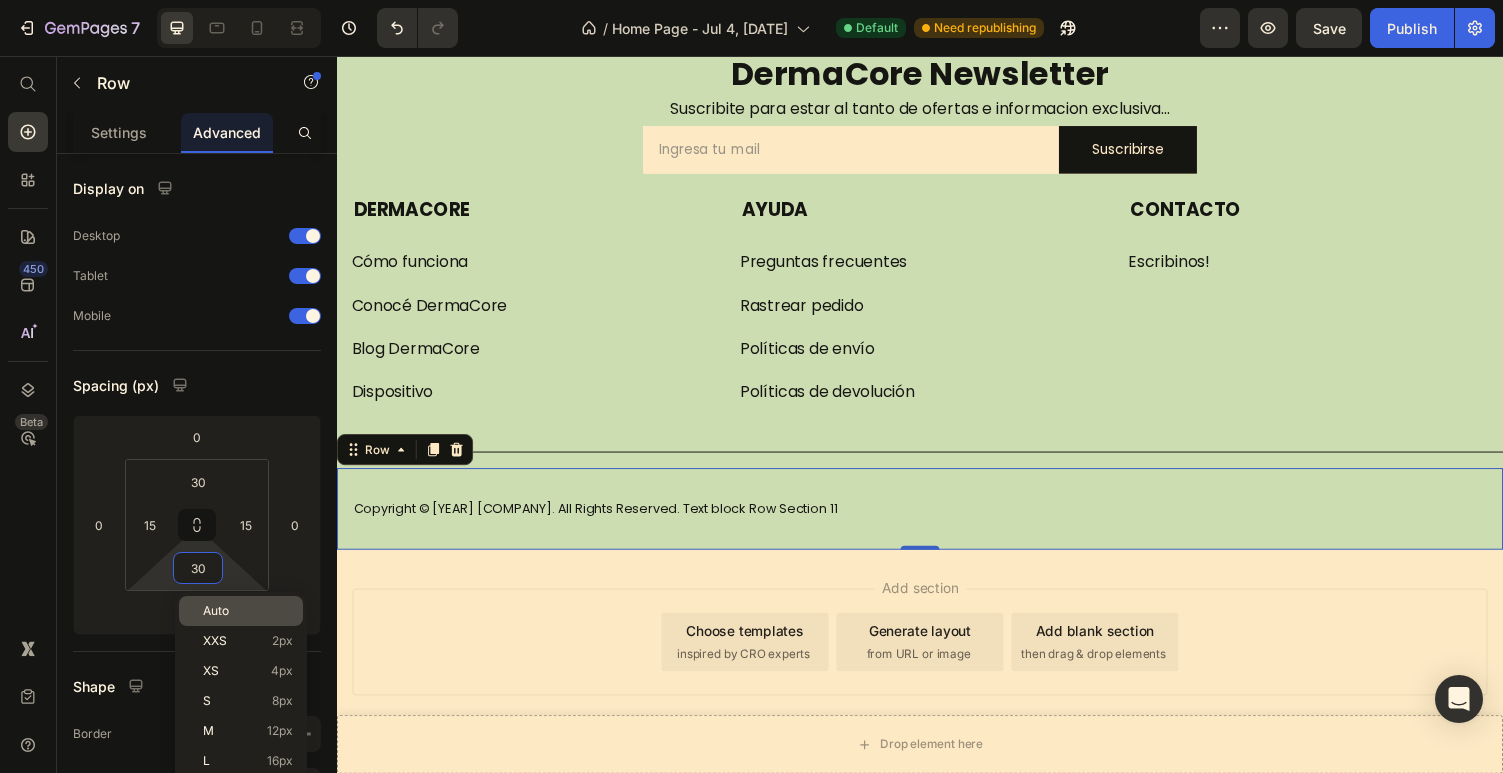 type 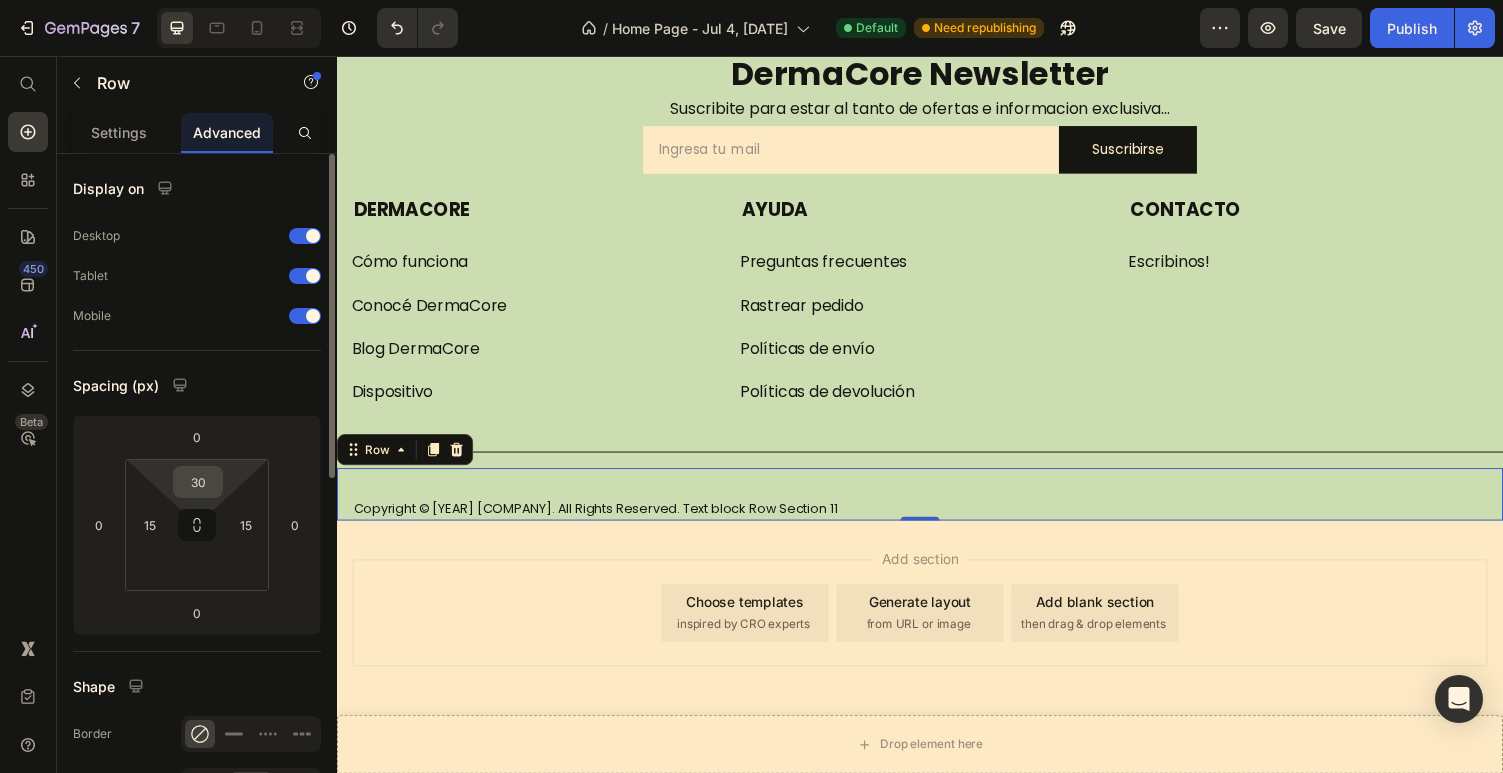 click on "30" at bounding box center (198, 482) 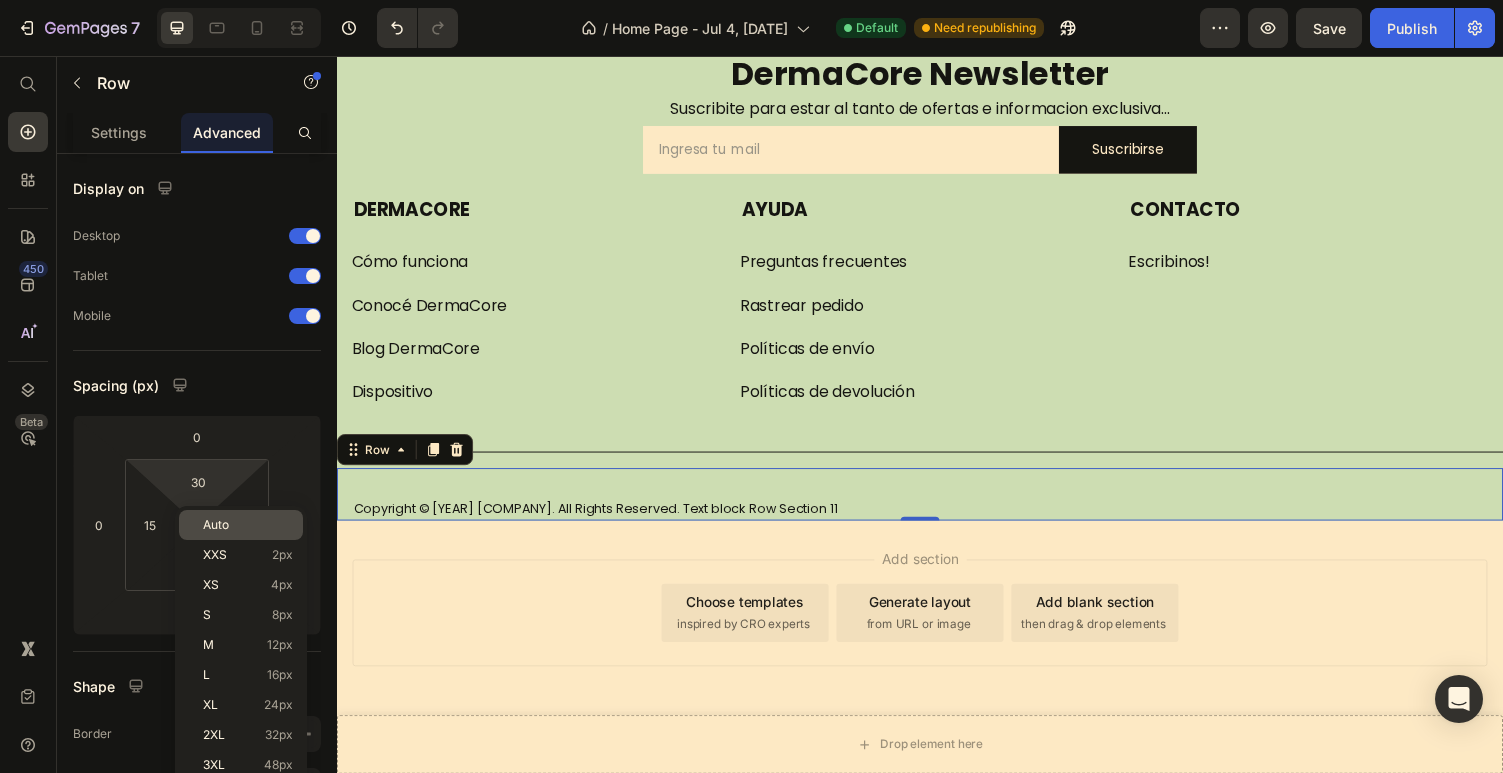 click on "Auto" 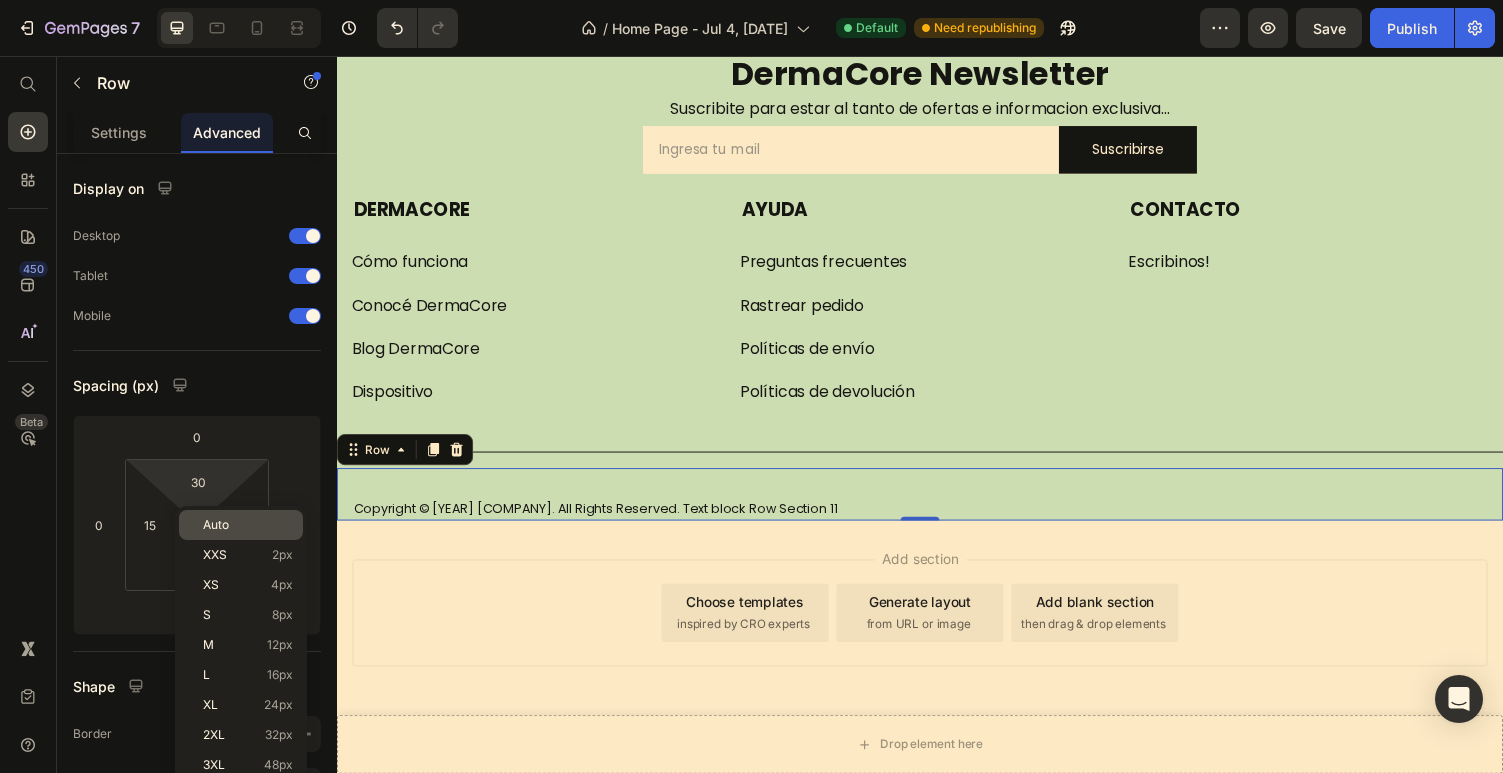 type 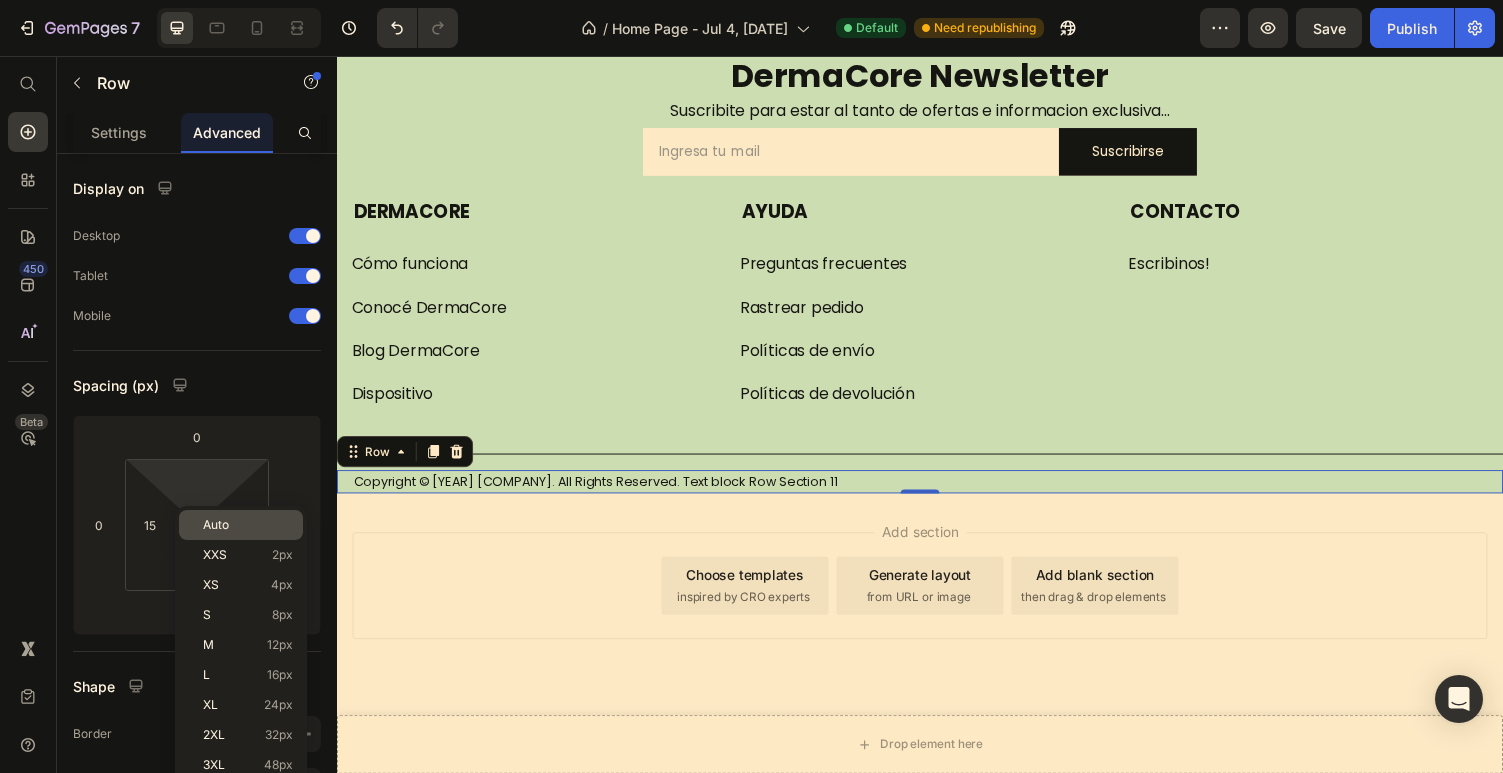 scroll, scrollTop: 3029, scrollLeft: 0, axis: vertical 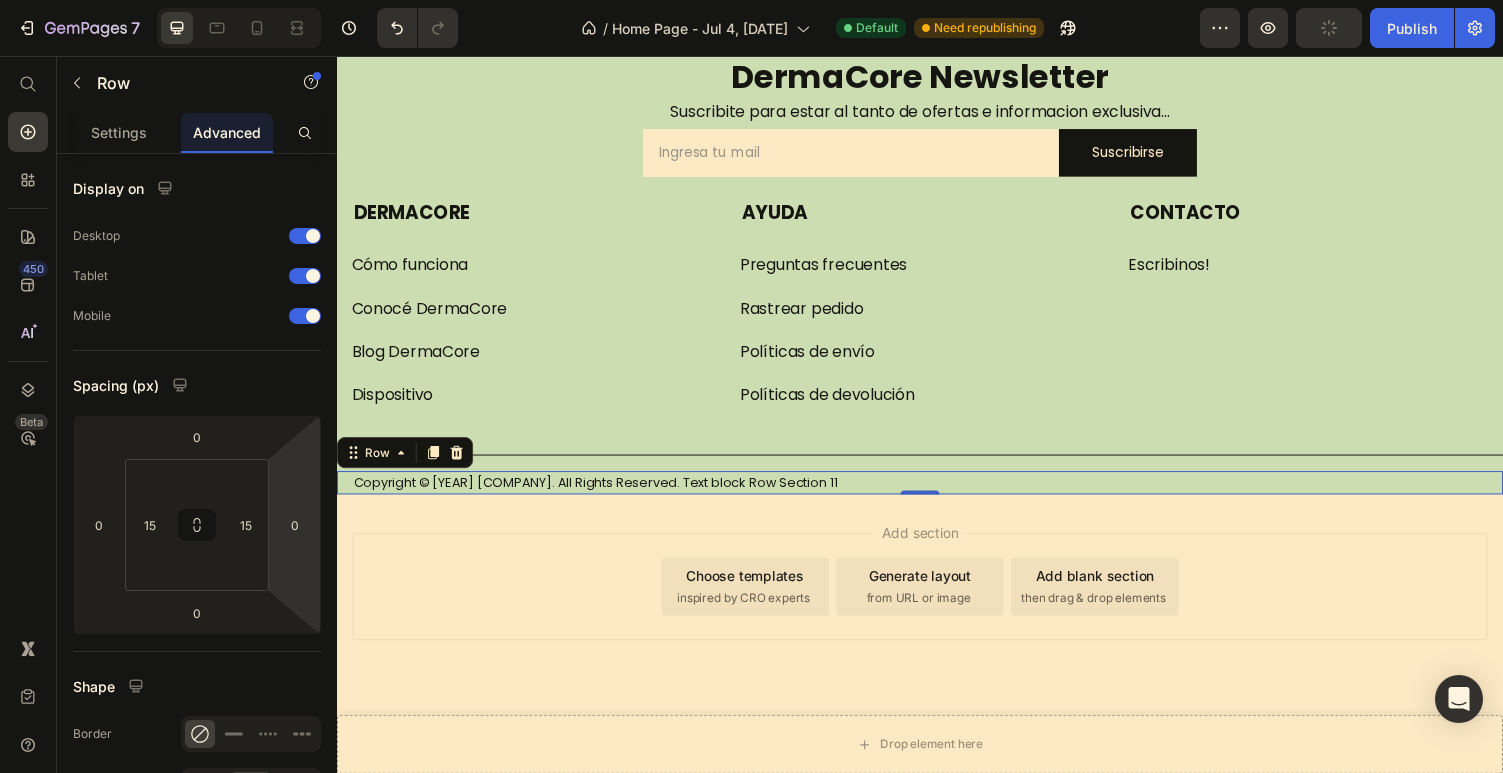 click on "Add section Choose templates inspired by CRO experts Generate layout from URL or image Add blank section then drag & drop elements" at bounding box center [937, 602] 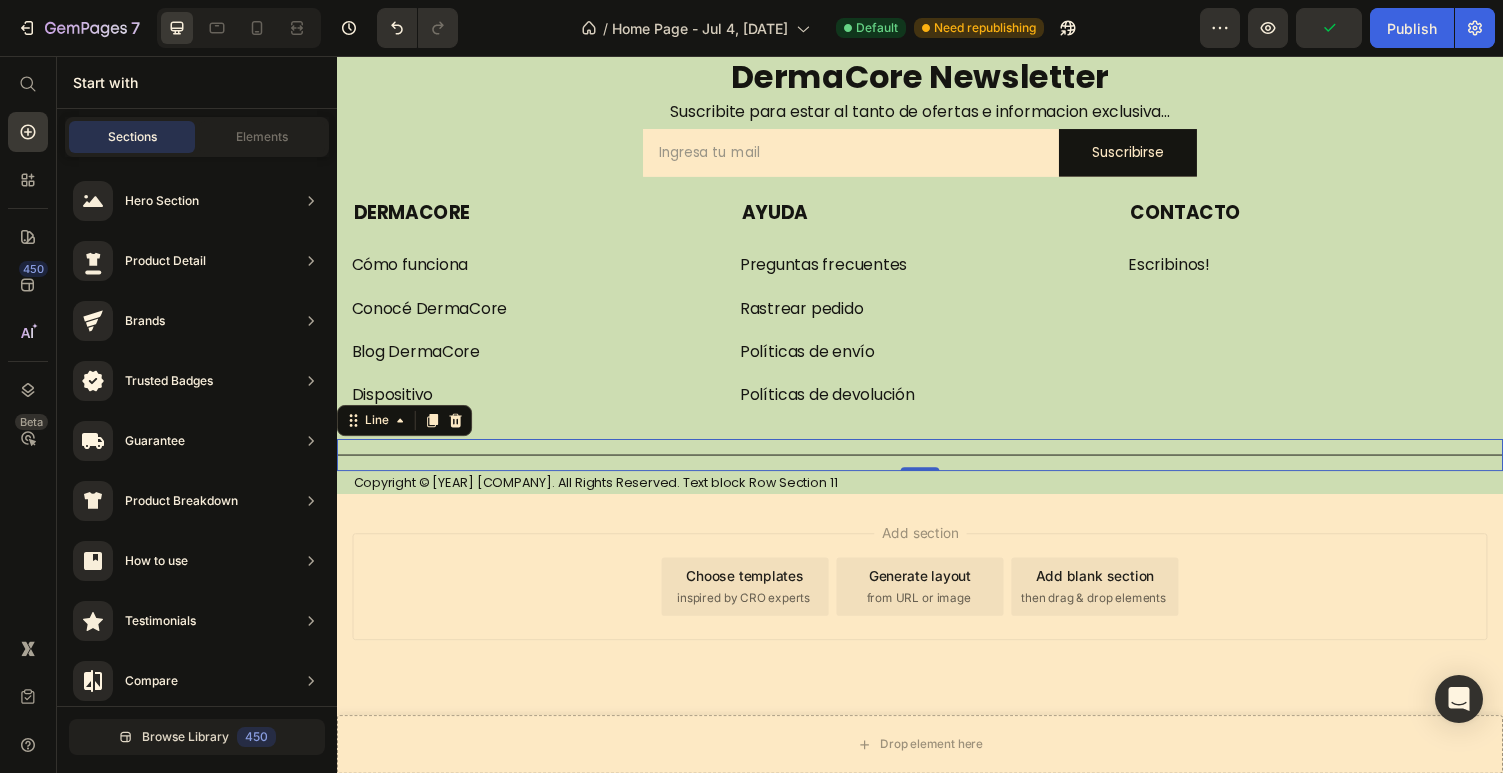 click at bounding box center [937, 466] 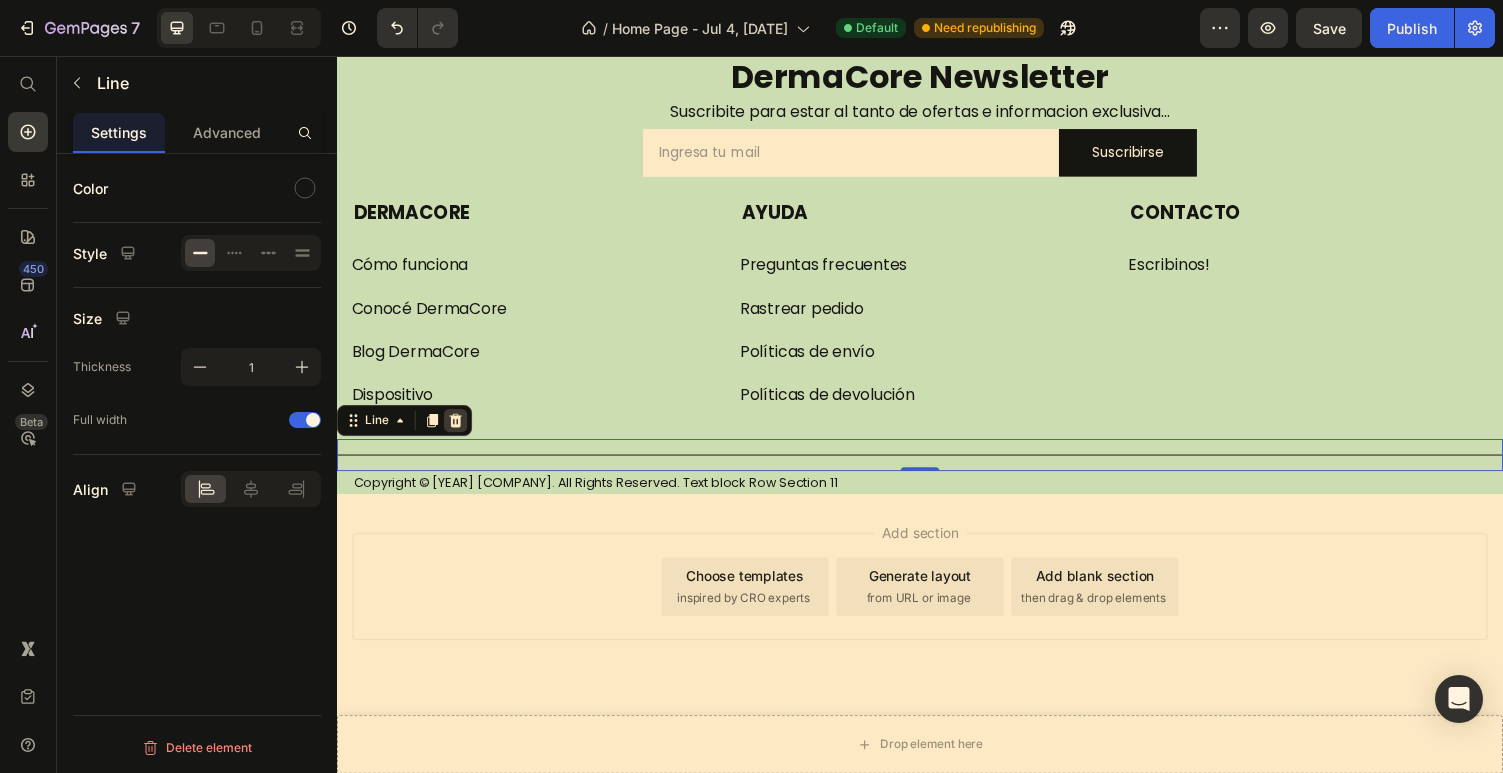 click 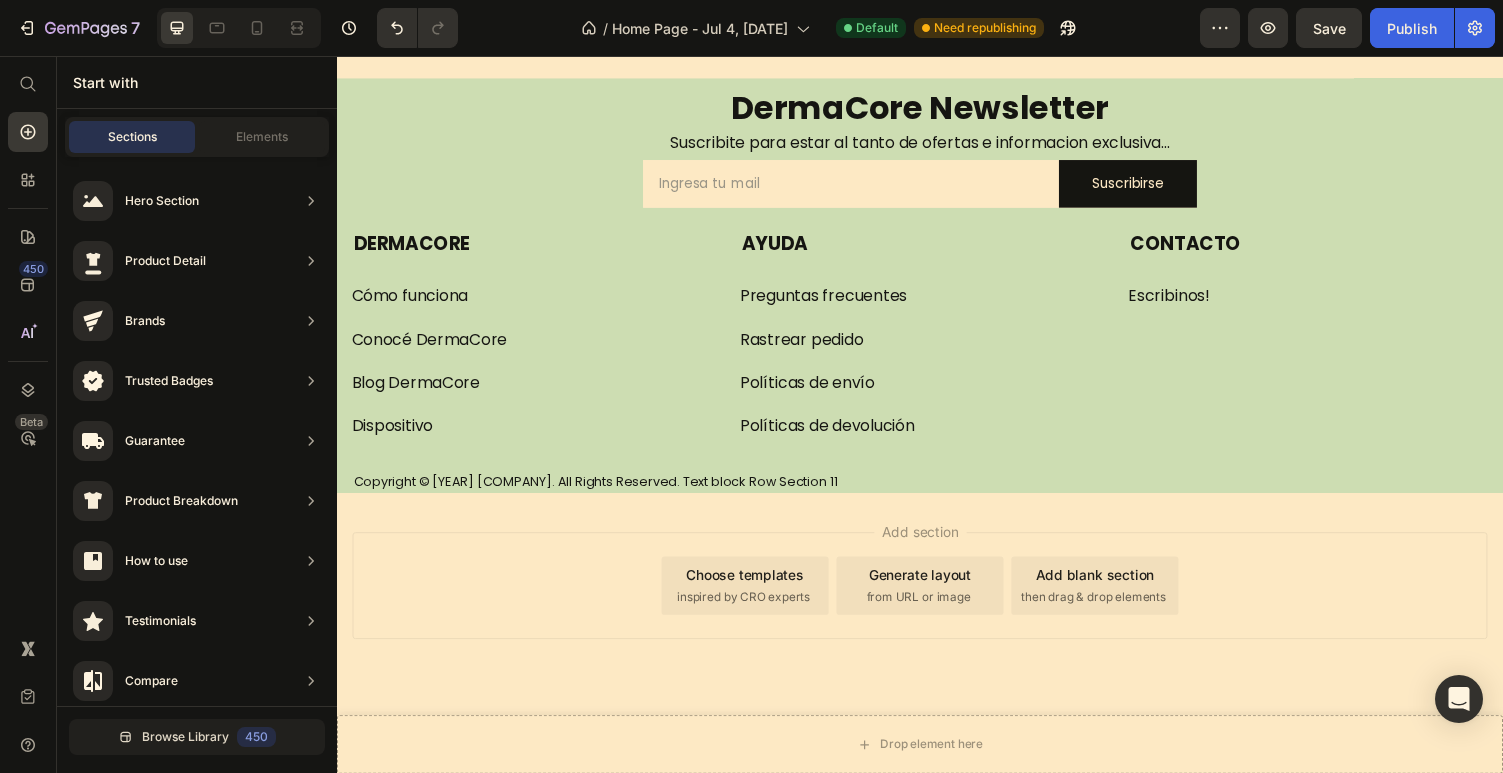 scroll, scrollTop: 2996, scrollLeft: 0, axis: vertical 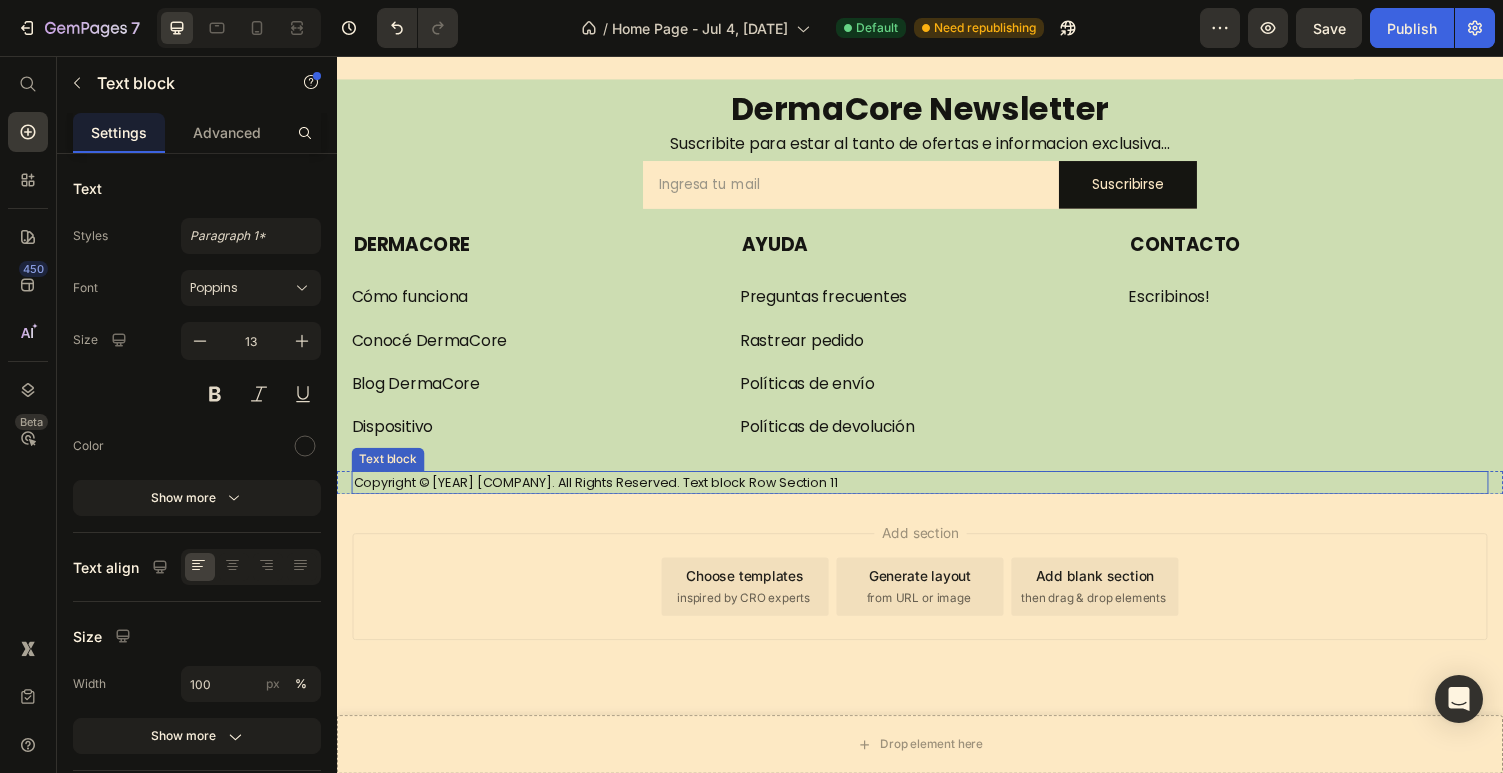 click on "Copyright © [YEAR] [COMPANY]. All Rights Reserved. Text block Row Section 11" at bounding box center (937, 495) 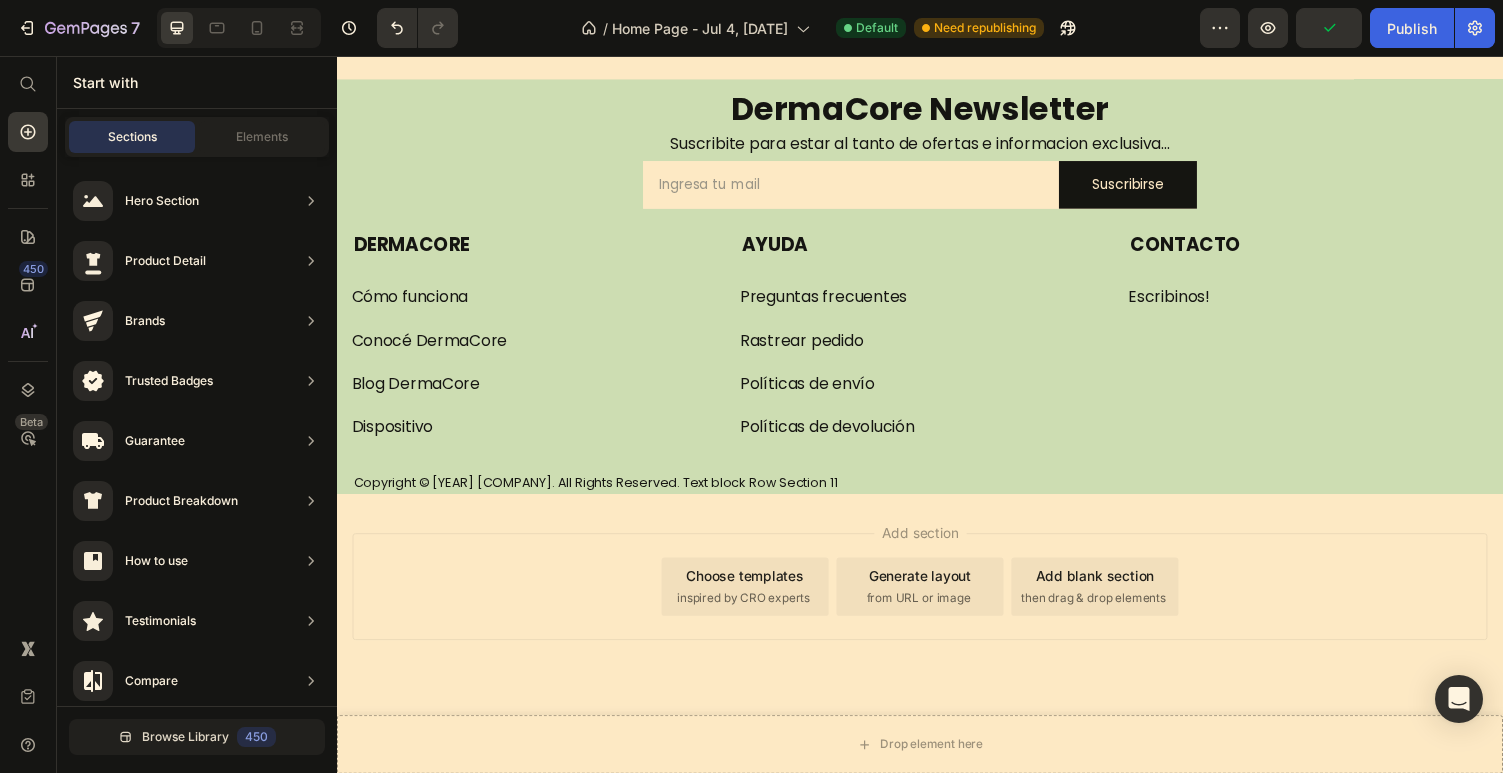 click on "Add section Choose templates inspired by CRO experts Generate layout from URL or image Add blank section then drag & drop elements" at bounding box center (937, 630) 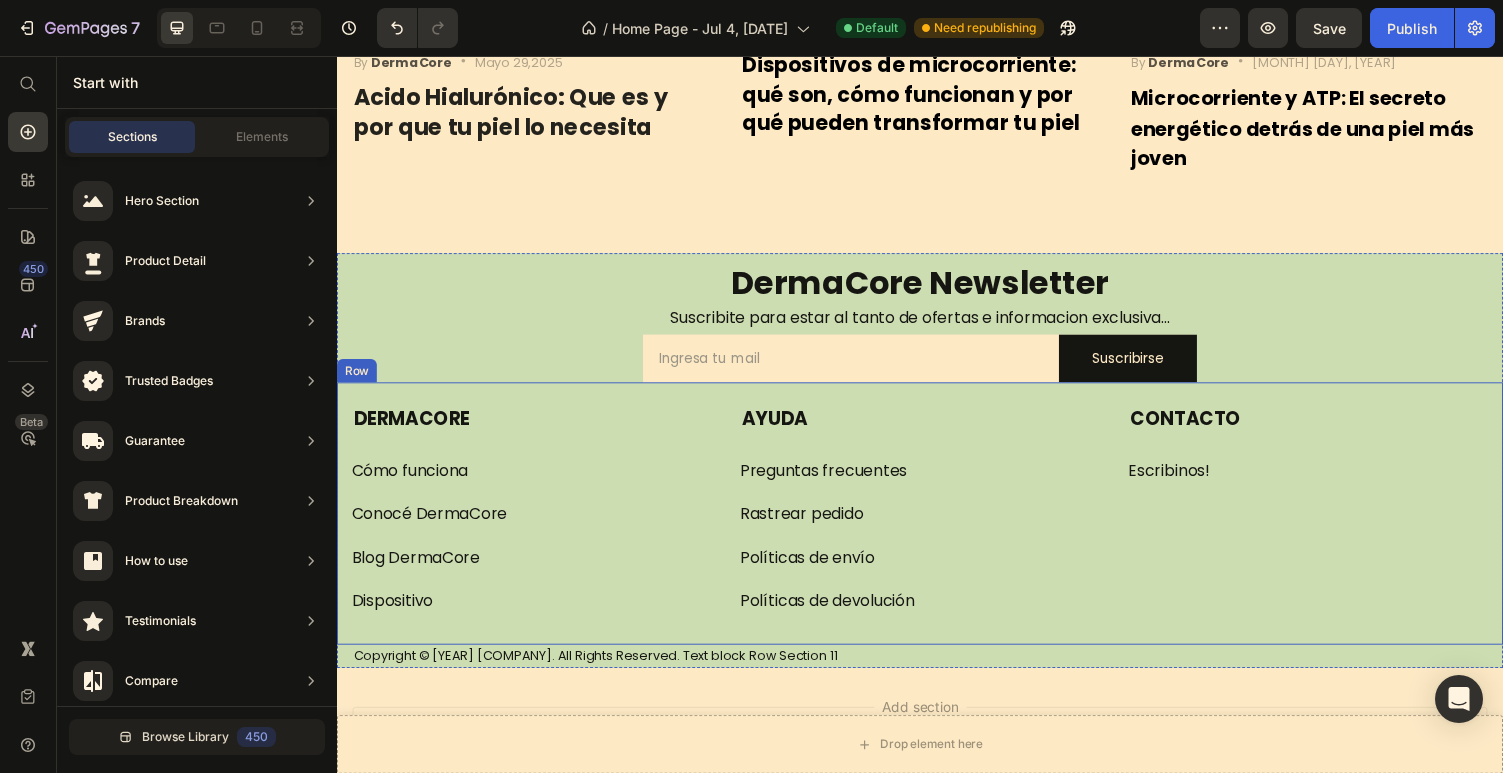 scroll, scrollTop: 2729, scrollLeft: 0, axis: vertical 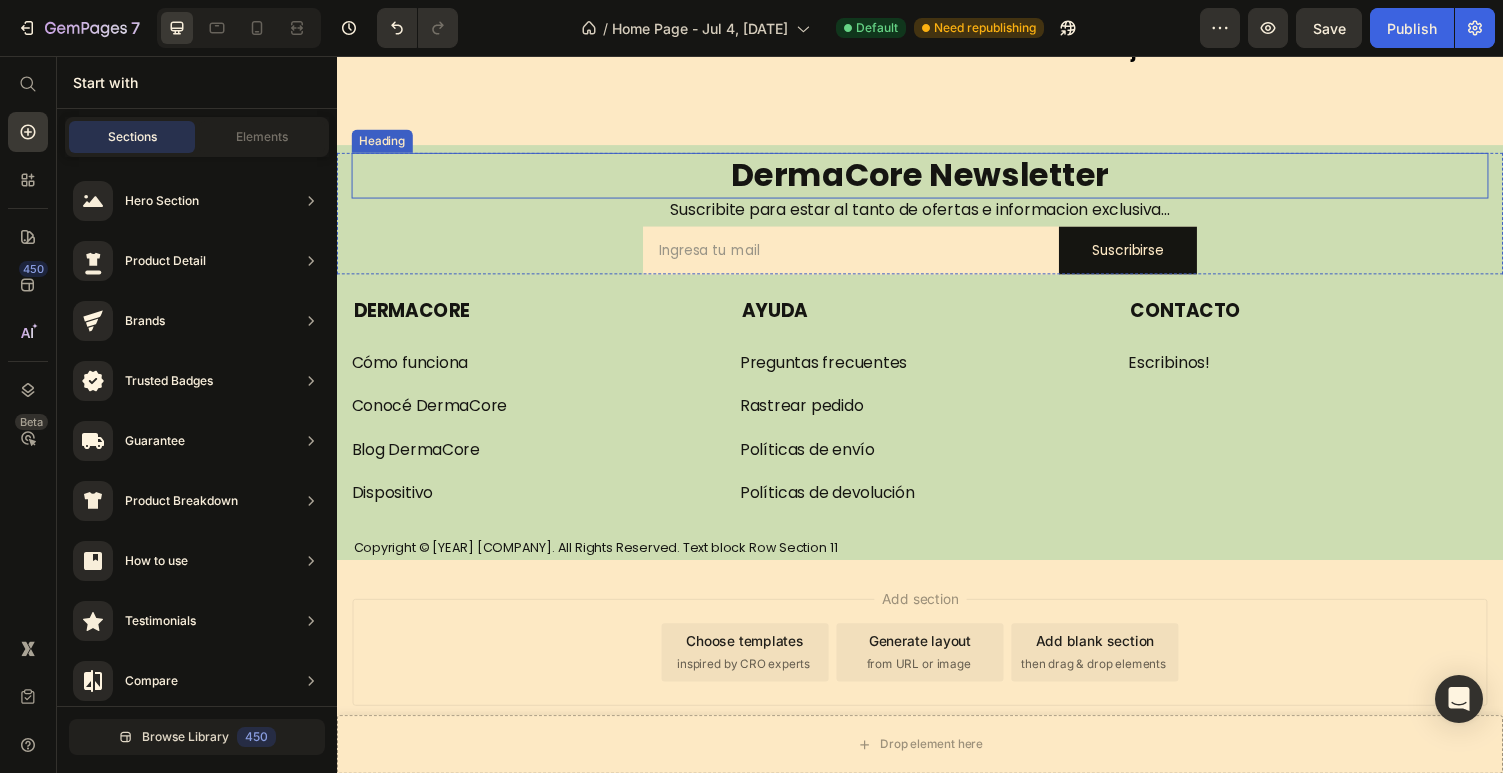 click on "DermaCore Newsletter" at bounding box center (937, 178) 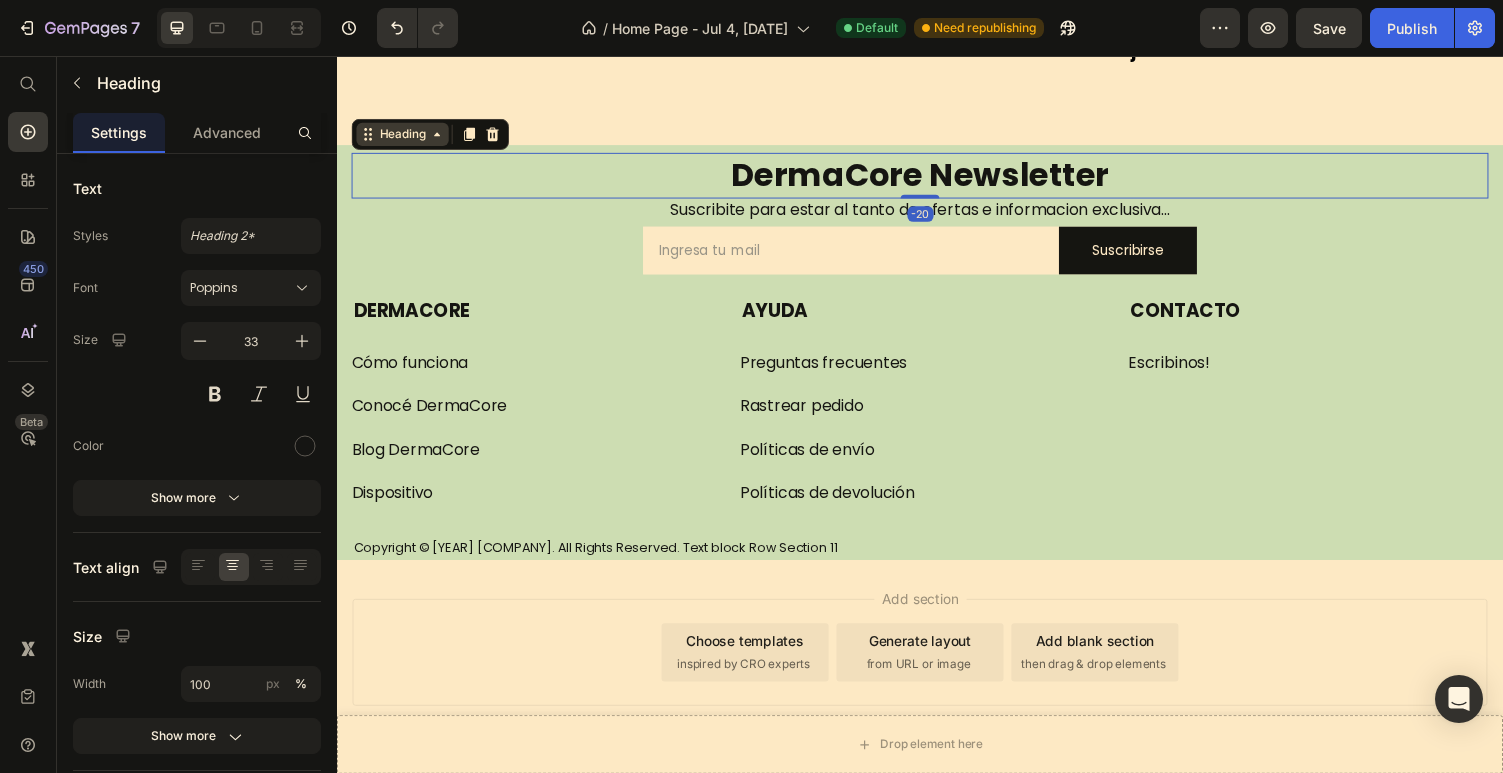 click on "Heading" at bounding box center [404, 136] 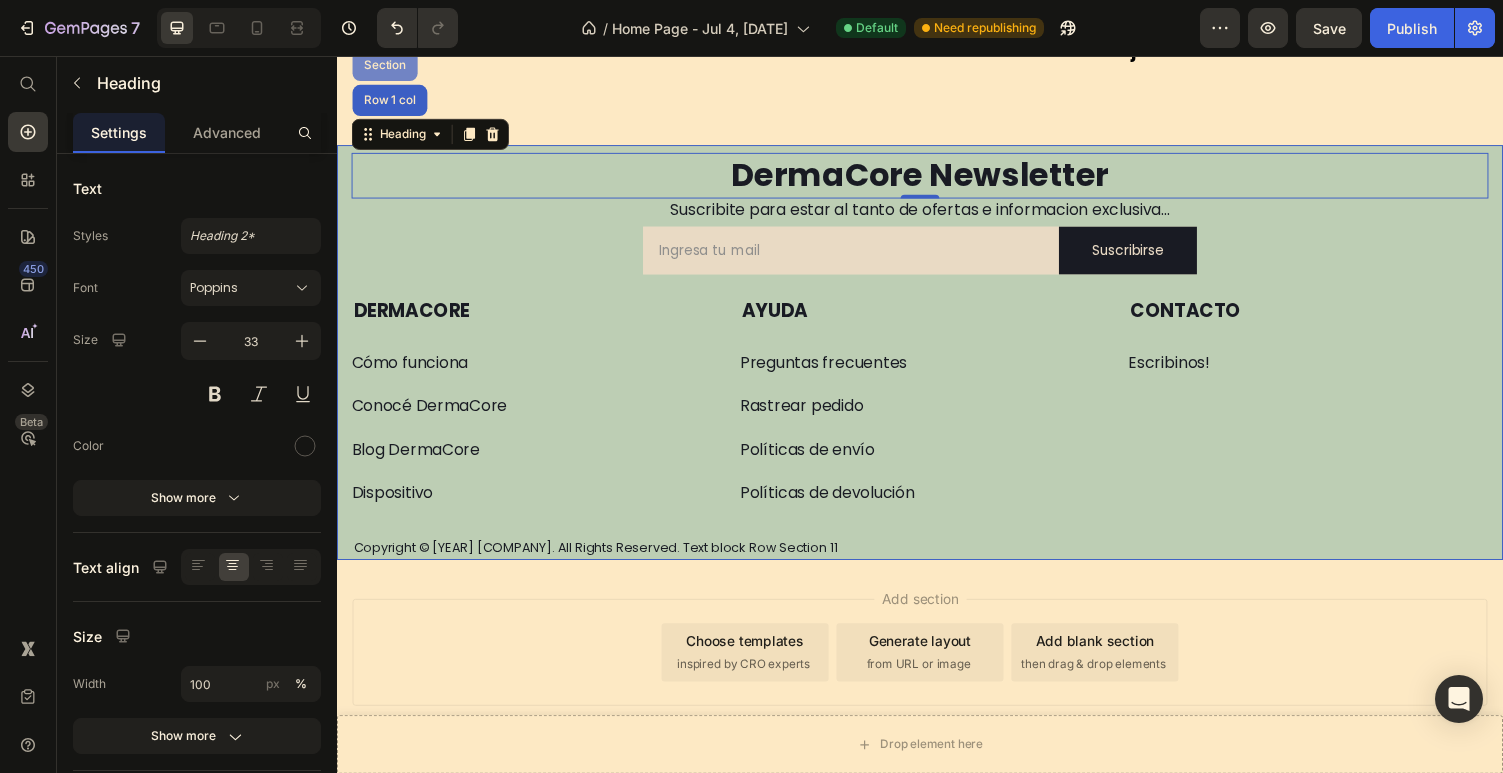 click on "Section" at bounding box center [386, 65] 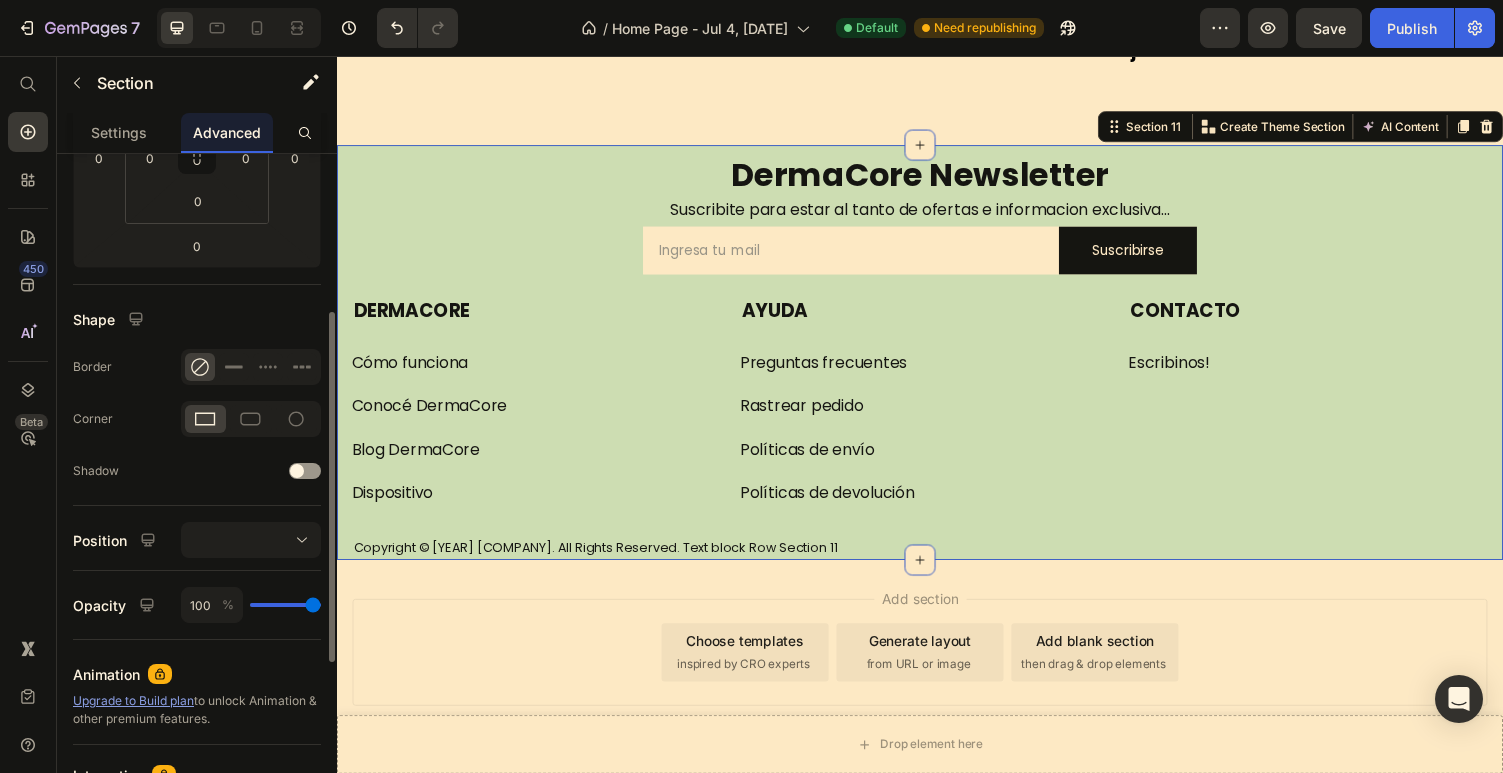 scroll, scrollTop: 386, scrollLeft: 0, axis: vertical 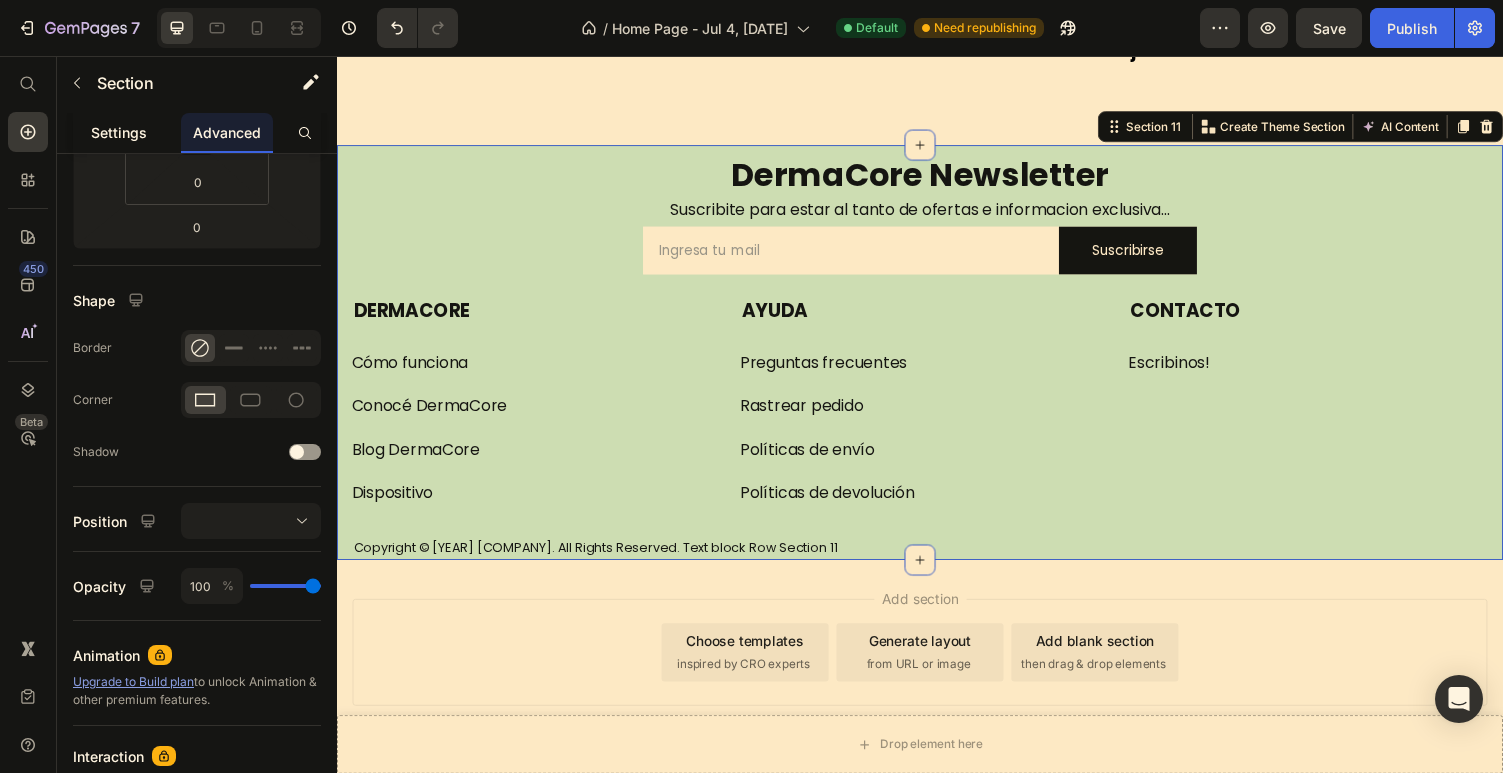 click on "Settings" 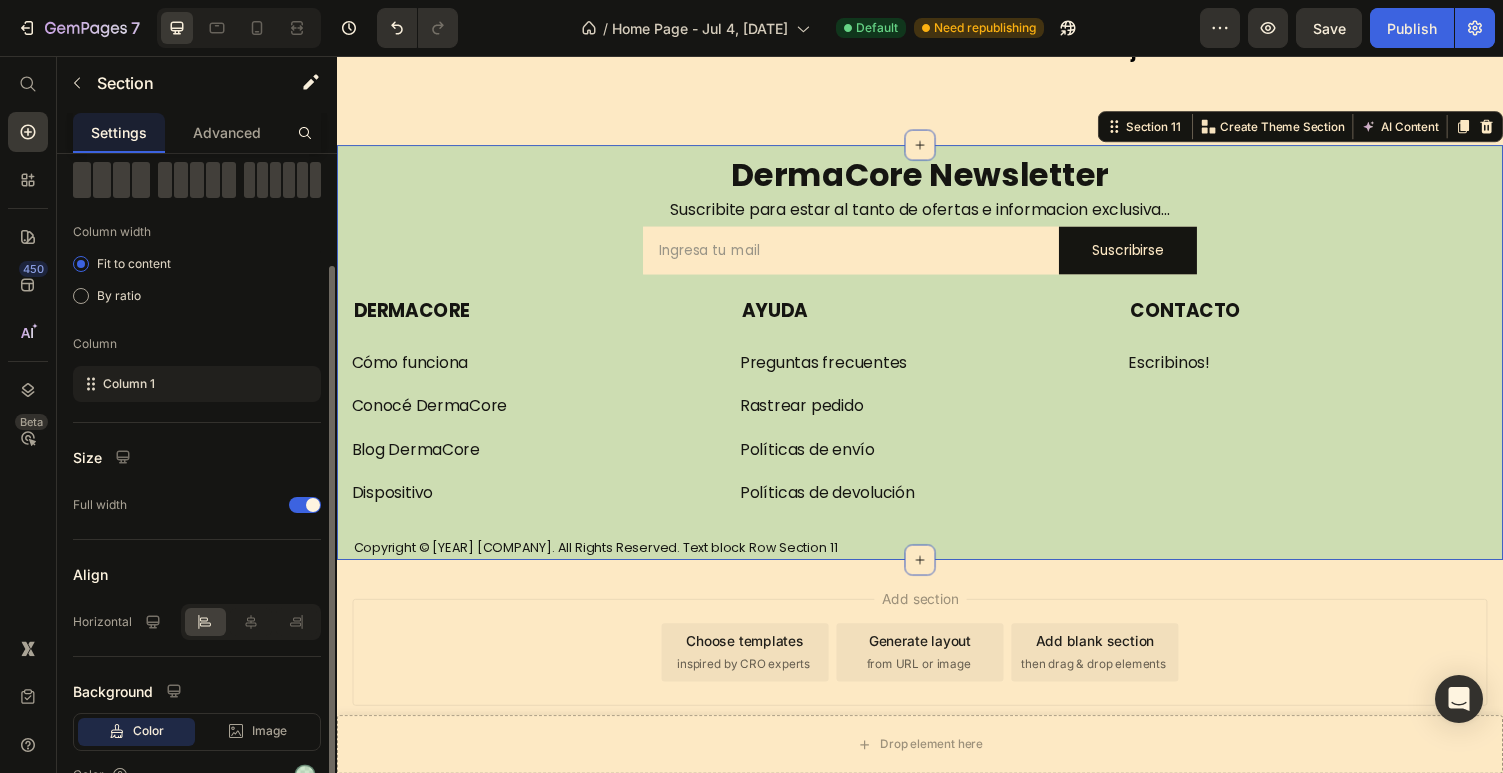 scroll, scrollTop: 205, scrollLeft: 0, axis: vertical 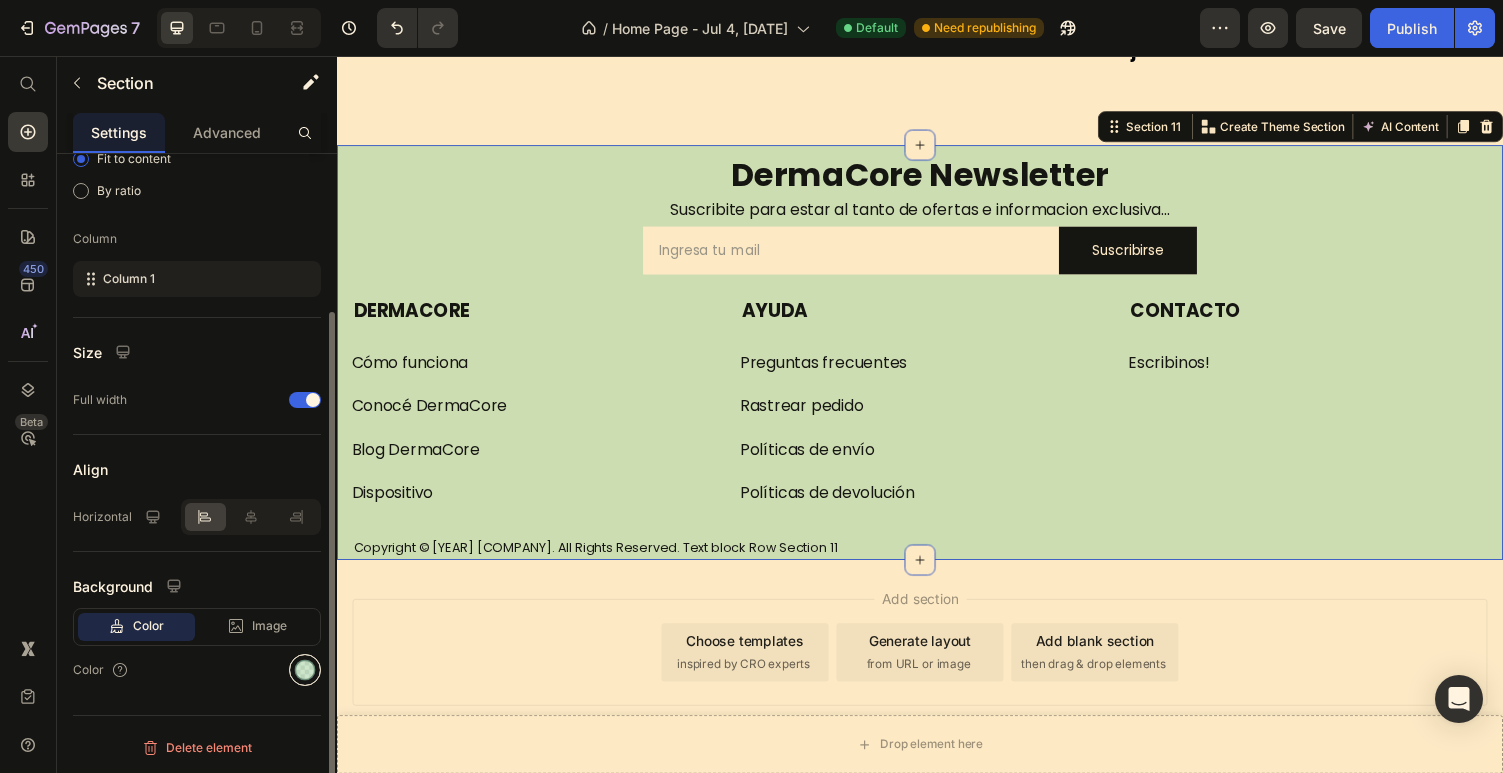 click at bounding box center [305, 670] 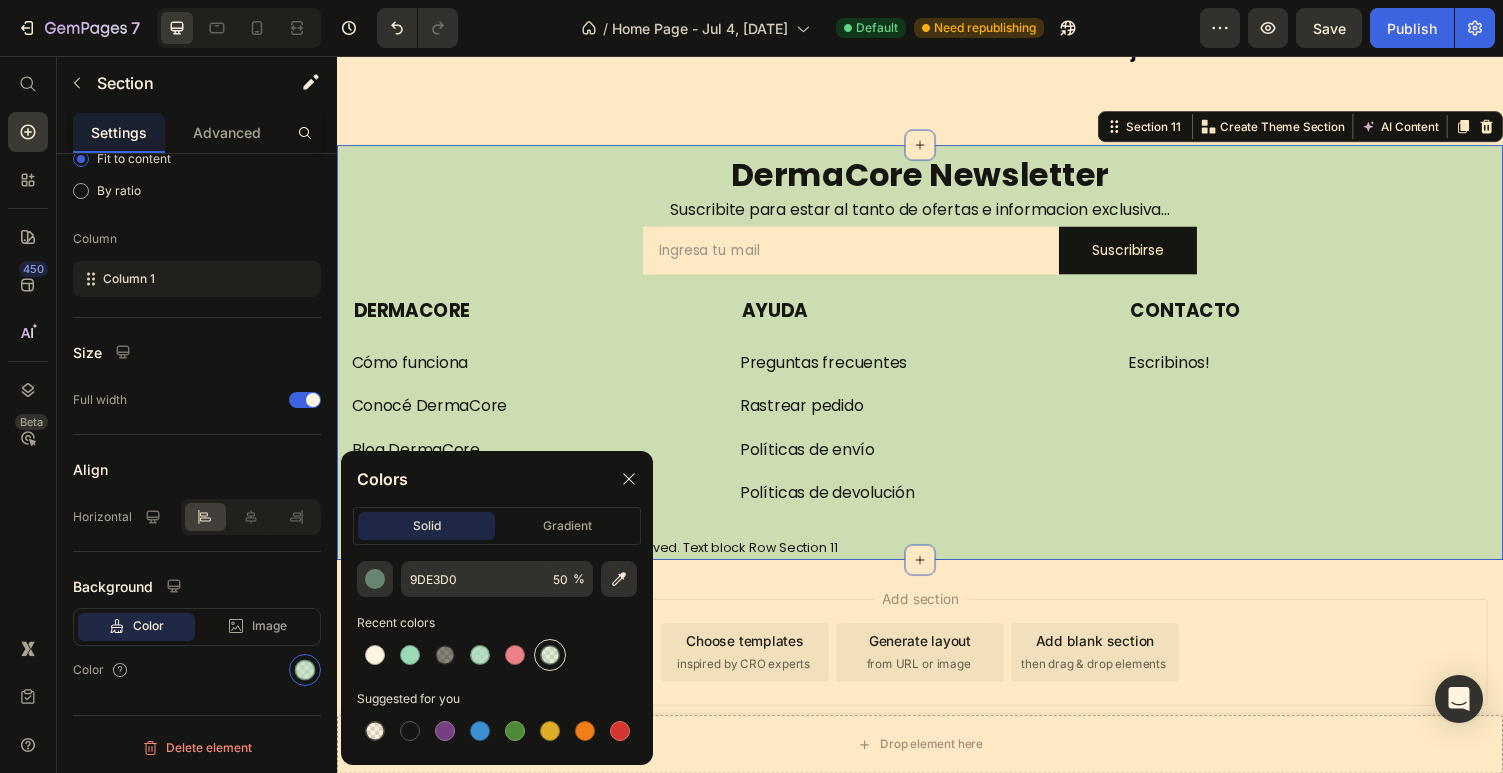 click at bounding box center [550, 655] 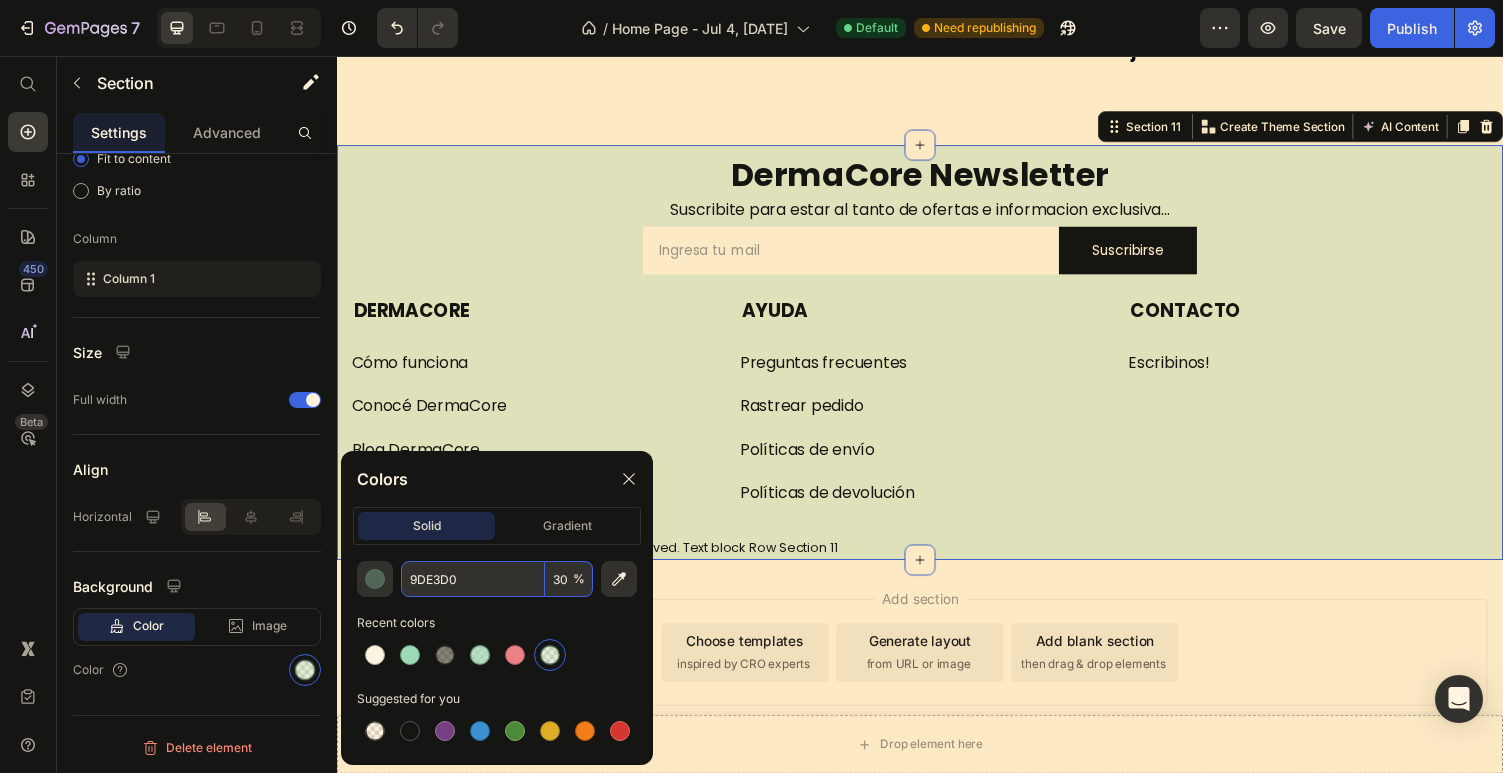 click on "30" at bounding box center (569, 579) 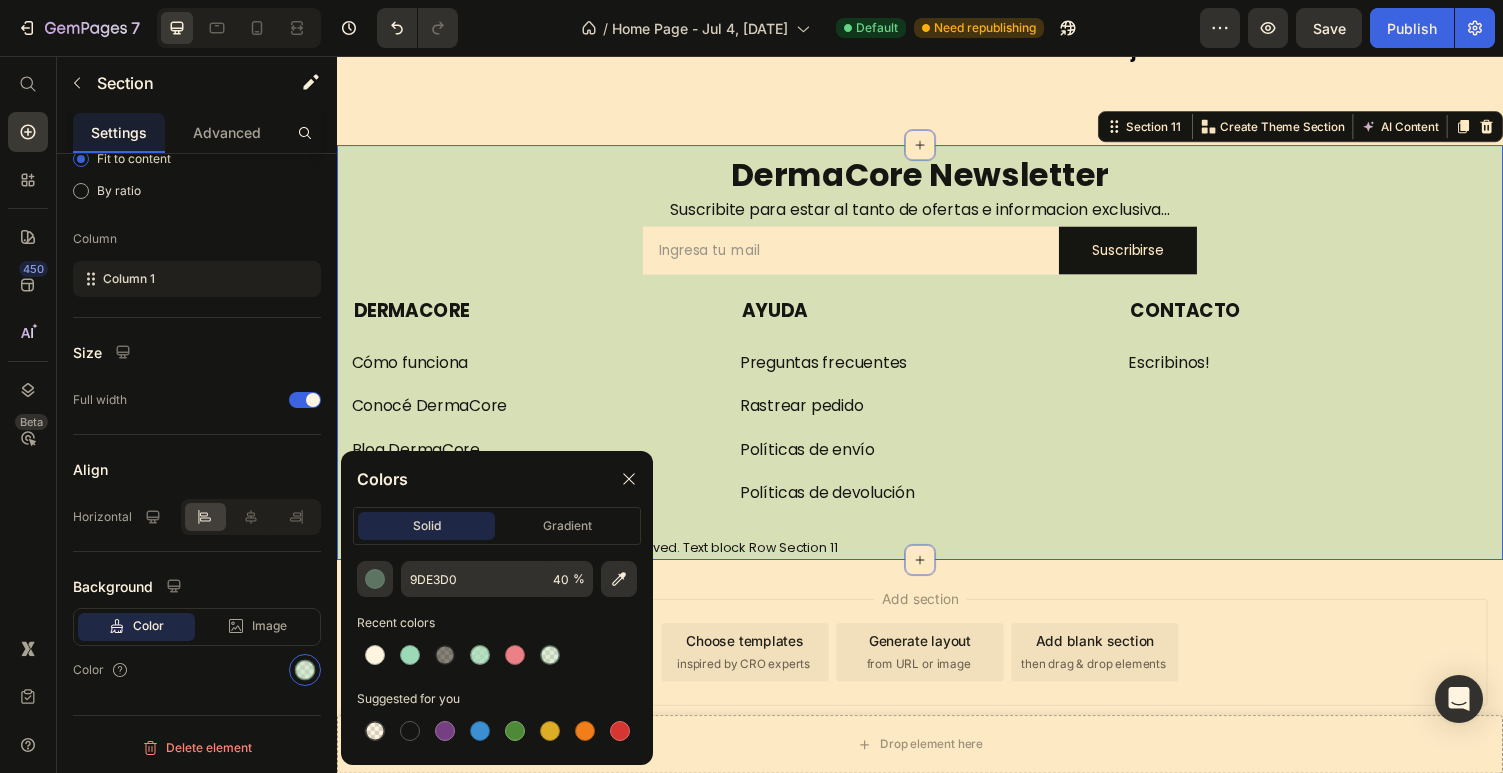 click on "Recent colors" at bounding box center (497, 623) 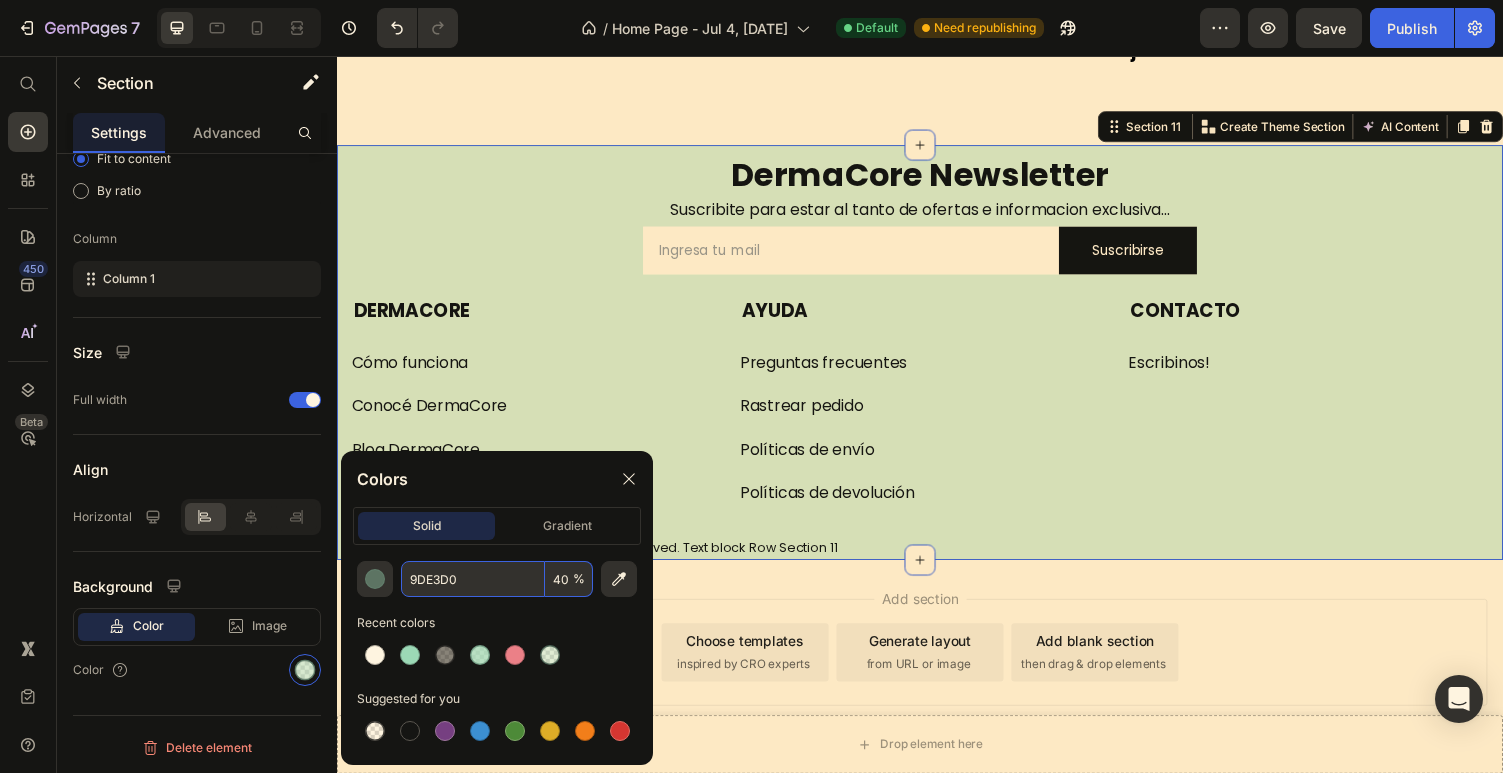 click on "40" at bounding box center [569, 579] 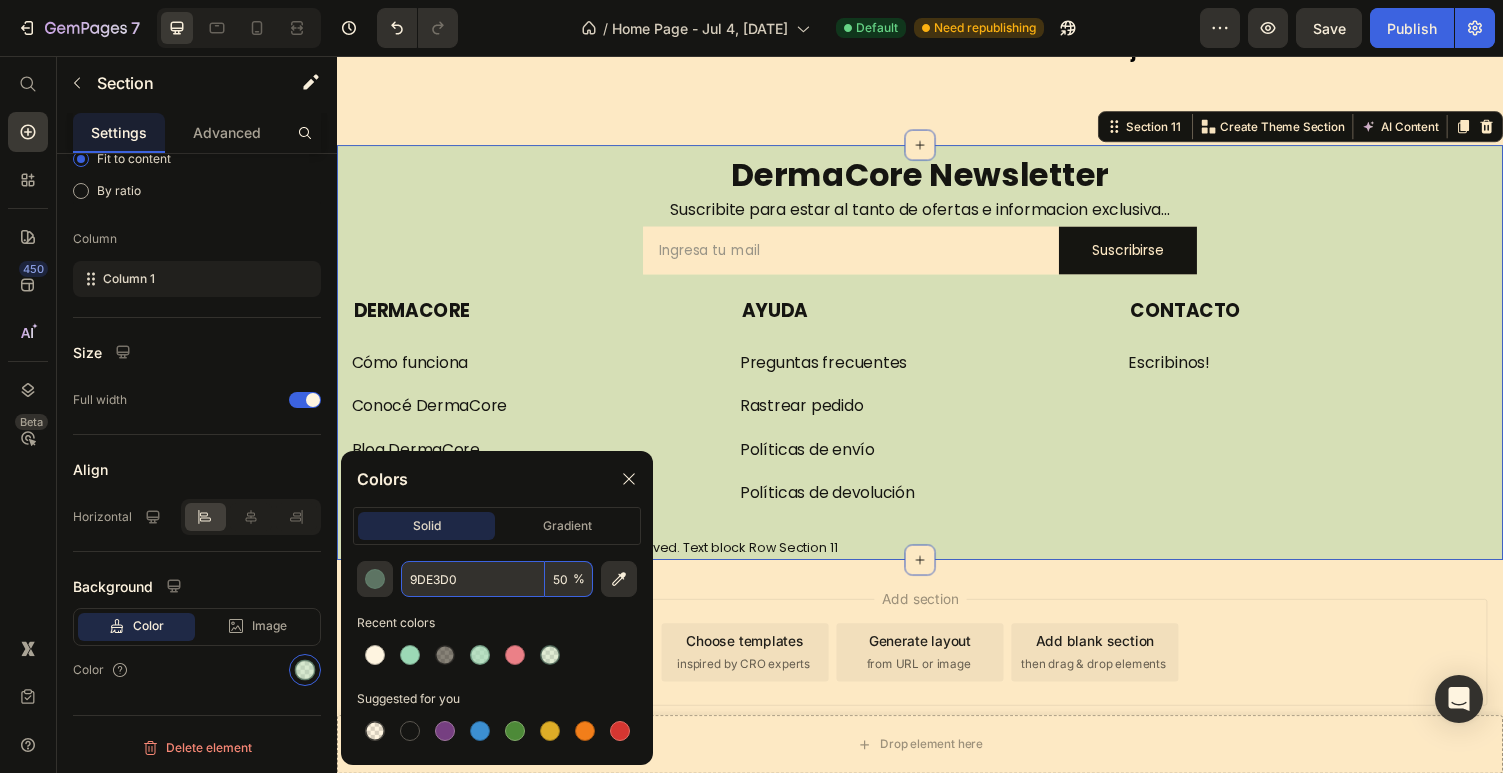 type on "50" 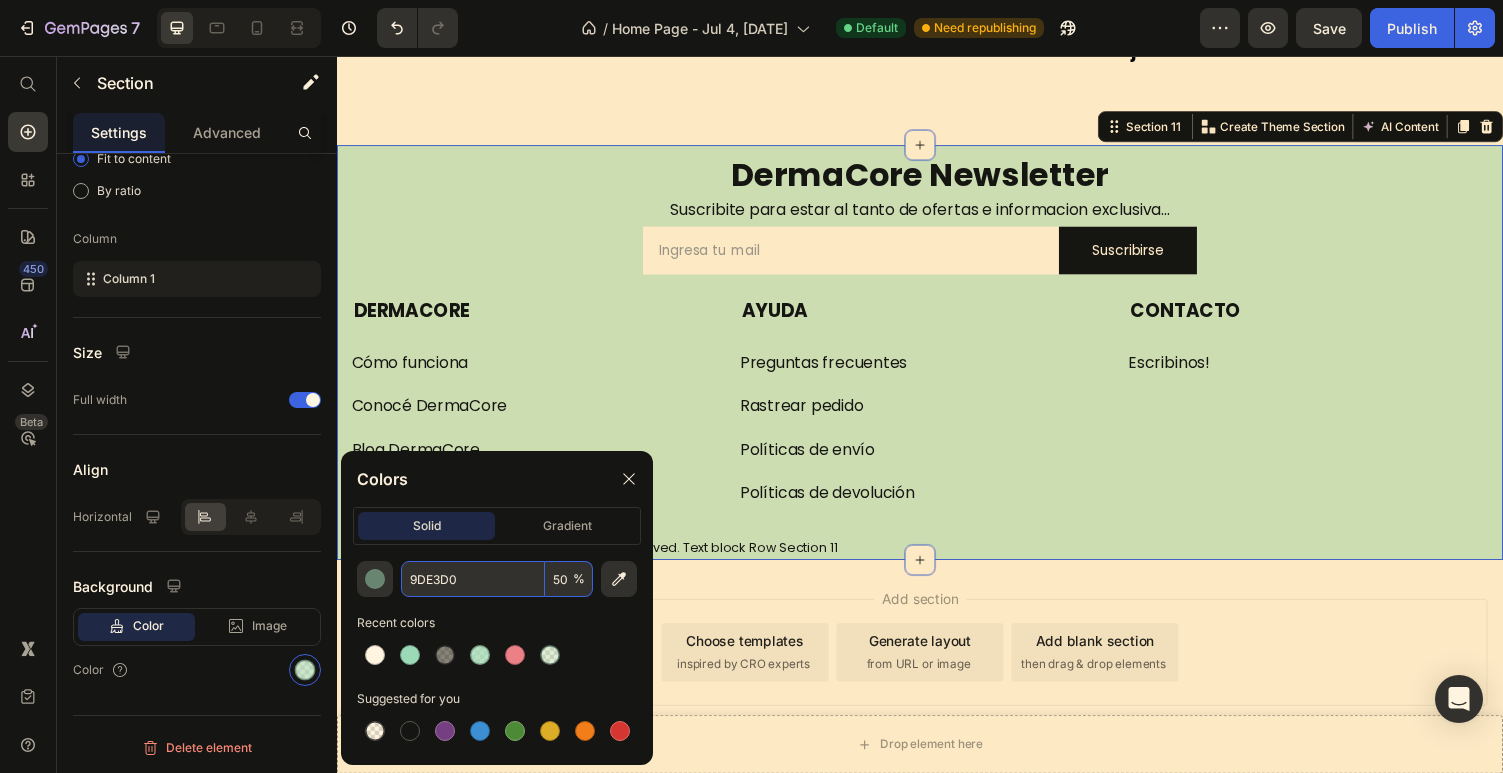 click on "Recent colors" at bounding box center [497, 623] 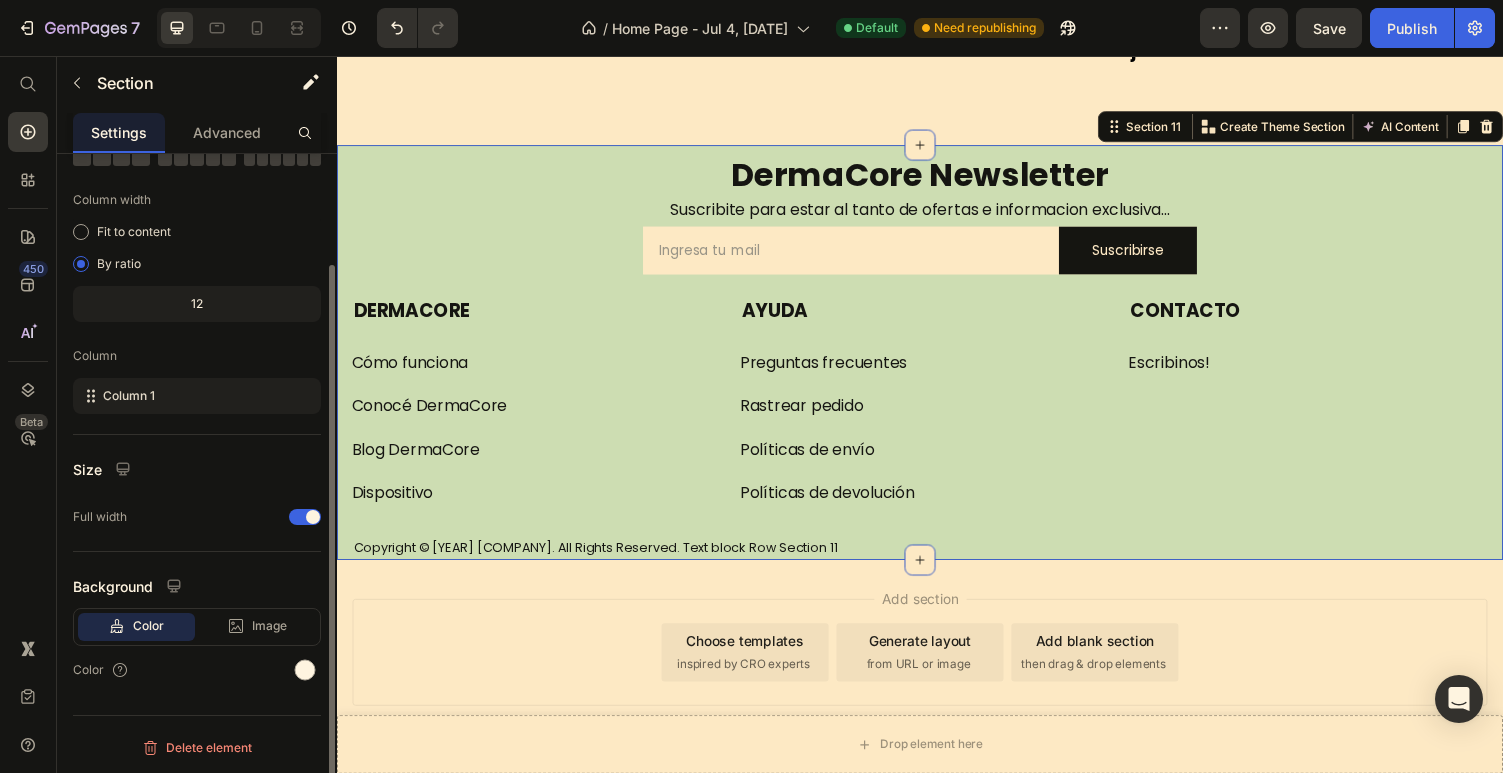 click on "Descubri mas sobre nosotros Text block Blog DermaCore Heading Row Image By   DermaCore Text block
Icon Mayo 29,2025 Text block Row Acido Hialurónico: Que es y por que tu piel lo necesita Heading Row Image By   DermaCore Text block
Icon Mayo 23,2025 Text block Row Dispositivos de microcorriente: qué son, cómo funcionan y por qué pueden transformar tu piel Heading Row Image By   DermaCore Text block
Icon Mayo 5,2025 Text block Row Microcorriente y ATP: El secreto energético detrás de una piel más joven Heading Row Row Row Section 10" at bounding box center [937, -243] 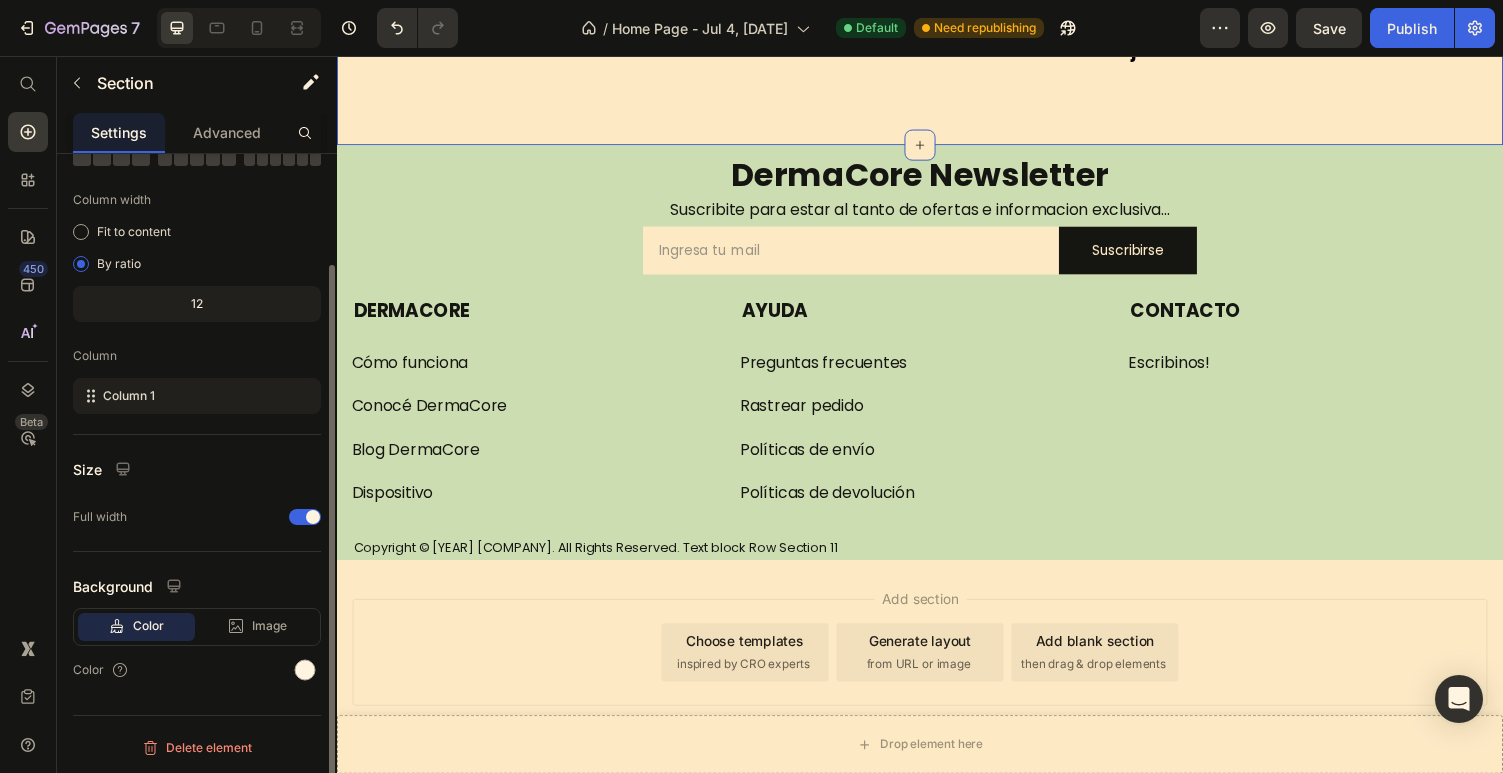 click on "Descubri mas sobre nosotros Text block Blog DermaCore Heading Row Image By   DermaCore Text block
Icon Mayo 29,2025 Text block Row Acido Hialurónico: Que es y por que tu piel lo necesita Heading Row Image By   DermaCore Text block
Icon Mayo 23,2025 Text block Row Dispositivos de microcorriente: qué son, cómo funcionan y por qué pueden transformar tu piel Heading Row Image By   DermaCore Text block
Icon Mayo 5,2025 Text block Row Microcorriente y ATP: El secreto energético detrás de una piel más joven Heading Row Row Row Section 10   You can create reusable sections Create Theme Section AI Content Write with GemAI What would you like to describe here? Tone and Voice Persuasive Product DermaCore Beauty Kit Show more Generate" at bounding box center (937, -243) 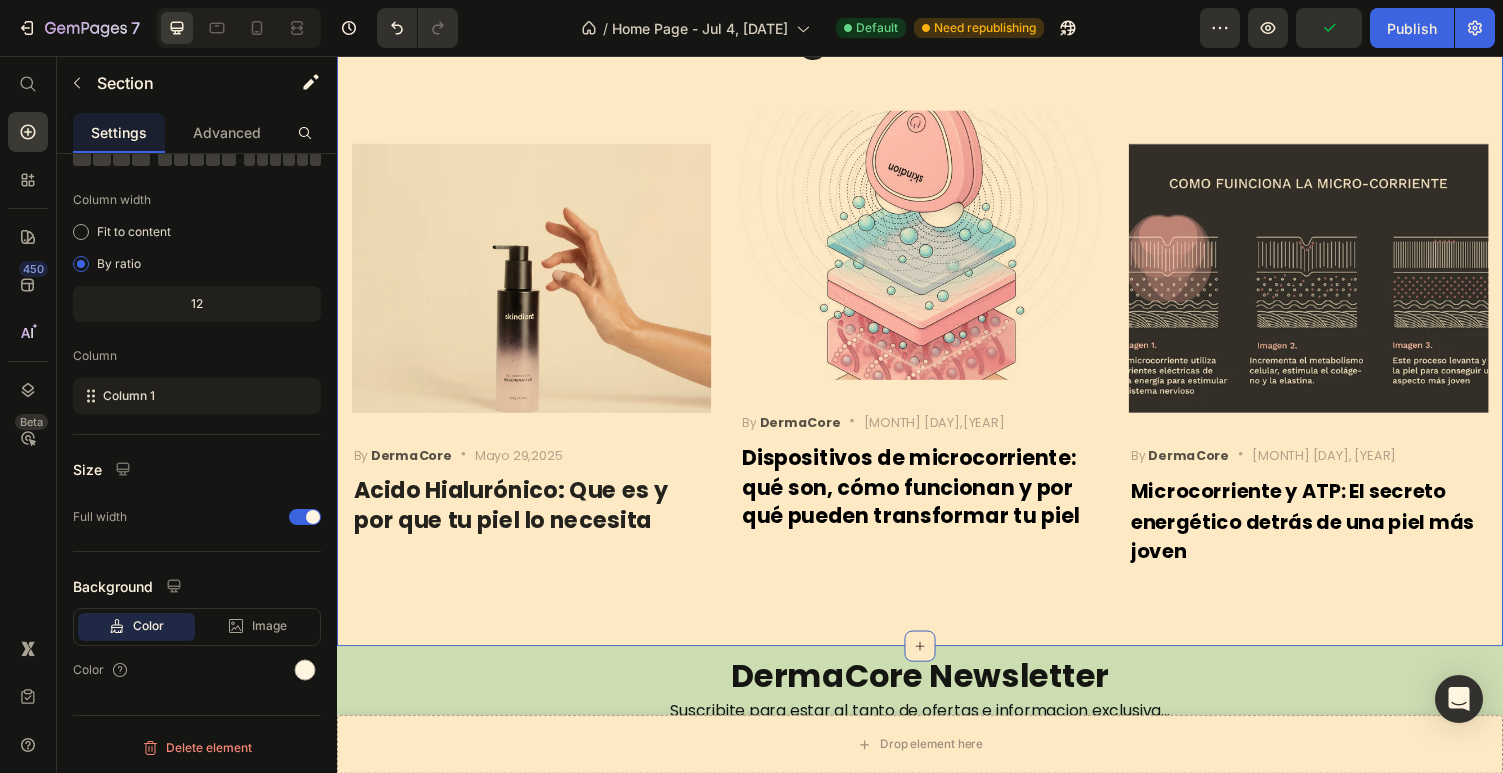 scroll, scrollTop: 2194, scrollLeft: 0, axis: vertical 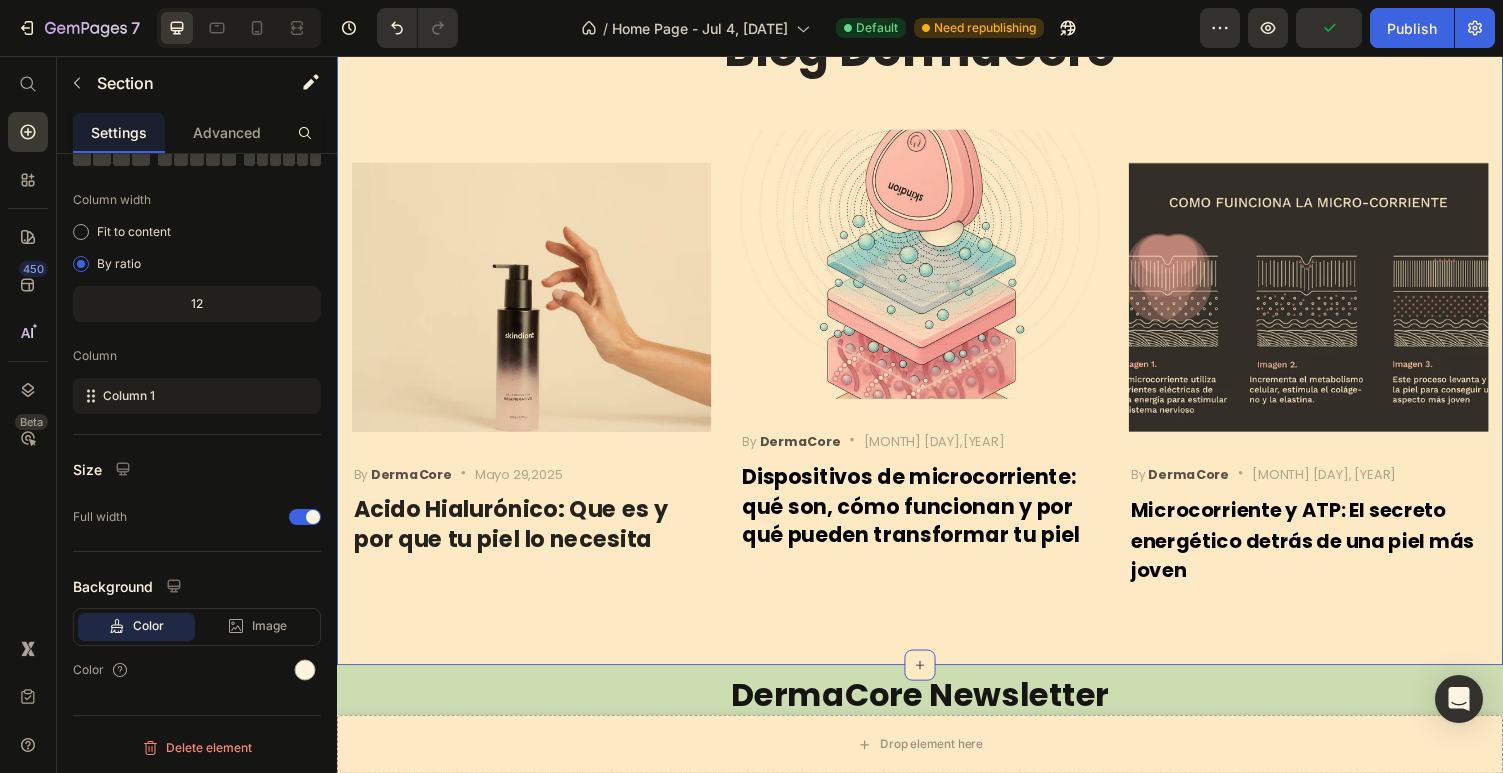 click on "Descubri mas sobre nosotros Text block Blog DermaCore Heading Row Image By   DermaCore Text block
Icon Mayo 29,2025 Text block Row Acido Hialurónico: Que es y por que tu piel lo necesita Heading Row Image By   DermaCore Text block
Icon Mayo 23,2025 Text block Row Dispositivos de microcorriente: qué son, cómo funcionan y por qué pueden transformar tu piel Heading Row Image By   DermaCore Text block
Icon Mayo 5,2025 Text block Row Microcorriente y ATP: El secreto energético detrás de una piel más joven Heading Row Row Row Section 10   You can create reusable sections Create Theme Section AI Content Write with GemAI What would you like to describe here? Tone and Voice Persuasive Product DermaCore Beauty Kit Show more Generate" at bounding box center [937, 292] 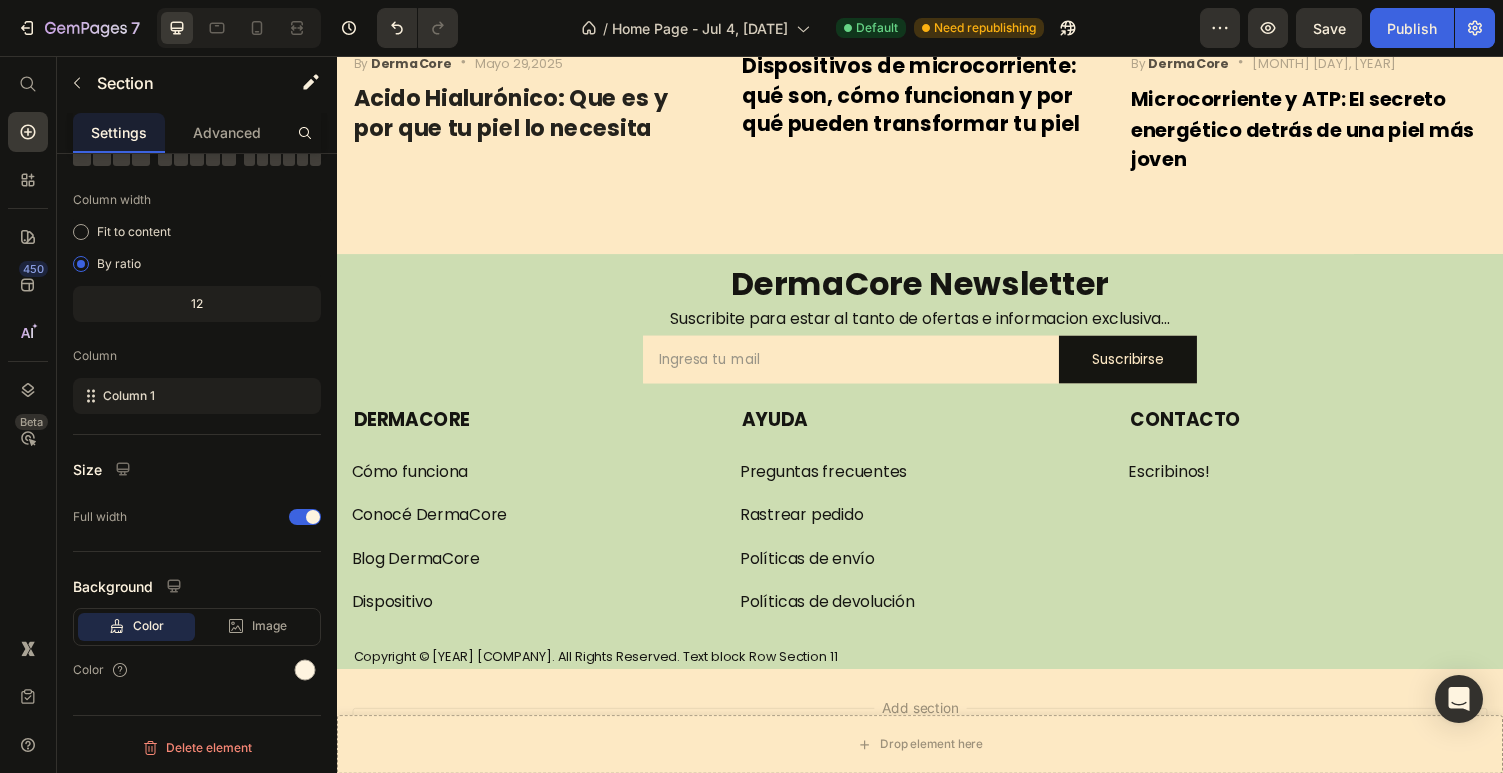 scroll, scrollTop: 2996, scrollLeft: 0, axis: vertical 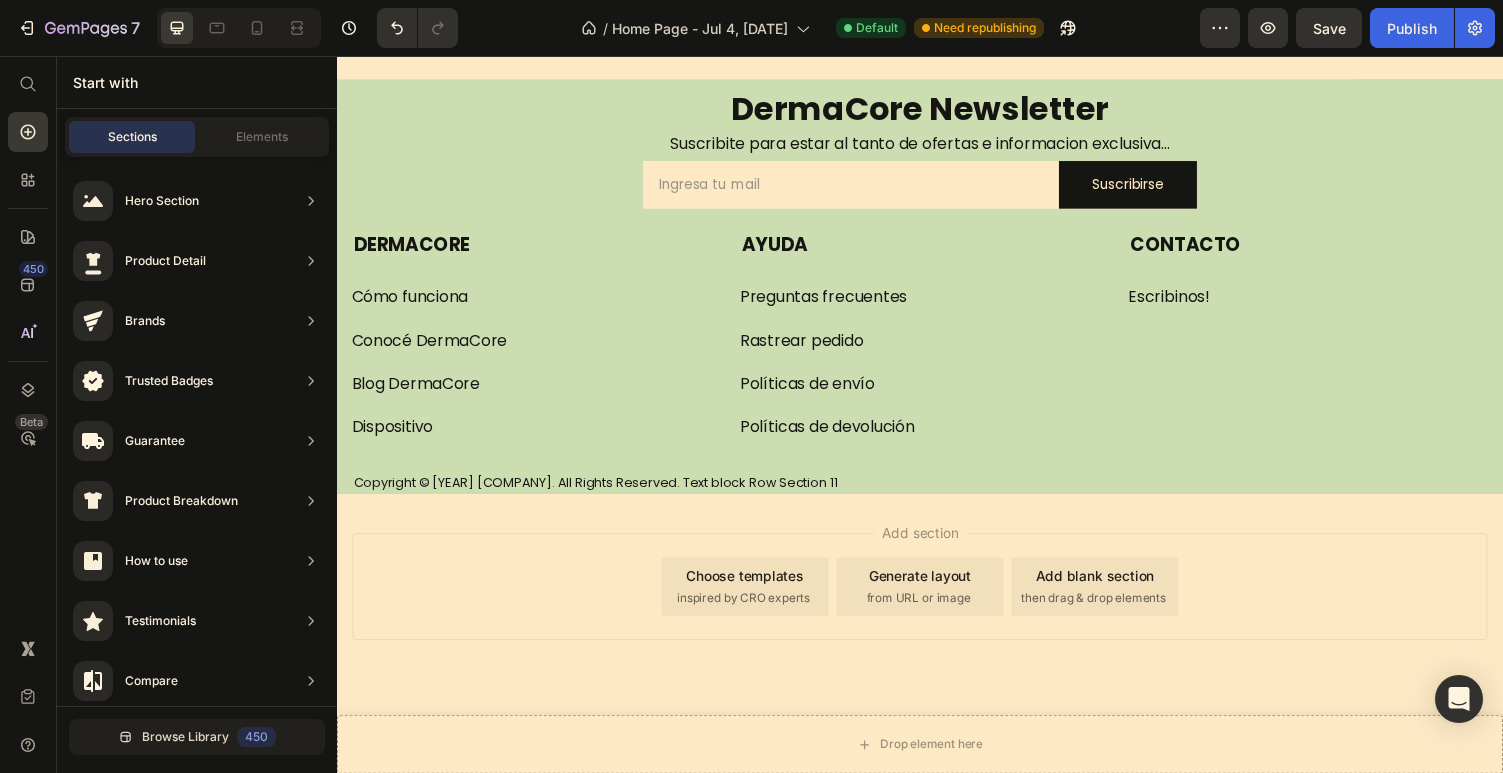click on "Add section Choose templates inspired by CRO experts Generate layout from URL or image Add blank section then drag & drop elements" at bounding box center [937, 630] 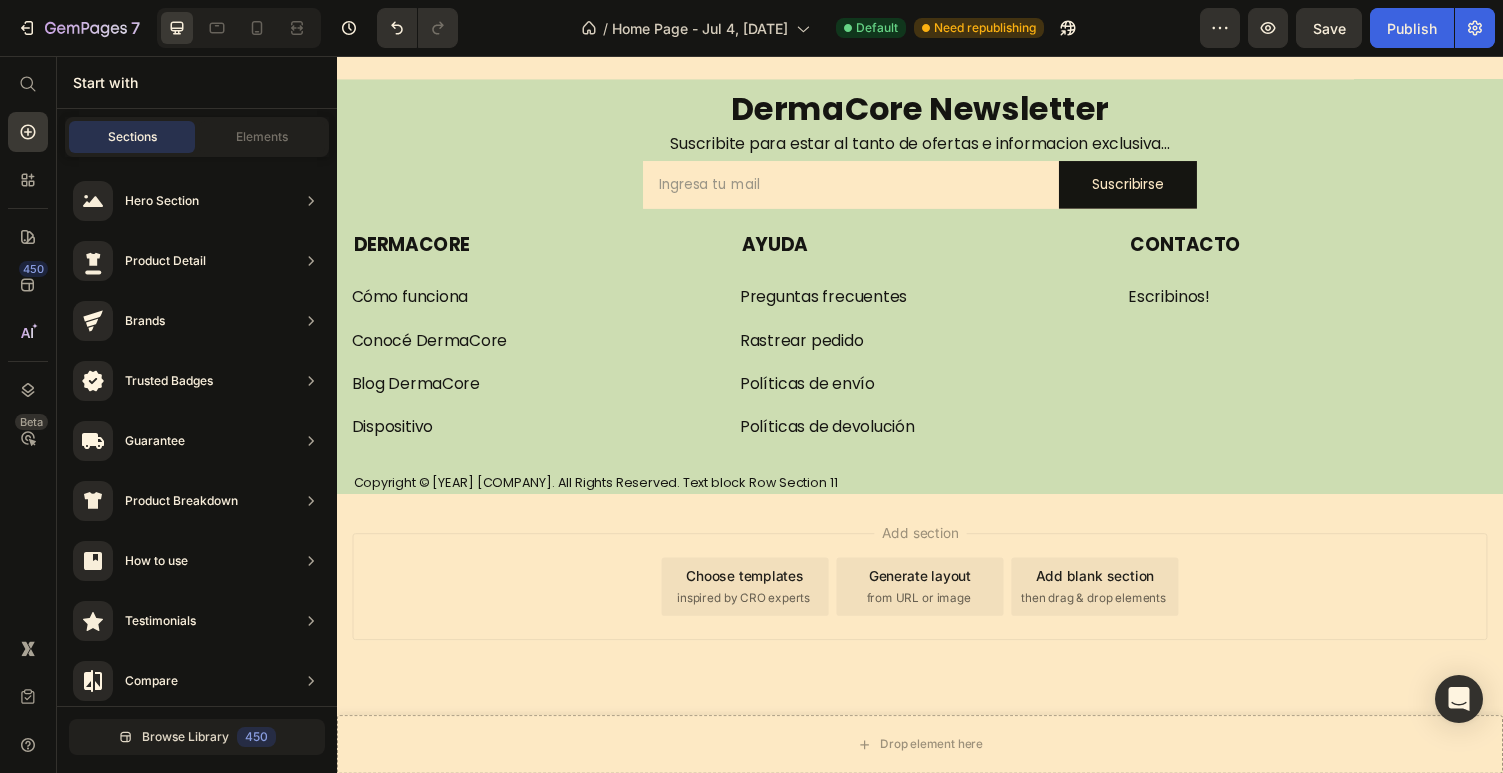 click on "/  Home Page - Jul 4, [DATE] Default Need republishing" 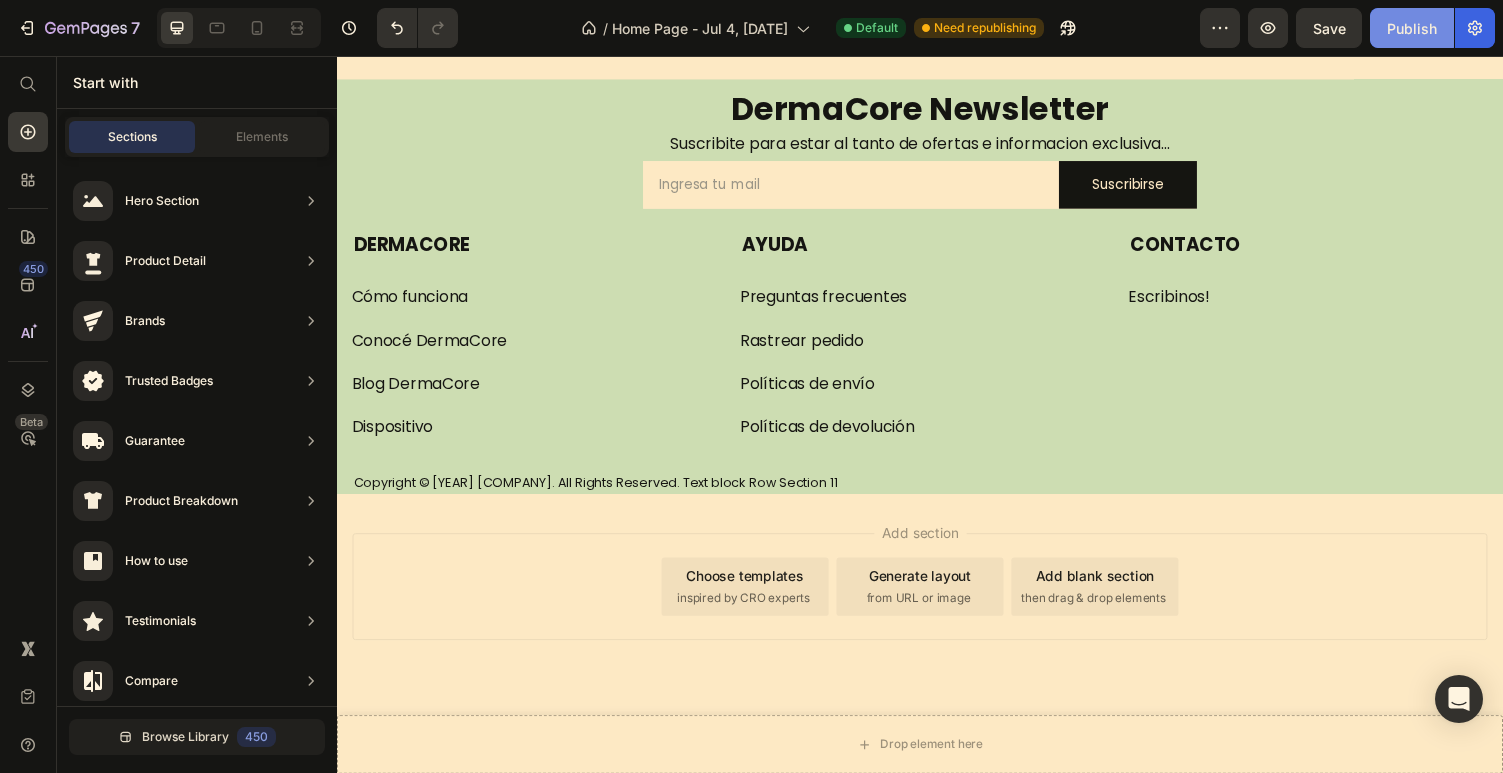 click on "Publish" at bounding box center (1412, 28) 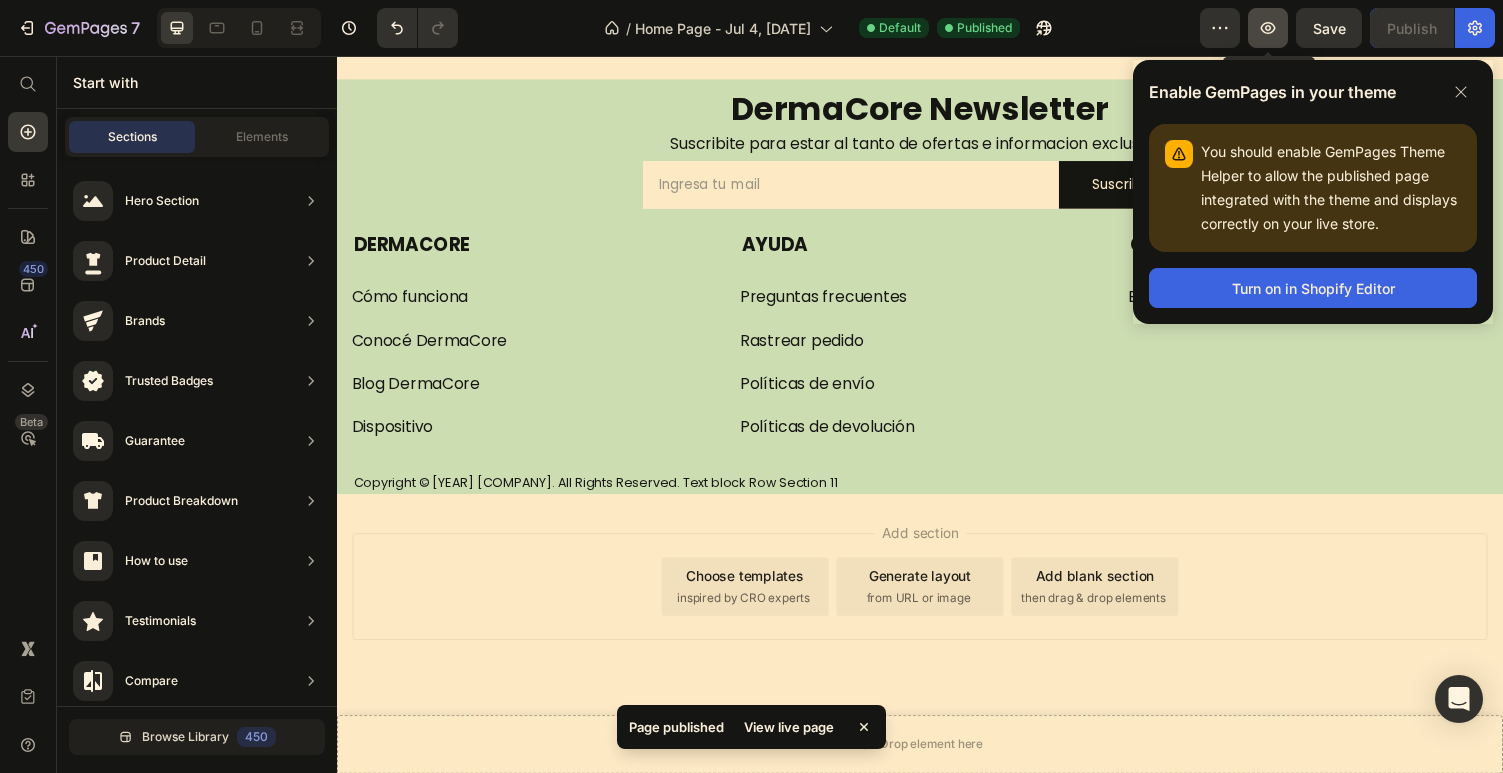 click 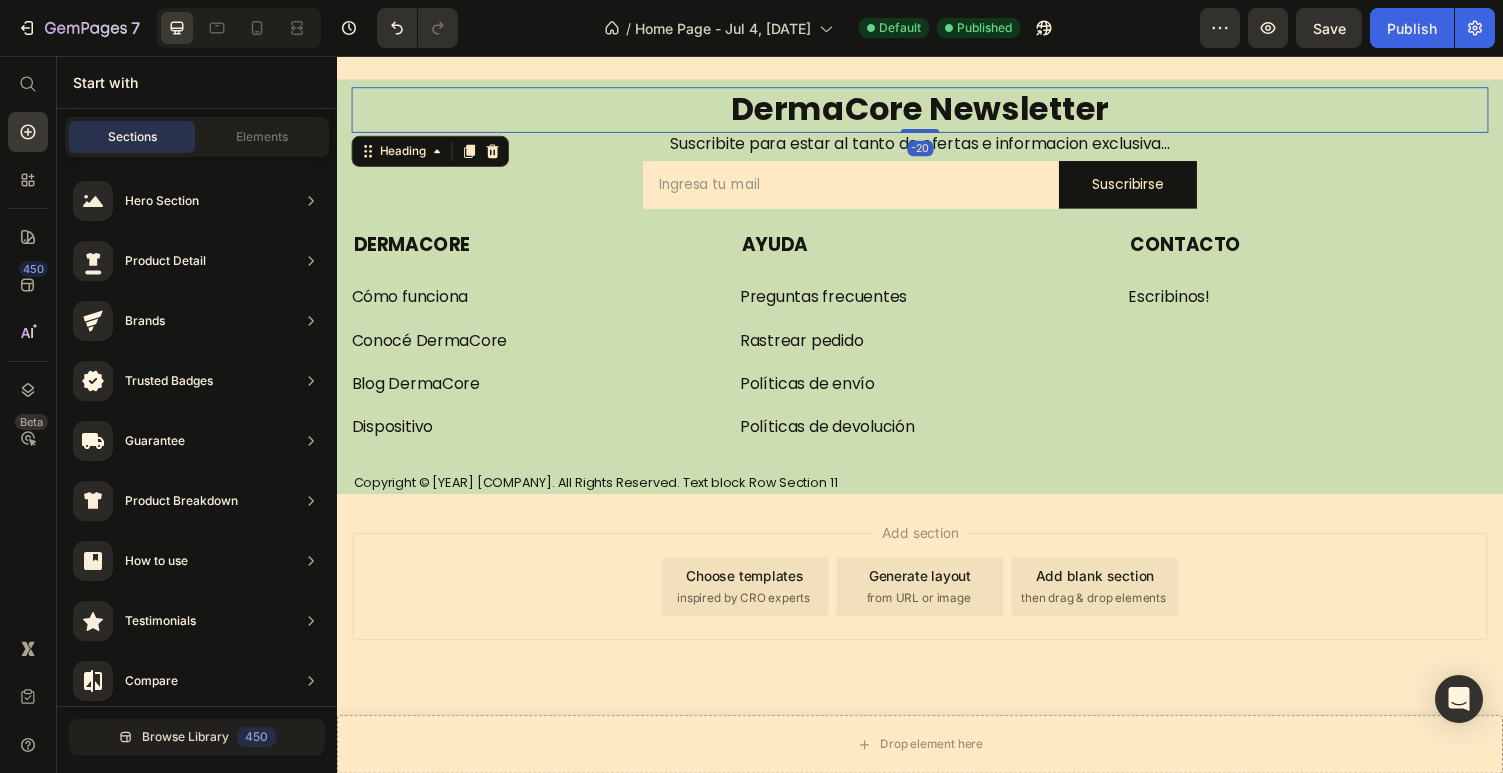 click on "DermaCore Newsletter" at bounding box center [937, 111] 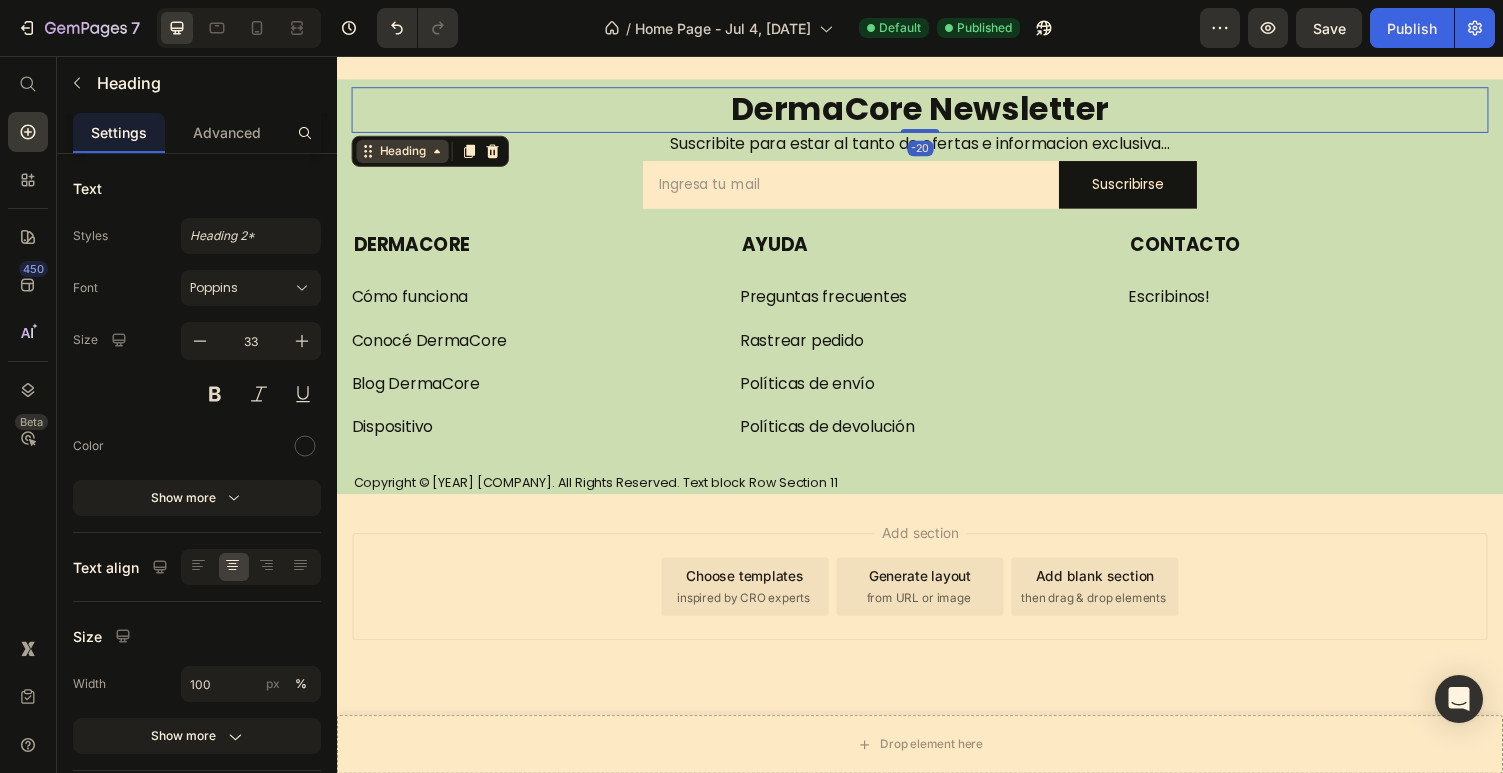 click on "Heading" at bounding box center (404, 154) 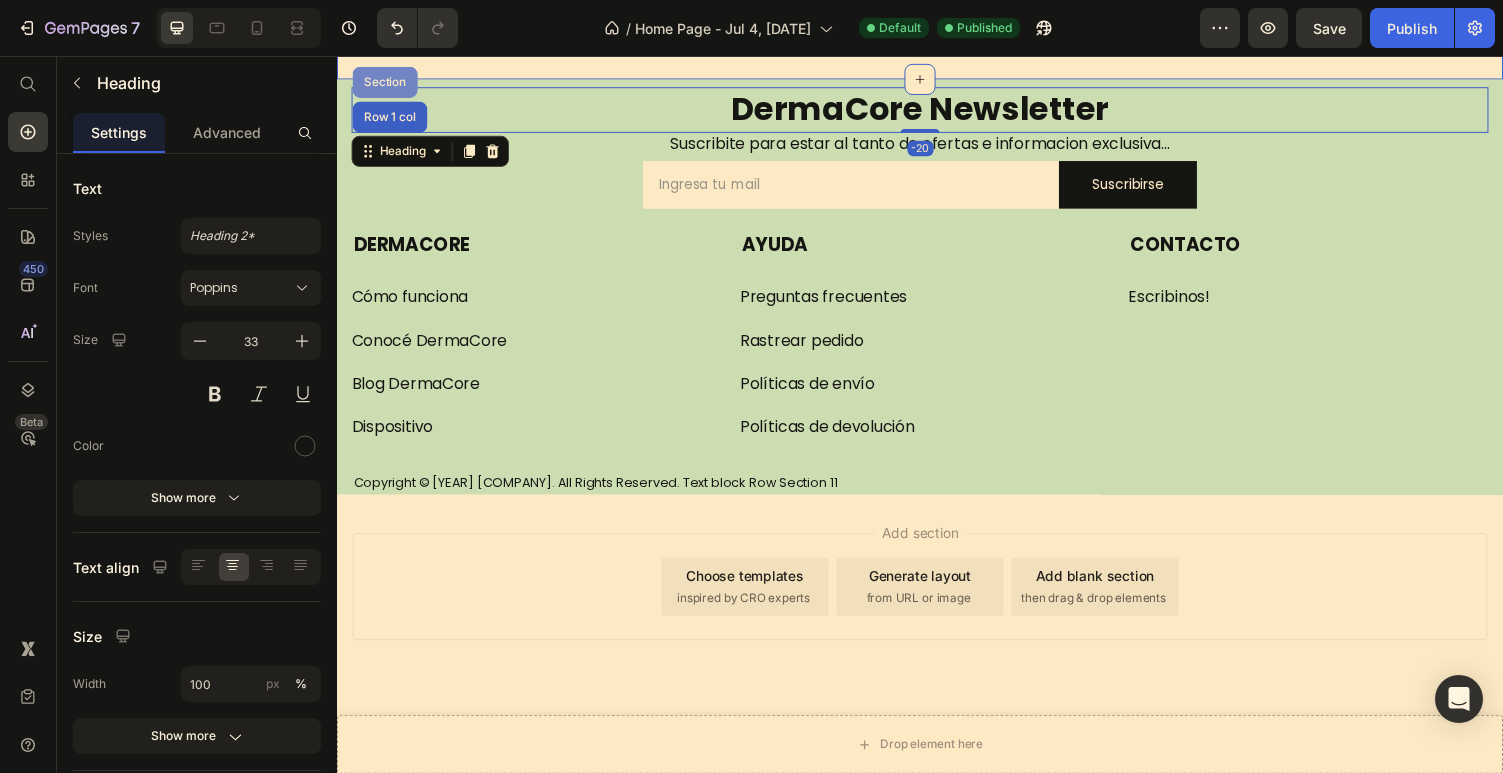 click on "Section" at bounding box center [386, 83] 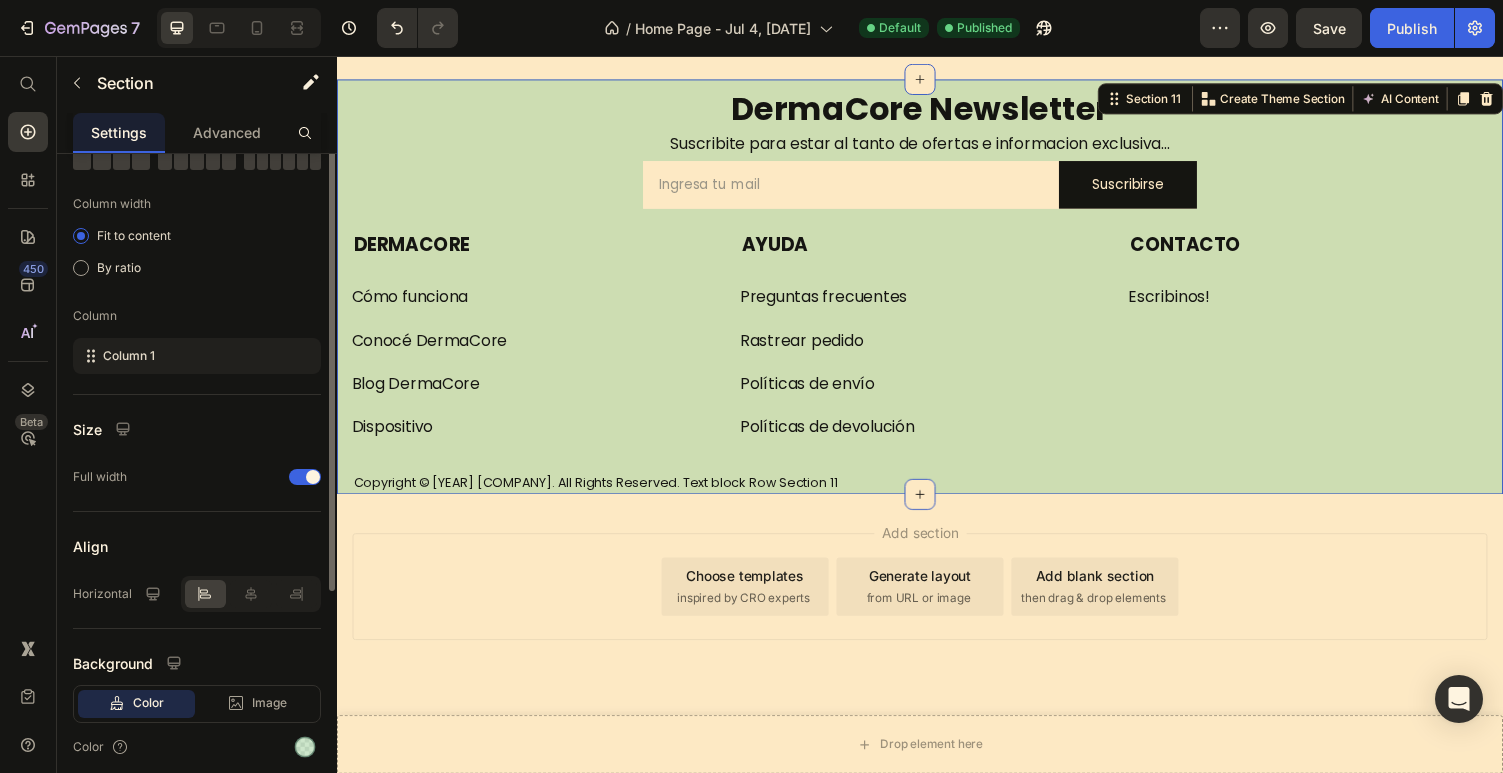 scroll, scrollTop: 137, scrollLeft: 0, axis: vertical 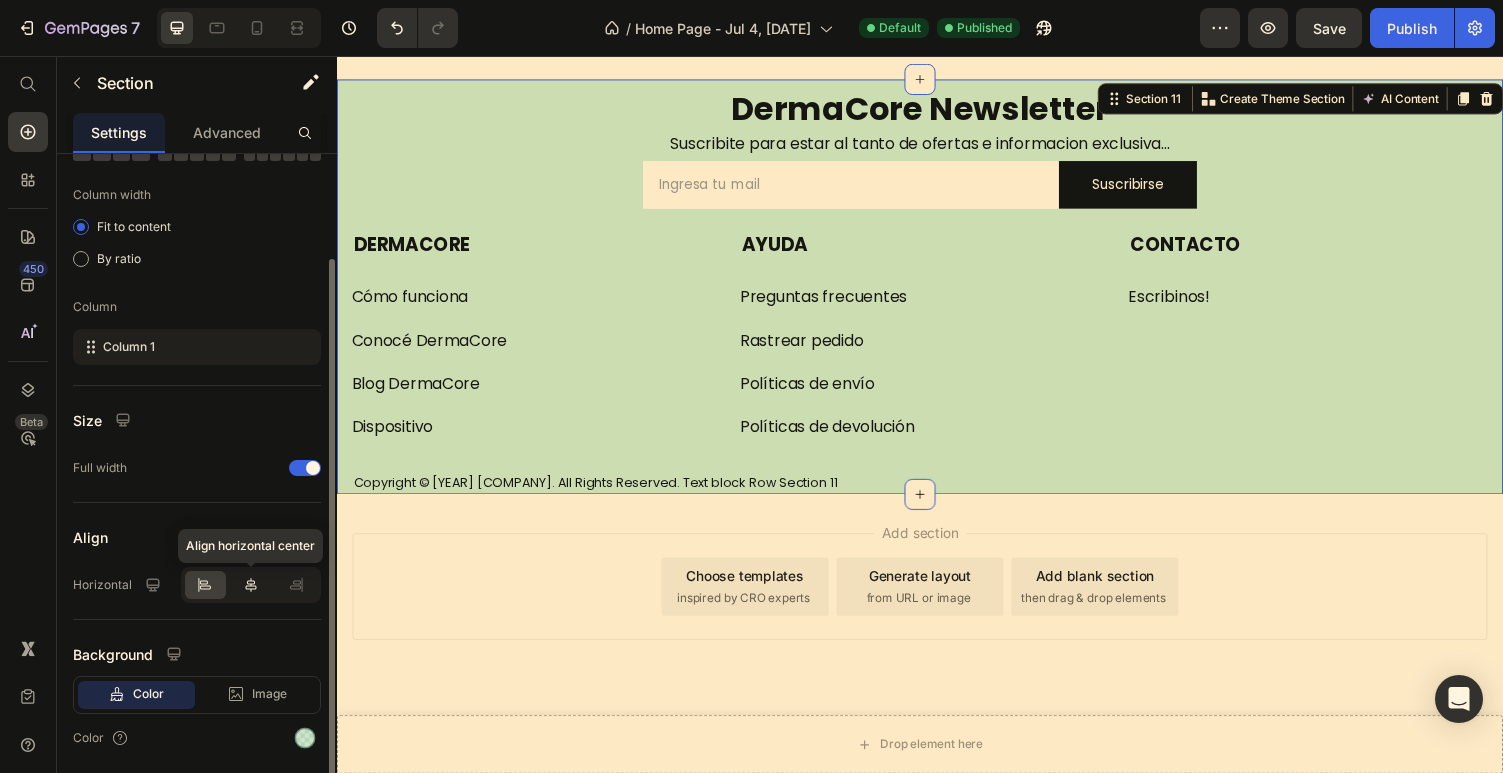click 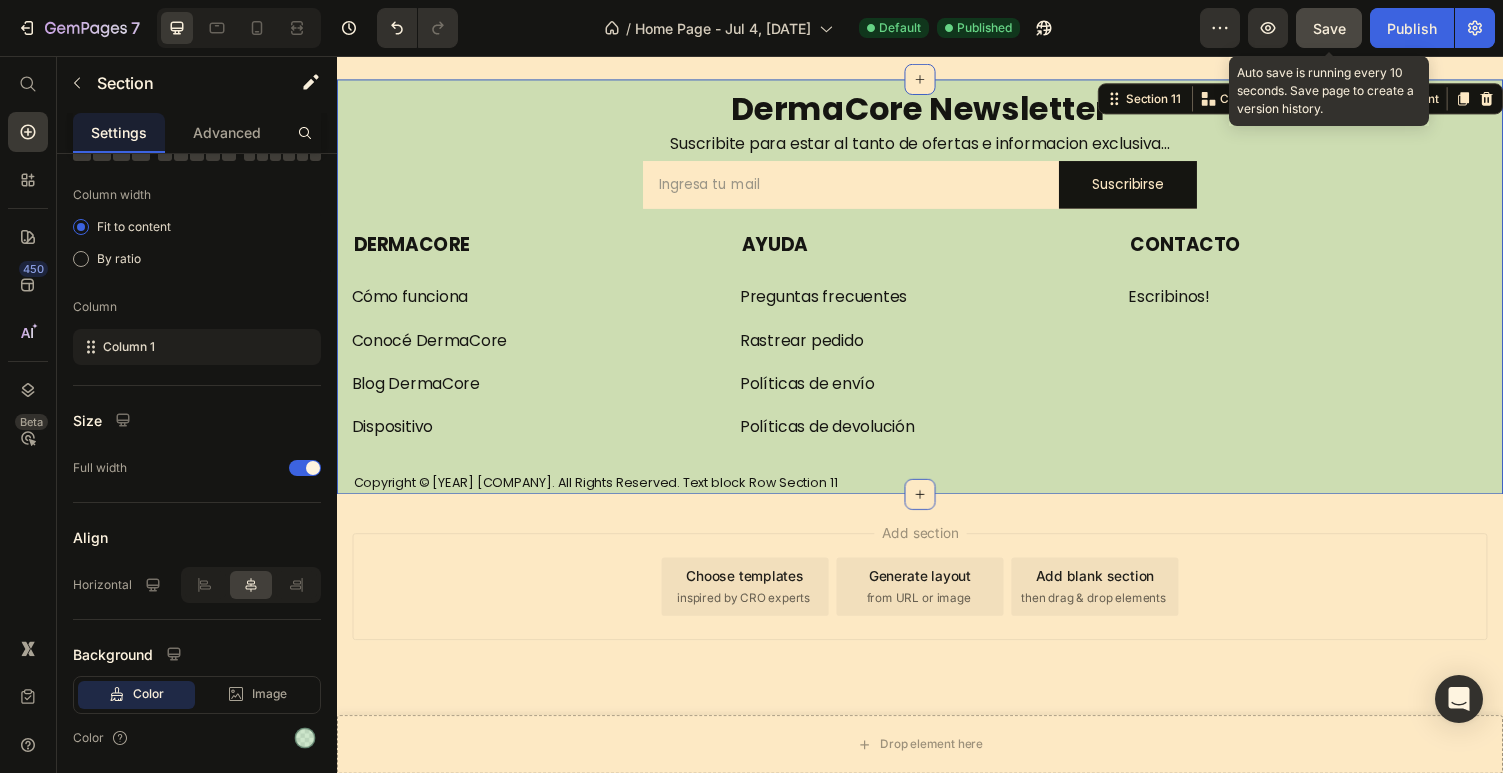 click on "Save" 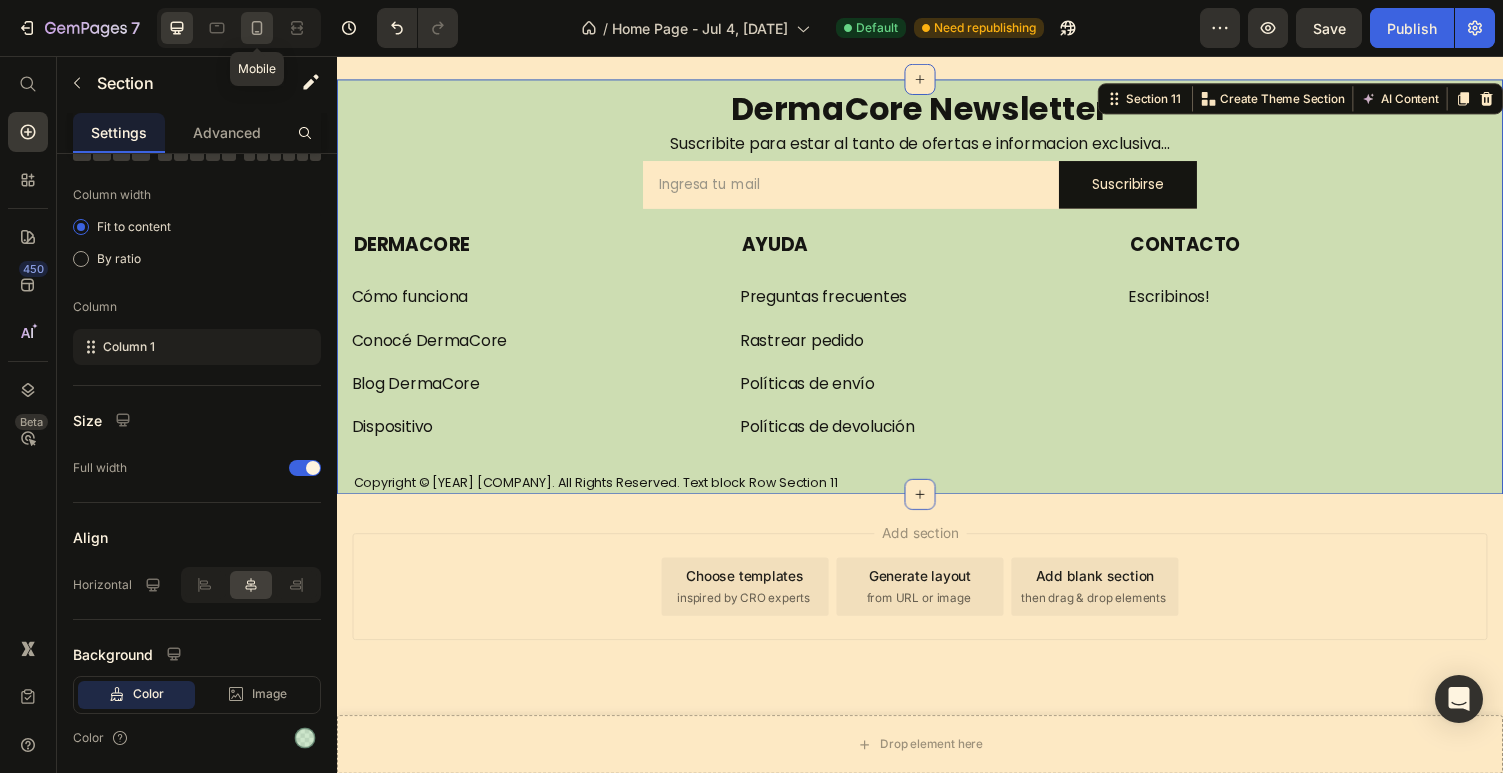 click 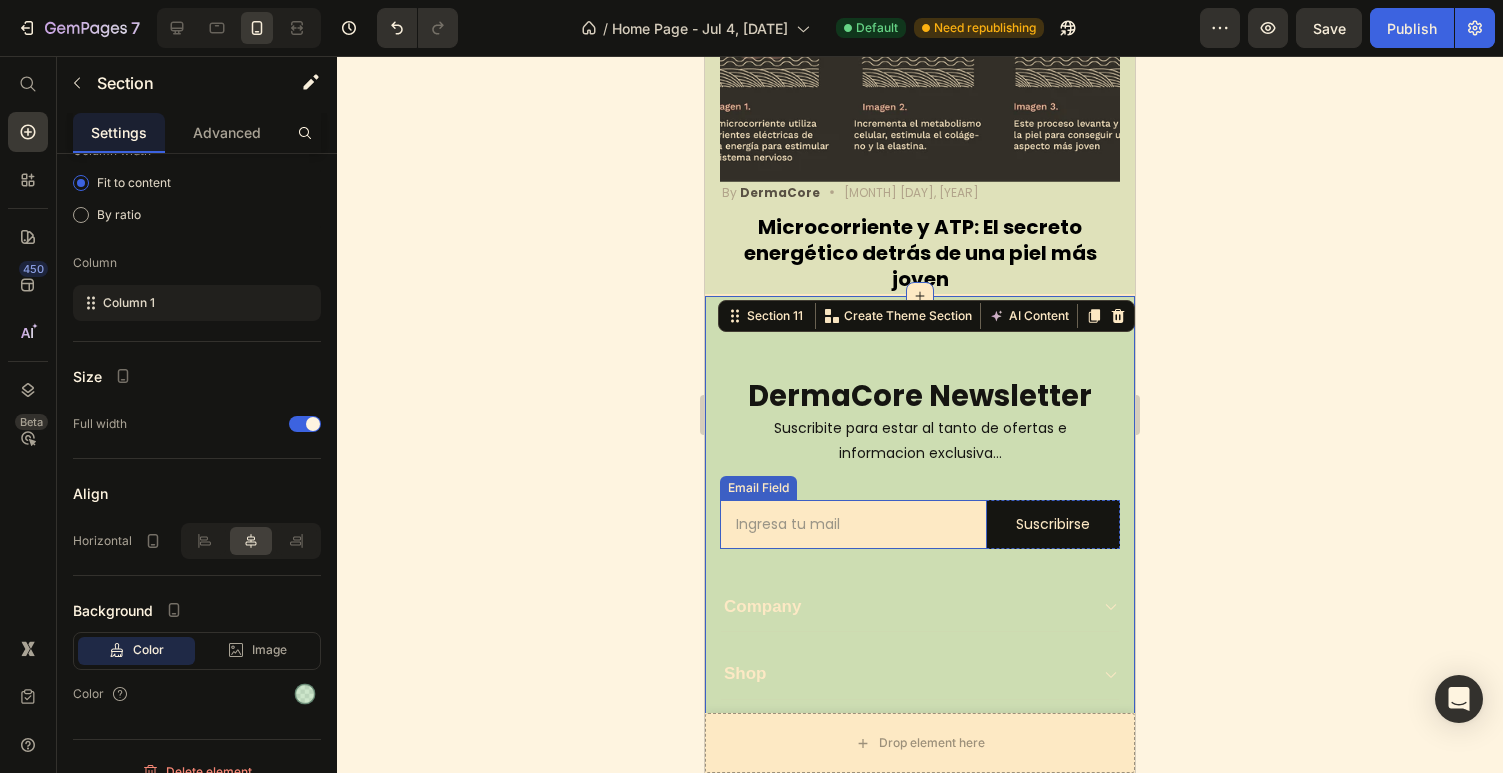 scroll, scrollTop: 2784, scrollLeft: 0, axis: vertical 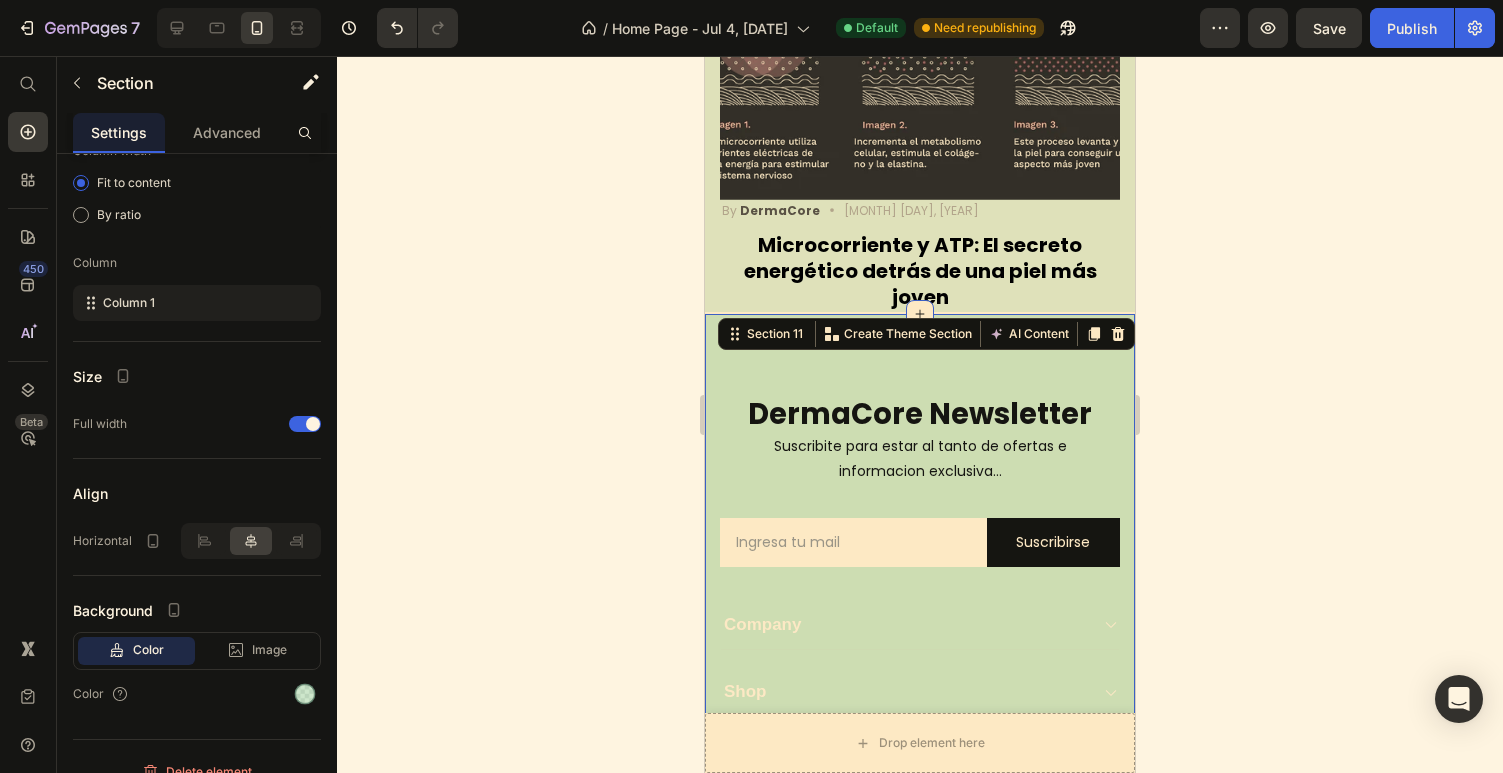click 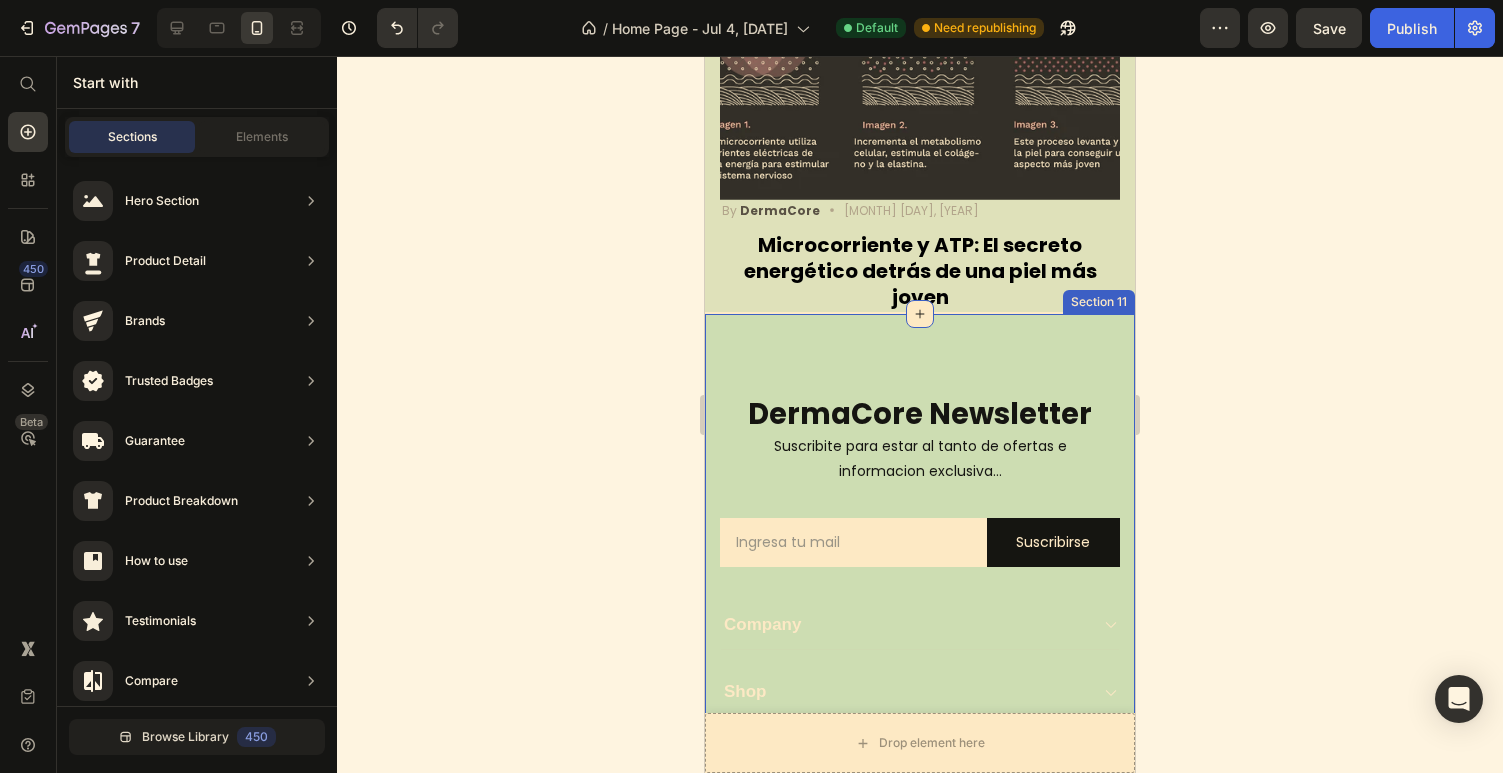 click on "Copyright © [YEAR] [COMPANY]. All Rights Reserved. Text block Image Image Image Image Image Row   0 Row" at bounding box center [920, 639] 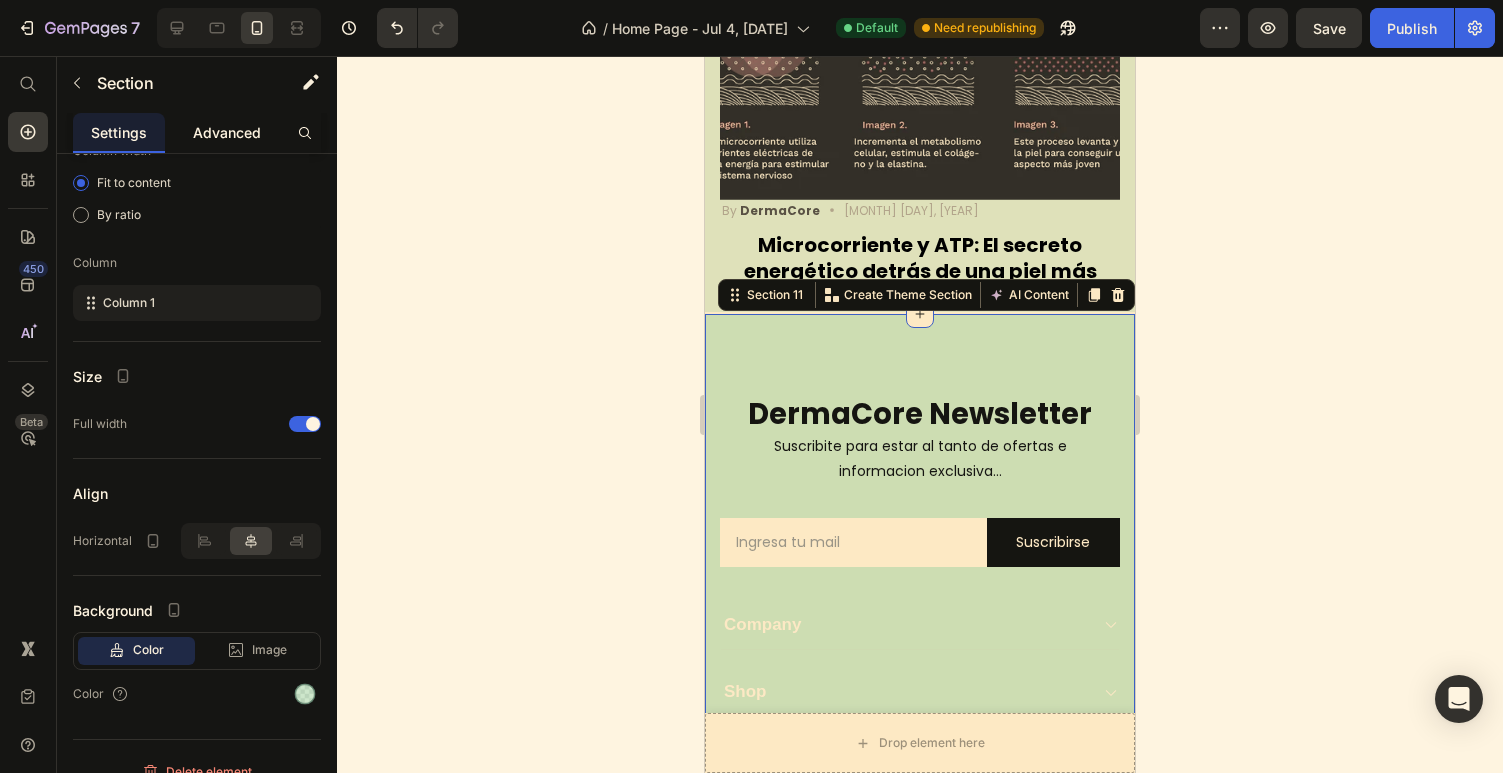 click on "Advanced" at bounding box center (227, 132) 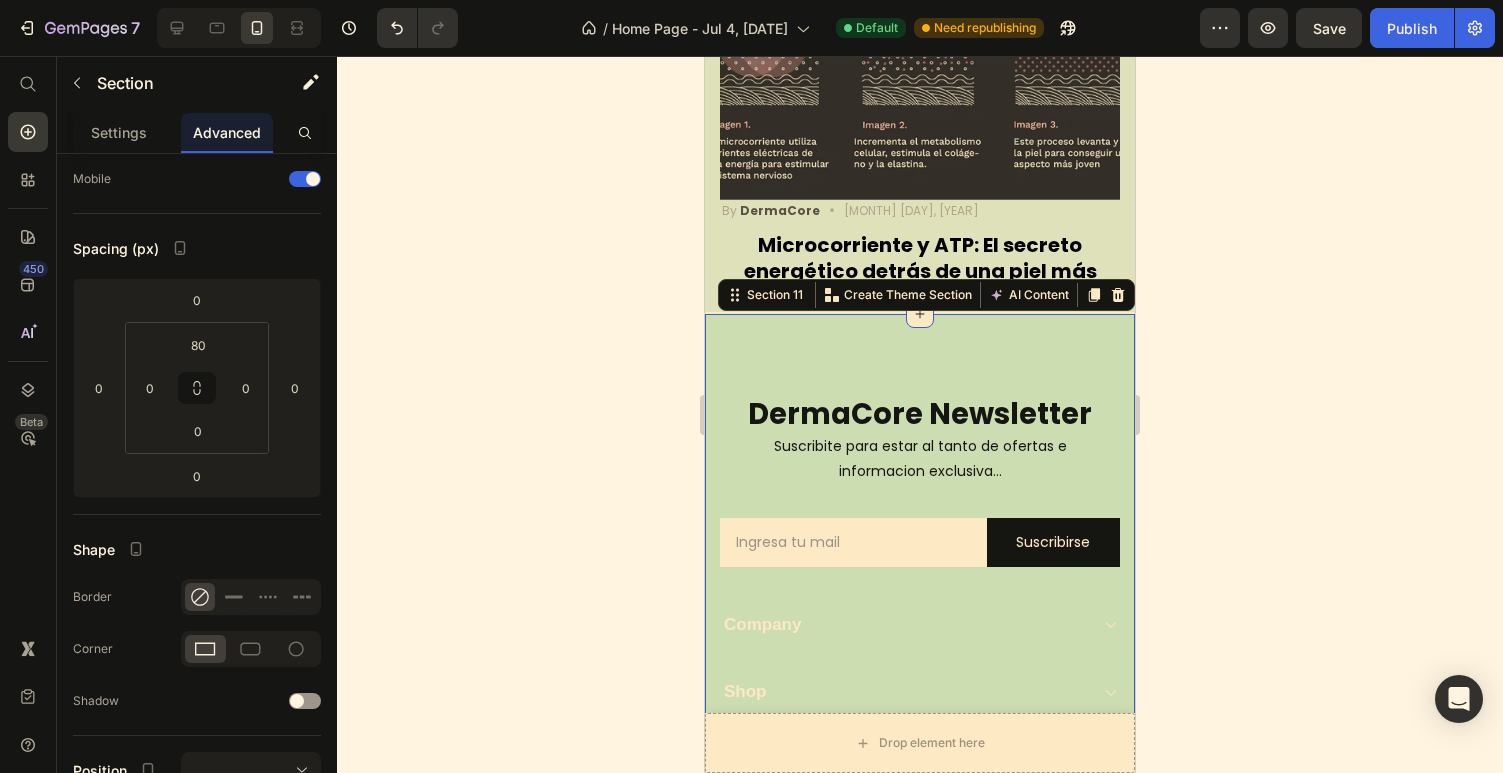 scroll, scrollTop: 0, scrollLeft: 0, axis: both 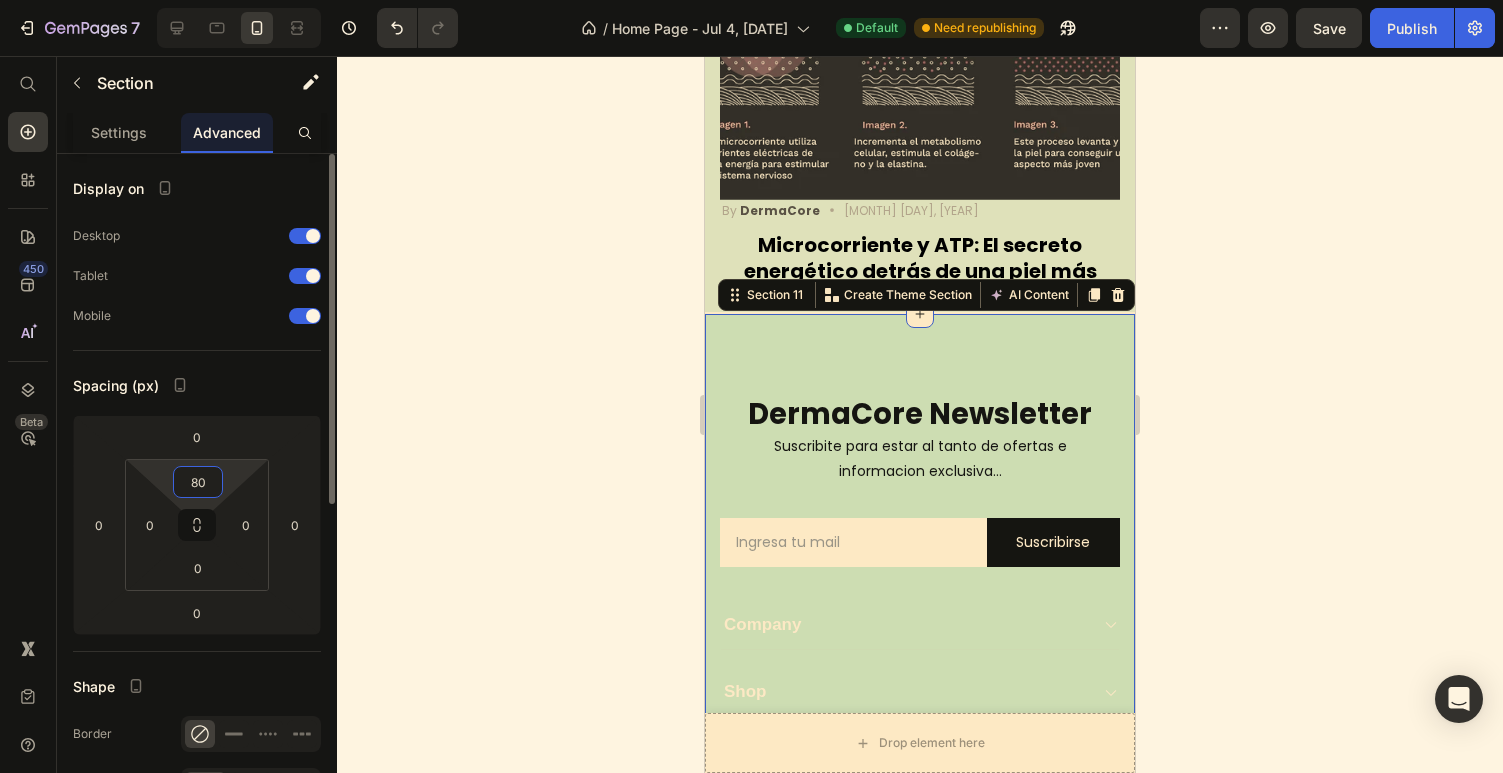 click on "80" at bounding box center [198, 482] 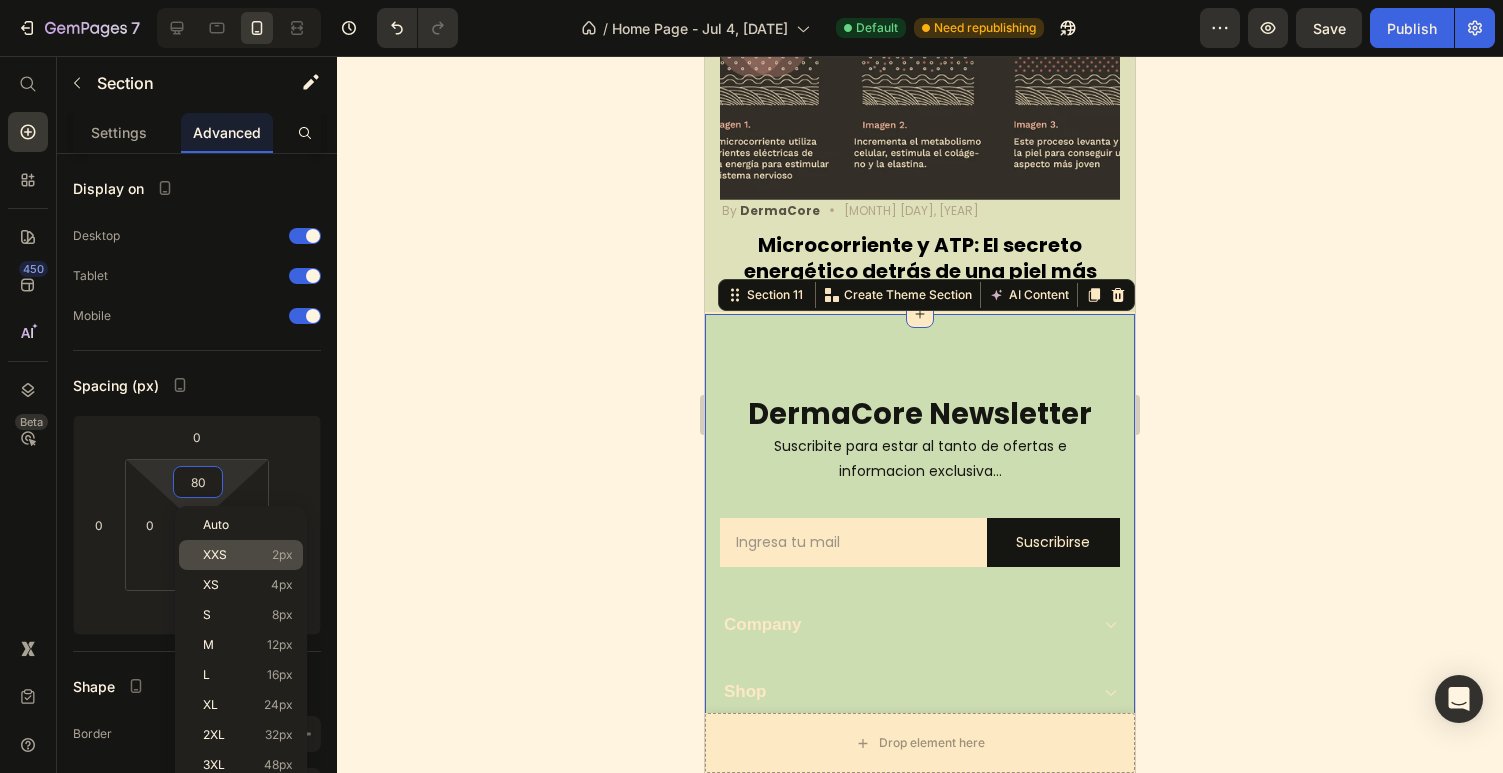 click on "XXS 2px" at bounding box center (248, 555) 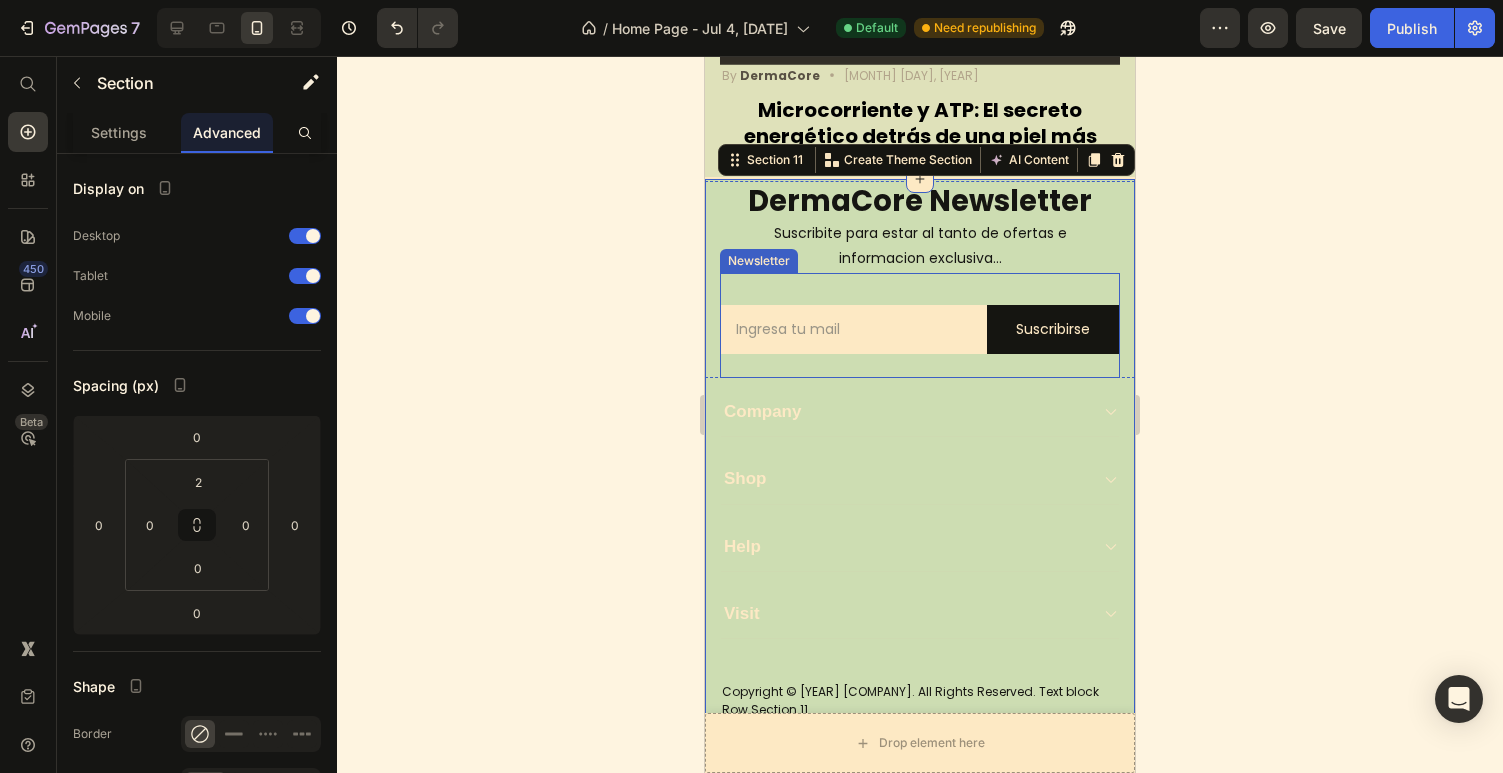 scroll, scrollTop: 2921, scrollLeft: 0, axis: vertical 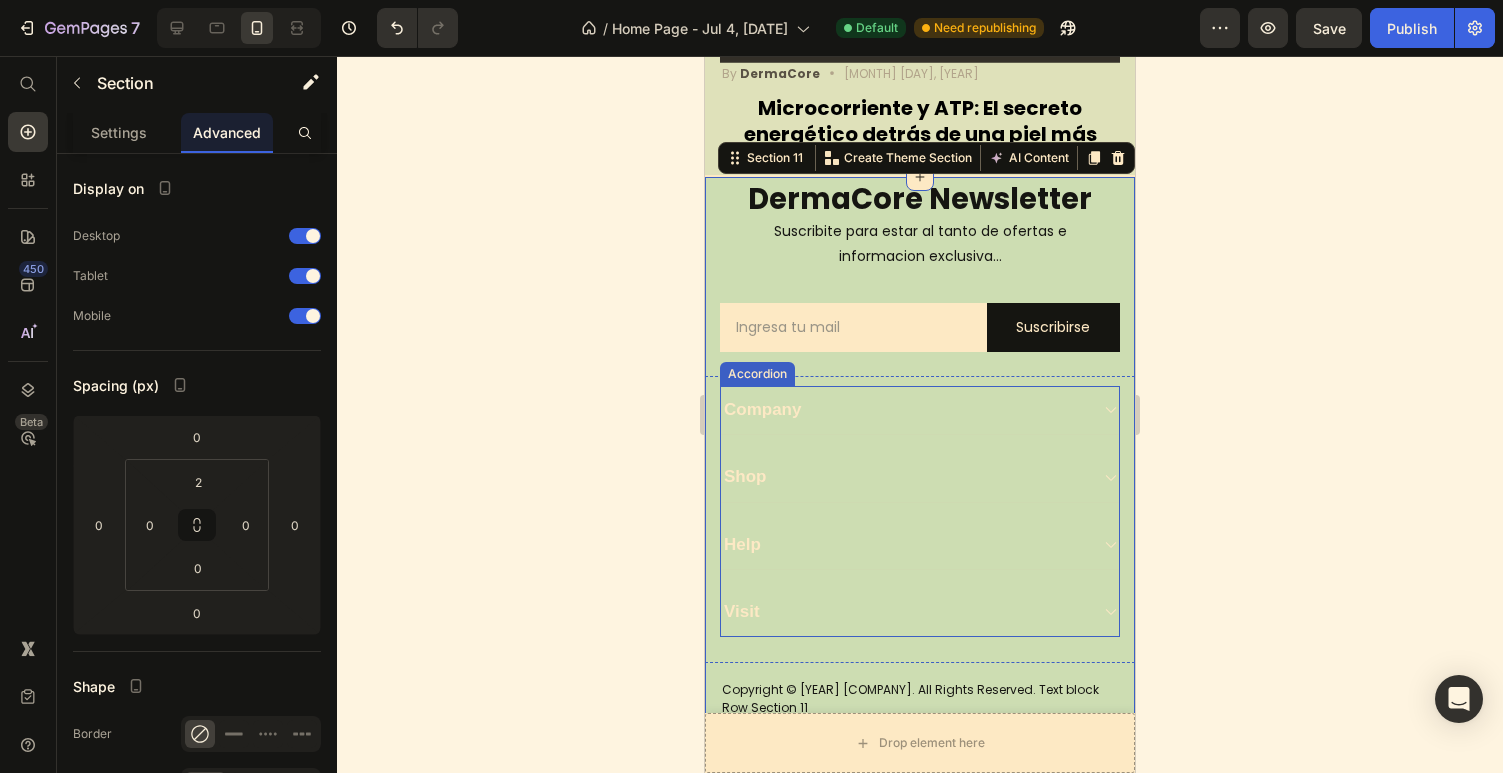 click on "Company" at bounding box center (904, 410) 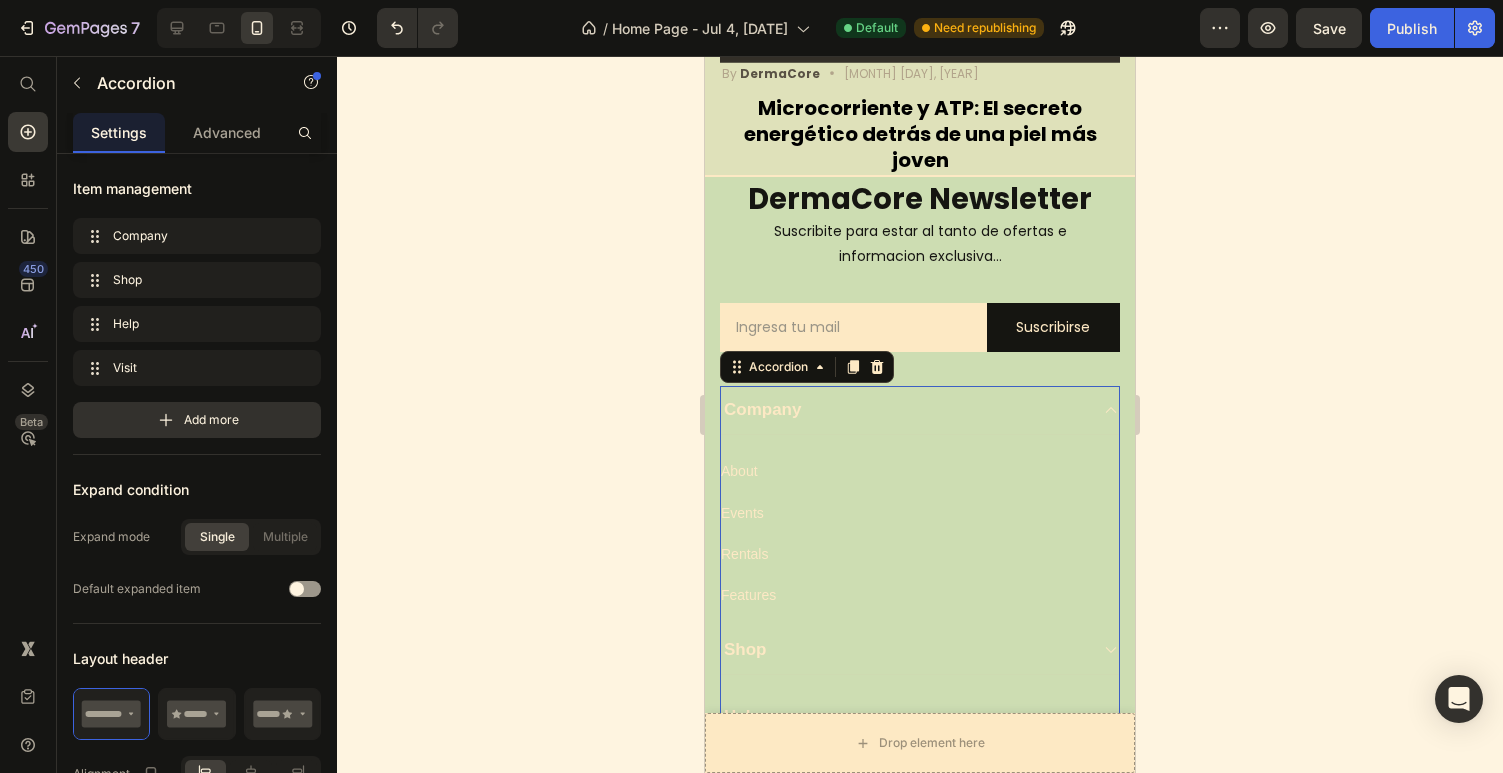 click on "Company" at bounding box center (904, 410) 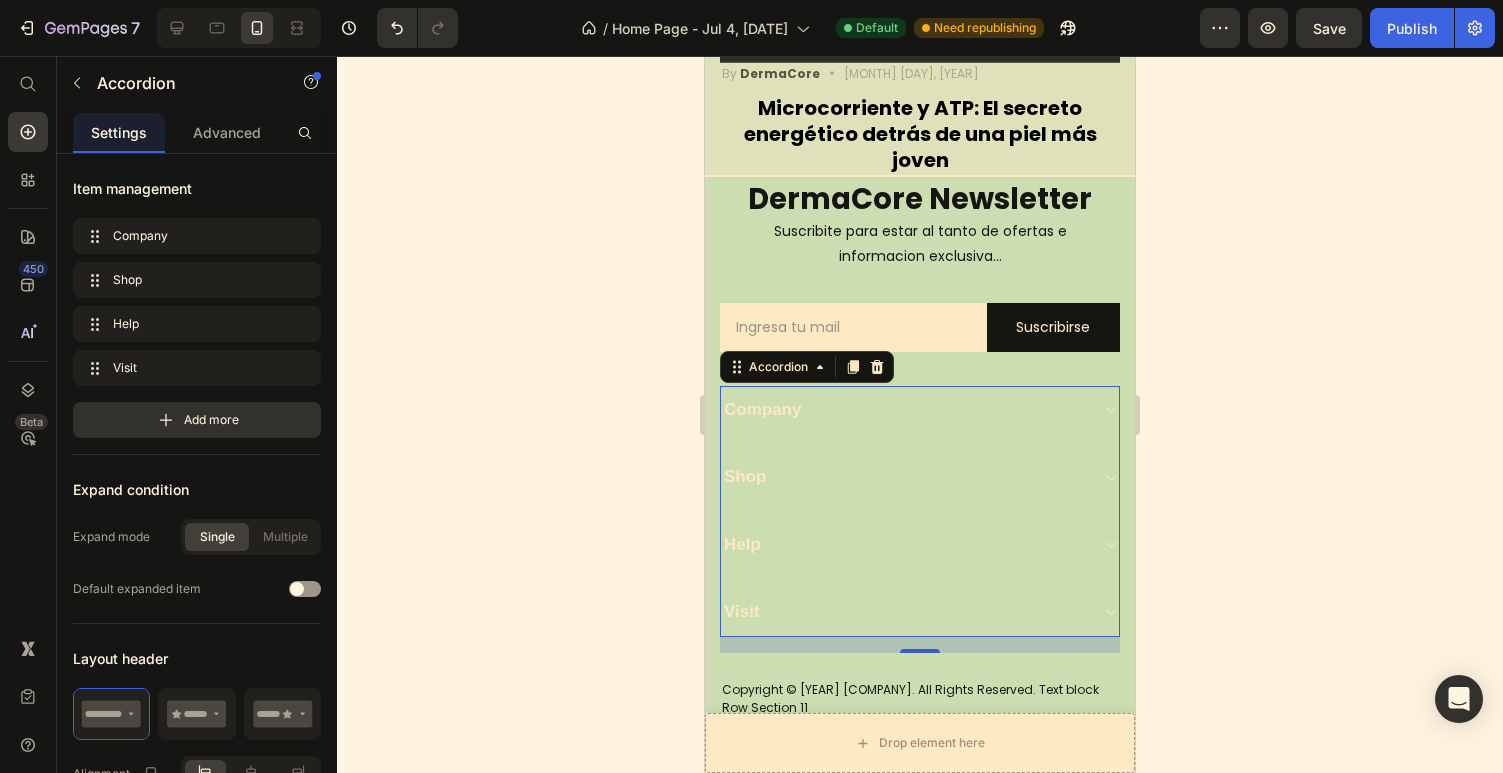 click on "Company" at bounding box center [920, 410] 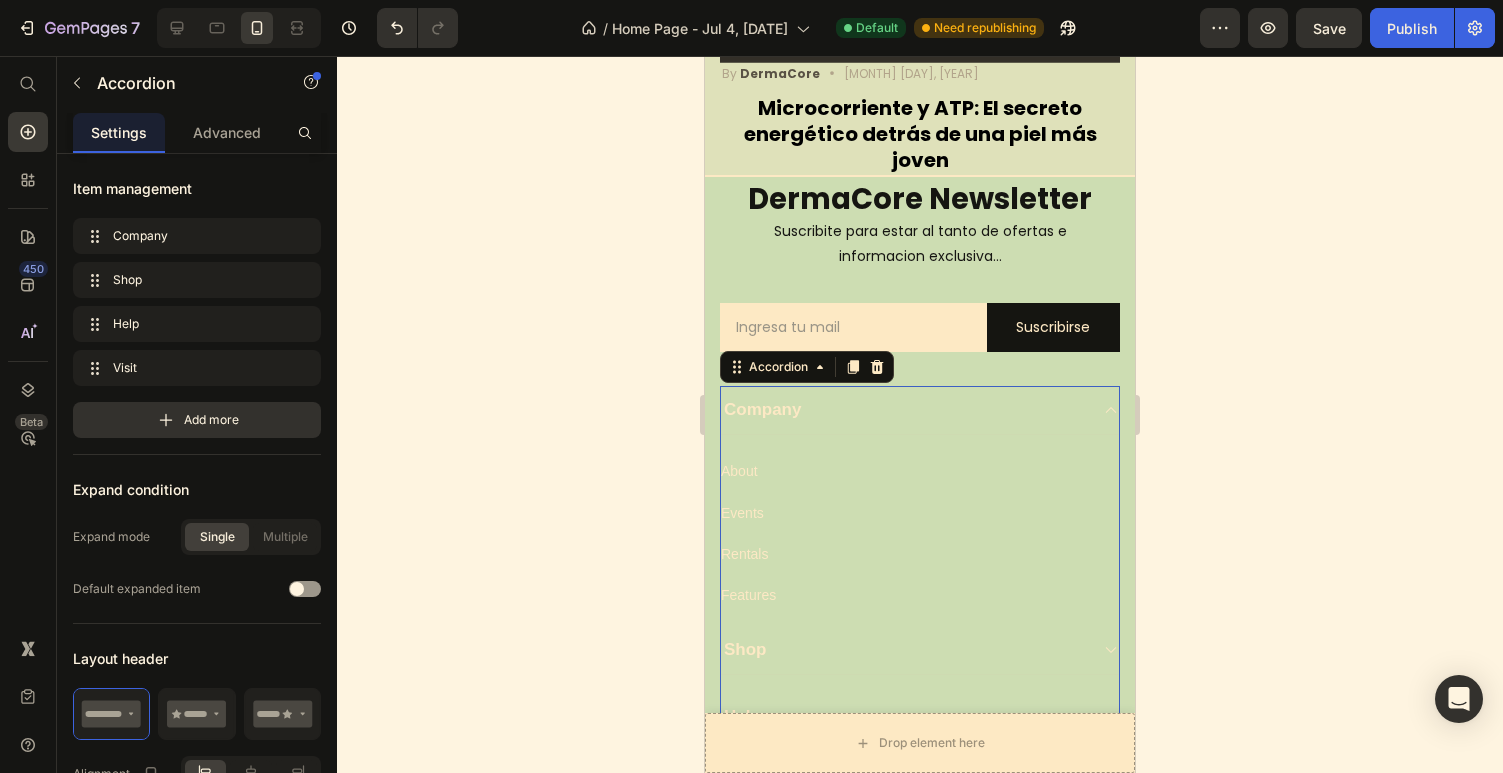 click on "Company" at bounding box center [762, 410] 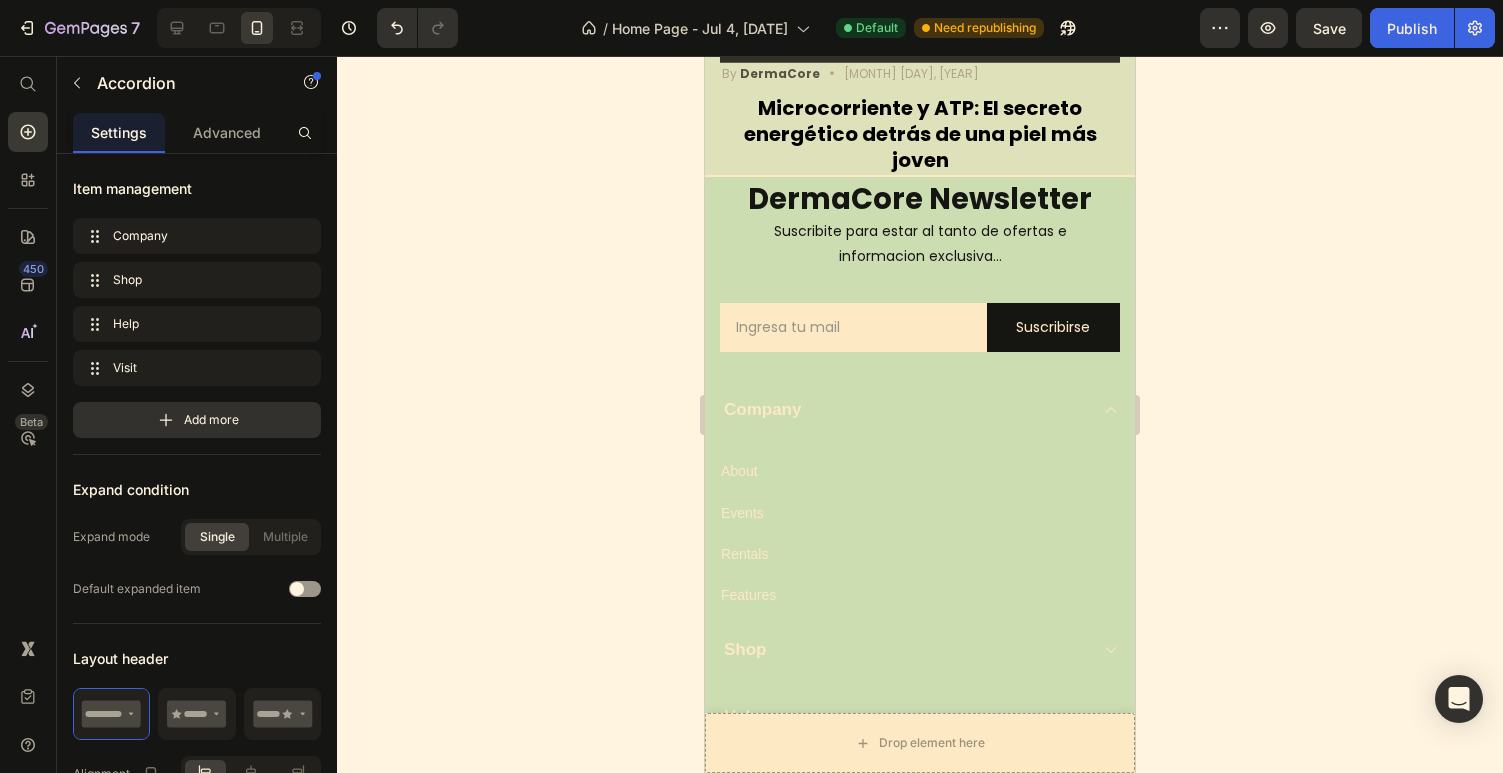 click on "About Button Events Button Rentals Button Features Button" at bounding box center (920, 521) 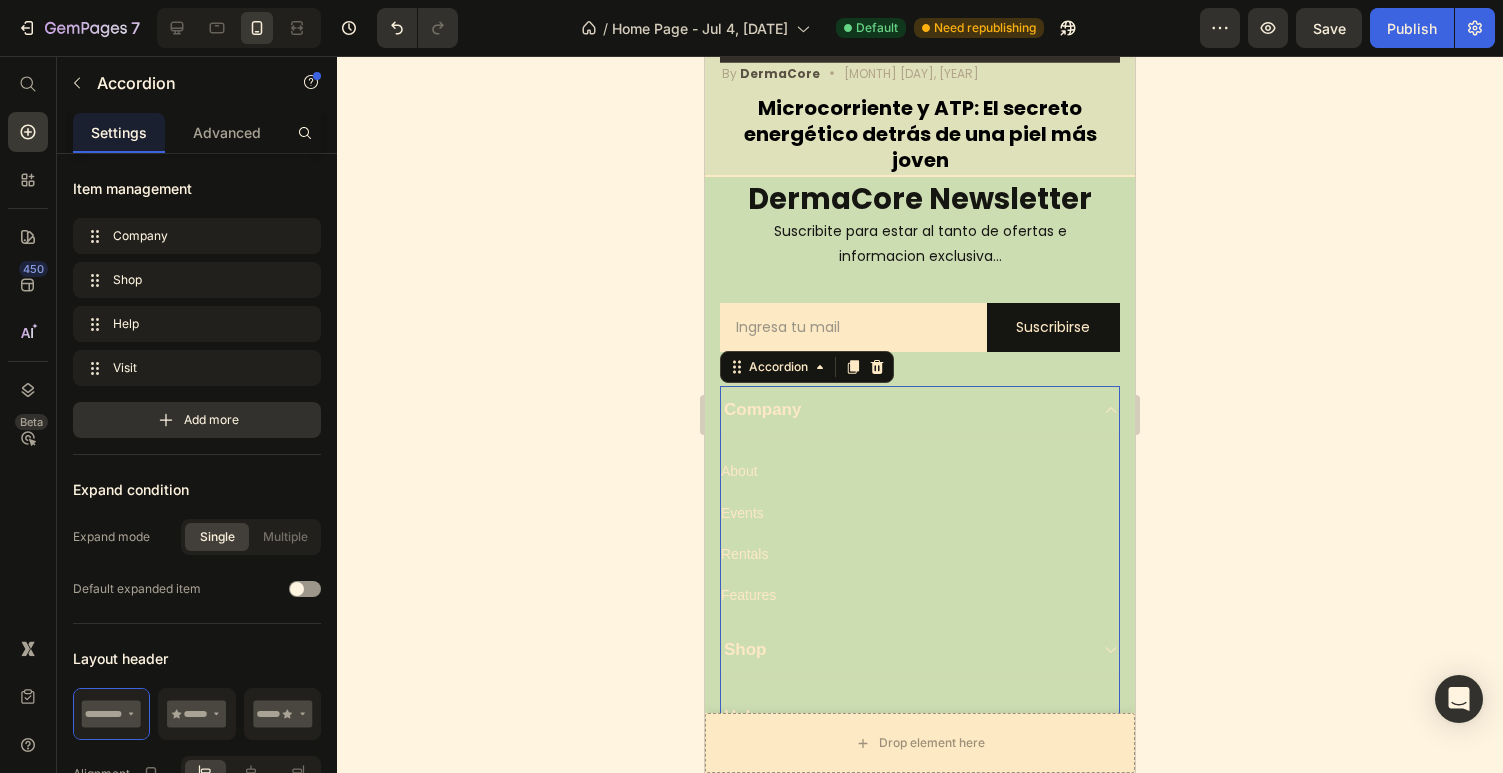 click on "Company" at bounding box center [904, 410] 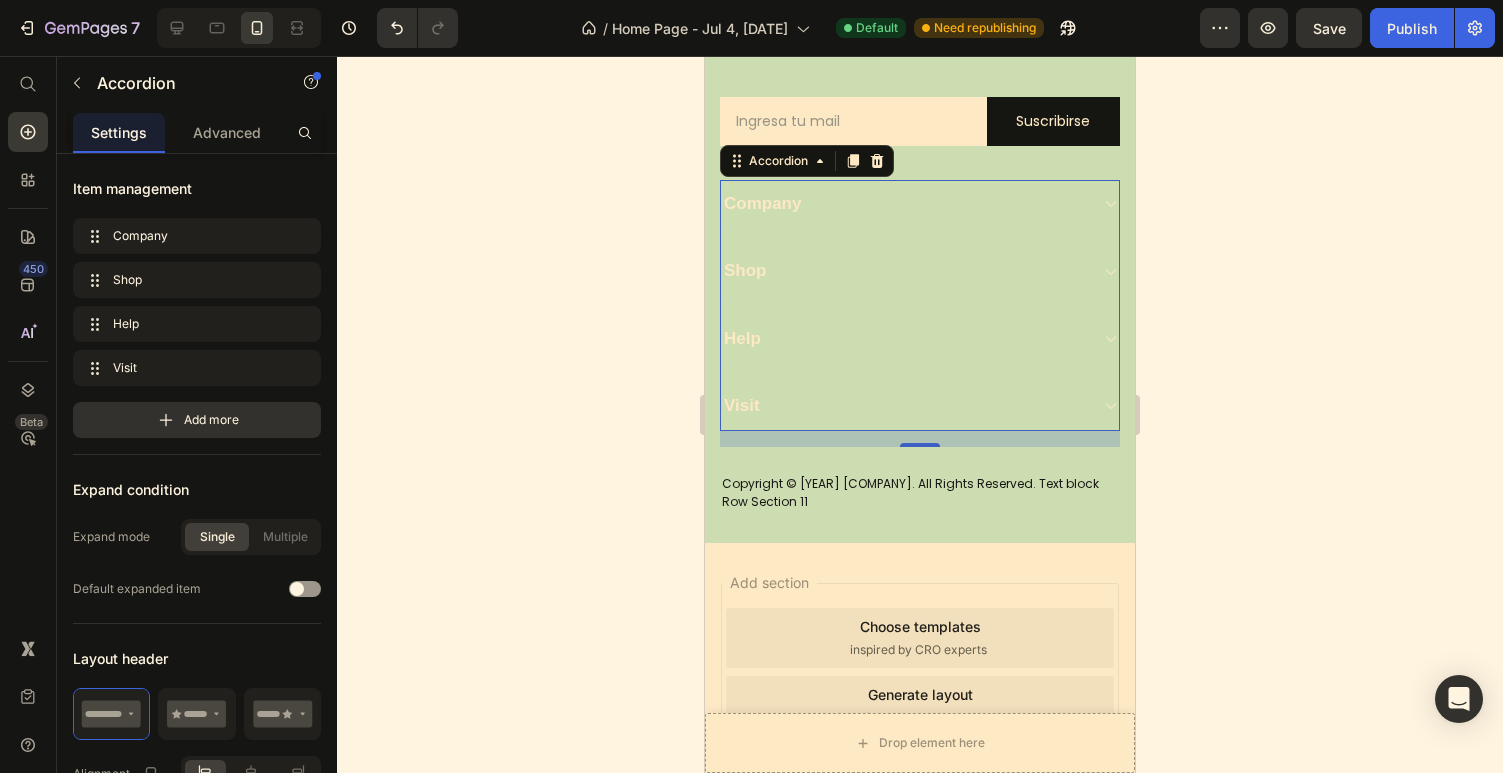 scroll, scrollTop: 3129, scrollLeft: 0, axis: vertical 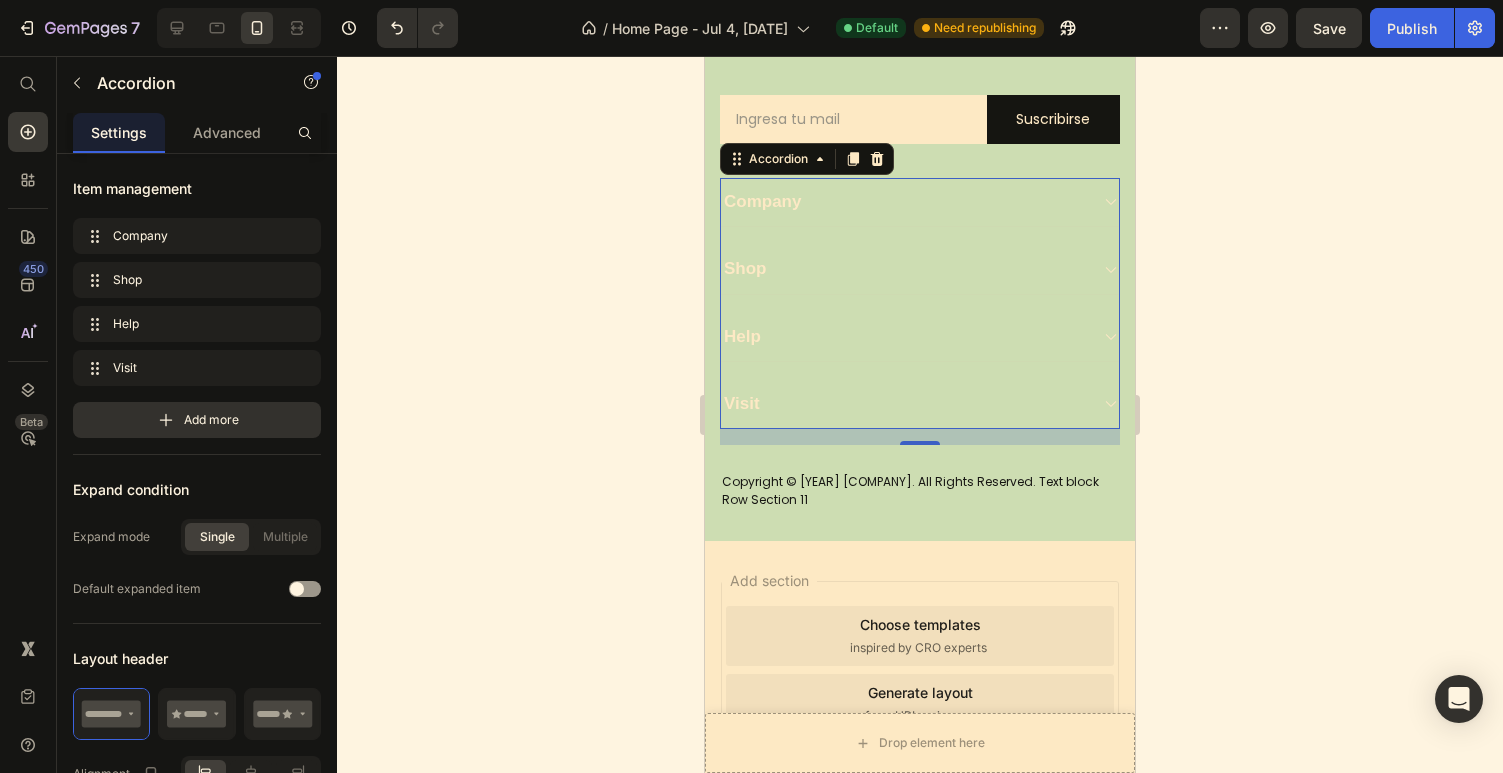 click 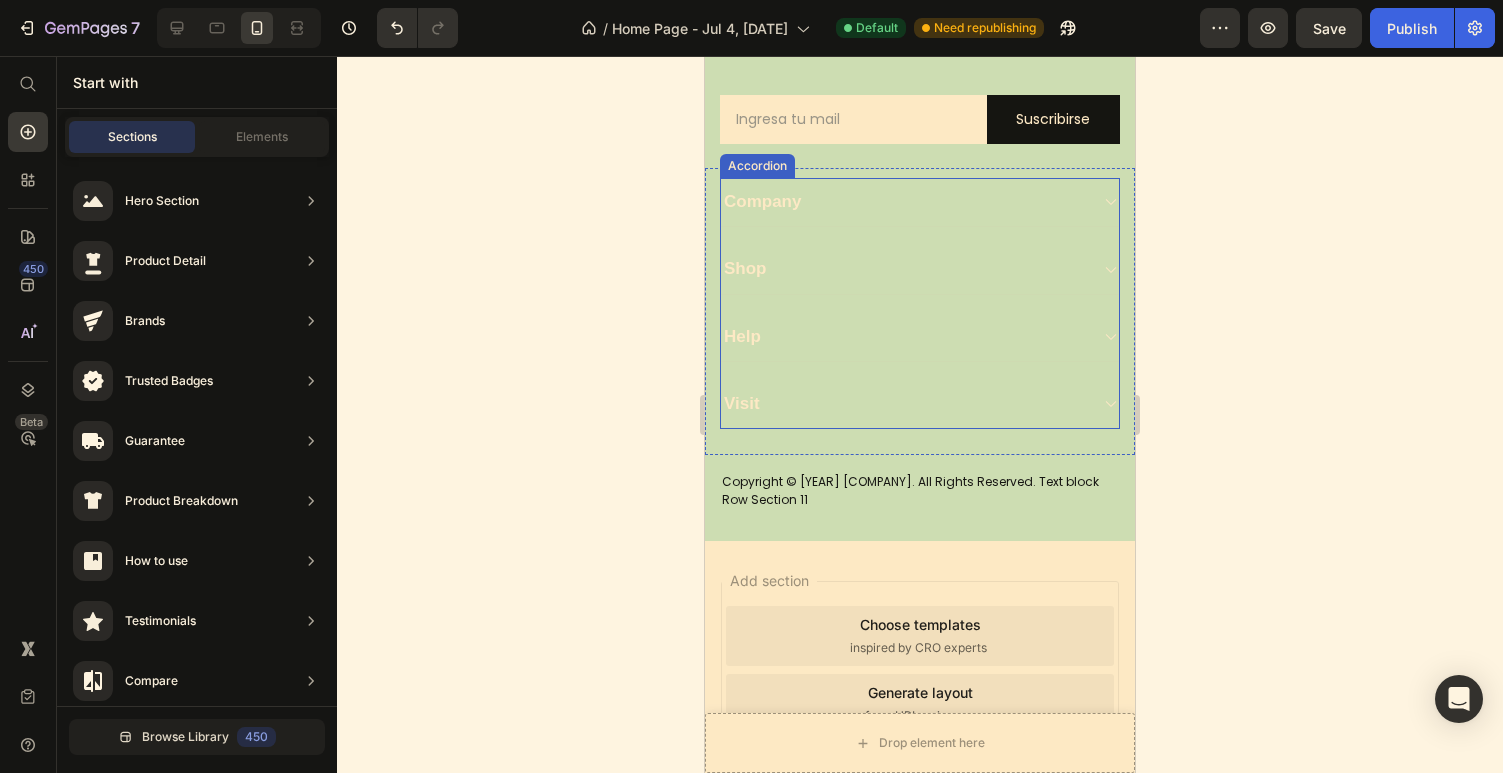 click on "Company
Shop
Help
Visit" at bounding box center (920, 303) 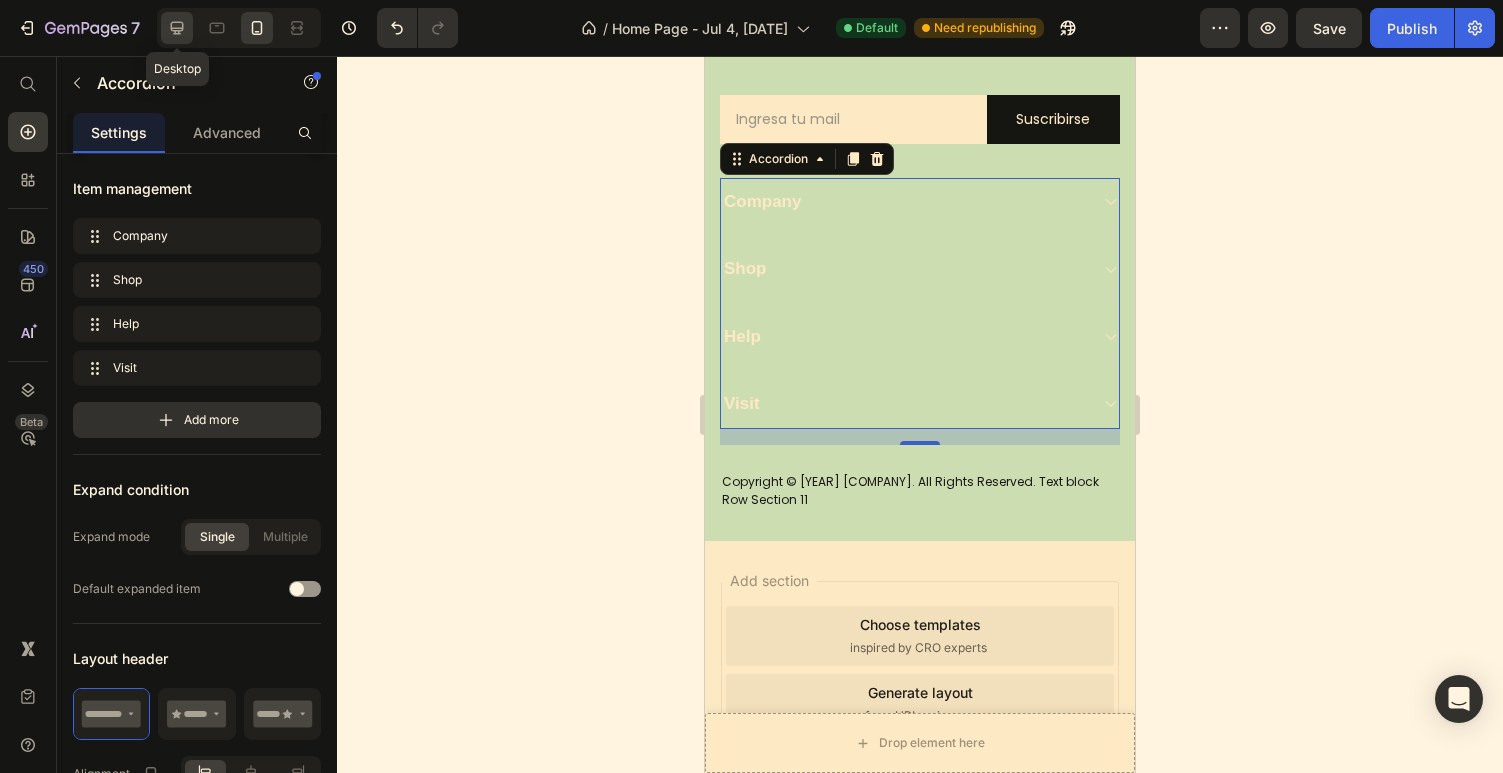 click 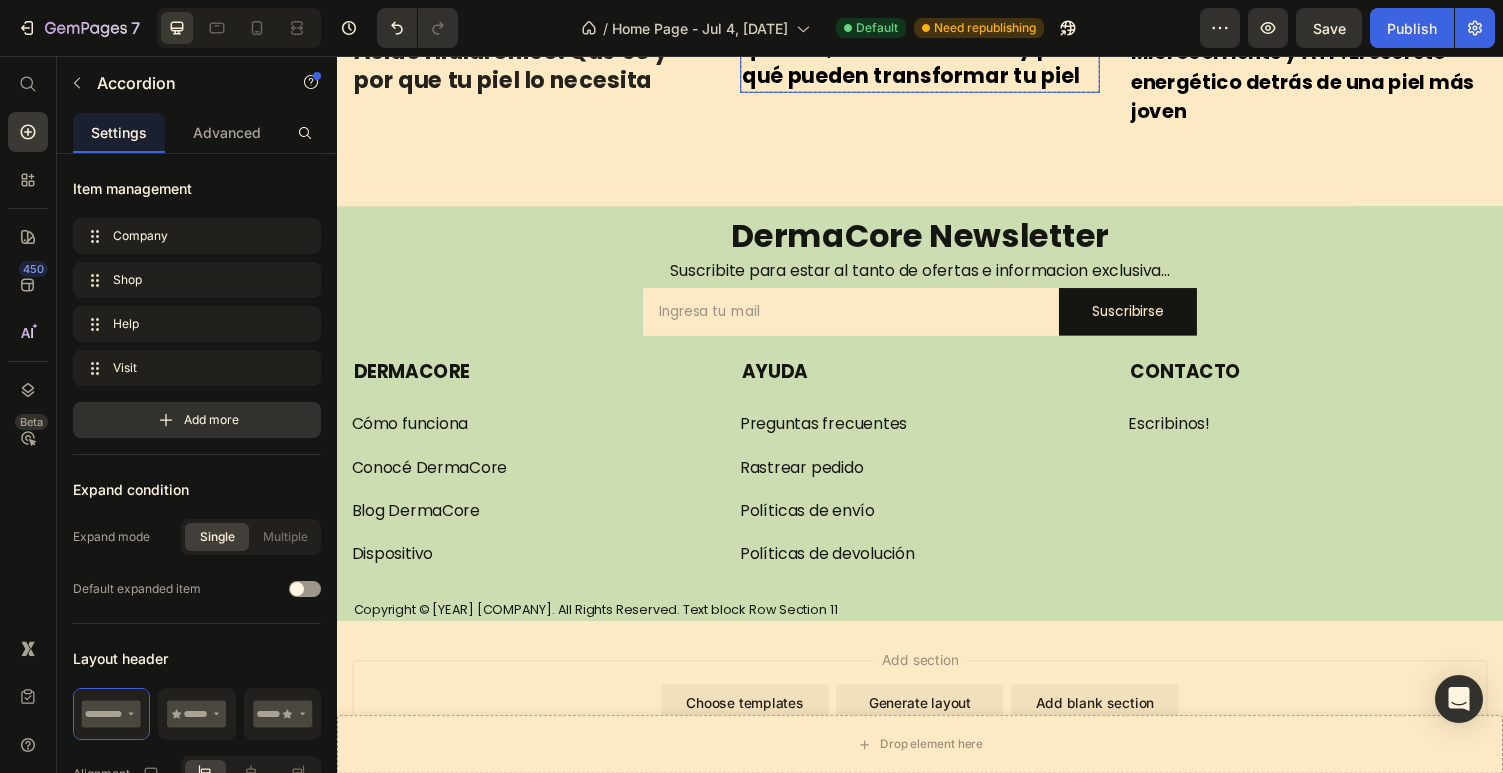 scroll, scrollTop: 2949, scrollLeft: 0, axis: vertical 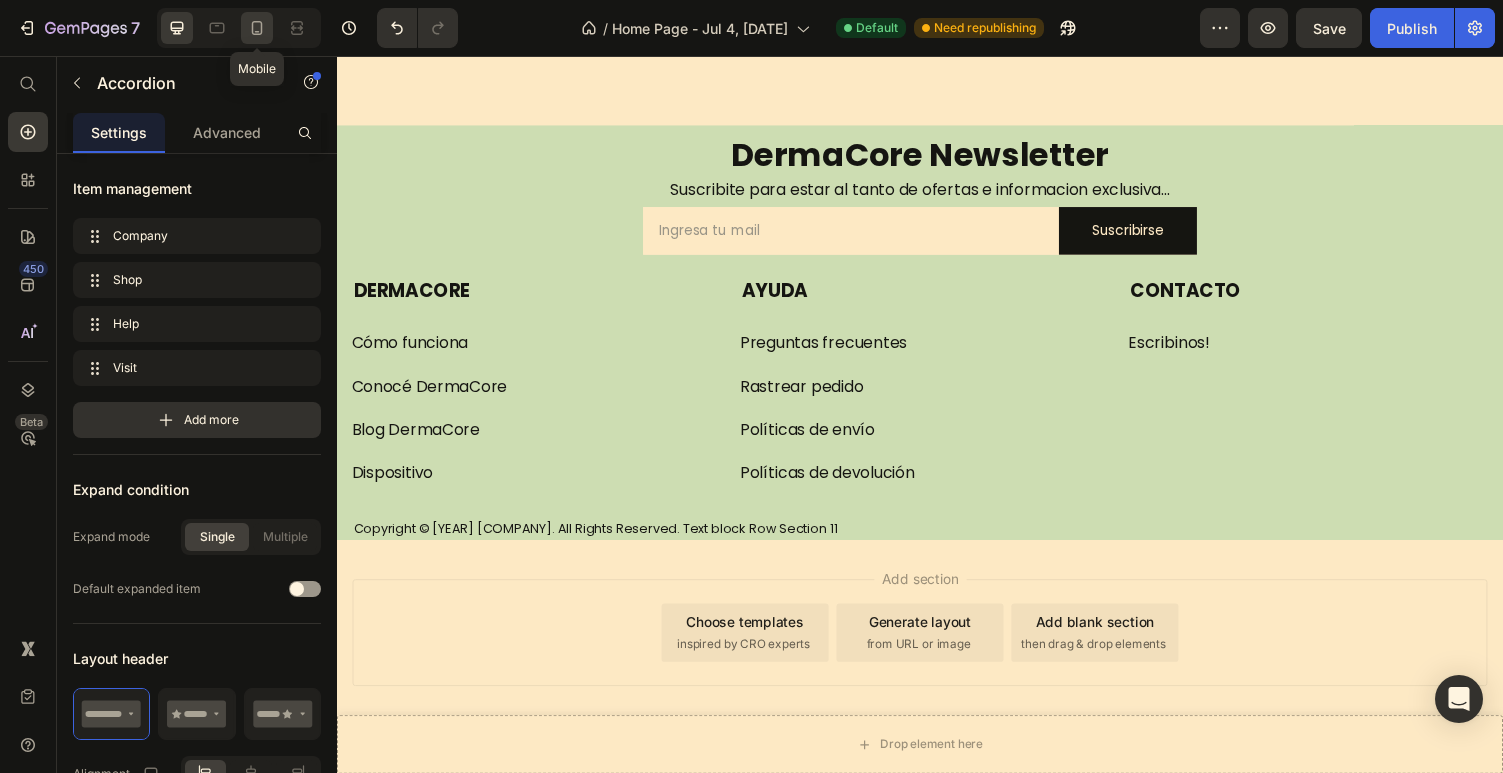 click 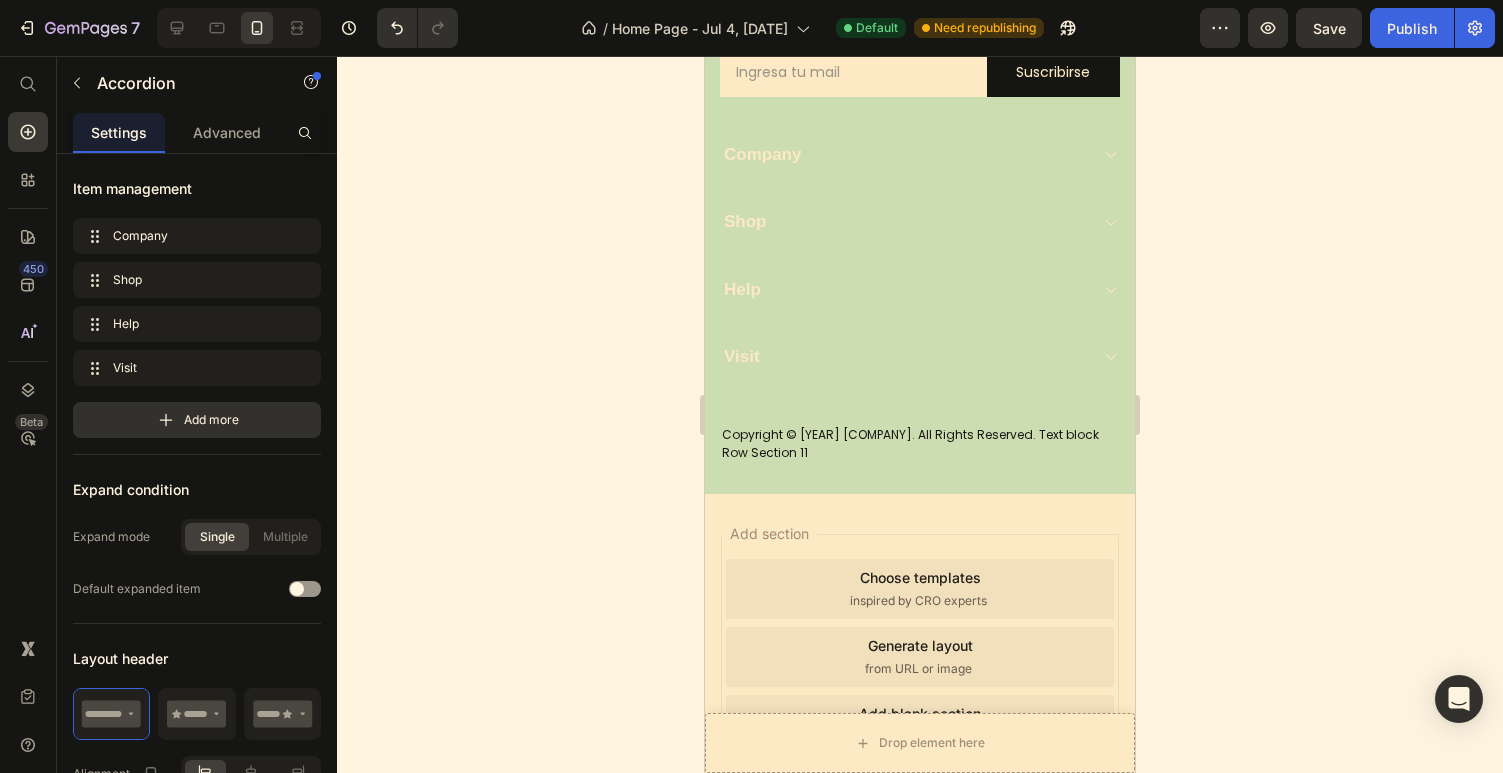 scroll, scrollTop: 3183, scrollLeft: 0, axis: vertical 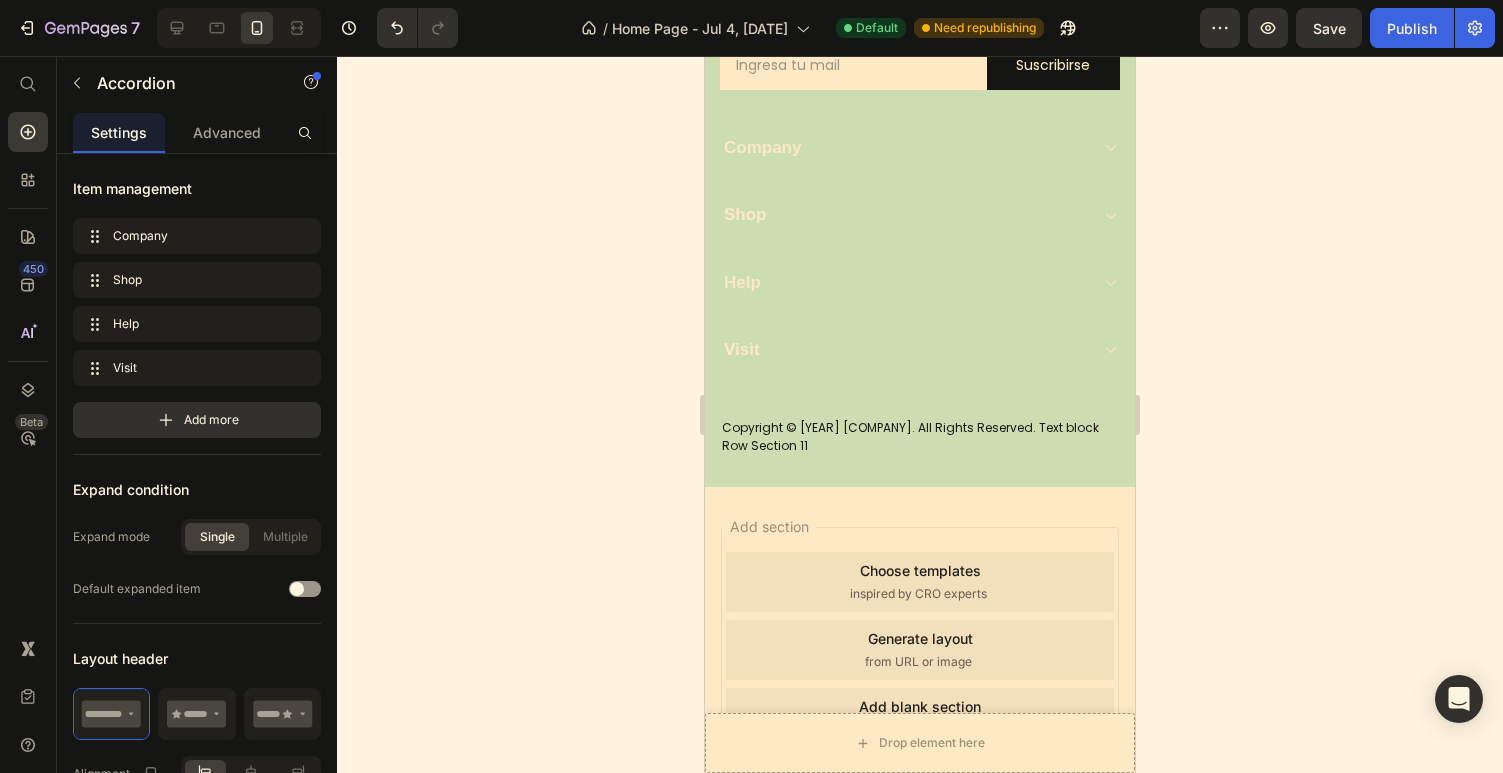 click on "Shop" at bounding box center (904, 215) 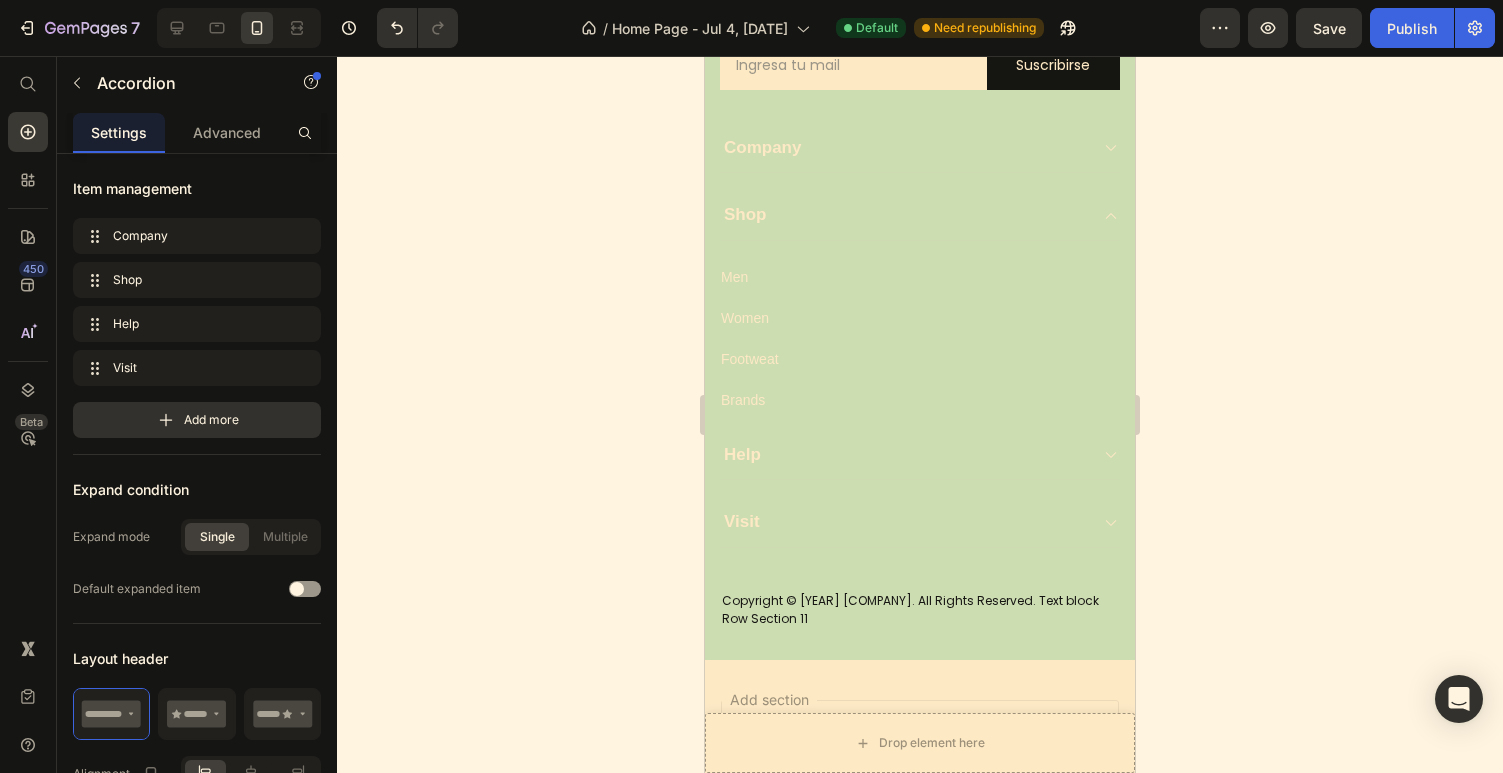 click on "Shop" at bounding box center (904, 215) 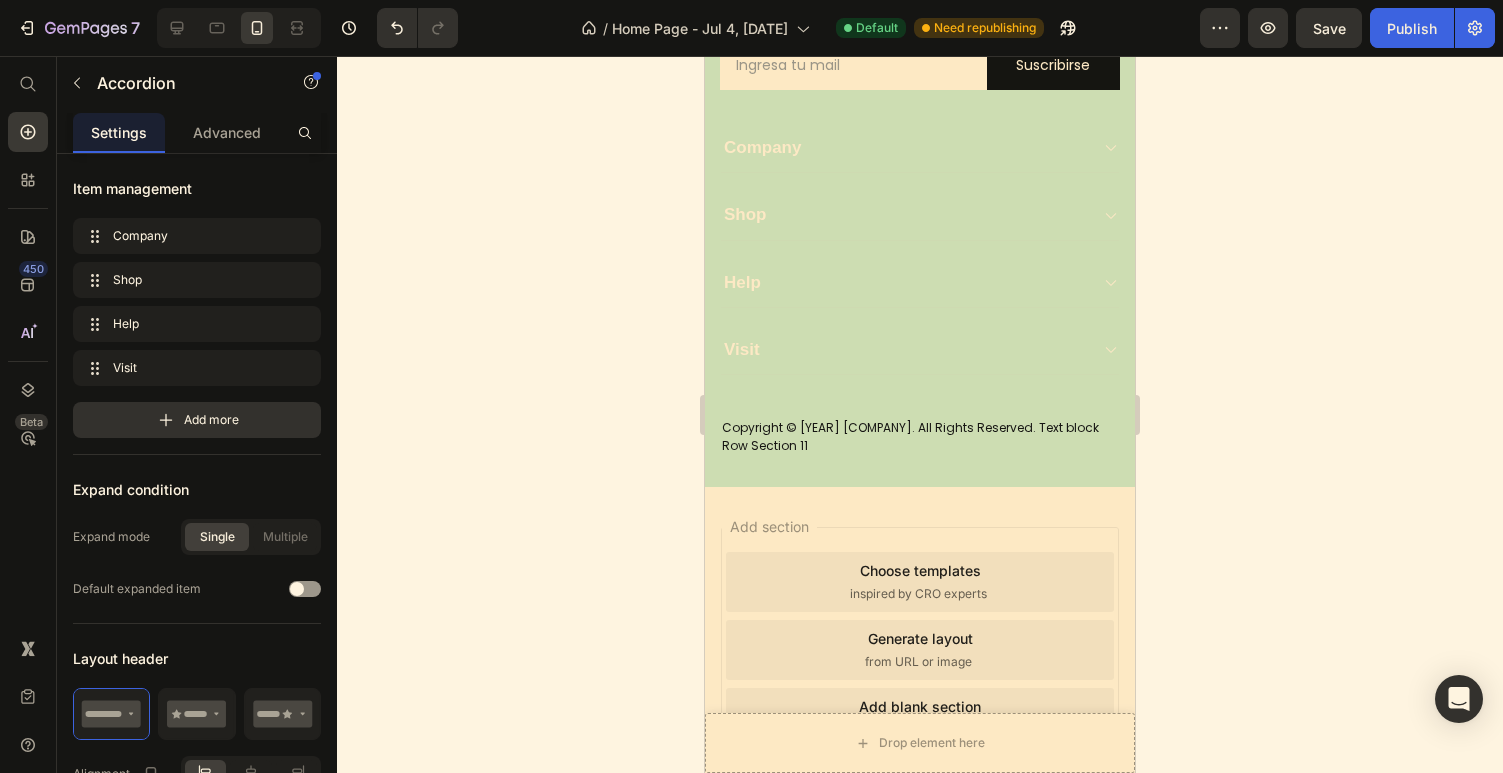 click on "Help" at bounding box center [904, 283] 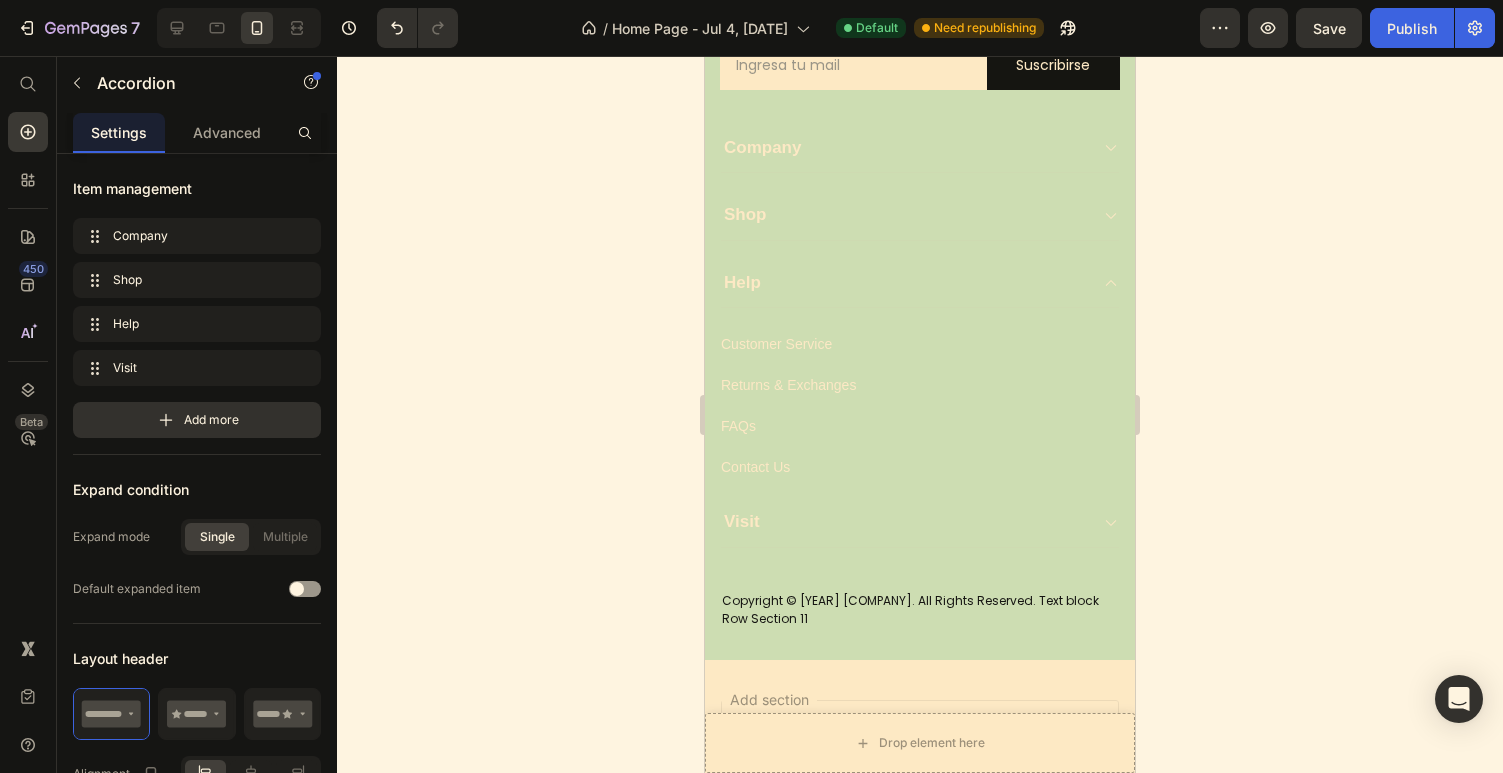 click on "Help" at bounding box center [904, 283] 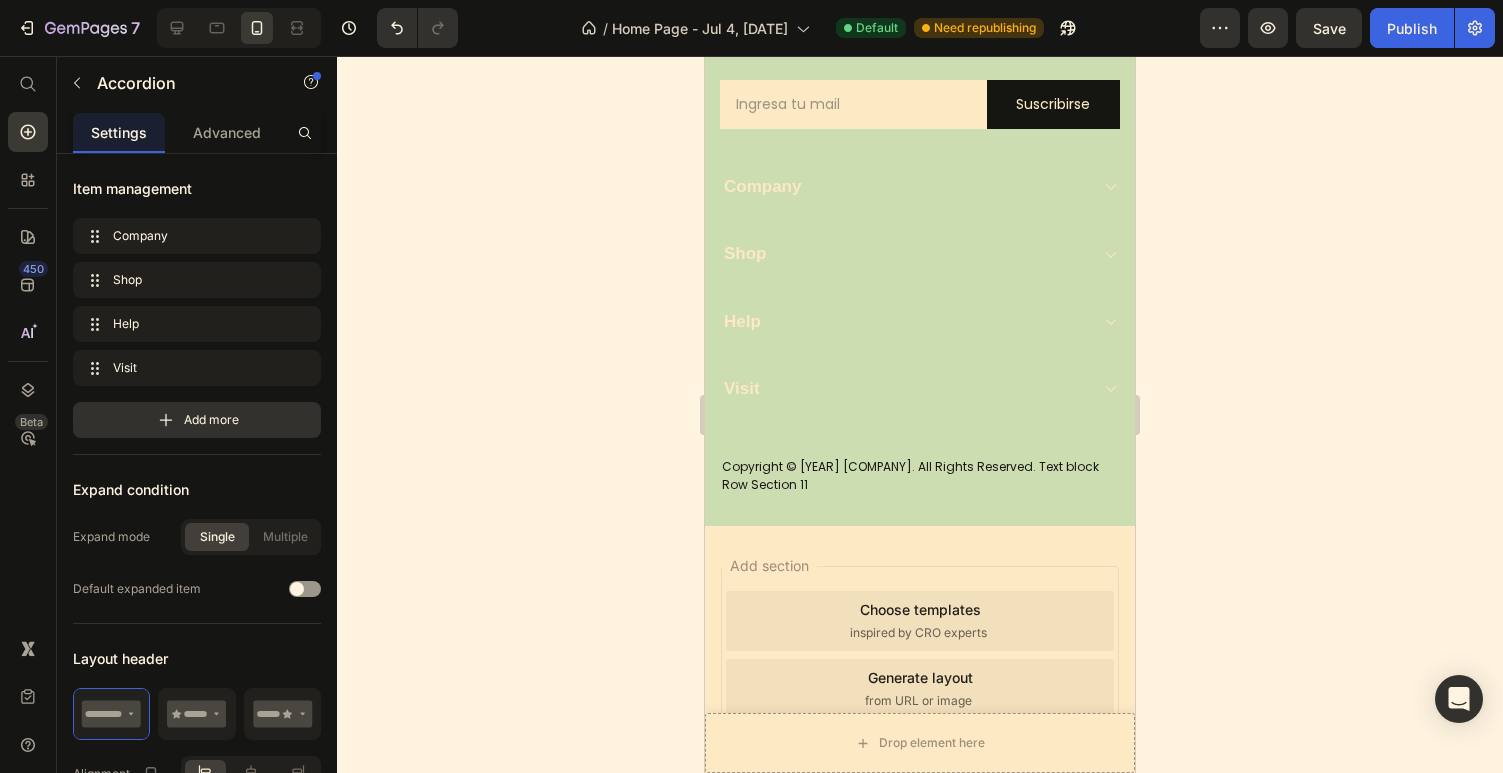 scroll, scrollTop: 3140, scrollLeft: 0, axis: vertical 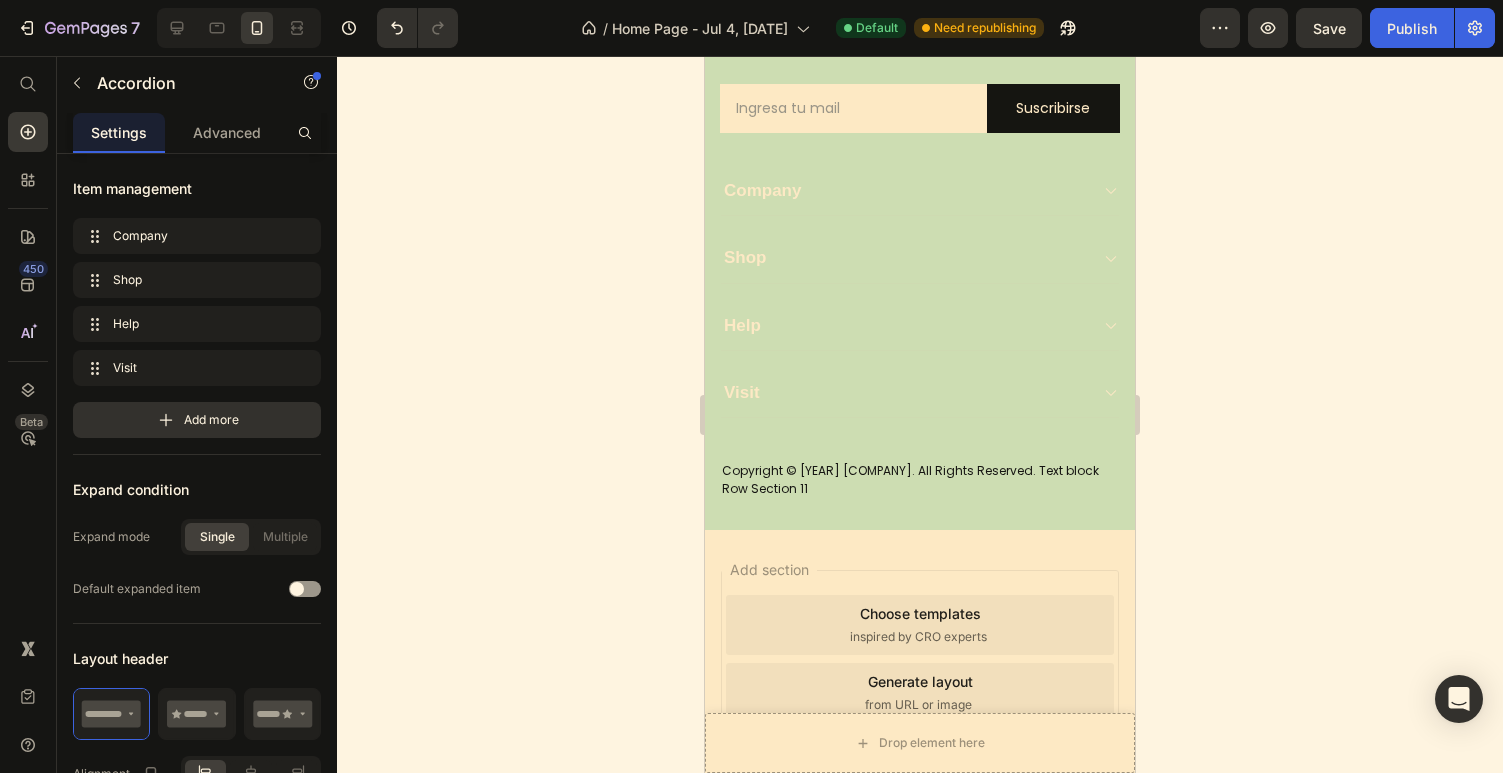click on "Company" at bounding box center (904, 191) 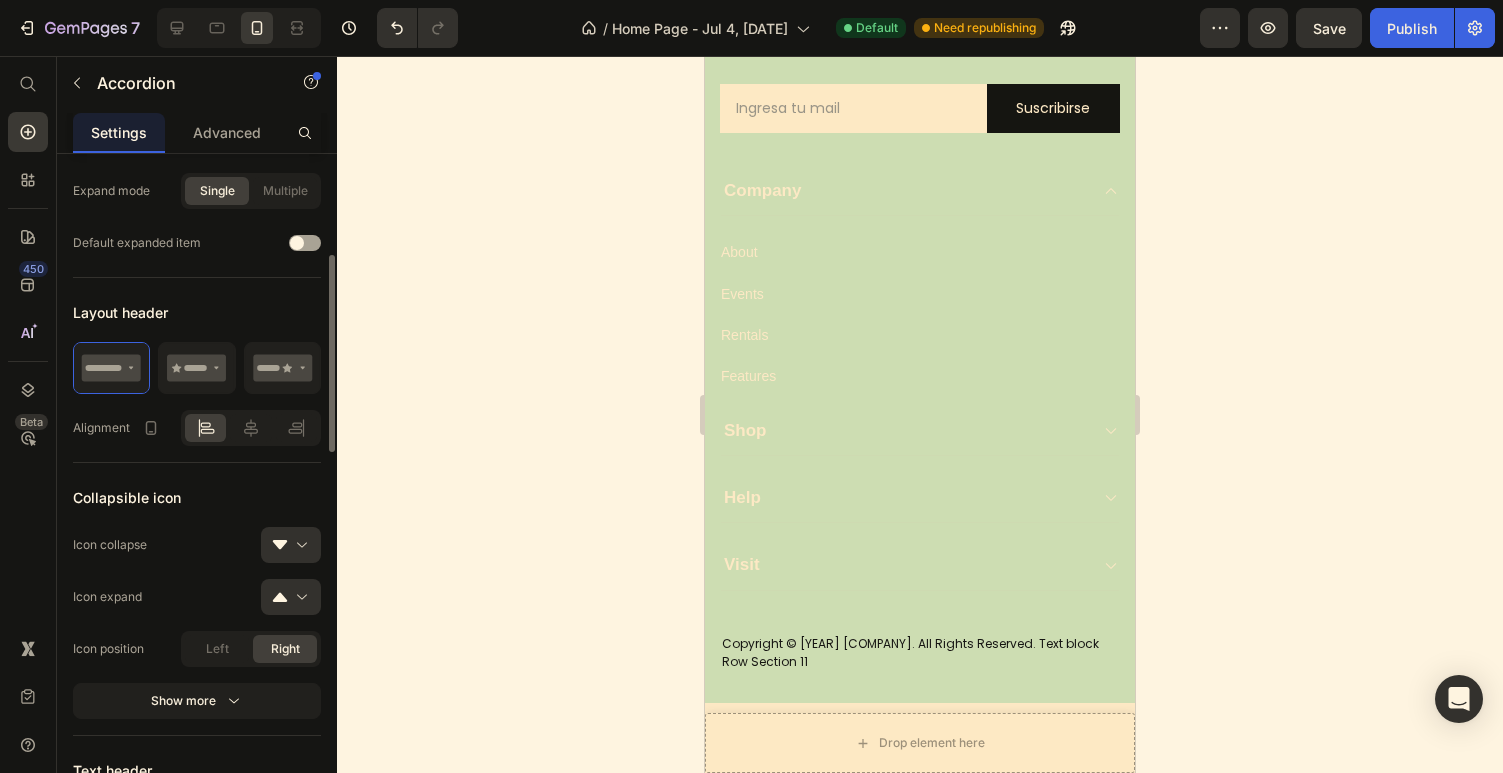 scroll, scrollTop: 350, scrollLeft: 0, axis: vertical 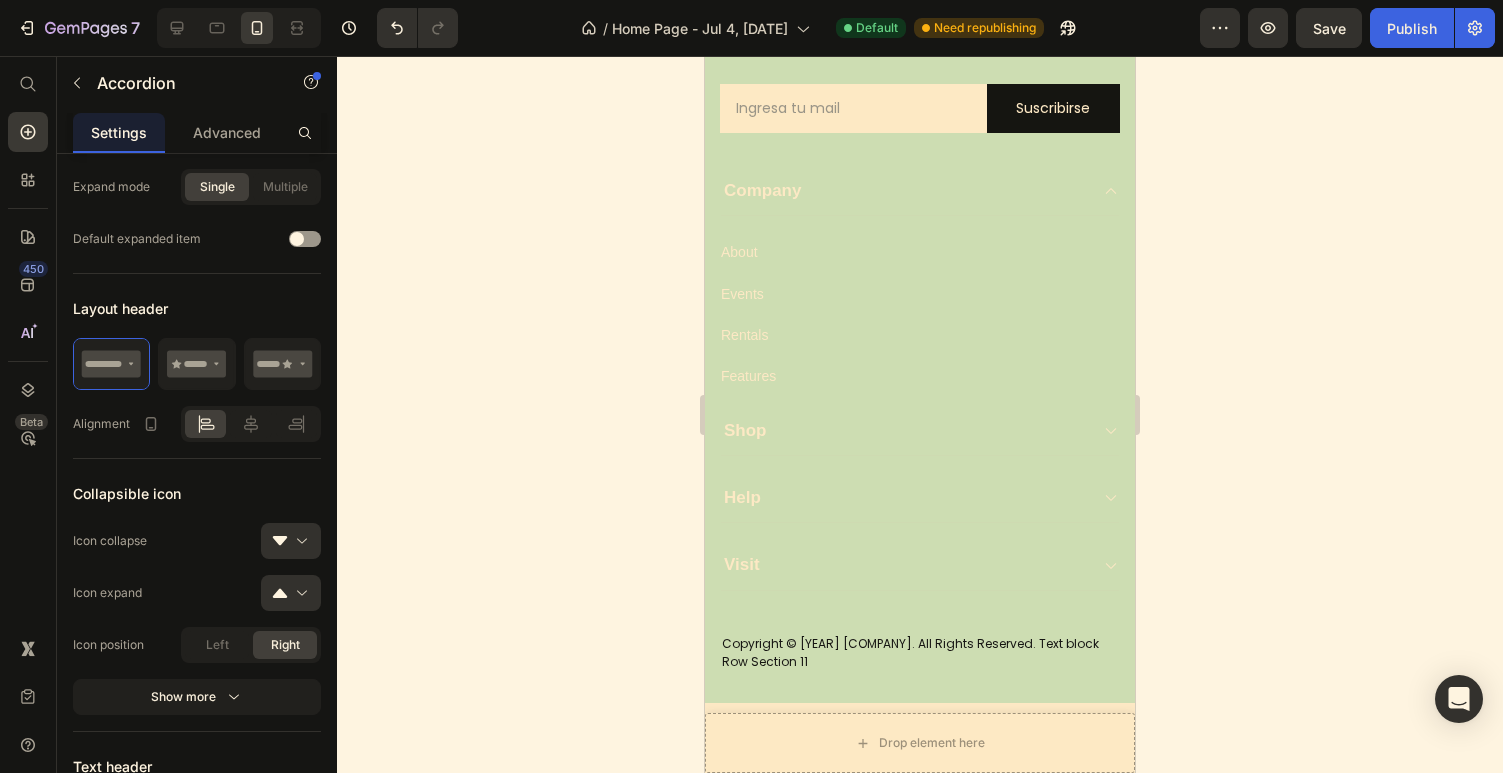 click on "Company" at bounding box center [904, 191] 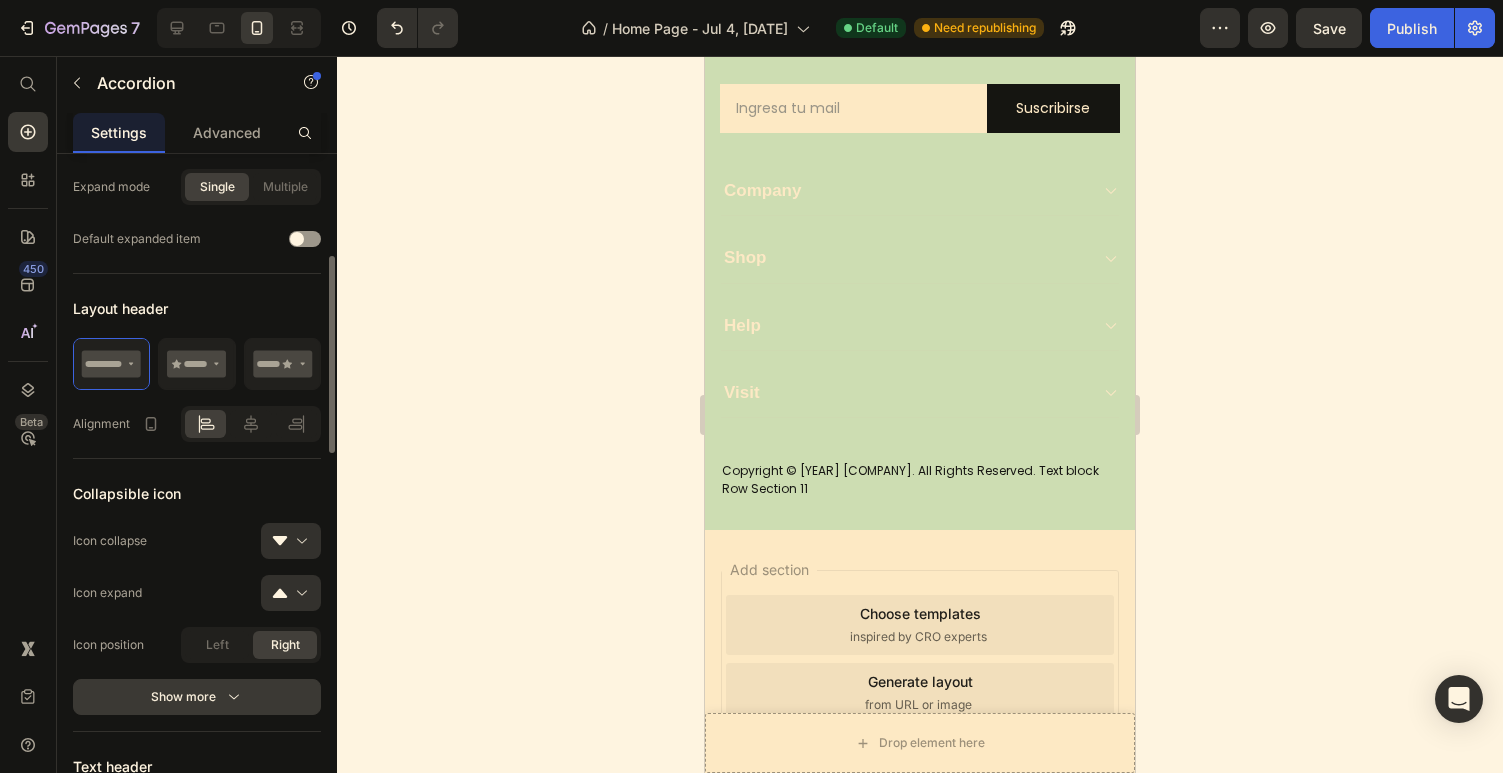 click on "Show more" at bounding box center (197, 697) 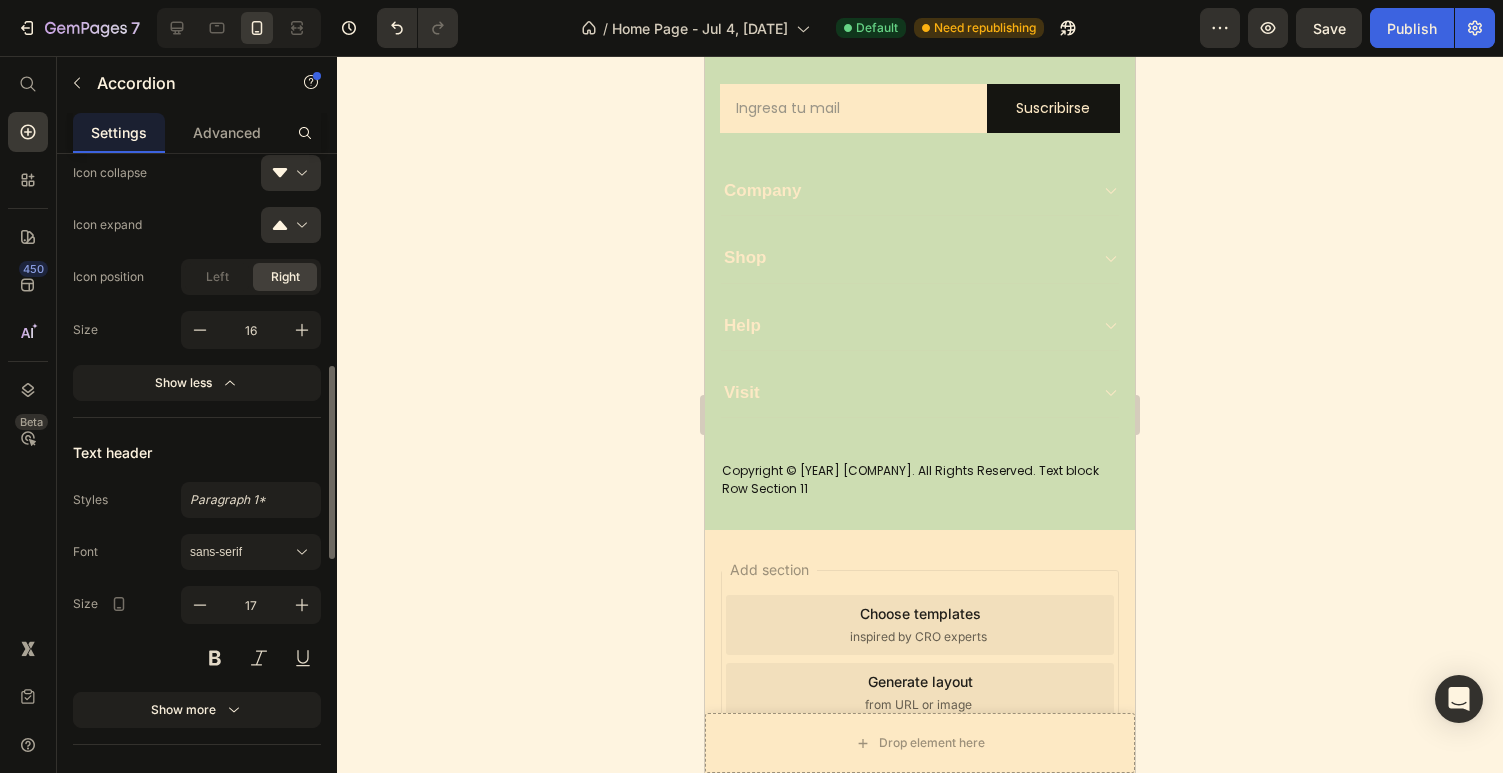scroll, scrollTop: 723, scrollLeft: 0, axis: vertical 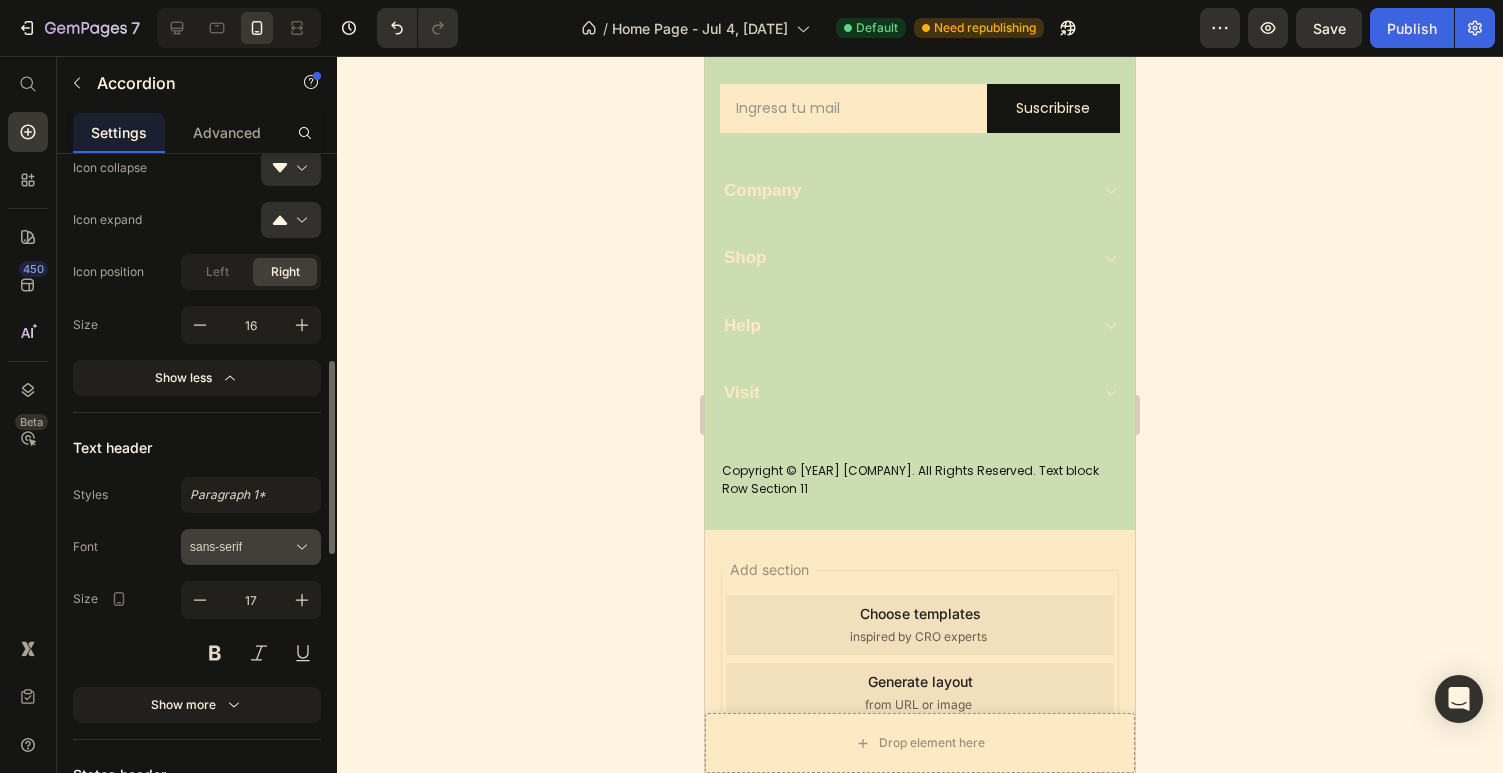 click on "sans-serif" at bounding box center [241, 547] 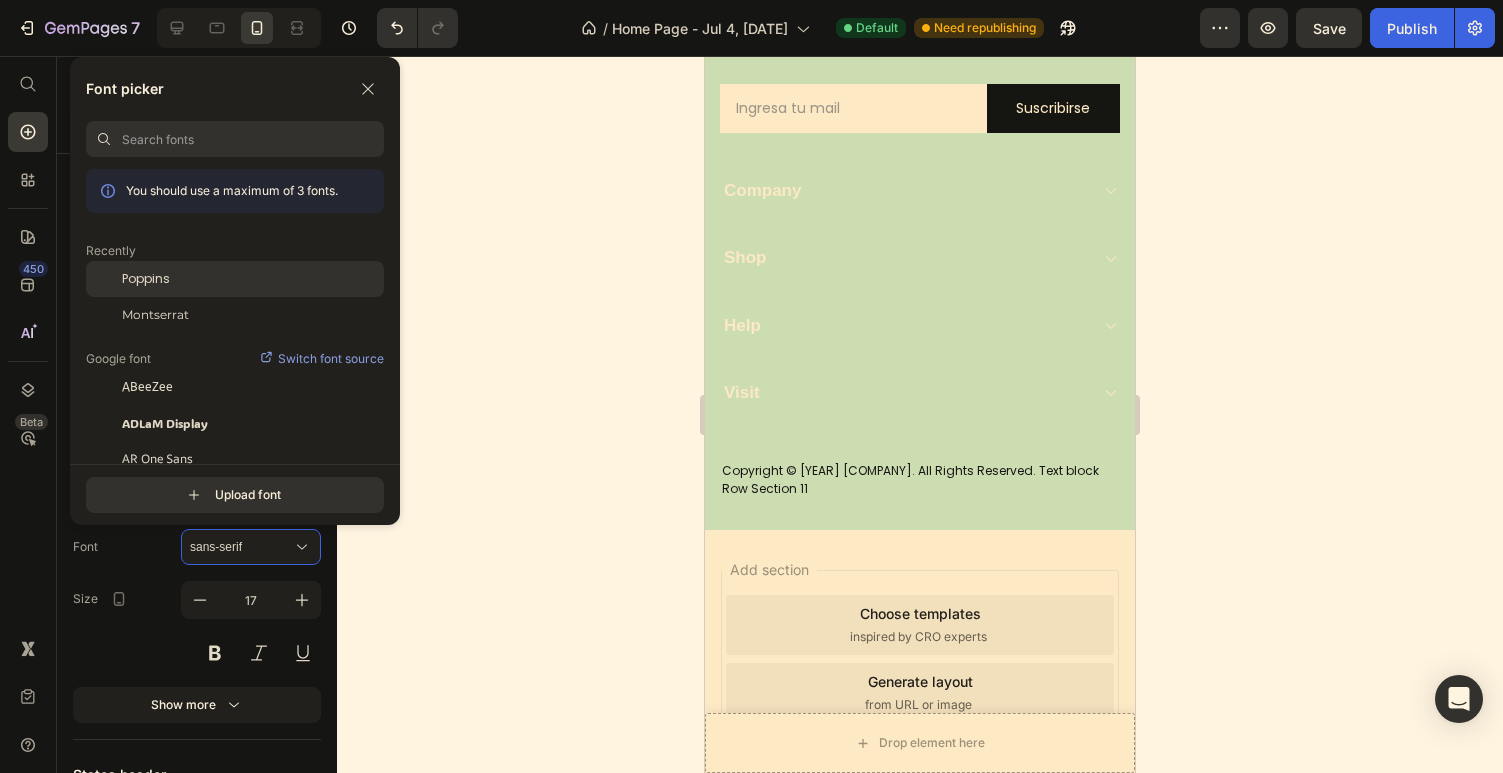 click on "Poppins" 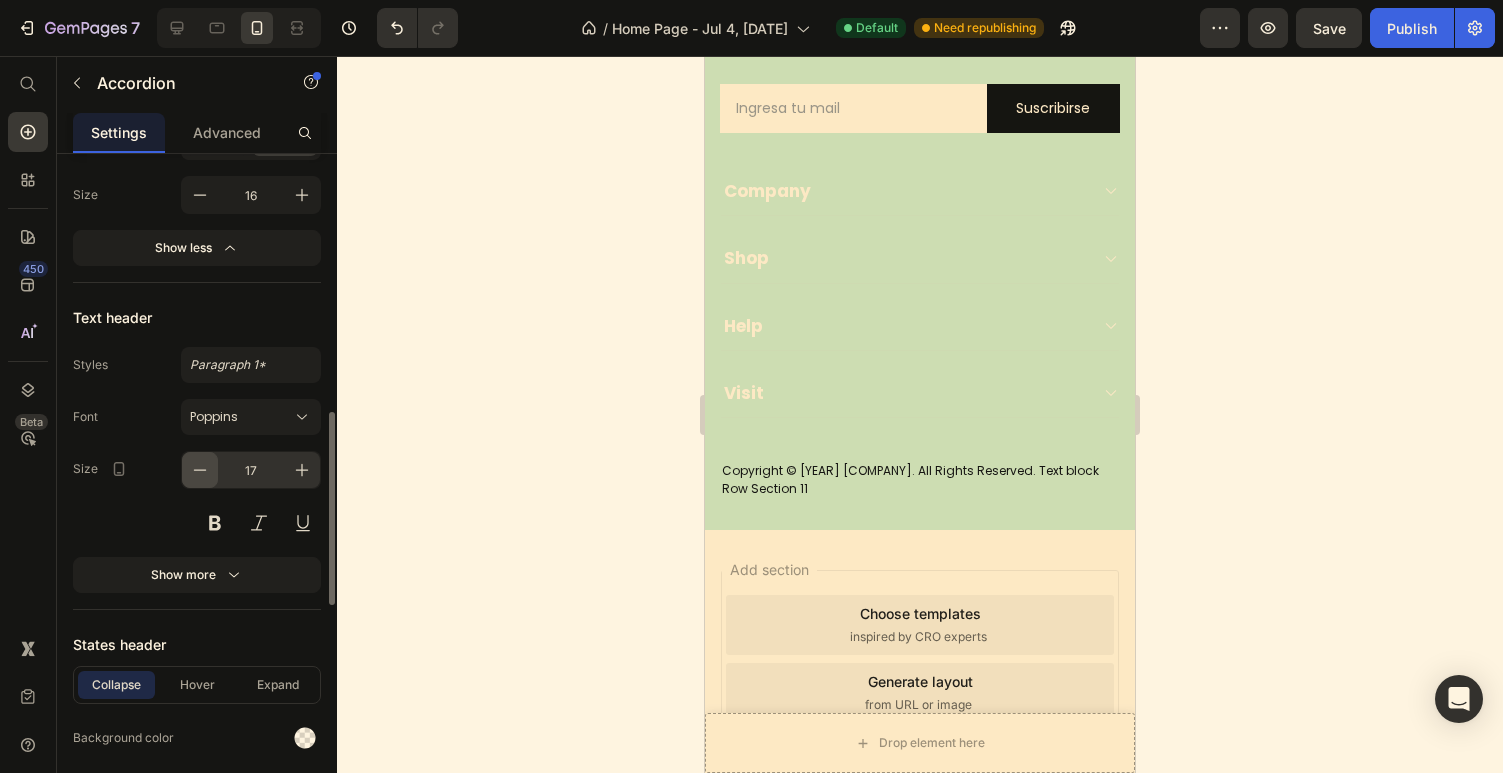 scroll, scrollTop: 872, scrollLeft: 0, axis: vertical 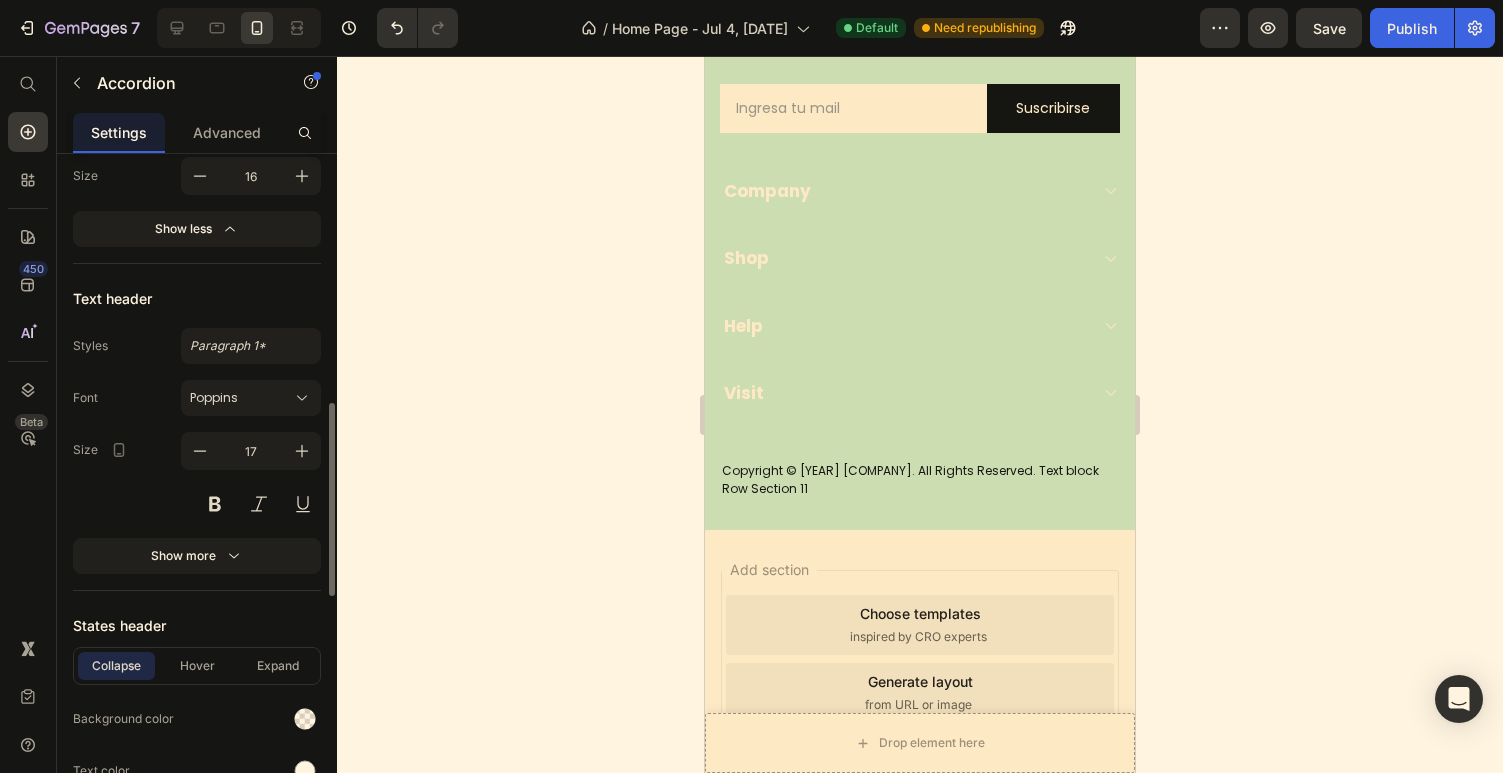 click on "Font Poppins Size 17 Show more" at bounding box center [197, 477] 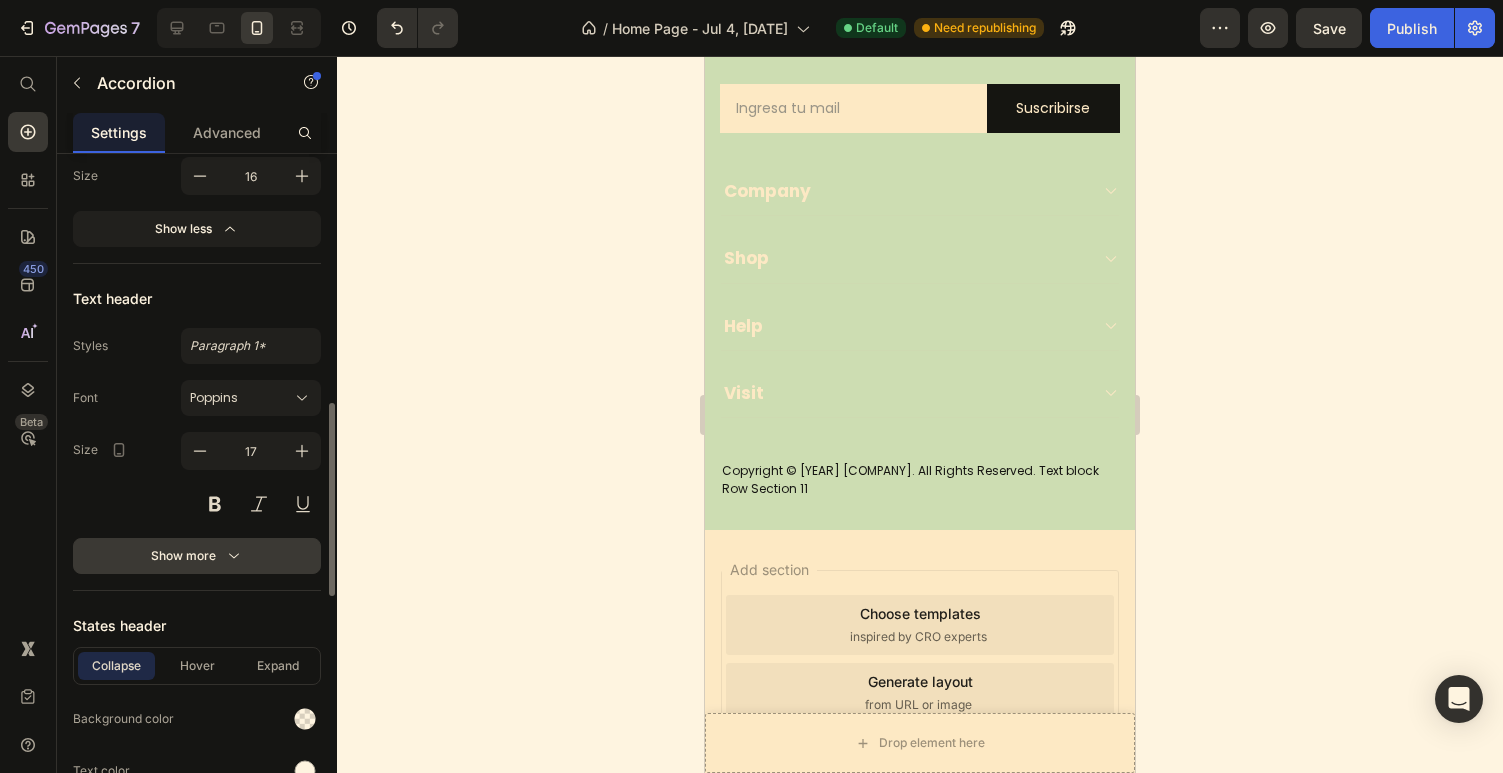 click on "Show more" at bounding box center (197, 556) 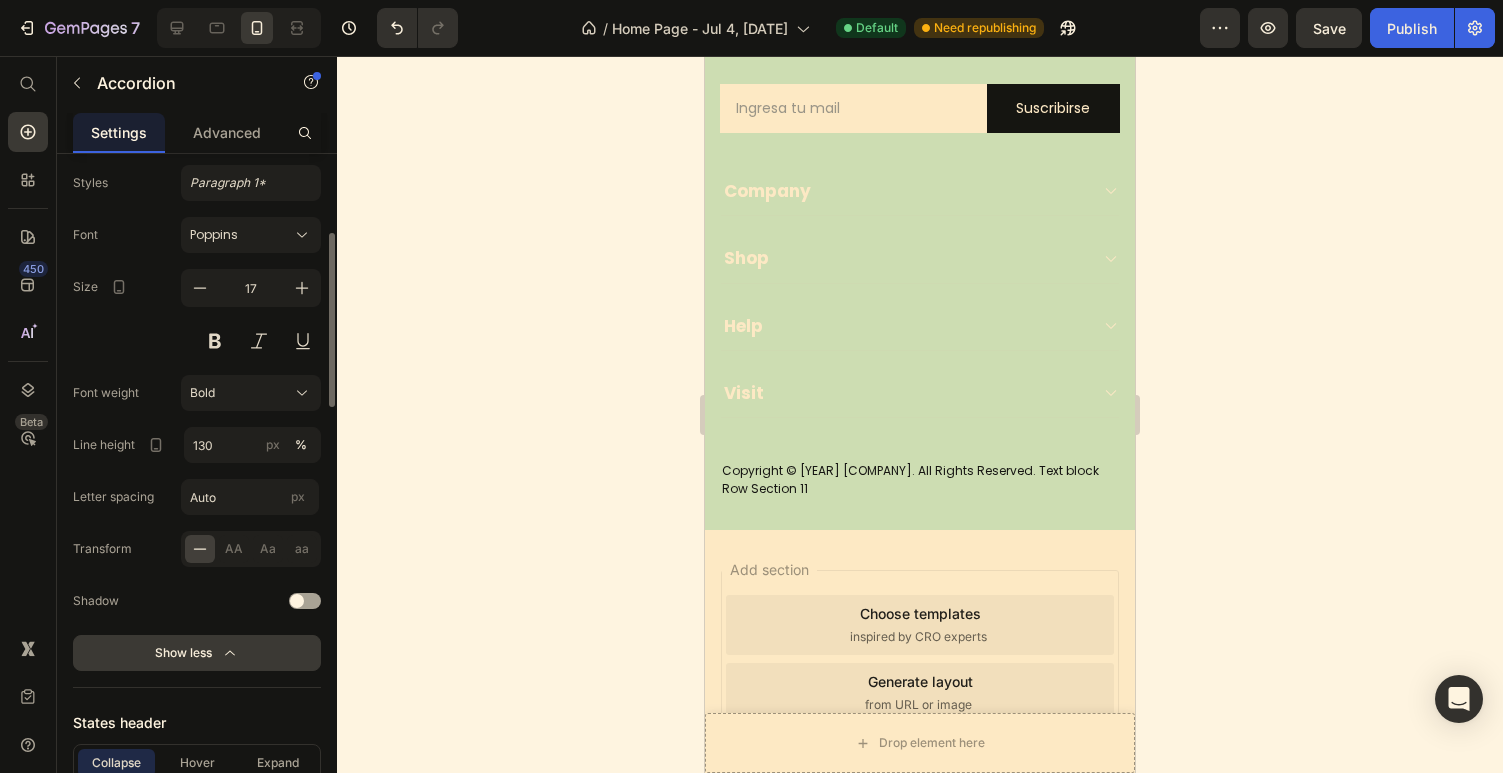 scroll, scrollTop: 1061, scrollLeft: 0, axis: vertical 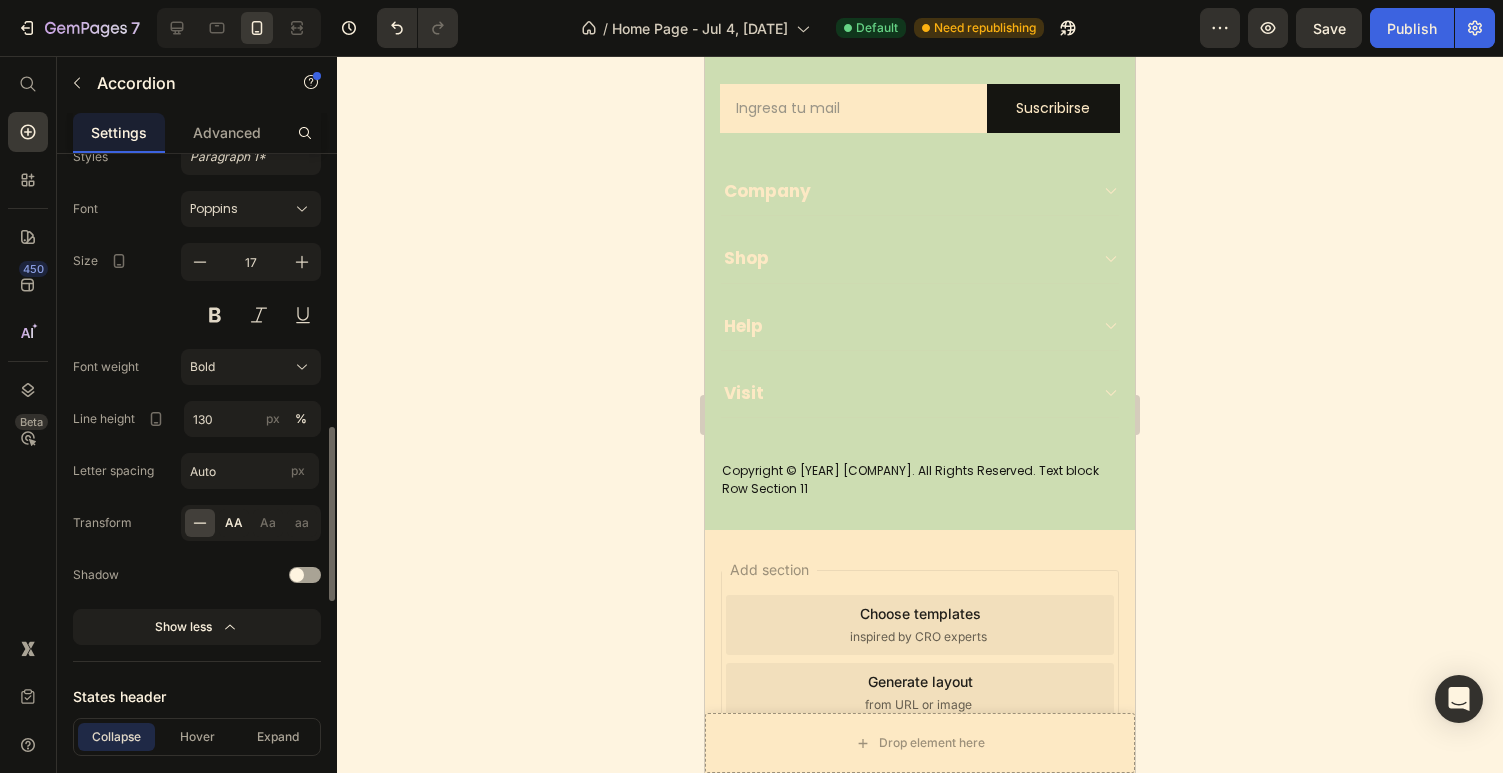 click on "AA" 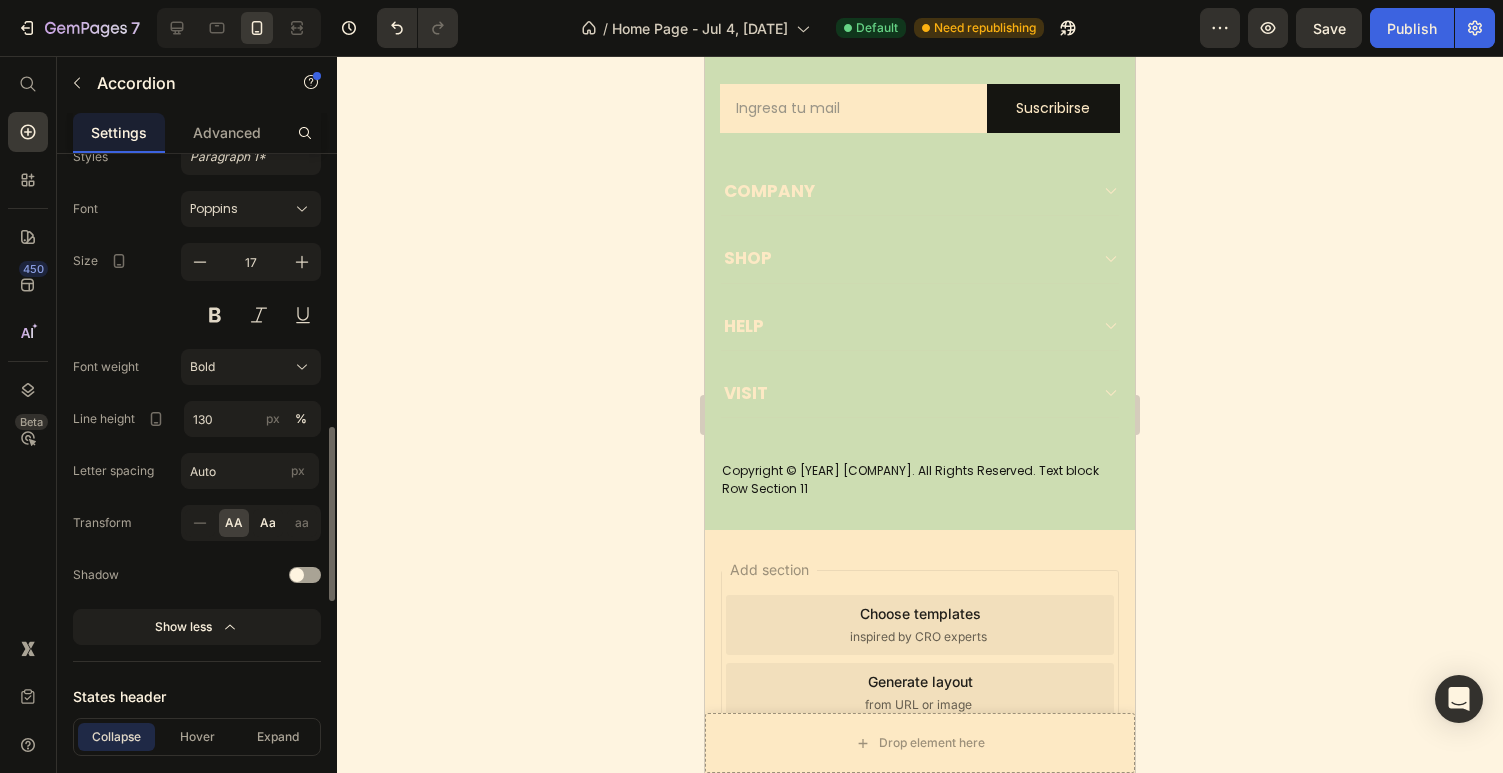click on "Aa" 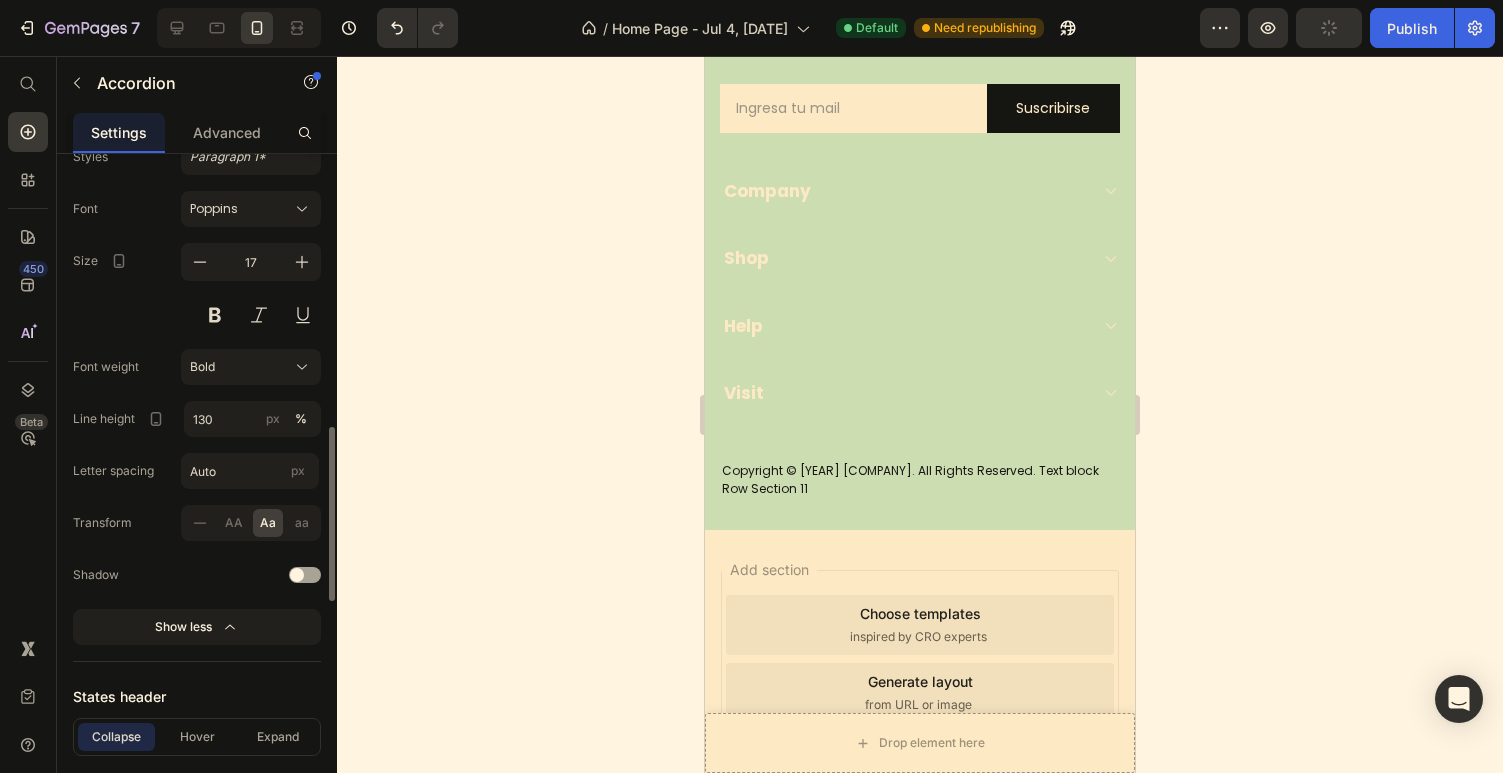 click at bounding box center (220, 575) 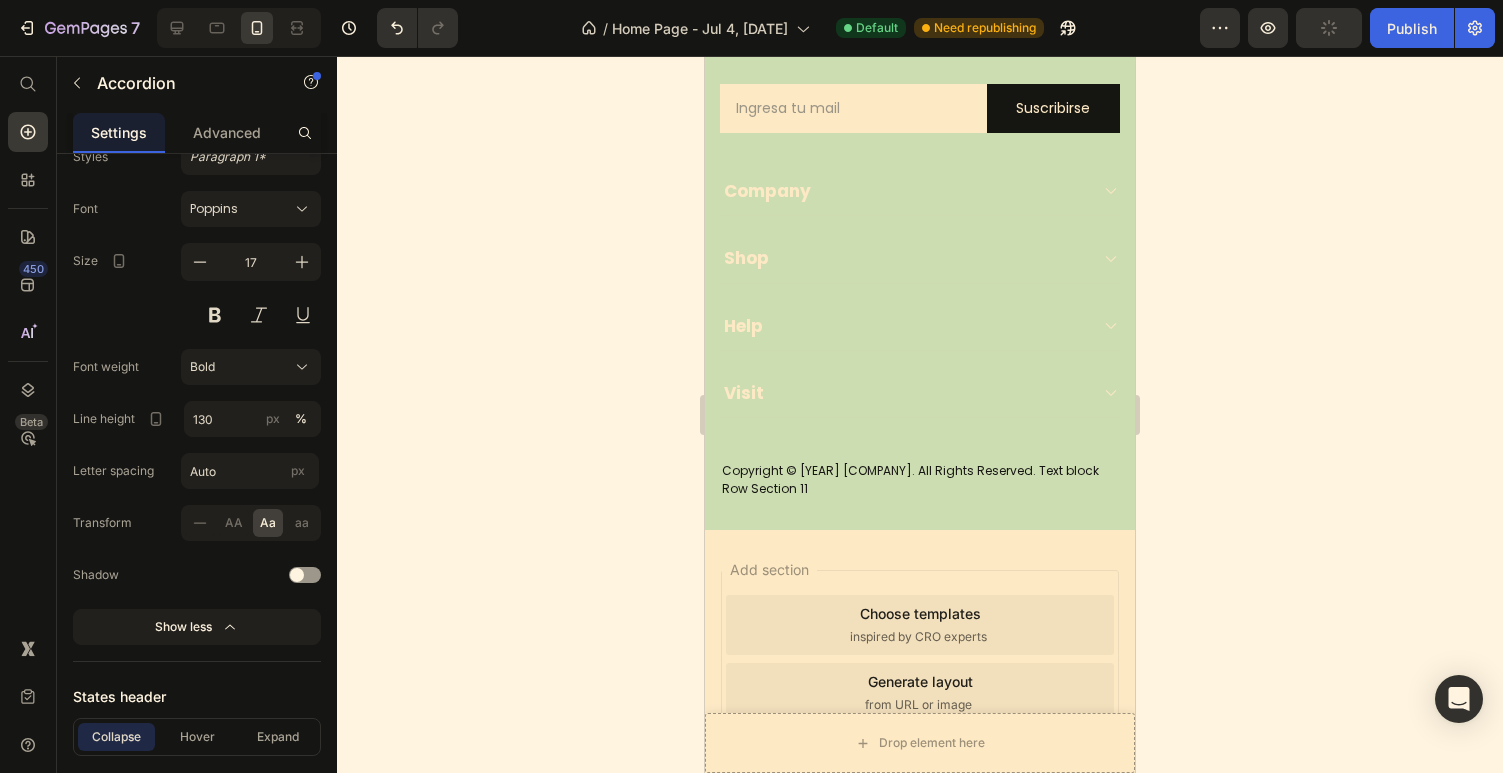 click on "Visit" at bounding box center [904, 393] 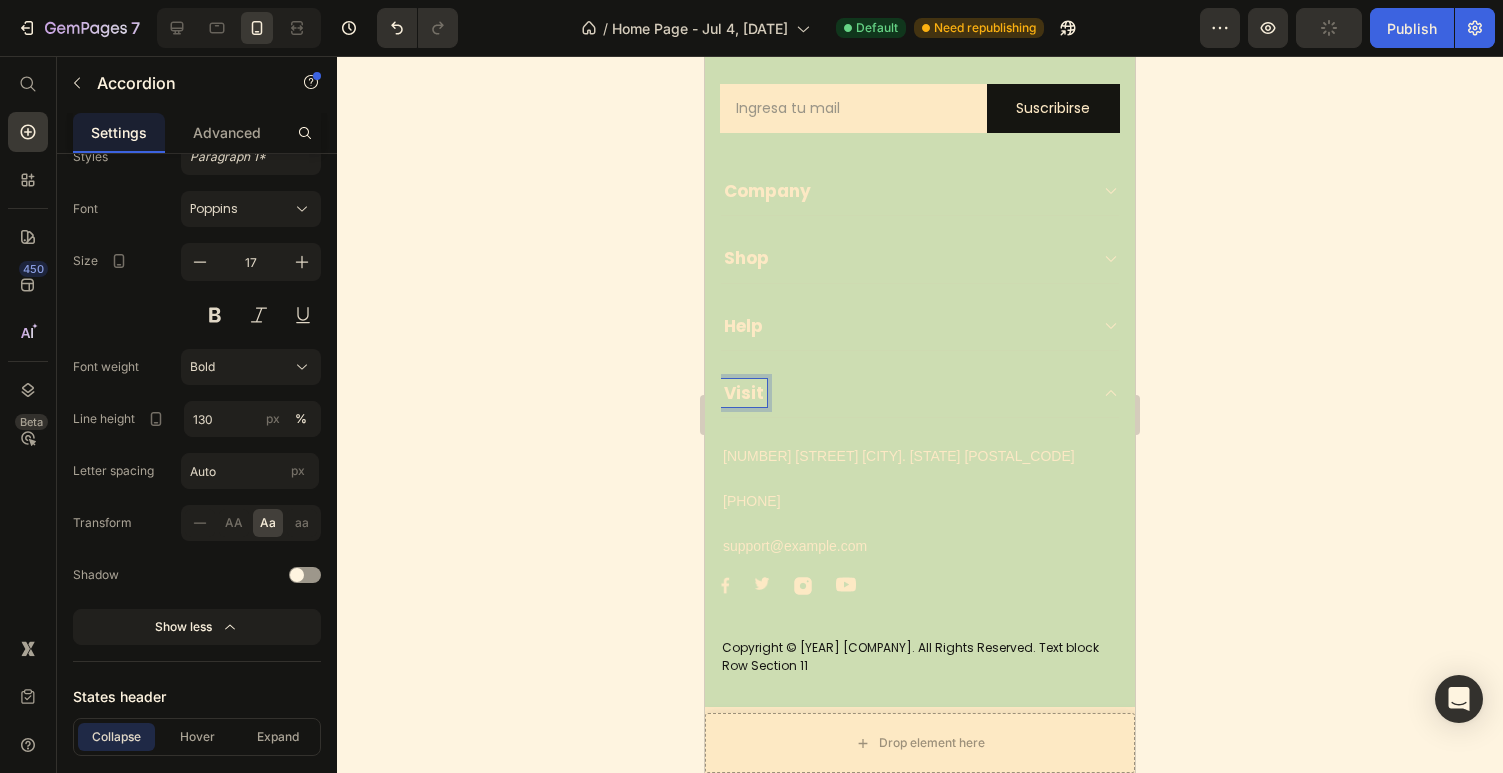 click on "Visit" at bounding box center (744, 393) 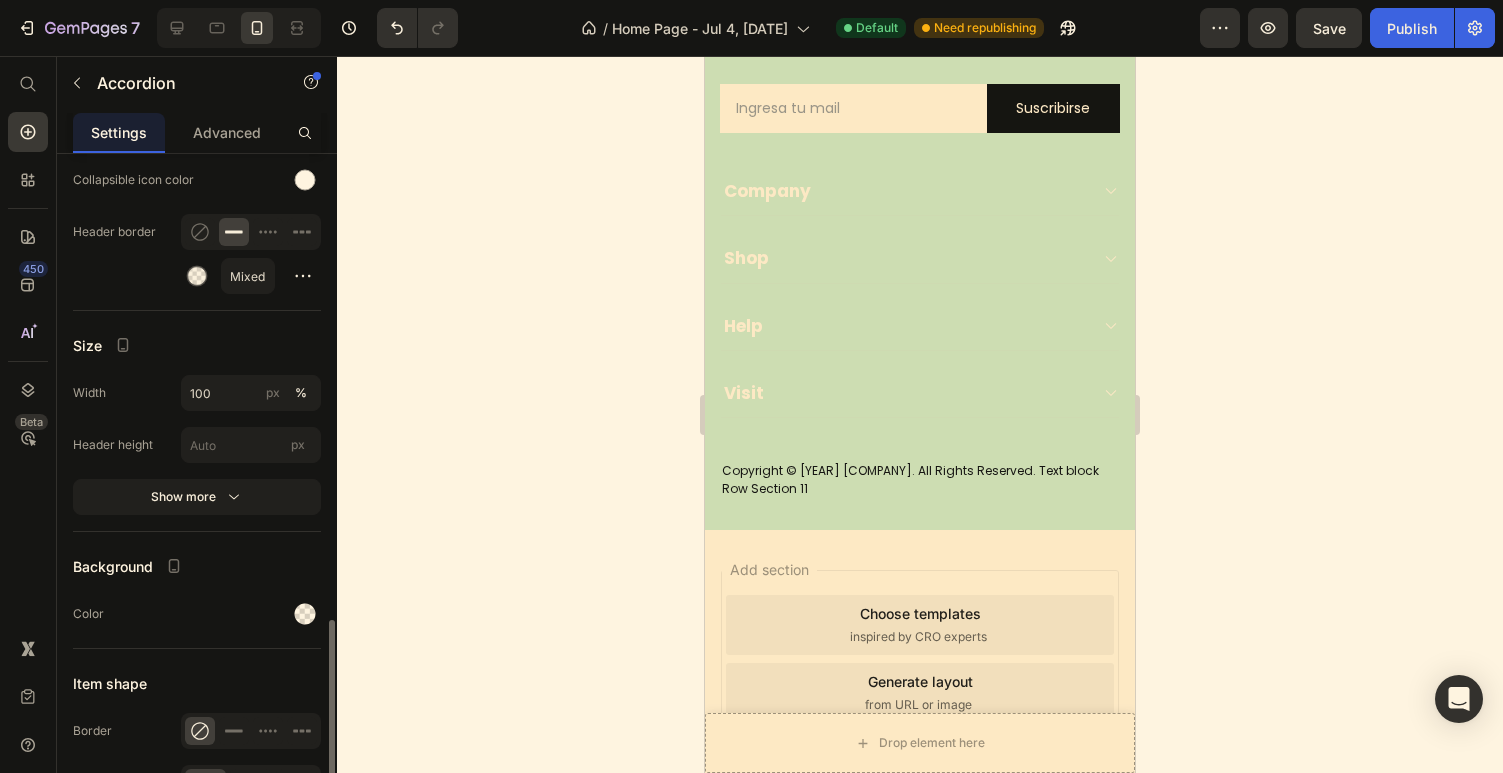 scroll, scrollTop: 1810, scrollLeft: 0, axis: vertical 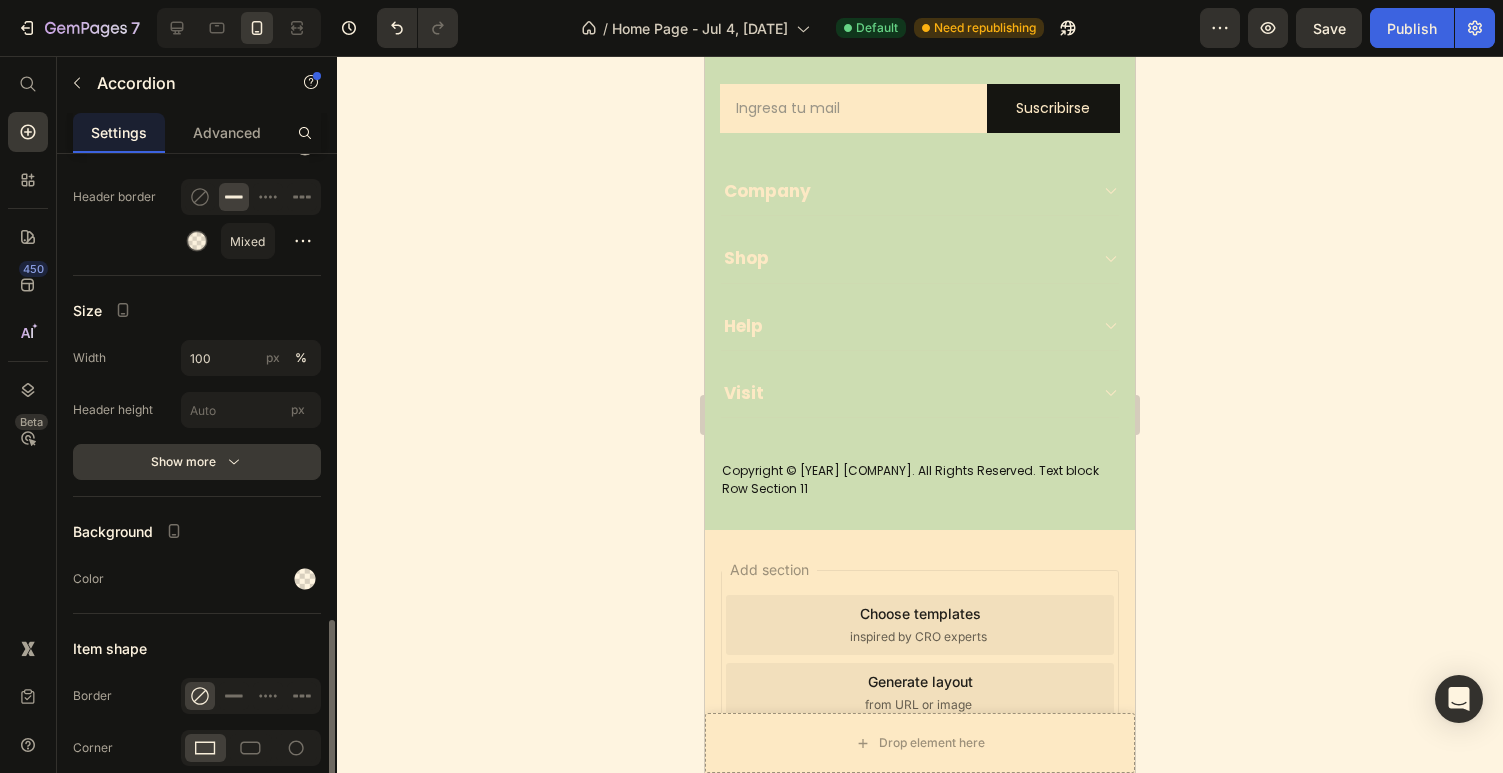 click 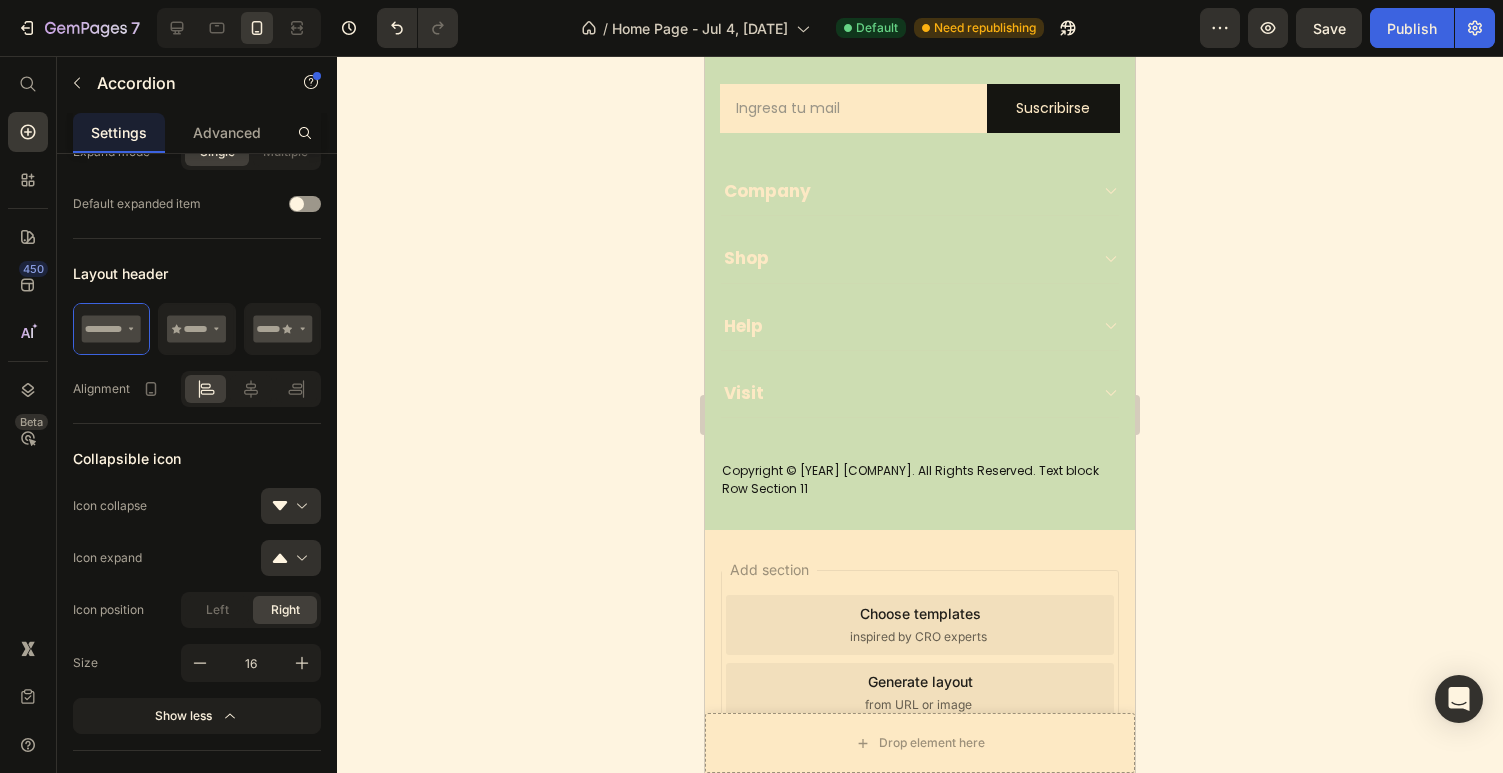 scroll, scrollTop: 0, scrollLeft: 0, axis: both 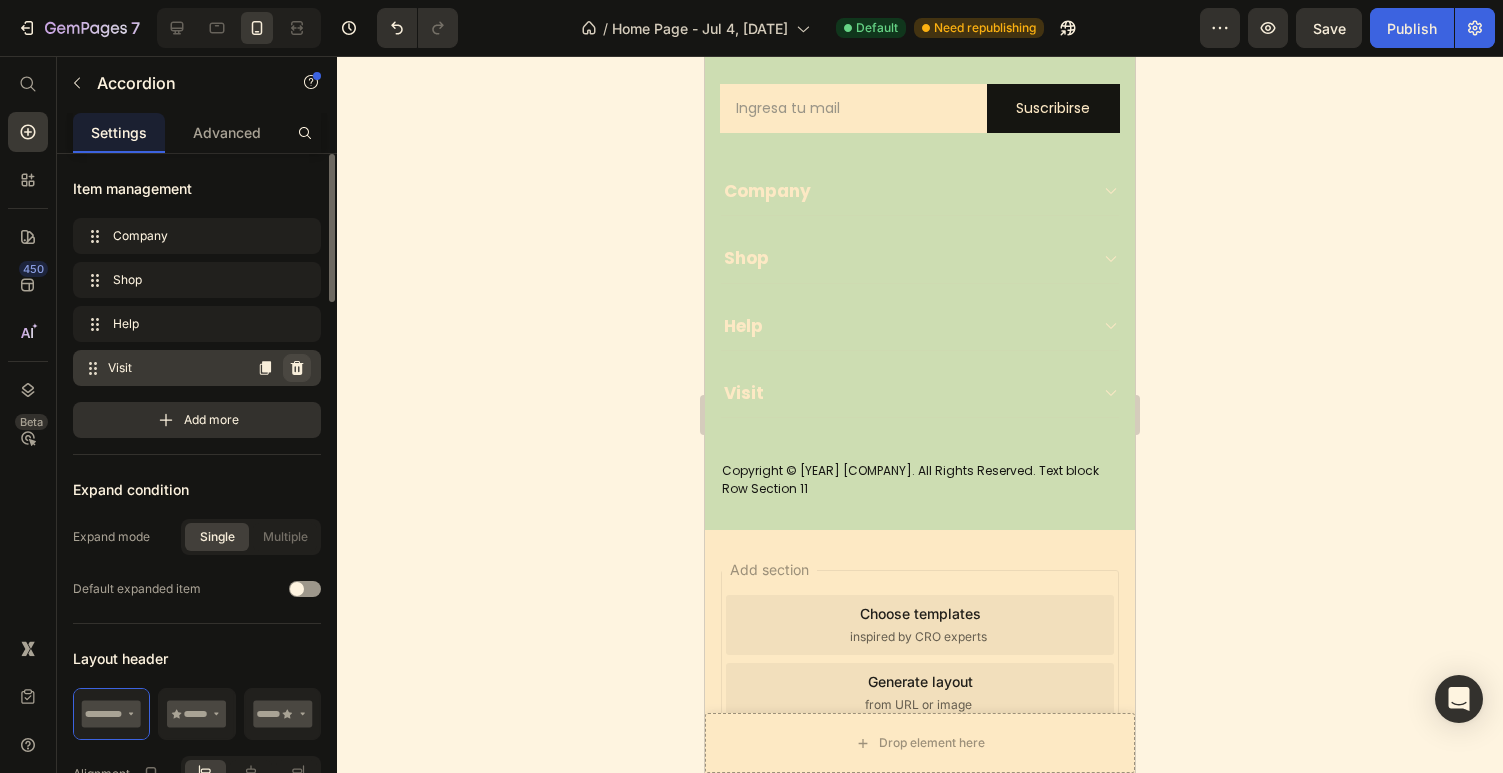 click 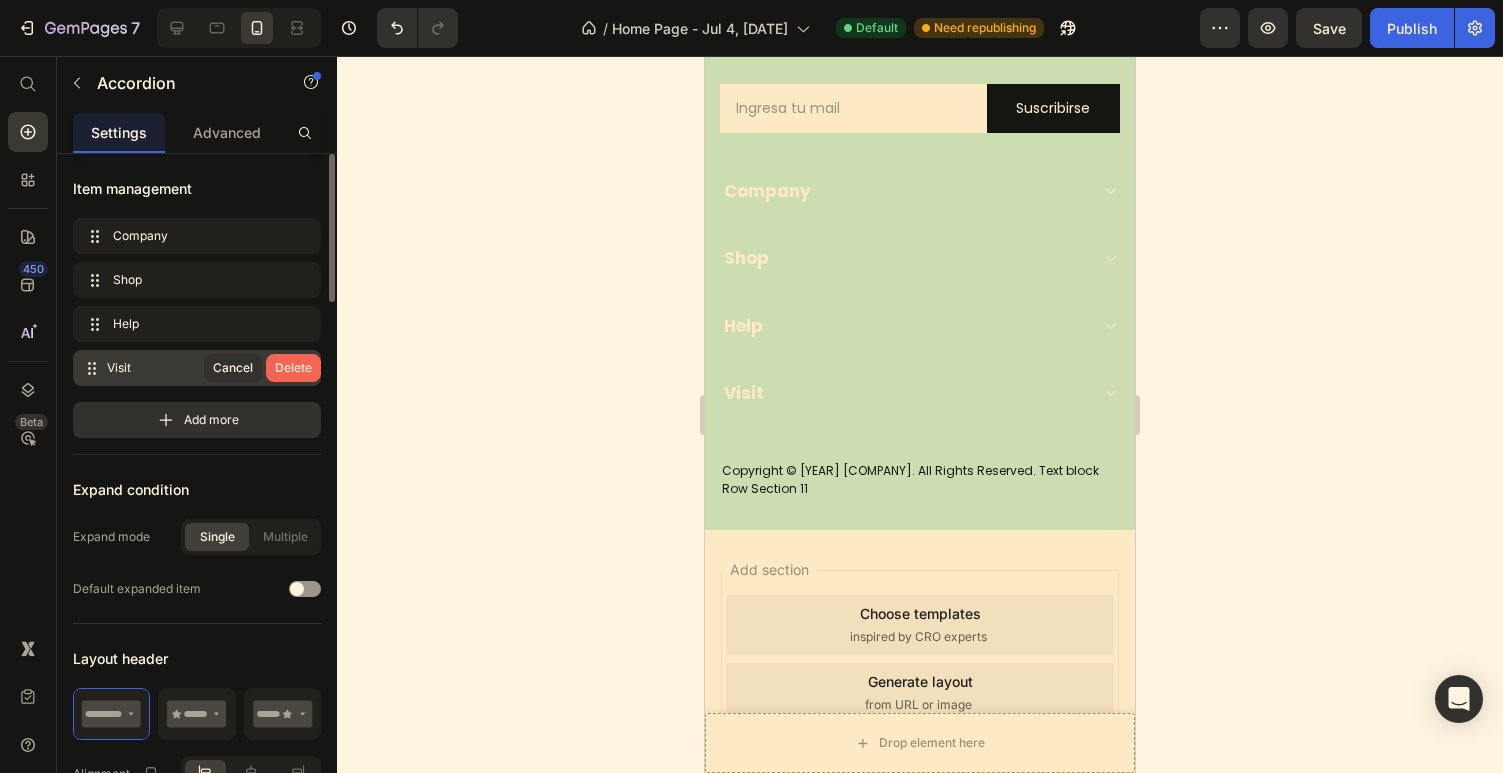 click on "Delete" at bounding box center (293, 368) 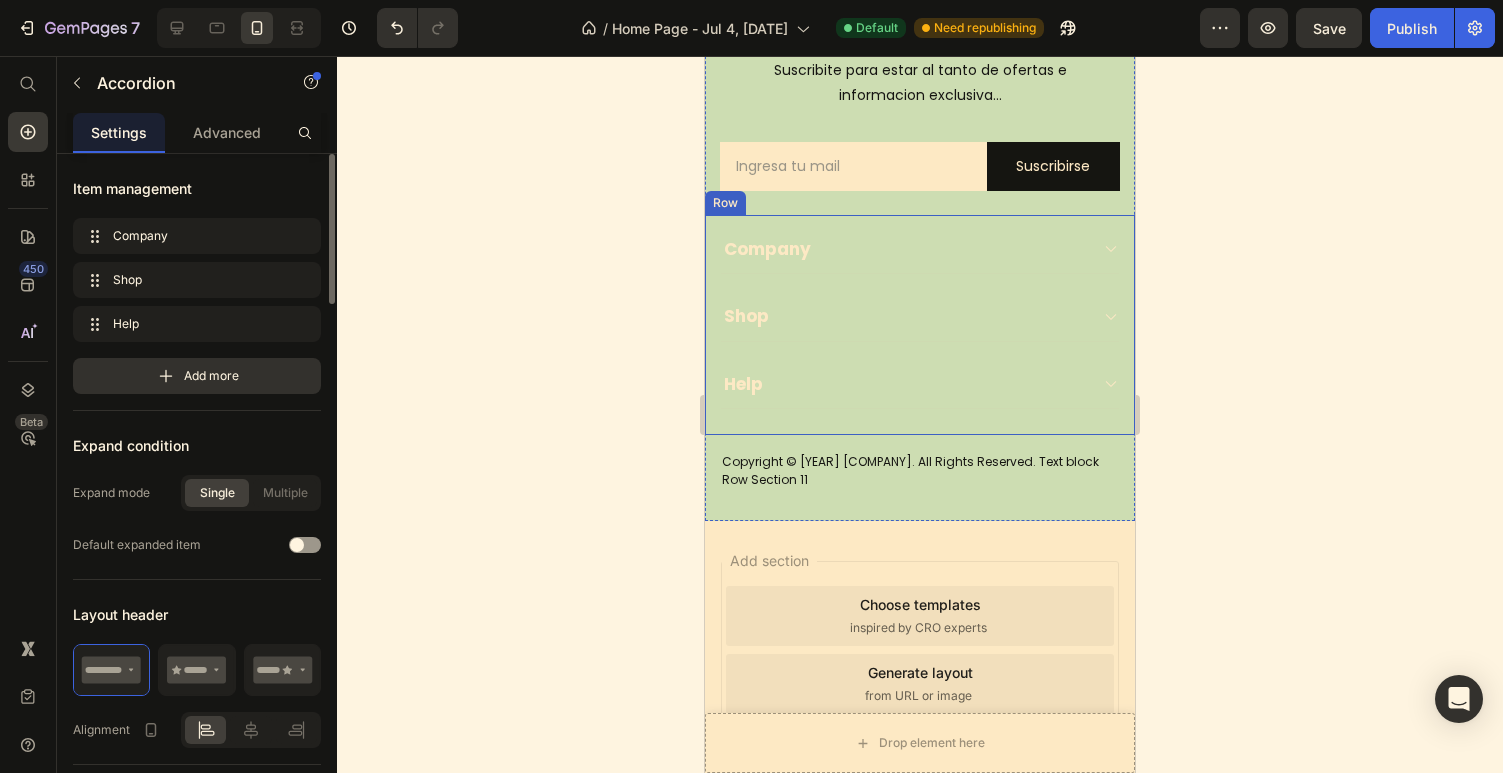 scroll, scrollTop: 3080, scrollLeft: 0, axis: vertical 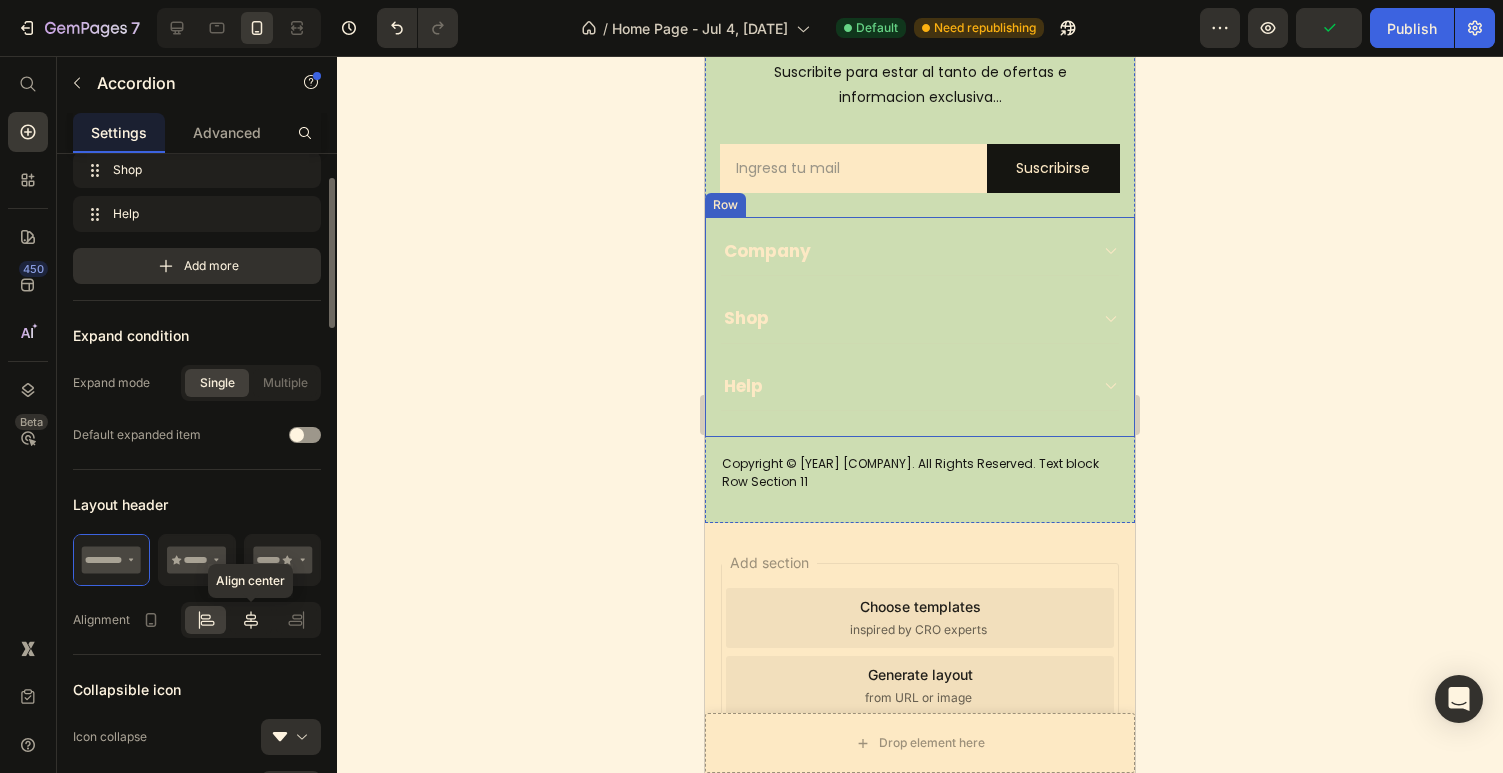 click 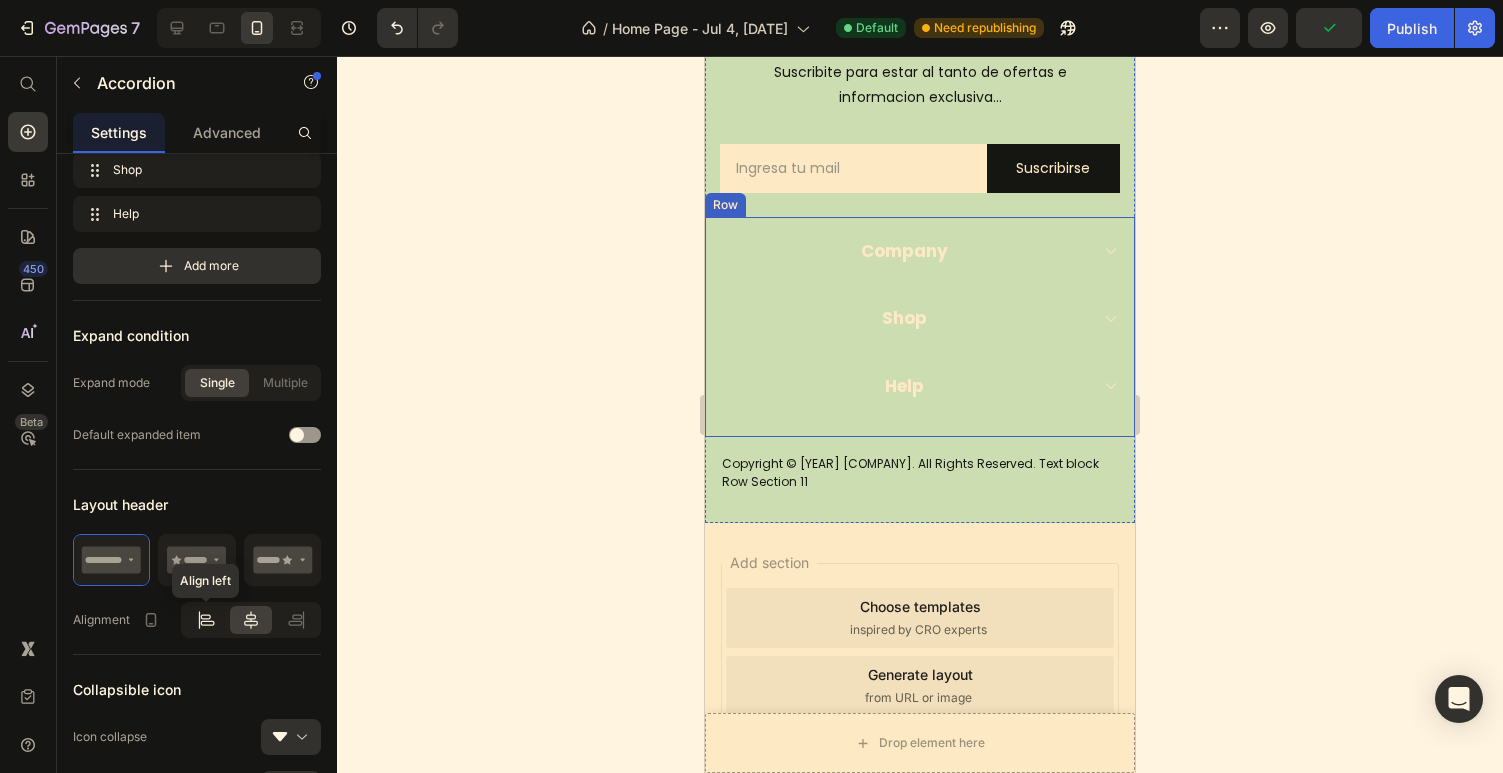 click 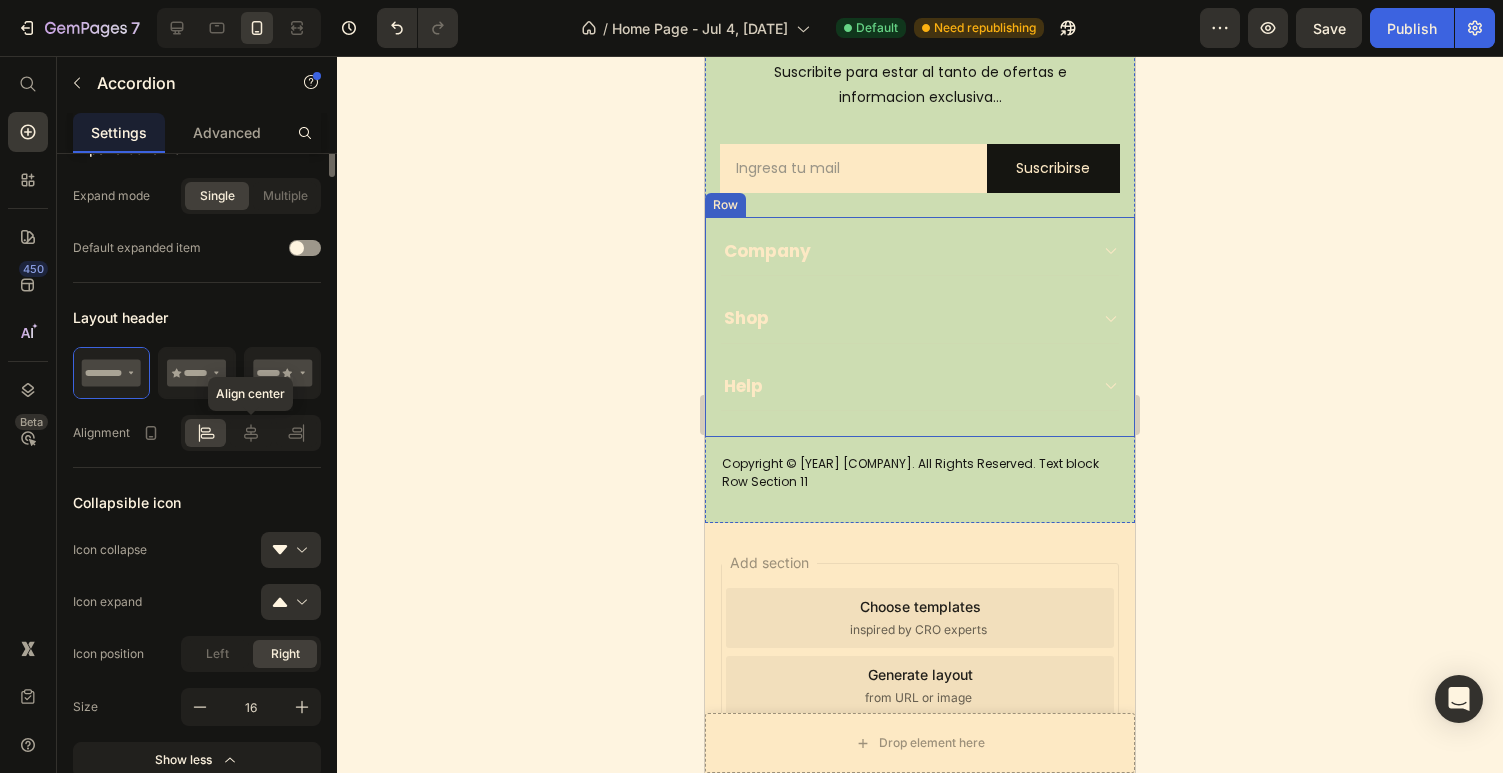 scroll, scrollTop: 320, scrollLeft: 0, axis: vertical 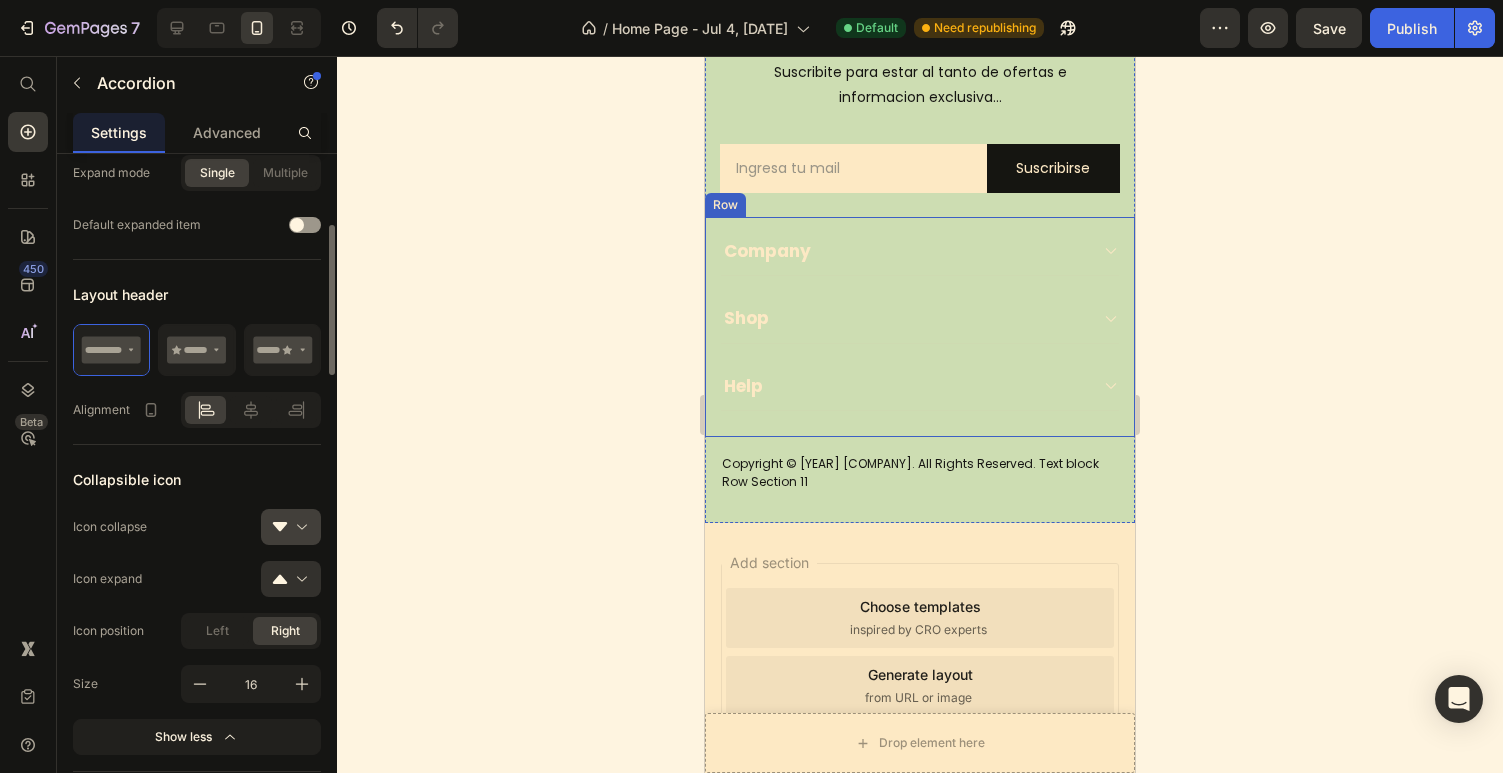 click at bounding box center [299, 527] 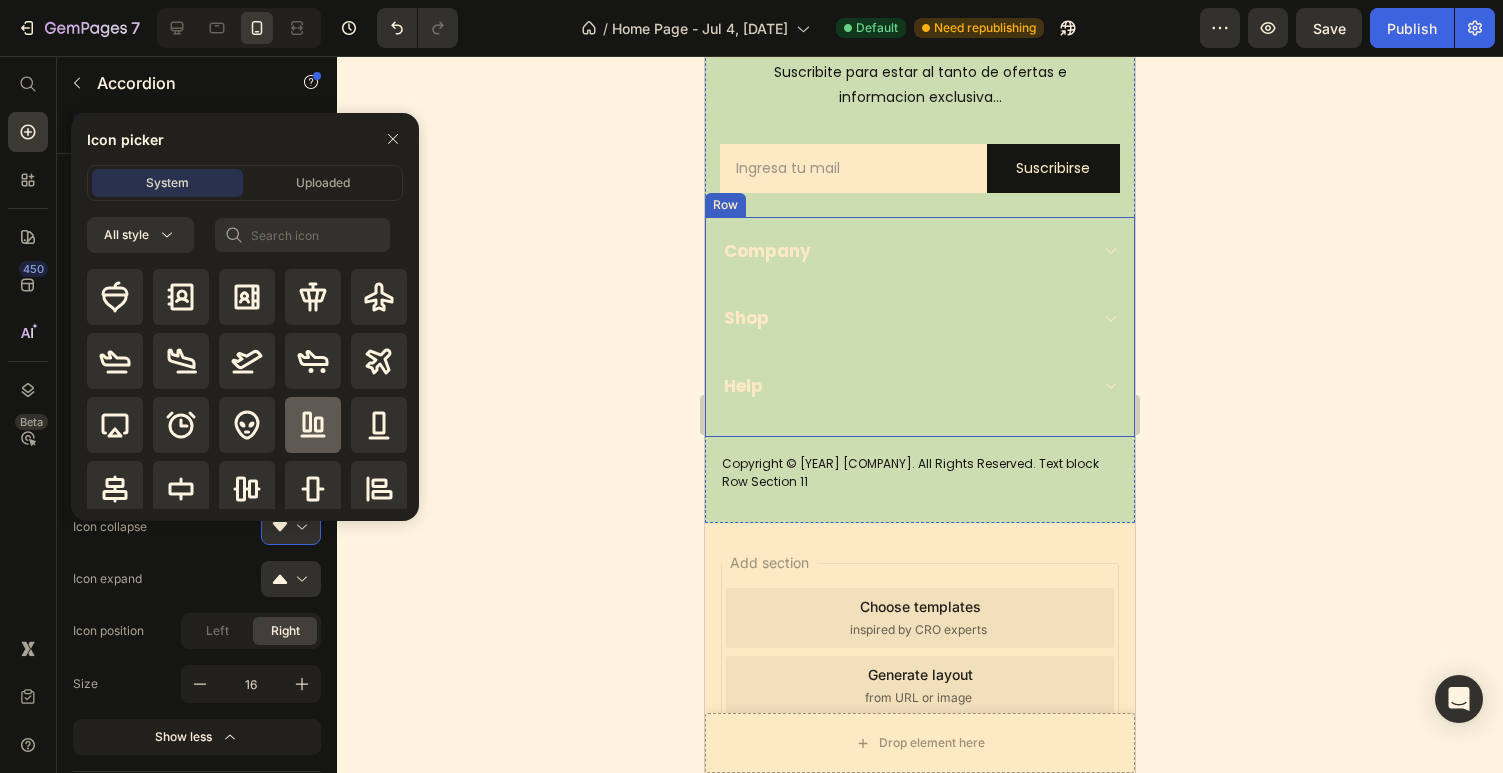 click 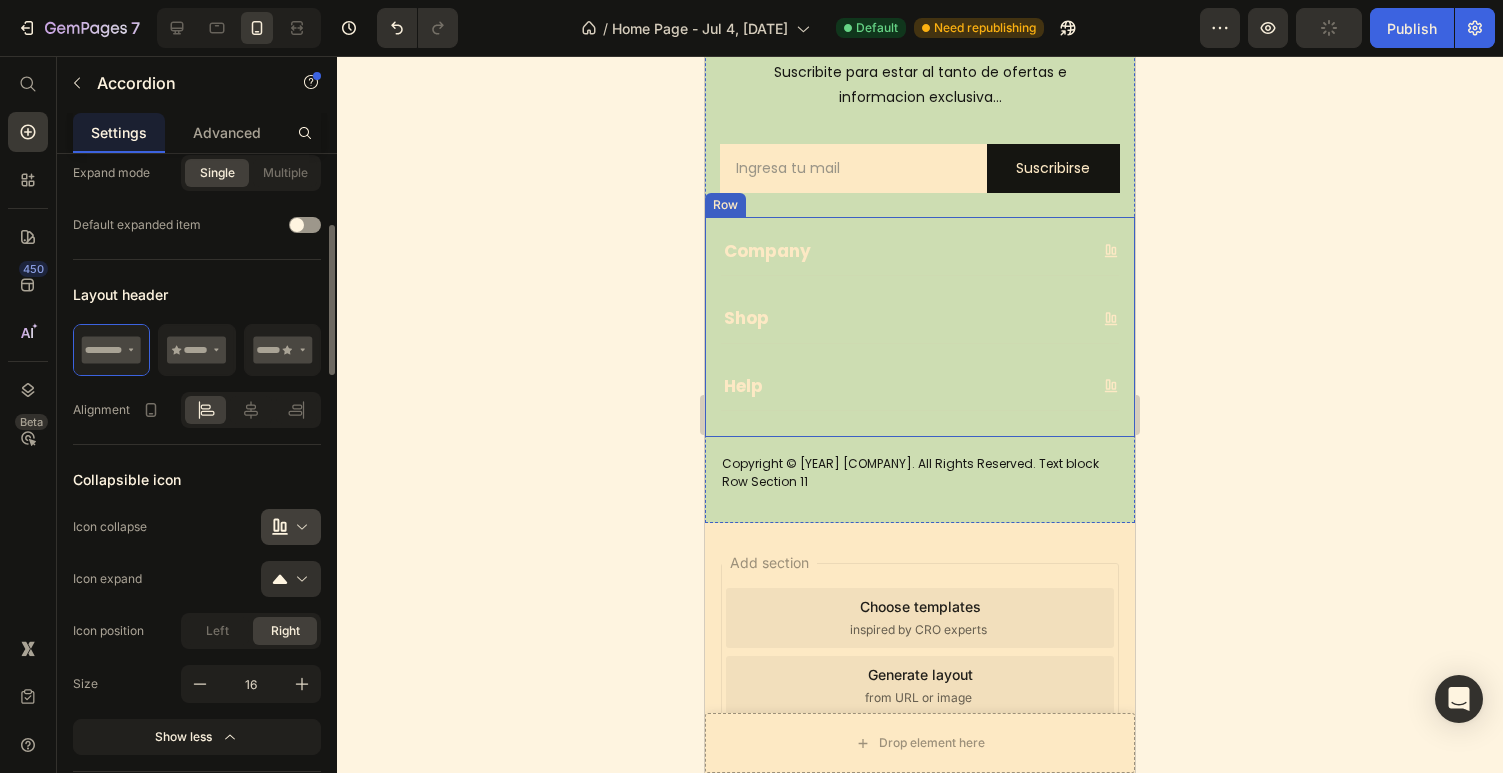 click at bounding box center [299, 527] 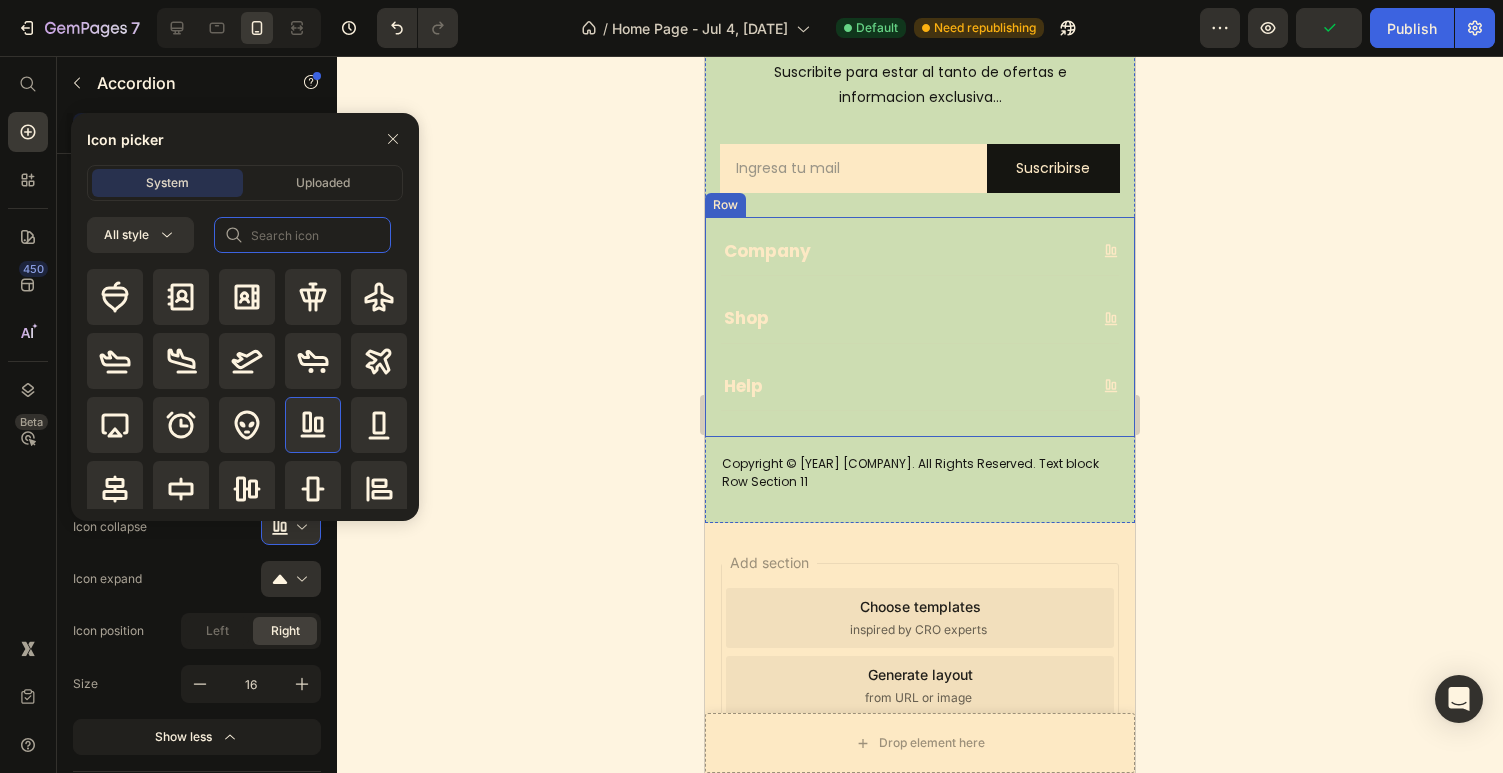 click 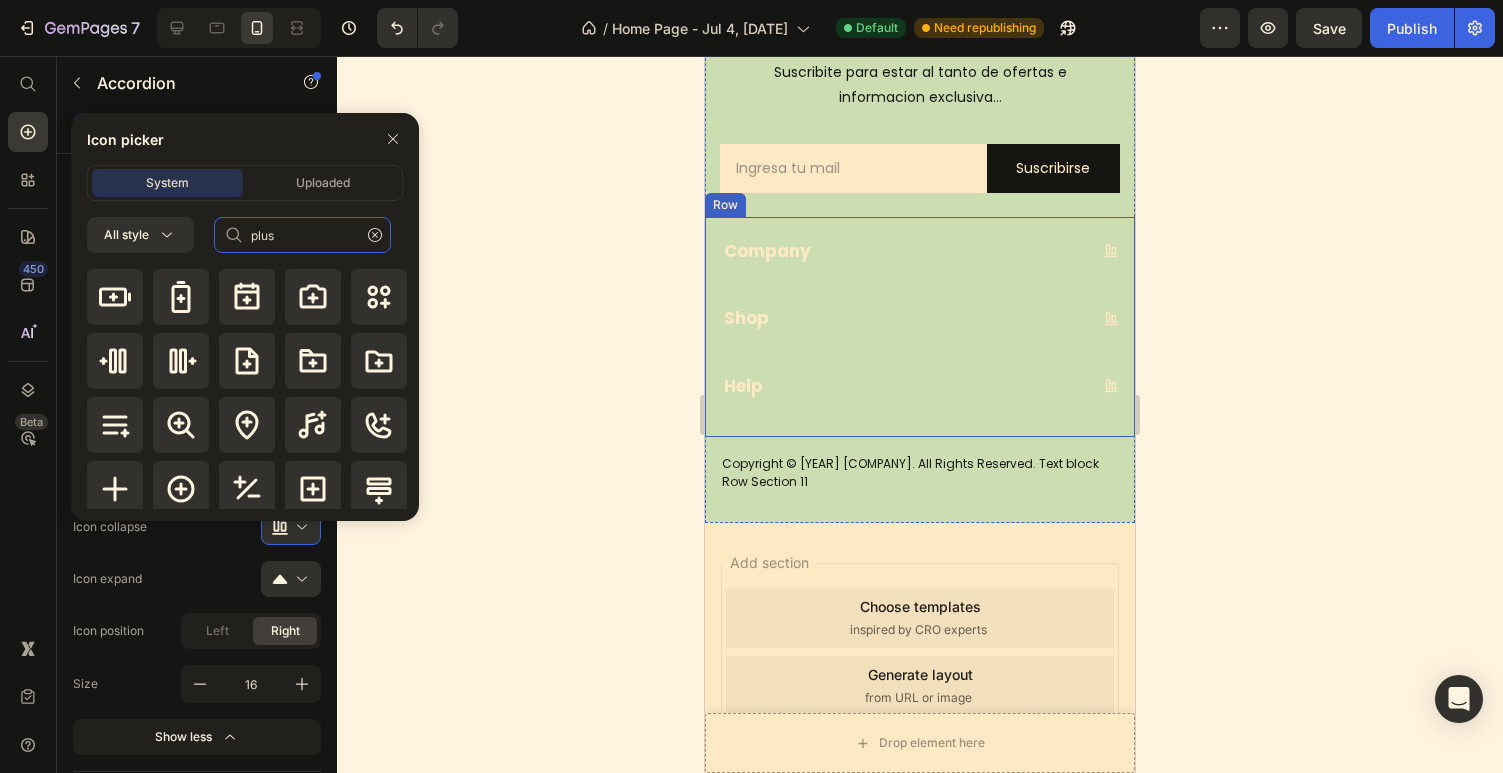 type on "plus" 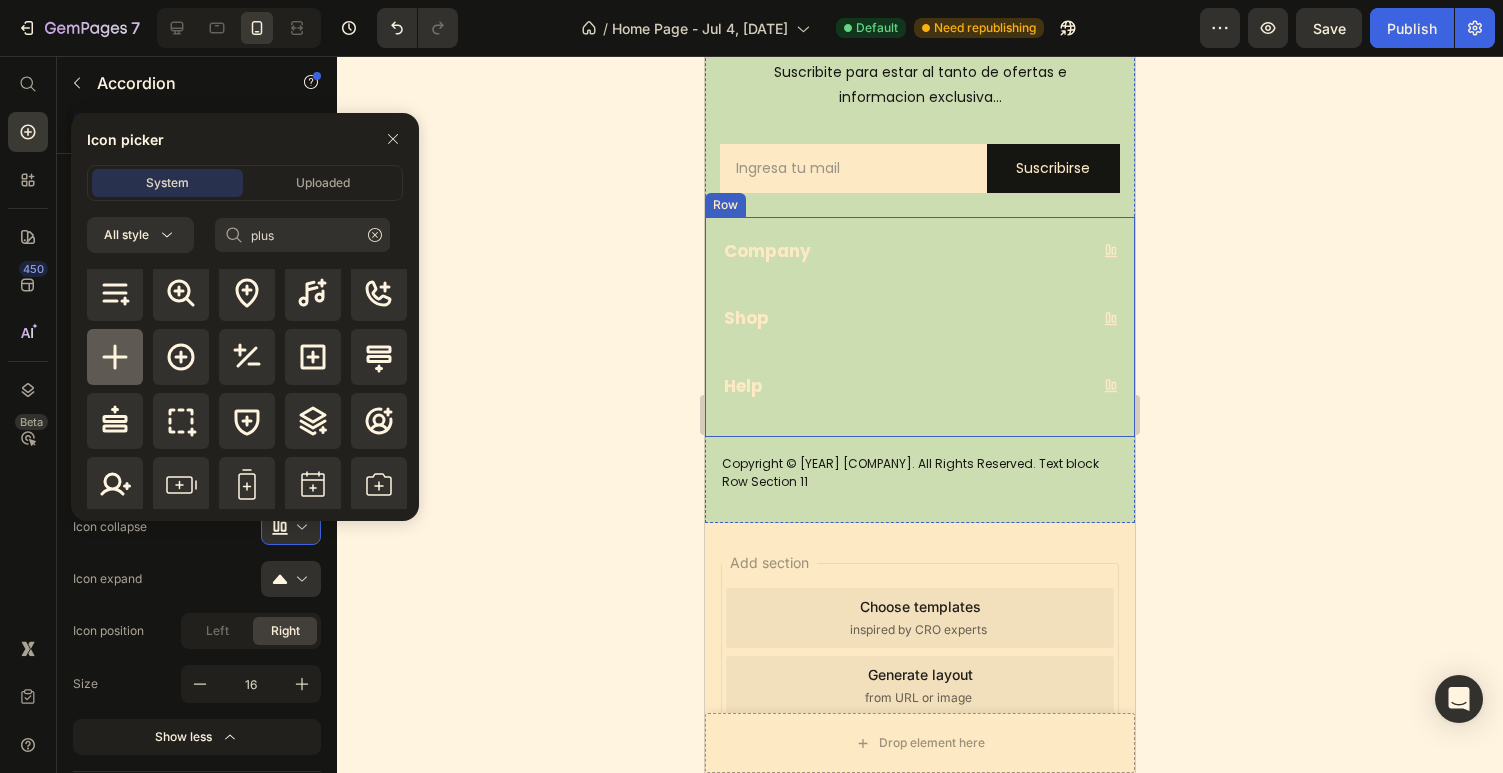 click 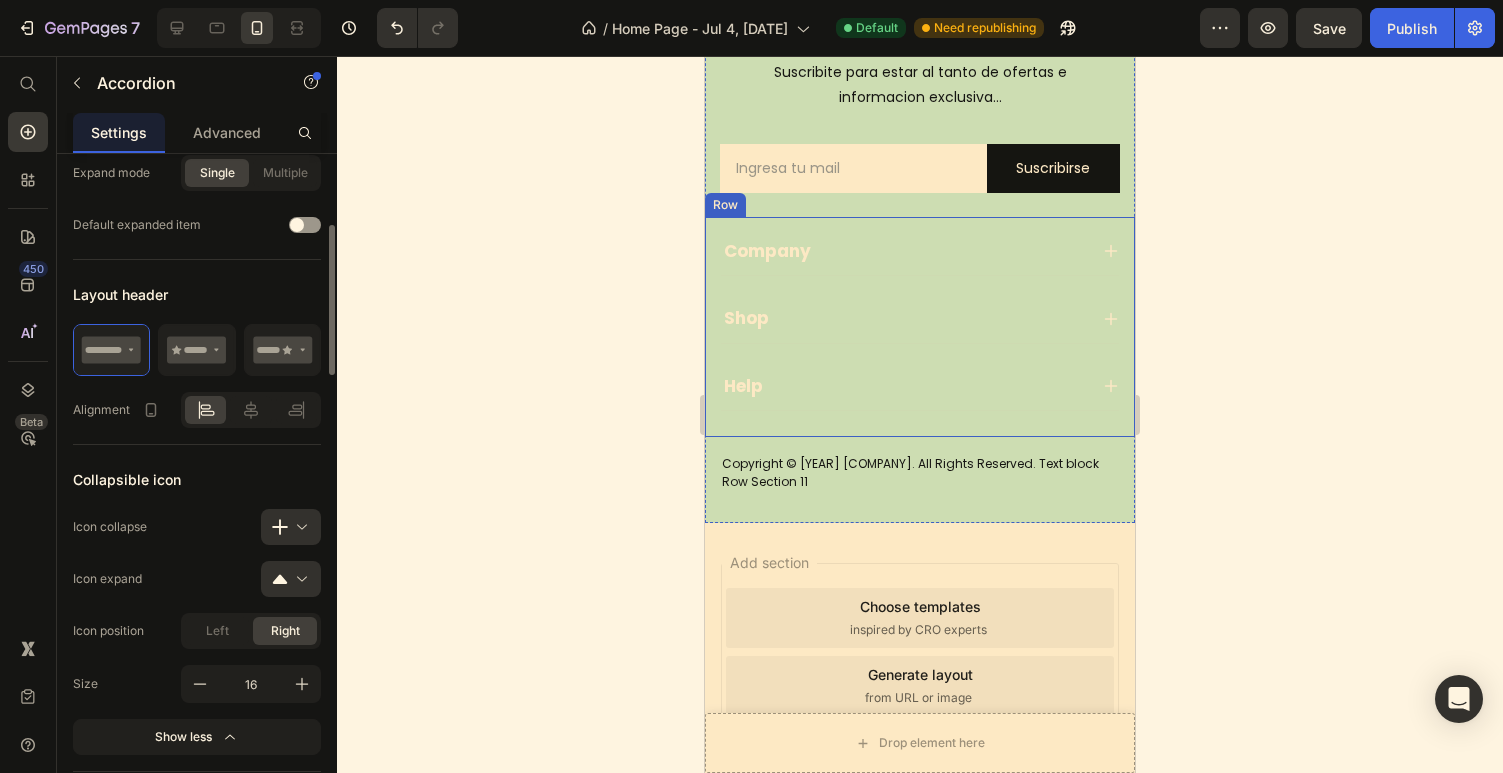 click on "Collapsible icon Icon collapse
Icon expand
Icon position Left Right Size 16 Show less" 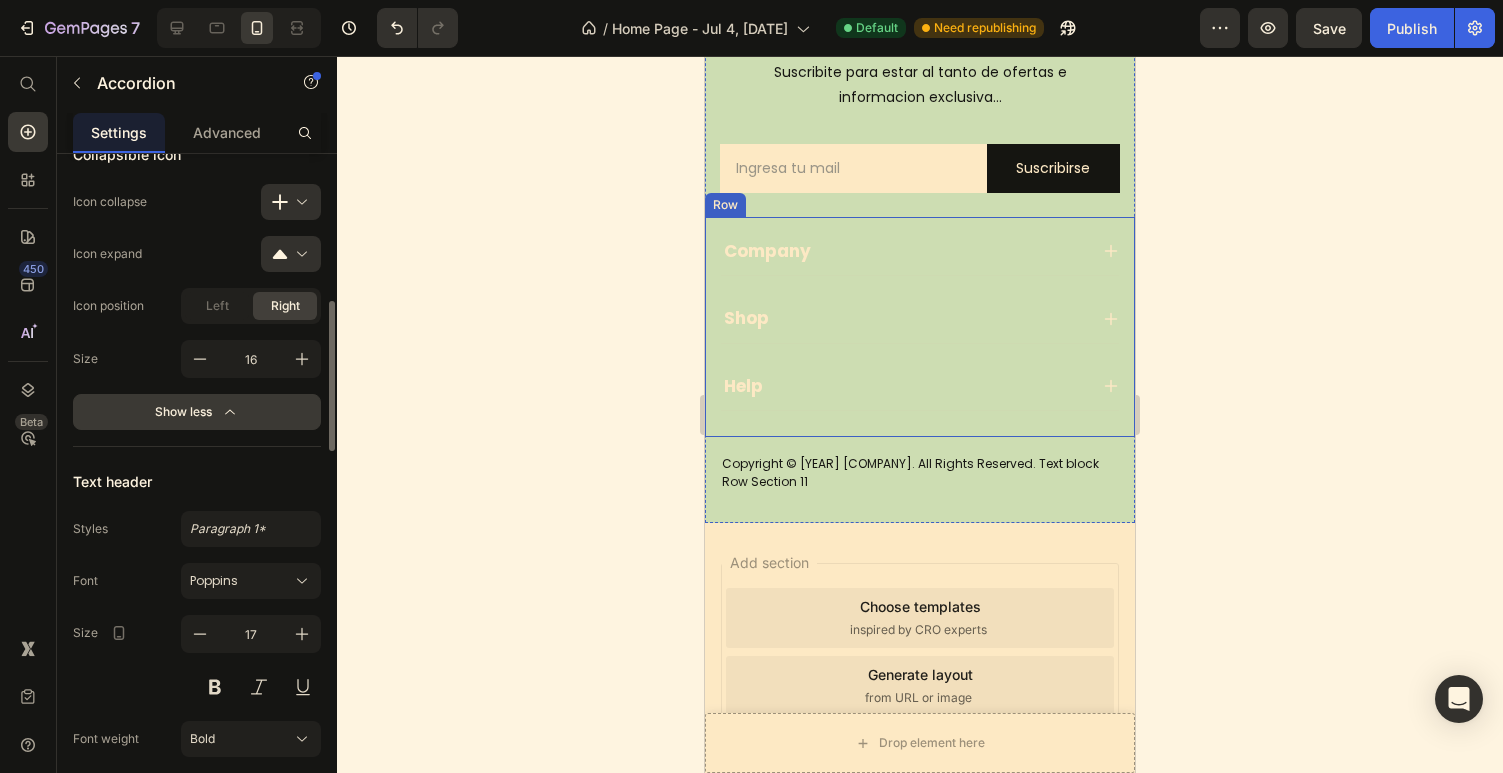 scroll, scrollTop: 658, scrollLeft: 0, axis: vertical 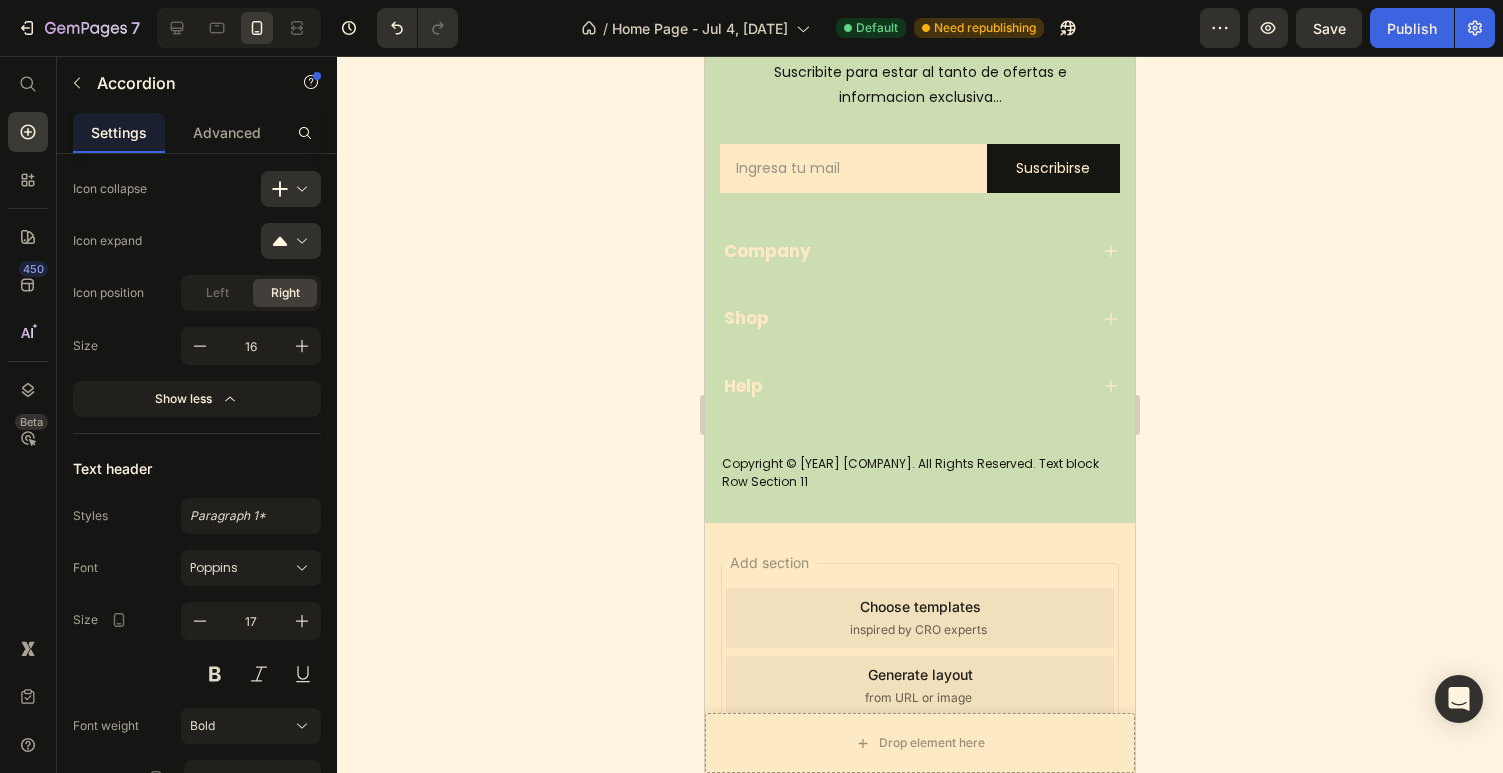click 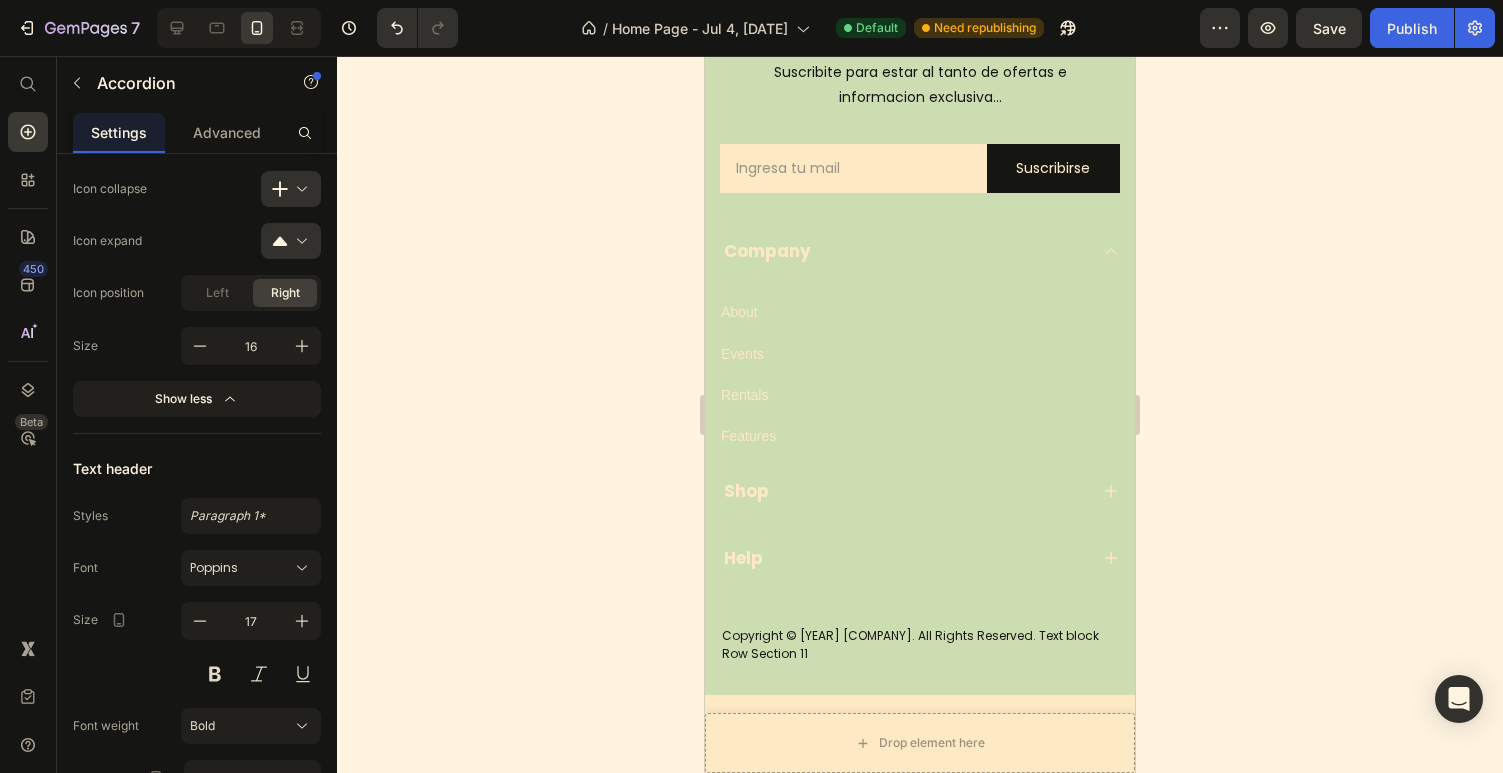 click 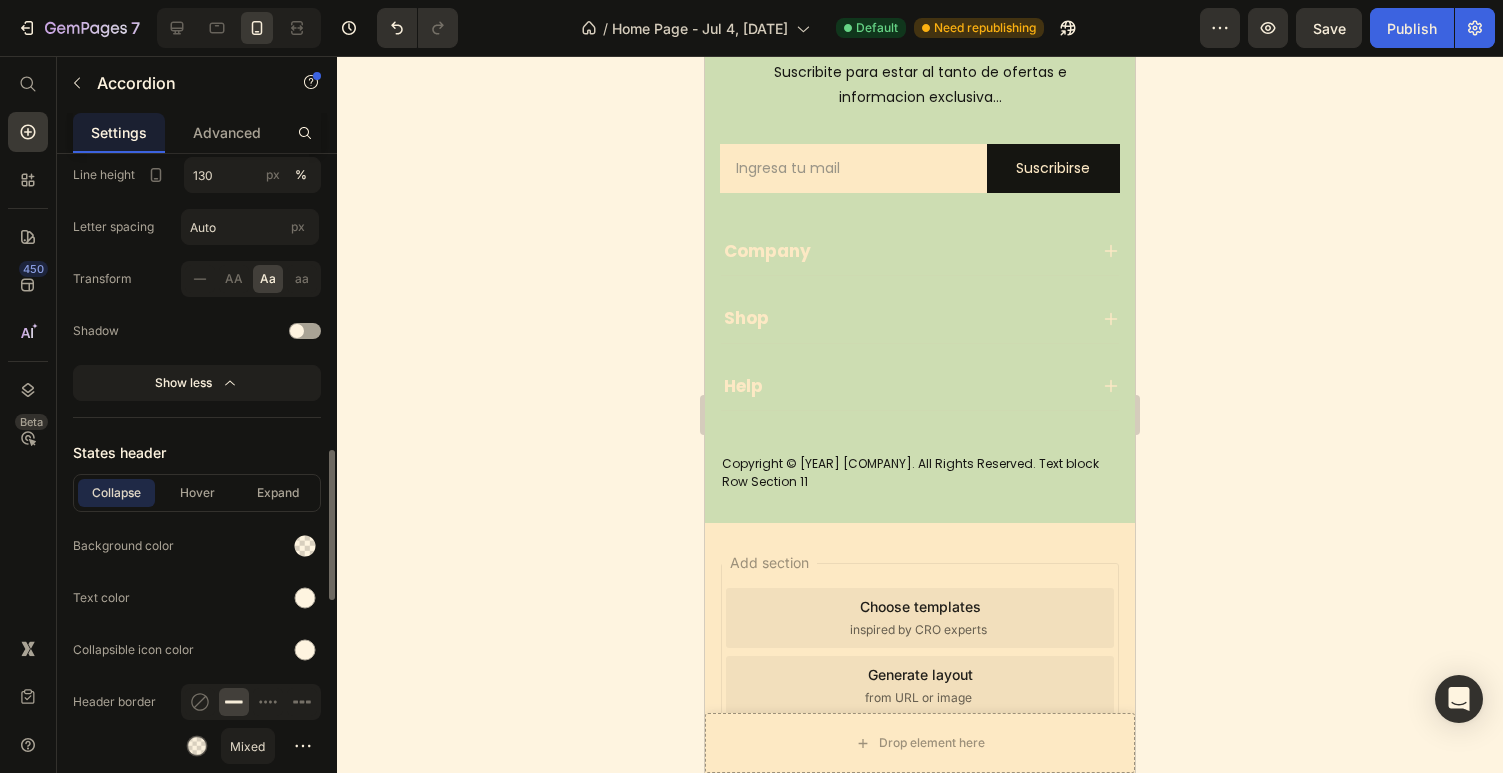 scroll, scrollTop: 1269, scrollLeft: 0, axis: vertical 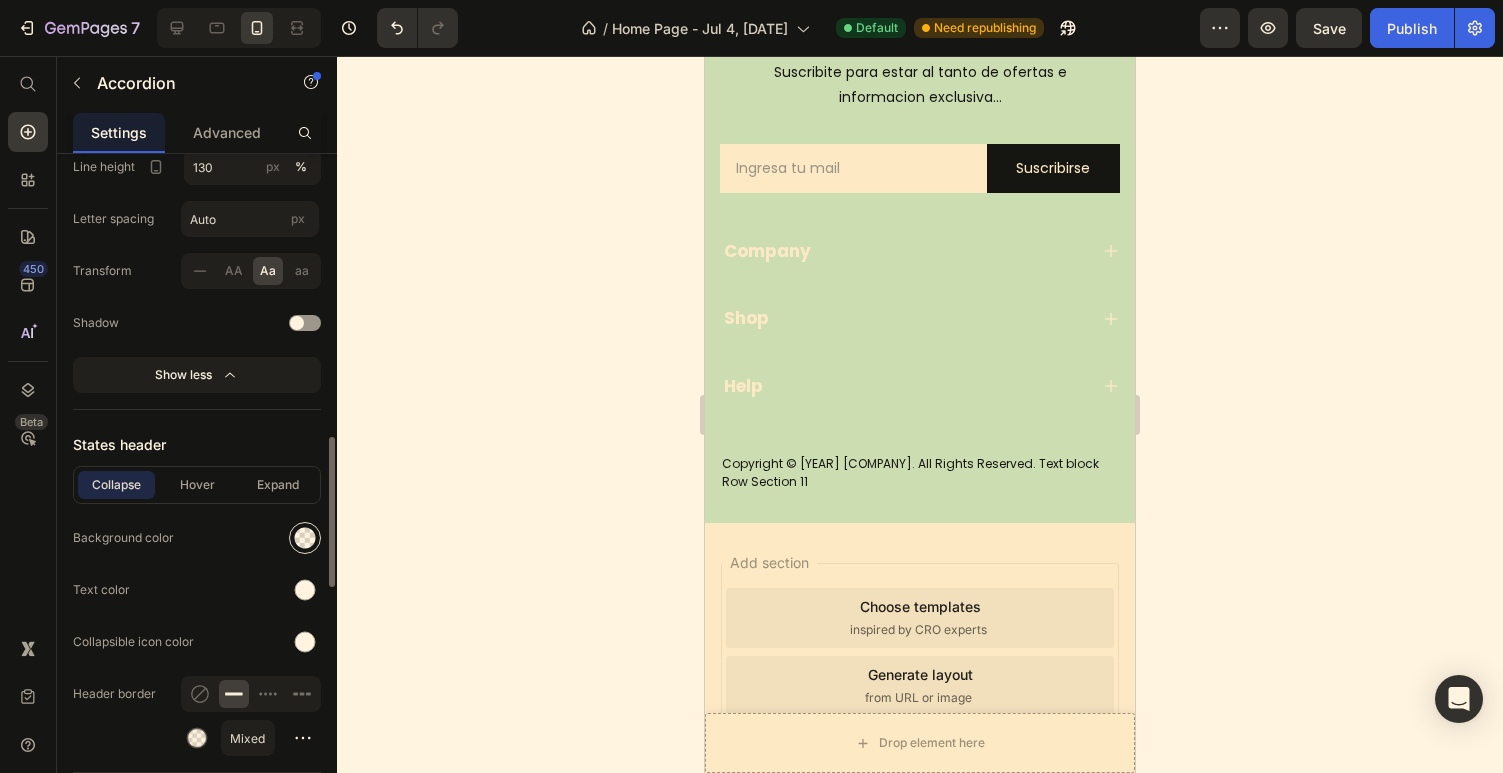 click at bounding box center (305, 538) 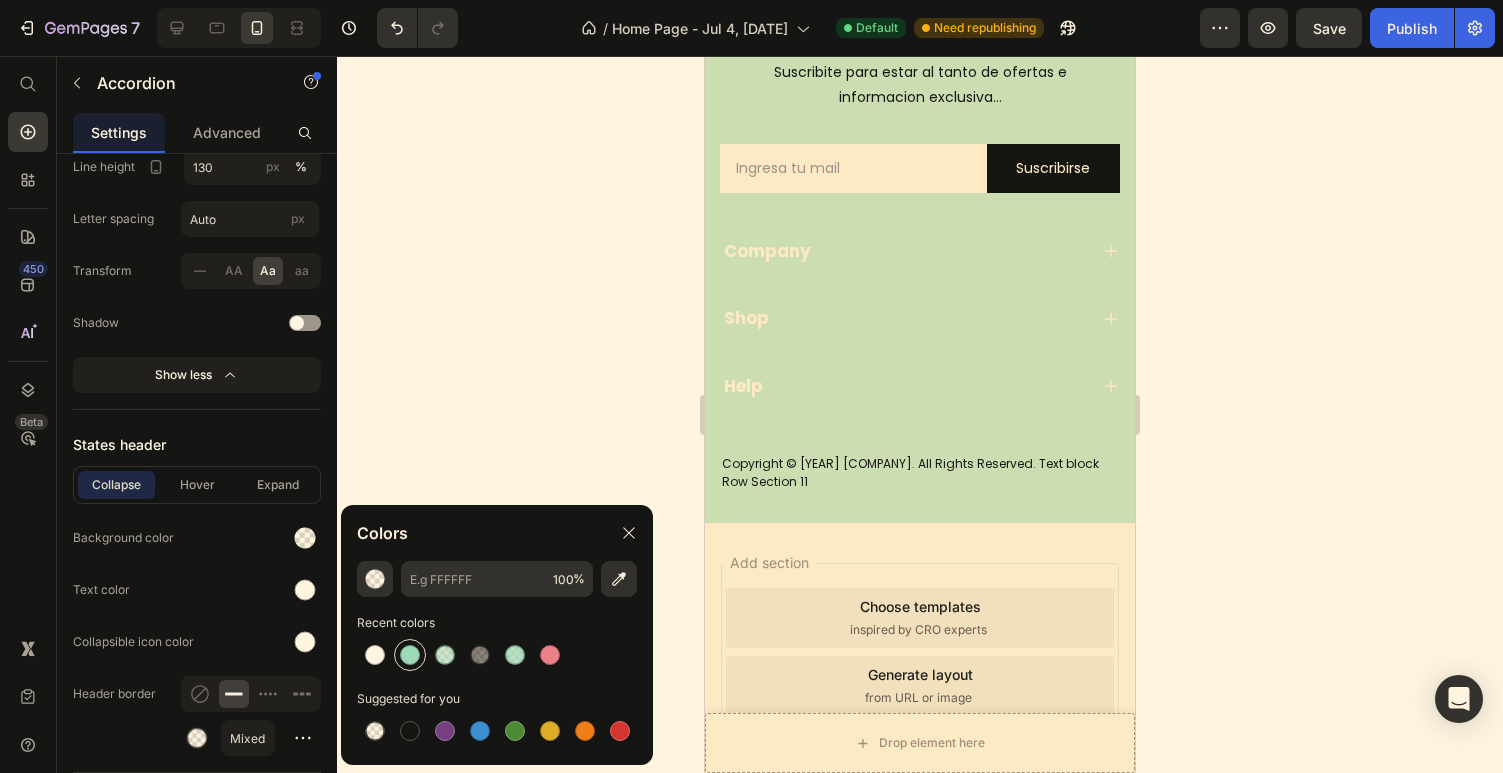 click at bounding box center (410, 655) 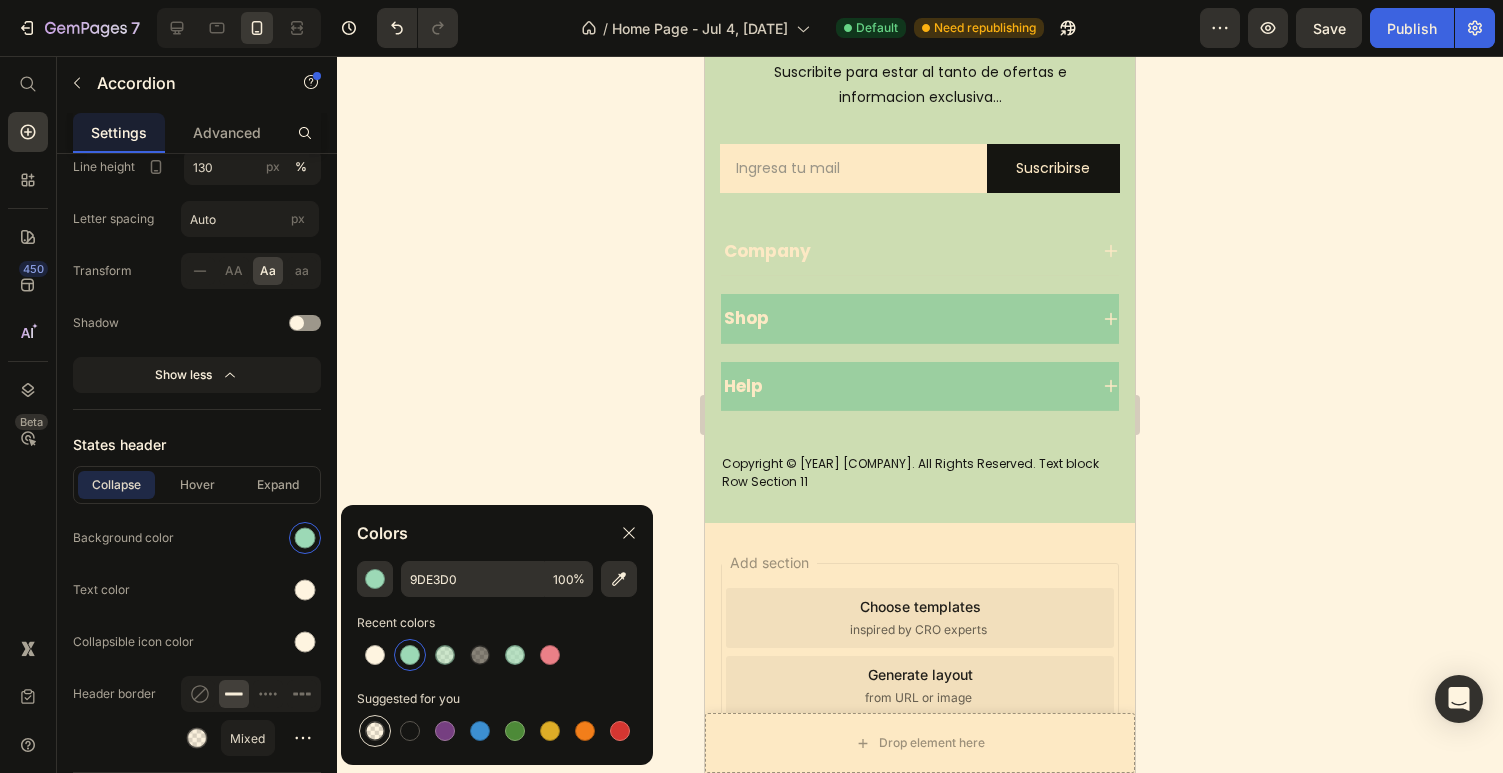 click at bounding box center (375, 731) 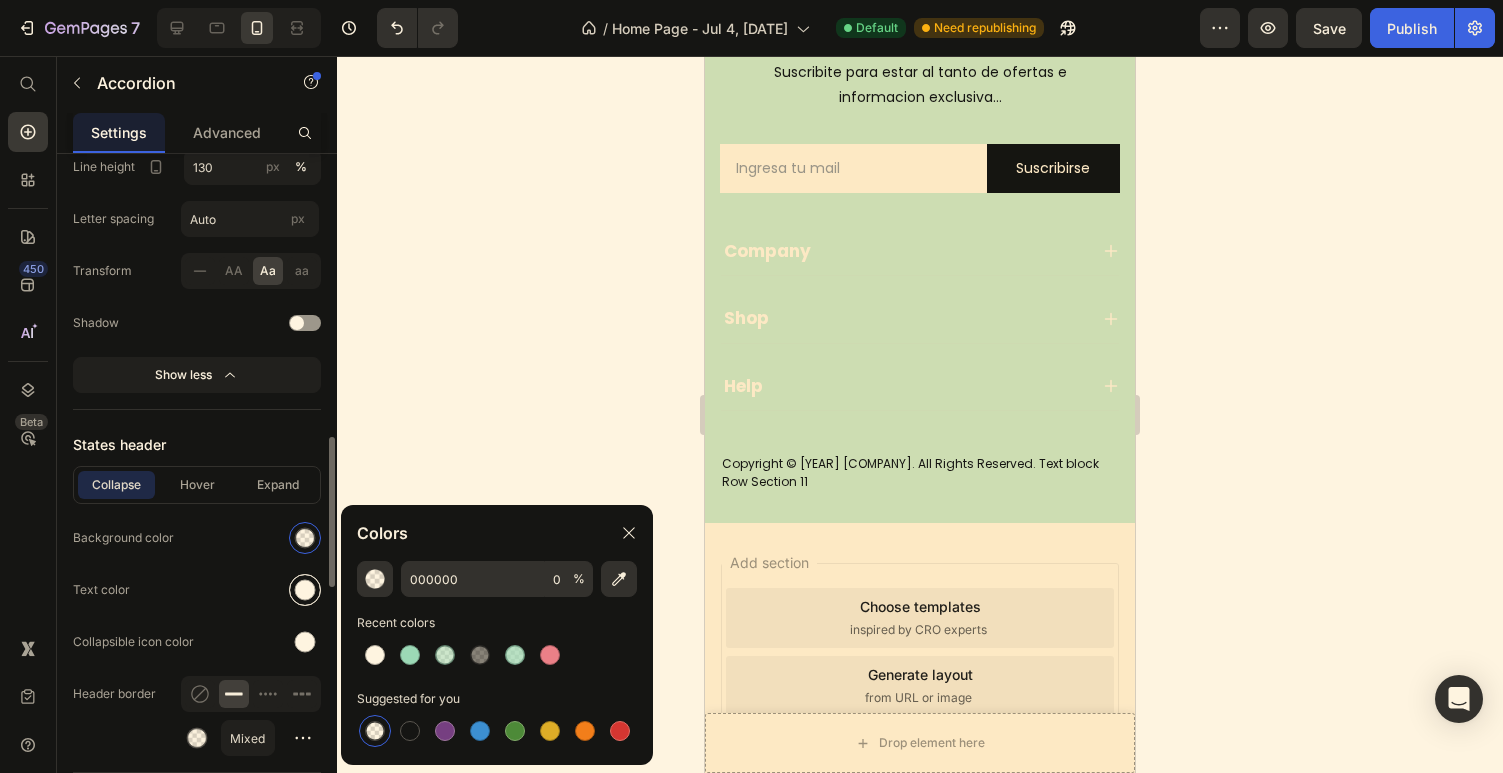 click at bounding box center [305, 590] 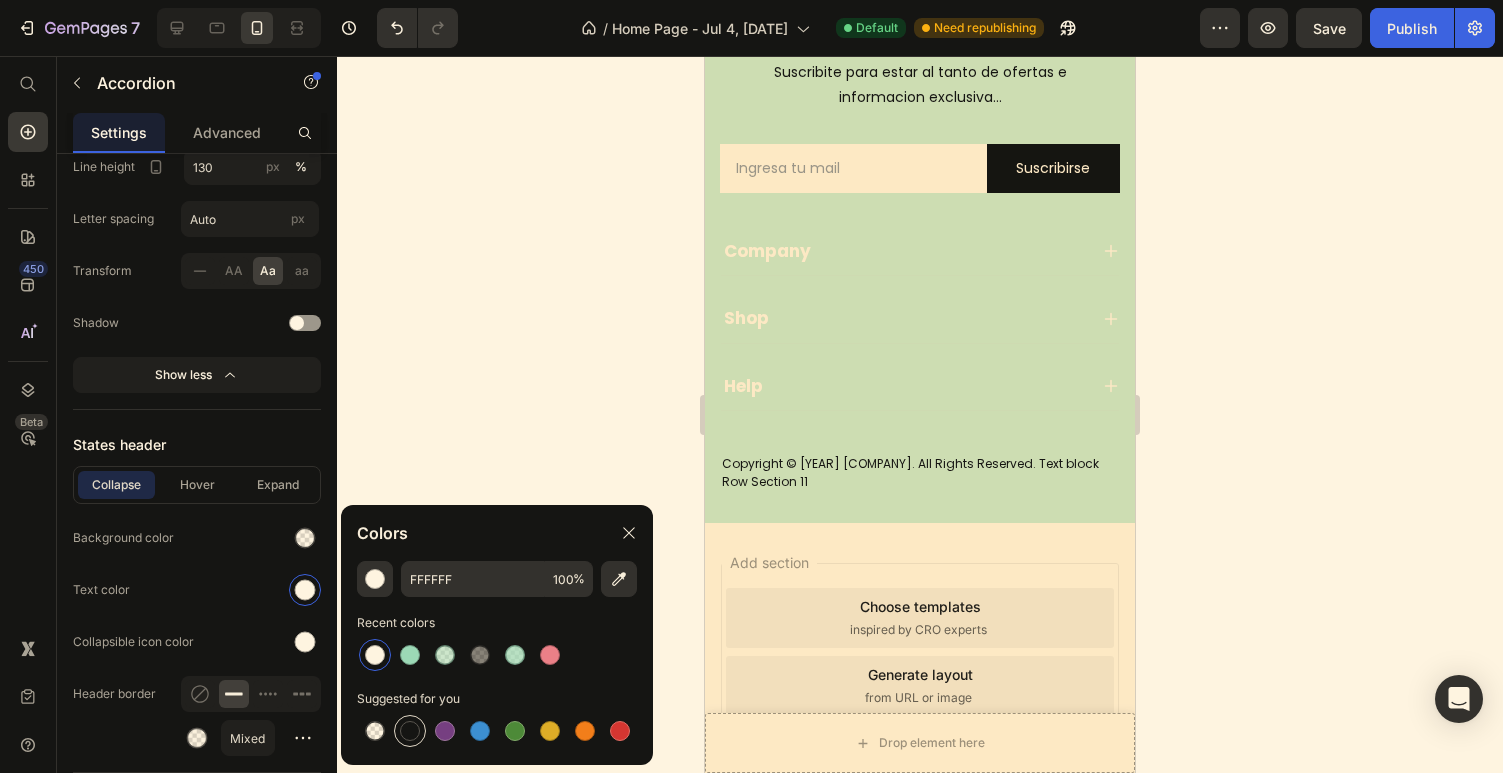 click at bounding box center [410, 731] 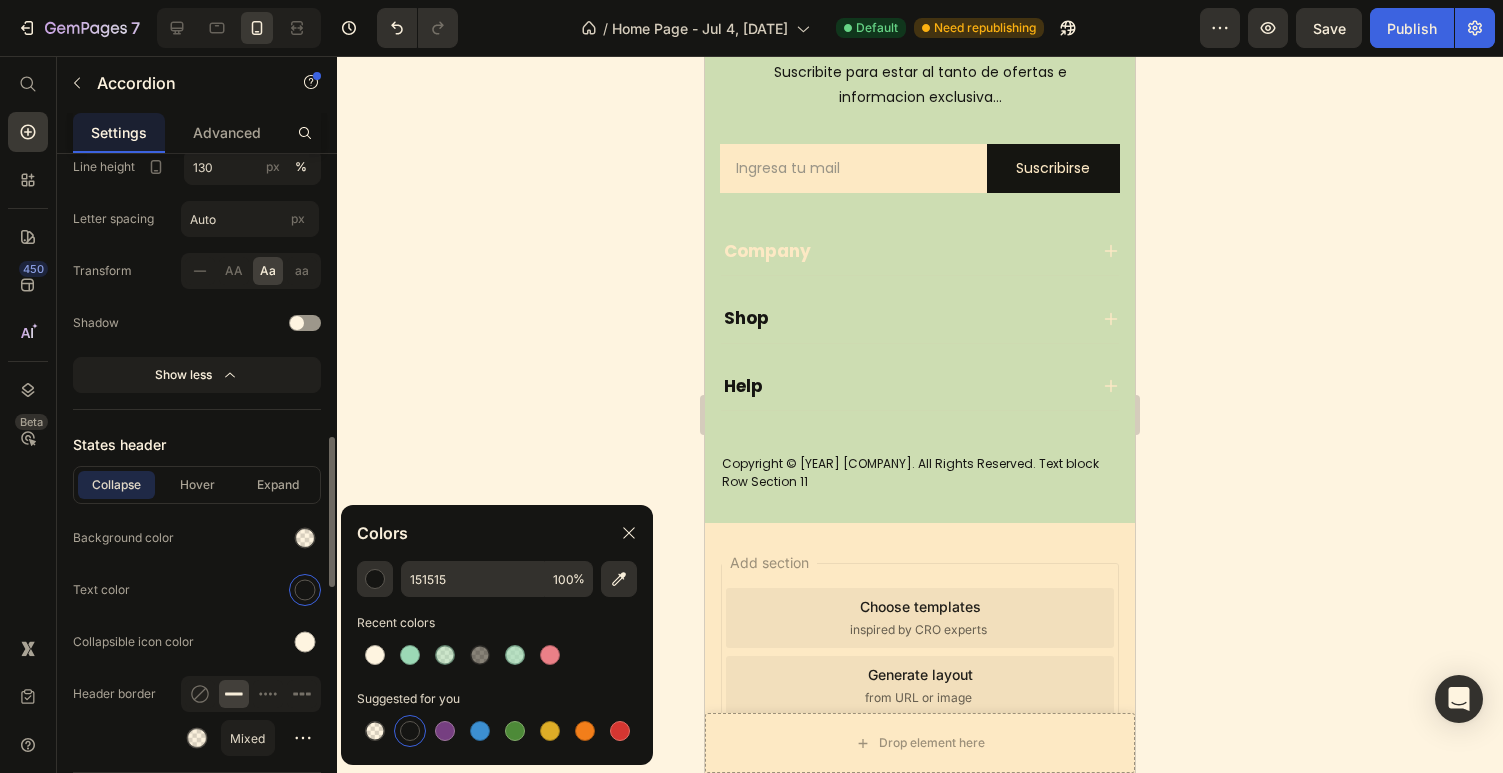 click on "Text color" 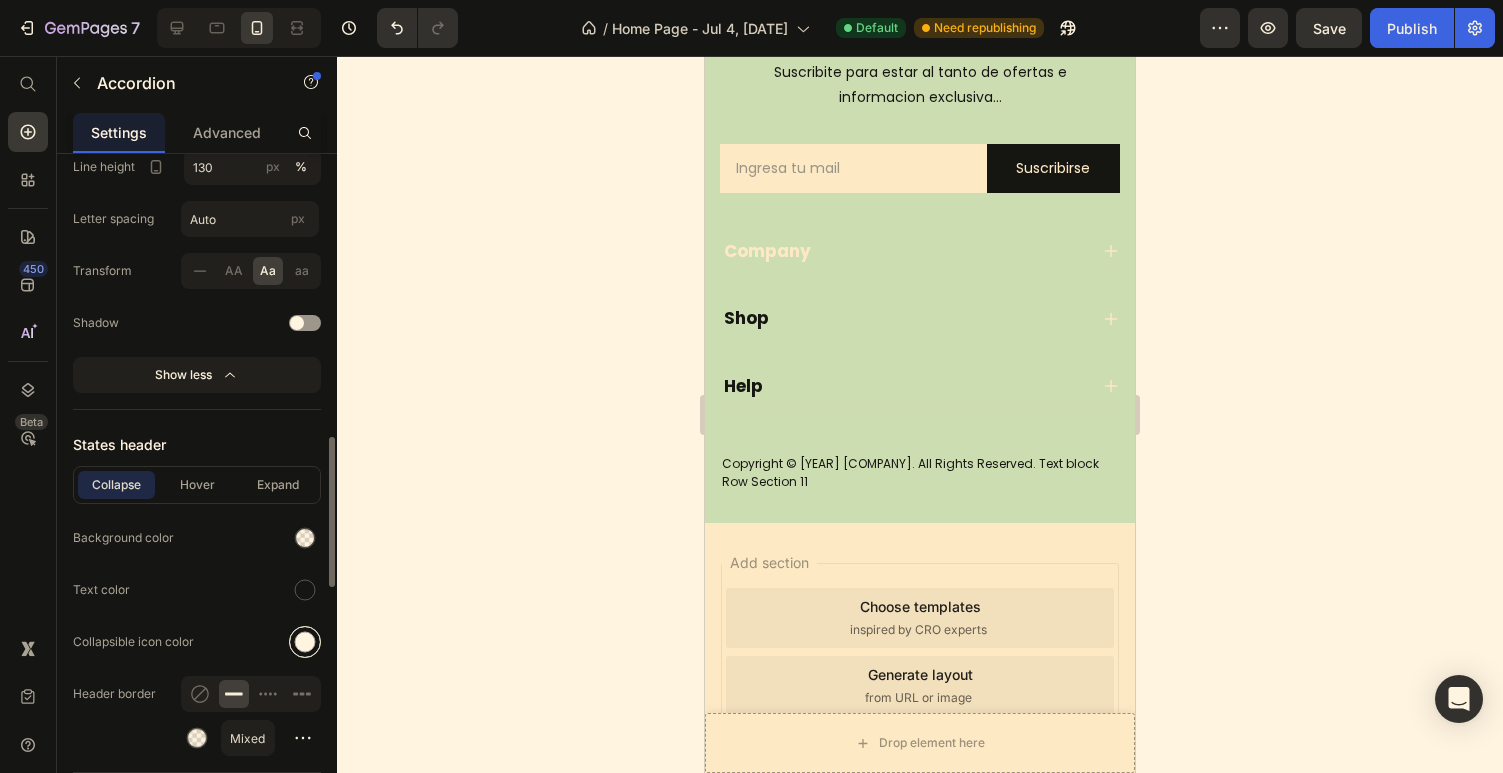 click at bounding box center [305, 642] 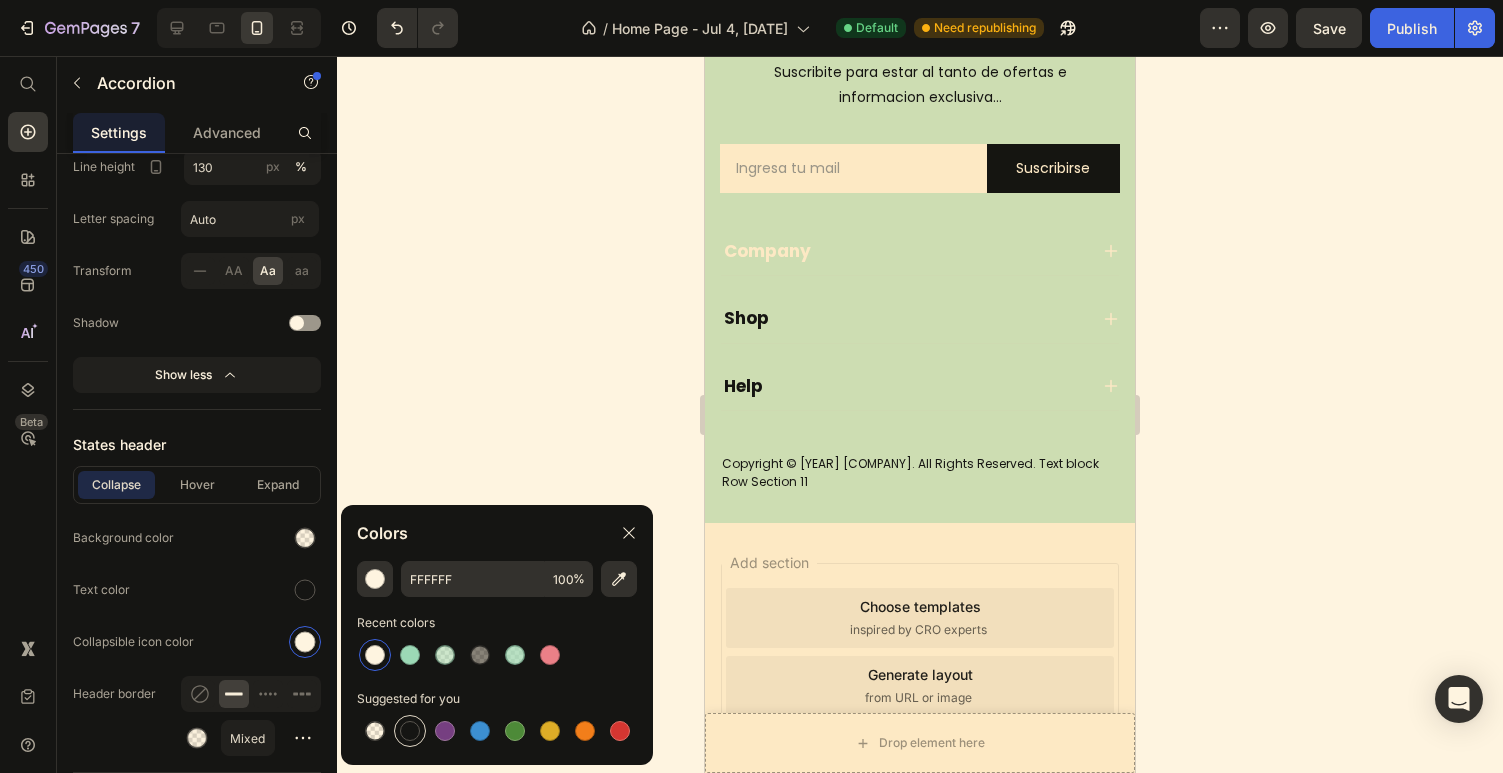 click at bounding box center [410, 731] 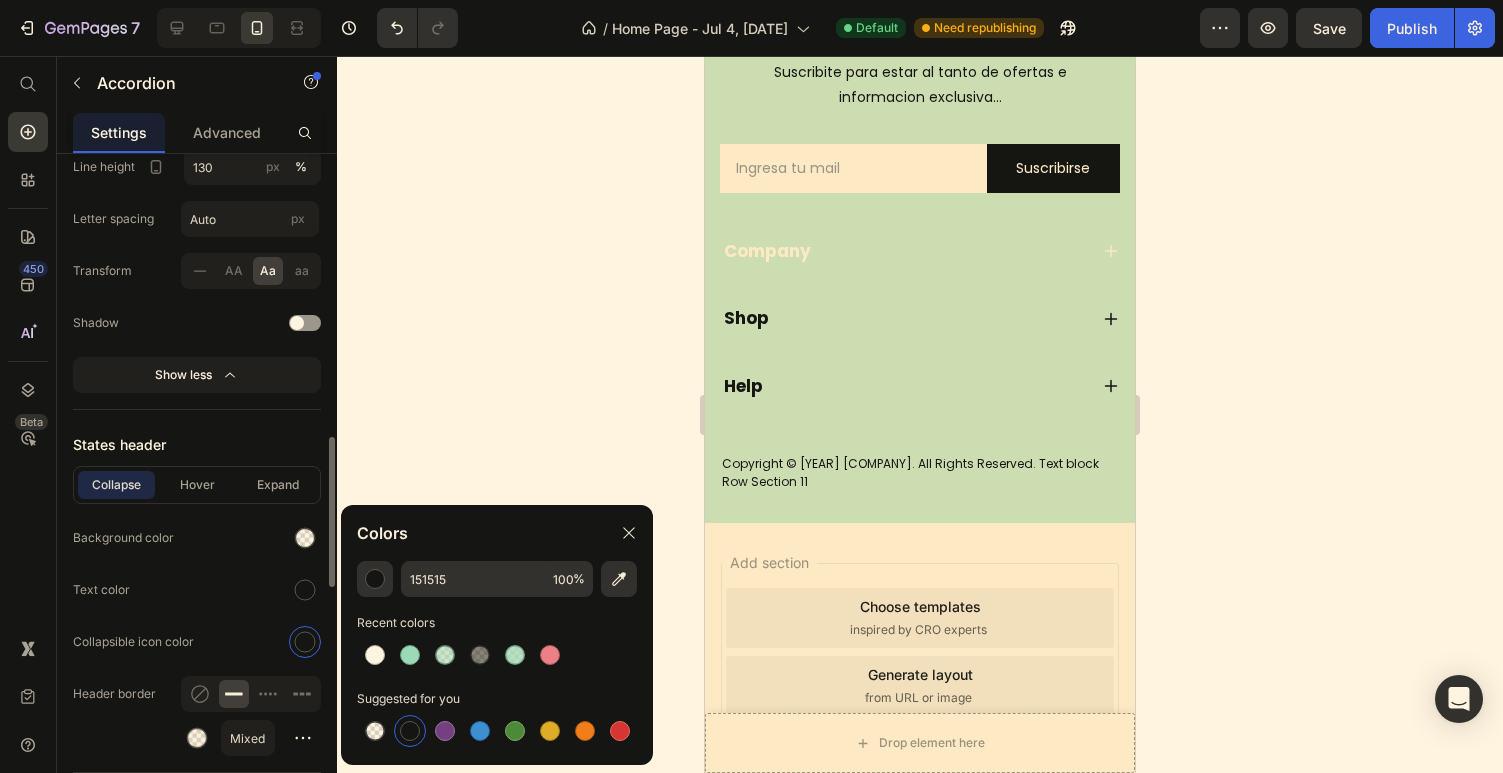 click on "Collapse Hover Expand Background color Text color Collapsible icon color Header border Mixed" 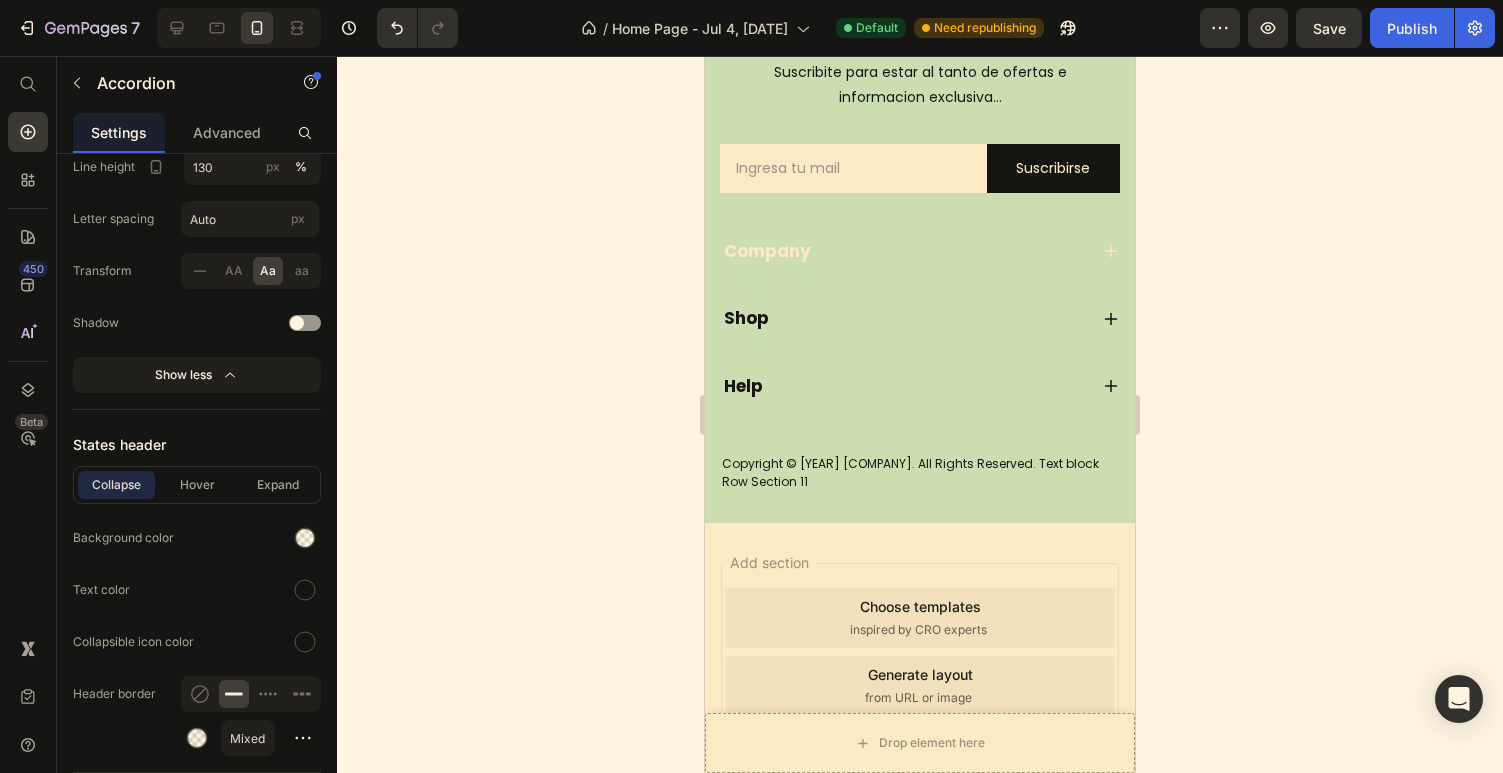 click on "Company" at bounding box center [920, 251] 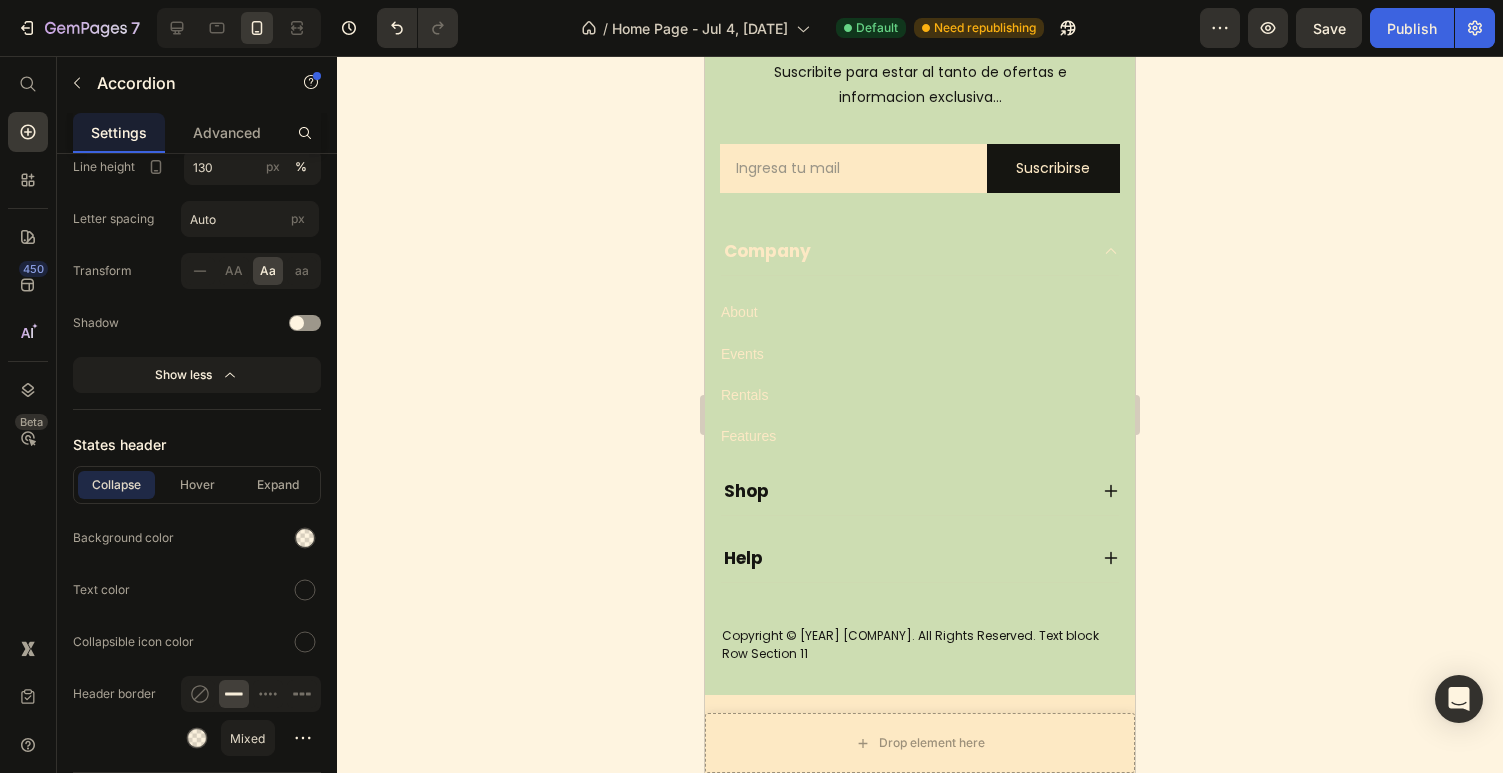 click 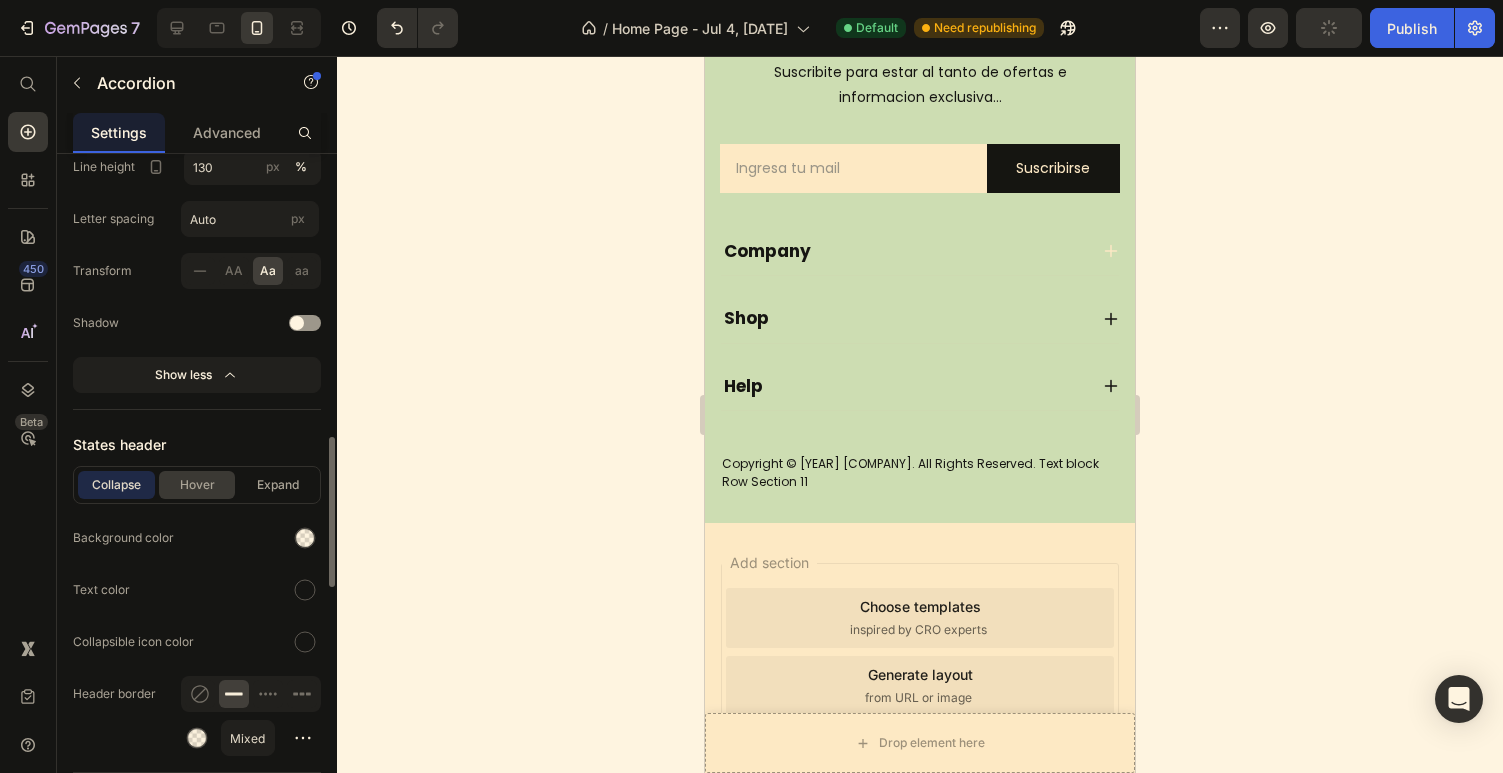 click on "Hover" at bounding box center [197, 485] 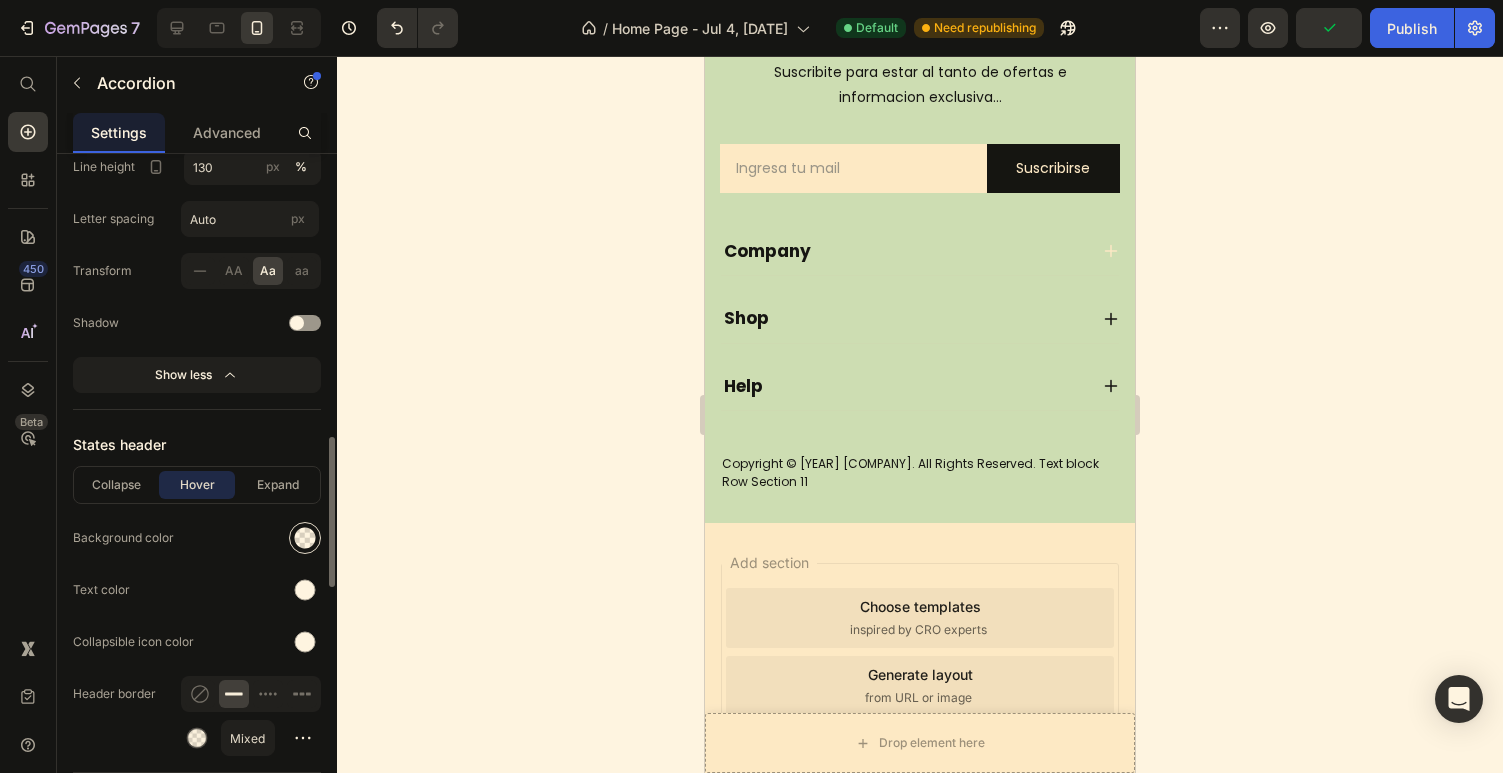 click at bounding box center (305, 538) 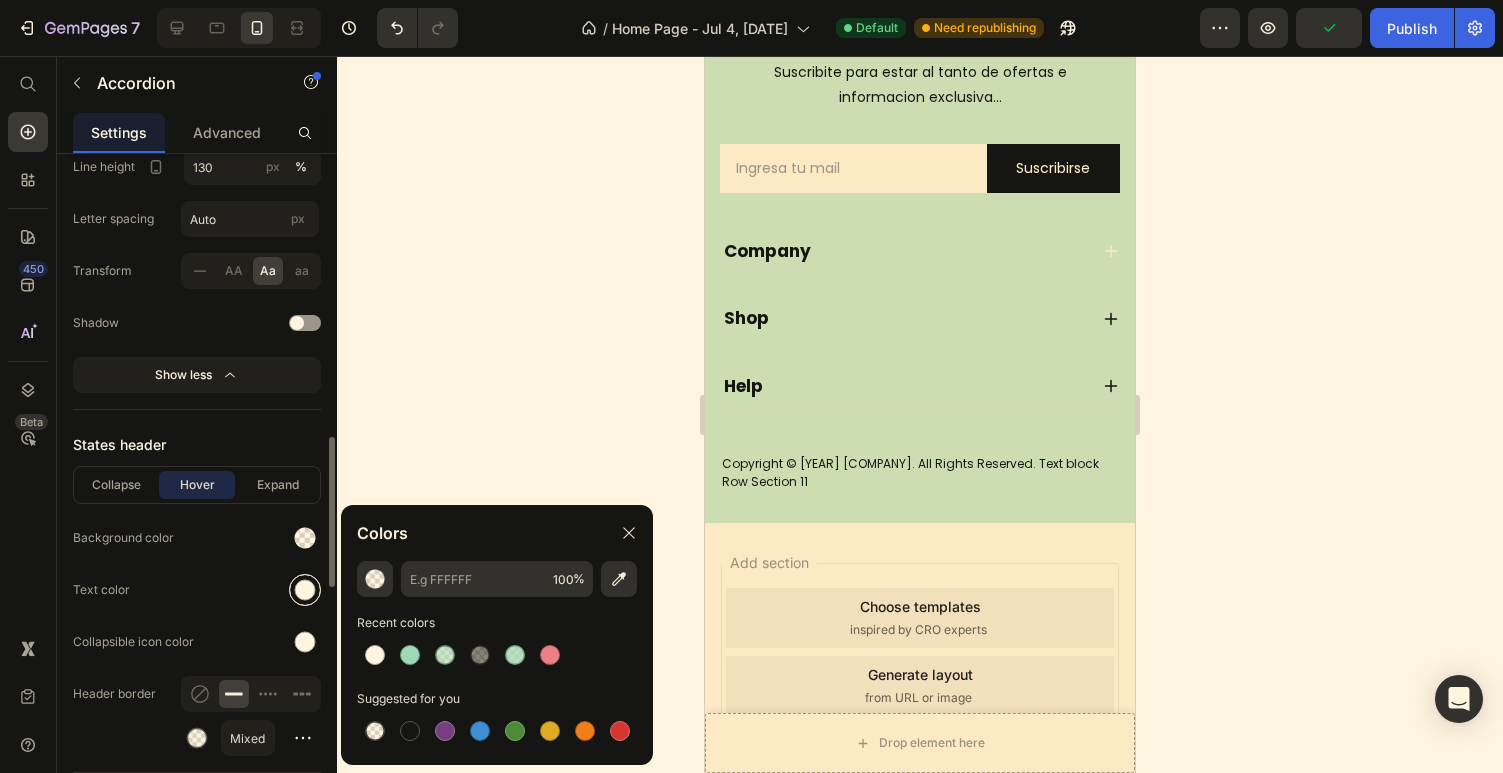 click at bounding box center (305, 590) 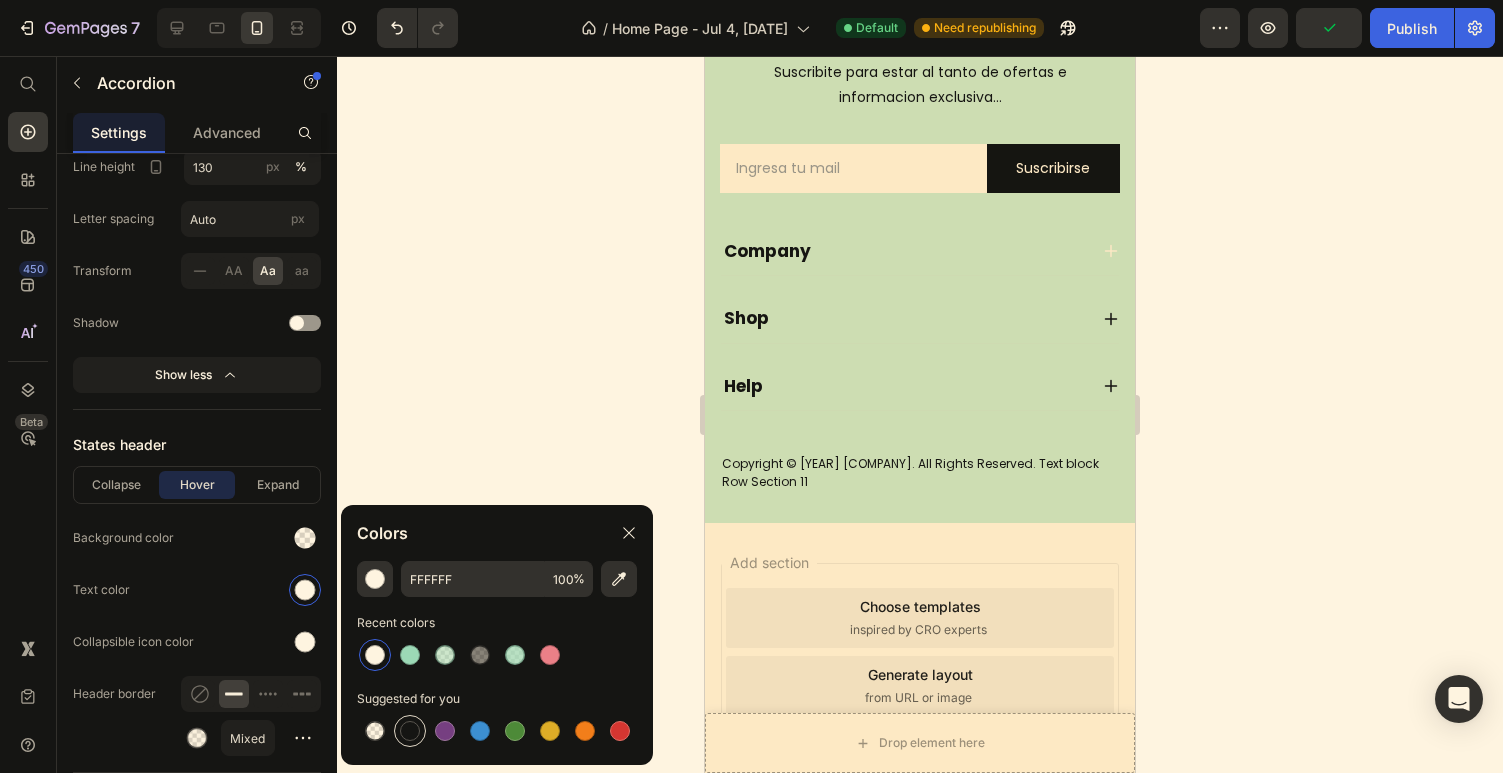 click at bounding box center (410, 731) 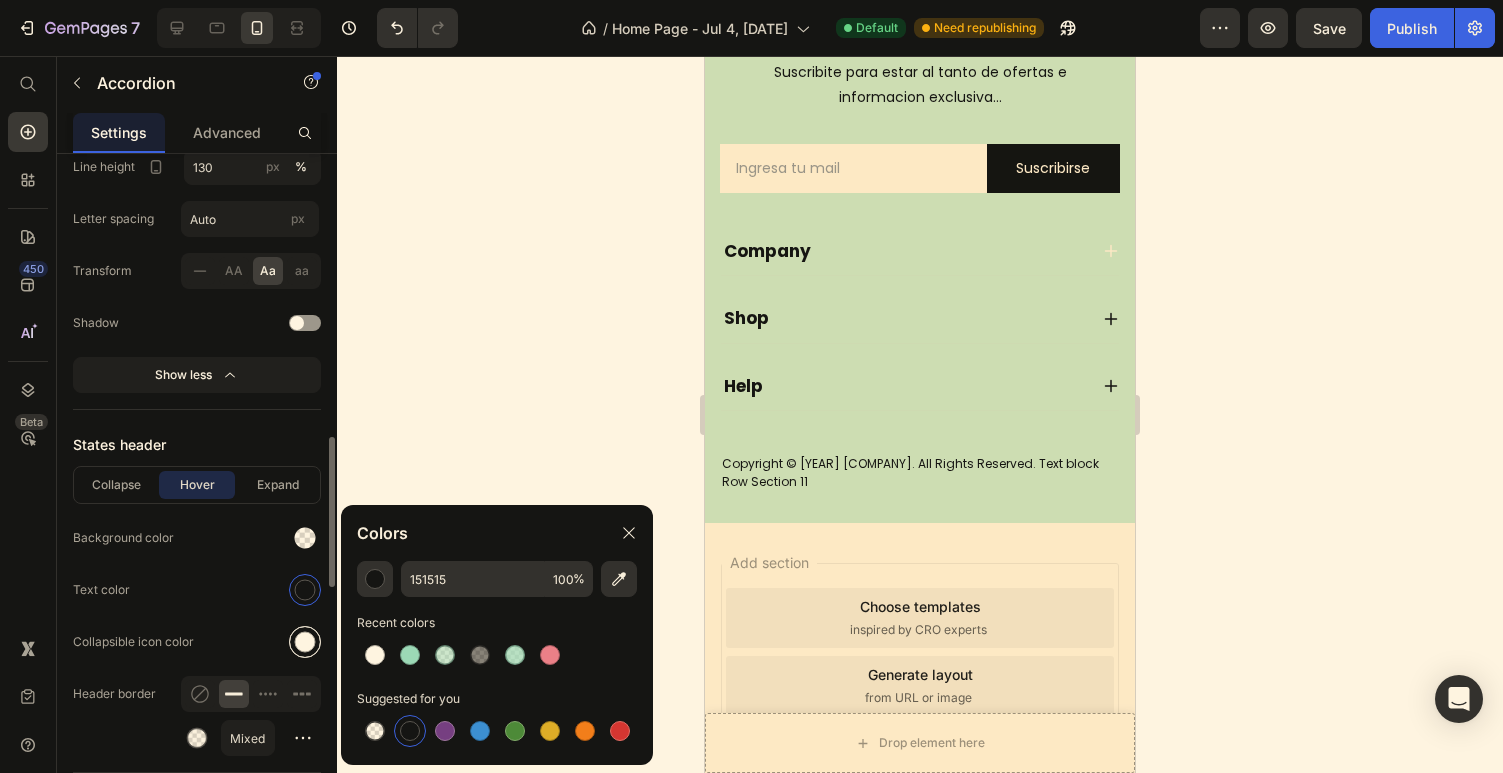 click at bounding box center (305, 642) 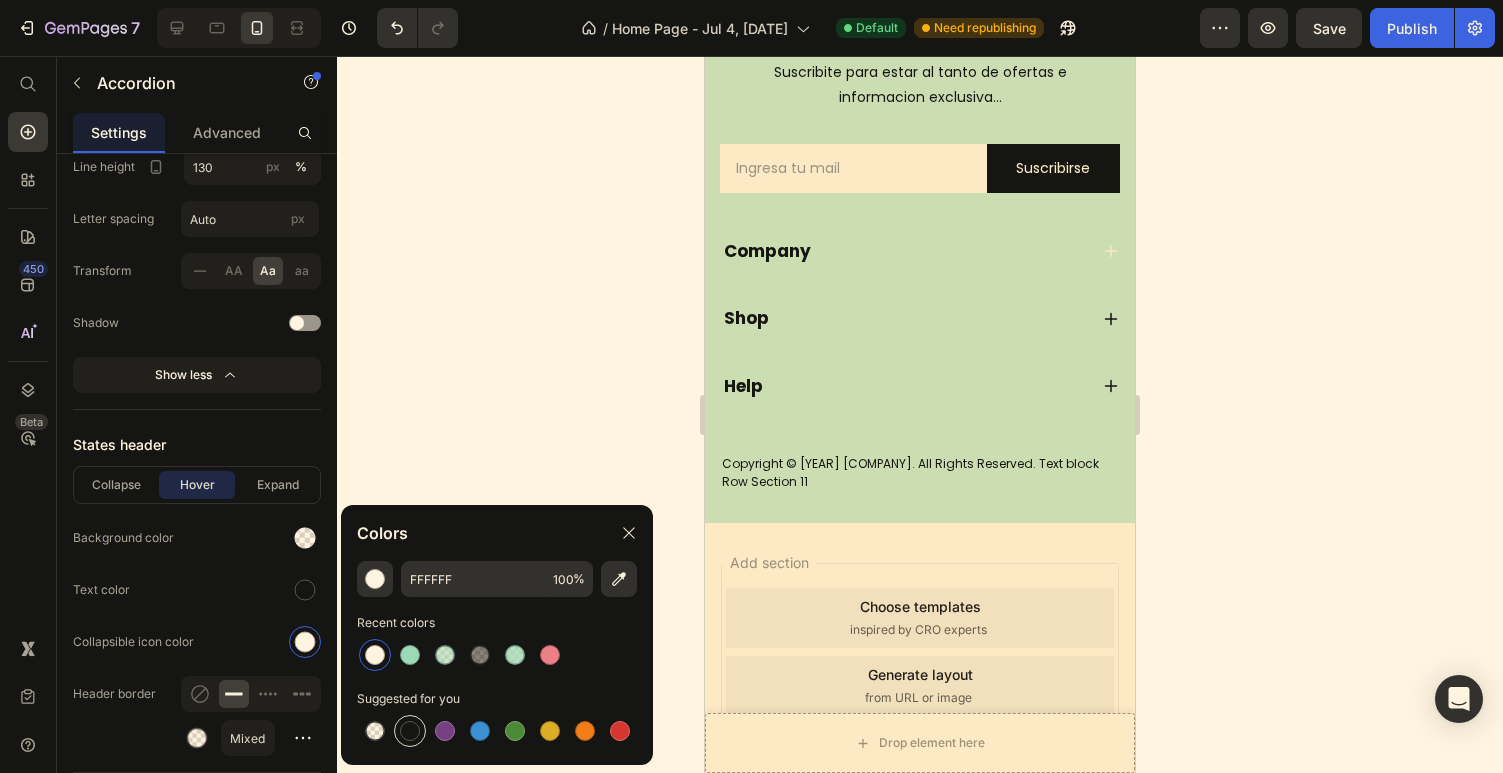 click at bounding box center (410, 731) 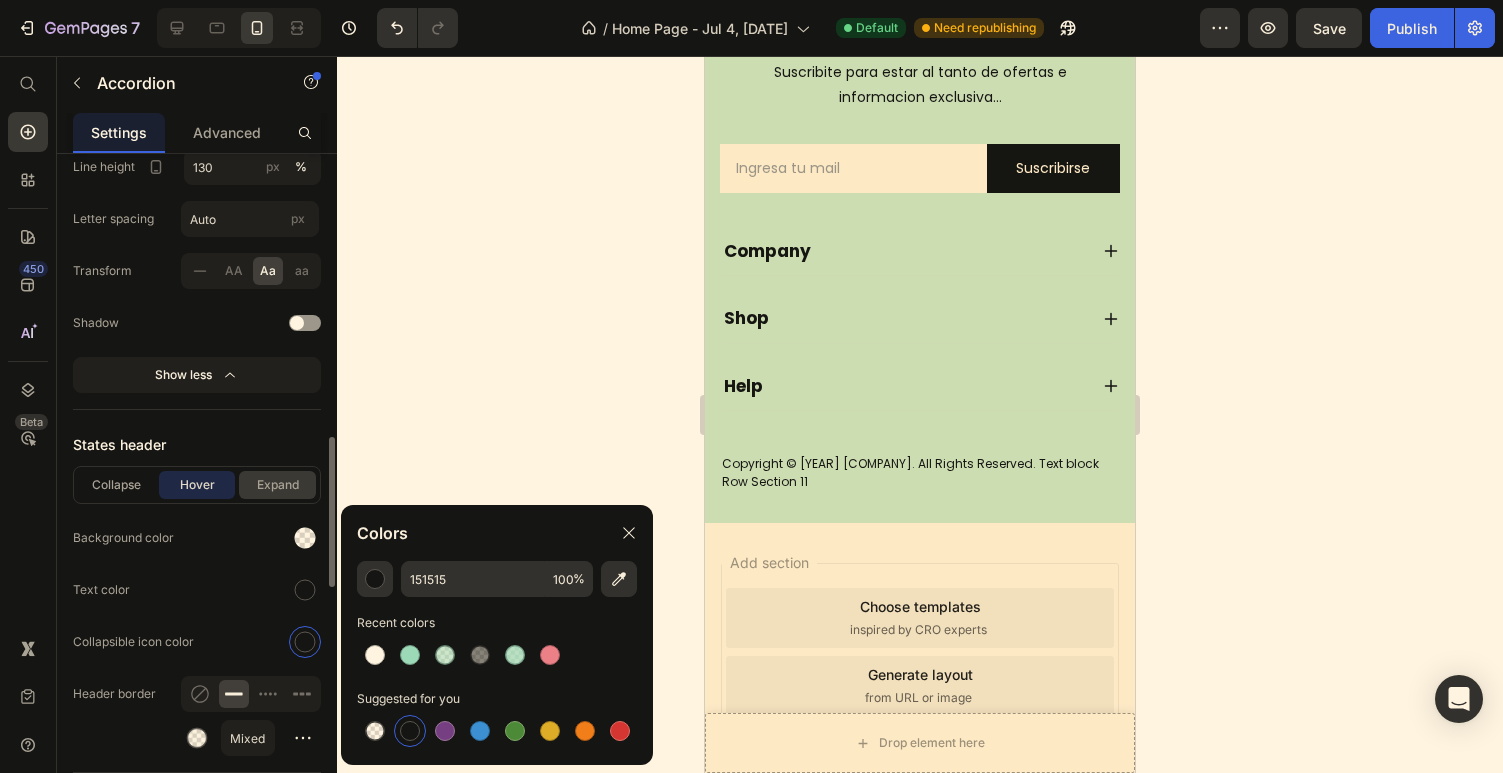 click on "Expand" at bounding box center [277, 485] 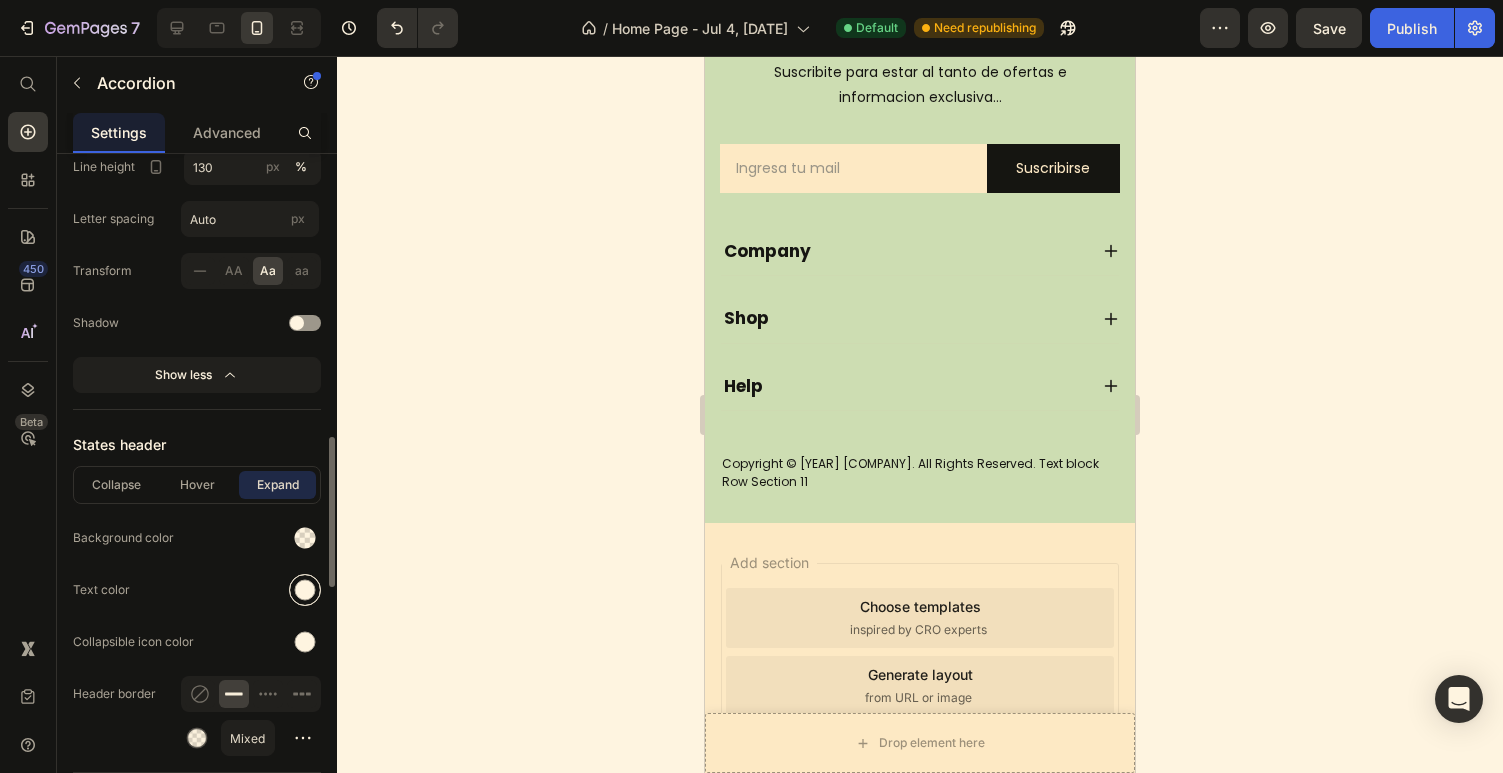 click at bounding box center [305, 590] 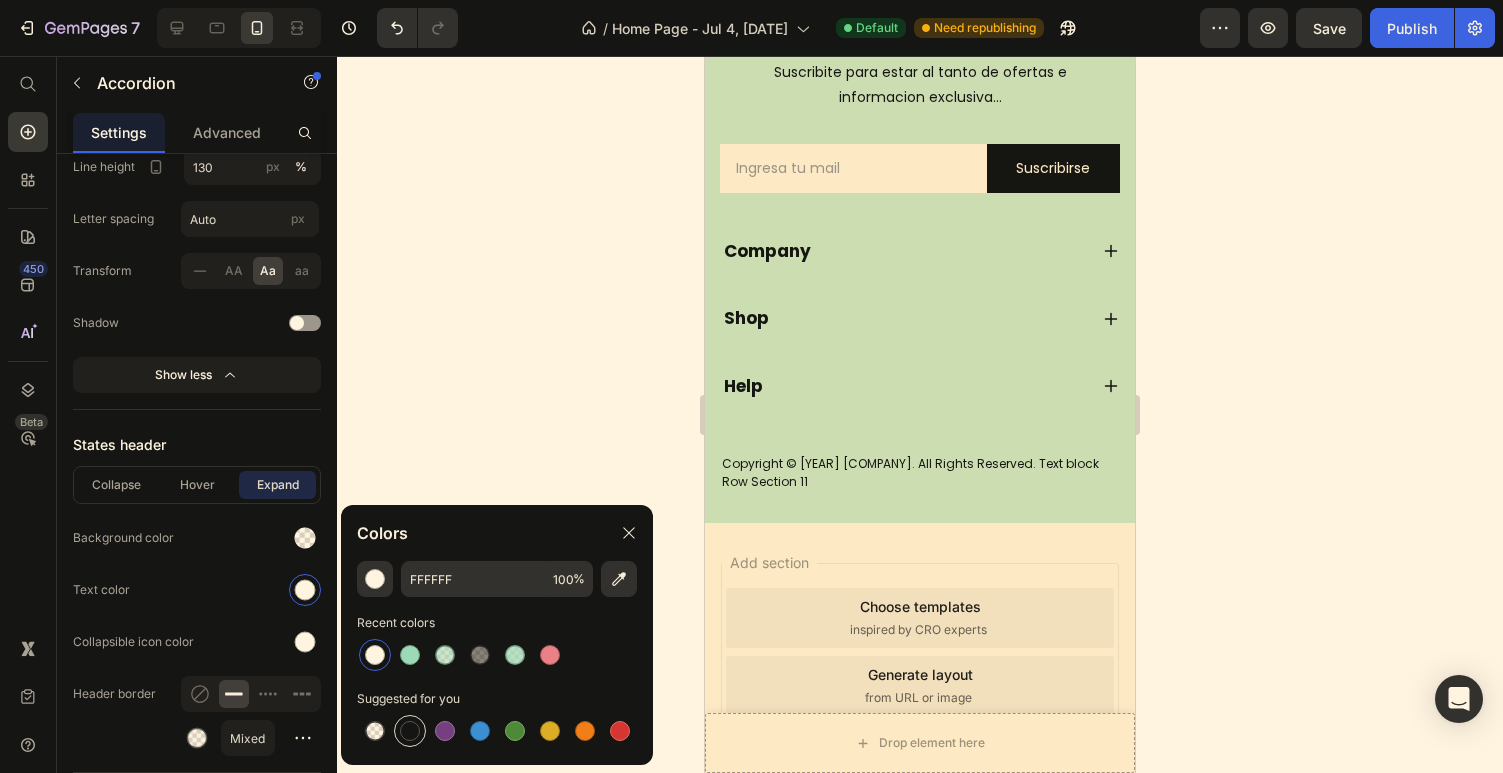 click at bounding box center [410, 731] 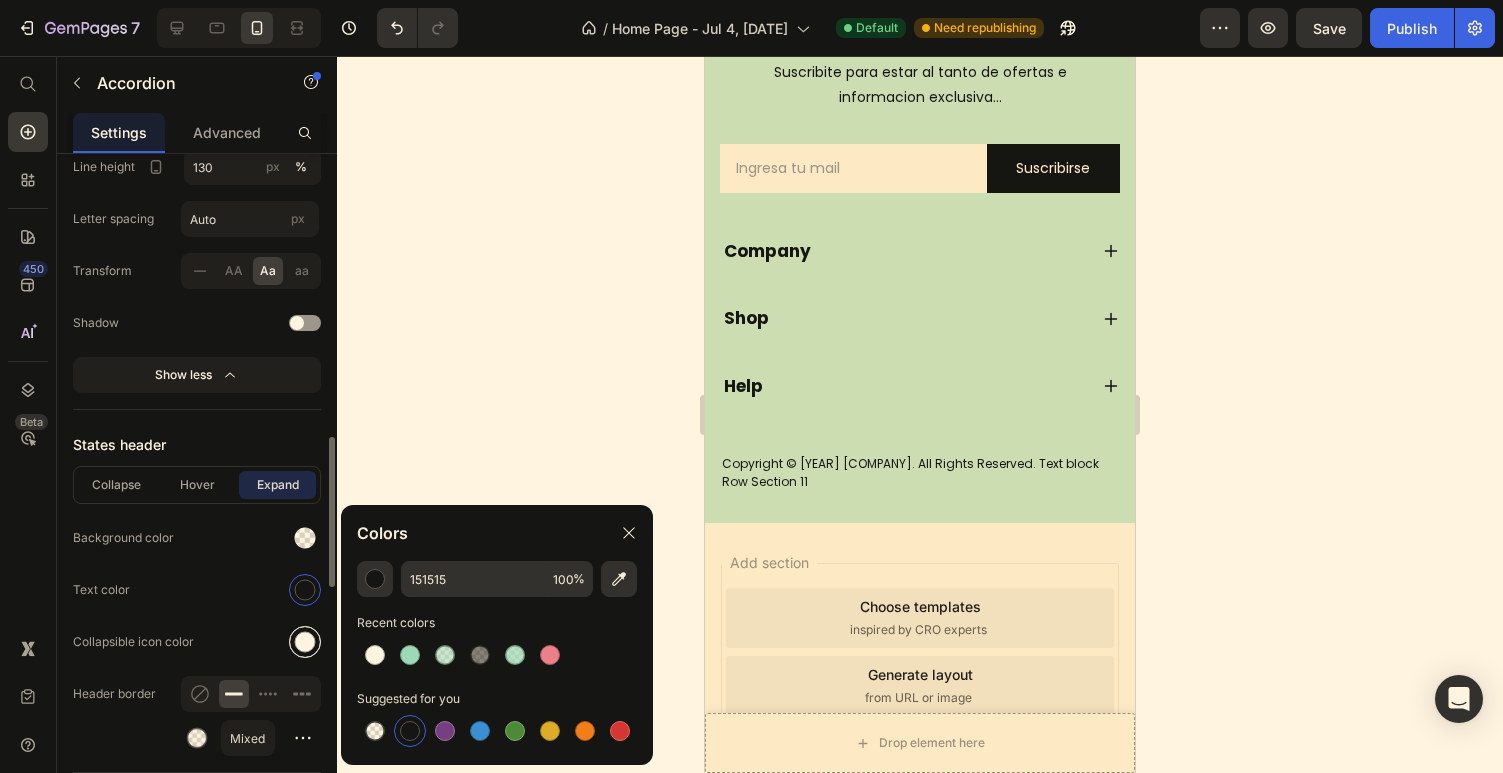 click at bounding box center [305, 642] 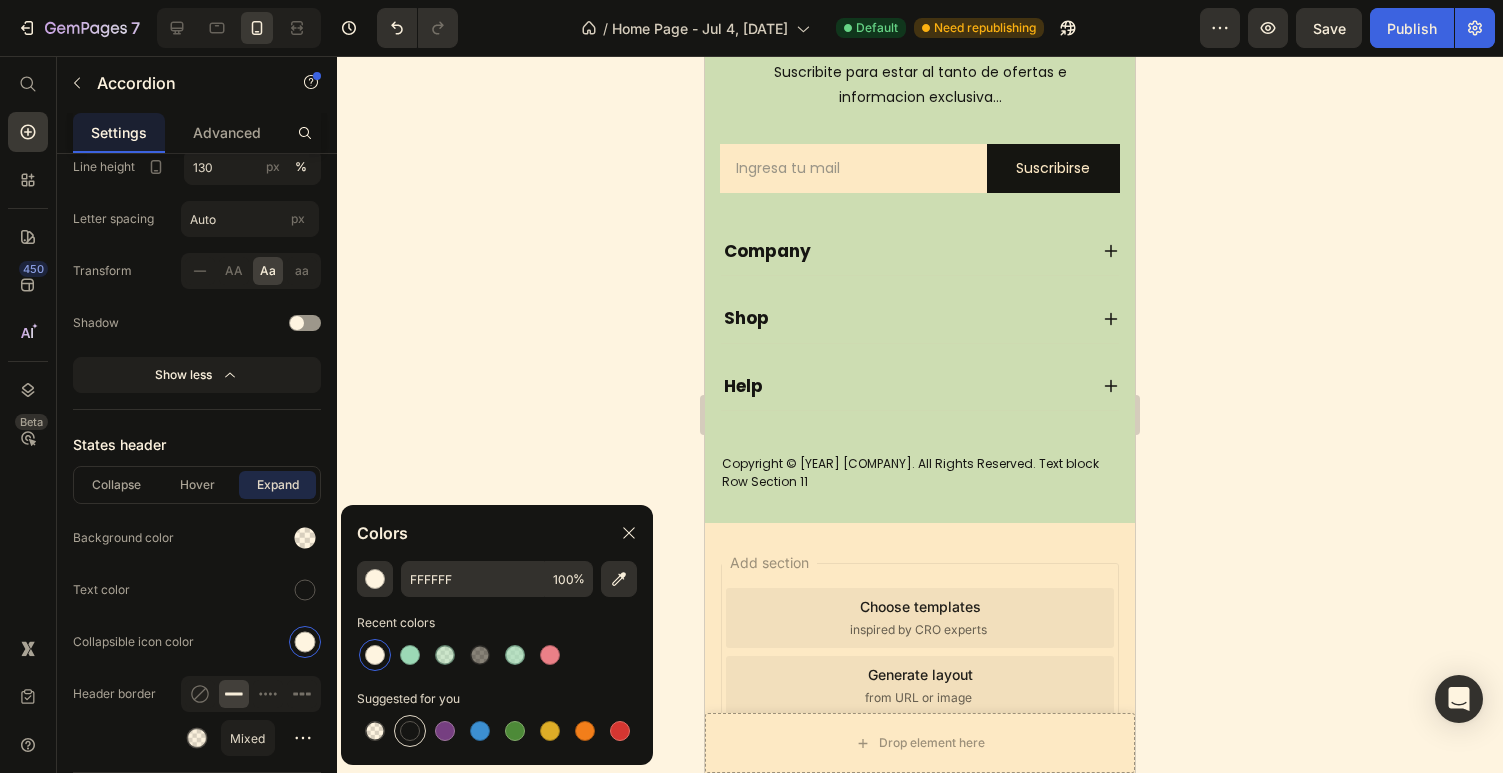 click at bounding box center (410, 731) 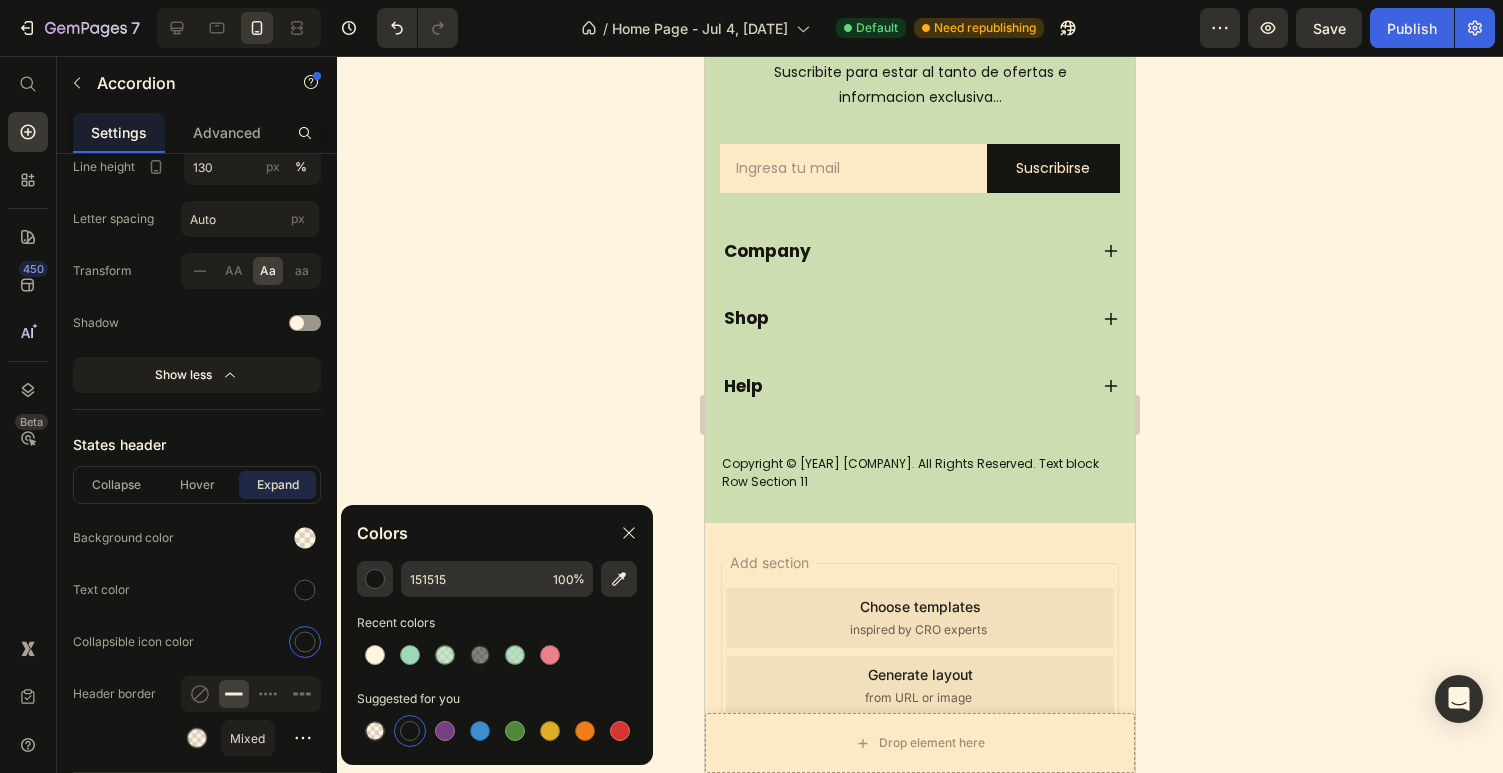 click 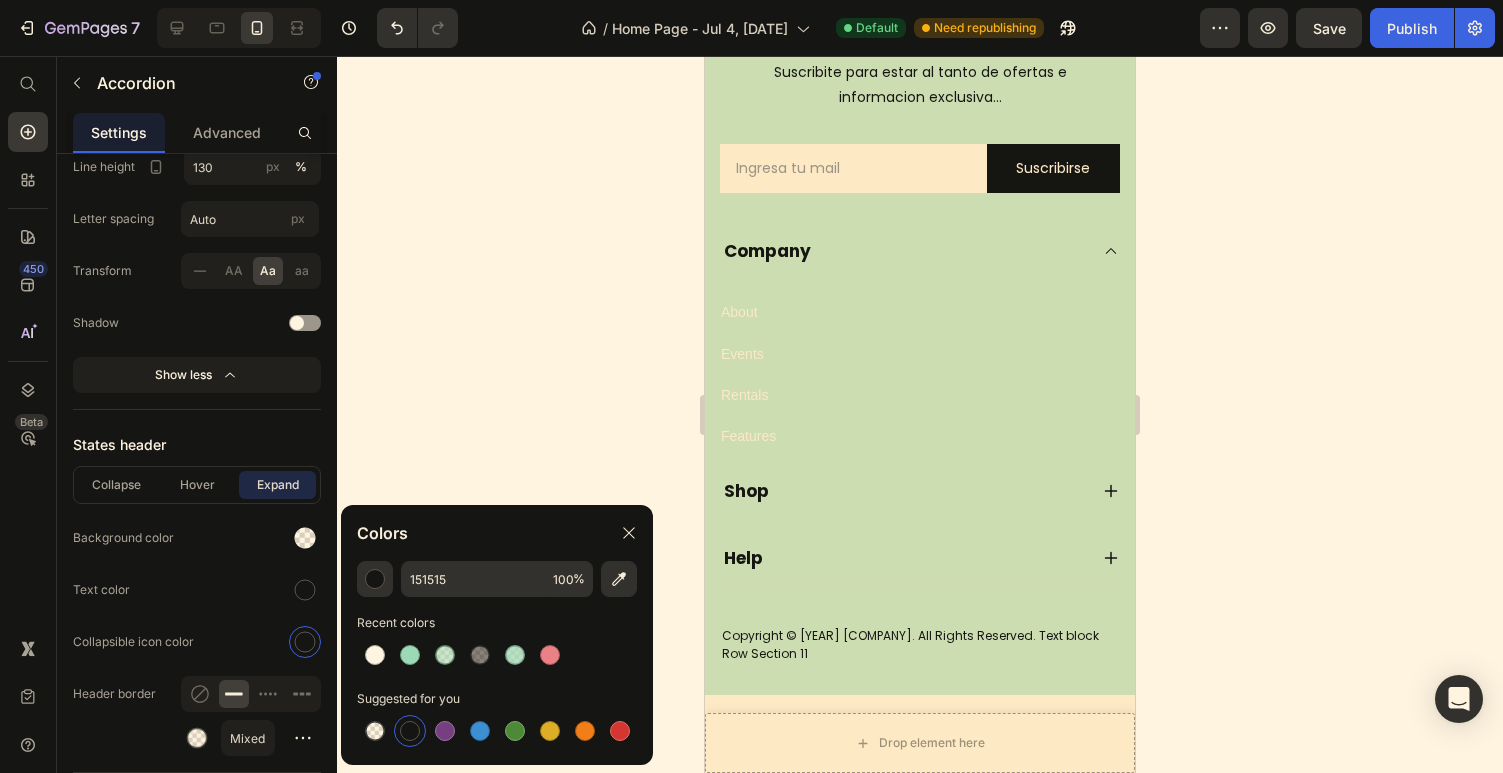 click 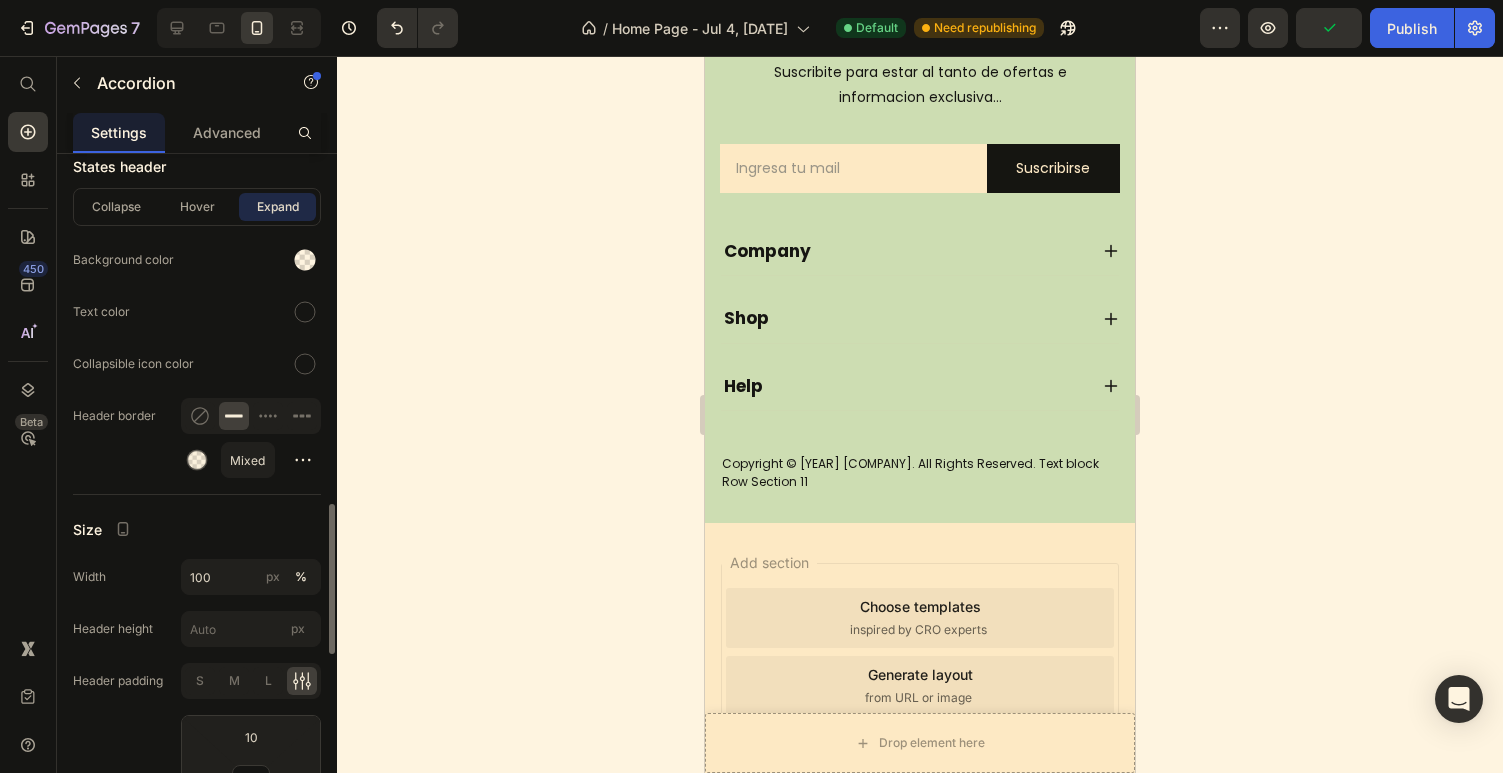 scroll, scrollTop: 1559, scrollLeft: 0, axis: vertical 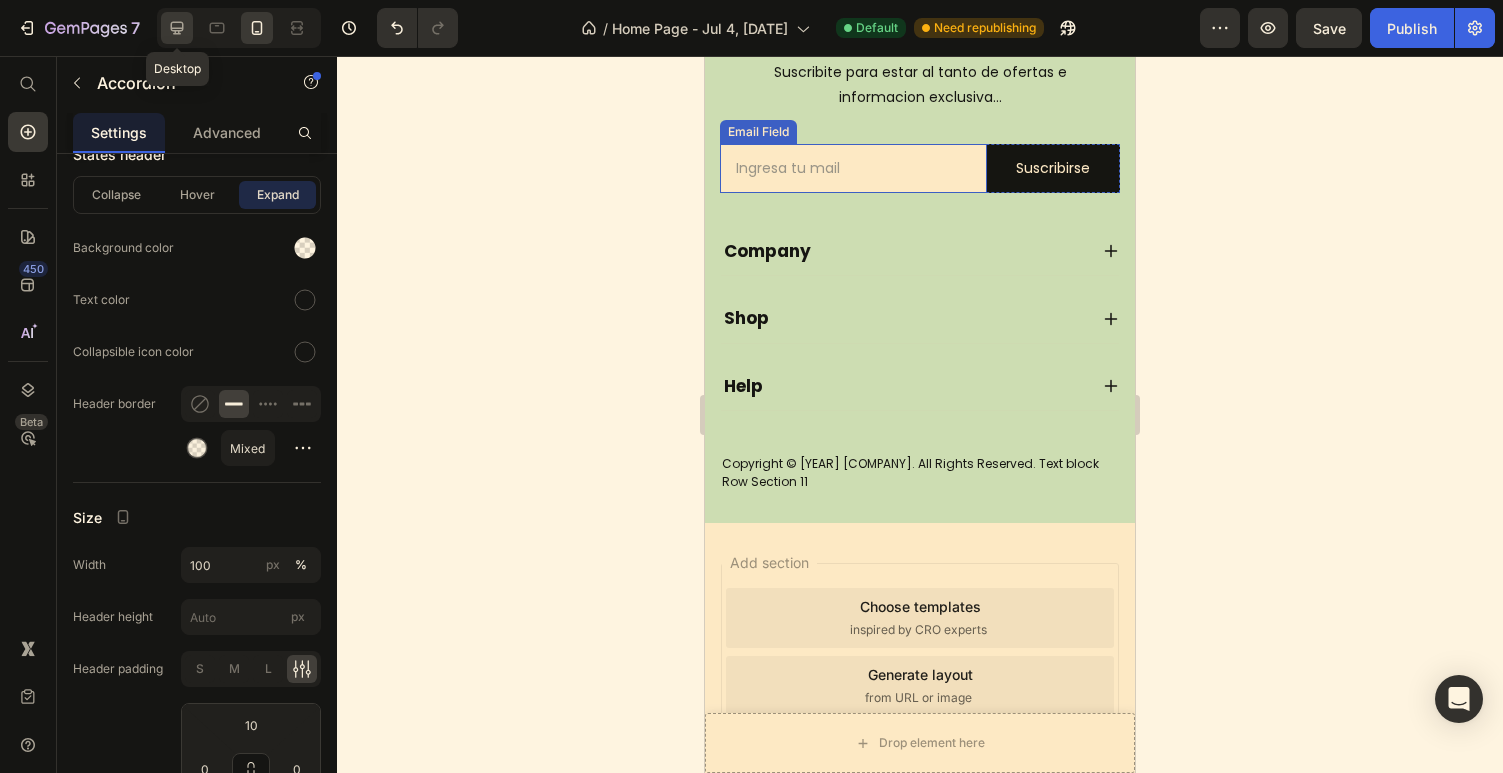 click 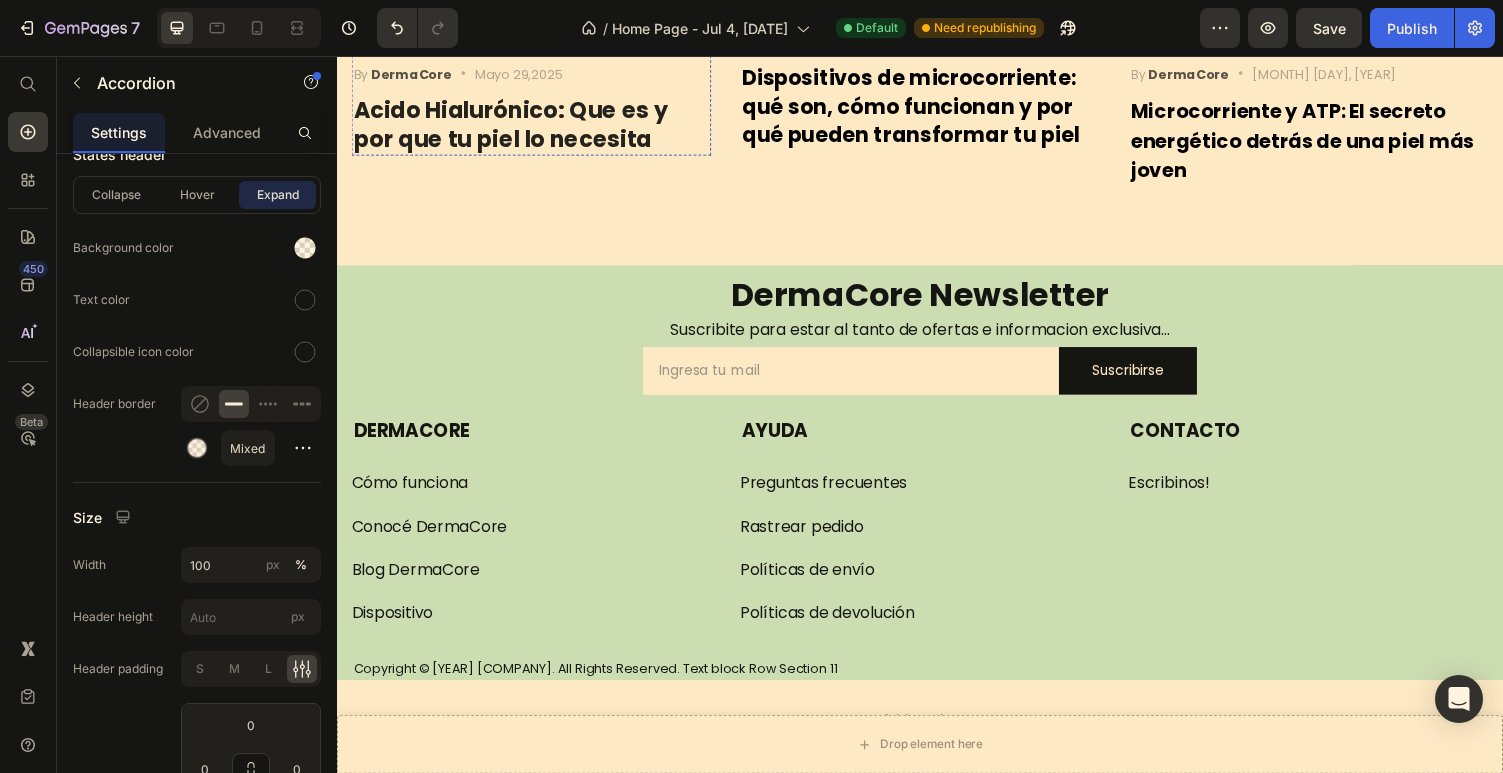 scroll, scrollTop: 2808, scrollLeft: 0, axis: vertical 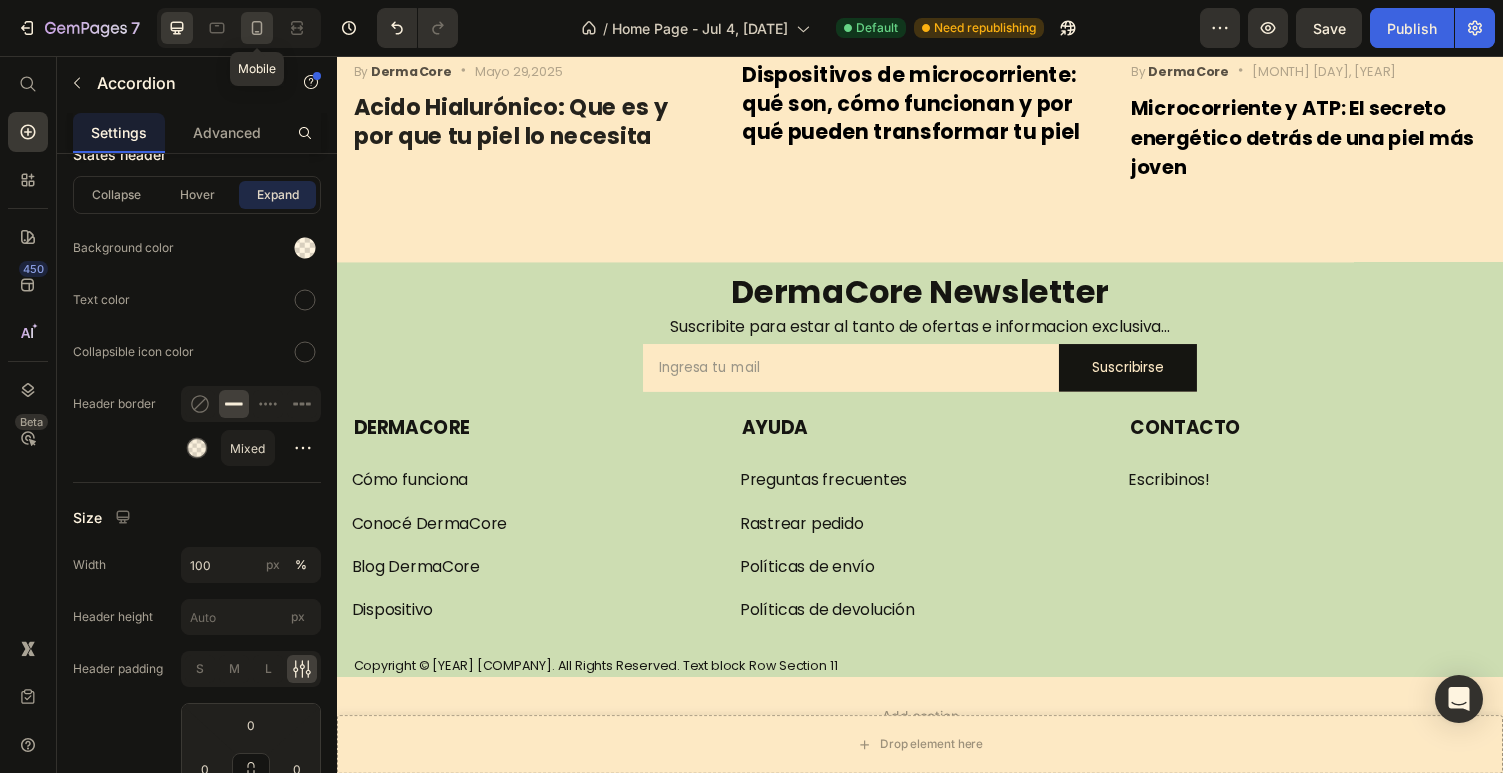 click 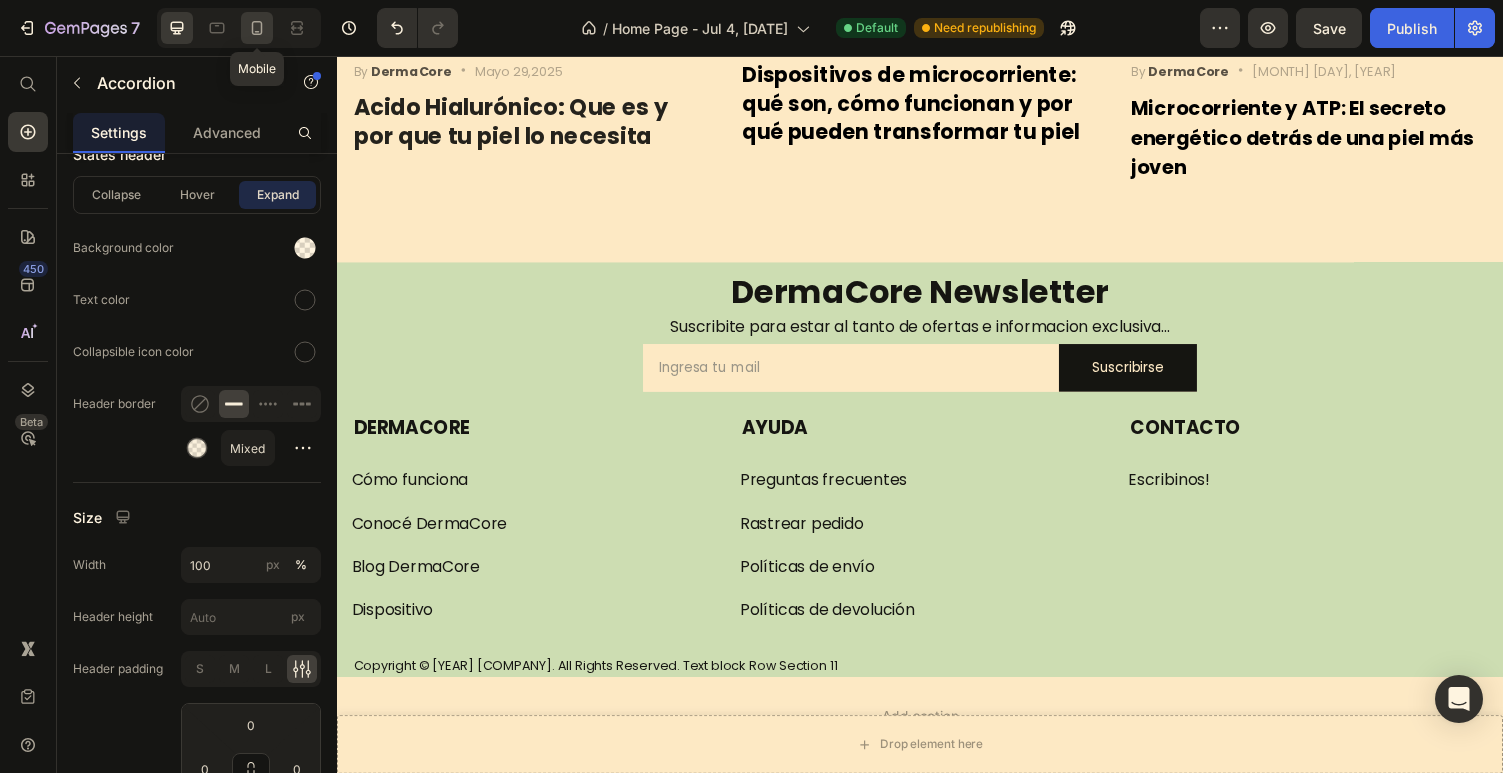 type on "17" 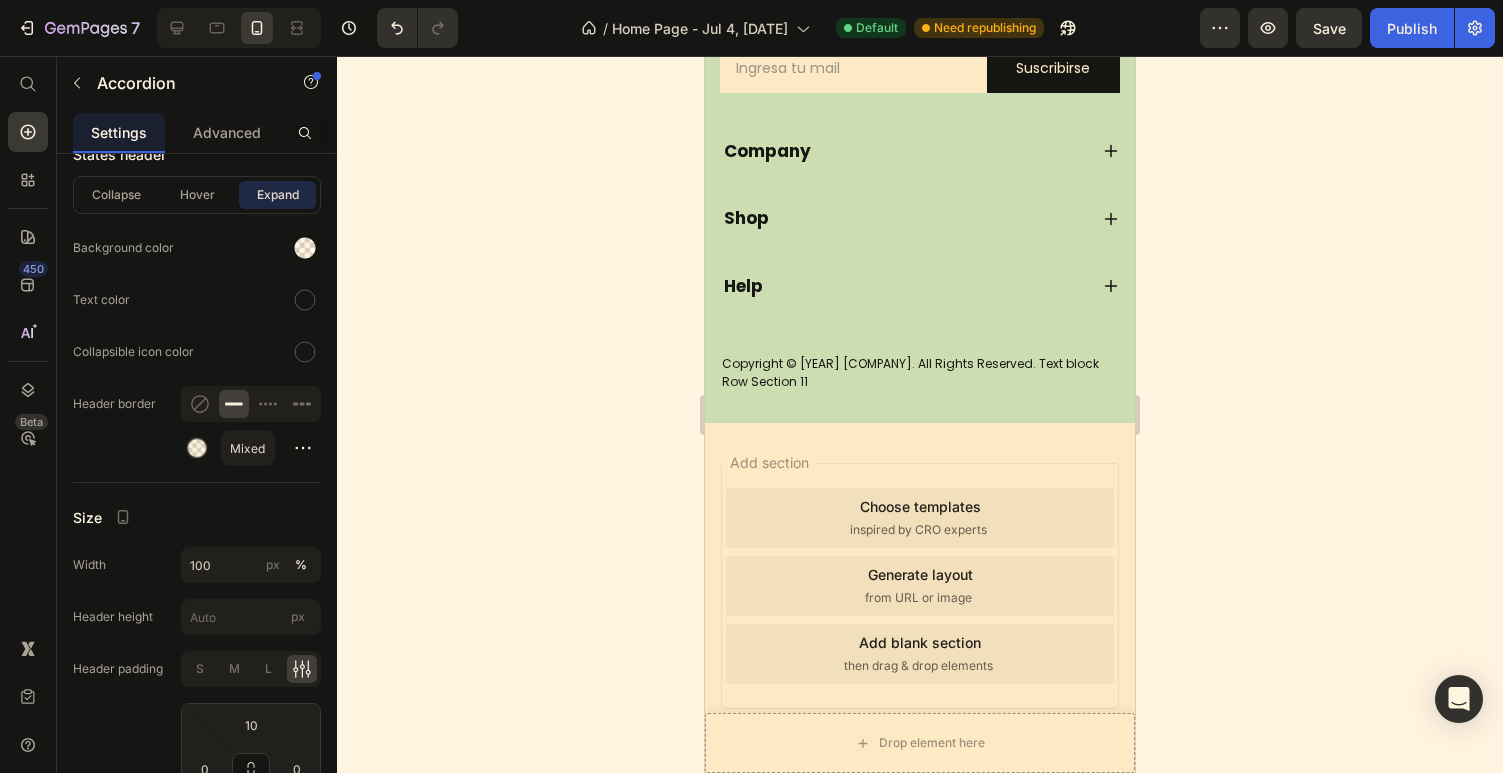 scroll, scrollTop: 3183, scrollLeft: 0, axis: vertical 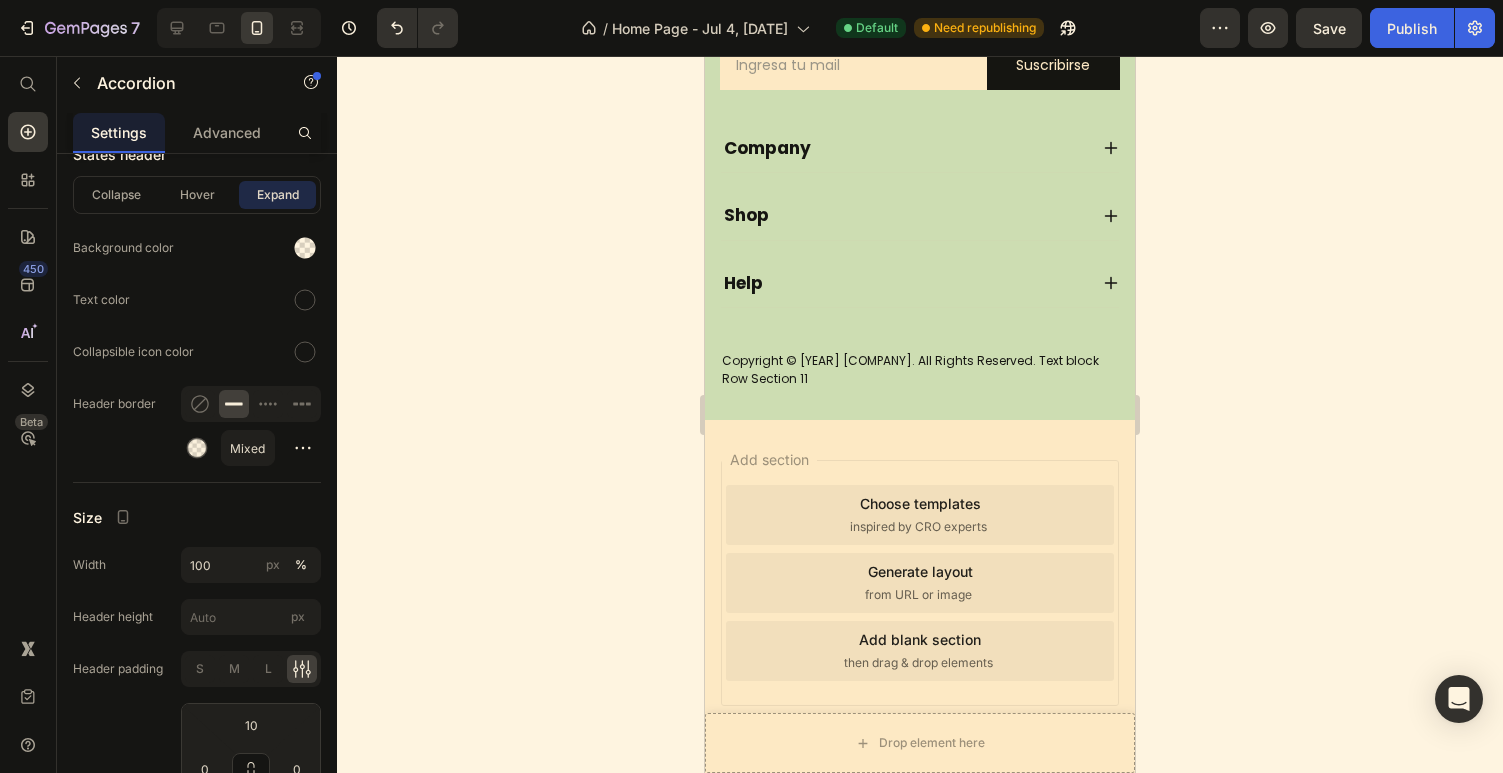click on "Company" at bounding box center [767, 148] 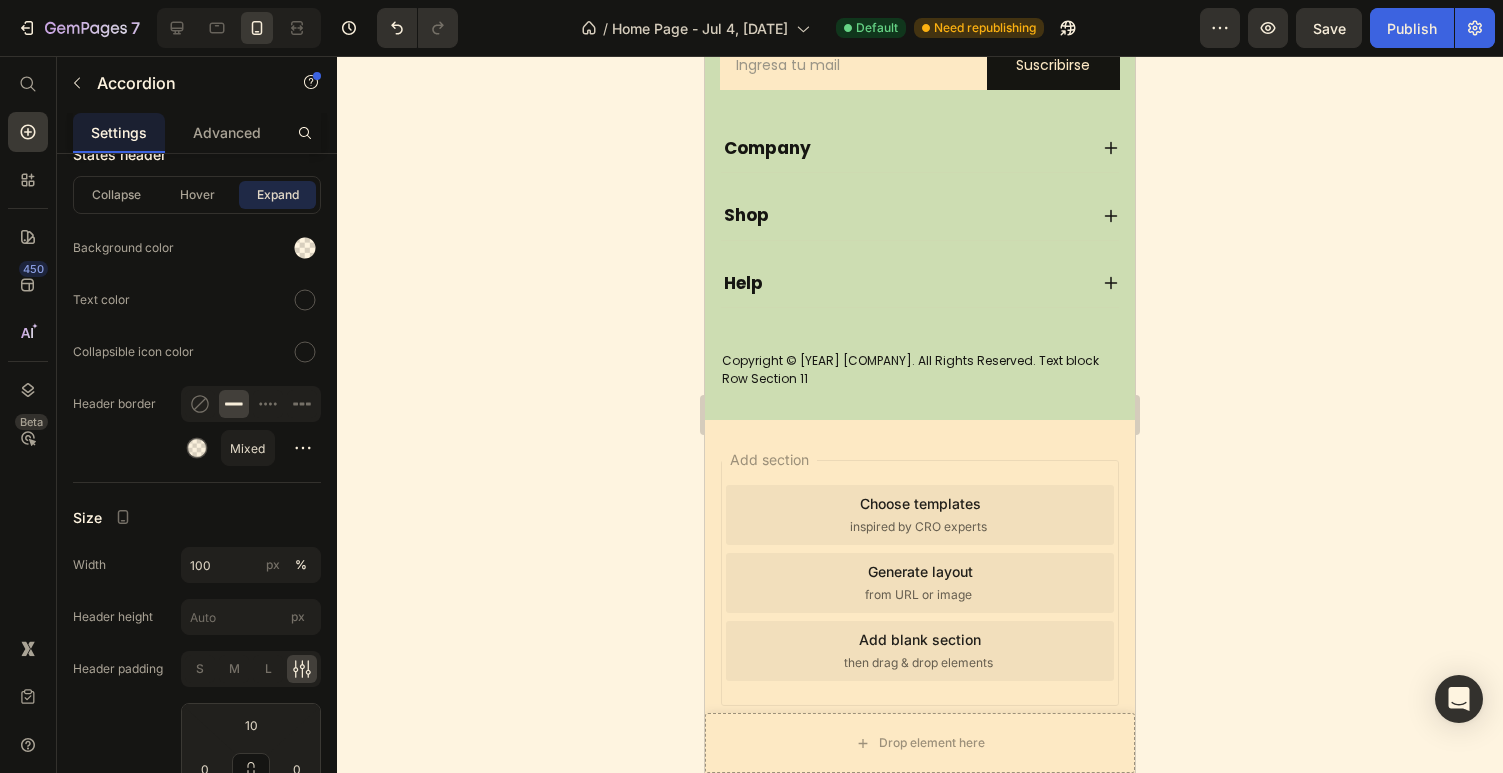 click on "Company" at bounding box center (904, 148) 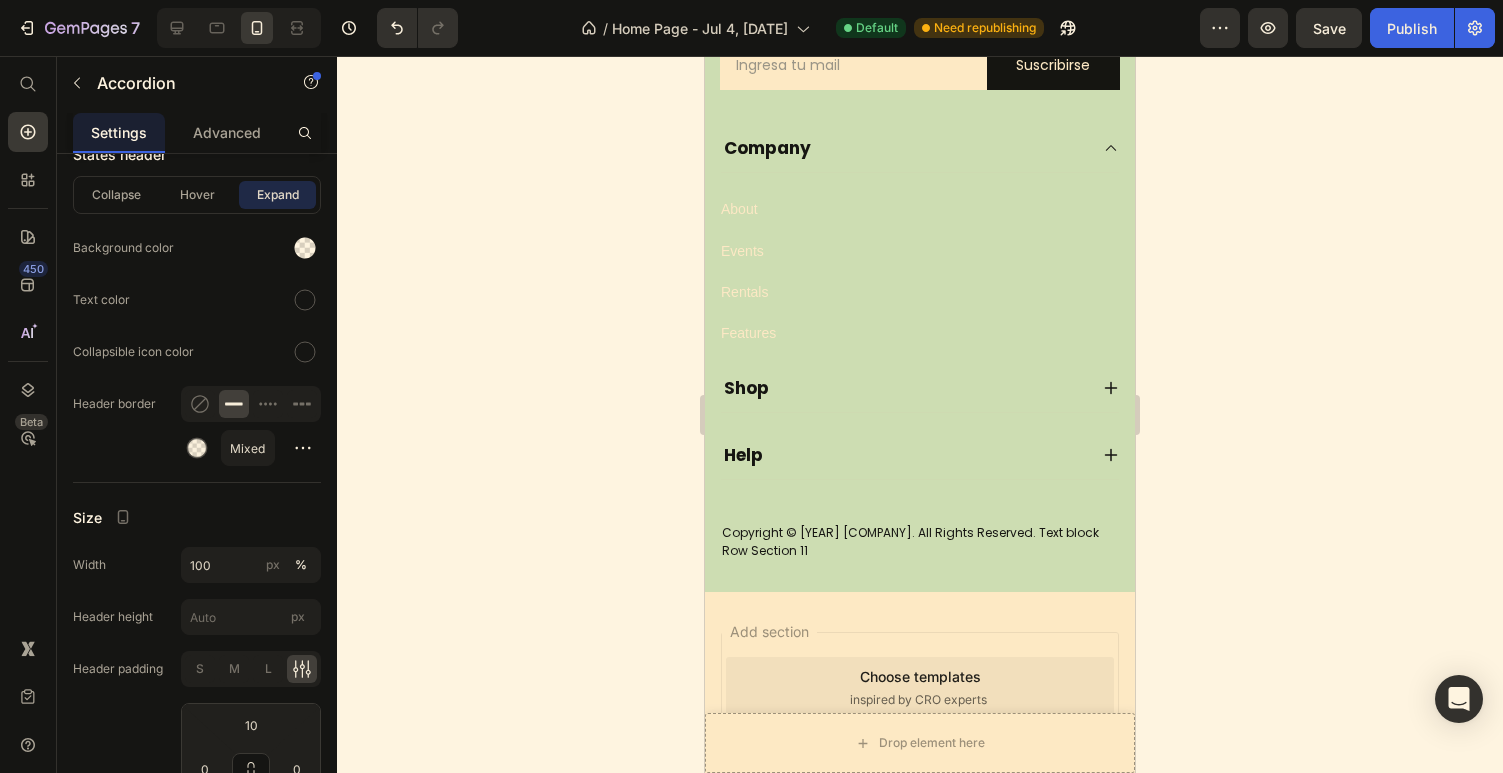 click on "Company" at bounding box center [767, 148] 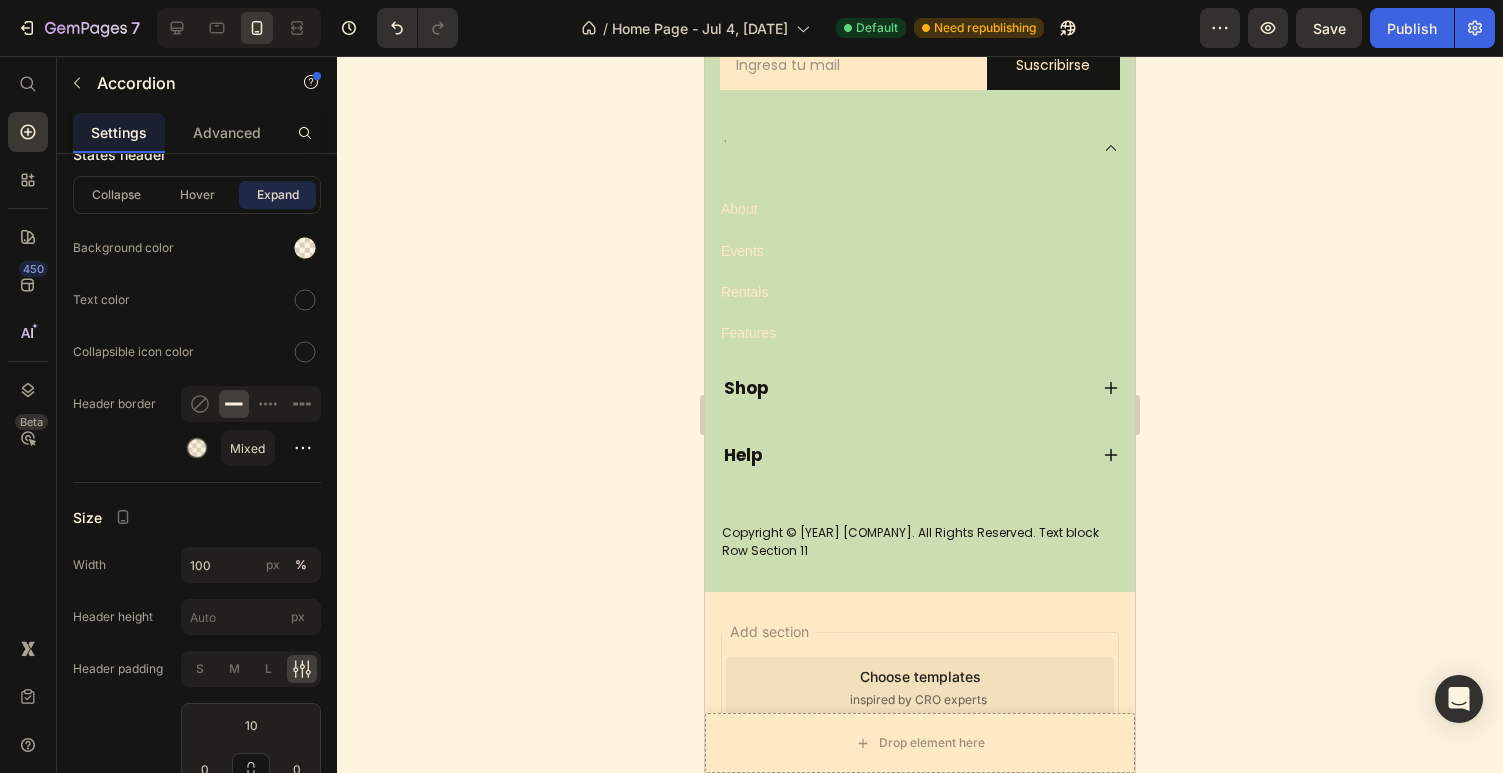 scroll, scrollTop: 3178, scrollLeft: 0, axis: vertical 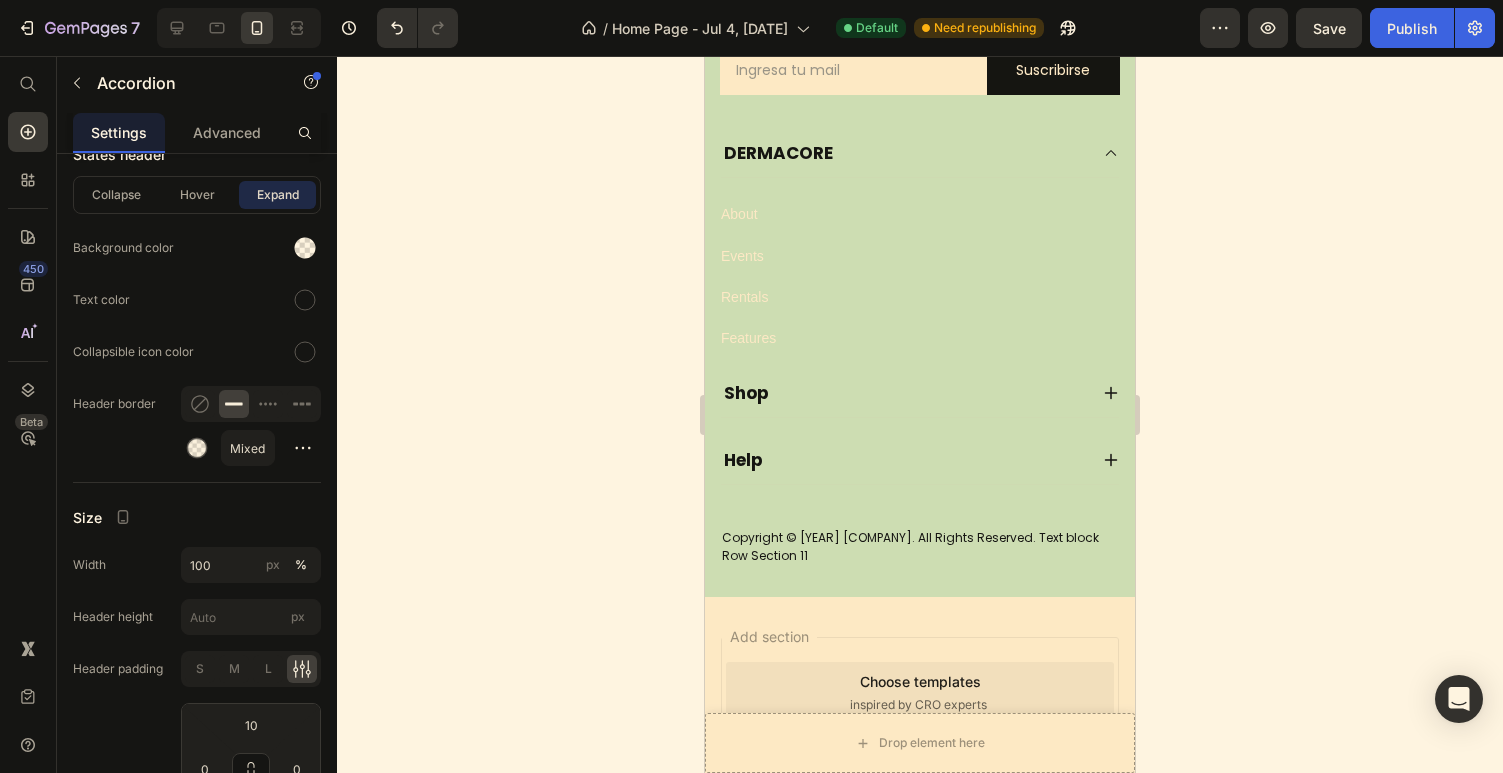 click on "Shop" at bounding box center [746, 393] 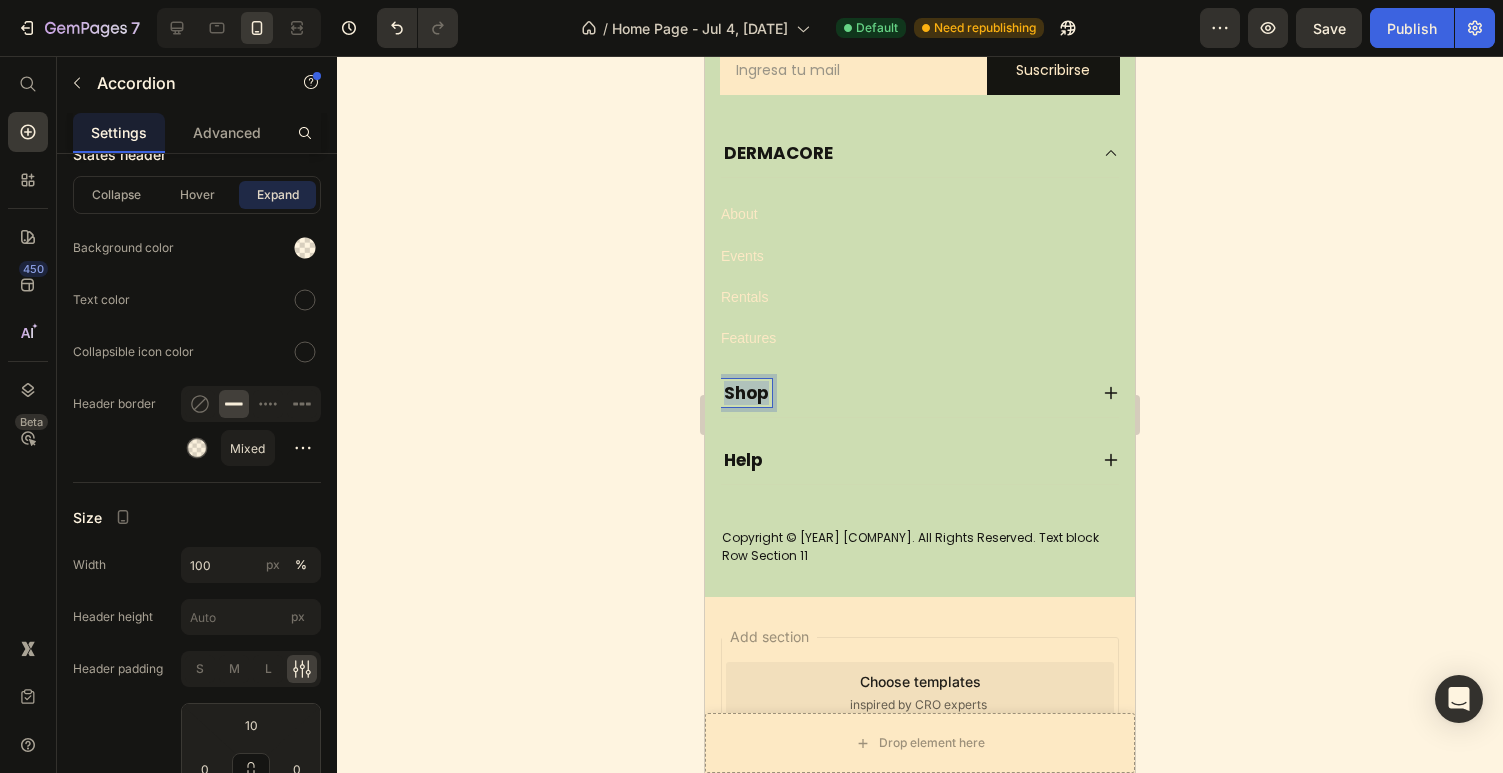 click on "Shop" at bounding box center [746, 393] 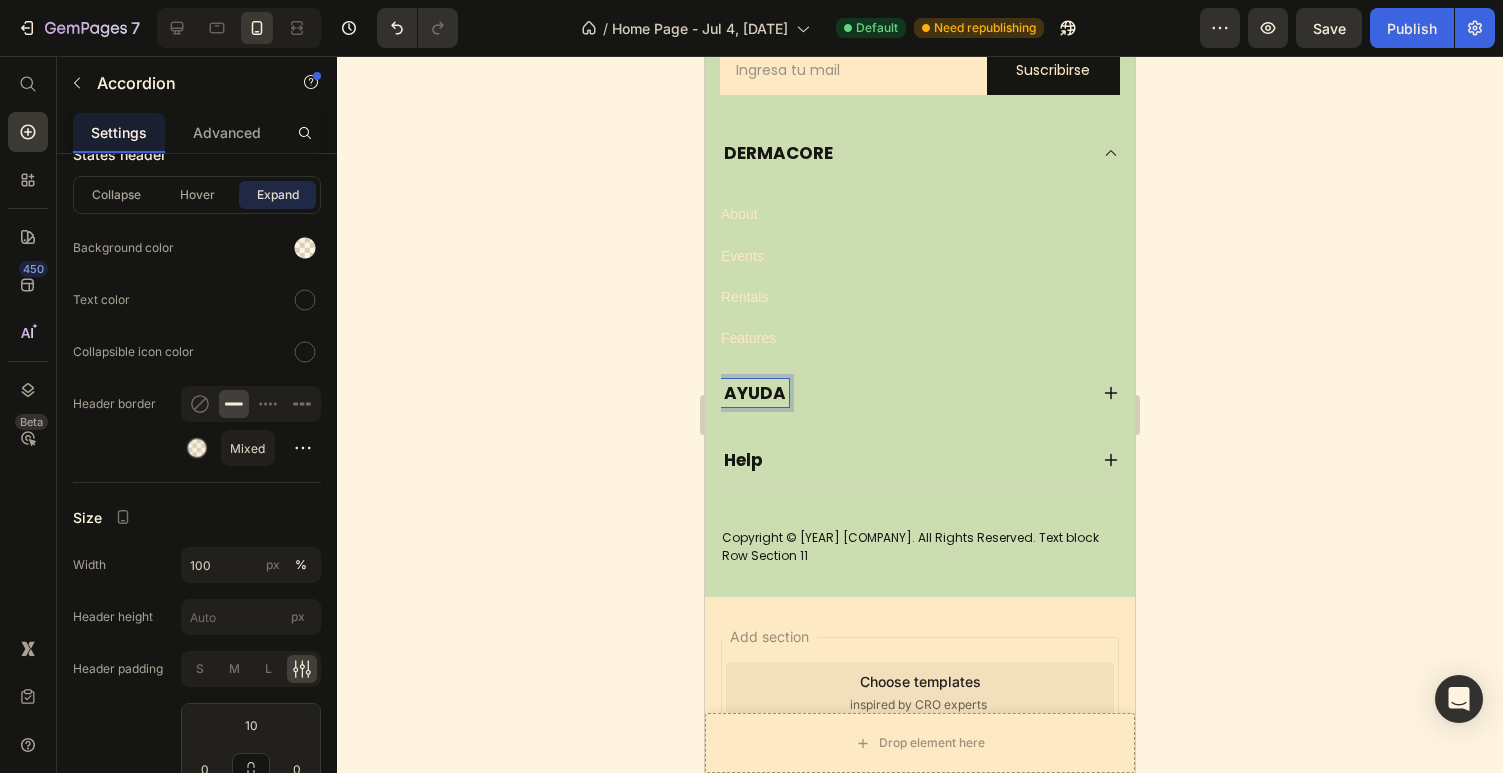 click on "Help" at bounding box center (743, 460) 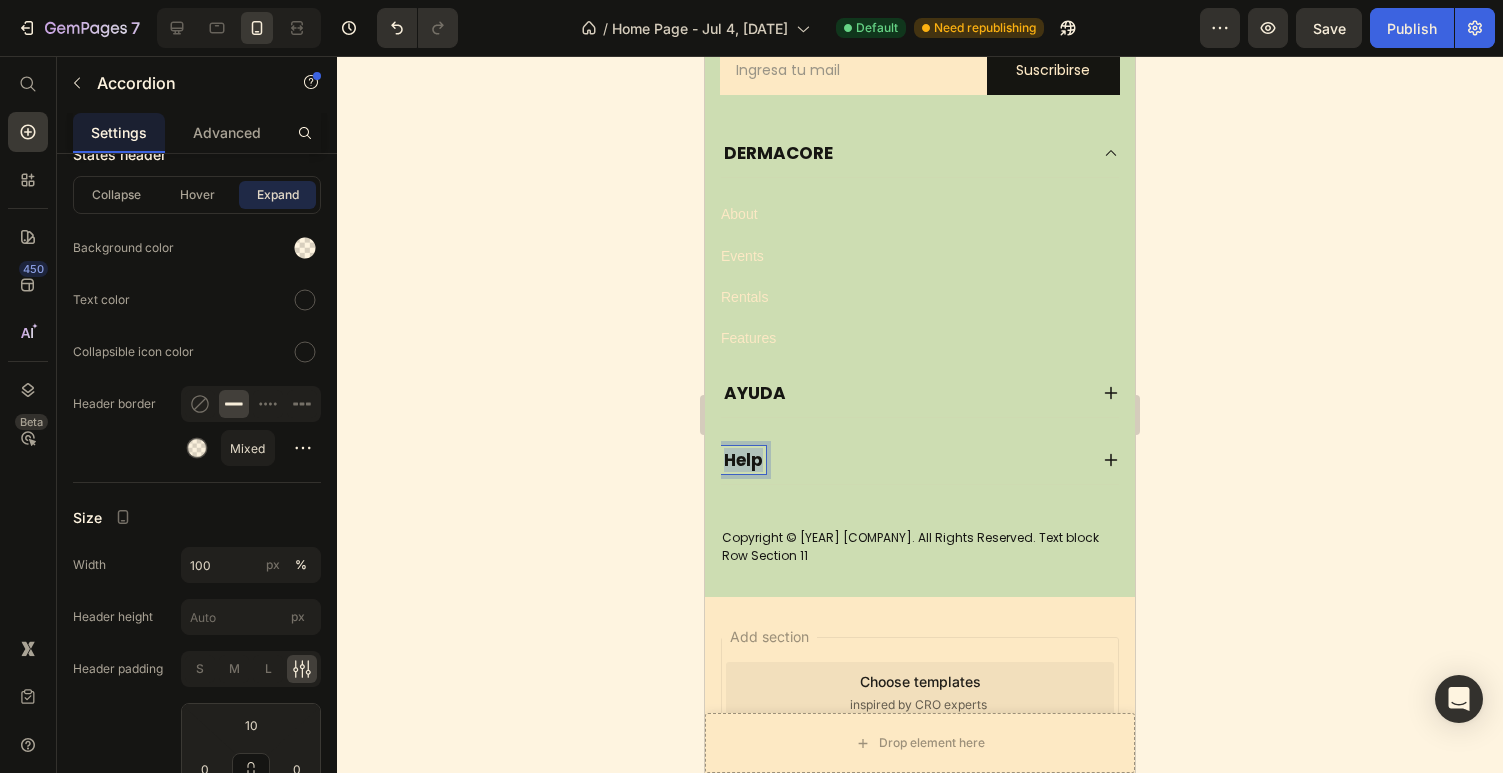click on "Help" at bounding box center (743, 460) 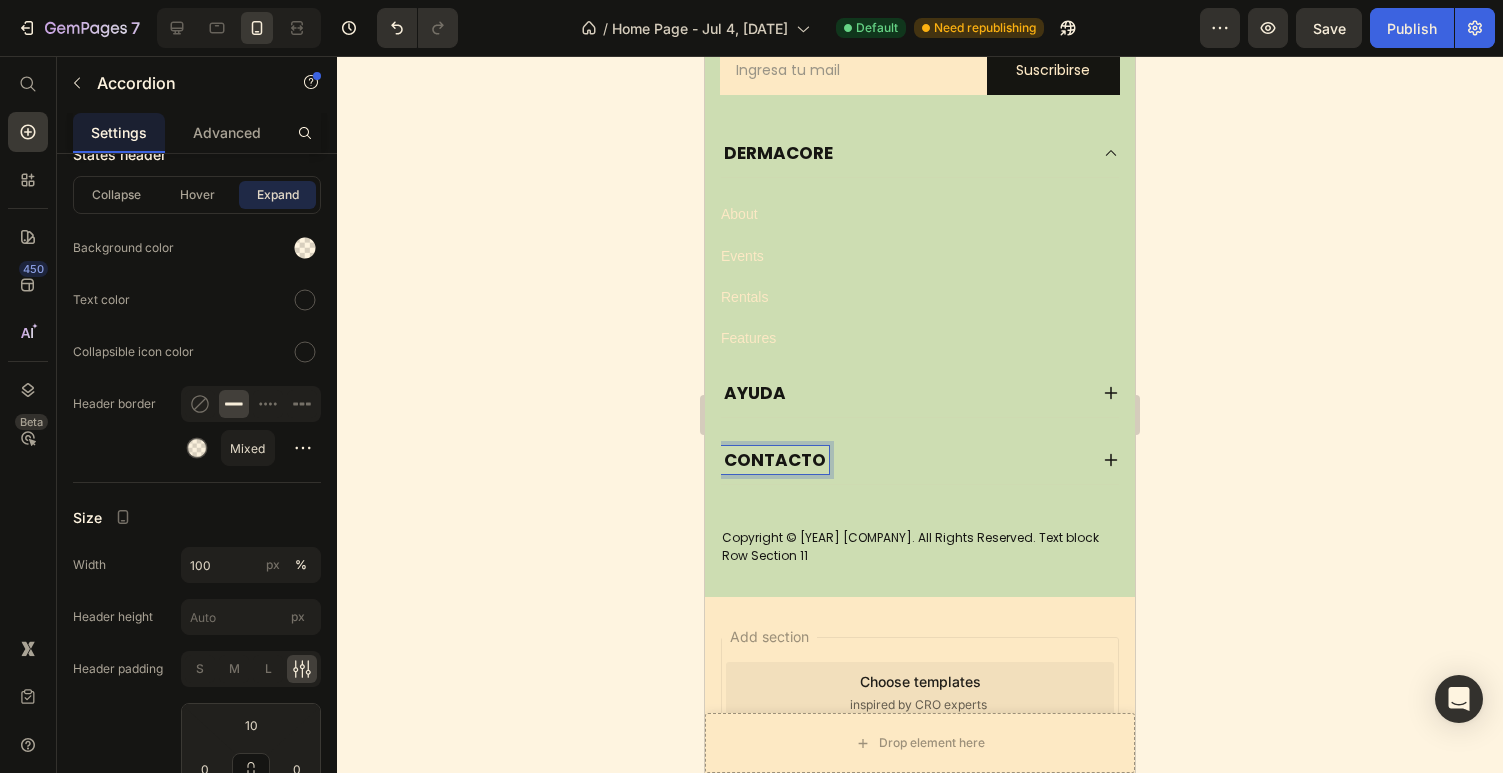 click 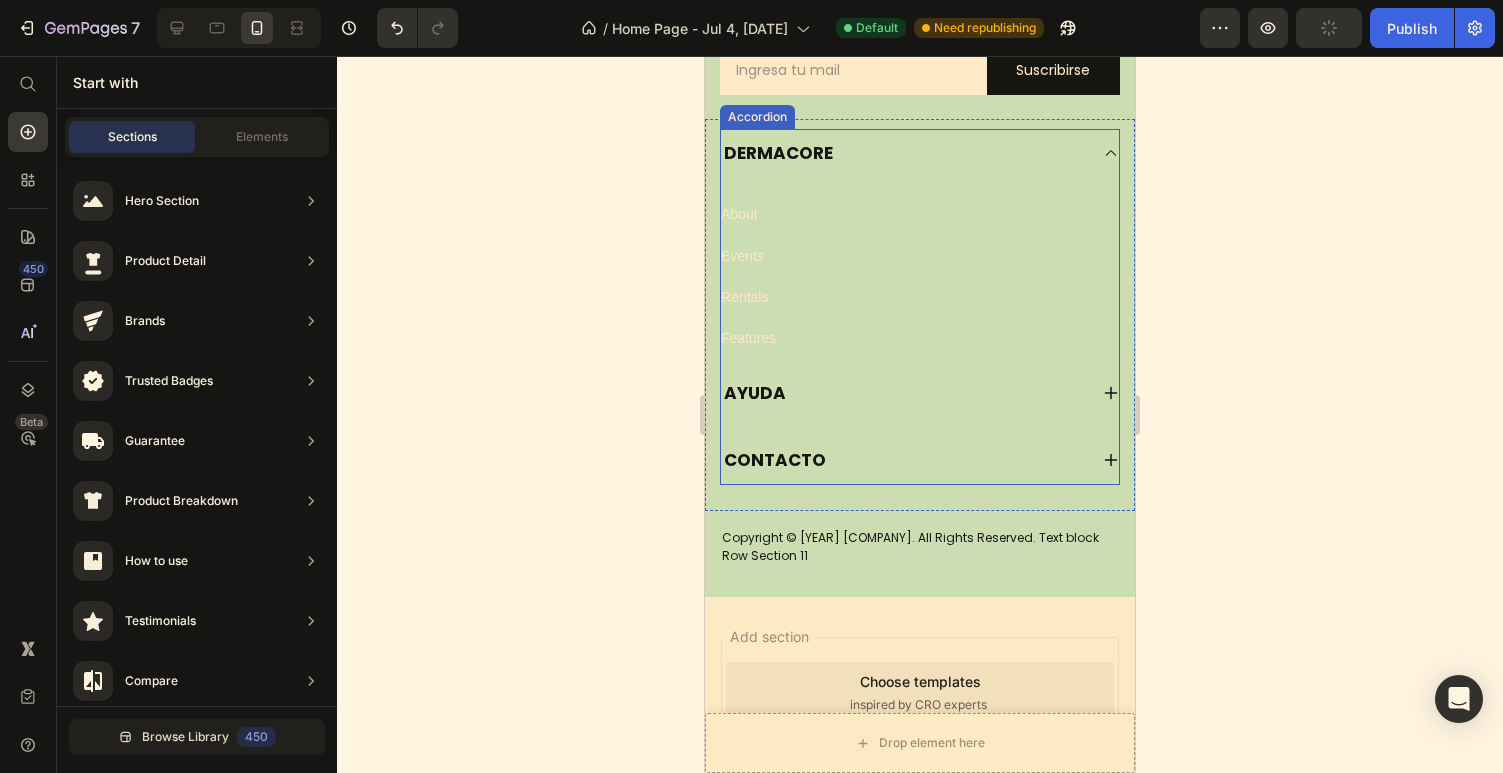 click on "About Button Events Button Rentals Button Features Button" at bounding box center (920, 264) 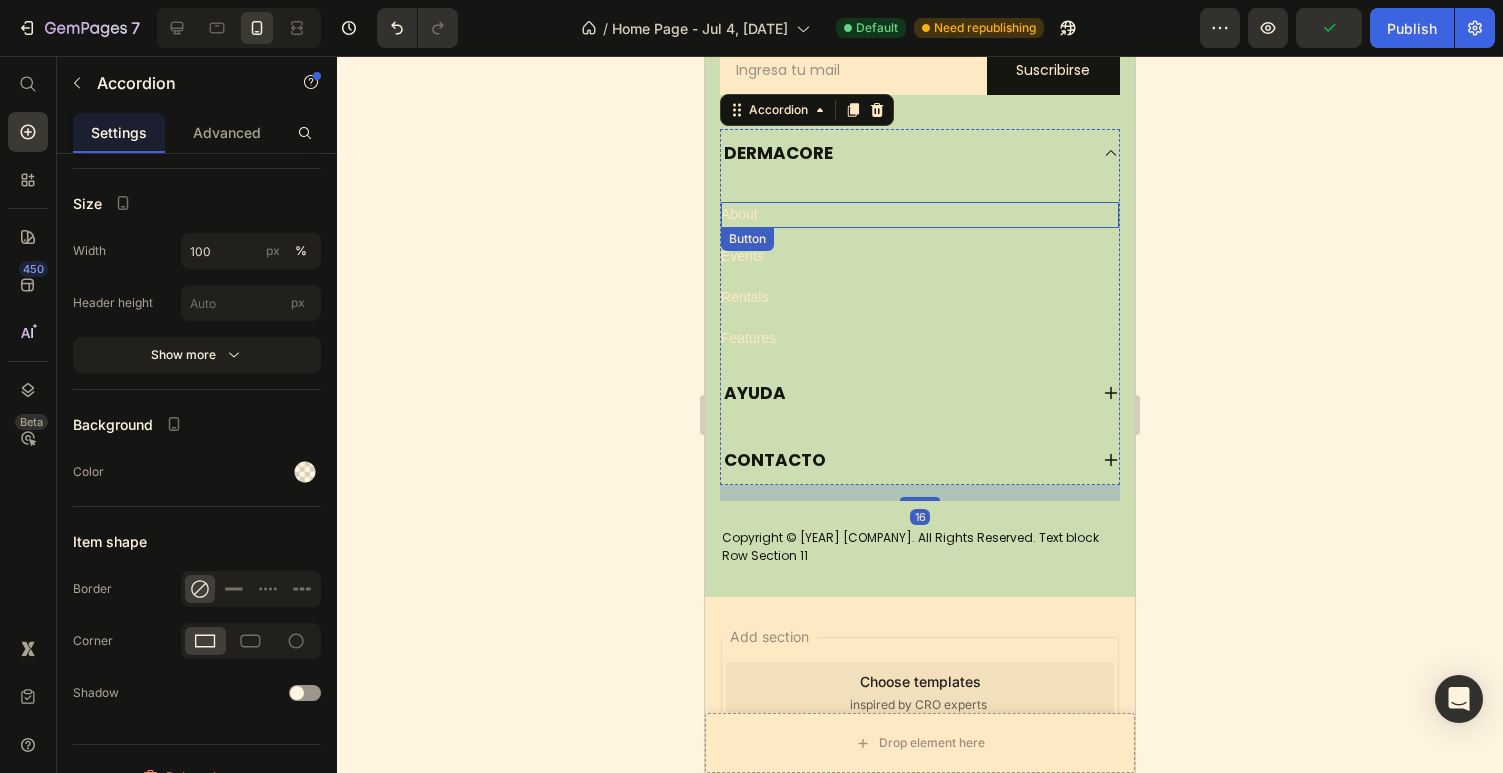click on "About Button" at bounding box center [920, 214] 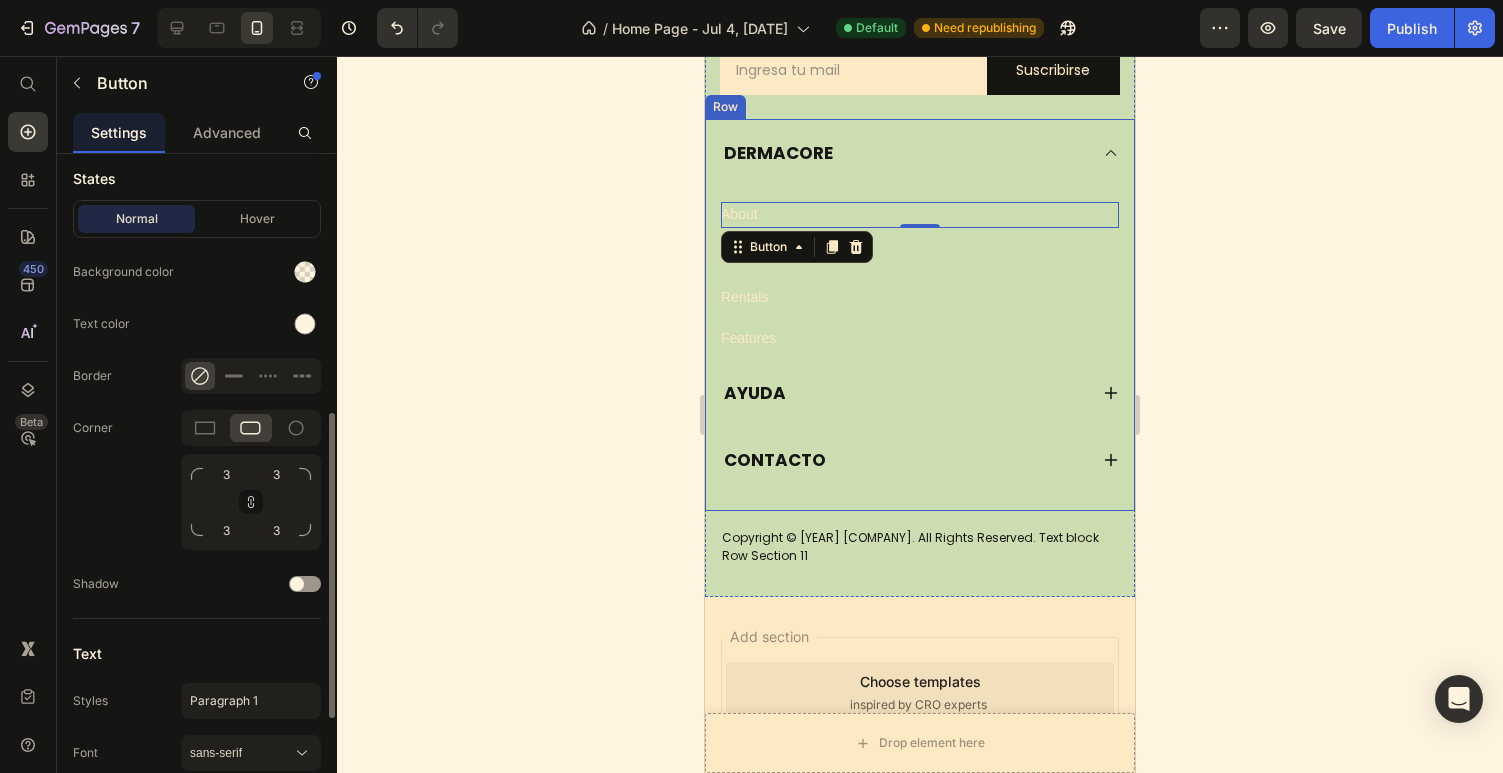 scroll, scrollTop: 553, scrollLeft: 0, axis: vertical 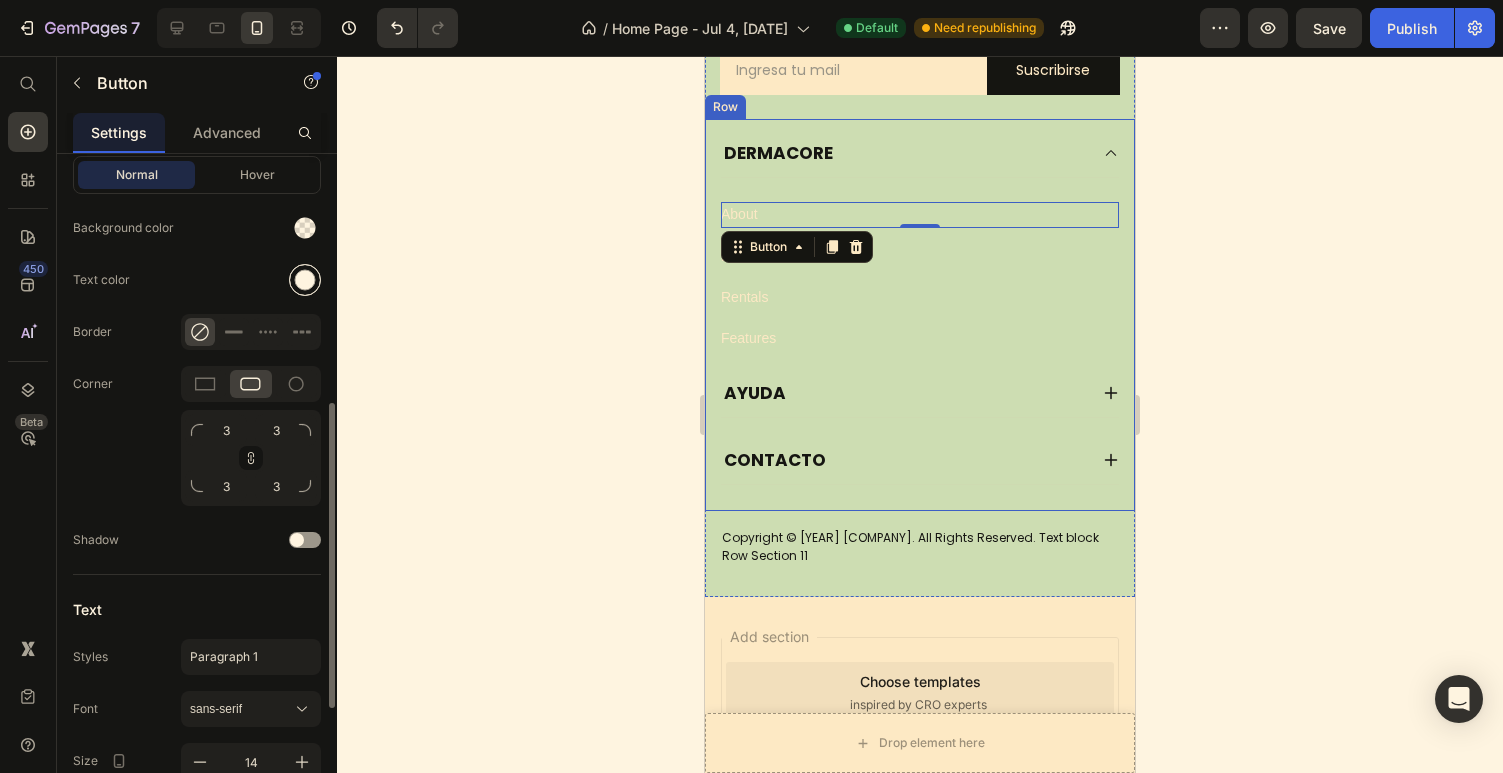 click at bounding box center (305, 280) 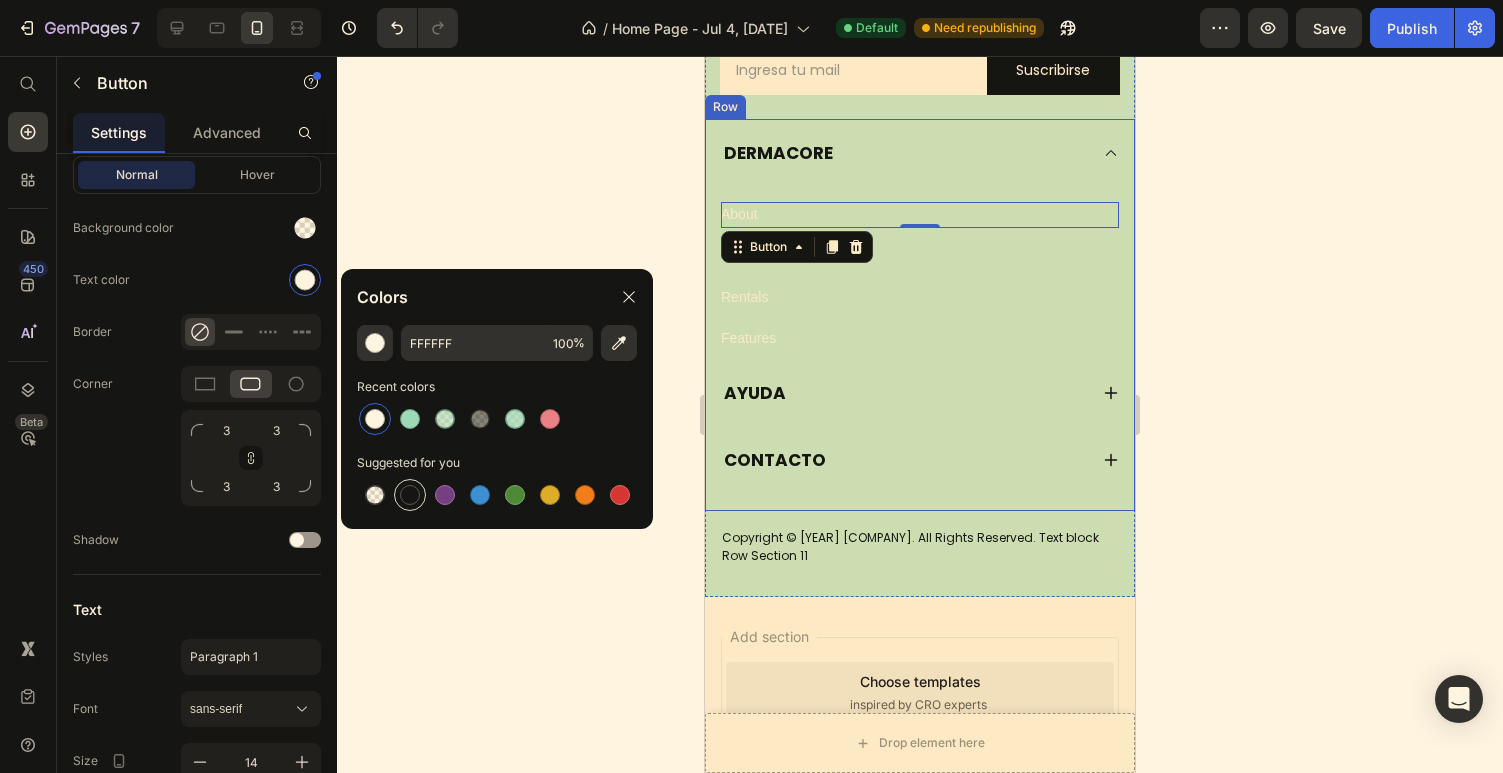 click at bounding box center (410, 495) 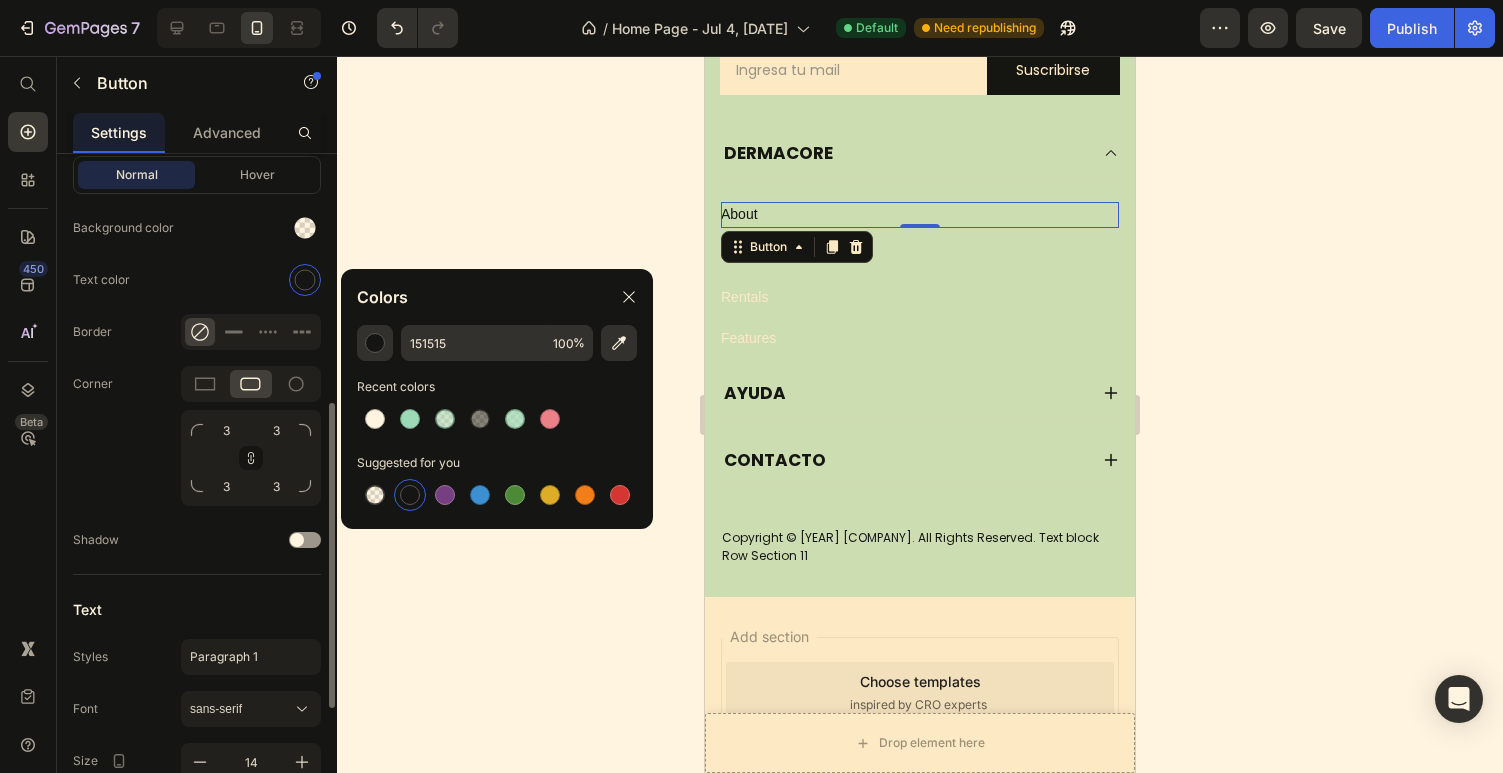 click on "Corner 3 3 3 3" 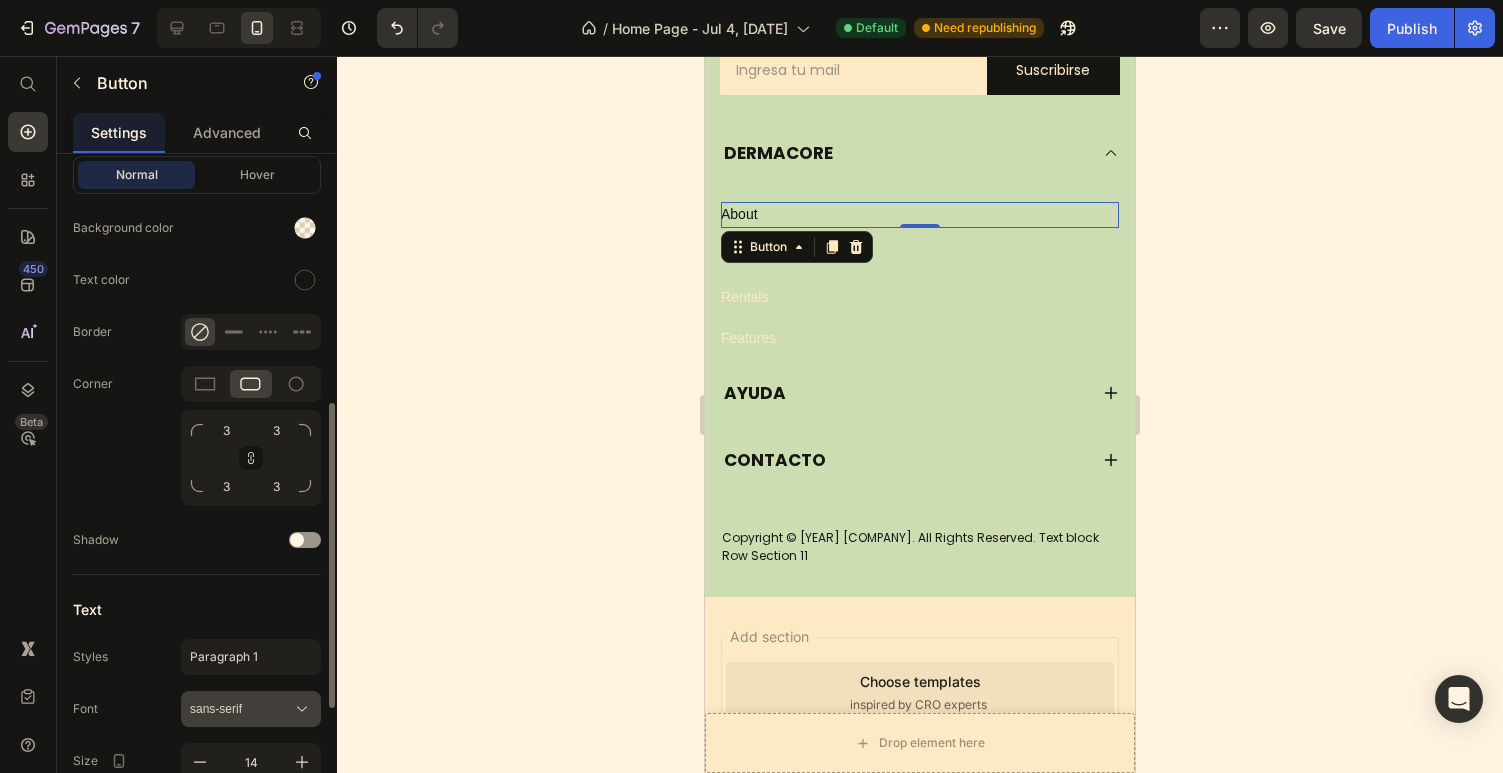 click 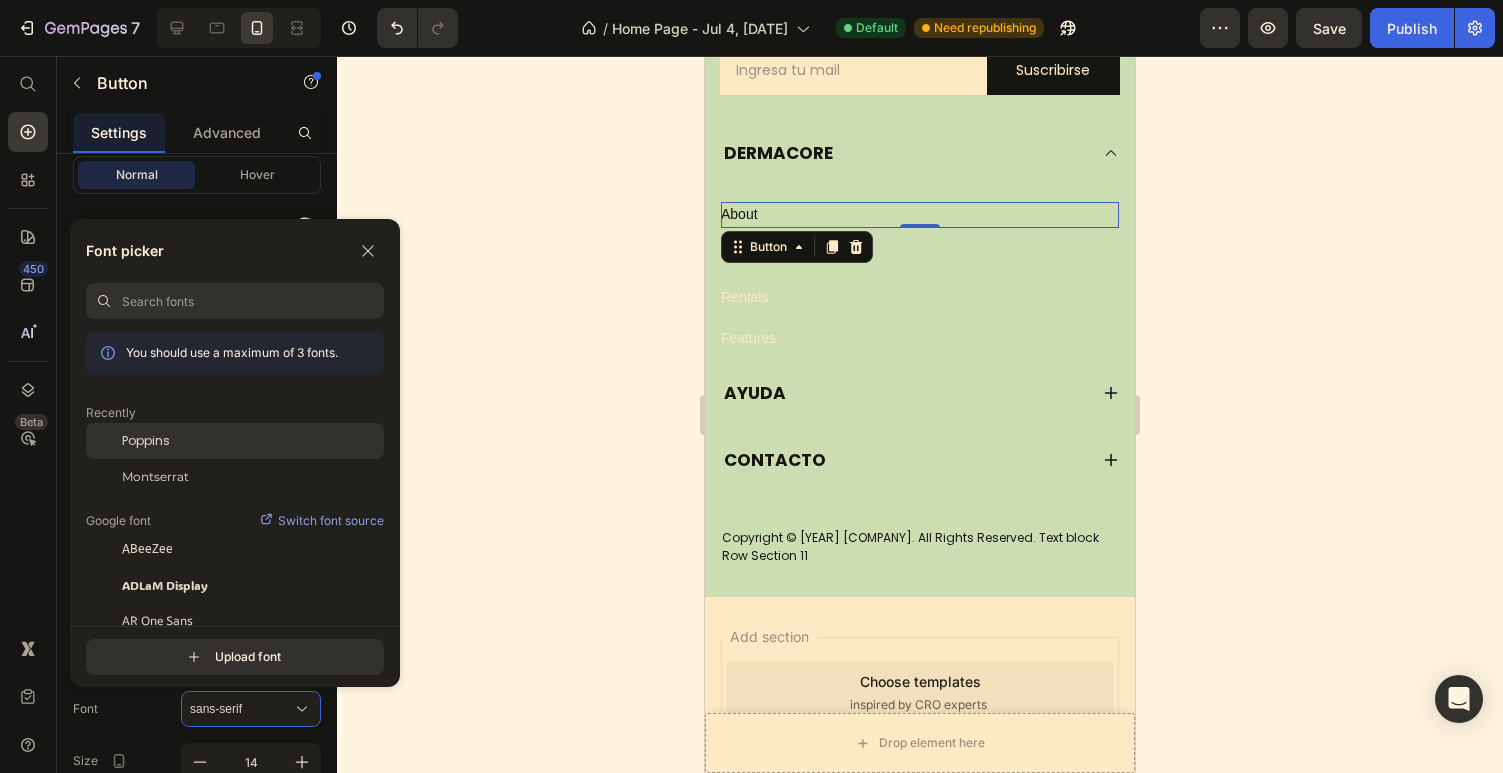 click on "Poppins" 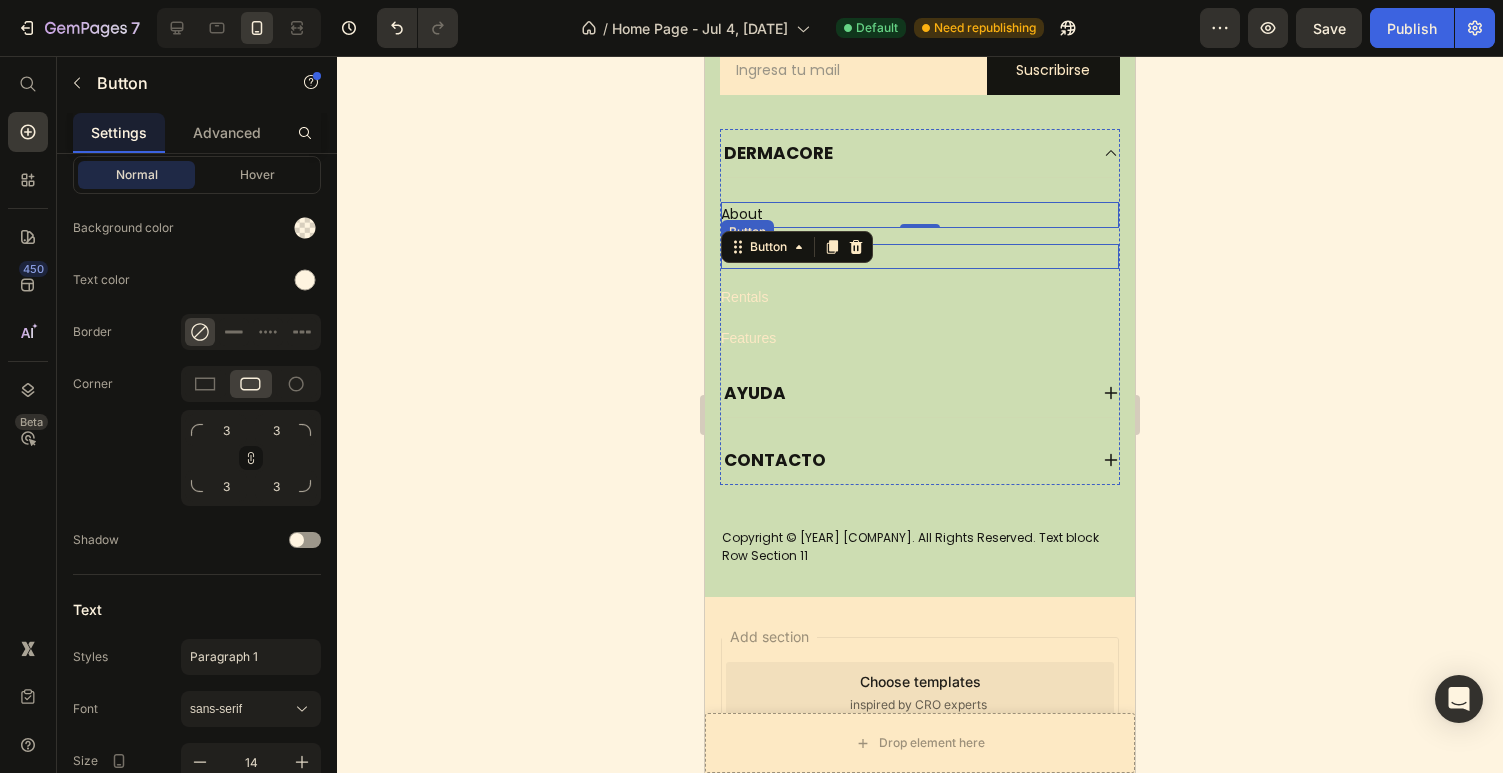 click on "Events Button" at bounding box center (920, 256) 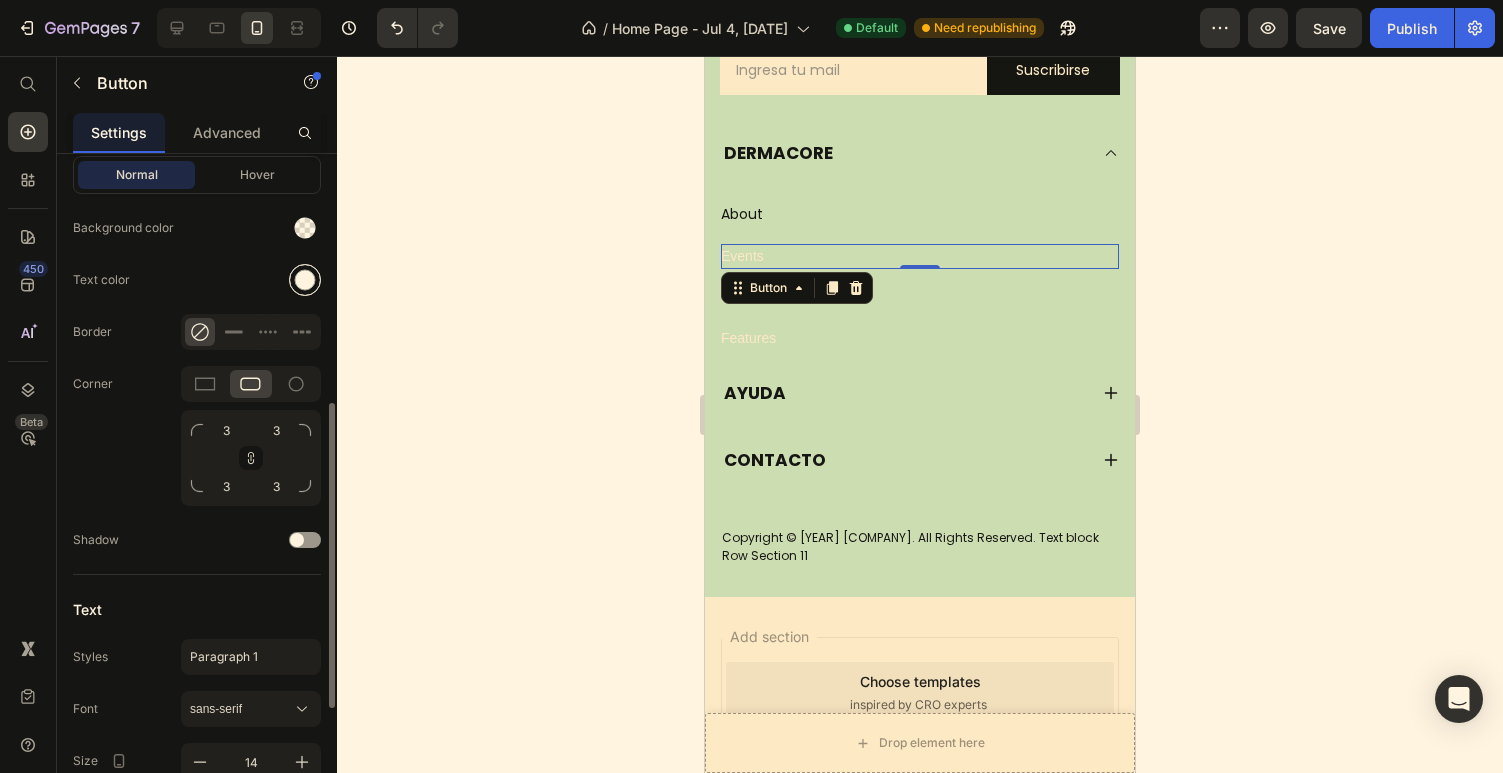 click at bounding box center [305, 280] 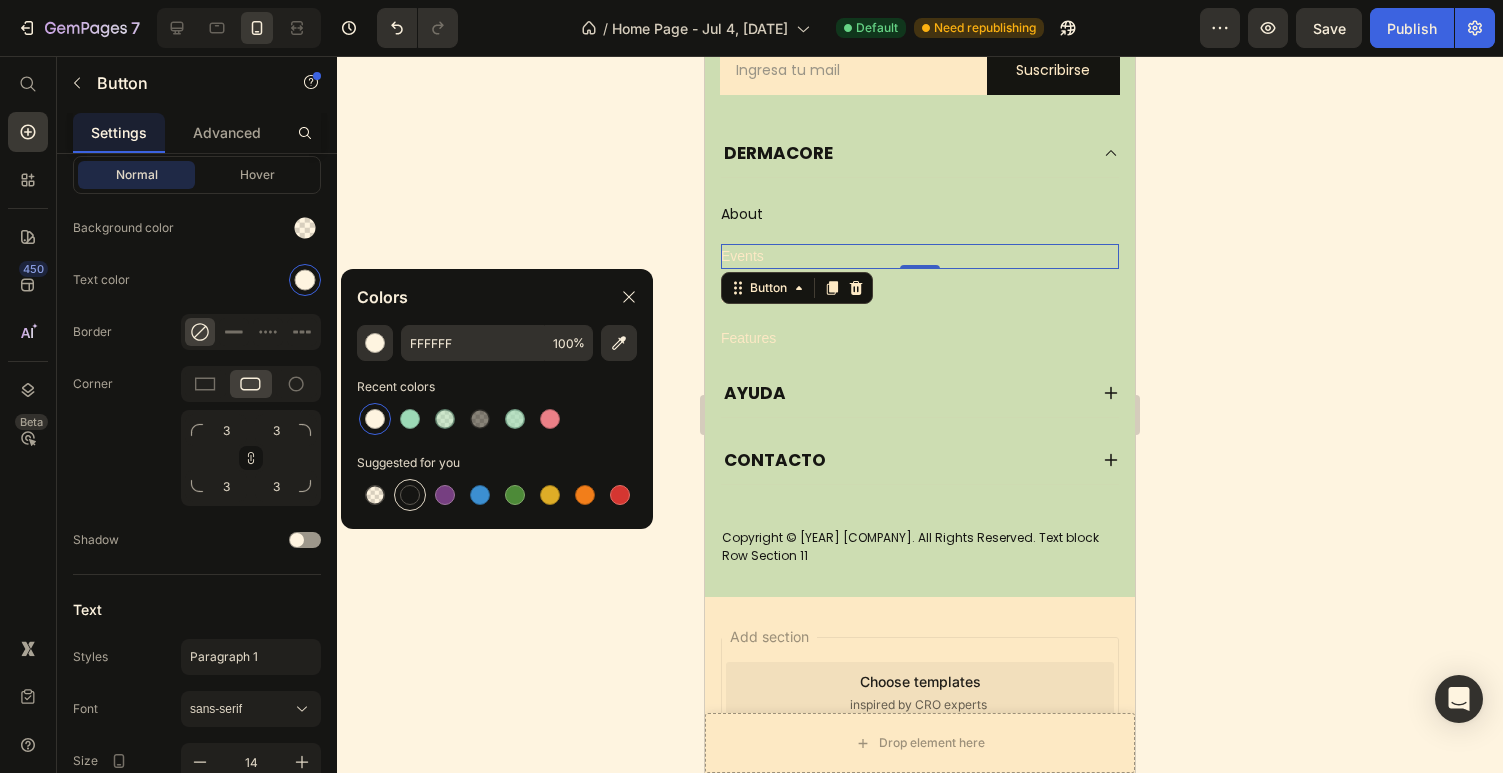 click at bounding box center (410, 495) 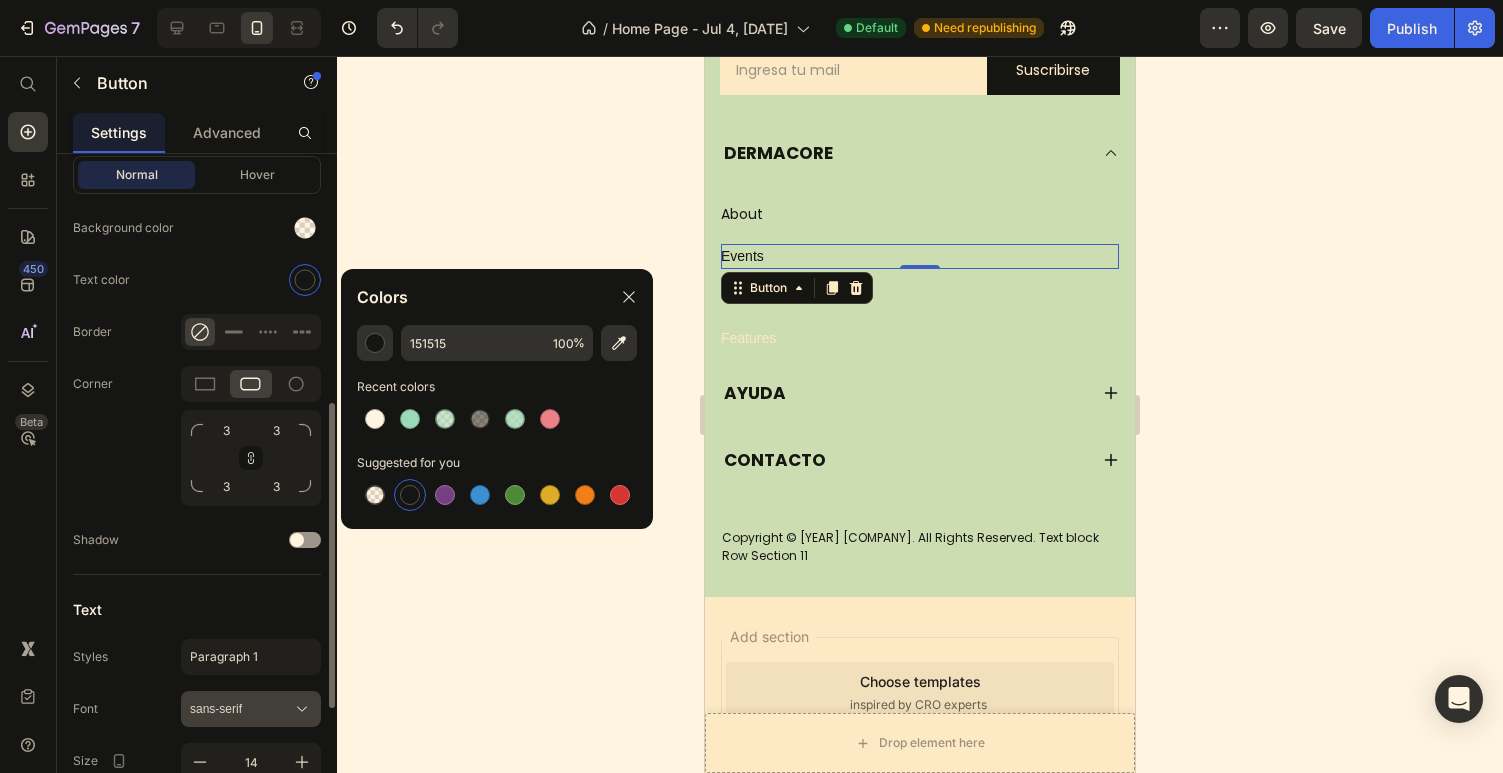 click on "sans-serif" at bounding box center [241, 709] 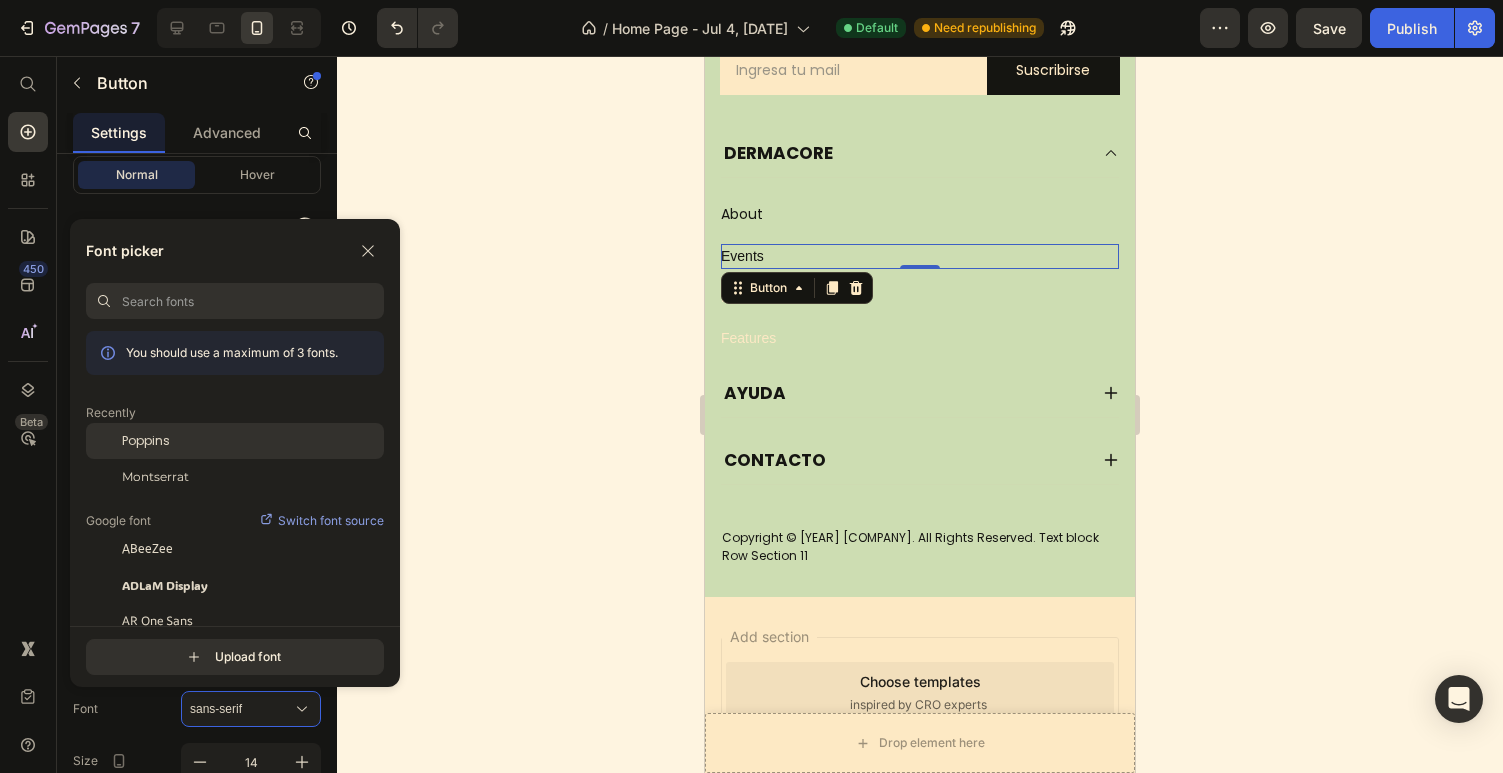 click on "Poppins" 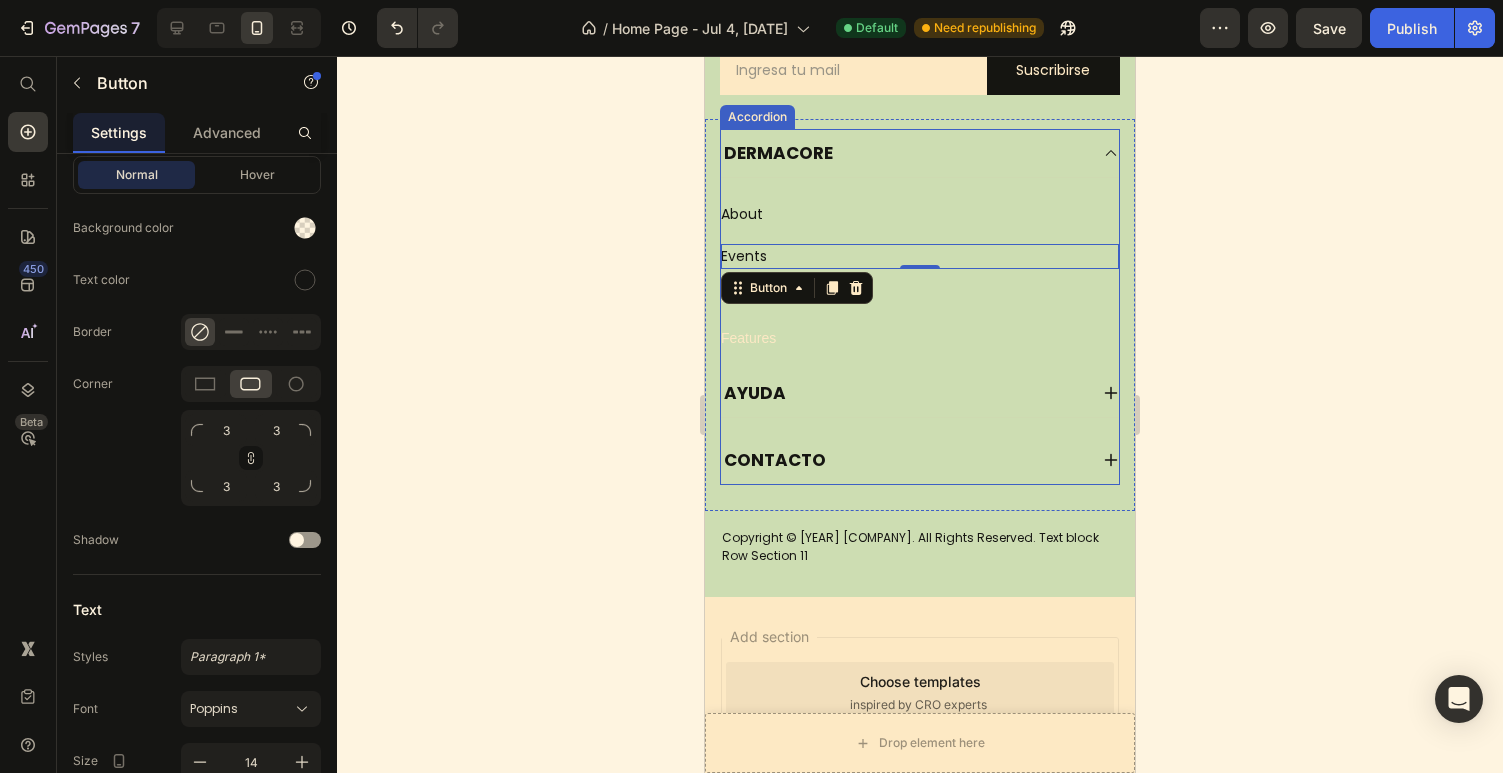 click on "About Button Events Button   0 Rentals Button Features Button" at bounding box center [920, 264] 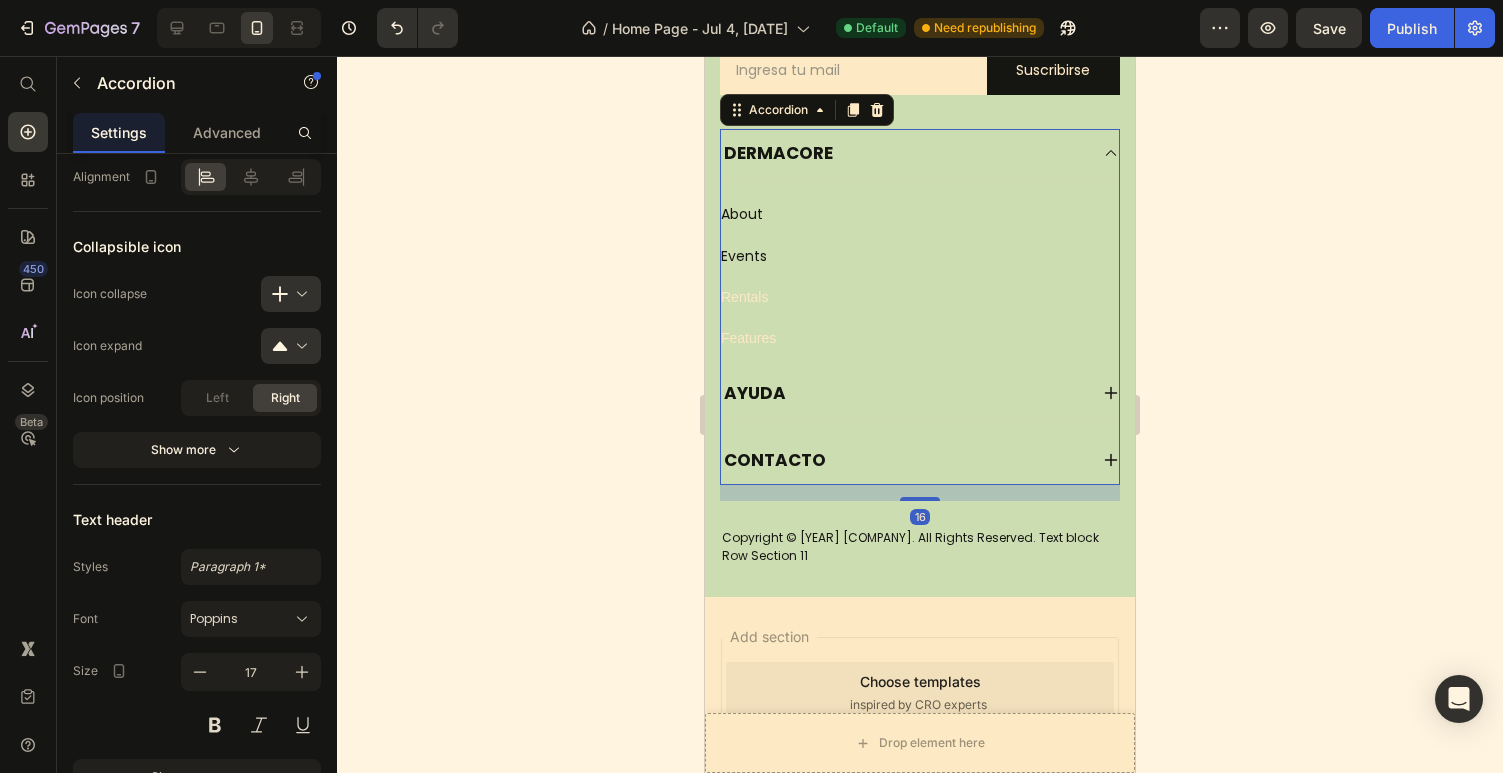 scroll, scrollTop: 0, scrollLeft: 0, axis: both 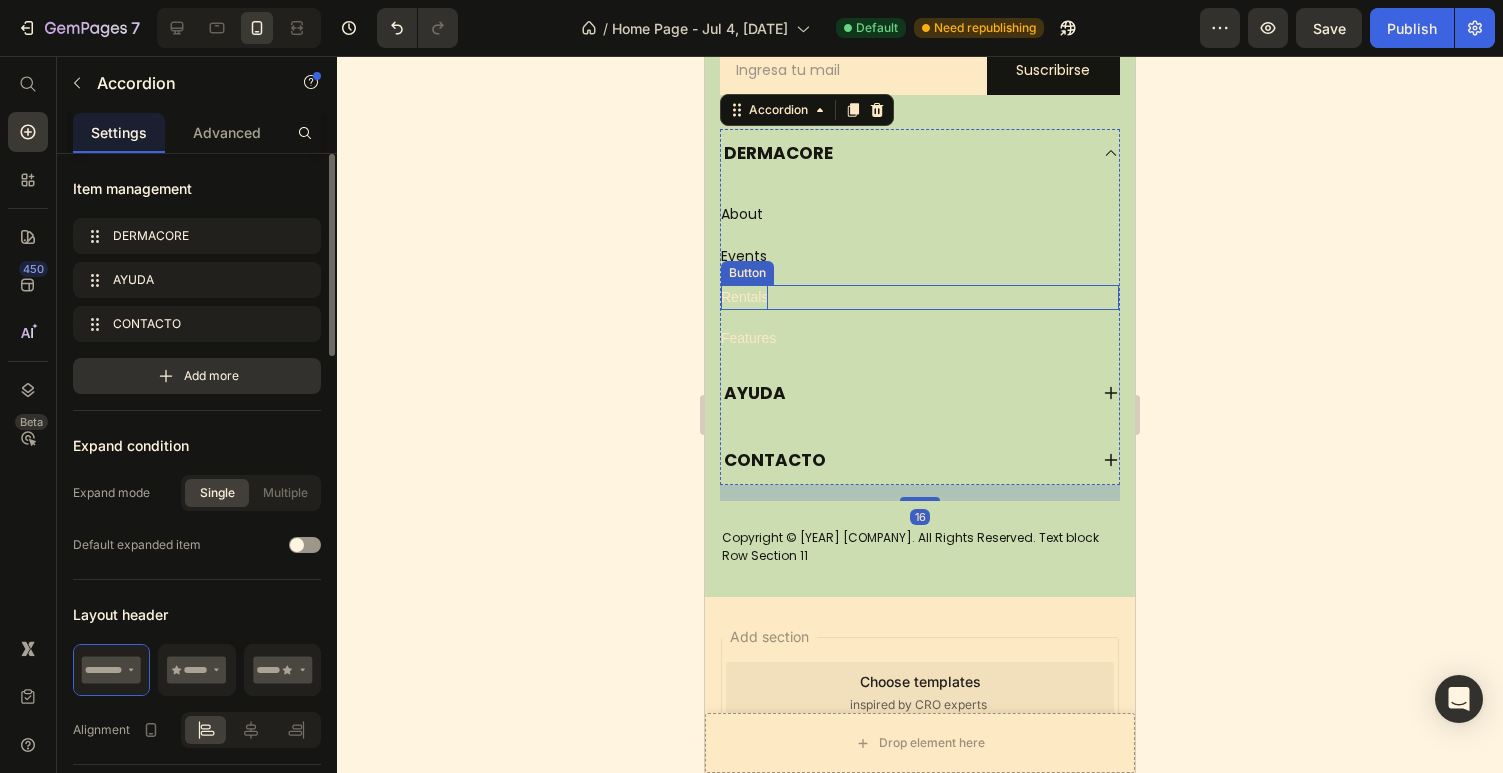 click on "Rentals" at bounding box center (744, 297) 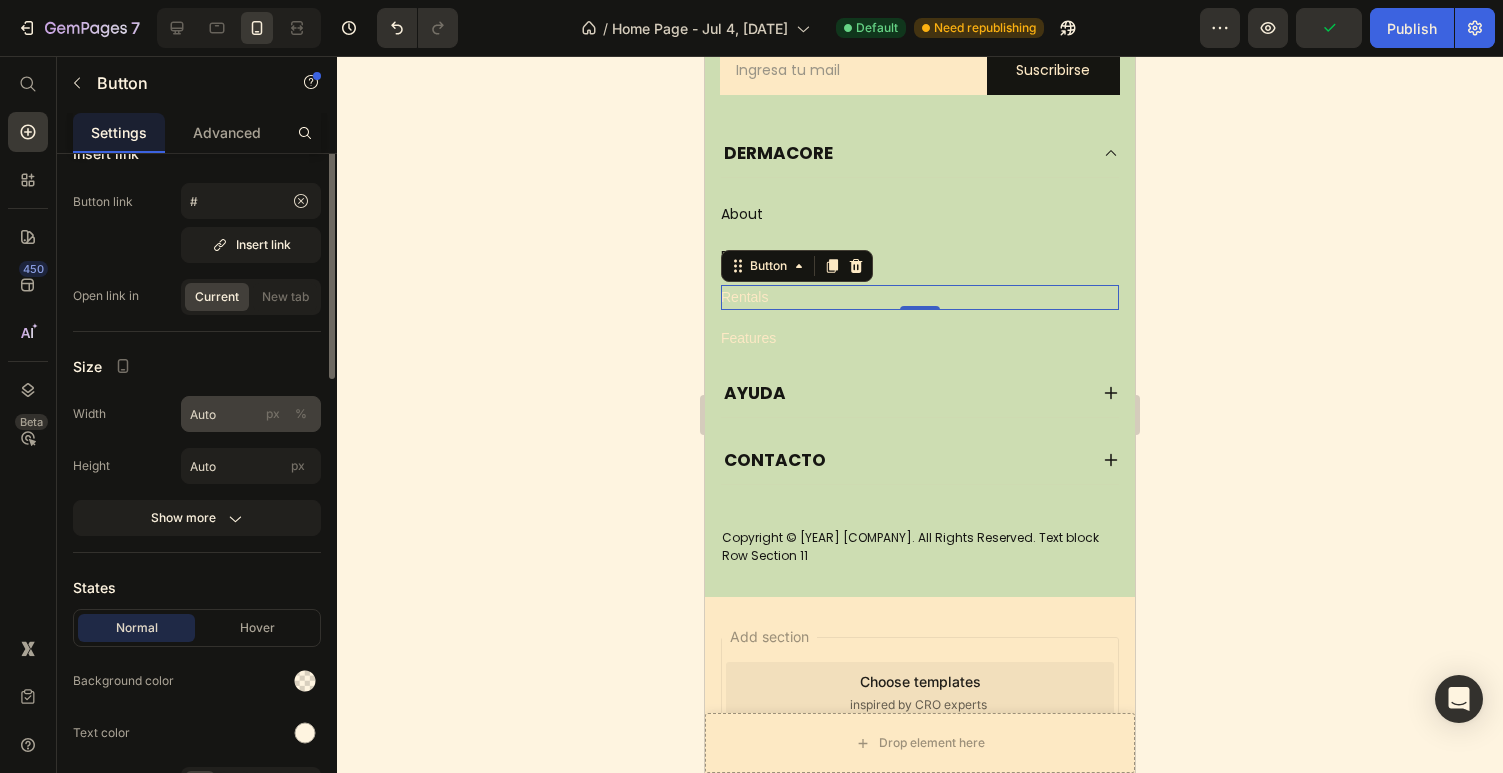 scroll, scrollTop: 106, scrollLeft: 0, axis: vertical 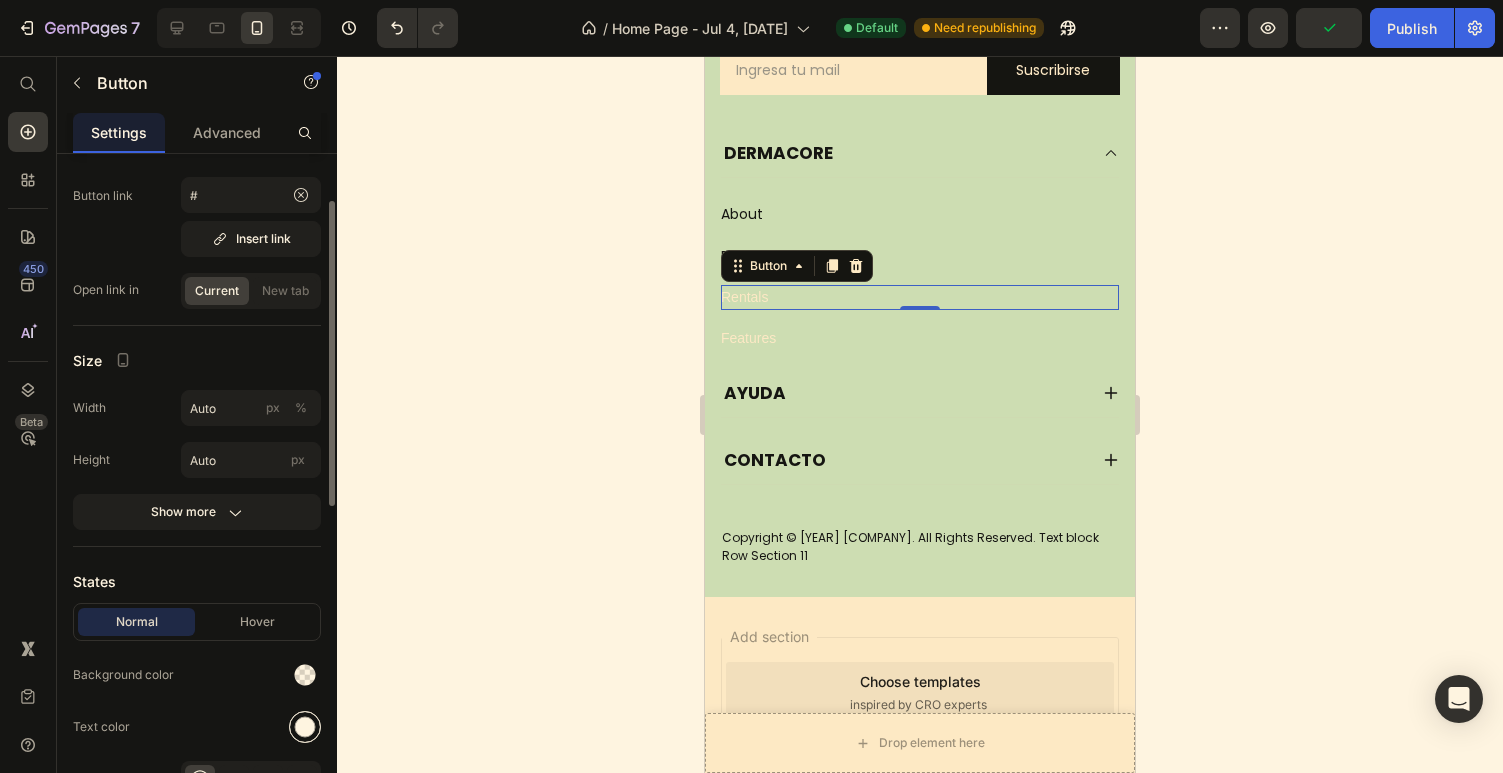 click at bounding box center [305, 727] 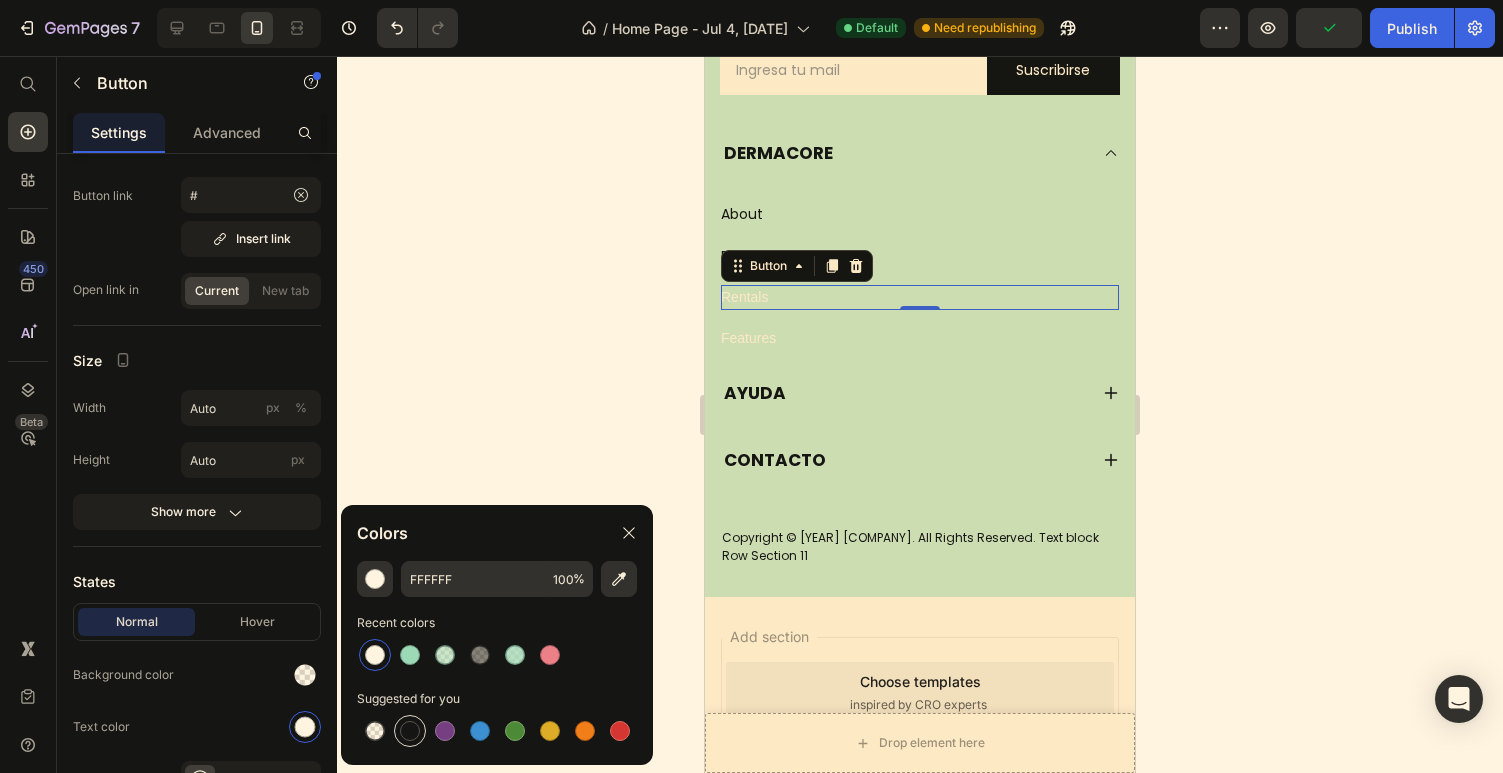 click at bounding box center (410, 731) 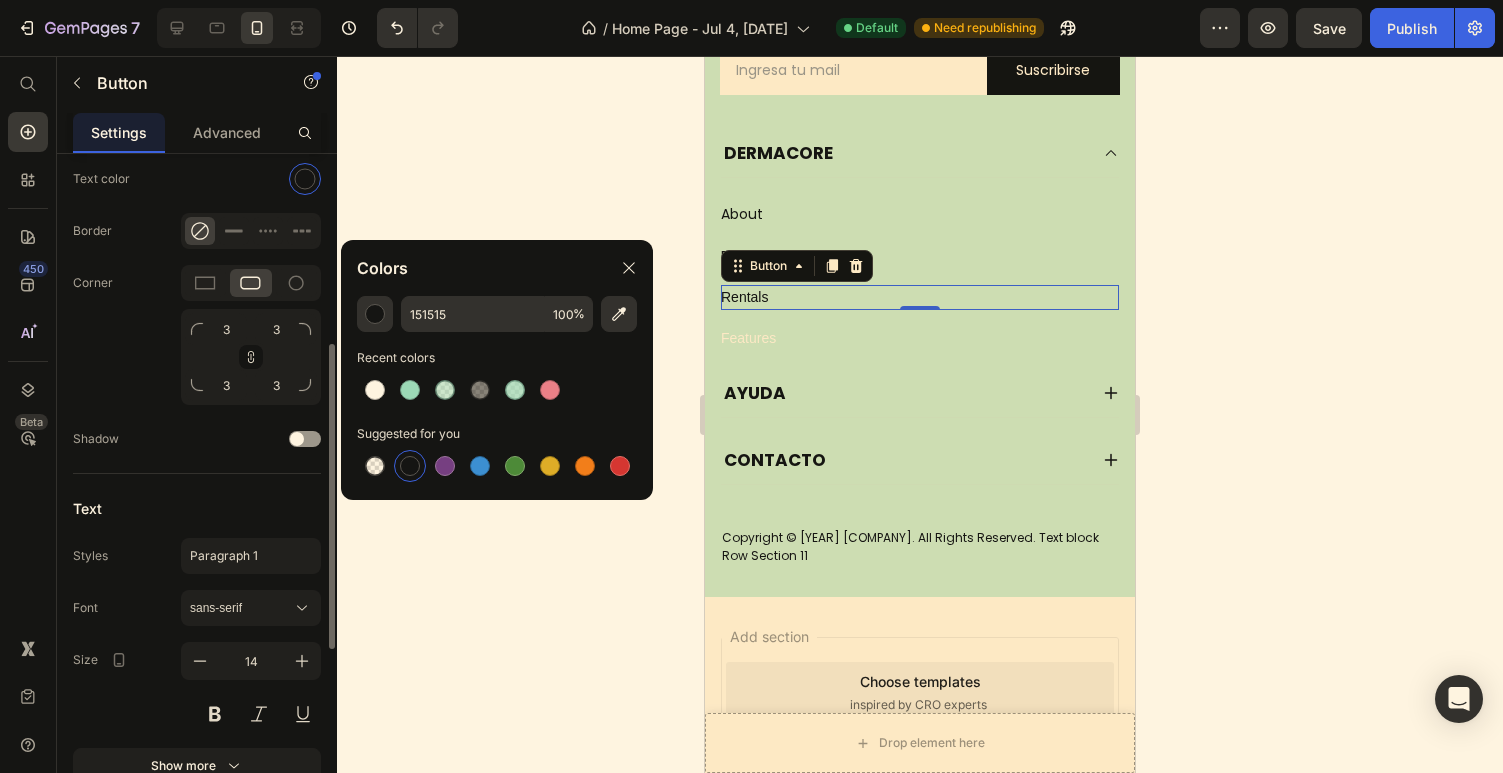 scroll, scrollTop: 659, scrollLeft: 0, axis: vertical 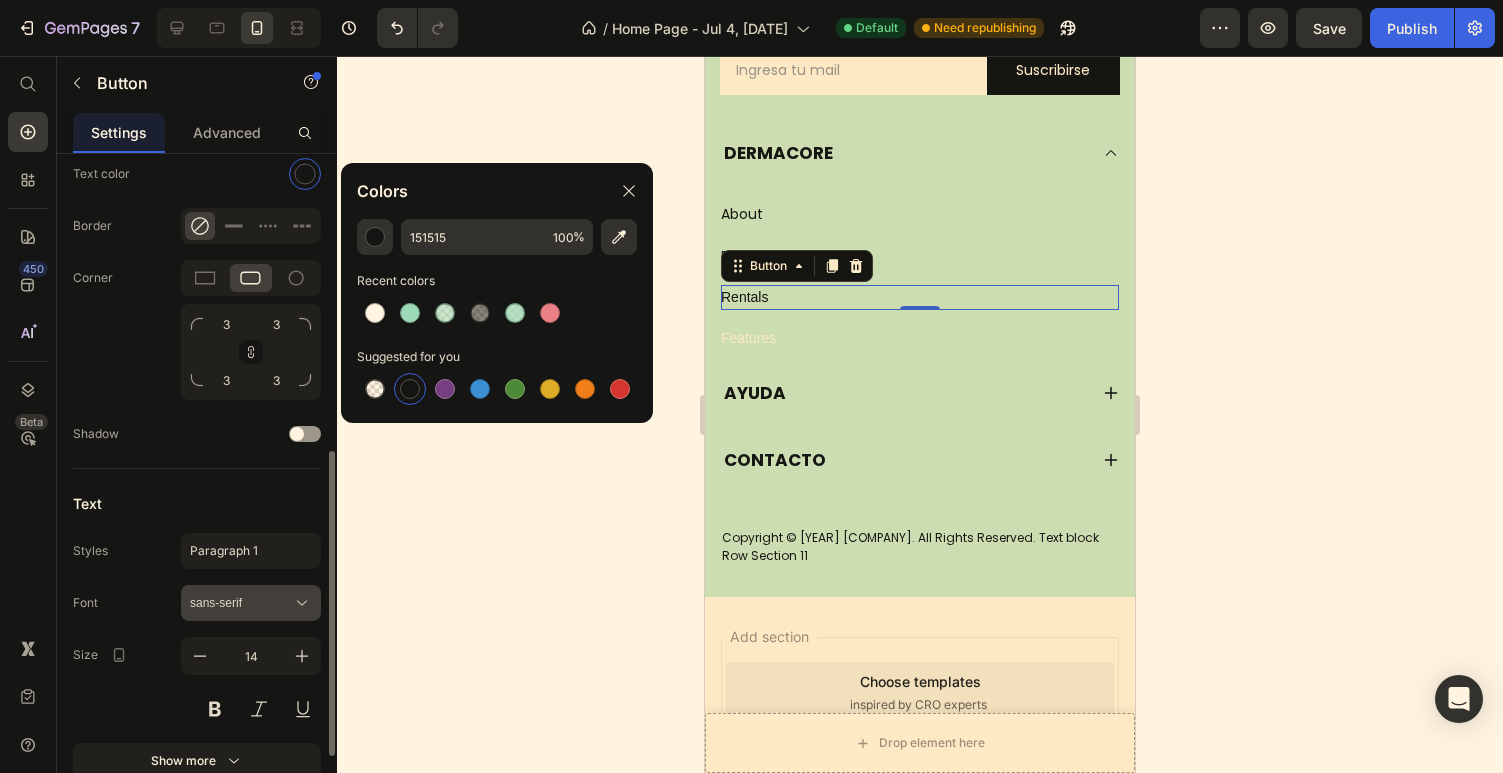 click on "sans-serif" at bounding box center (241, 603) 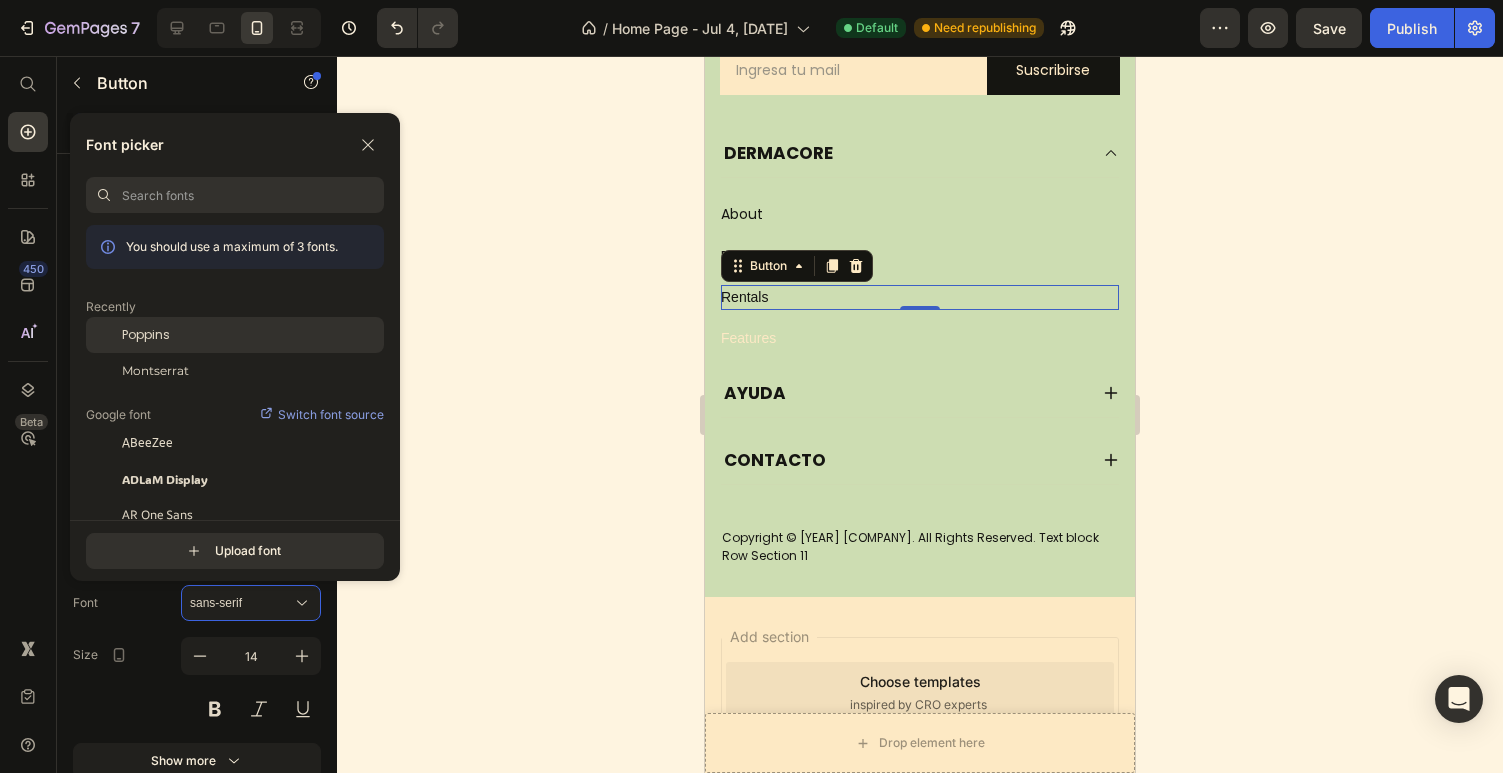 click on "Poppins" 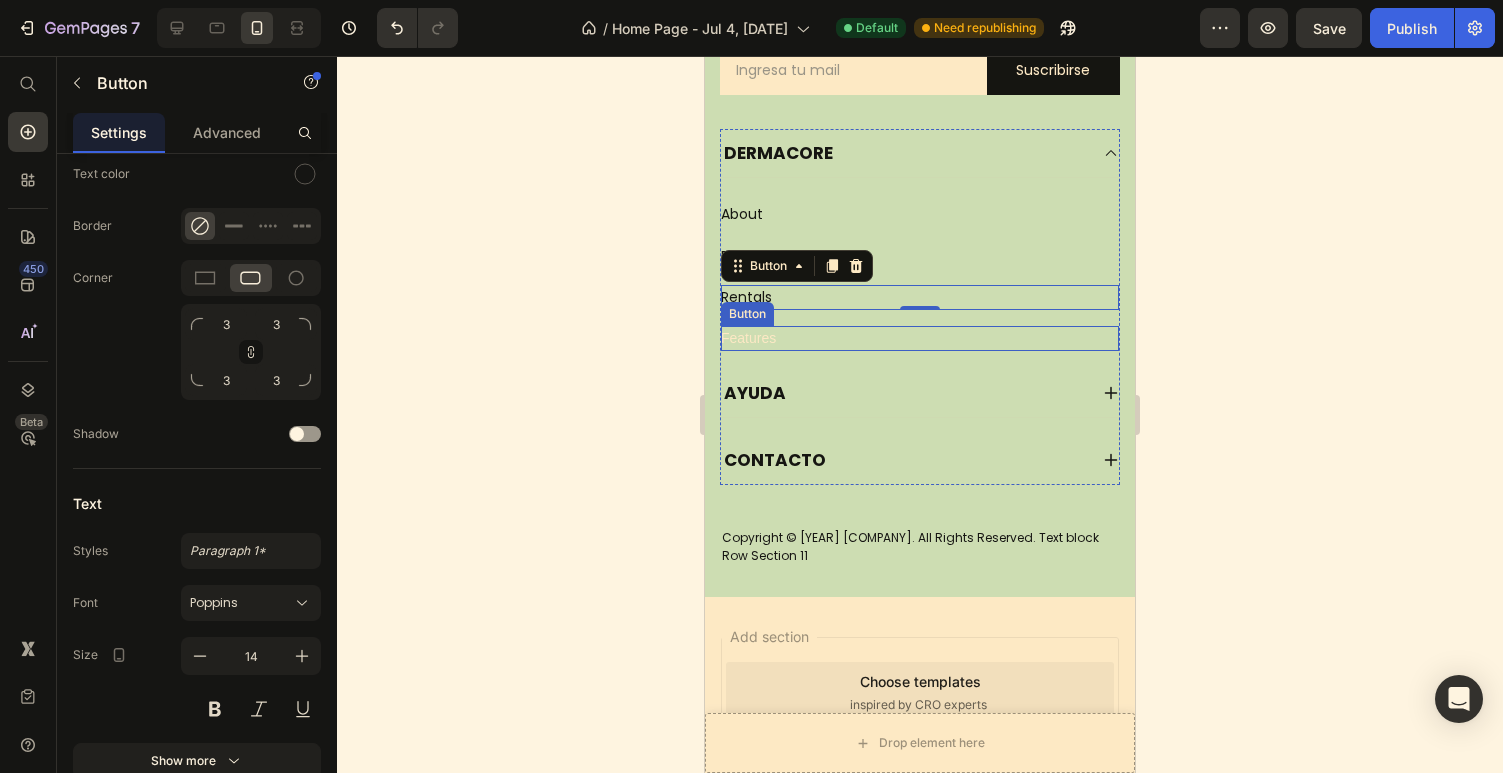 click on "Features Button" at bounding box center (920, 338) 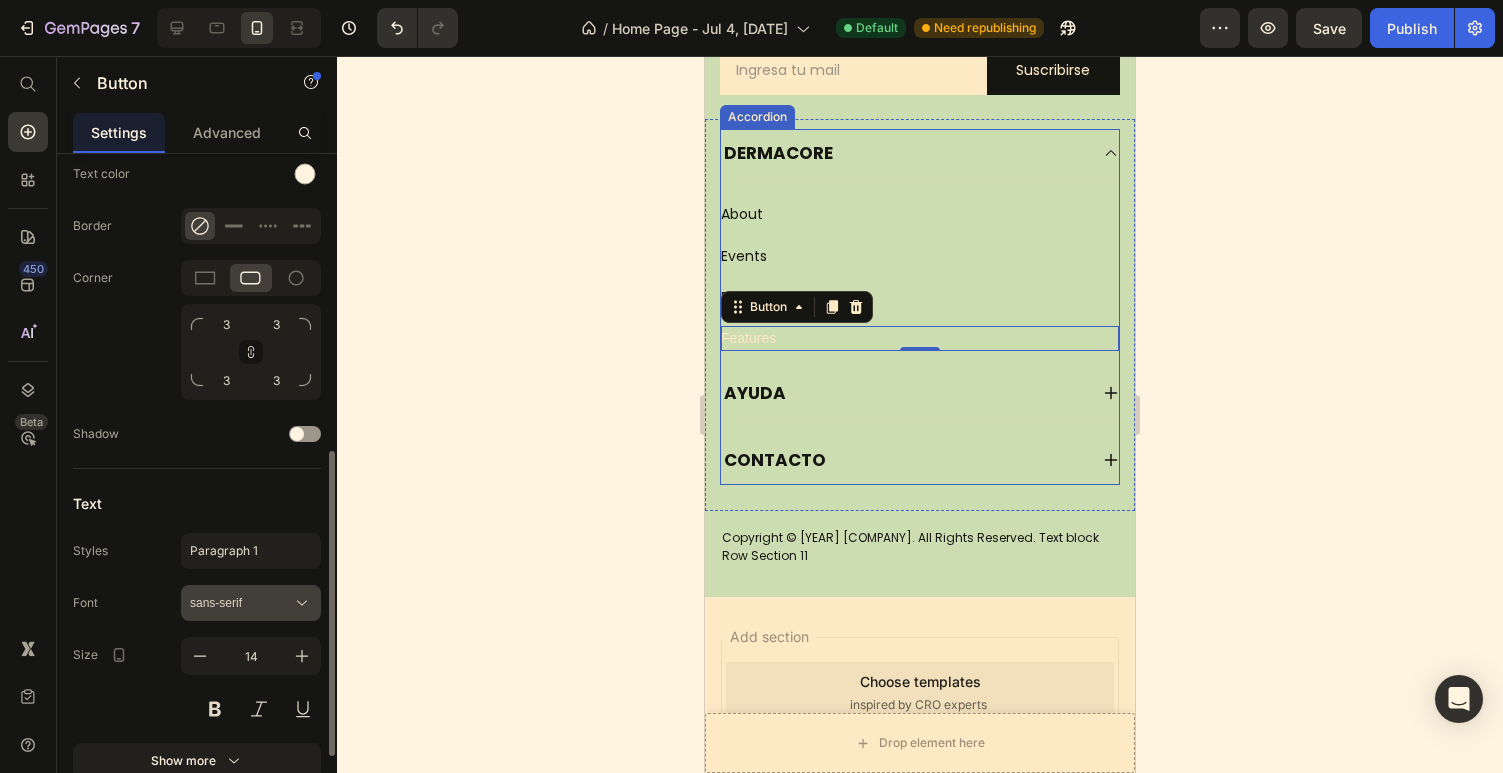 click on "sans-serif" at bounding box center [251, 603] 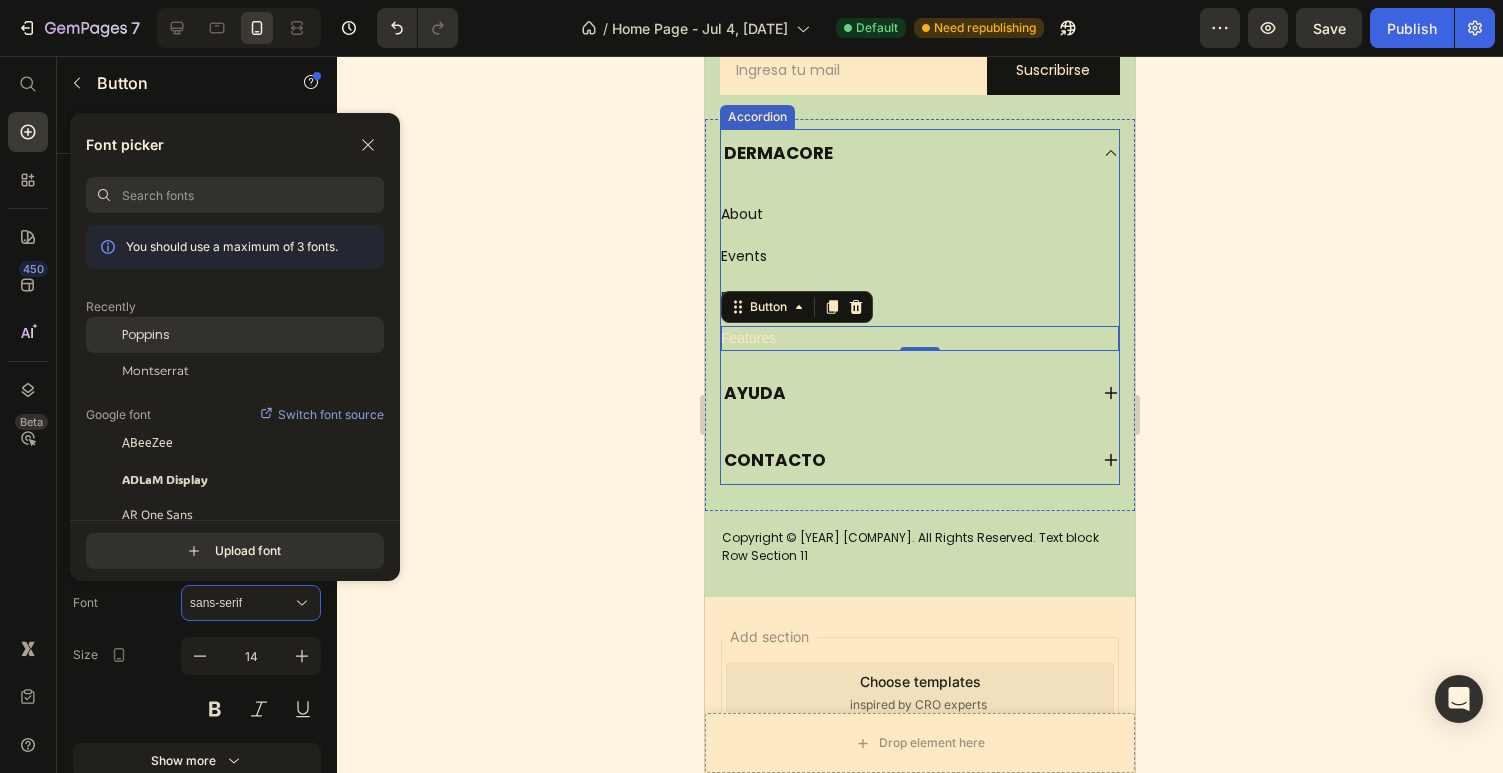 click on "Poppins" 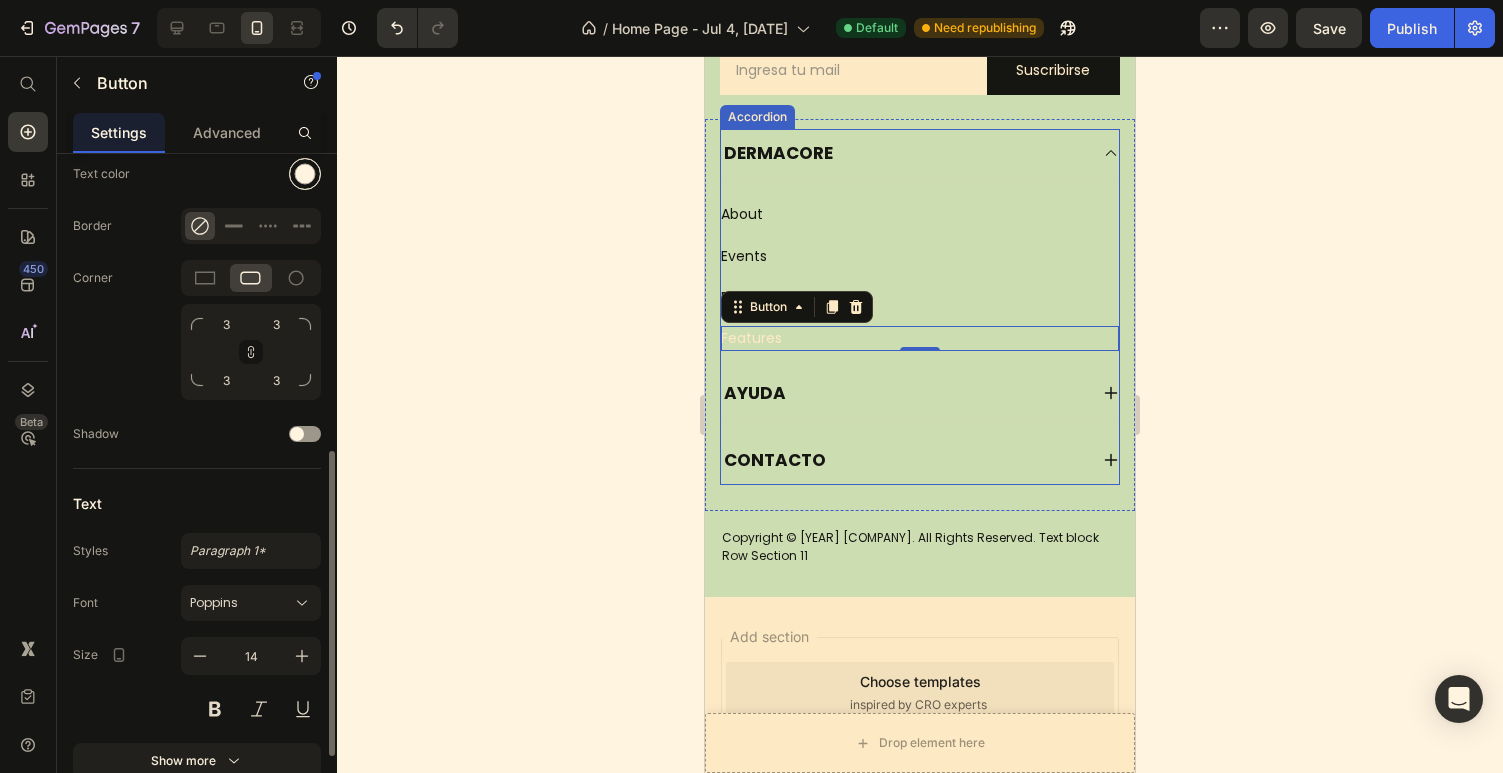click at bounding box center (305, 174) 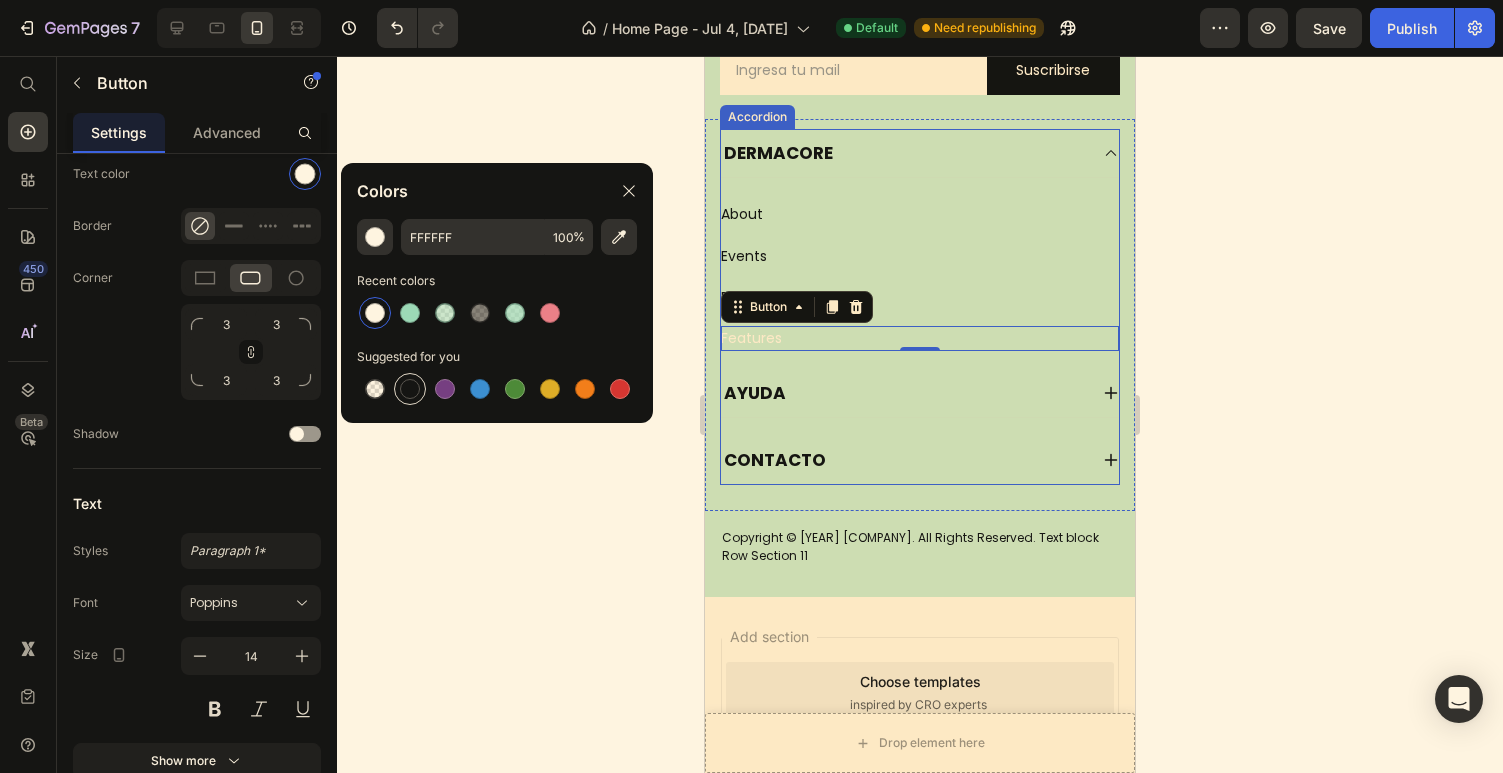 click at bounding box center (410, 389) 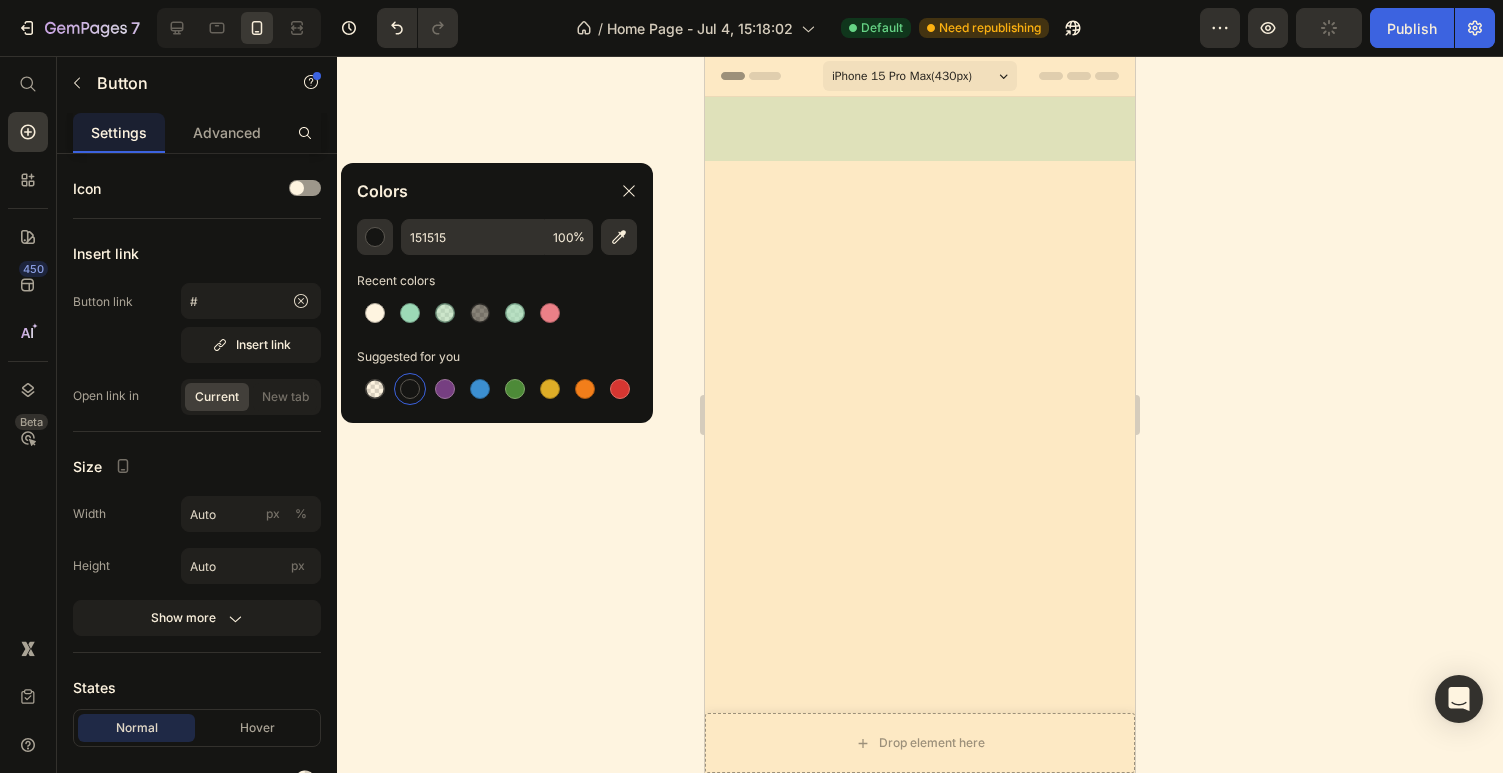 scroll, scrollTop: 3178, scrollLeft: 0, axis: vertical 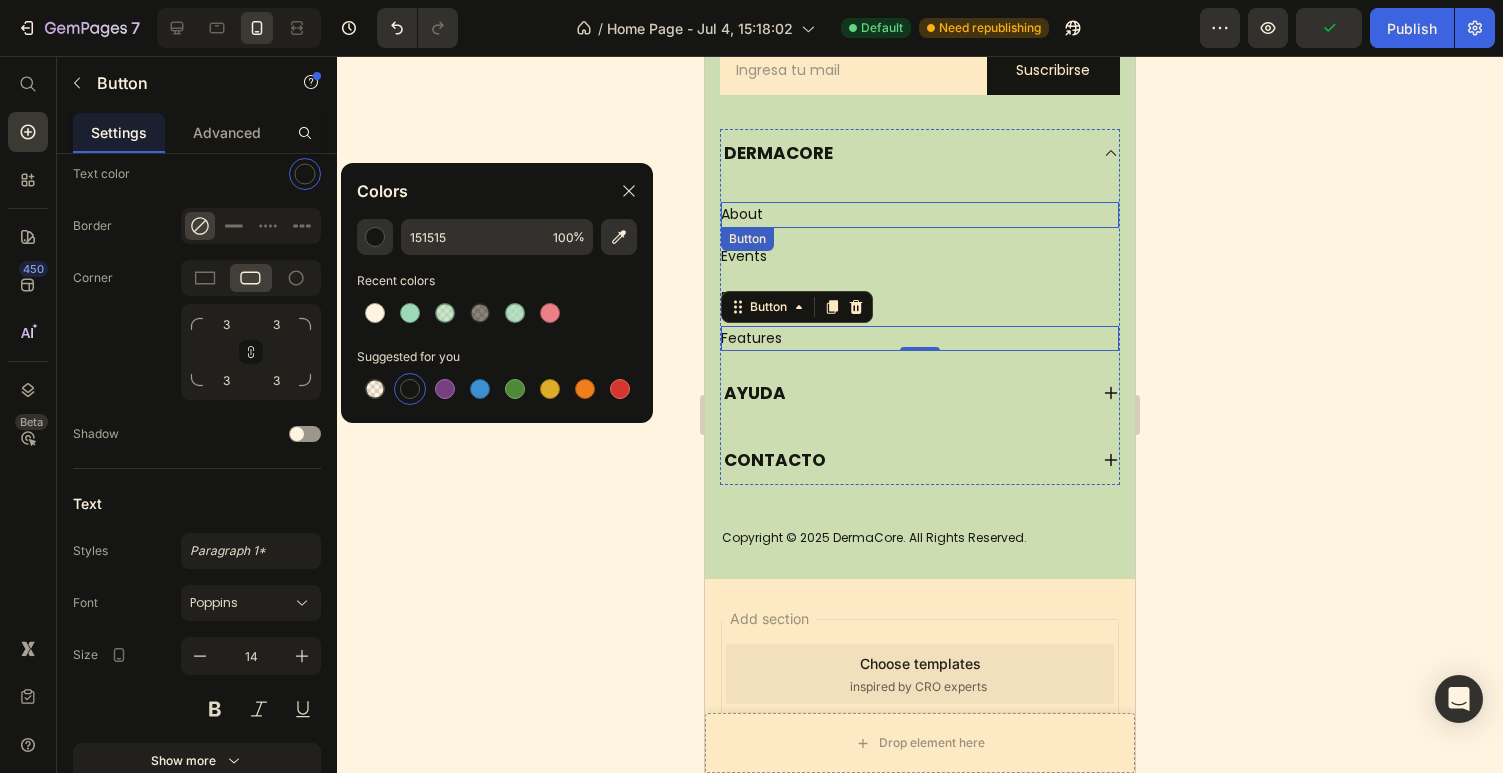 click on "About Button" at bounding box center (920, 214) 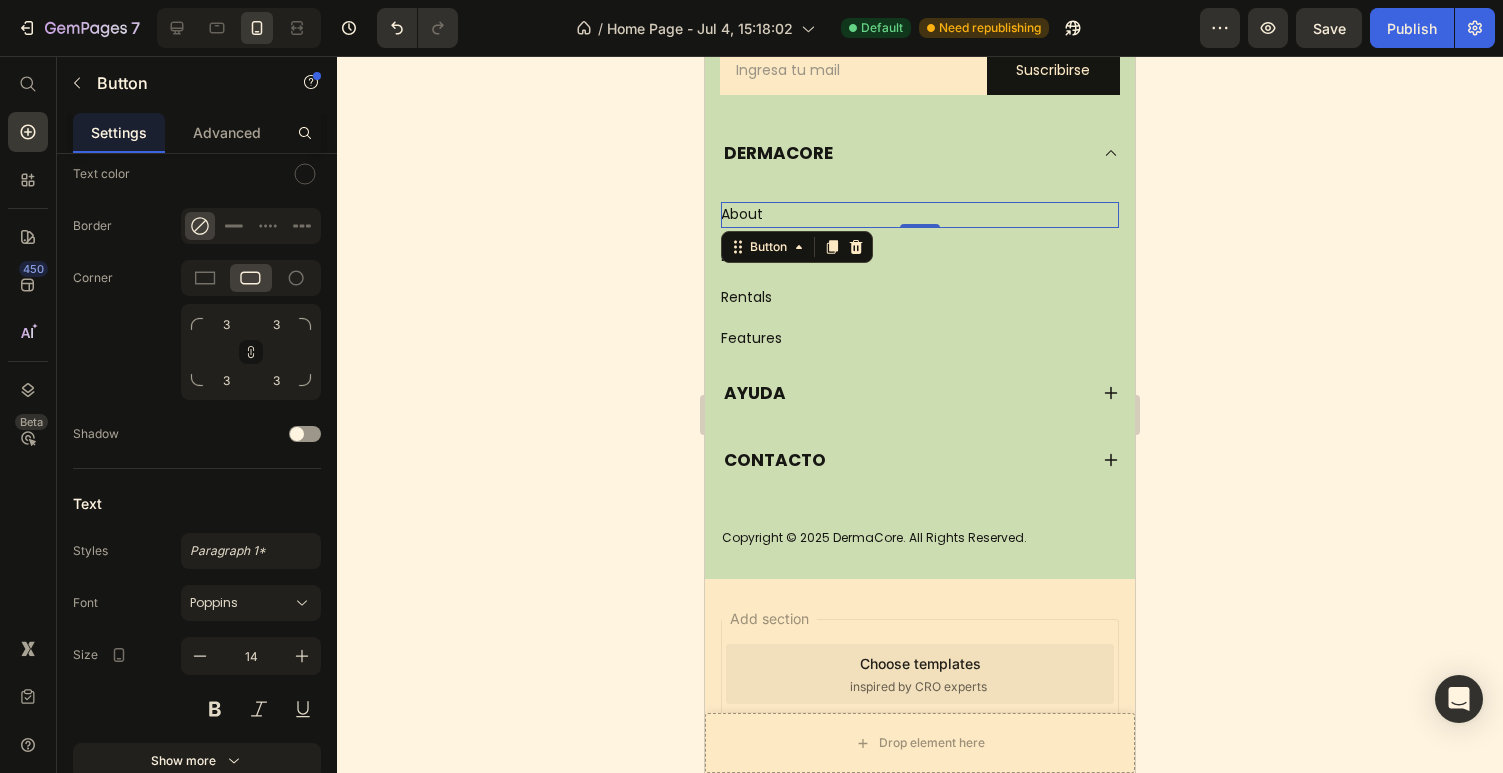 click 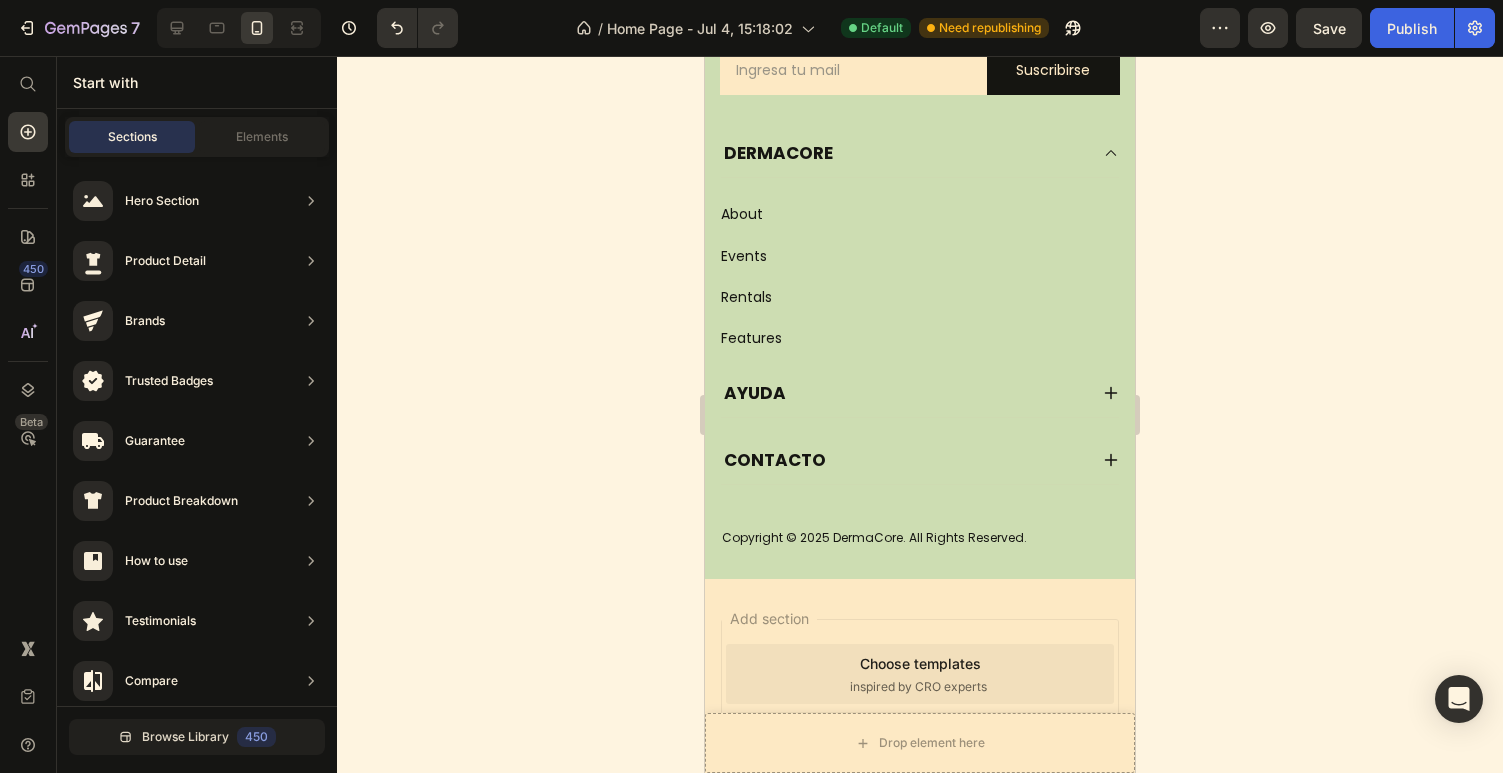 click at bounding box center (239, 28) 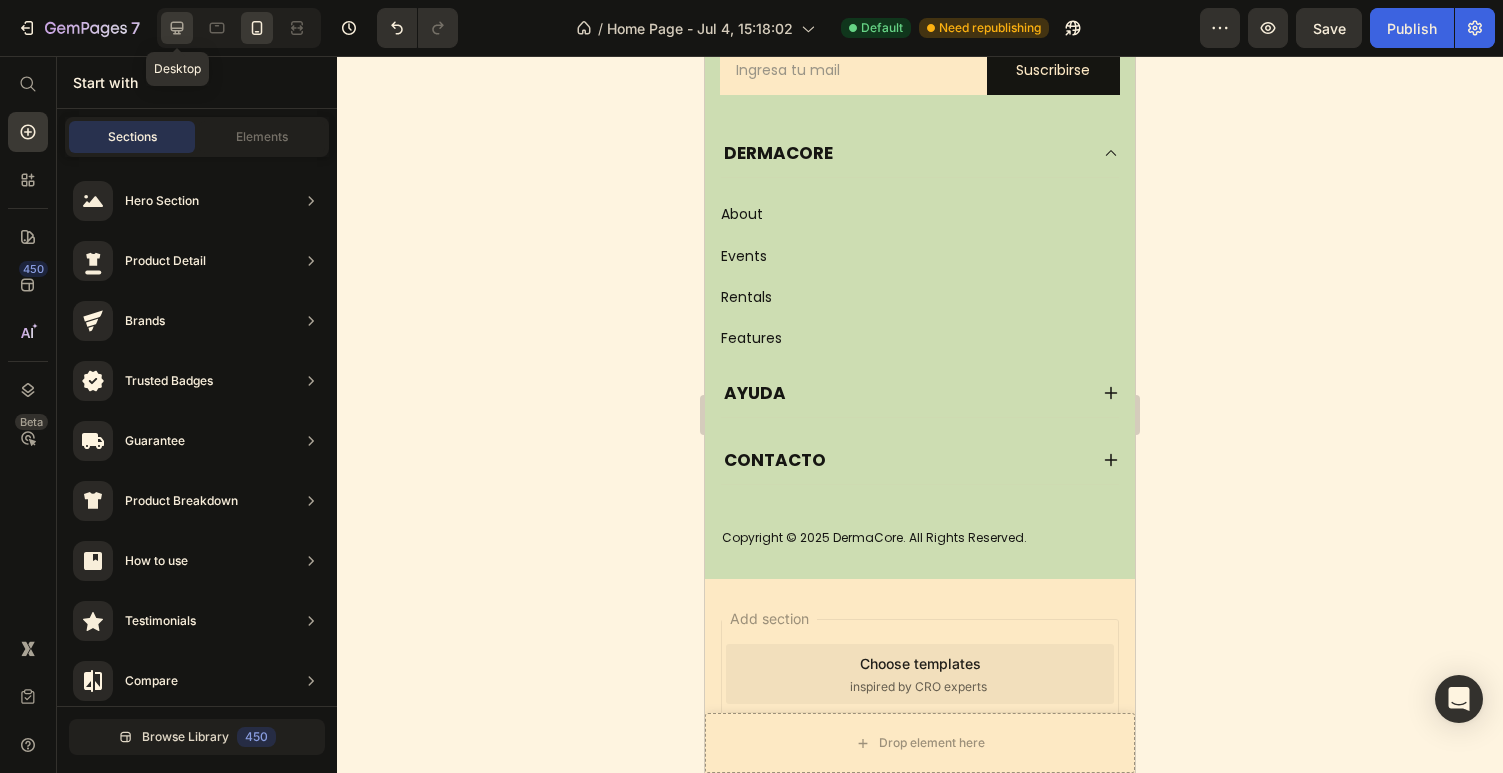 click 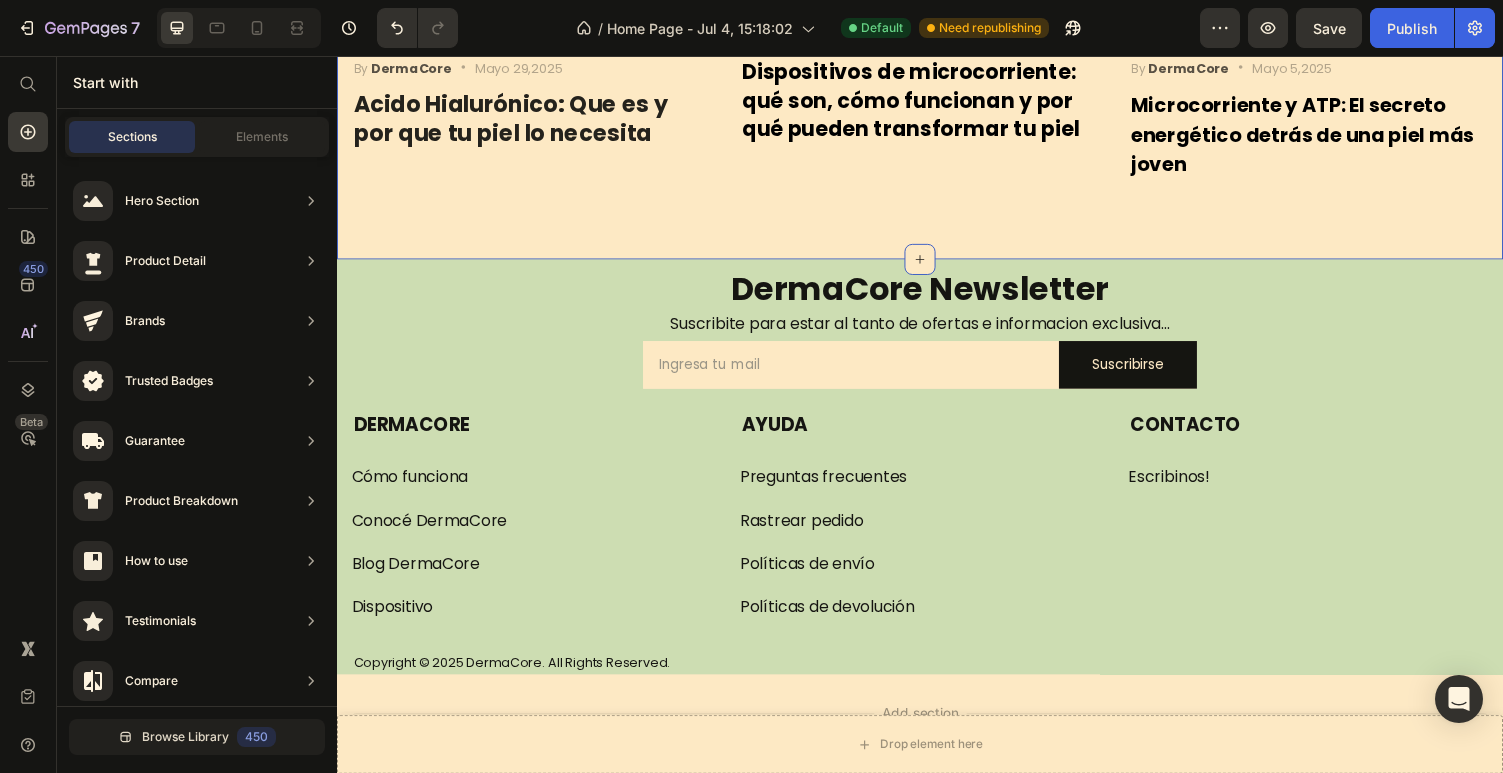 scroll, scrollTop: 2955, scrollLeft: 0, axis: vertical 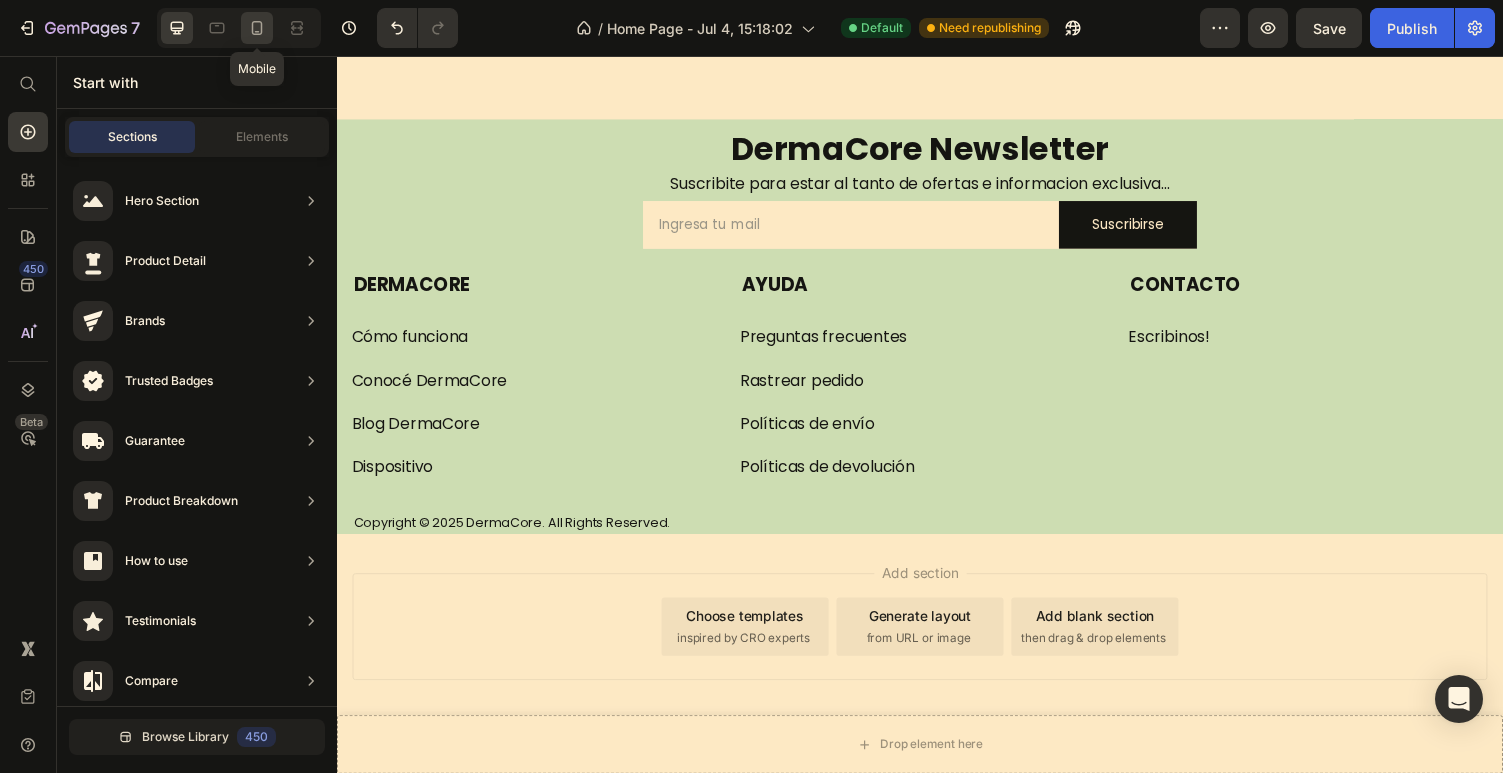 click 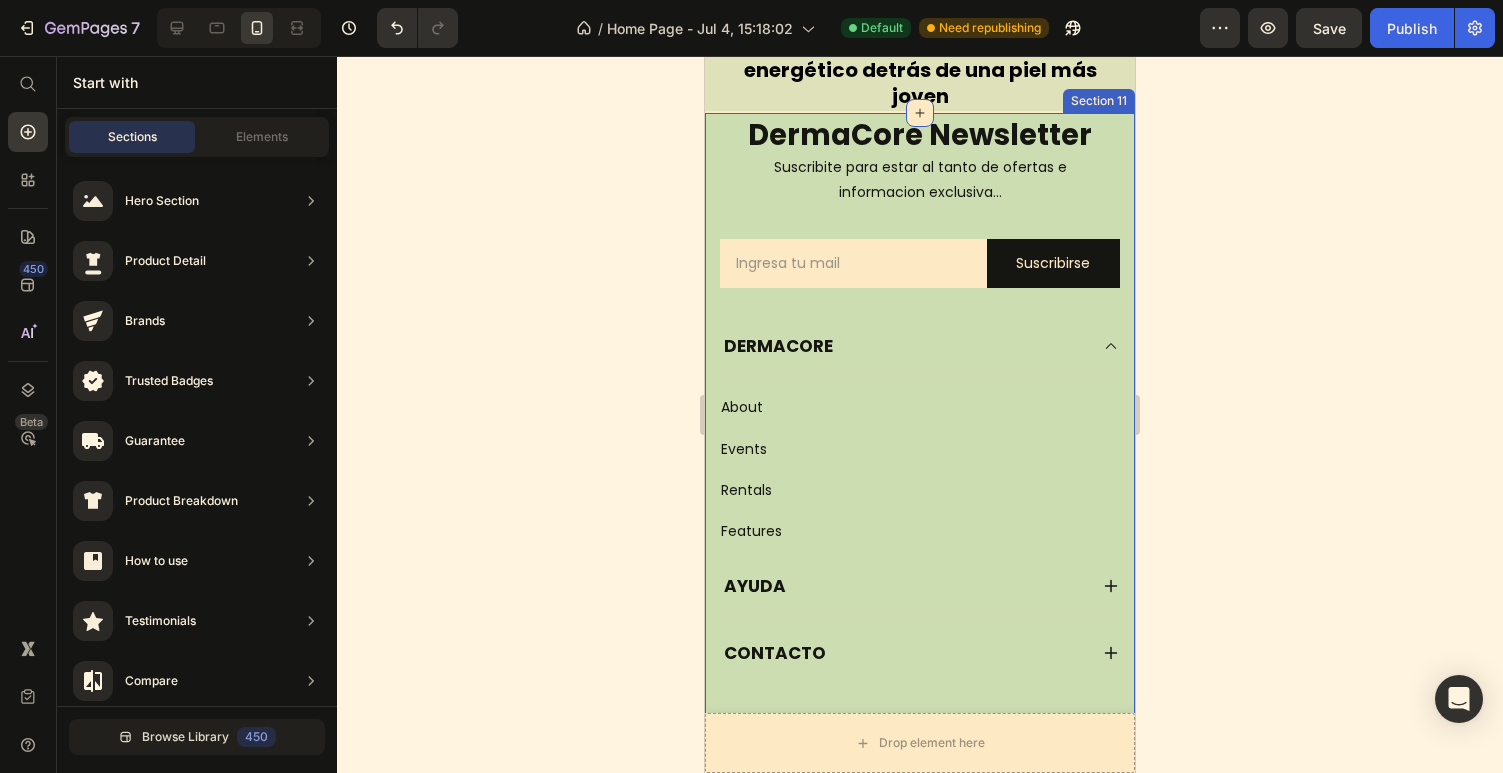 scroll, scrollTop: 3021, scrollLeft: 0, axis: vertical 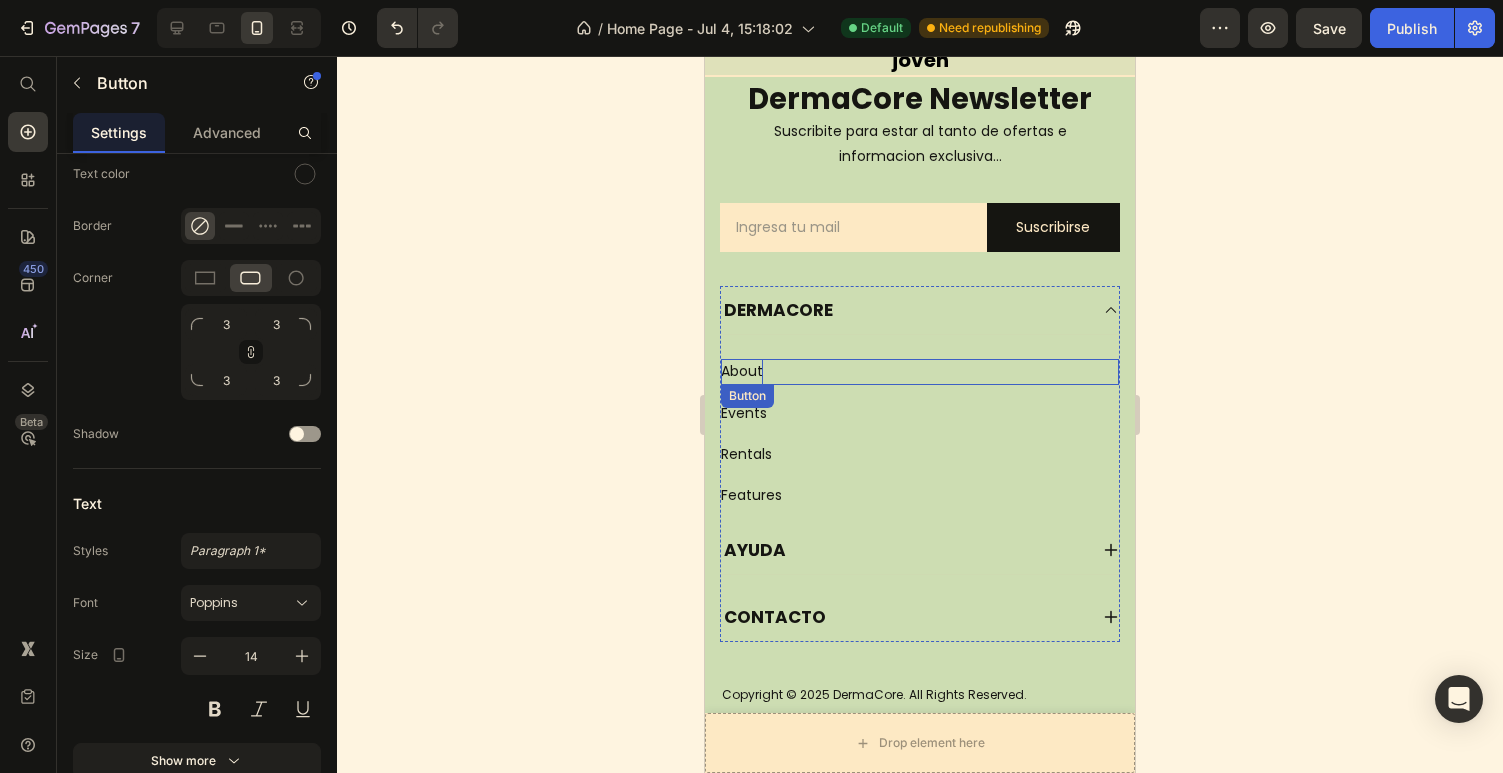 click on "About" at bounding box center (742, 371) 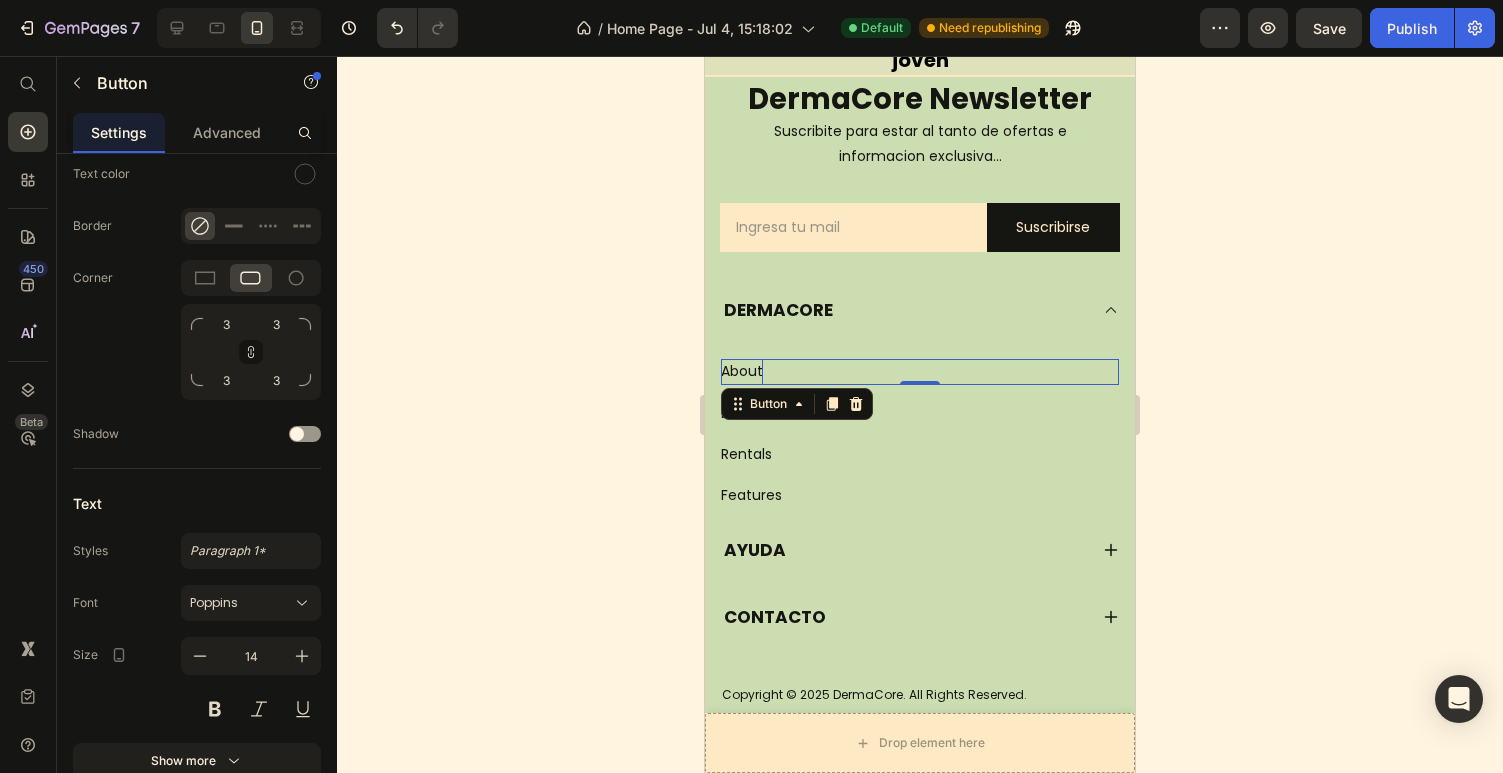 click on "About" at bounding box center [742, 371] 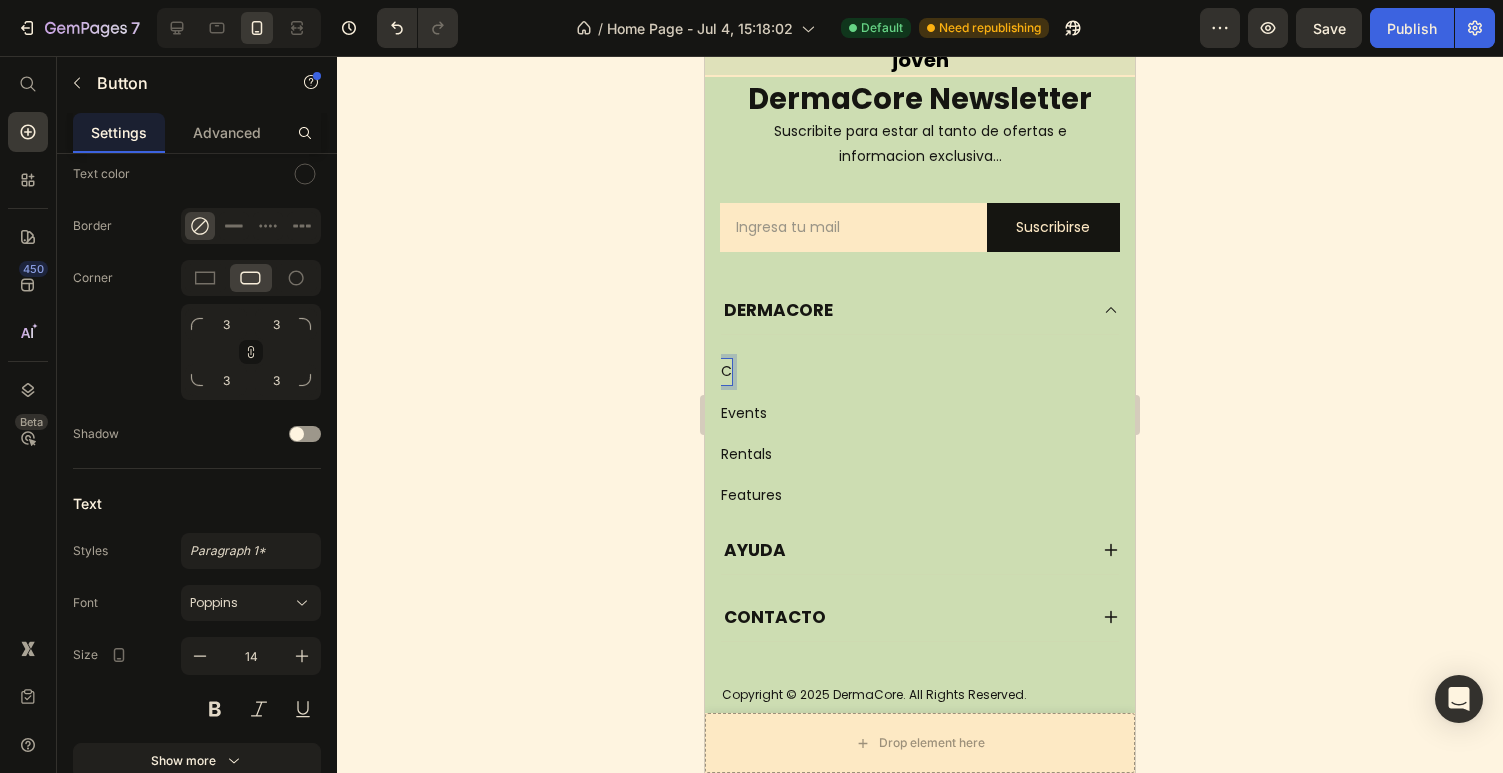 type 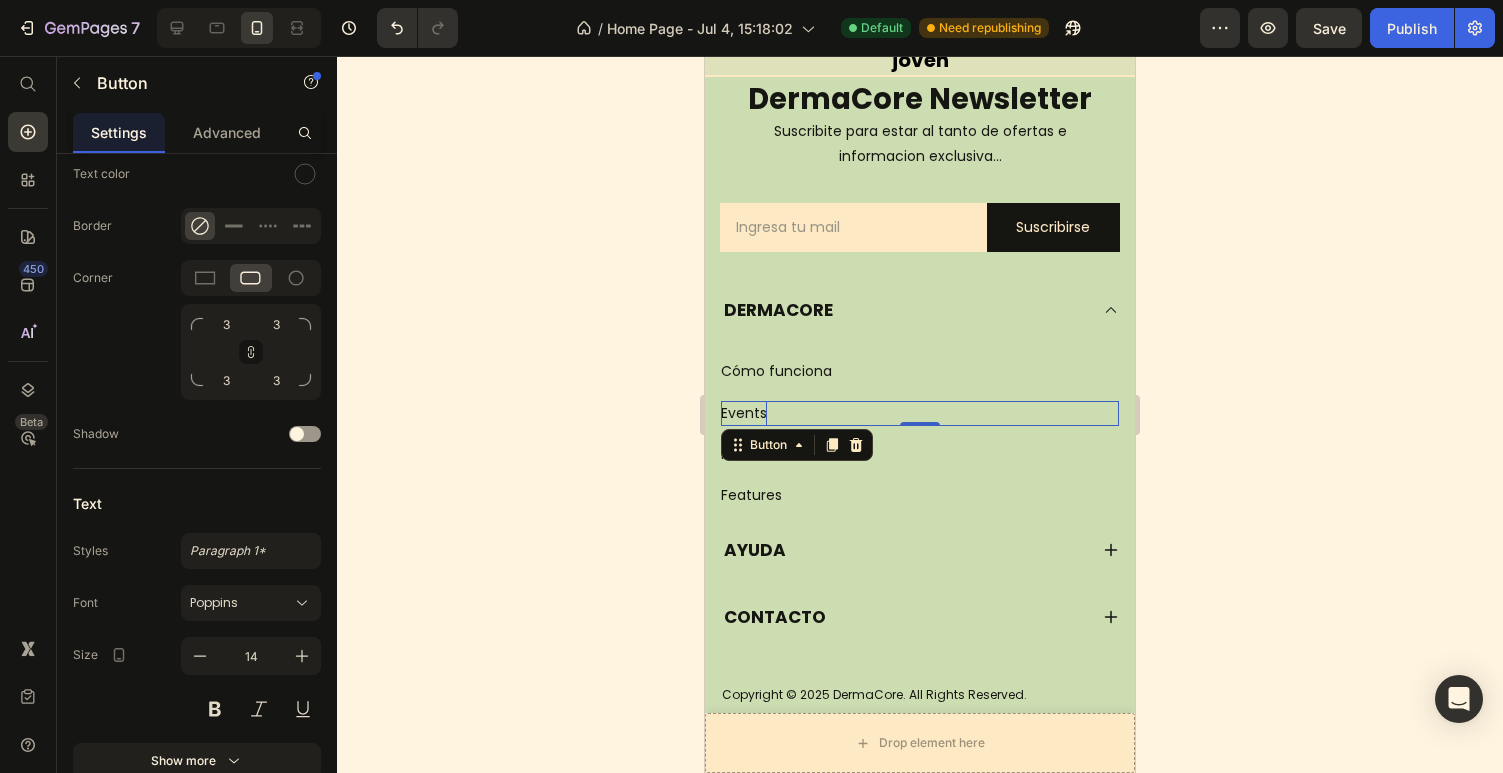 click on "Events" at bounding box center (744, 413) 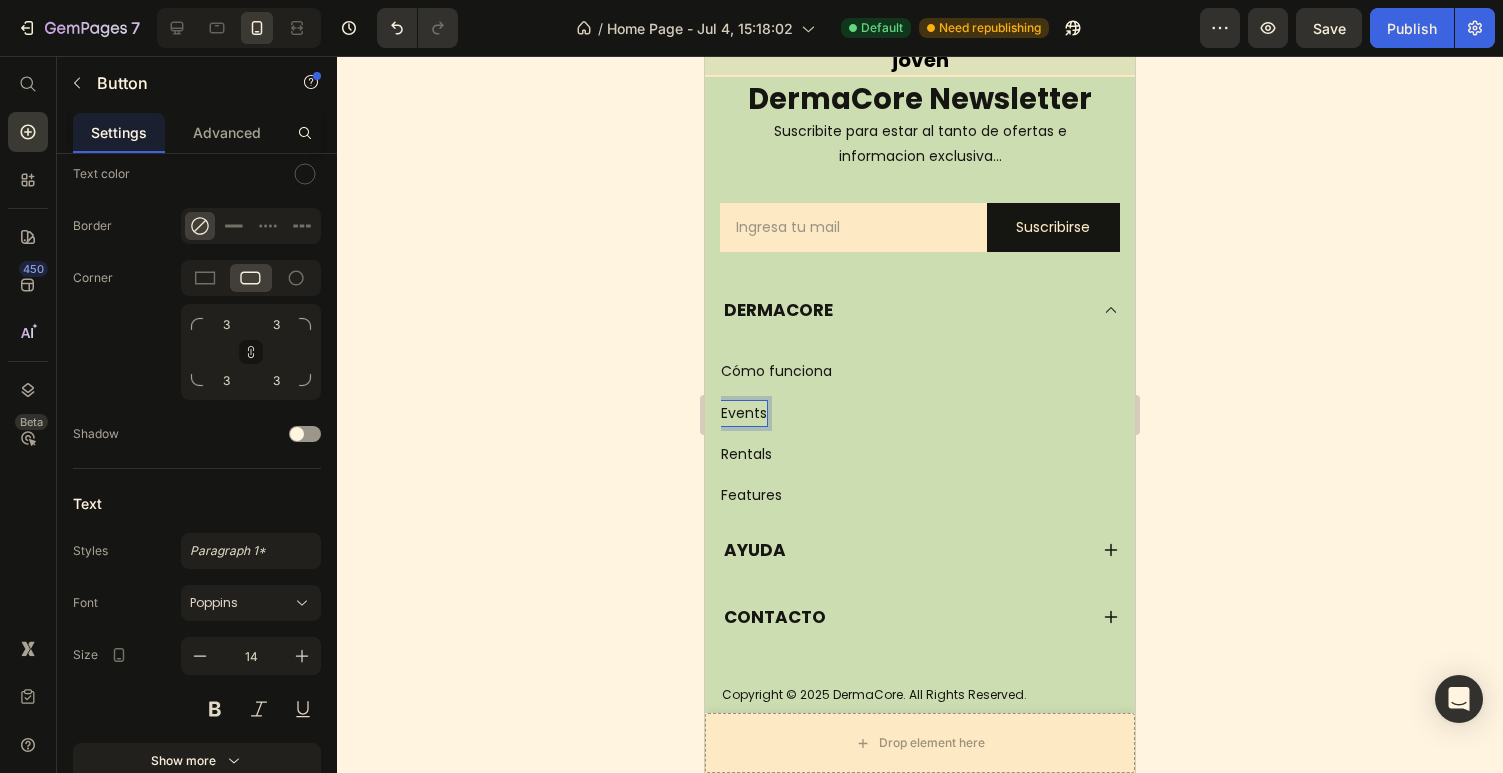 click on "Events" at bounding box center [744, 413] 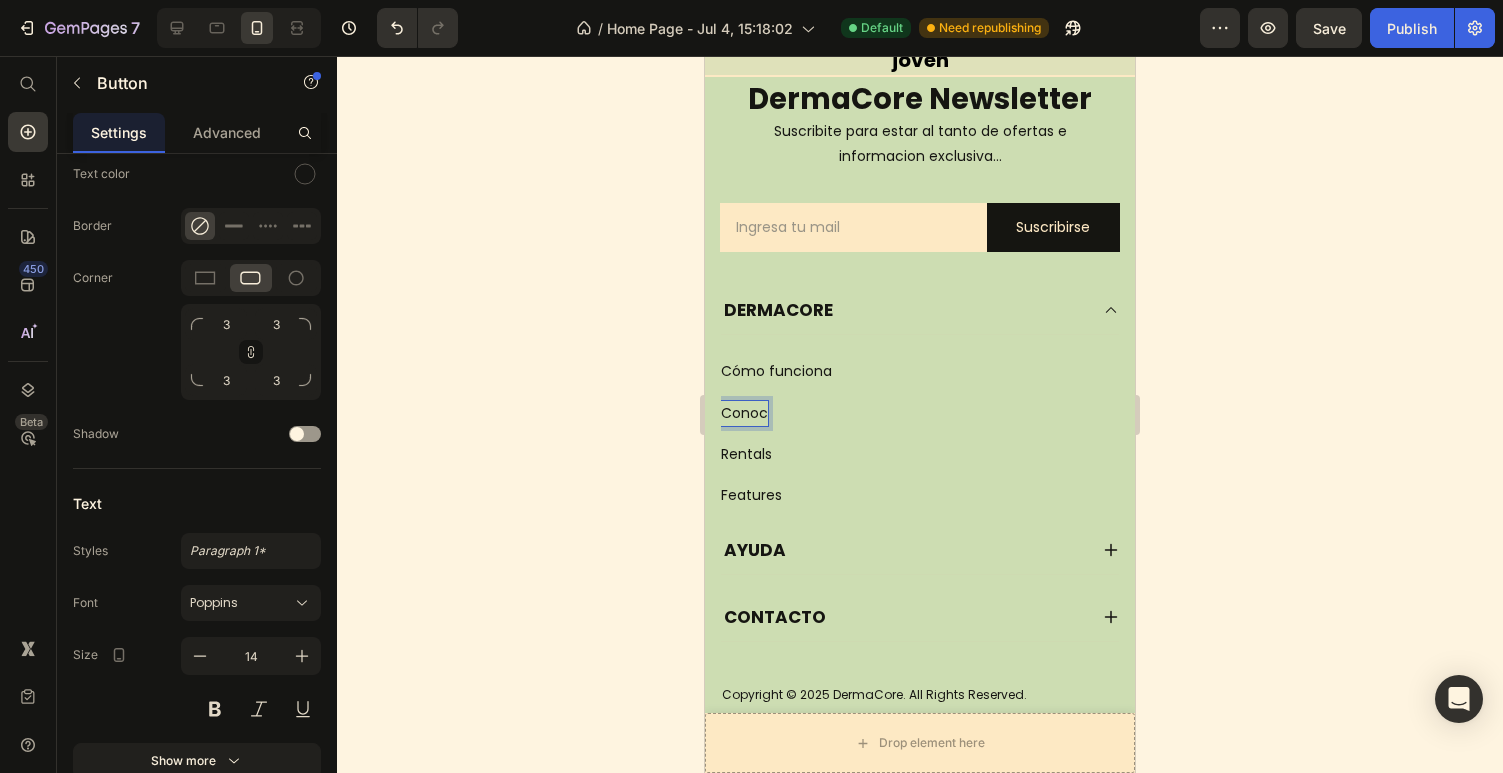 type 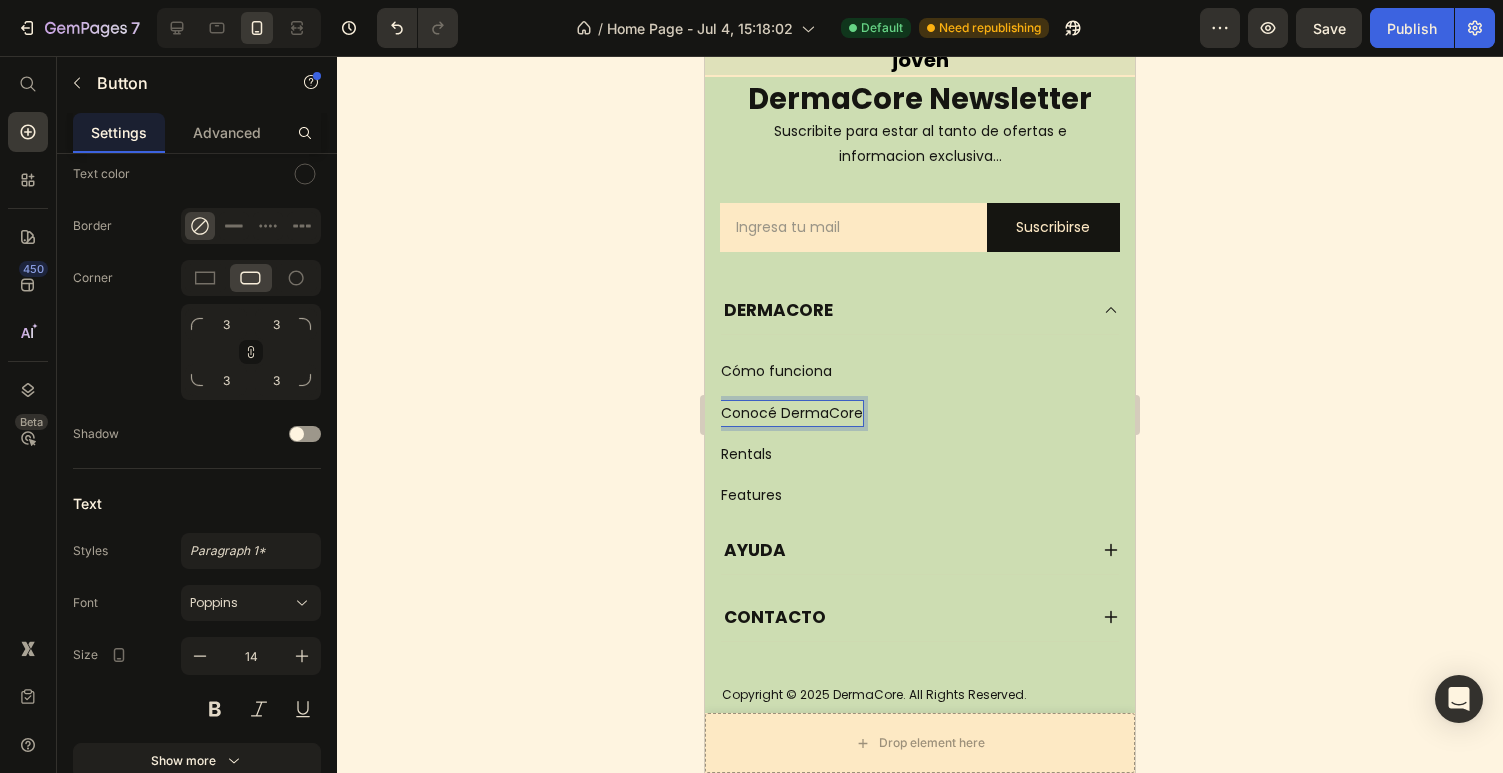 click on "Conocé DermaCore" at bounding box center (792, 413) 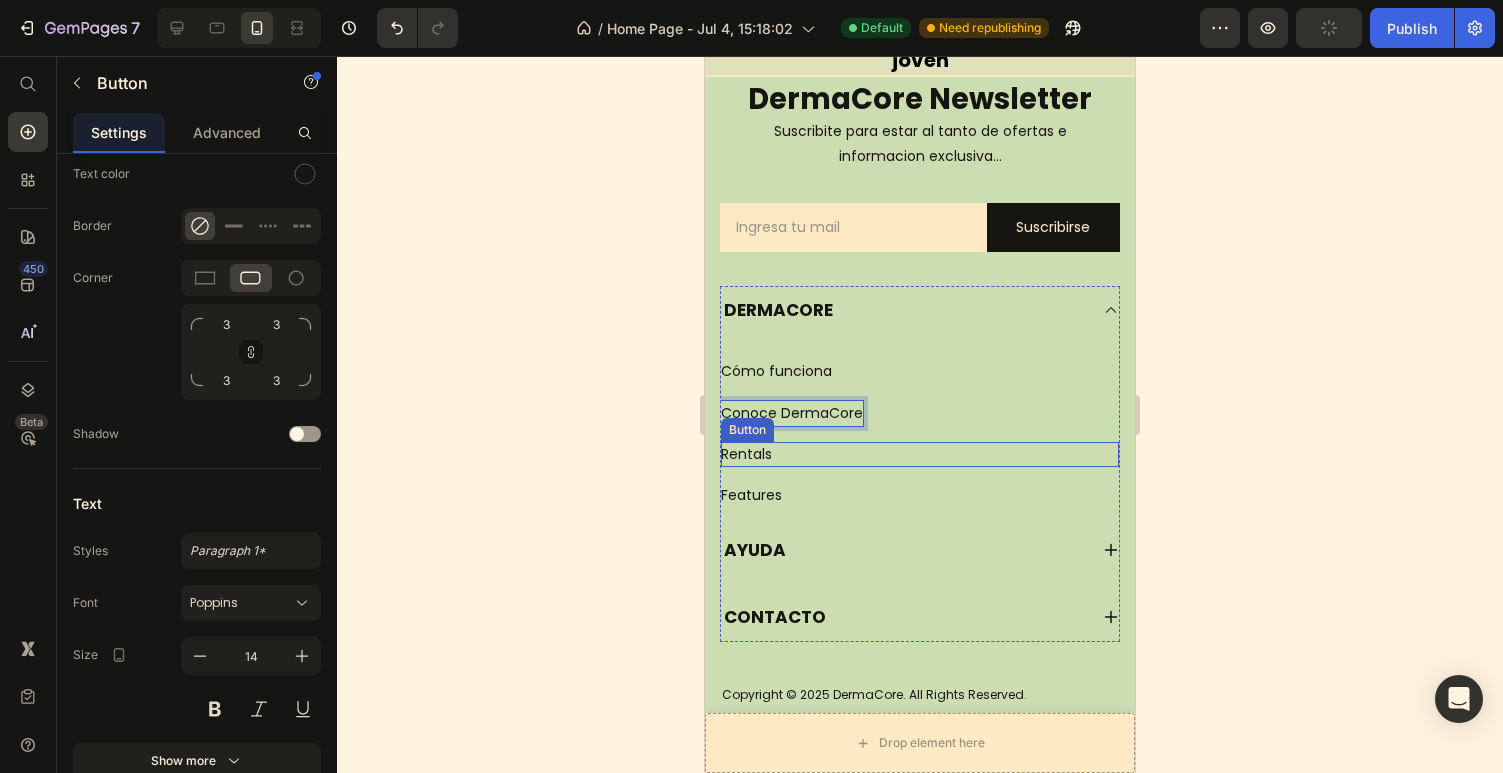 click on "Rentals Button" at bounding box center [920, 454] 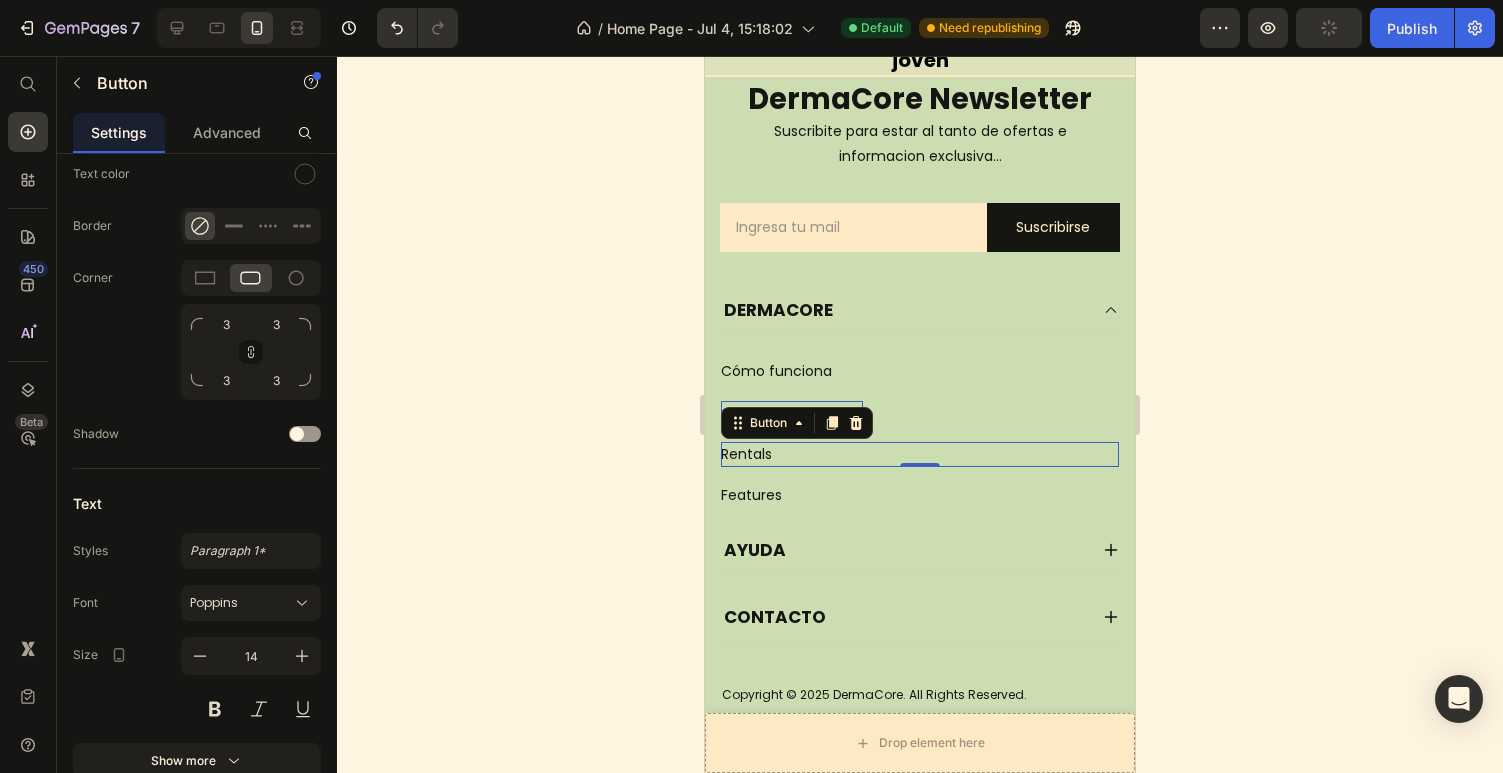 click on "Rentals Button   0" at bounding box center [920, 454] 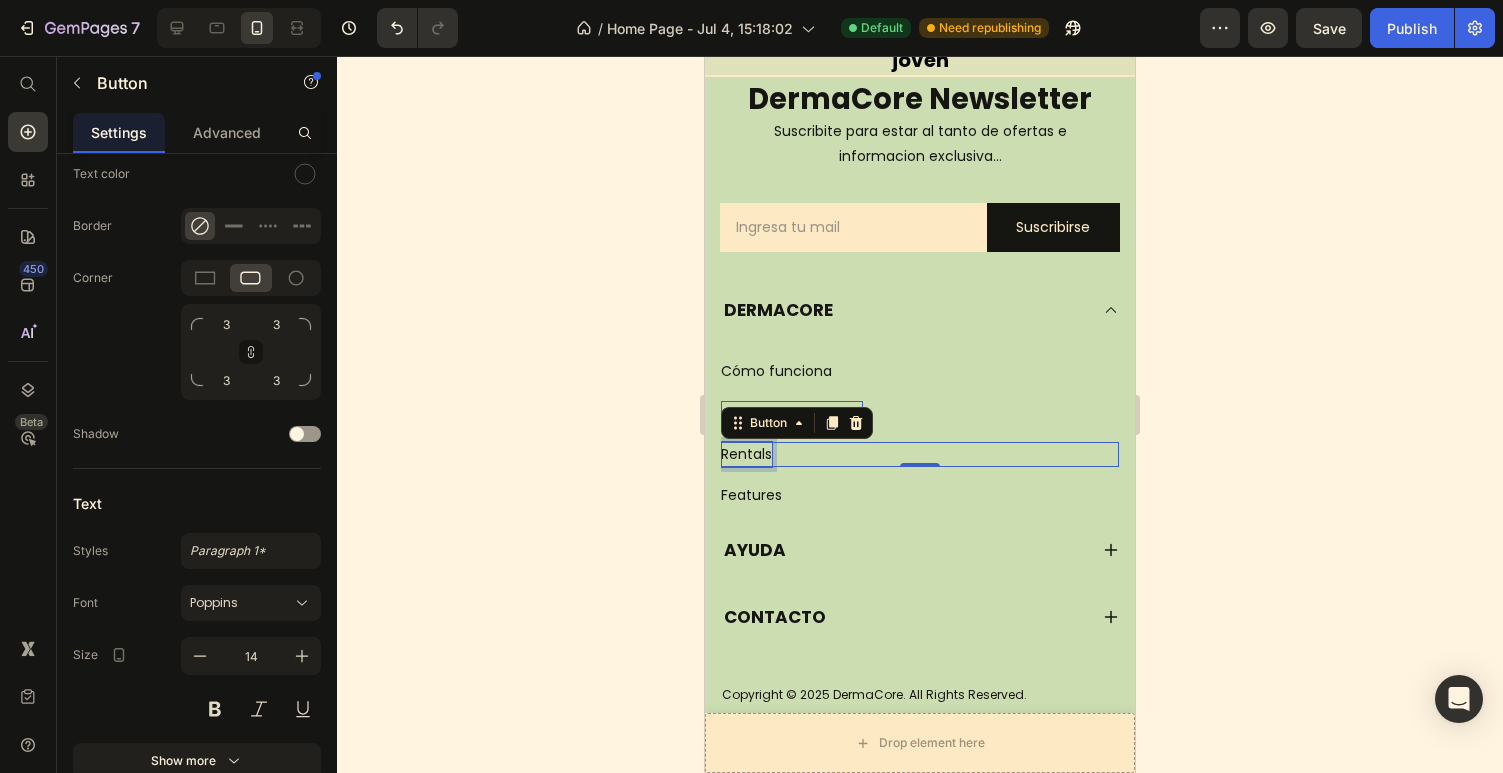 click on "Rentals" at bounding box center [746, 454] 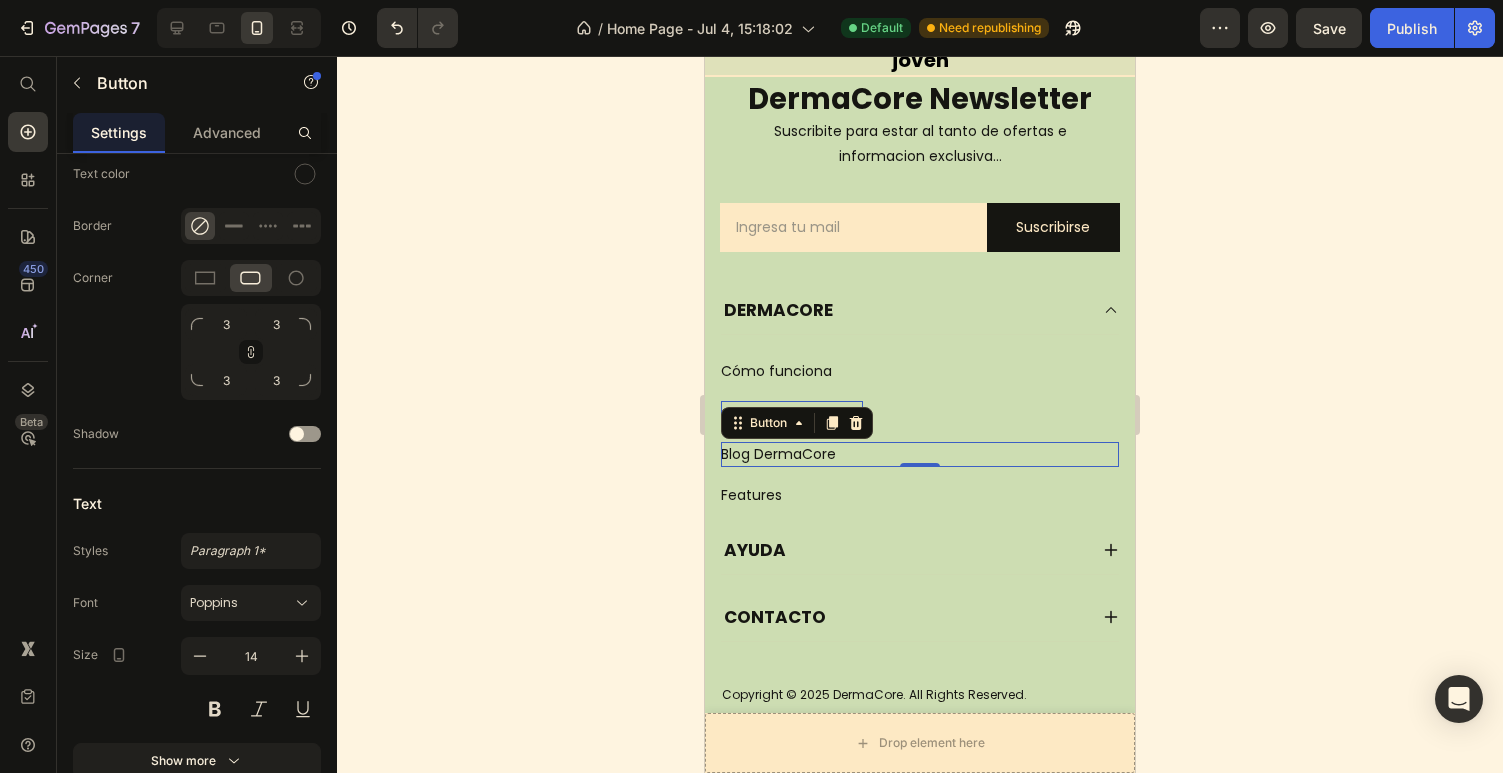 click on "Features Button" at bounding box center (920, 495) 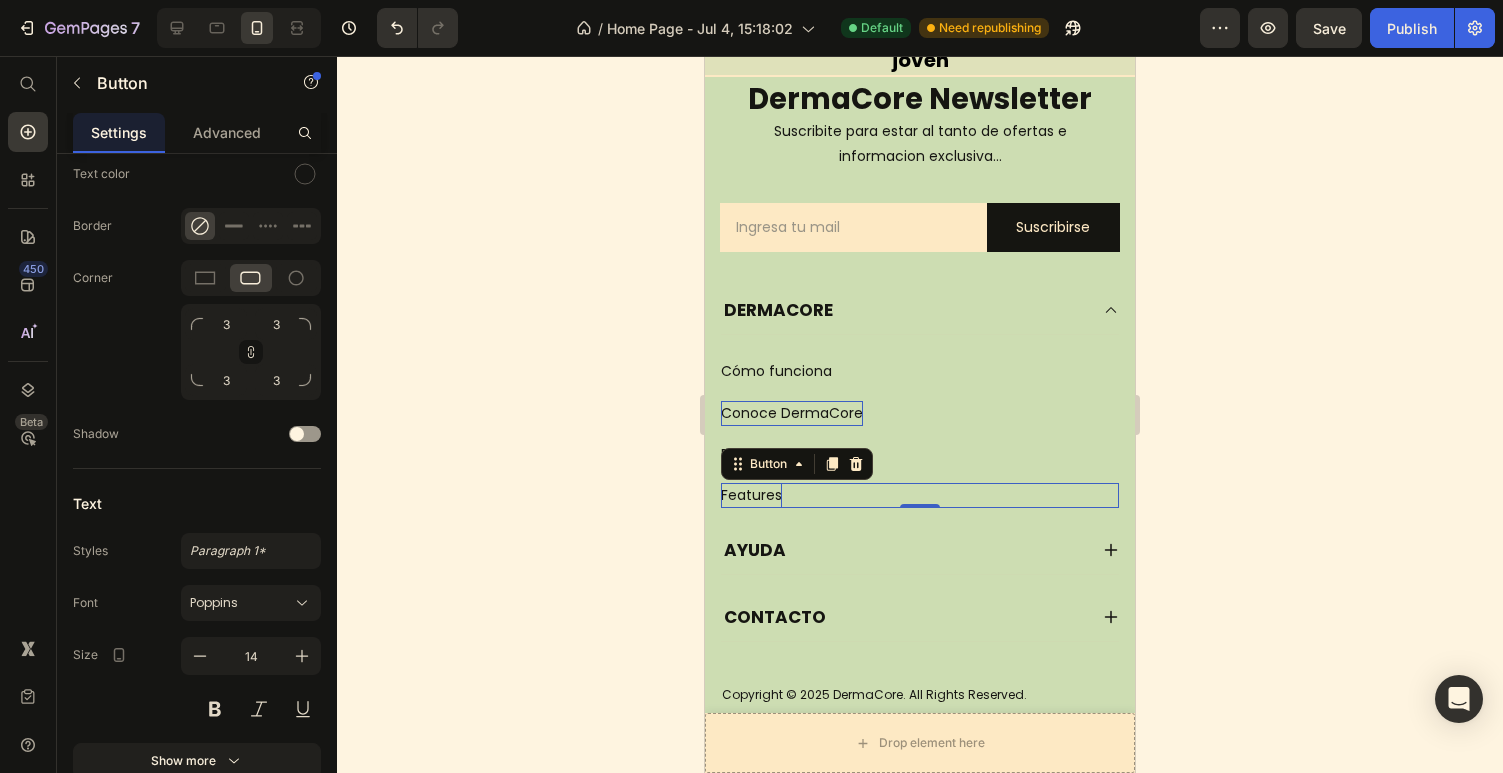 click on "Features" at bounding box center (751, 495) 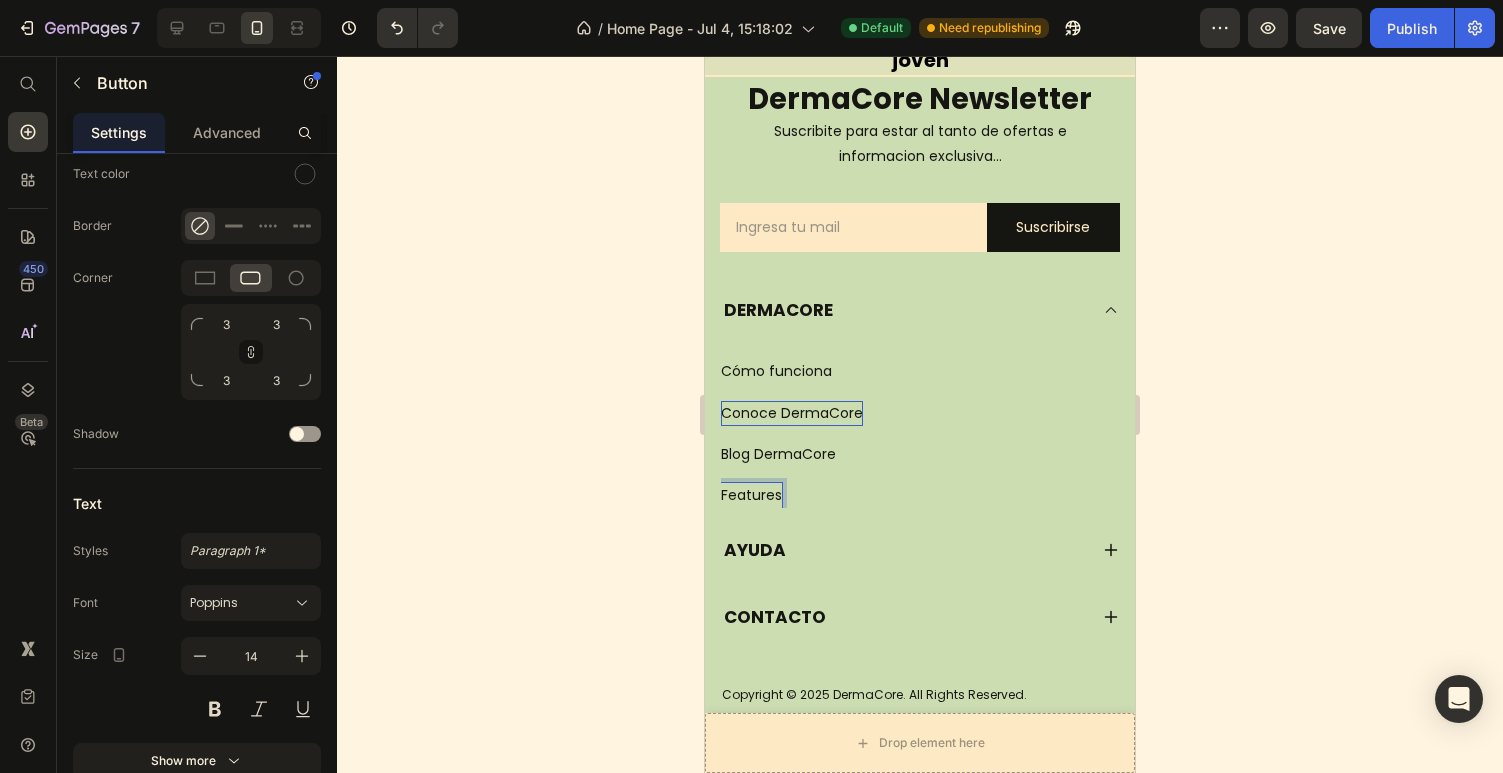 click on "Features" at bounding box center [751, 495] 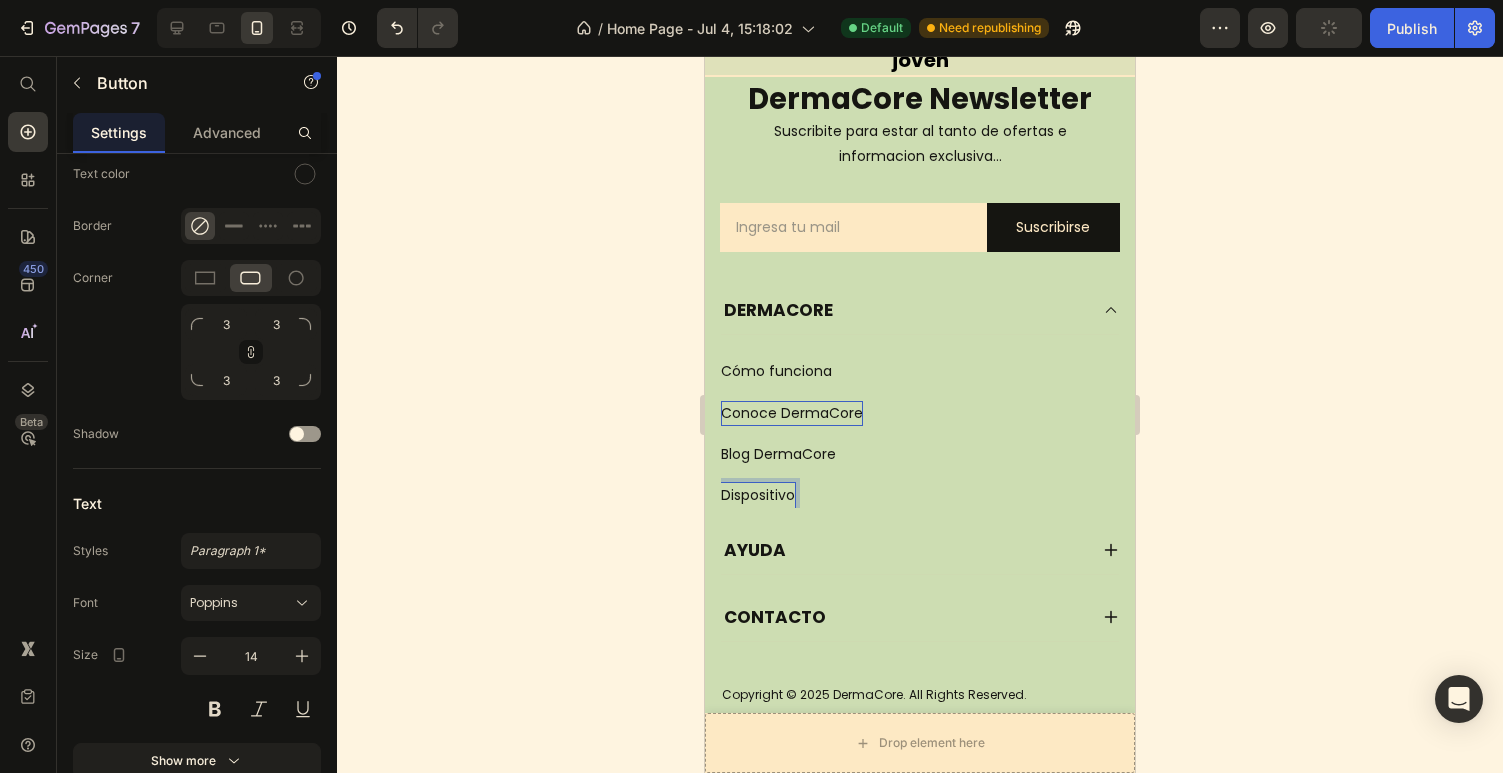 click on "Dispositivo Button   0" at bounding box center [920, 495] 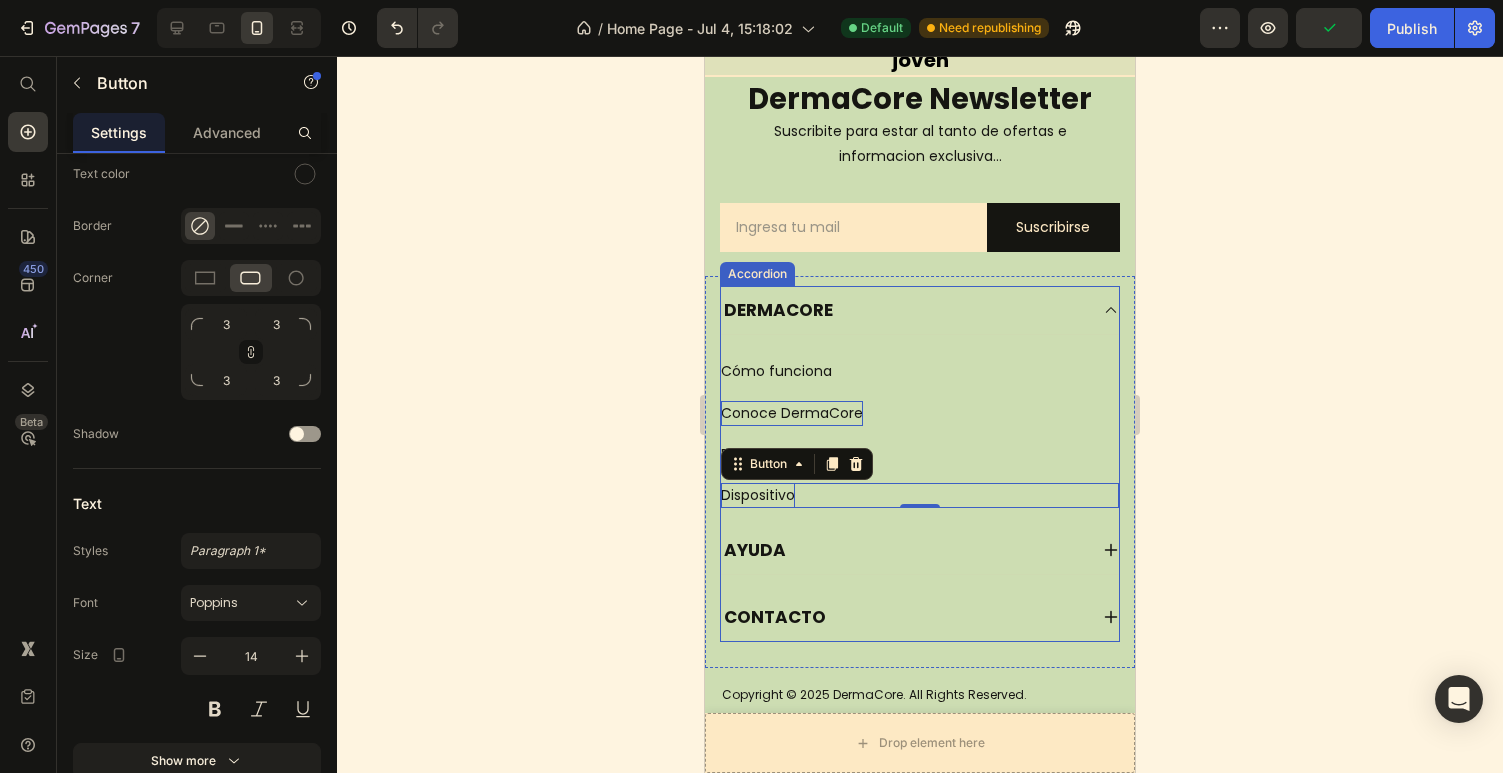 click on "AYUDA" at bounding box center [920, 550] 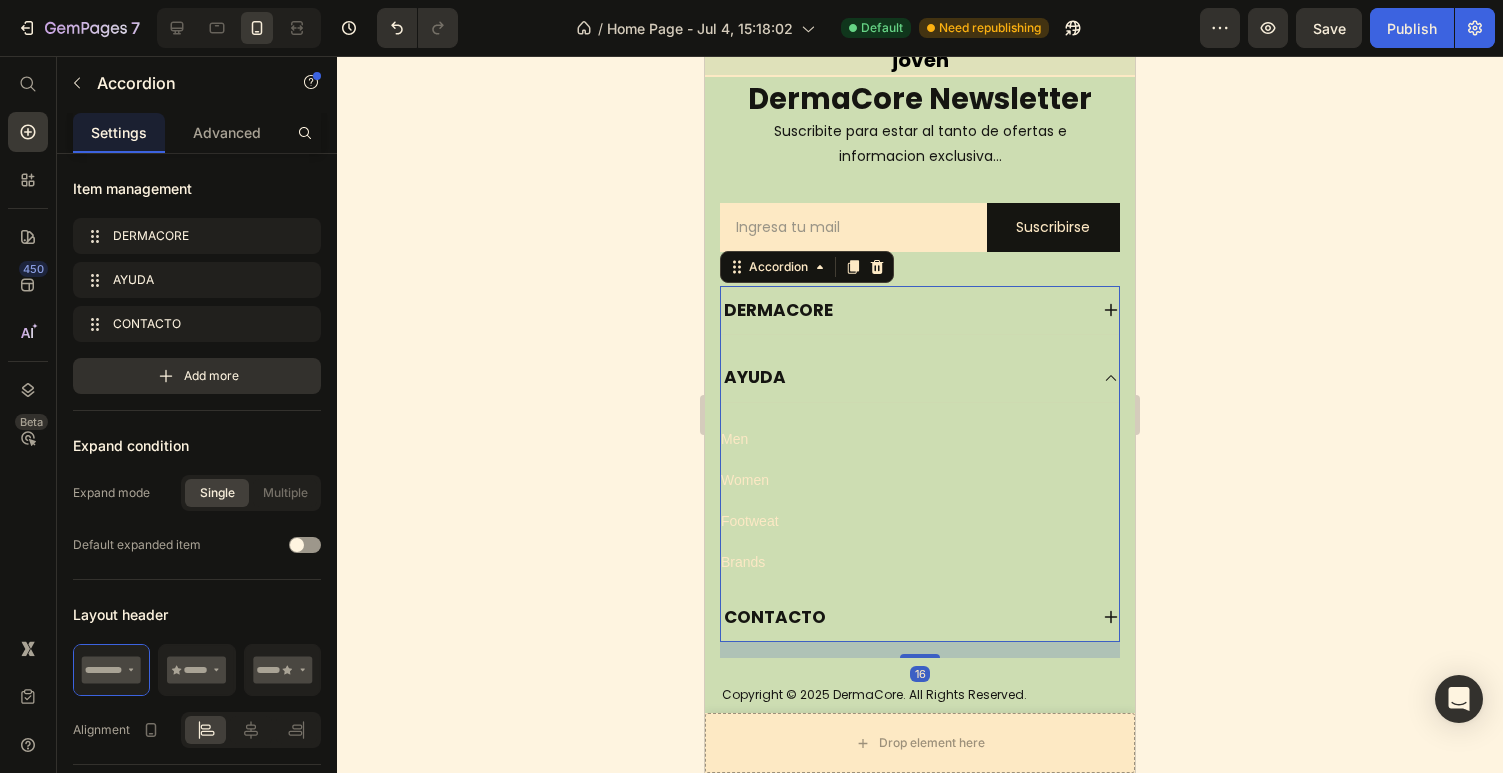 click on "AYUDA" at bounding box center (920, 377) 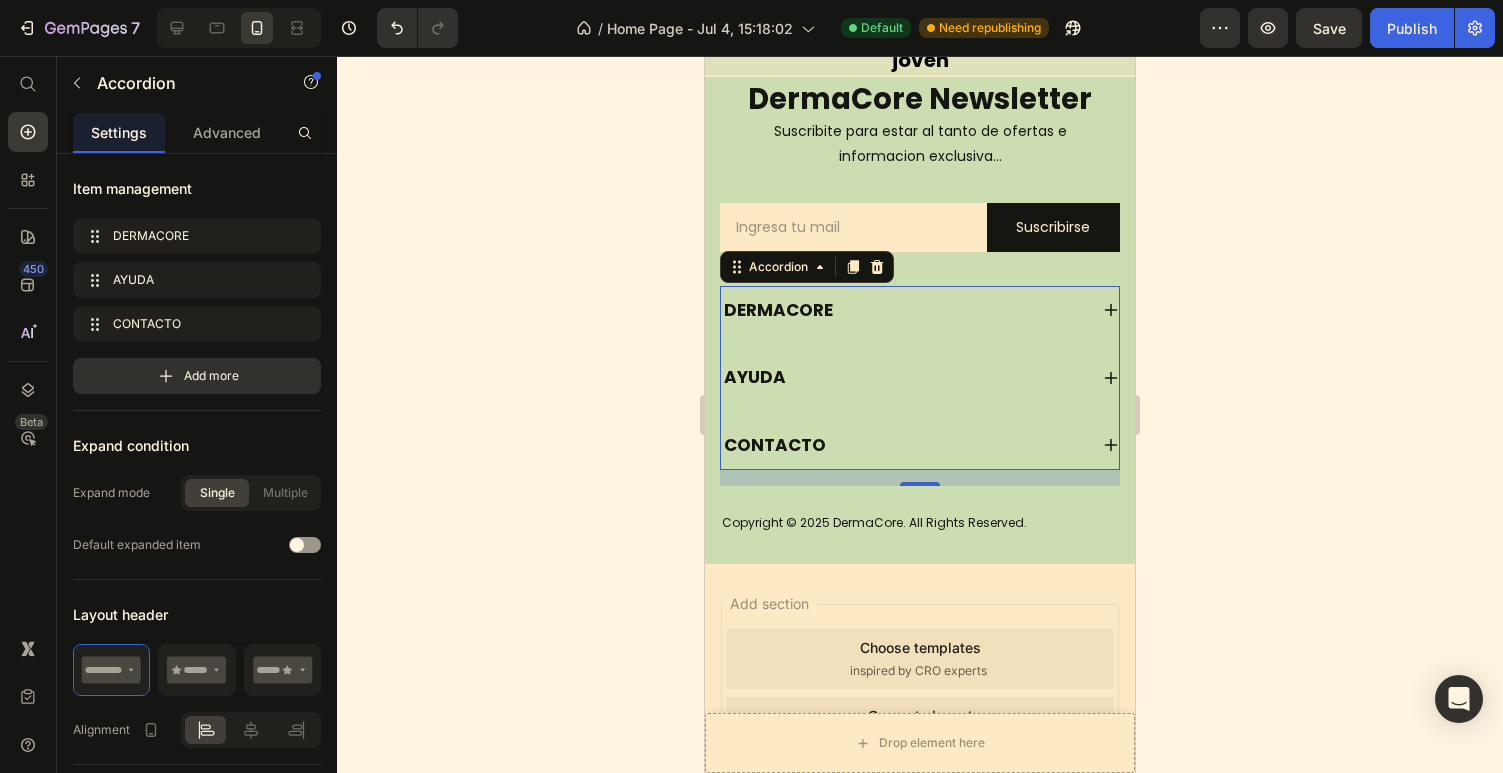 click 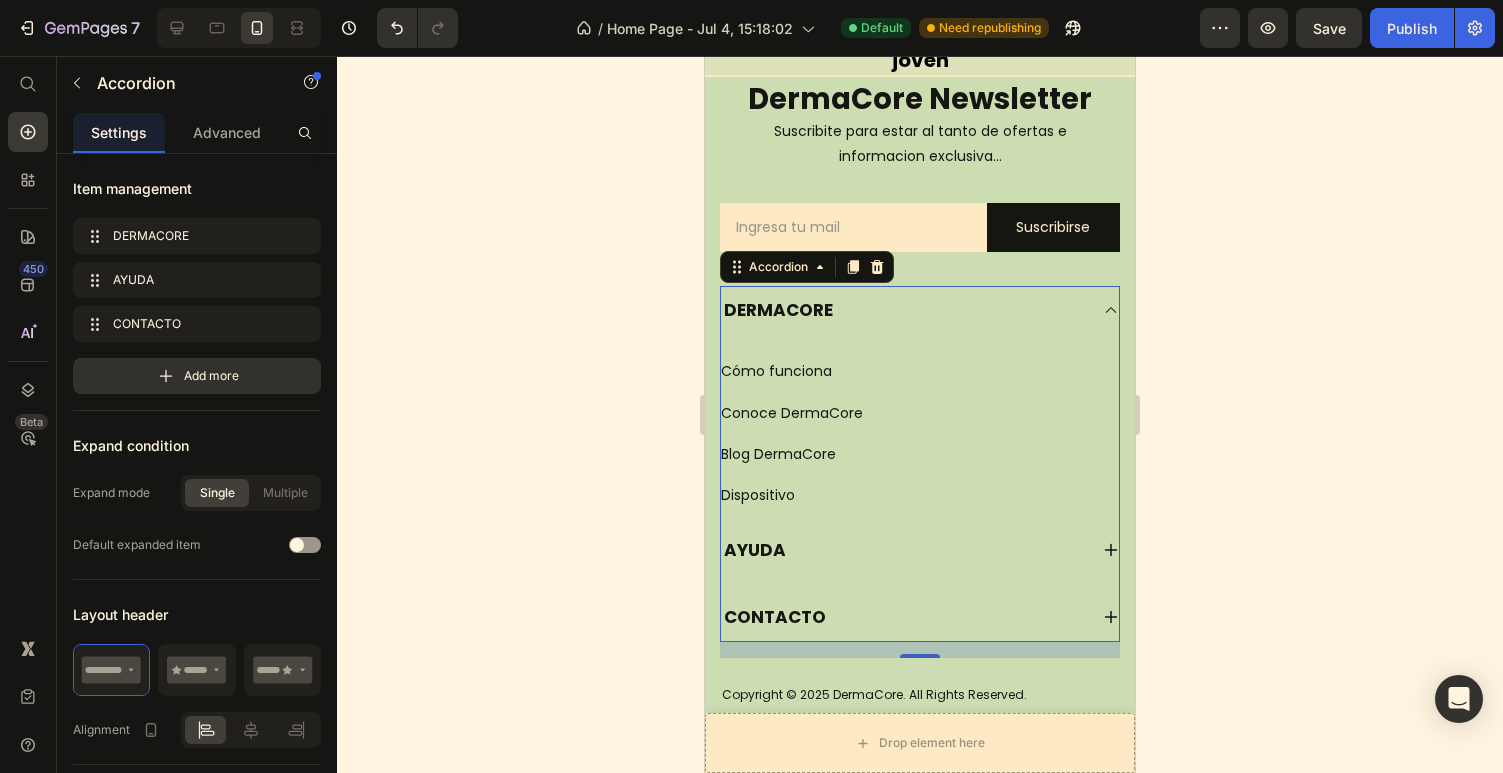 click 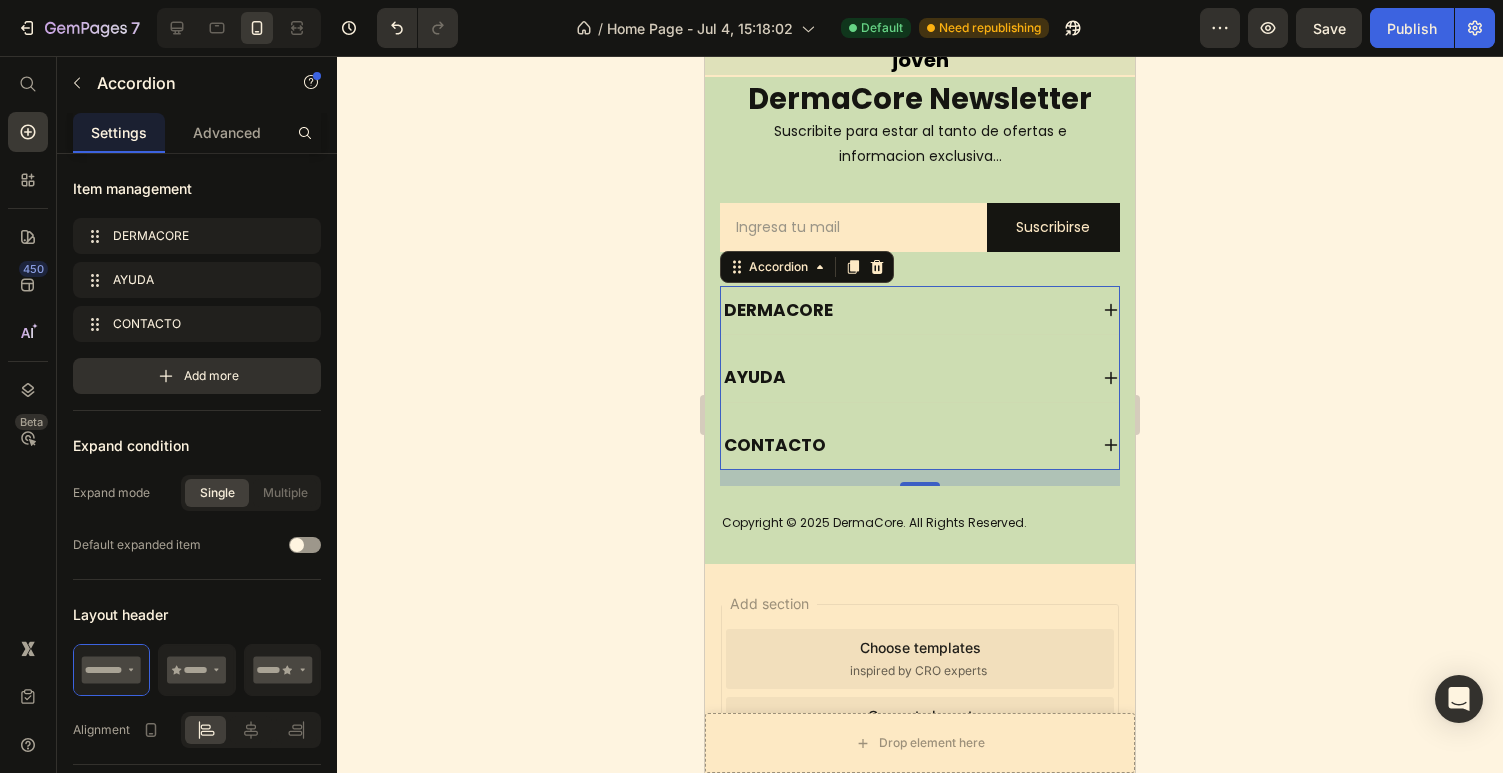 click on "AYUDA" at bounding box center [920, 377] 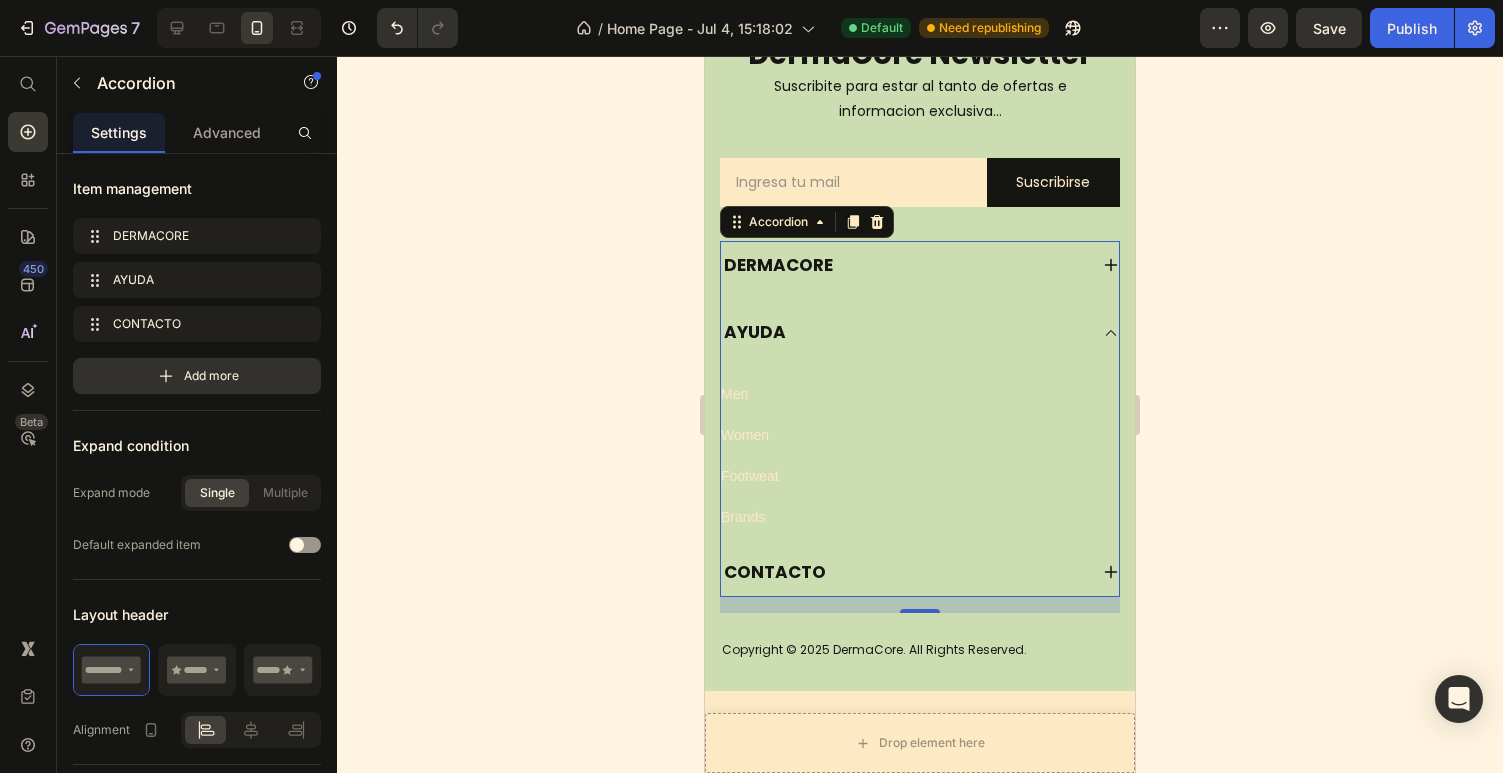 scroll, scrollTop: 3090, scrollLeft: 0, axis: vertical 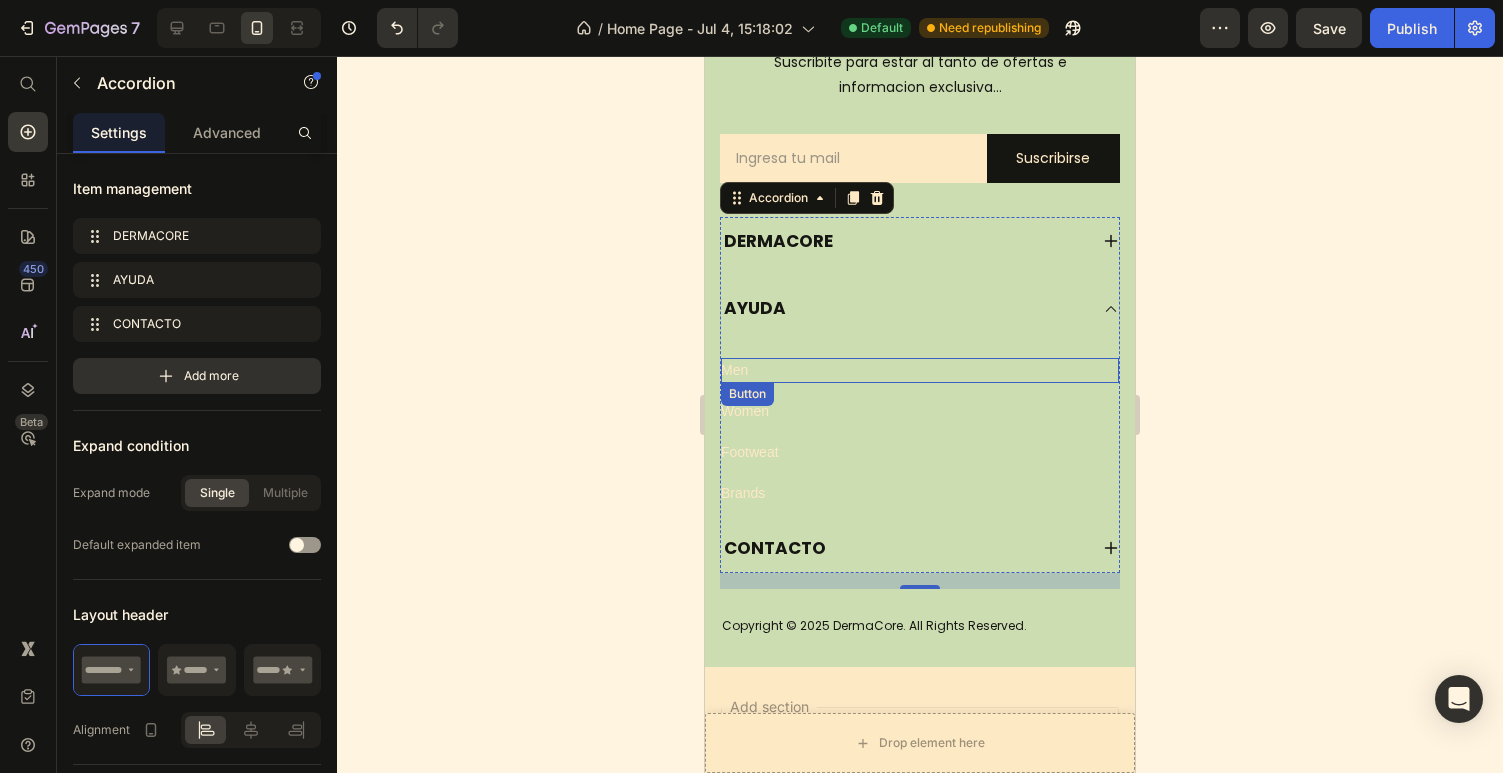 click on "Men Button" at bounding box center [920, 370] 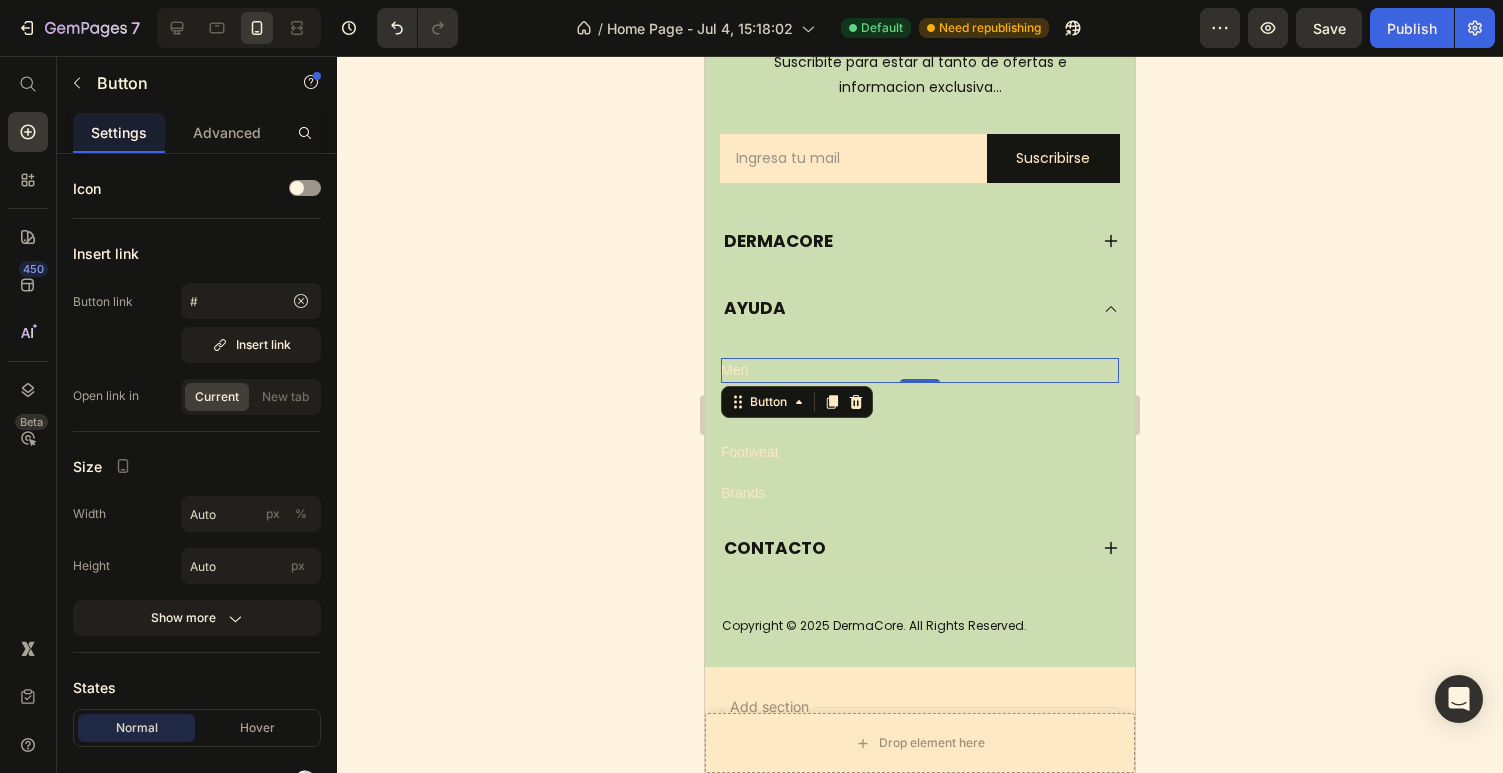click on "Men Button   0" at bounding box center [920, 370] 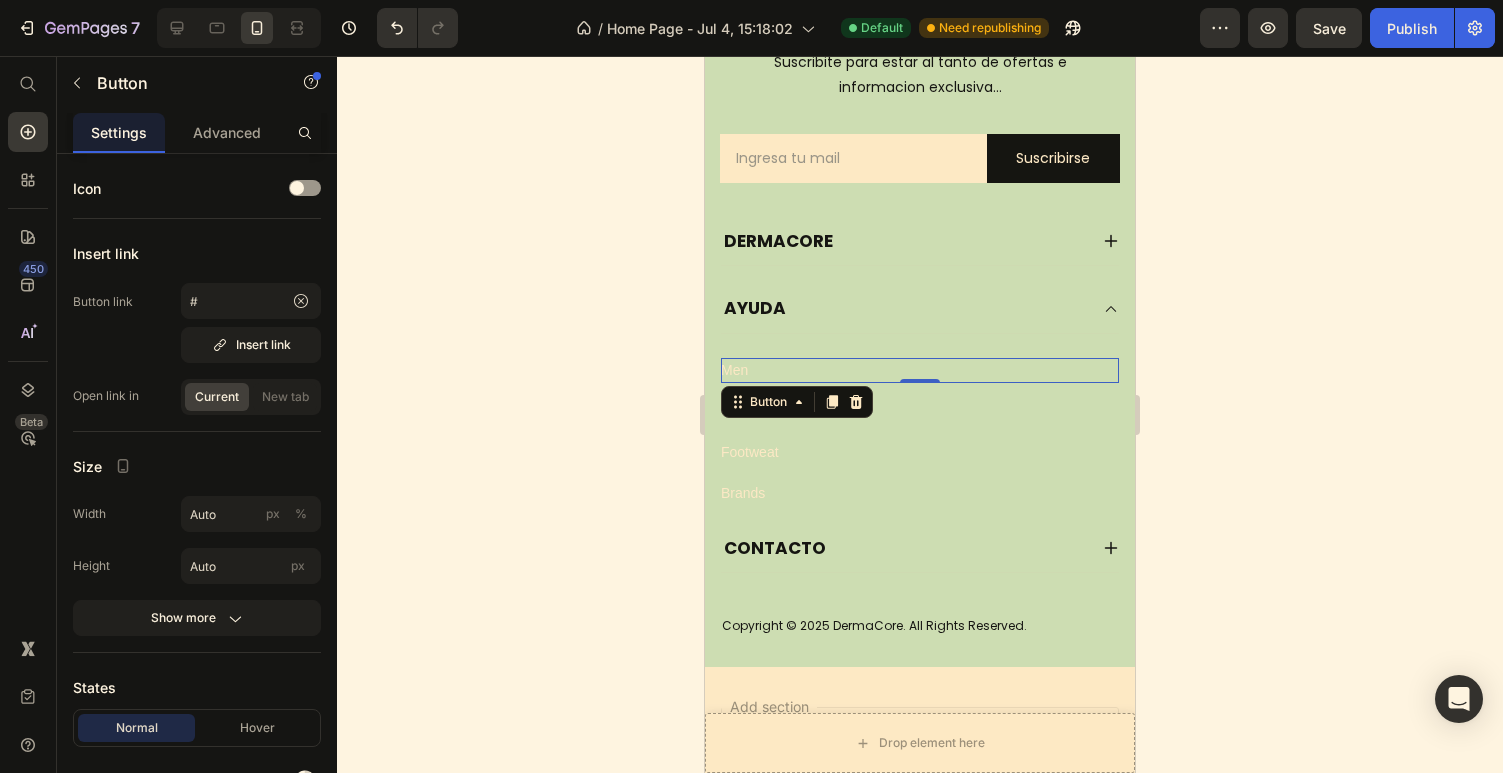 click on "Men Button   0" at bounding box center (920, 370) 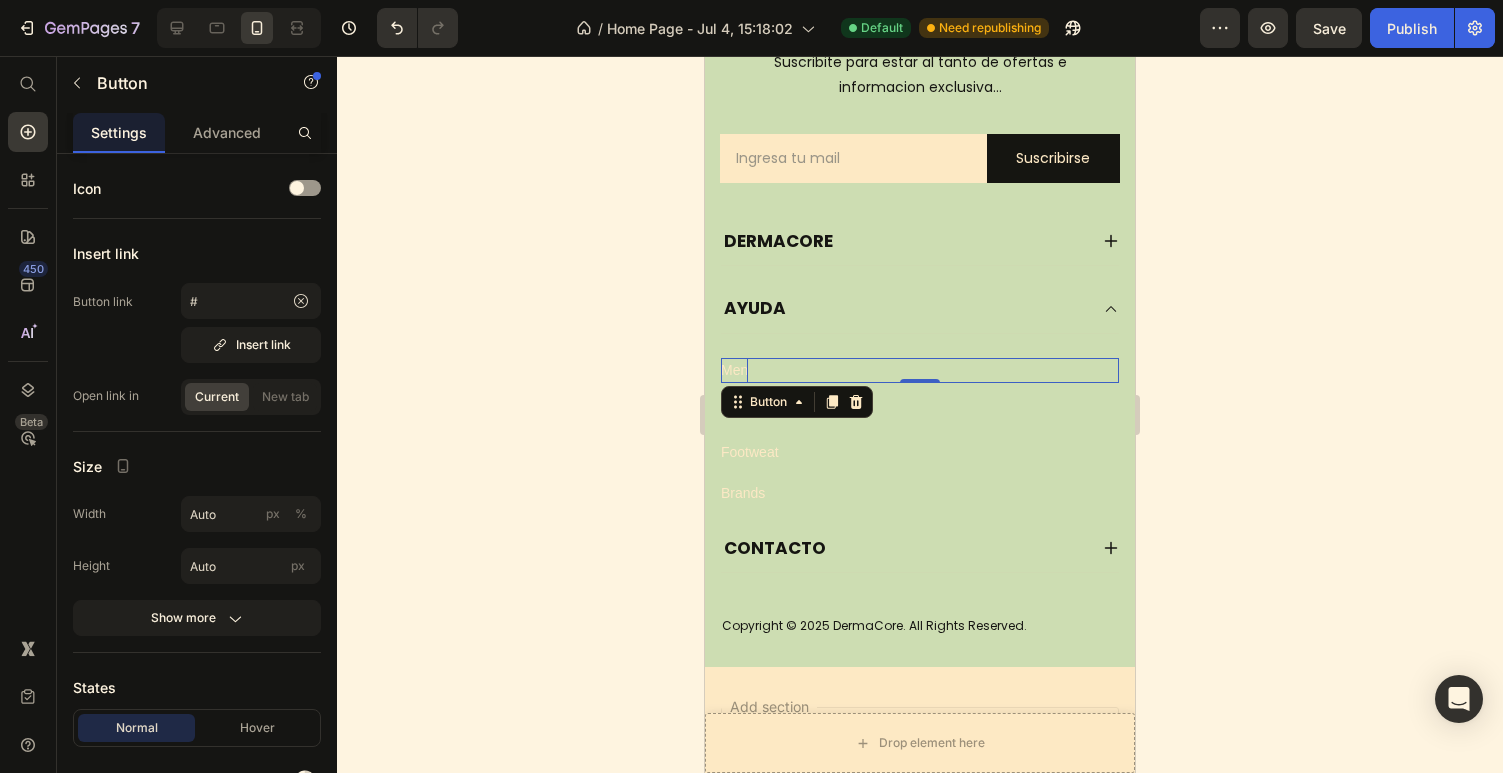 click on "Men" at bounding box center (734, 370) 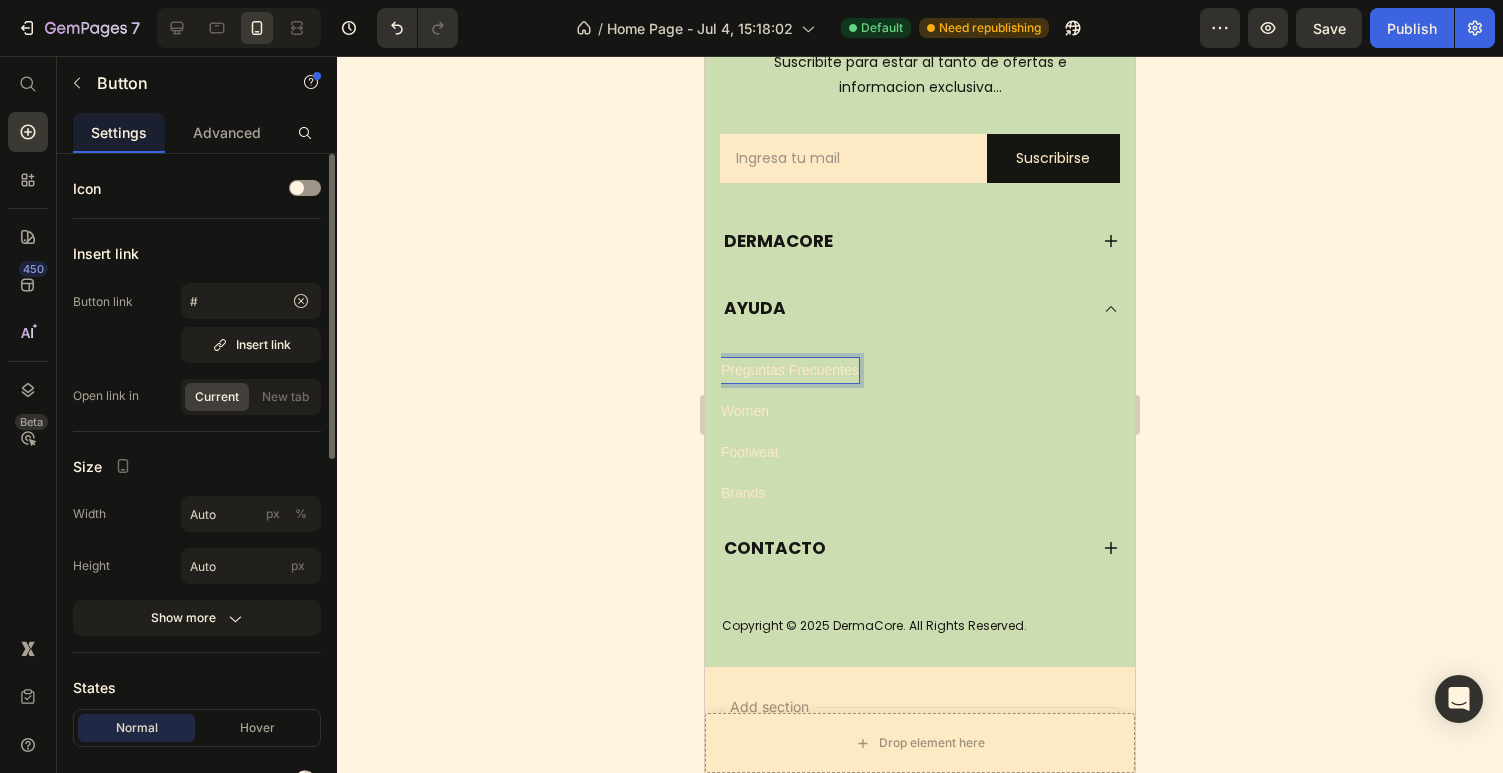 click on "Size" at bounding box center (197, 466) 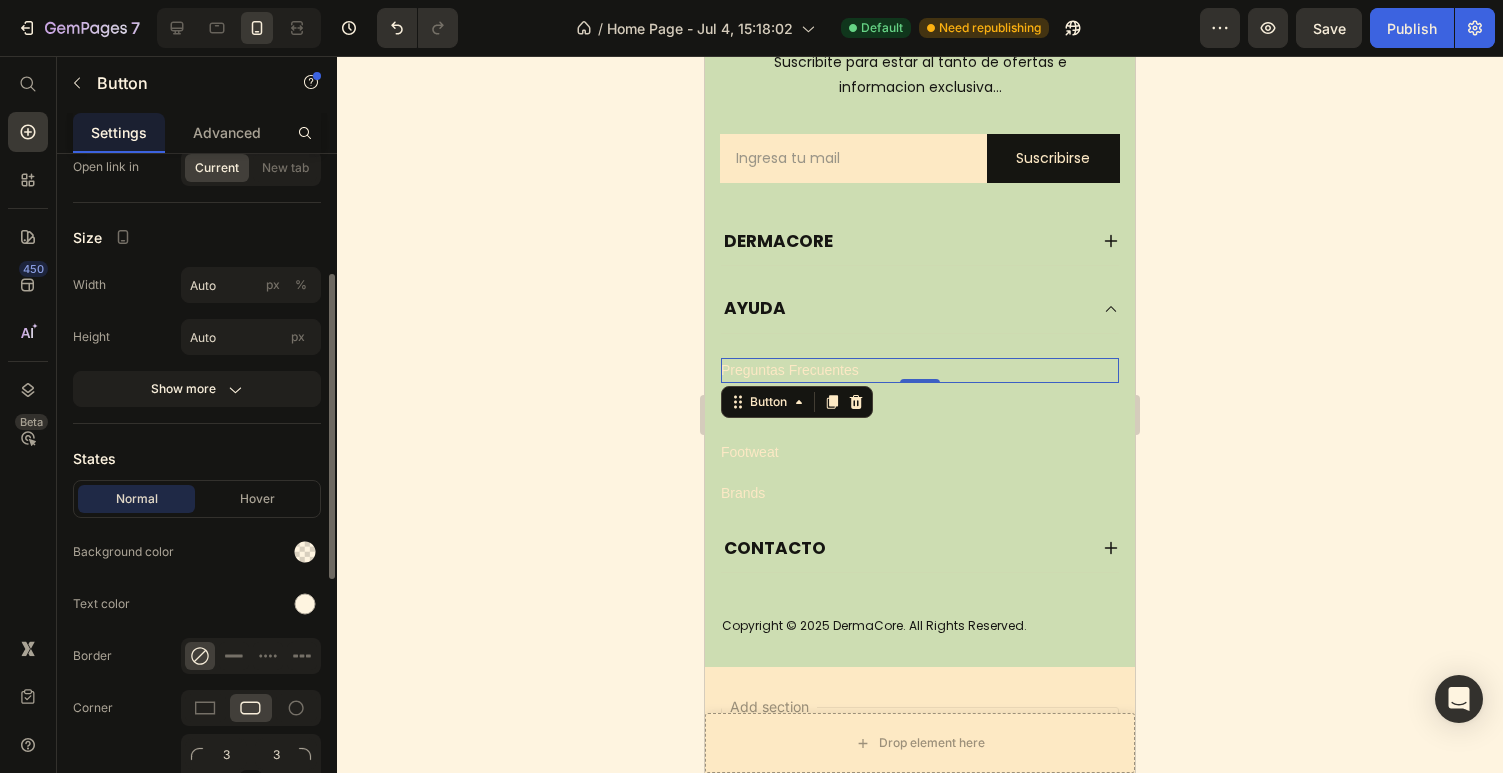 scroll, scrollTop: 258, scrollLeft: 0, axis: vertical 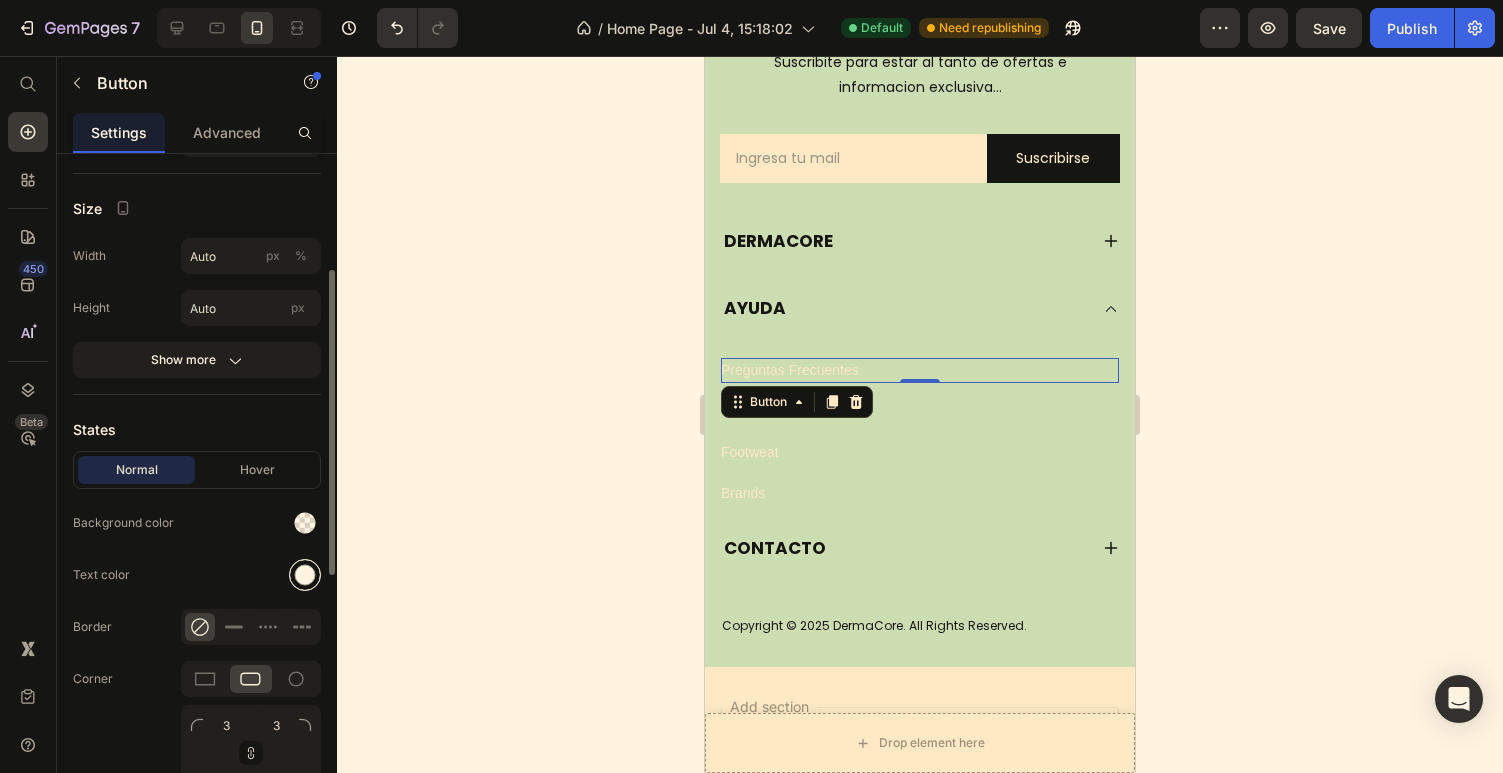 click at bounding box center (305, 575) 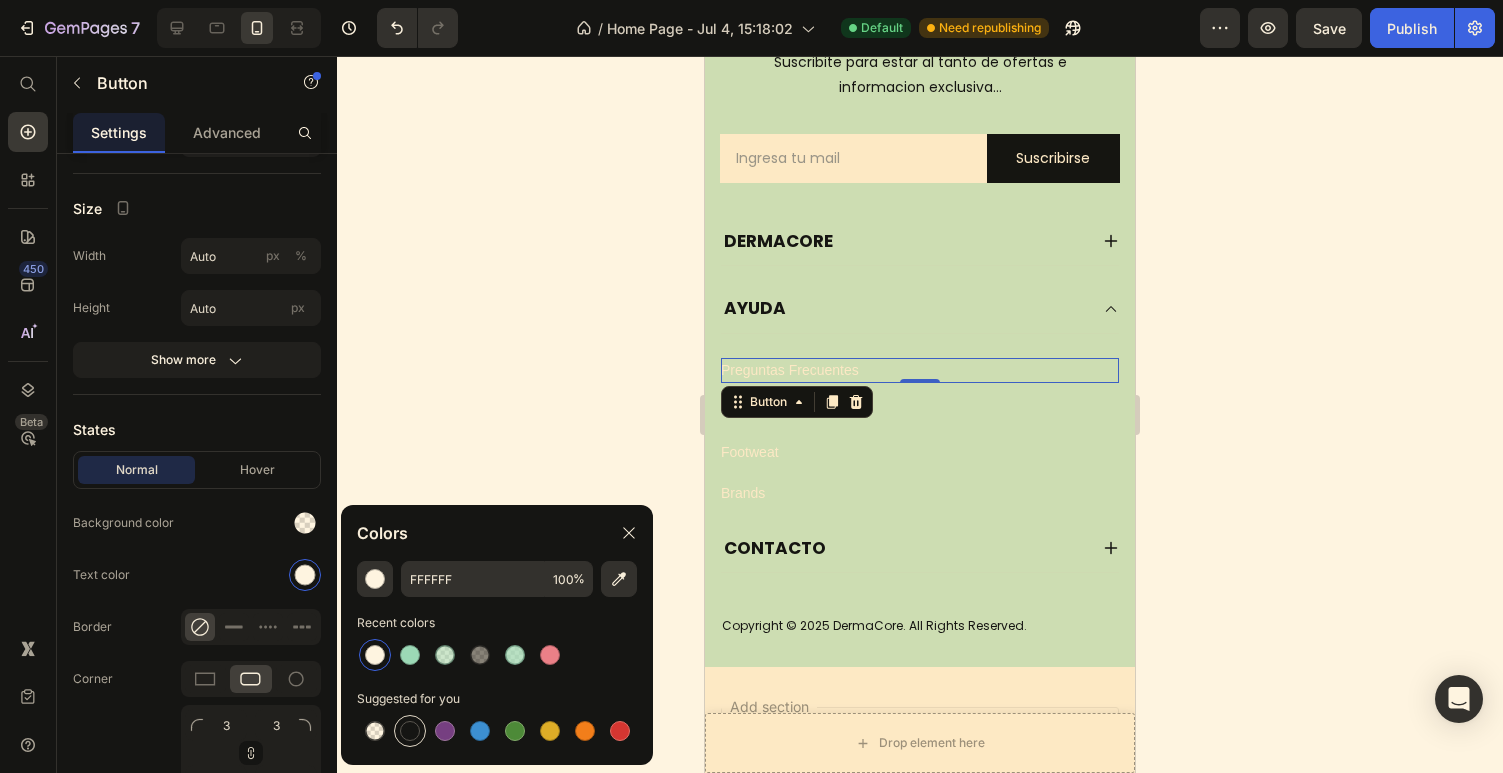click at bounding box center (410, 731) 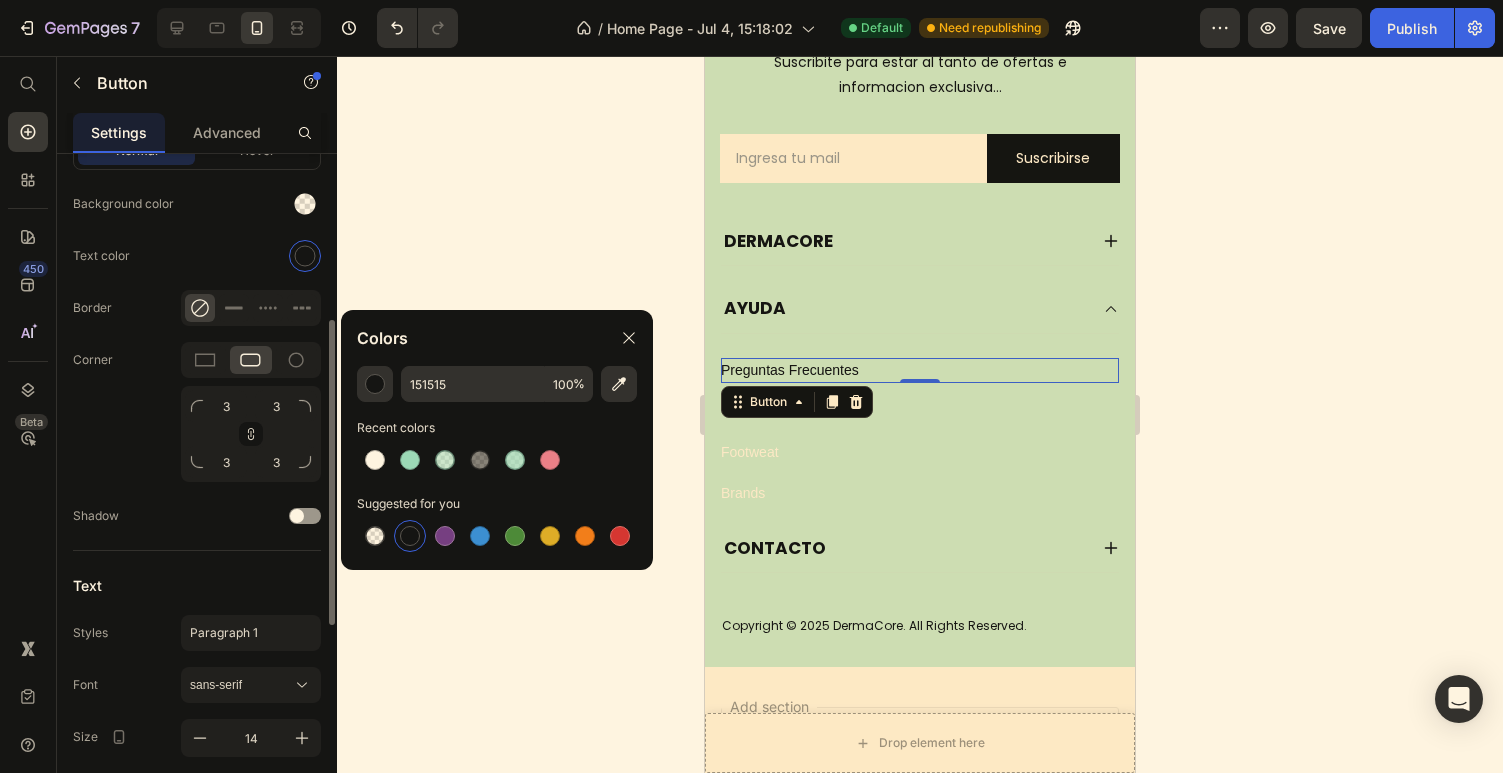 scroll, scrollTop: 821, scrollLeft: 0, axis: vertical 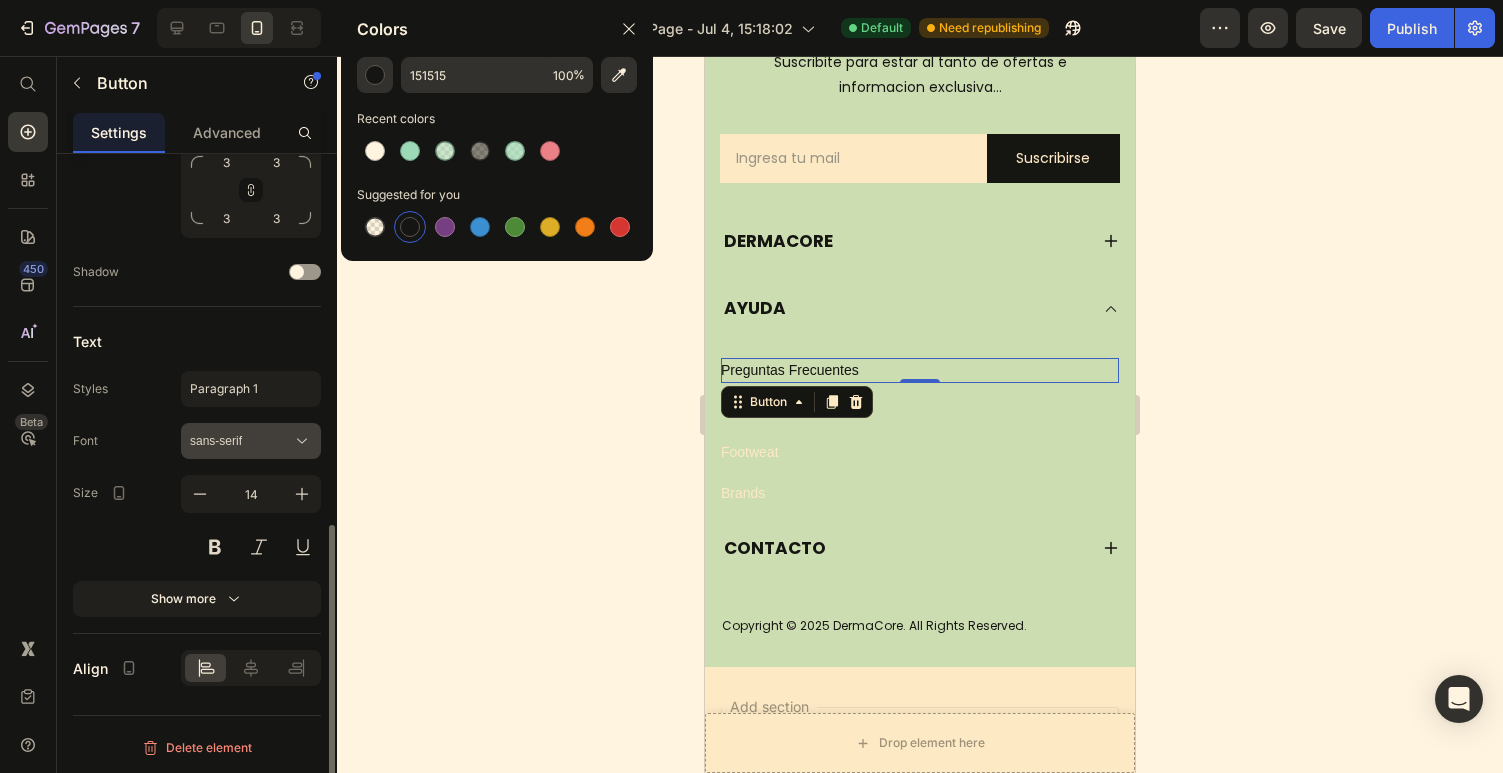 click on "sans-serif" at bounding box center (251, 441) 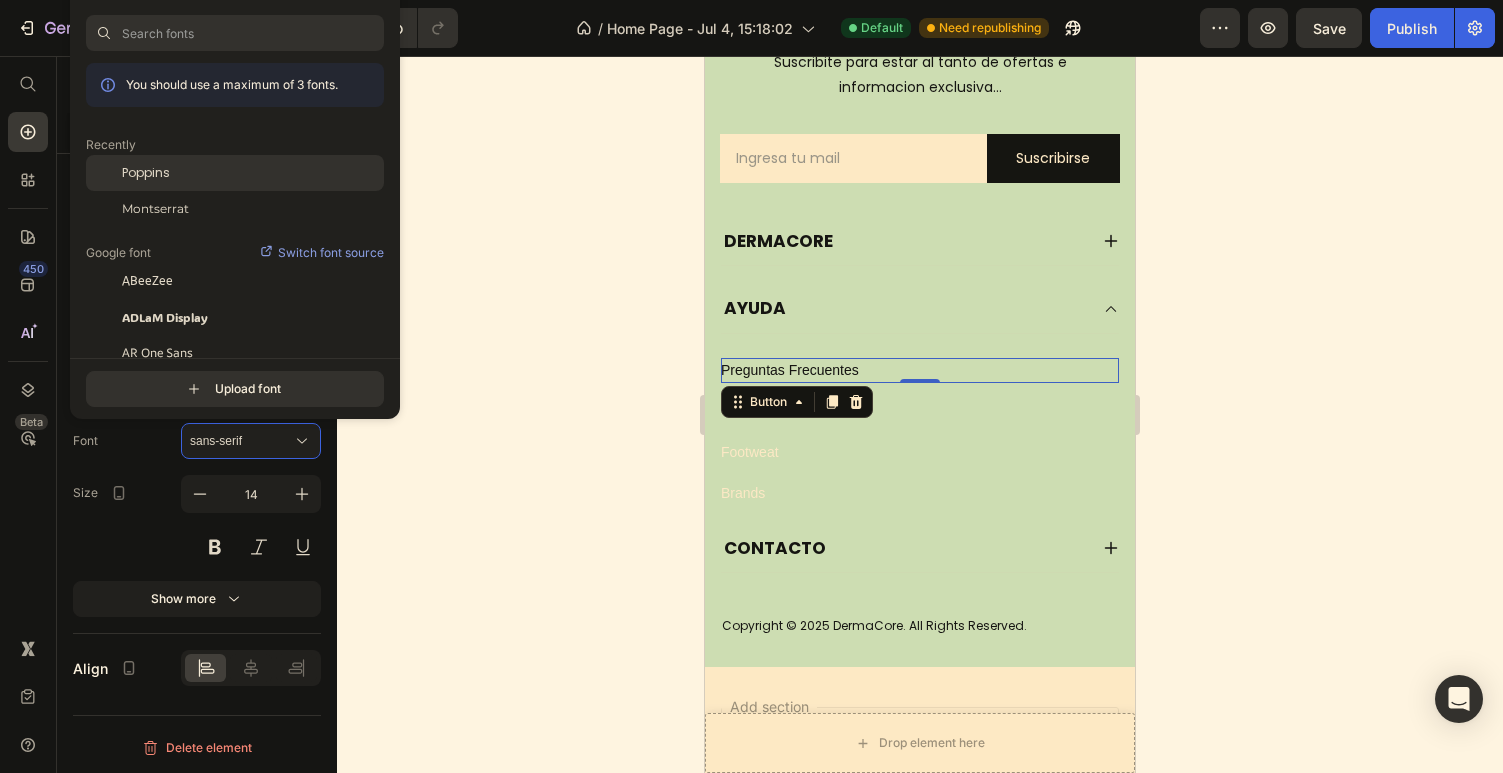 click on "Poppins" 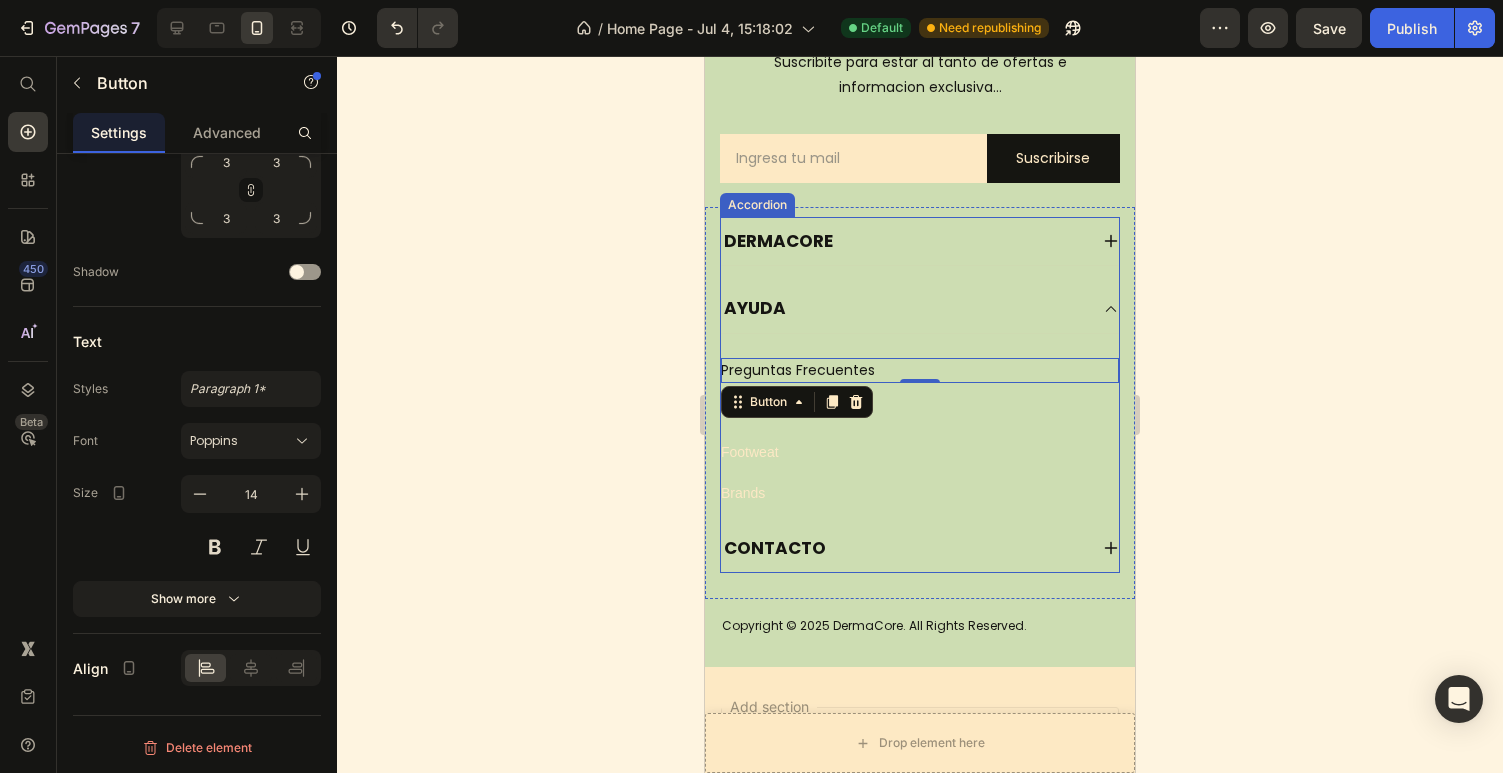 click on "Women Button" at bounding box center [920, 411] 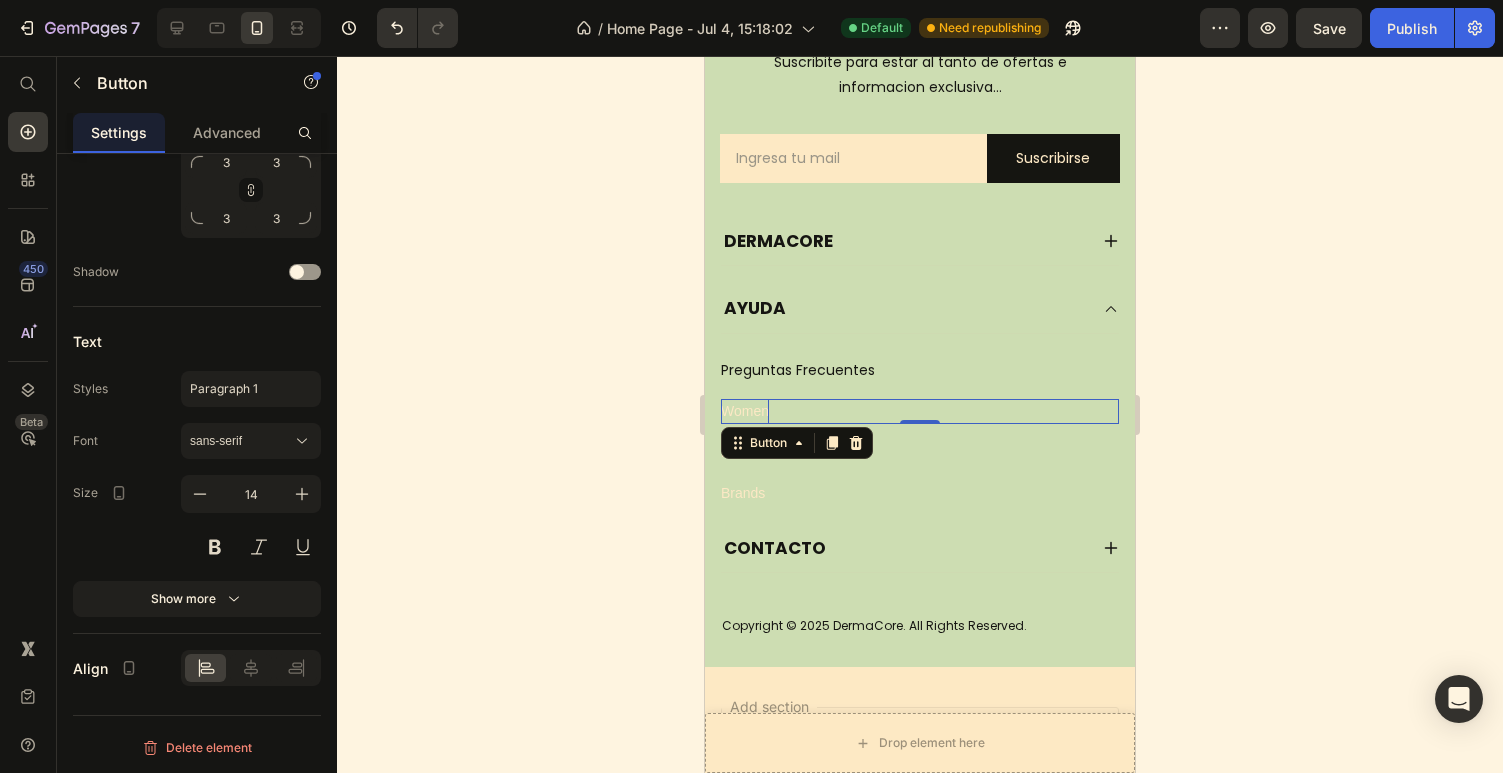 click on "Women" at bounding box center (745, 411) 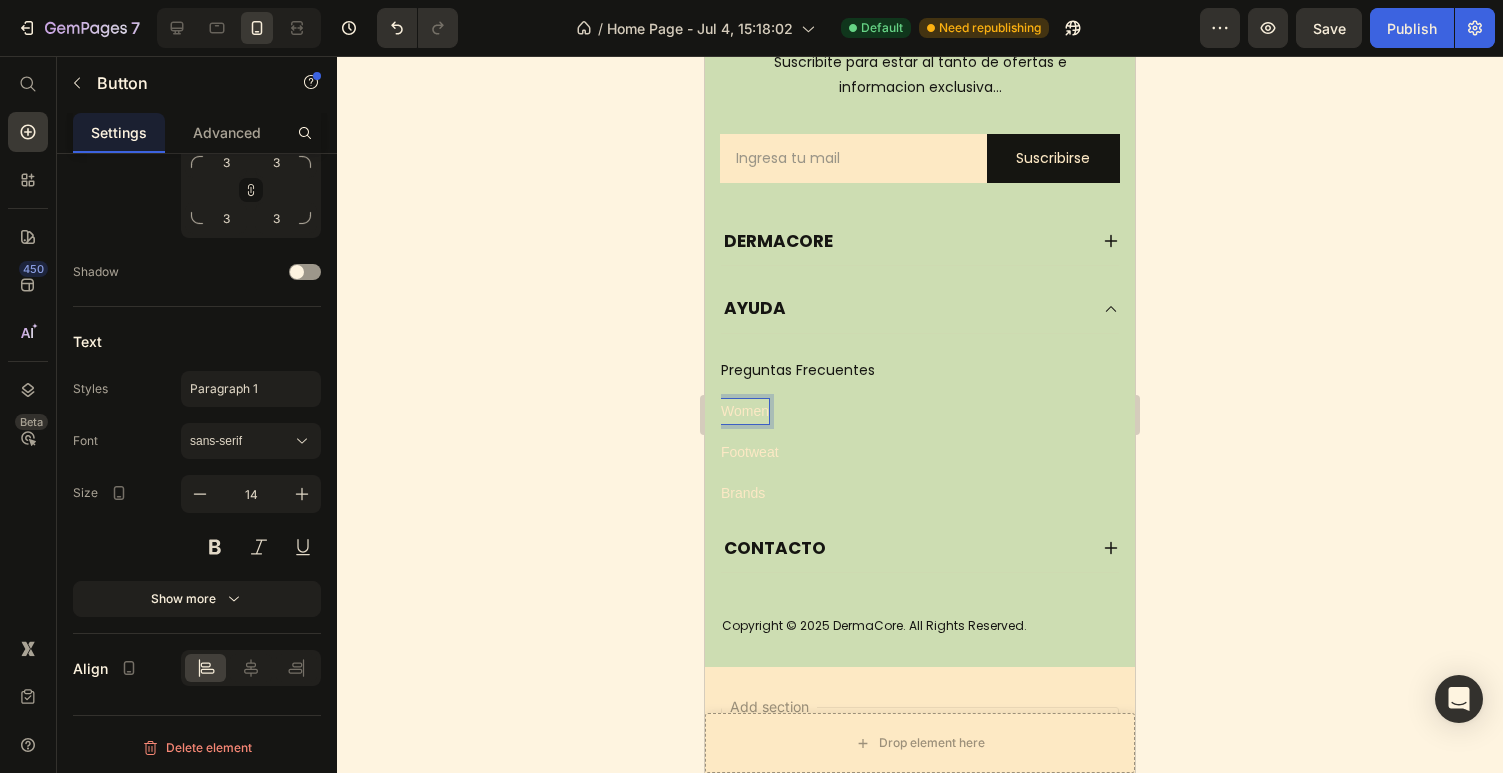 click on "Women" at bounding box center (745, 411) 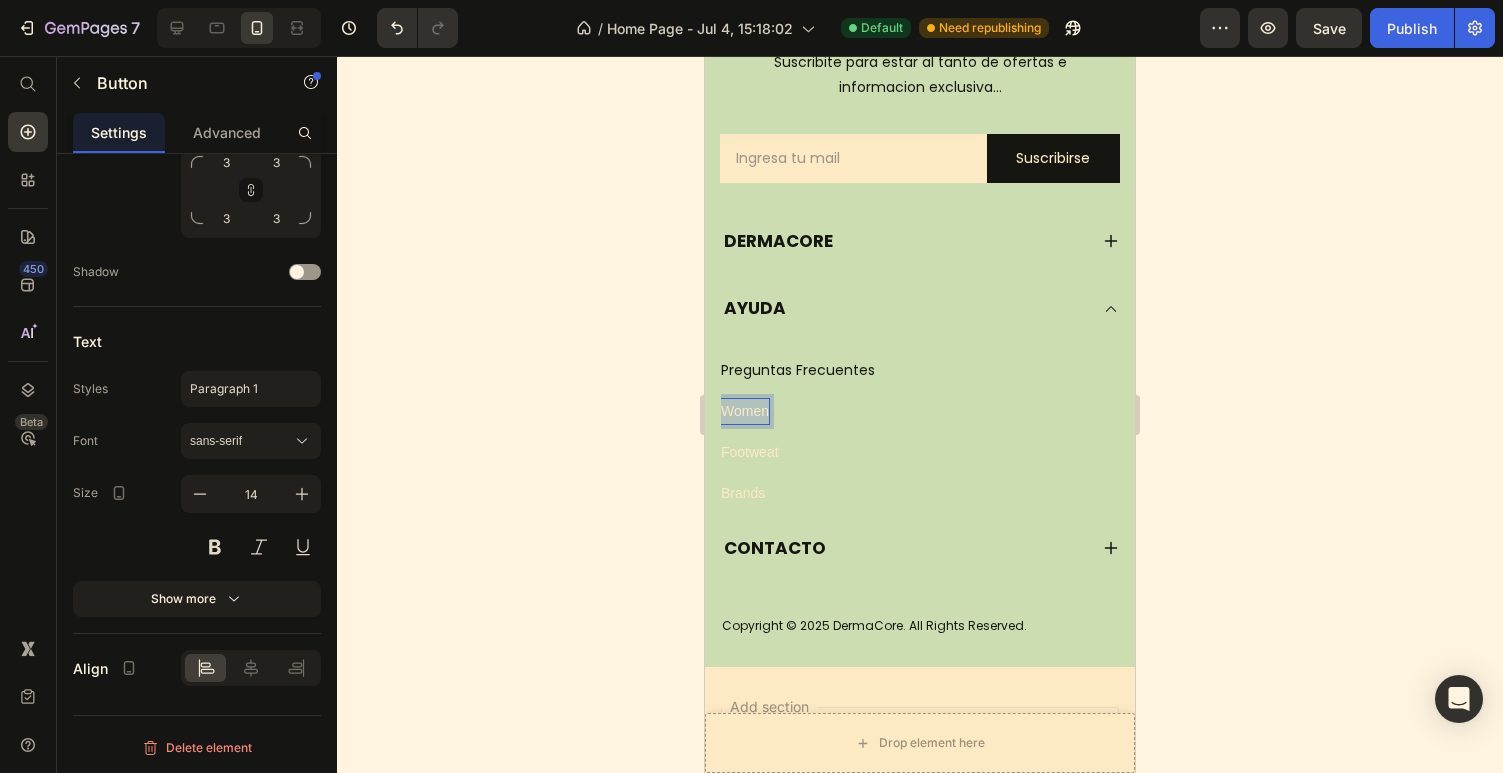 click on "Women" at bounding box center [745, 411] 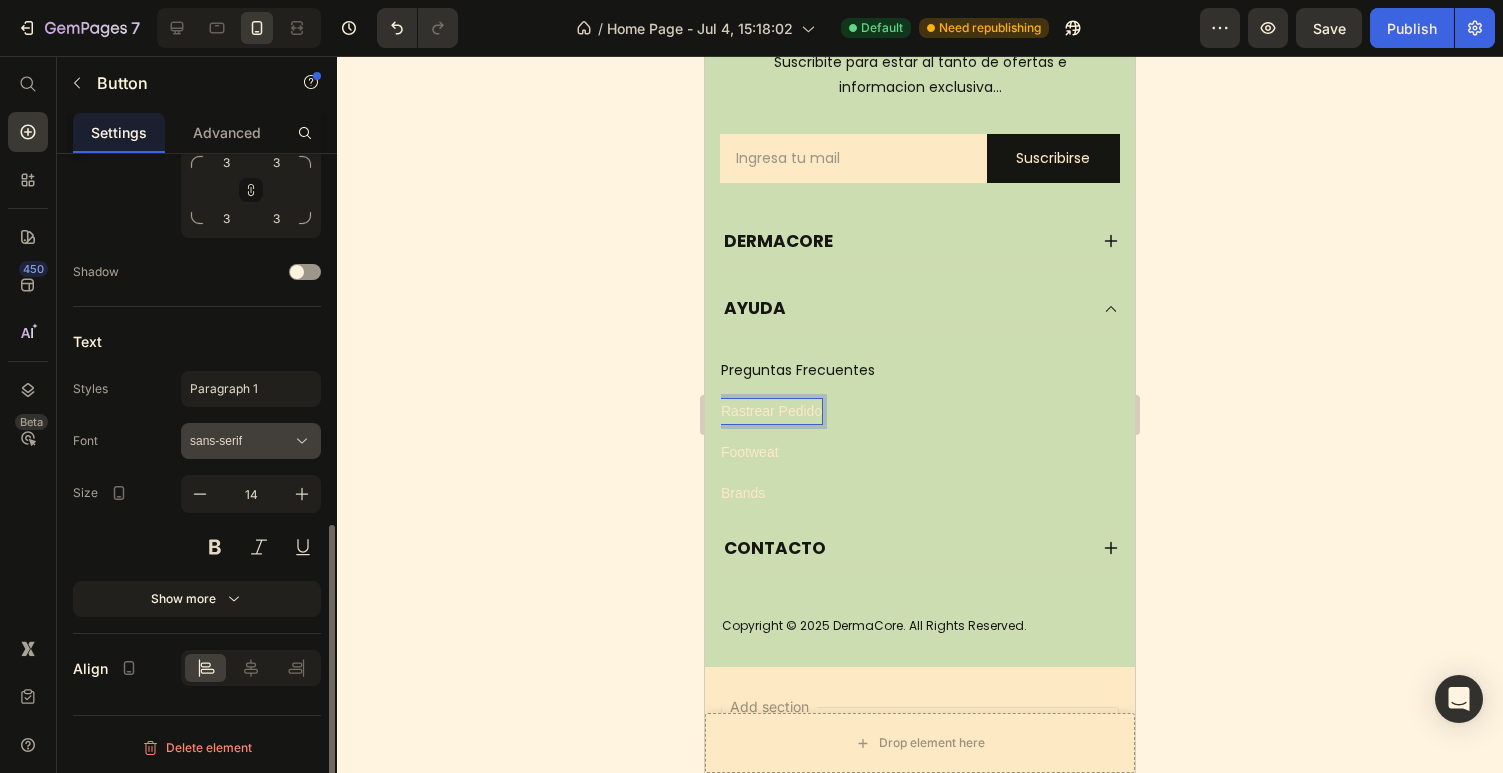 click on "sans-serif" at bounding box center (241, 441) 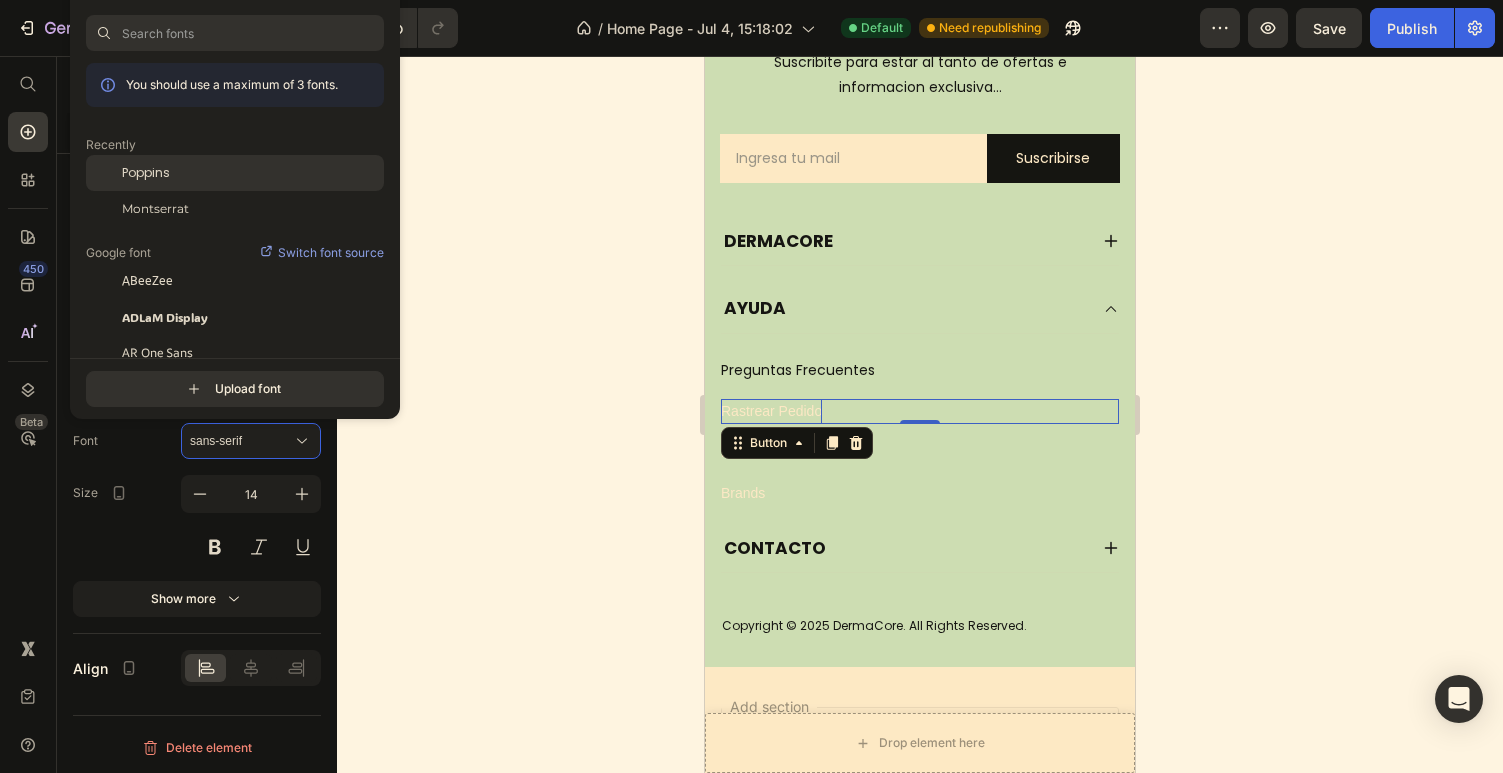 click on "Poppins" 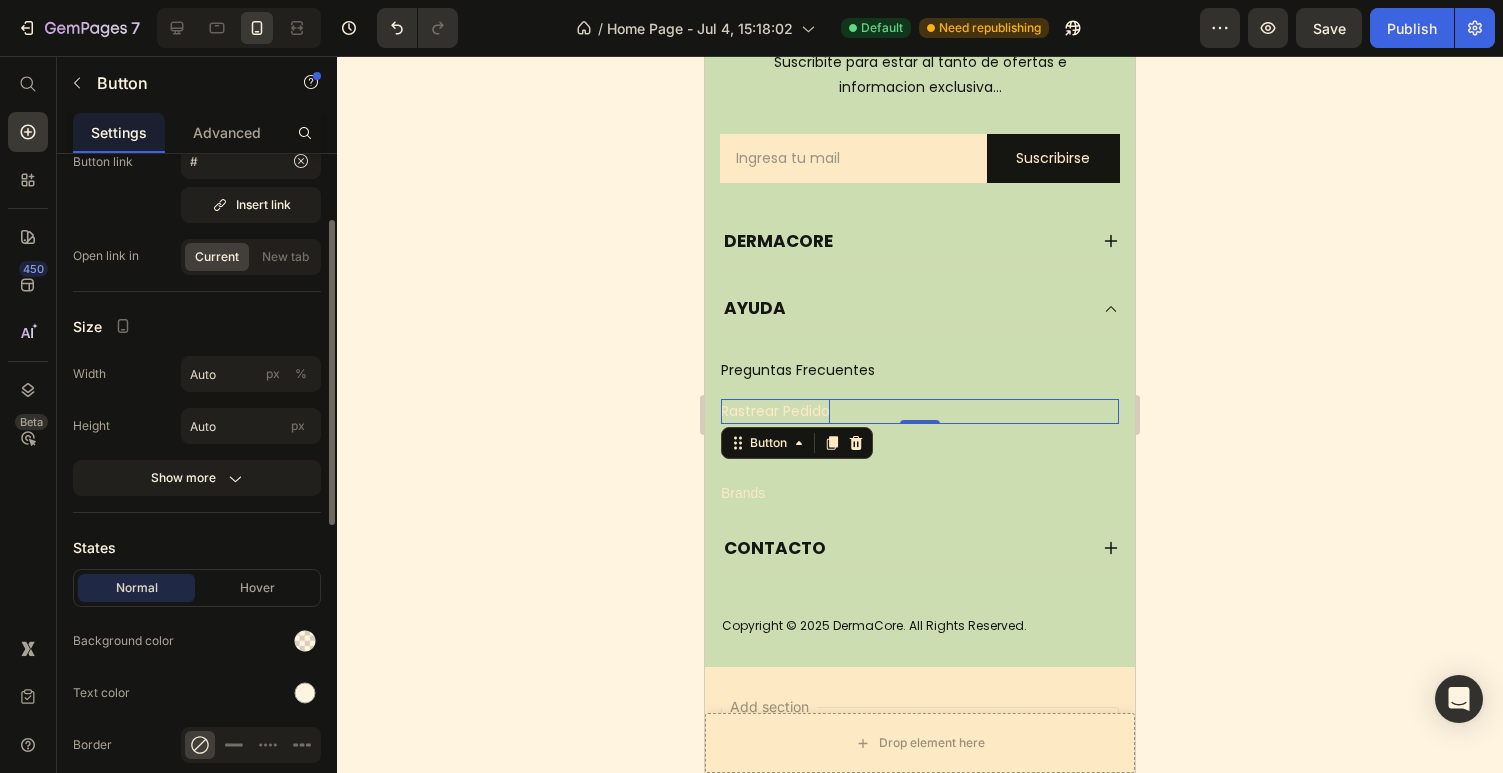 scroll, scrollTop: 151, scrollLeft: 0, axis: vertical 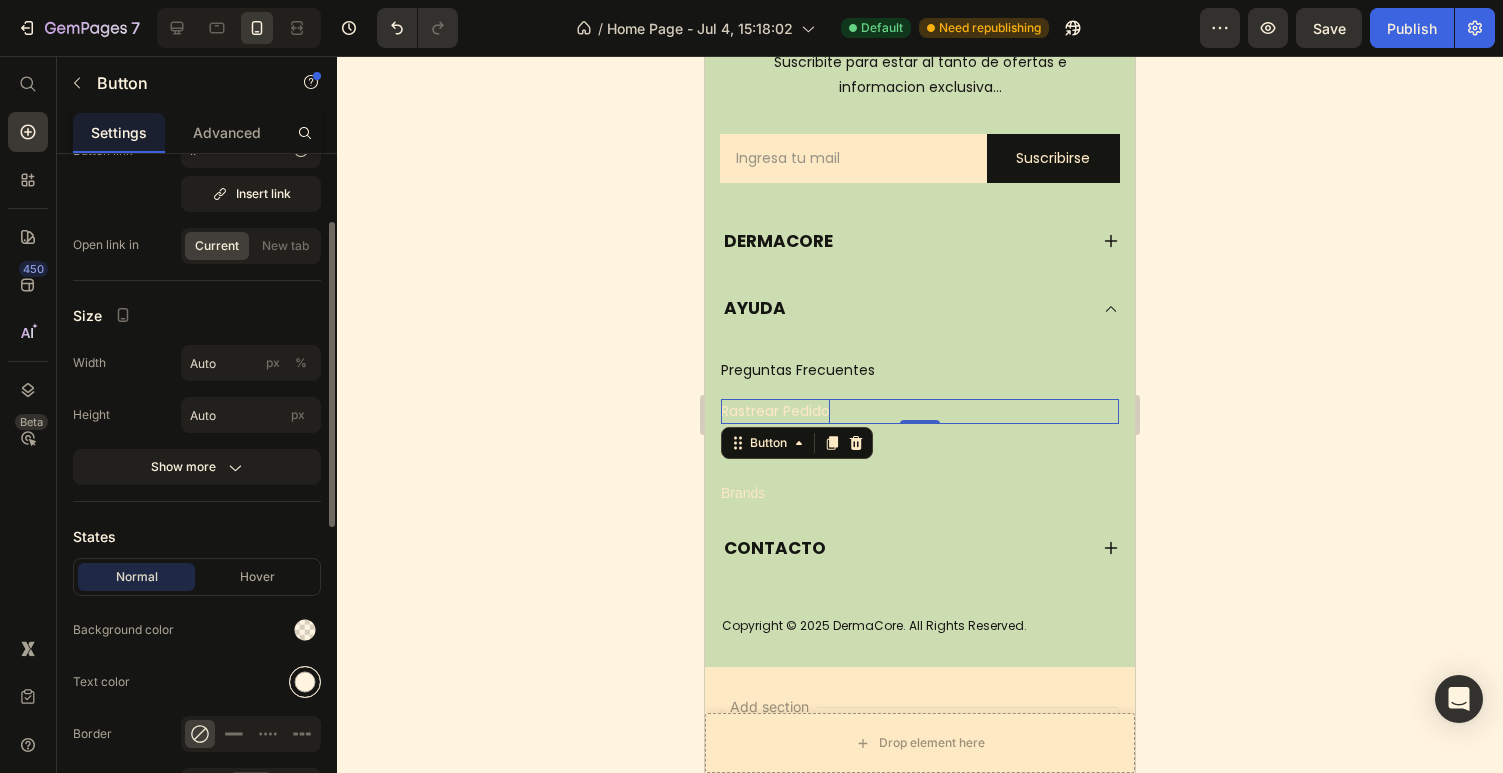 click at bounding box center [305, 682] 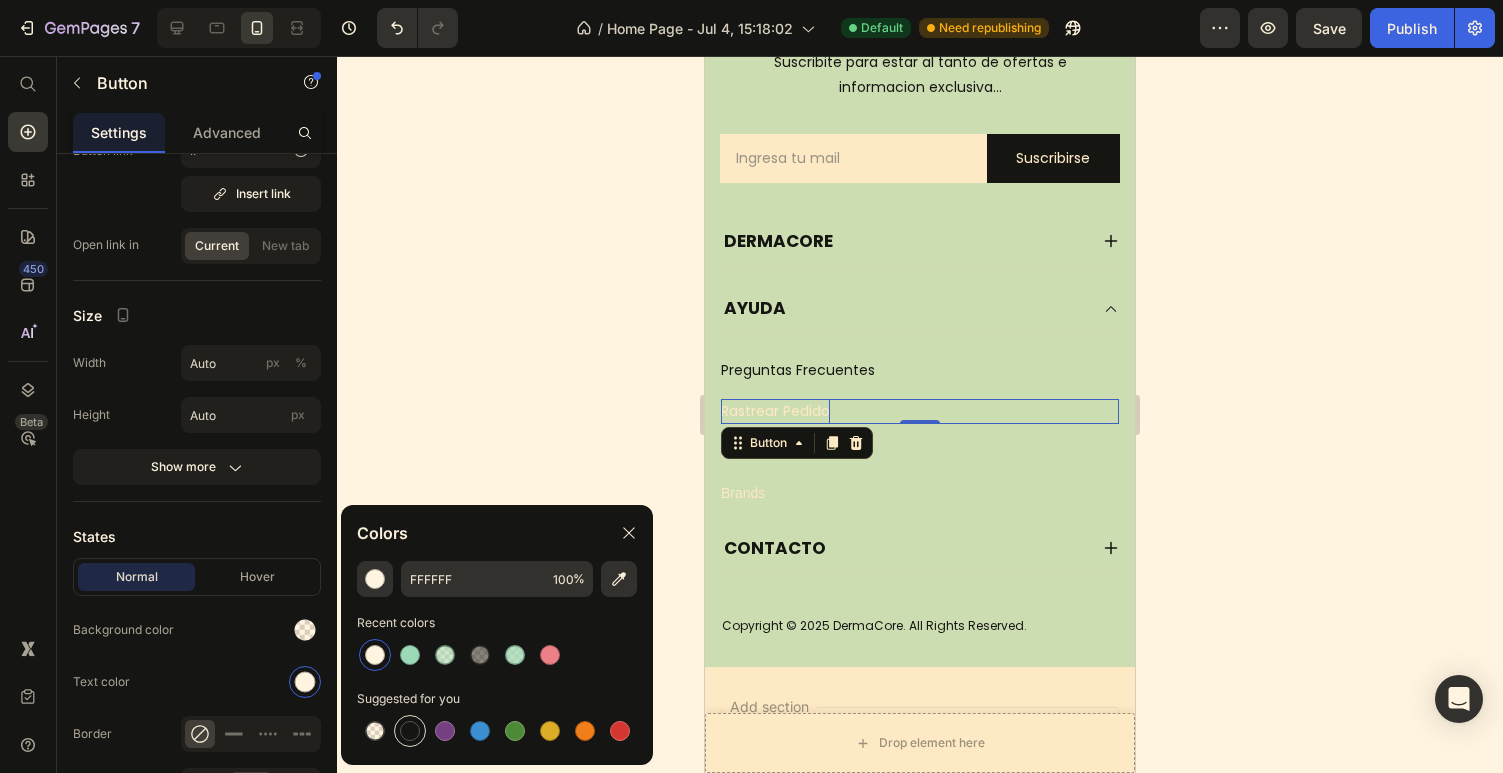 click at bounding box center [410, 731] 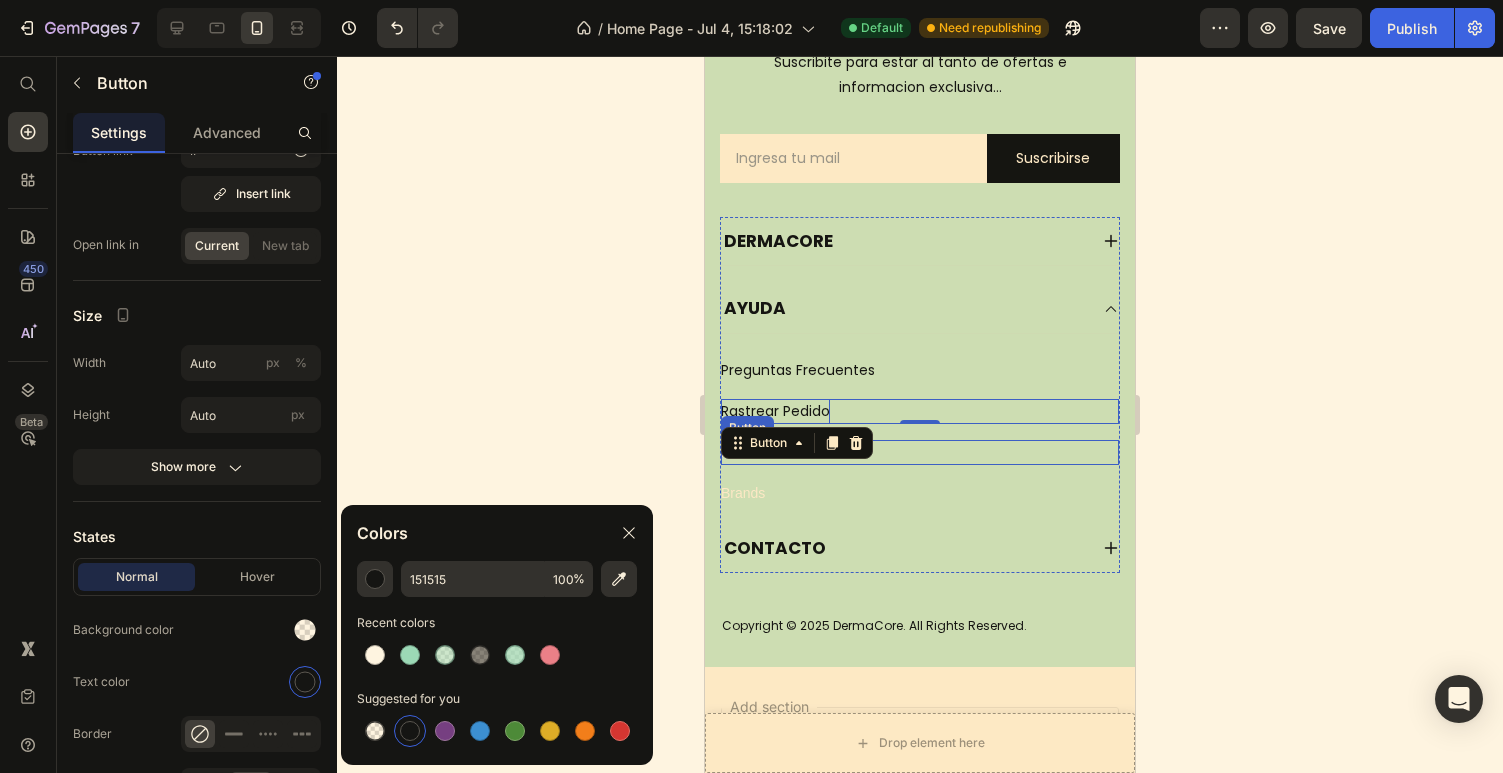 click on "Footweat Button" at bounding box center [920, 452] 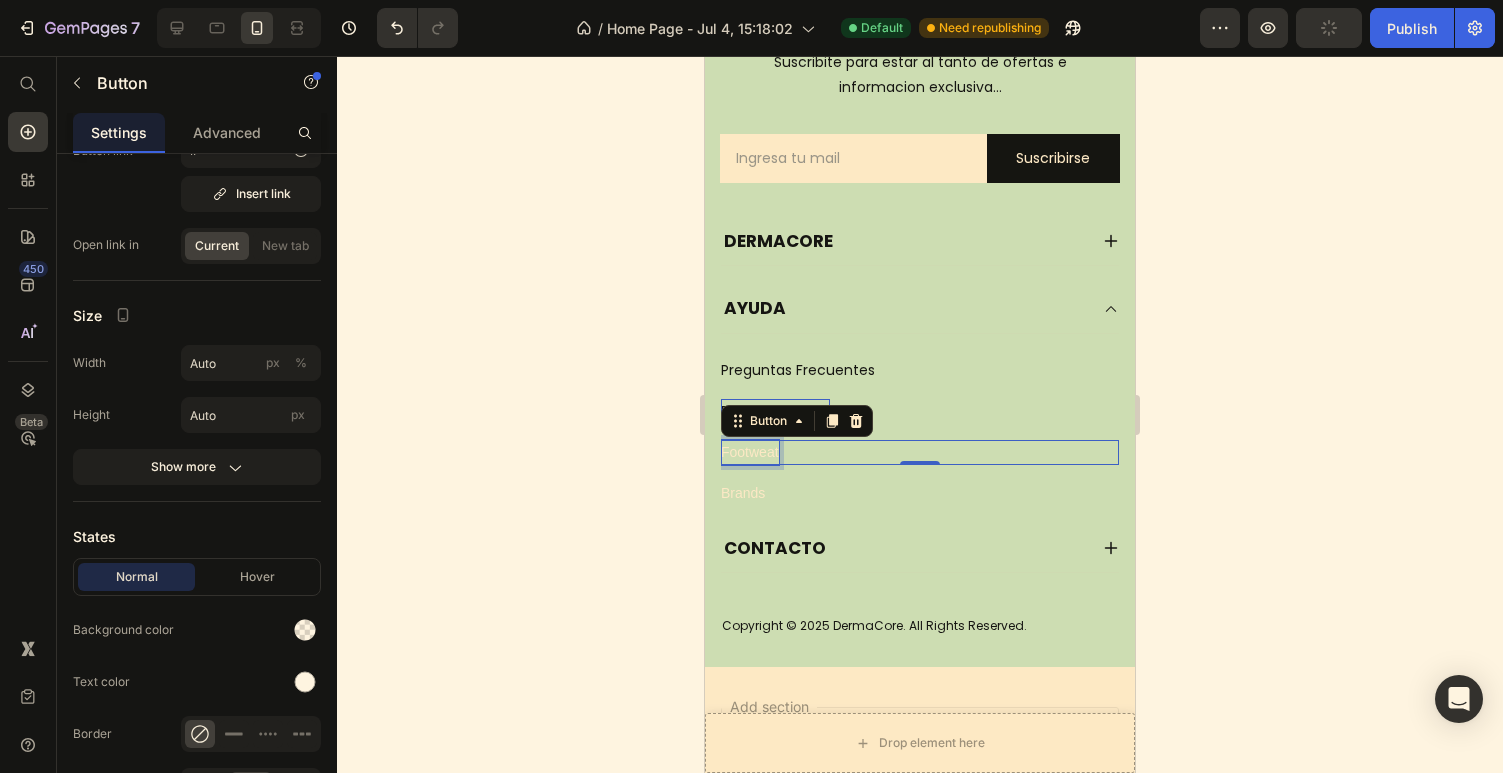 click on "Footweat" at bounding box center [750, 452] 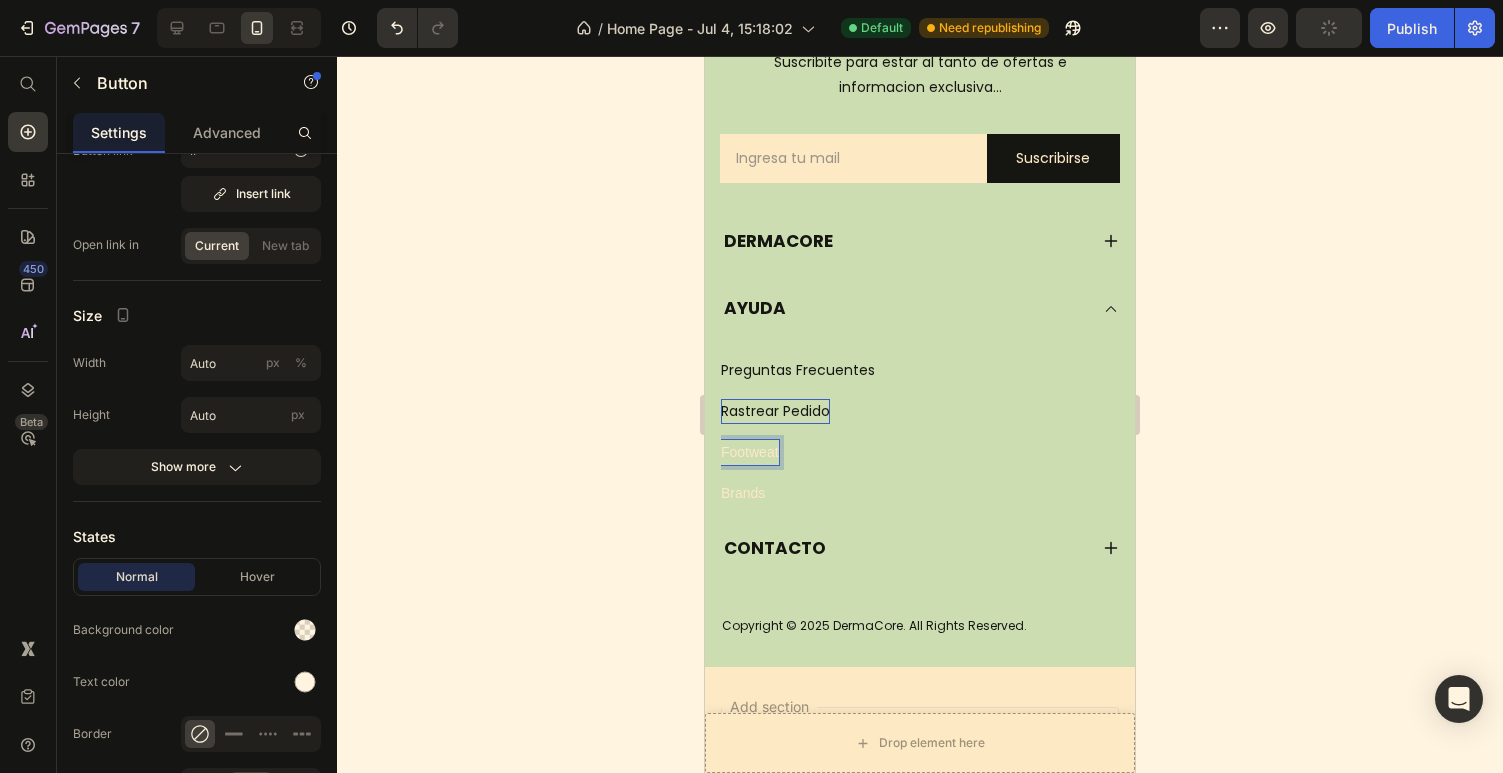click on "Footweat" at bounding box center [750, 452] 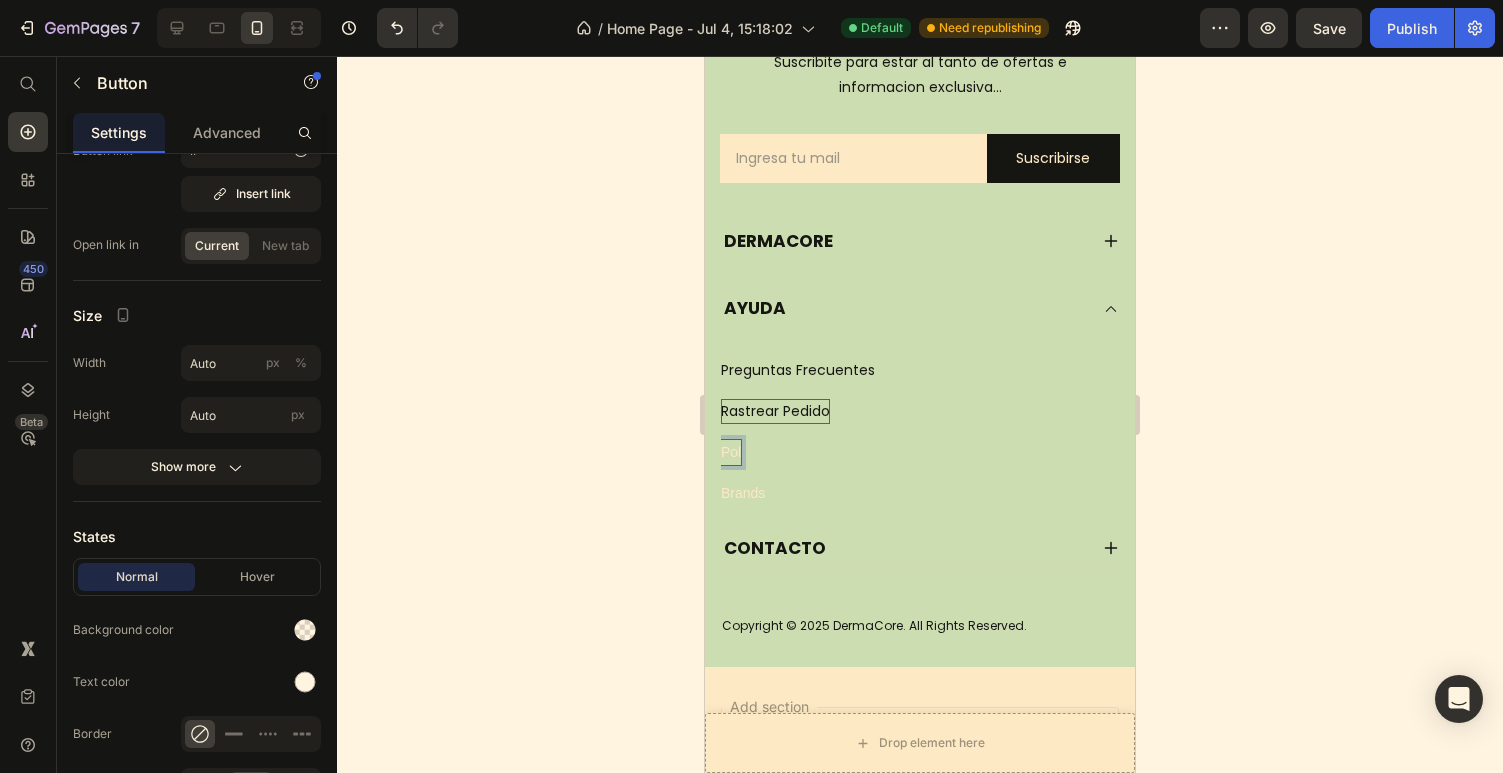 type 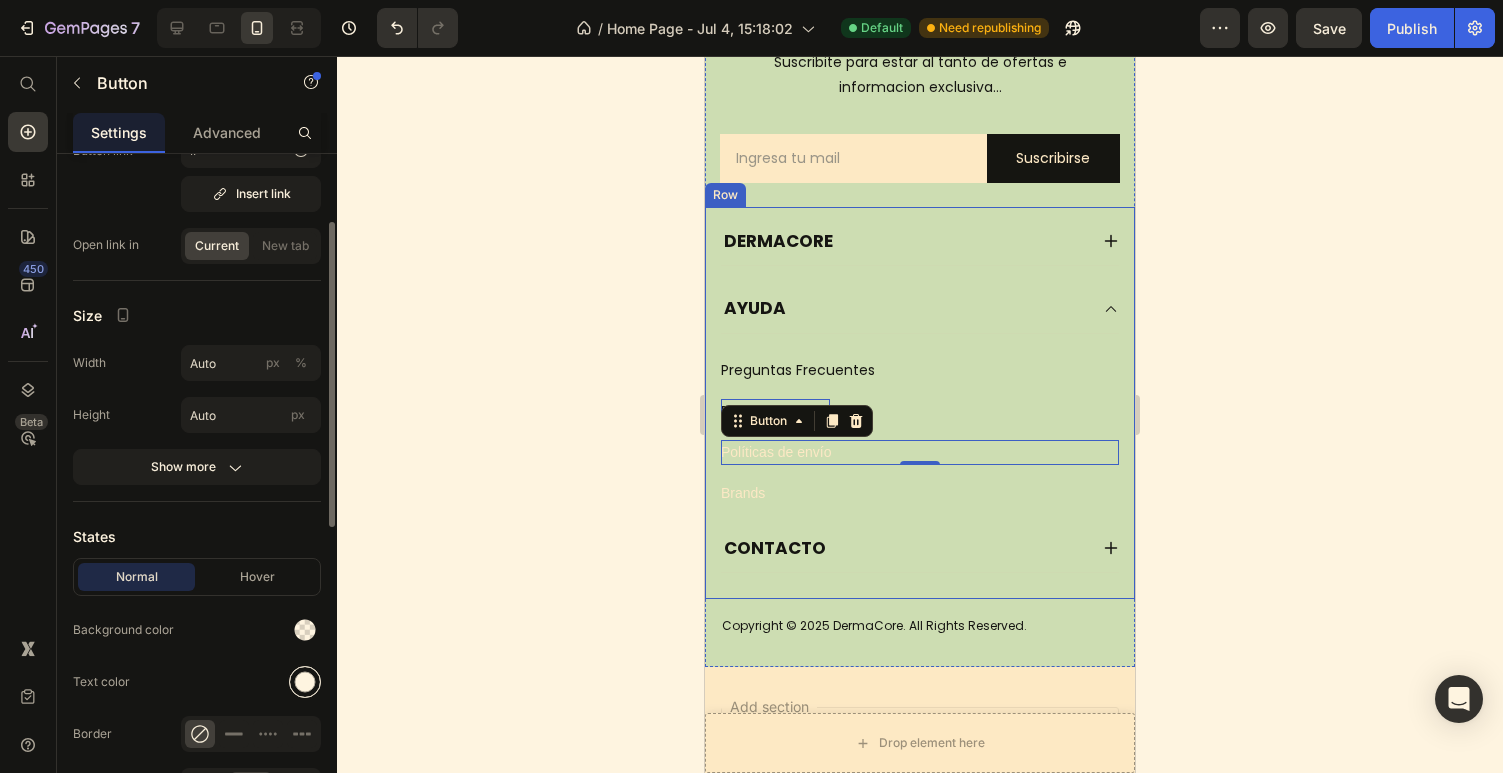 click at bounding box center [305, 682] 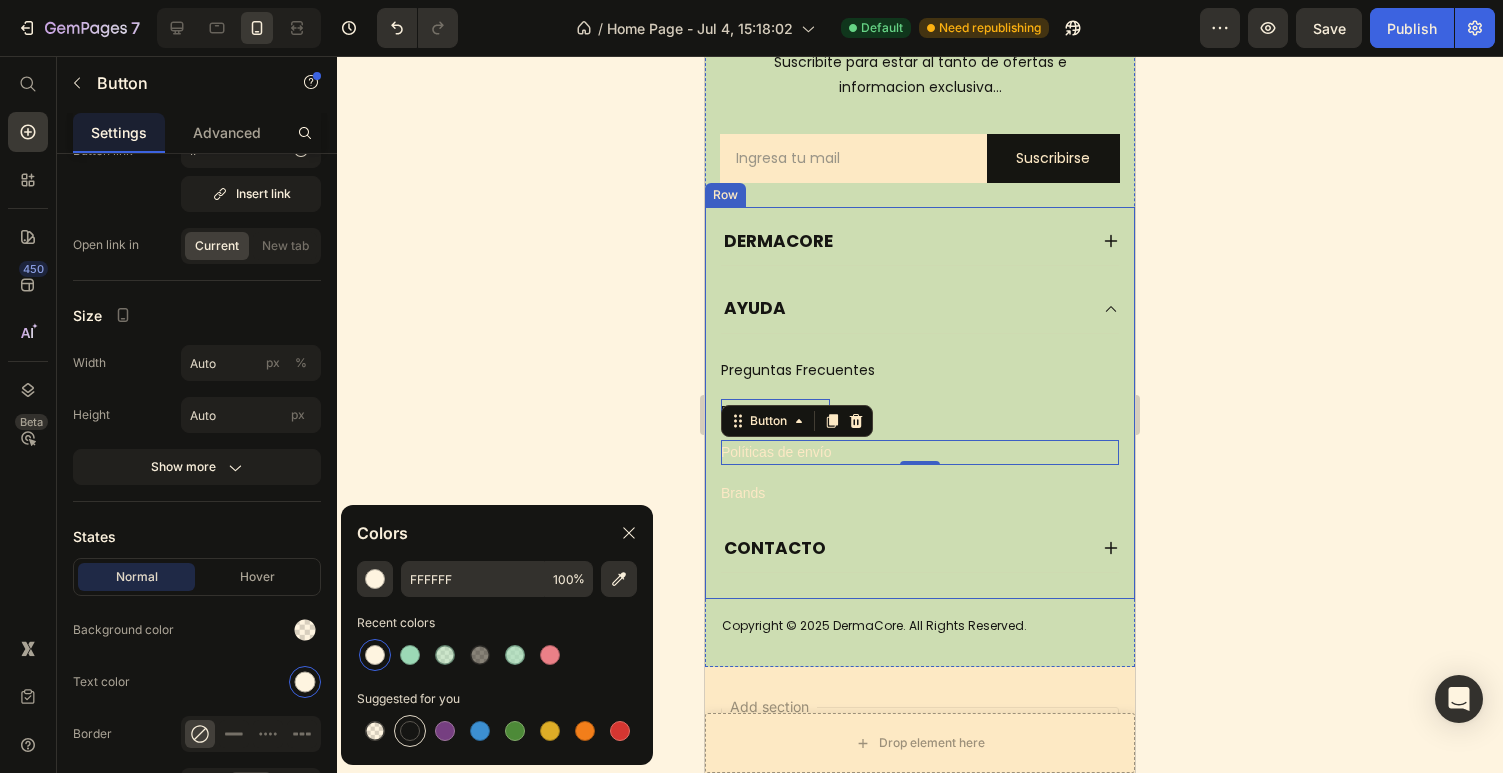 click at bounding box center (410, 731) 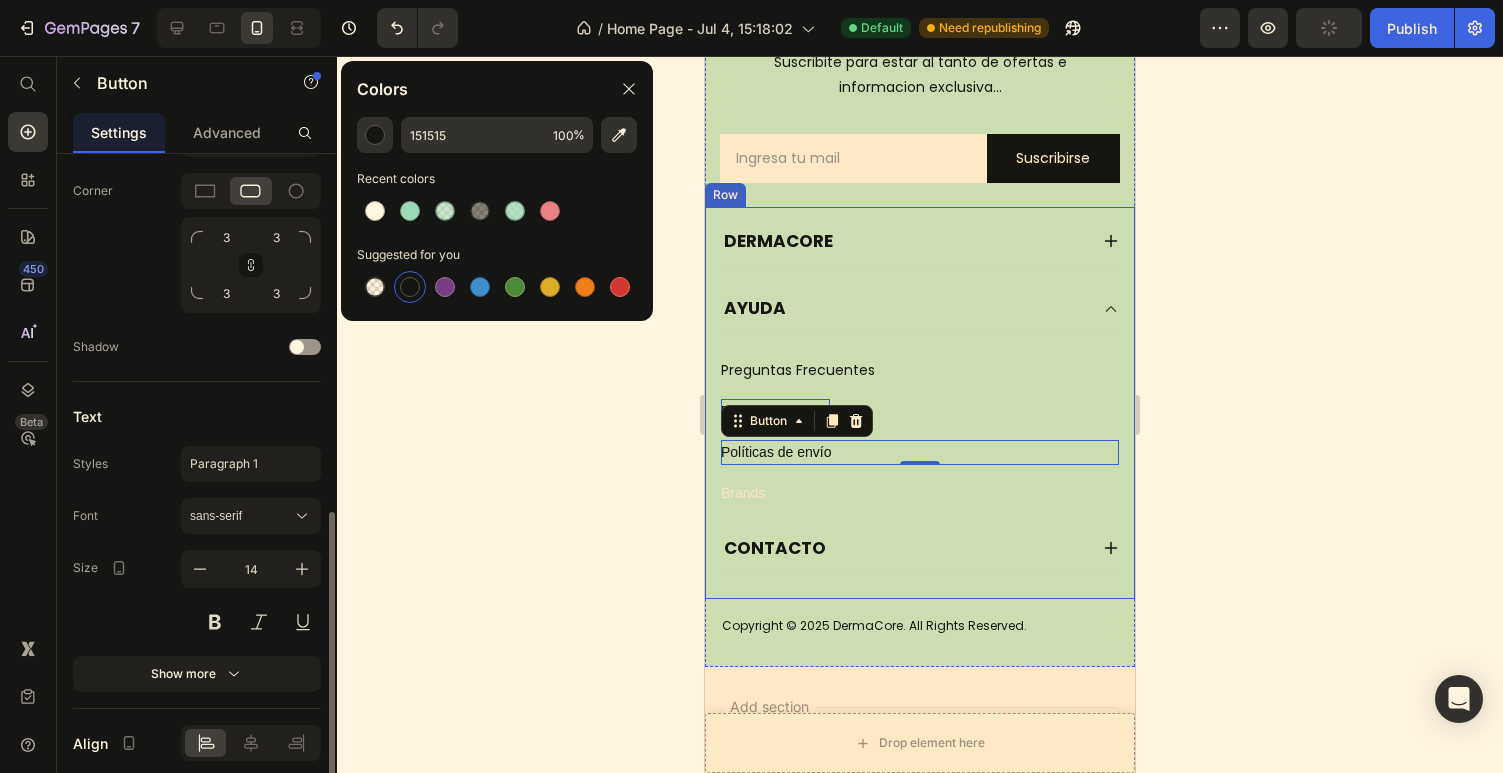 scroll, scrollTop: 786, scrollLeft: 0, axis: vertical 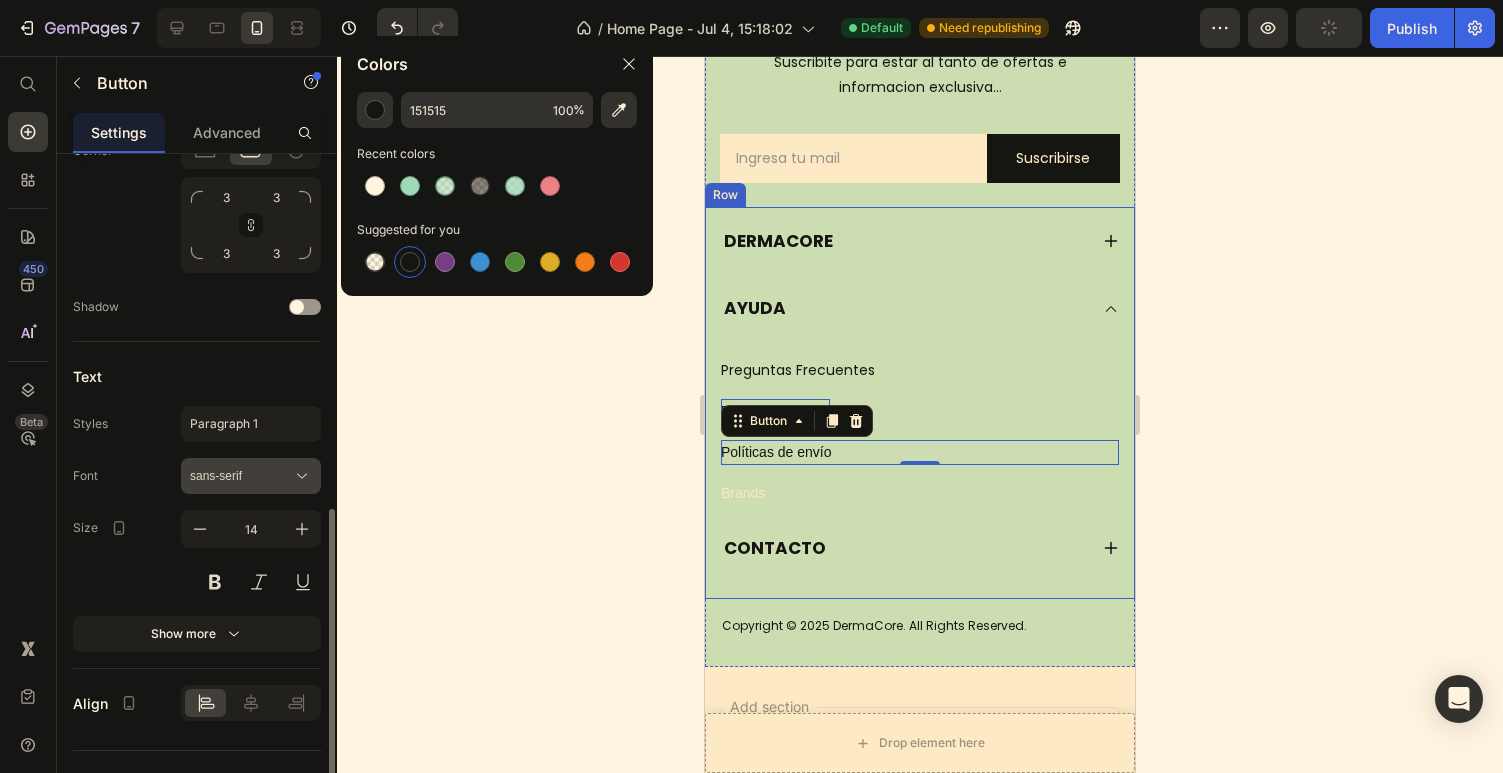 click on "sans-serif" at bounding box center (241, 476) 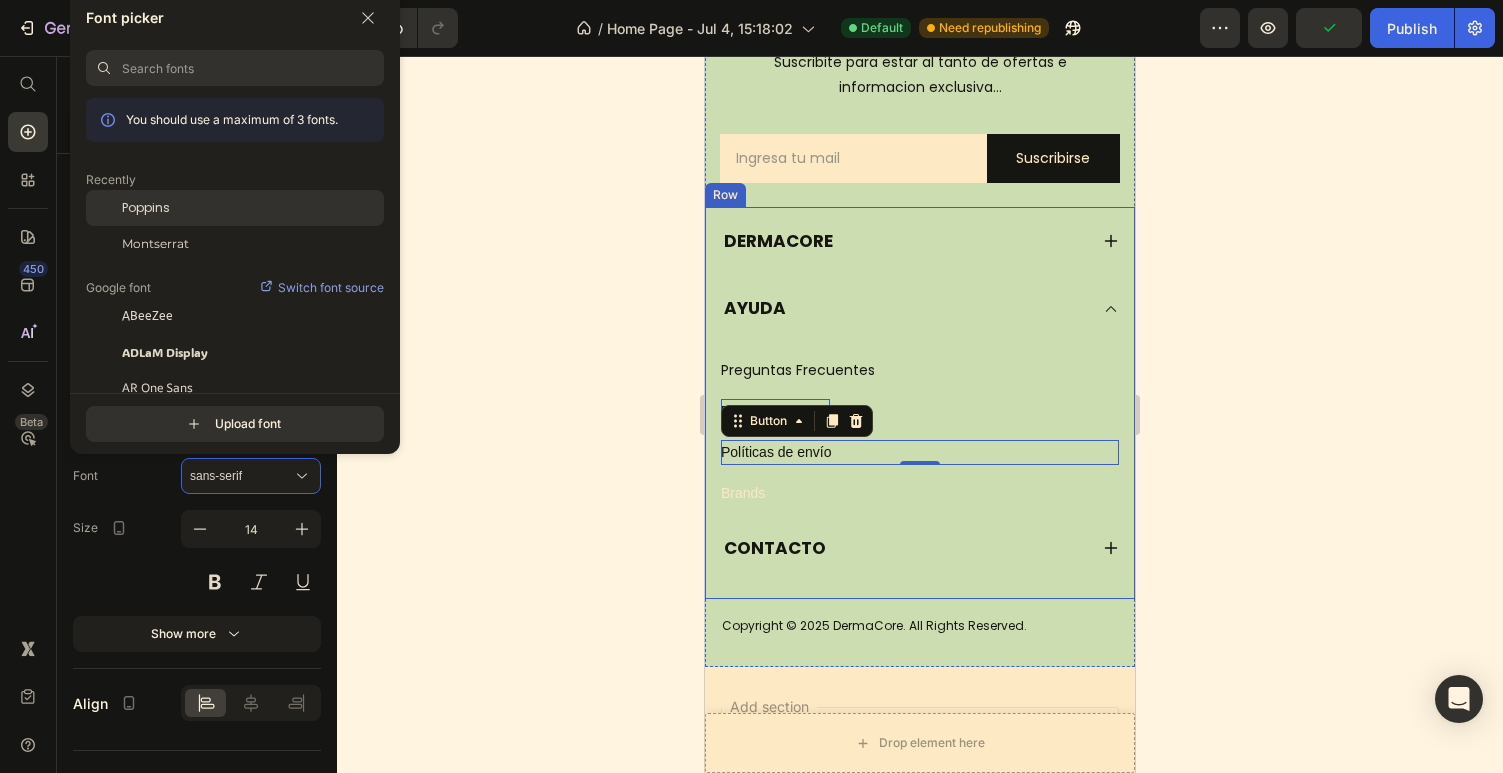 click on "Poppins" 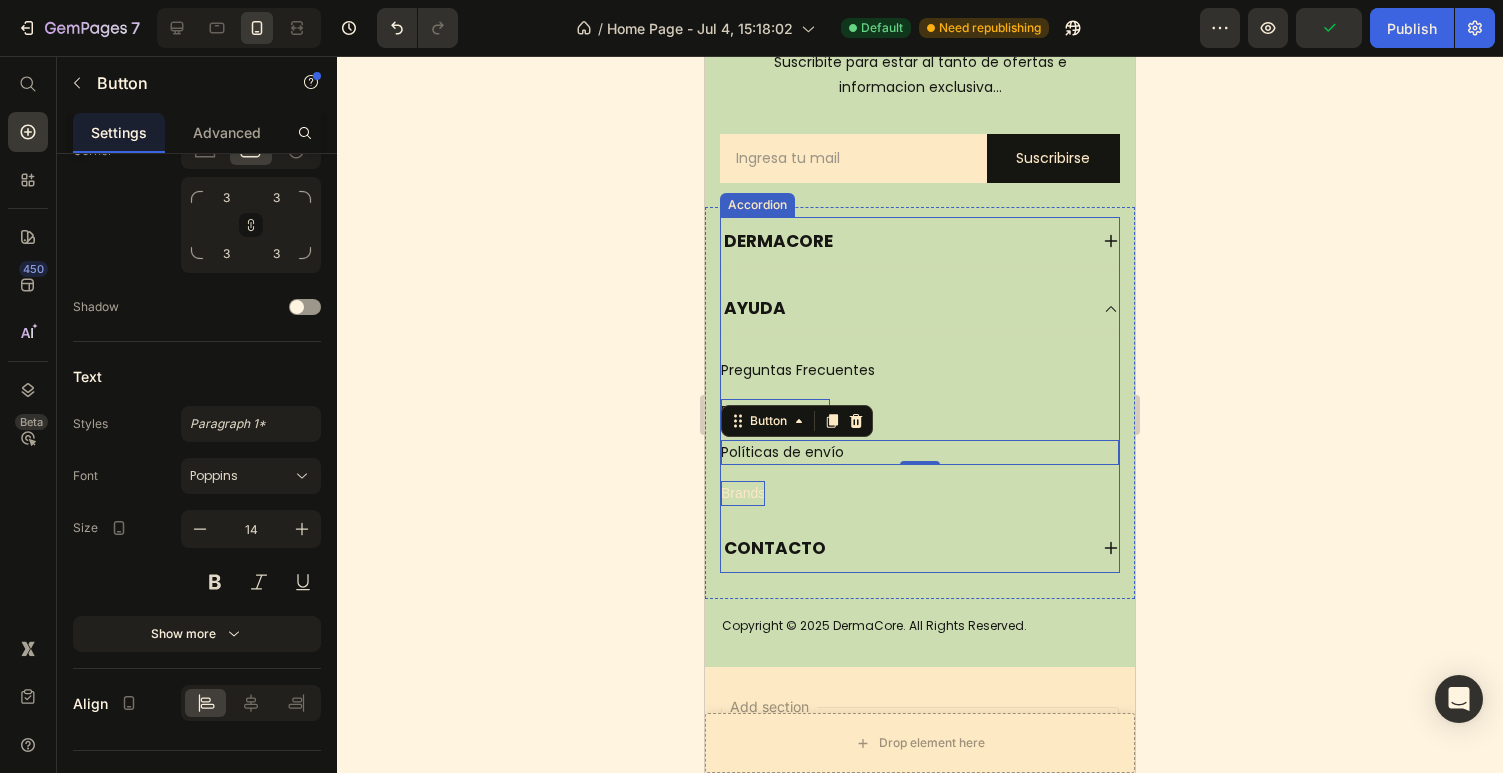 click on "Brands" at bounding box center (743, 493) 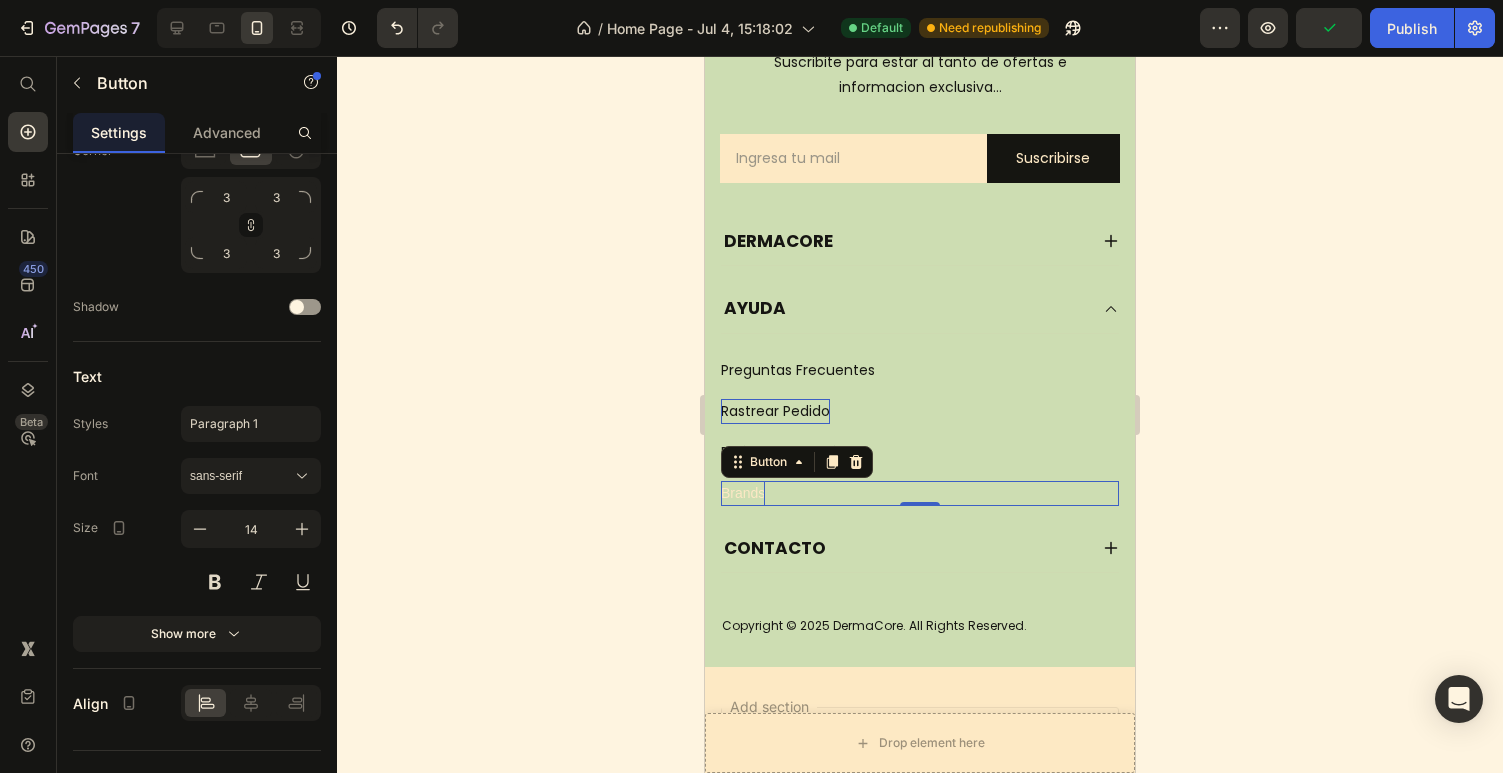 click on "Brands" at bounding box center [743, 493] 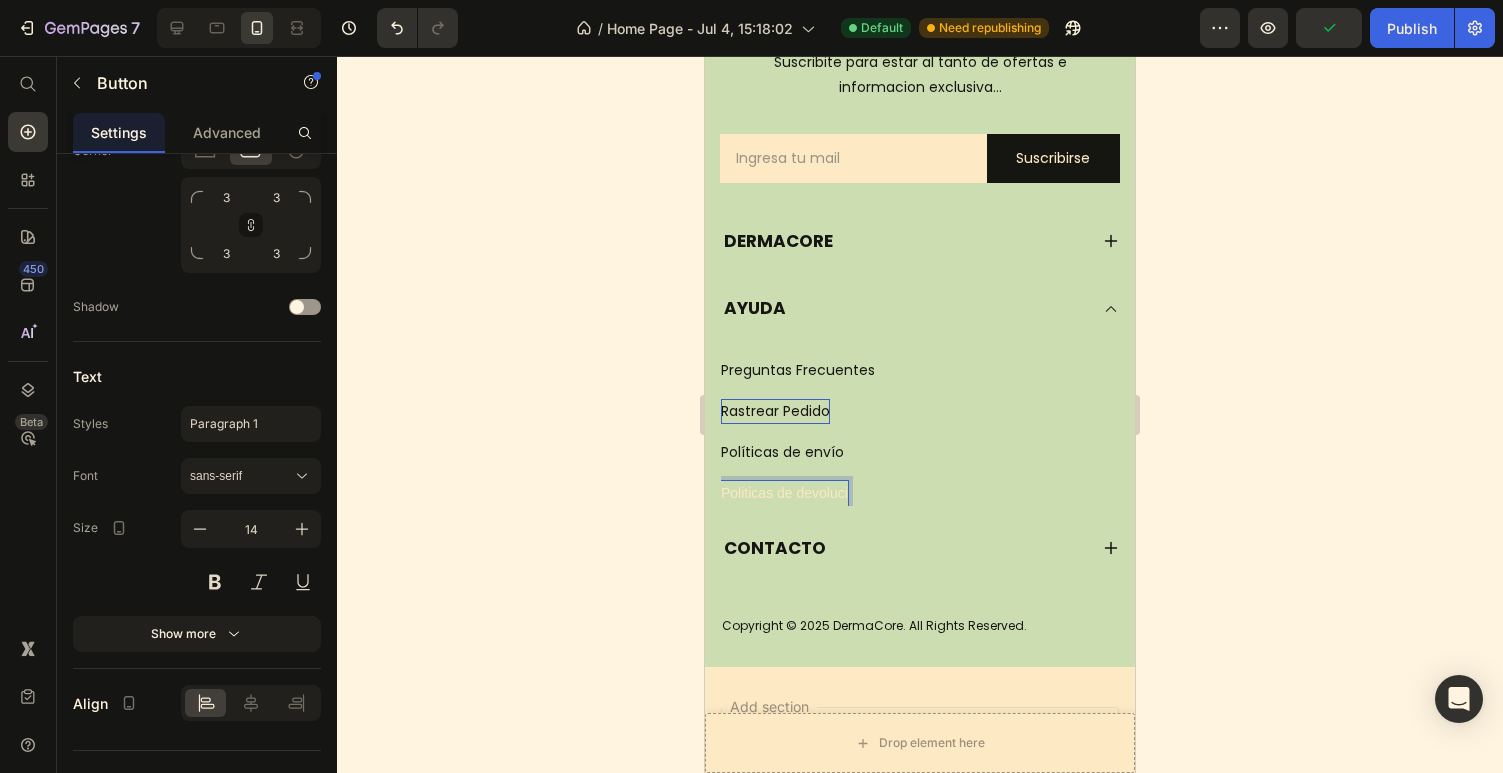 type 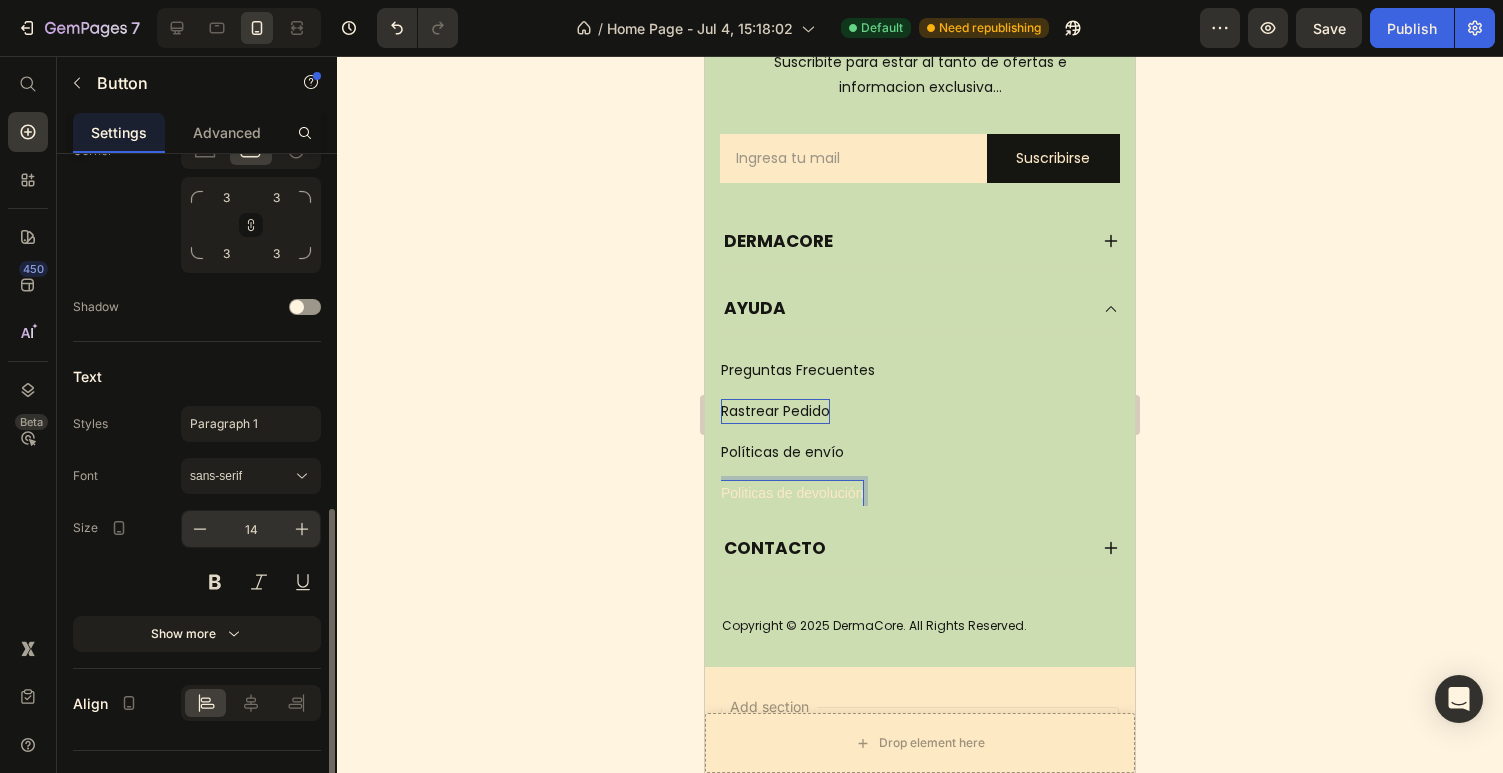 scroll, scrollTop: 821, scrollLeft: 0, axis: vertical 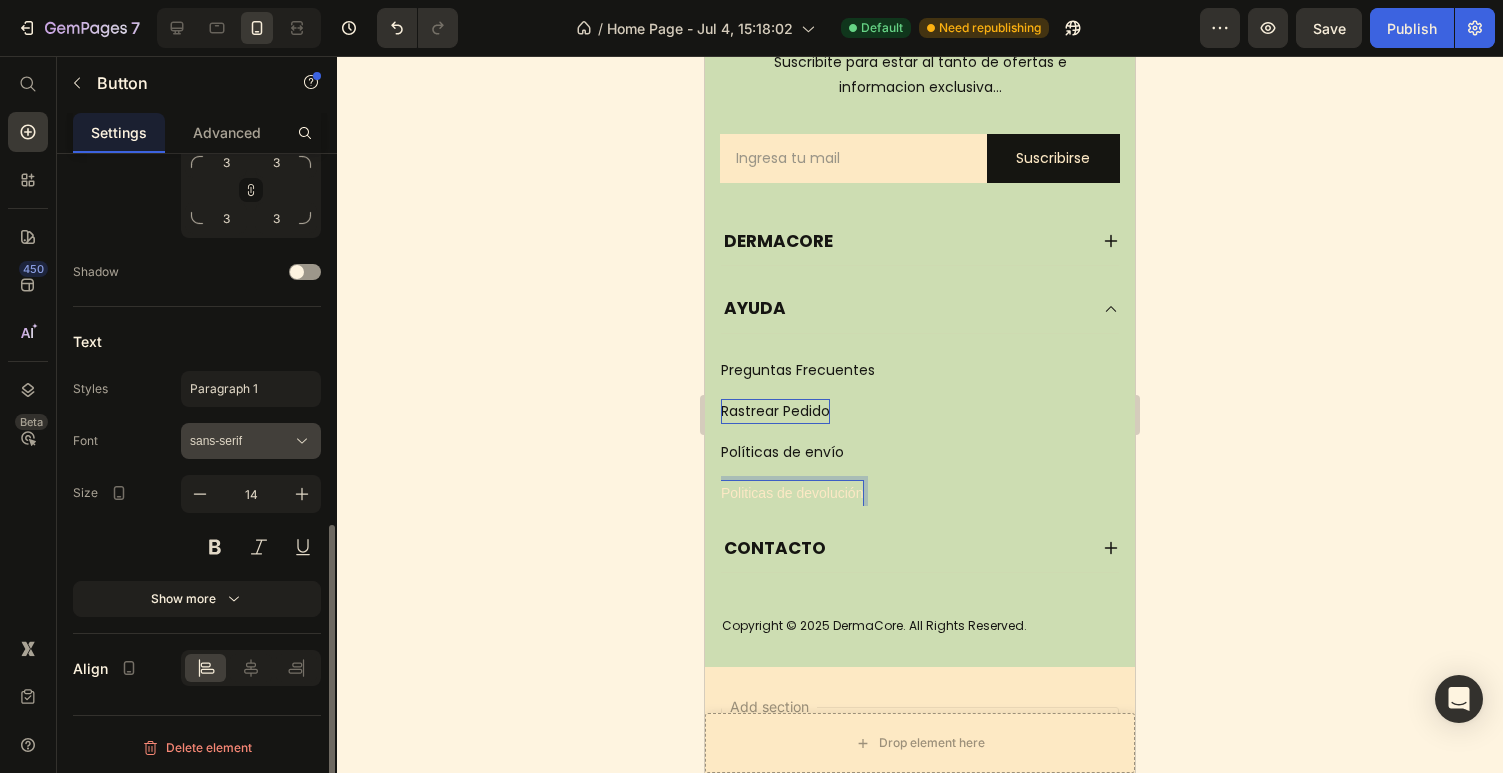 click on "sans-serif" at bounding box center [241, 441] 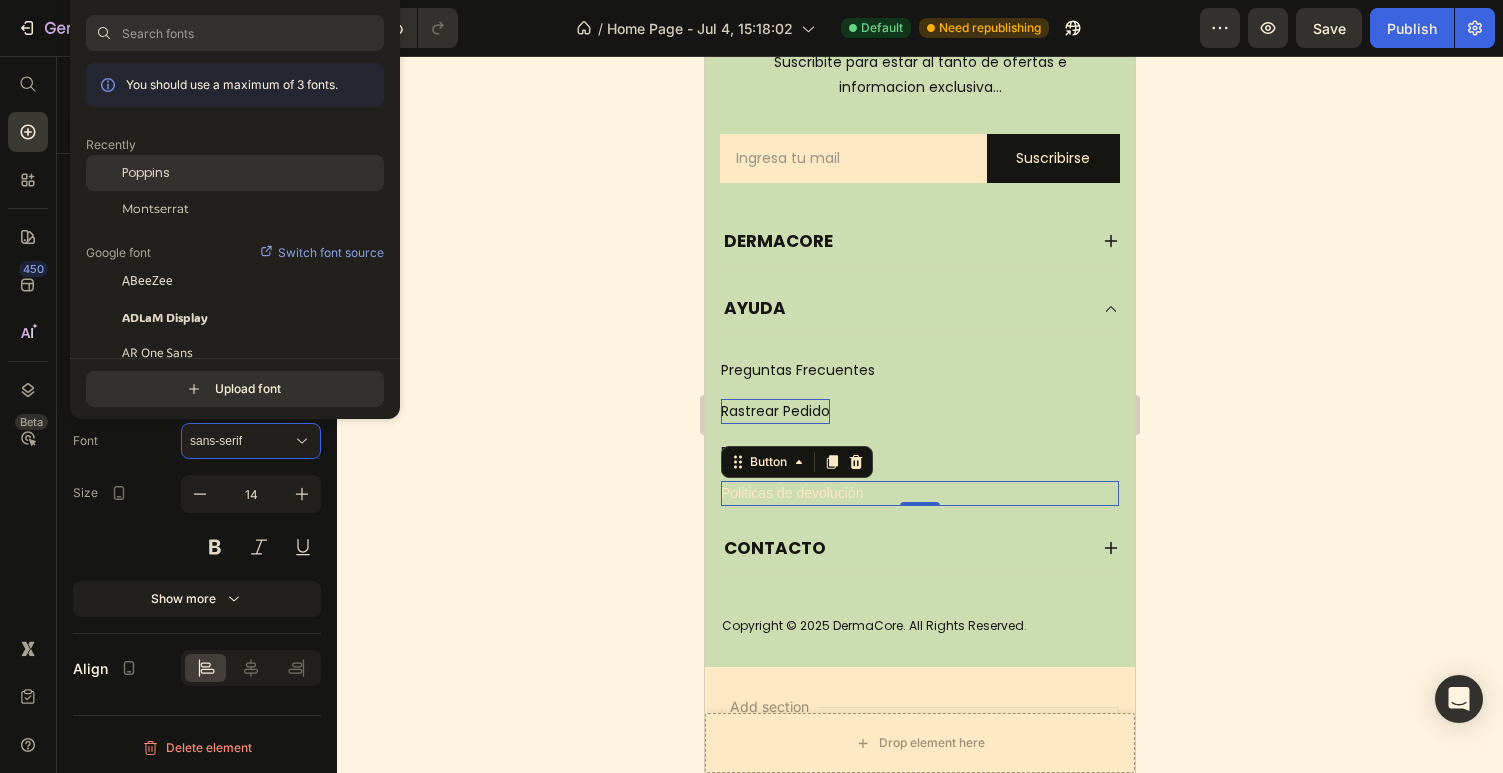 click on "Poppins" 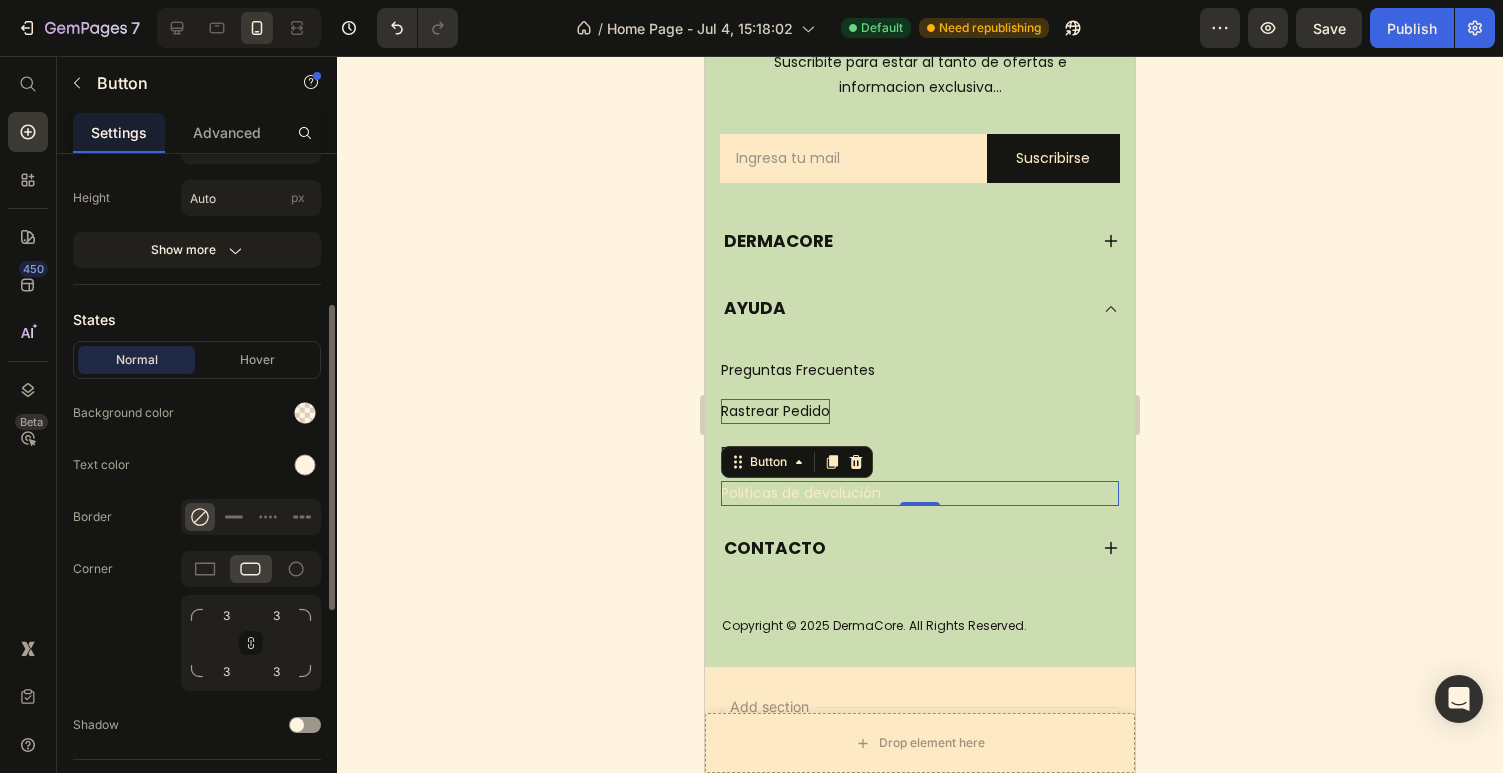 scroll, scrollTop: 358, scrollLeft: 0, axis: vertical 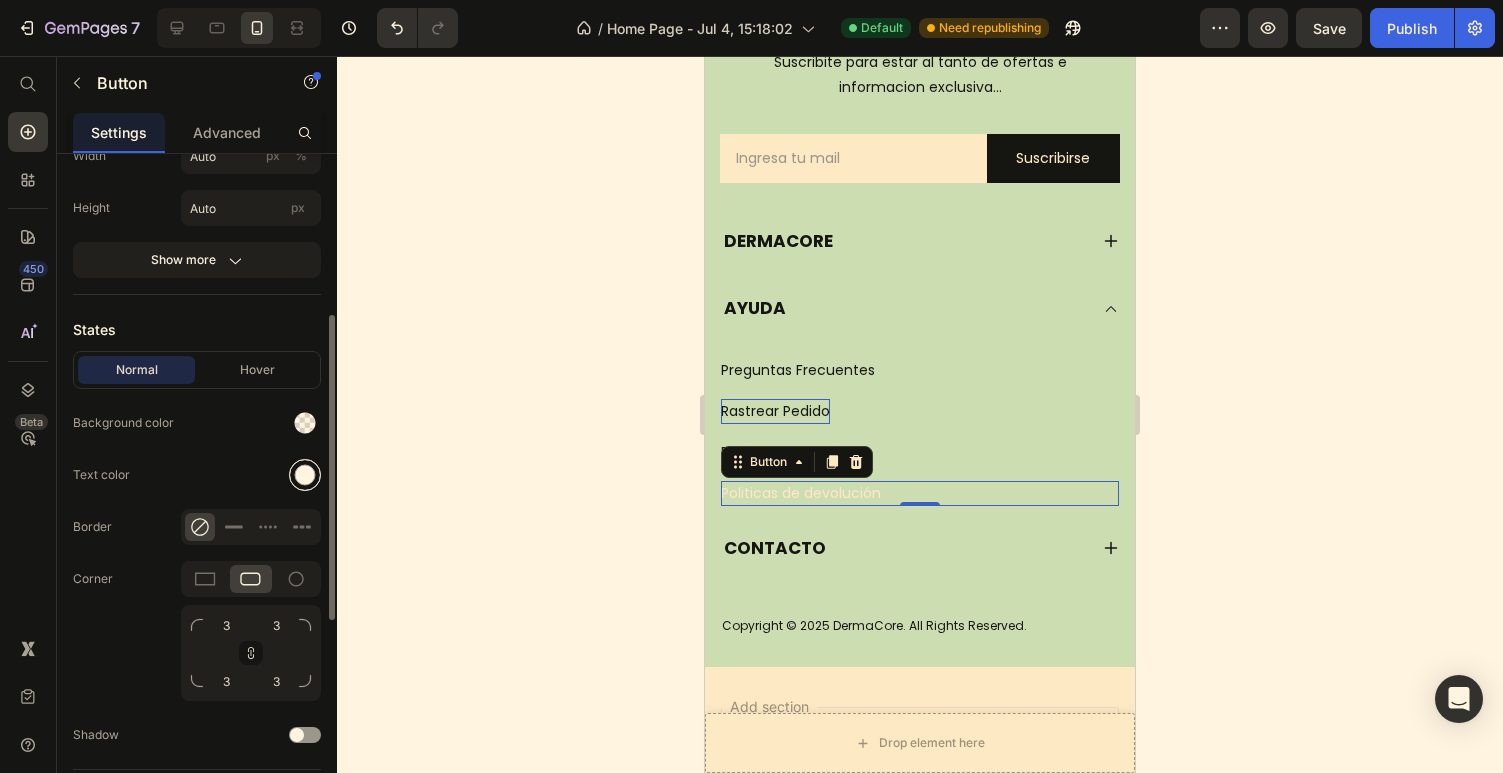 click at bounding box center [305, 475] 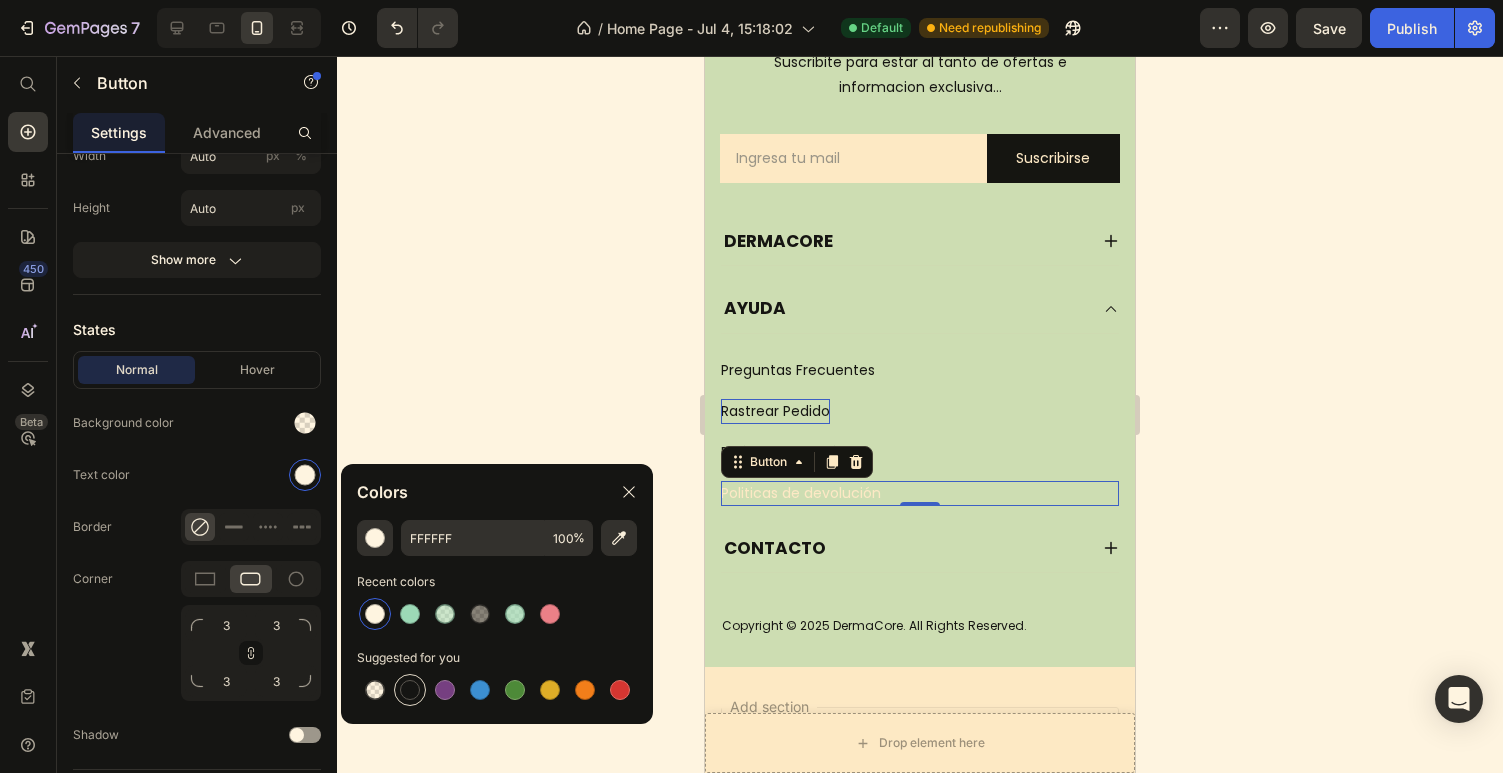 click at bounding box center (410, 690) 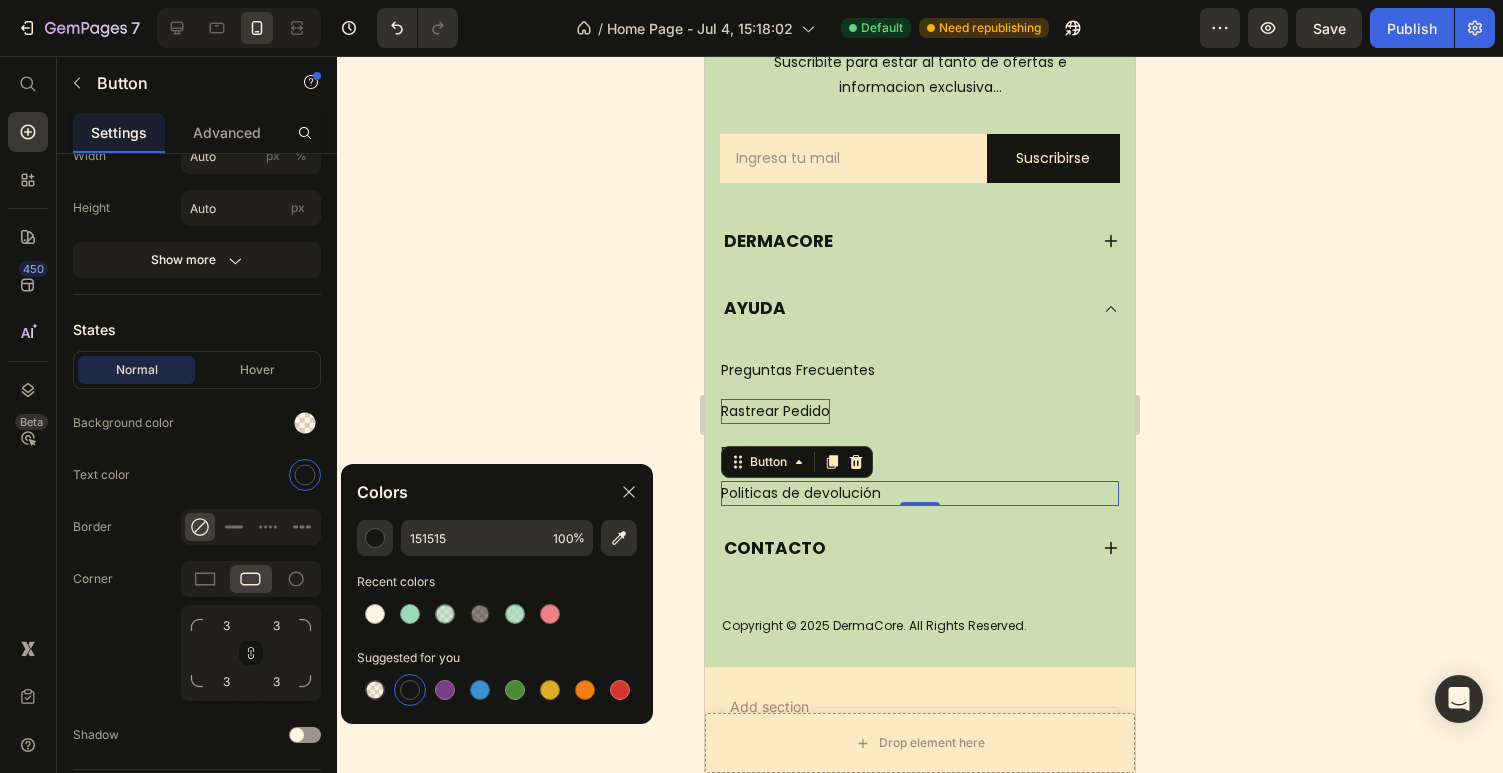 click 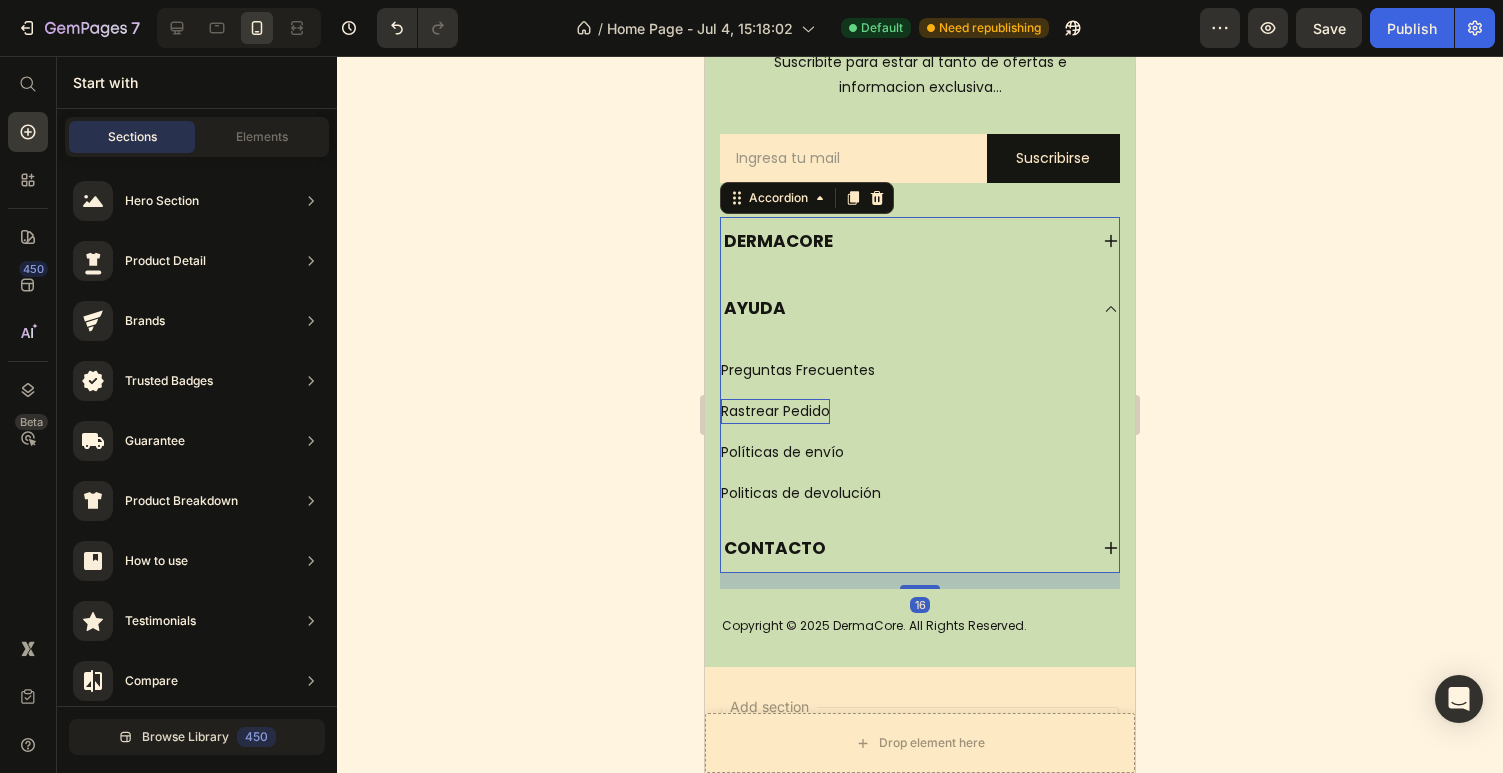 click on "AYUDA" at bounding box center (904, 308) 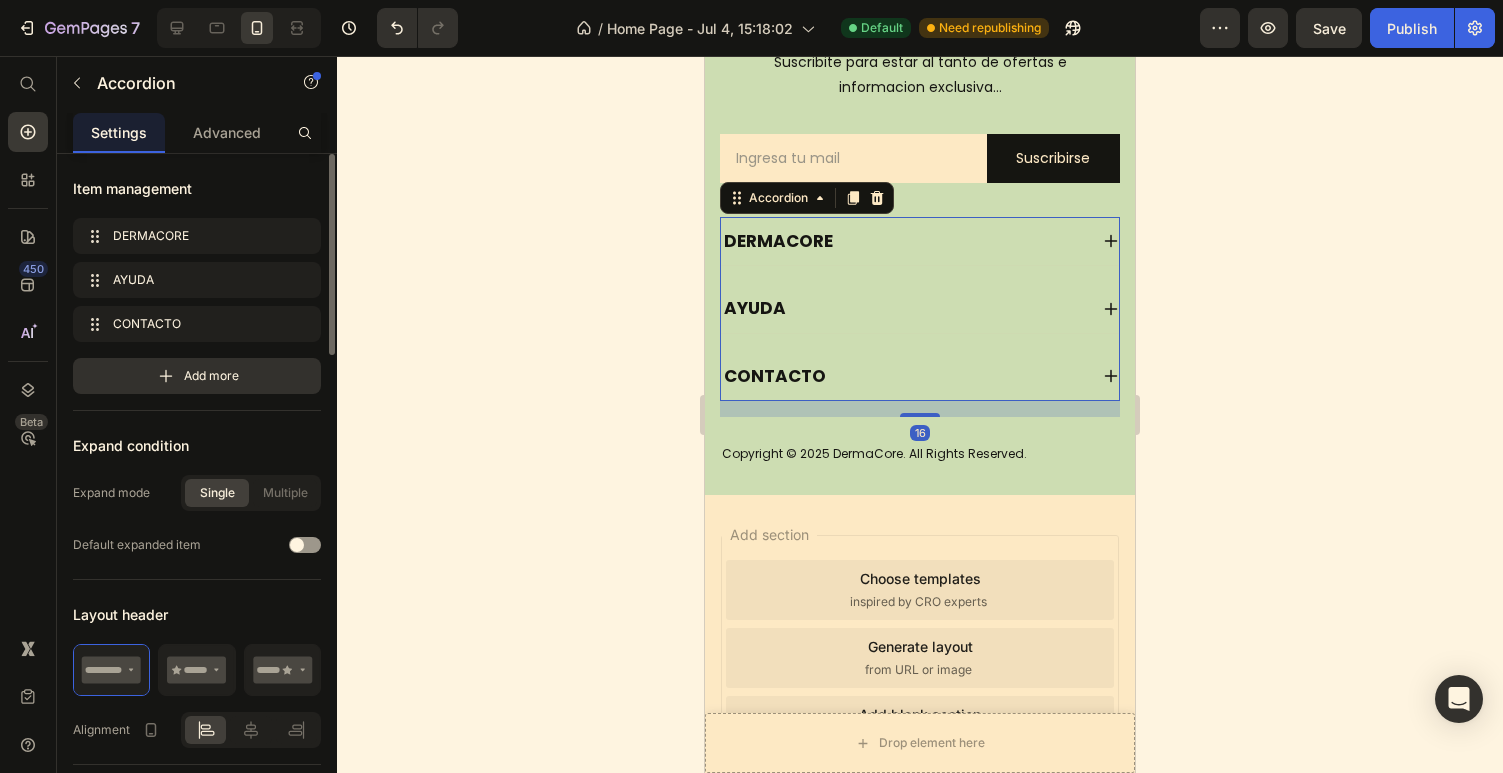 click on "CONTACTO" at bounding box center (904, 376) 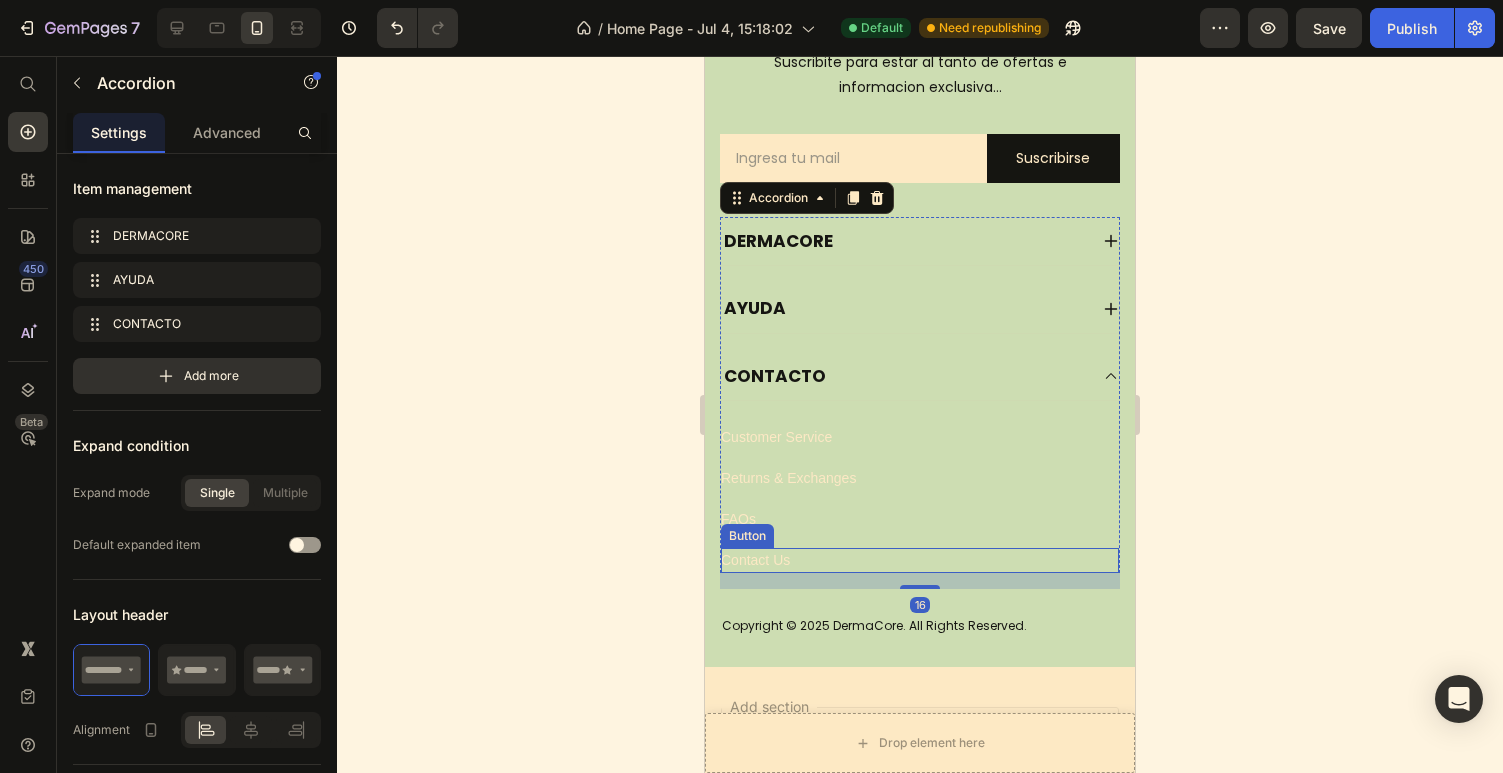click on "Contact Us Button" at bounding box center (920, 560) 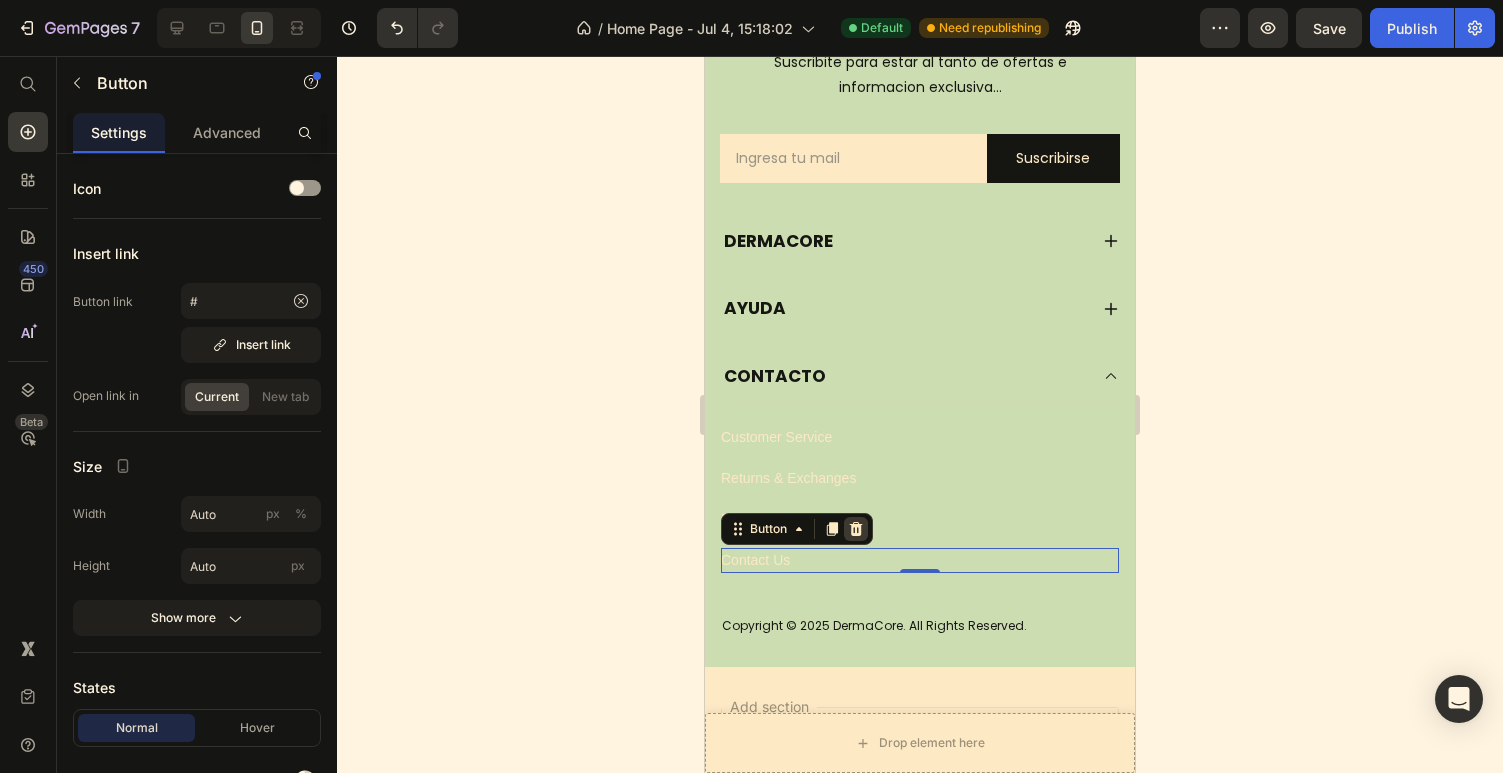 click 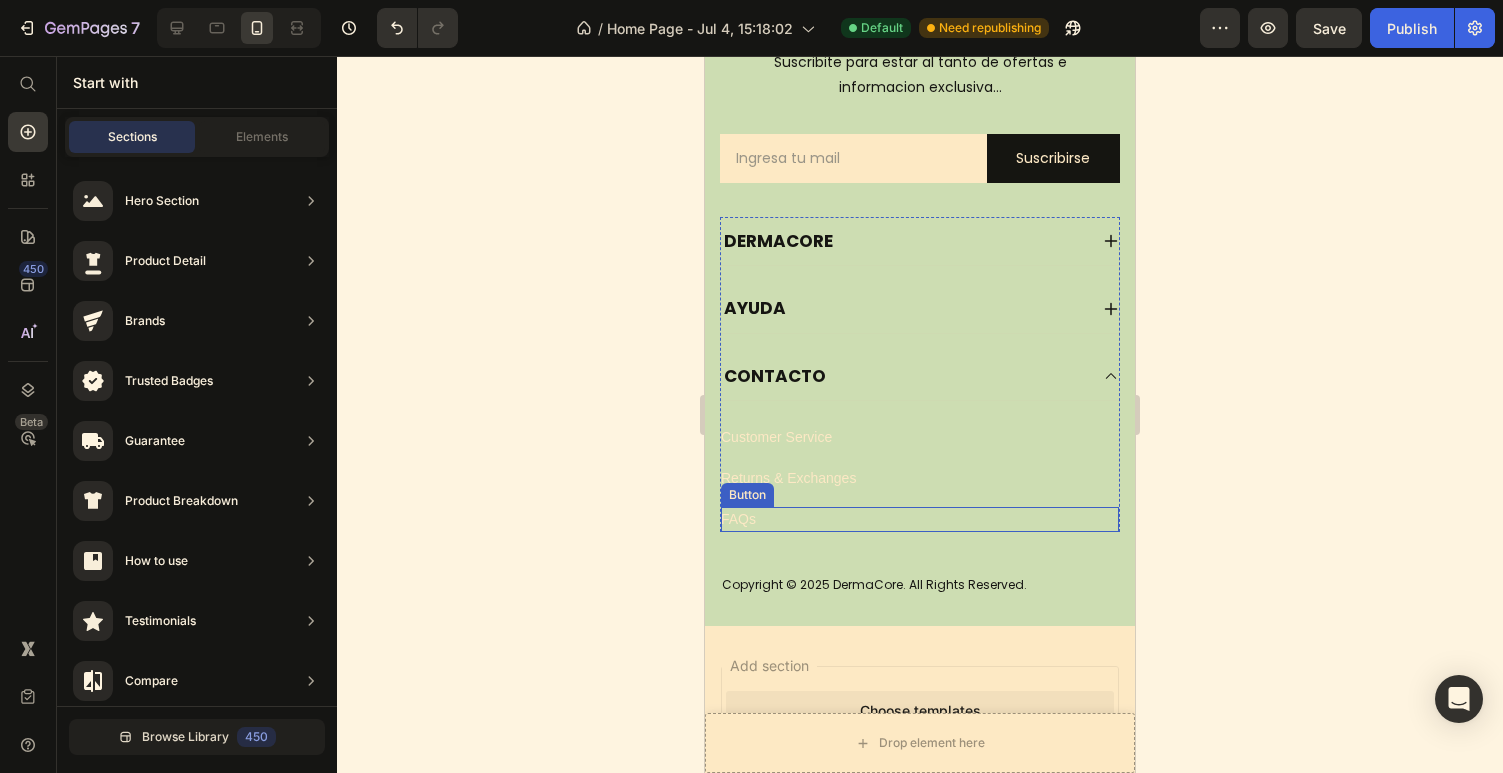 click on "FAQs Button" at bounding box center (920, 519) 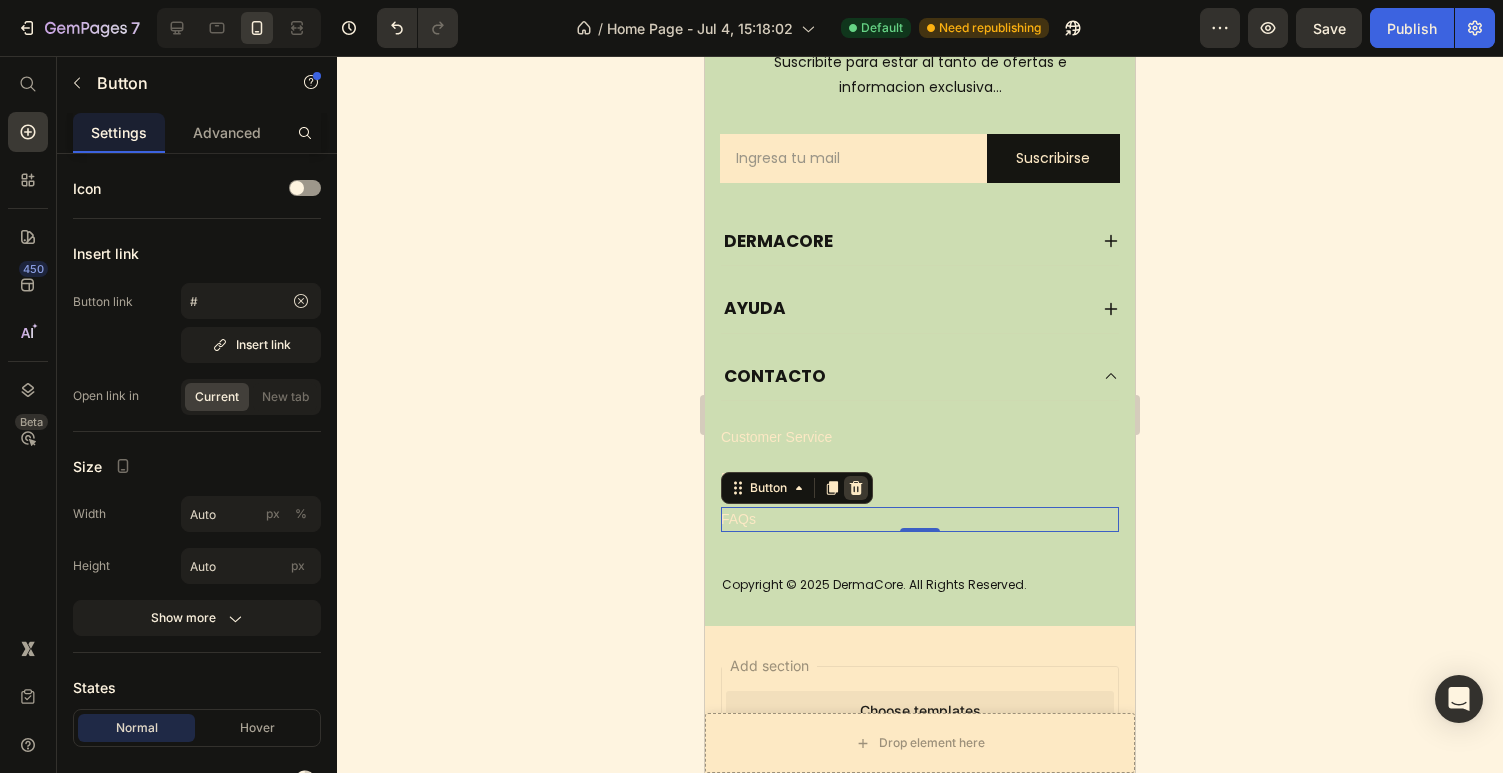 click 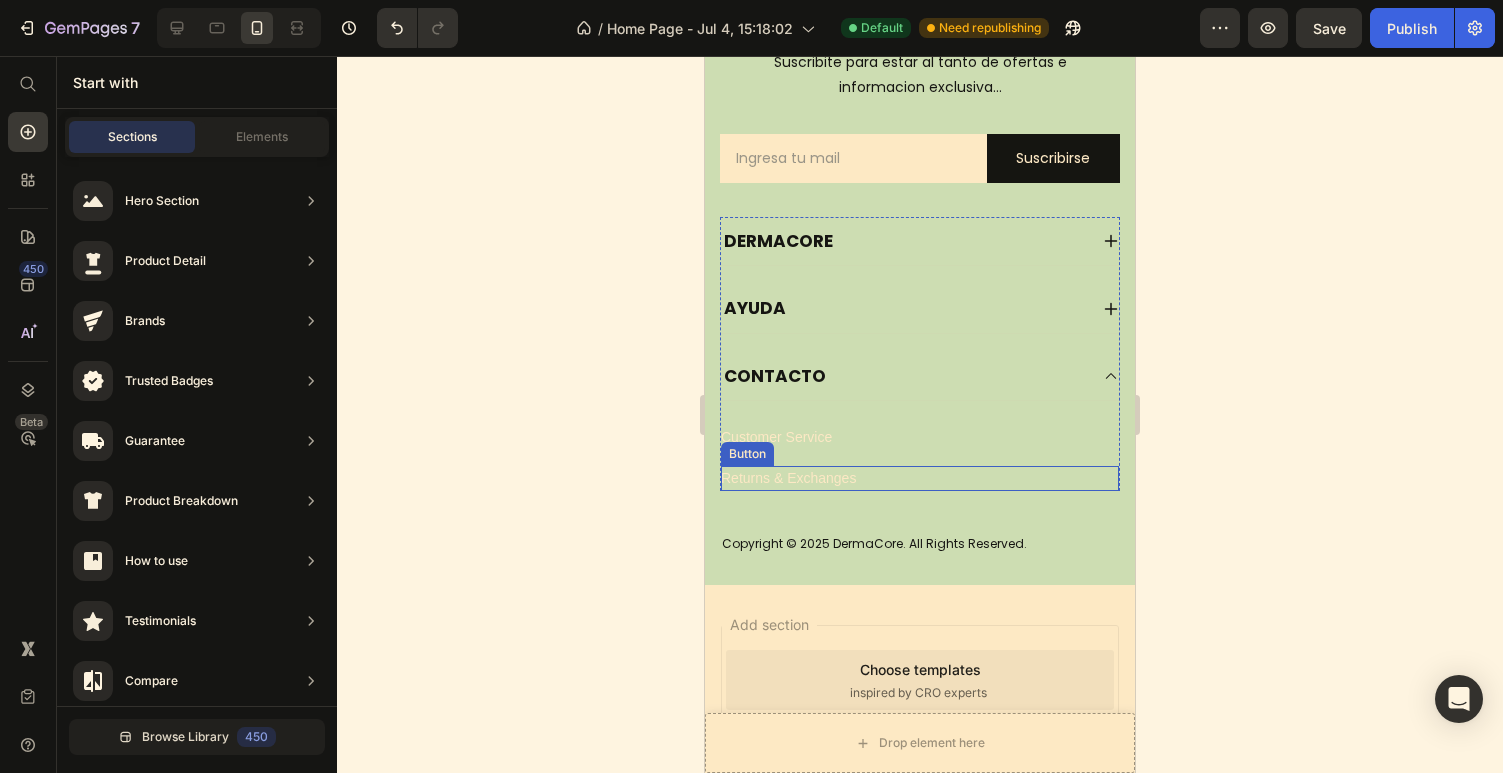 click on "Returns & Exchanges Button" at bounding box center (920, 478) 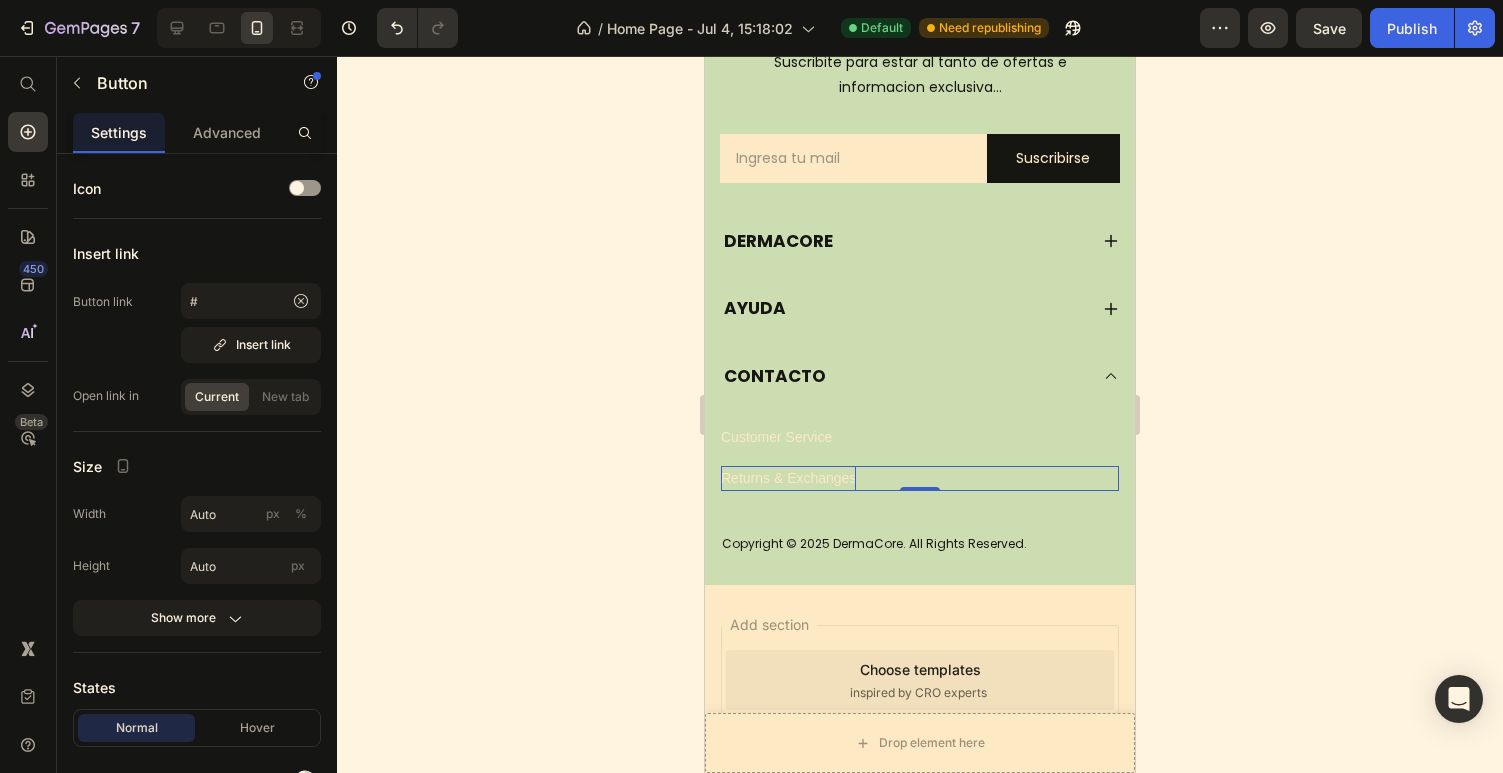 click on "Returns & Exchanges" at bounding box center (788, 478) 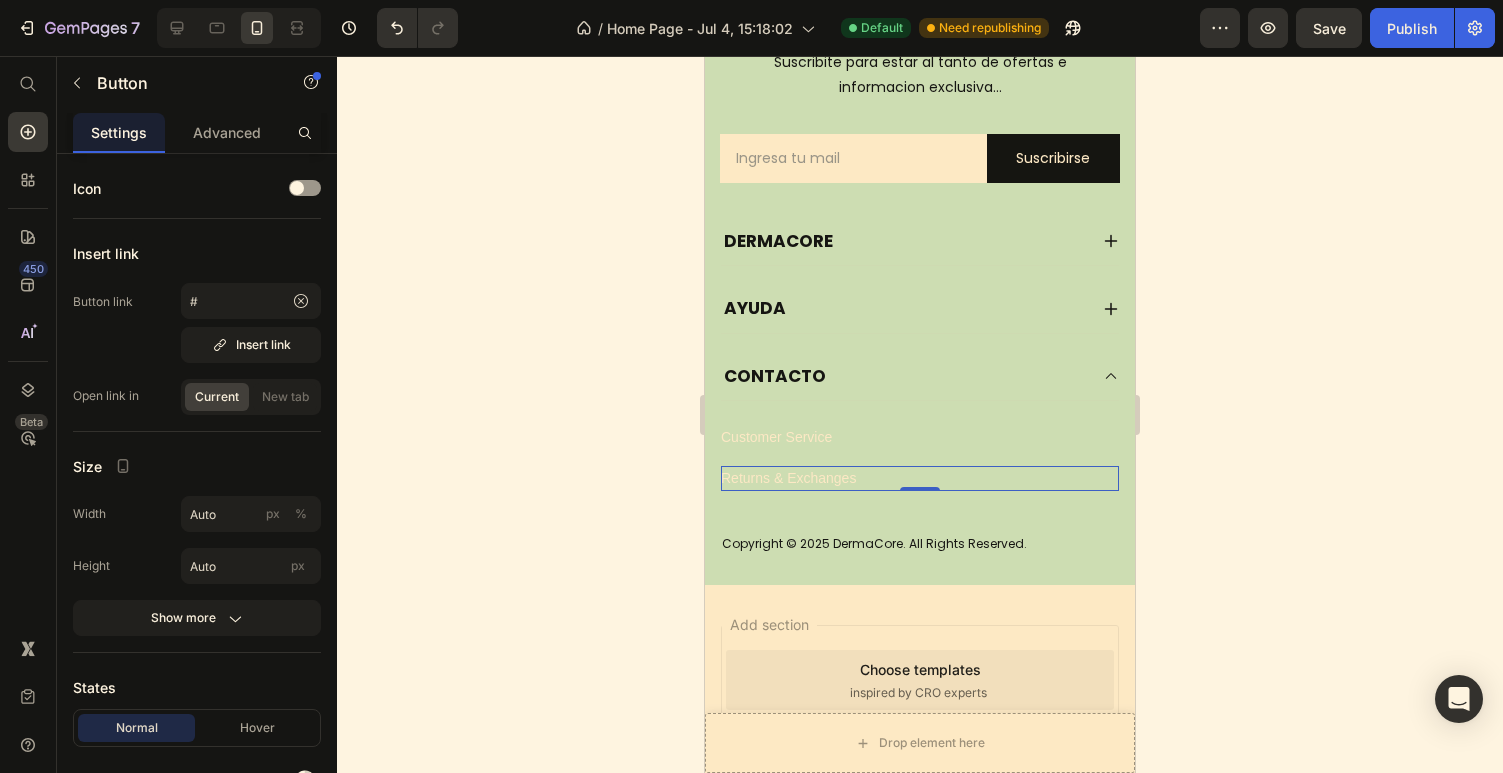 click on "Returns & Exchanges Button   0" at bounding box center (920, 478) 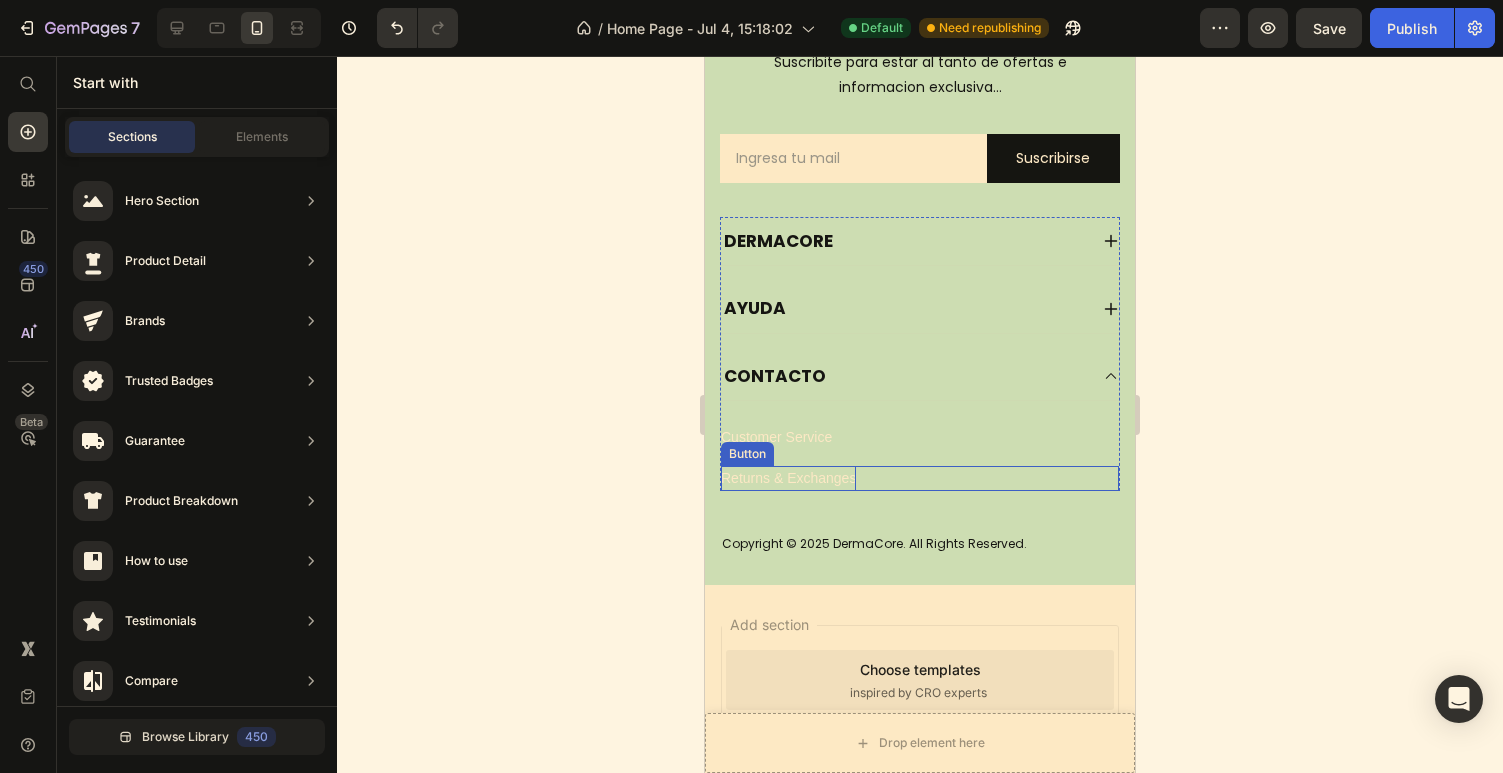 click on "Returns & Exchanges" at bounding box center (788, 478) 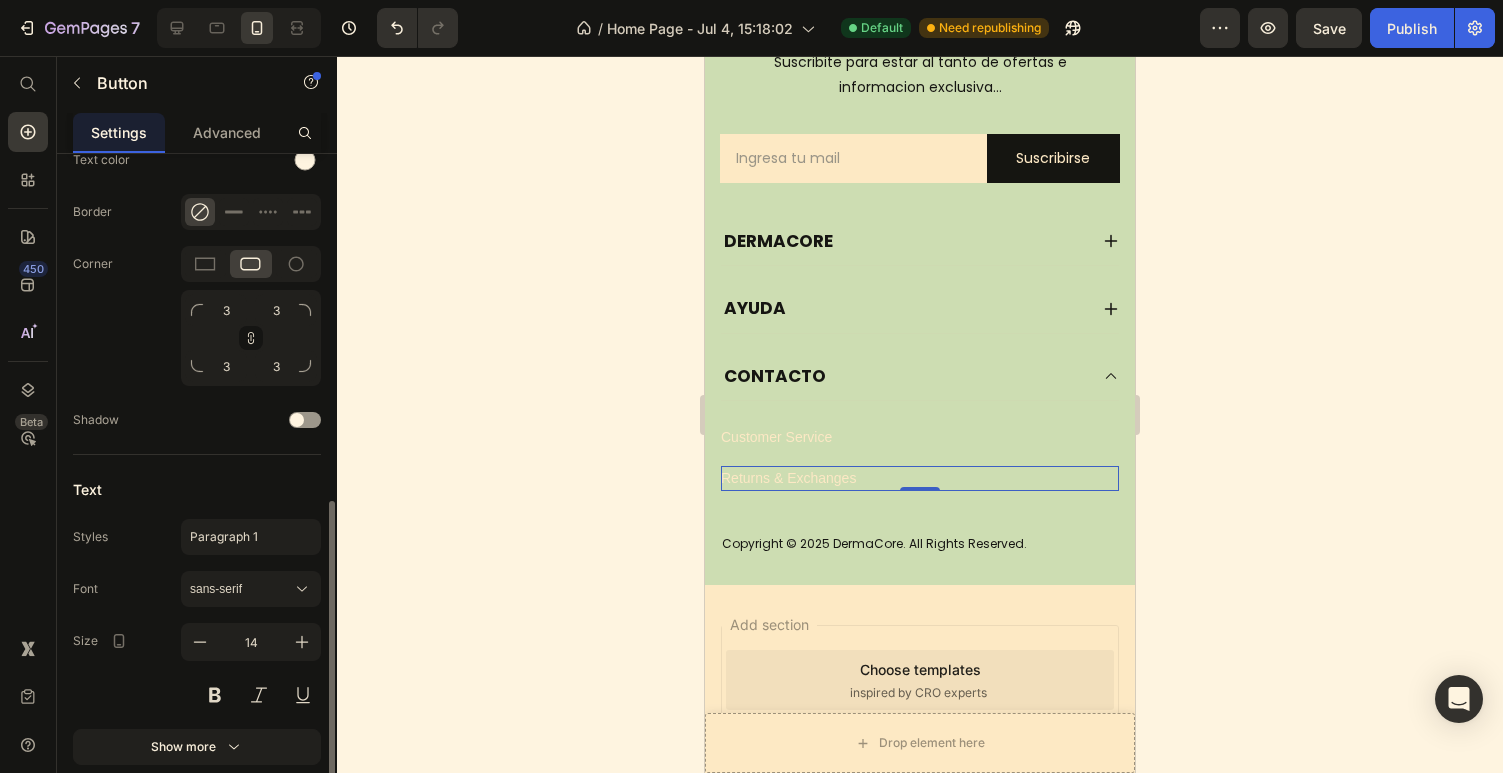 scroll, scrollTop: 703, scrollLeft: 0, axis: vertical 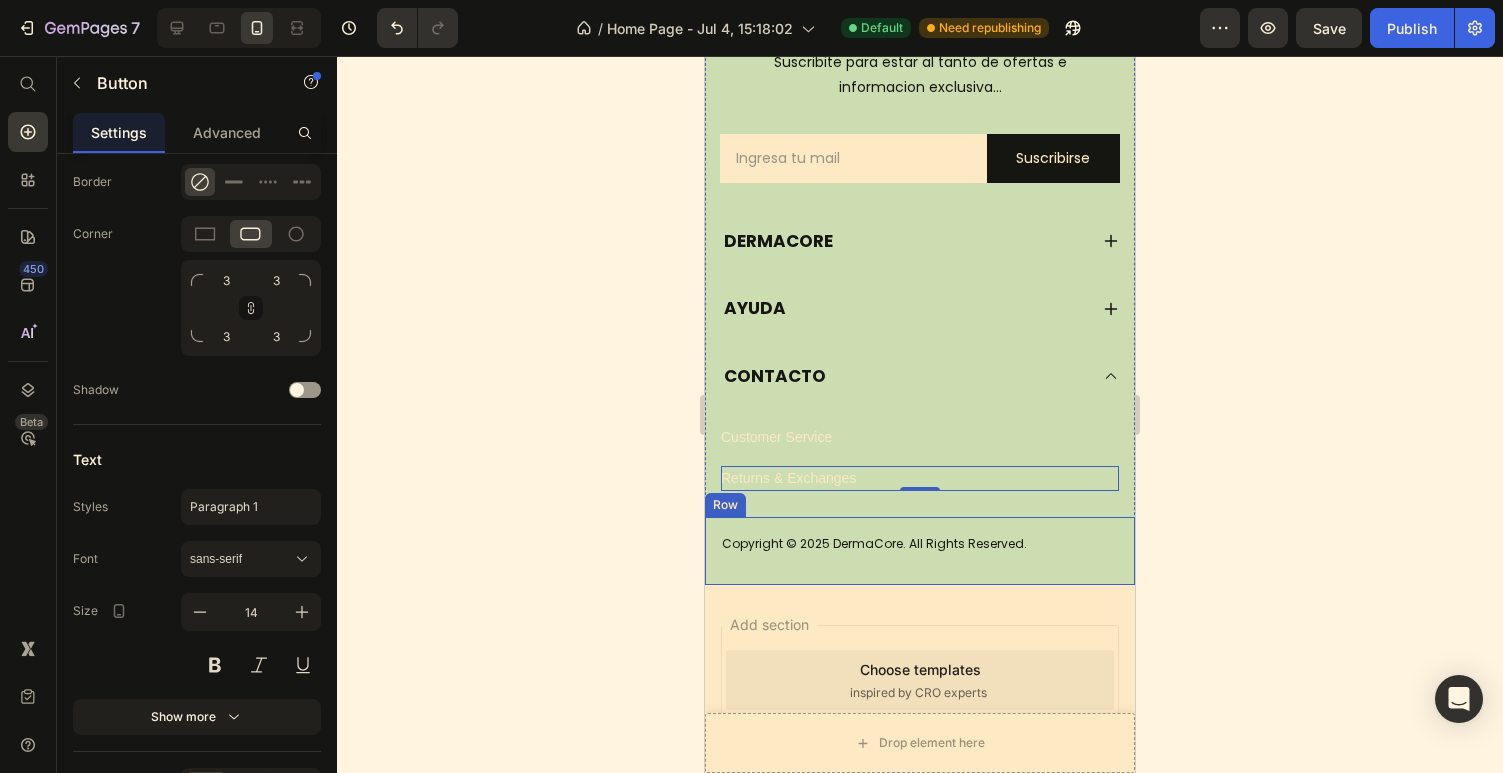 click on "Copyright © 2025 DermaCore. All Rights Reserved. Text block Row" at bounding box center (920, 551) 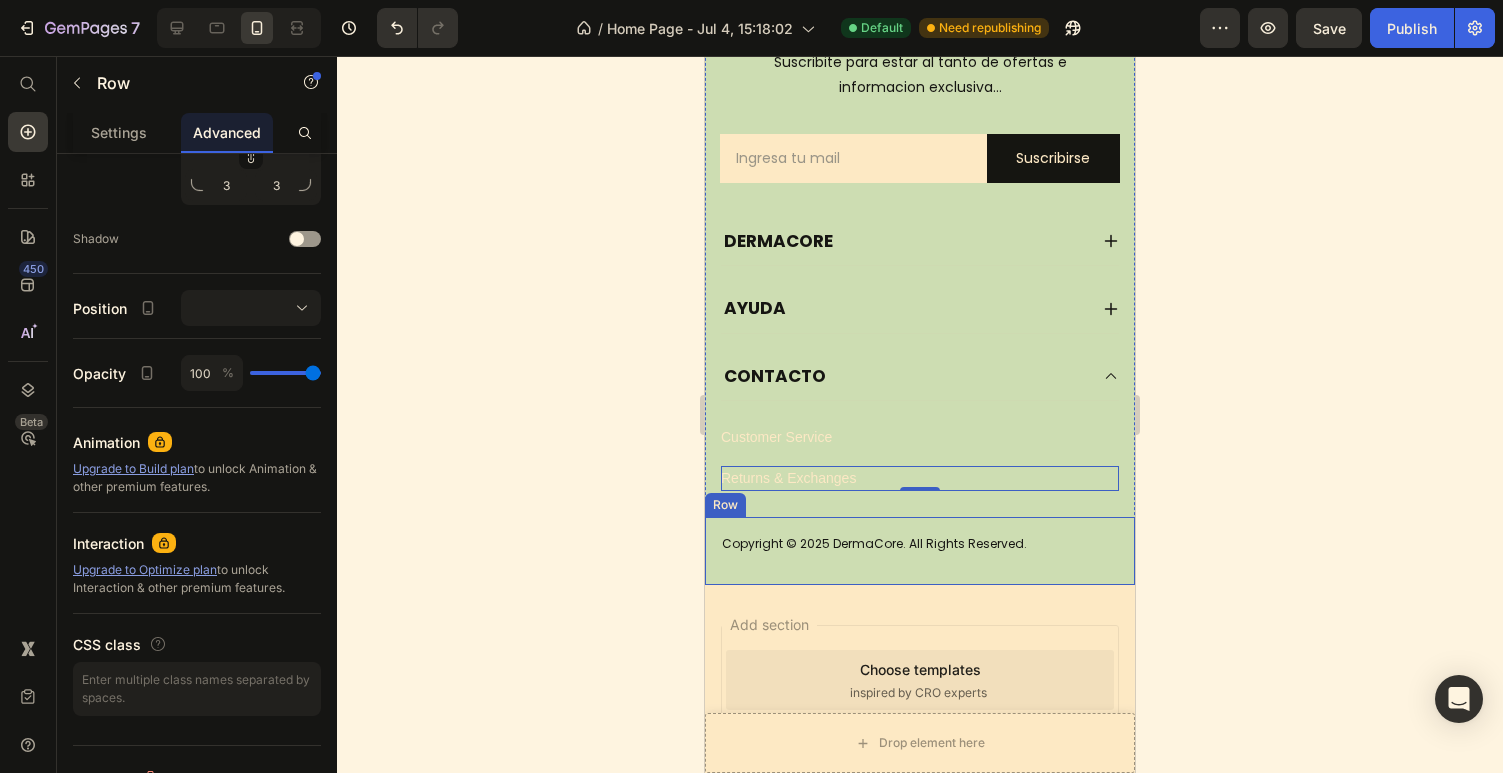 scroll, scrollTop: 0, scrollLeft: 0, axis: both 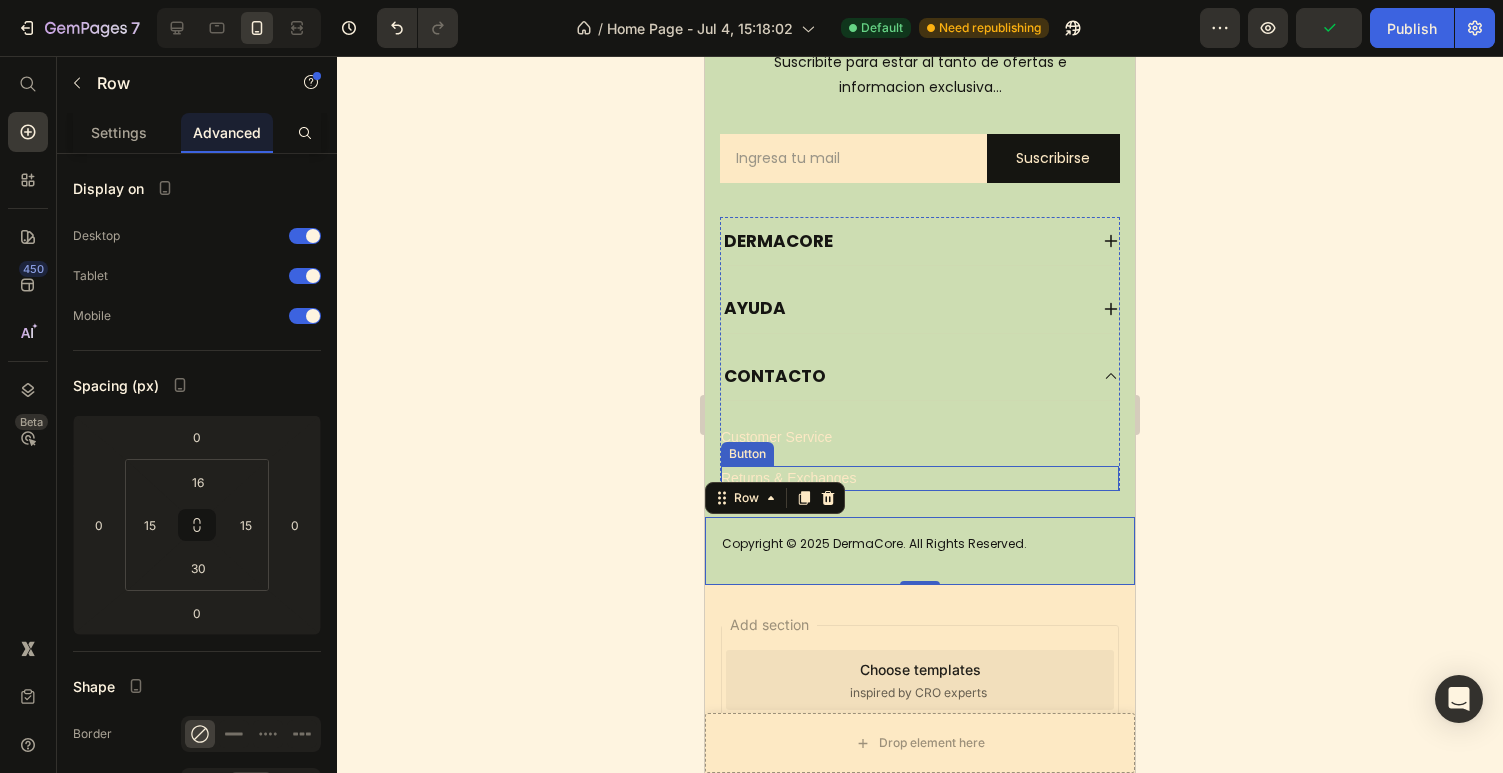 click on "Returns & Exchanges Button" at bounding box center (920, 478) 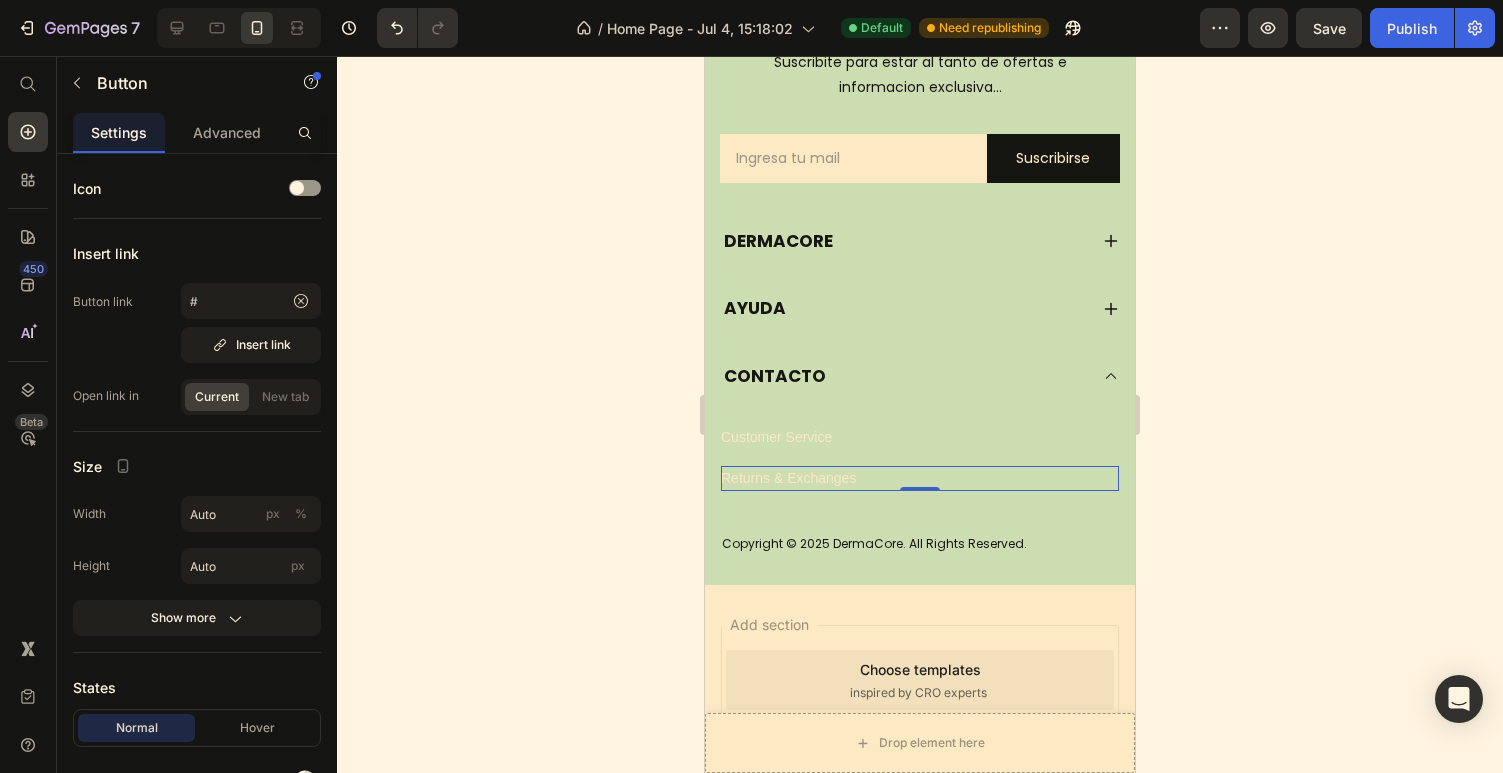 click on "Returns & Exchanges Button   0" at bounding box center [920, 478] 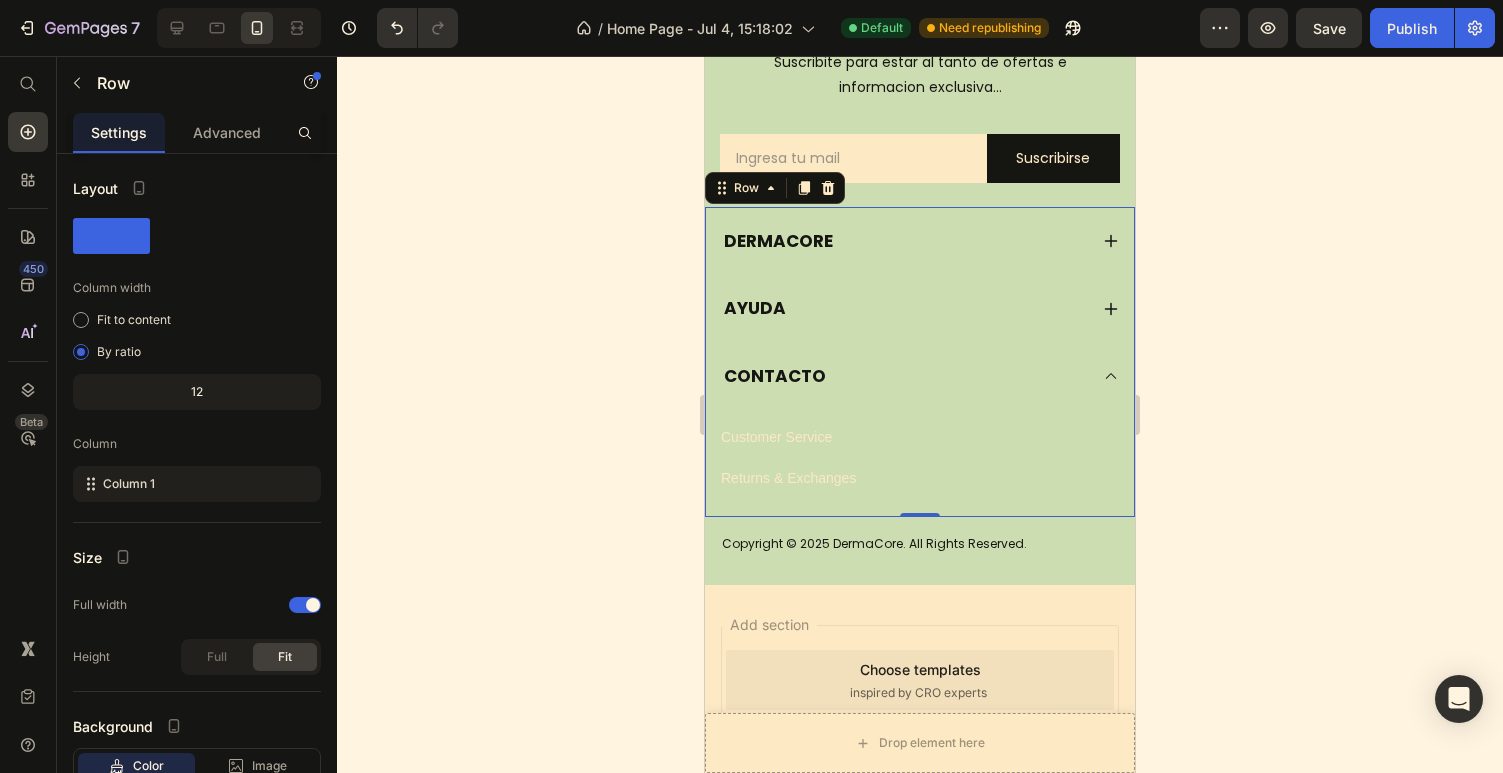 click on "DERMACORE
AYUDA
CONTACTO Customer Service Button Returns & Exchanges Button Accordion" at bounding box center (920, 362) 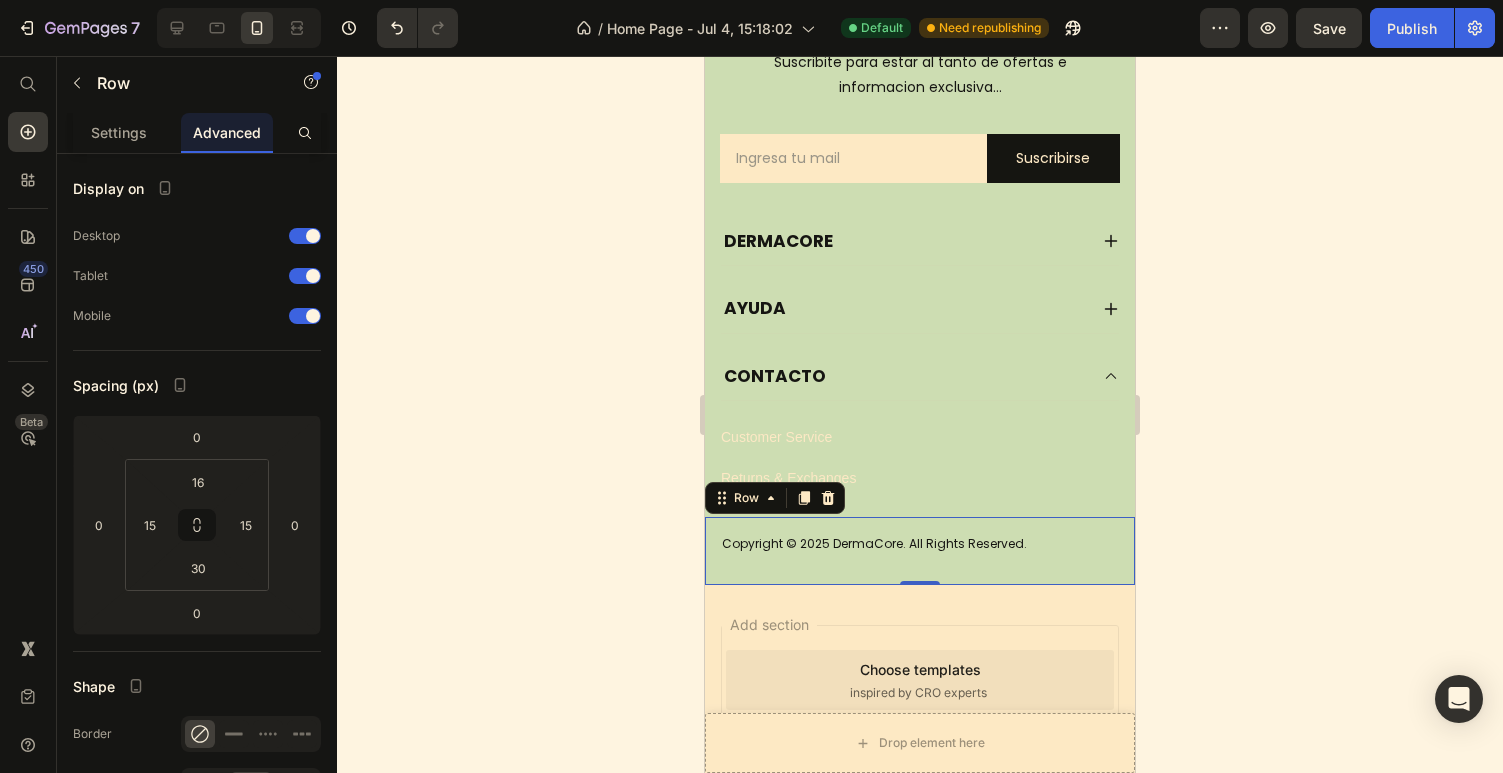click on "Copyright © 2025 DermaCore. All Rights Reserved. Text block Row   0" at bounding box center [920, 551] 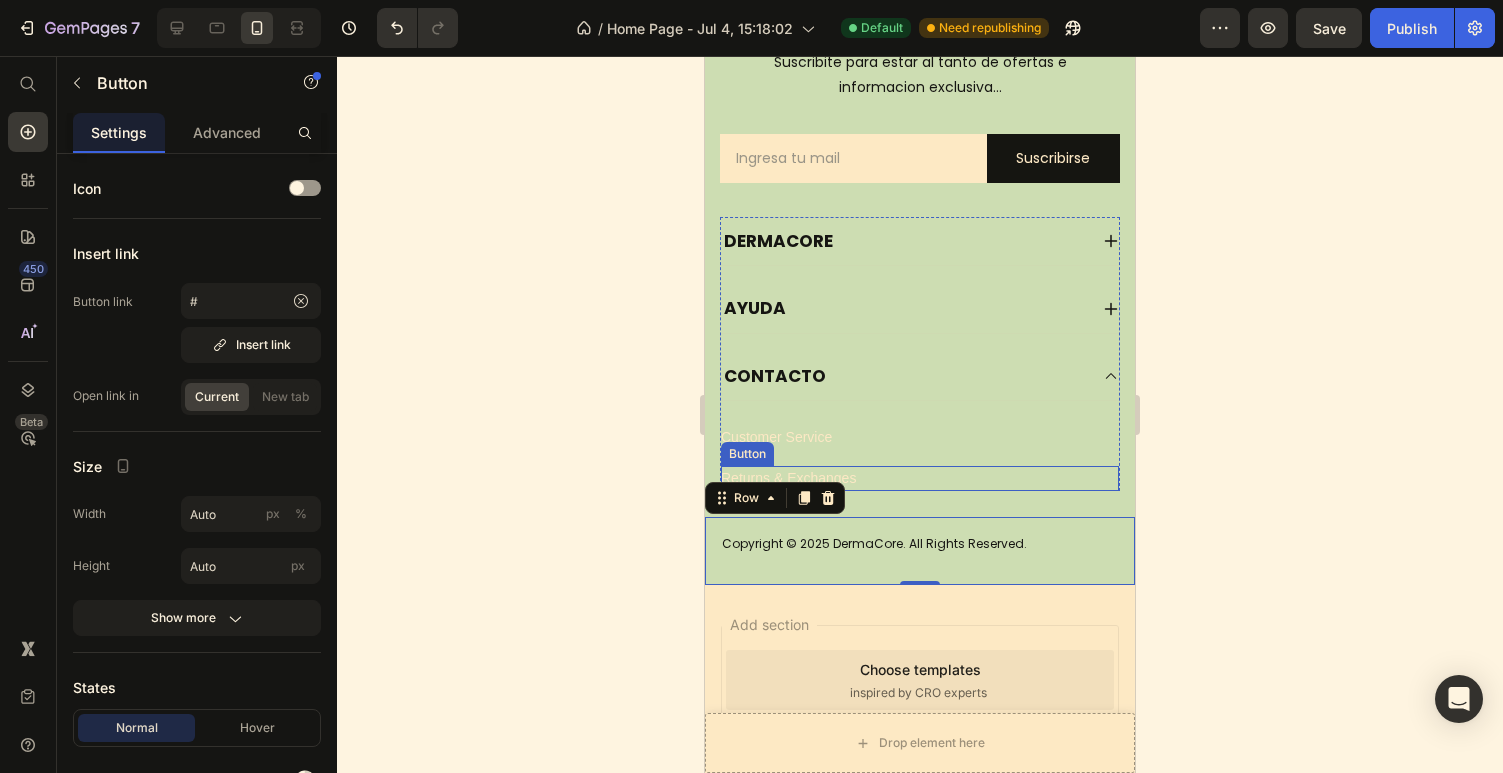 click on "Customer Service Button Returns & Exchanges Button" at bounding box center (920, 446) 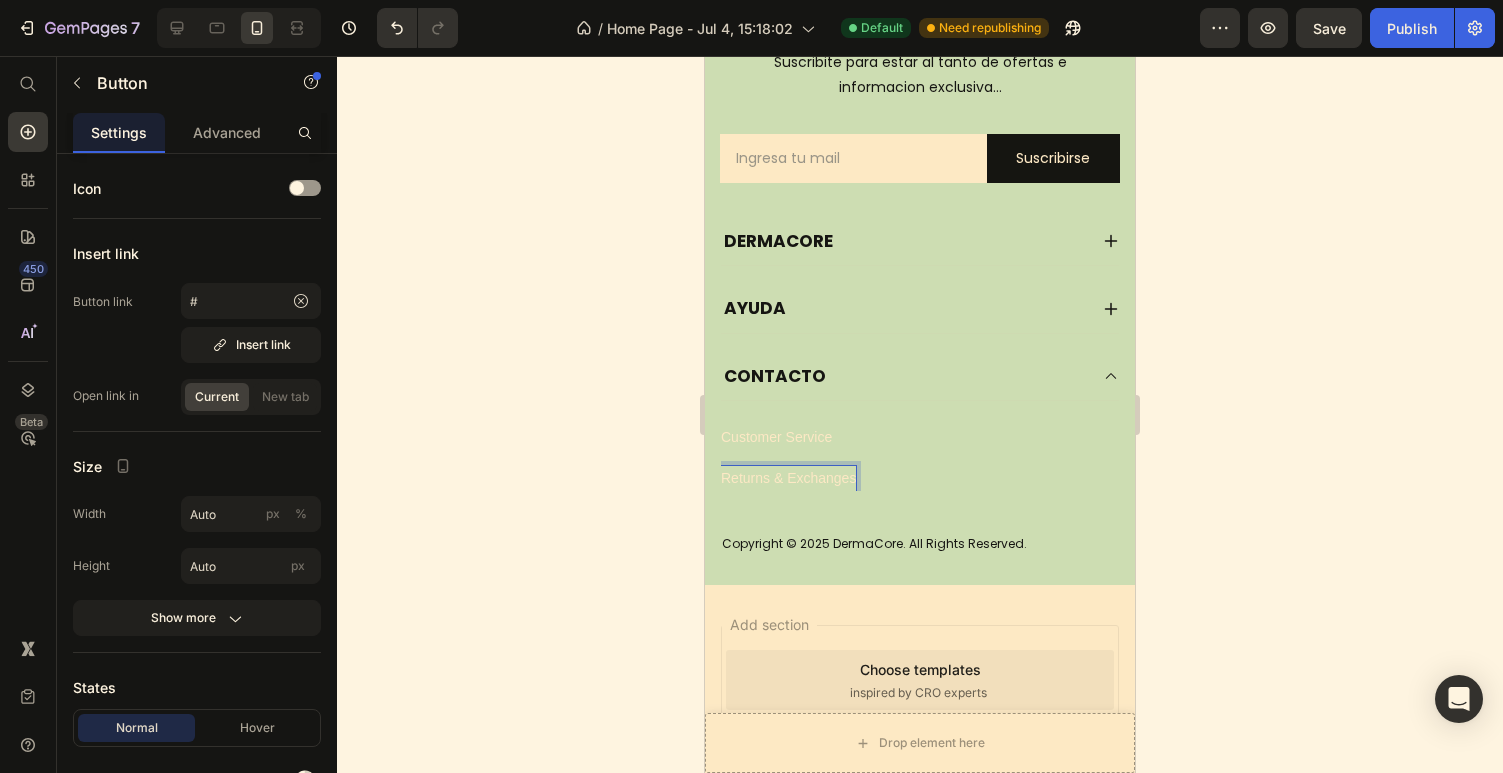 click on "Returns & Exchanges" at bounding box center [788, 478] 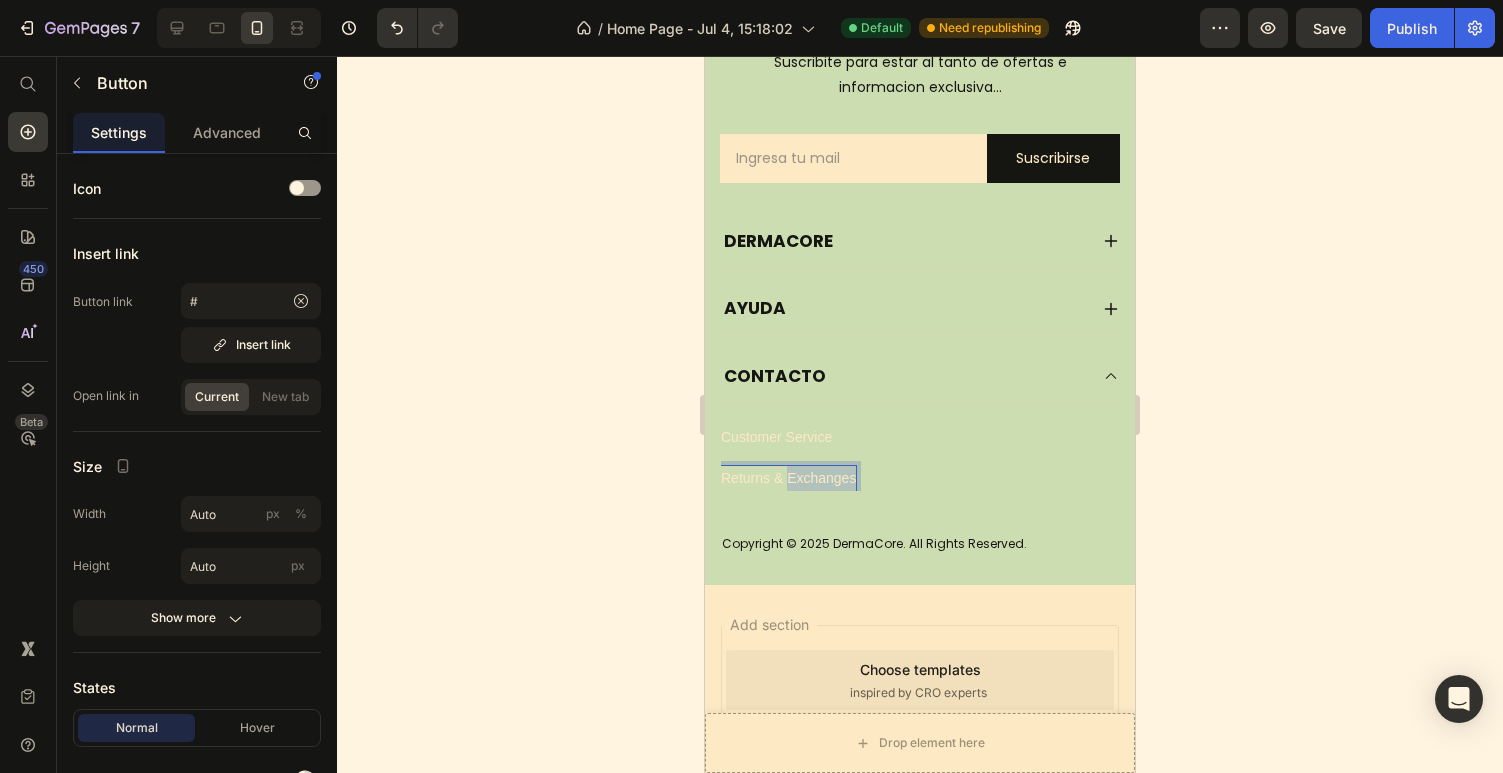 click on "Returns & Exchanges" at bounding box center (788, 478) 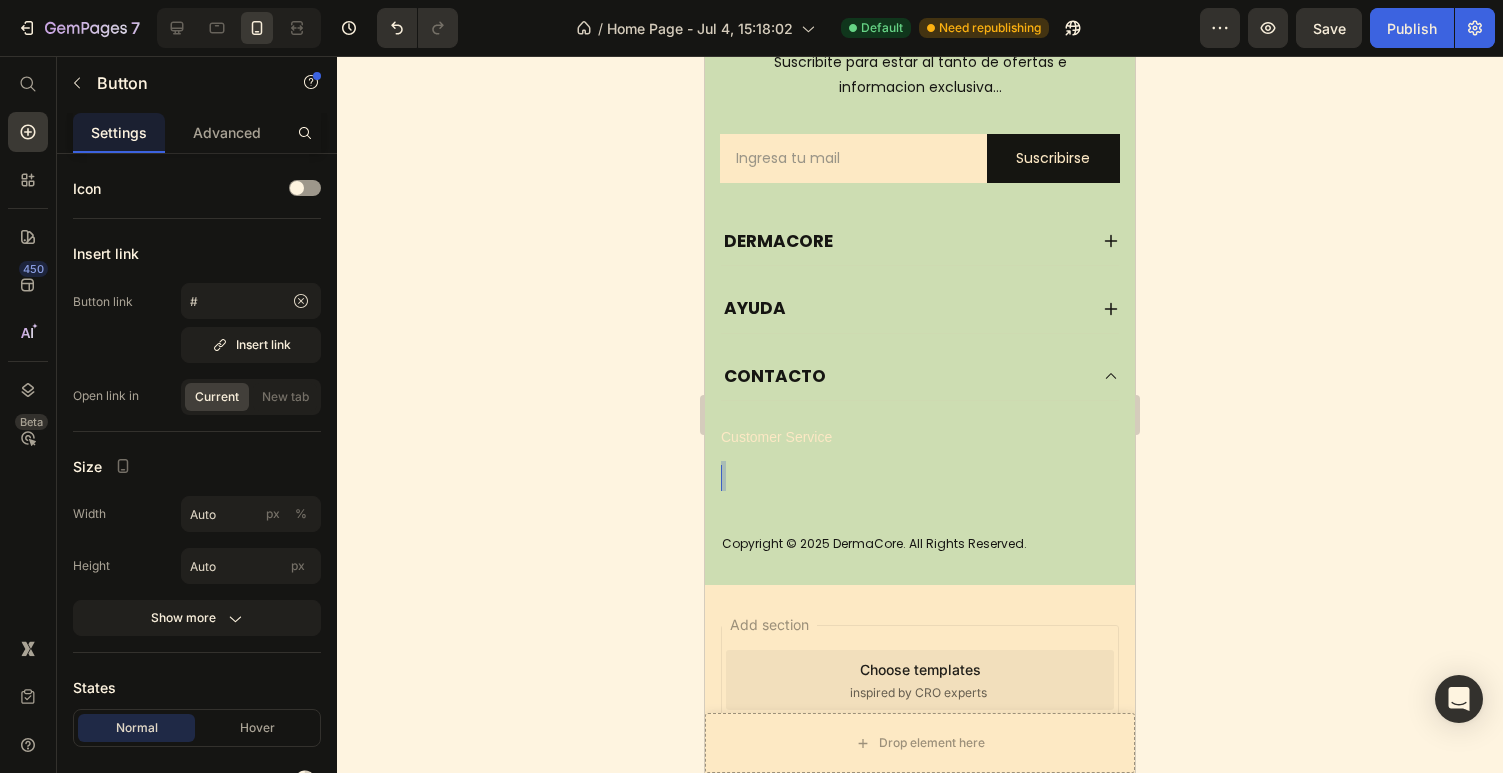 click on "Button   0" at bounding box center [920, 478] 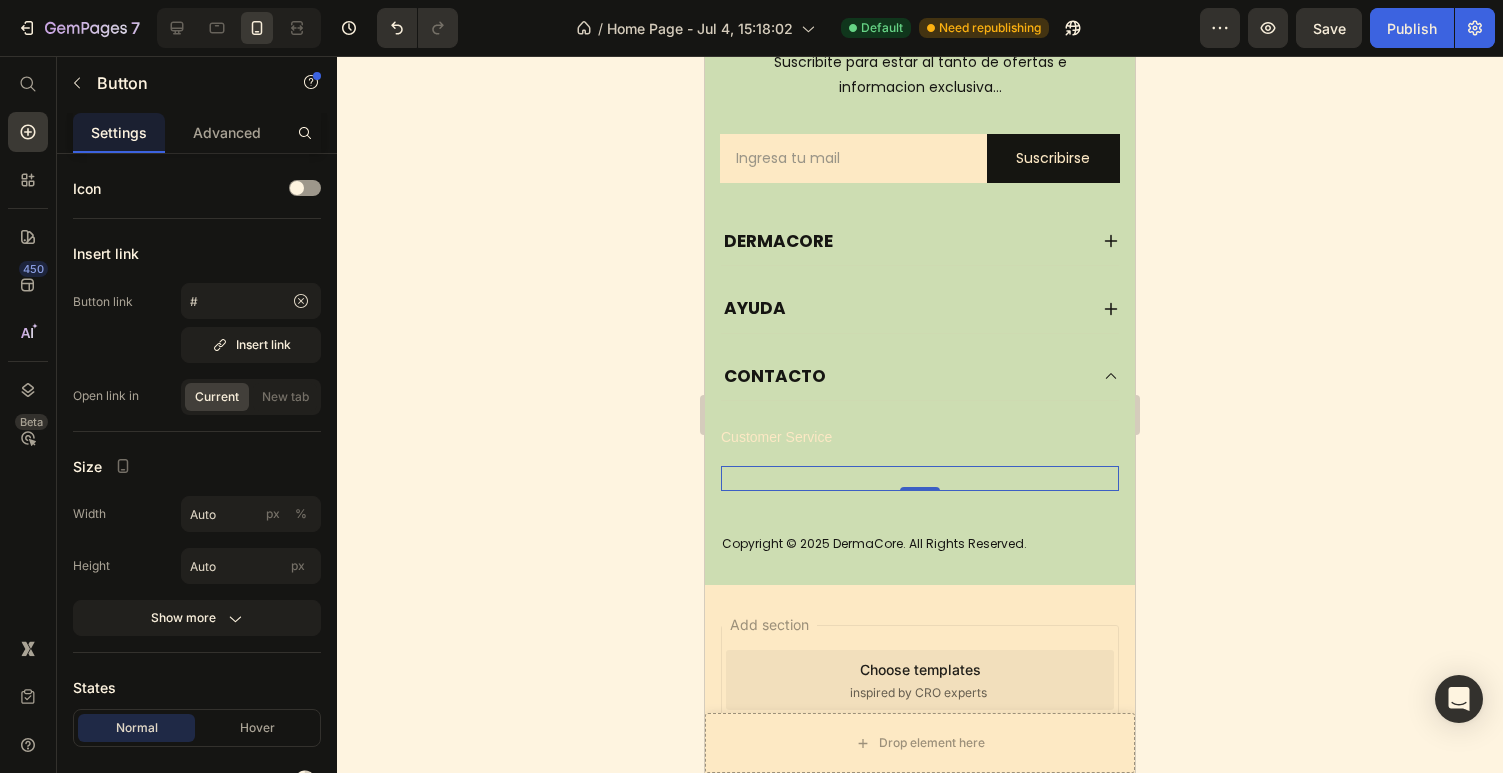 click on "Button   0" at bounding box center (920, 478) 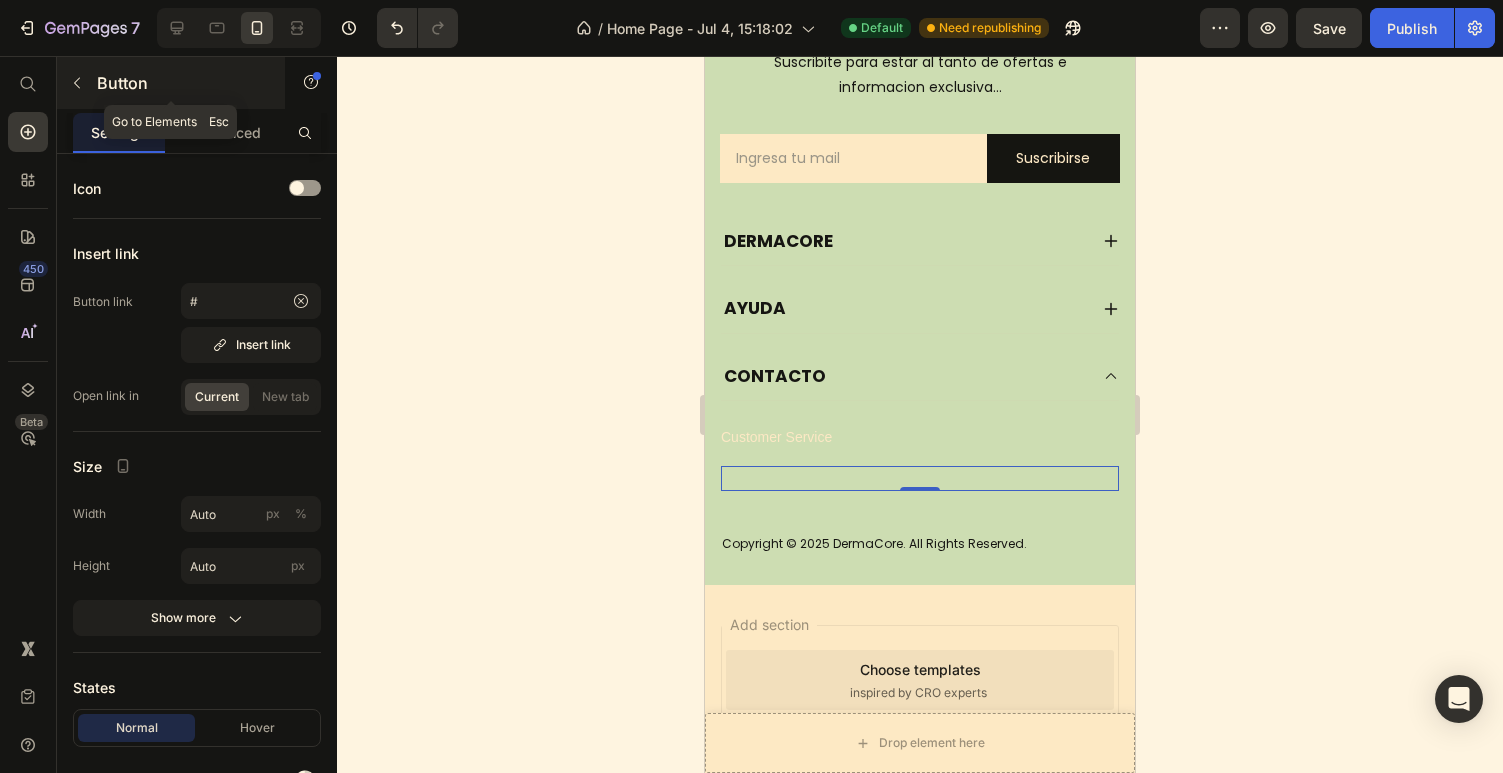 click 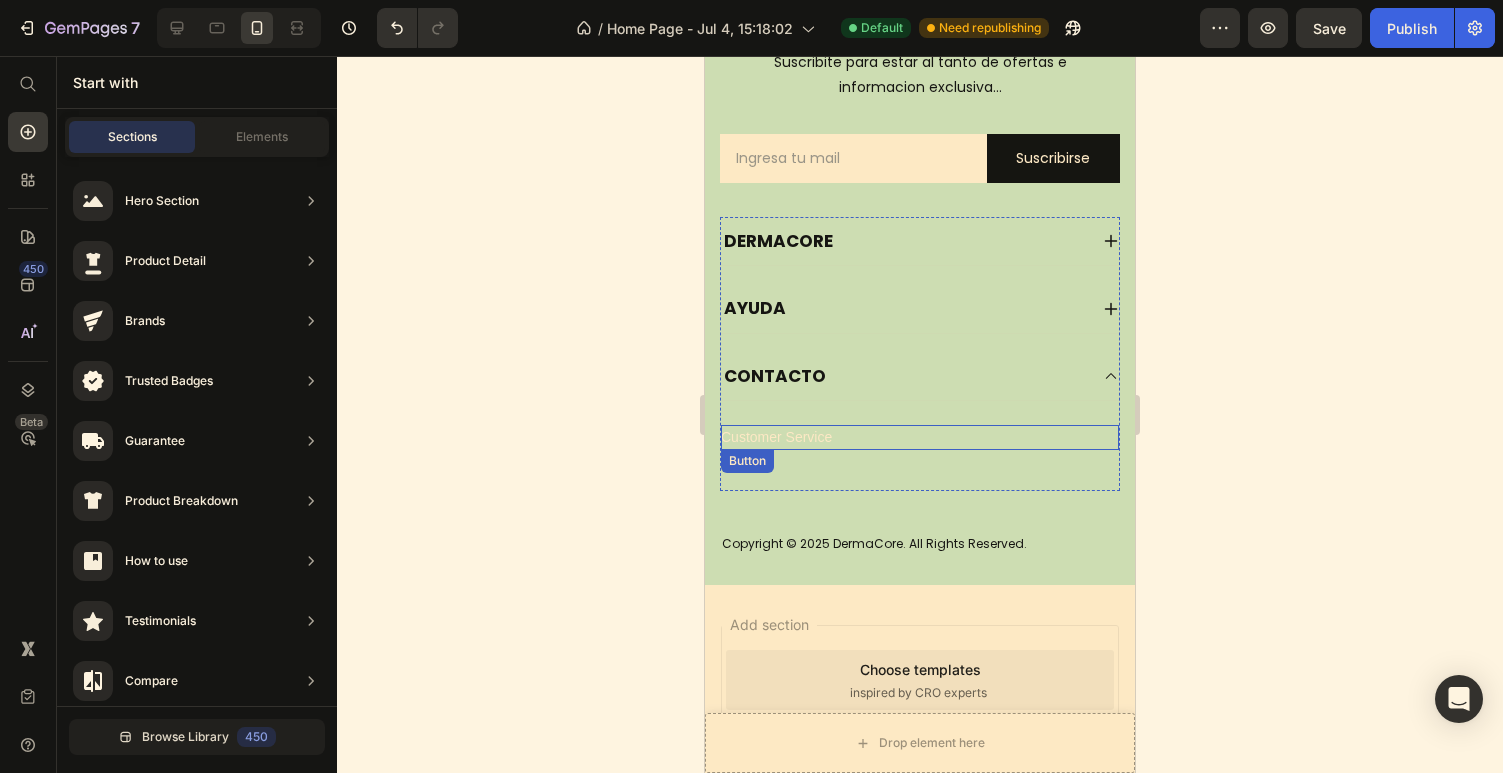 click on "Customer Service Button" at bounding box center (920, 437) 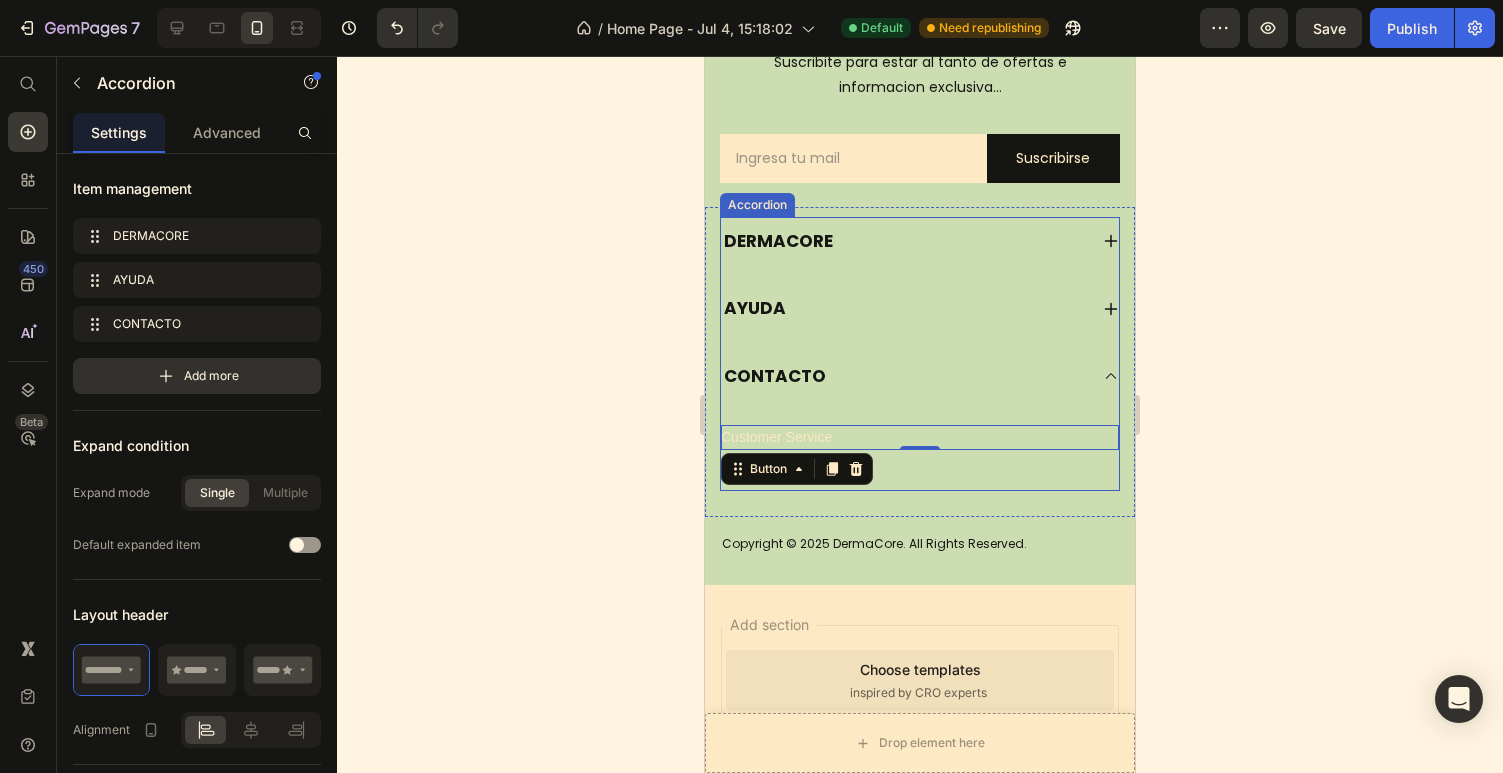 click on "CONTACTO" at bounding box center (904, 376) 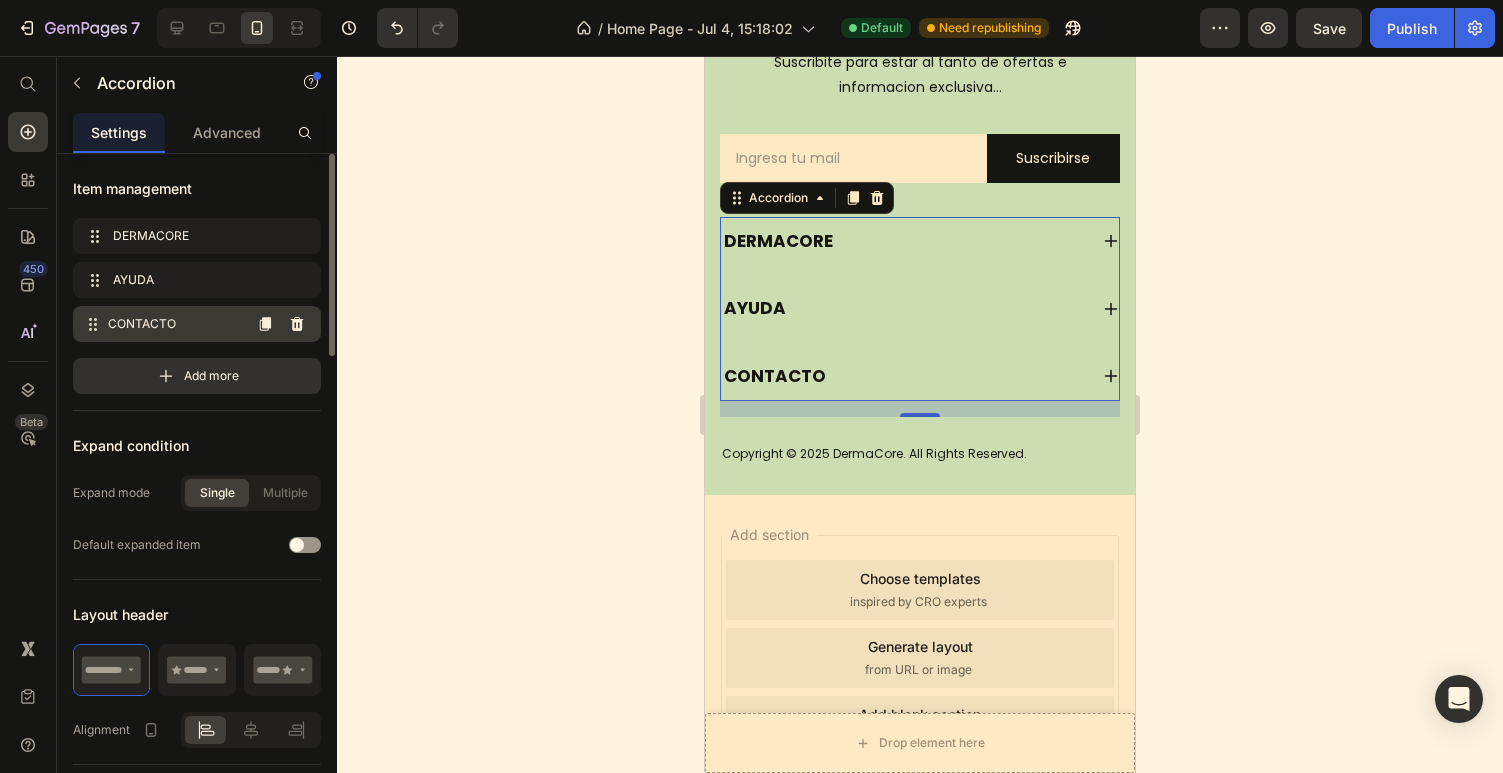 click on "CONTACTO" at bounding box center (174, 324) 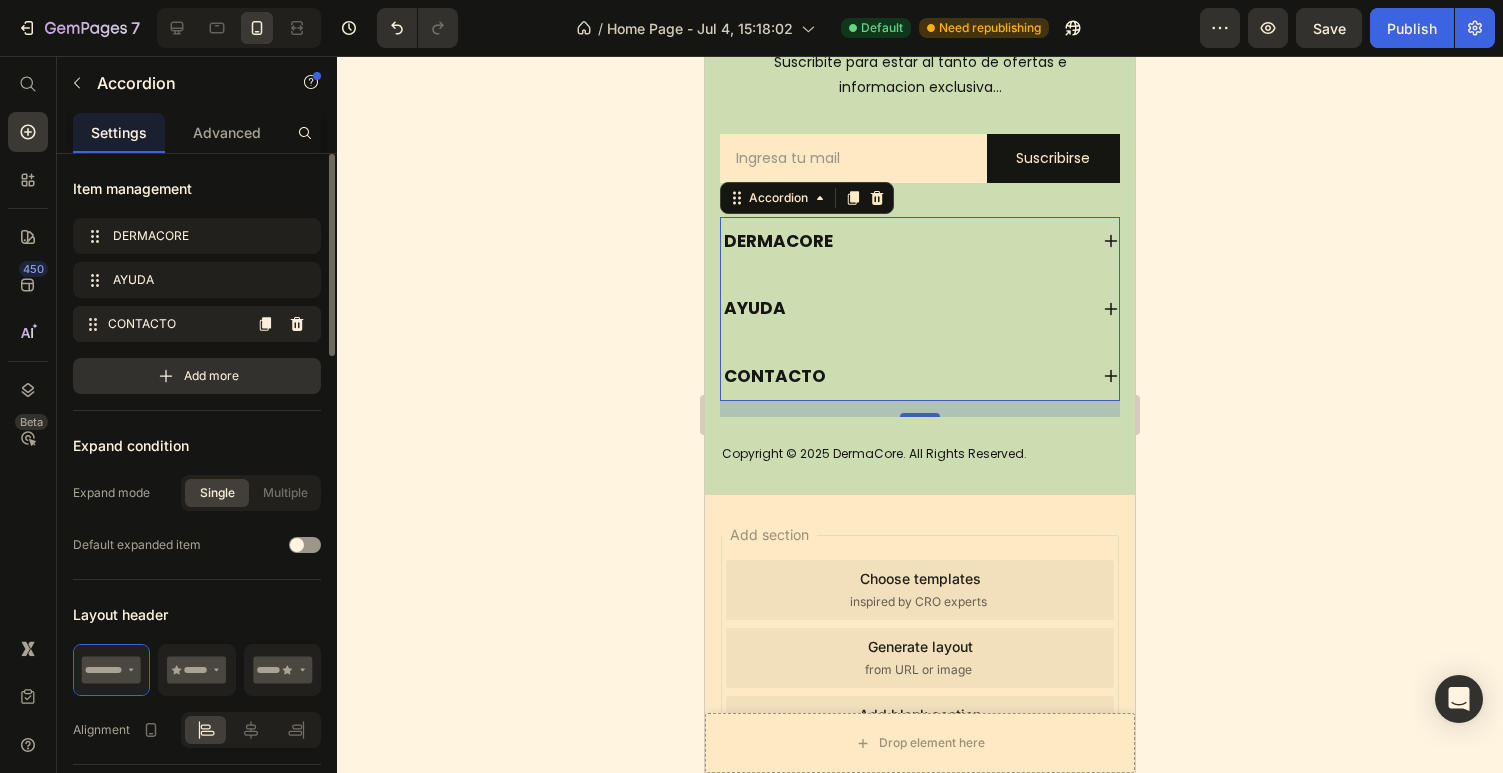 click on "CONTACTO" at bounding box center (174, 324) 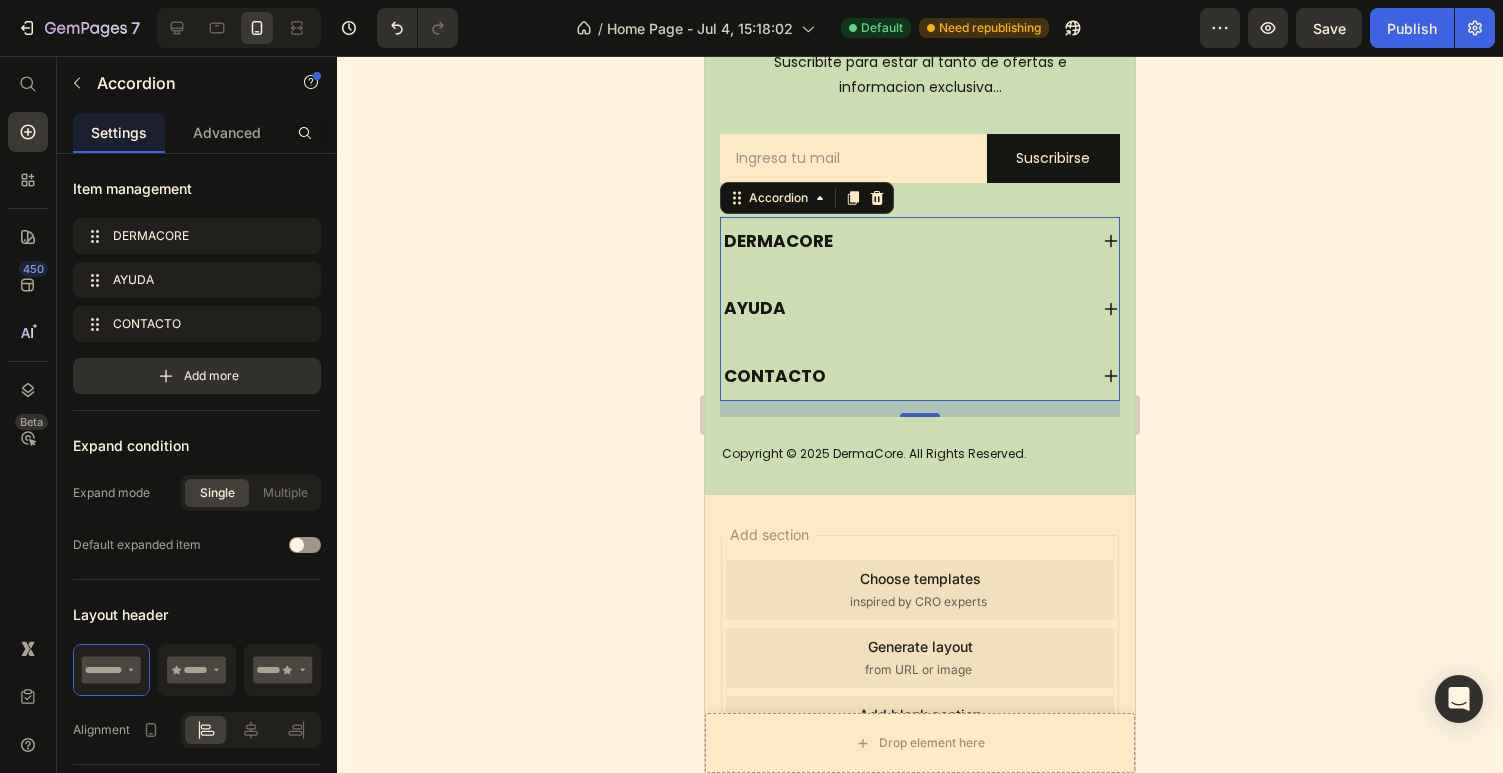 click on "CONTACTO" at bounding box center [904, 376] 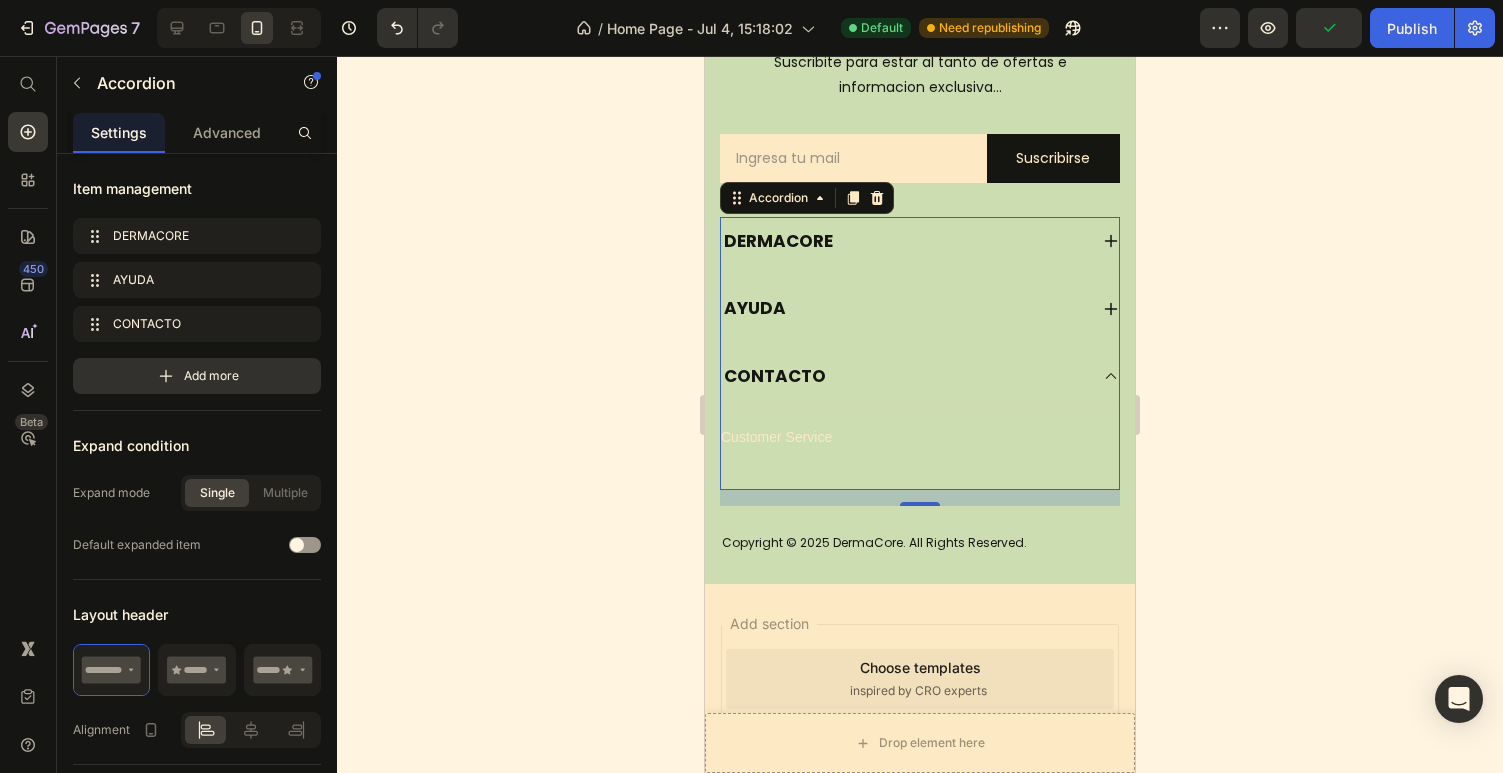 click on "Customer Service Button Button" at bounding box center [920, 445] 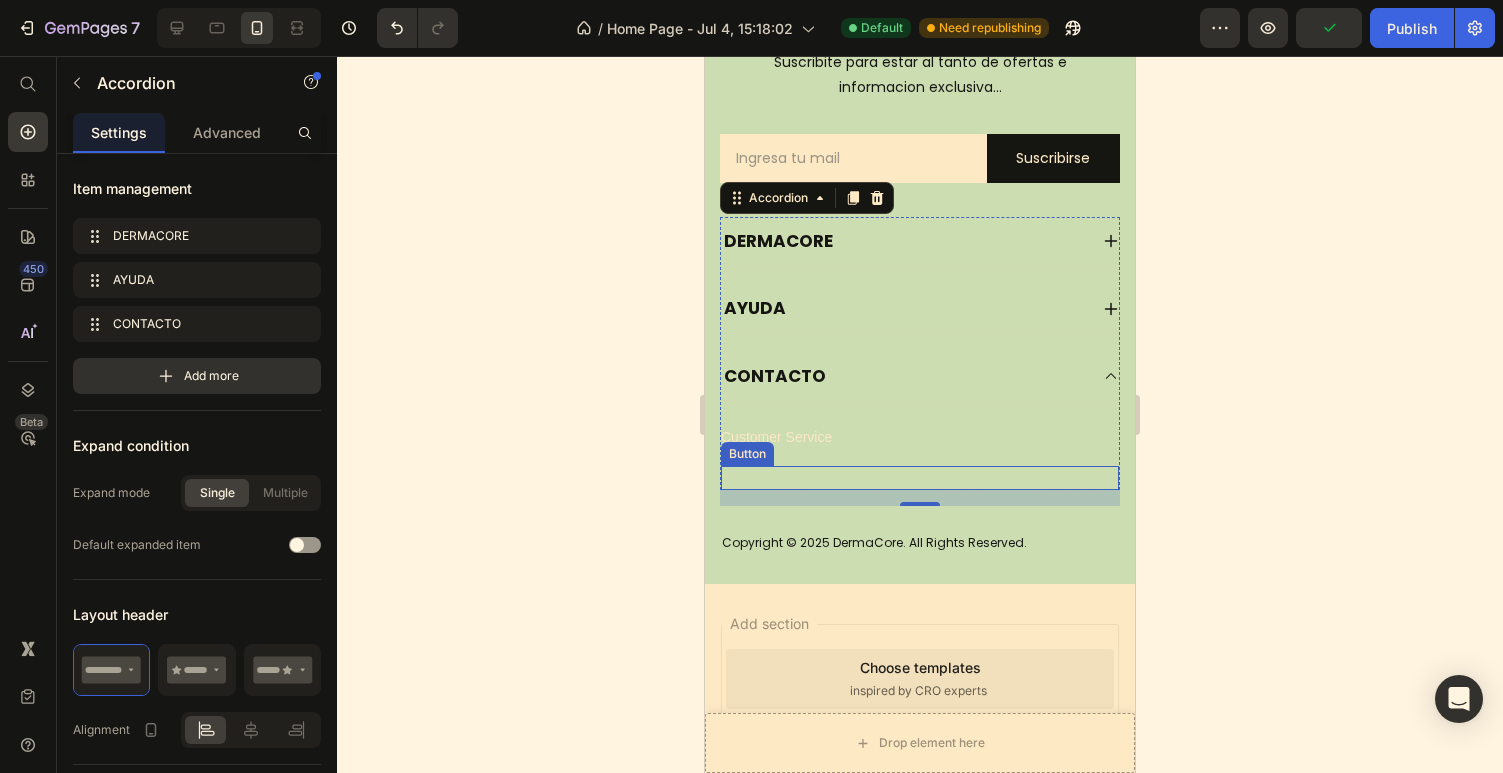 click on "Button" at bounding box center (920, 478) 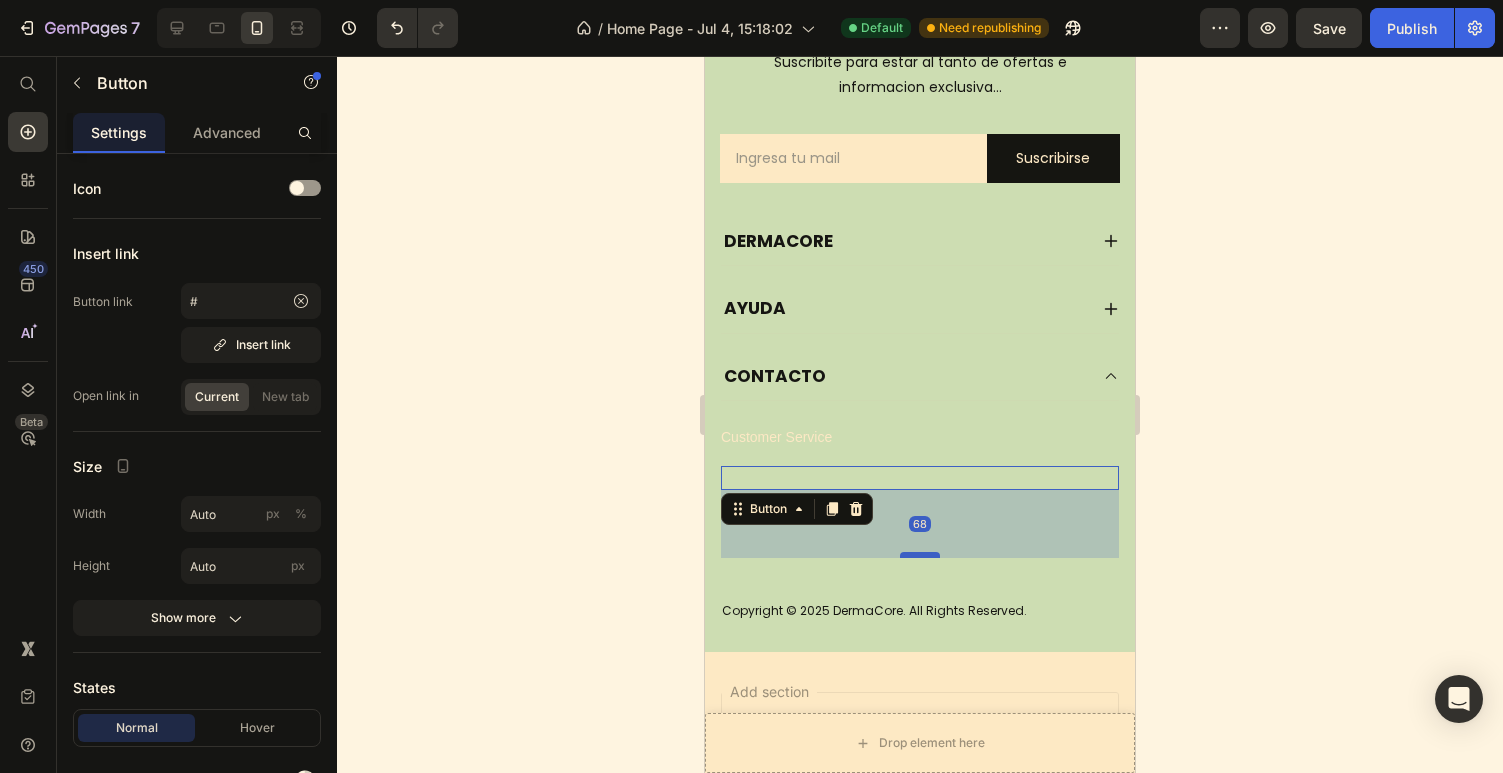 drag, startPoint x: 914, startPoint y: 488, endPoint x: 915, endPoint y: 556, distance: 68.007355 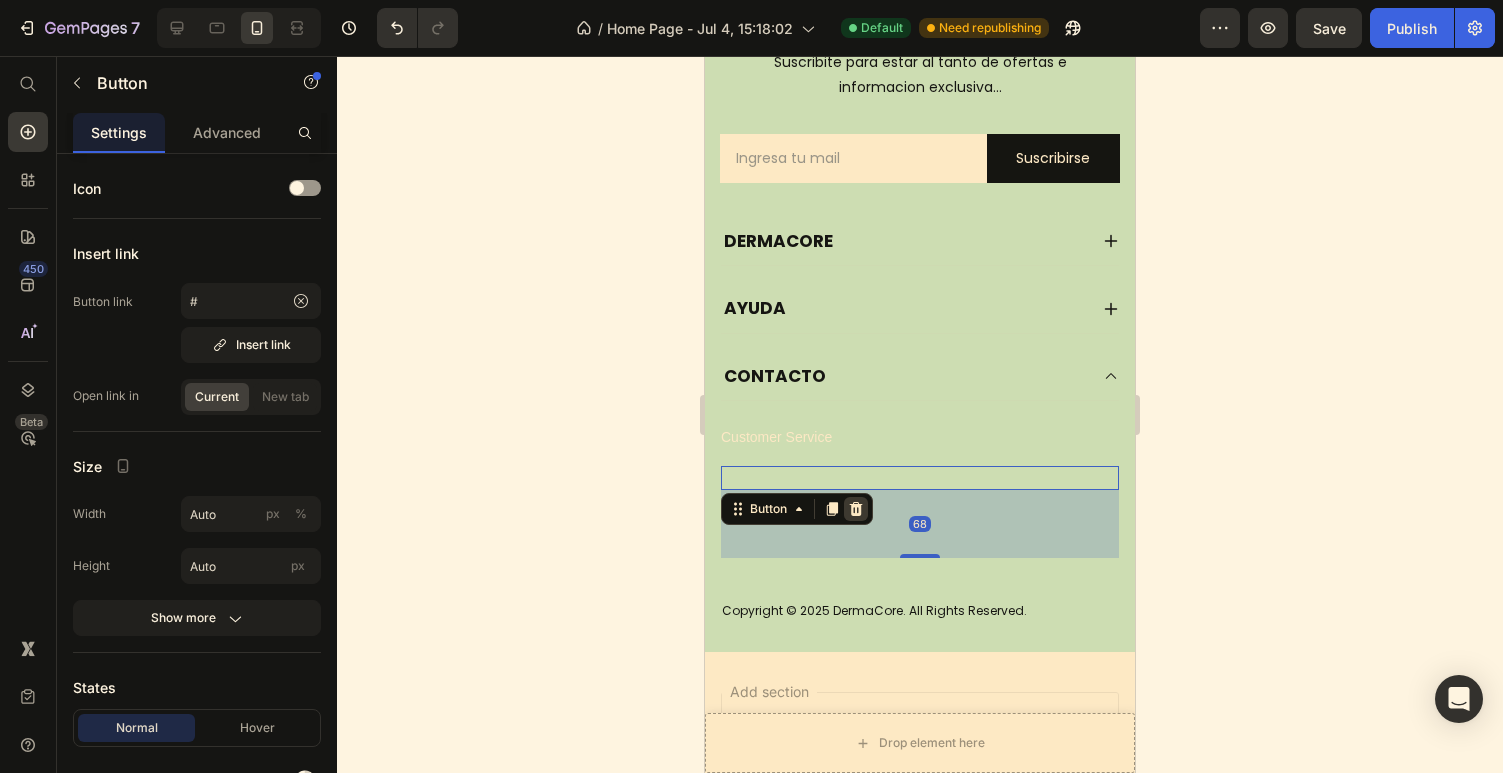 click 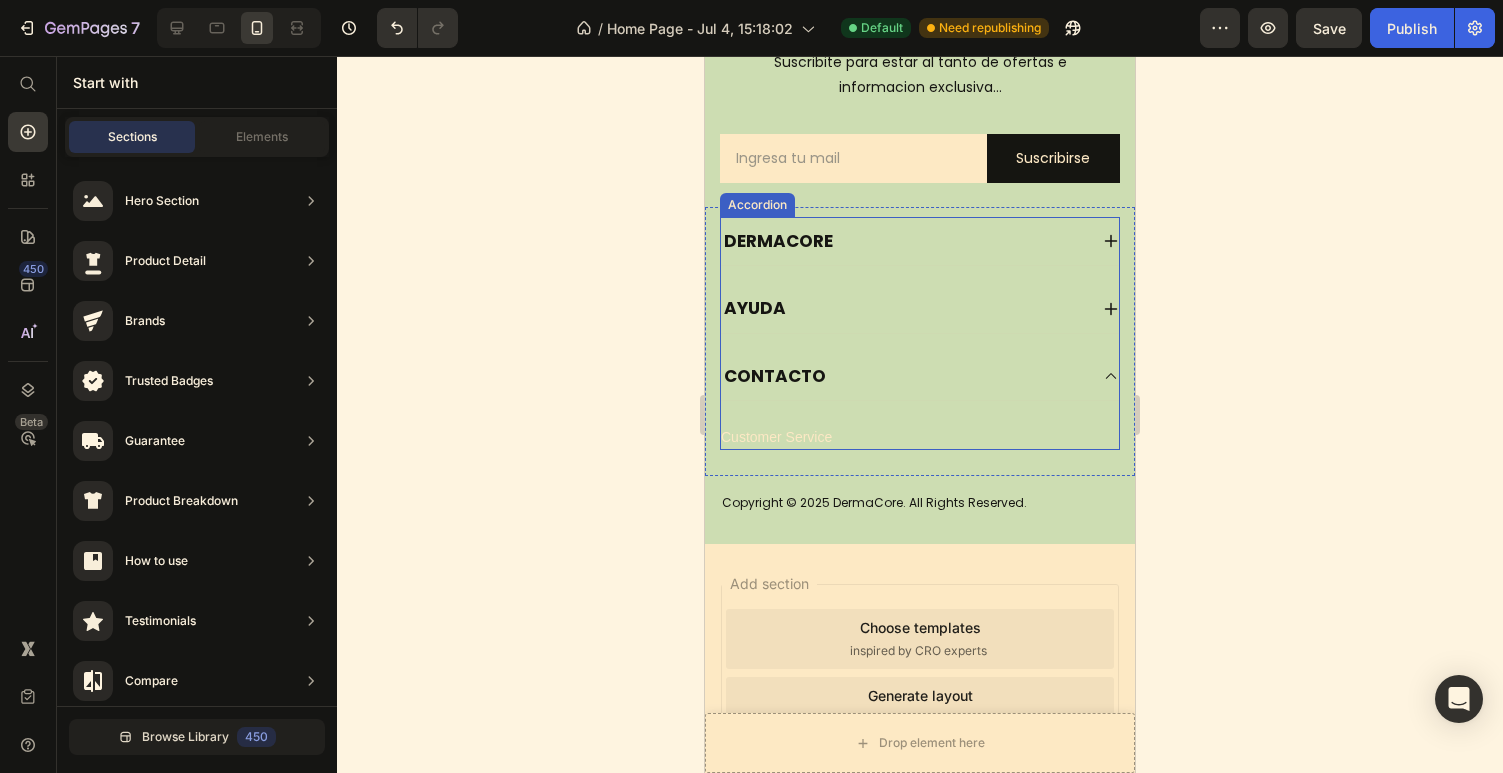 click on "Customer Service Button" at bounding box center [920, 425] 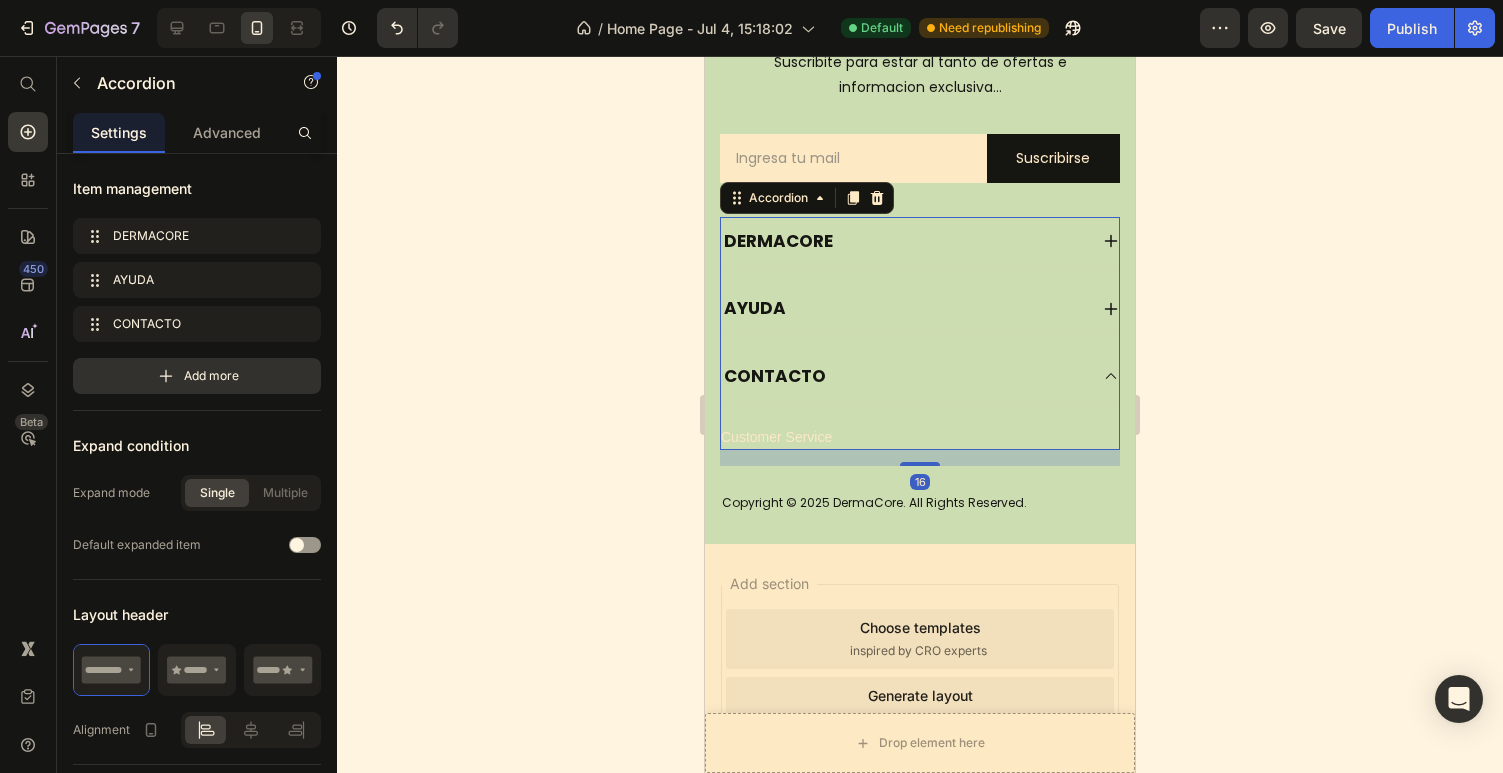 click on "AYUDA" at bounding box center [920, 308] 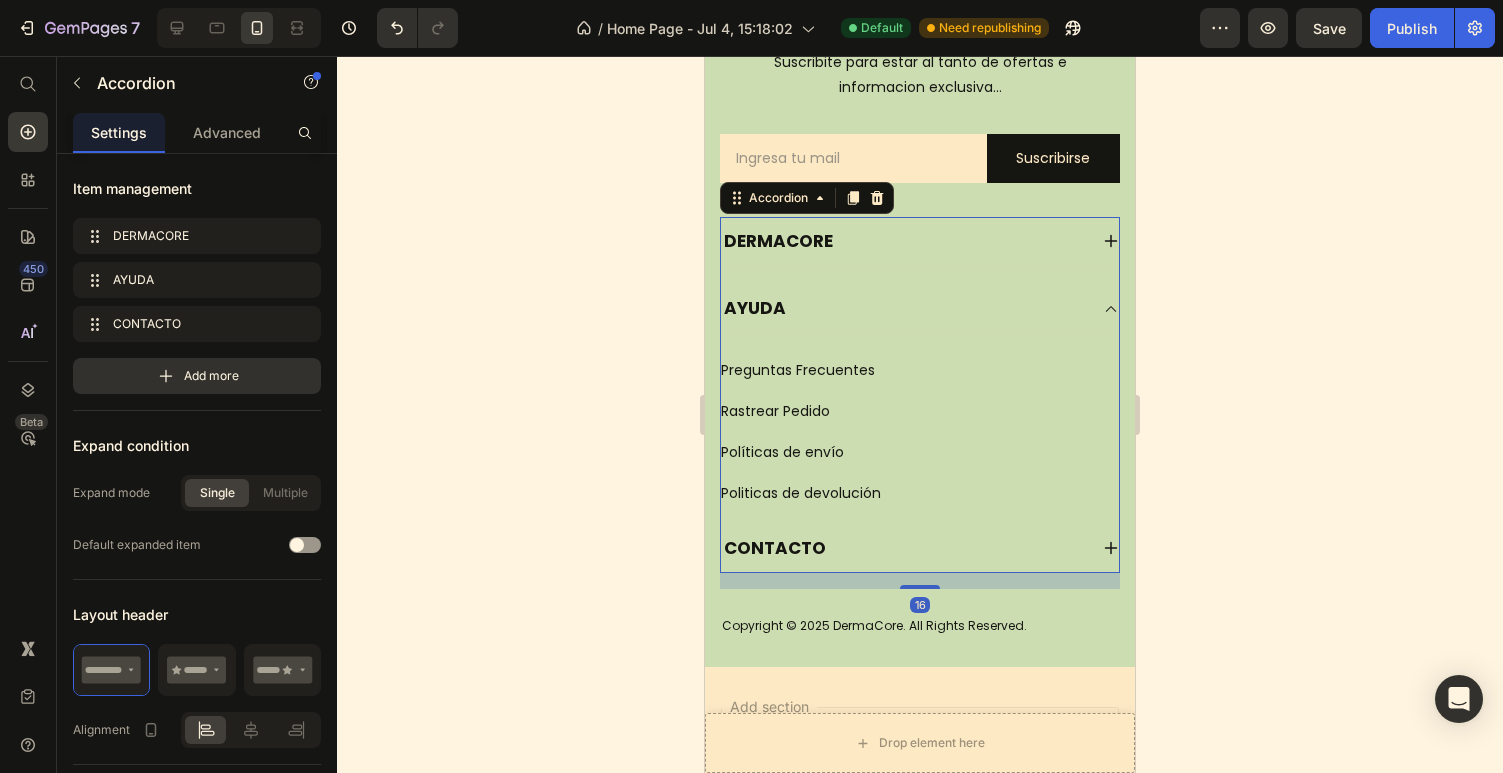click on "AYUDA" at bounding box center (904, 308) 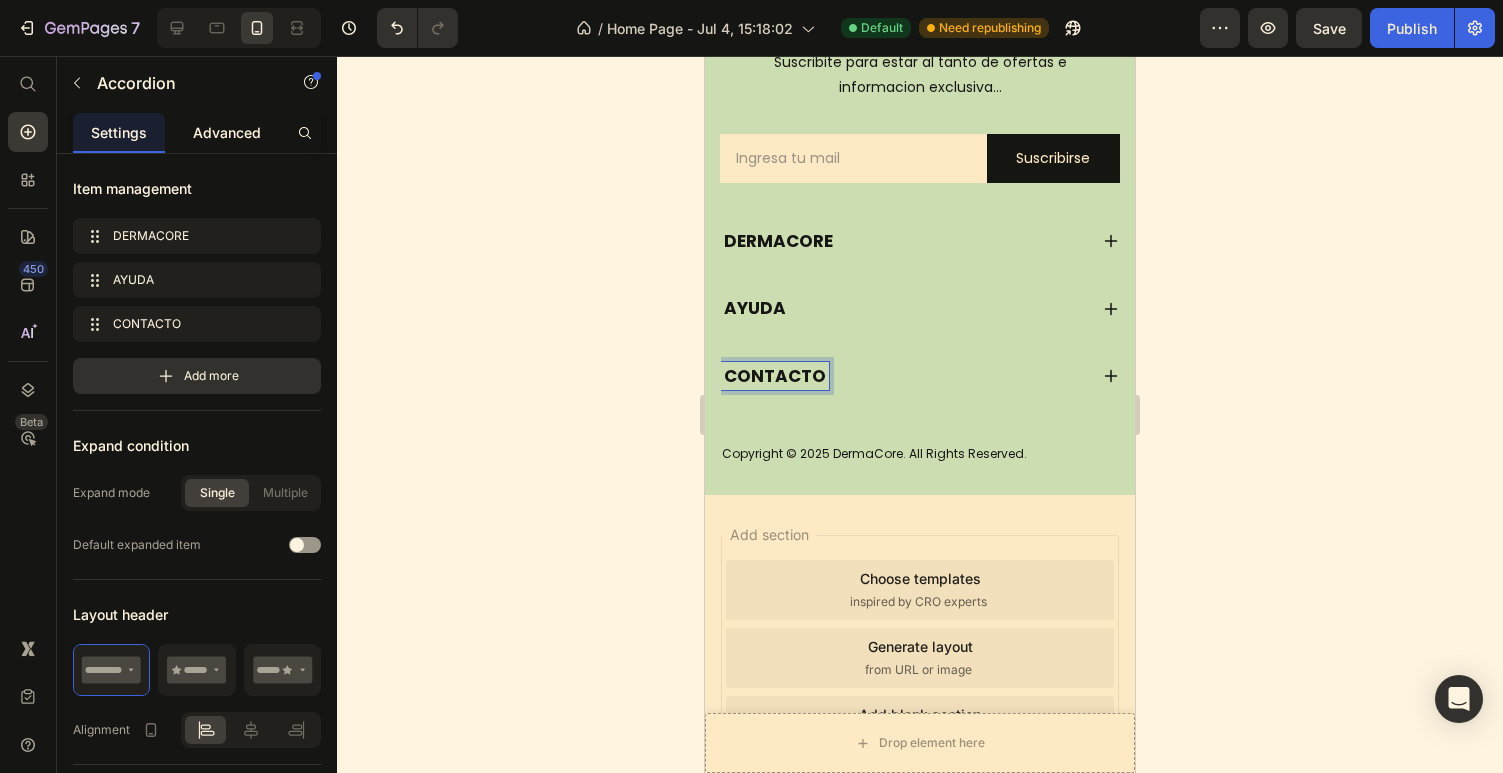 click on "Advanced" at bounding box center (227, 132) 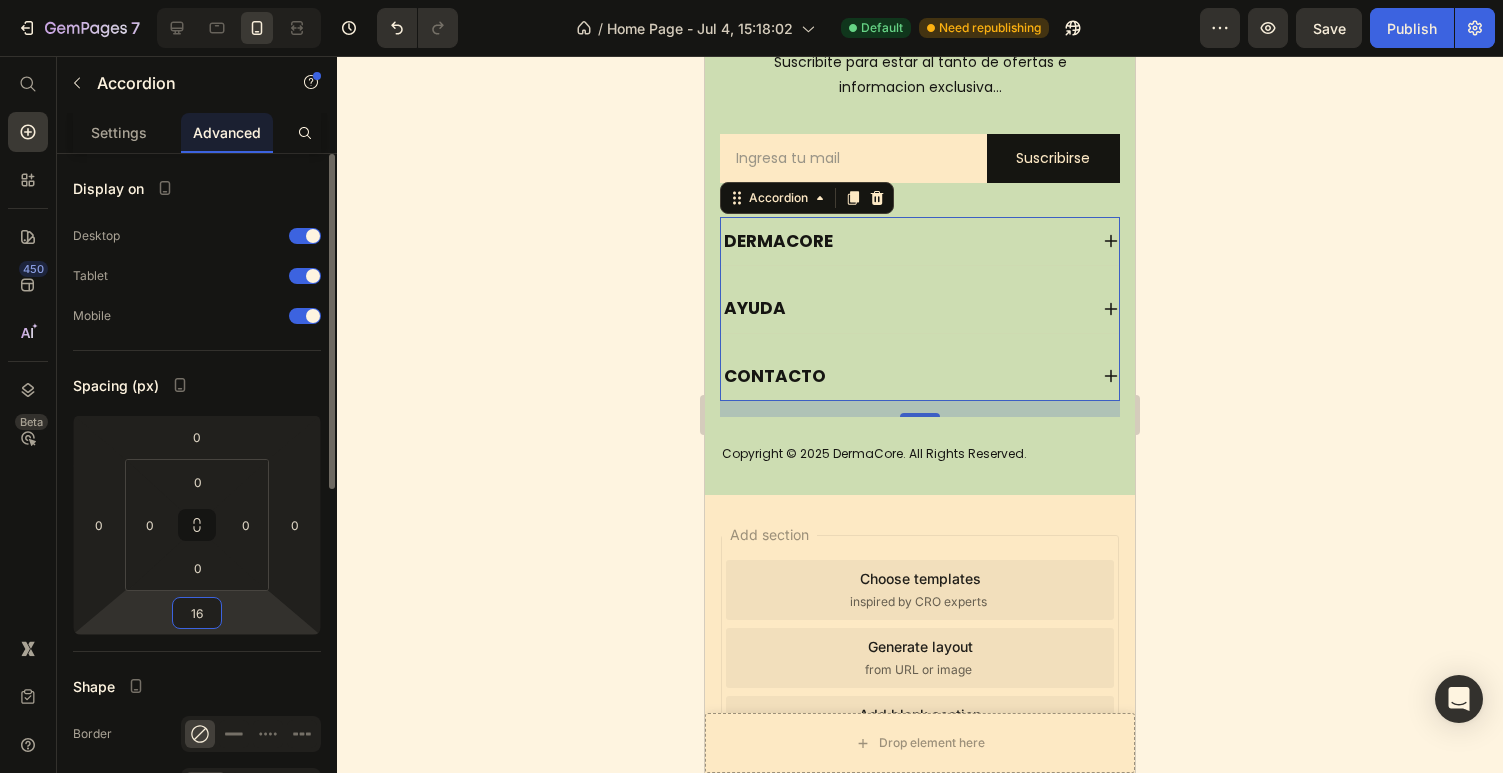 click on "16" at bounding box center (197, 613) 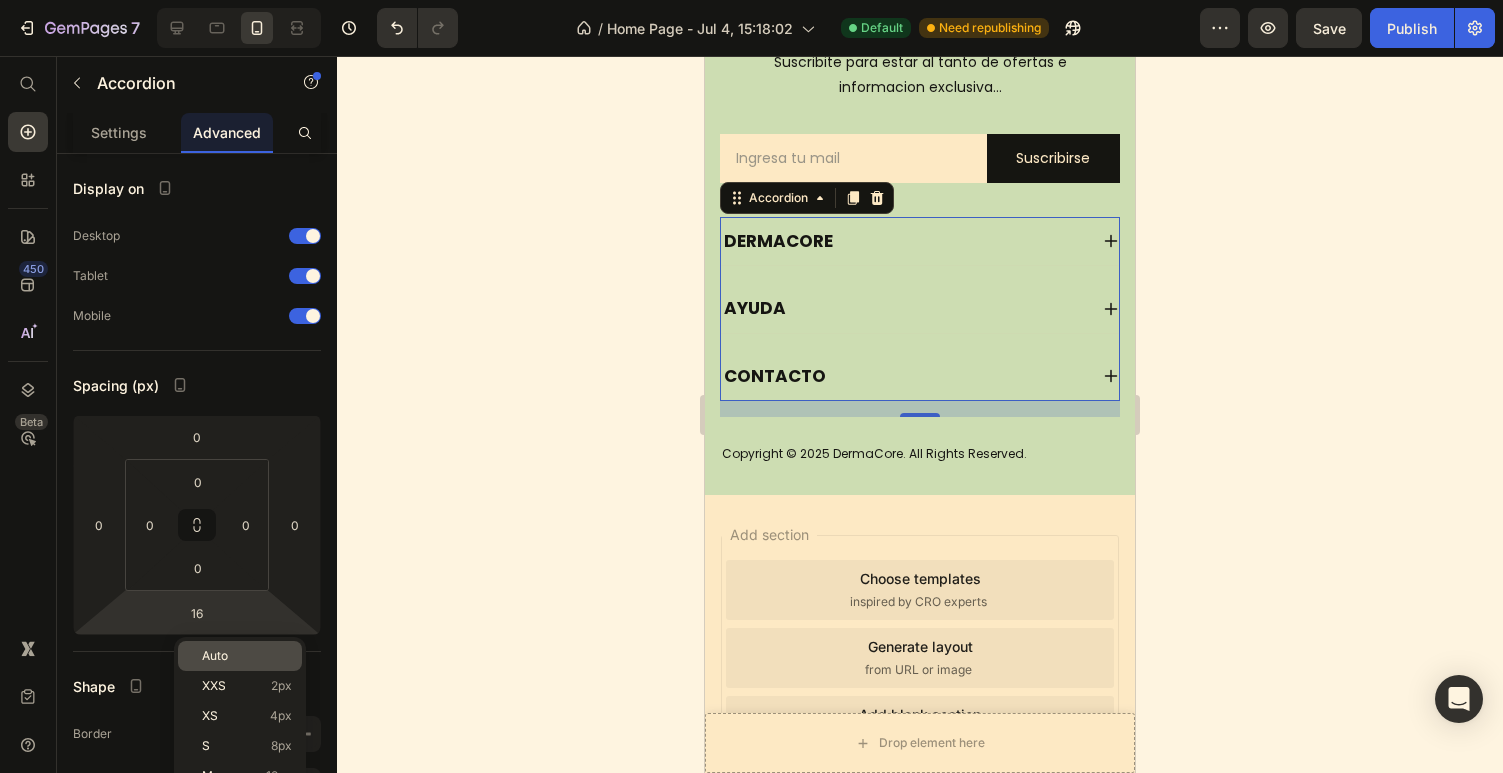 click on "Auto" at bounding box center (247, 656) 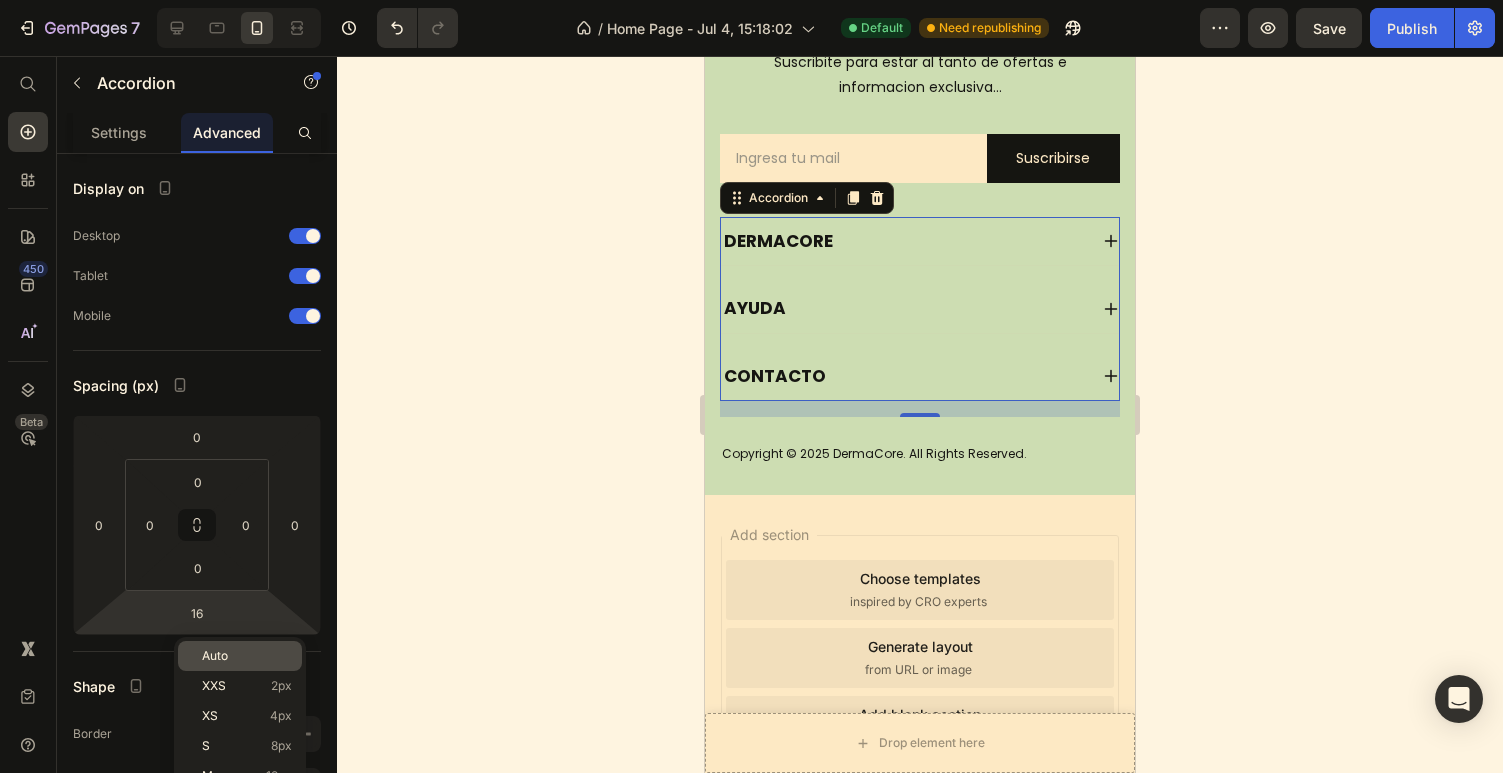 type 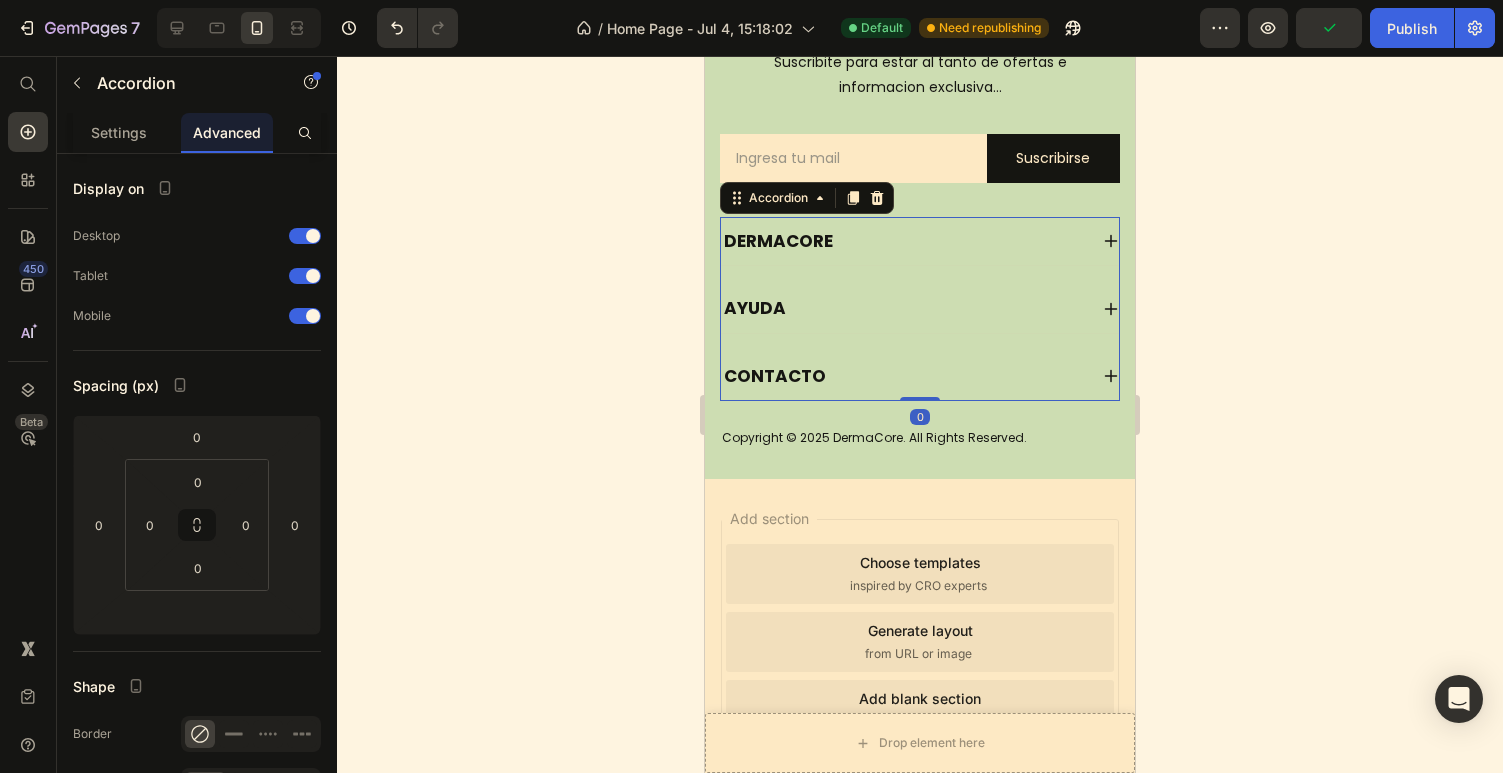 click on "CONTACTO" at bounding box center (920, 376) 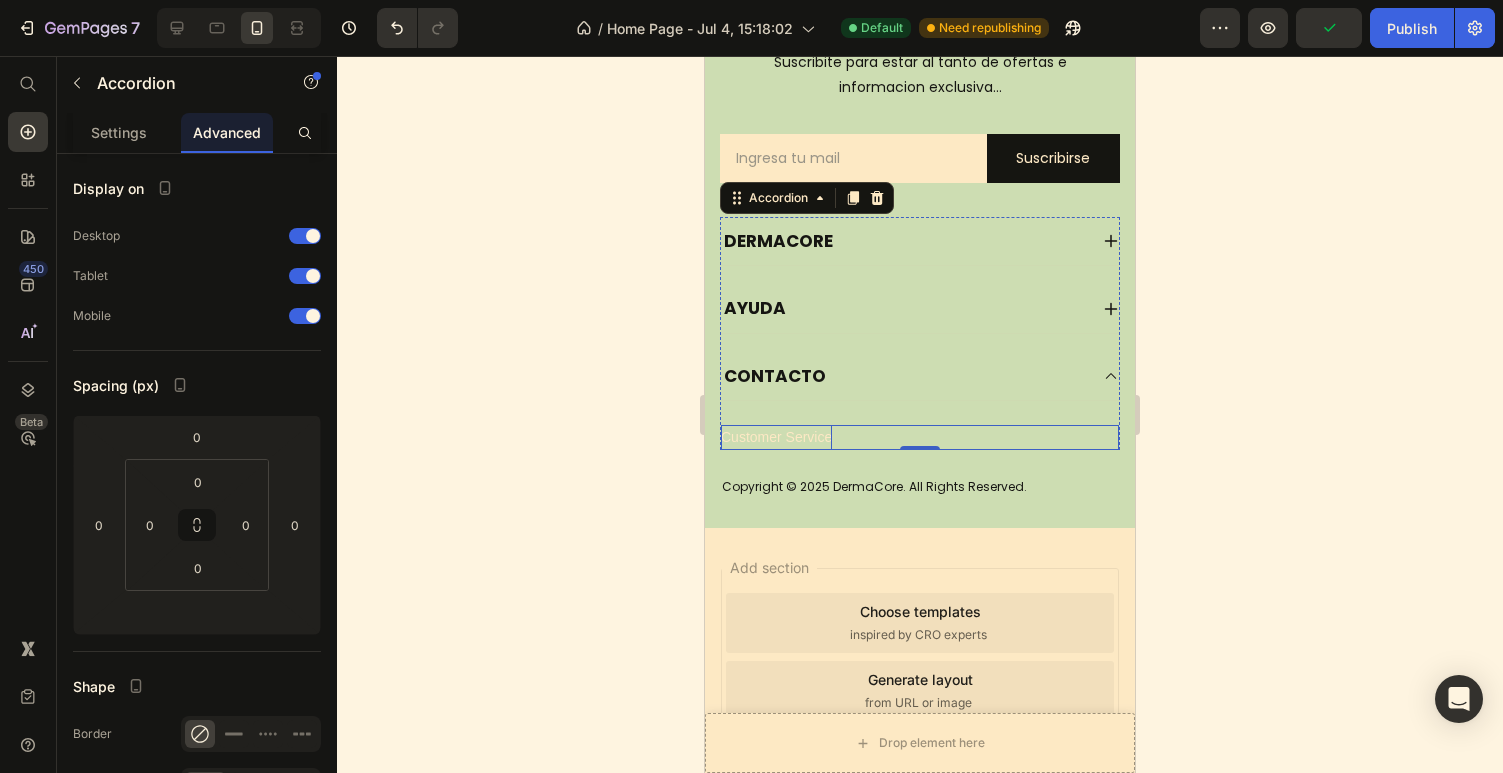click on "Customer Service" at bounding box center [776, 437] 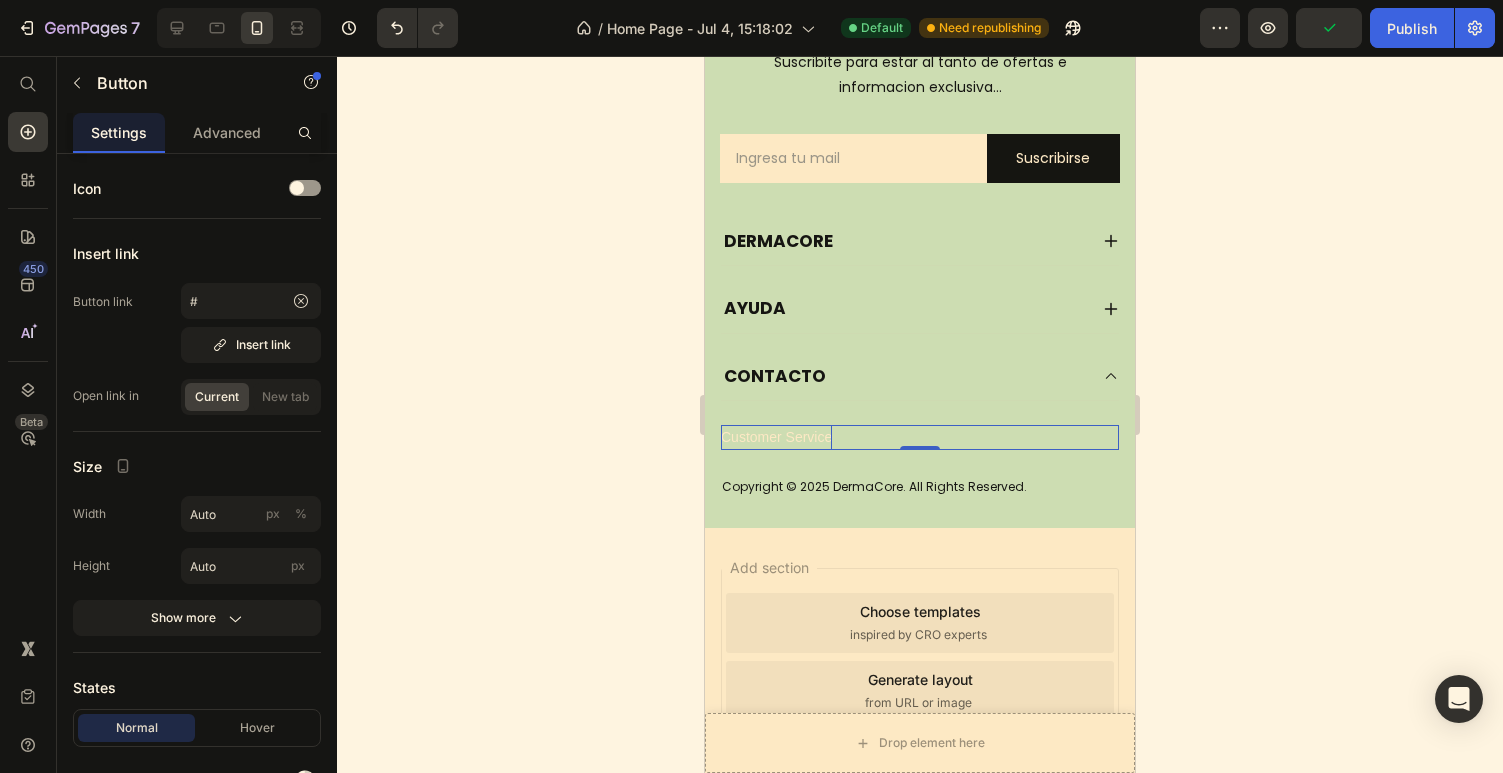 click on "Customer Service" at bounding box center [776, 437] 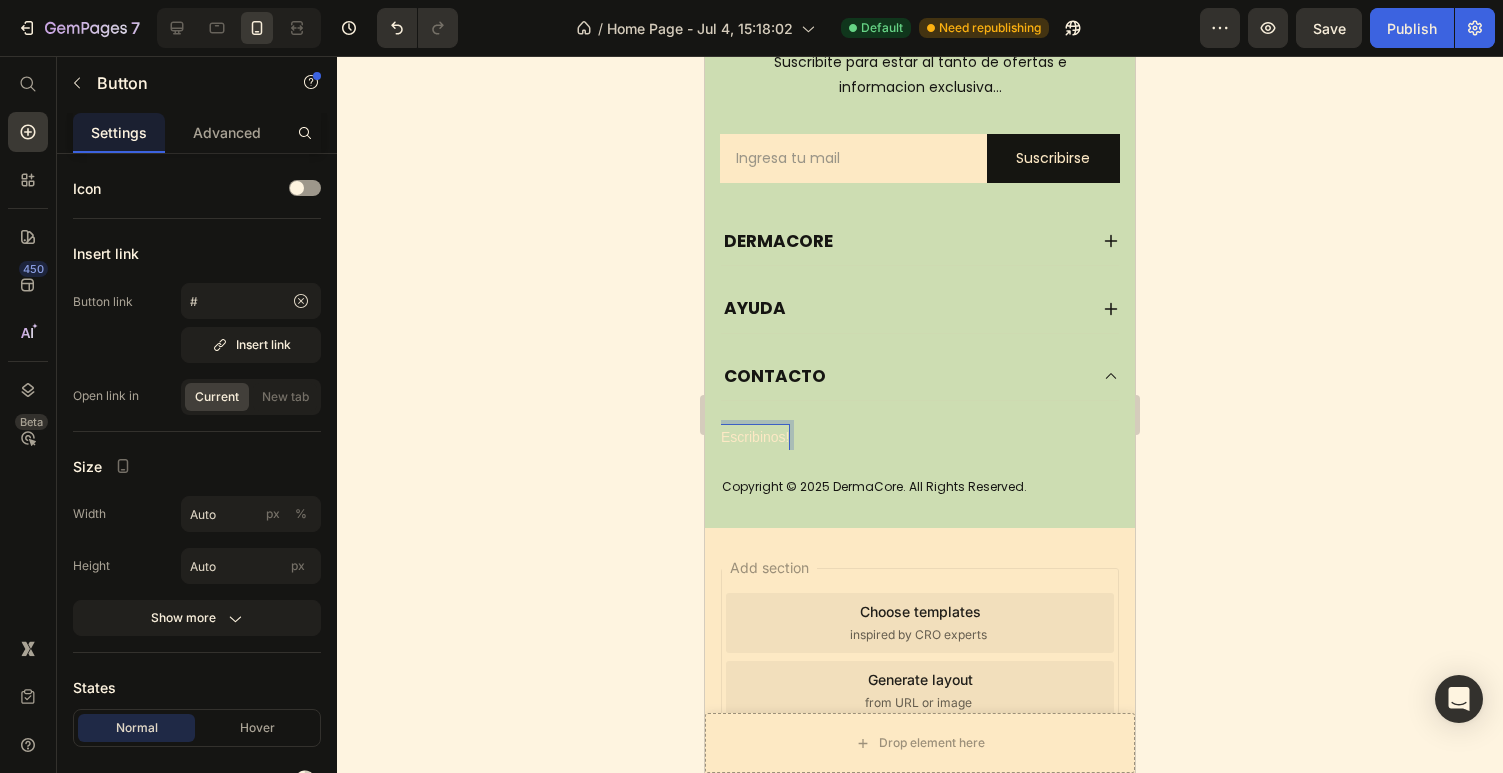 click on "Escribinos!" at bounding box center (755, 437) 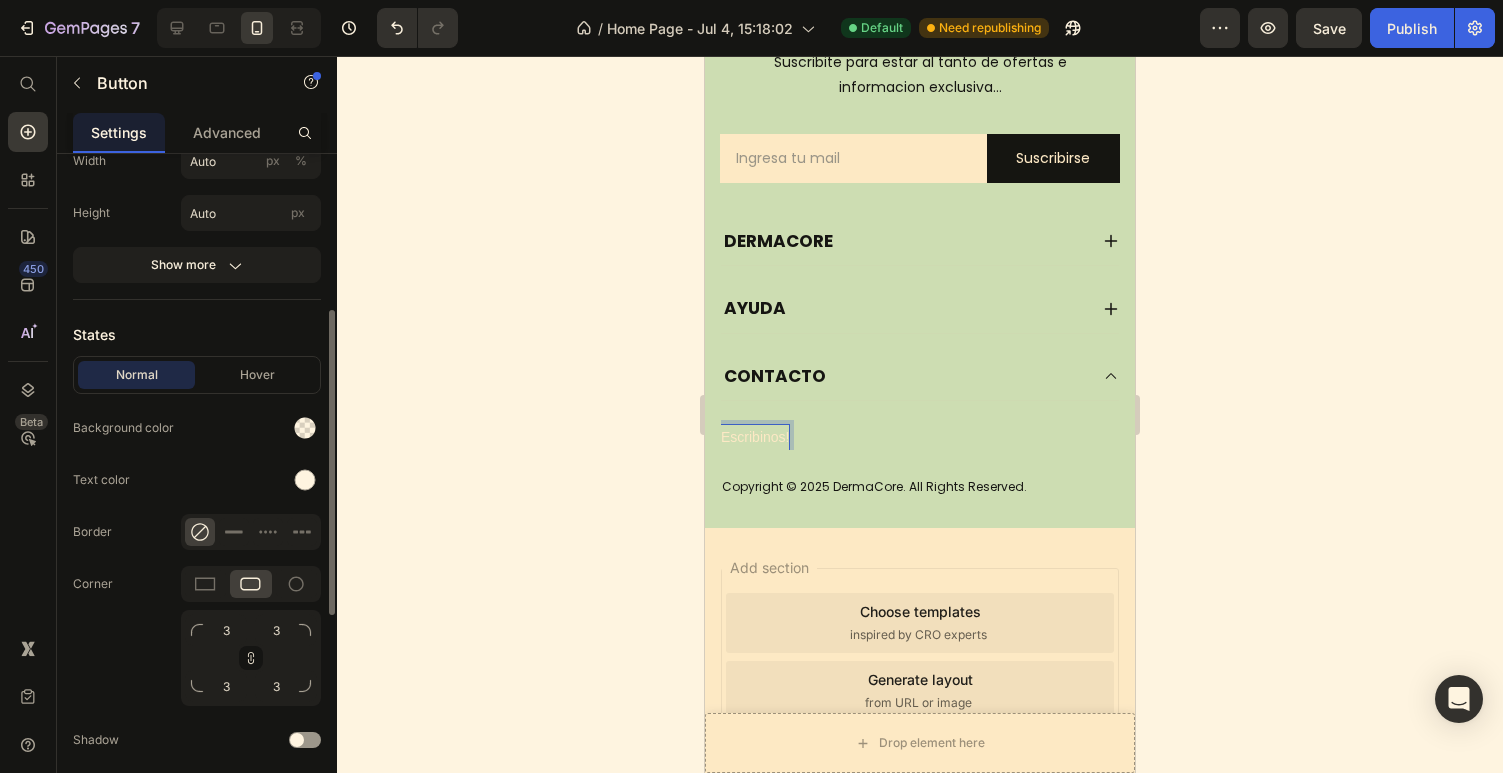 scroll, scrollTop: 457, scrollLeft: 0, axis: vertical 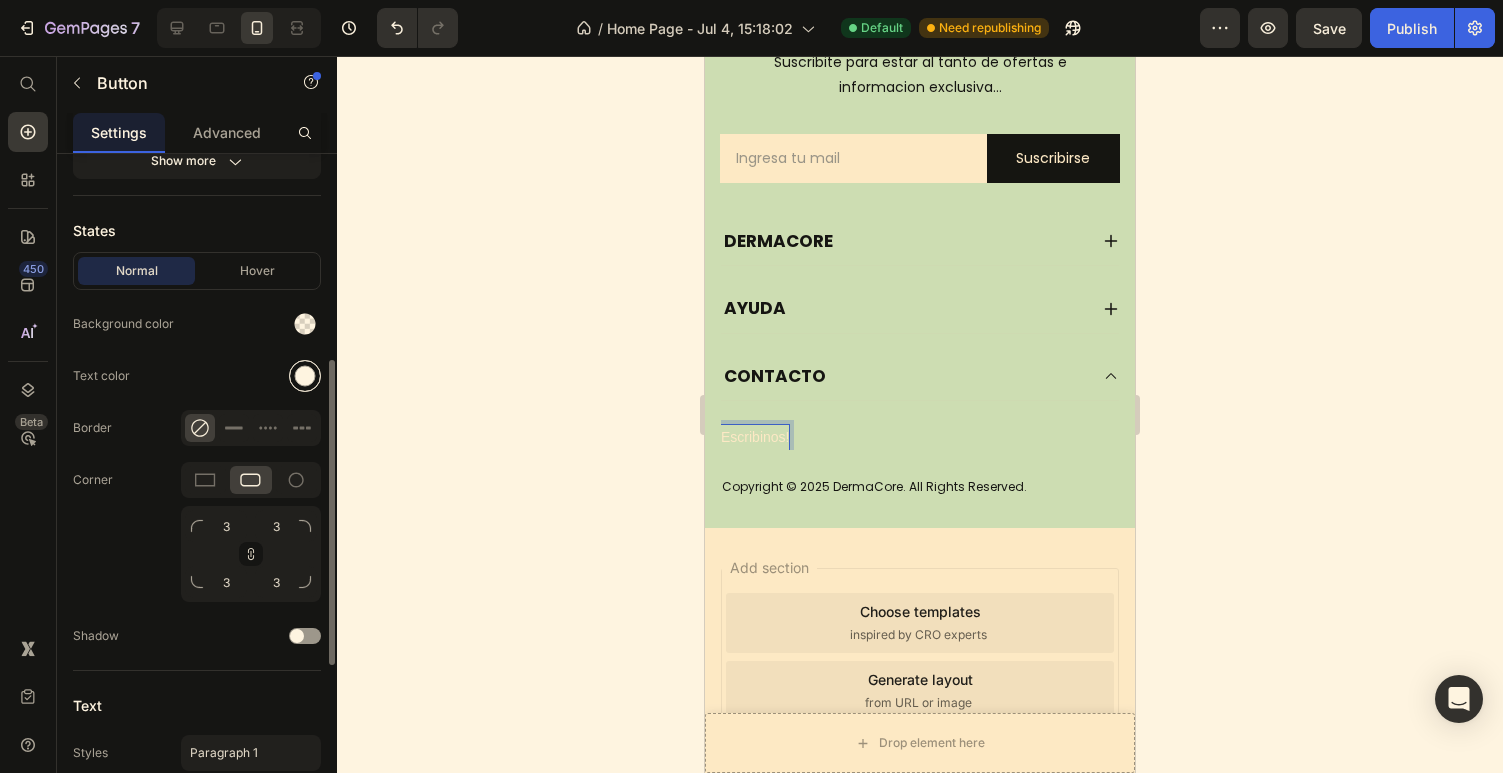 click at bounding box center [305, 376] 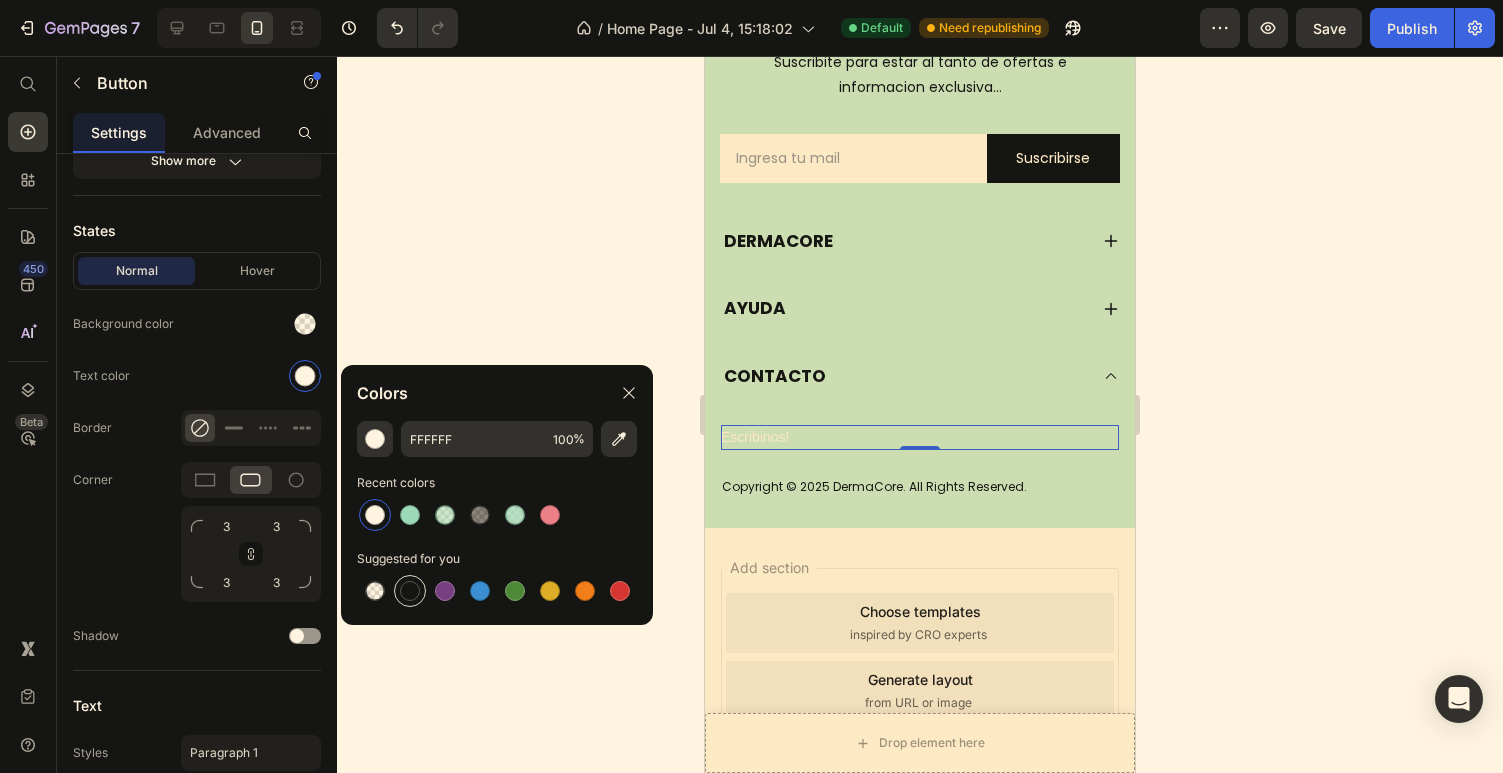 click at bounding box center [410, 591] 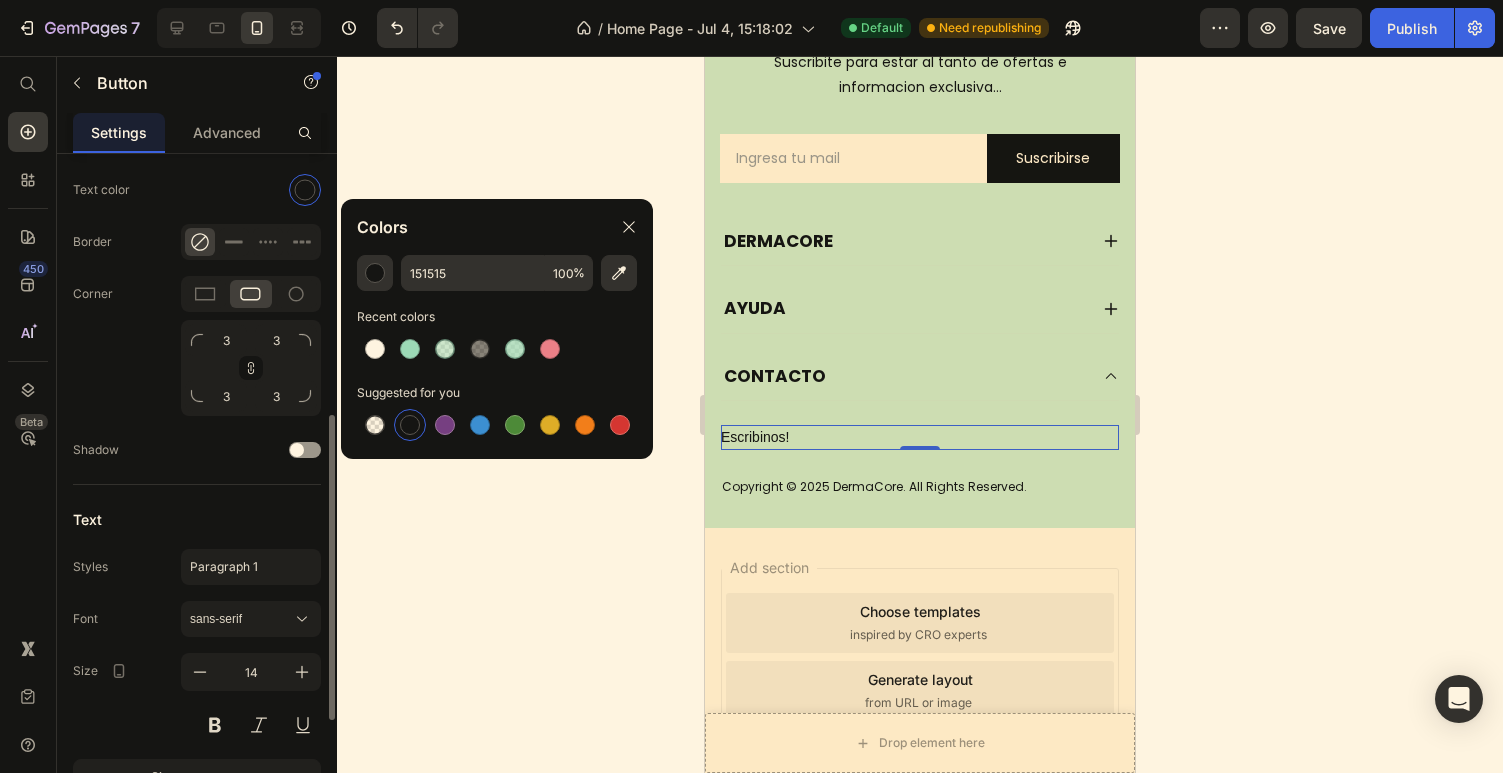 scroll, scrollTop: 662, scrollLeft: 0, axis: vertical 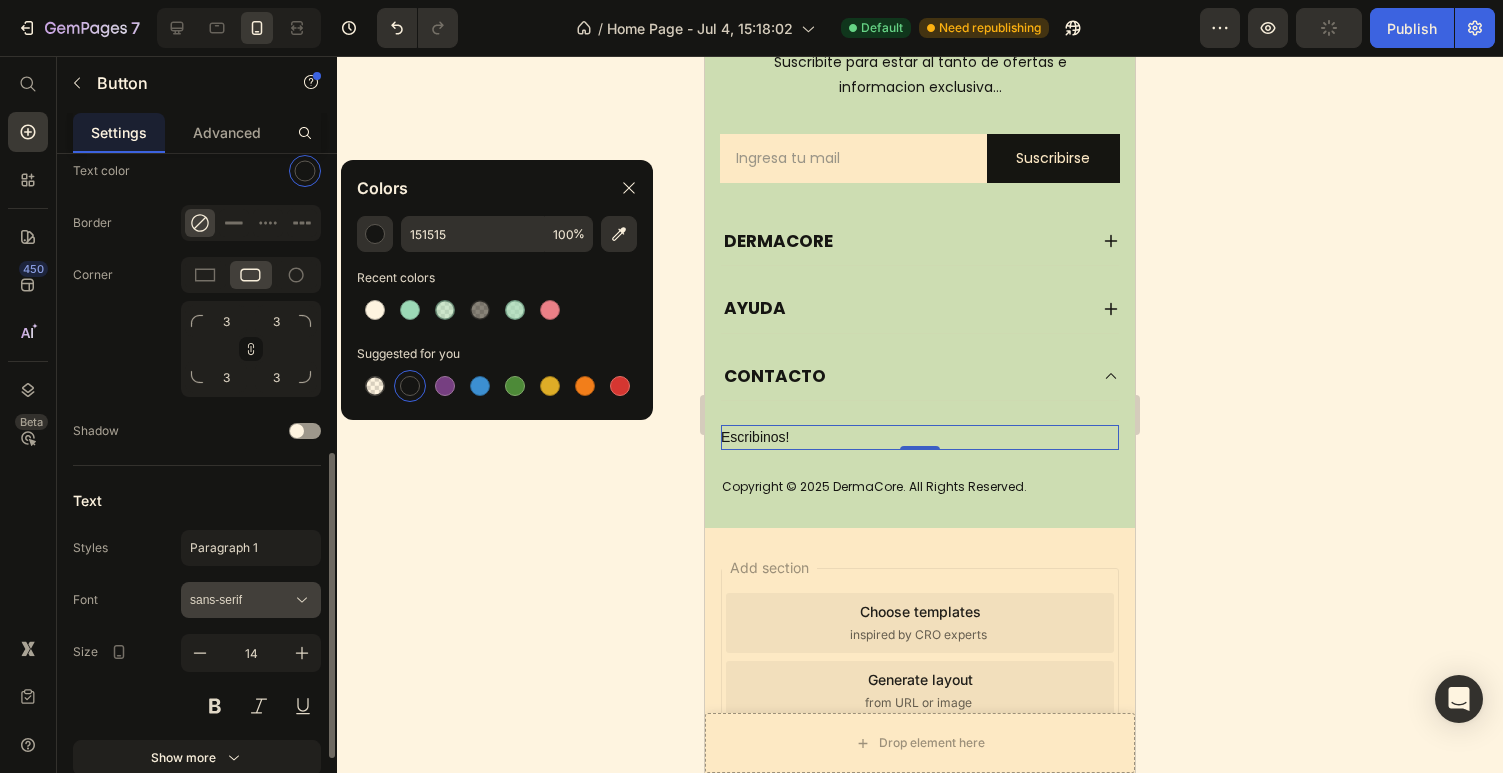 click on "sans-serif" at bounding box center [241, 600] 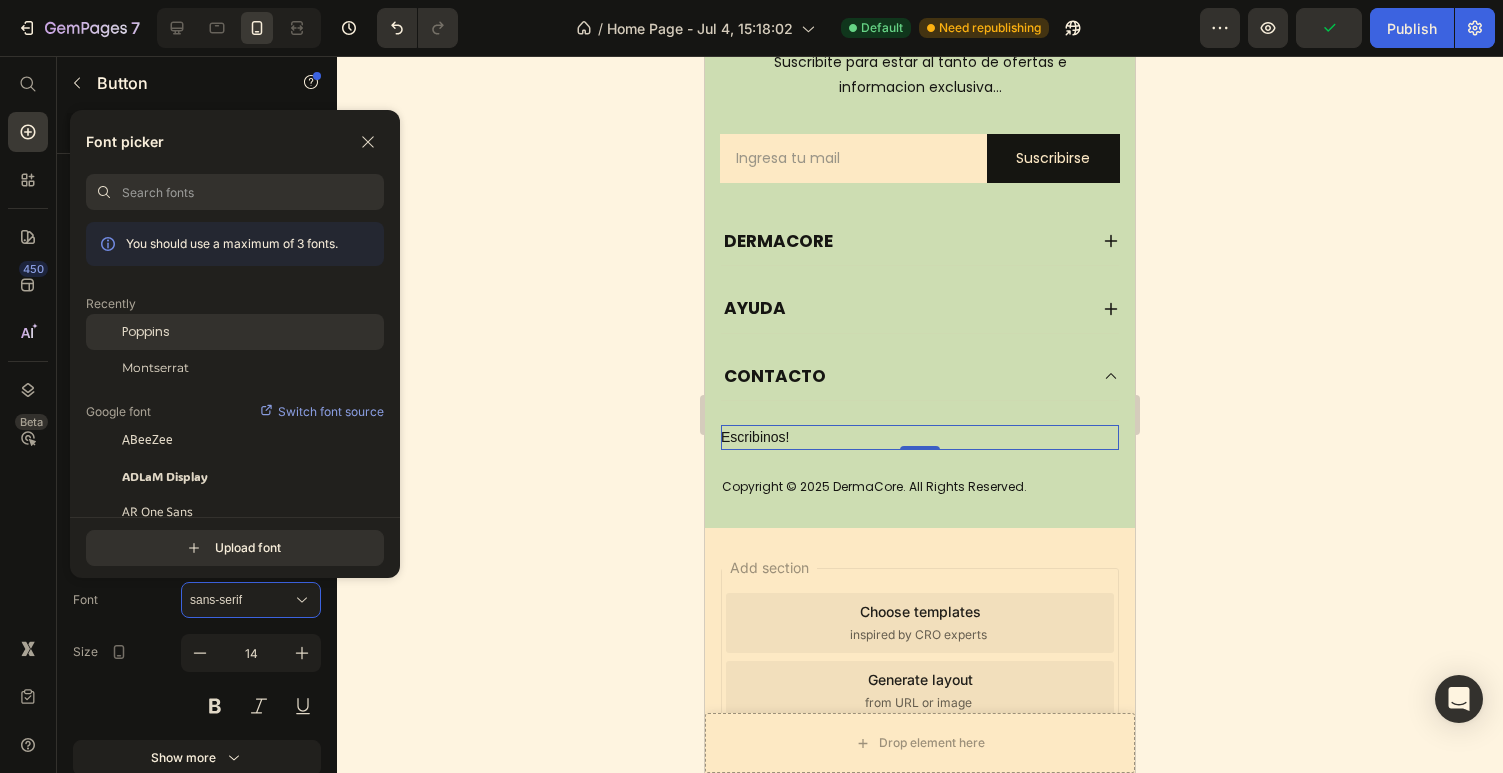 click on "Poppins" 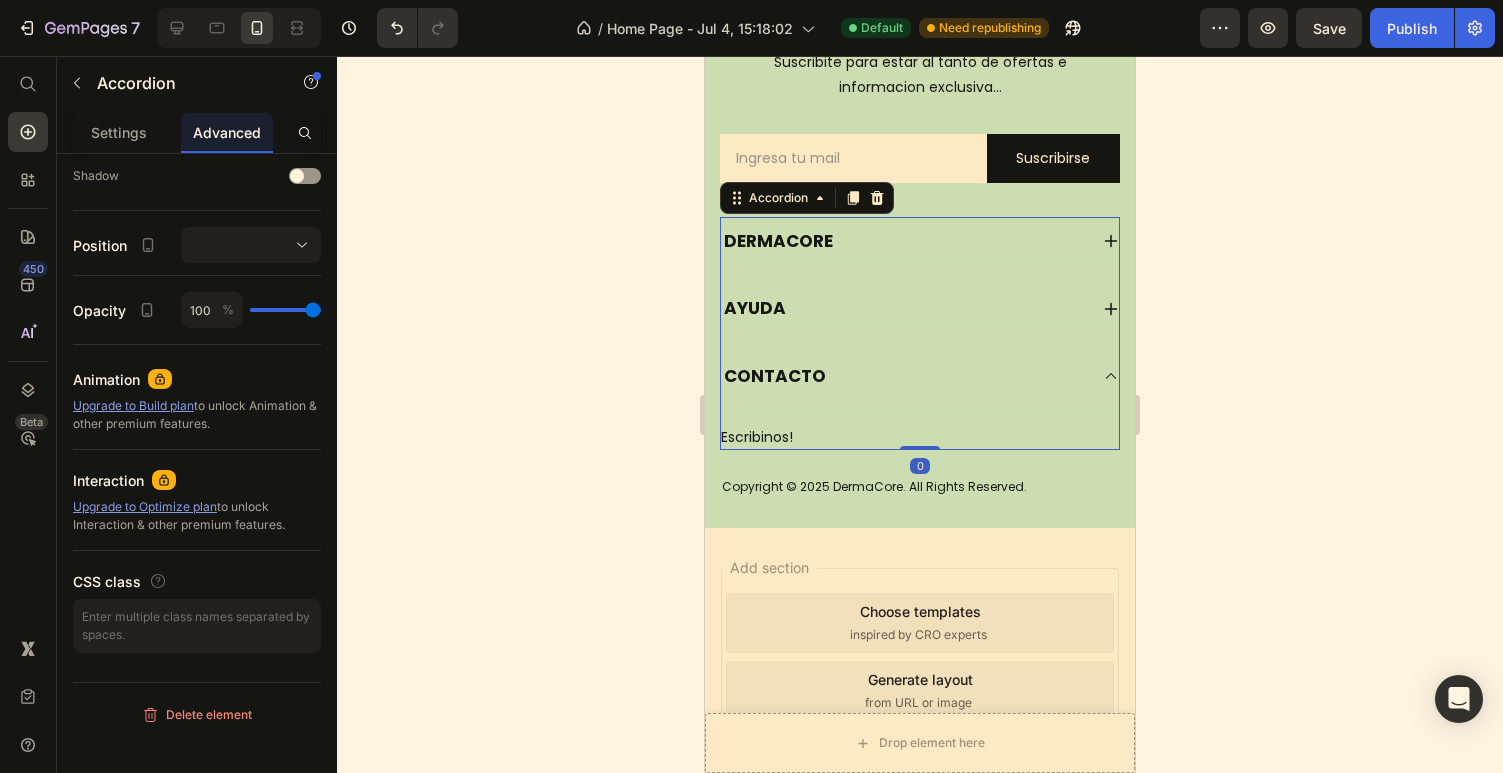 click on "CONTACTO" at bounding box center (904, 376) 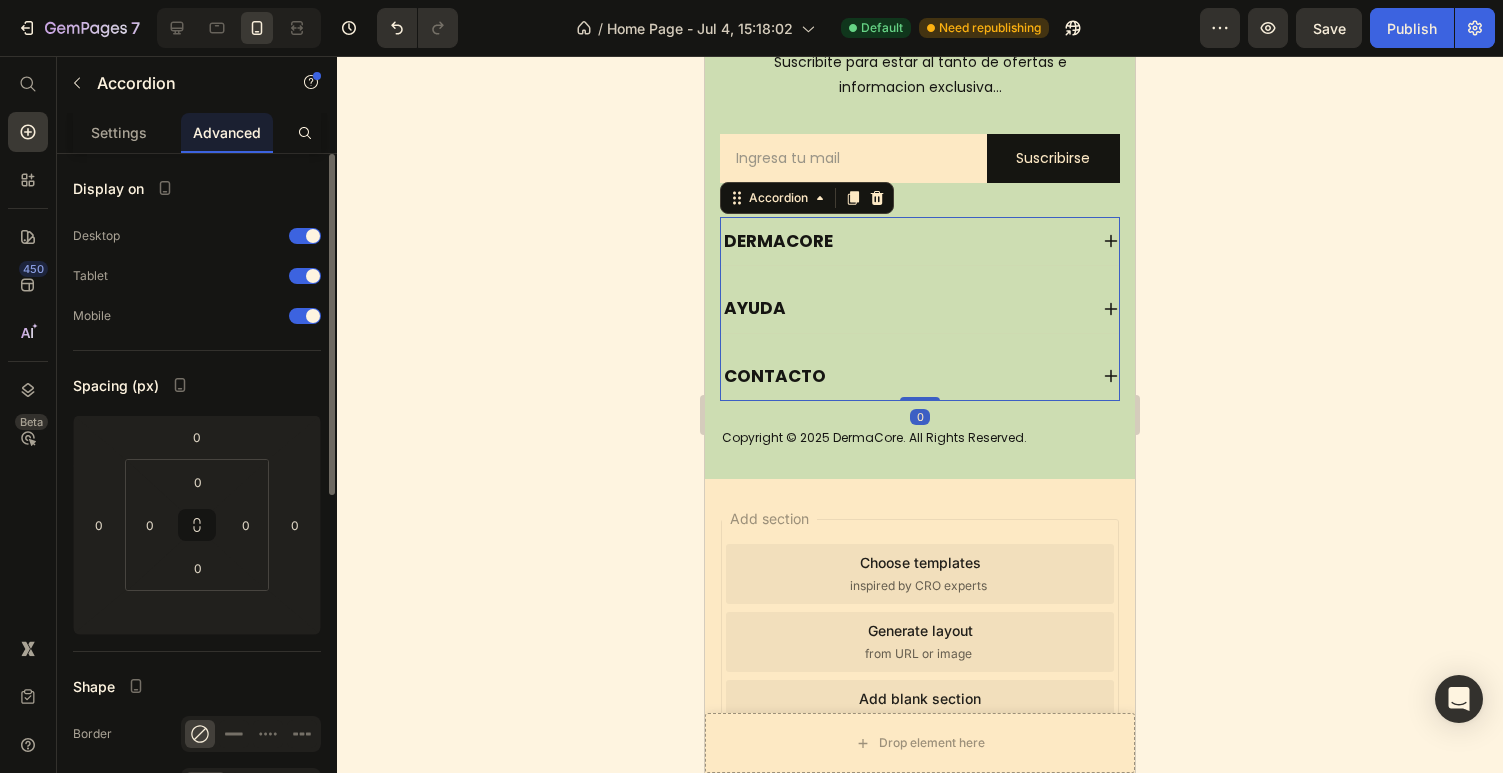 click on "AYUDA" at bounding box center (920, 308) 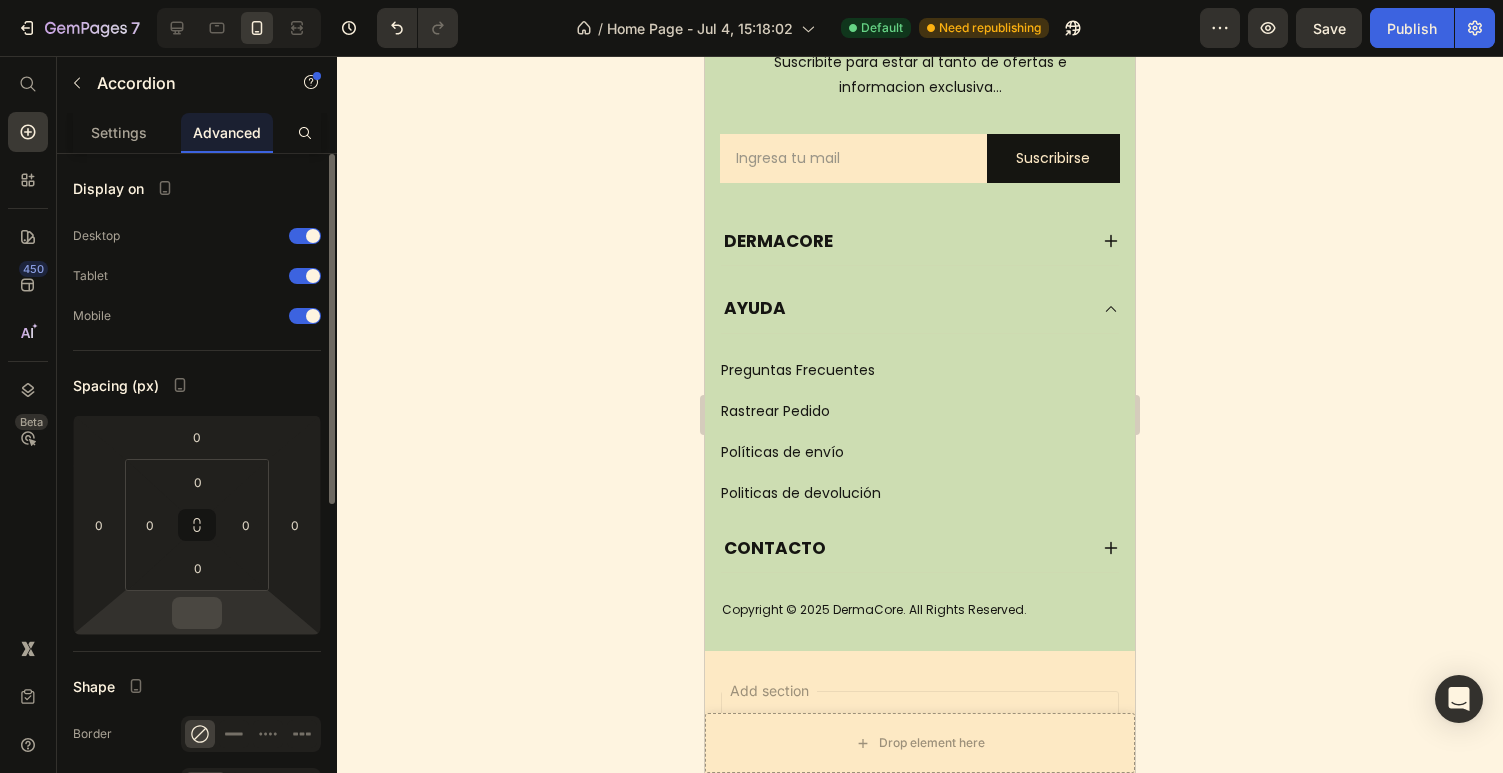 click at bounding box center [197, 613] 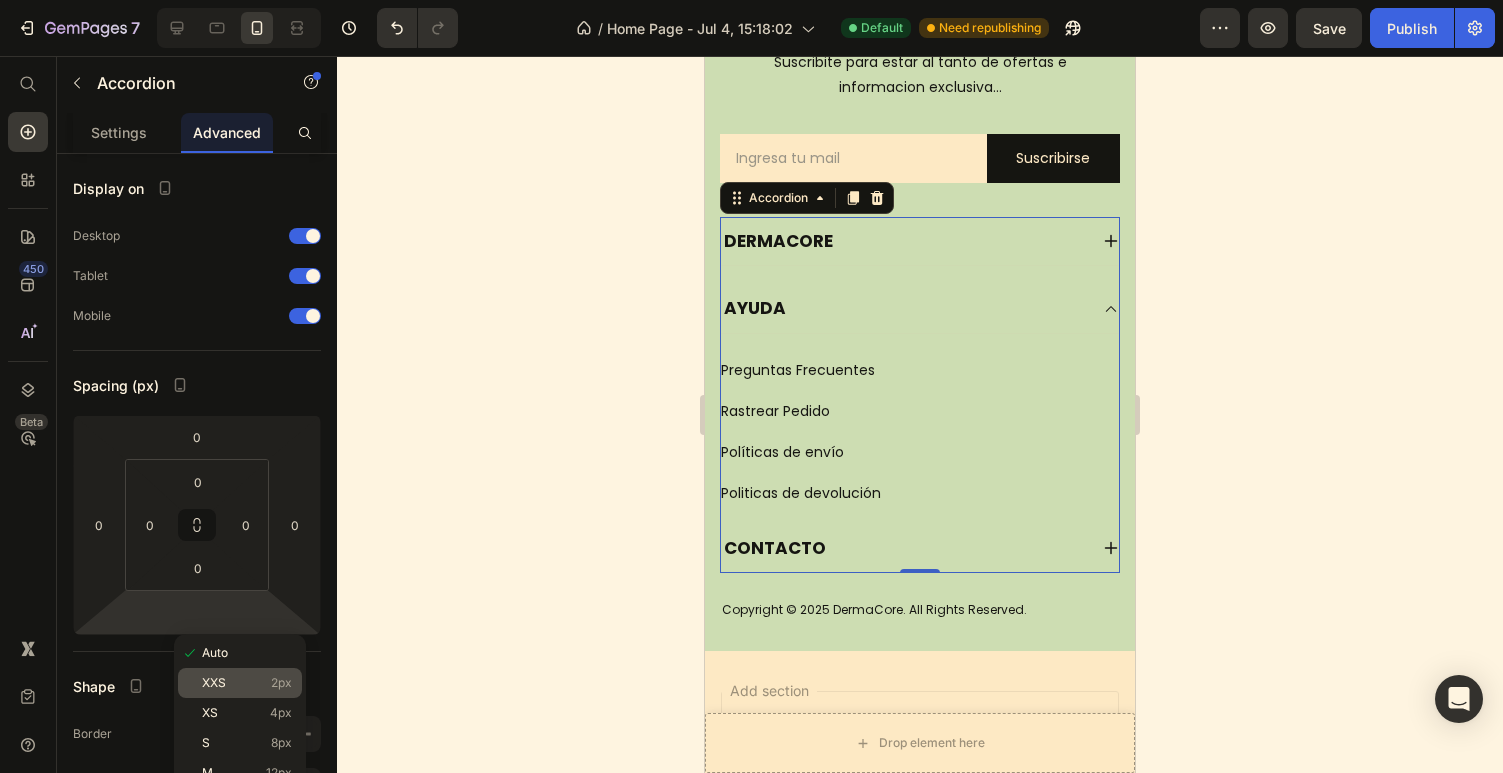 click on "XXS 2px" 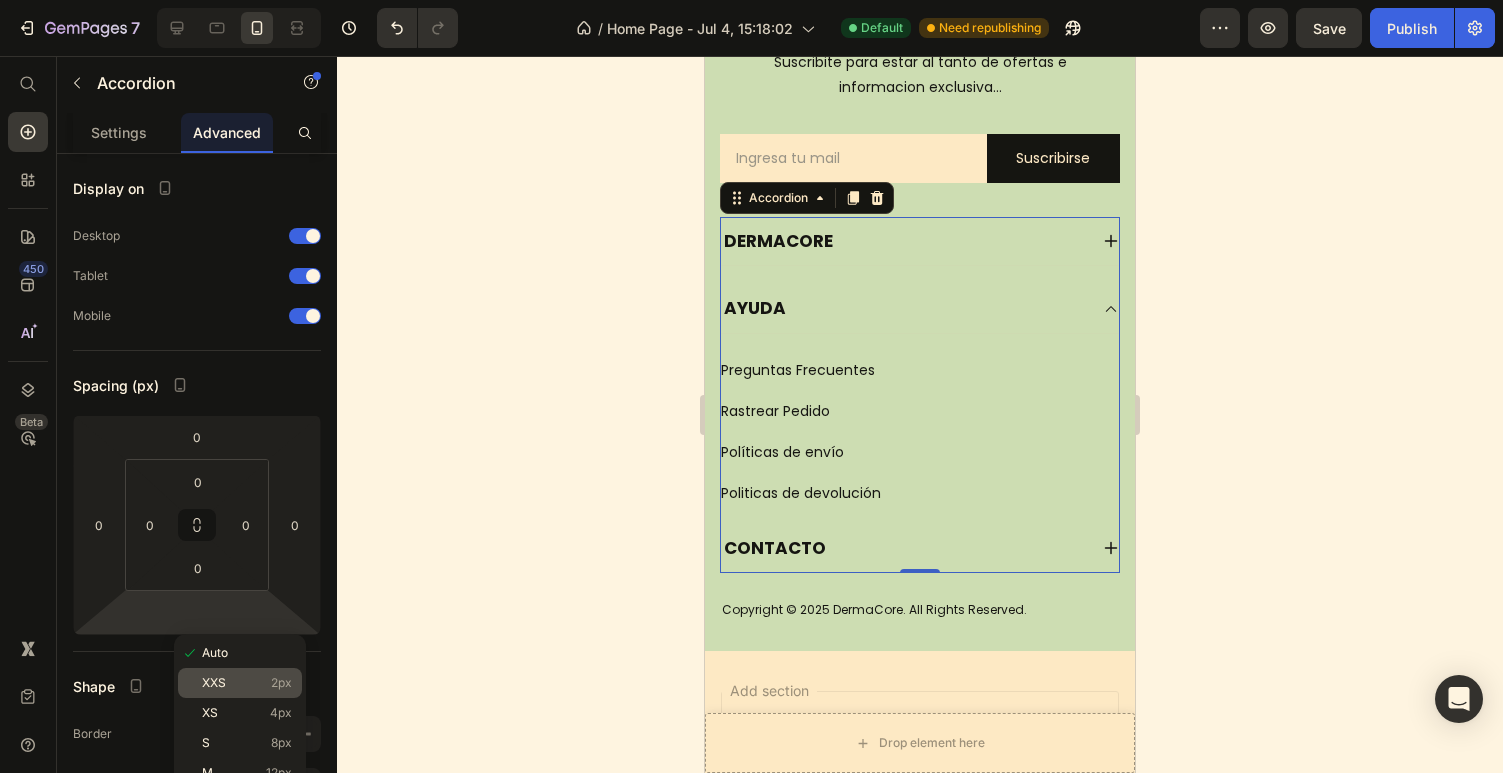 type on "2" 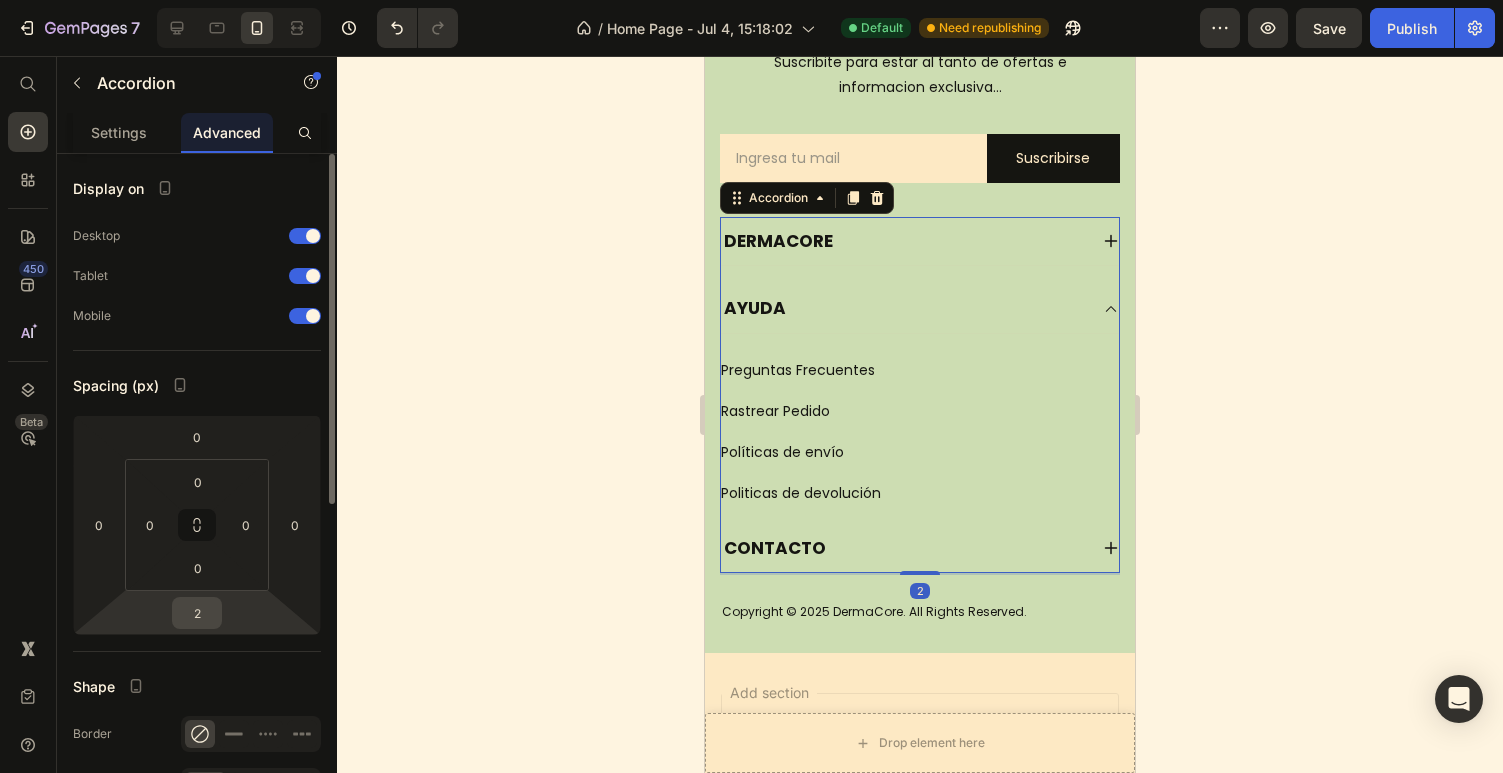 click on "2" at bounding box center [197, 613] 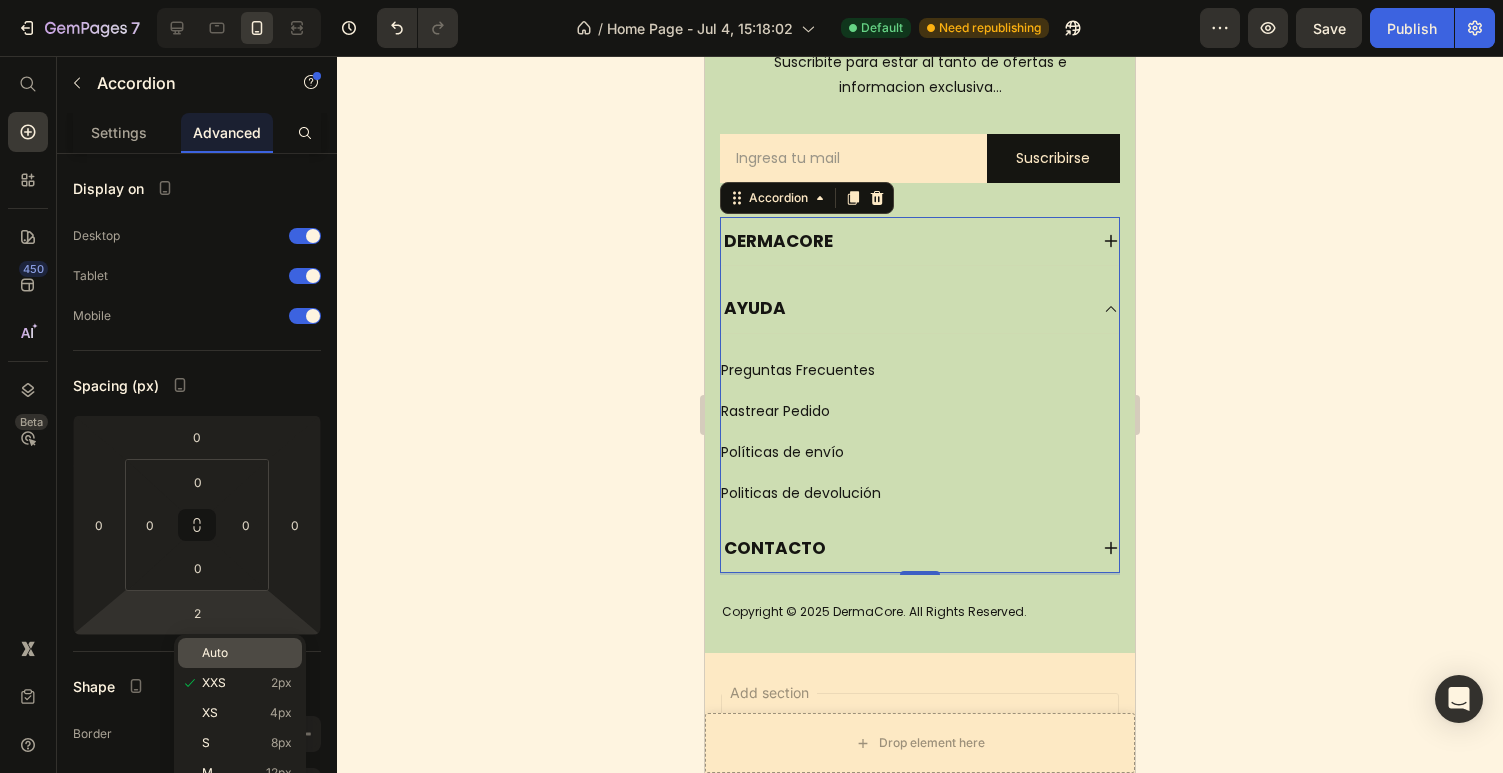 click on "Auto" at bounding box center [215, 653] 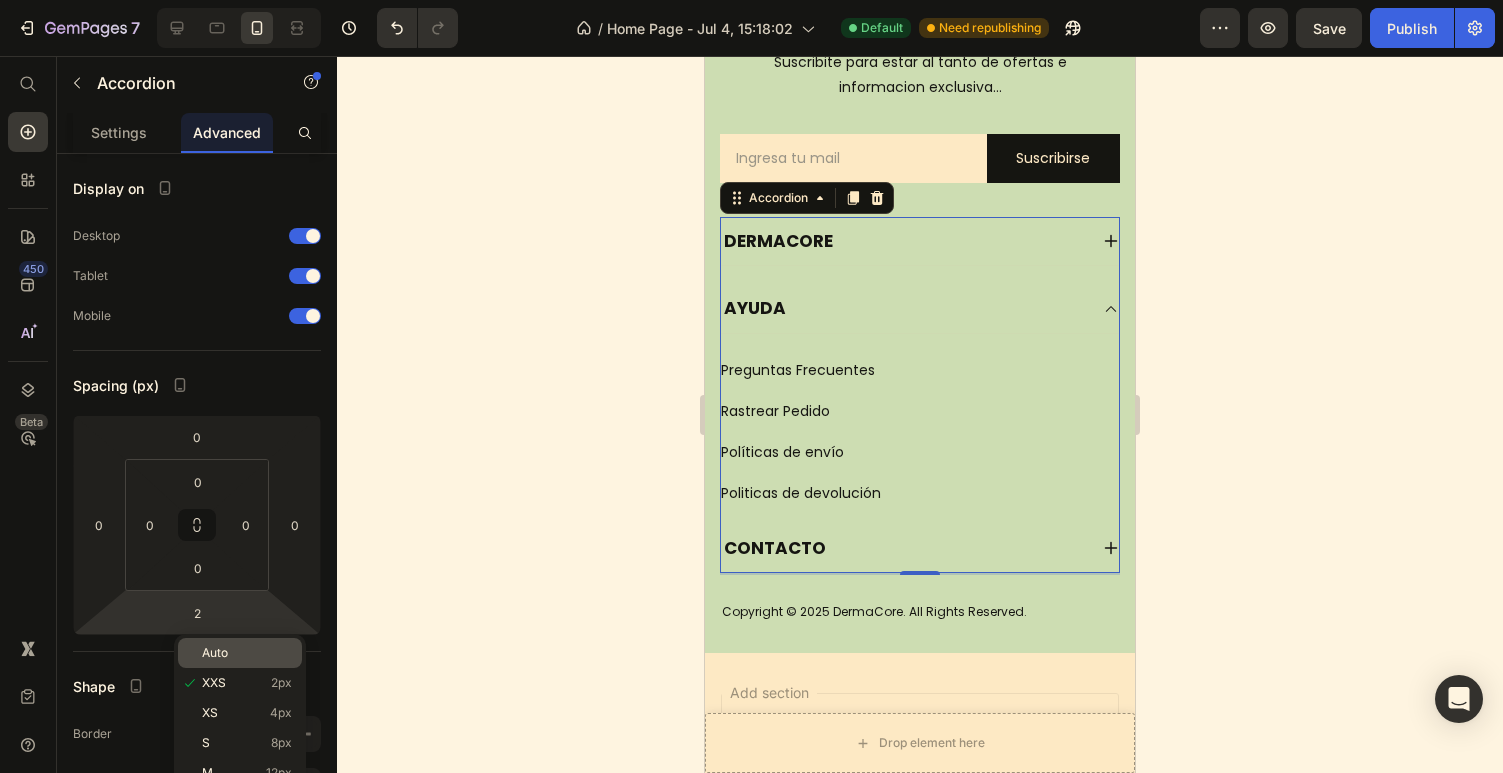 type 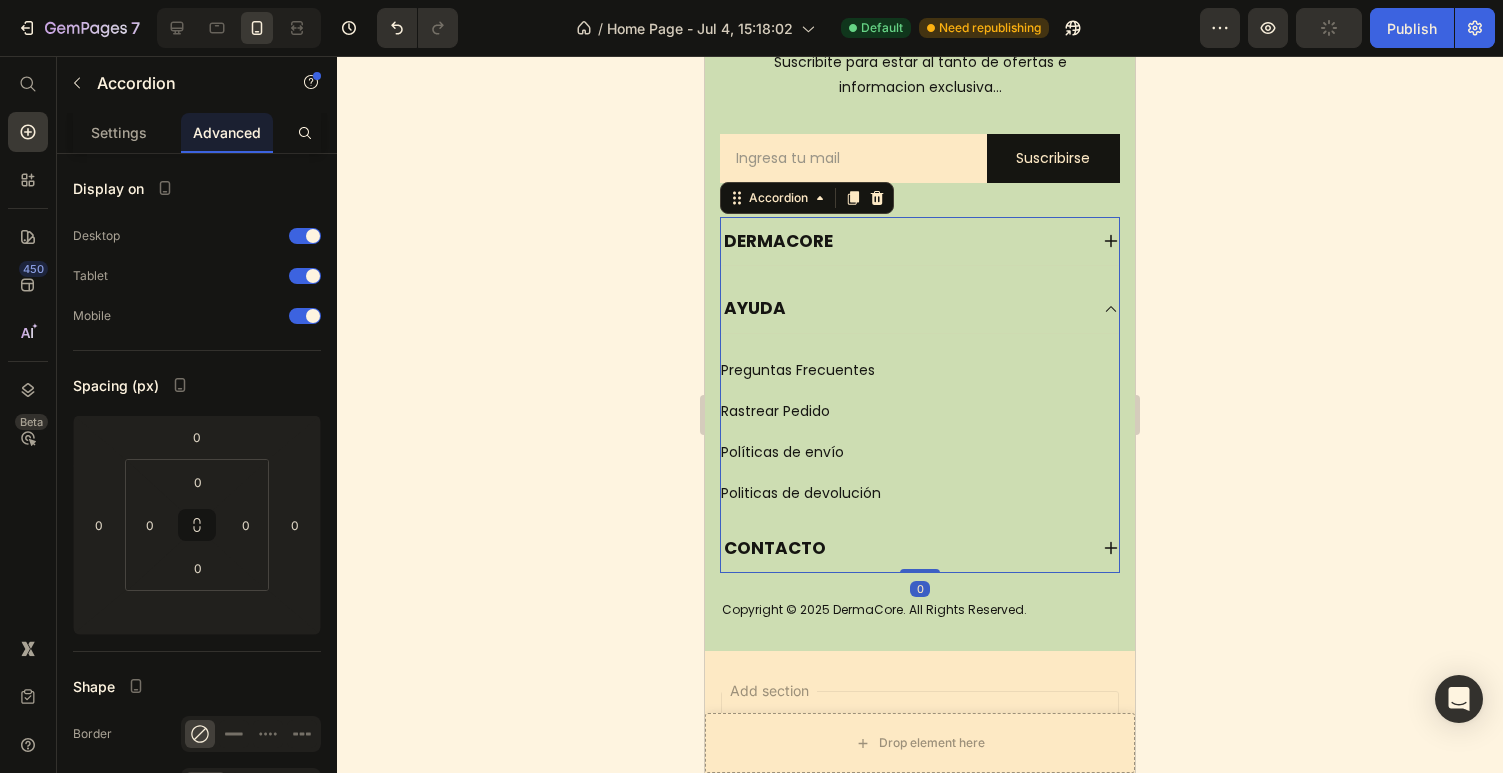 click 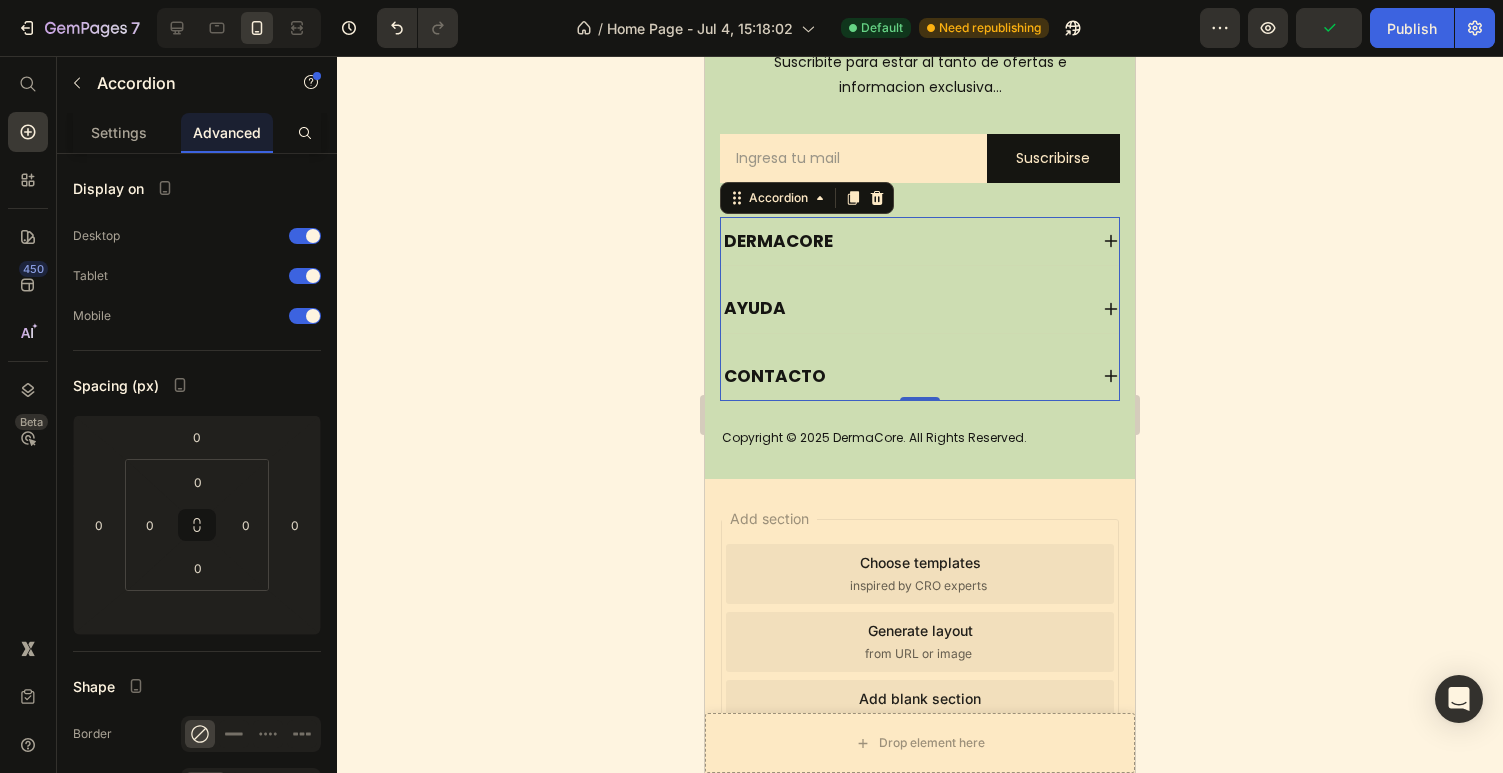 click 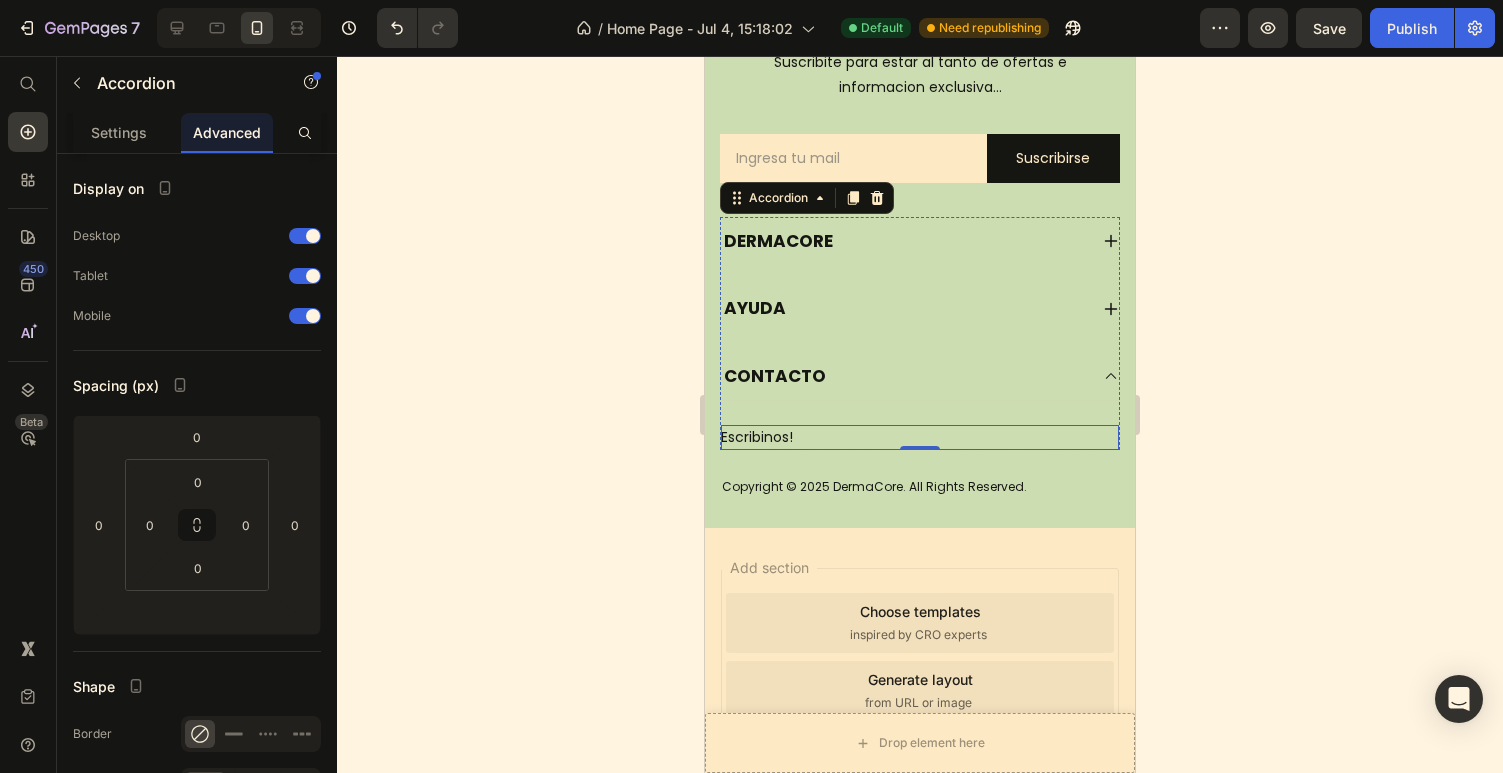 click on "Escribinos! Button" at bounding box center [920, 437] 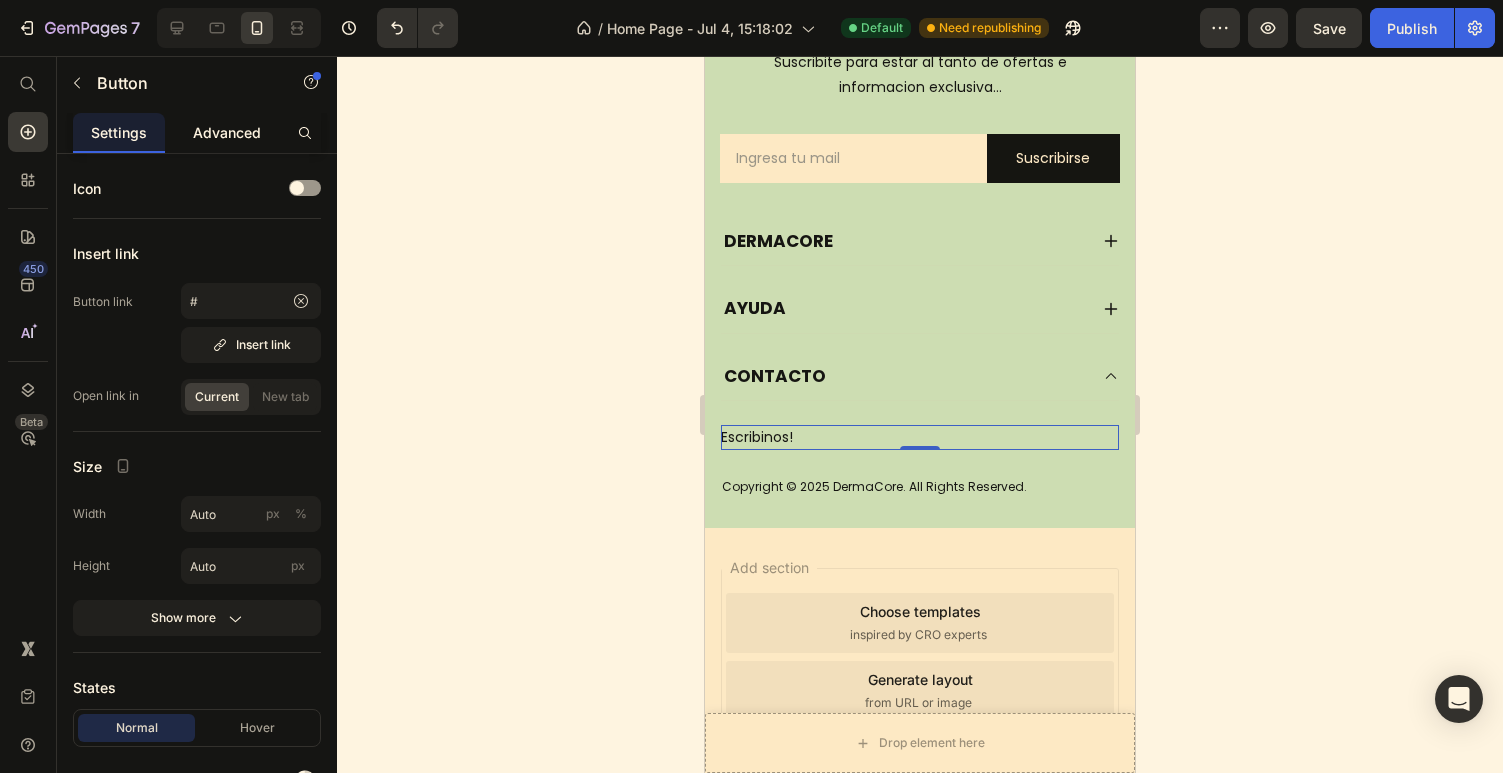 click on "Advanced" at bounding box center (227, 132) 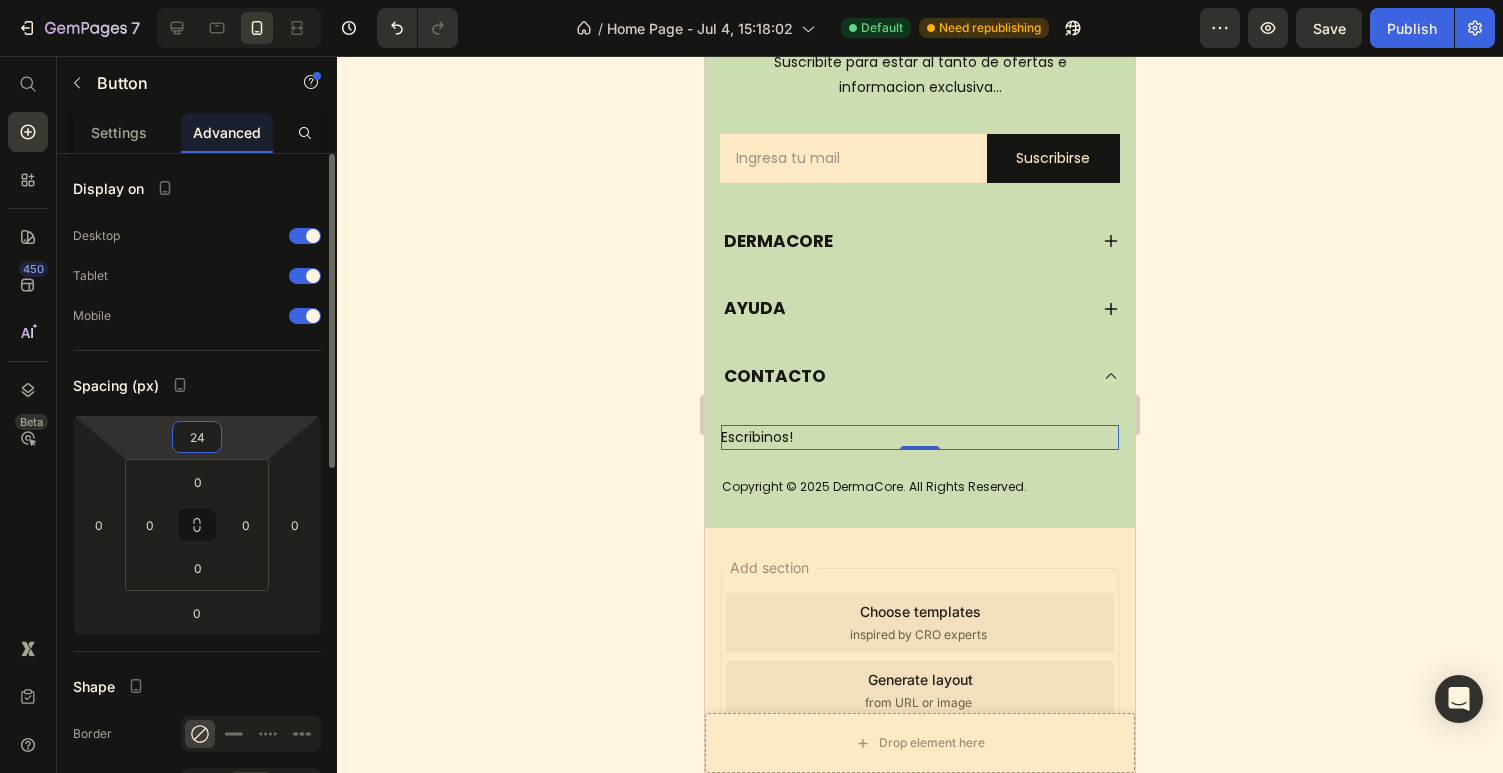 click on "24" at bounding box center [197, 437] 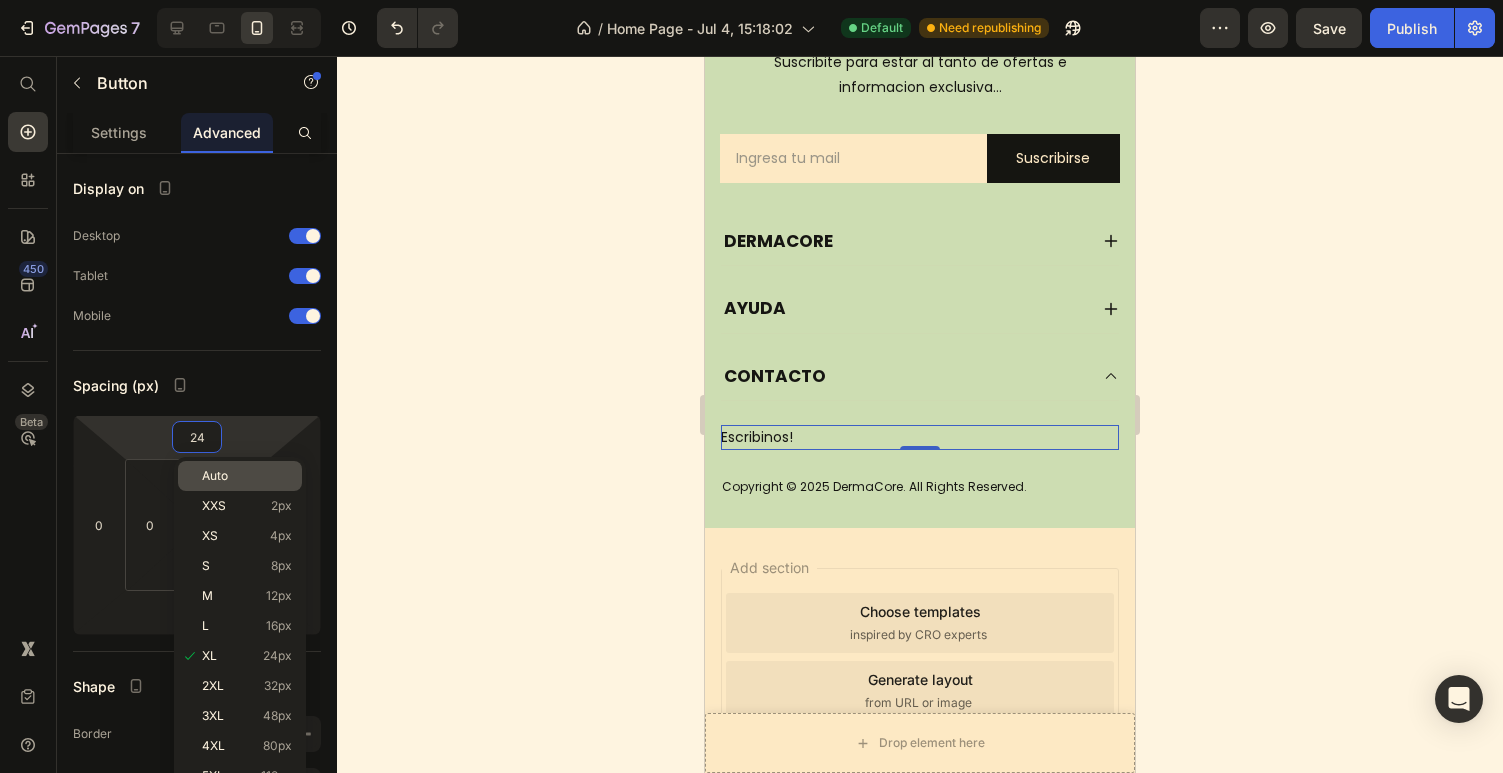 click on "Auto" at bounding box center [215, 476] 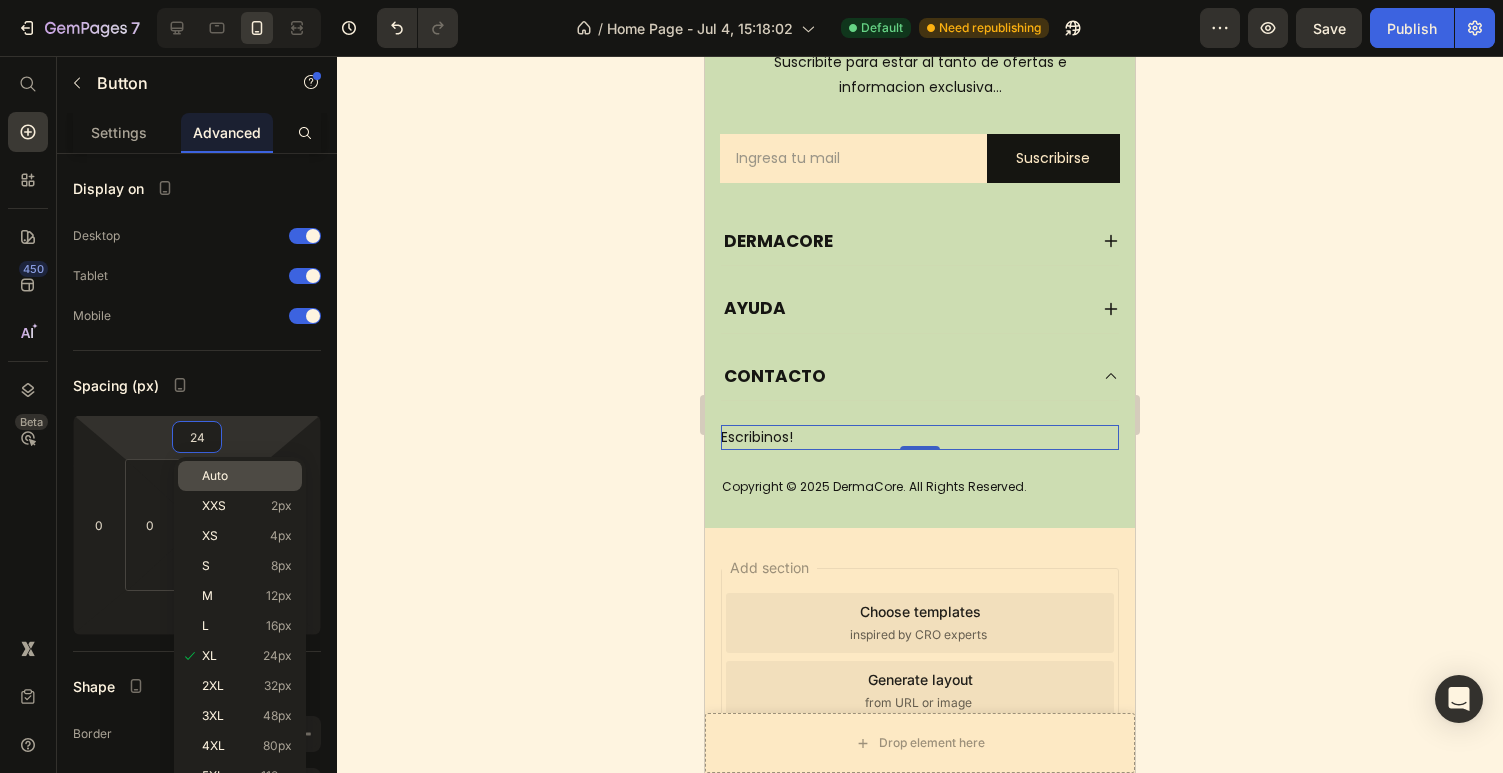 type 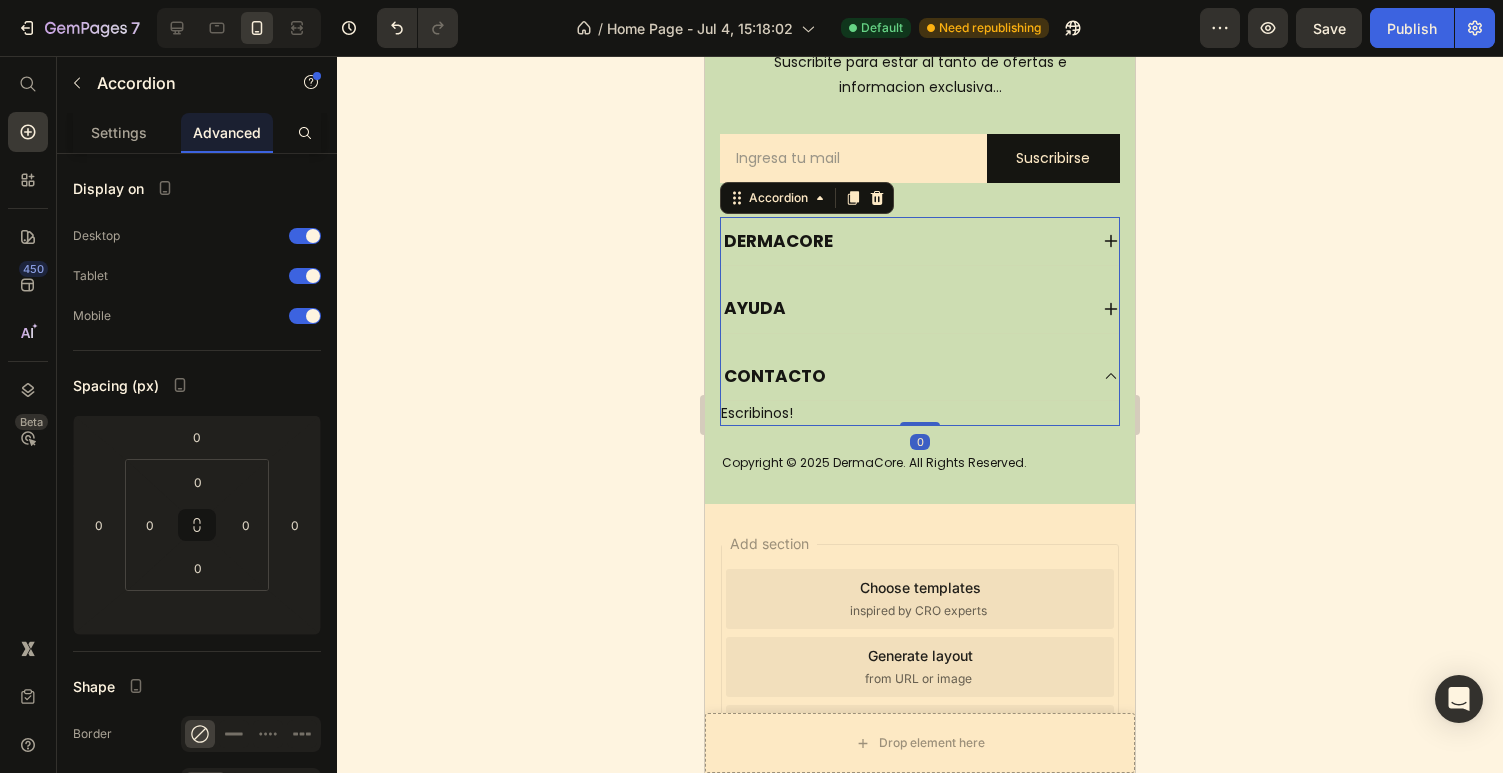 click on "CONTACTO" at bounding box center [904, 376] 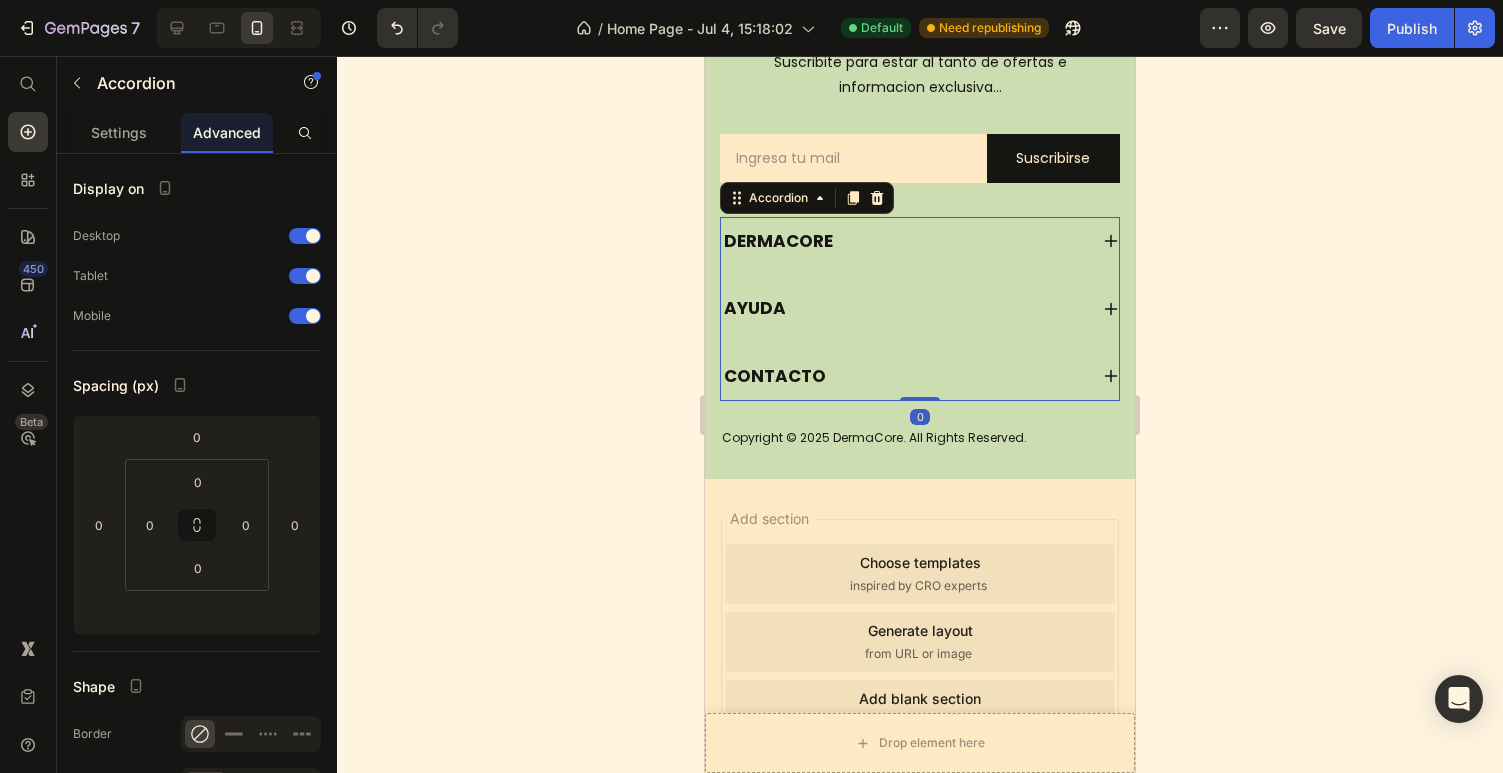 click on "AYUDA" at bounding box center (904, 308) 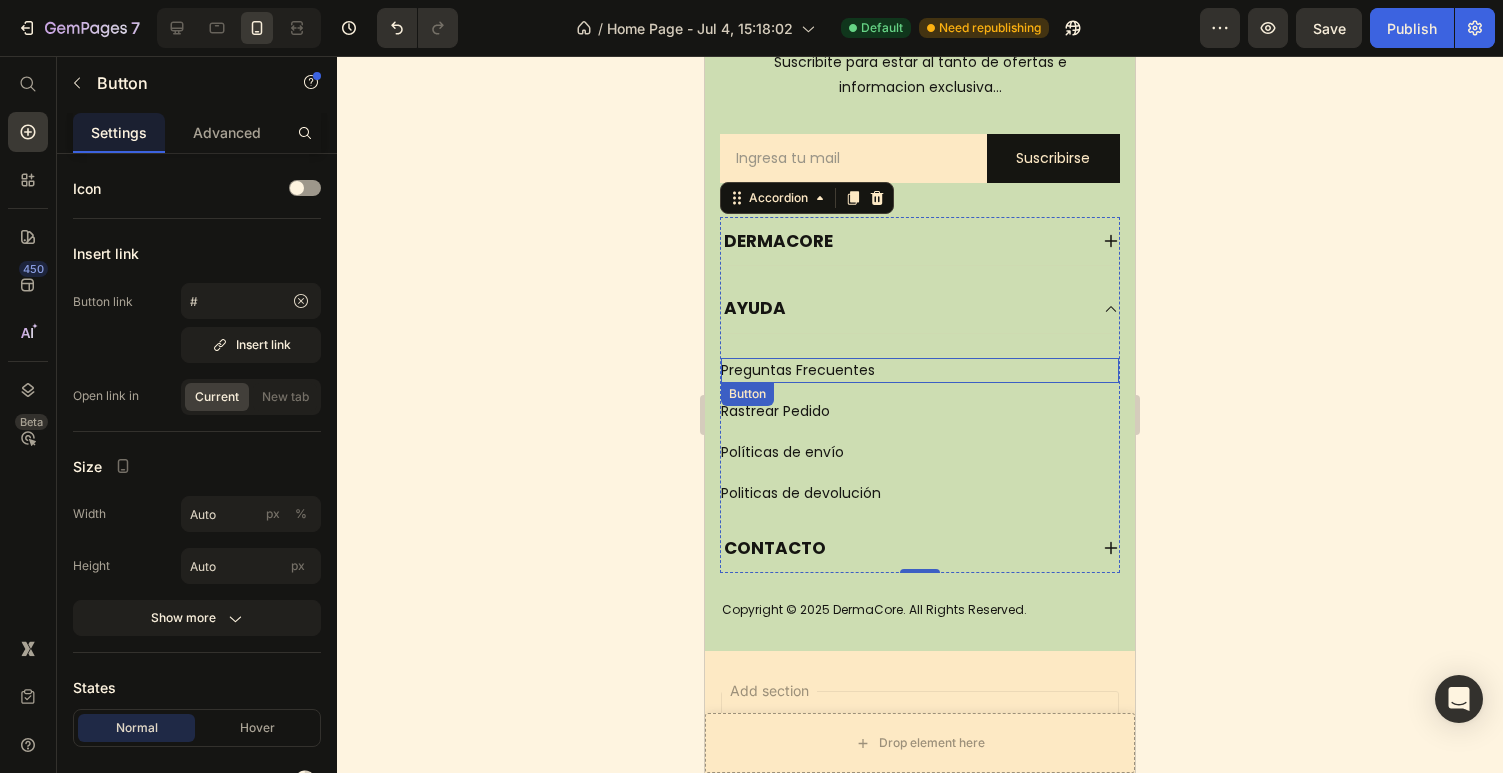 click on "Preguntas Frecuentes Button" at bounding box center (920, 370) 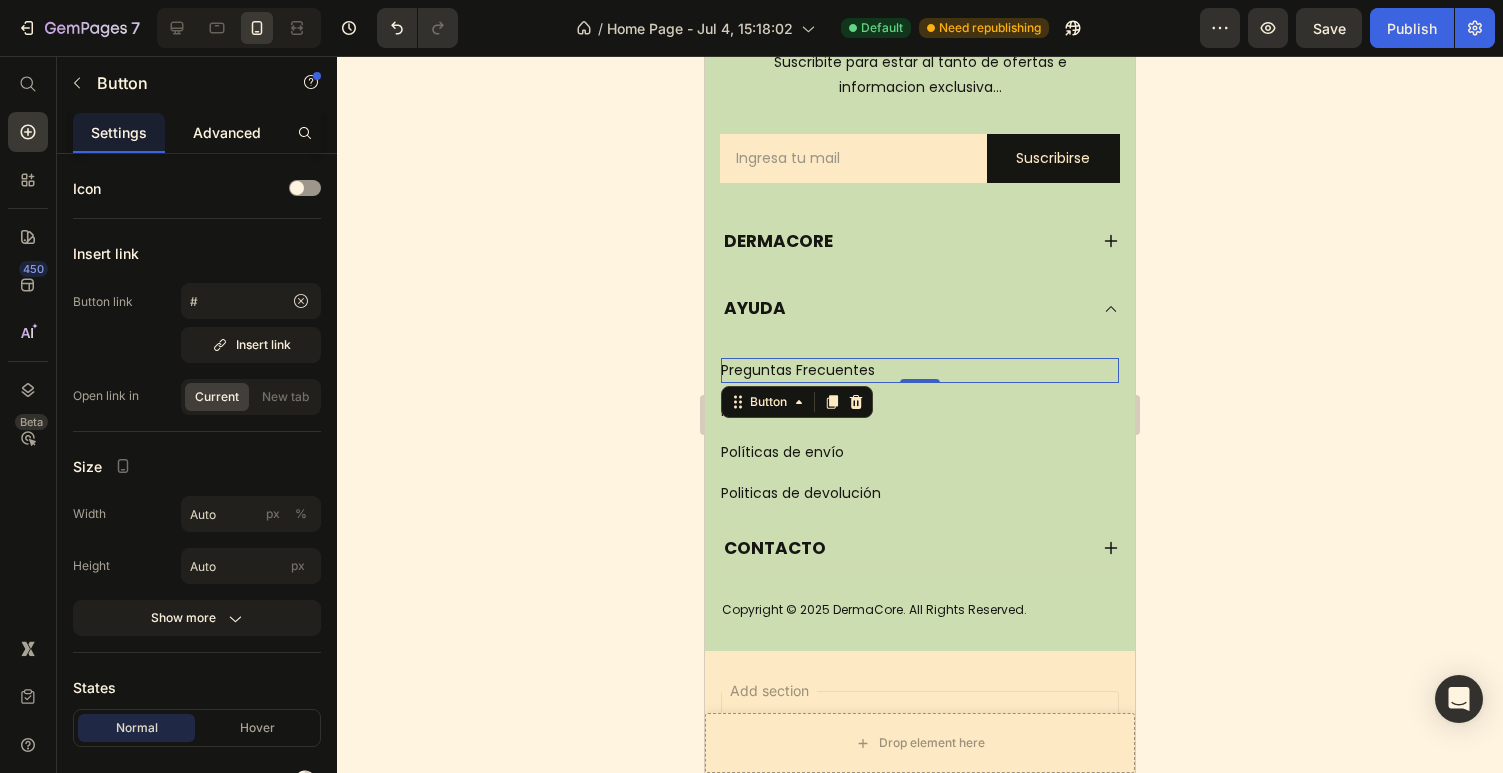 click on "Advanced" 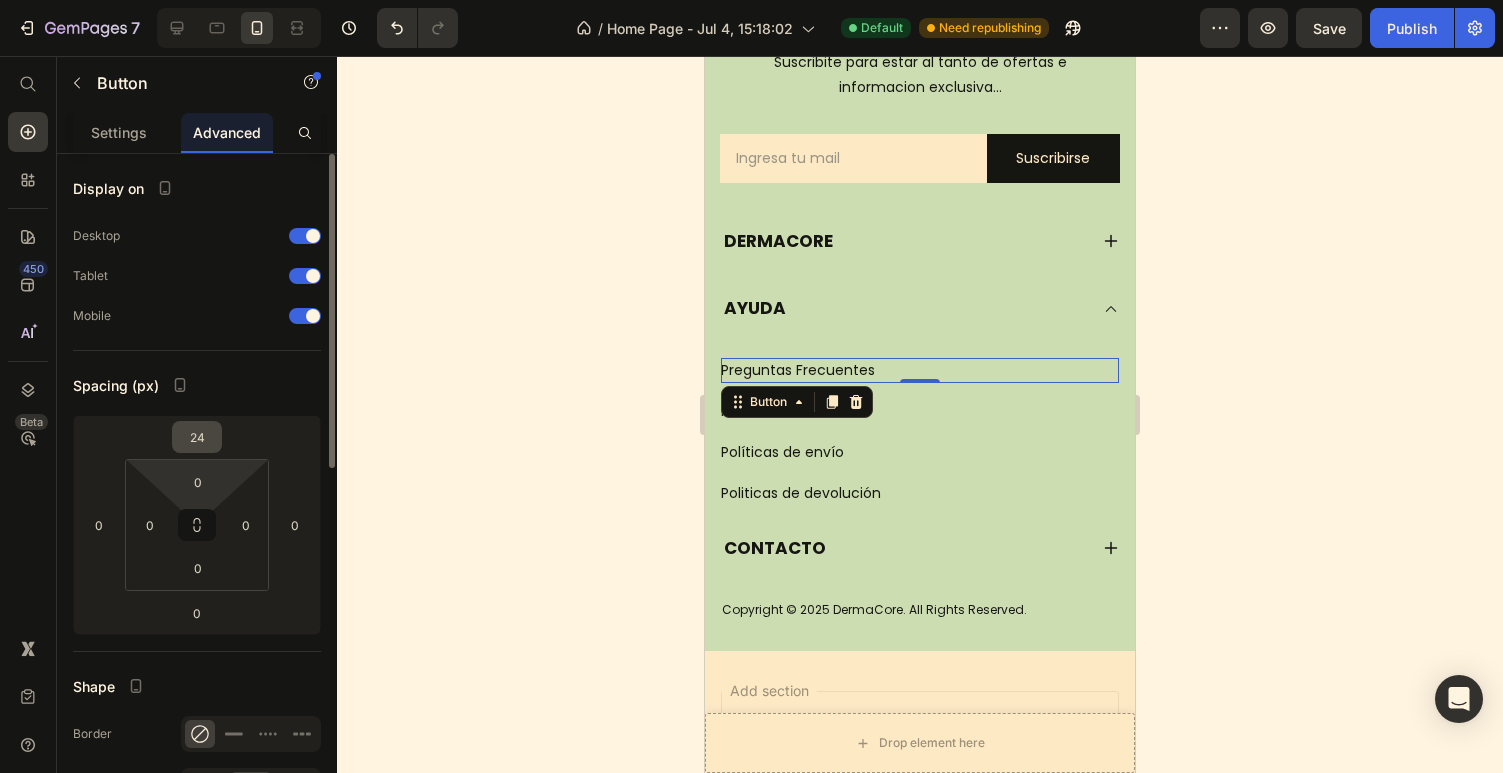 click on "24" at bounding box center (197, 437) 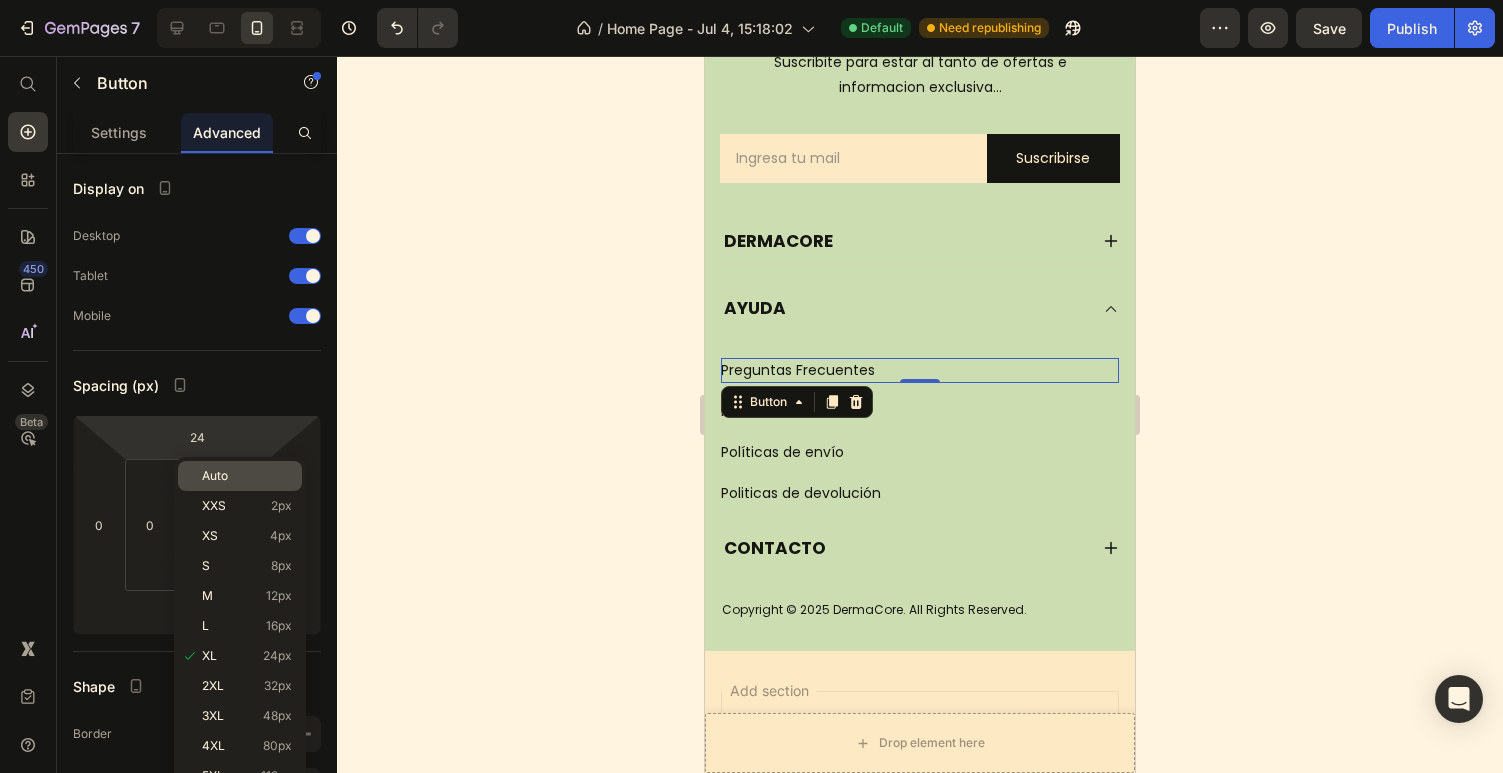 click on "Auto" at bounding box center (247, 476) 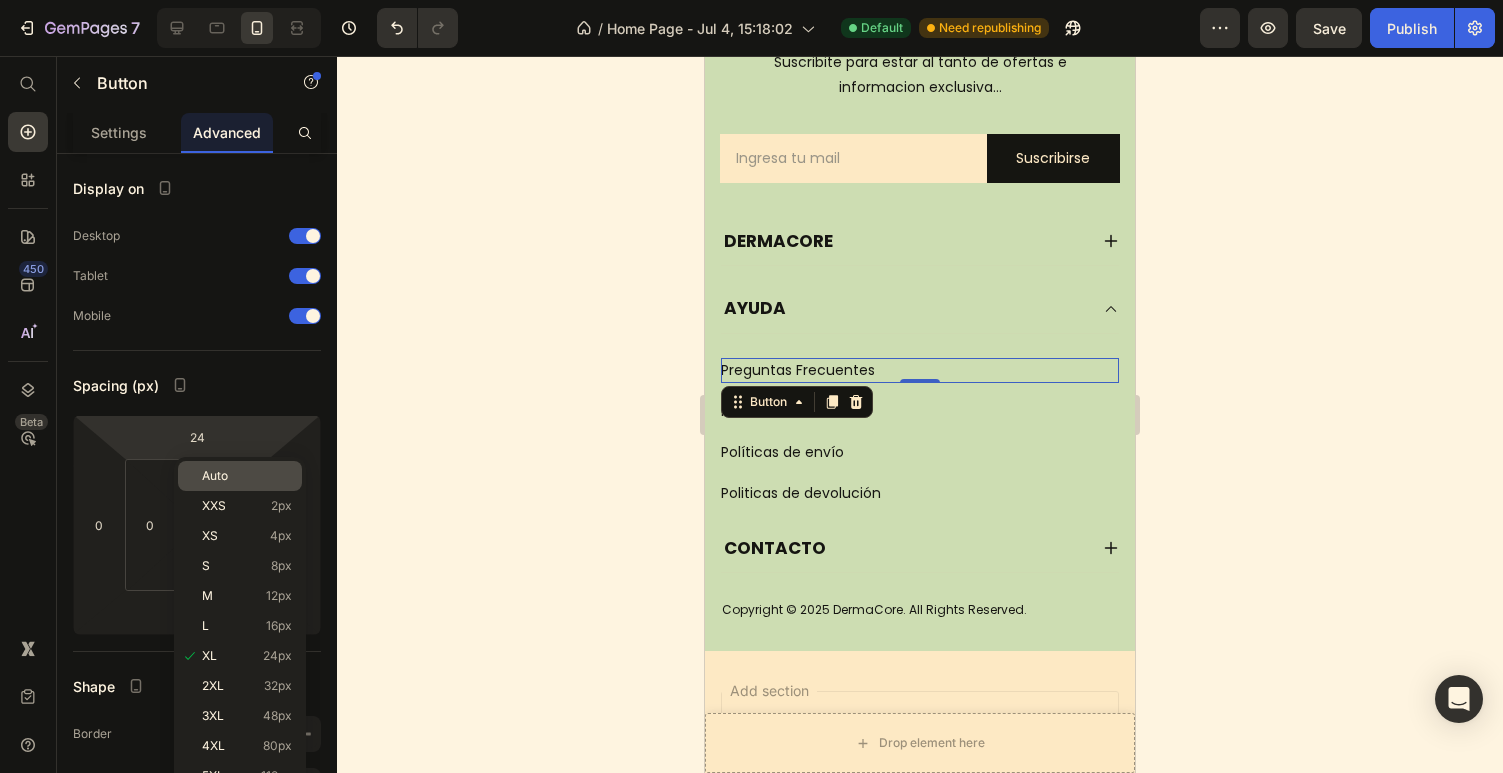 type 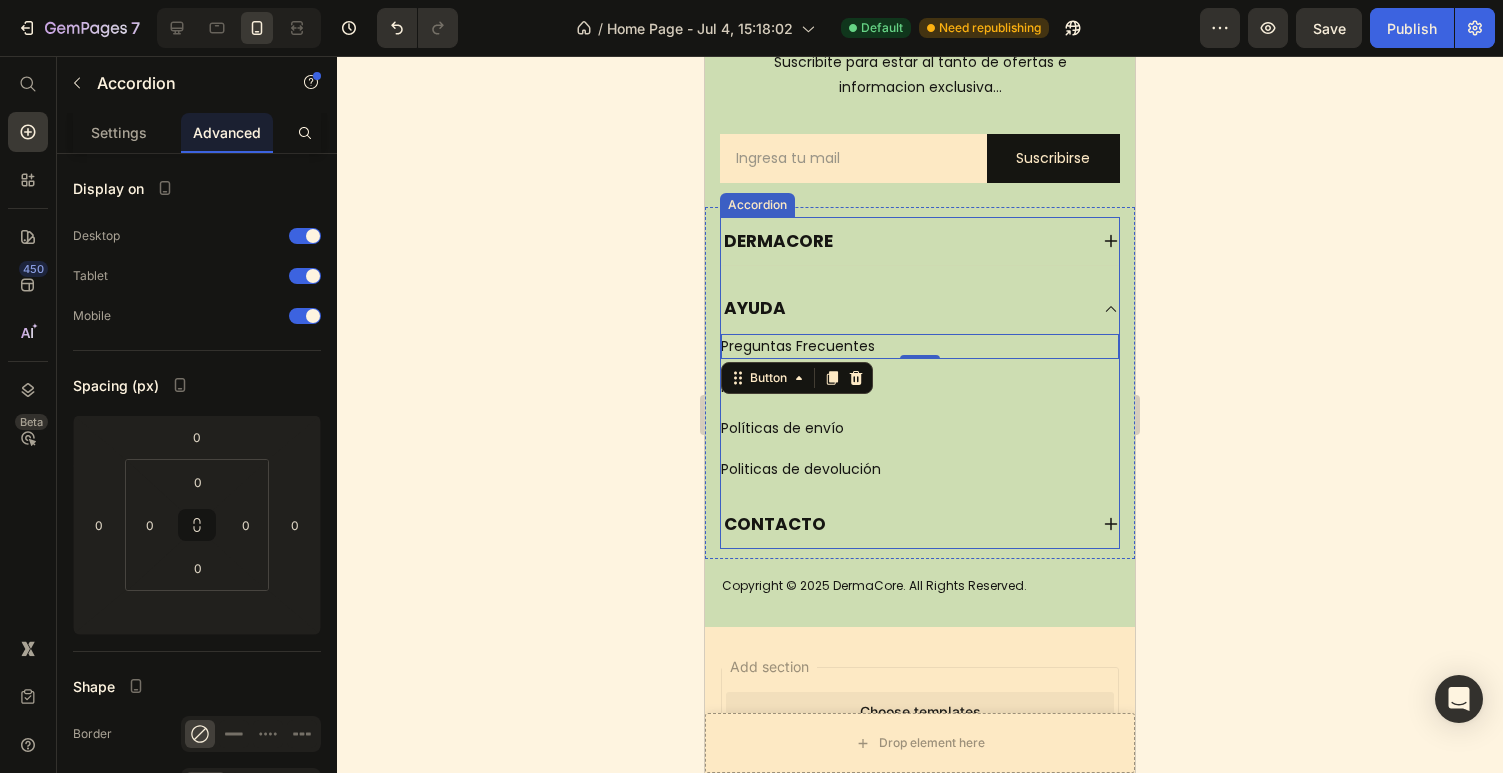 click on "AYUDA" at bounding box center [904, 308] 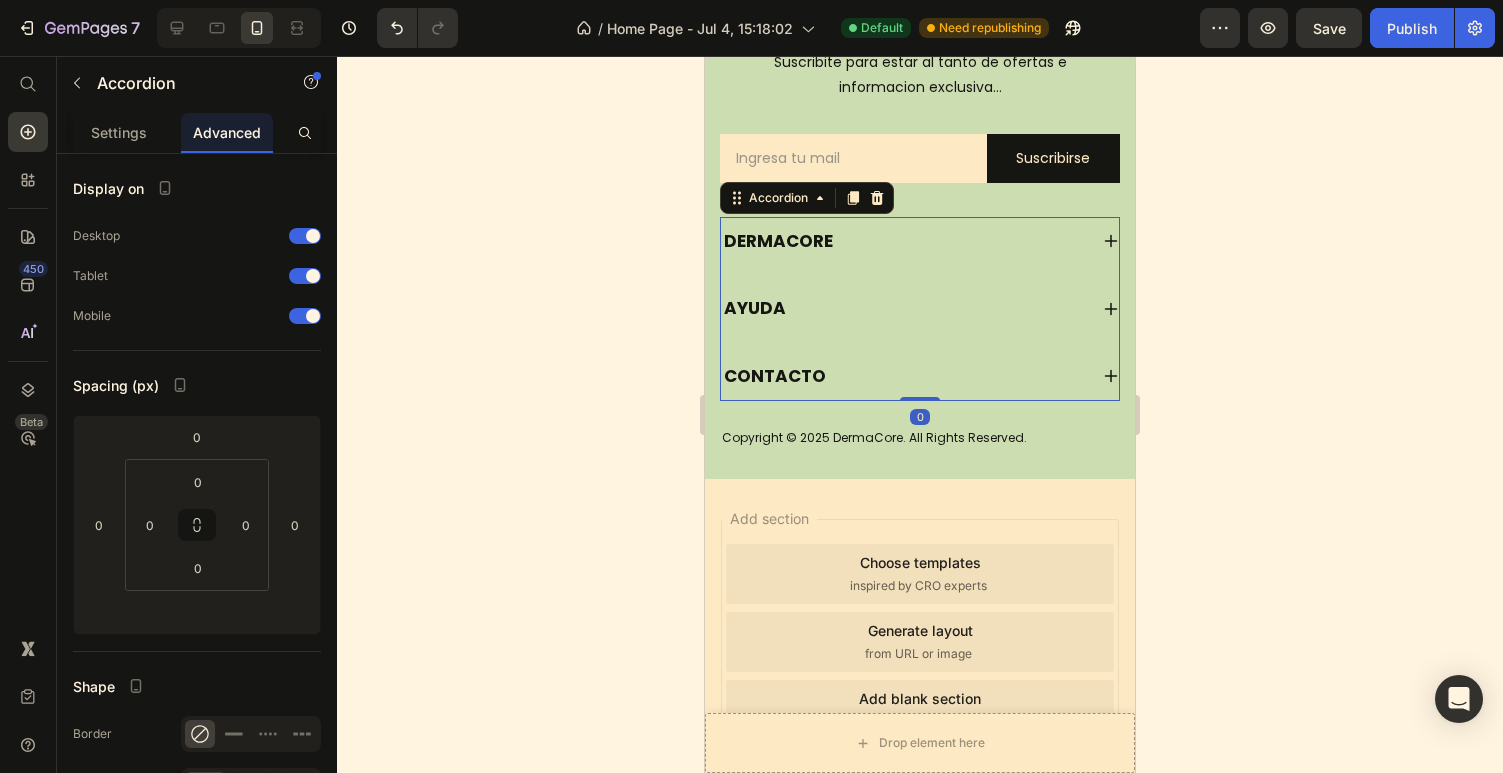 click on "DERMACORE" at bounding box center [904, 241] 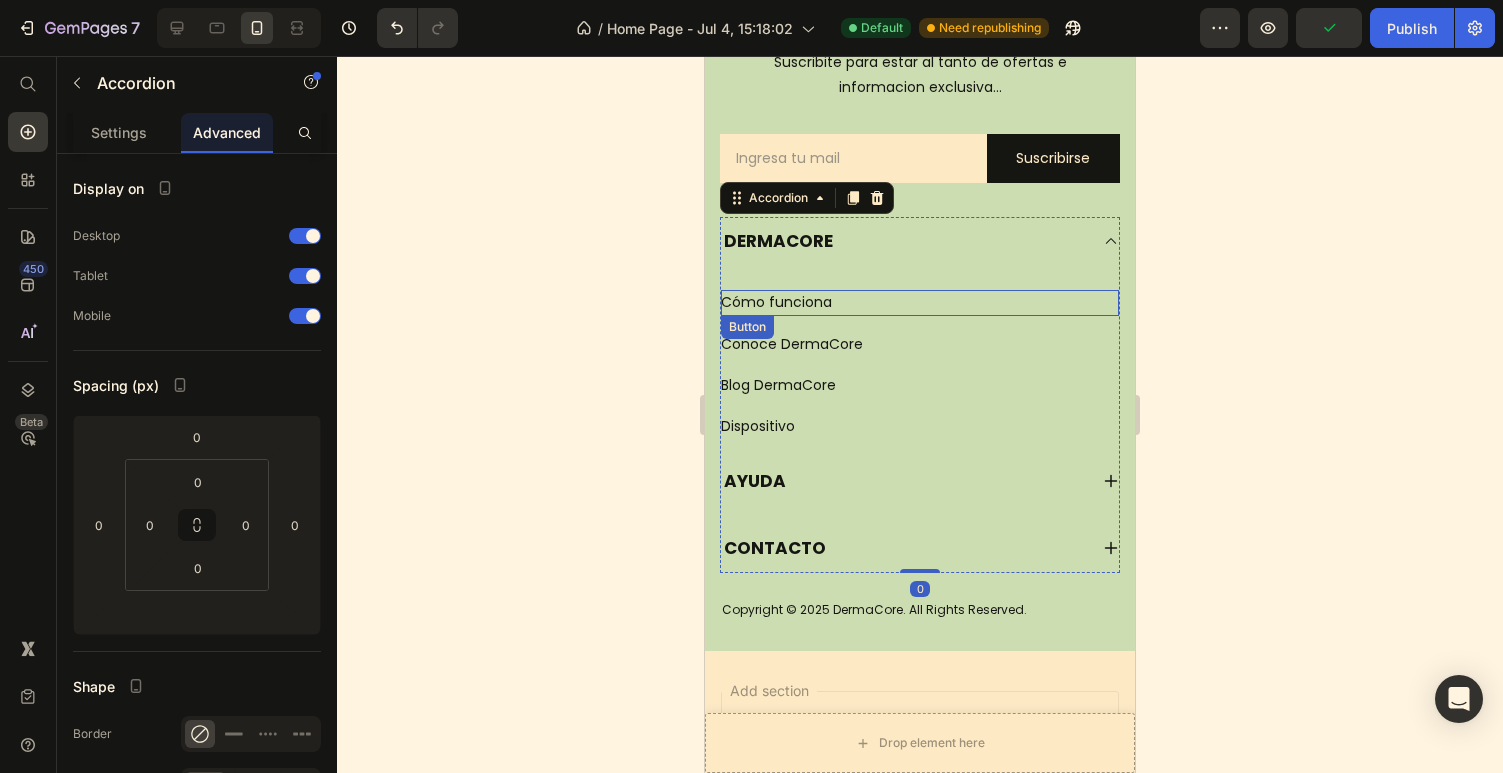 click on "Cómo funciona Button" at bounding box center [920, 302] 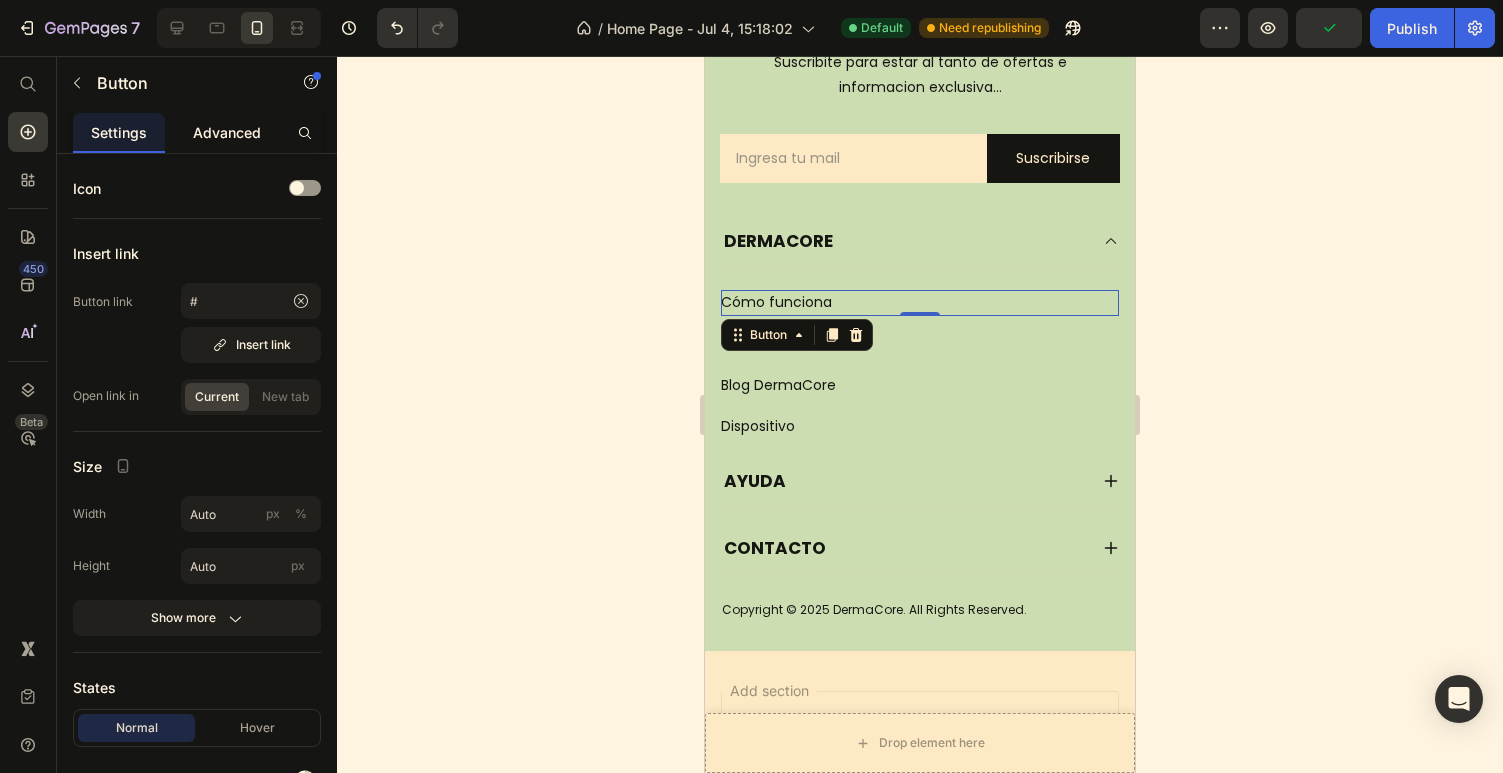 click on "Advanced" 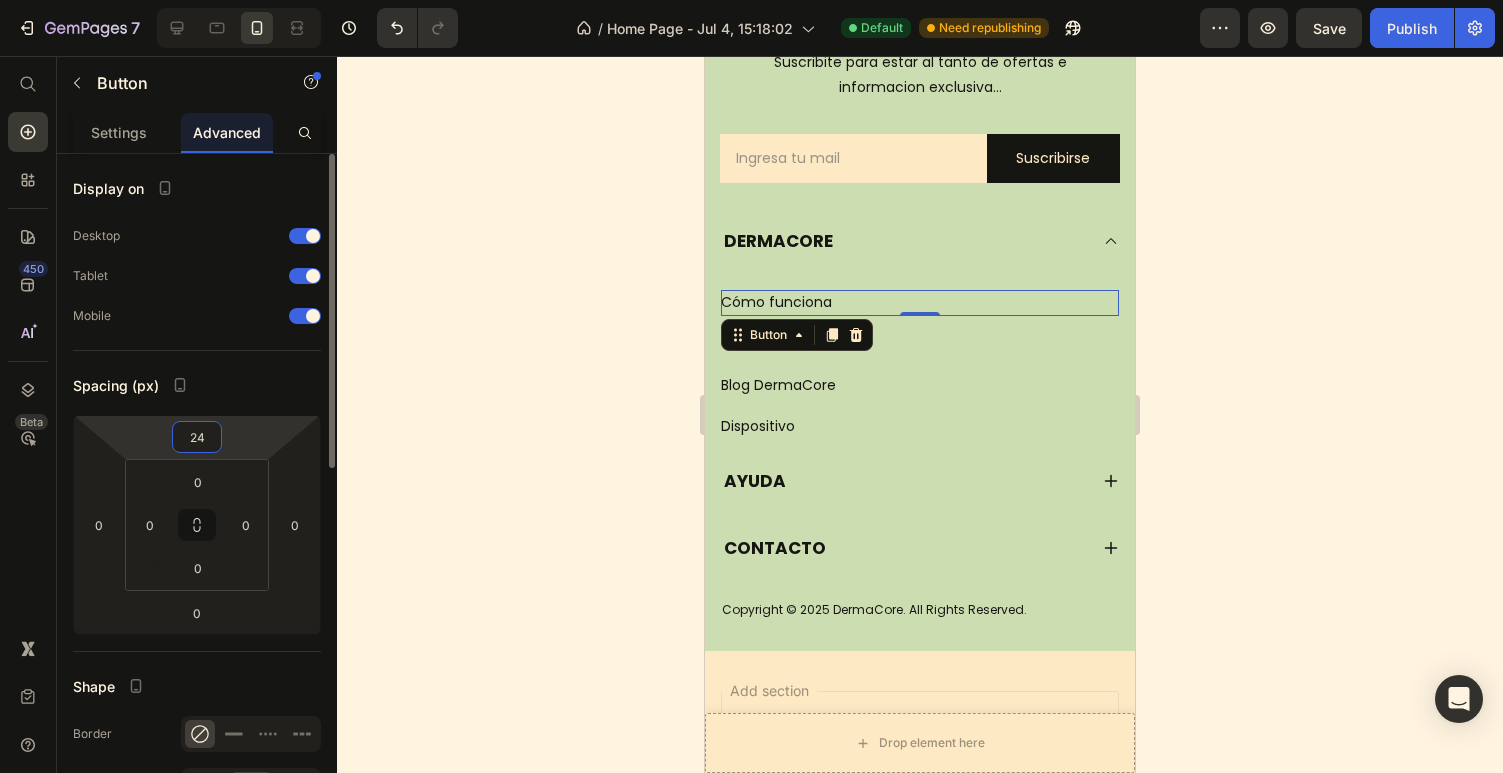 click on "24" at bounding box center (197, 437) 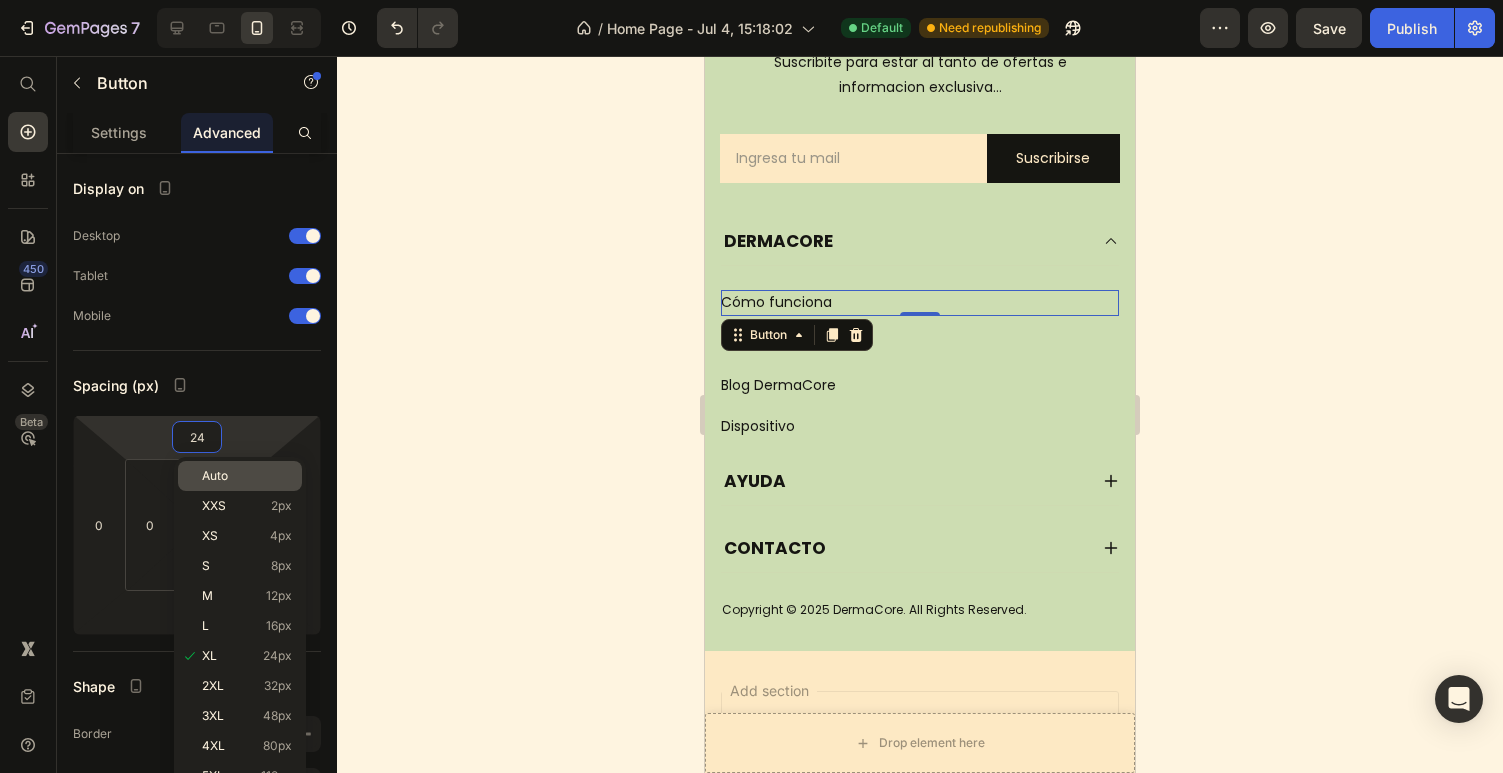 click on "Auto" 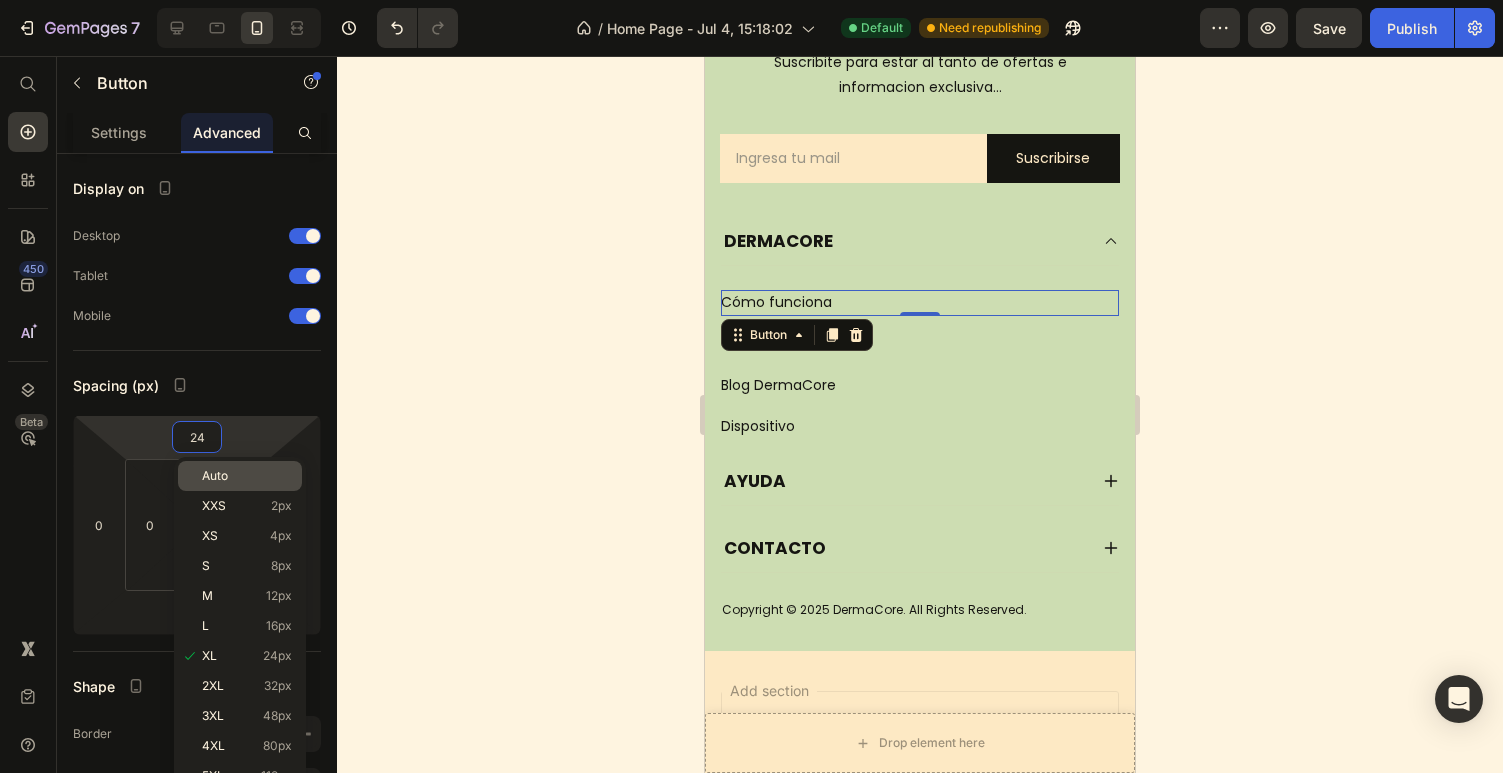 type 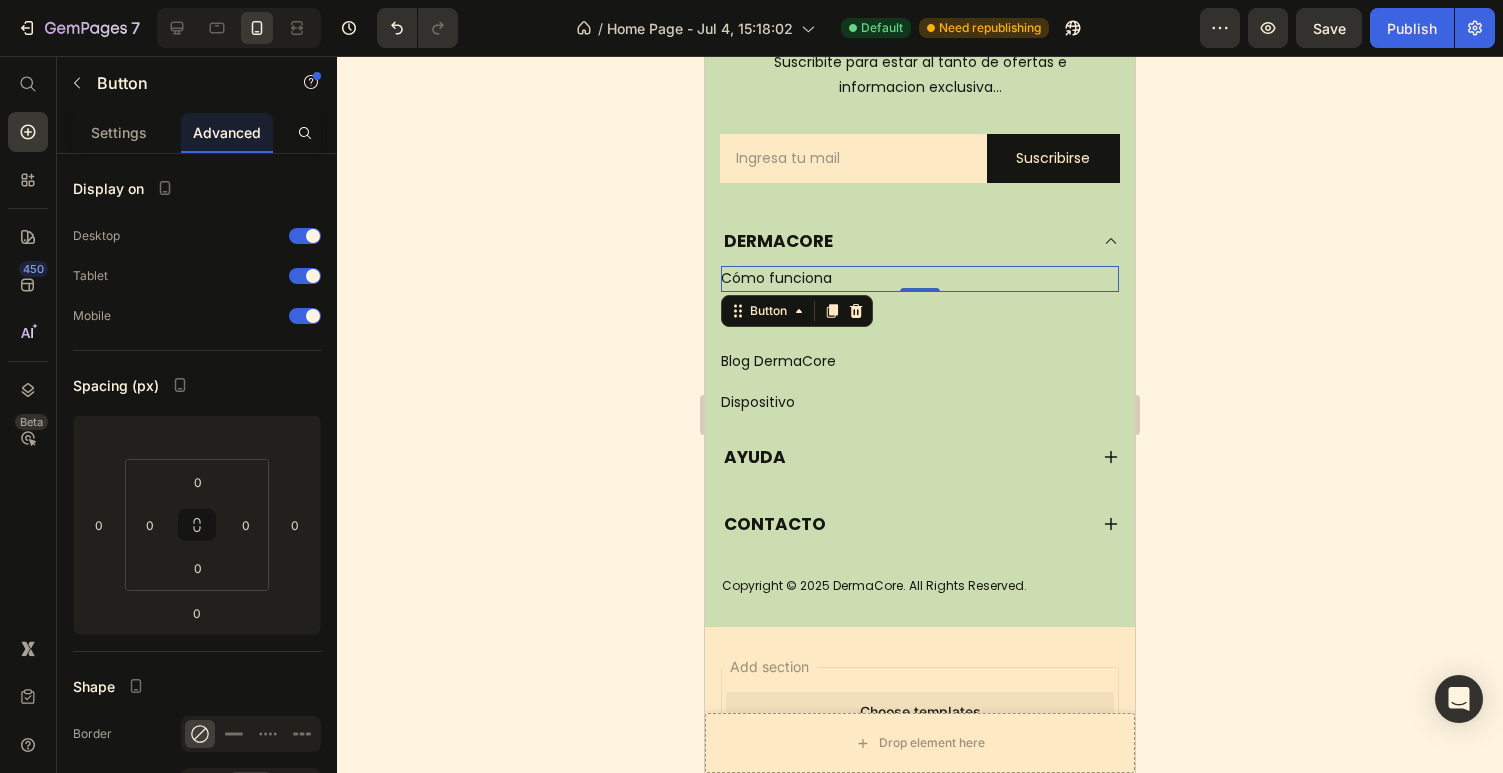 click 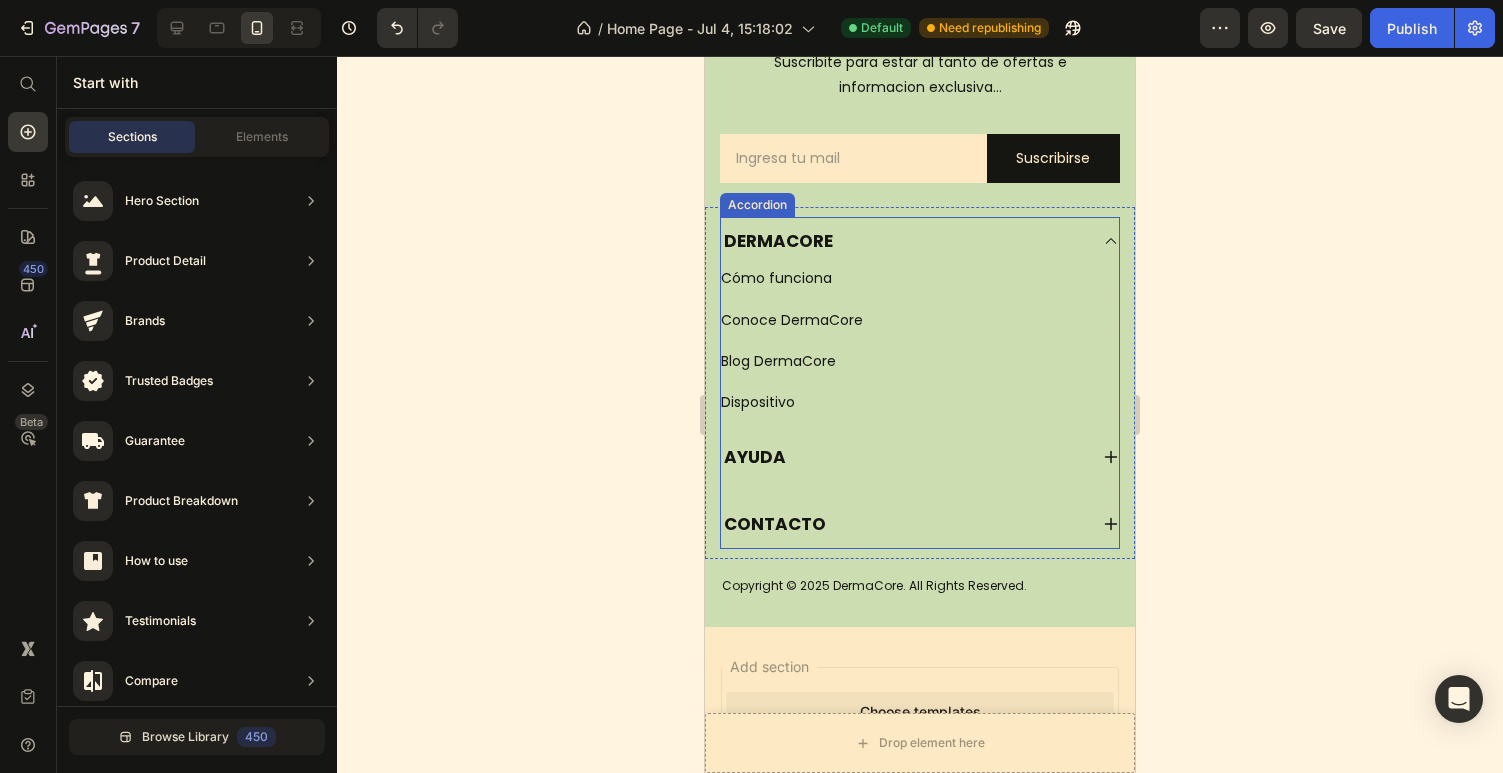click on "DERMACORE" at bounding box center (920, 241) 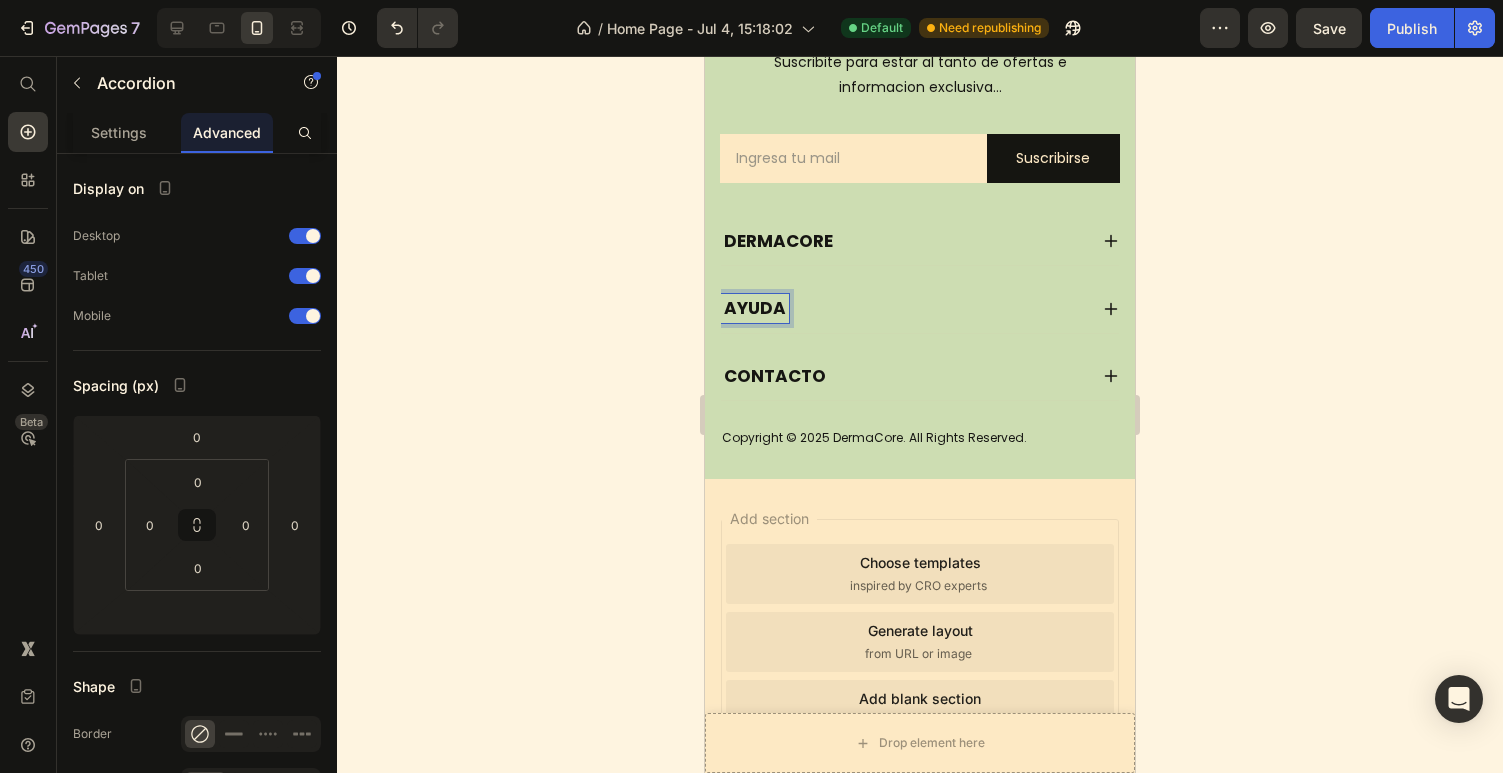 click on "AYUDA" at bounding box center (755, 308) 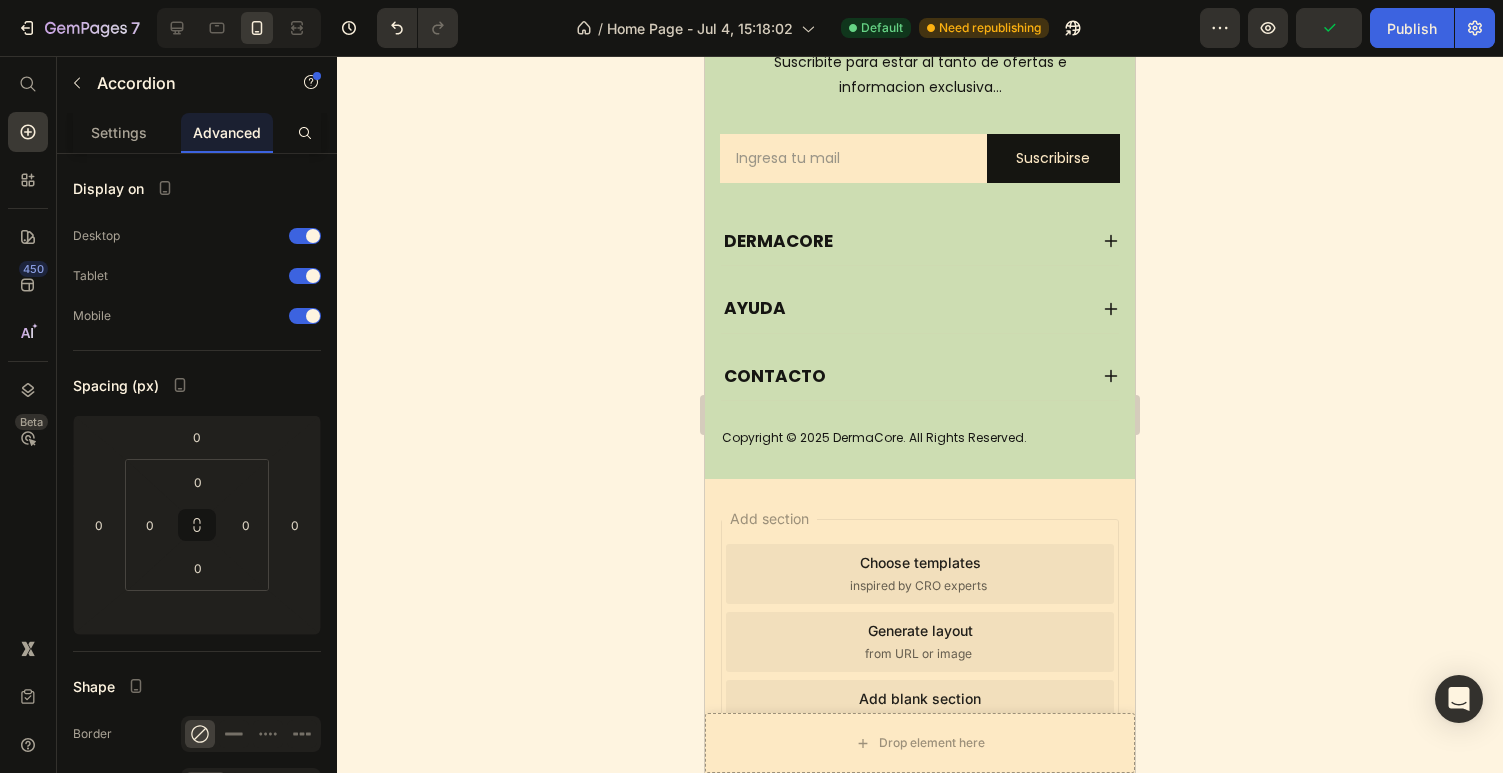 click on "AYUDA" at bounding box center [920, 308] 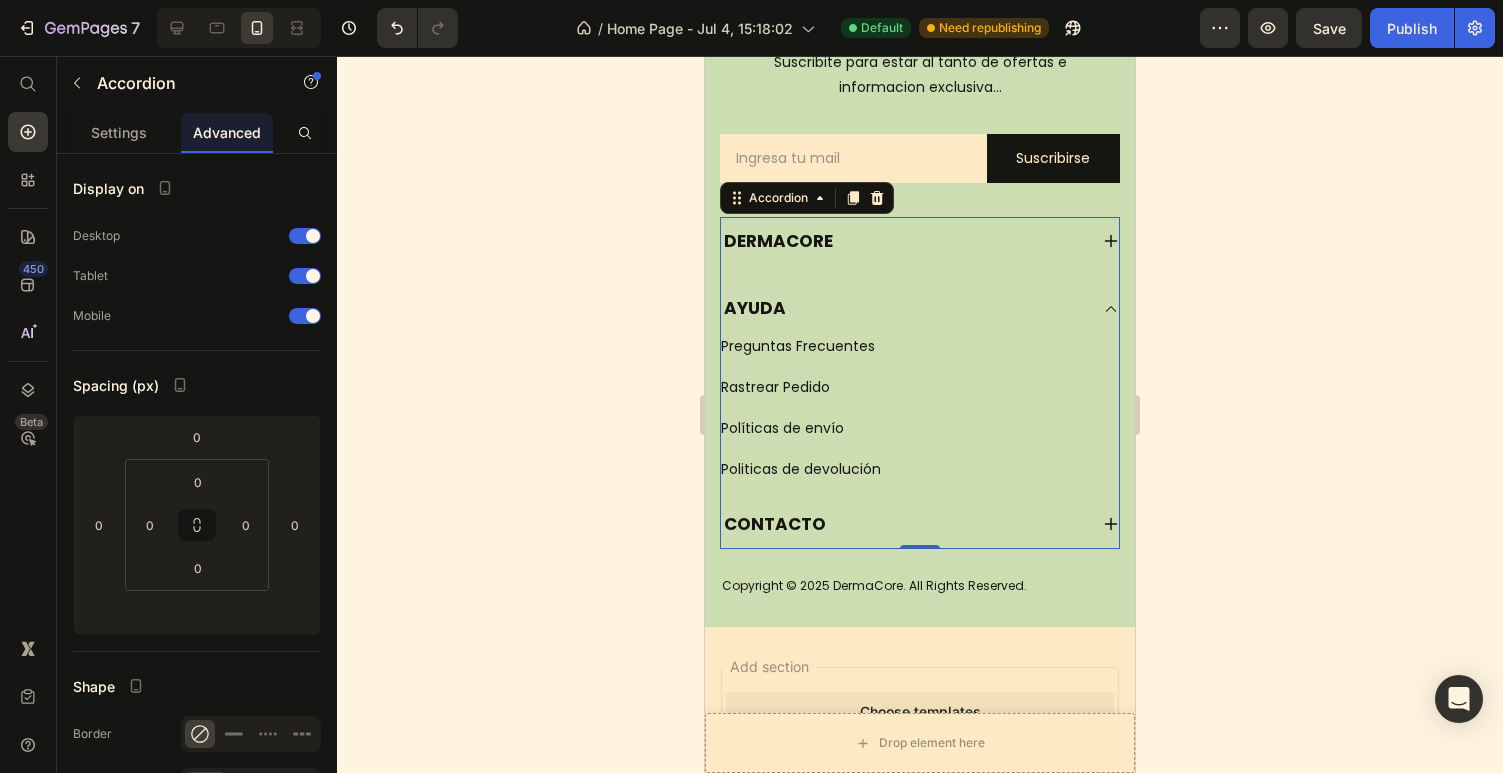 click on "AYUDA" at bounding box center (755, 308) 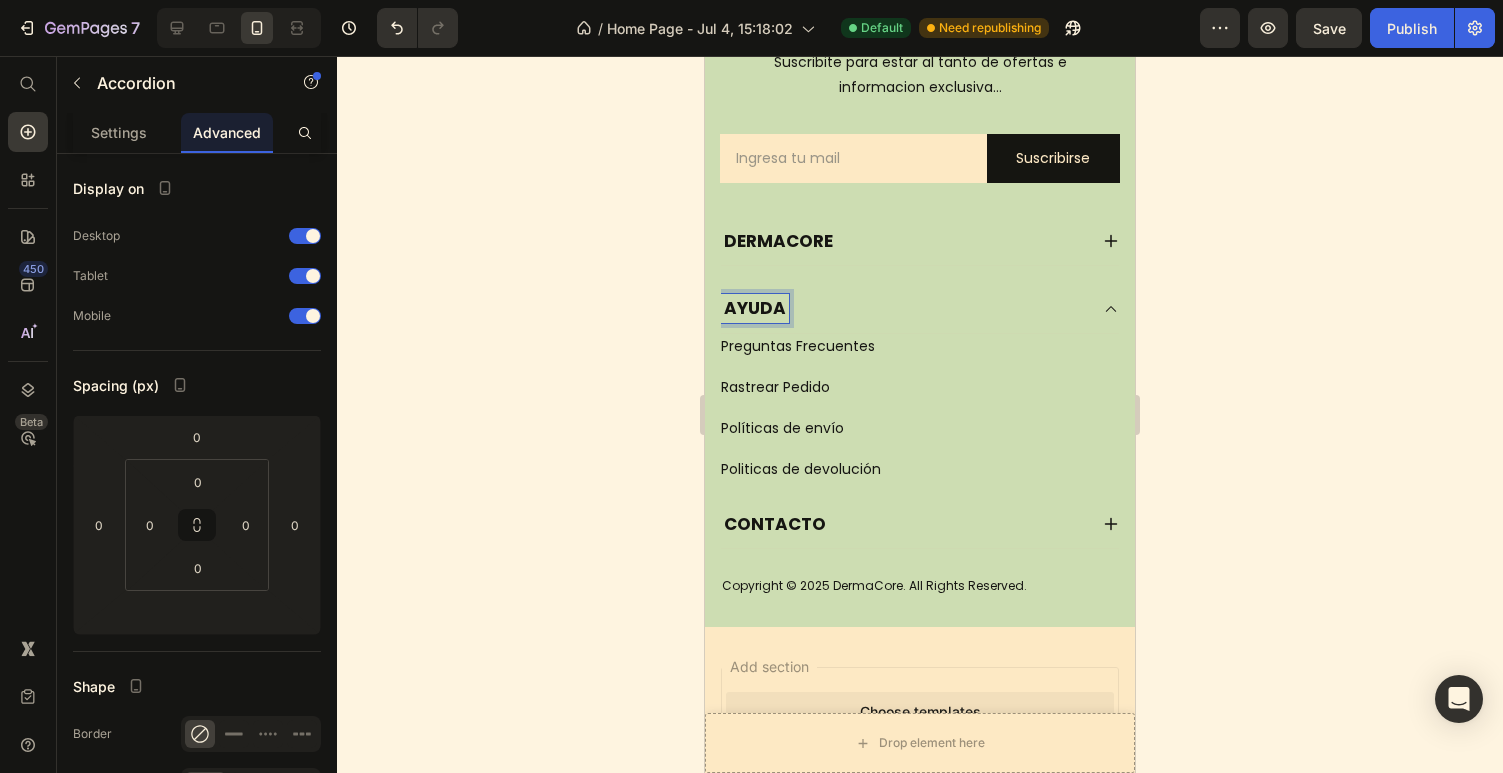 click on "AYUDA" at bounding box center [904, 308] 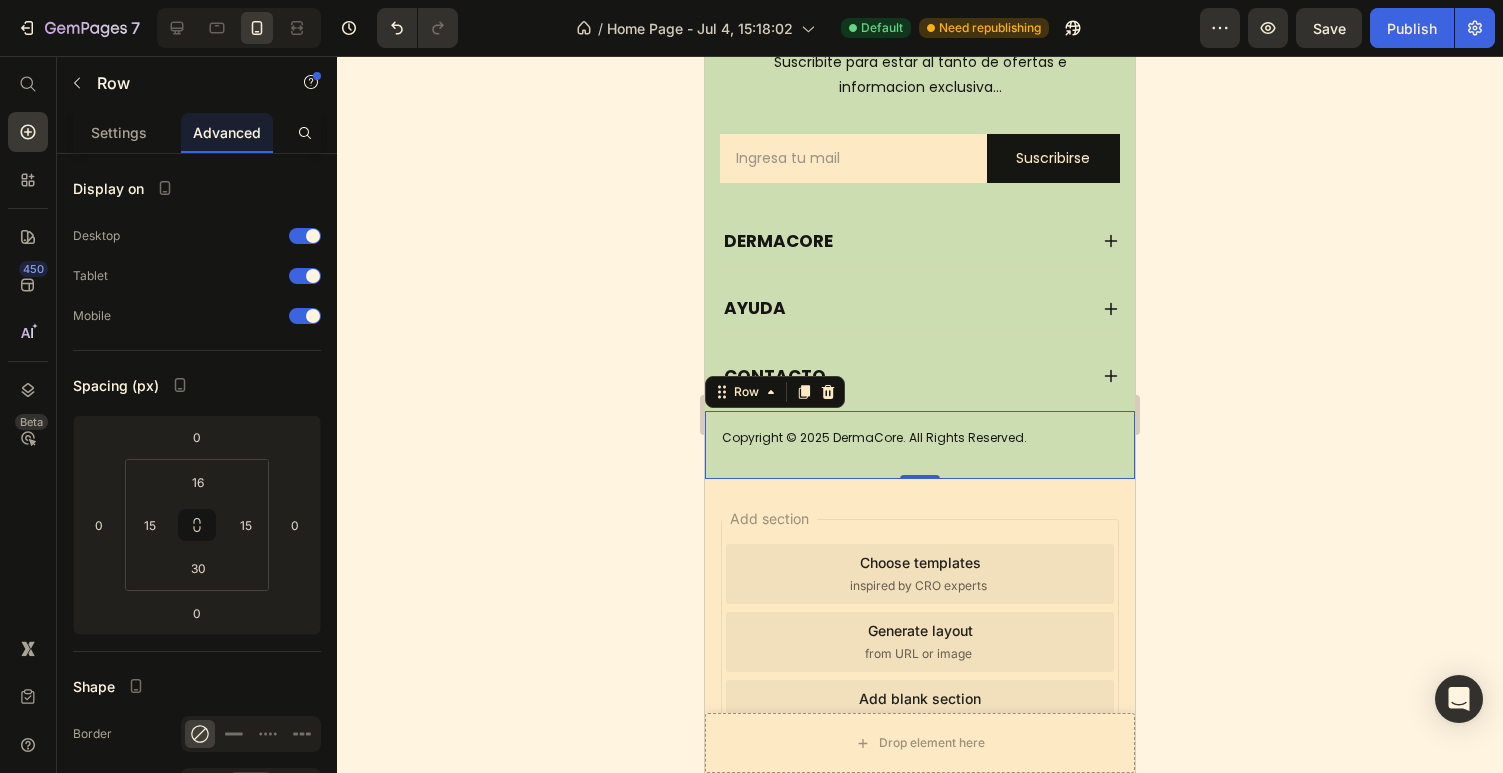 click on "Copyright © 2025 DermaCore. All Rights Reserved. Text block Row   0" at bounding box center (920, 445) 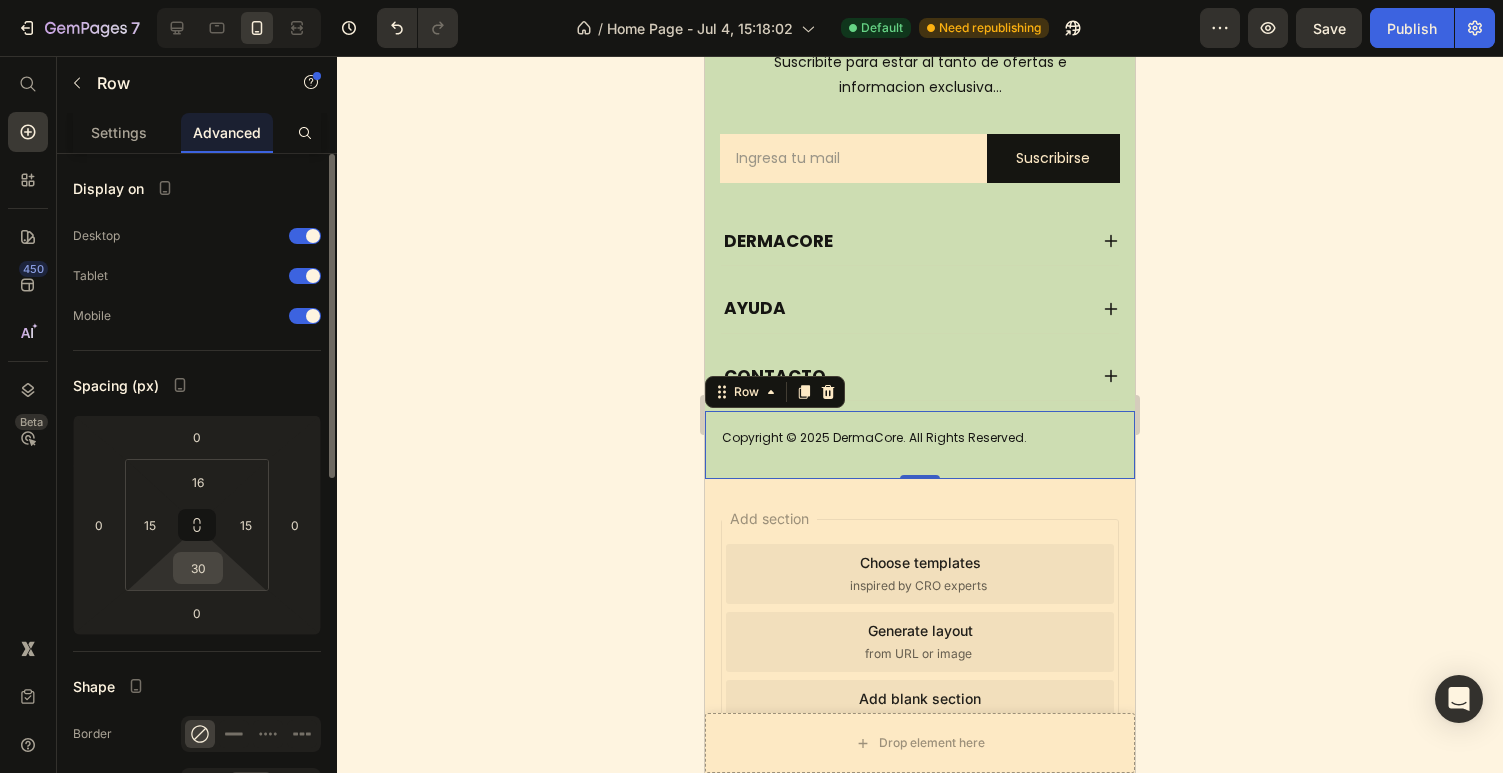 click on "30" at bounding box center [198, 568] 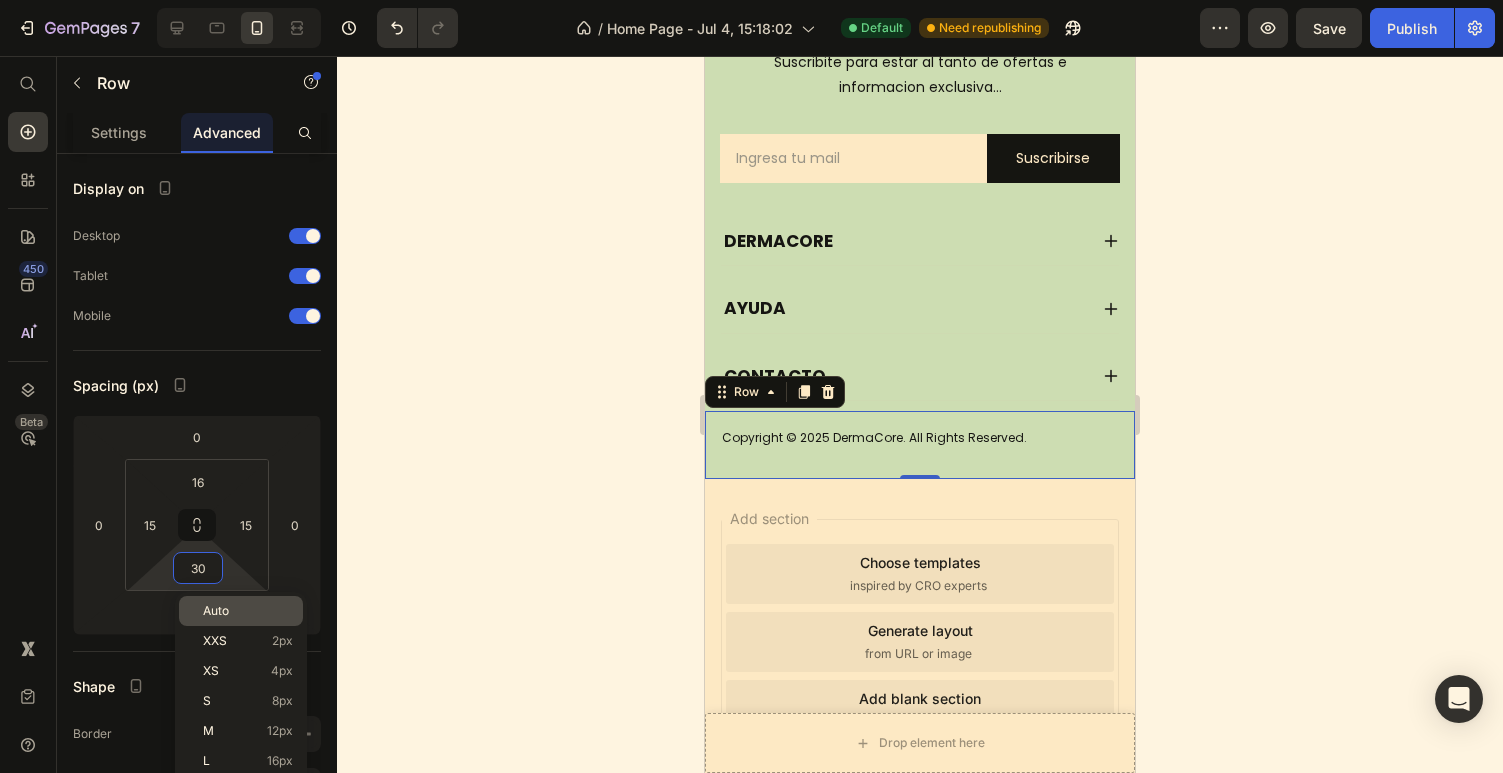click on "Auto" 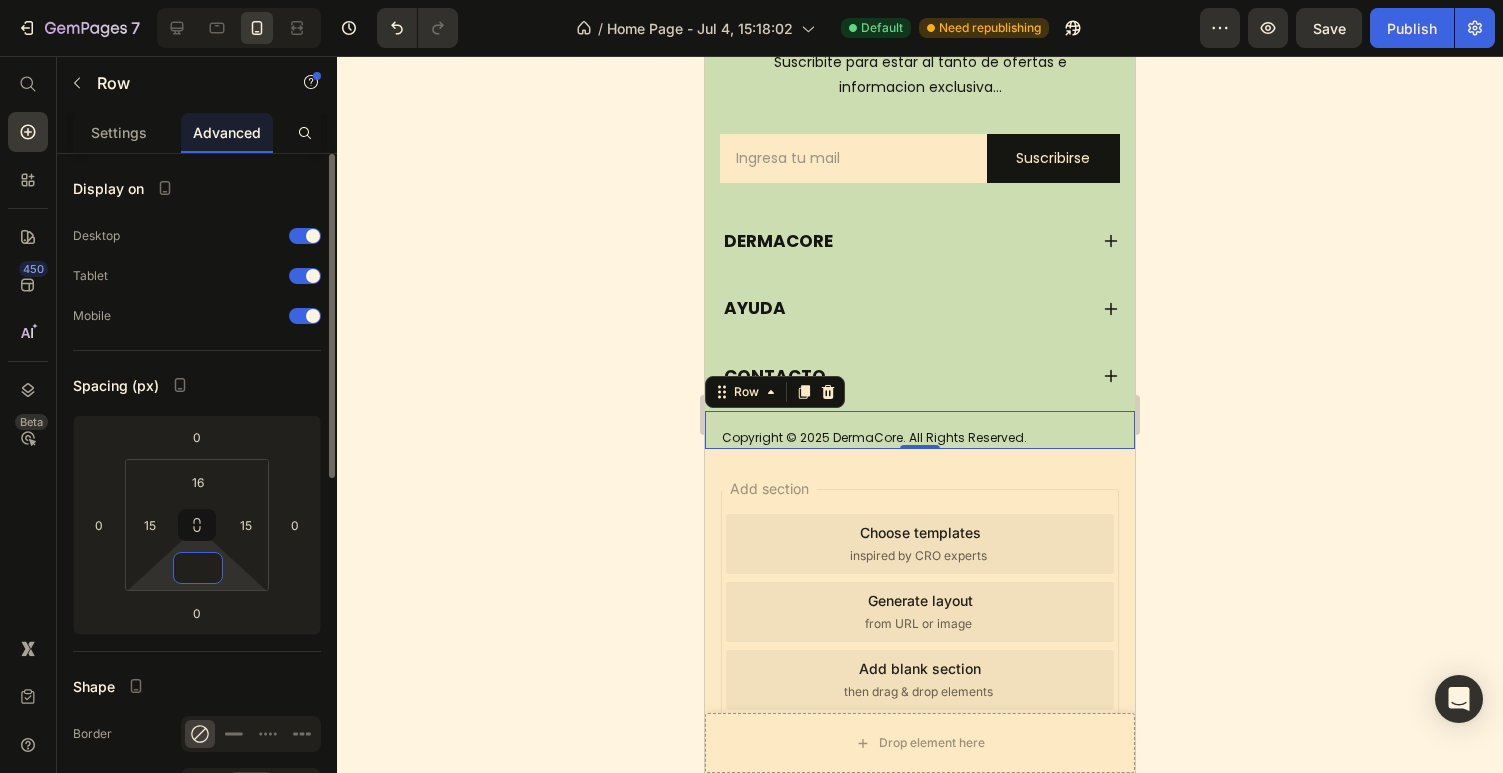 click at bounding box center (198, 568) 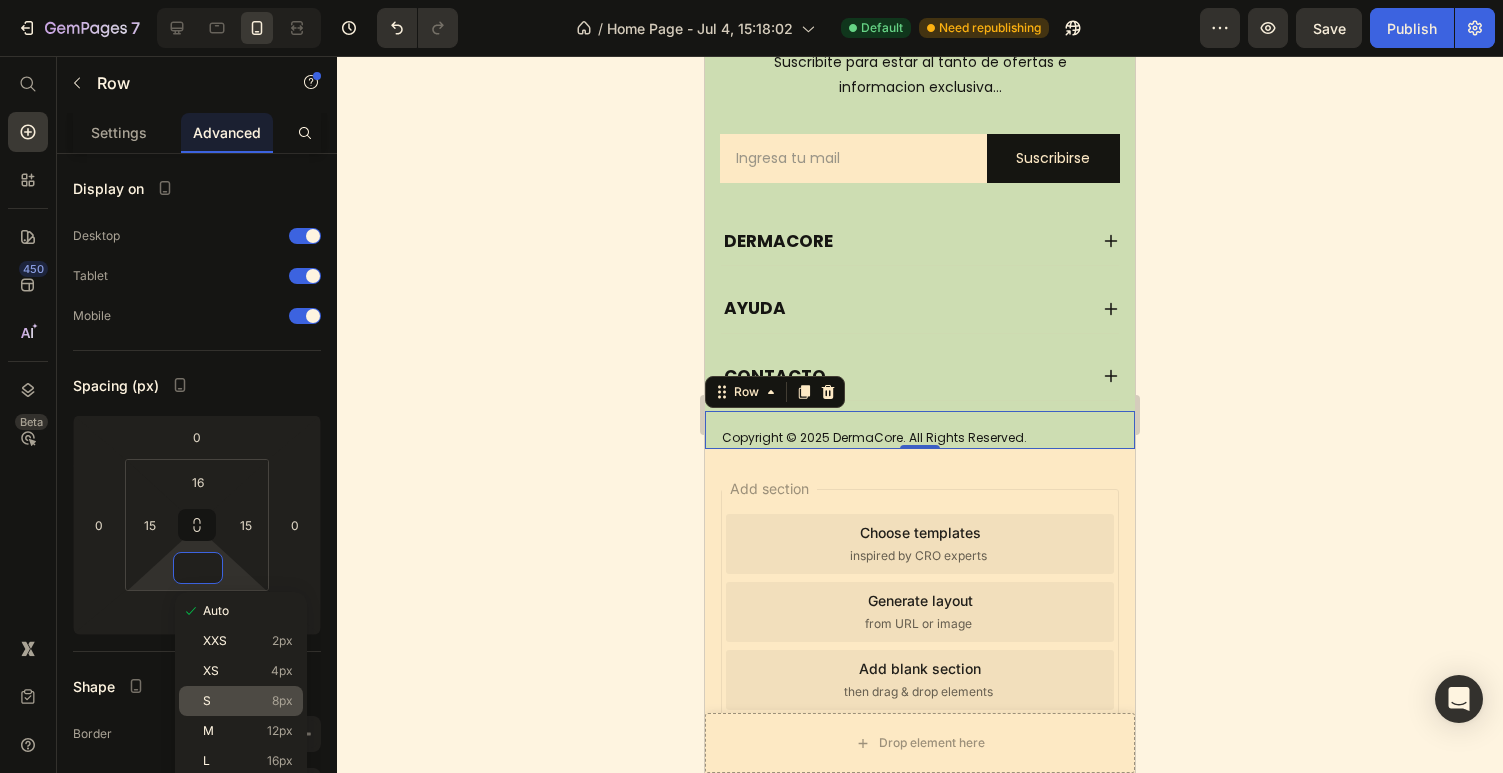 click on "S 8px" 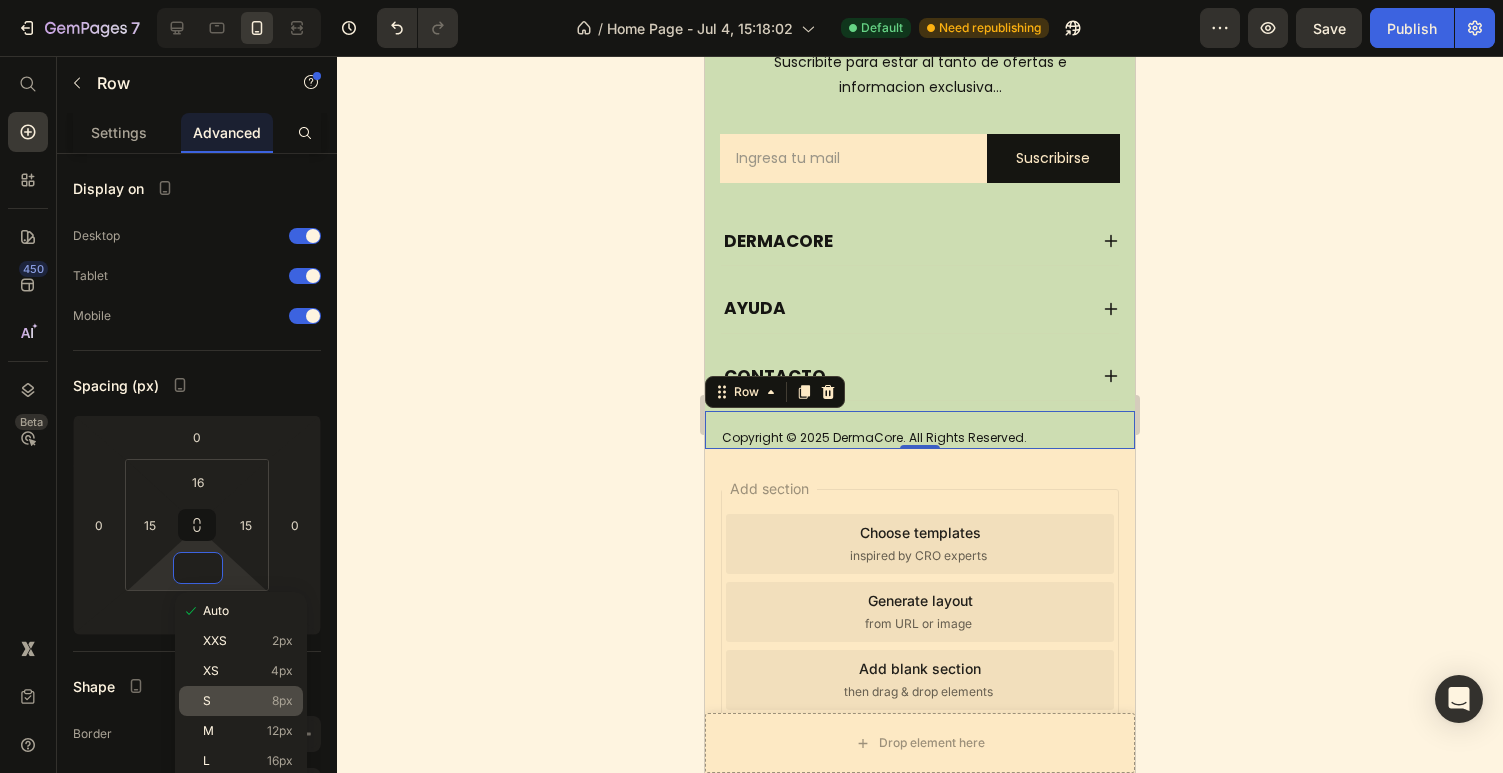 type on "8" 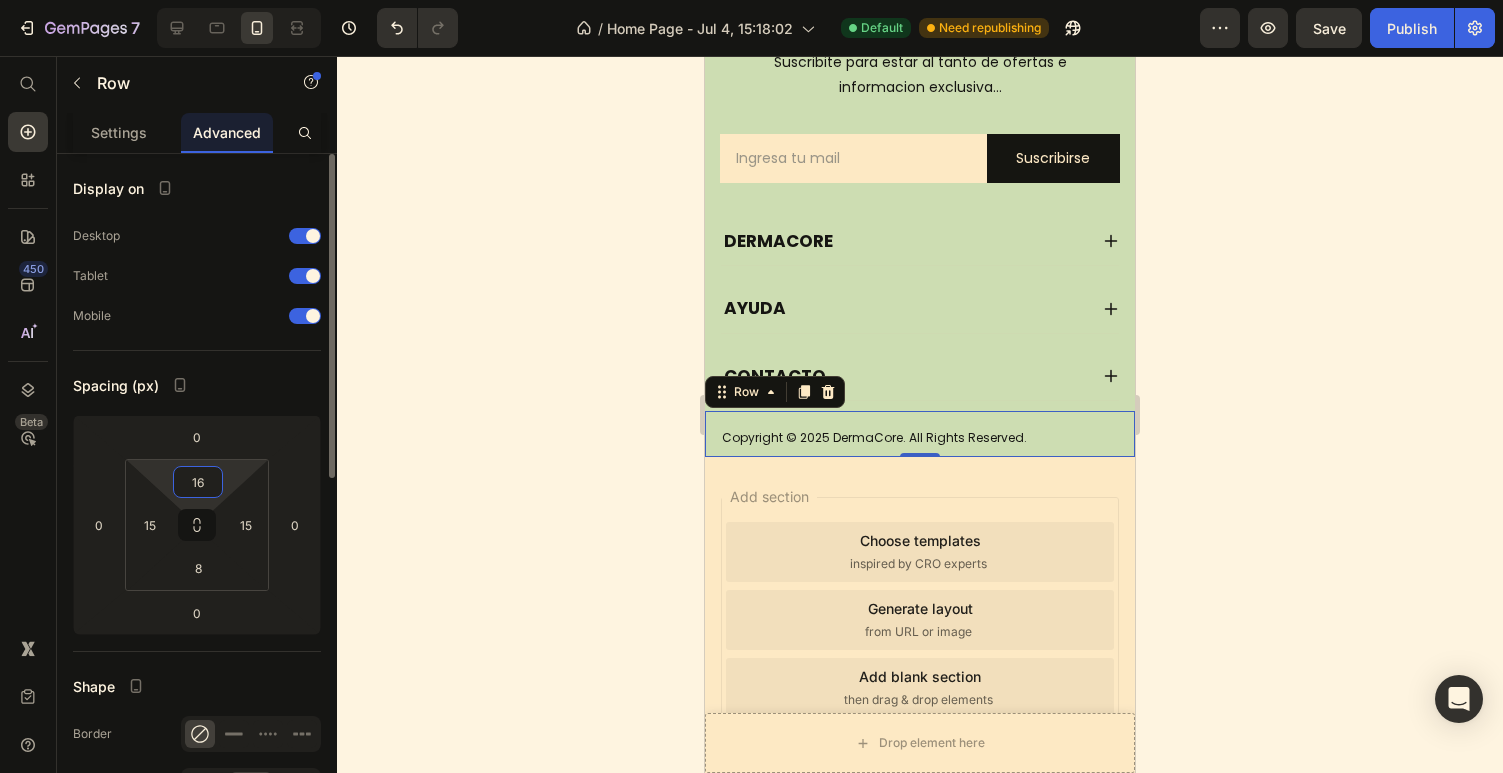 click on "16" at bounding box center [198, 482] 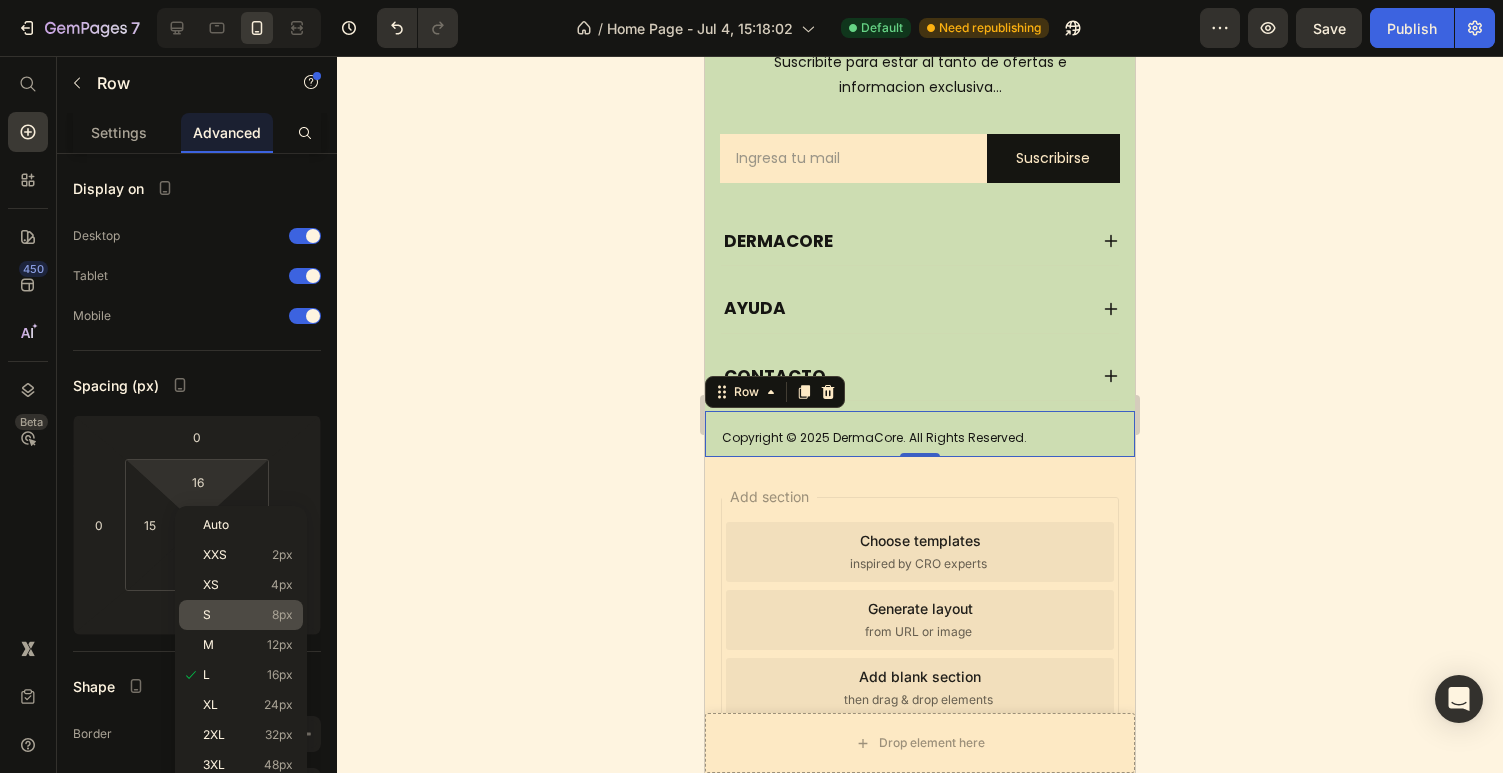 click on "S 8px" at bounding box center (248, 615) 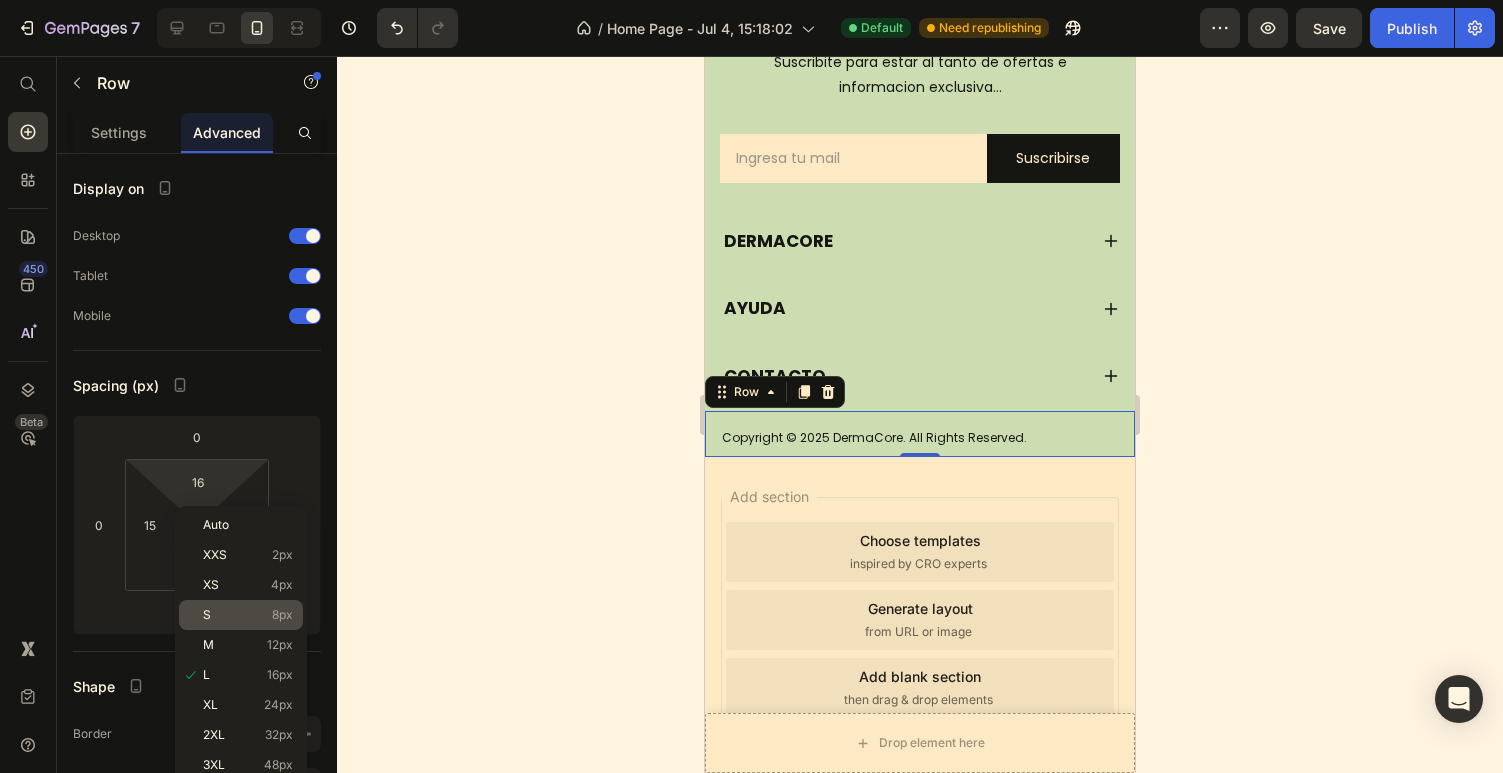 type on "8" 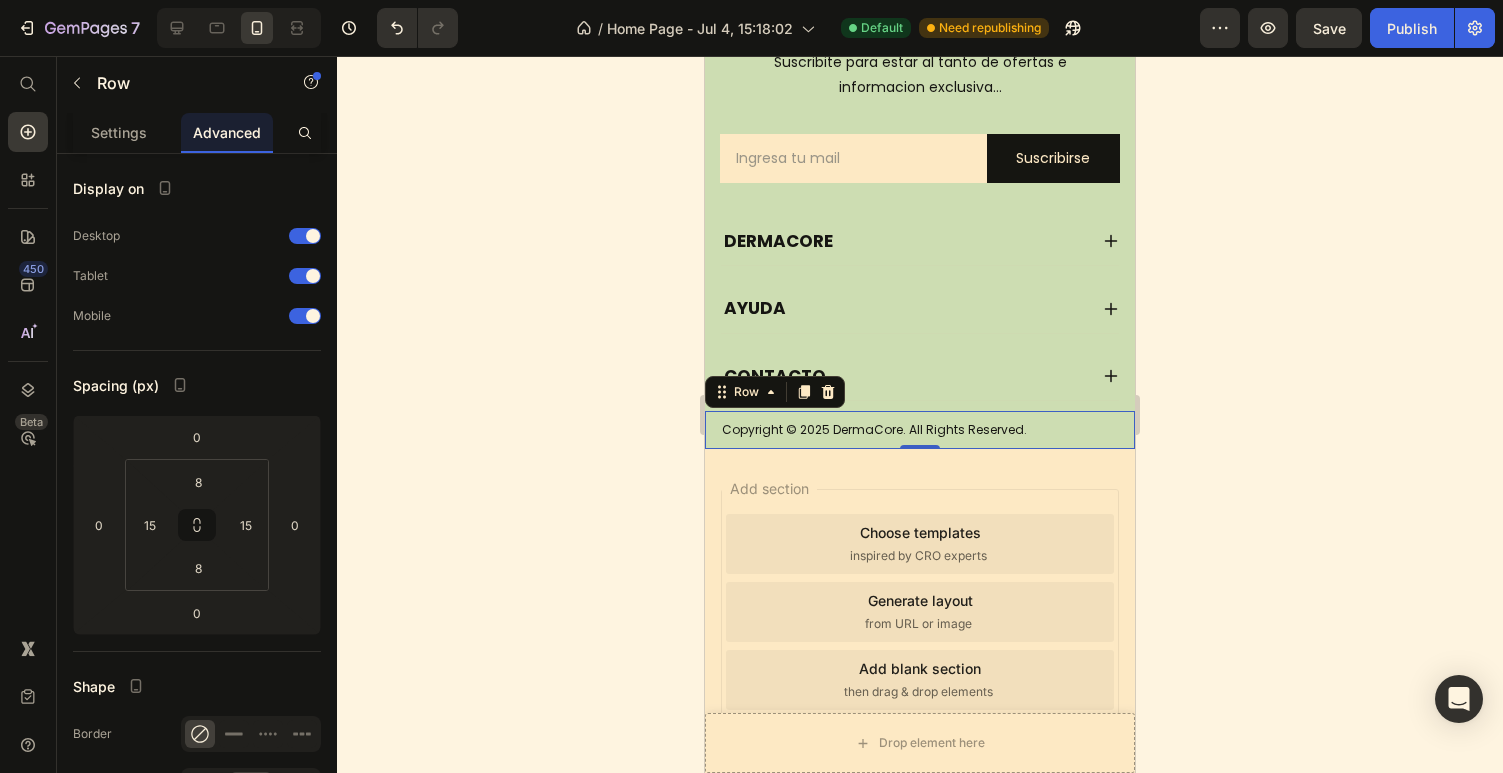click 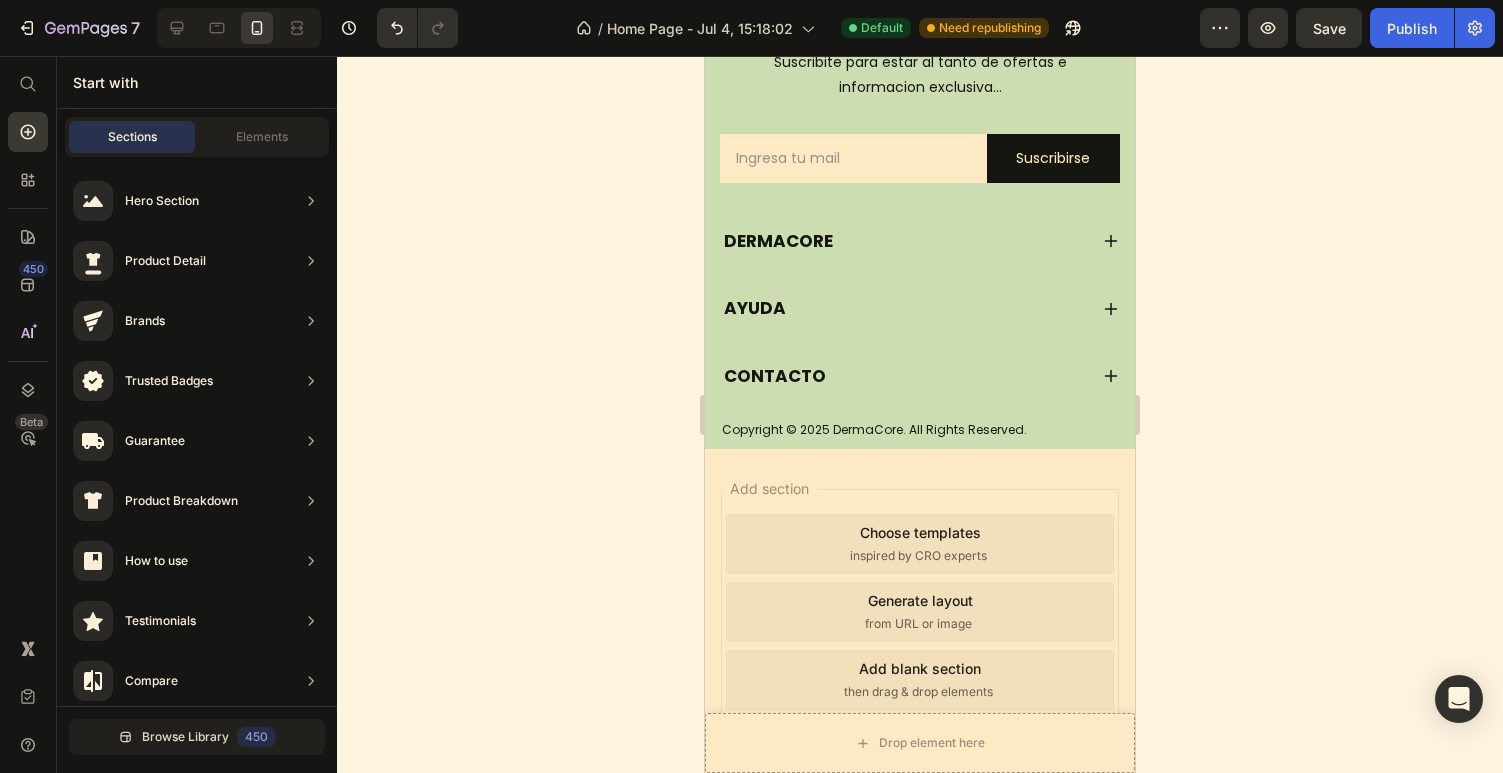 click 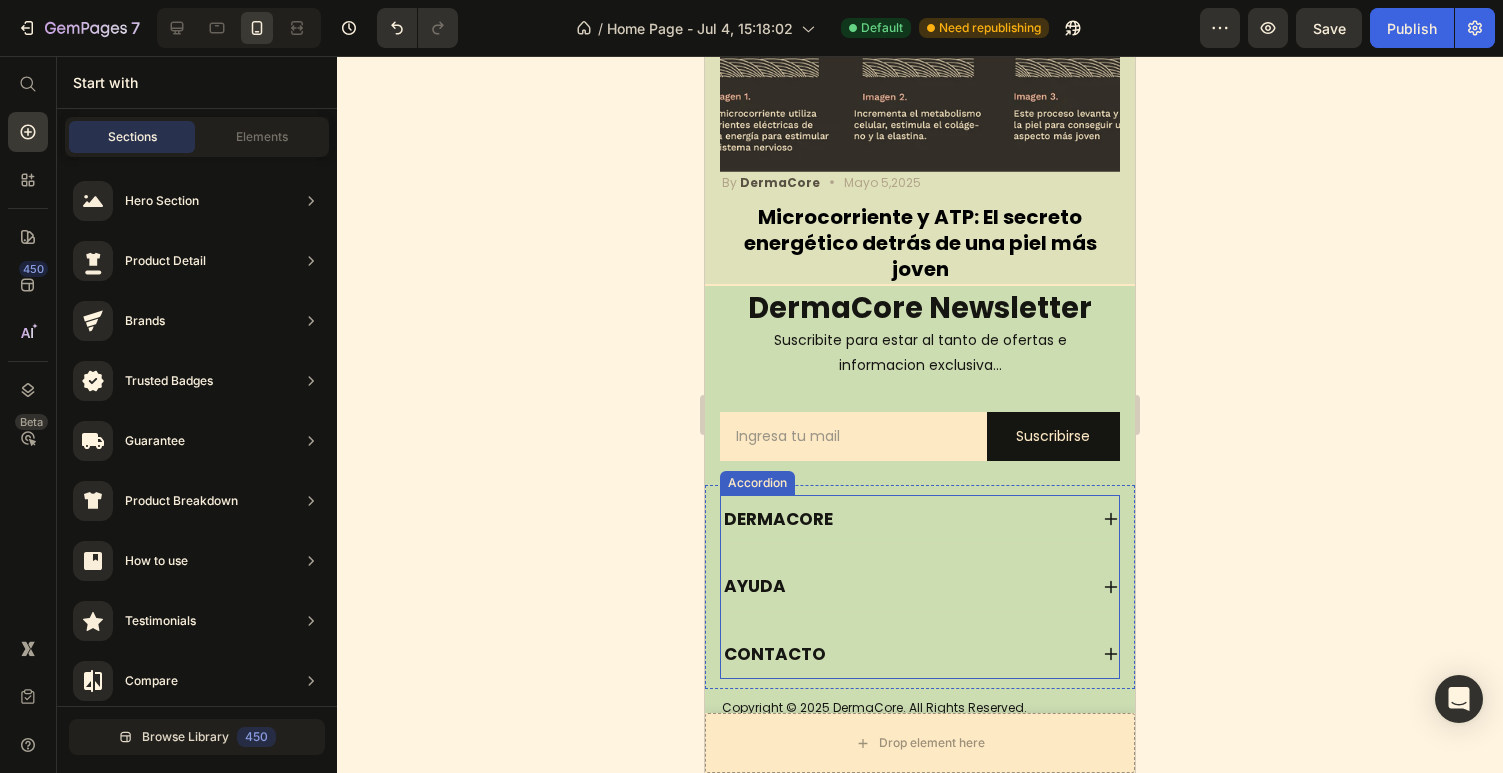 scroll, scrollTop: 2523, scrollLeft: 0, axis: vertical 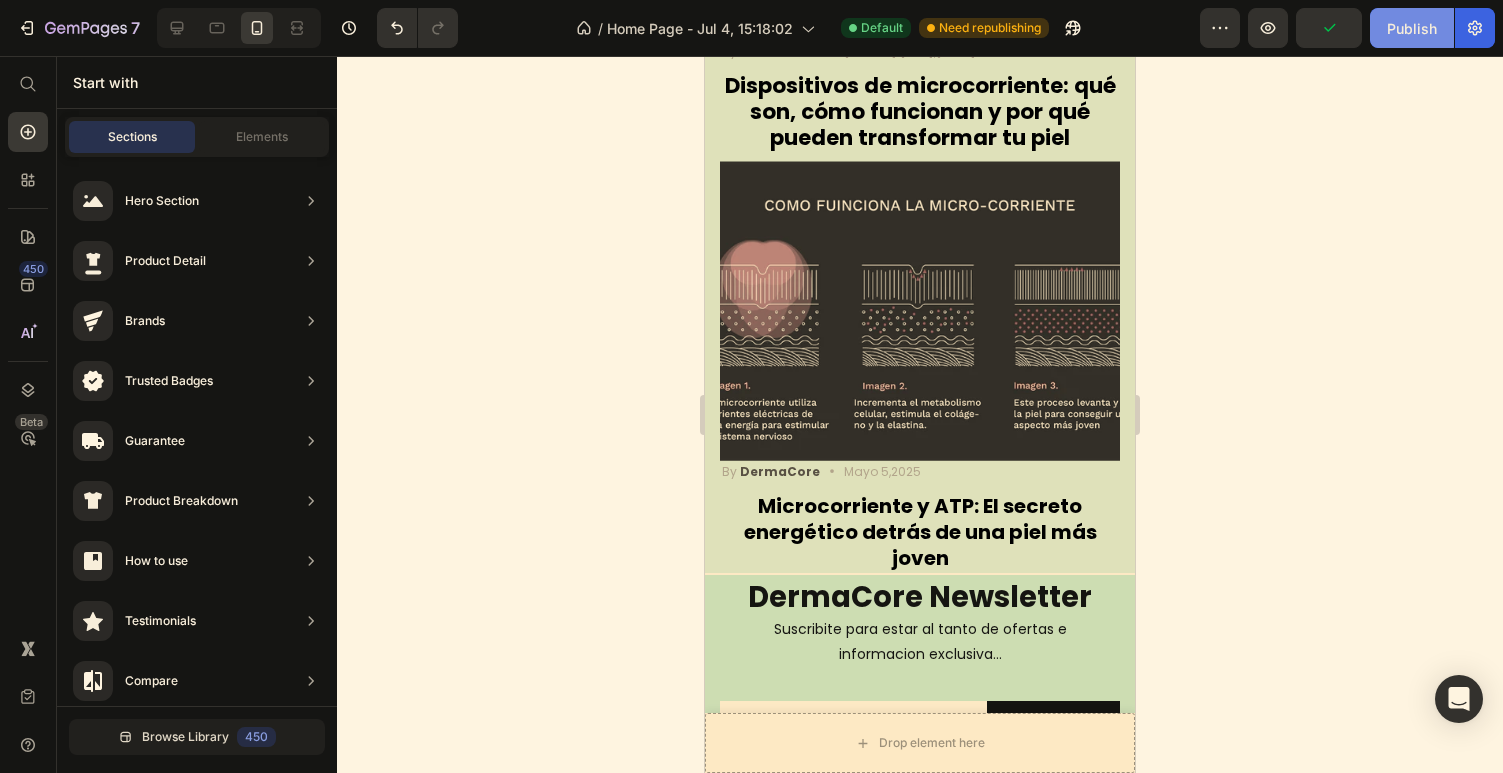 click on "Publish" 